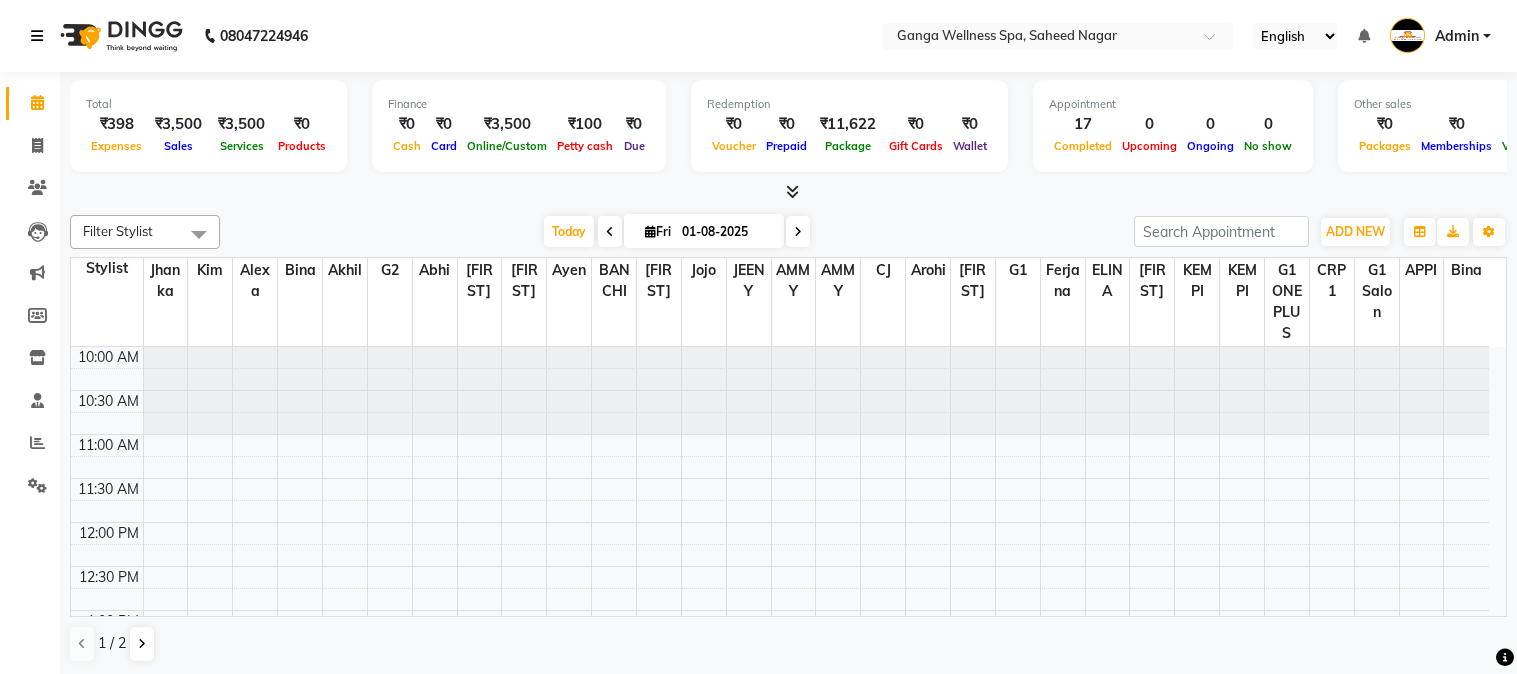 scroll, scrollTop: 0, scrollLeft: 0, axis: both 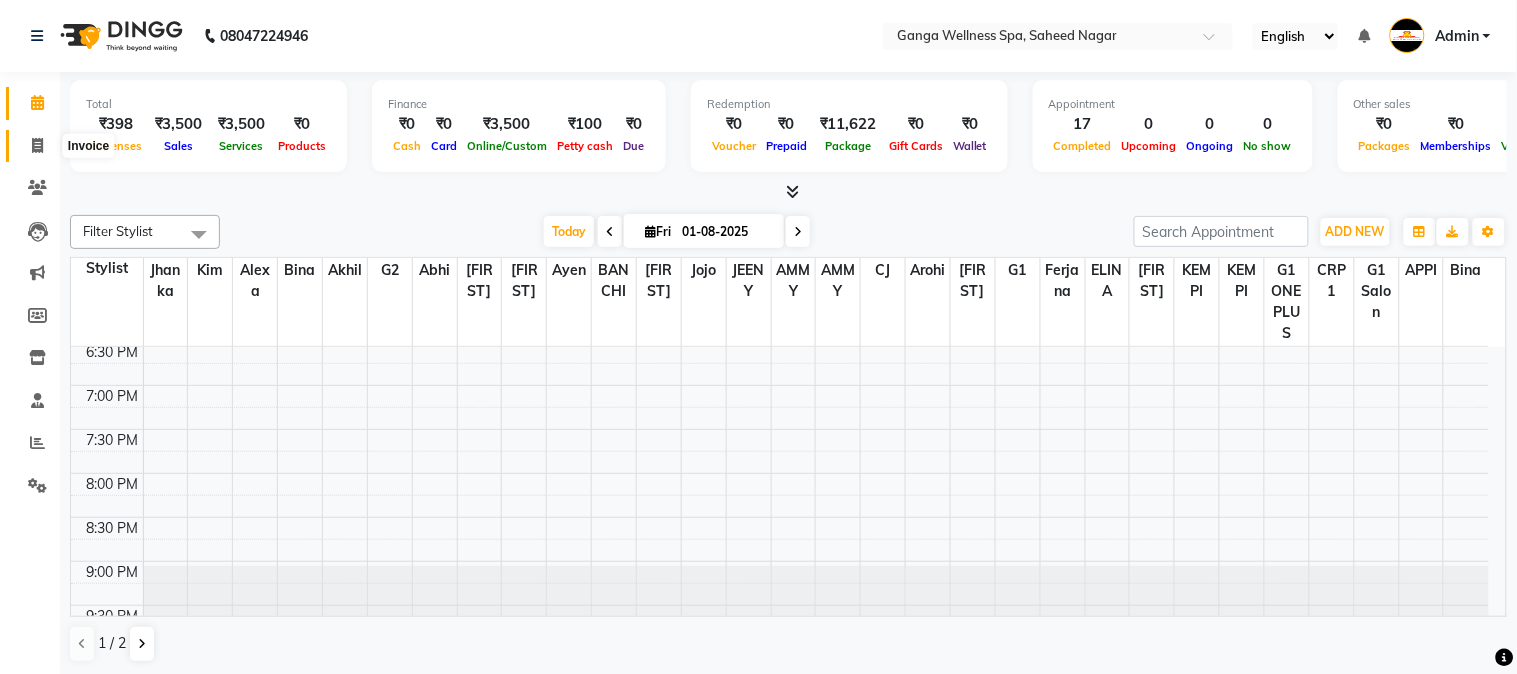 click 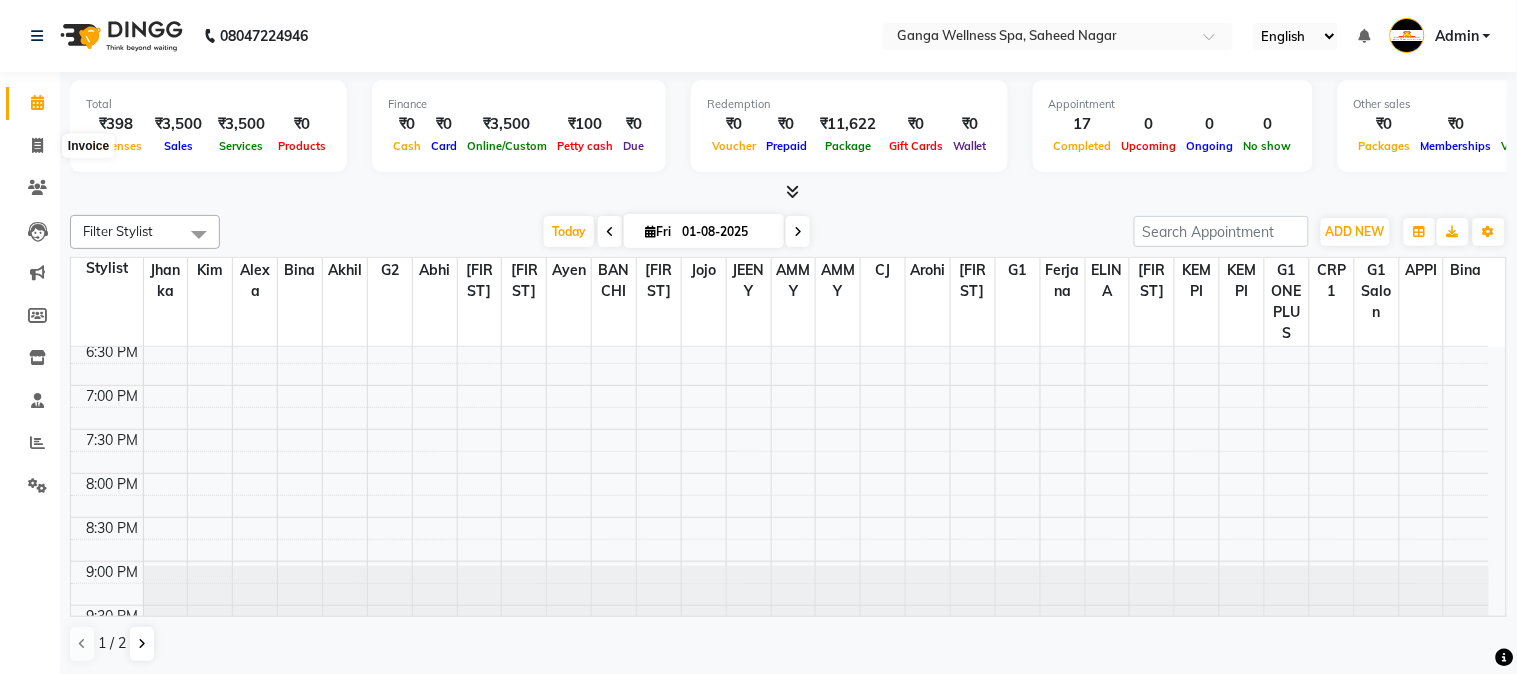 select on "service" 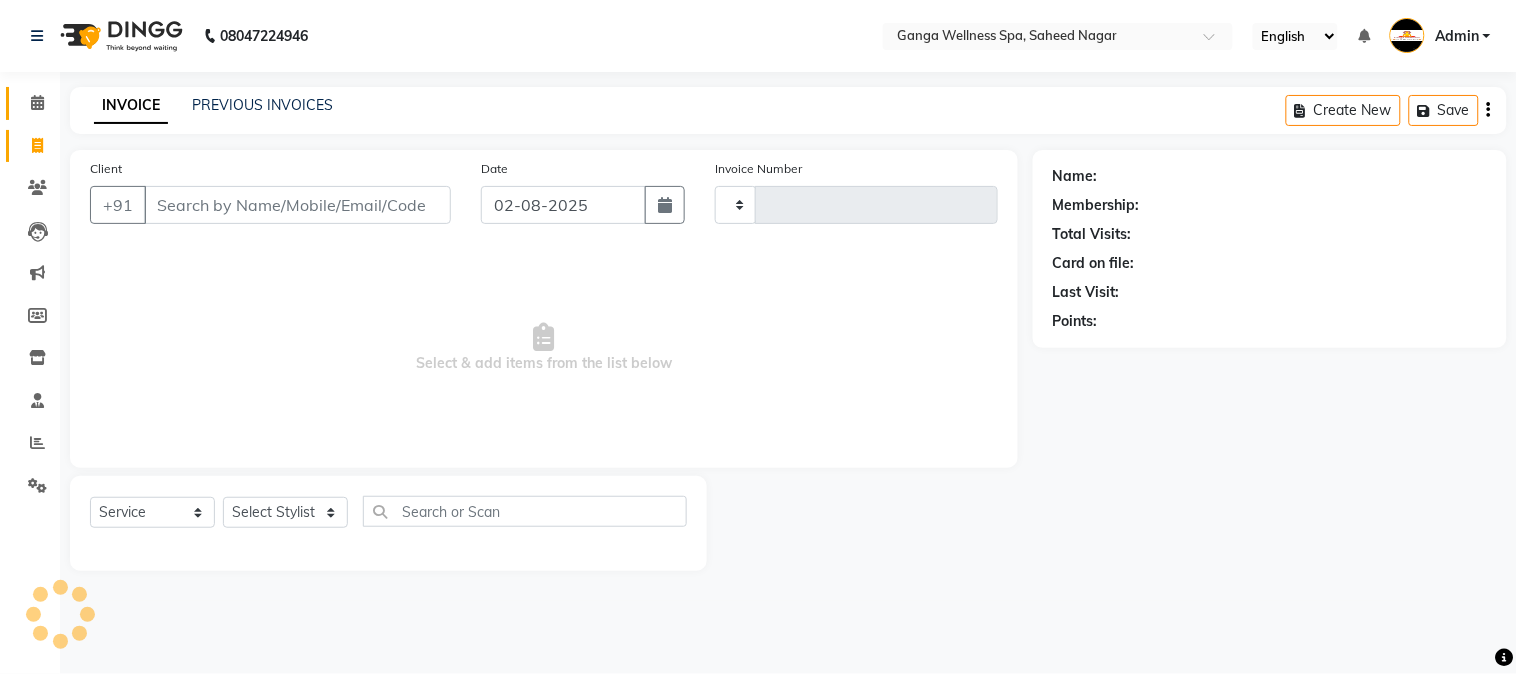 click on "Calendar" 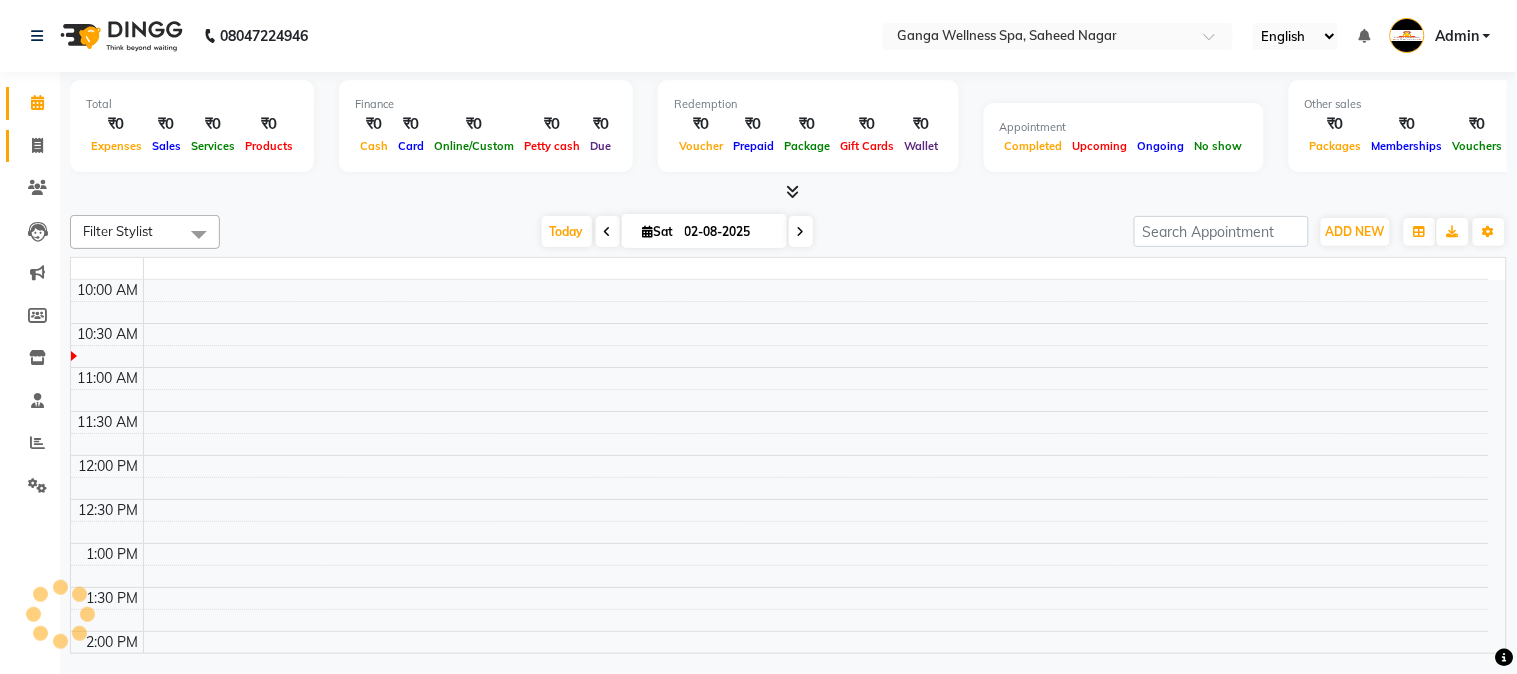 click 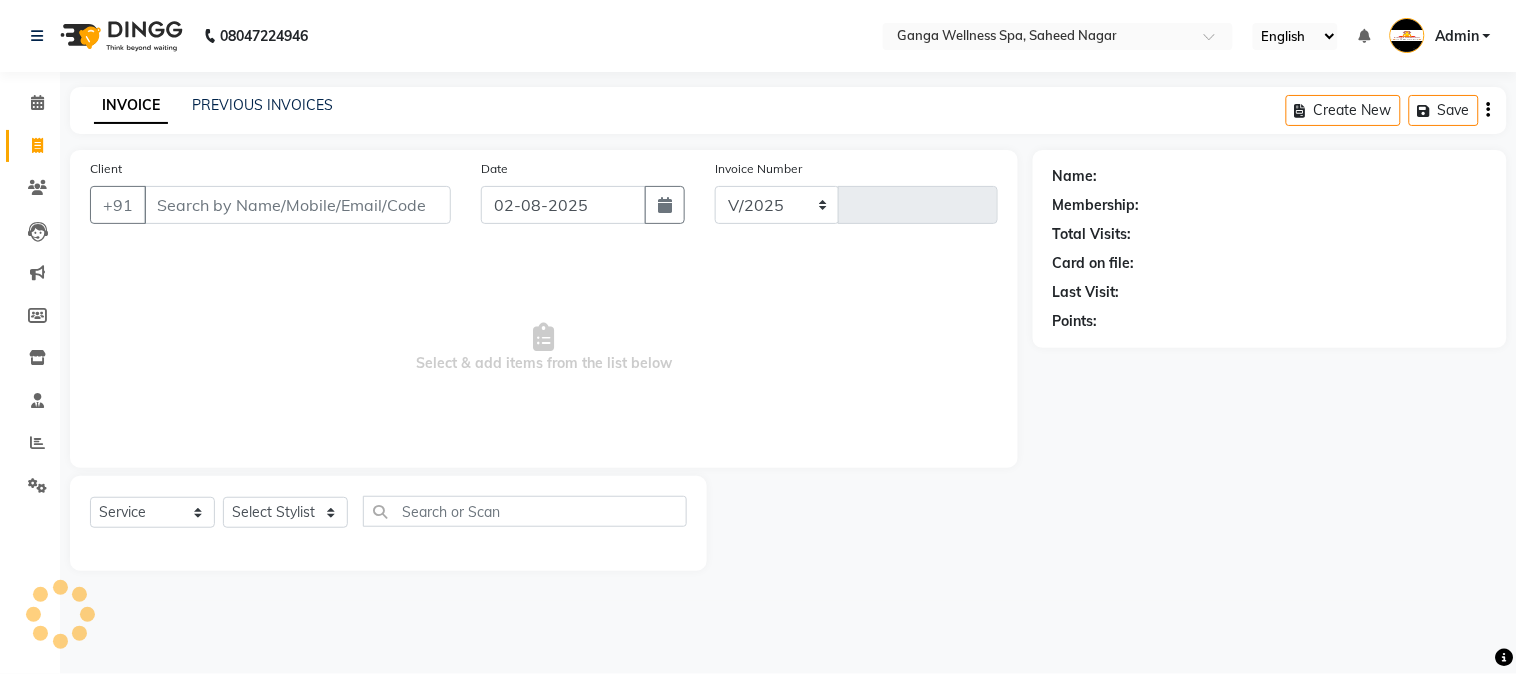 select on "762" 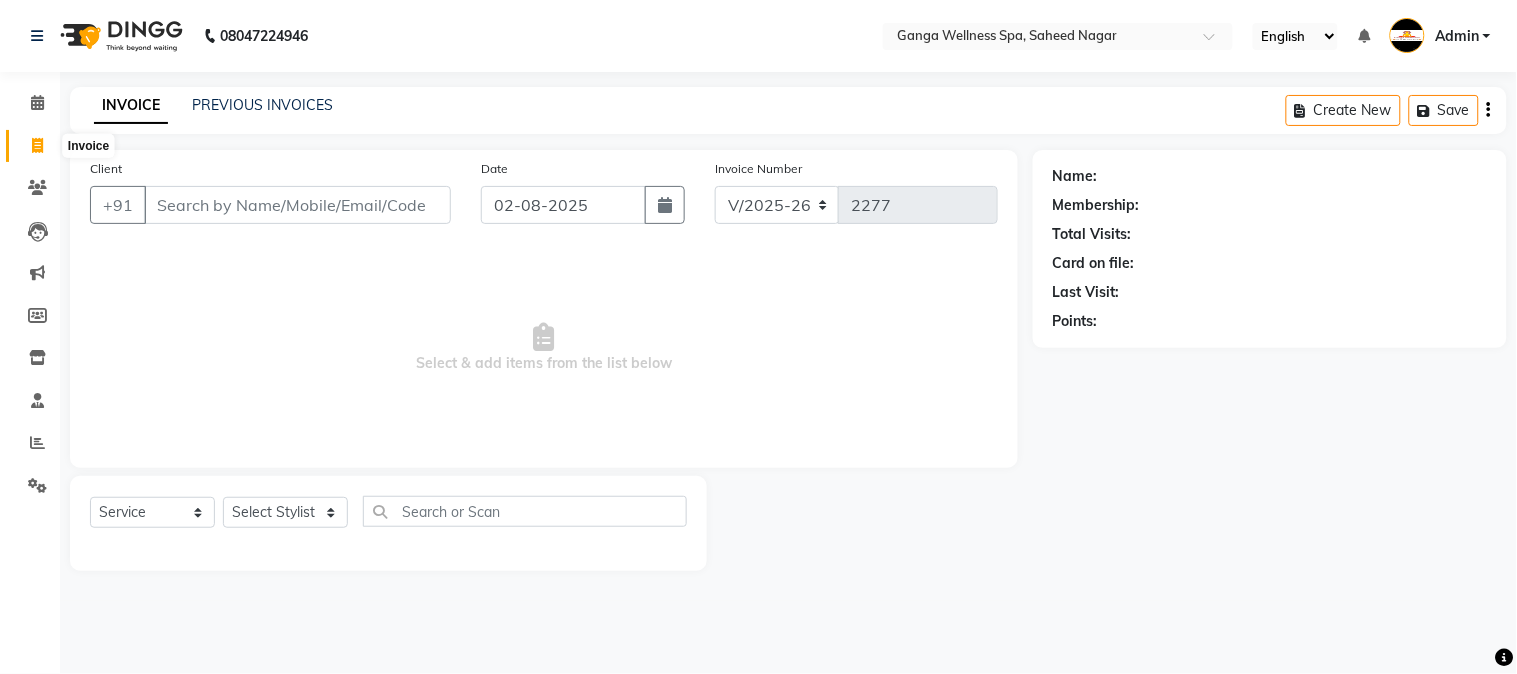 click 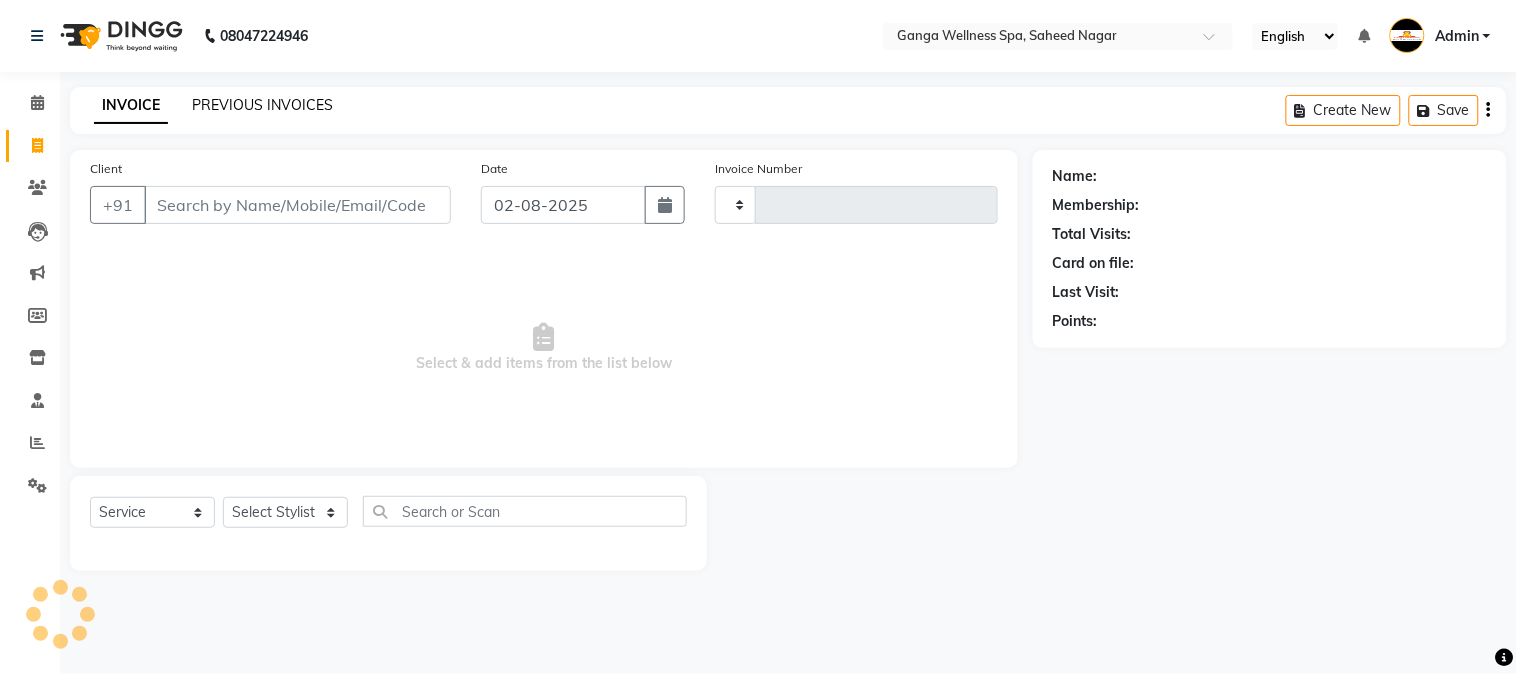 type on "2277" 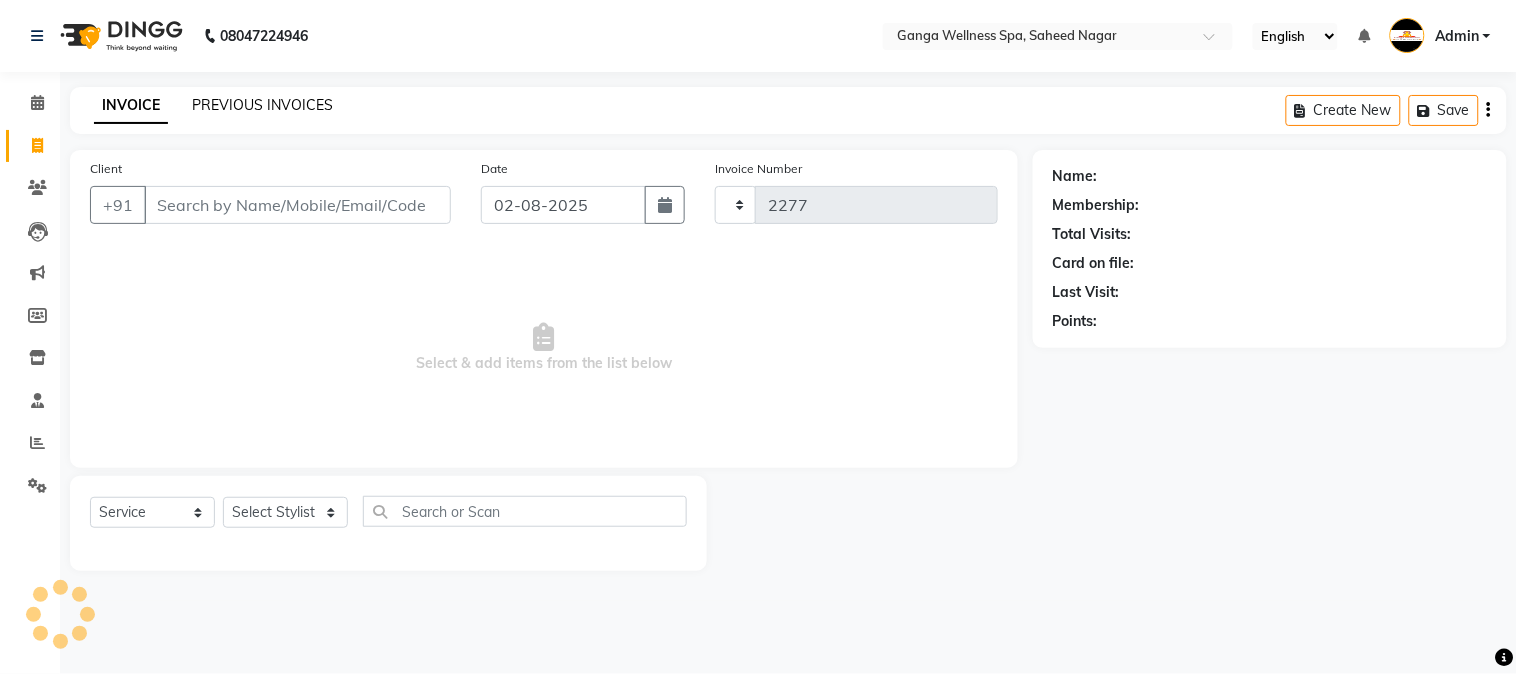 select on "762" 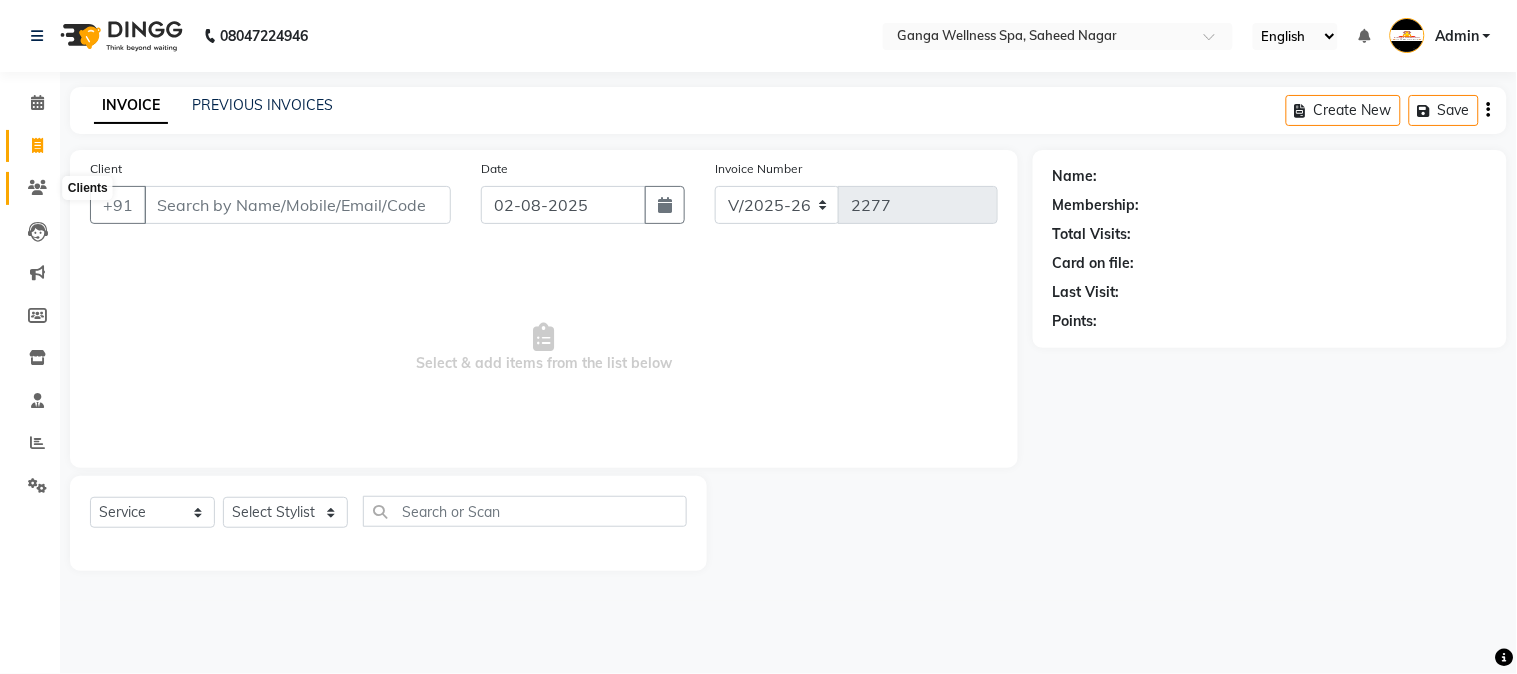 click 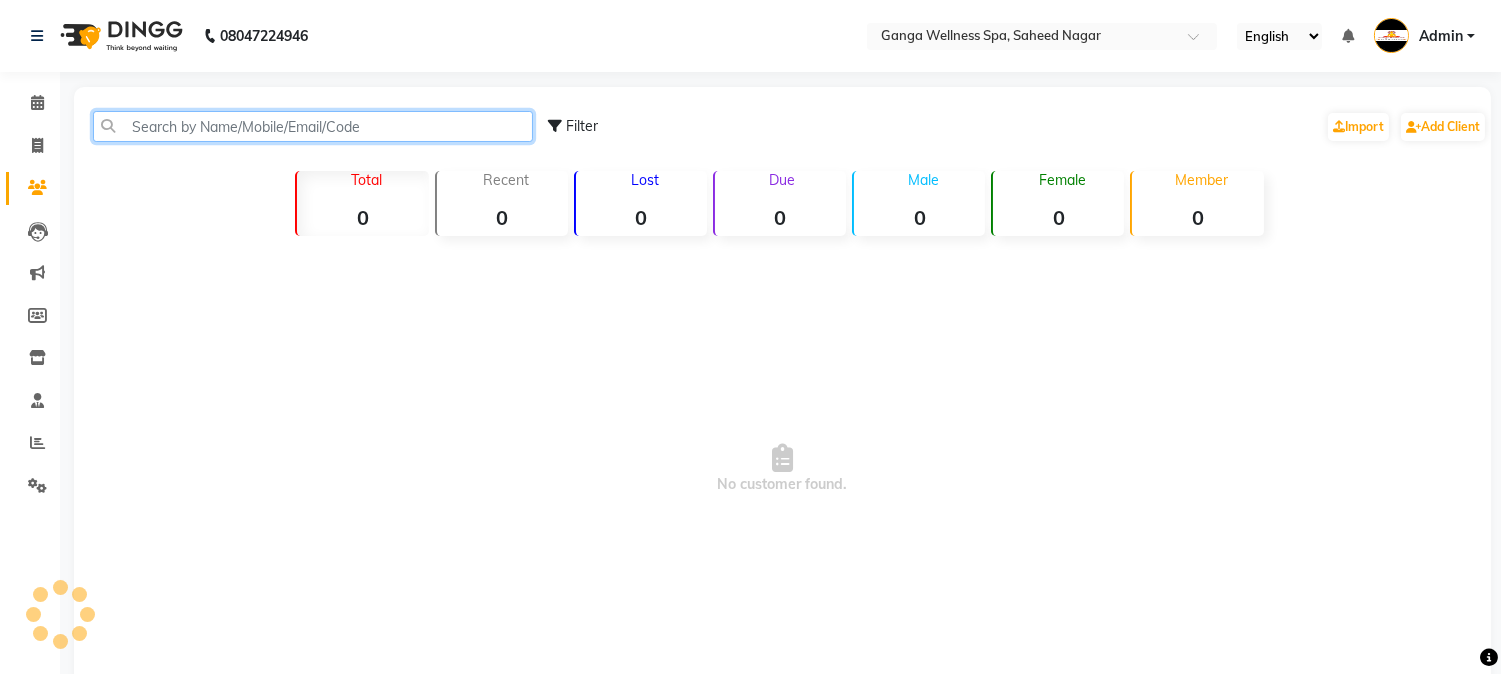 click 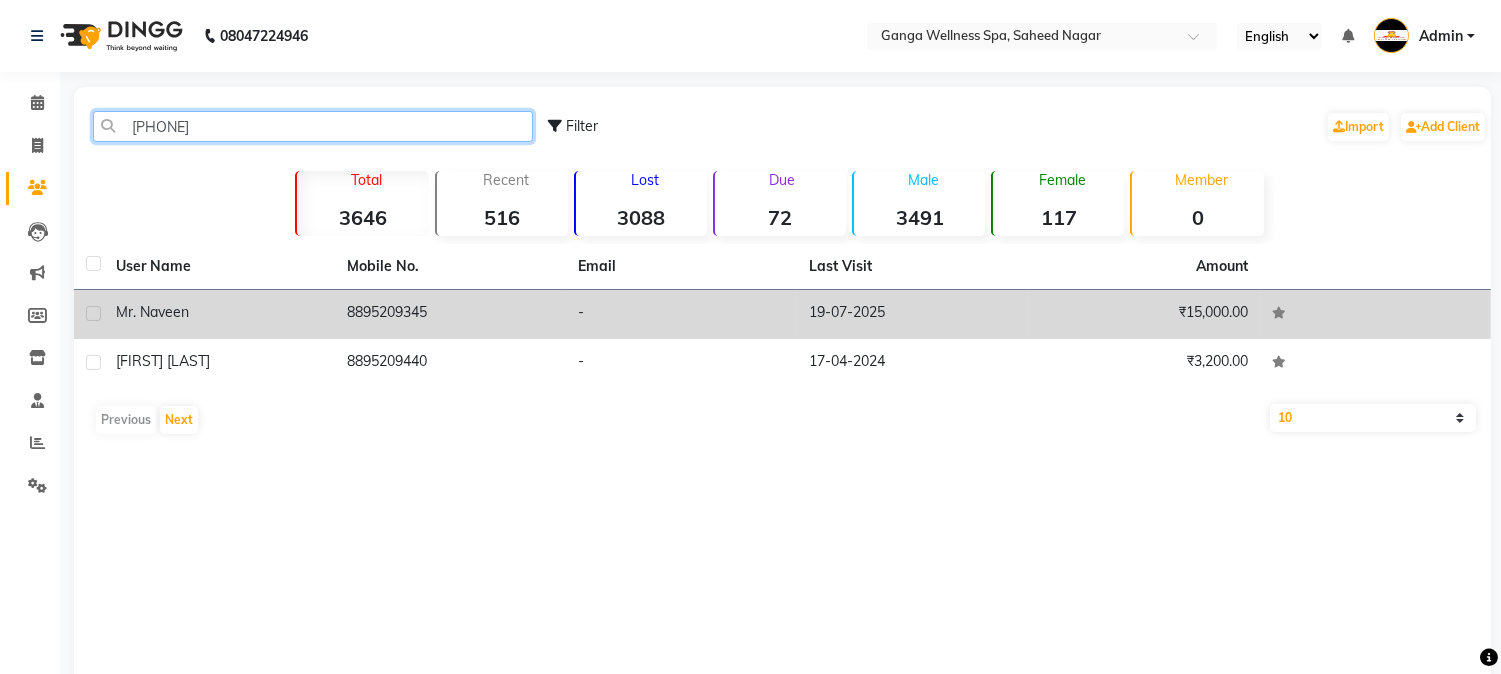 type on "[PHONE]" 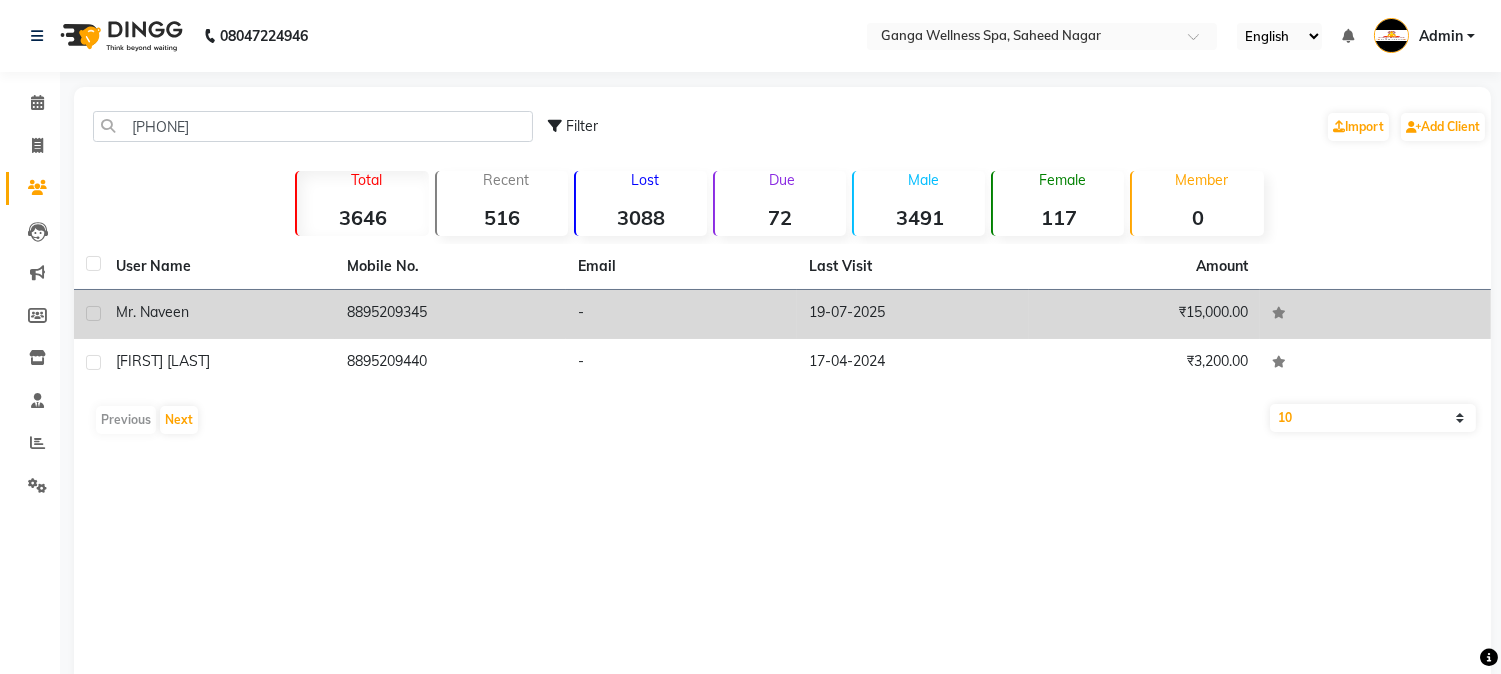 click on "8895209345" 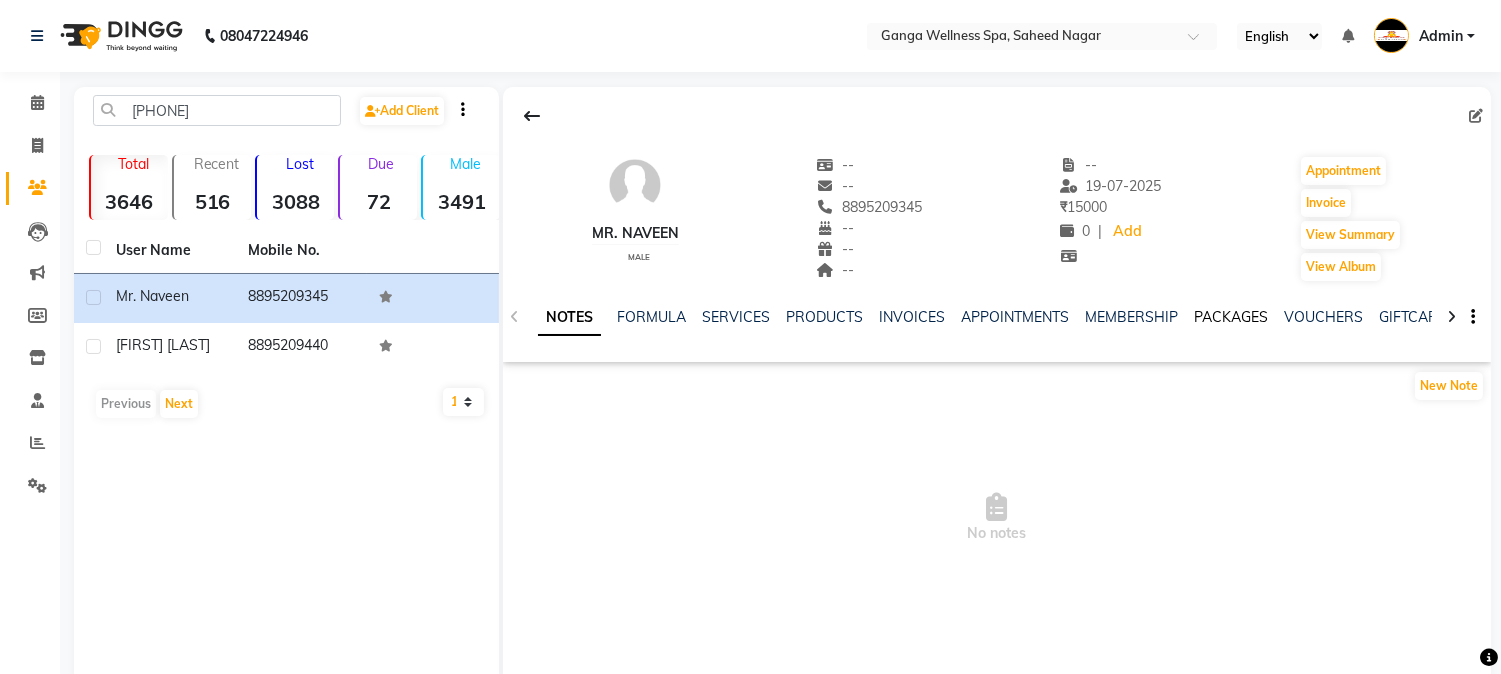 click on "PACKAGES" 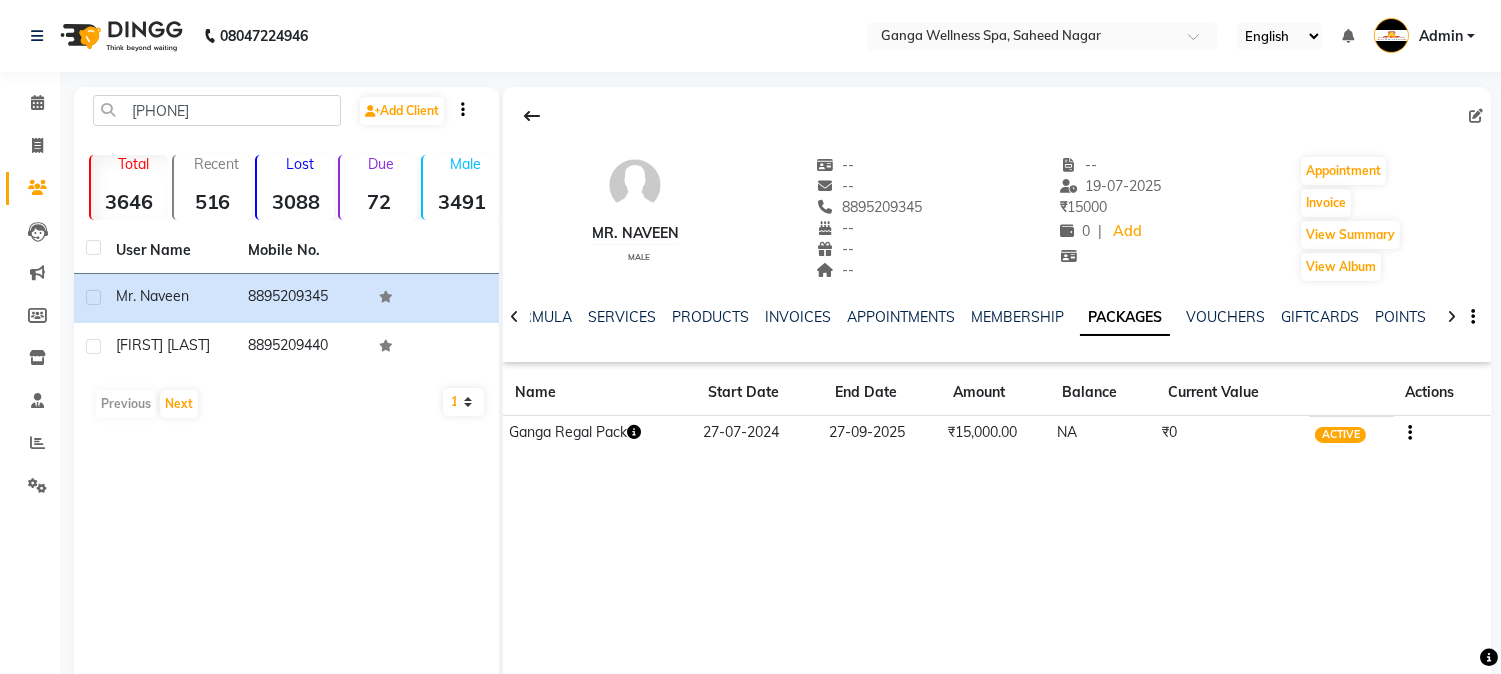 click 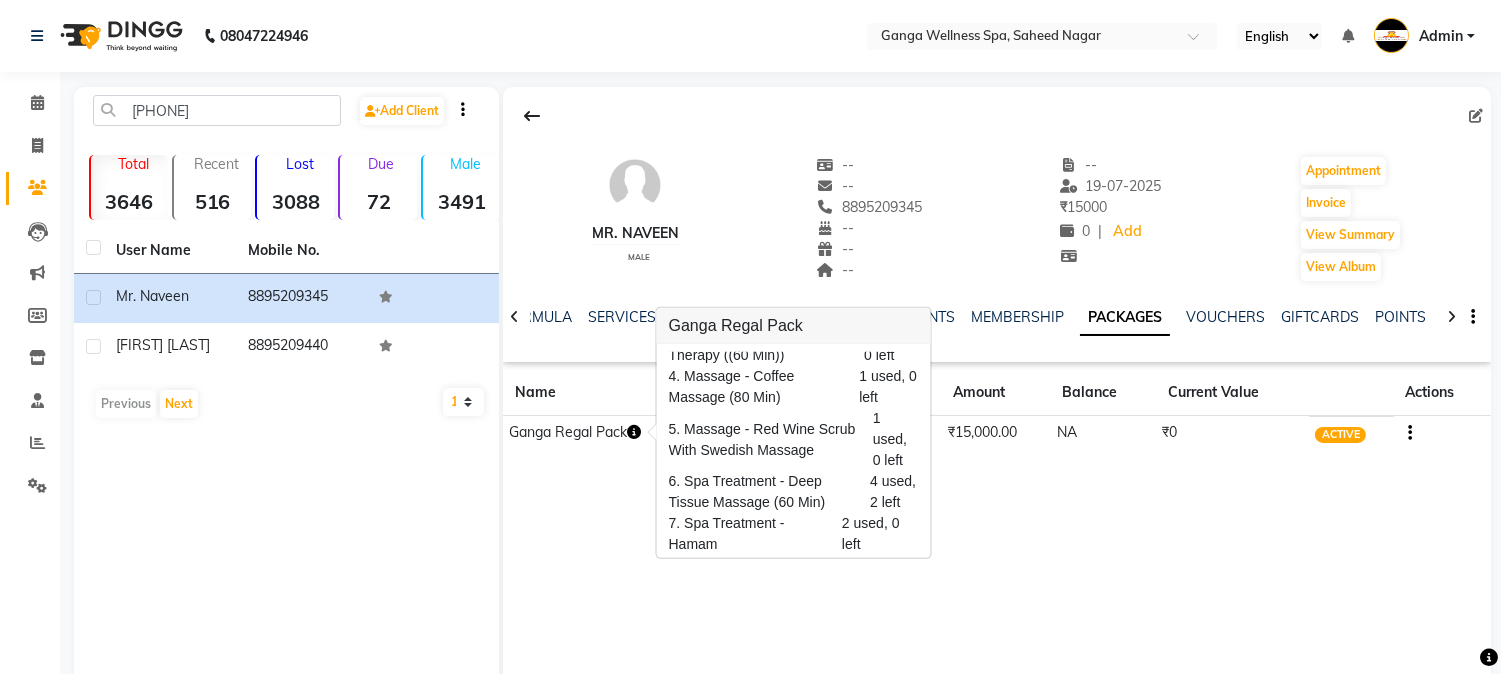 scroll, scrollTop: 137, scrollLeft: 0, axis: vertical 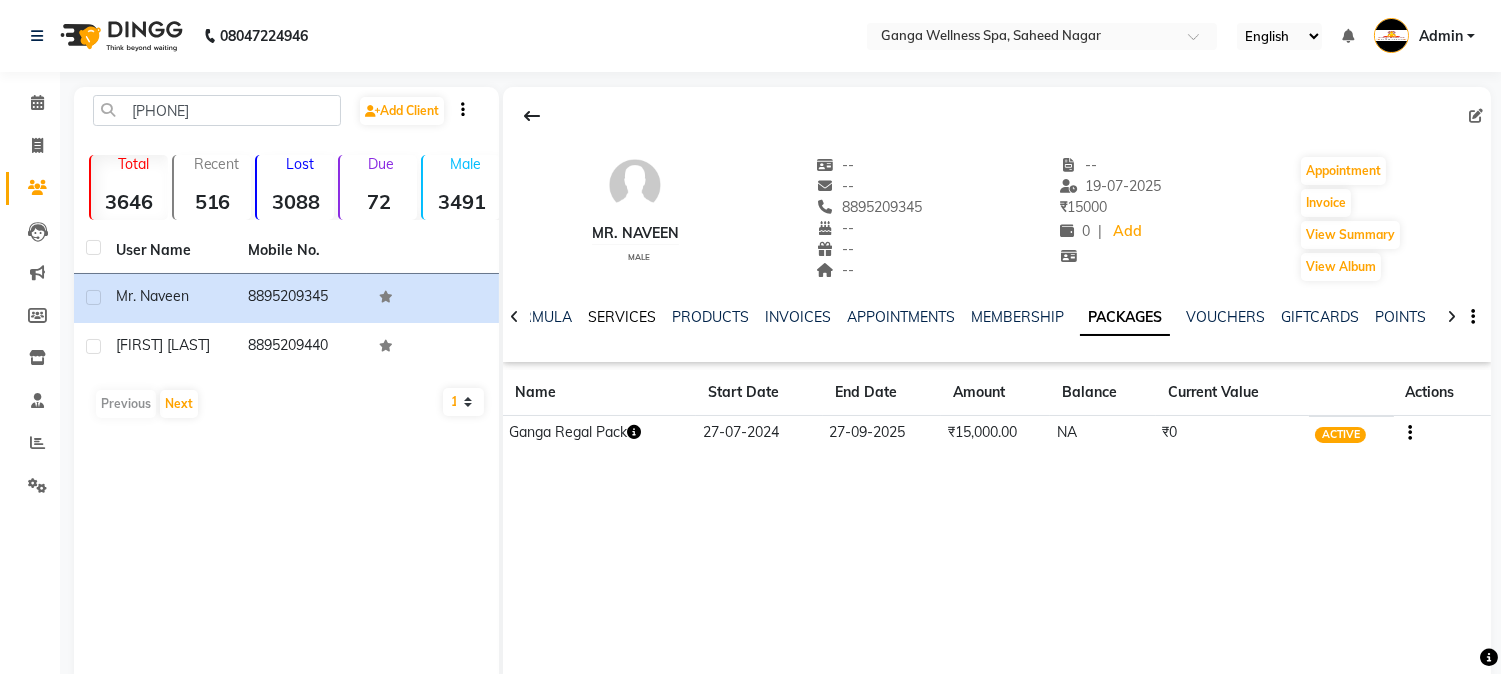 click on "SERVICES" 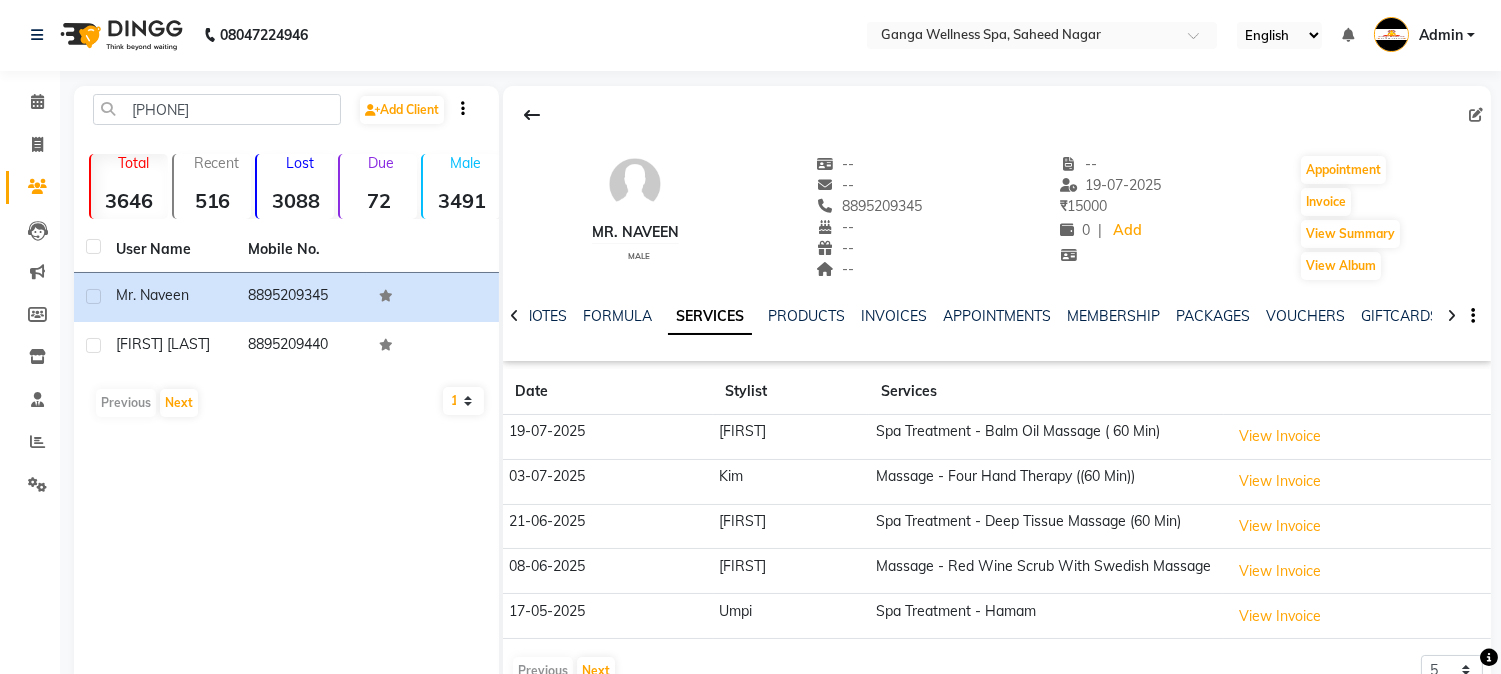 scroll, scrollTop: 0, scrollLeft: 0, axis: both 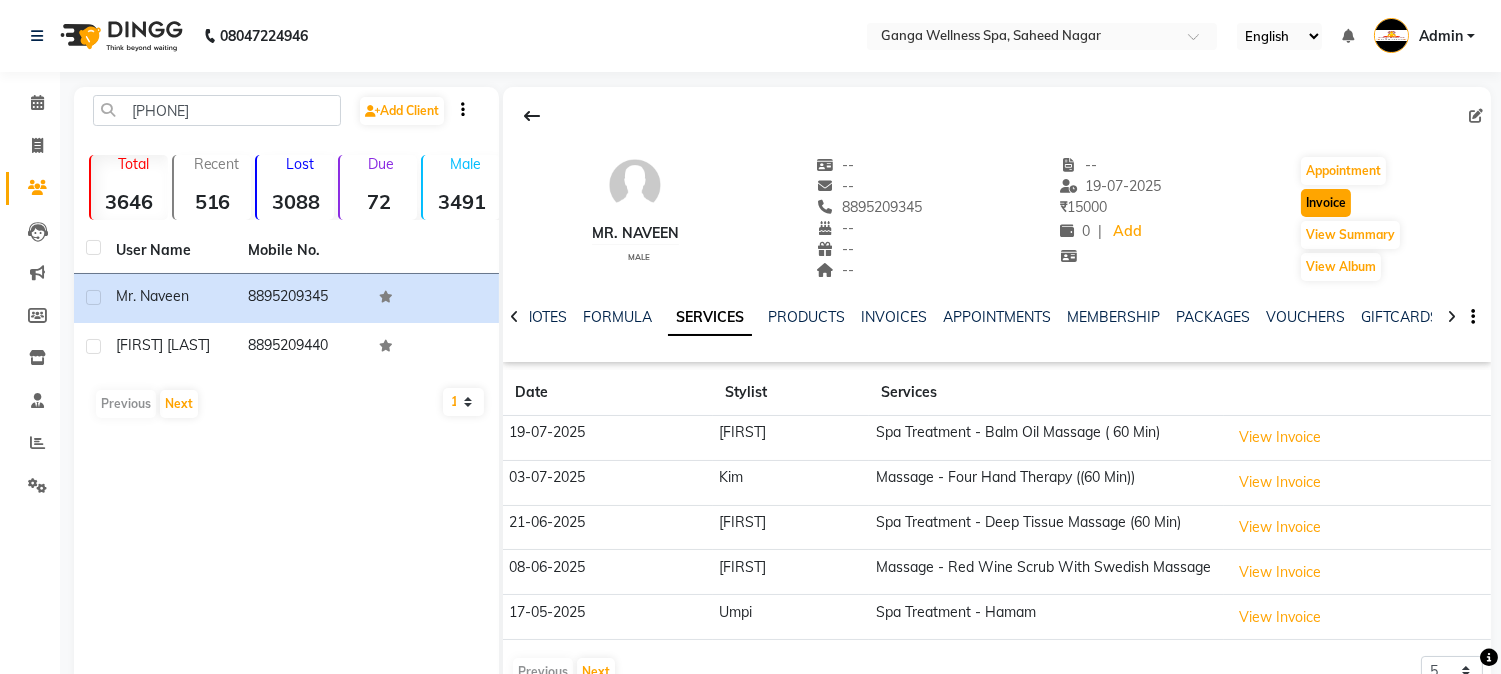 click on "Invoice" 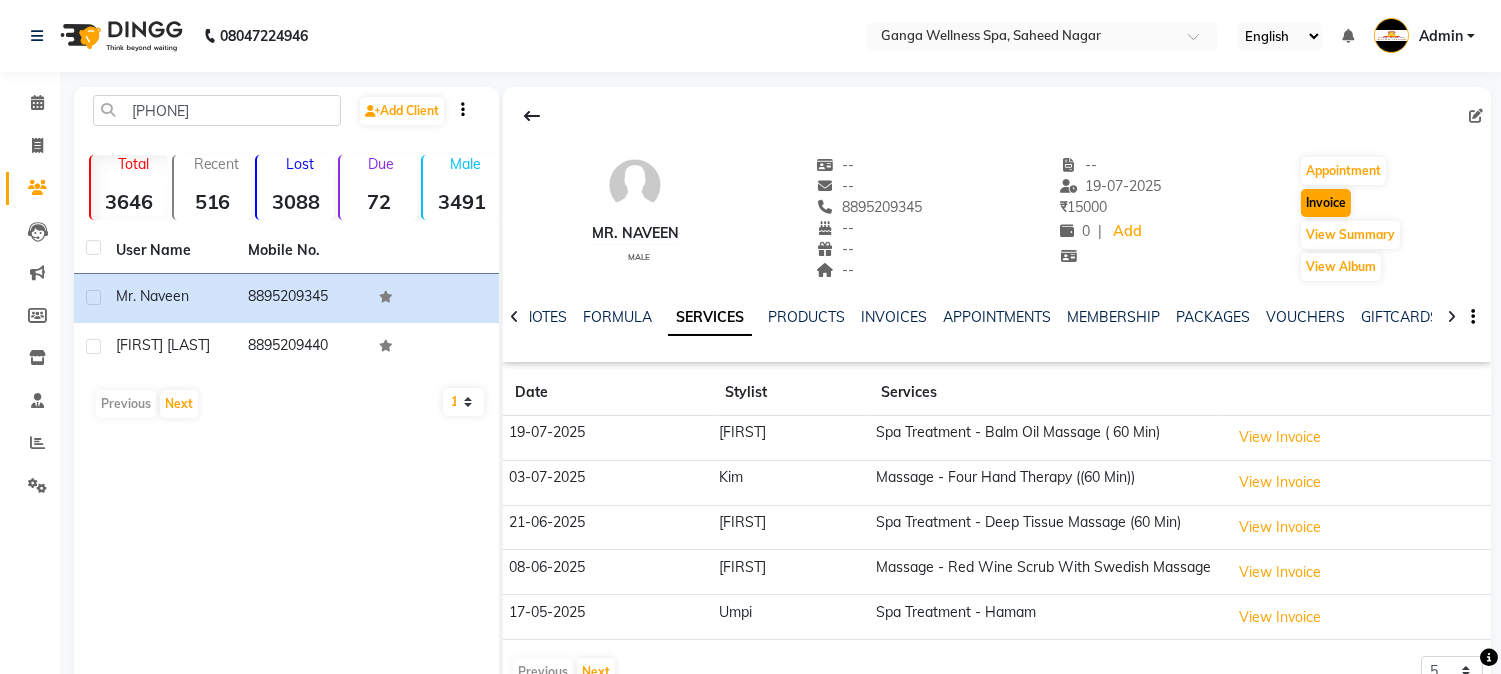 select on "service" 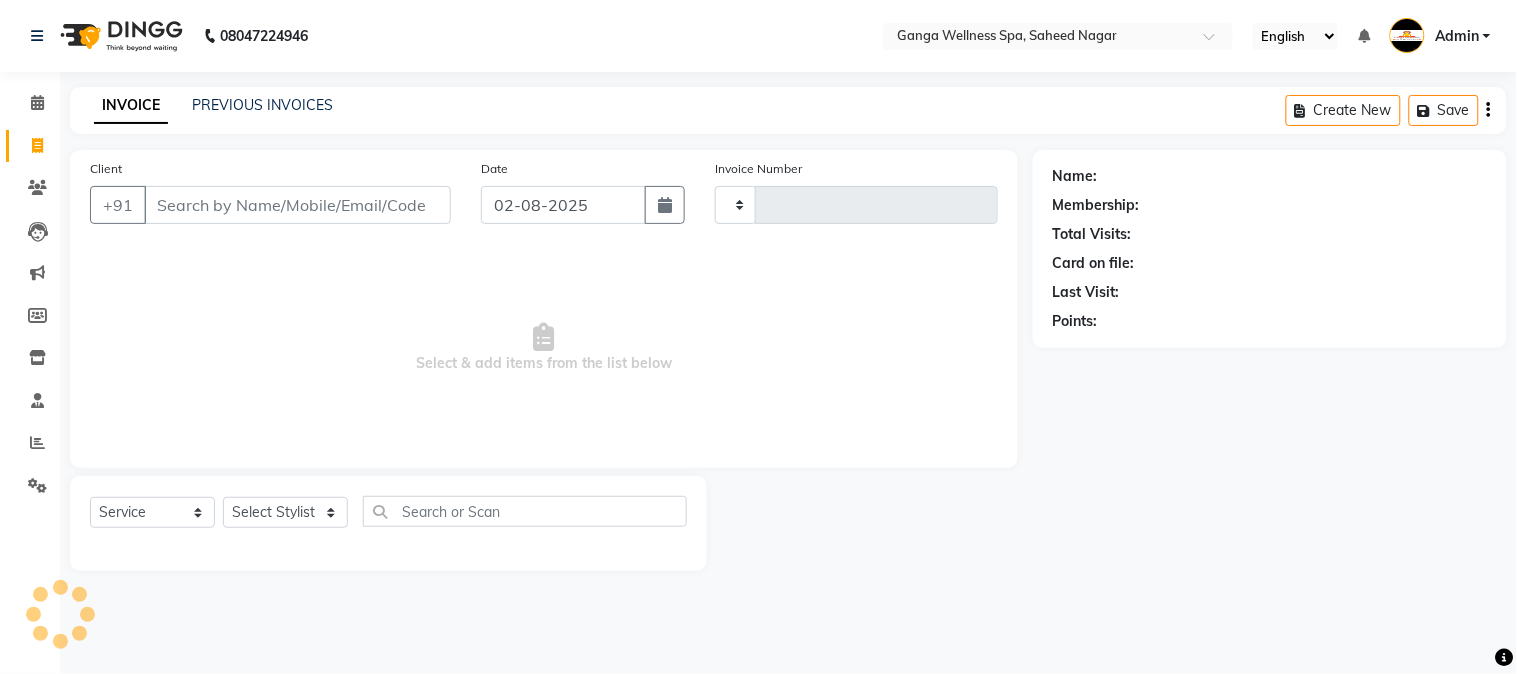 type on "2277" 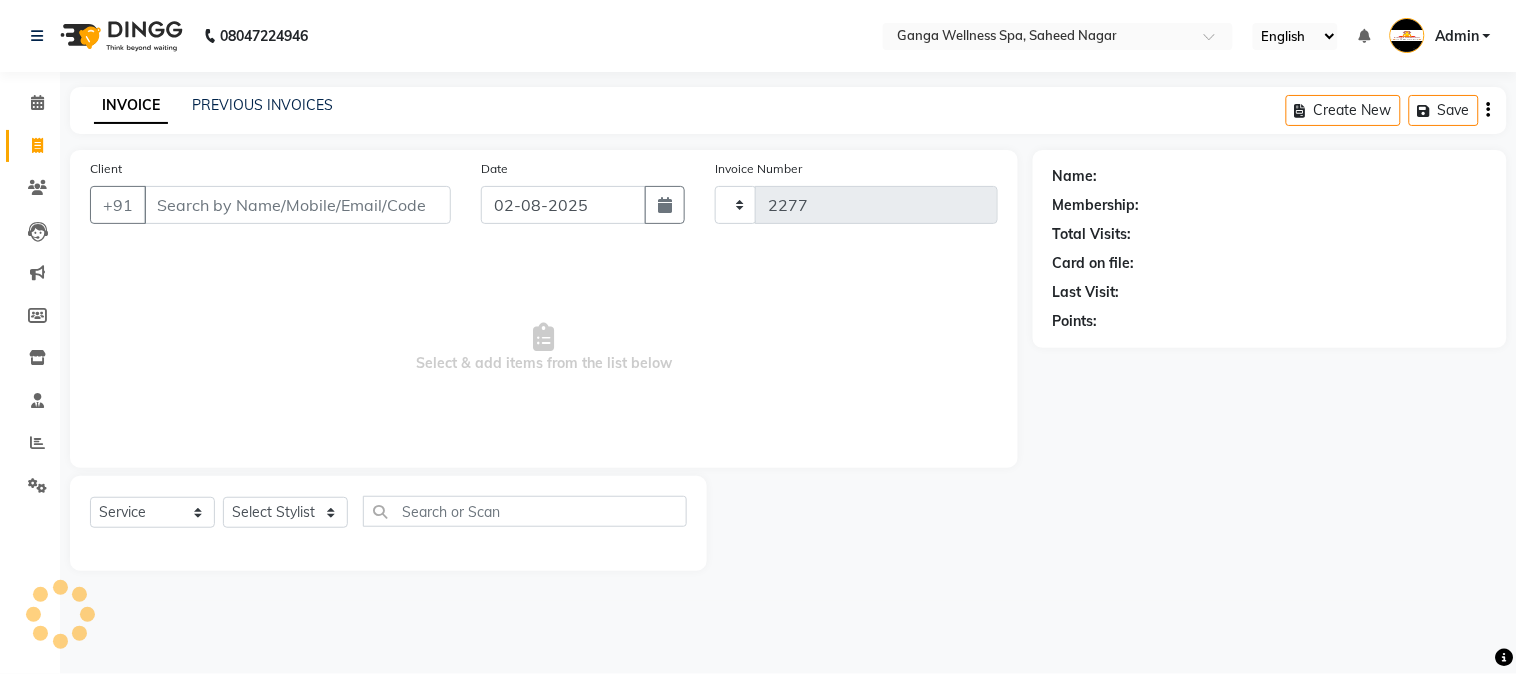 select on "762" 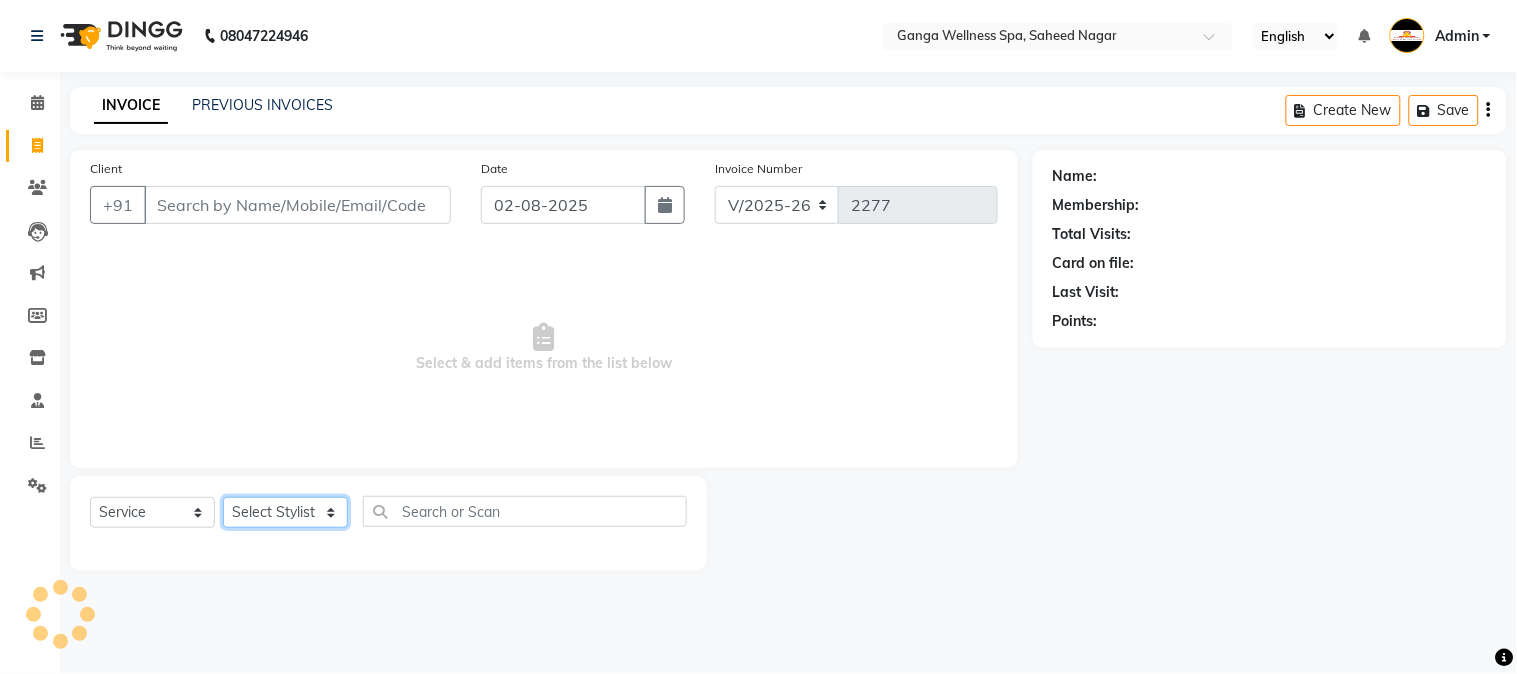 click on "Select Stylist" 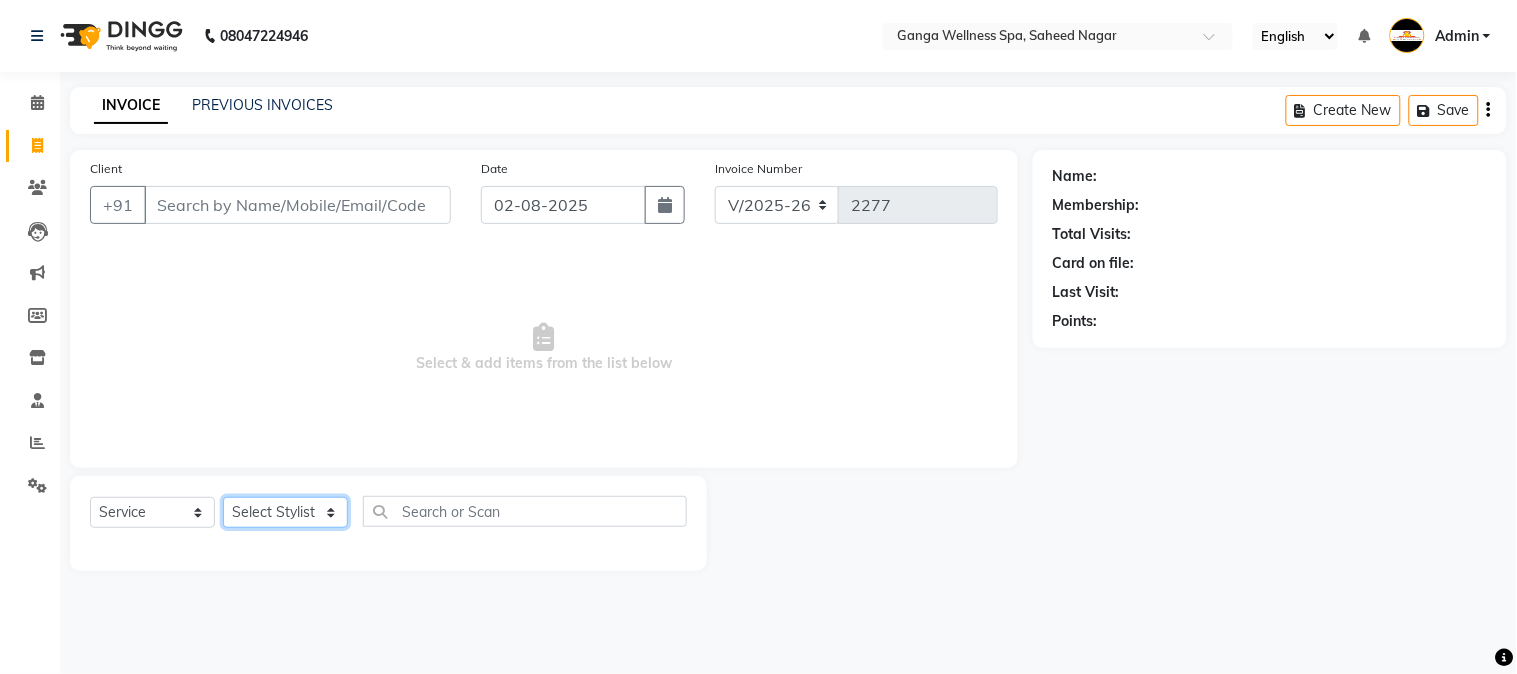 type on "8895209345" 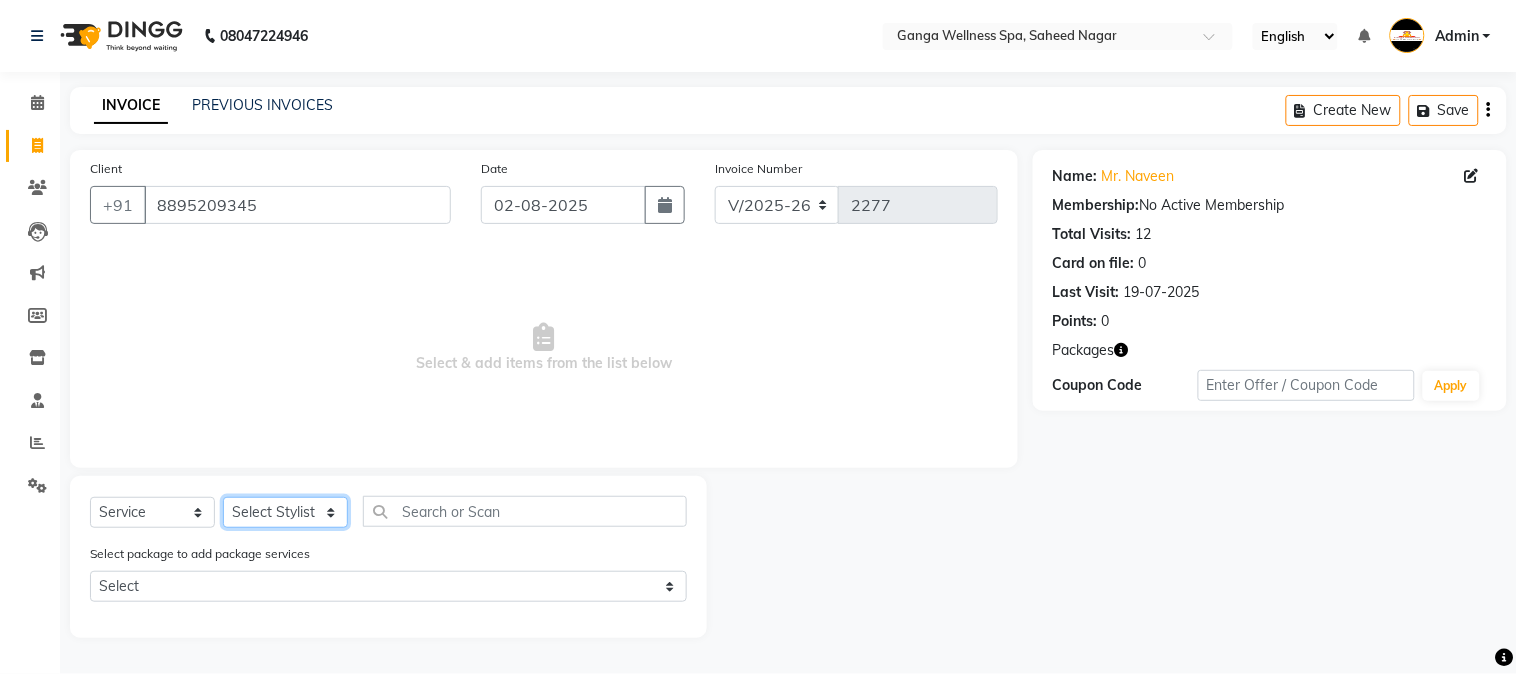 select on "18373" 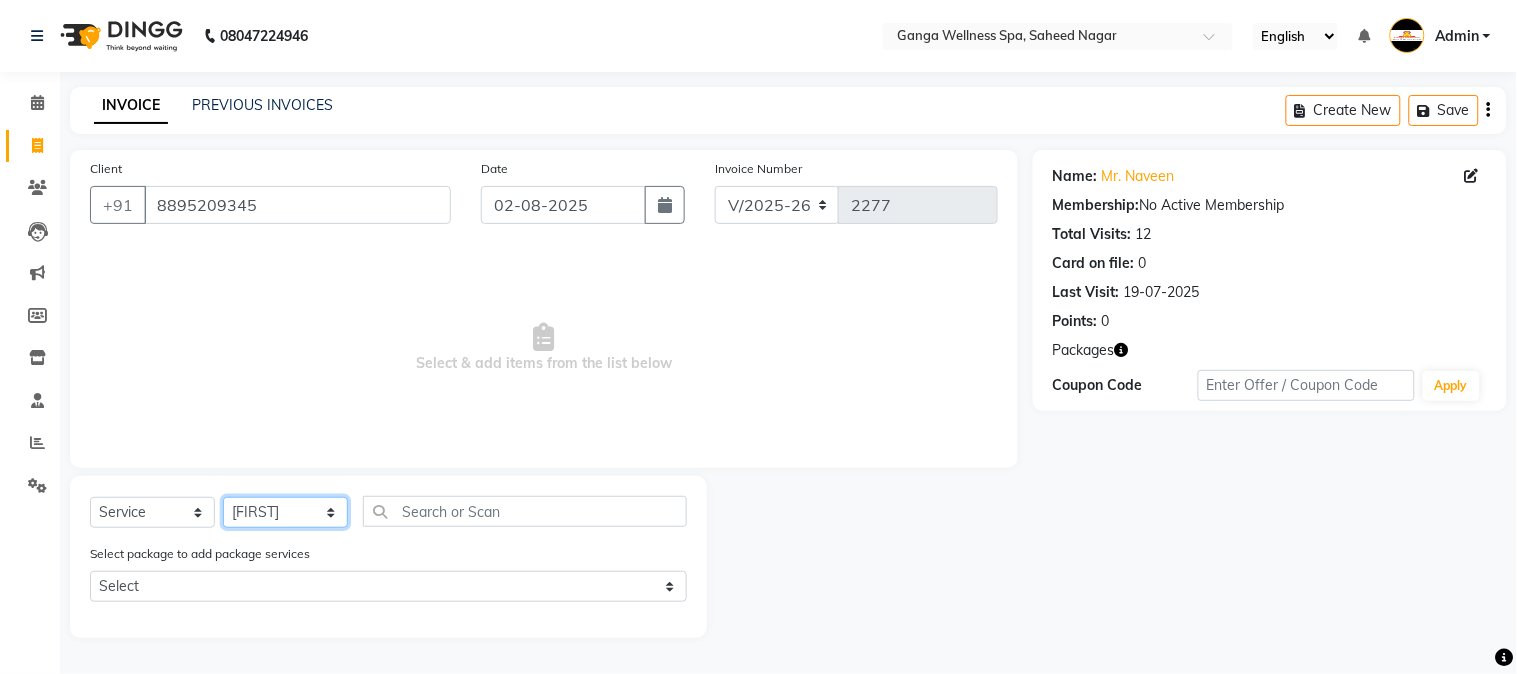 click on "Select Stylist Abhi akhil Alexa AMMY AMMY Annie anya APPI Arohi  Ayen BANCHI Bina Bina CJ CRP 1 Daina ELINA ferjana G1 G1 ONE PLUS  G1 Salon G2 Helen JEENY Jhanka Jojo Kana KEMPI KEMPI Kim krishna KTI Lili Rout Lily LINDA LIZA Martha  MELODY MERRY  minu Moon nancy Noiny pinkey Pradeep Prity  Riya ROOZ  Sony steffy SUCHI  Surren Sir Sushree Swapna Umpi upashana Zouli" 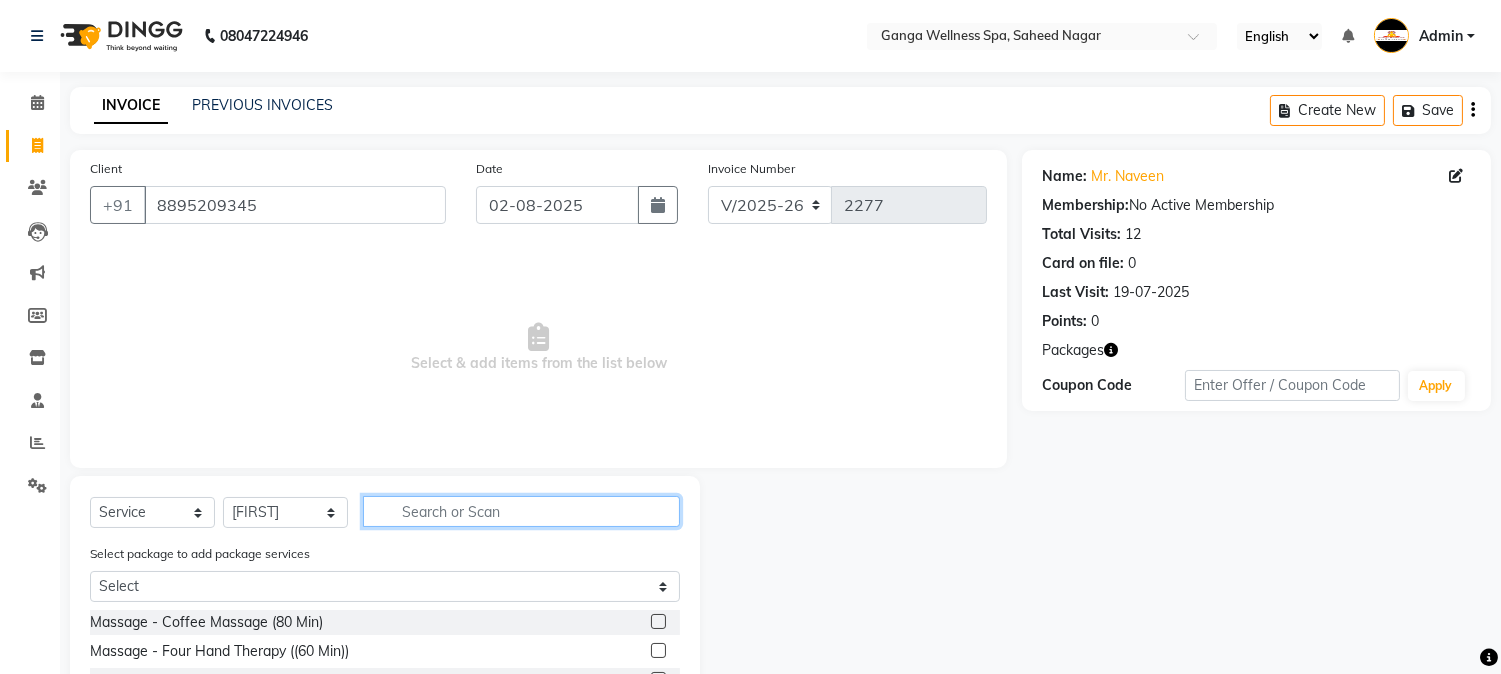 click 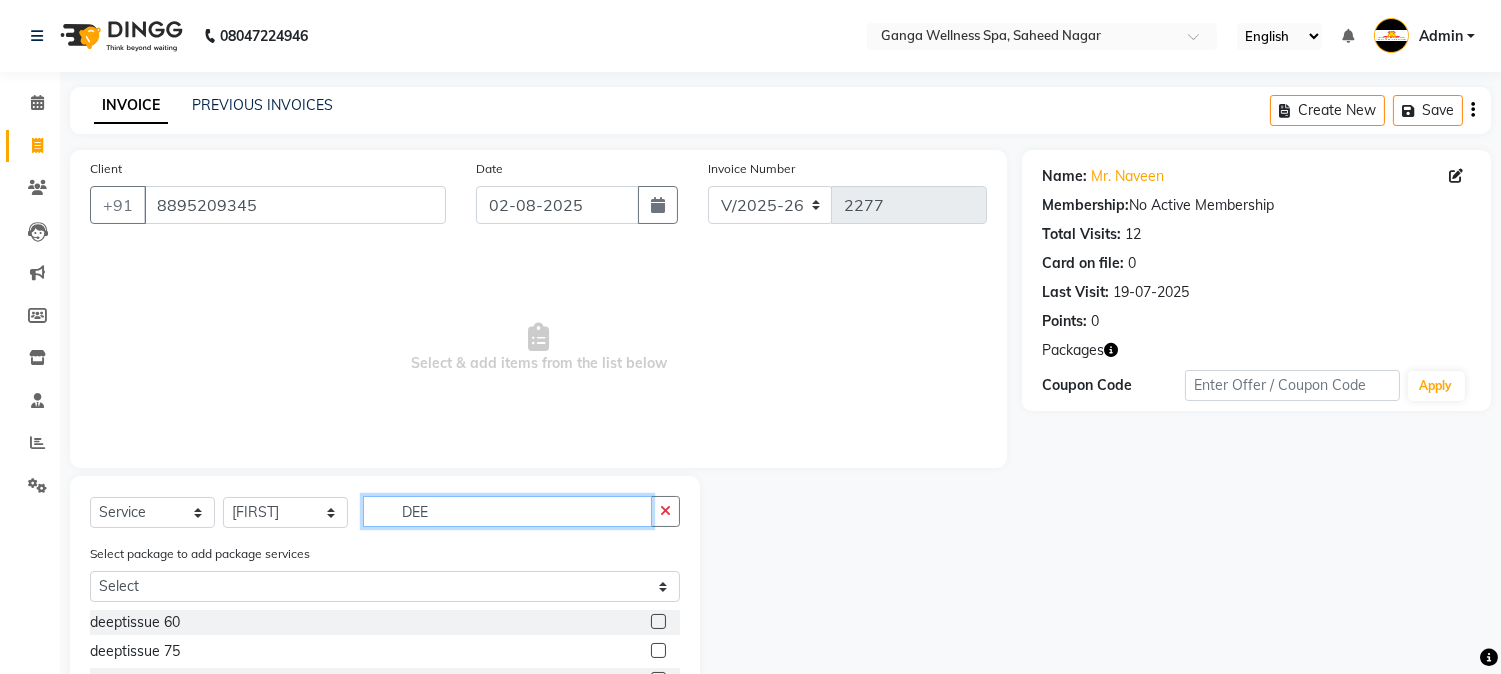 scroll, scrollTop: 167, scrollLeft: 0, axis: vertical 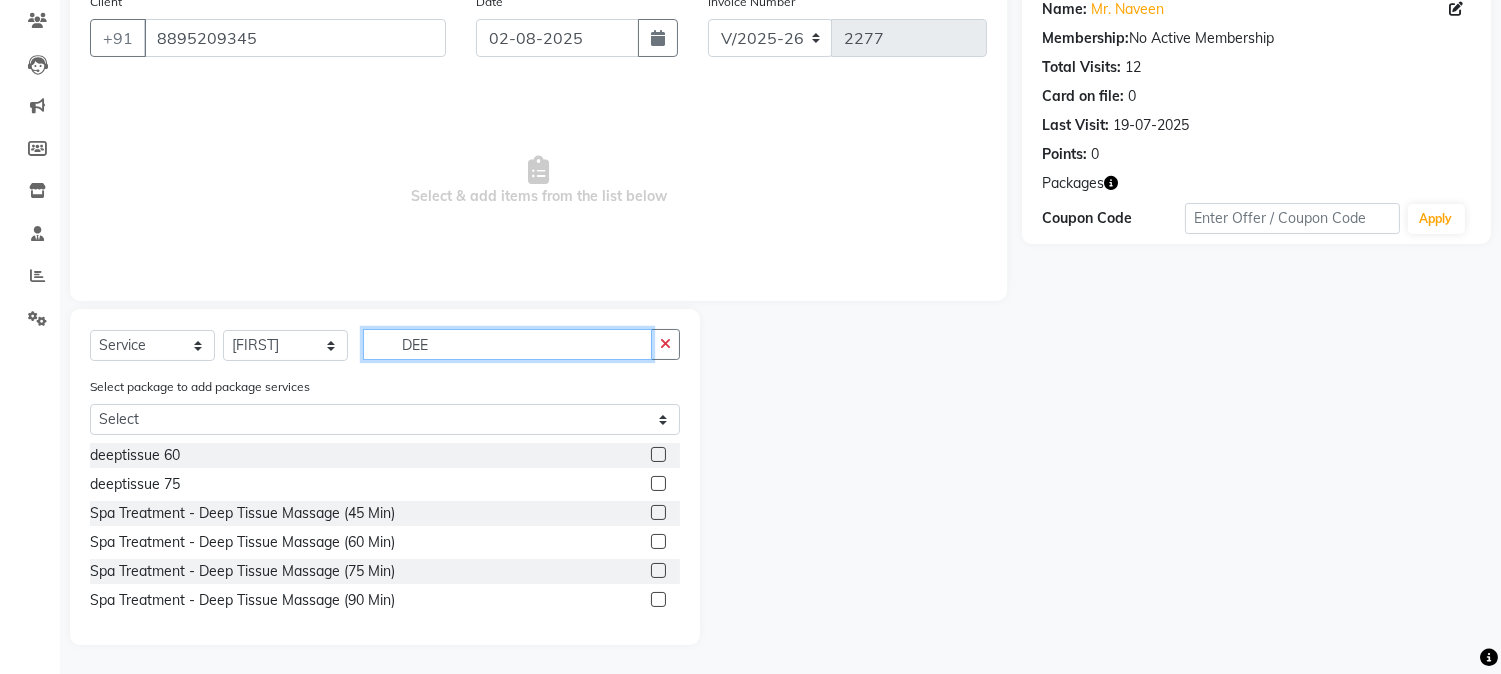 type on "DEE" 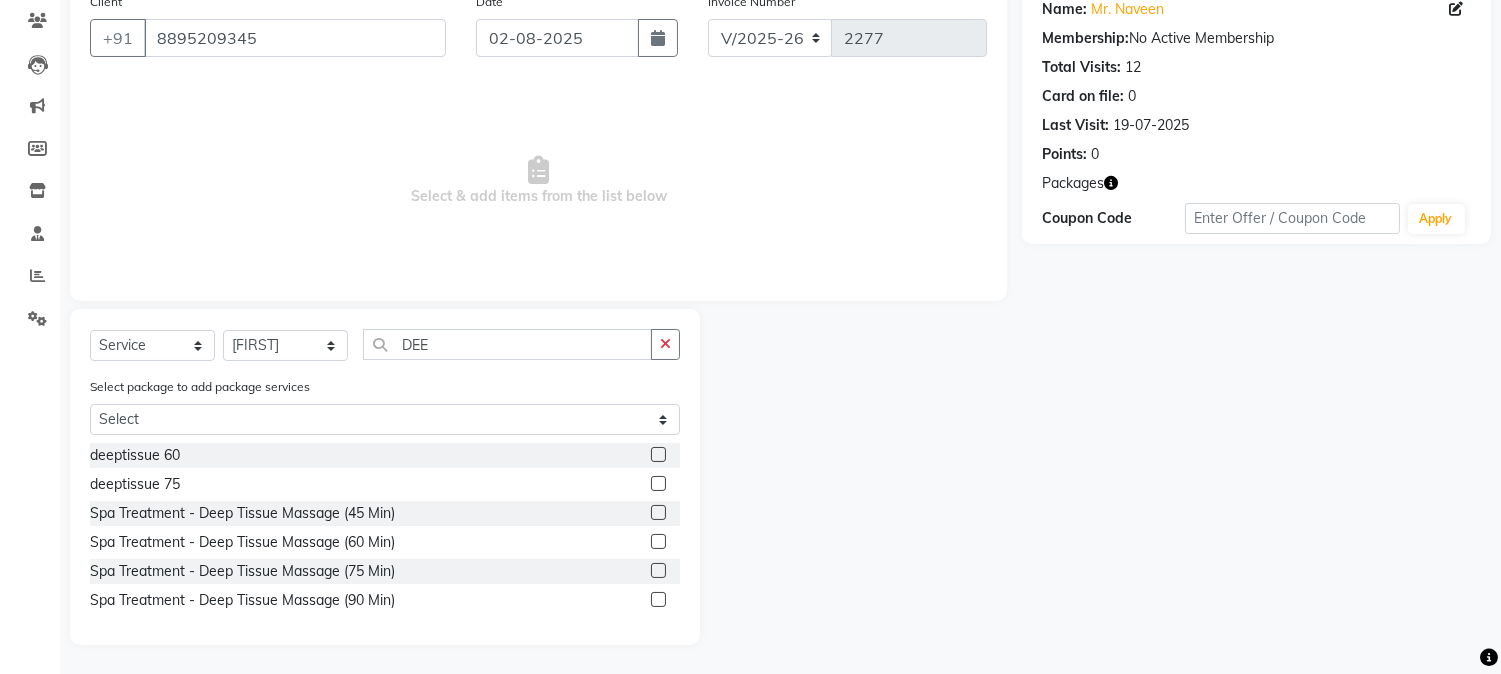 click 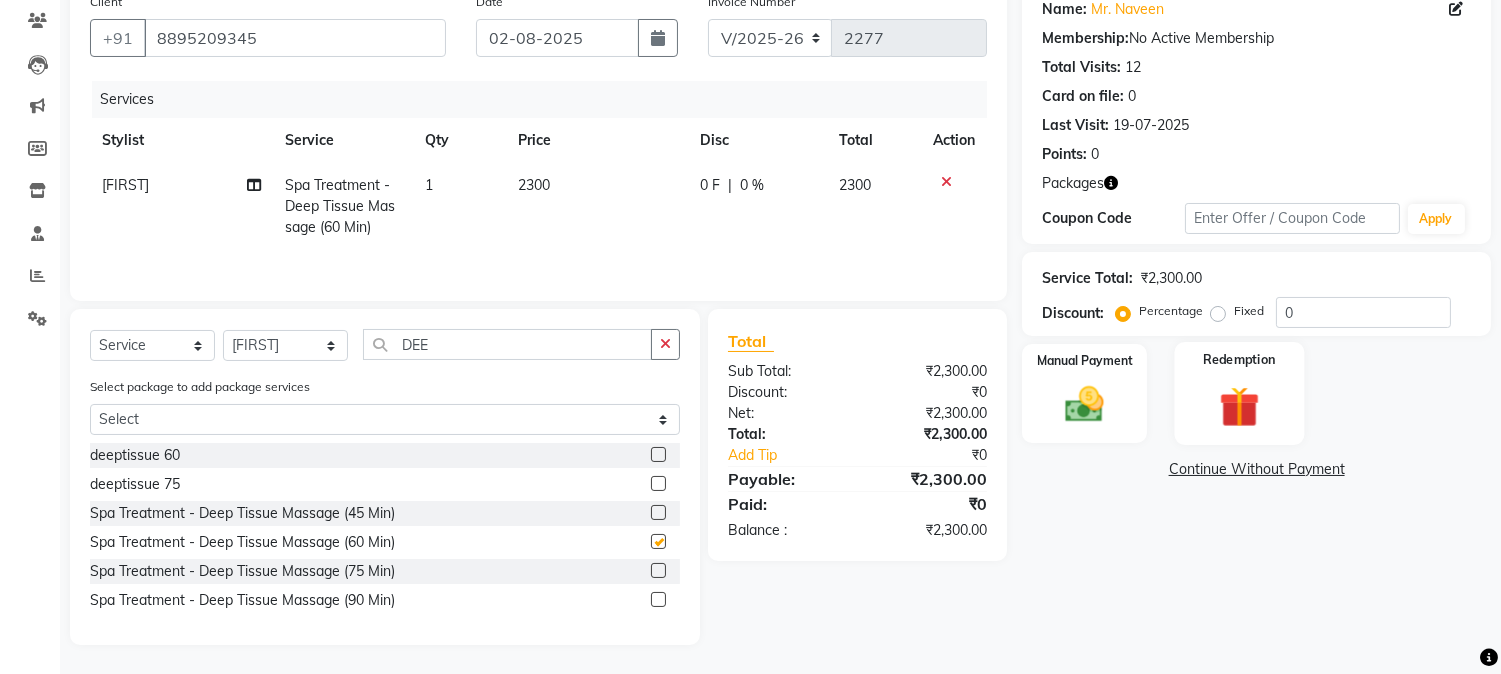 checkbox on "false" 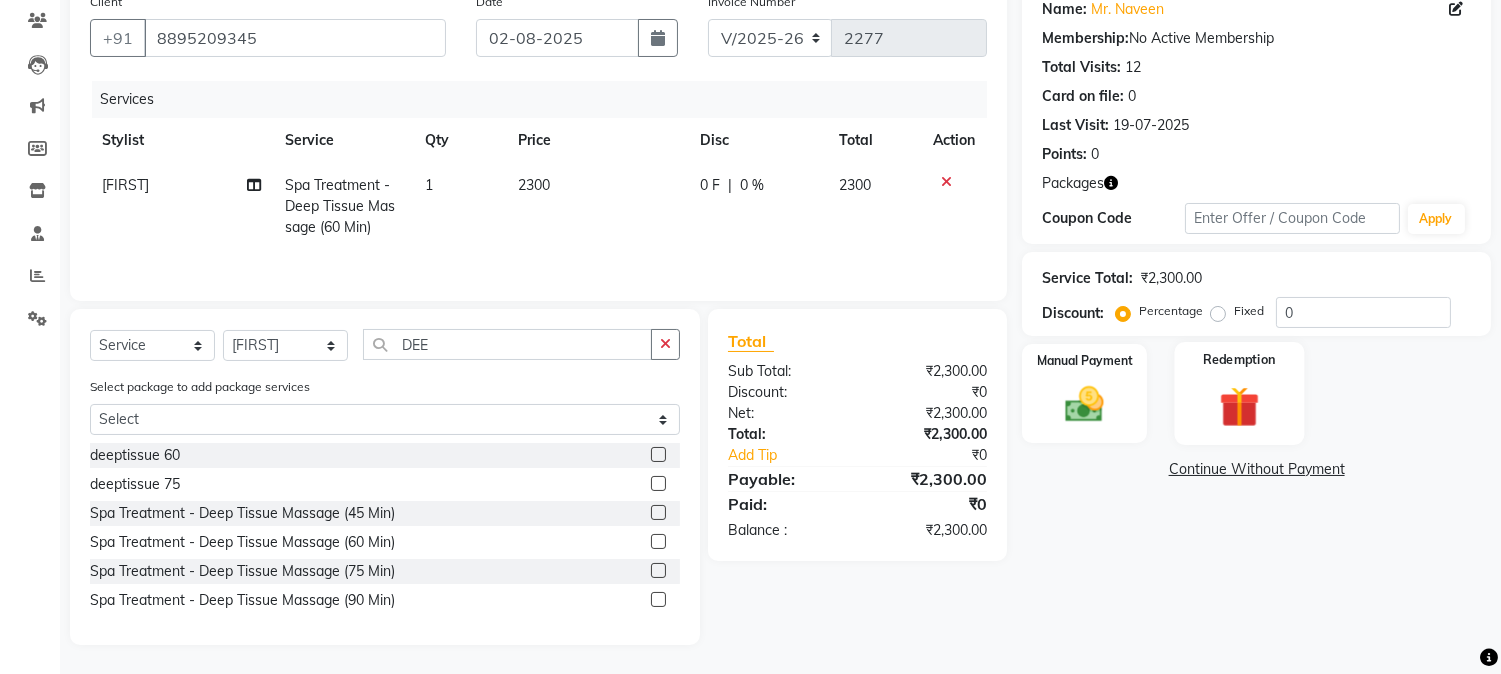 click 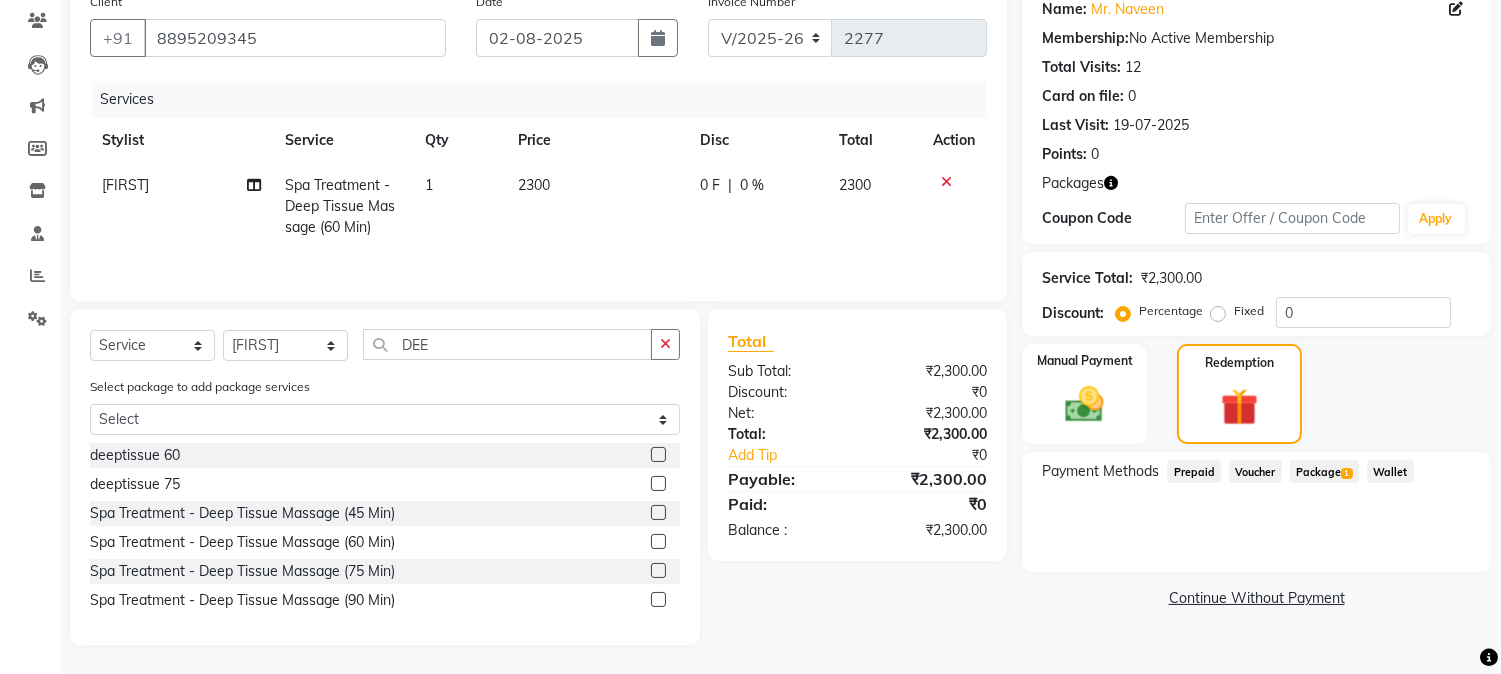 click on "Package  1" 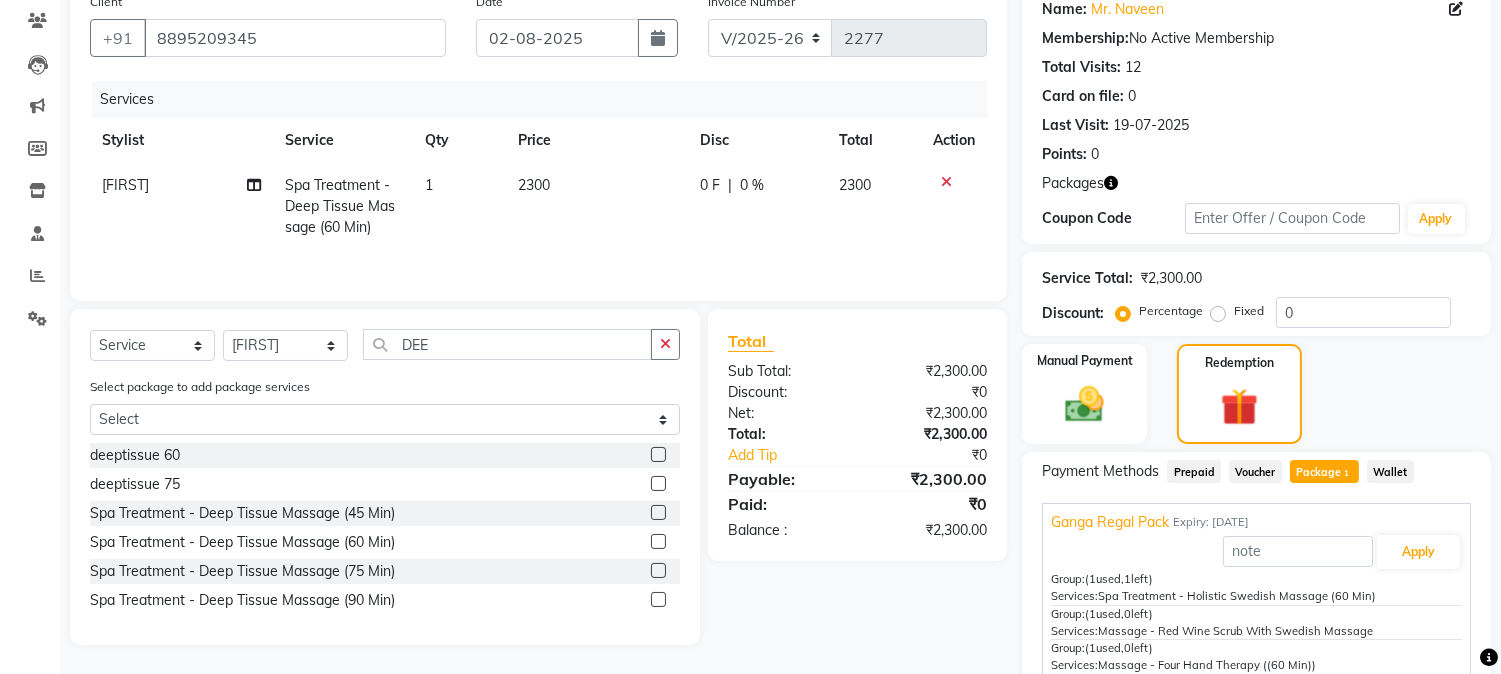 scroll, scrollTop: 295, scrollLeft: 0, axis: vertical 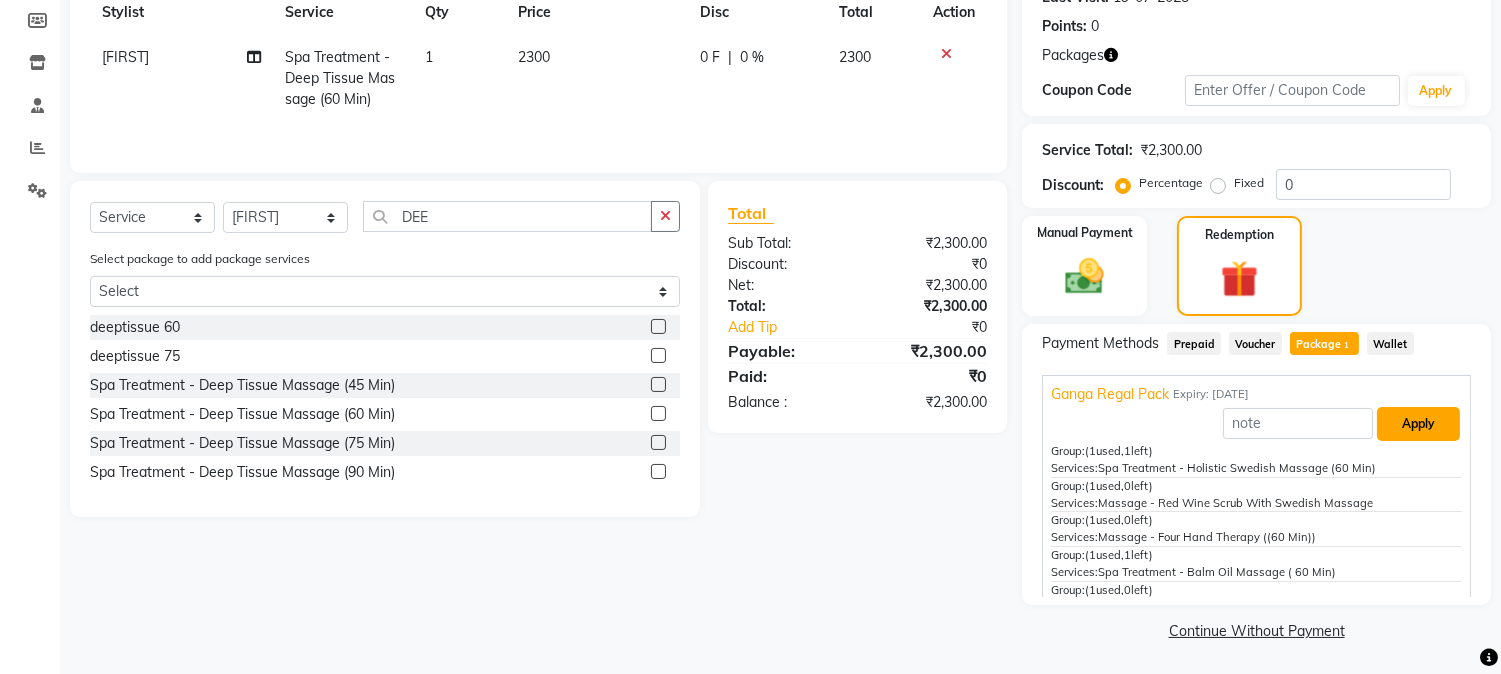click on "Apply" at bounding box center [1418, 424] 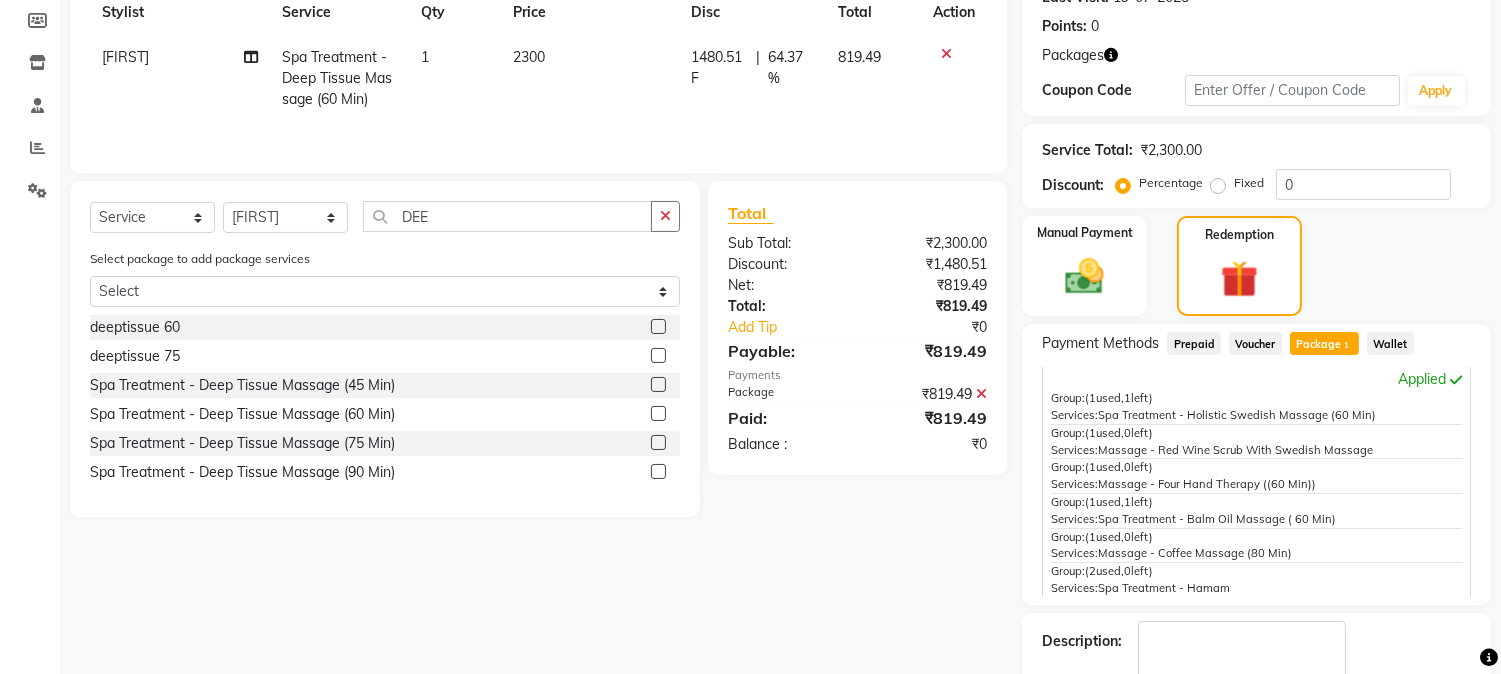 scroll, scrollTop: 96, scrollLeft: 0, axis: vertical 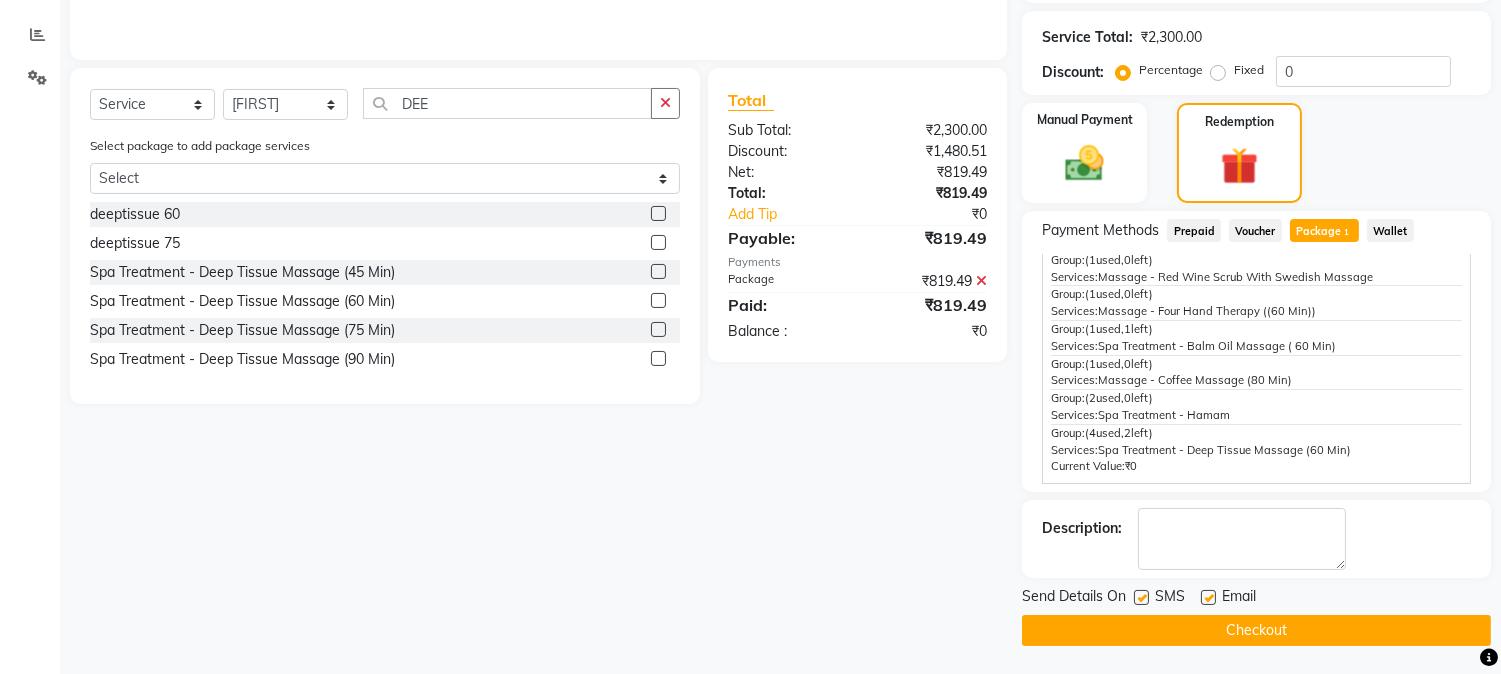 click on "Checkout" 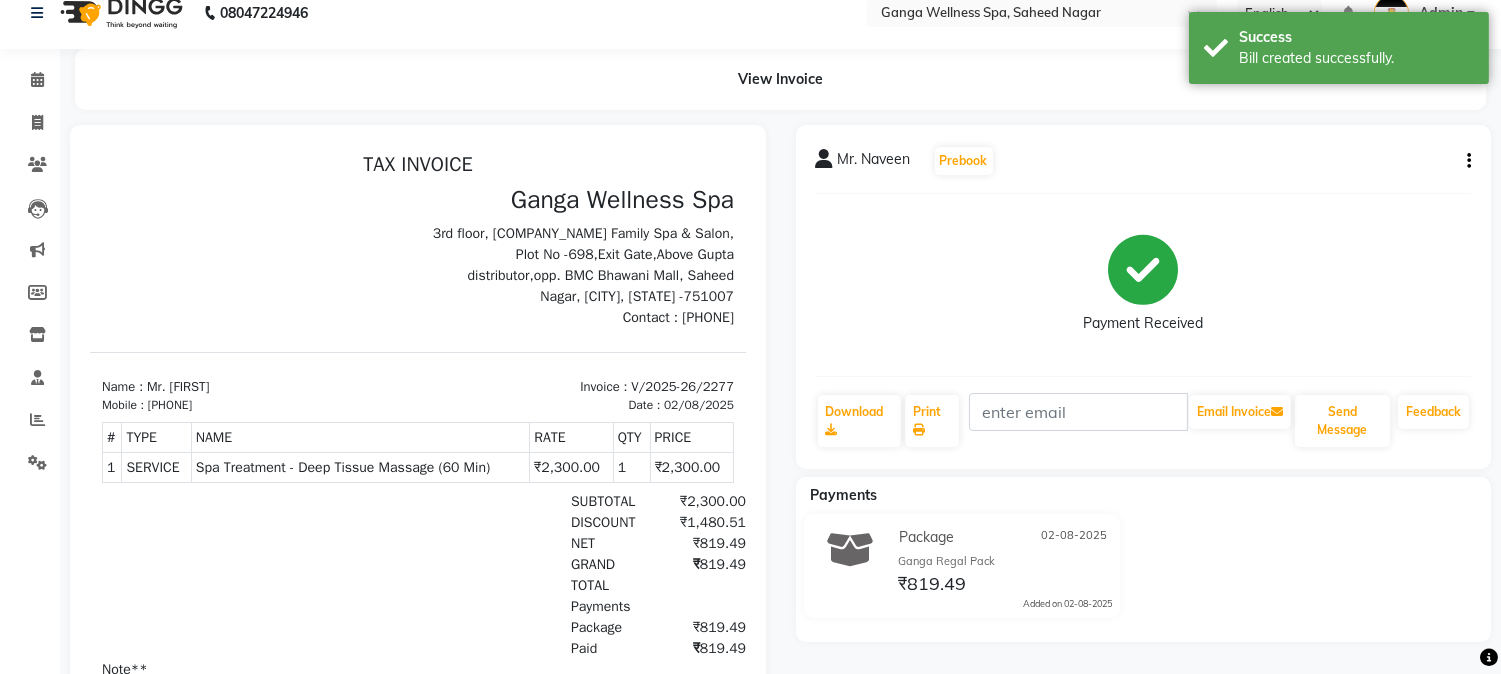 scroll, scrollTop: 132, scrollLeft: 0, axis: vertical 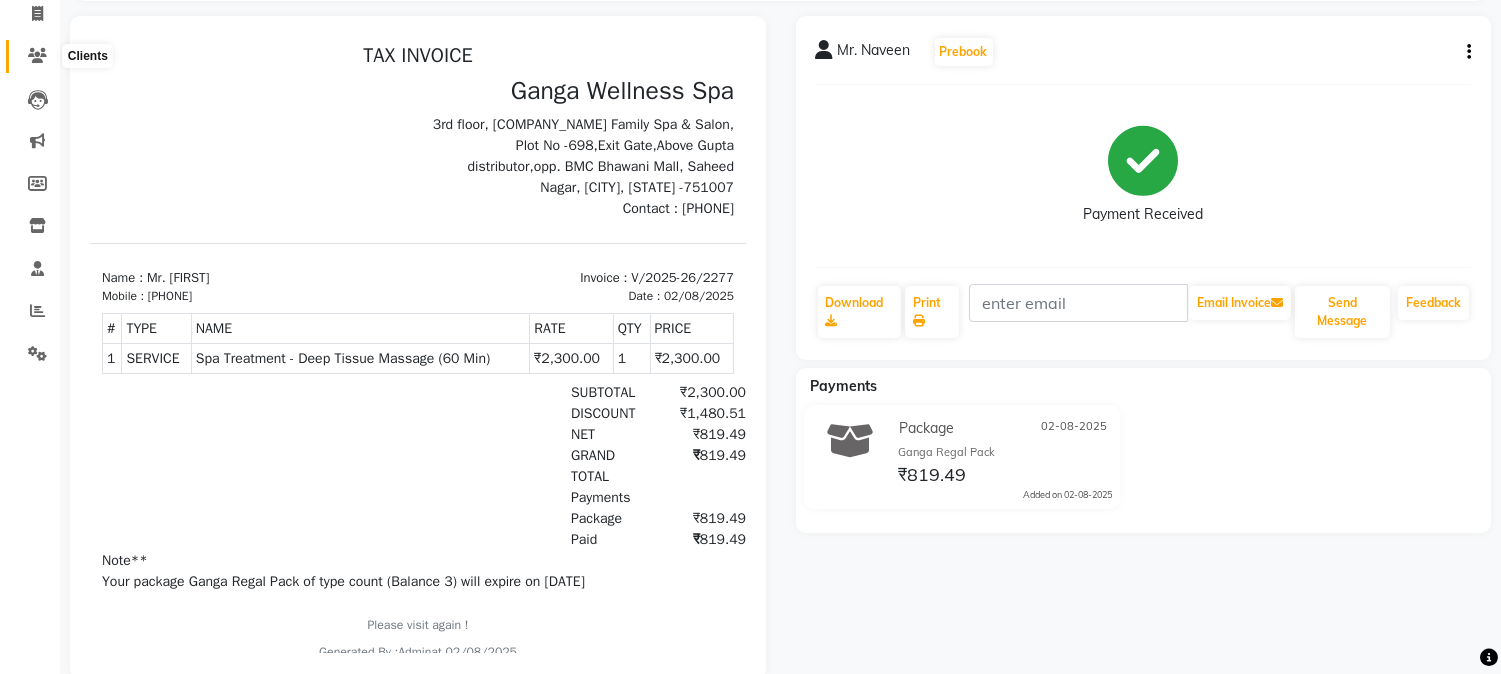 click 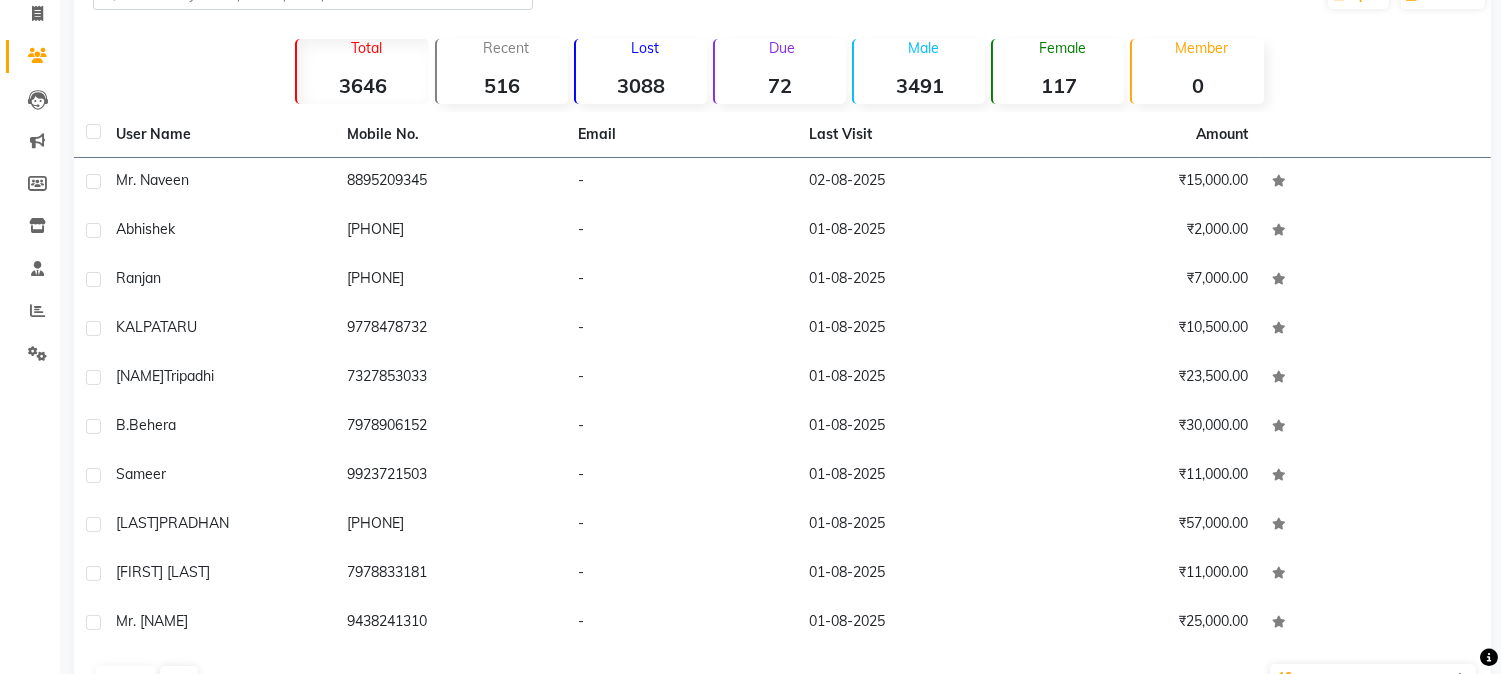 scroll, scrollTop: 0, scrollLeft: 0, axis: both 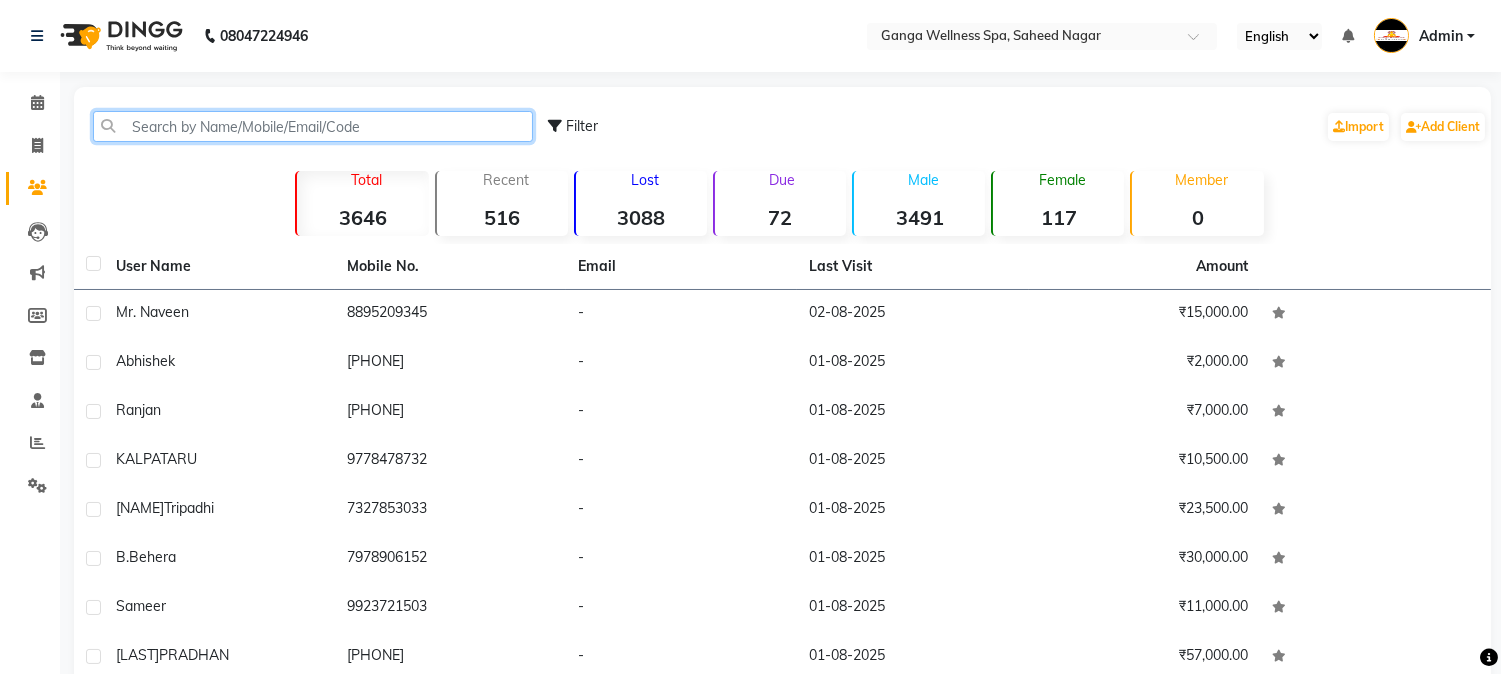 click 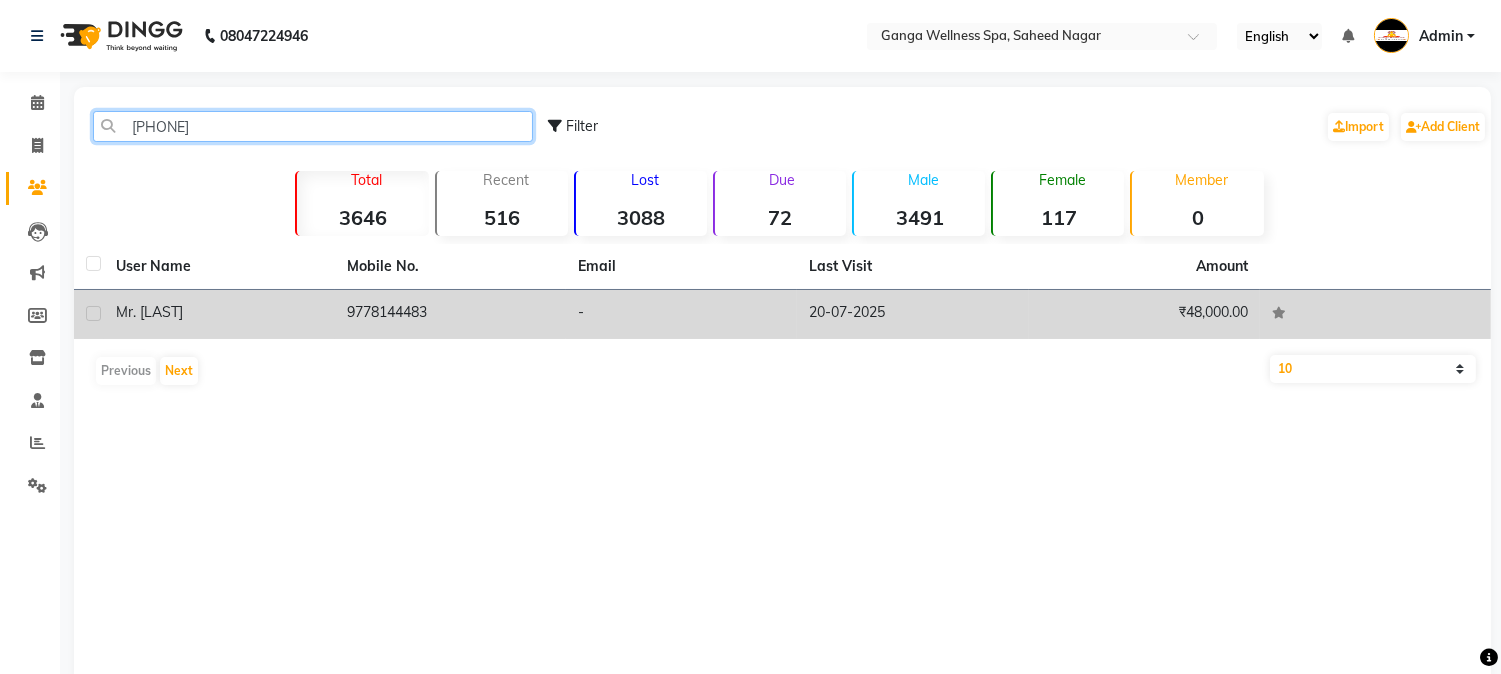 type on "[PHONE]" 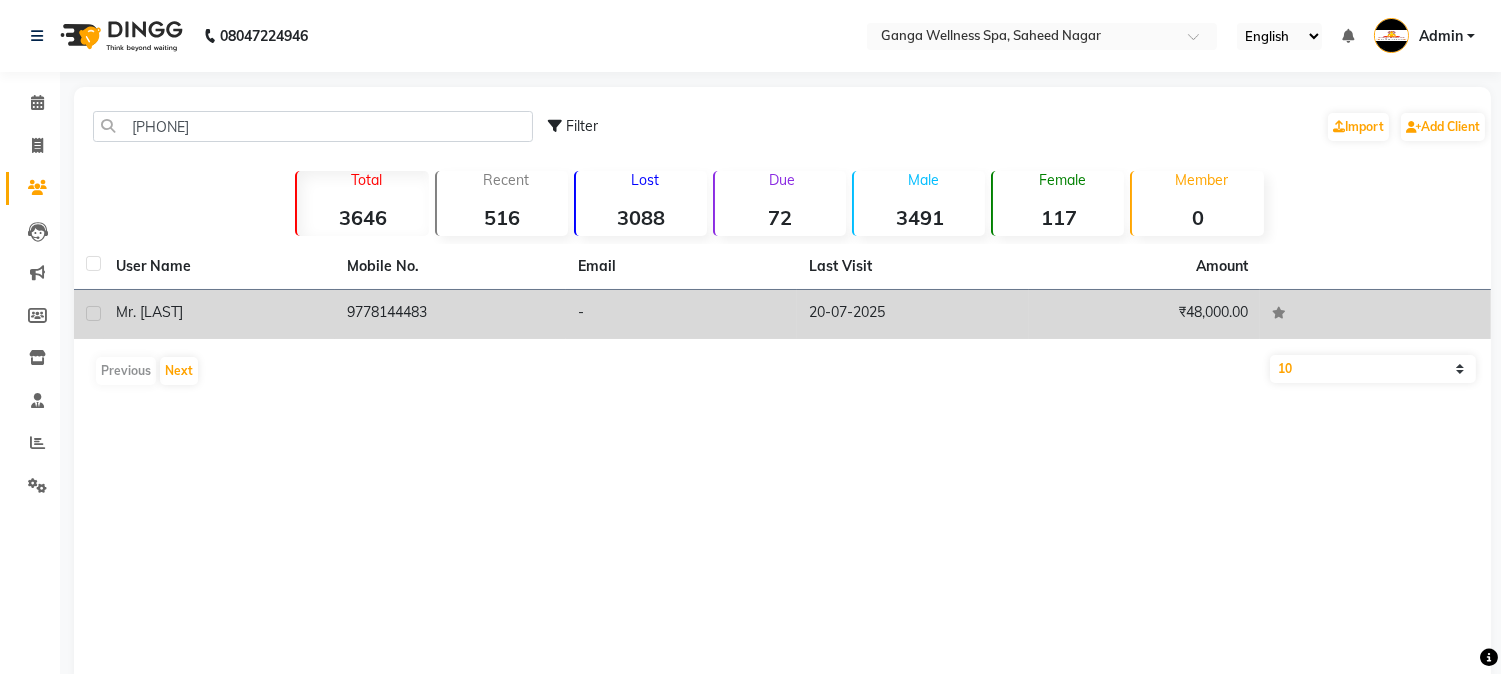 click on "9778144483" 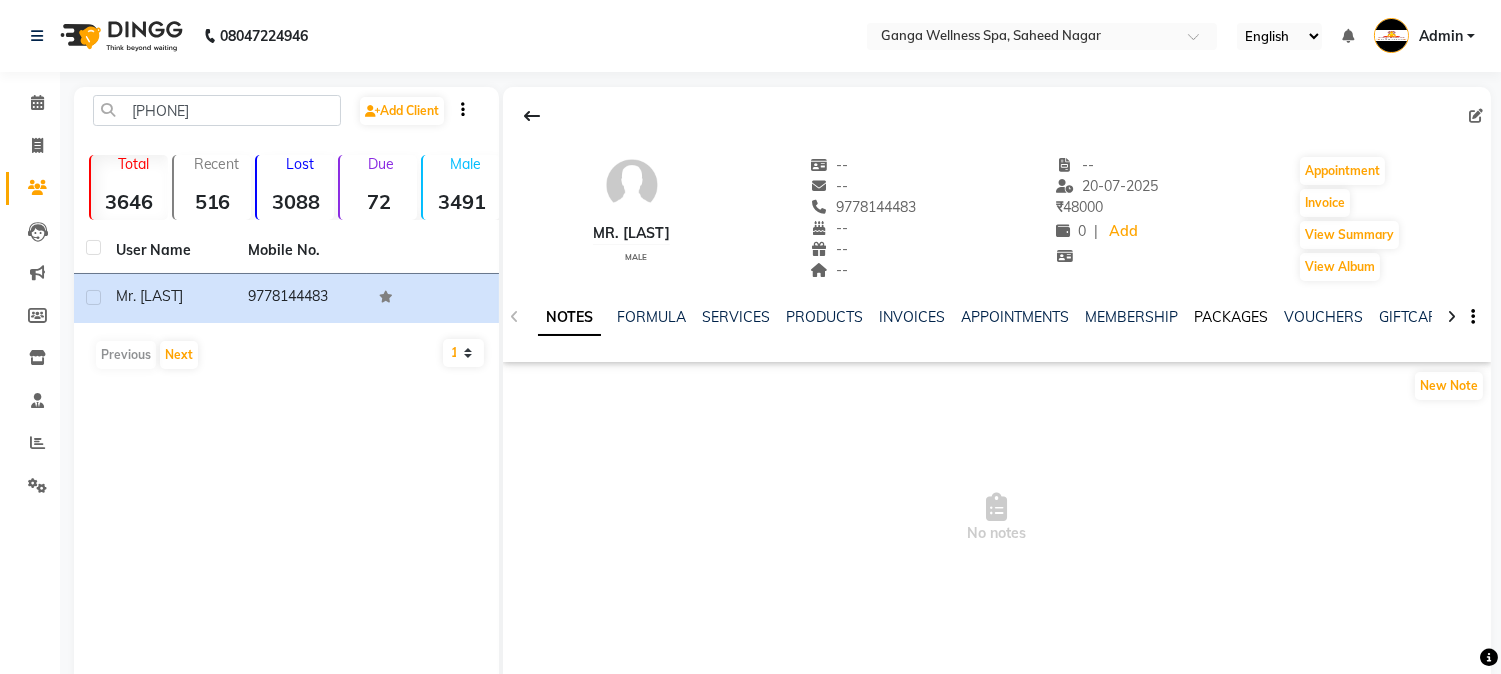 click on "PACKAGES" 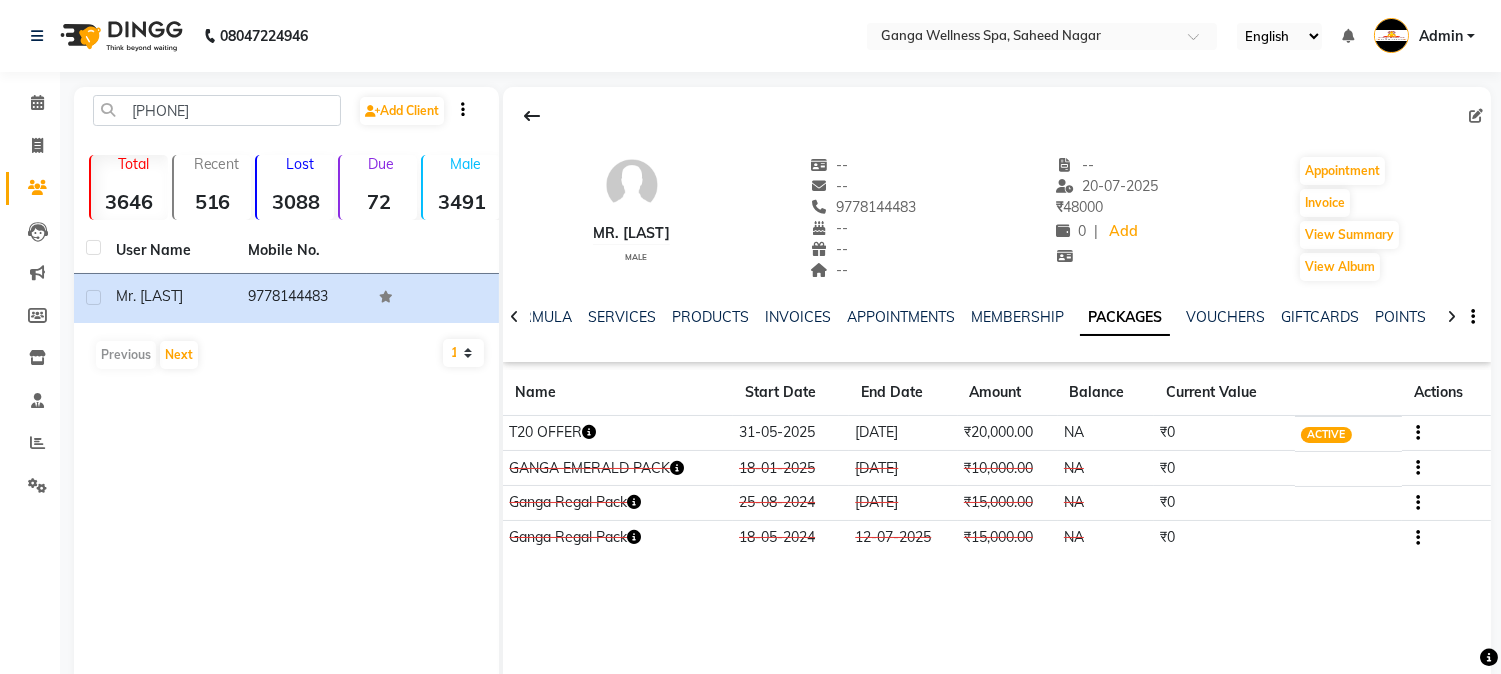 click 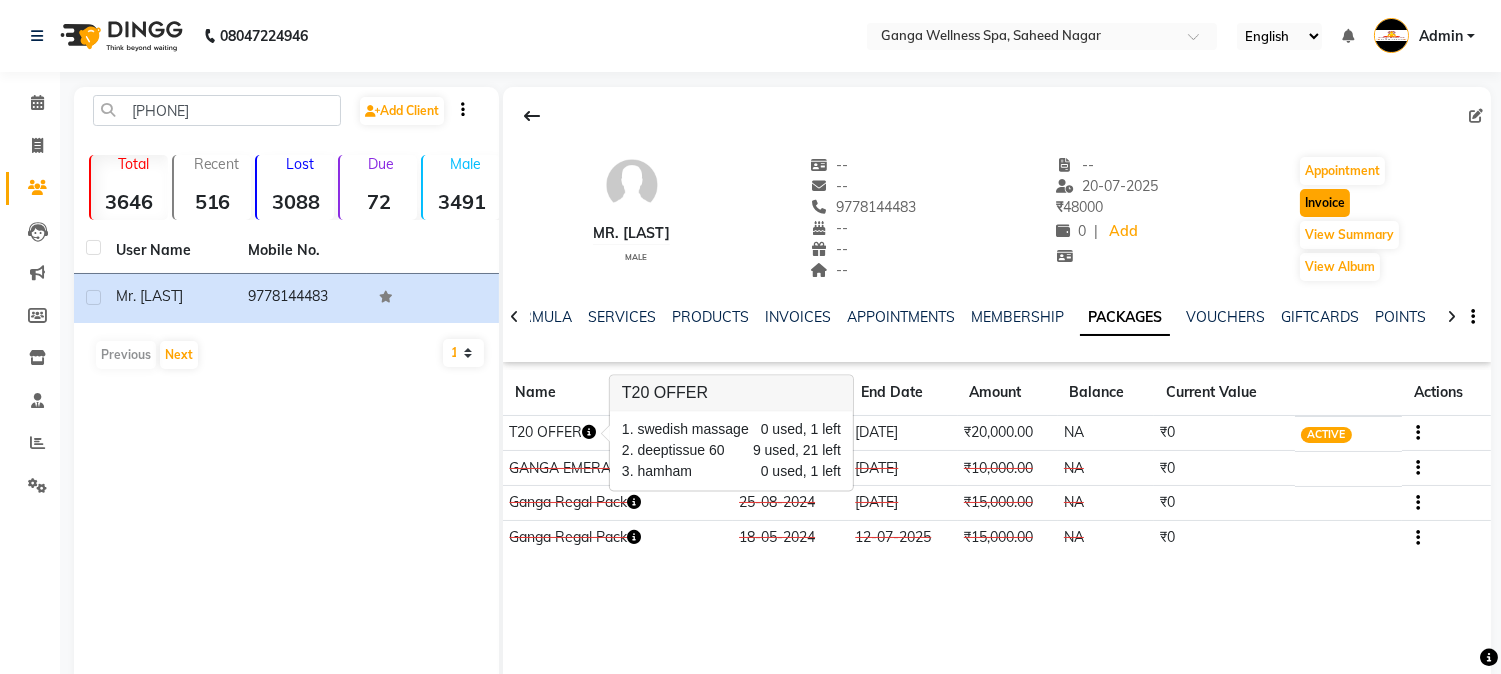 click on "Invoice" 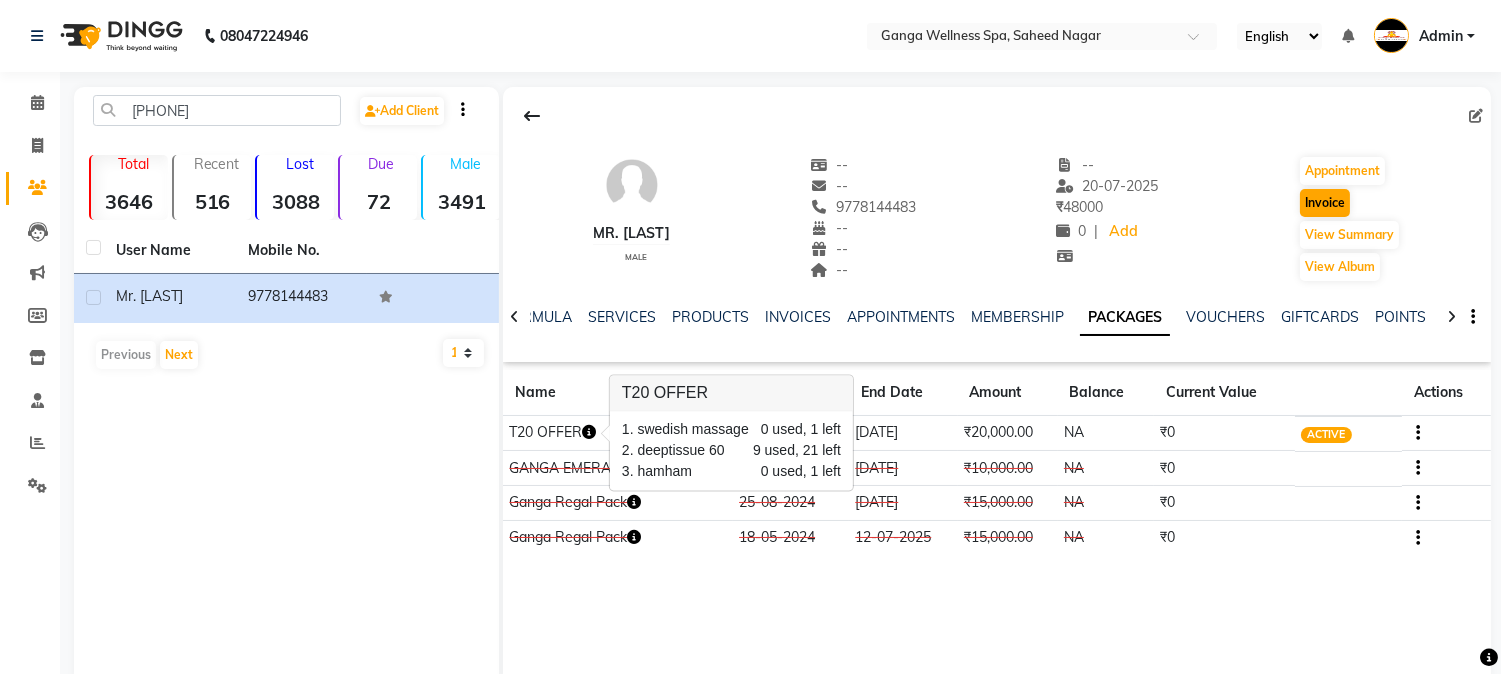 select on "service" 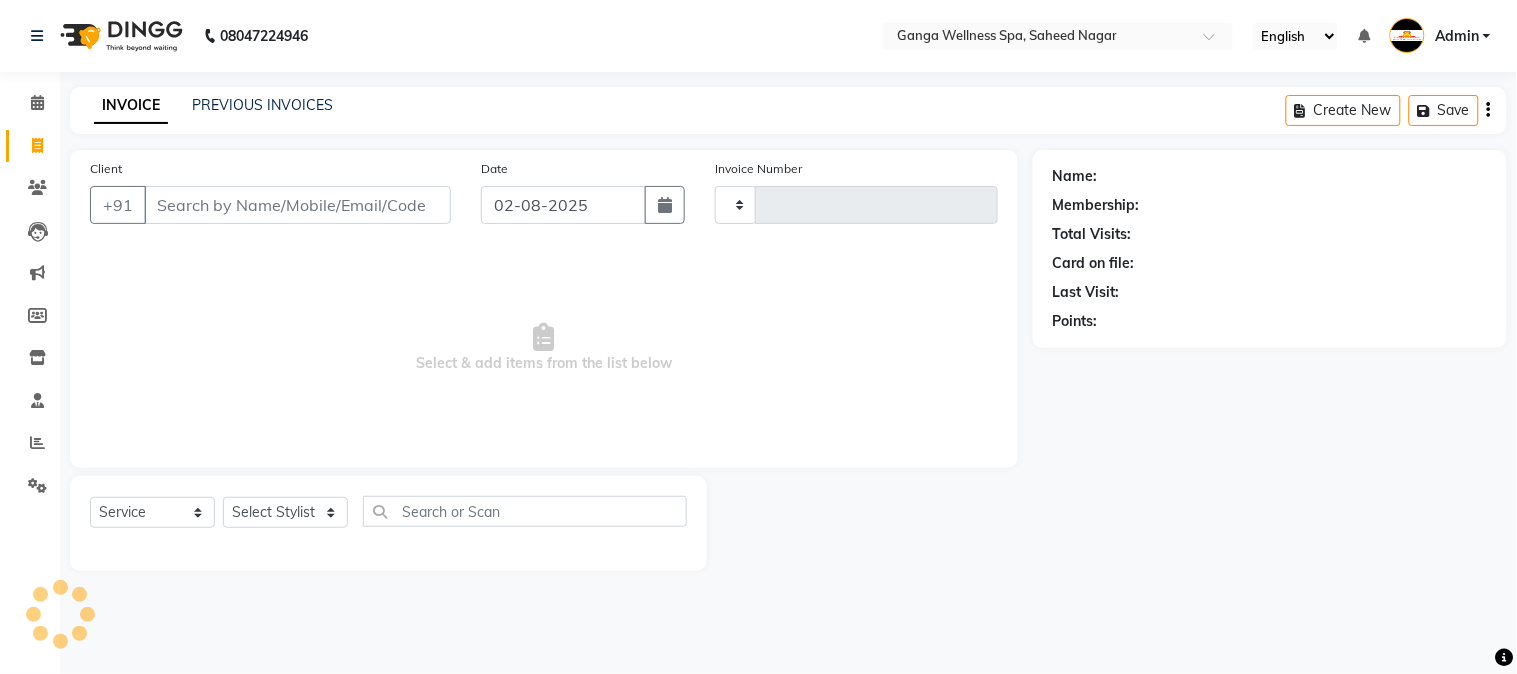 type on "2278" 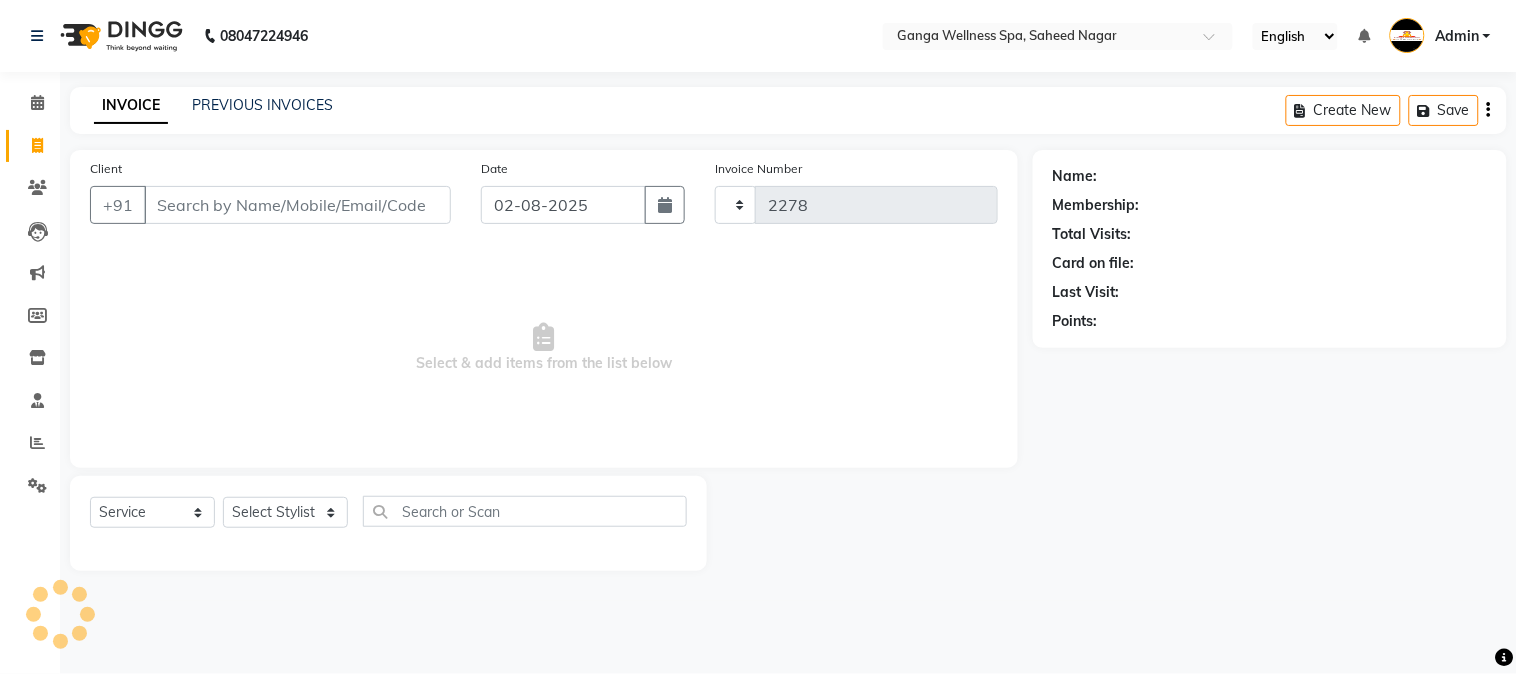 select on "762" 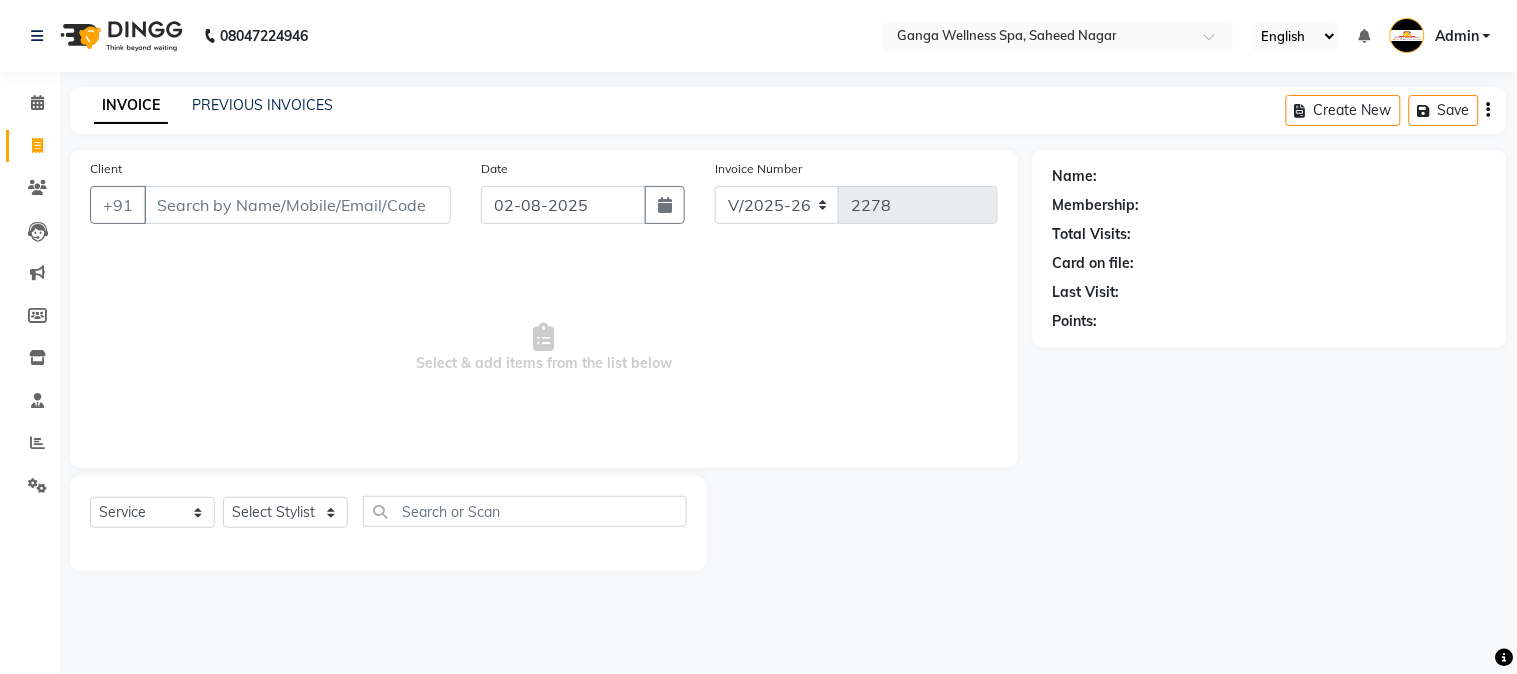 type on "9778144483" 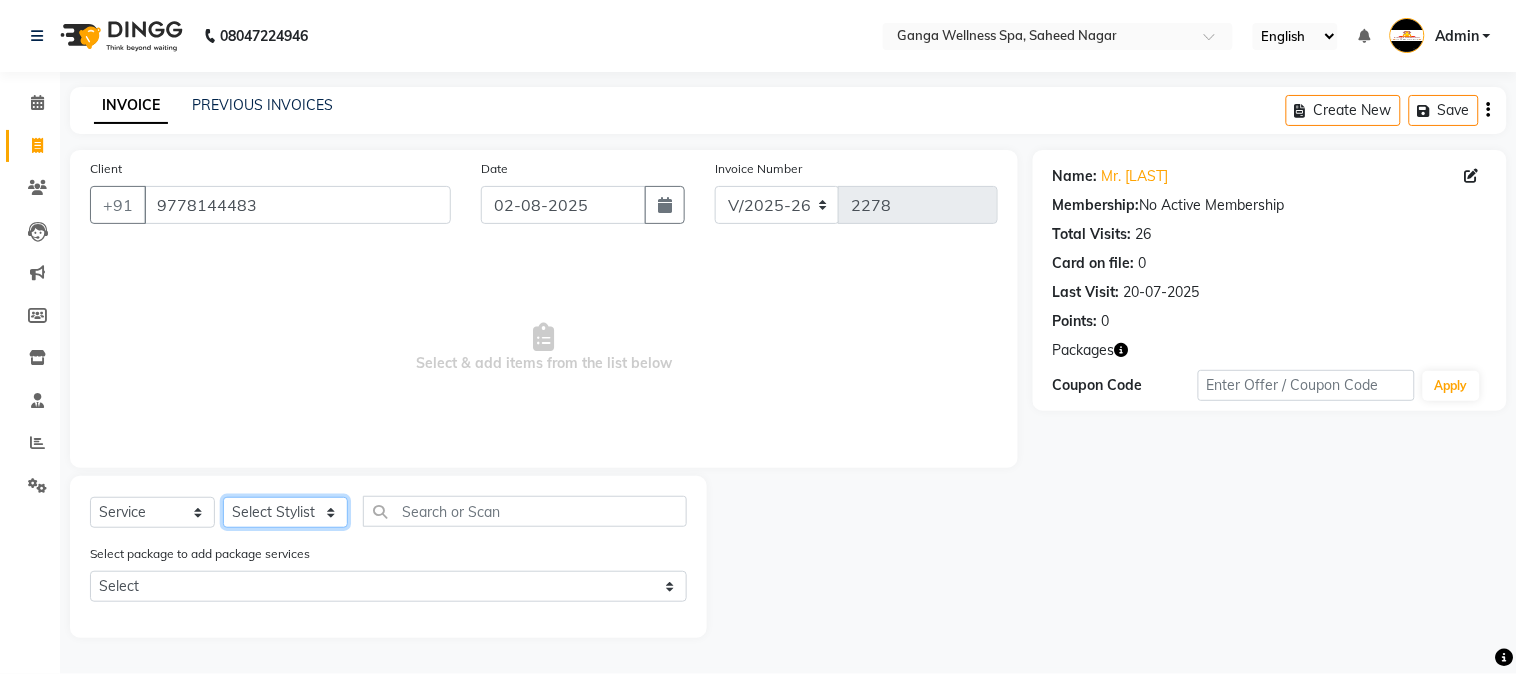 click on "Select Stylist Abhi akhil Alexa AMMY AMMY Annie anya APPI Arohi  Ayen BANCHI Bina Bina CJ CRP 1 Daina ELINA ferjana G1 G1 ONE PLUS  G1 Salon G2 Helen JEENY Jhanka Jojo Kana KEMPI KEMPI Kim krishna KTI Lili Rout Lily LINDA LIZA Martha  MELODY MERRY  minu Moon nancy Noiny pinkey Pradeep Prity  Riya ROOZ  Sony steffy SUCHI  Surren Sir Sushree Swapna Umpi upashana Zouli" 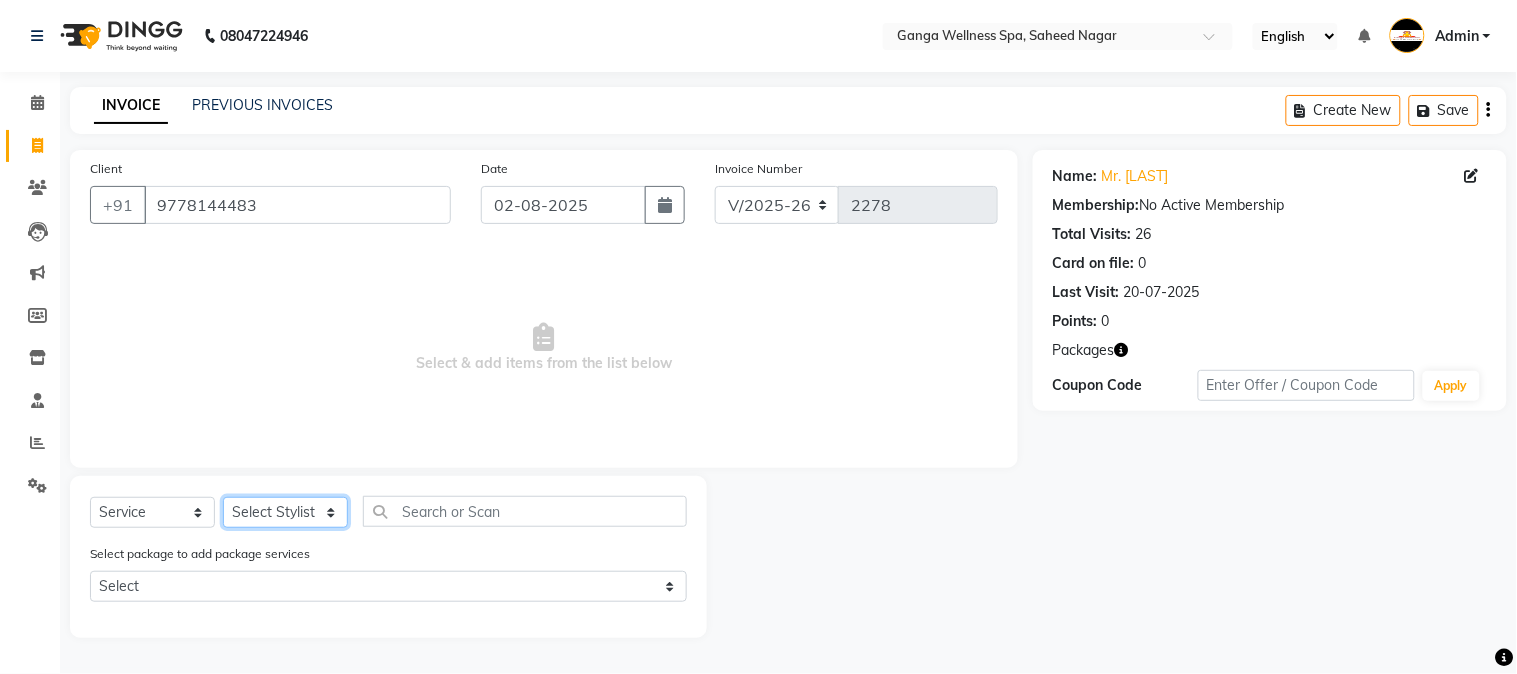 select on "[NUMBER]" 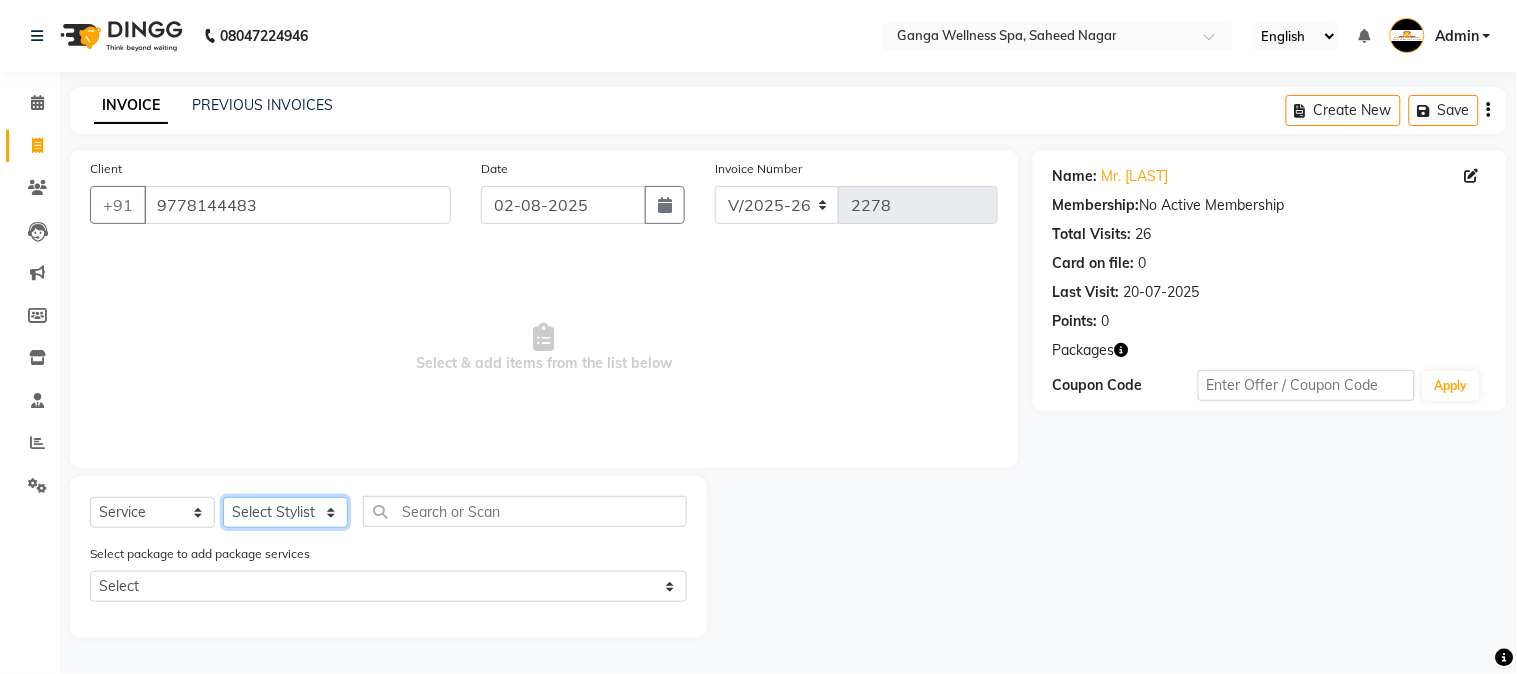 click on "Select Stylist Abhi akhil Alexa AMMY AMMY Annie anya APPI Arohi  Ayen BANCHI Bina Bina CJ CRP 1 Daina ELINA ferjana G1 G1 ONE PLUS  G1 Salon G2 Helen JEENY Jhanka Jojo Kana KEMPI KEMPI Kim krishna KTI Lili Rout Lily LINDA LIZA Martha  MELODY MERRY  minu Moon nancy Noiny pinkey Pradeep Prity  Riya ROOZ  Sony steffy SUCHI  Surren Sir Sushree Swapna Umpi upashana Zouli" 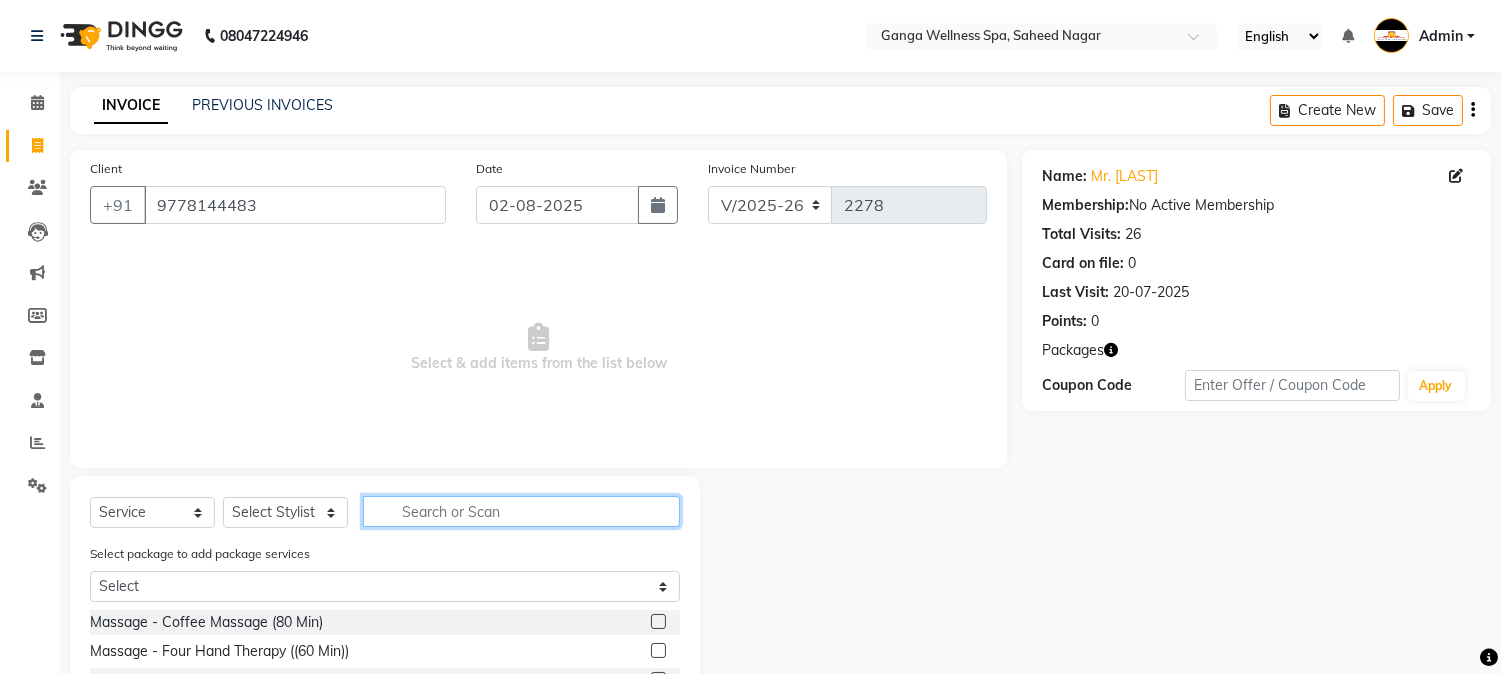 click 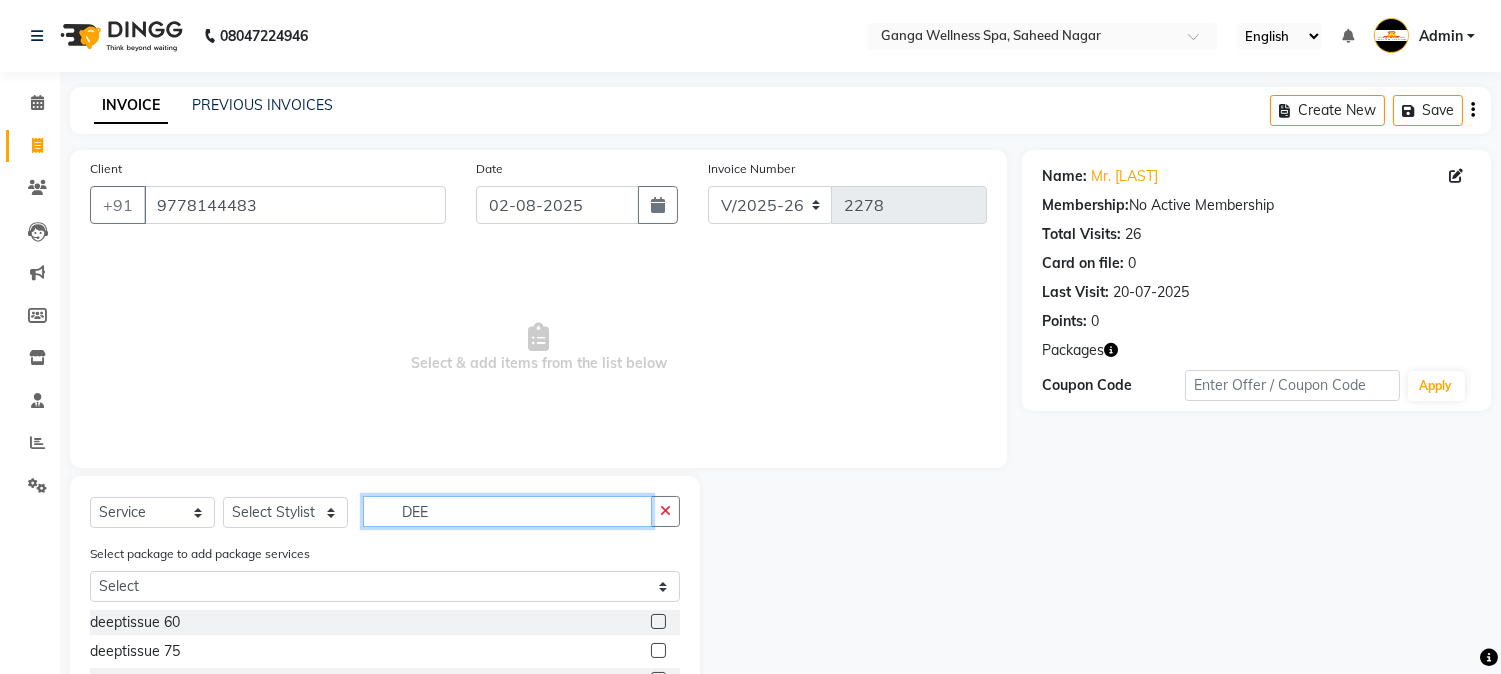 scroll, scrollTop: 167, scrollLeft: 0, axis: vertical 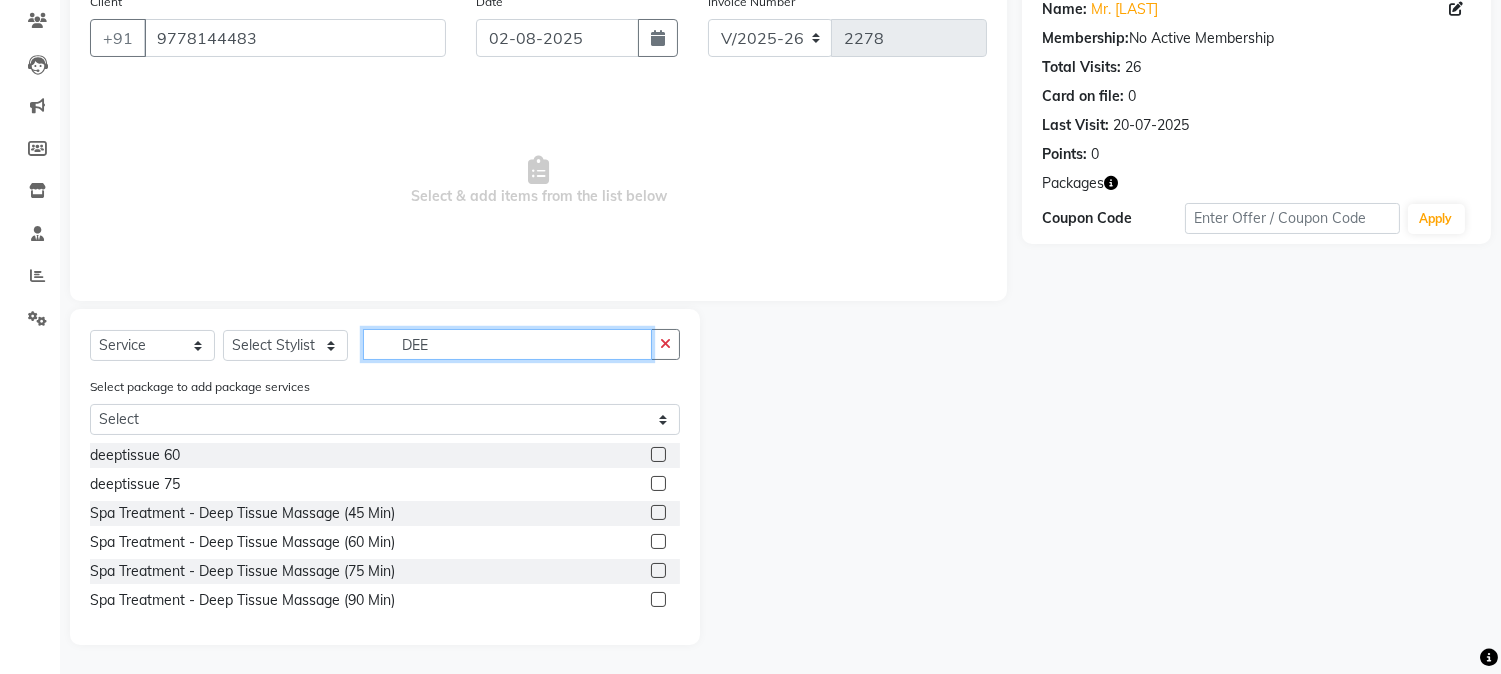 type on "DEE" 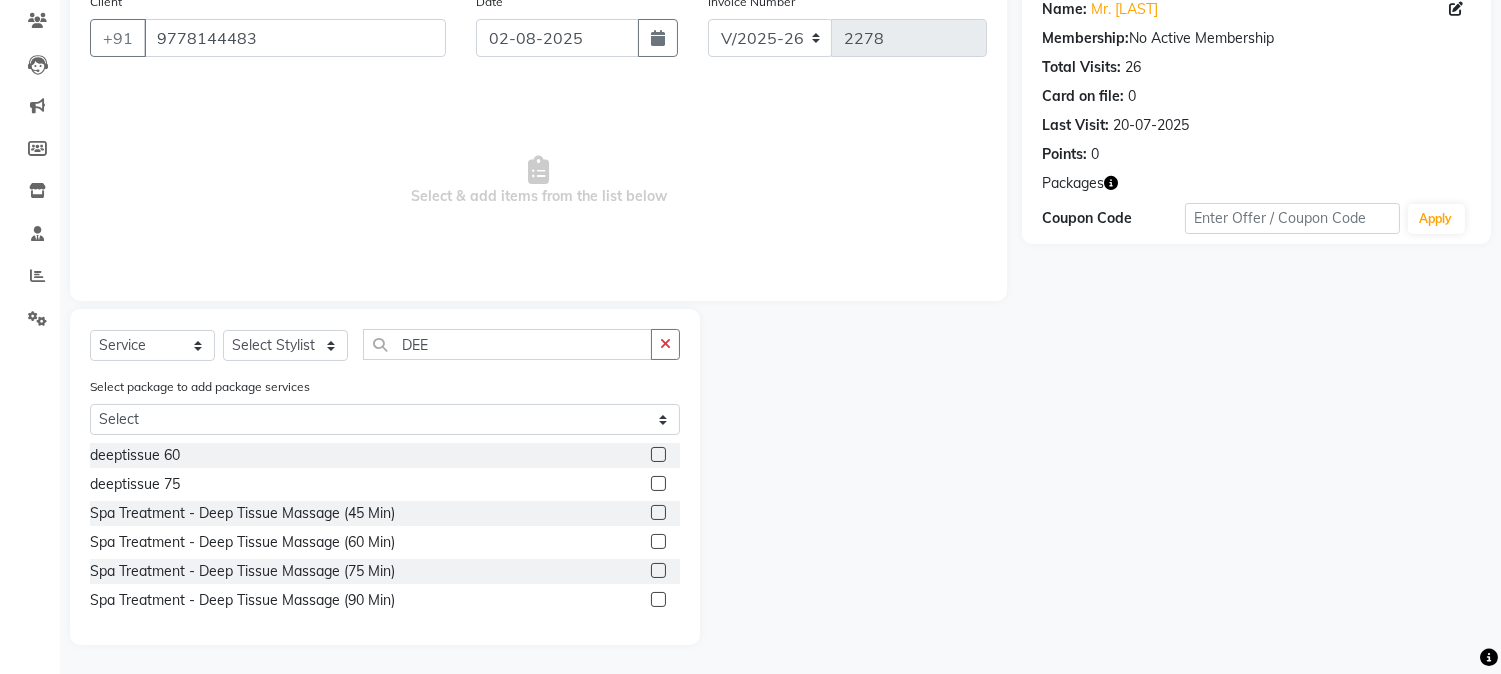 click 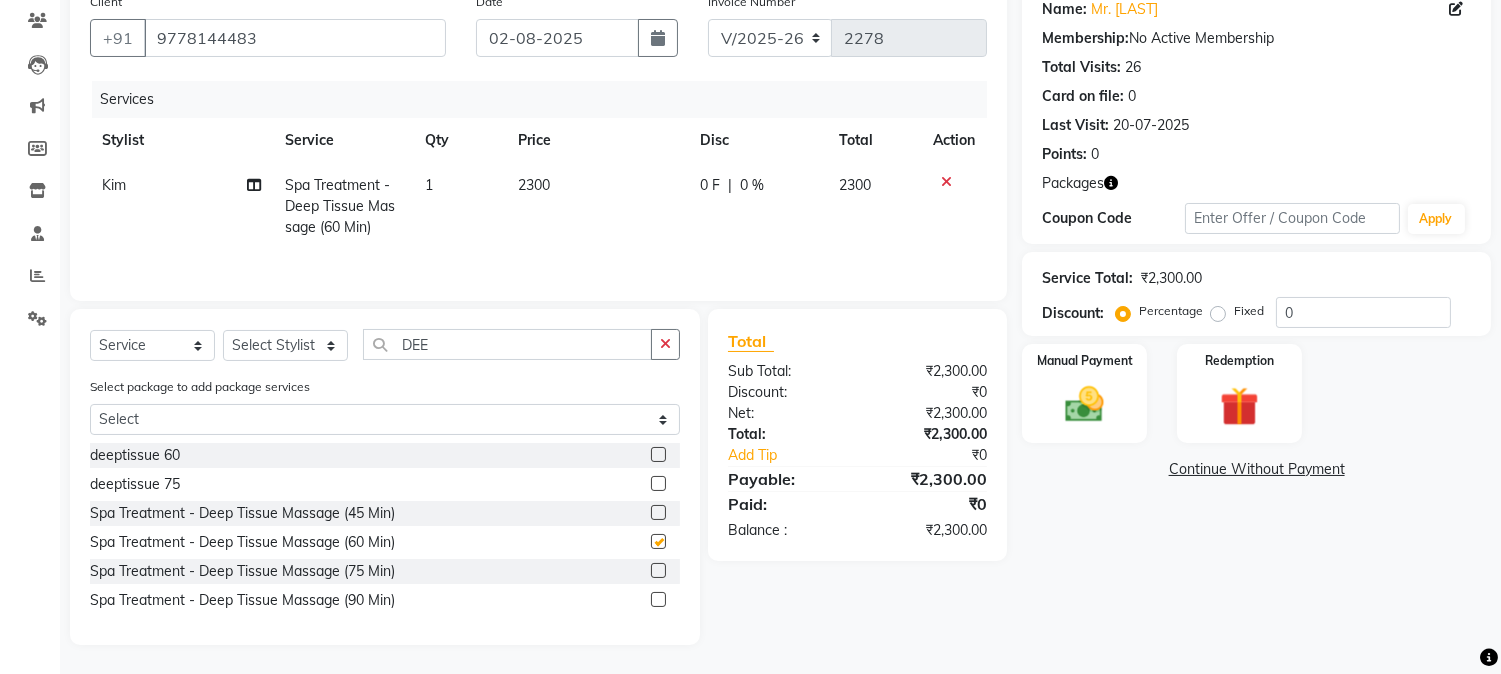 checkbox on "false" 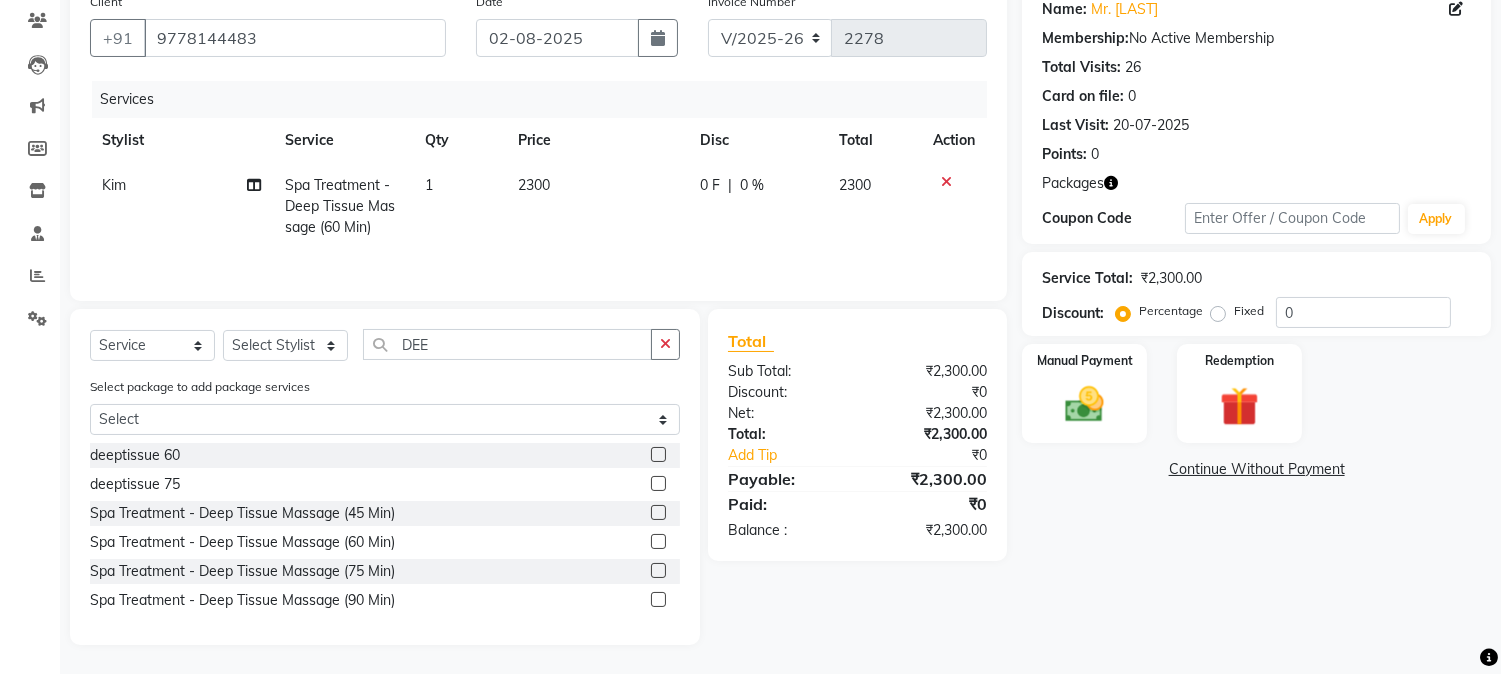click on "1" 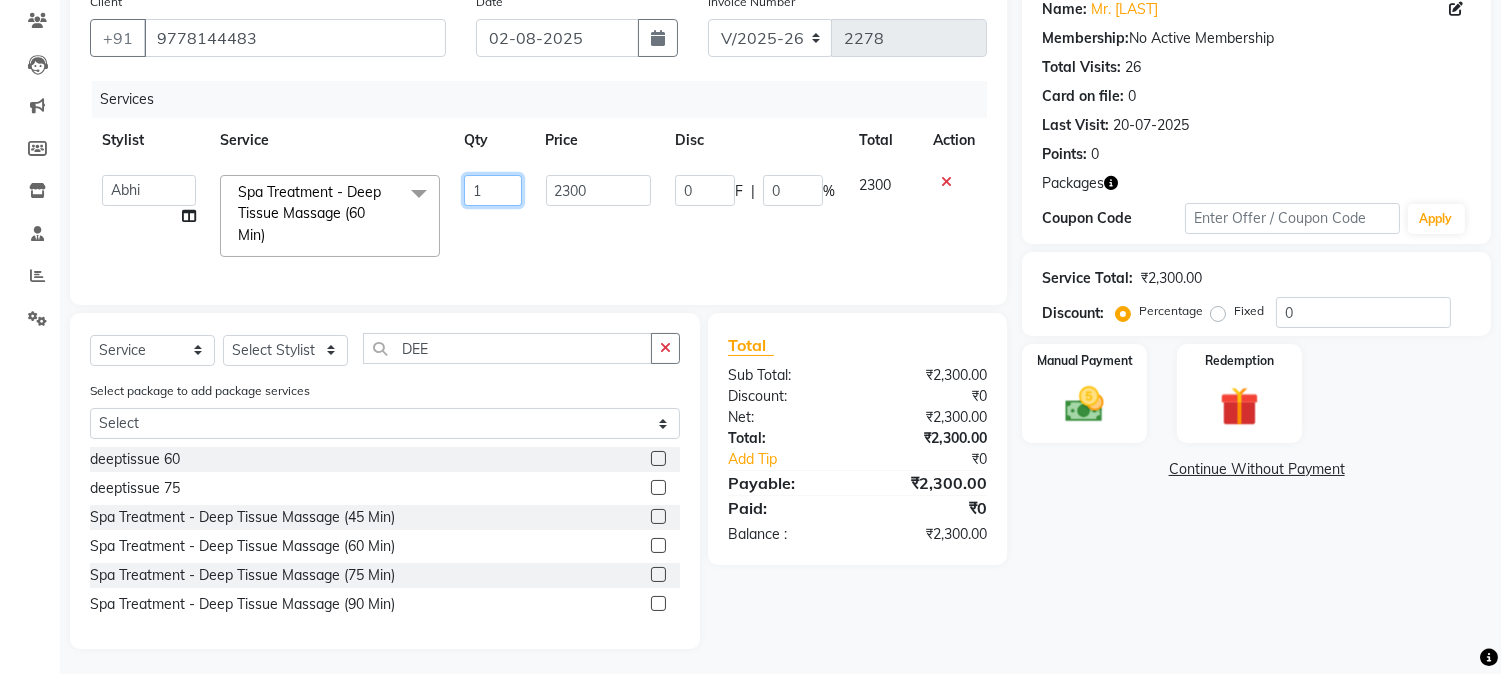 click on "1" 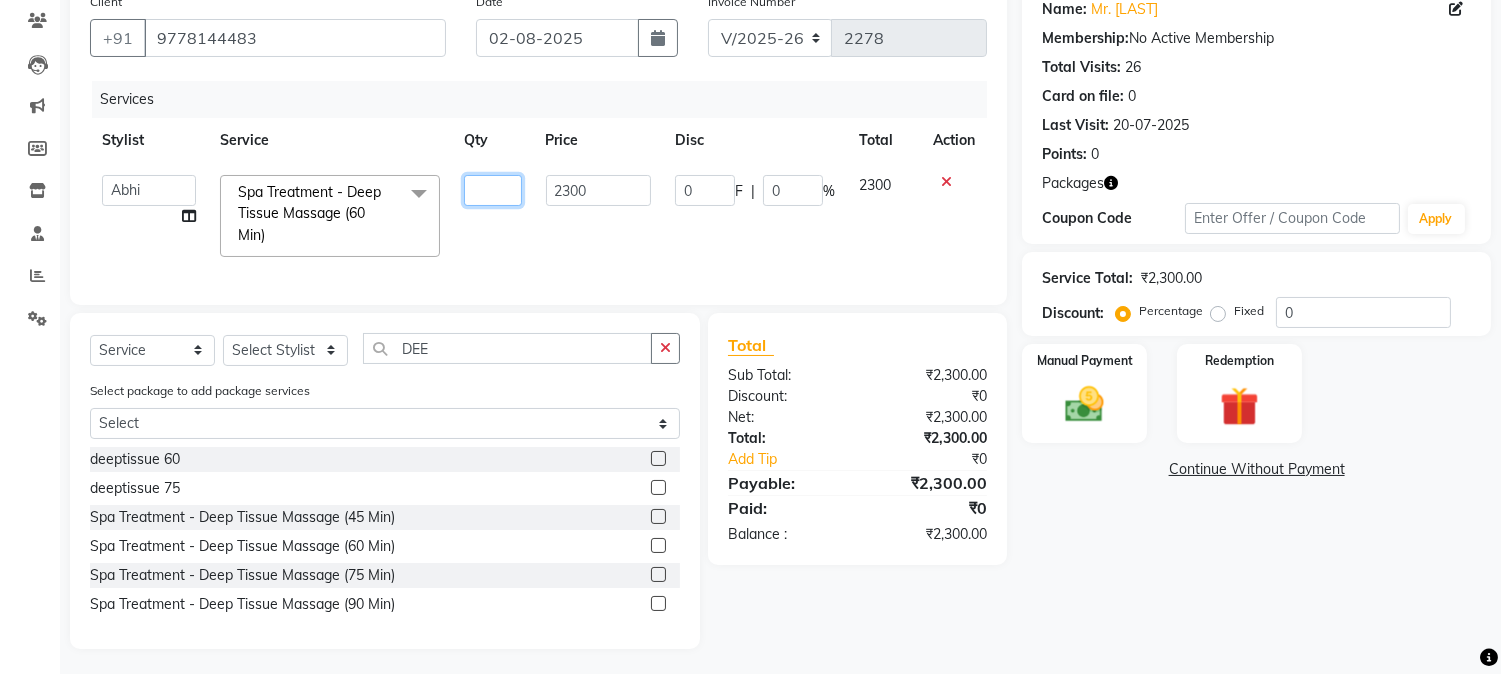 type on "2" 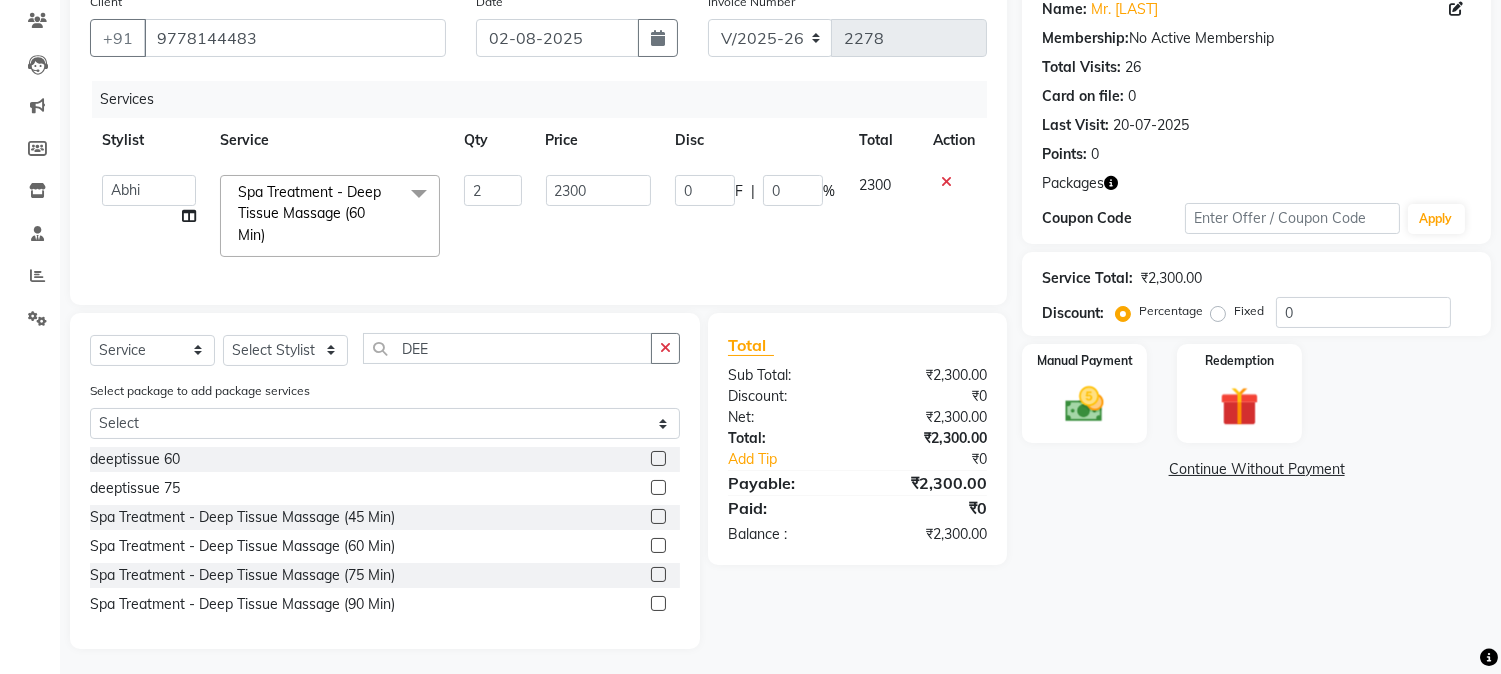 click on "2300" 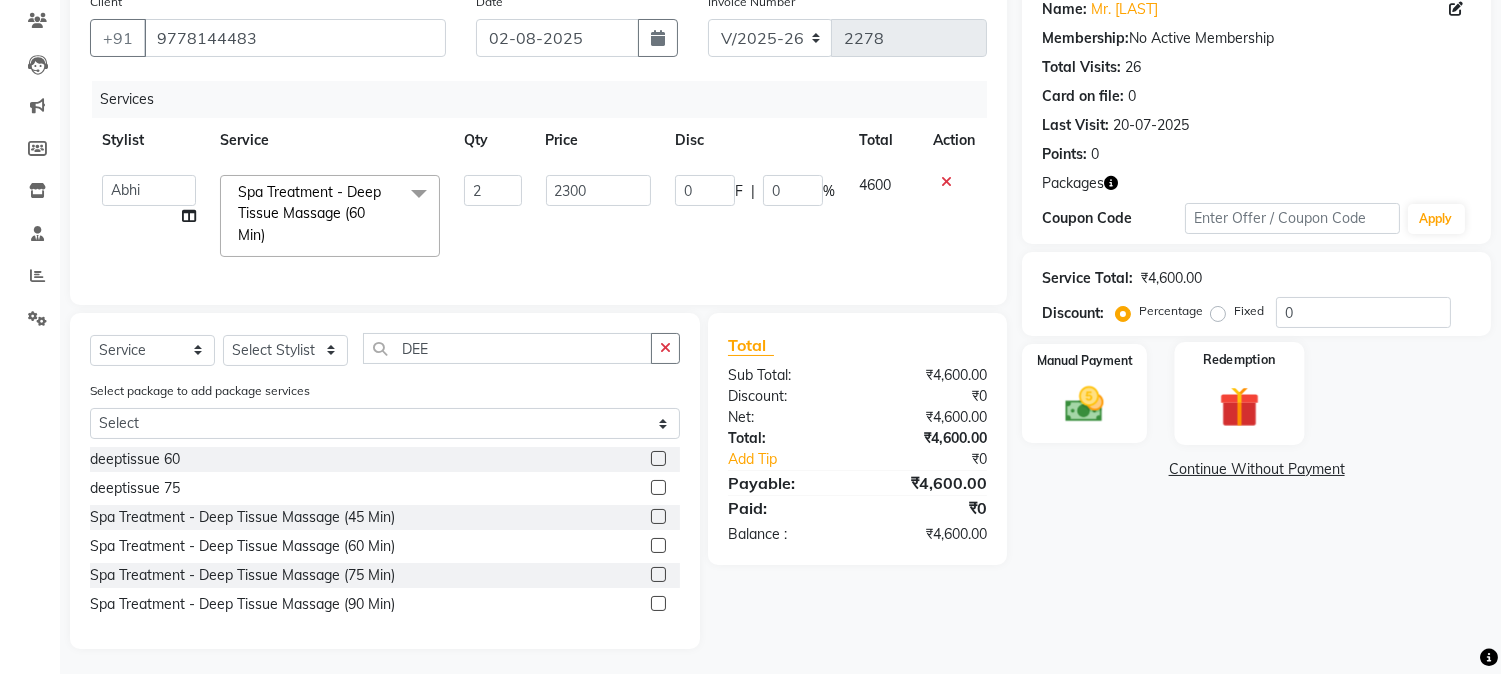 click 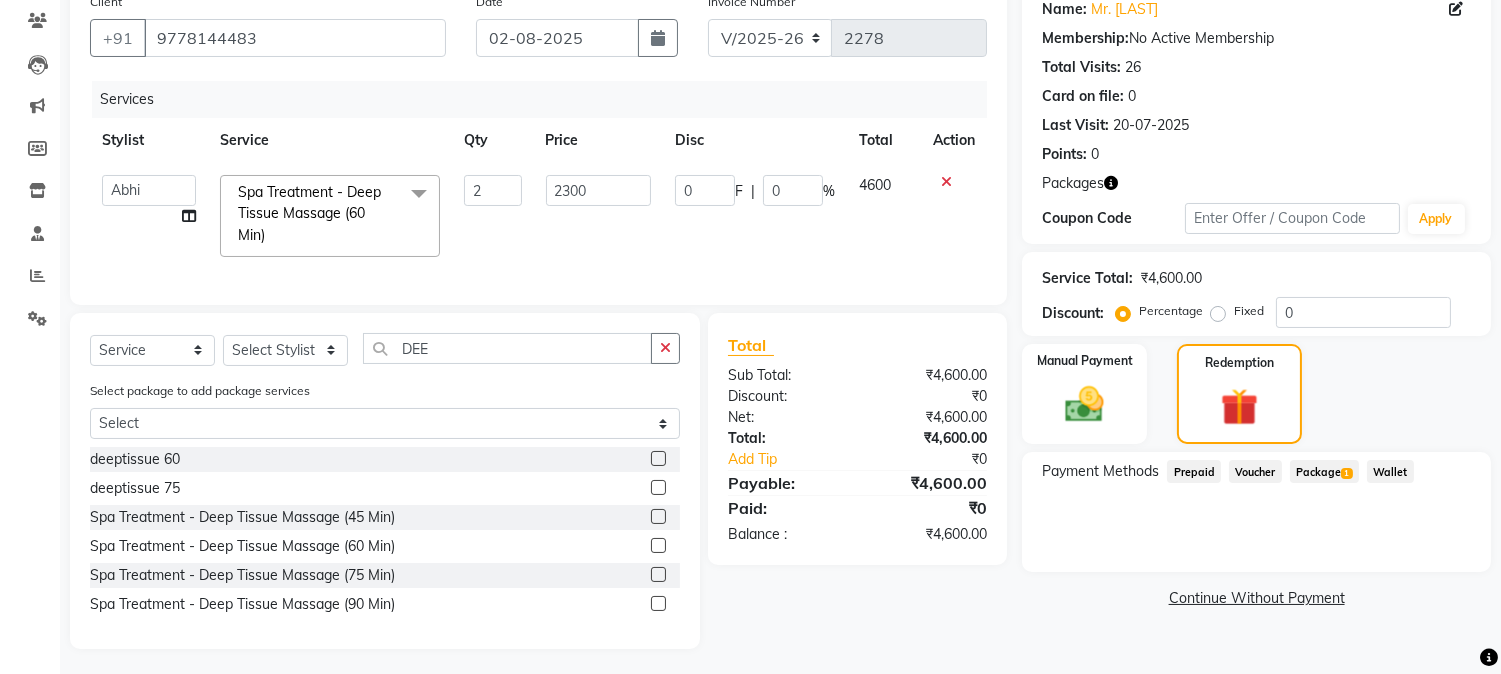 click on "Package  1" 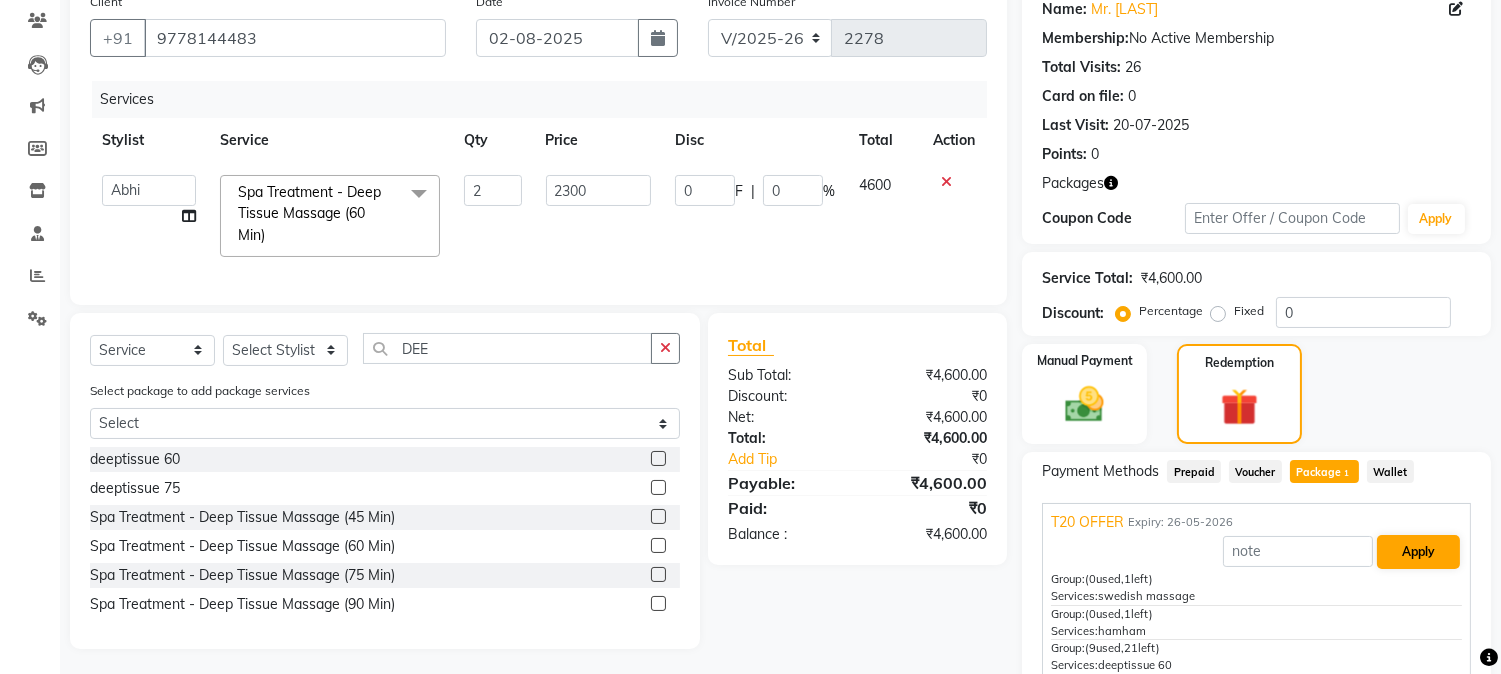 scroll, scrollTop: 271, scrollLeft: 0, axis: vertical 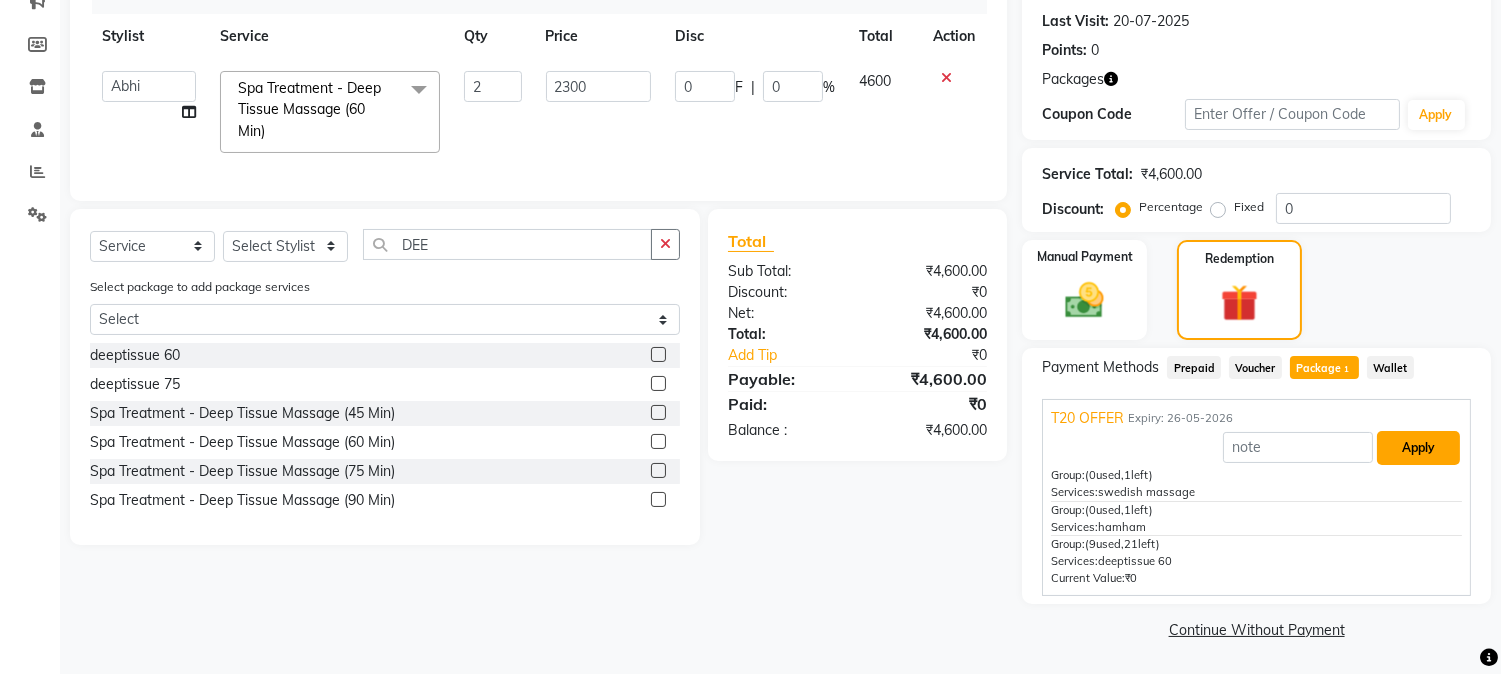 click on "Apply" at bounding box center (1418, 448) 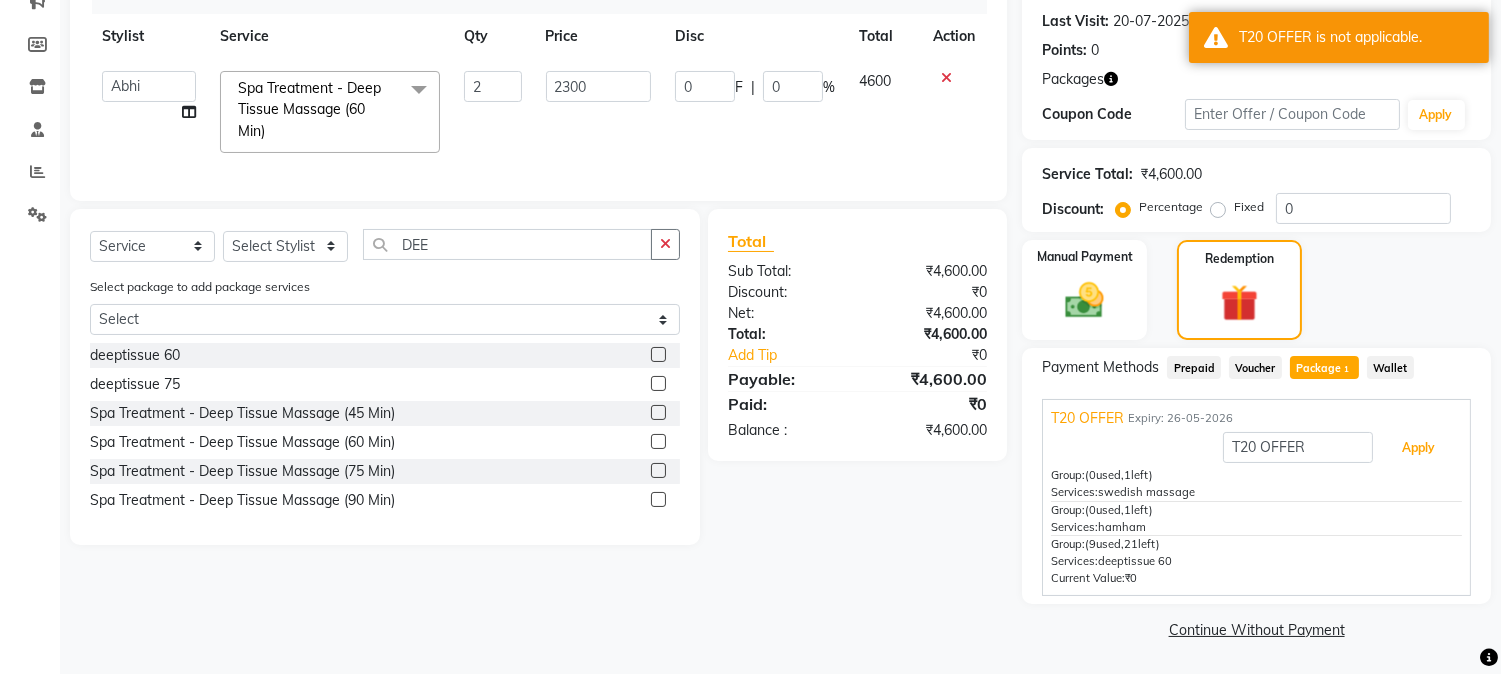 scroll, scrollTop: 0, scrollLeft: 0, axis: both 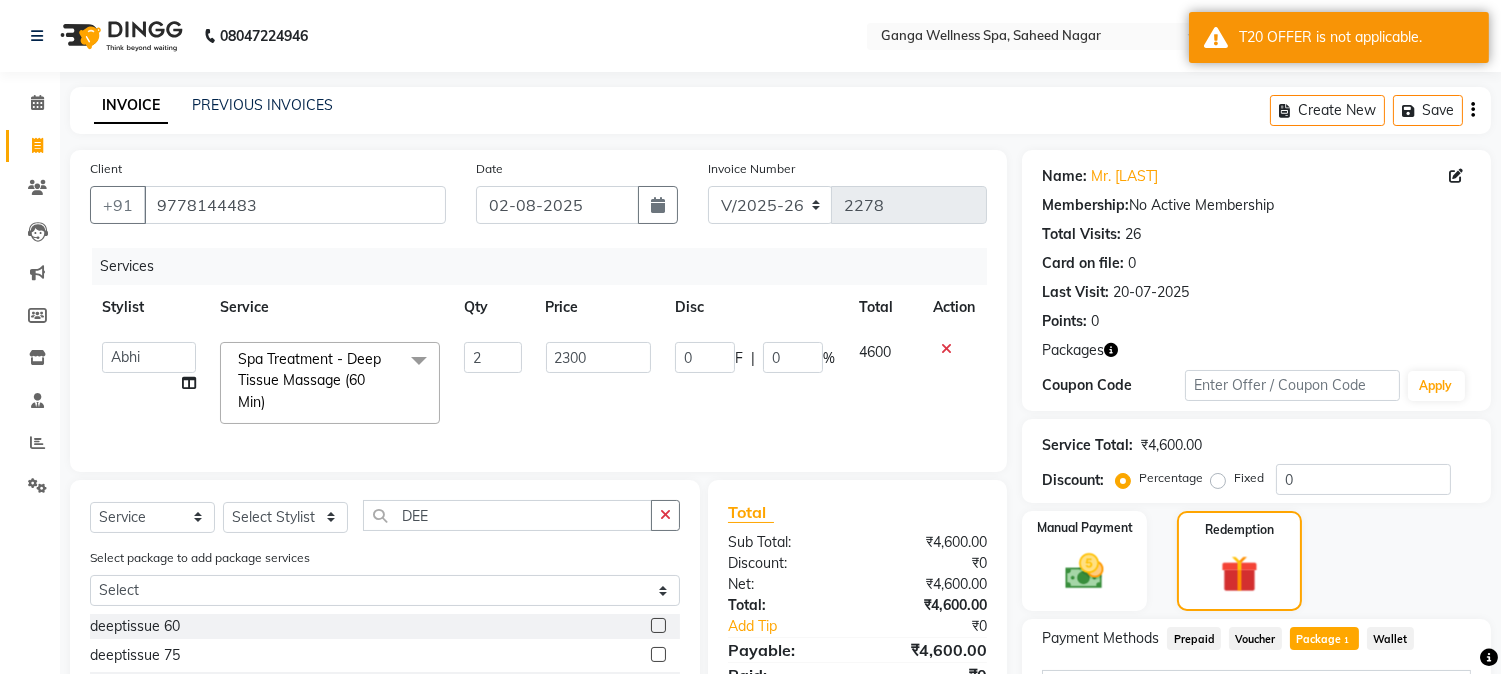 click 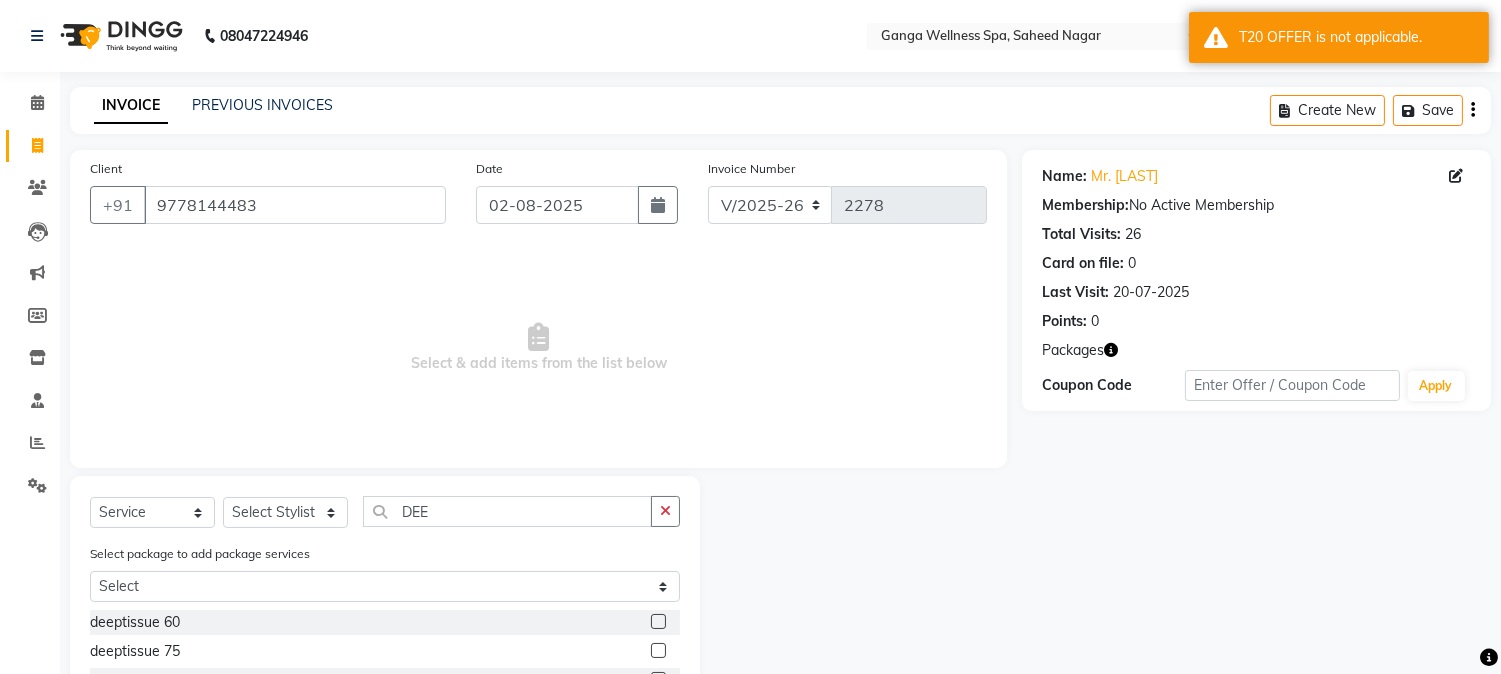 scroll, scrollTop: 111, scrollLeft: 0, axis: vertical 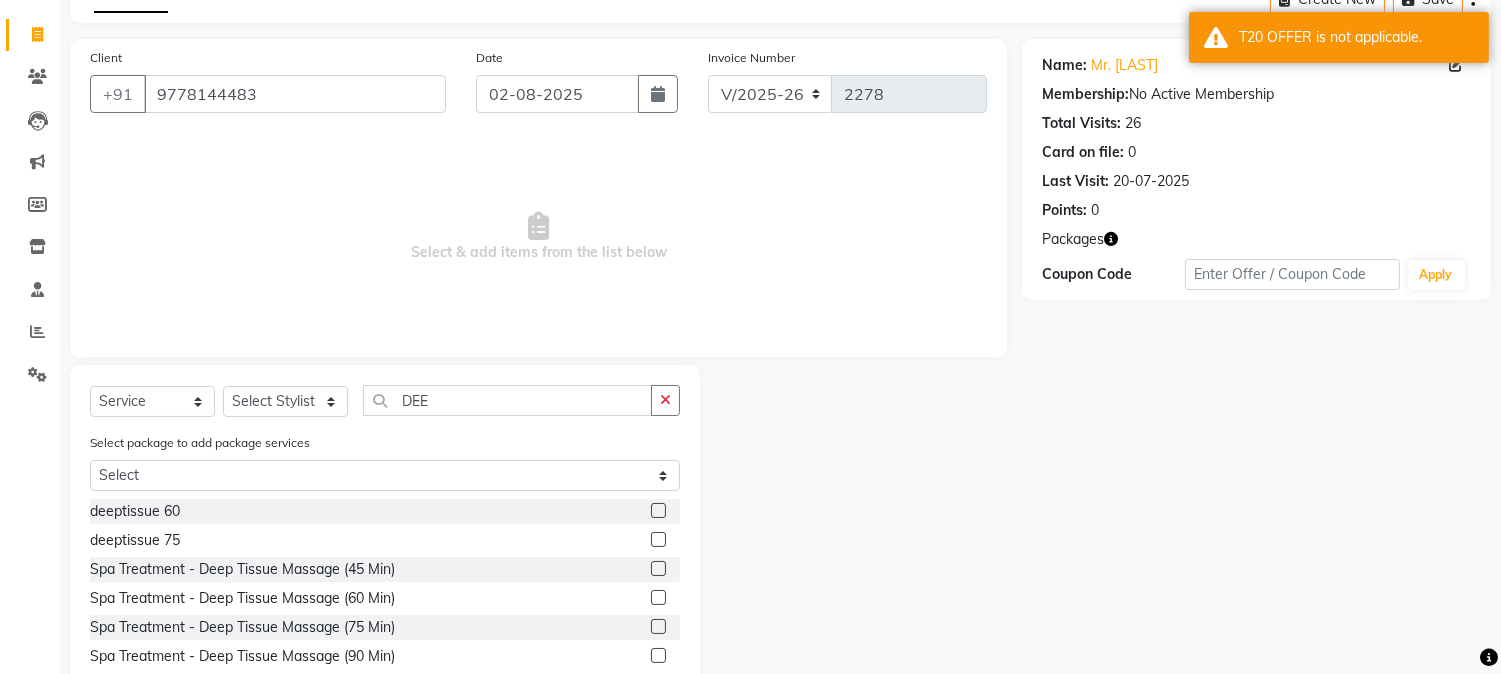 click 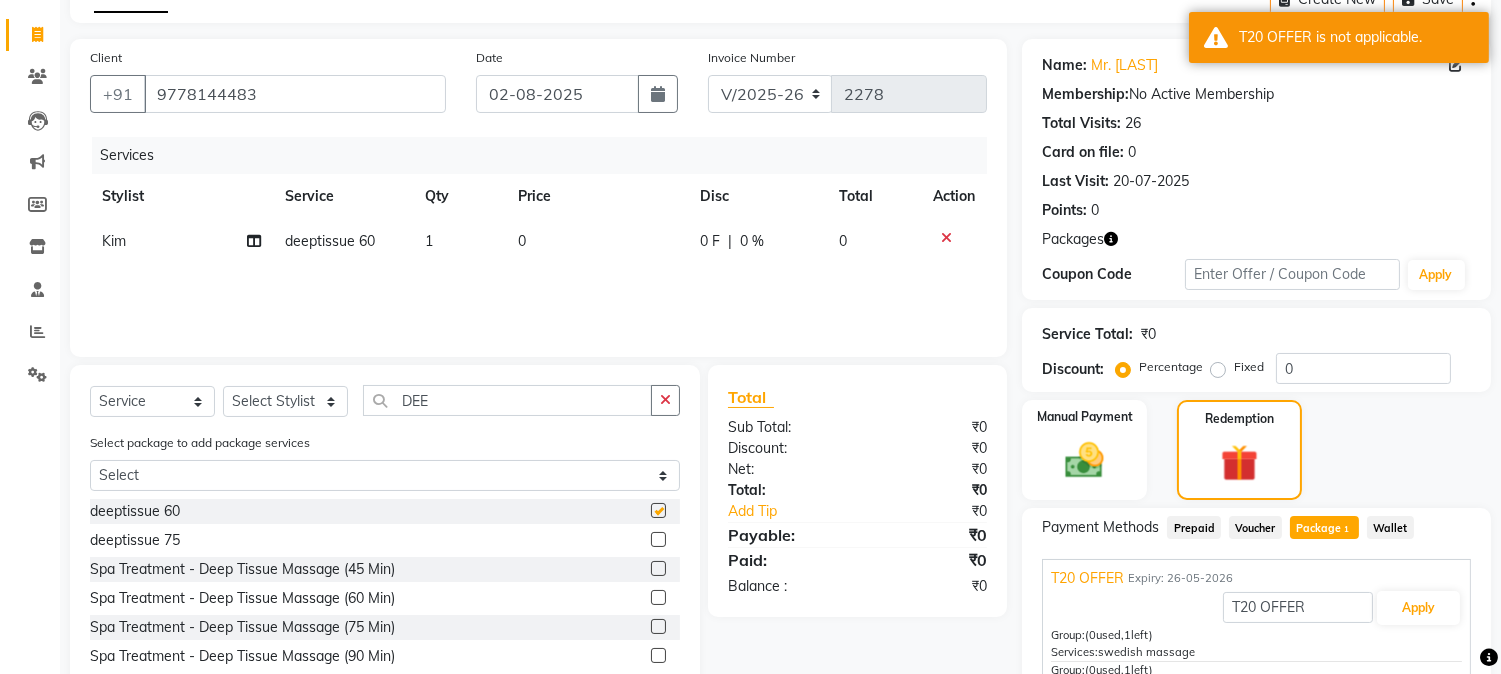 checkbox on "false" 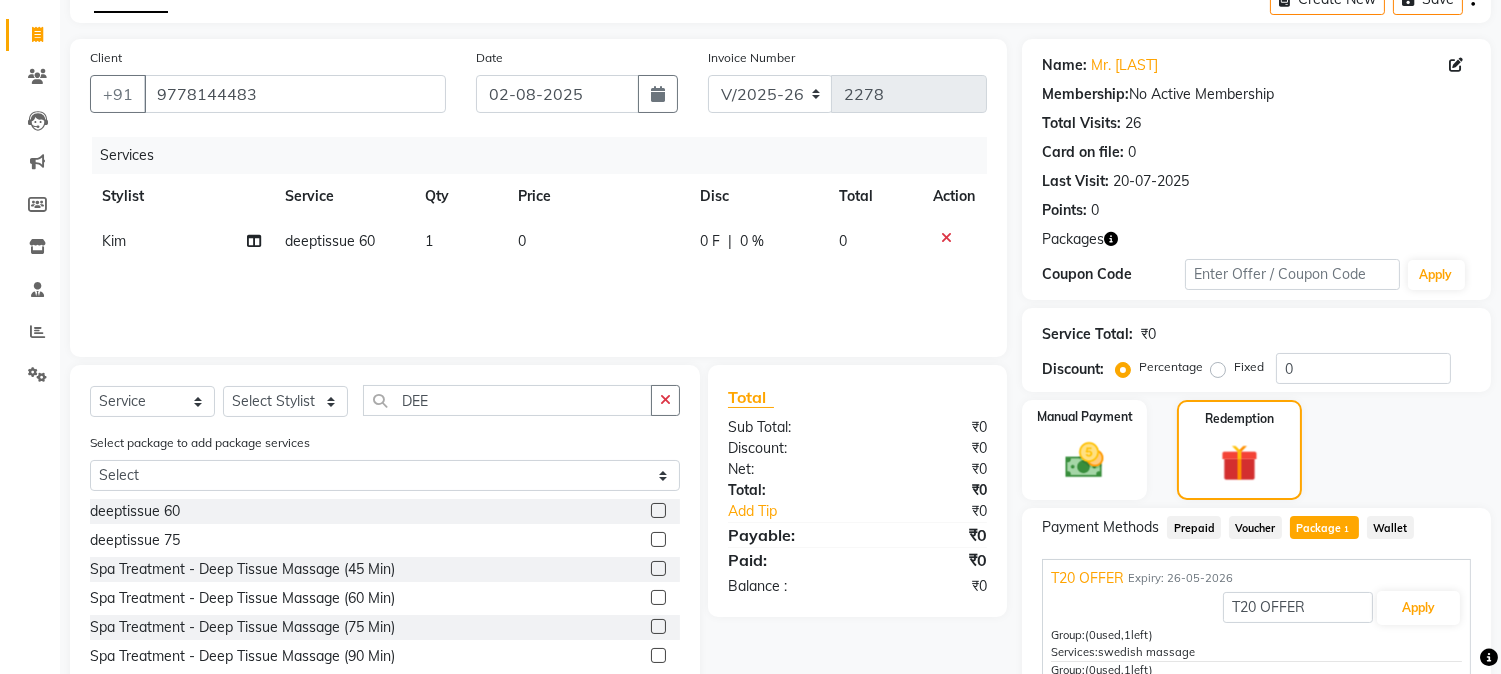 scroll, scrollTop: 271, scrollLeft: 0, axis: vertical 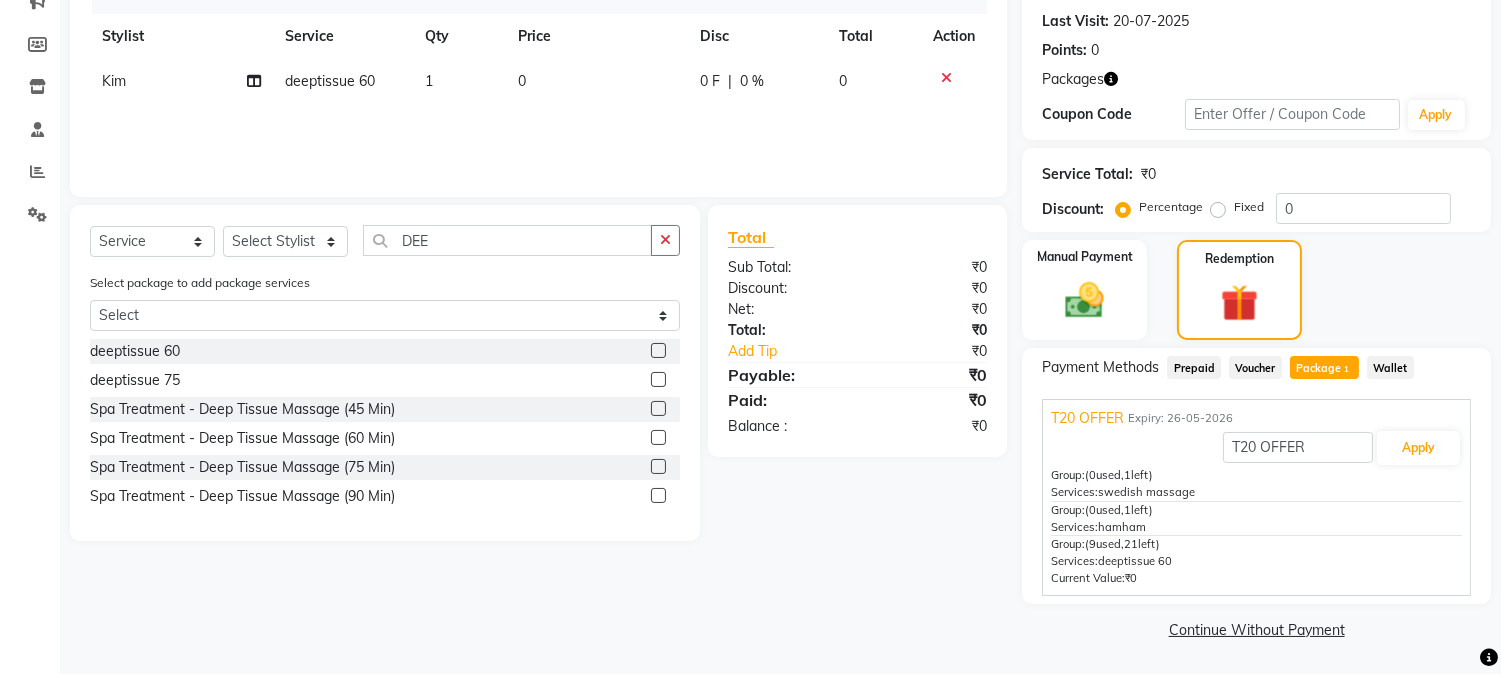 click on "1" 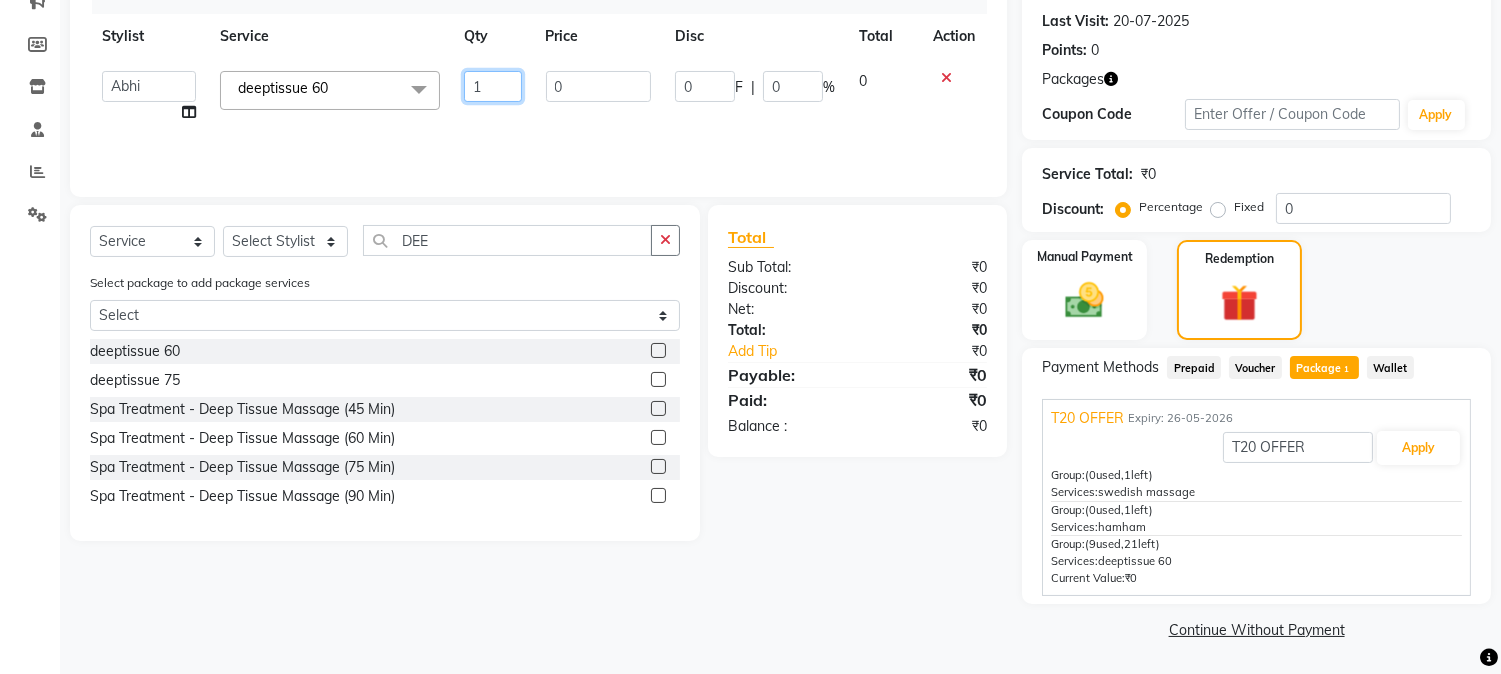 click on "1" 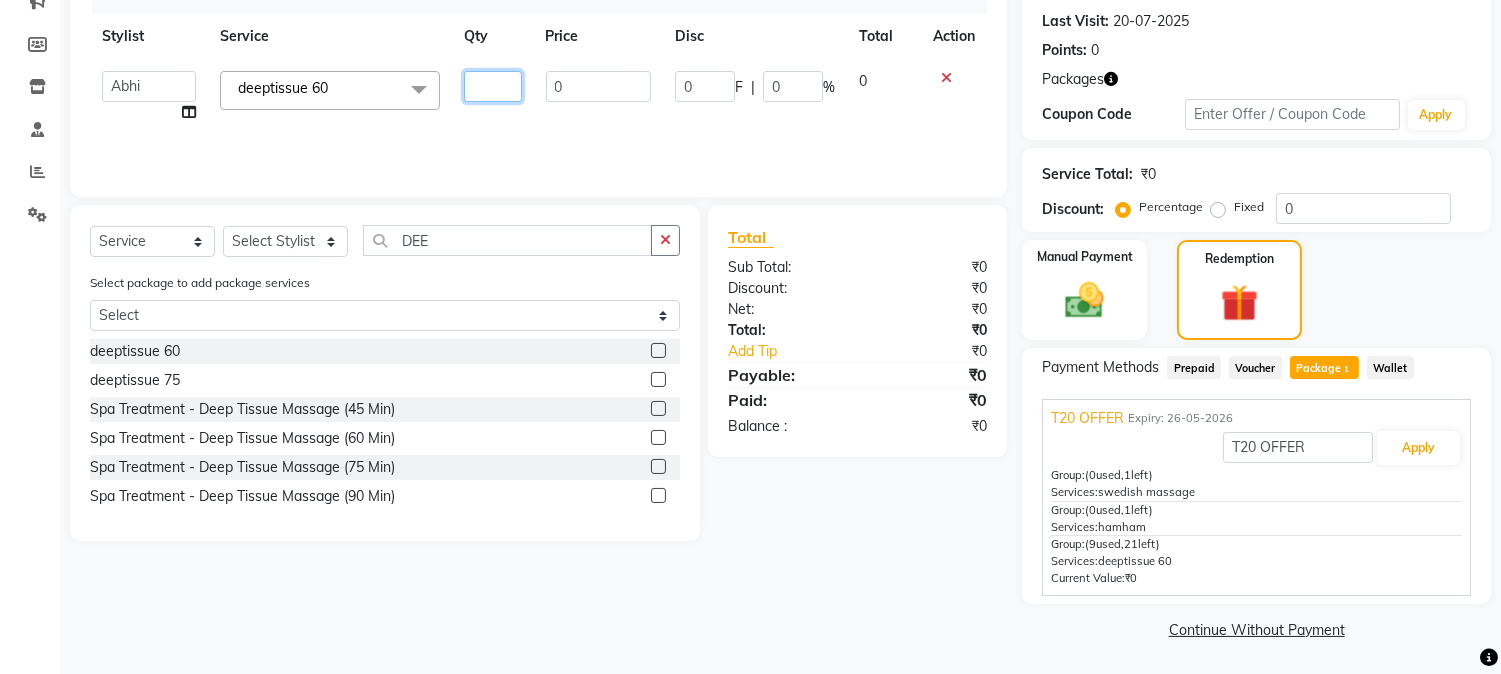 type on "2" 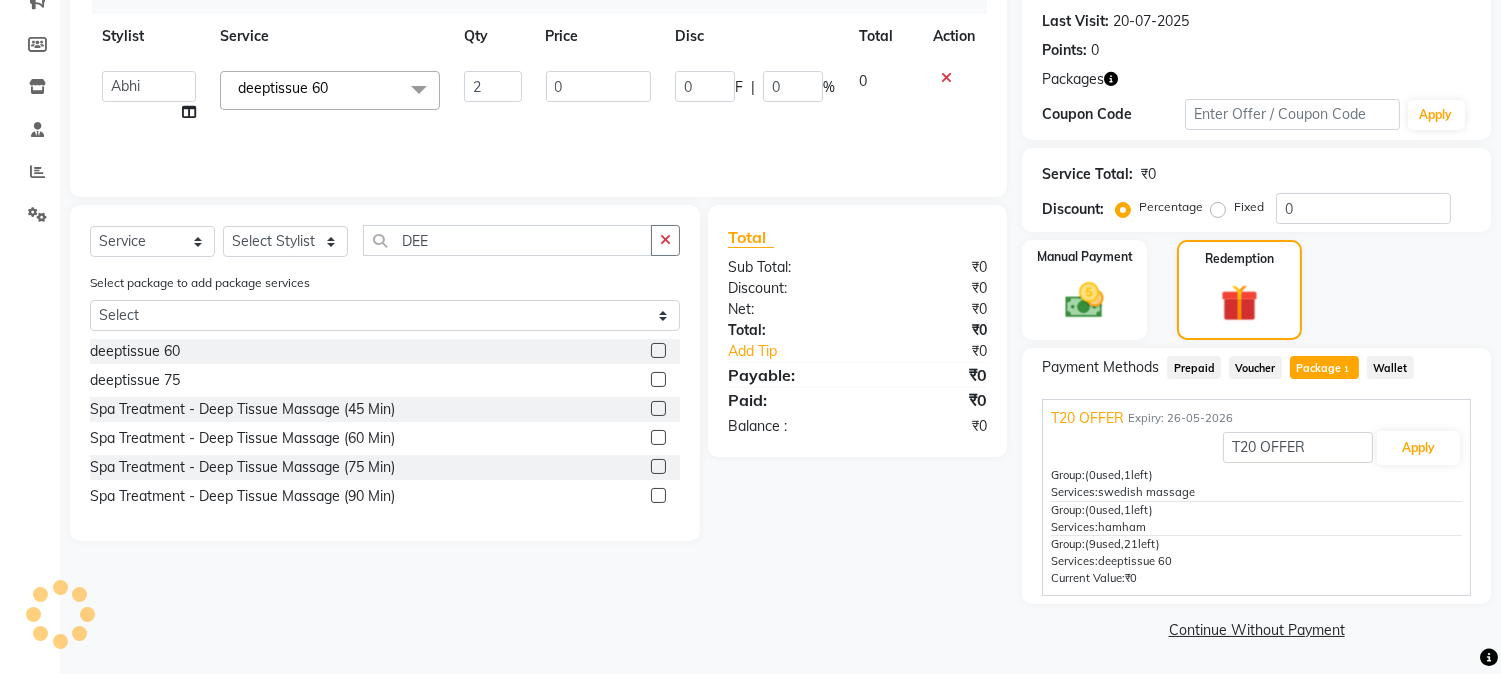 click on "Services Stylist Service Qty Price Disc Total Action  Abhi   akhil   Alexa   AMMY   AMMY   Annie   anya   APPI   Arohi    Ayen   BANCHI   Bina   Bina   CJ   CRP 1   Daina   ELINA   ferjana   G1   G1 ONE PLUS    G1 Salon   G2   Helen   JEENY   Jhanka   Jojo   Kana   KEMPI   KEMPI   Kim   krishna   KTI   Lili Rout   Lily   LINDA   LIZA   Martha    MELODY   MERRY    minu   Moon   nancy   Noiny   pinkey   Pradeep   Prity    Riya   ROOZ    Sony   steffy   SUCHI    Surren Sir   Sushree   Swapna   Umpi   upashana   Zouli  deeptissue 60  x Massage - Coffee Massage (80 Min) Massage - Four Hand Therapy ((60 Min)) Massage - Cold Cream Massage ((60 Min)) Massage - Red Wine Scrub With Swedish Massage aroma hamham SCRUB Bolm oil Balinish couple massage Sports Gym Massage CLEOPATRA BATH MASSAGE HOT STONE MASSAGE SIRODHARA THAI OIL MASSAGE Candle  deeptissue 60 hamham sirodhara hotstone massage swedish massage  sport massage lomi lomi balm oil coffee massage  red wine massage  deeptissue 75 Sirodhara oil fourhand  2 0 0 F |" 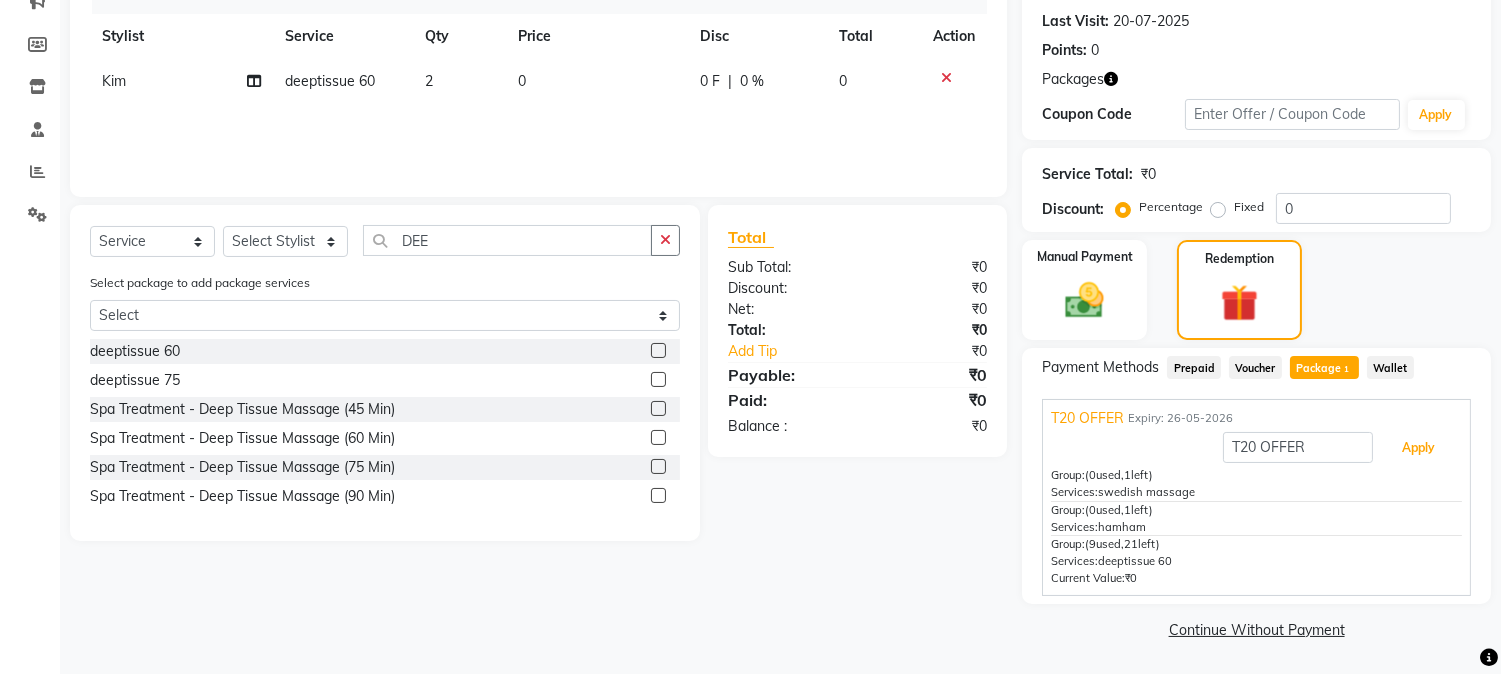 click on "Apply" at bounding box center [1418, 448] 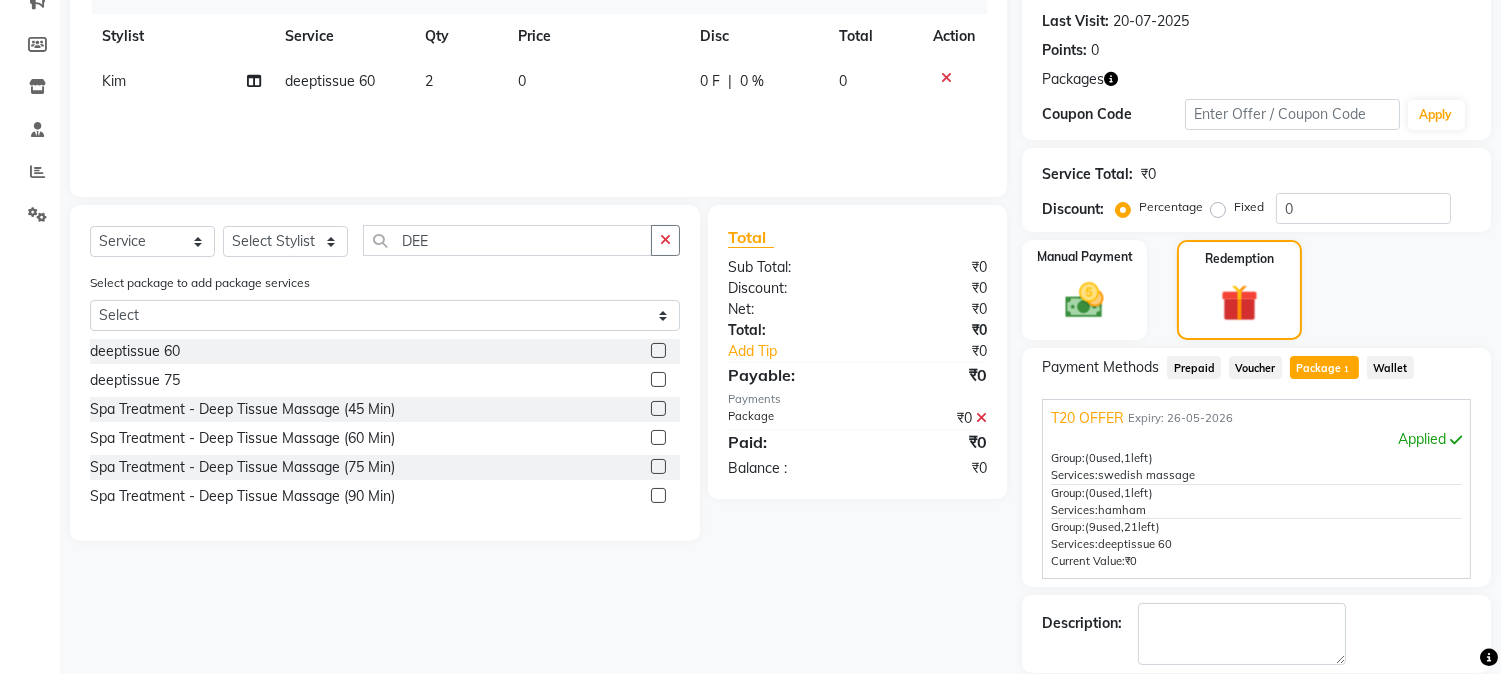 scroll, scrollTop: 366, scrollLeft: 0, axis: vertical 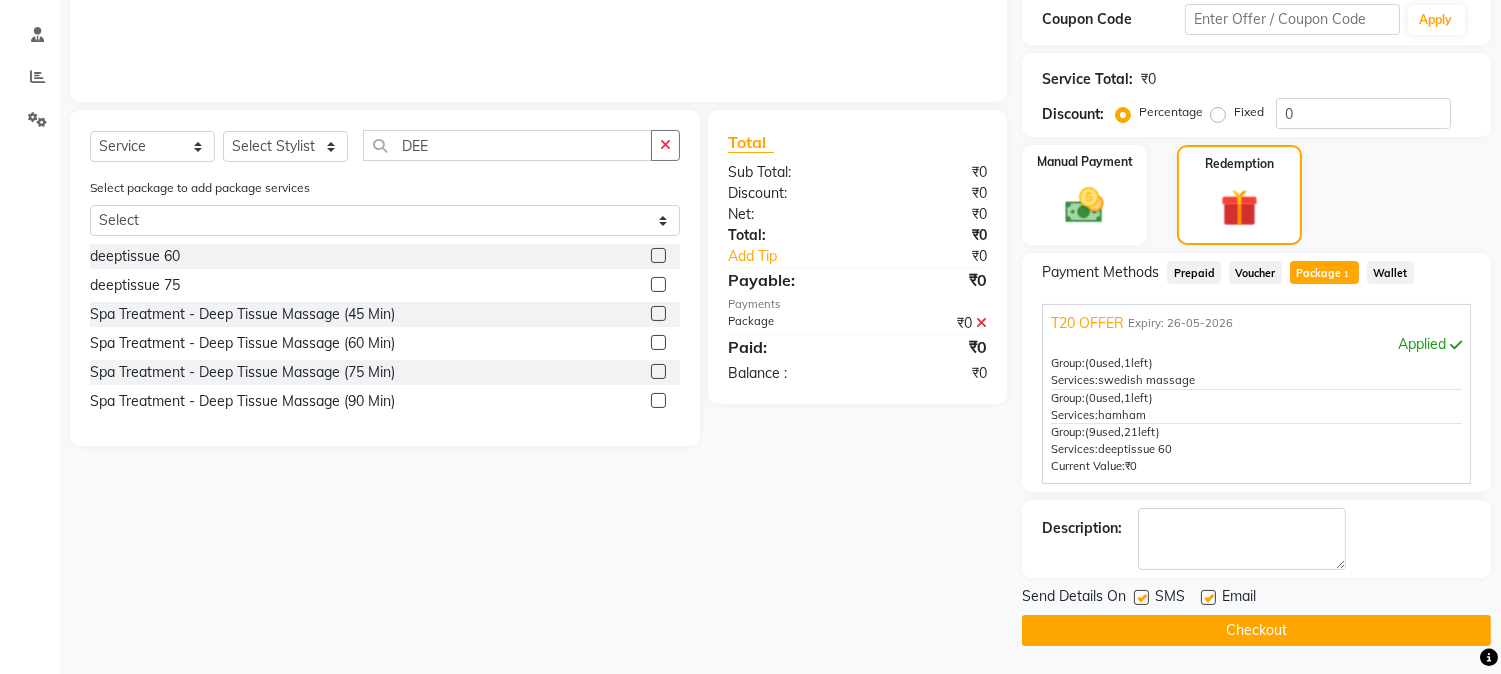 click on "Checkout" 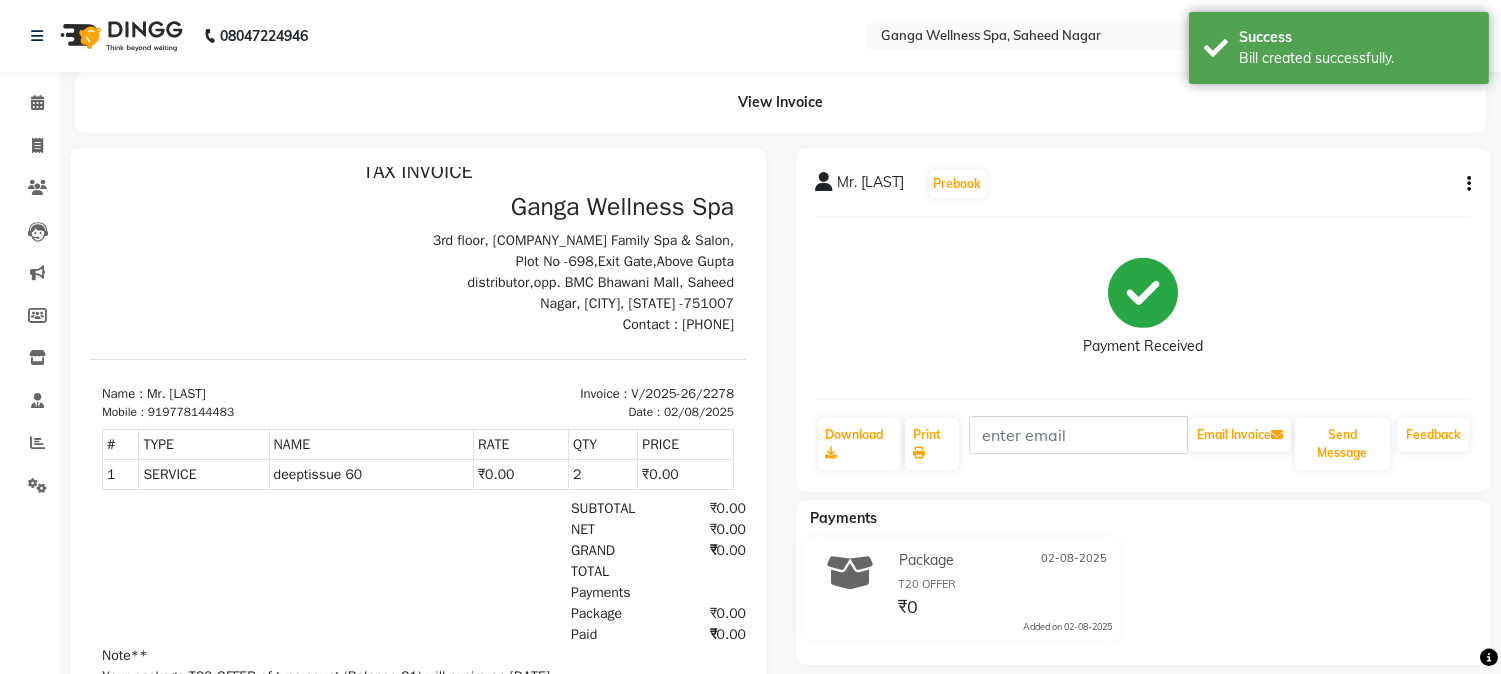 scroll, scrollTop: 111, scrollLeft: 0, axis: vertical 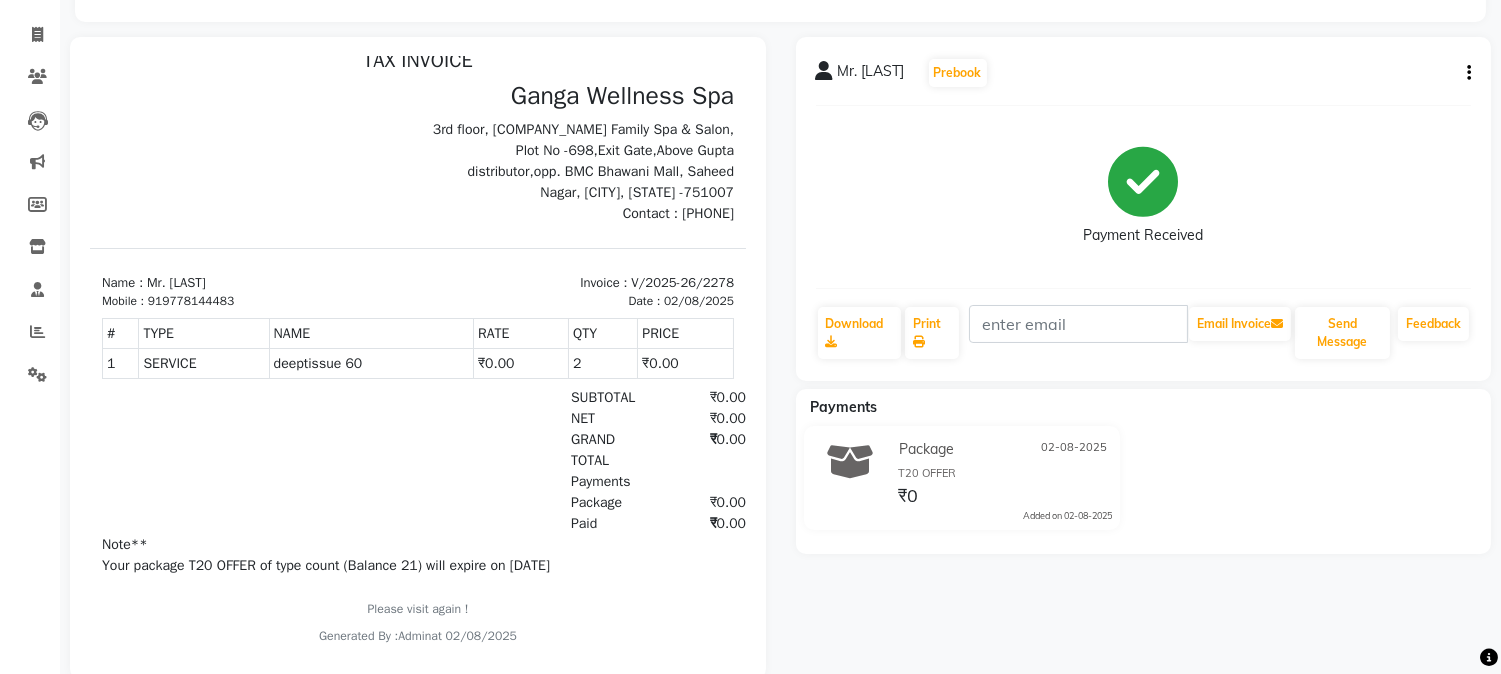 click at bounding box center (254, 152) 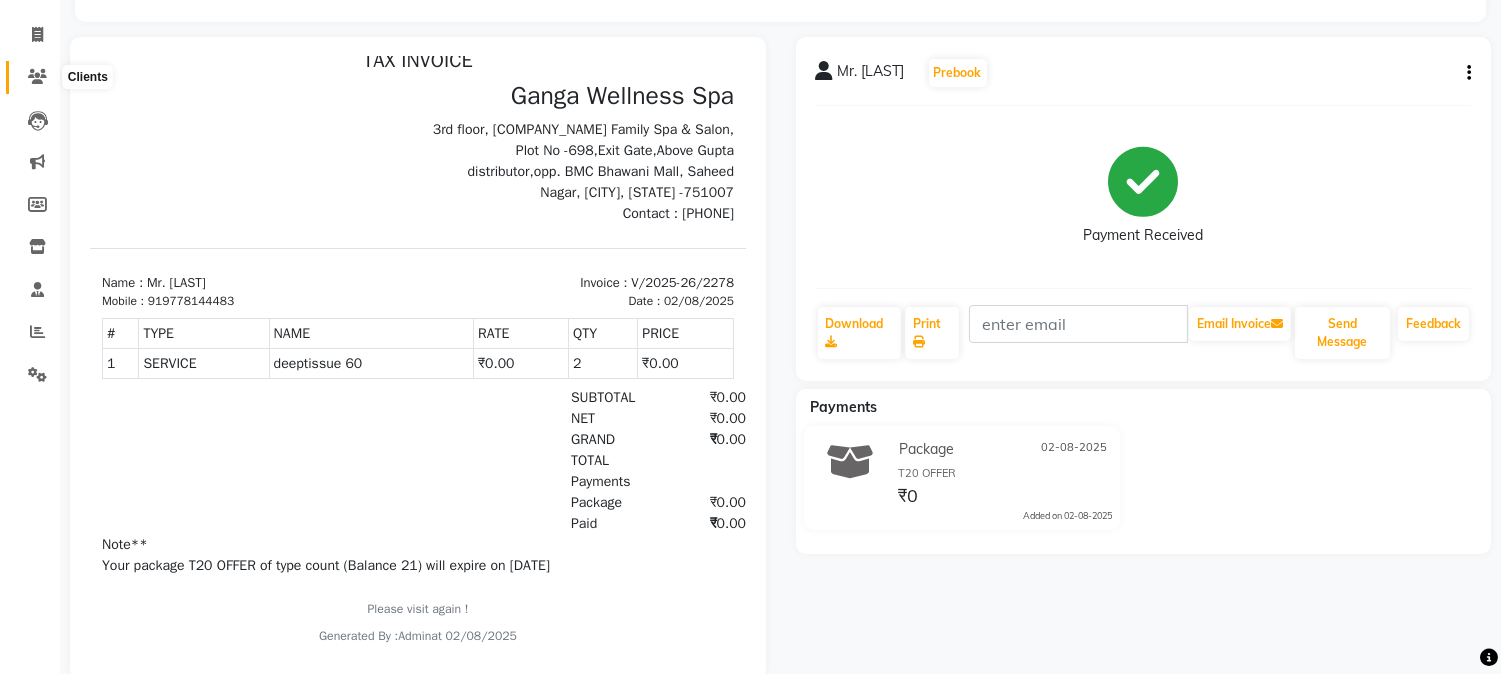 click 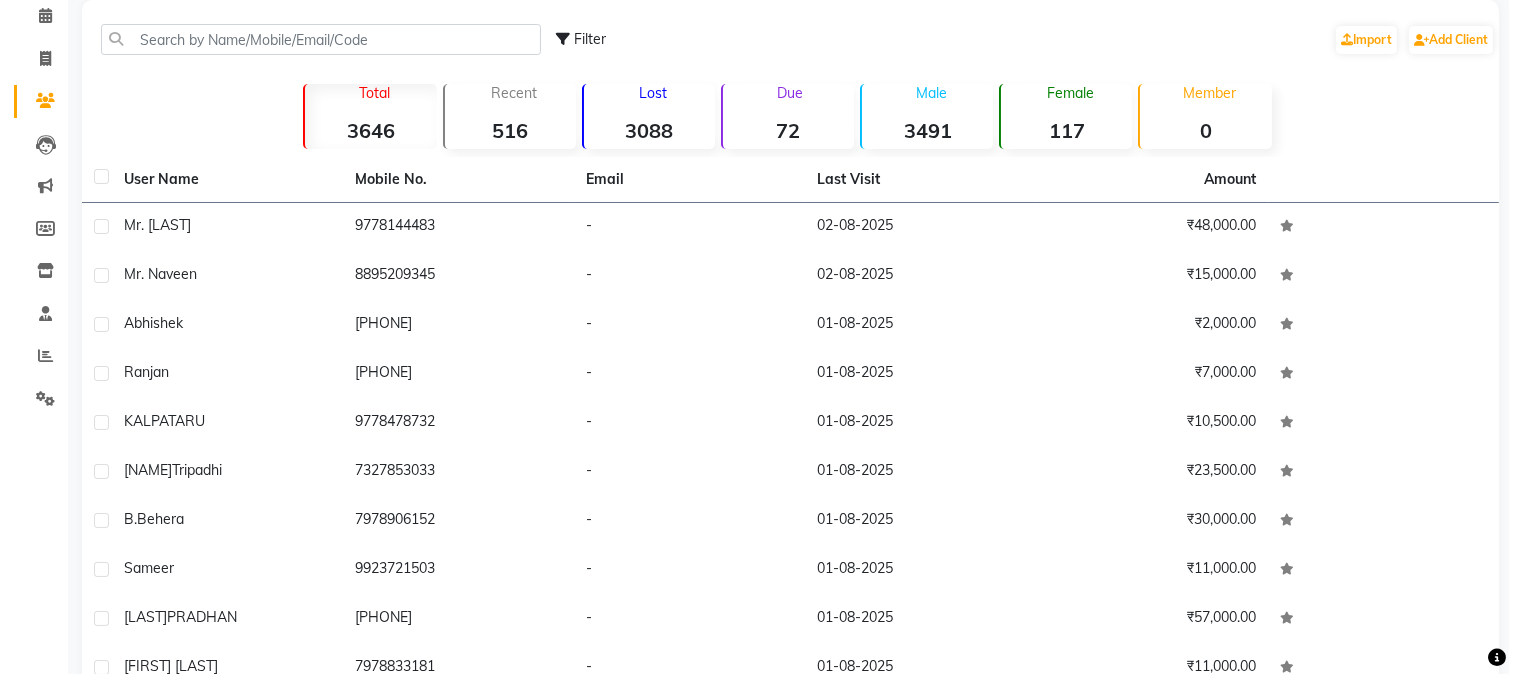 scroll, scrollTop: 0, scrollLeft: 0, axis: both 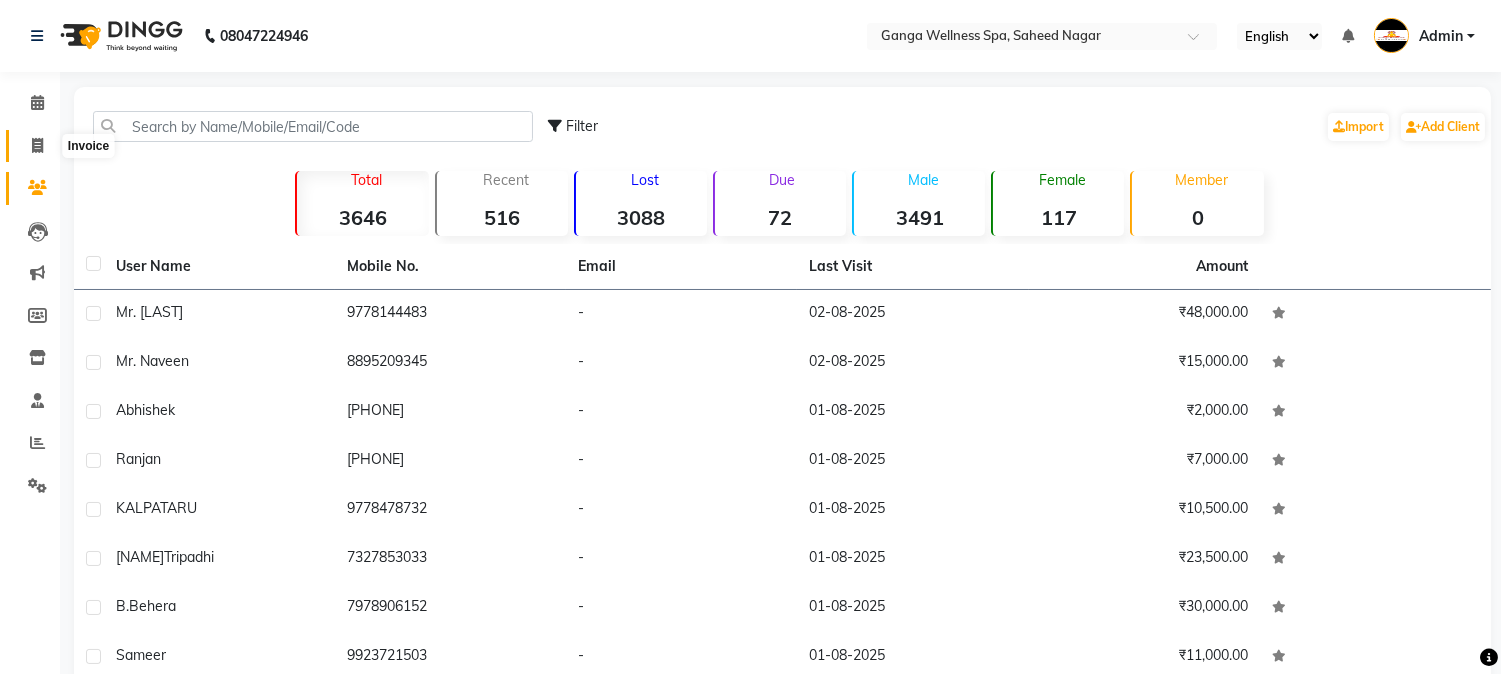click 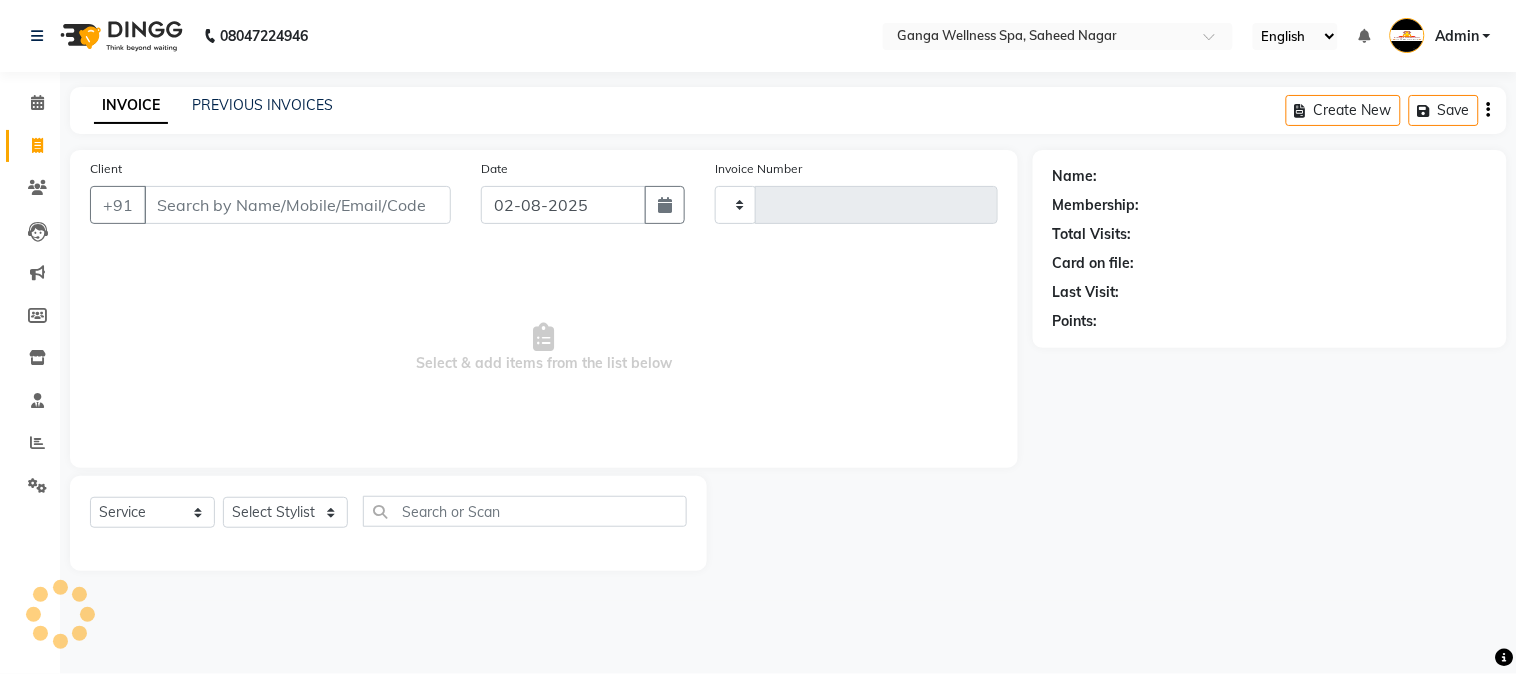 type on "2279" 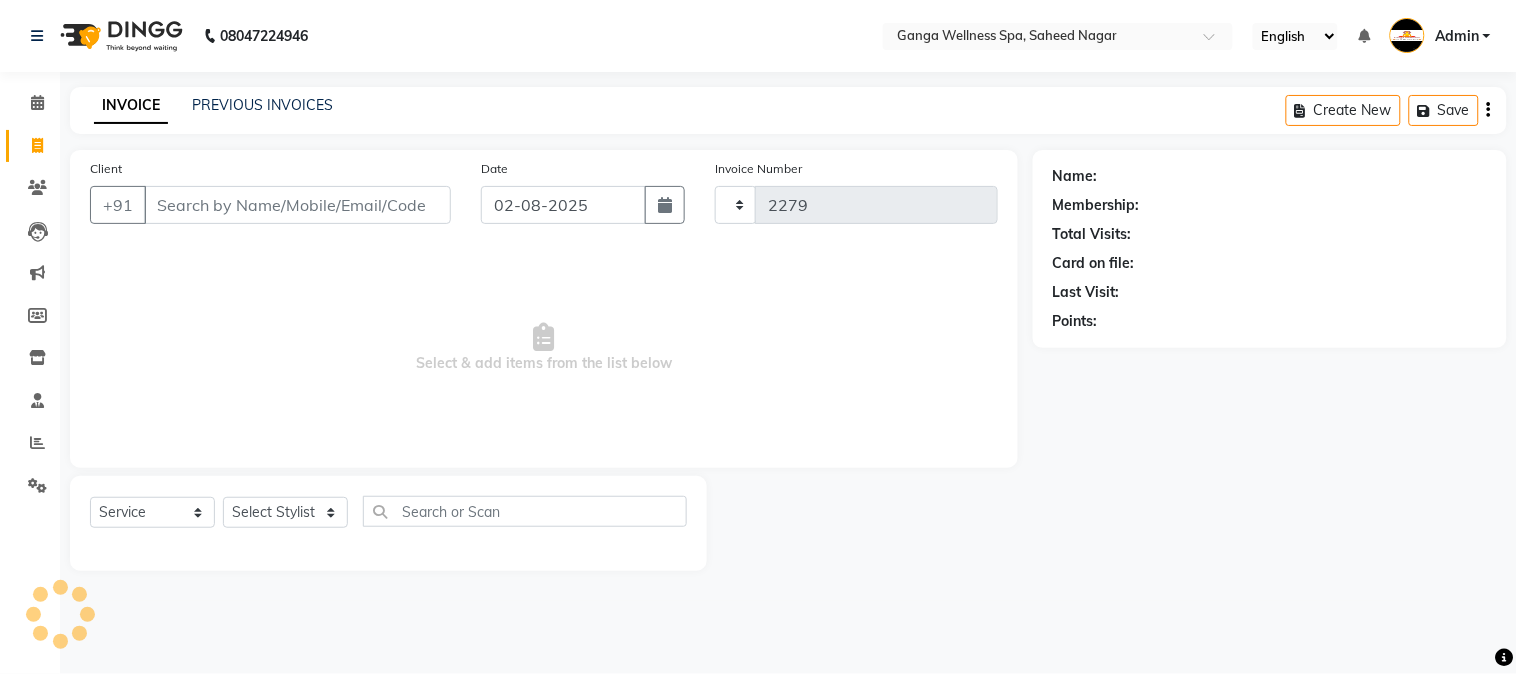 select on "762" 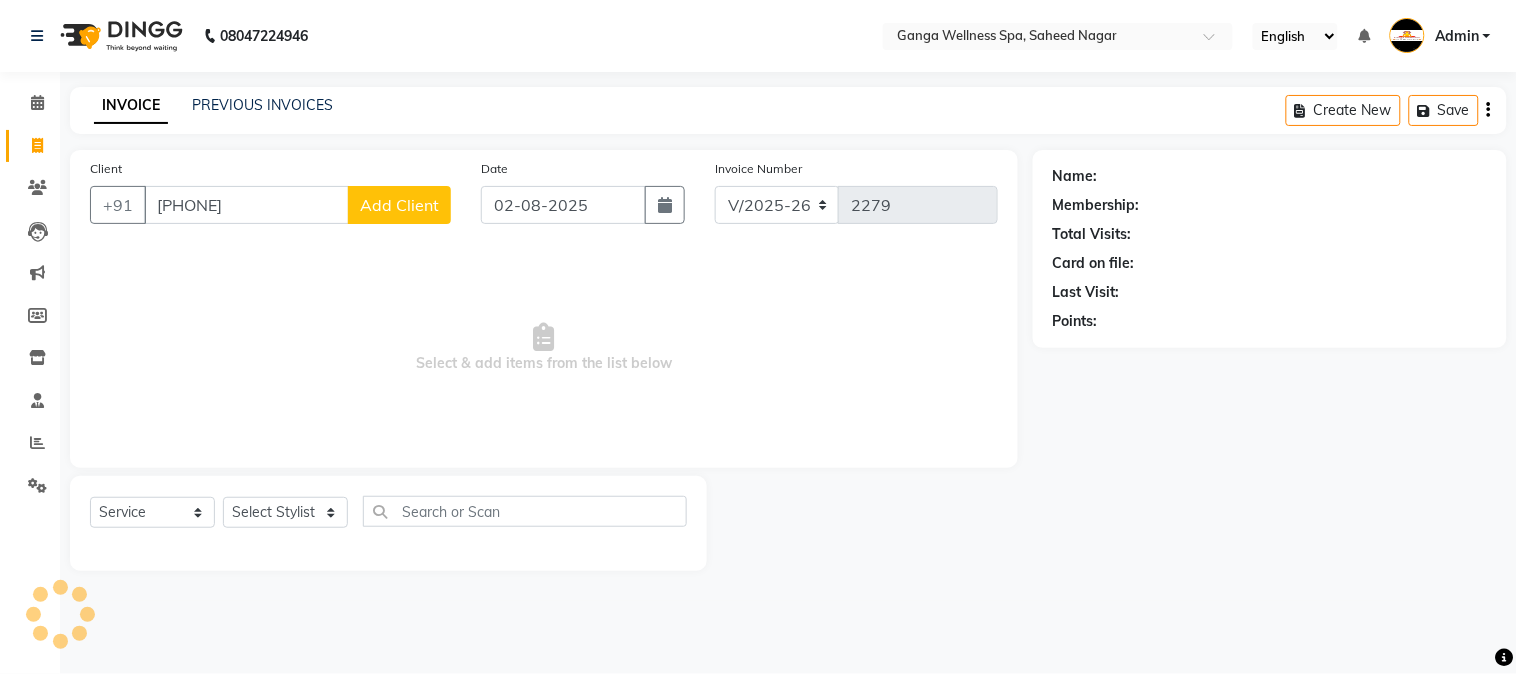 type on "[PHONE]" 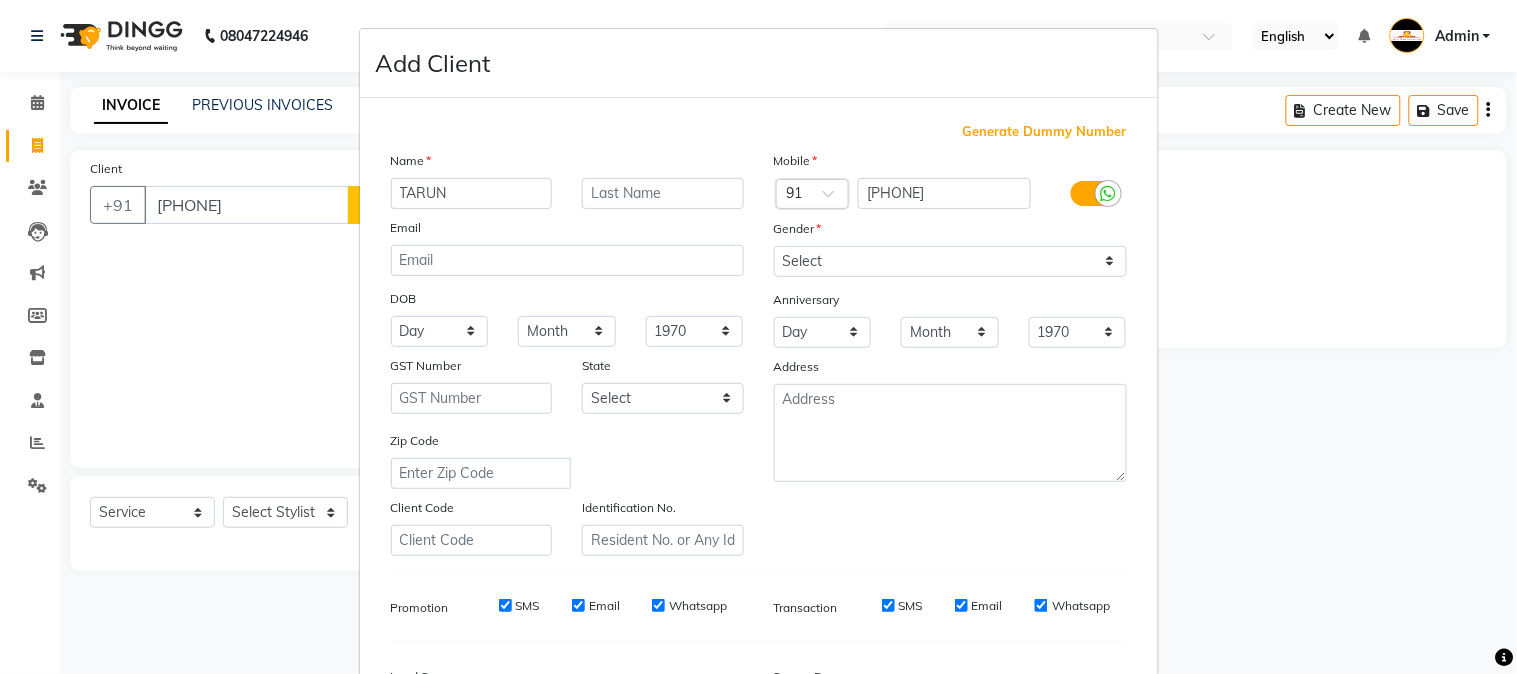 type on "TARUN" 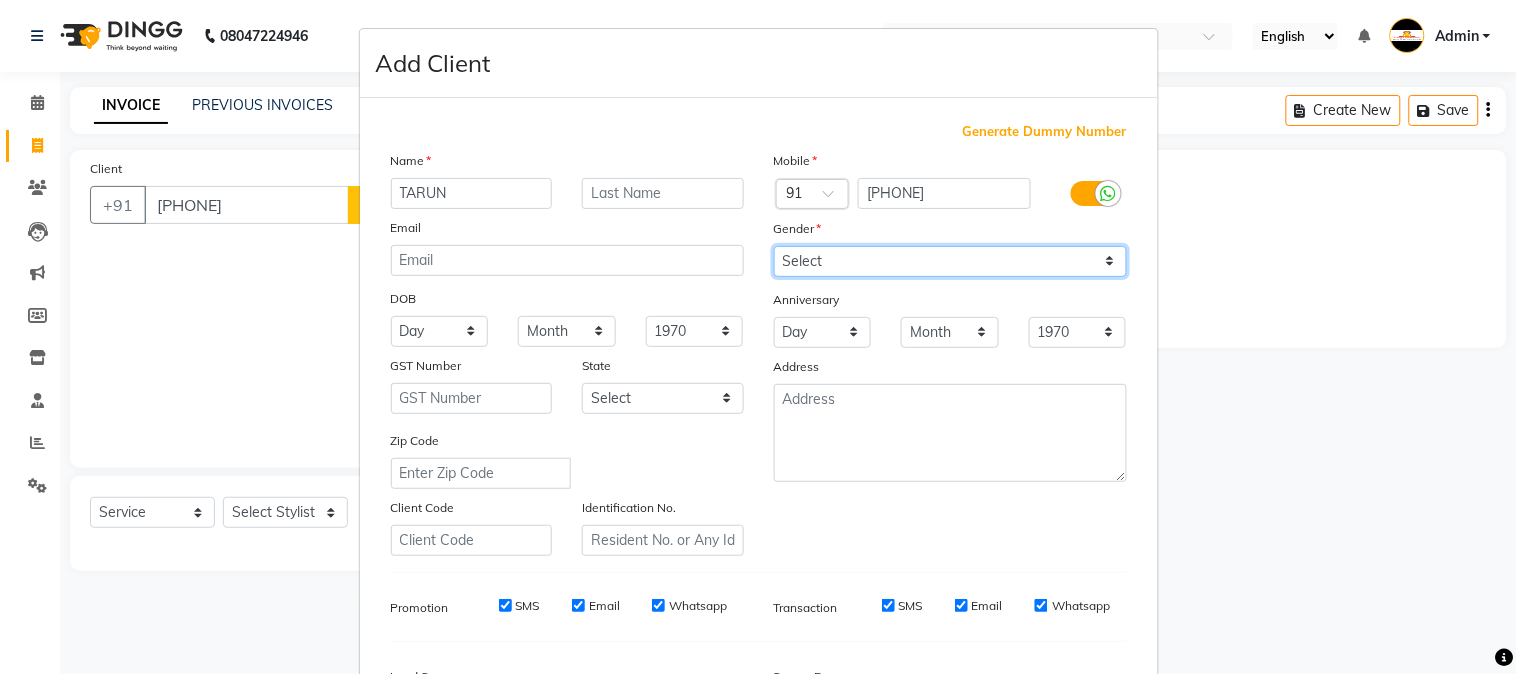 click on "Select Male Female Other Prefer Not To Say" at bounding box center (950, 261) 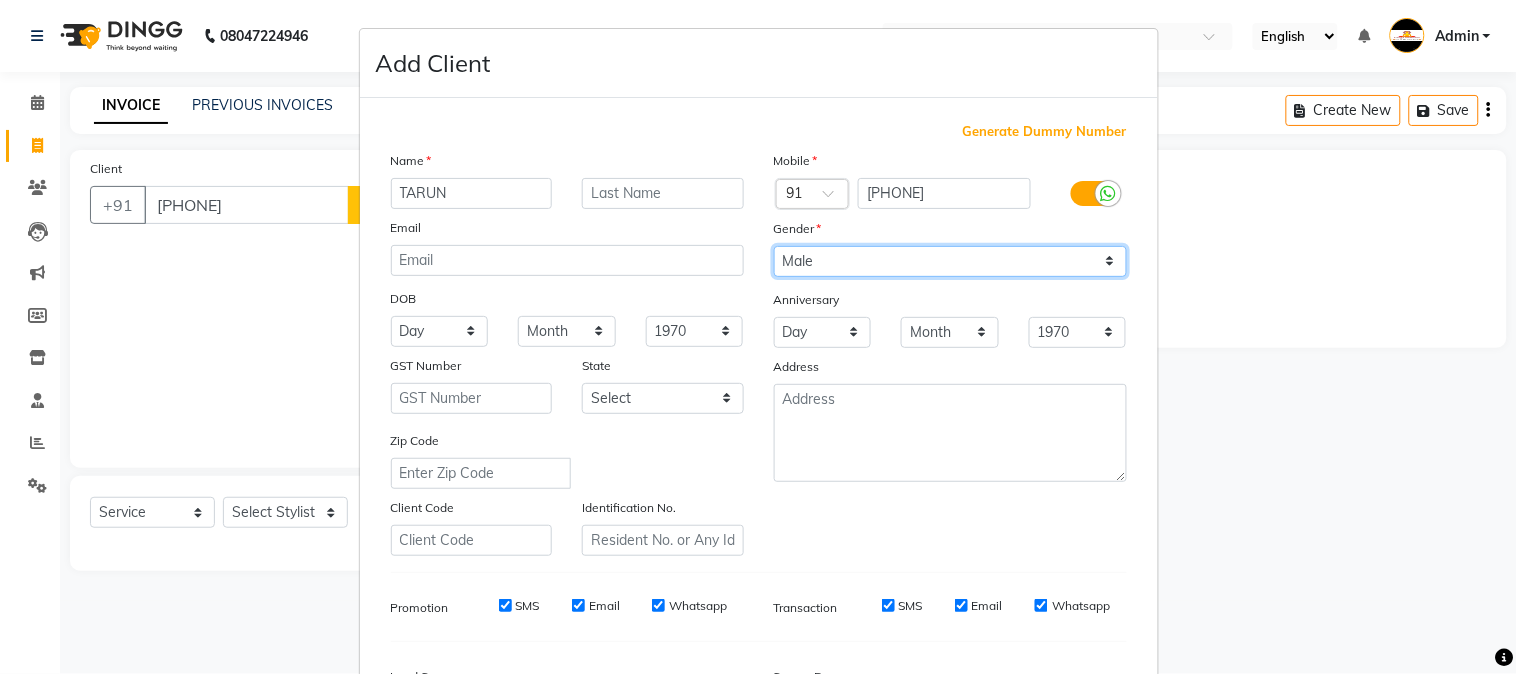 click on "Select Male Female Other Prefer Not To Say" at bounding box center [950, 261] 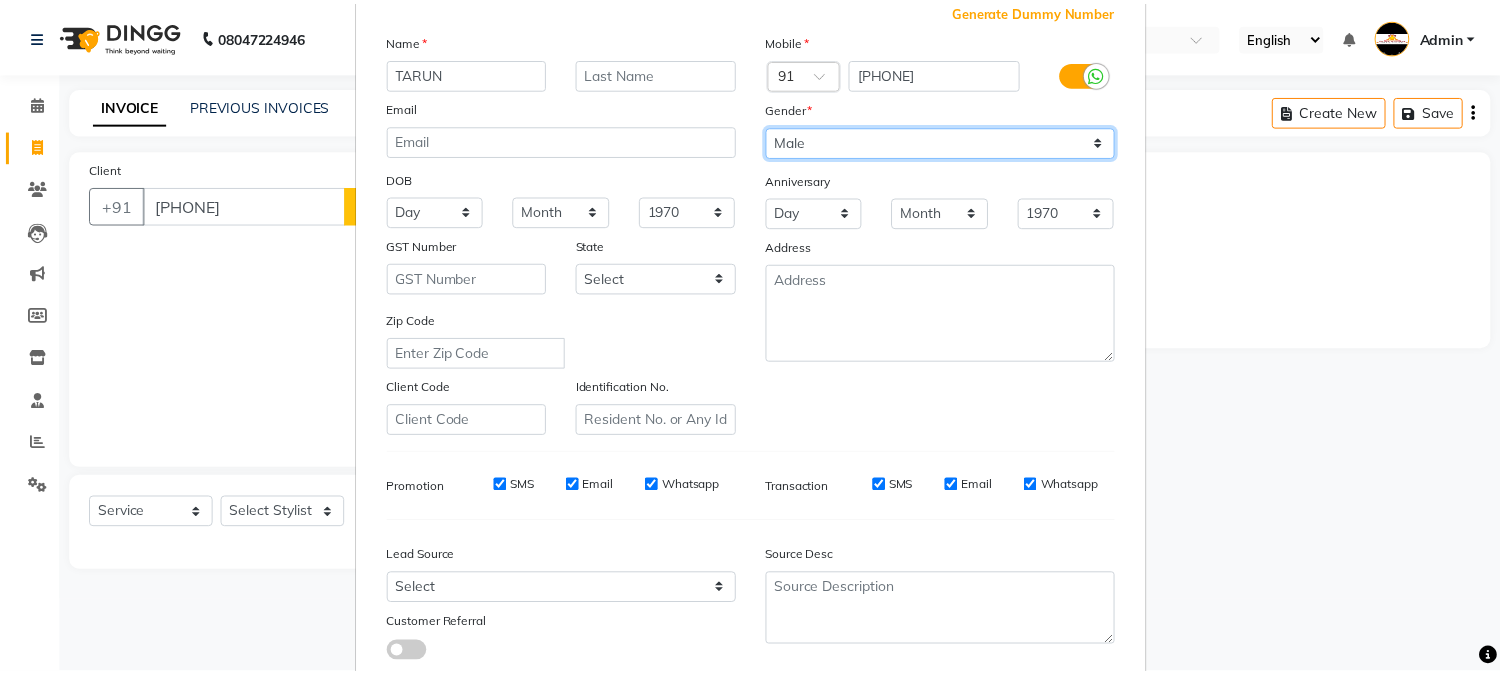 scroll, scrollTop: 250, scrollLeft: 0, axis: vertical 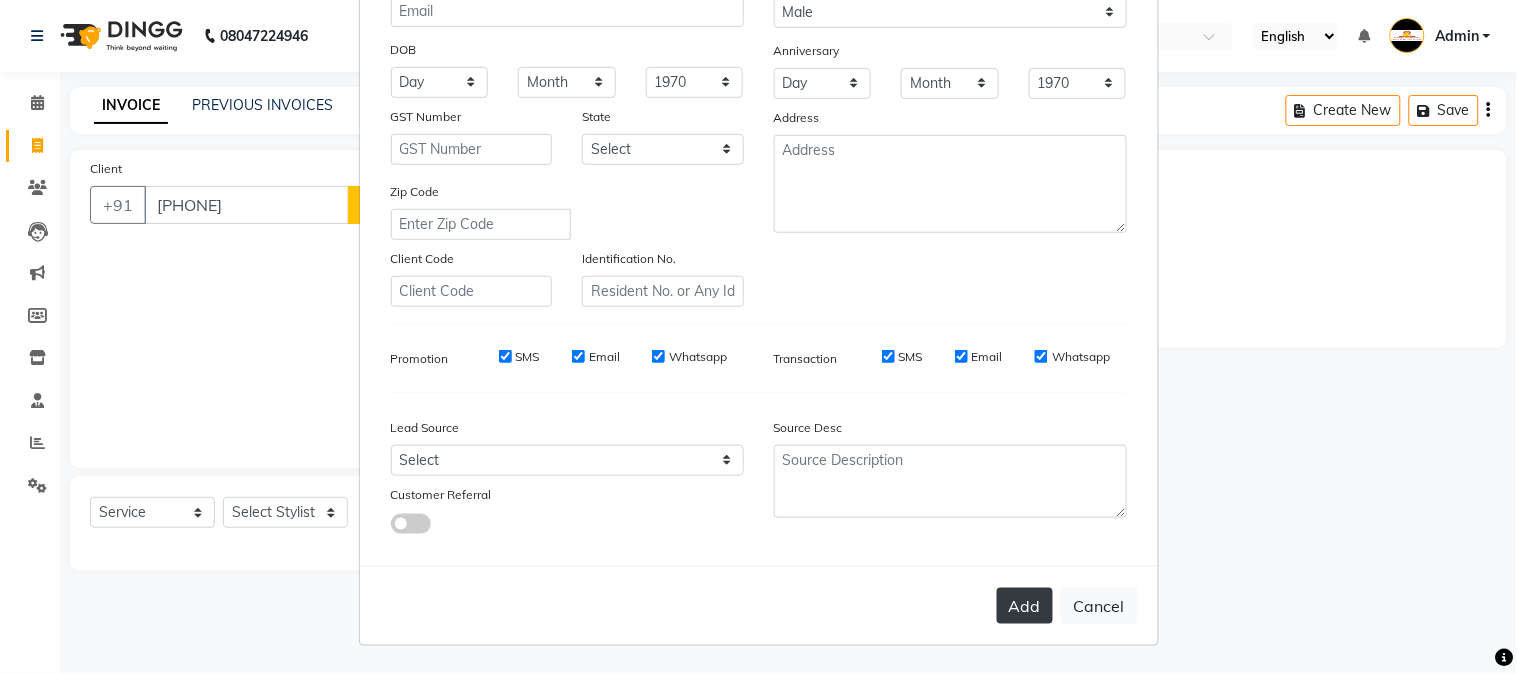 click on "Add" at bounding box center (1025, 606) 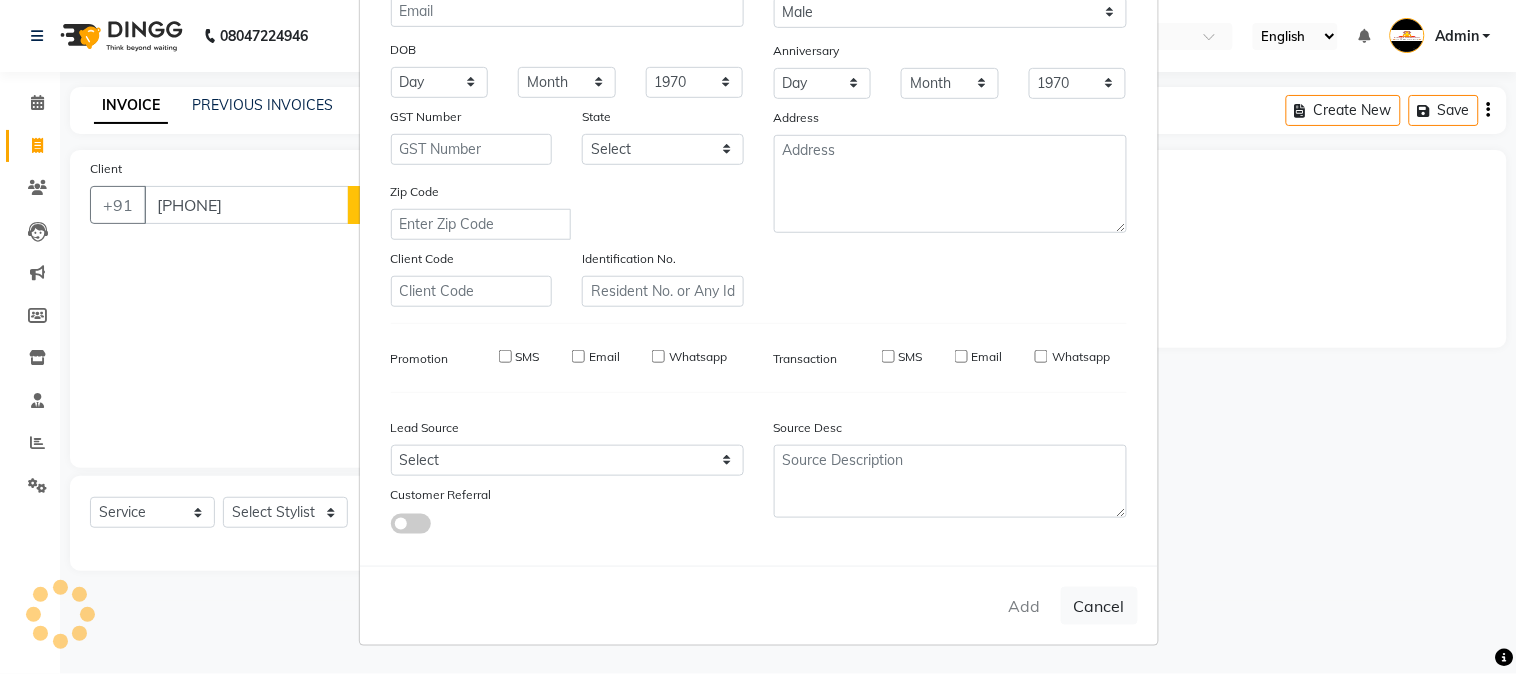type 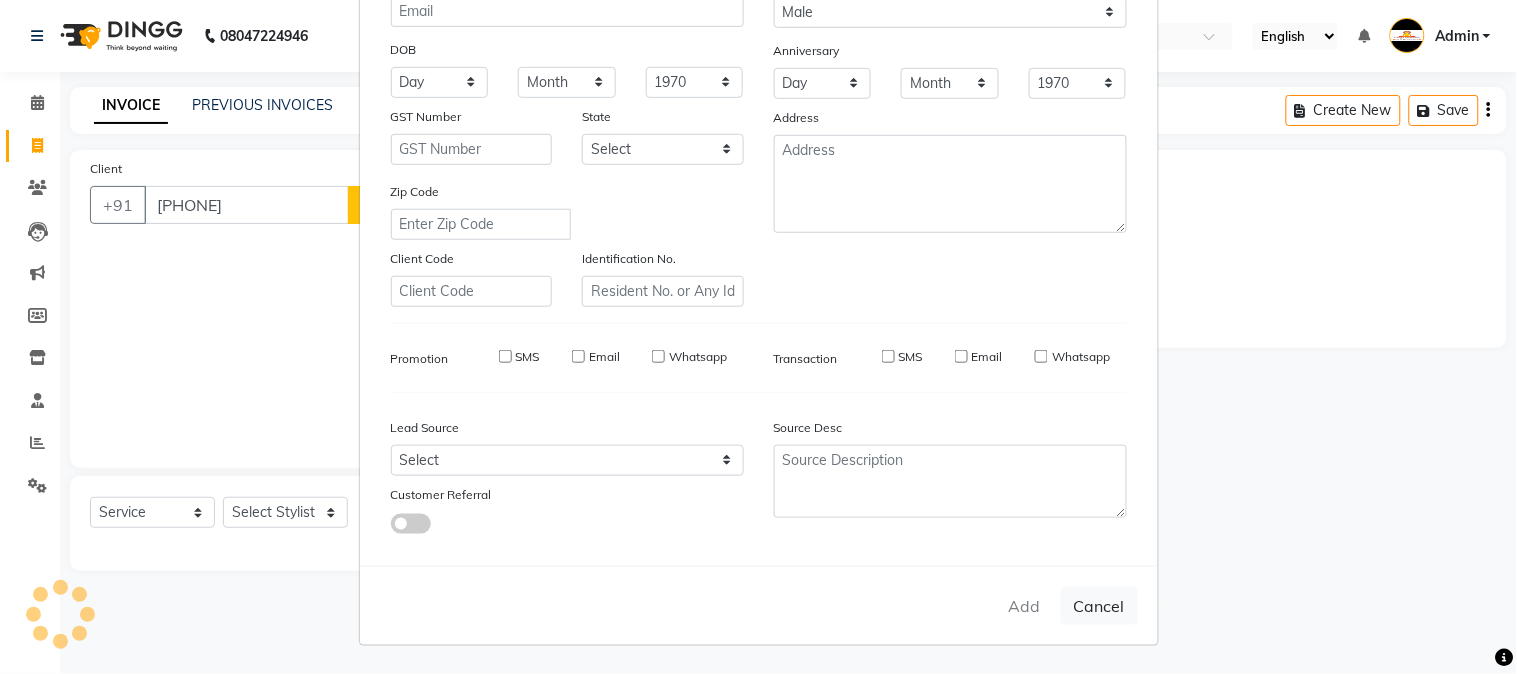 select 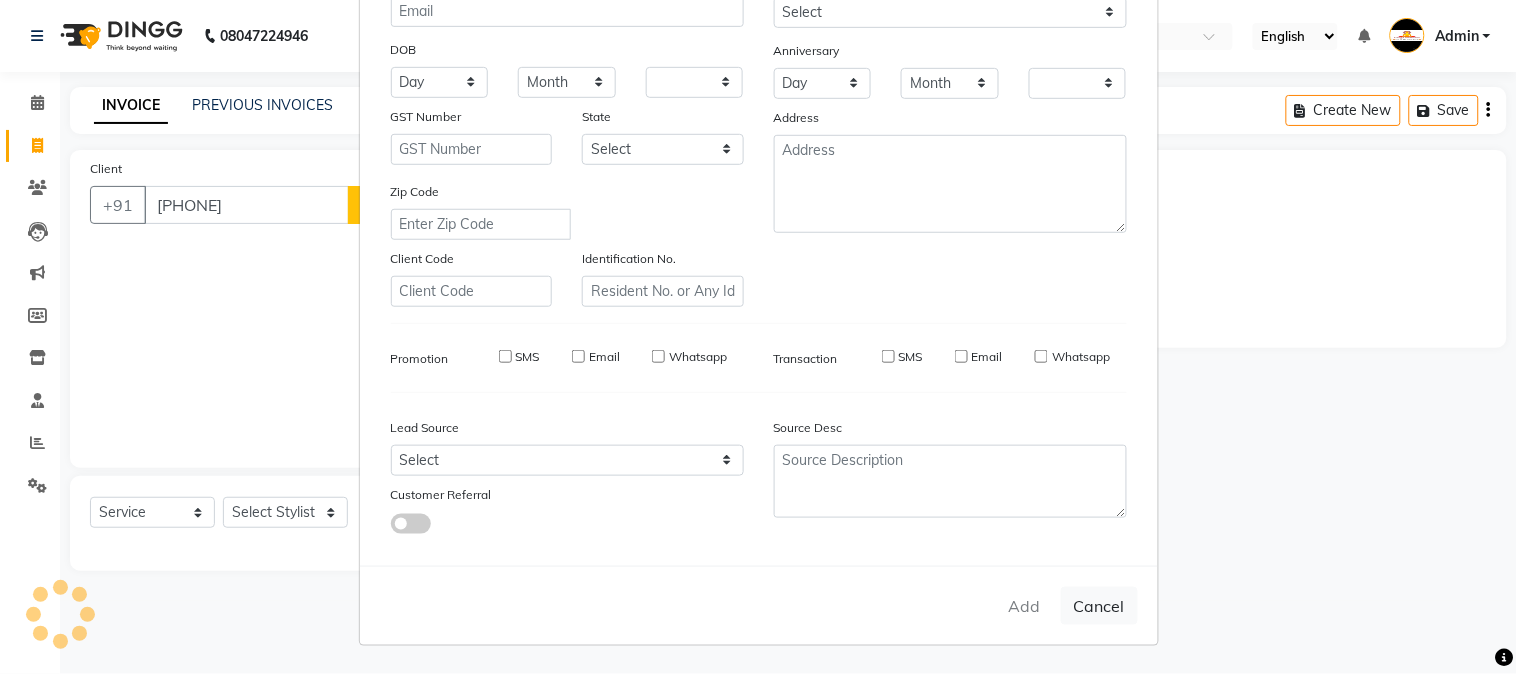 checkbox on "false" 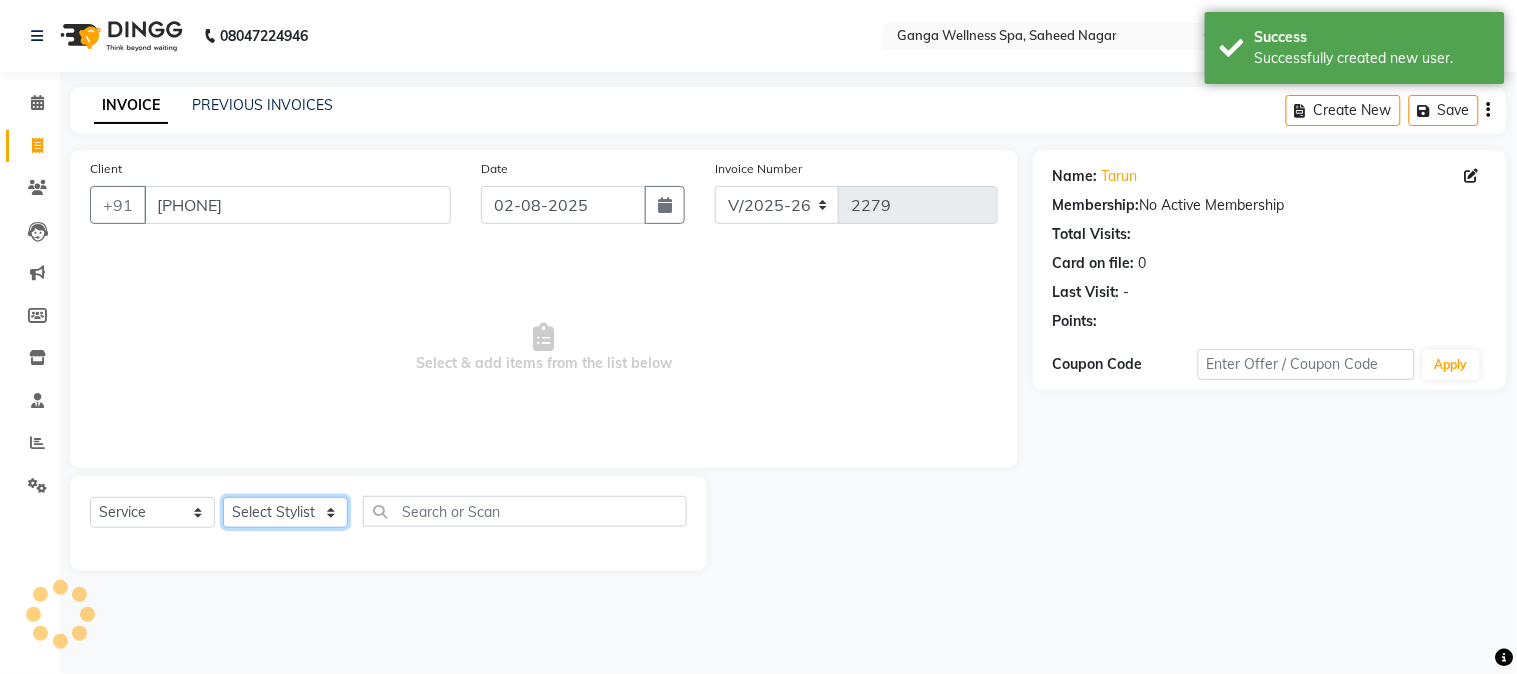 click on "Select Stylist Abhi akhil Alexa AMMY AMMY Annie anya APPI Arohi  Ayen BANCHI Bina Bina CJ CRP 1 Daina ELINA ferjana G1 G1 ONE PLUS  G1 Salon G2 Helen JEENY Jhanka Jojo Kana KEMPI KEMPI Kim krishna KTI Lili Rout Lily LINDA LIZA Martha  MELODY MERRY  minu Moon nancy Noiny pinkey Pradeep Prity  Riya ROOZ  Sony steffy SUCHI  Surren Sir Sushree Swapna Umpi upashana Zouli" 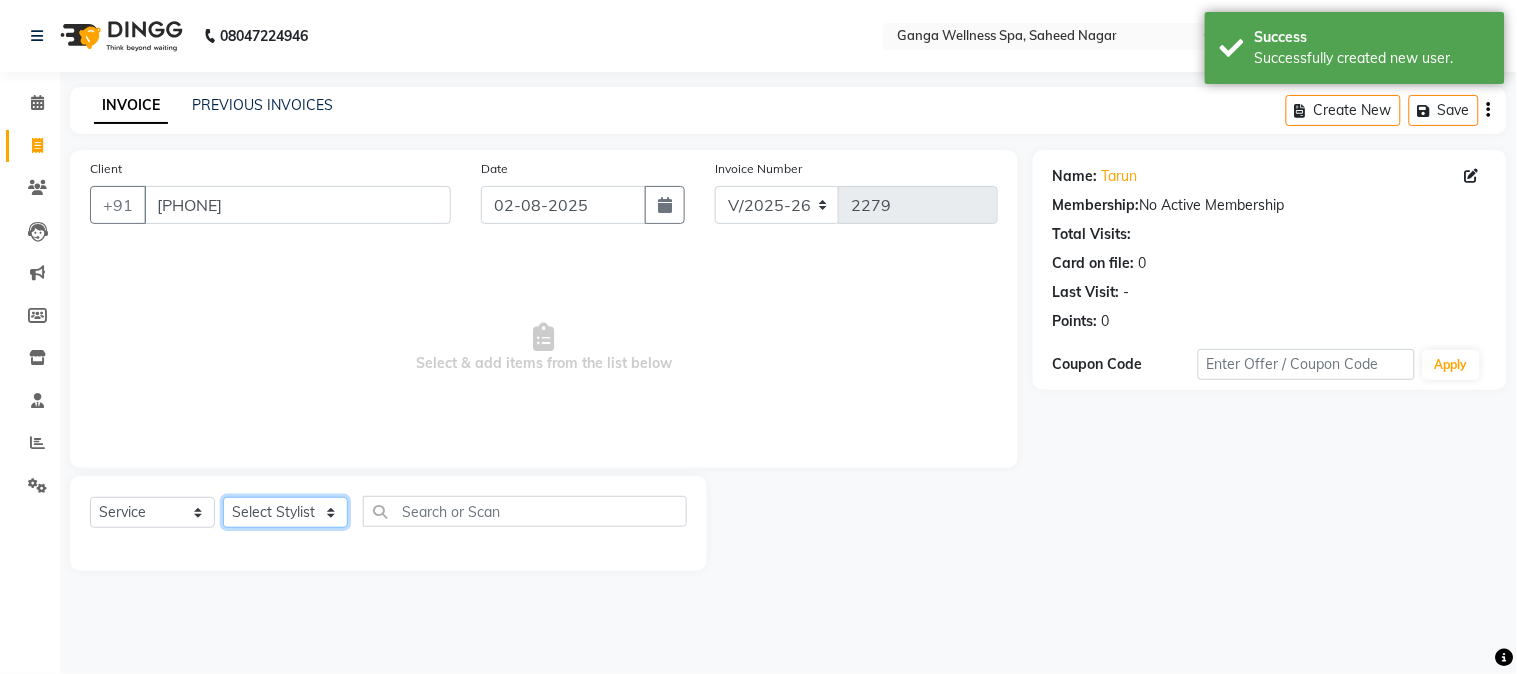 select on "70875" 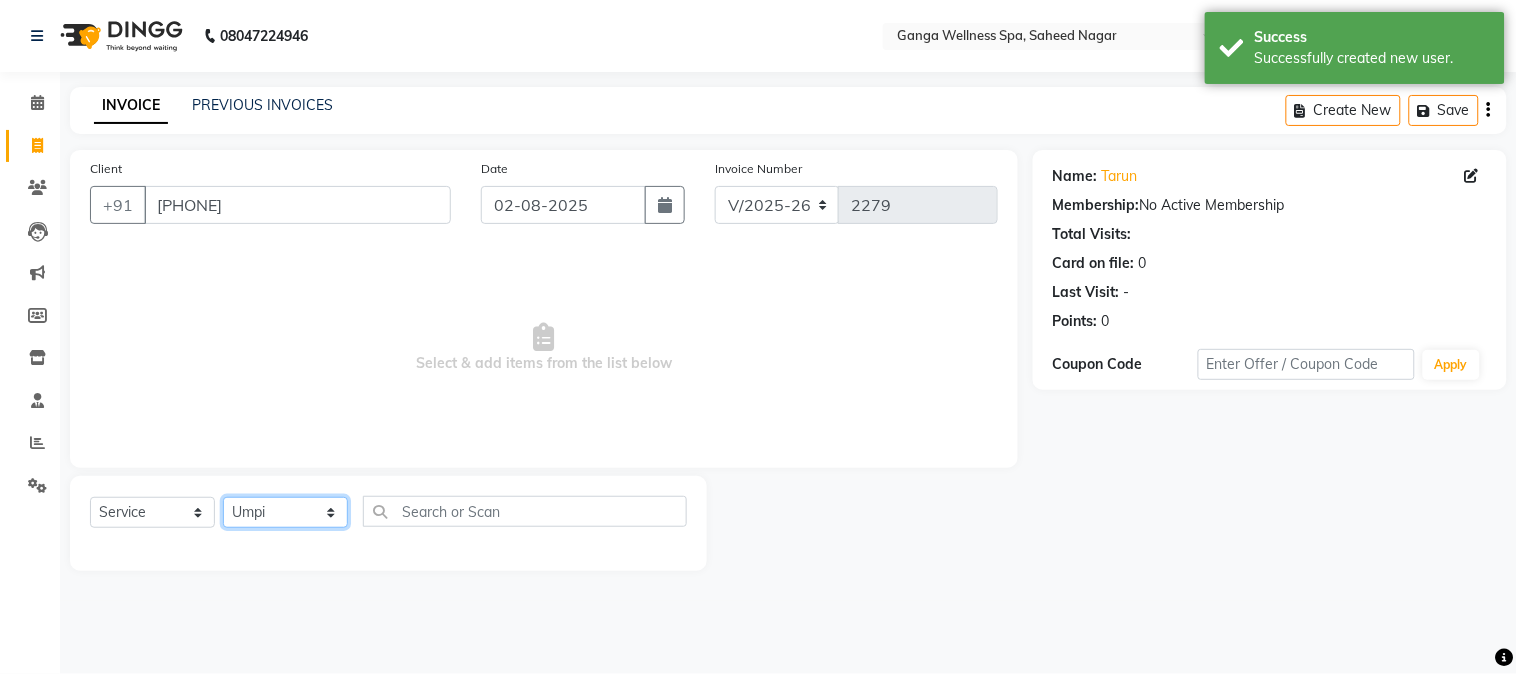 click on "Select Stylist Abhi akhil Alexa AMMY AMMY Annie anya APPI Arohi  Ayen BANCHI Bina Bina CJ CRP 1 Daina ELINA ferjana G1 G1 ONE PLUS  G1 Salon G2 Helen JEENY Jhanka Jojo Kana KEMPI KEMPI Kim krishna KTI Lili Rout Lily LINDA LIZA Martha  MELODY MERRY  minu Moon nancy Noiny pinkey Pradeep Prity  Riya ROOZ  Sony steffy SUCHI  Surren Sir Sushree Swapna Umpi upashana Zouli" 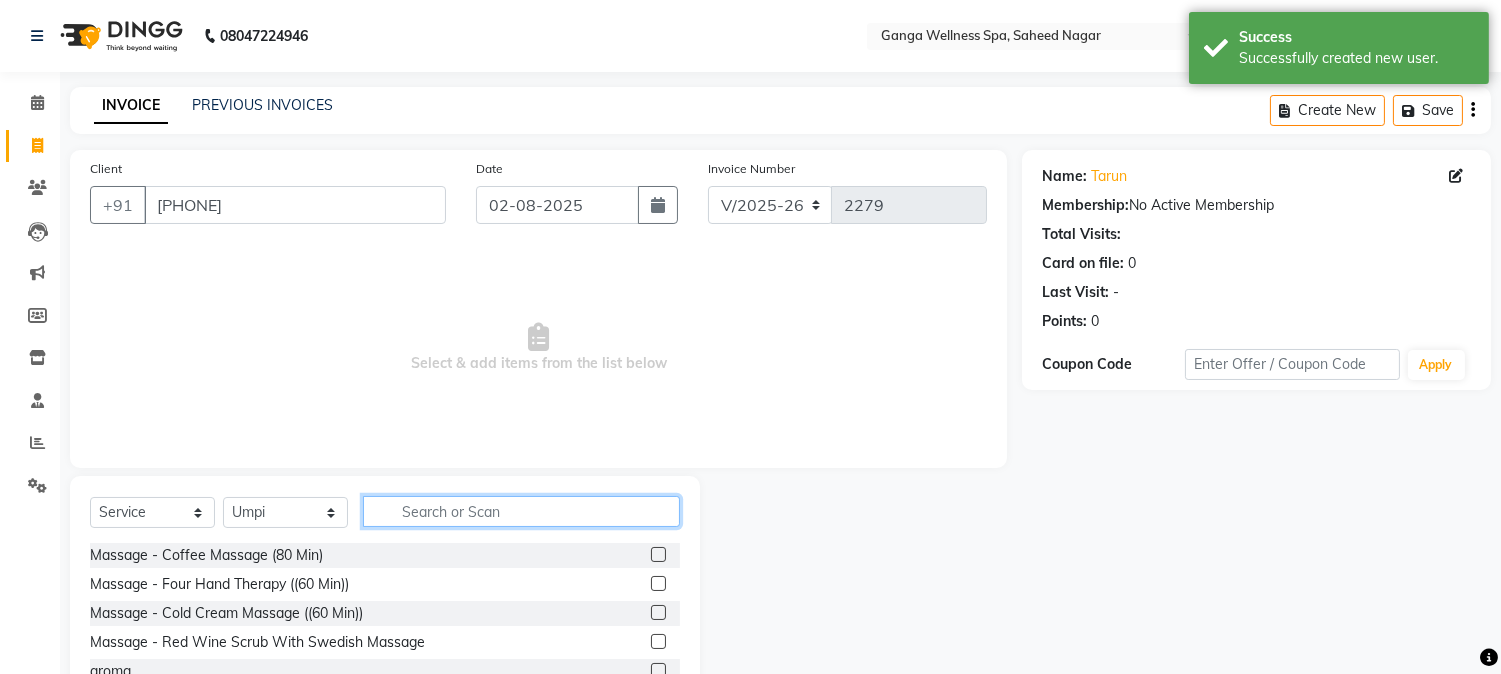 click 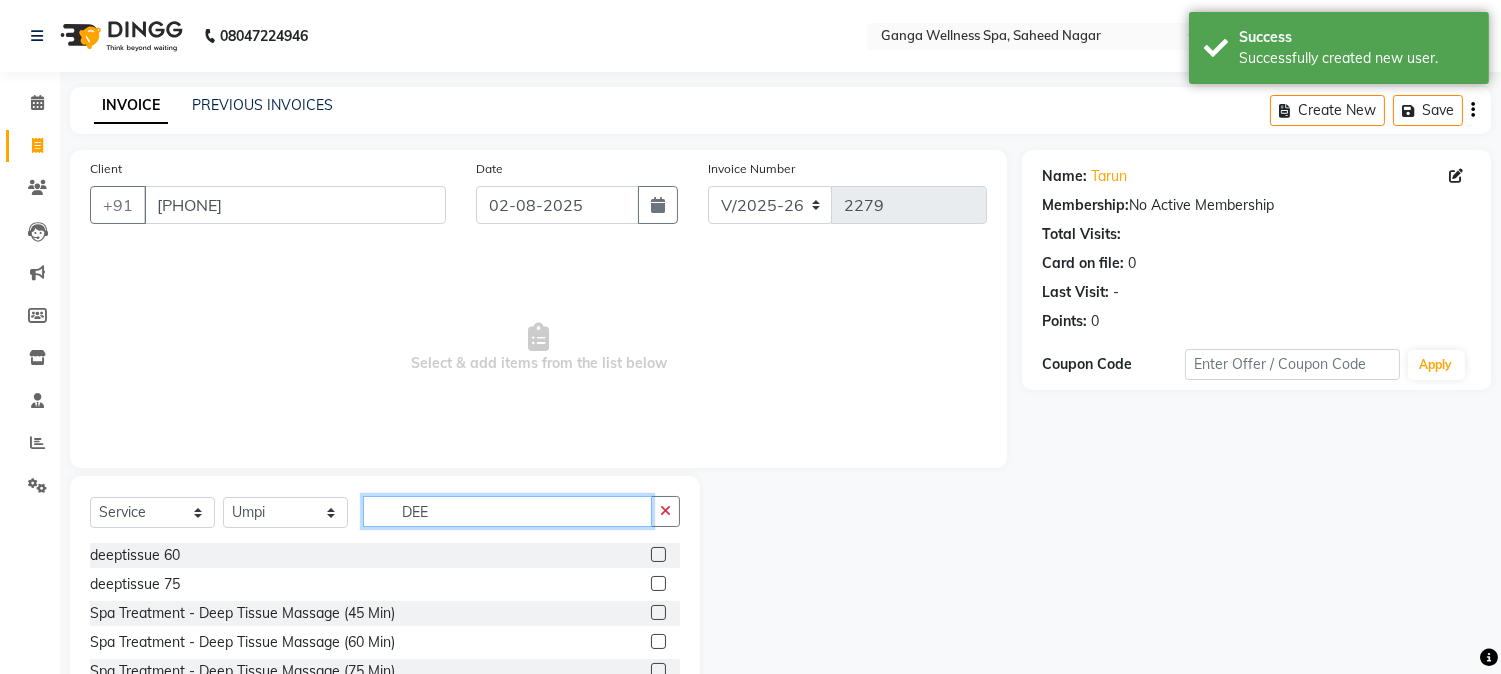 scroll, scrollTop: 101, scrollLeft: 0, axis: vertical 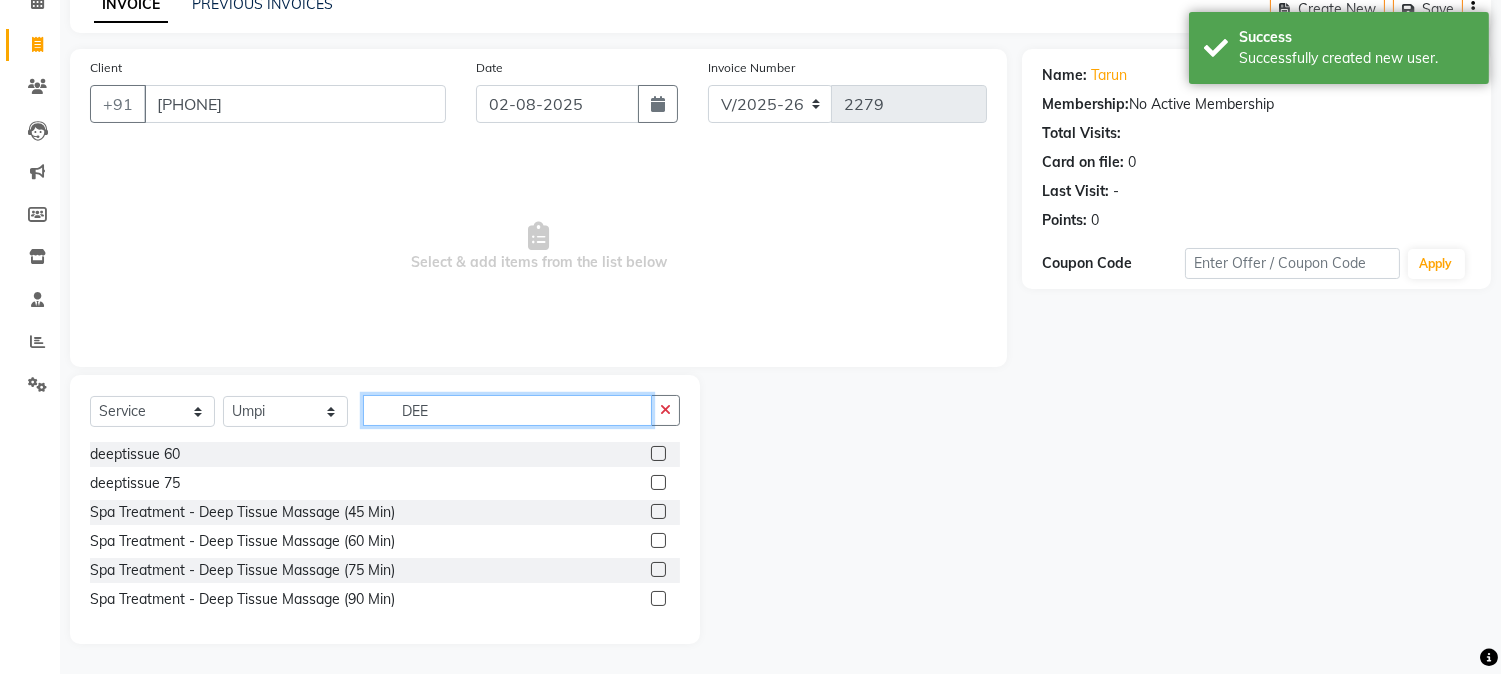 type on "DEE" 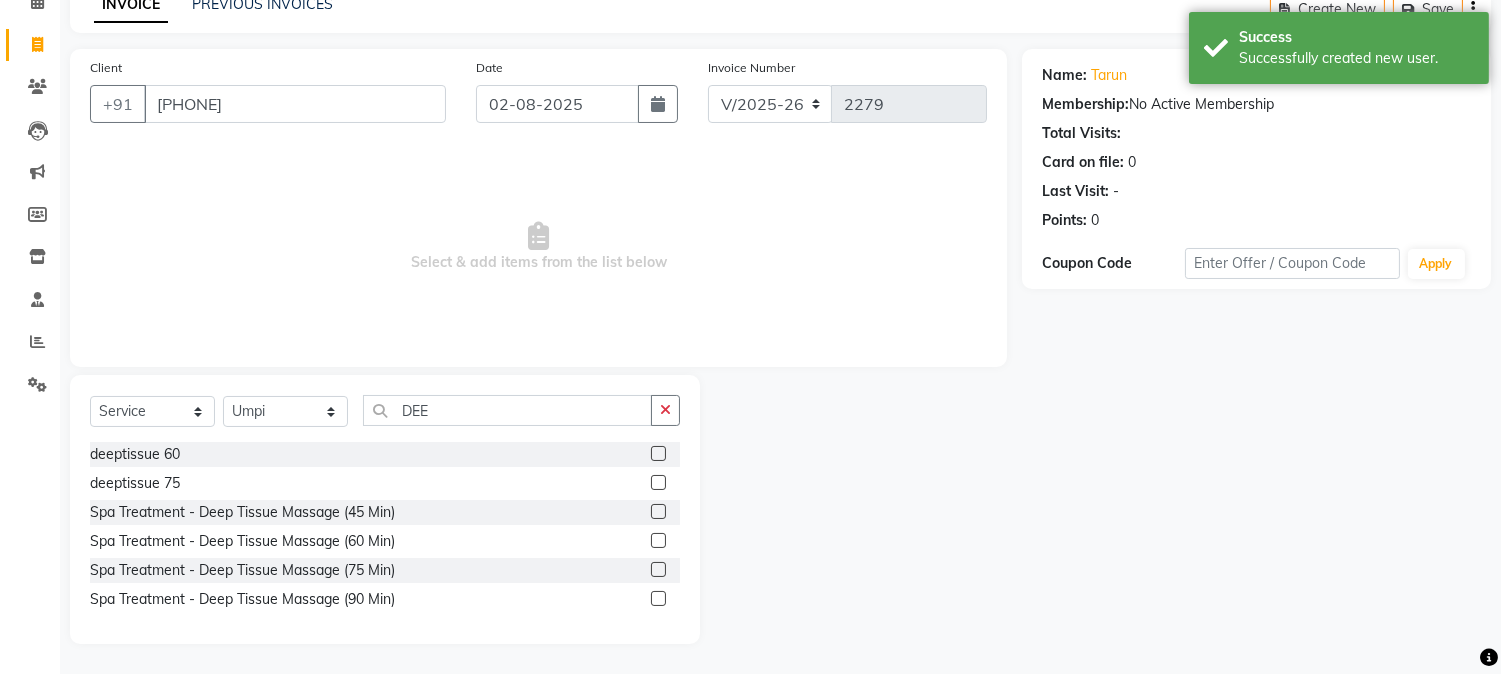 click 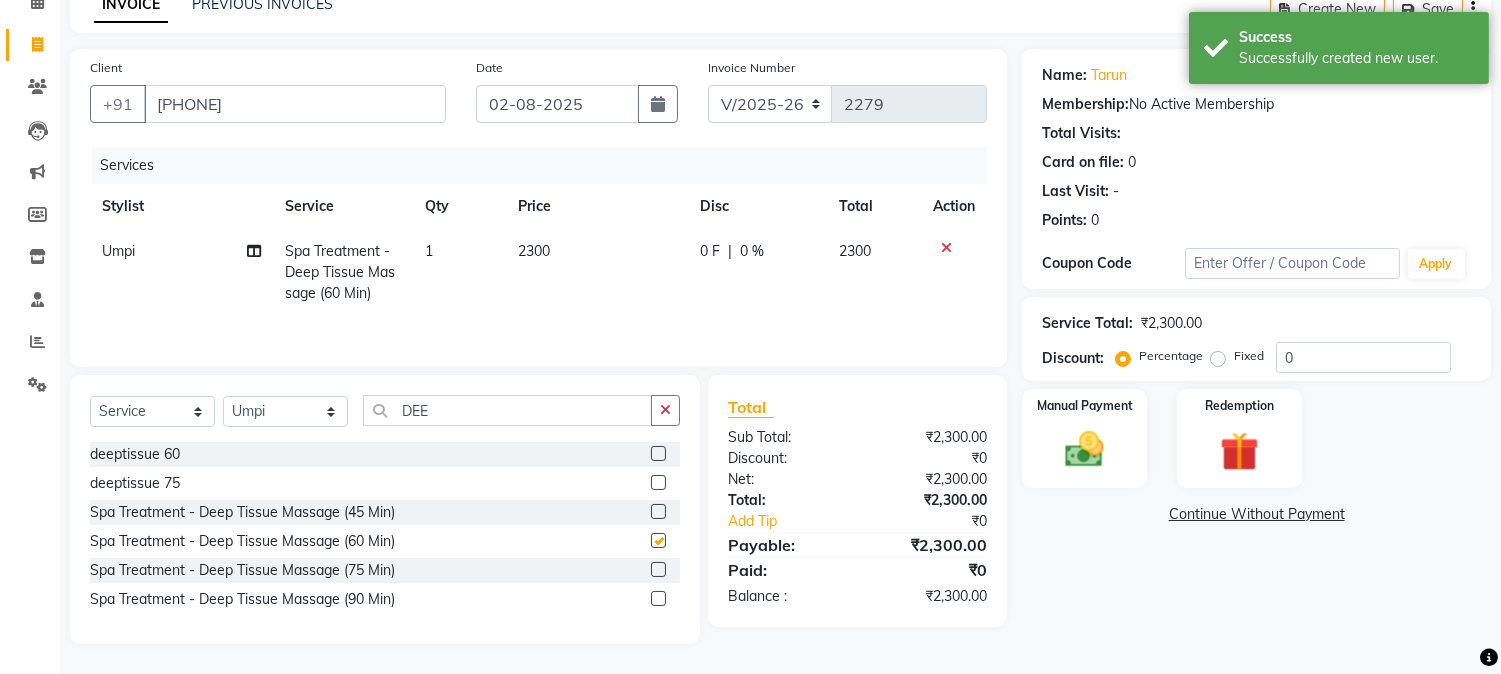 checkbox on "false" 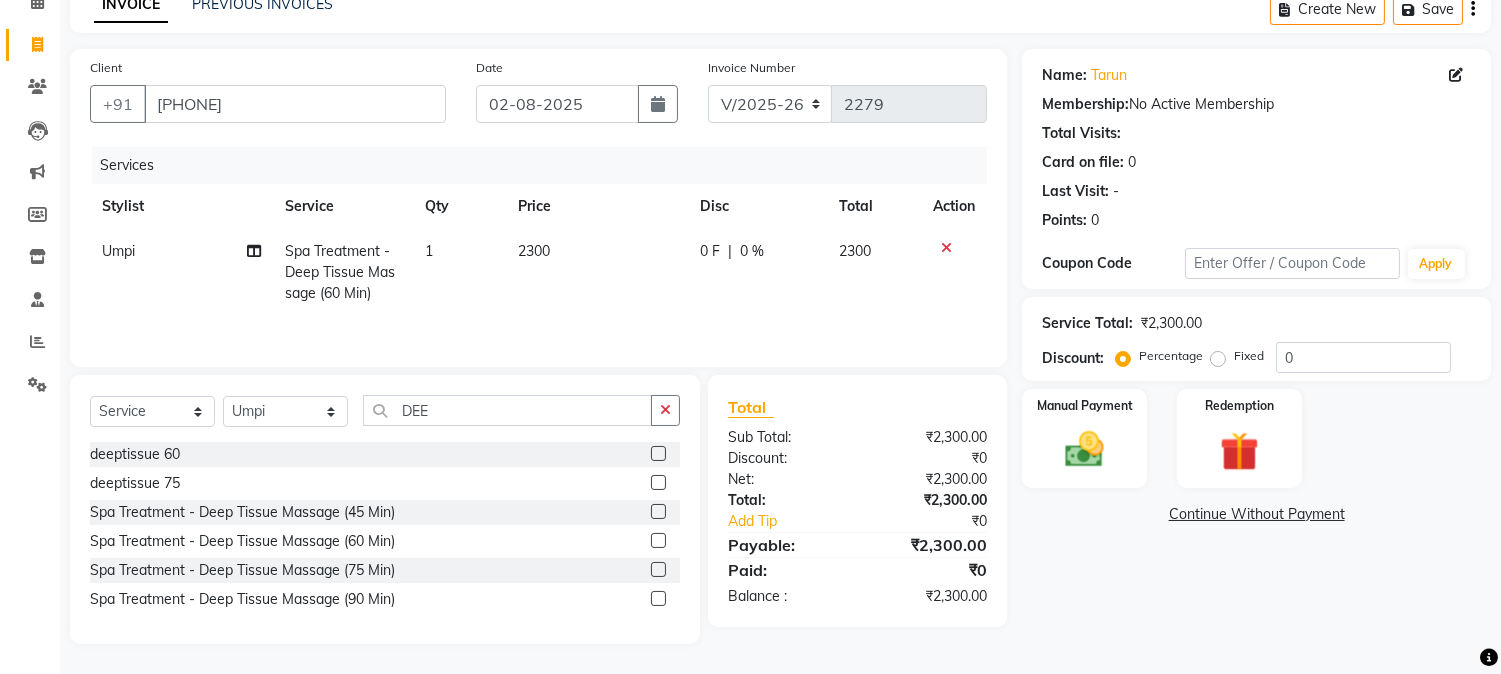 click on "2300" 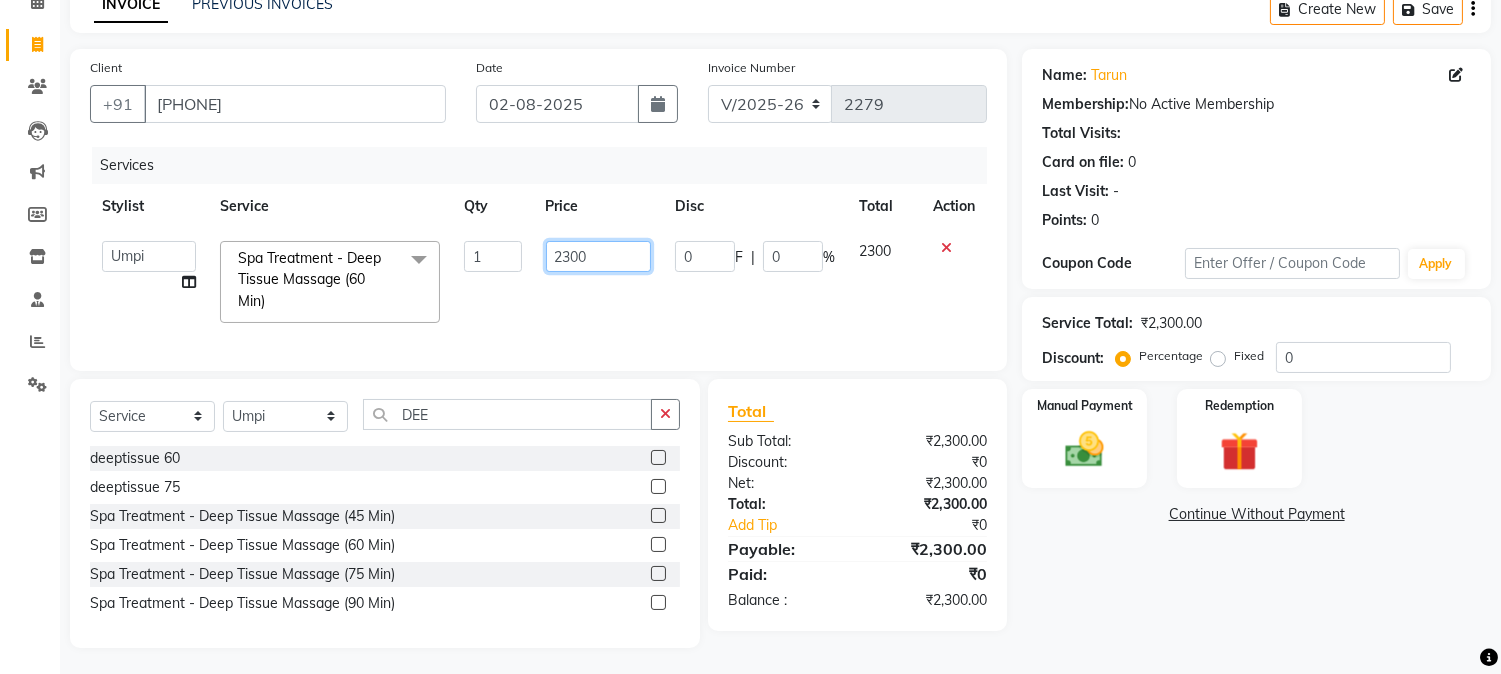 click on "2300" 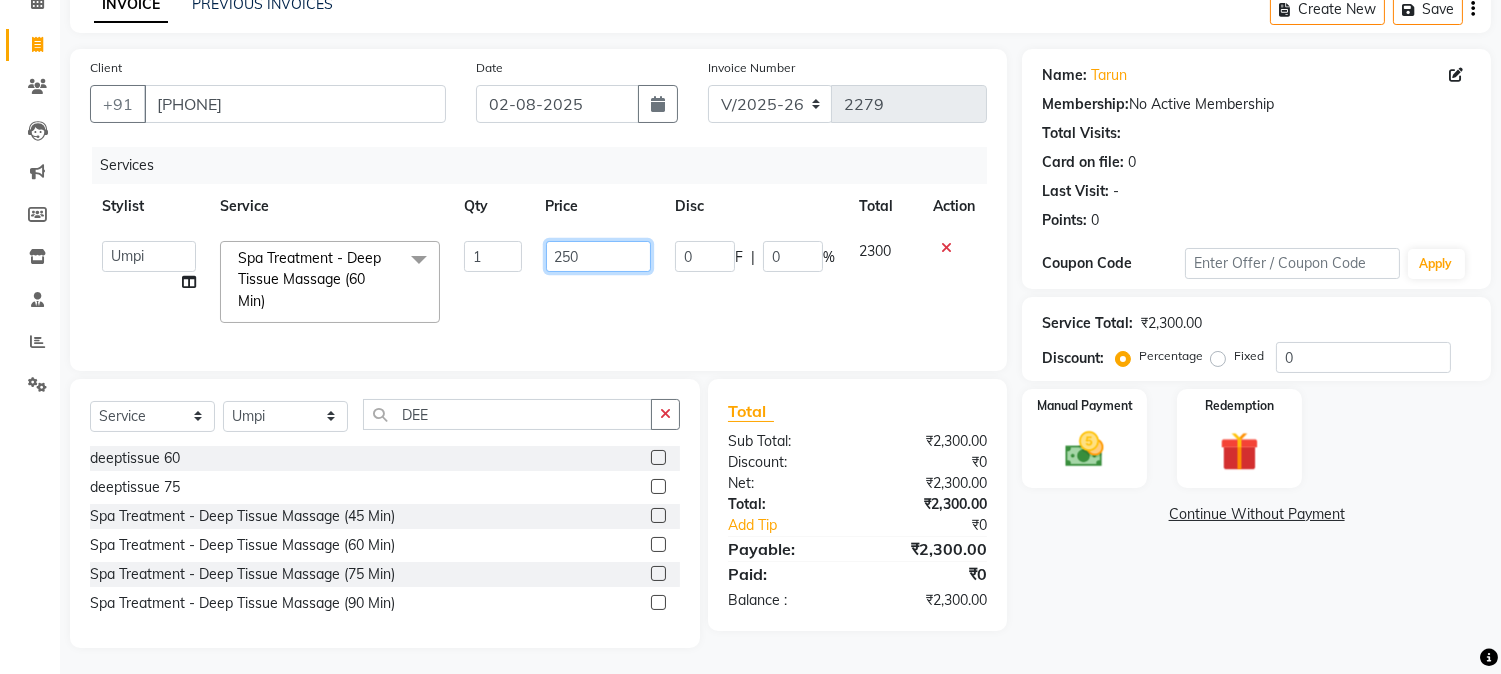 type on "2500" 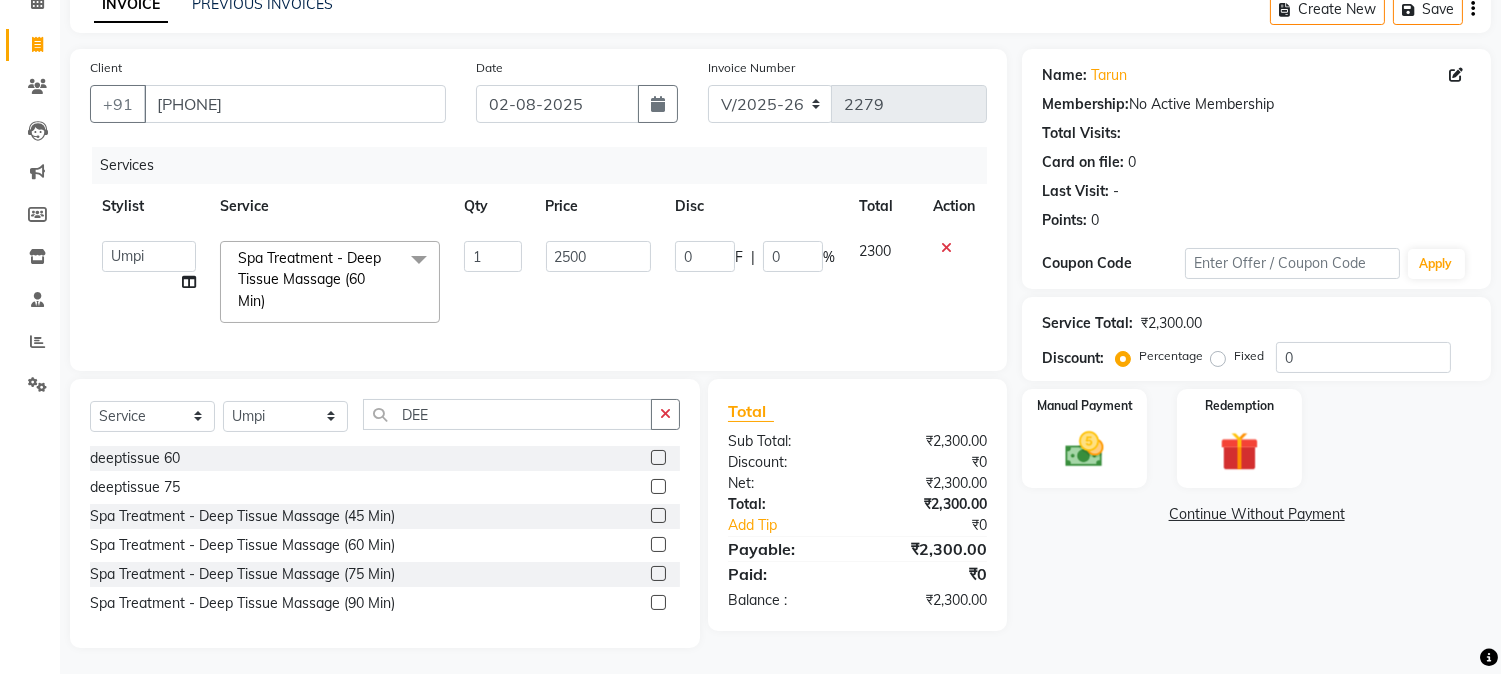 click on "2500" 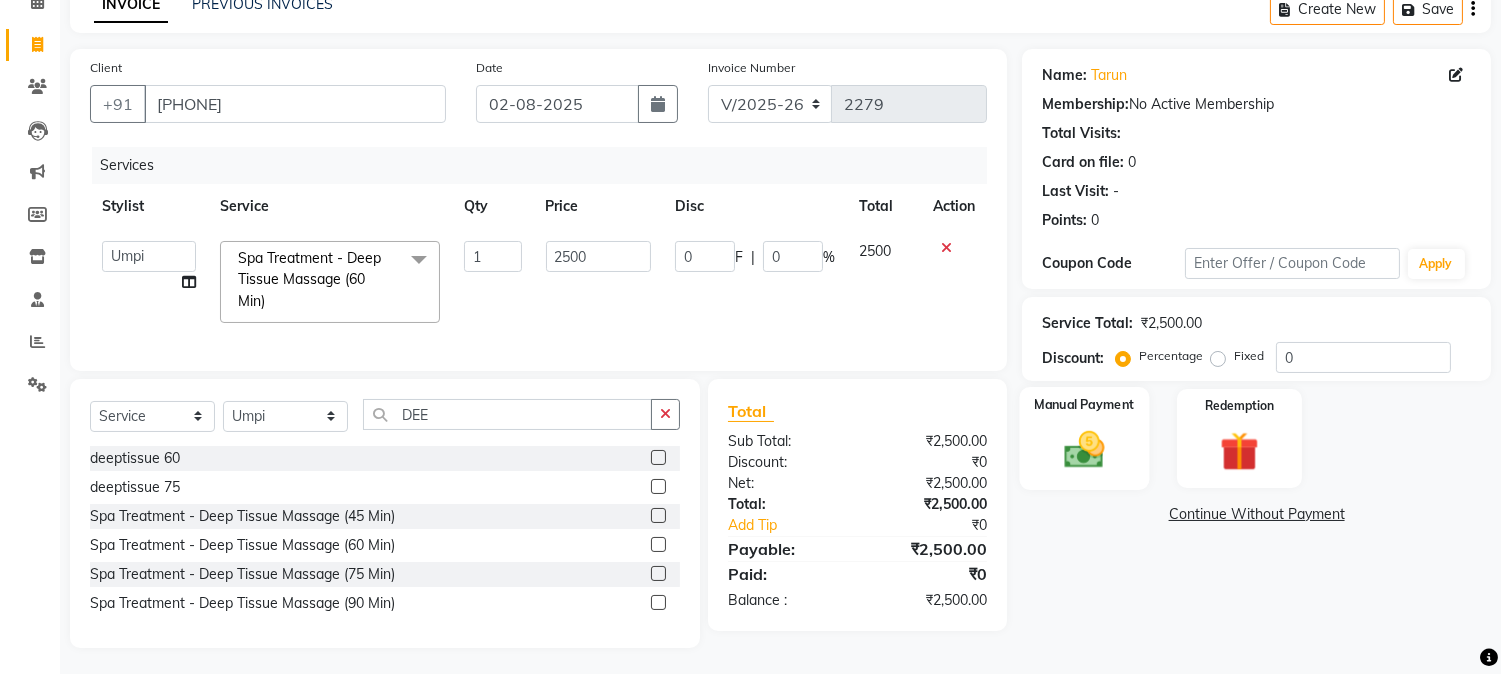 click 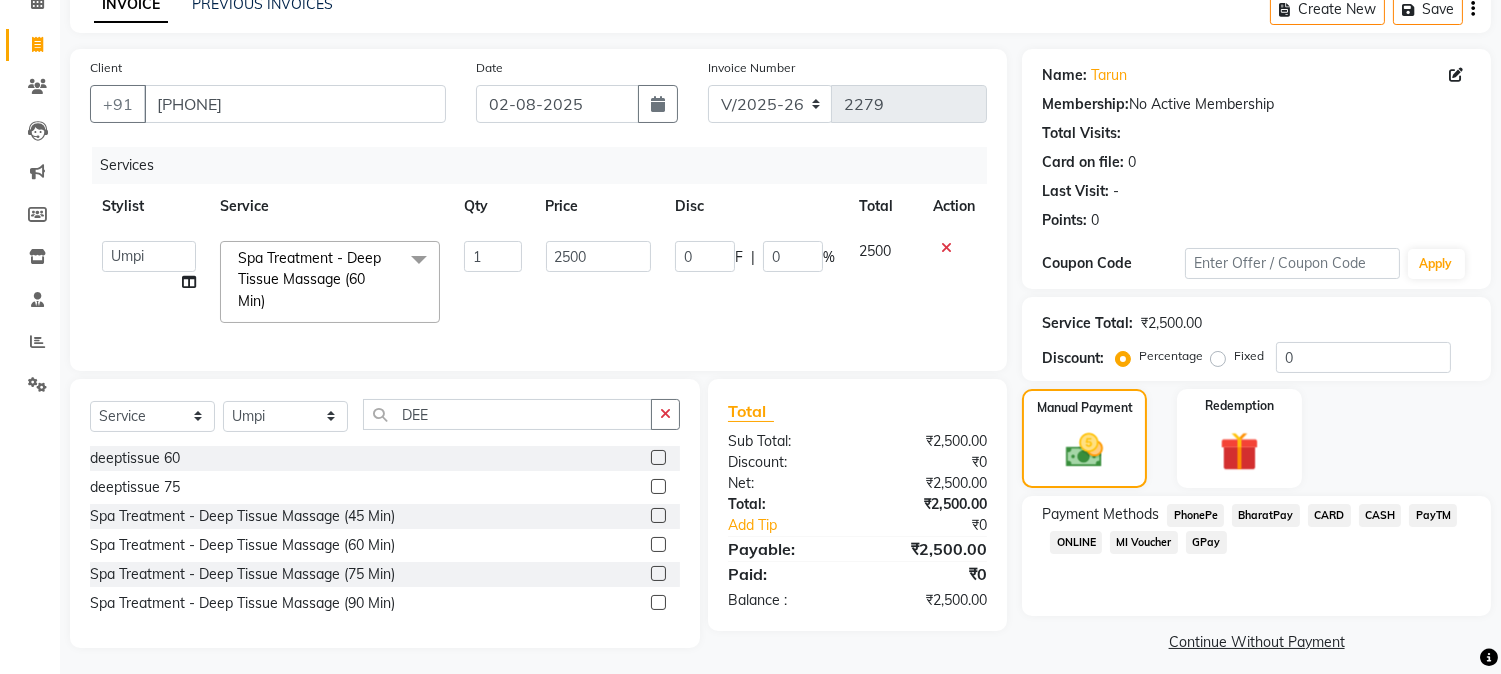 click on "PhonePe" 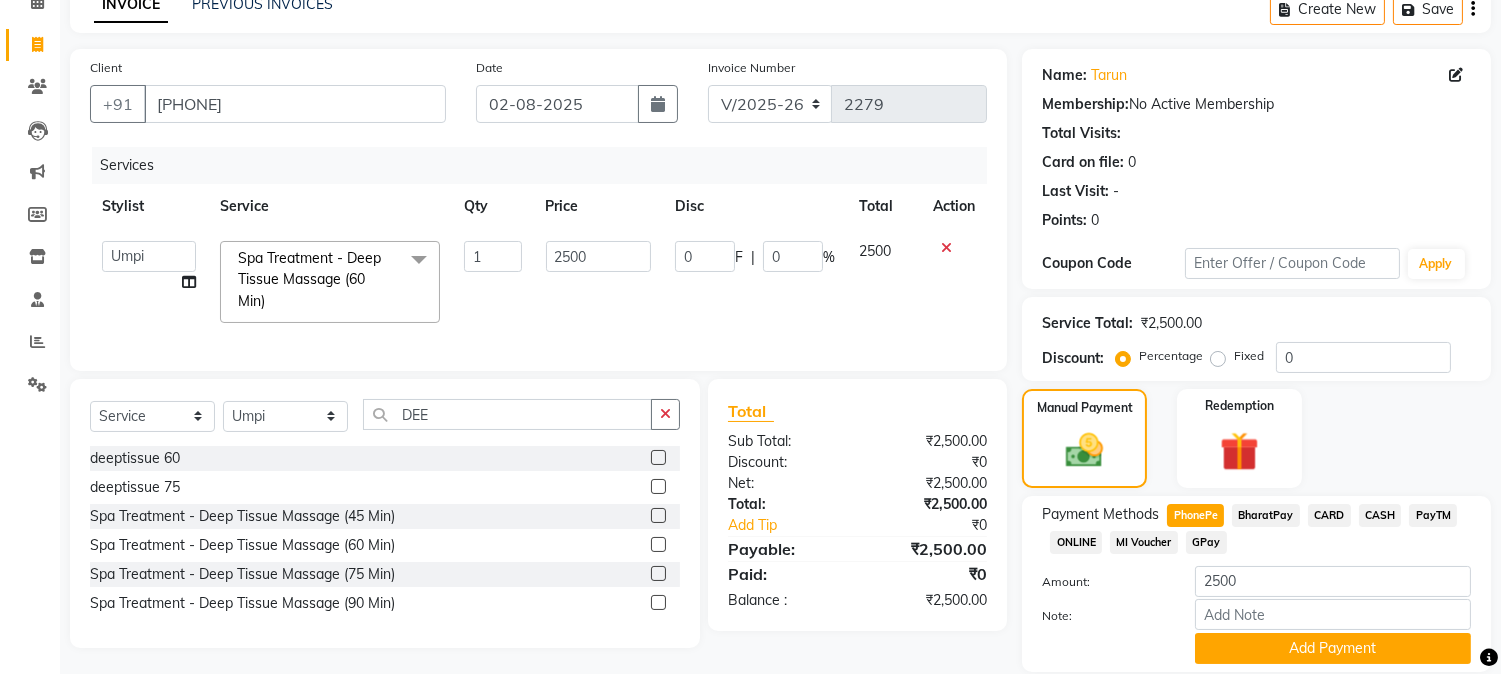 scroll, scrollTop: 170, scrollLeft: 0, axis: vertical 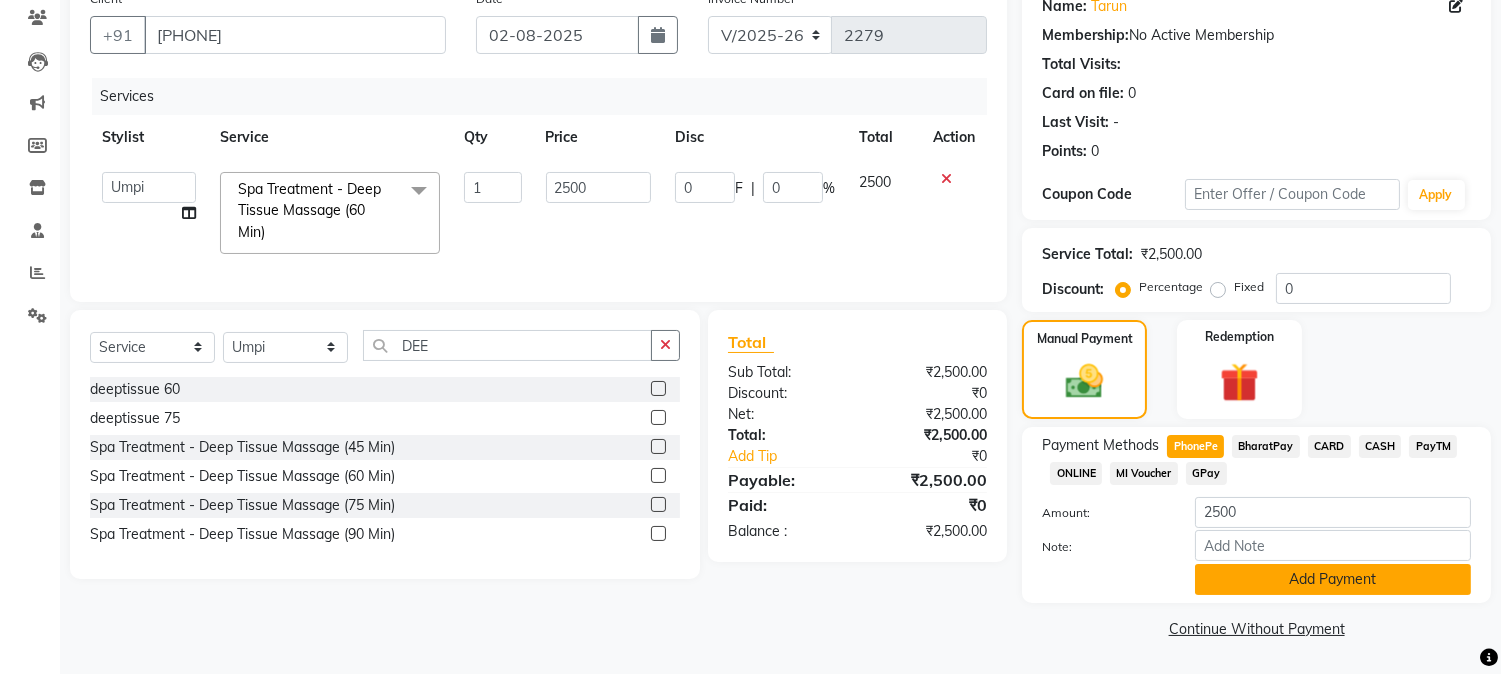 click on "Add Payment" 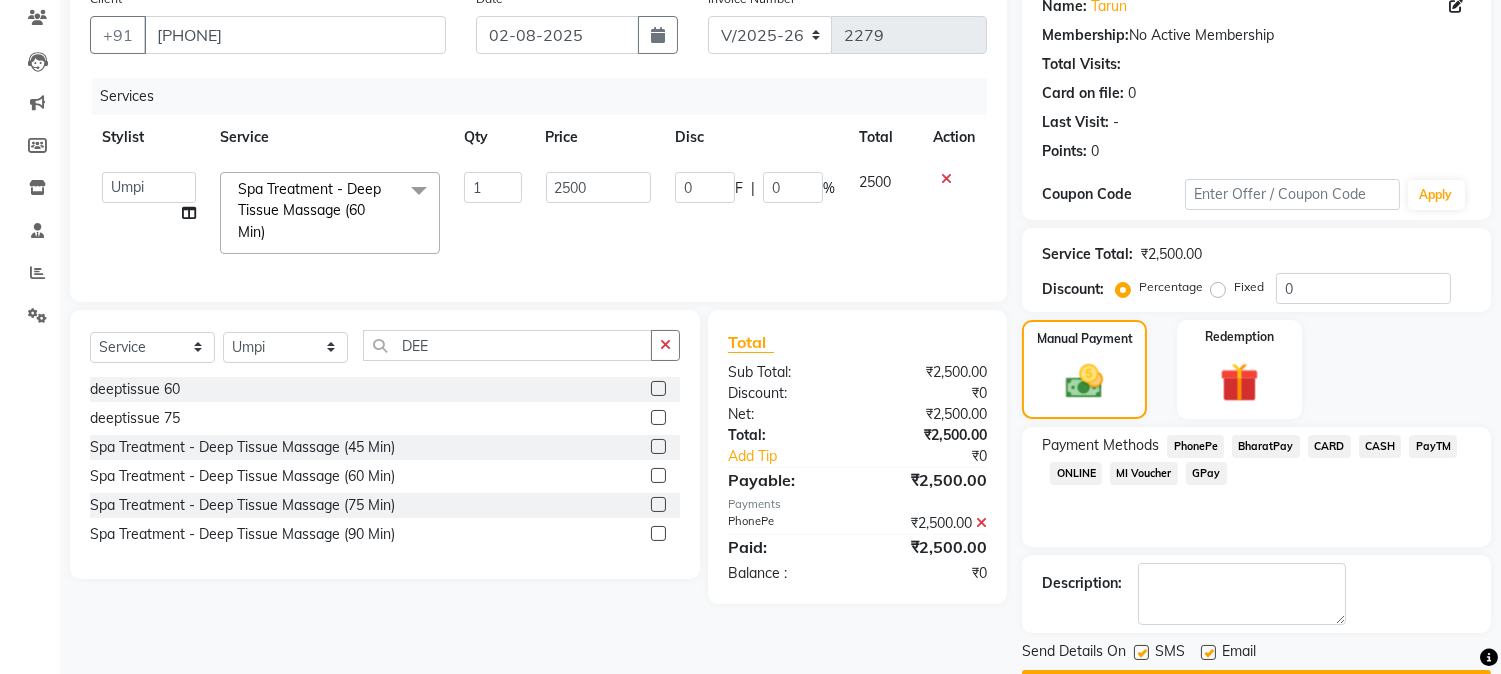 scroll, scrollTop: 225, scrollLeft: 0, axis: vertical 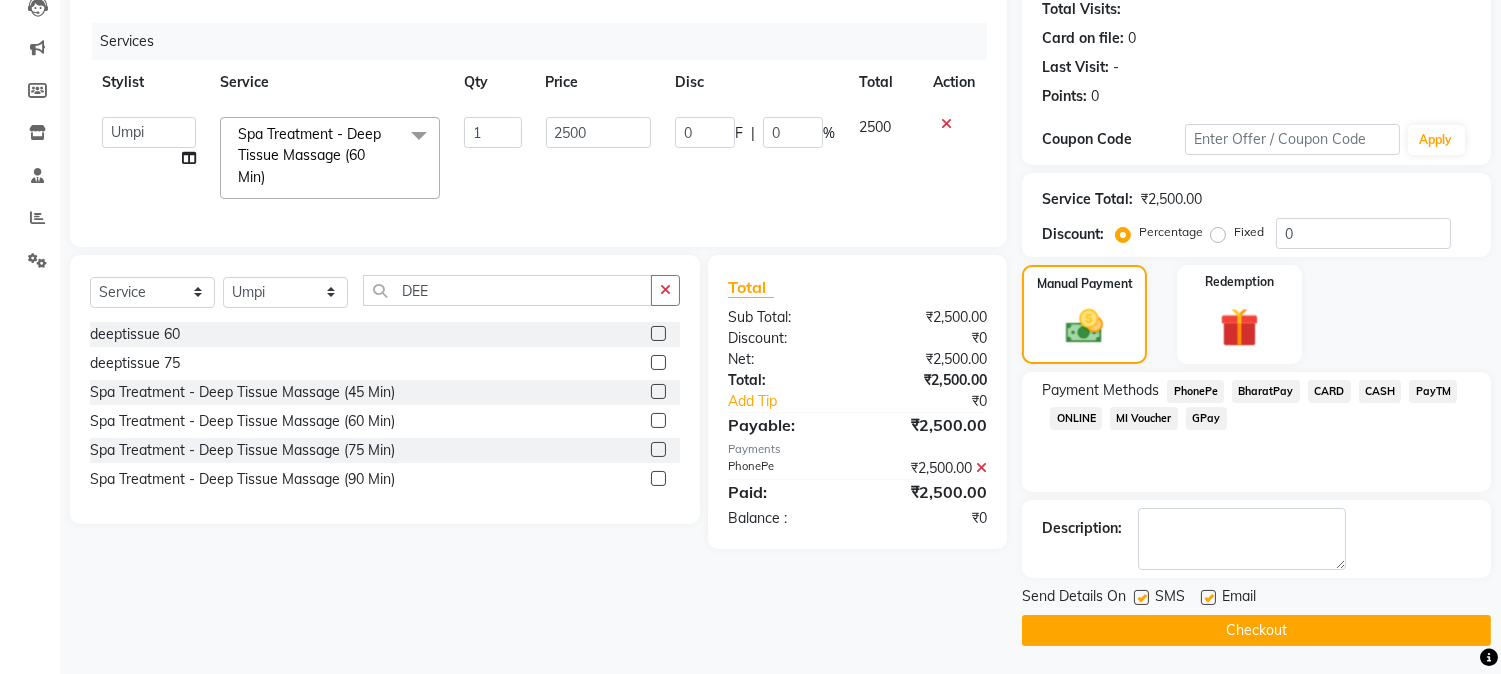 click on "Checkout" 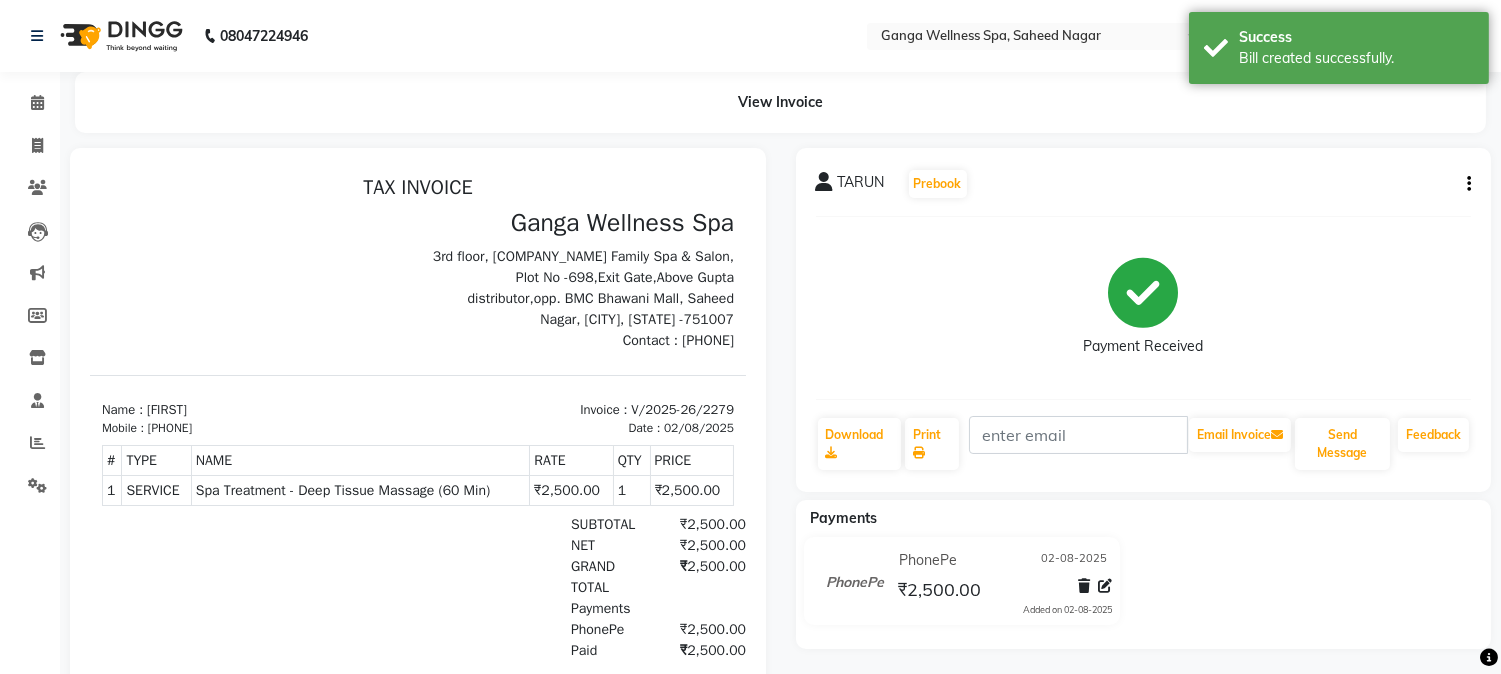 scroll, scrollTop: 111, scrollLeft: 0, axis: vertical 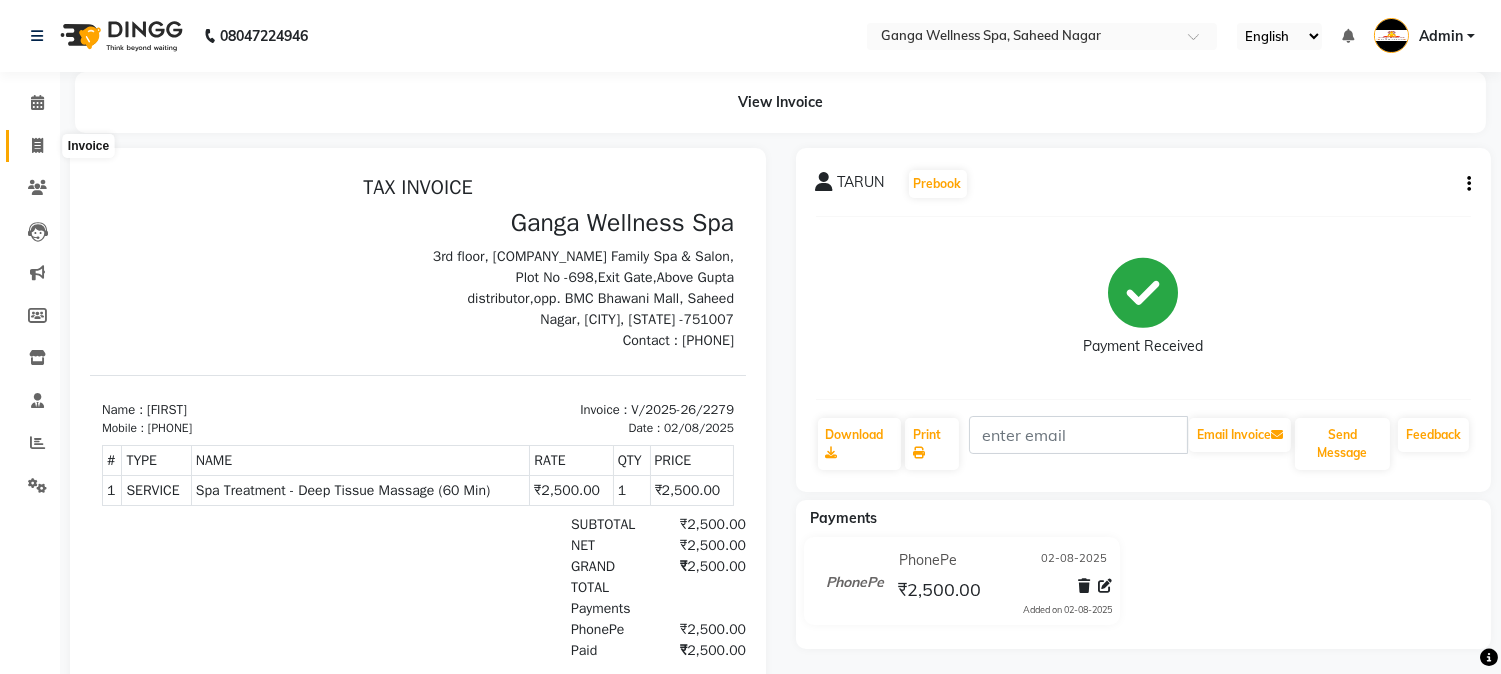 click 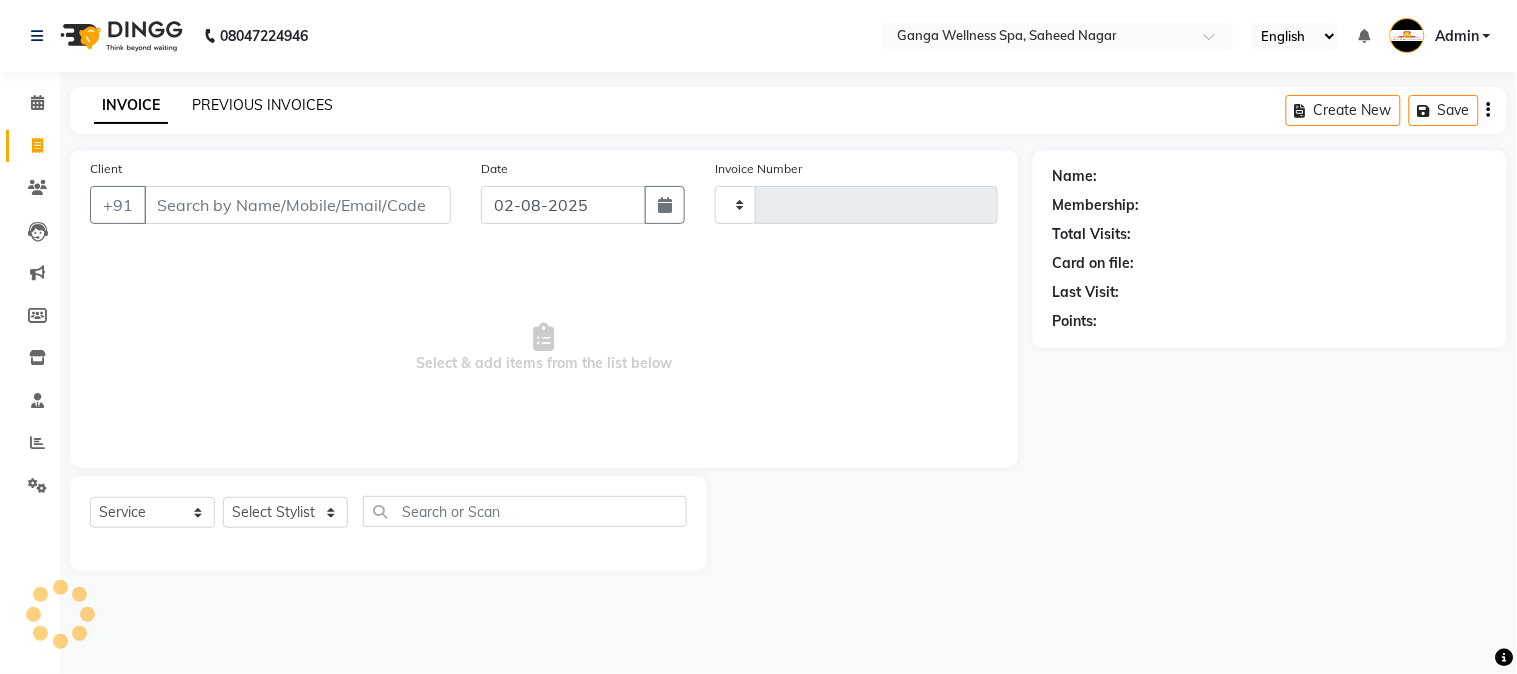 click on "PREVIOUS INVOICES" 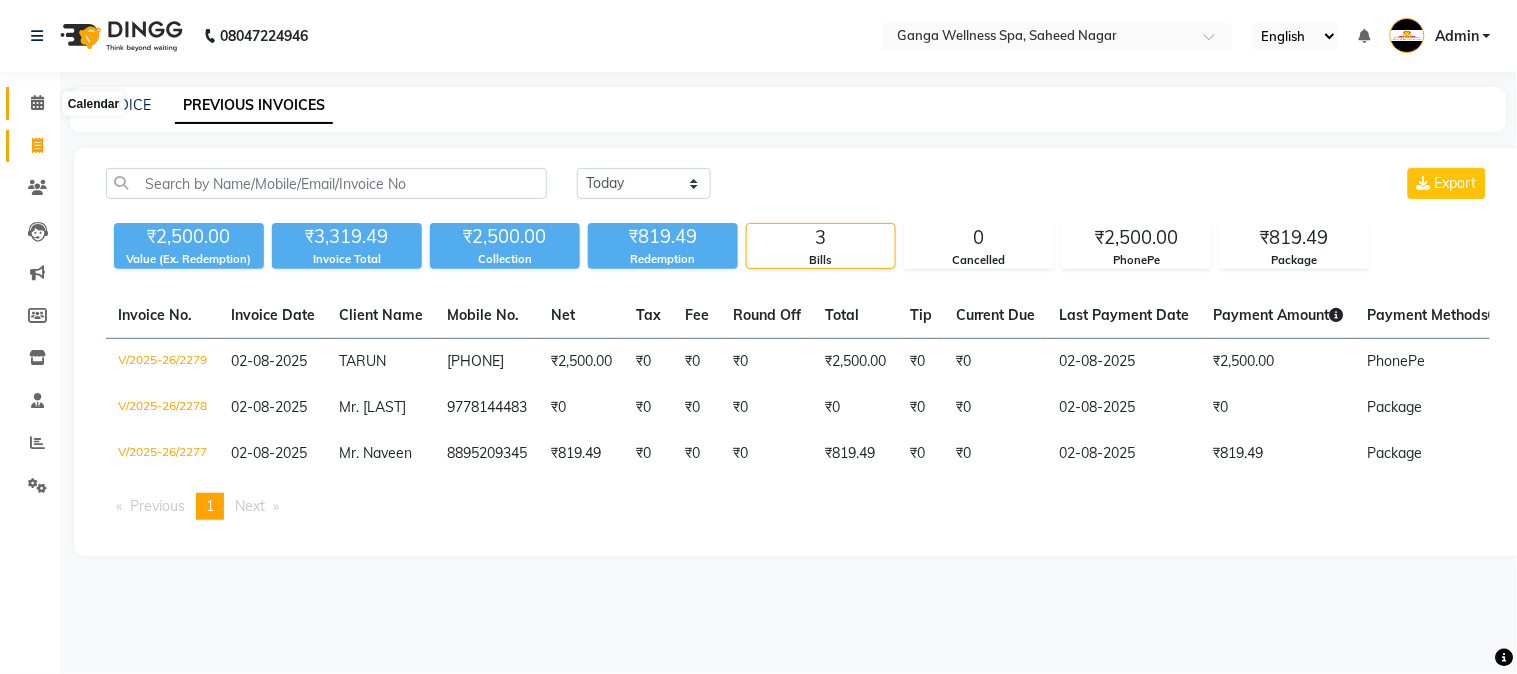 click 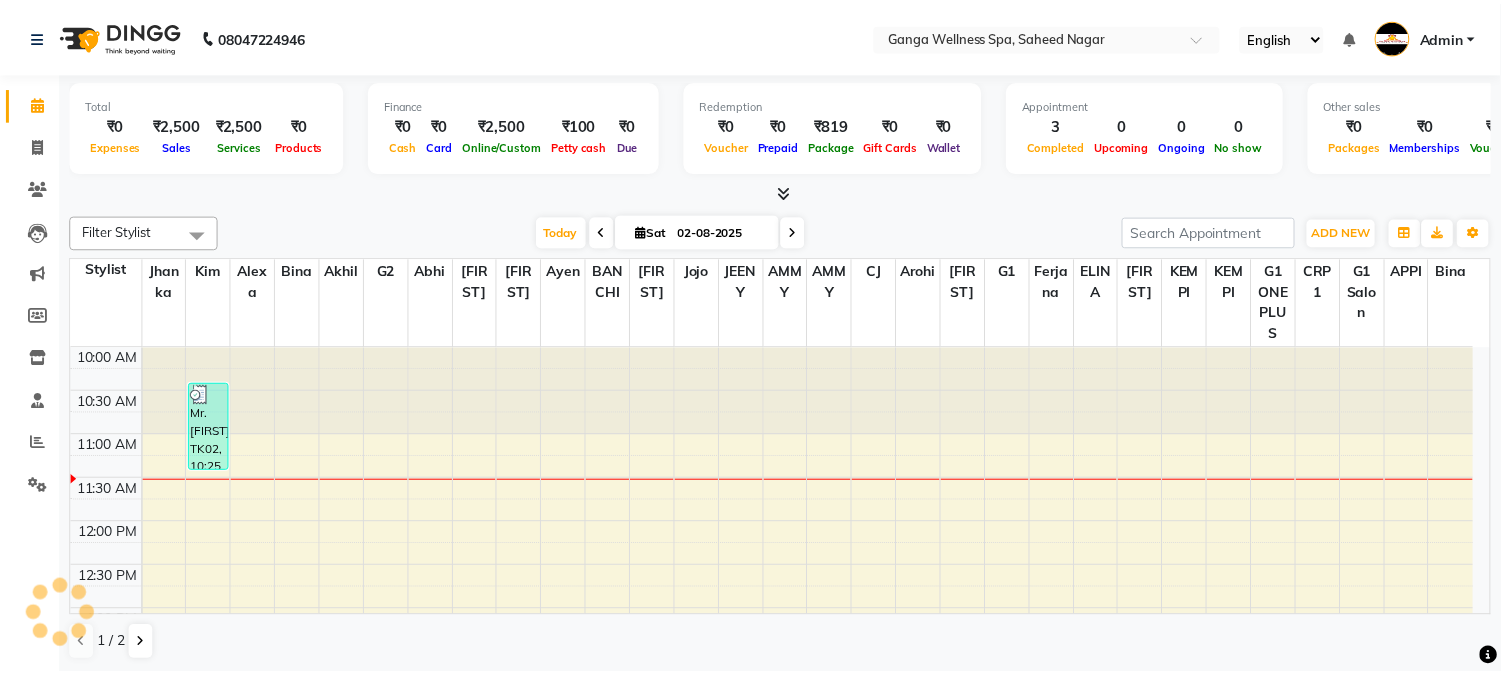 scroll, scrollTop: 0, scrollLeft: 0, axis: both 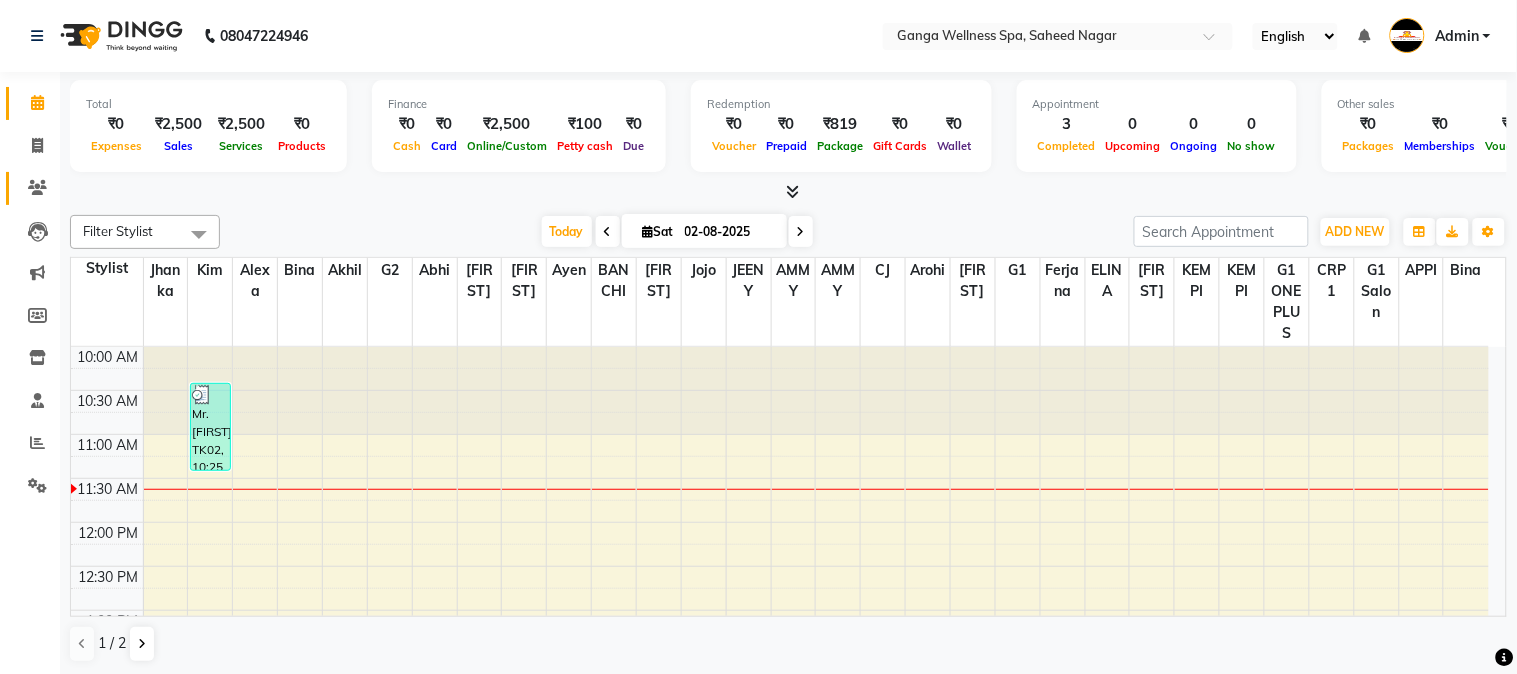 click 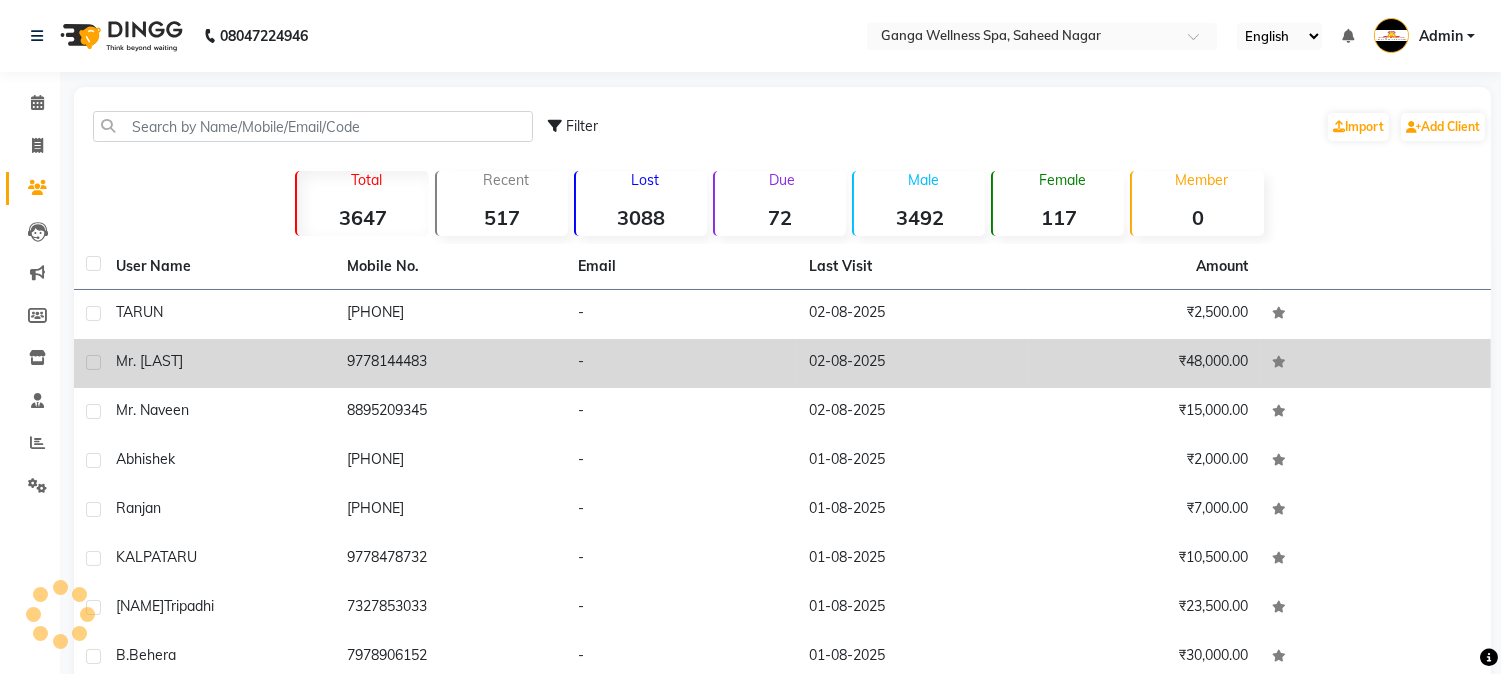 click on "9778144483" 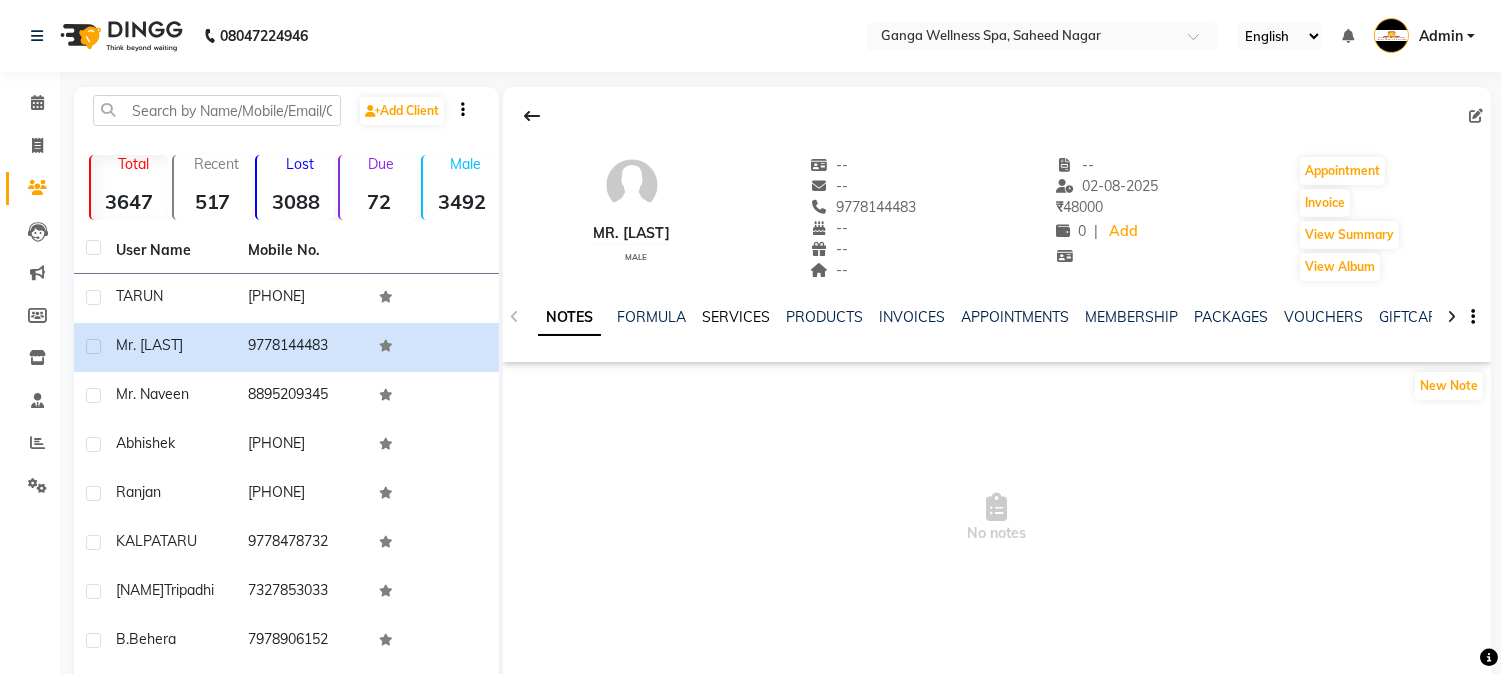 click on "SERVICES" 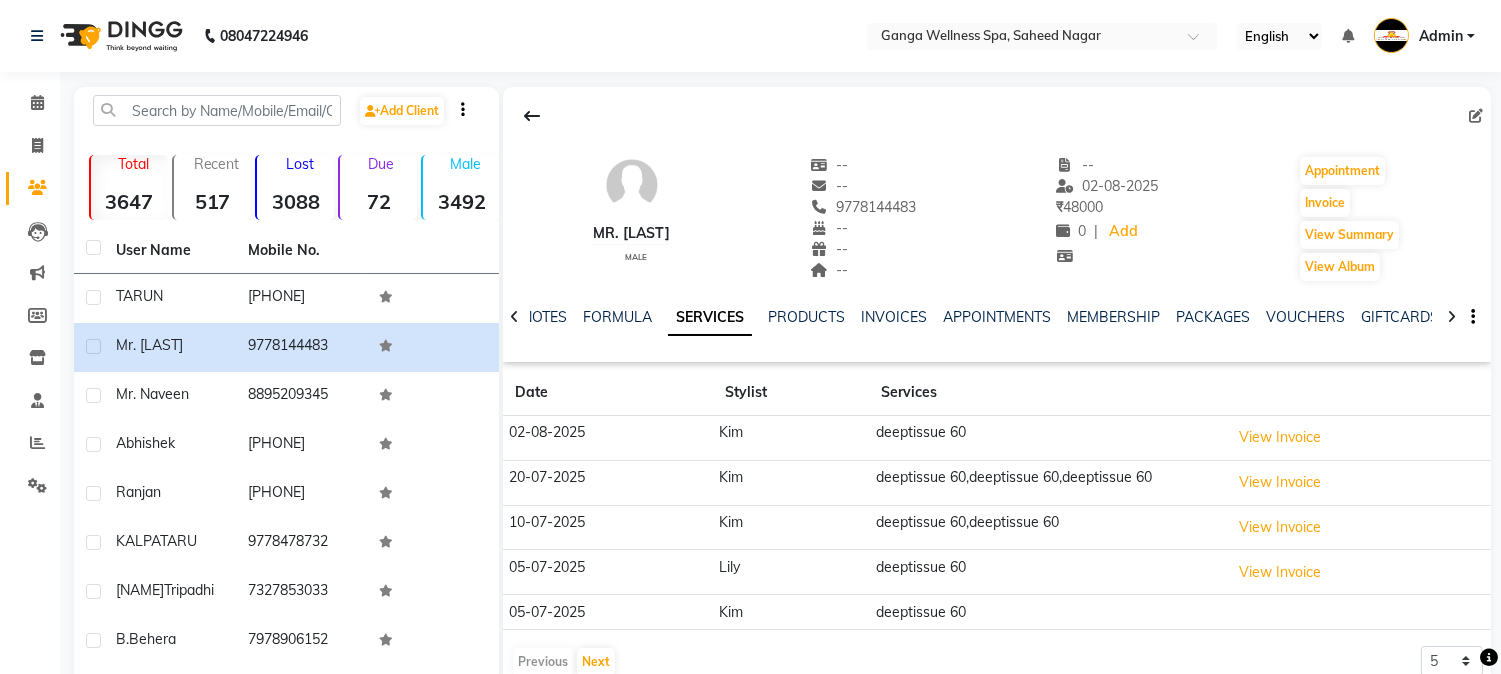 scroll, scrollTop: 192, scrollLeft: 0, axis: vertical 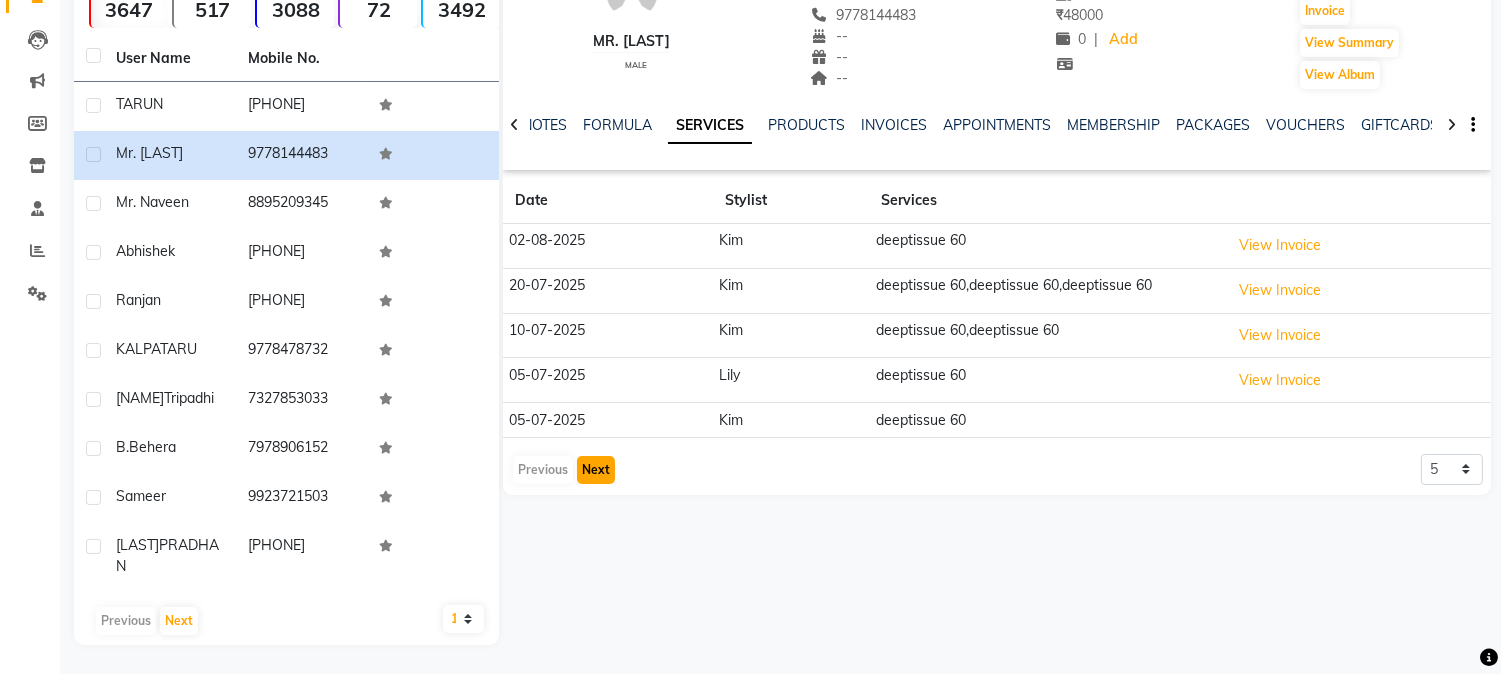 click on "Next" 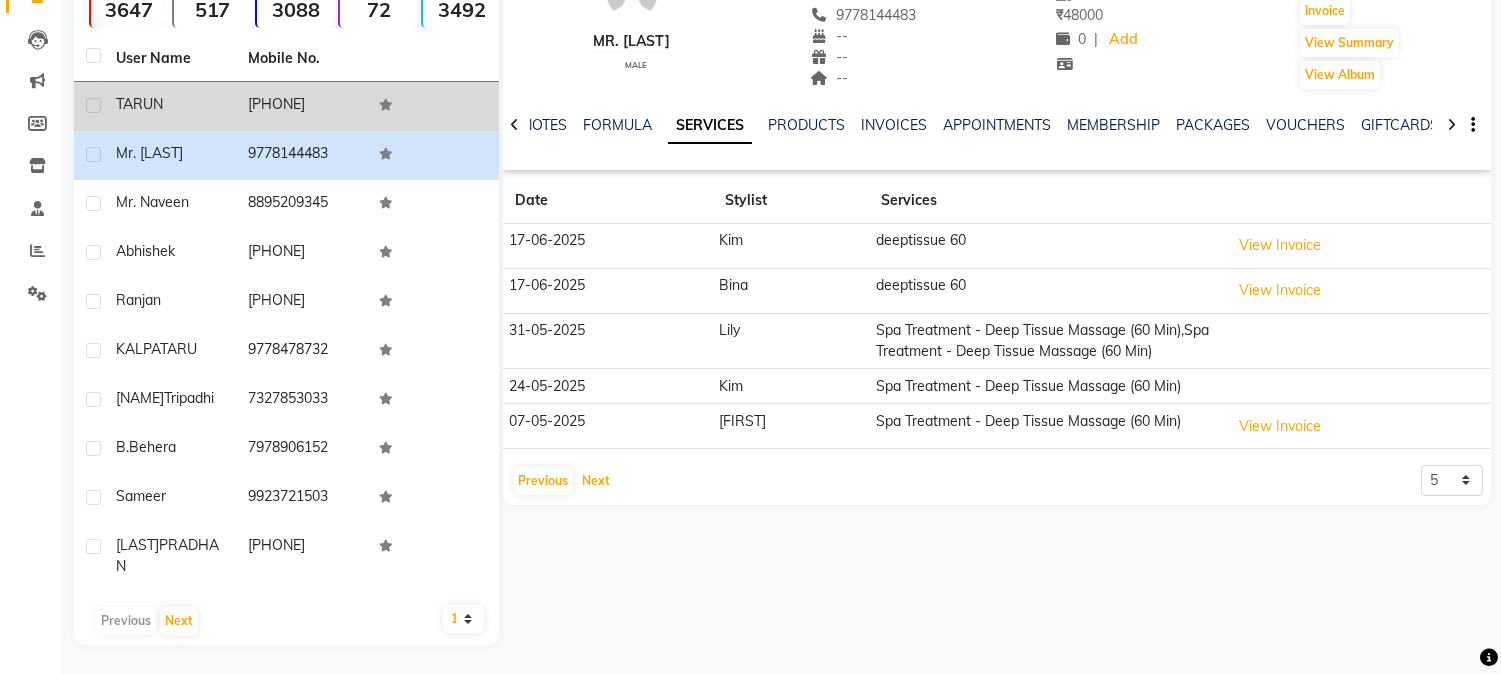 scroll, scrollTop: 0, scrollLeft: 0, axis: both 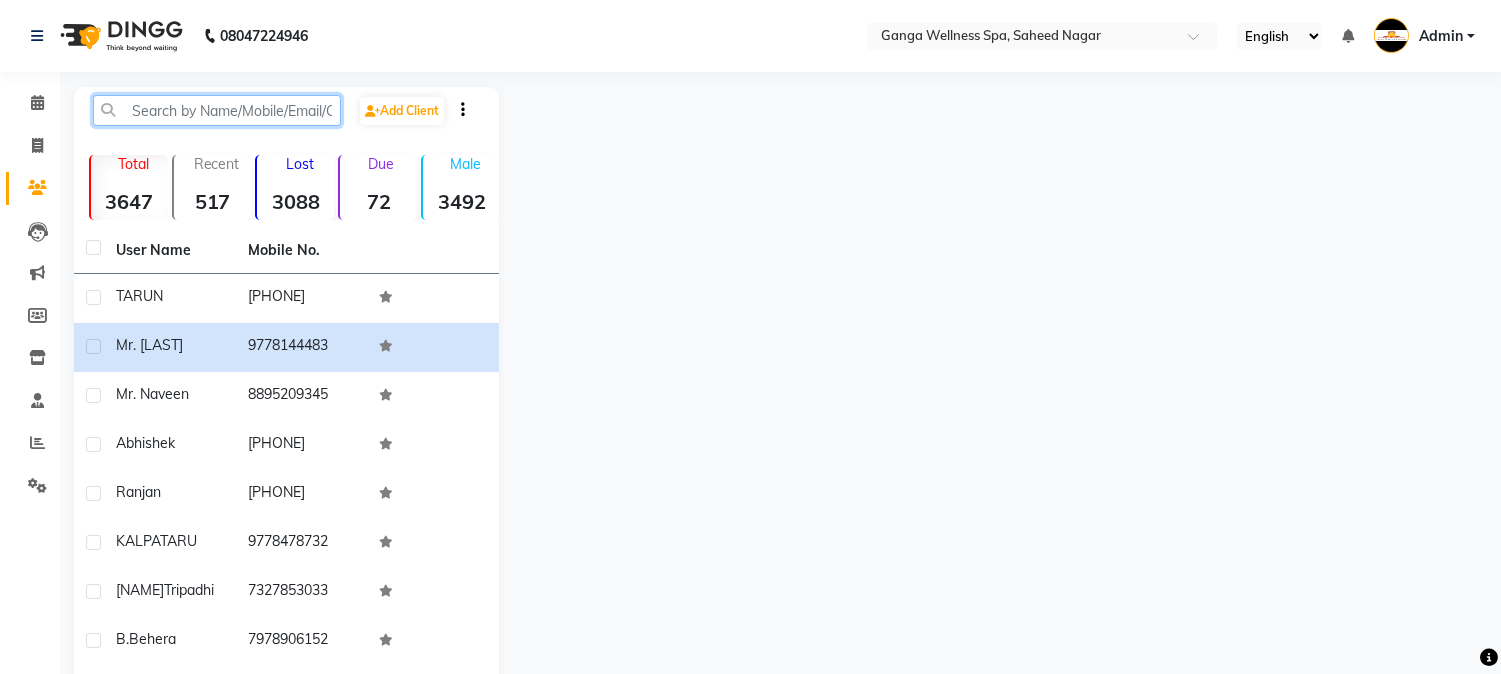 click 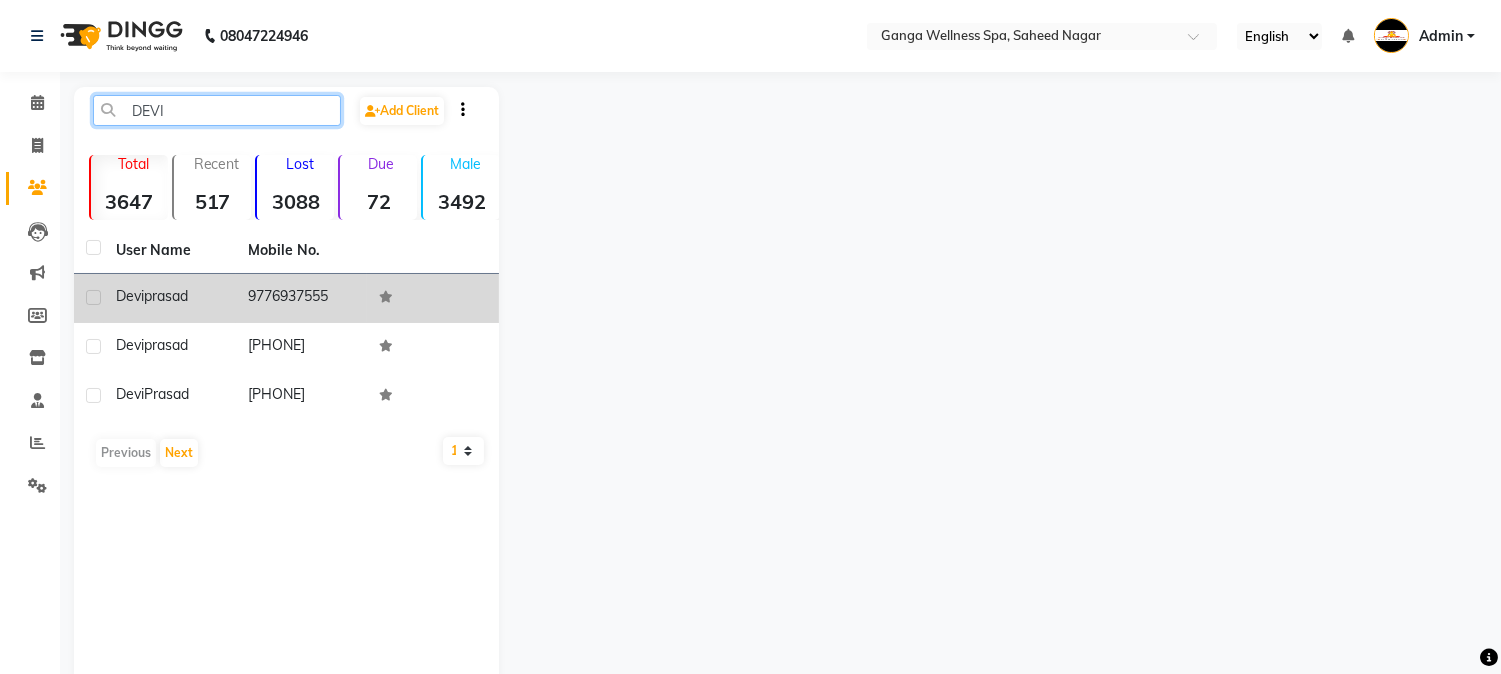 type on "DEVI" 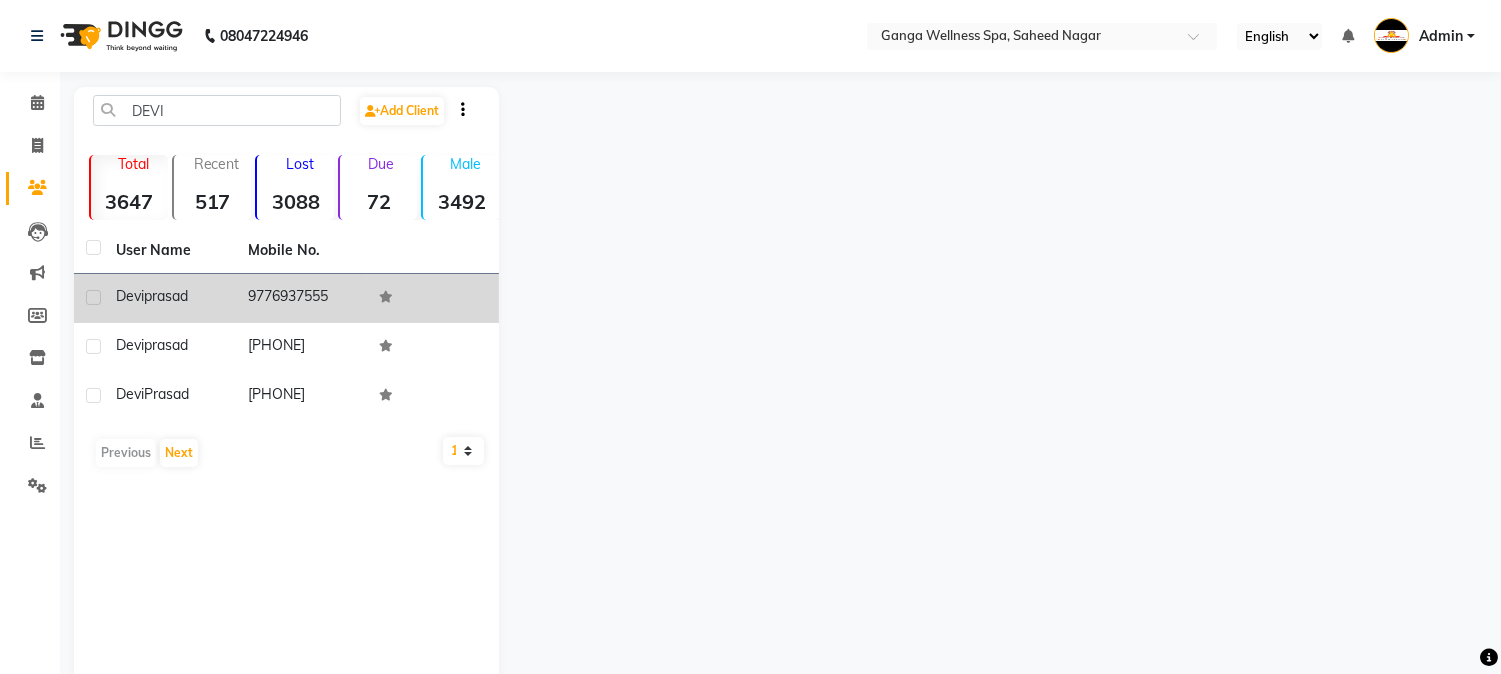 click on "9776937555" 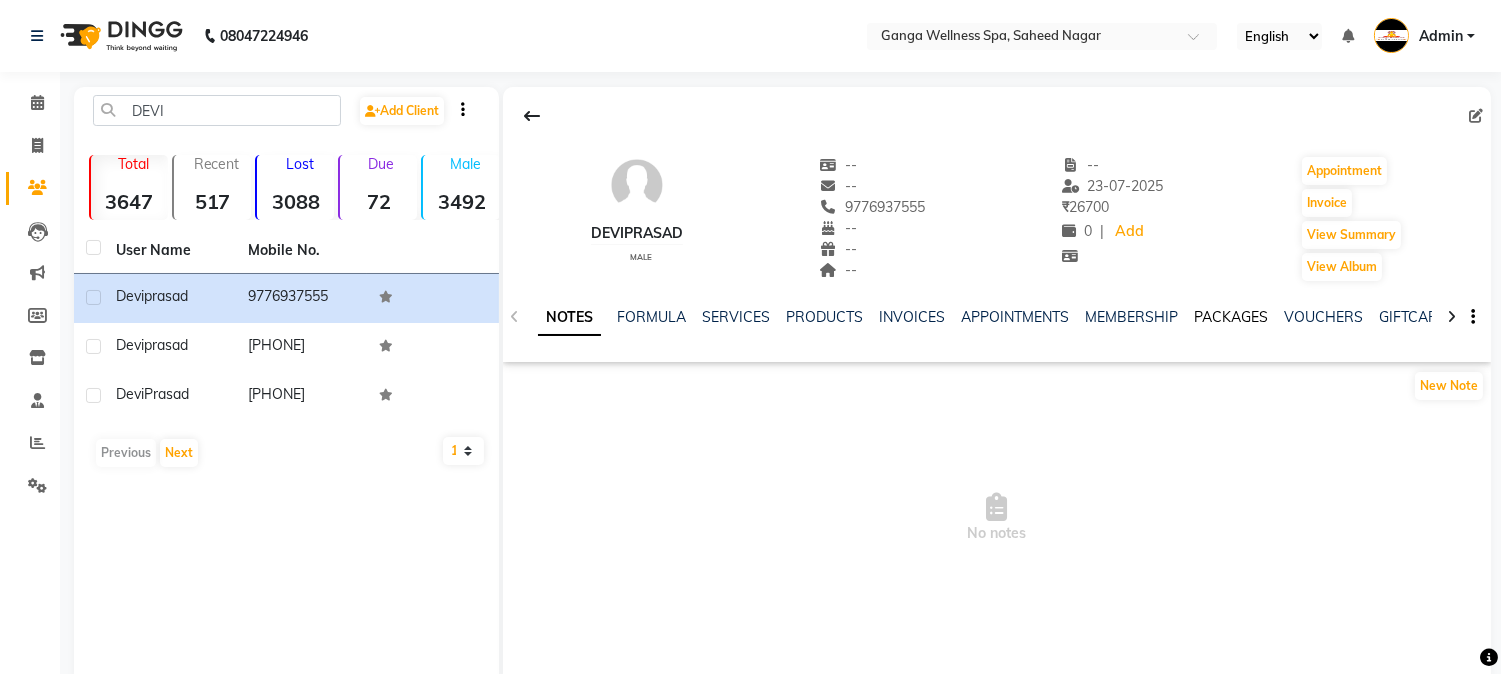 click on "PACKAGES" 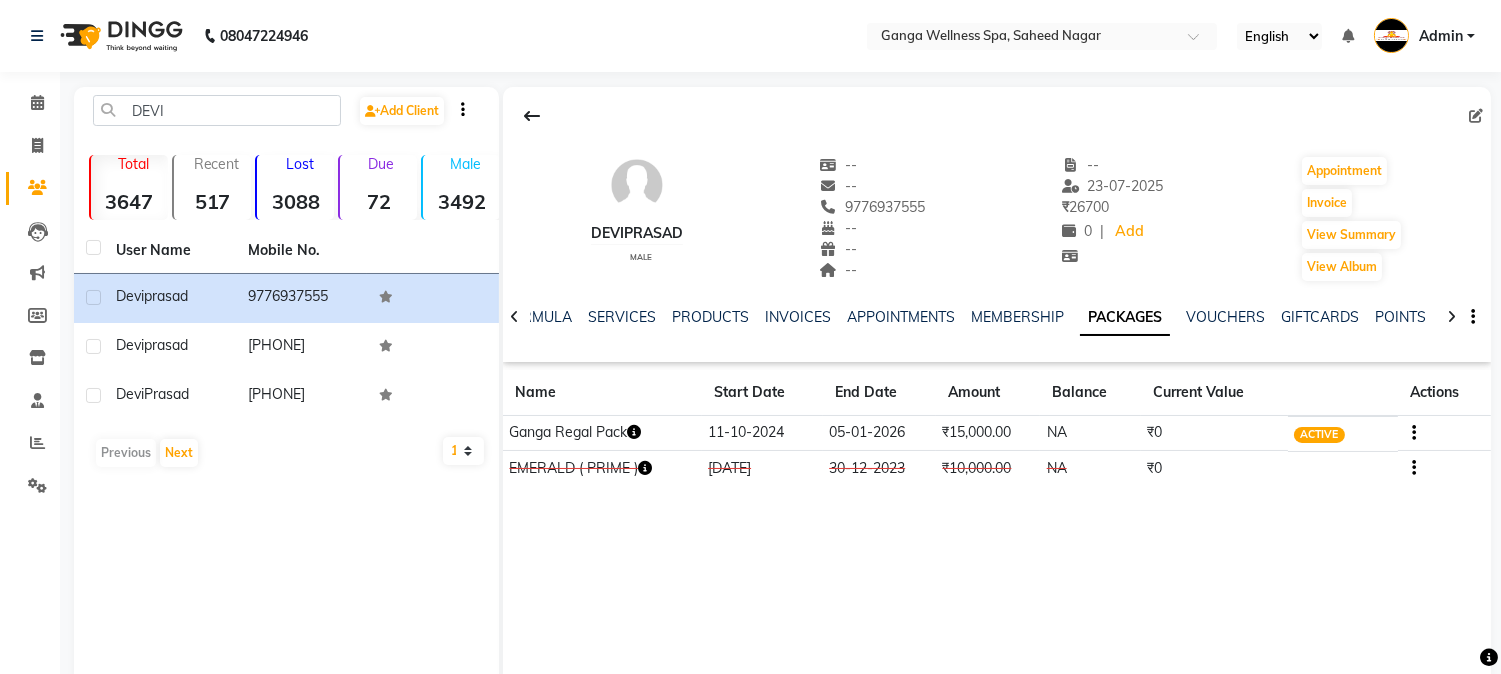 click 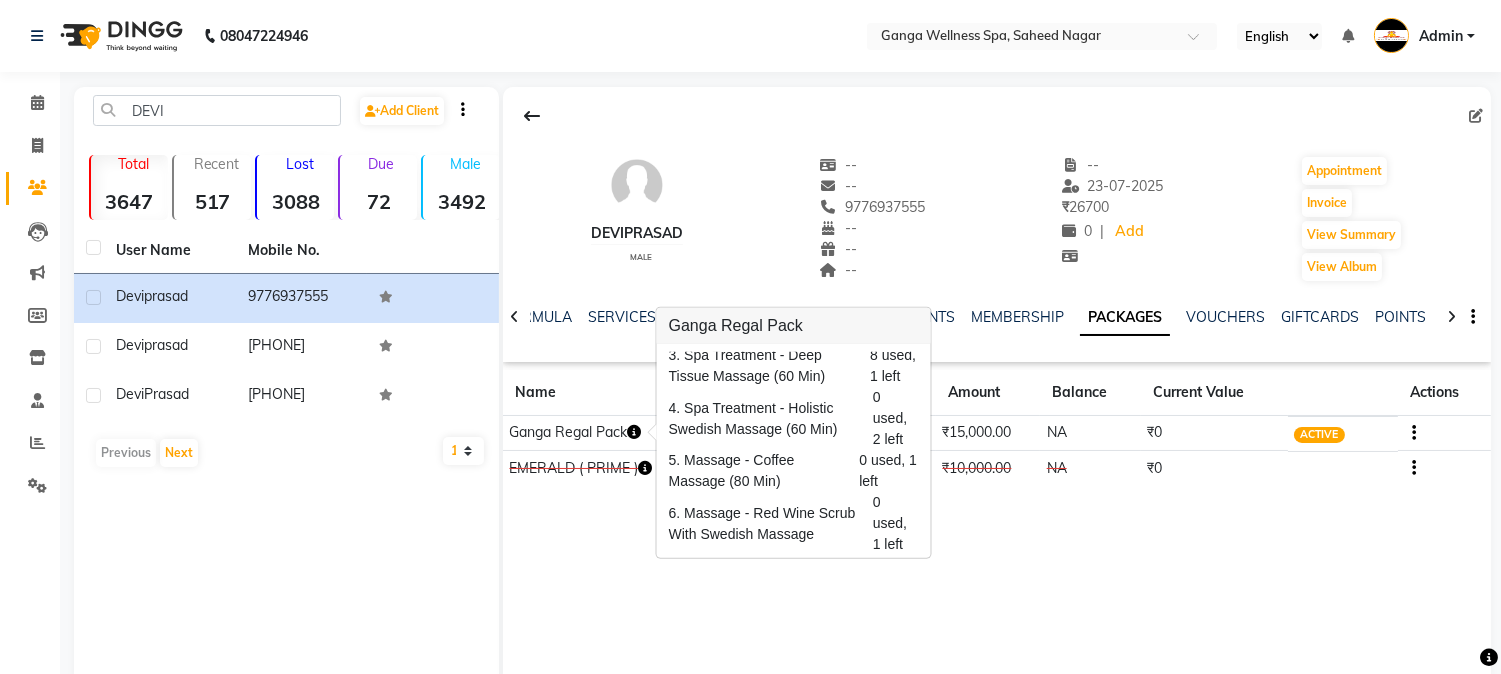 scroll, scrollTop: 95, scrollLeft: 0, axis: vertical 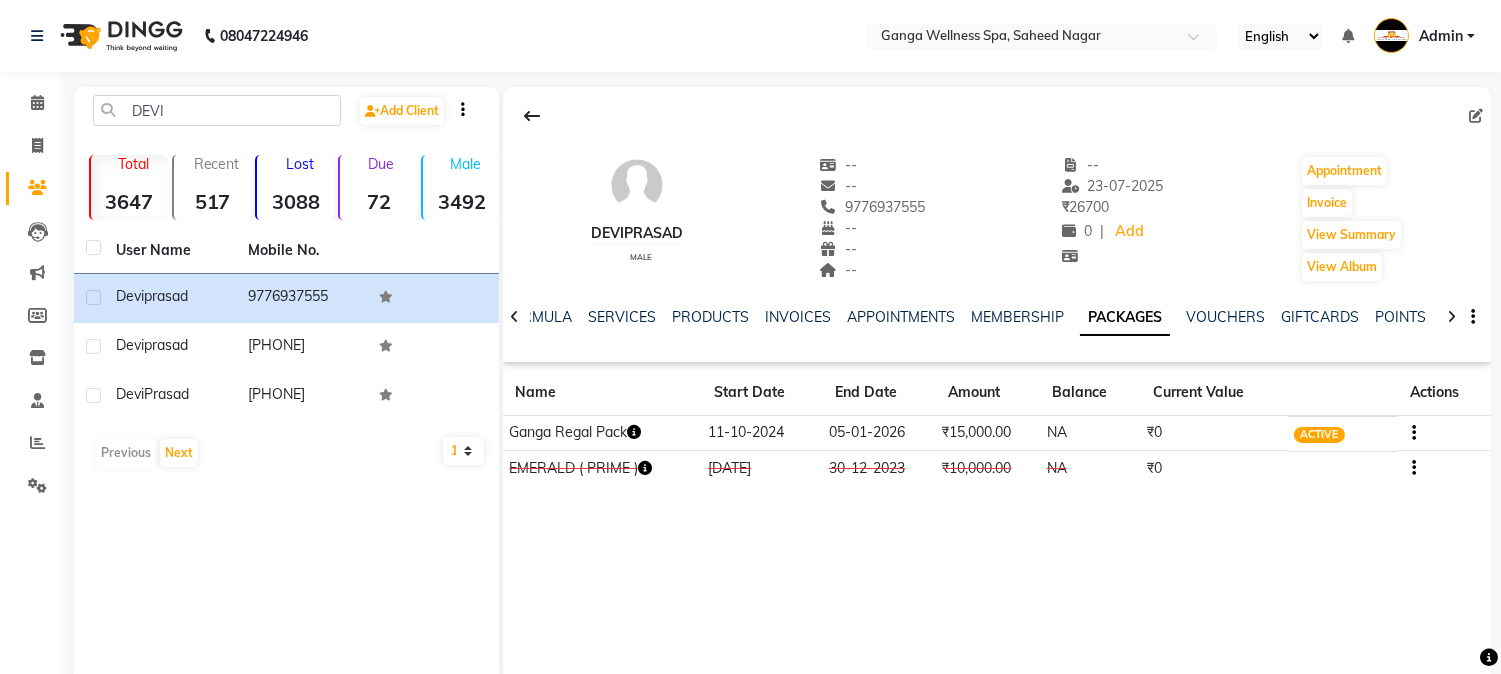 click 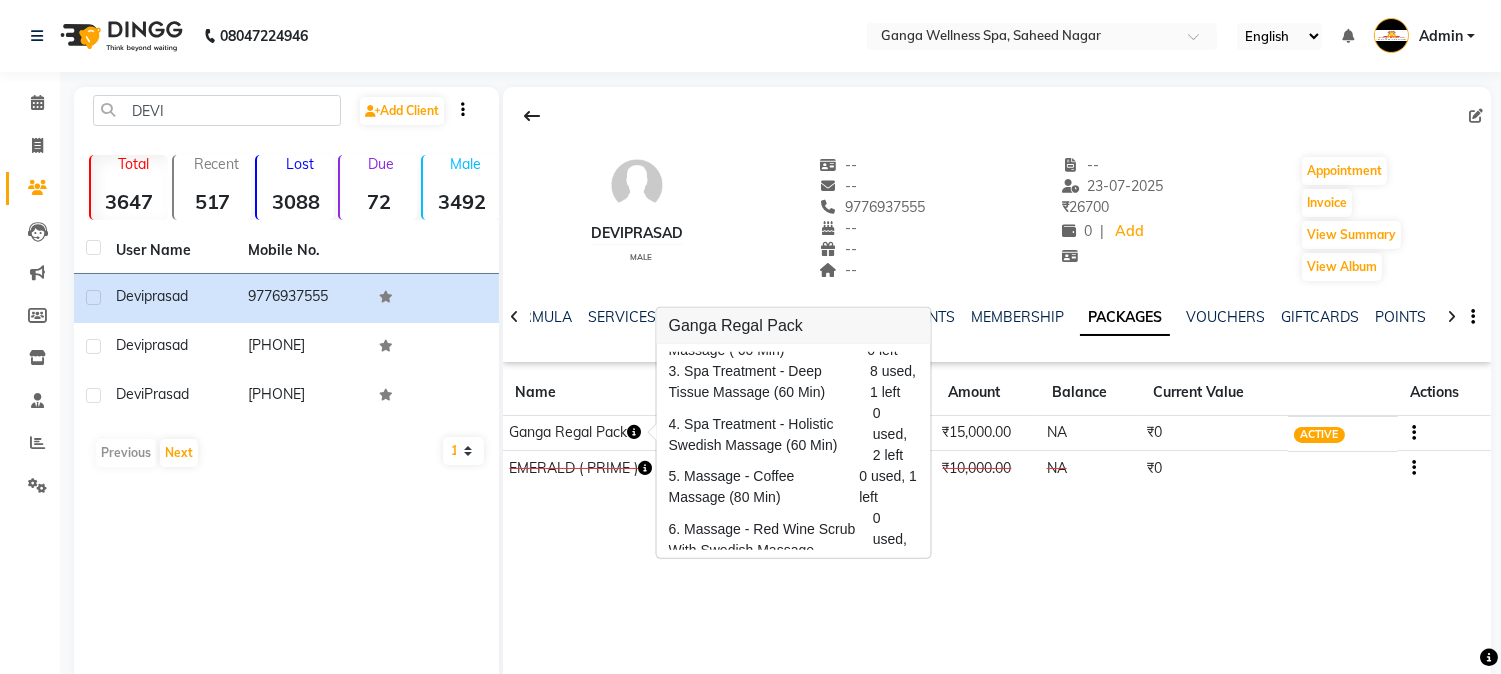 scroll, scrollTop: 95, scrollLeft: 0, axis: vertical 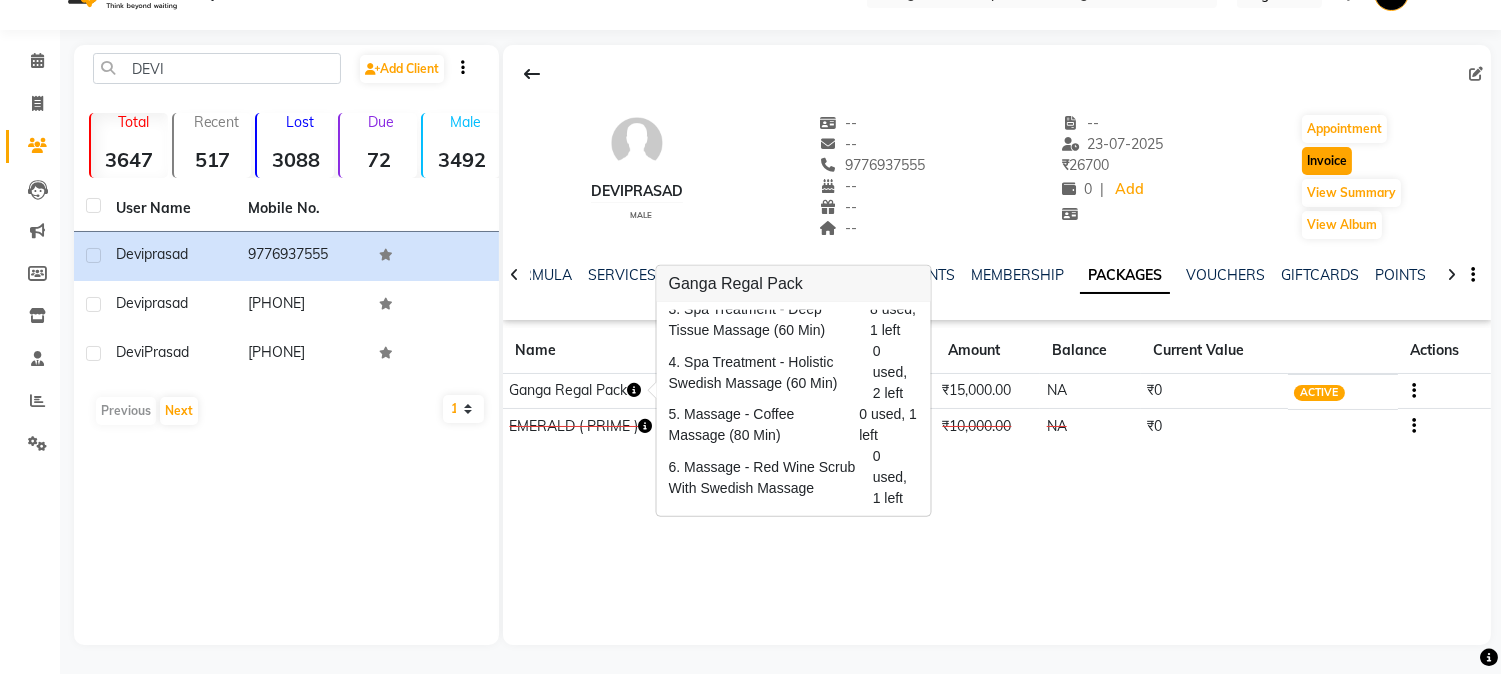 click on "Invoice" 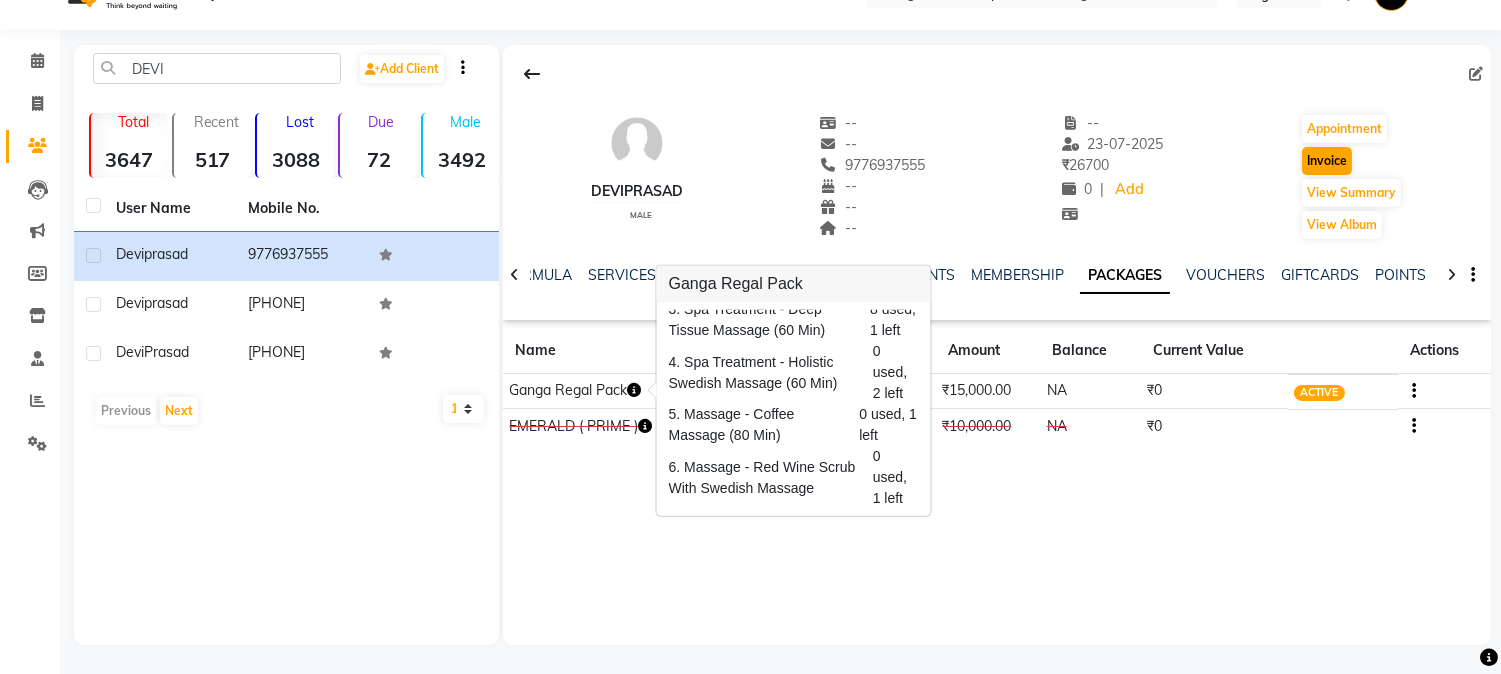 select on "service" 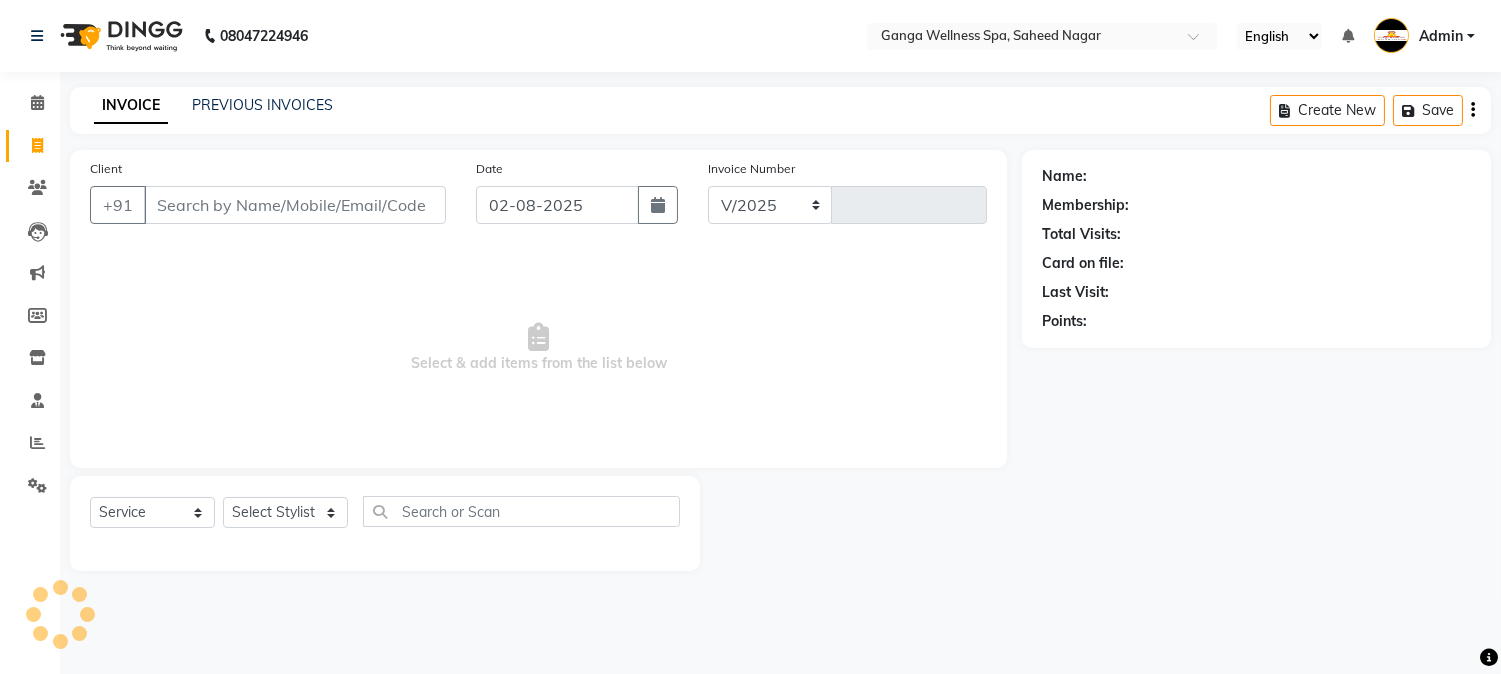 scroll, scrollTop: 0, scrollLeft: 0, axis: both 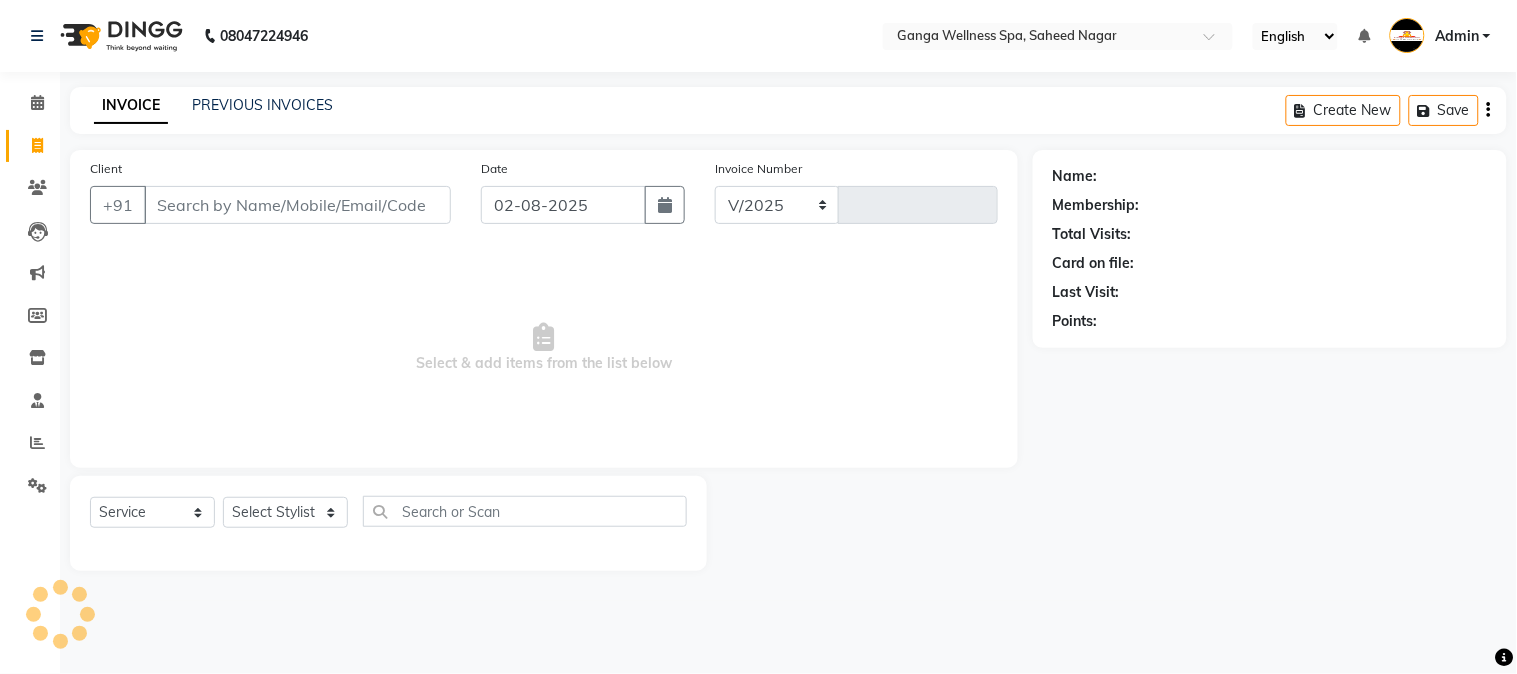 select on "762" 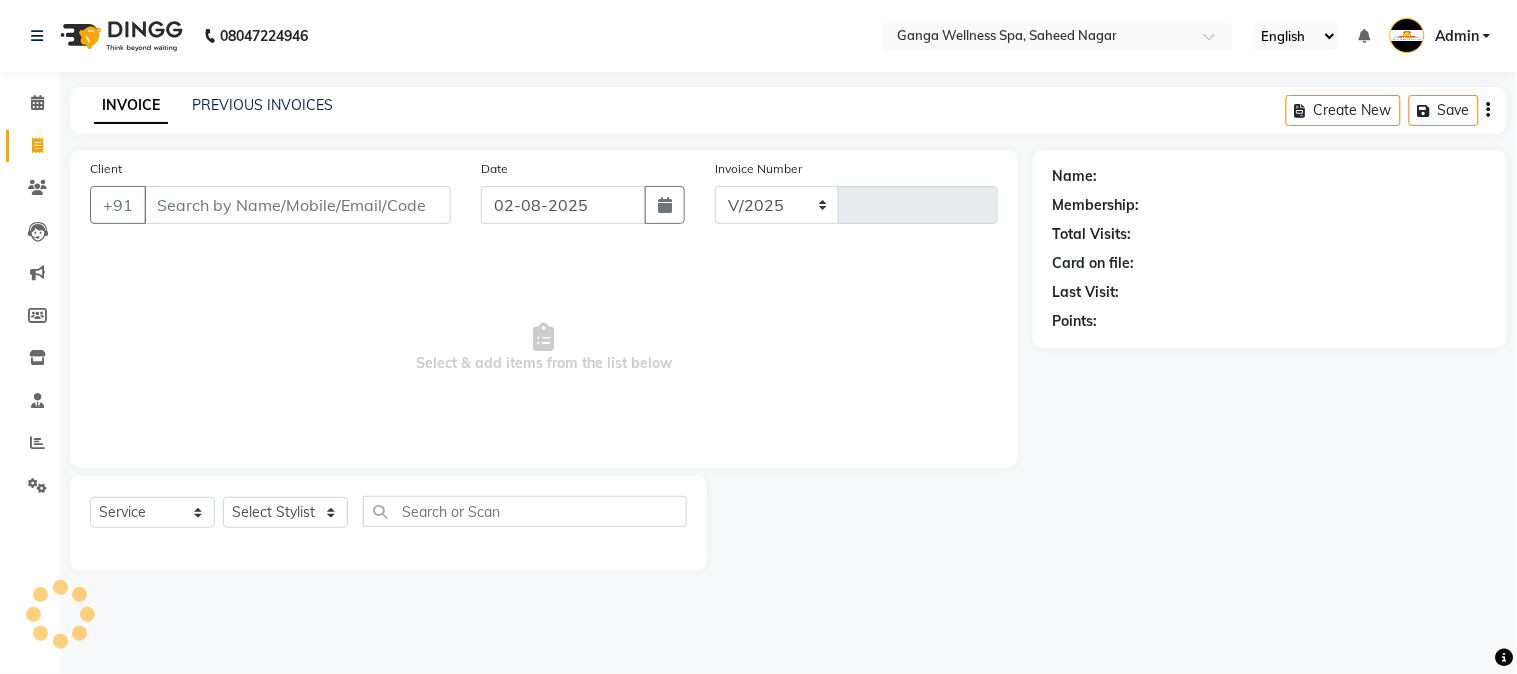 type on "2280" 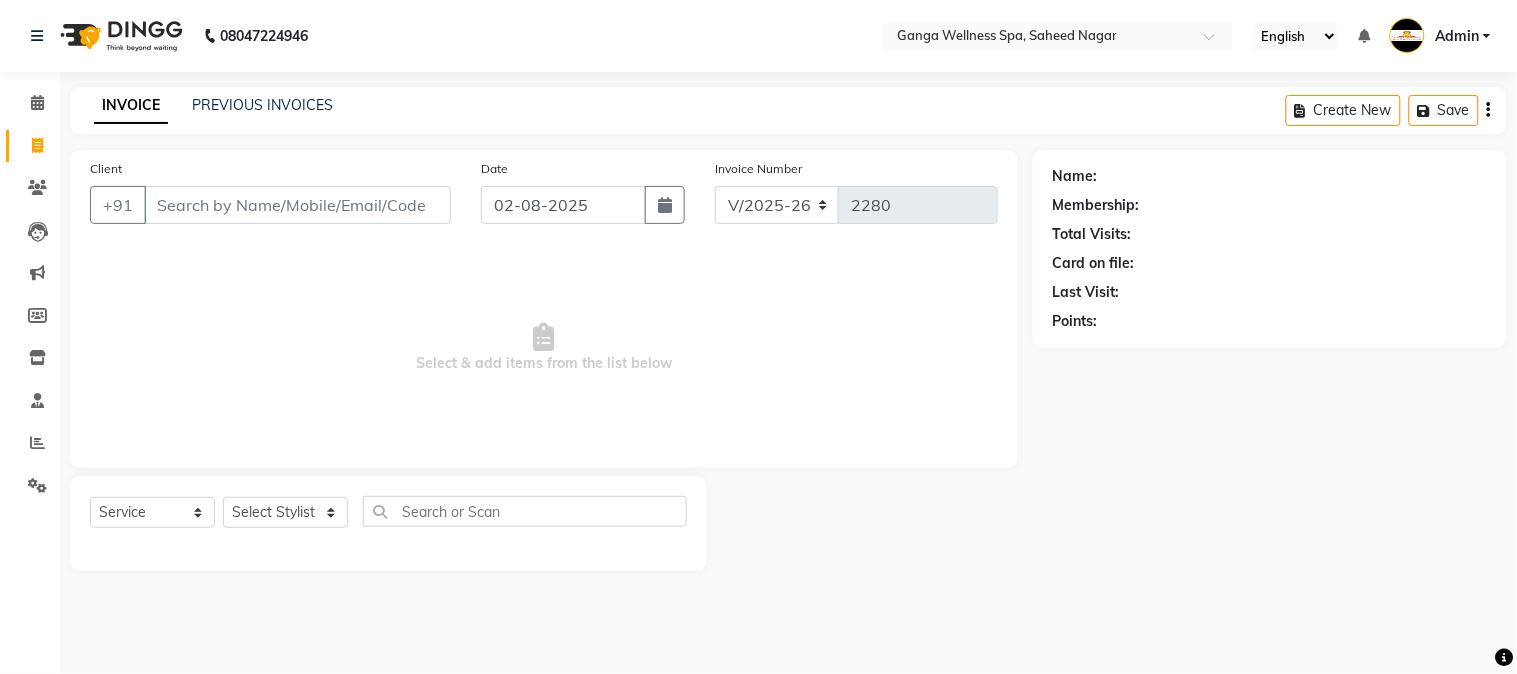 type on "9776937555" 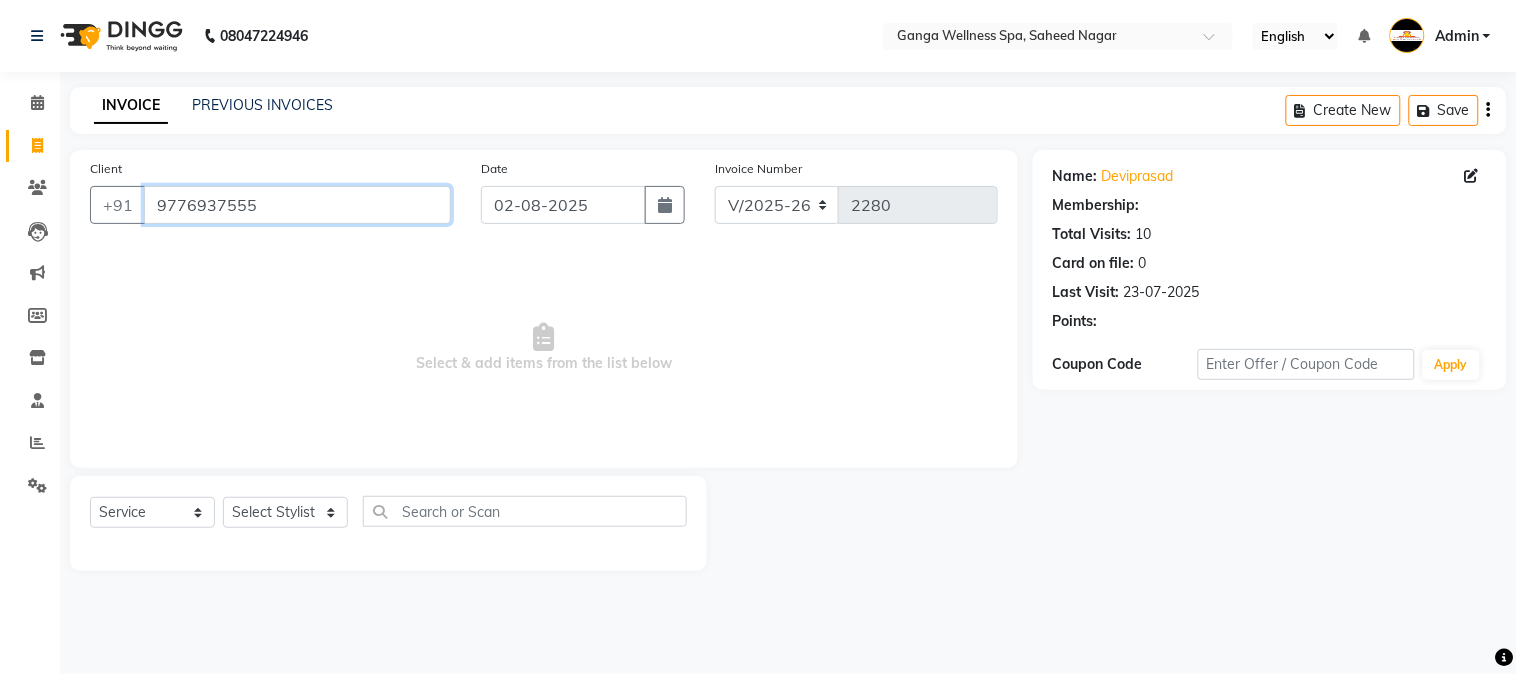 click on "9776937555" at bounding box center [297, 205] 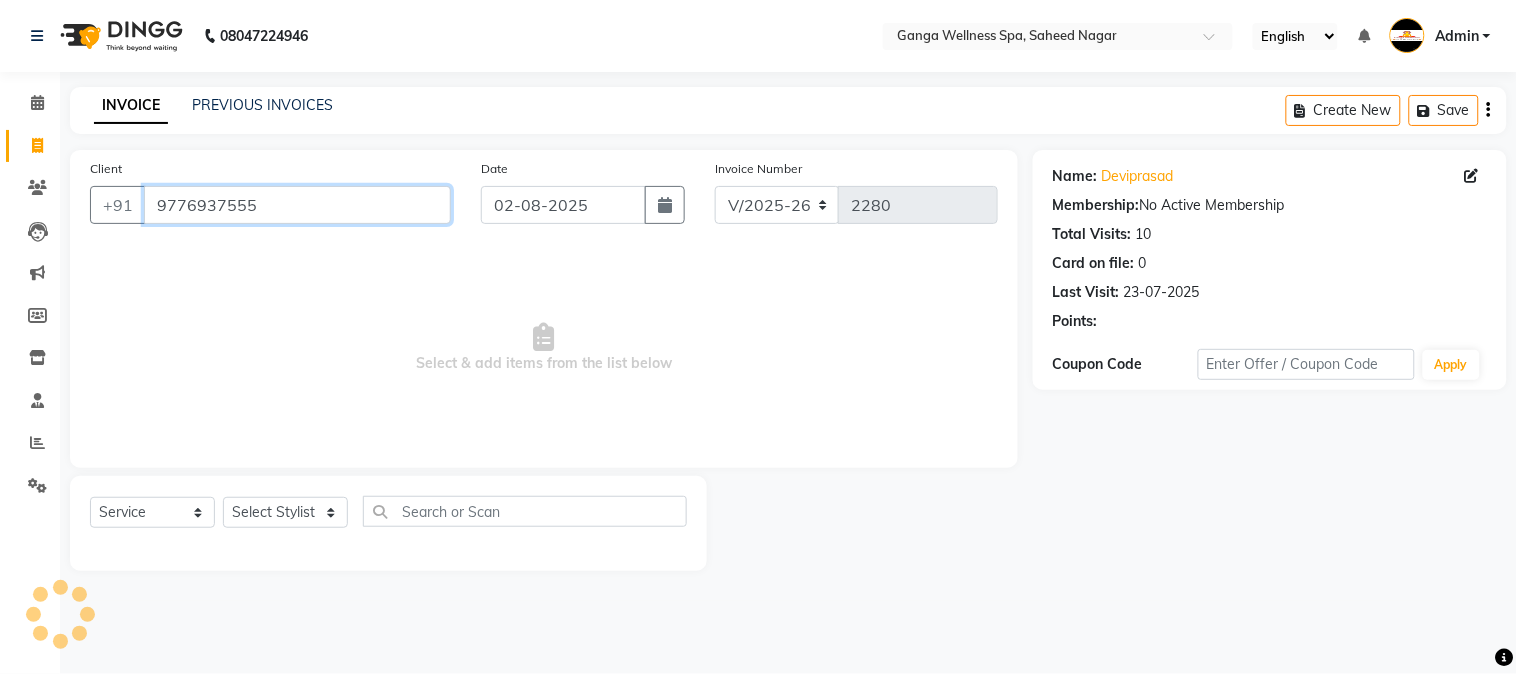 click on "9776937555" at bounding box center [297, 205] 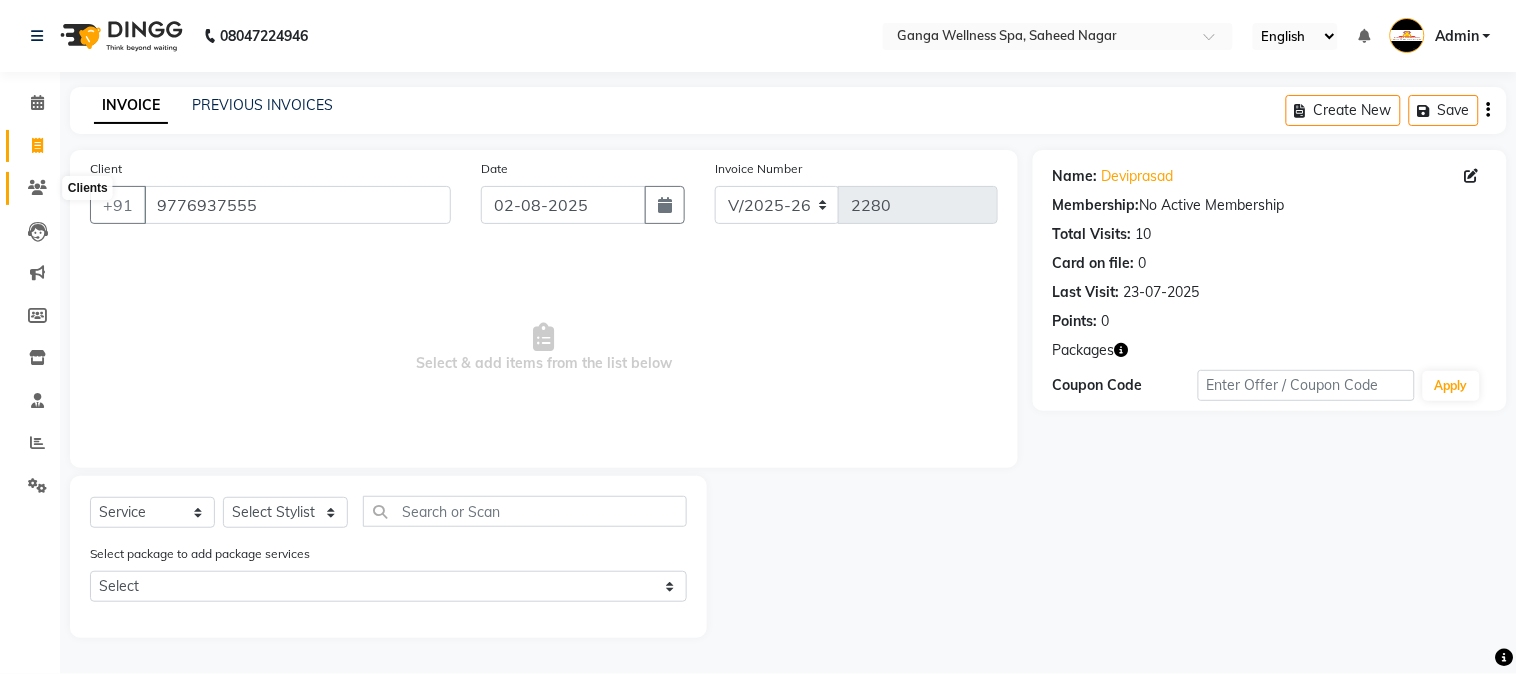 click 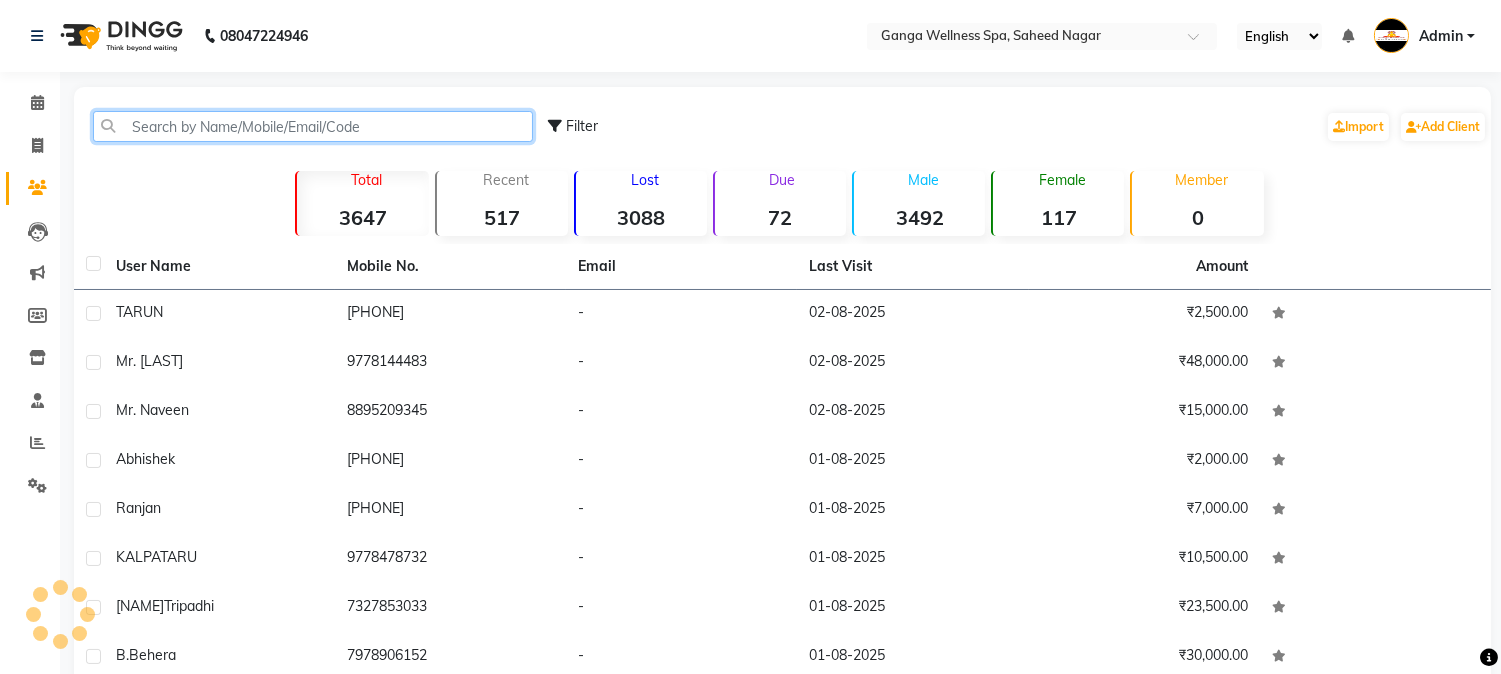 click 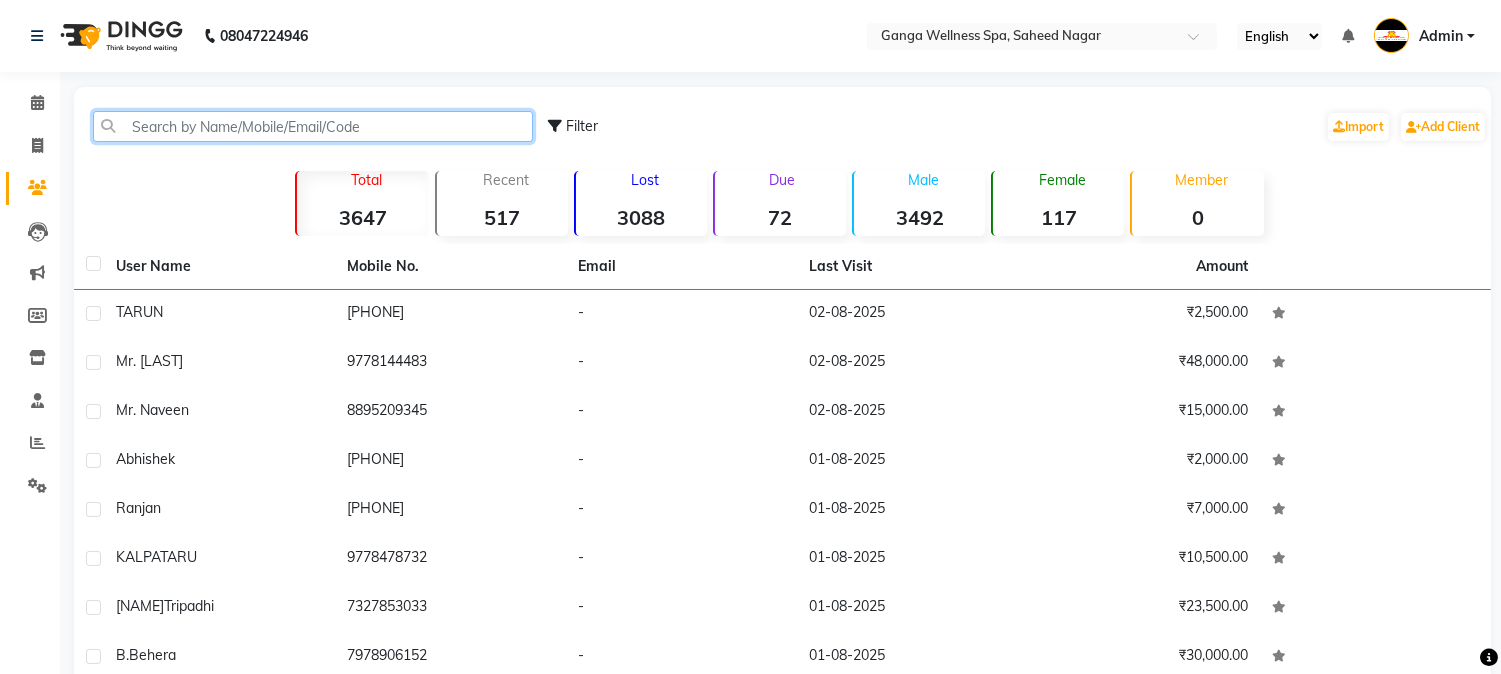 paste on "9776937555" 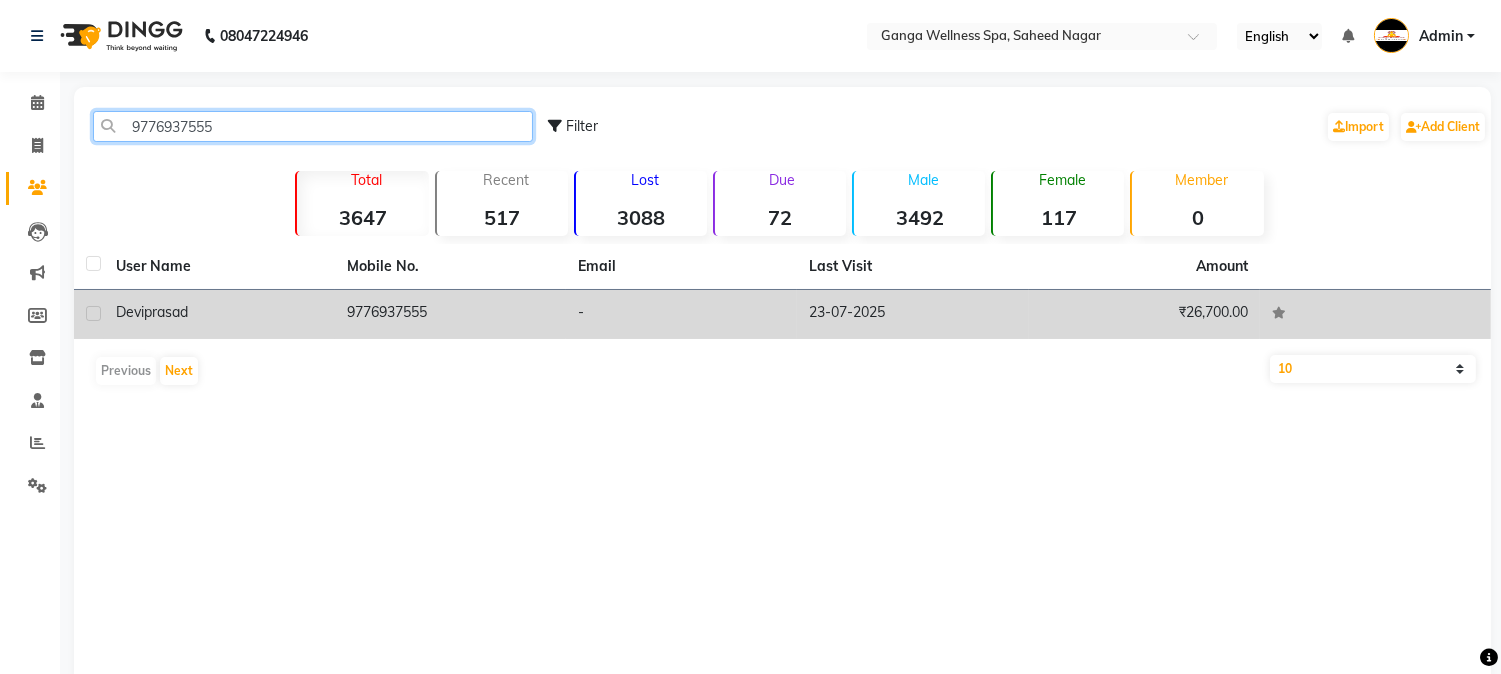 type on "9776937555" 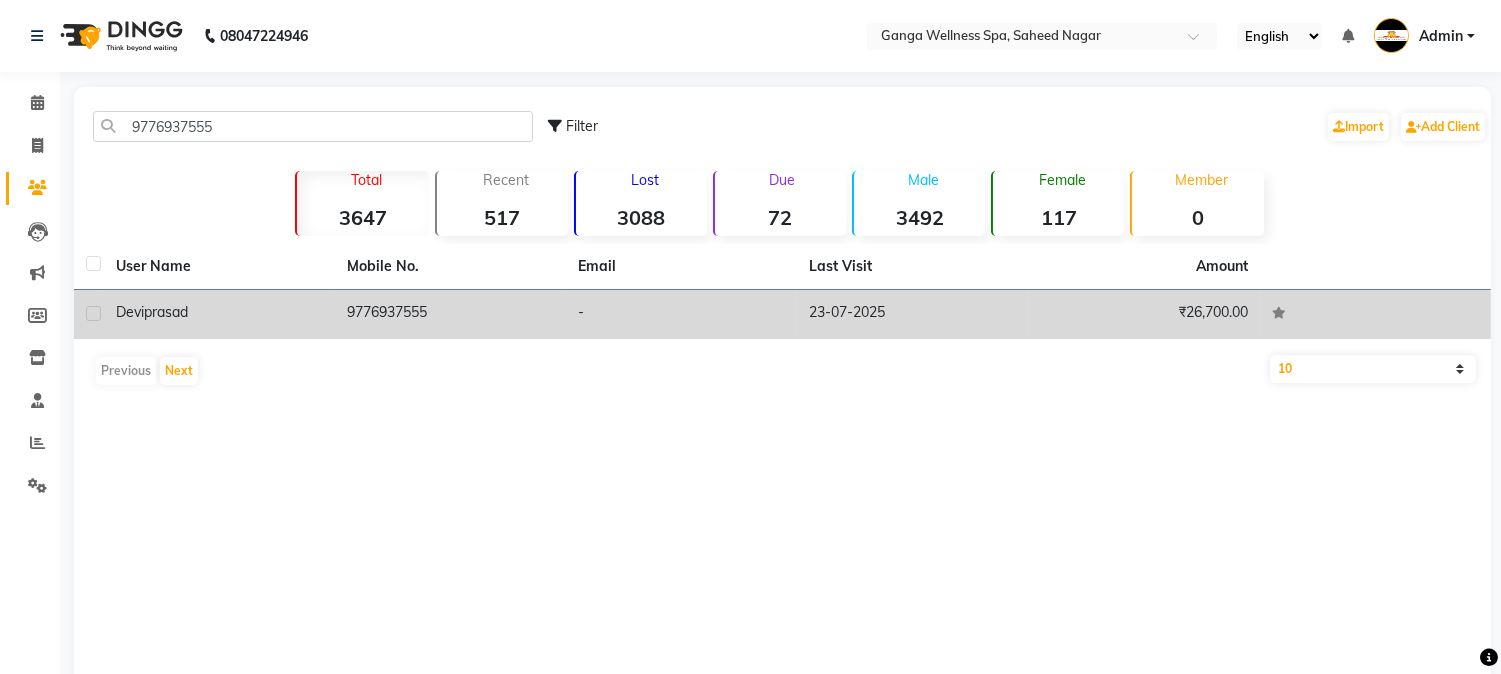 click on "Deviprasad" 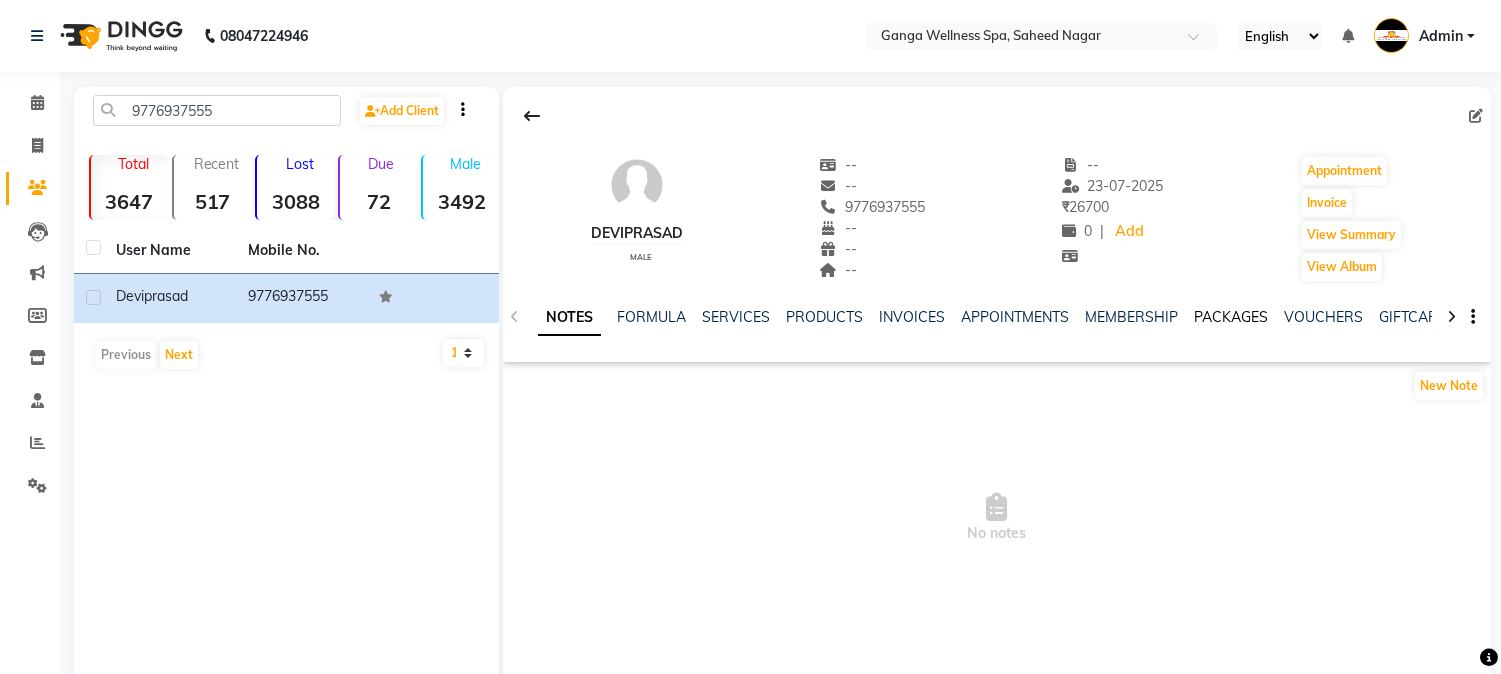 click on "PACKAGES" 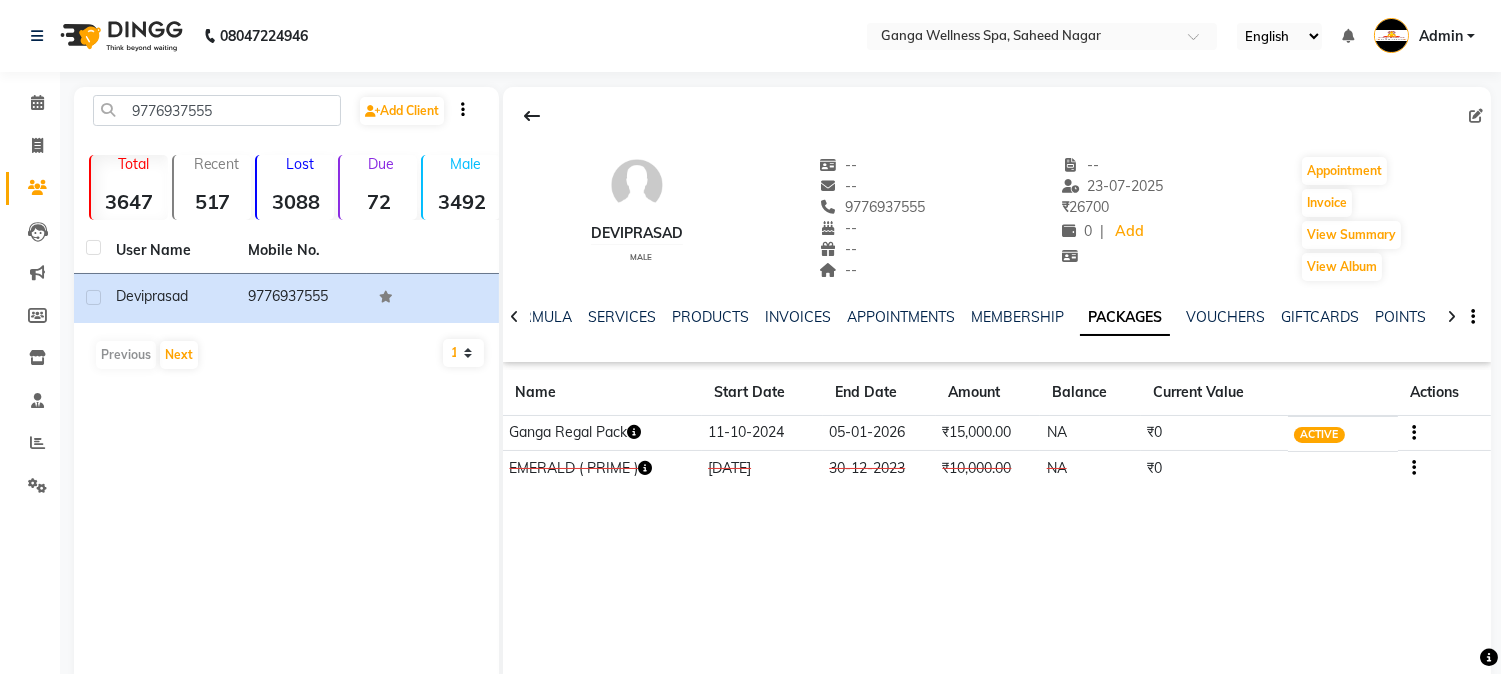 click 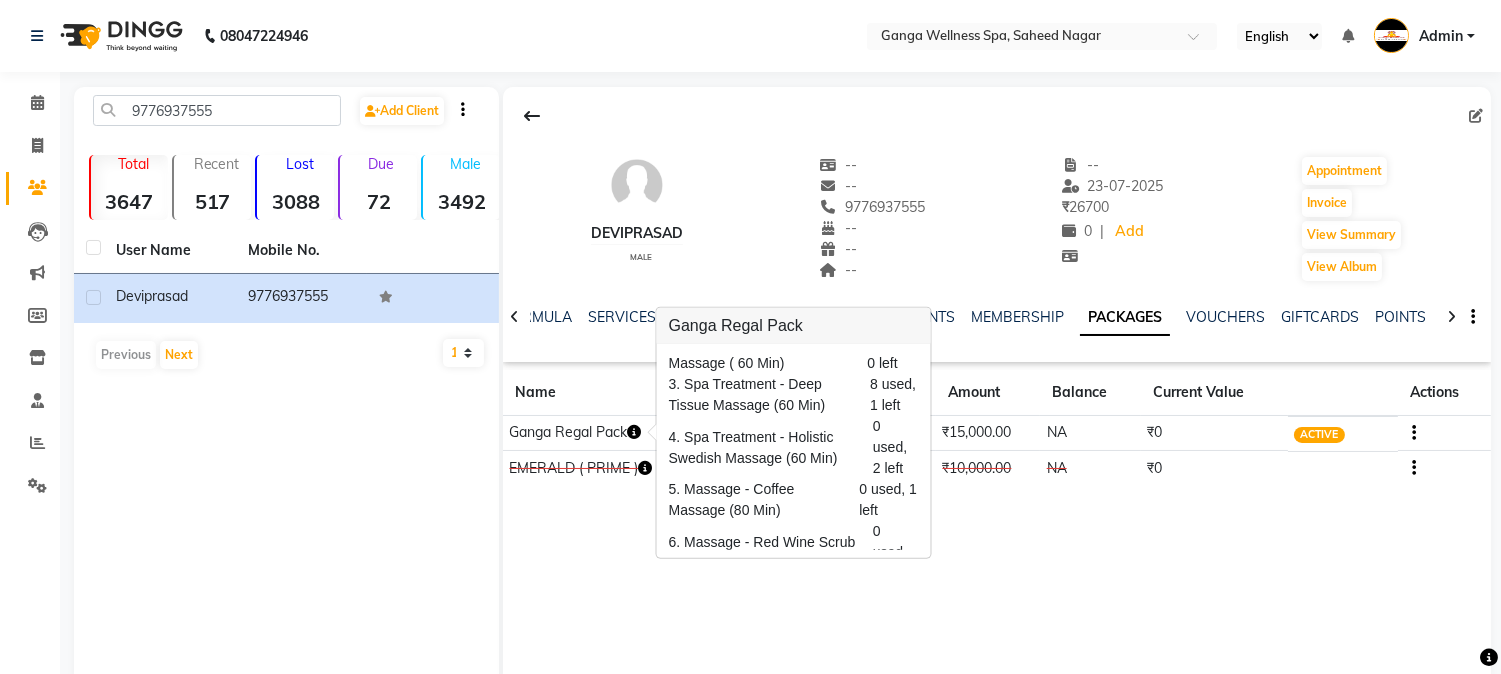scroll, scrollTop: 95, scrollLeft: 0, axis: vertical 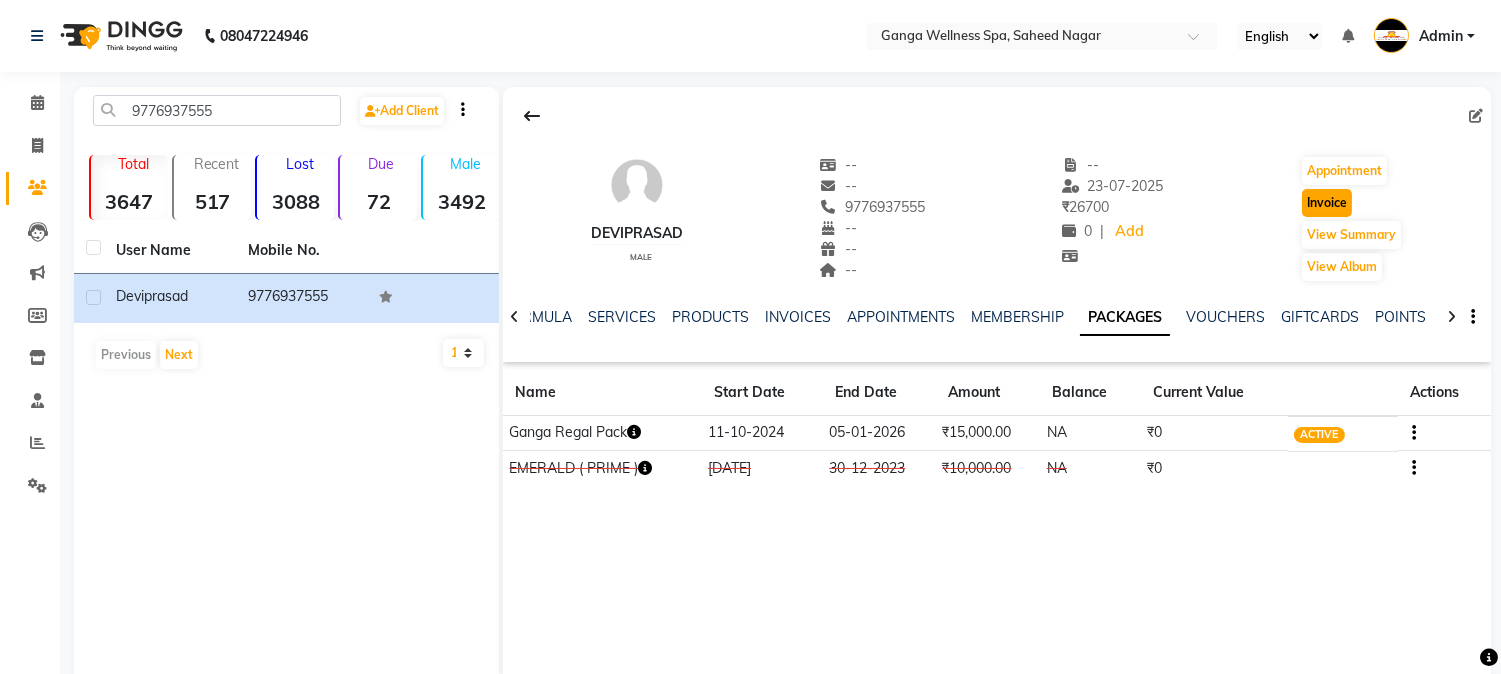 click on "Invoice" 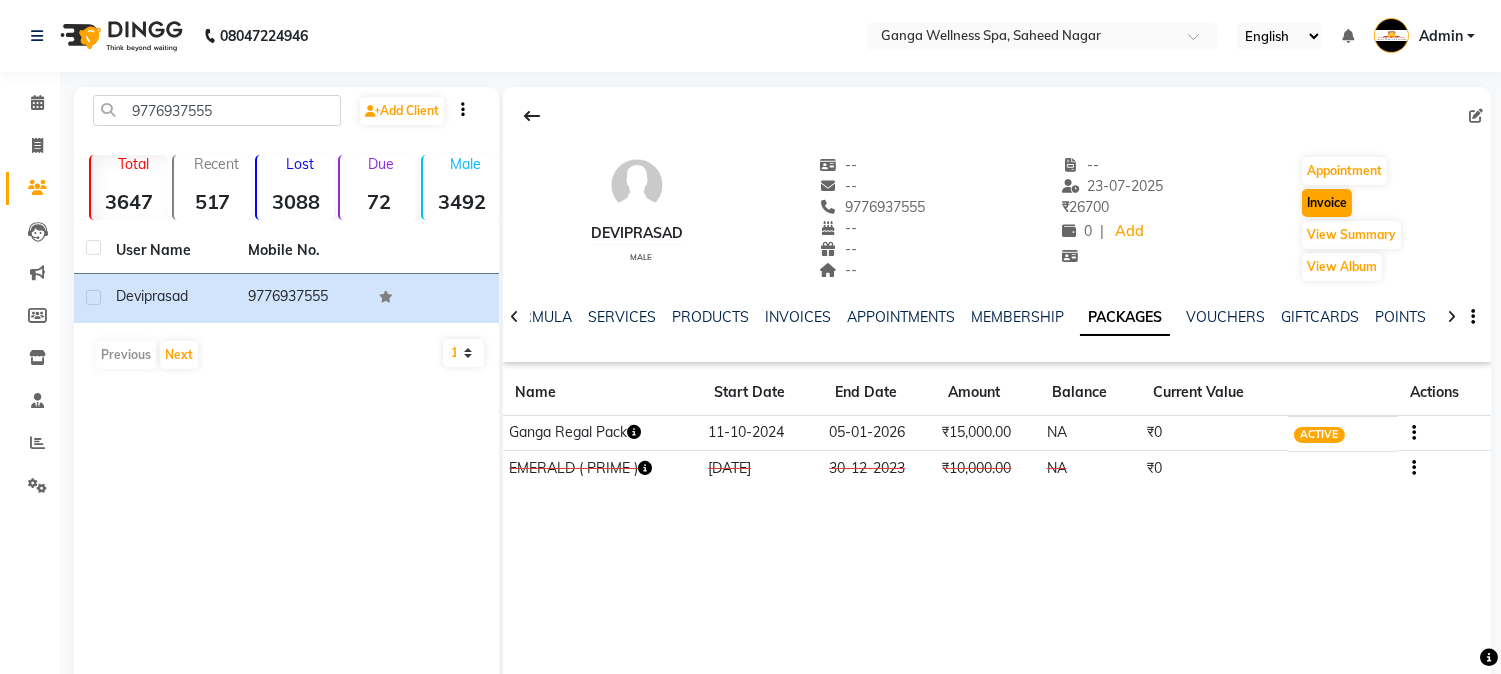 select on "service" 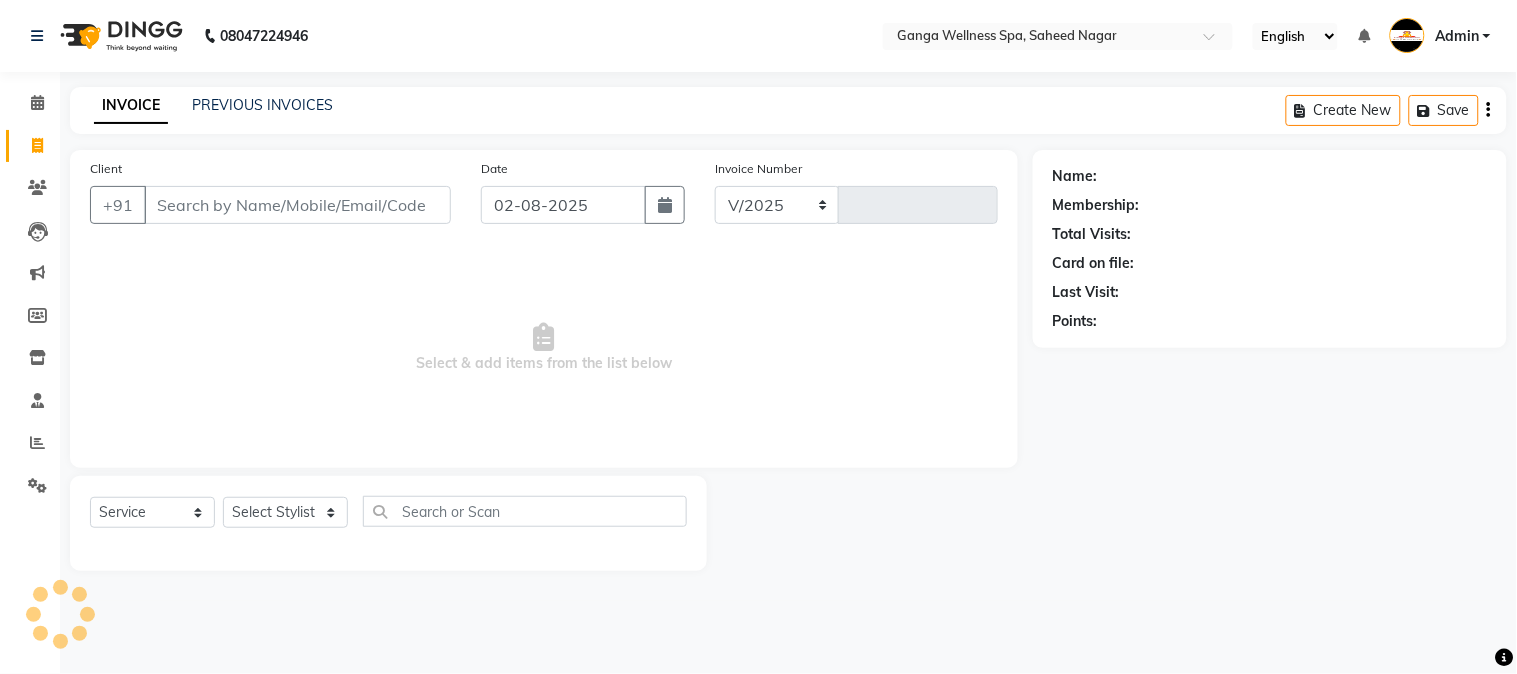 select on "762" 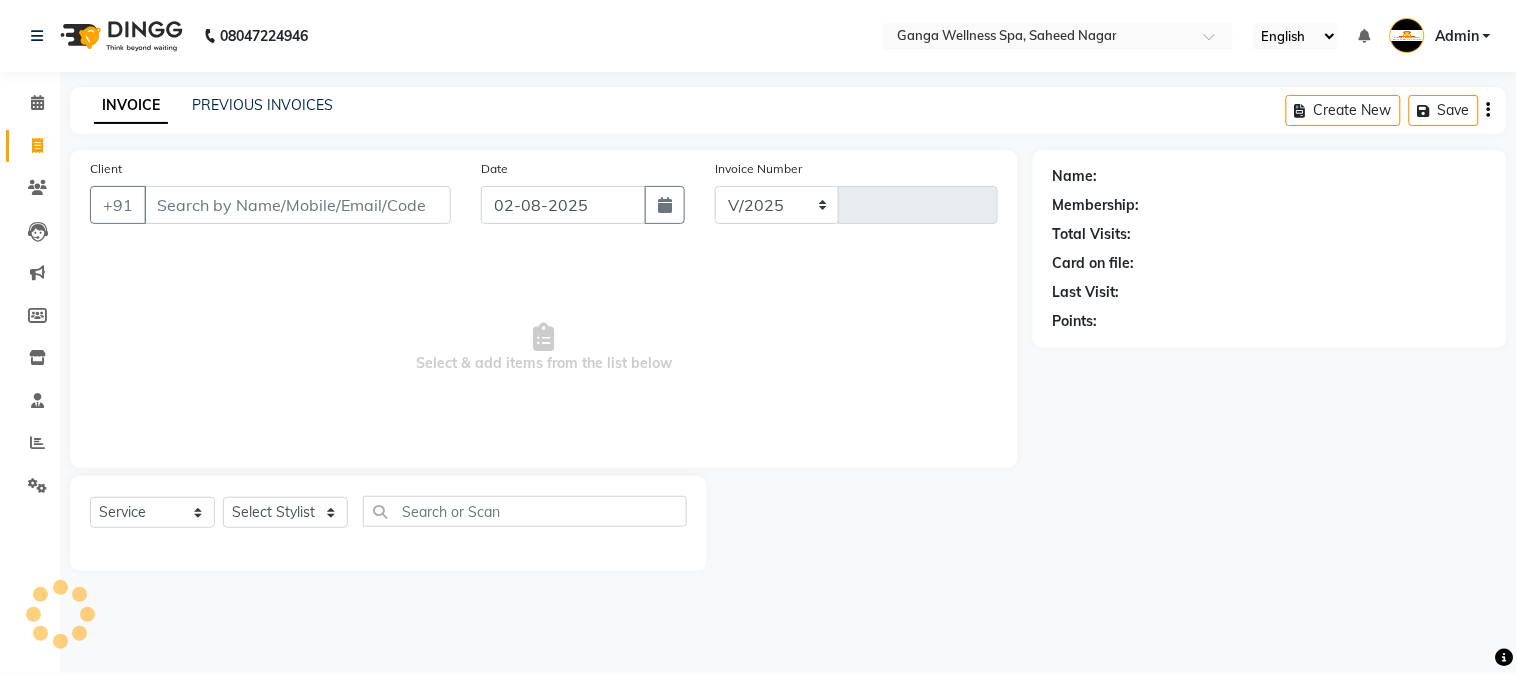 type on "2280" 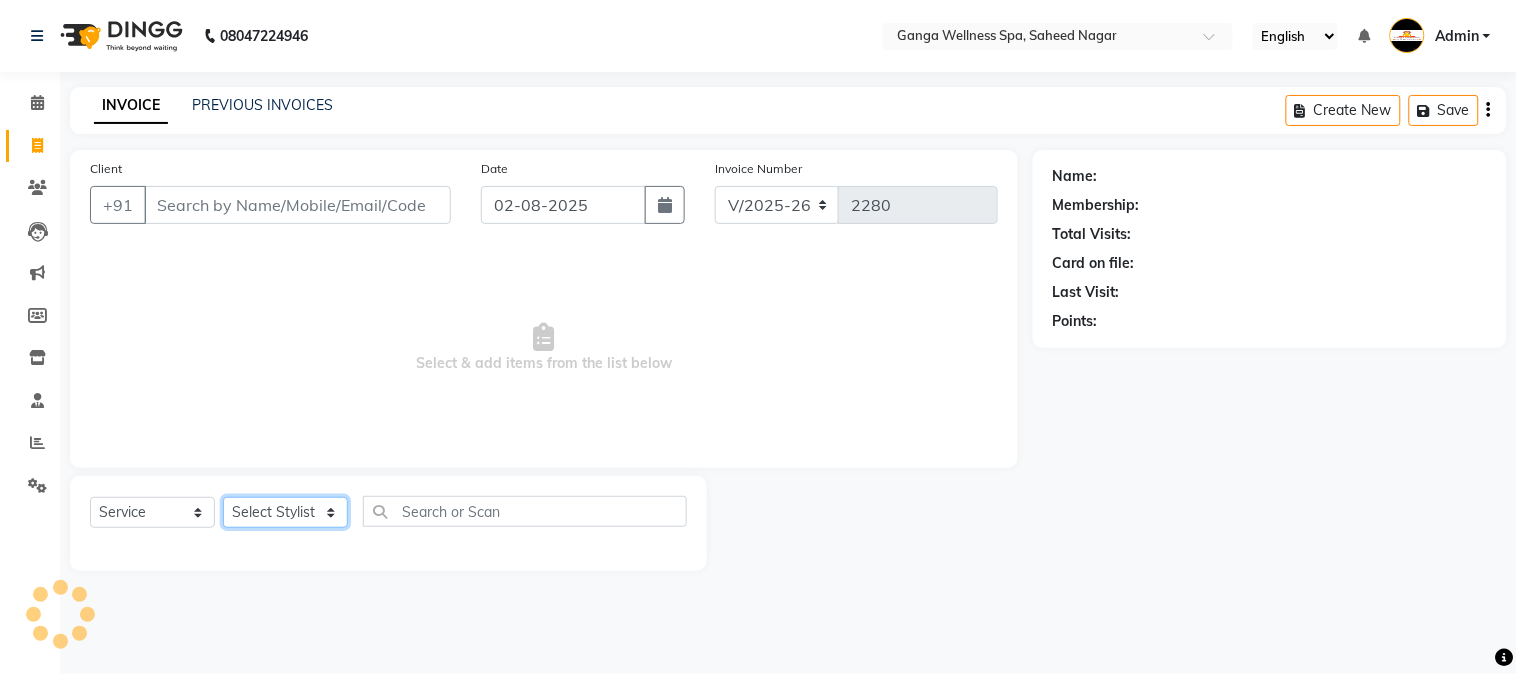 click on "Select Stylist" 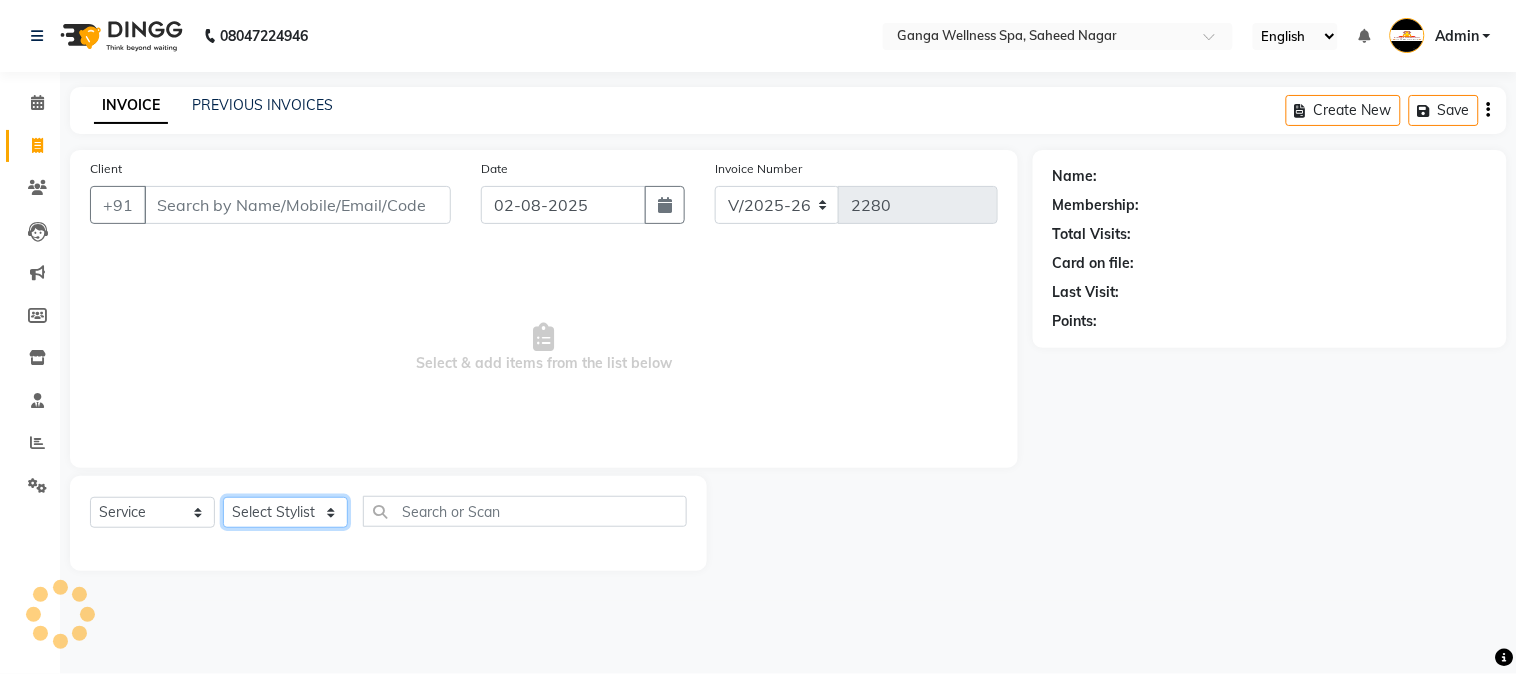 type on "9776937555" 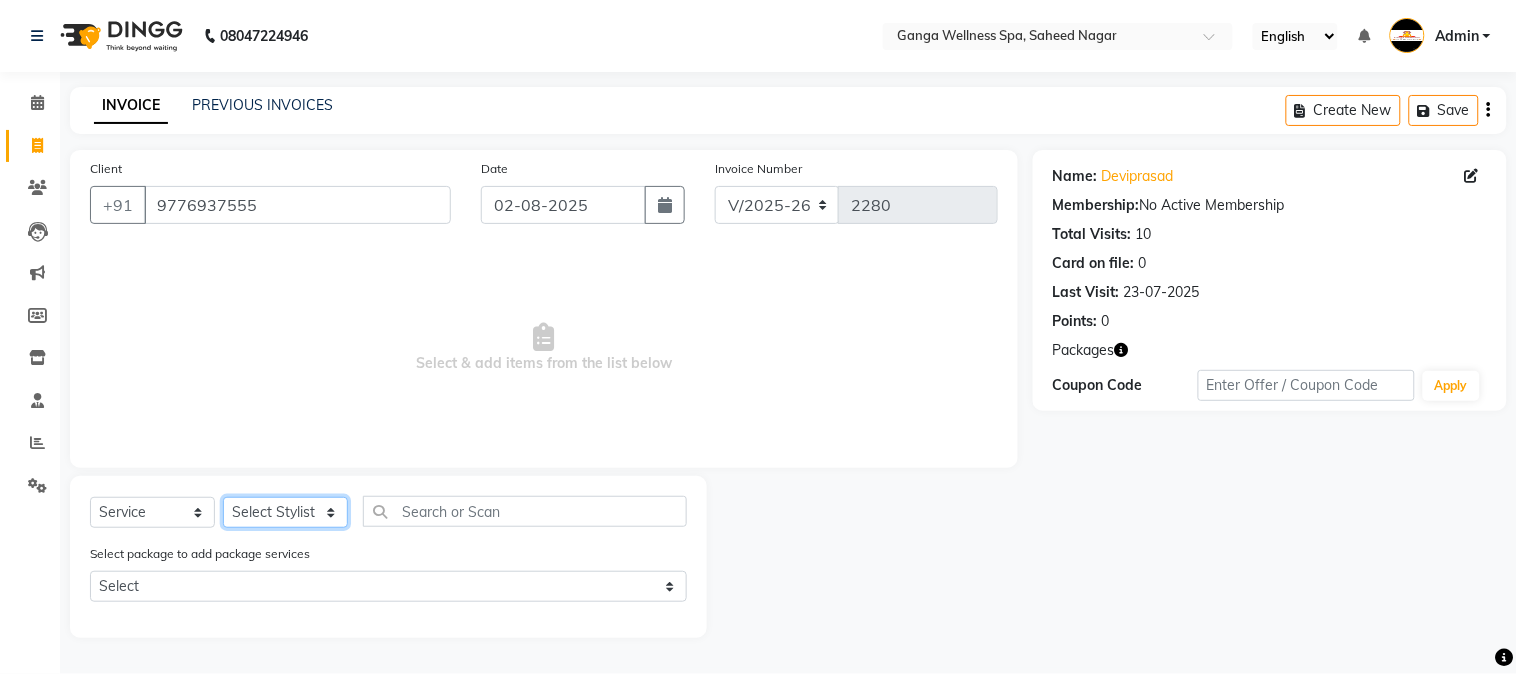 select on "41421" 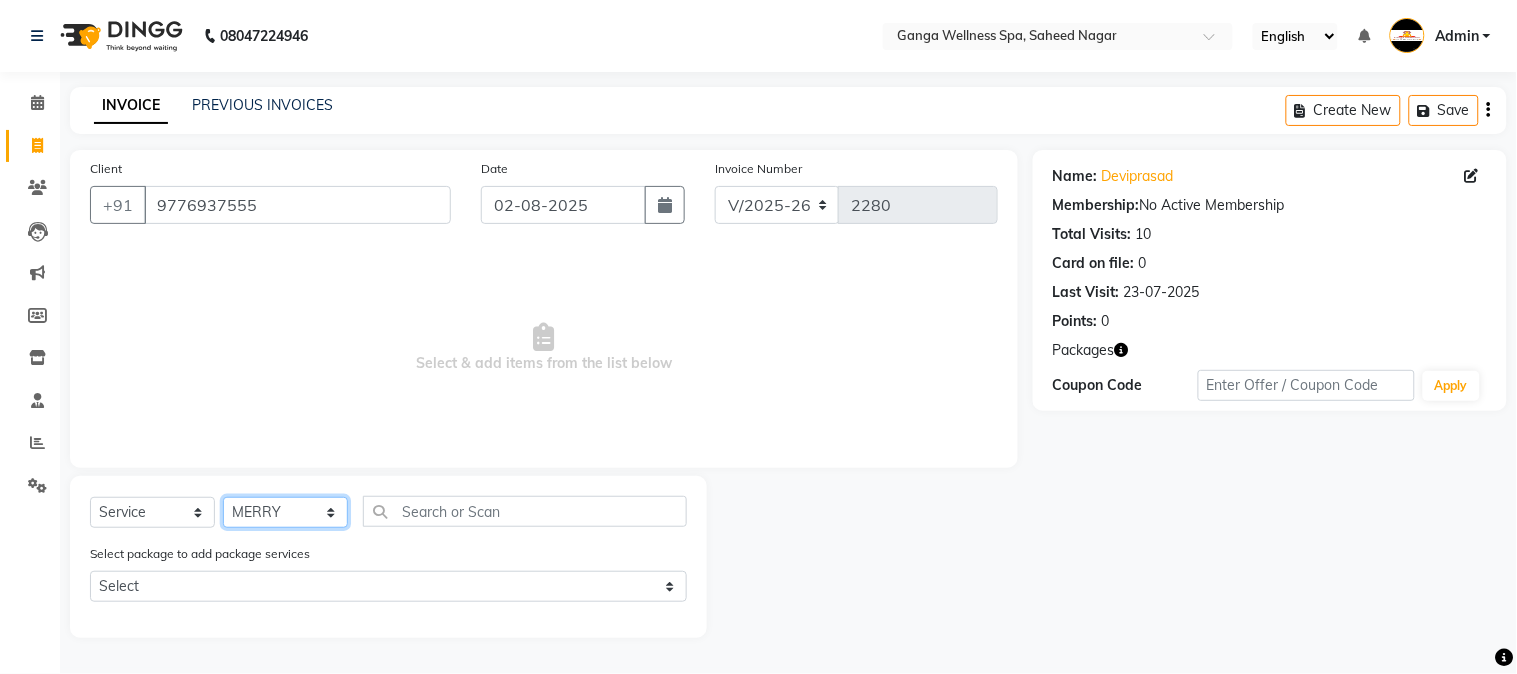 click on "Select Stylist Abhi akhil Alexa AMMY AMMY Annie anya APPI Arohi  Ayen BANCHI Bina Bina CJ CRP 1 Daina ELINA ferjana G1 G1 ONE PLUS  G1 Salon G2 Helen JEENY Jhanka Jojo Kana KEMPI KEMPI Kim krishna KTI Lili Rout Lily LINDA LIZA Martha  MELODY MERRY  minu Moon nancy Noiny pinkey Pradeep Prity  Riya ROOZ  Sony steffy SUCHI  Surren Sir Sushree Swapna Umpi upashana Zouli" 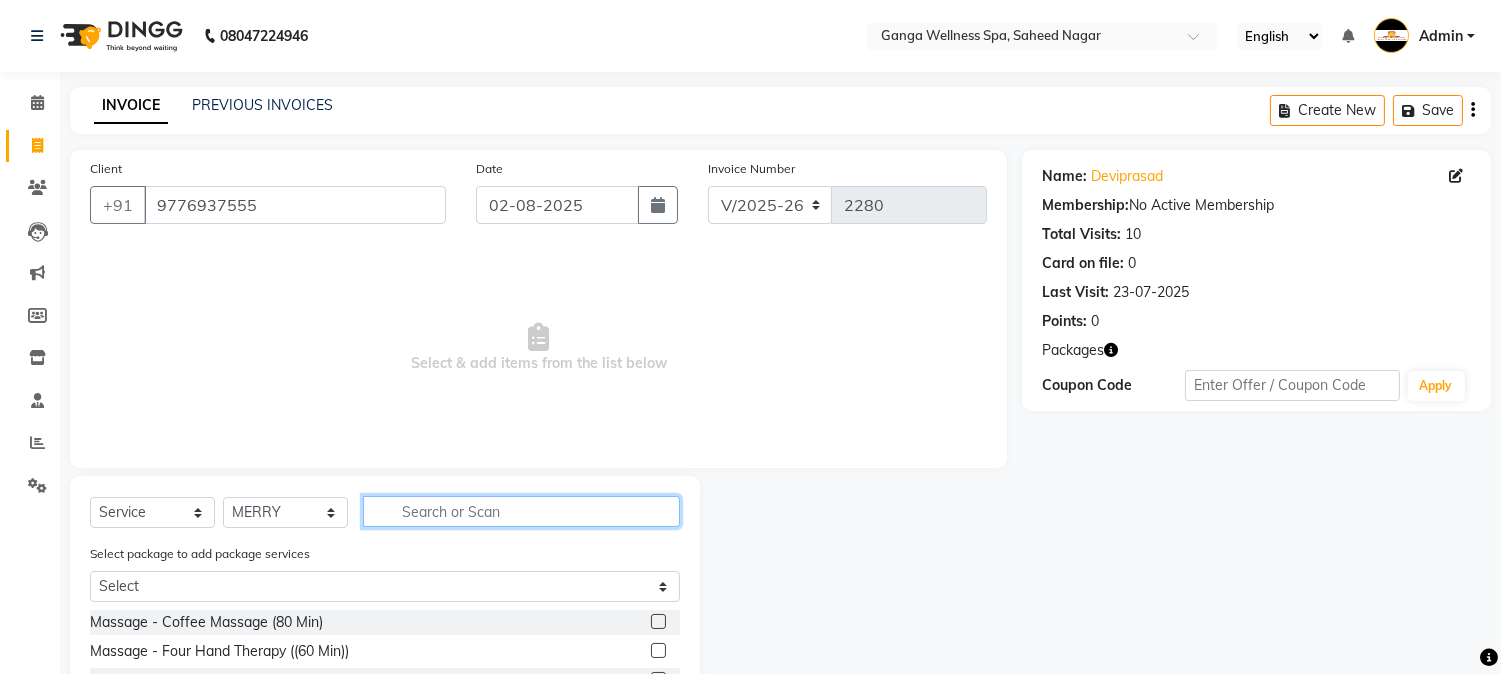 click 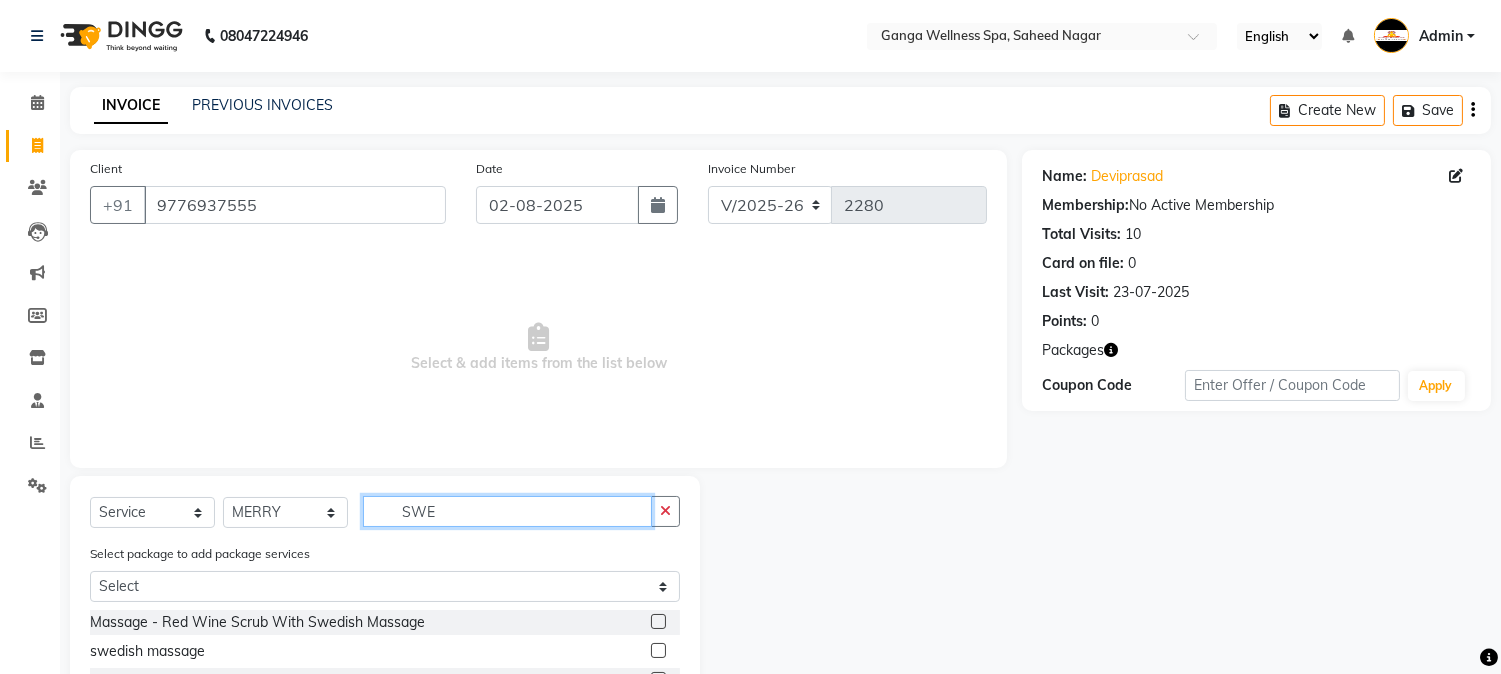 scroll, scrollTop: 167, scrollLeft: 0, axis: vertical 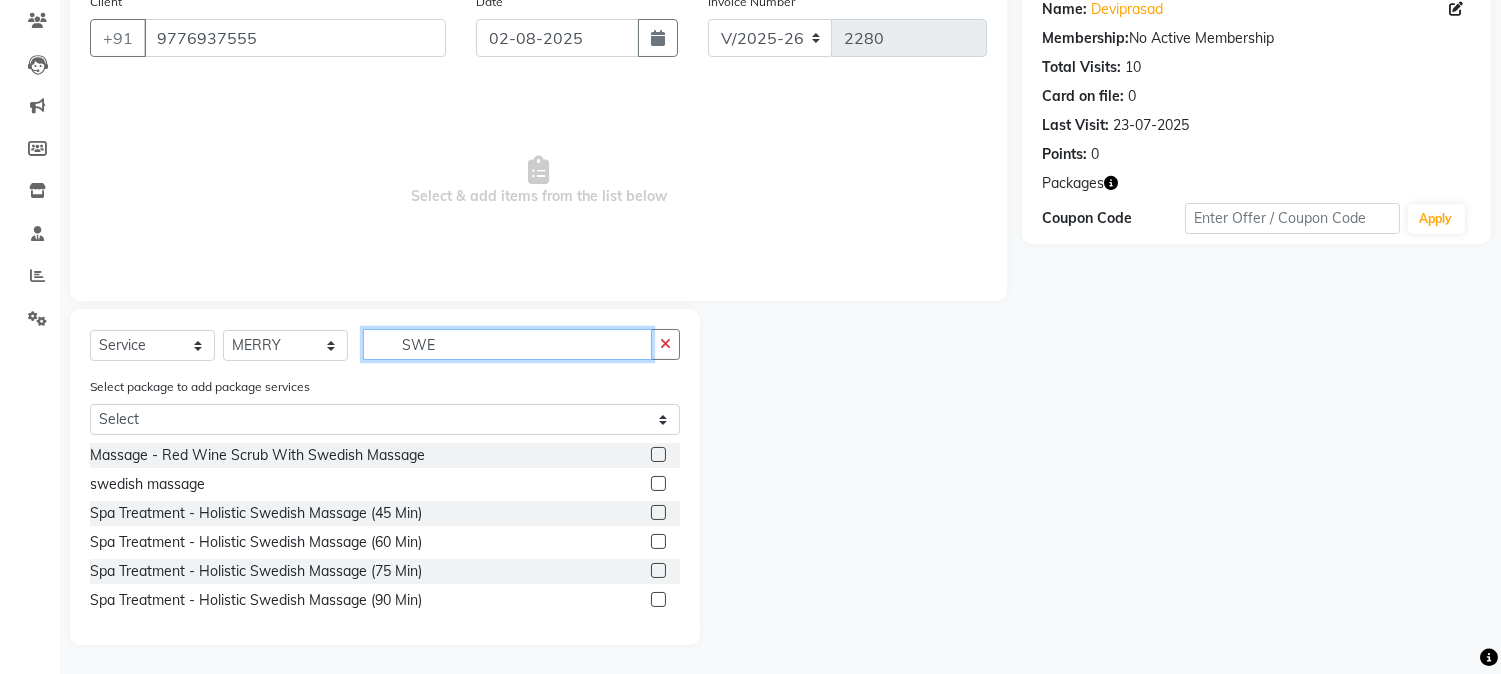 type on "SWE" 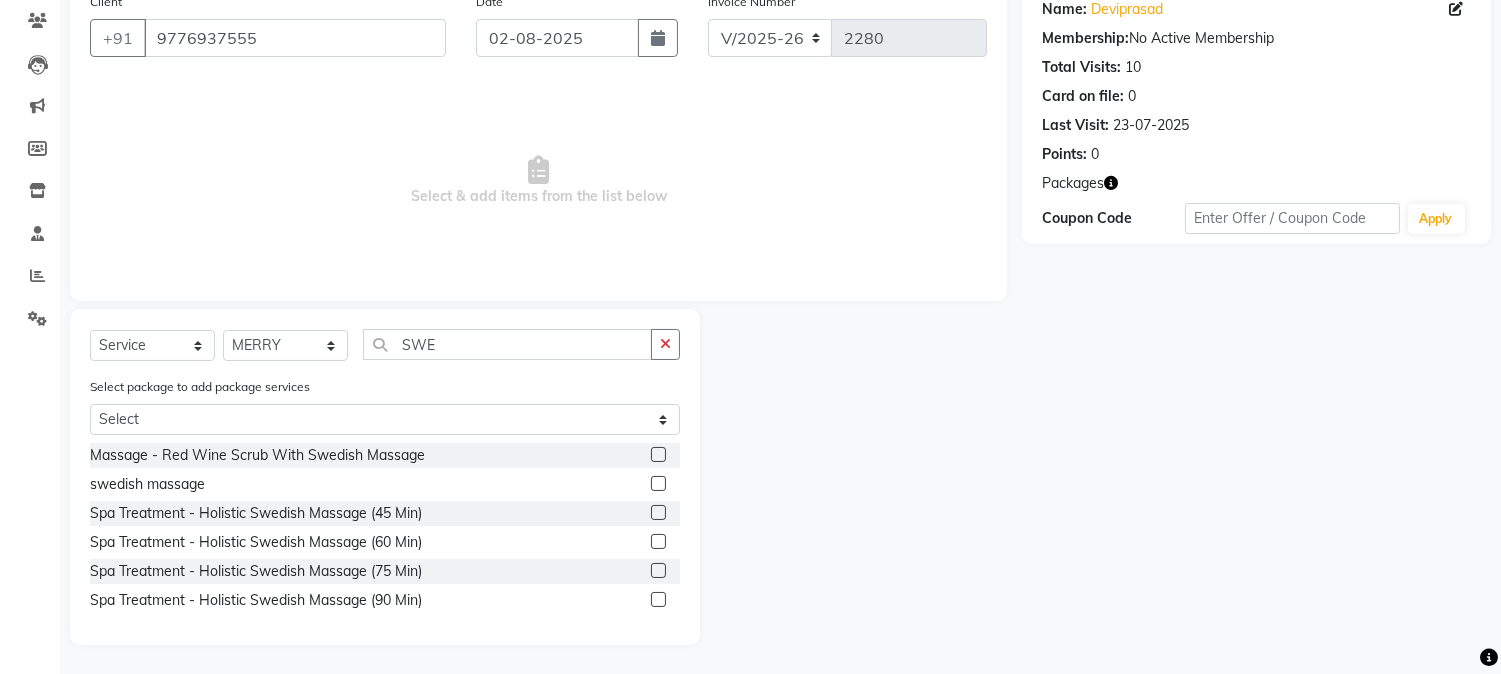 click 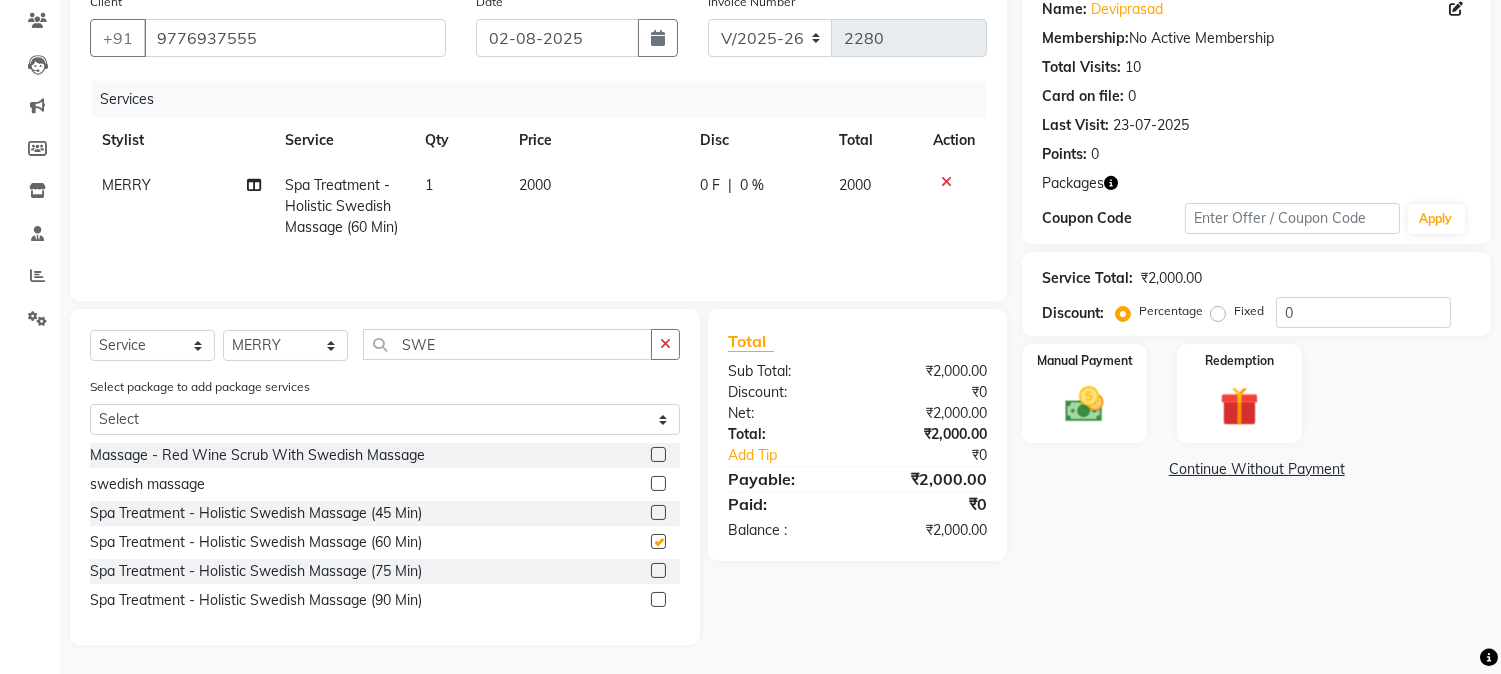 checkbox on "false" 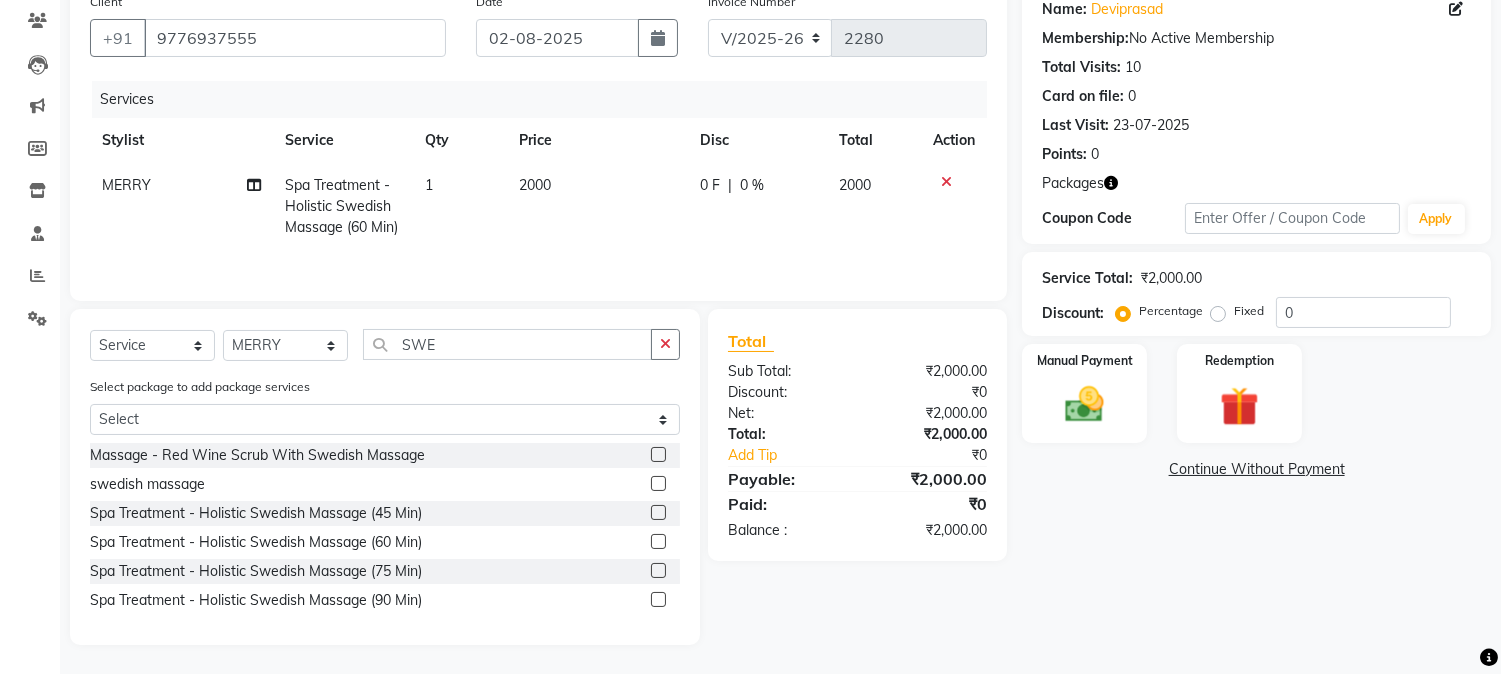 click on "1" 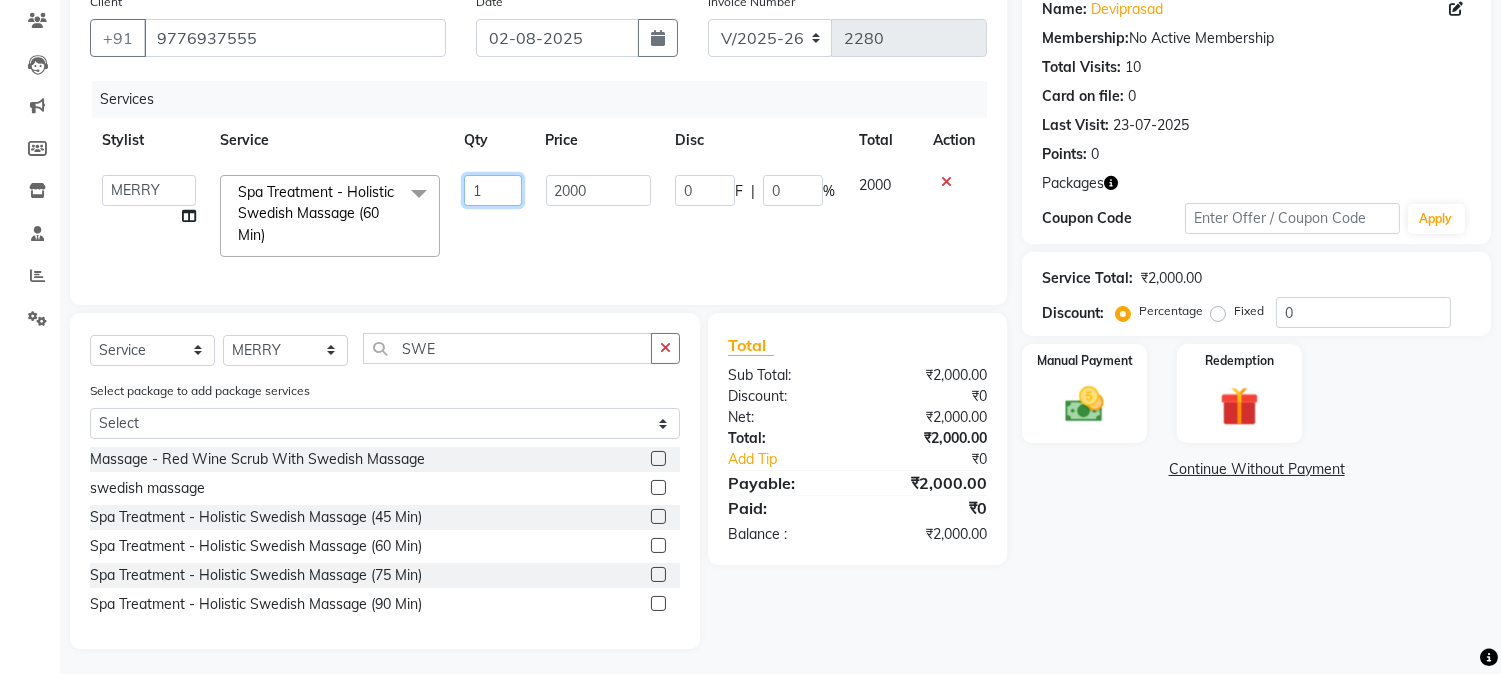 click on "1" 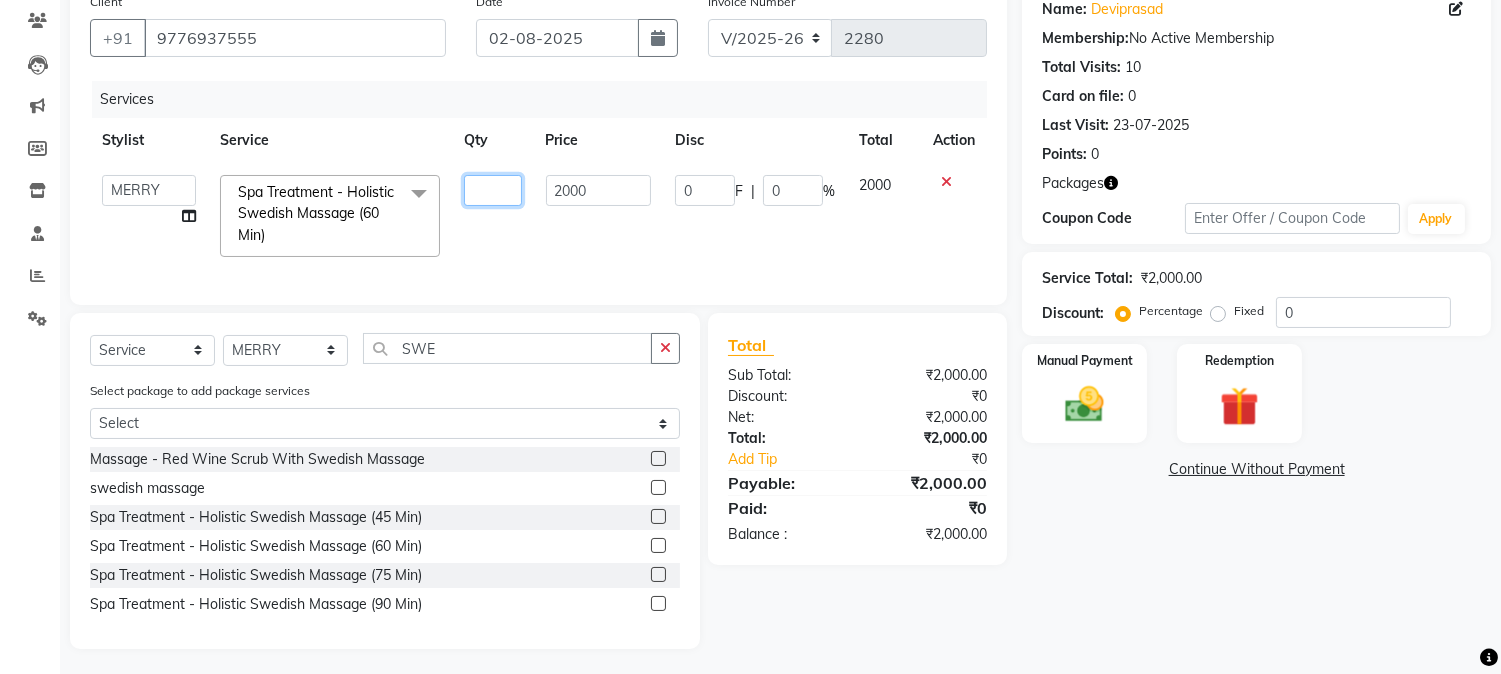 type on "2" 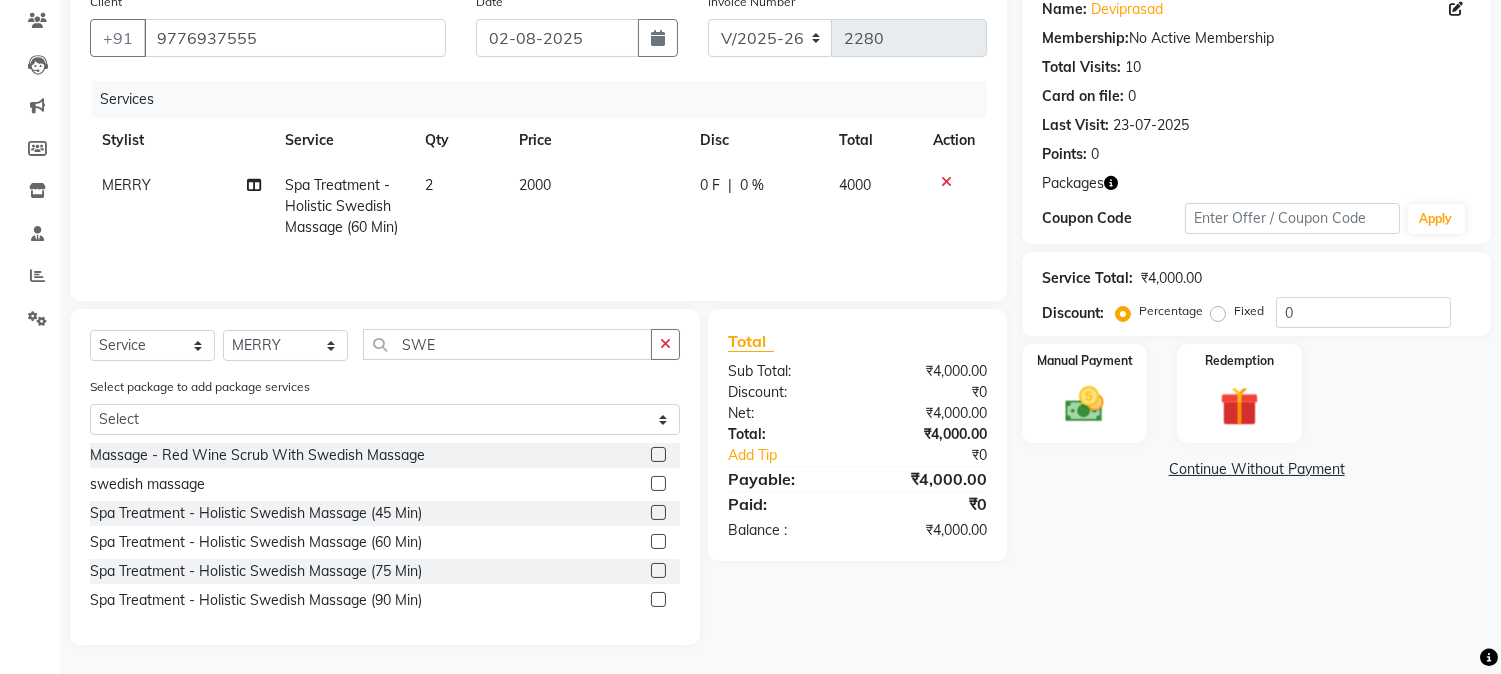 click on "Services Stylist Service Qty Price Disc Total Action MERRY  Spa Treatment - Holistic Swedish Massage (60 Min) 2 2000 0 F | 0 % 4000" 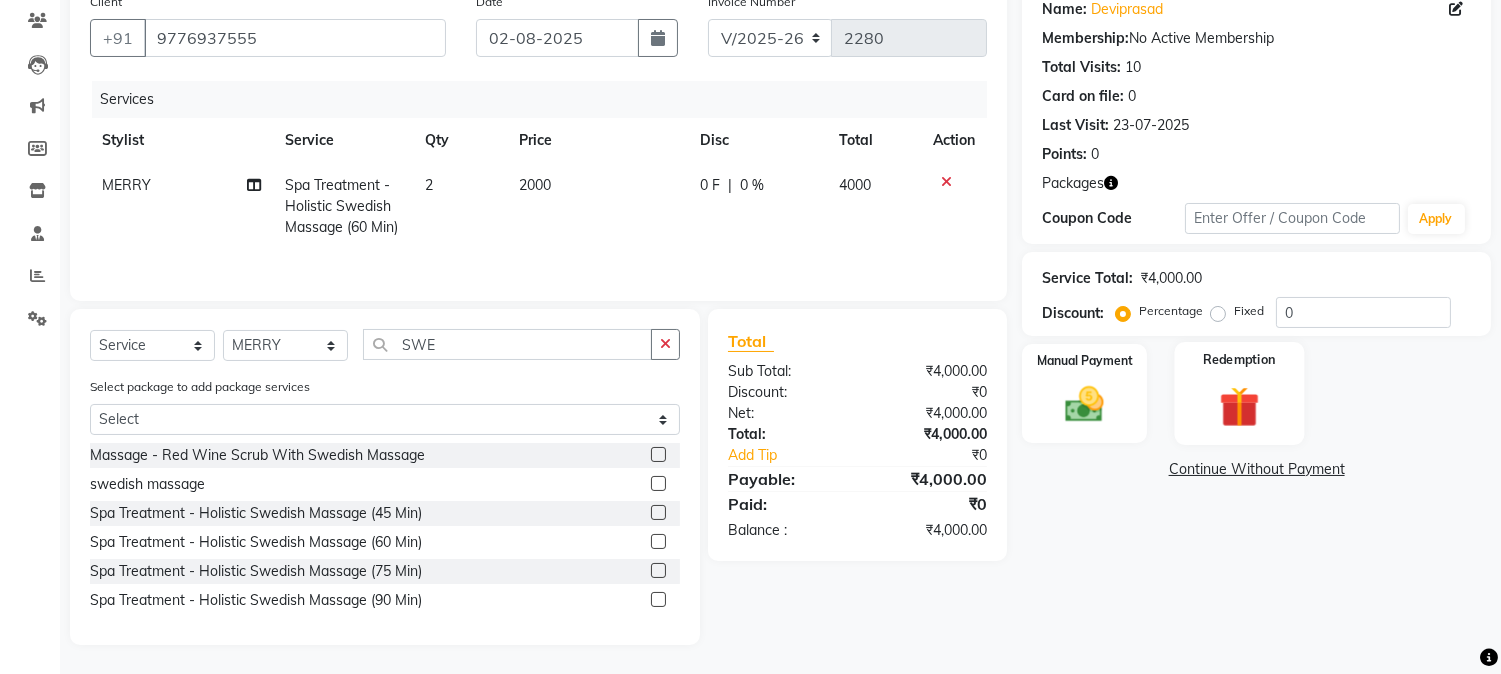 click 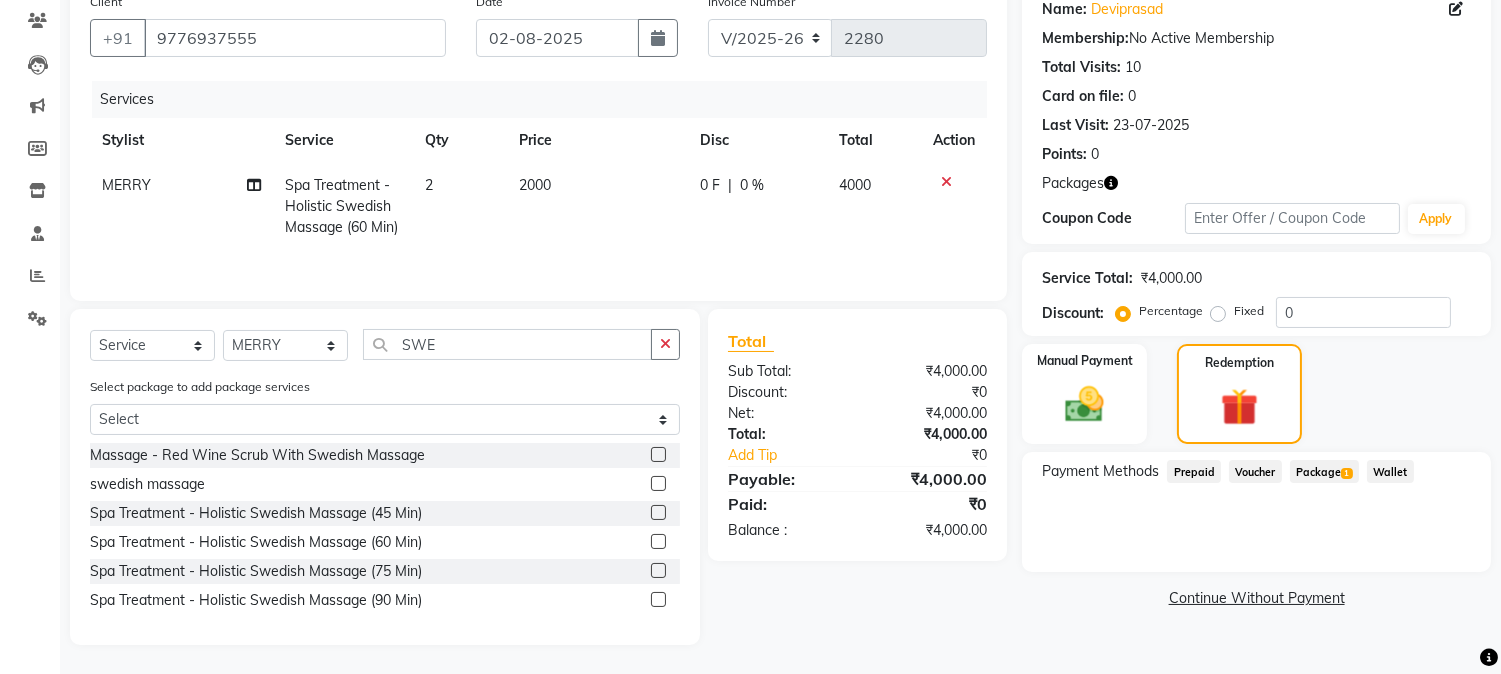 click on "Package  1" 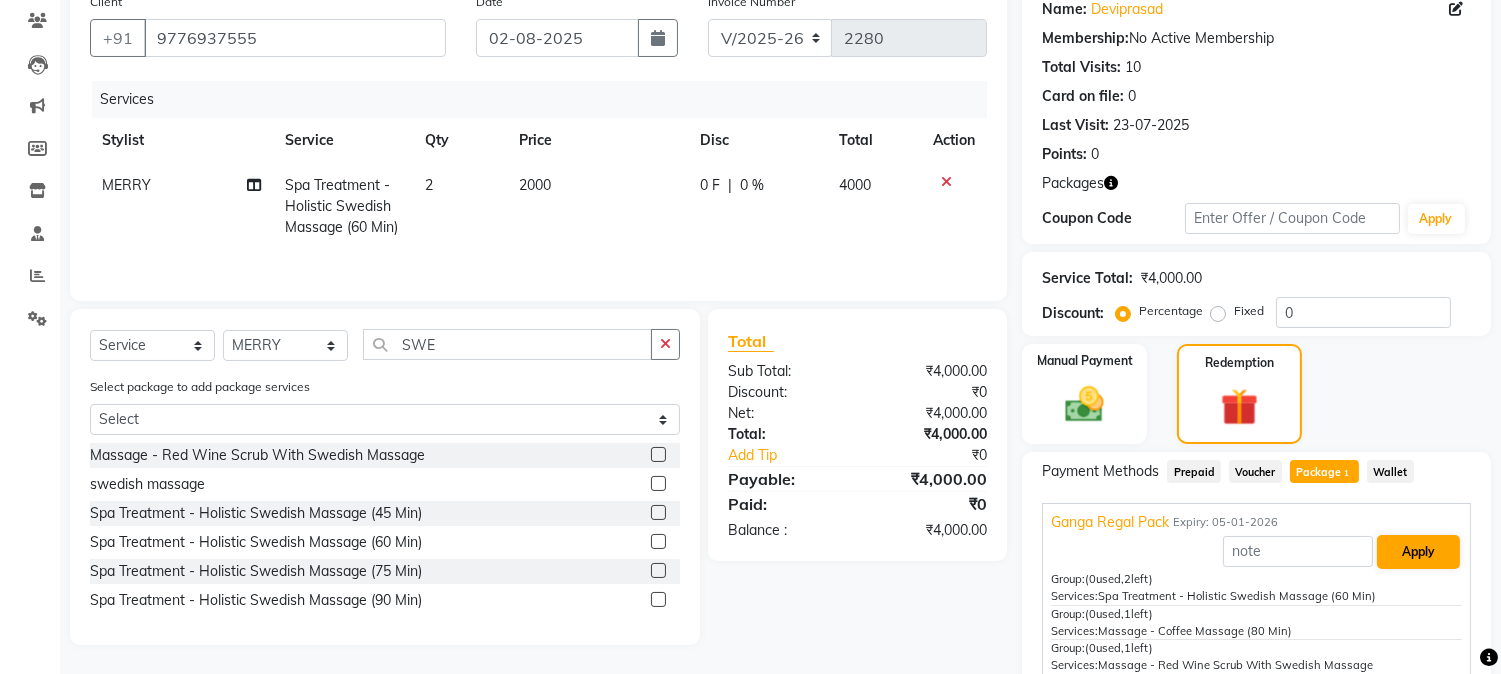 scroll, scrollTop: 295, scrollLeft: 0, axis: vertical 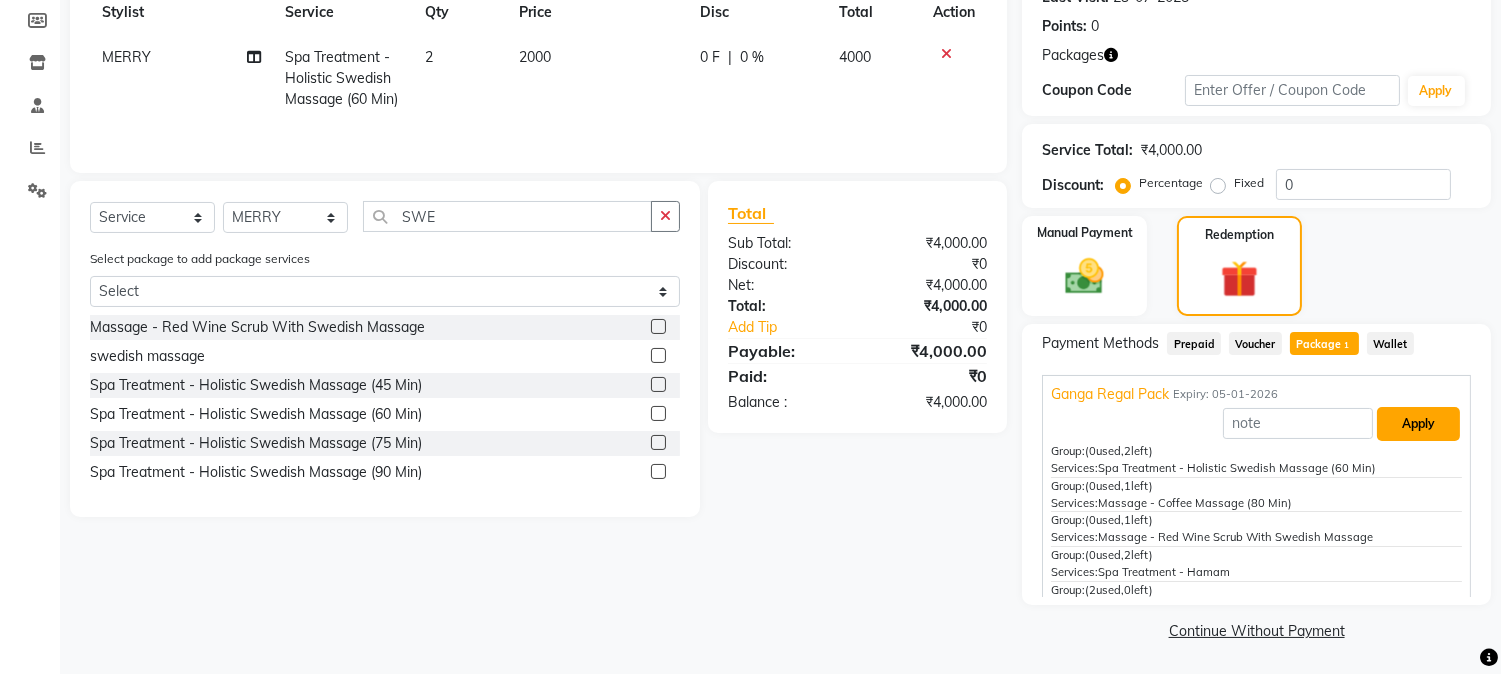 click on "Apply" at bounding box center (1418, 424) 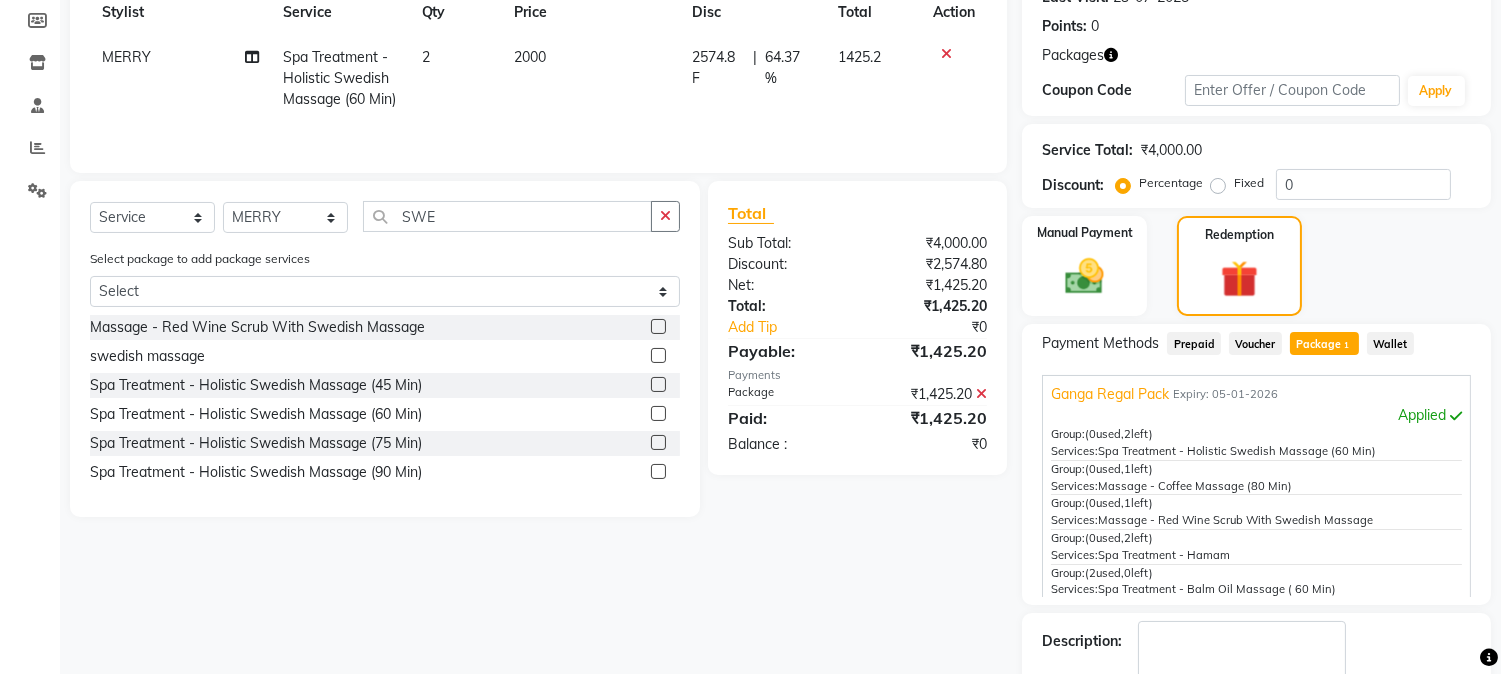 scroll, scrollTop: 62, scrollLeft: 0, axis: vertical 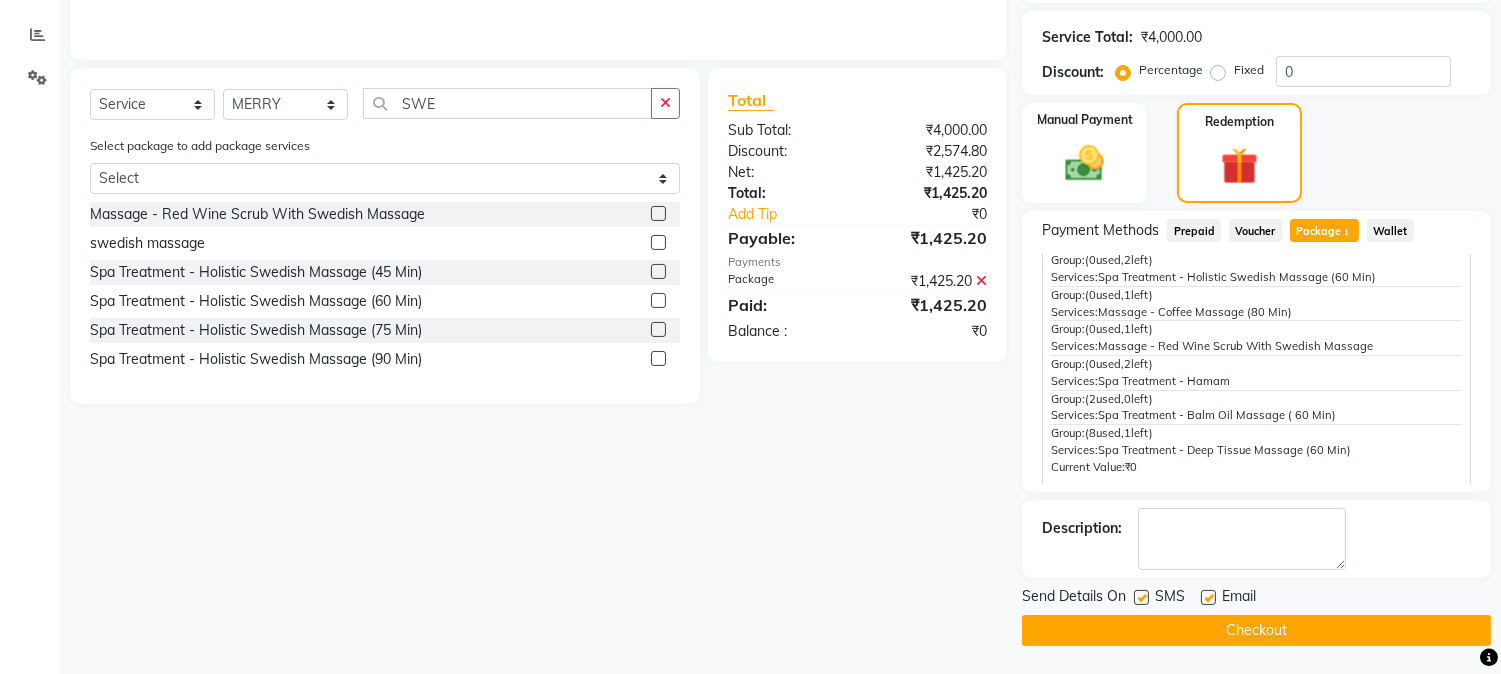 click on "Checkout" 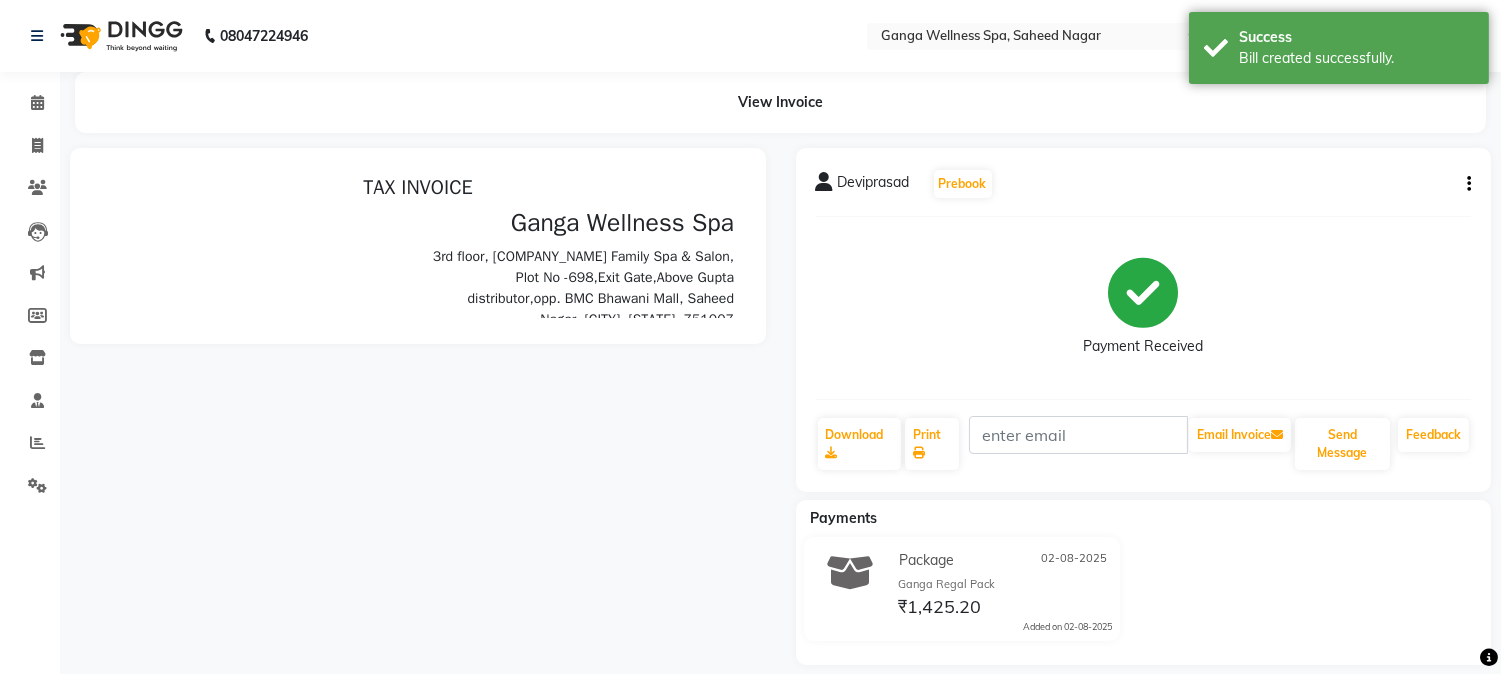 scroll, scrollTop: 0, scrollLeft: 0, axis: both 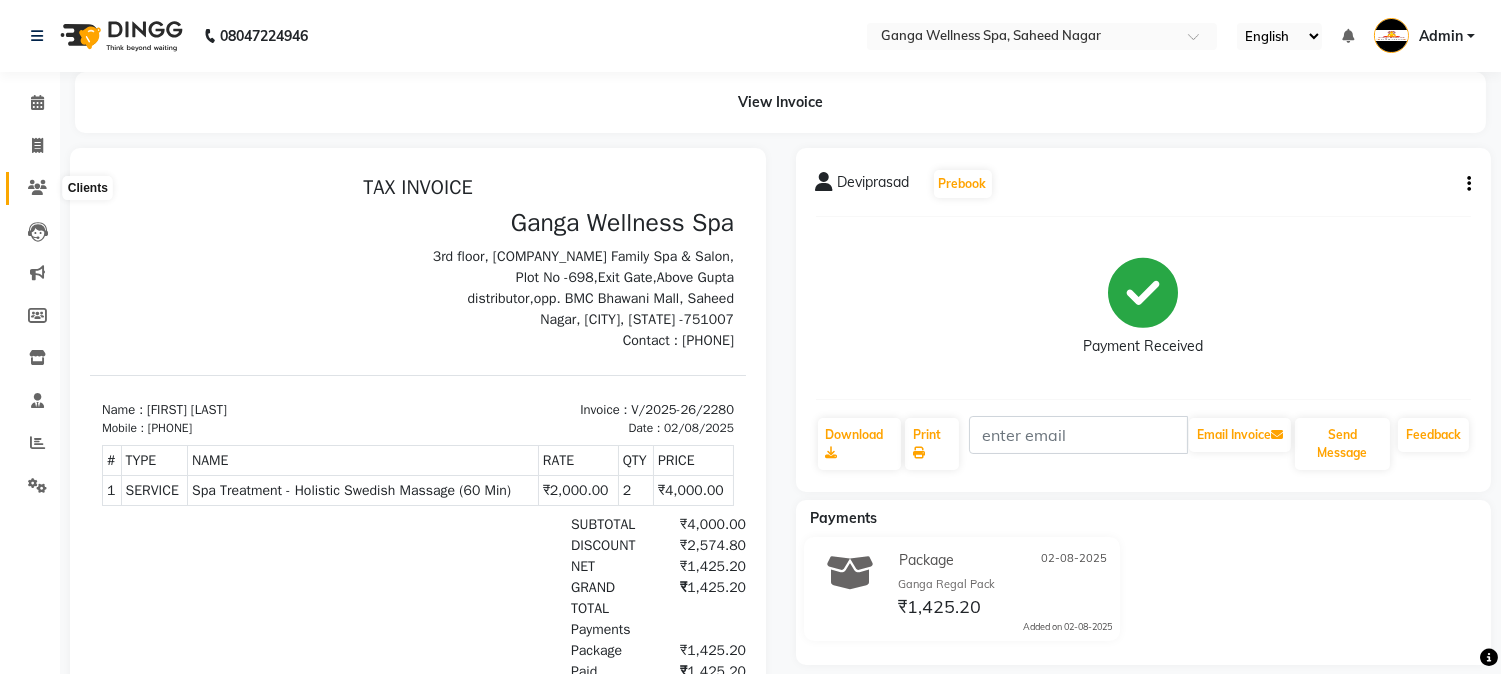 click 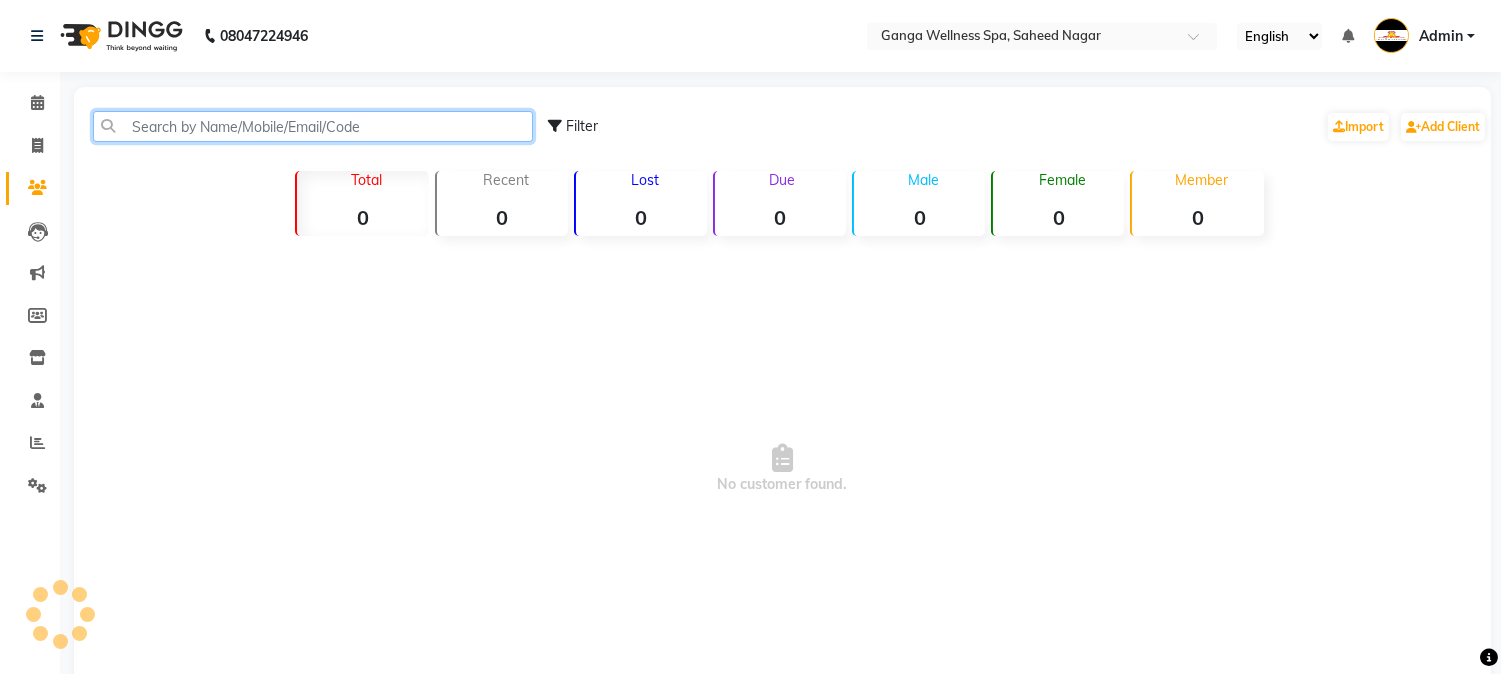 click 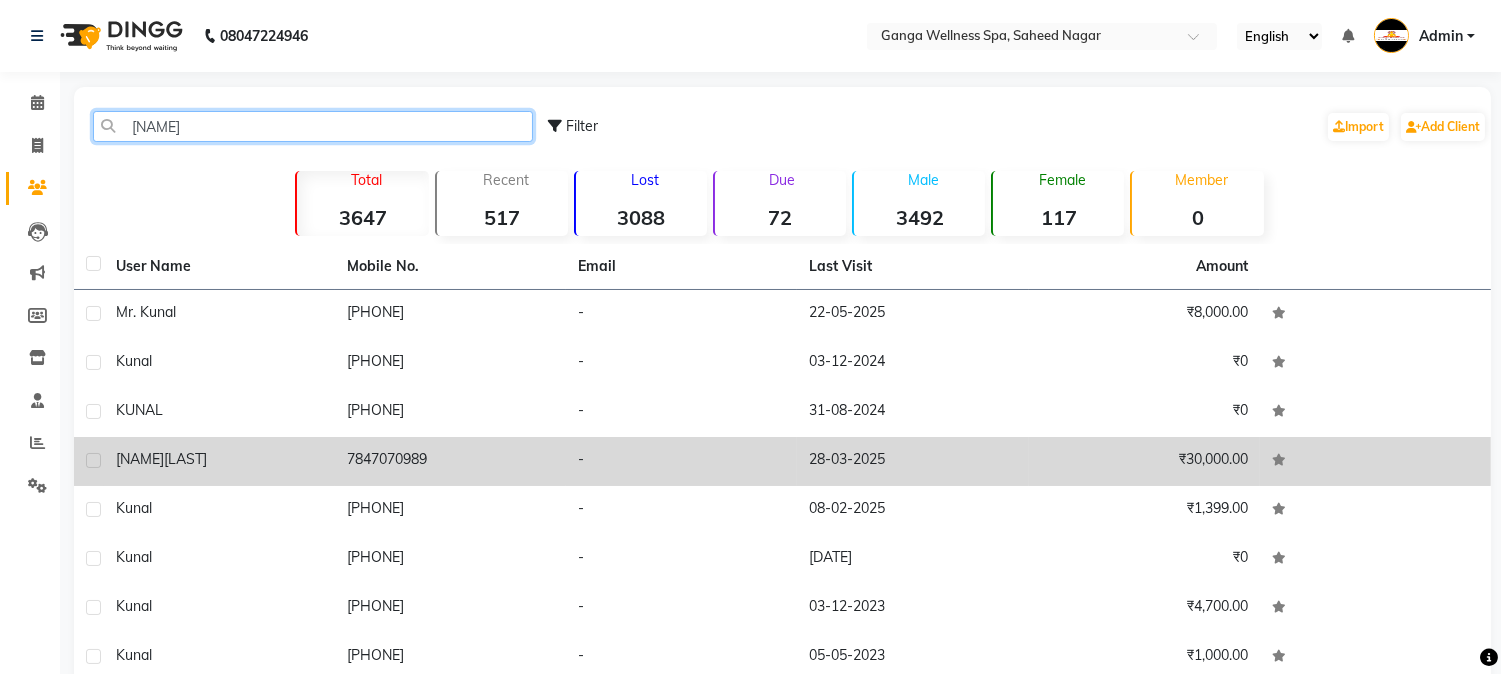 type on "[NAME]" 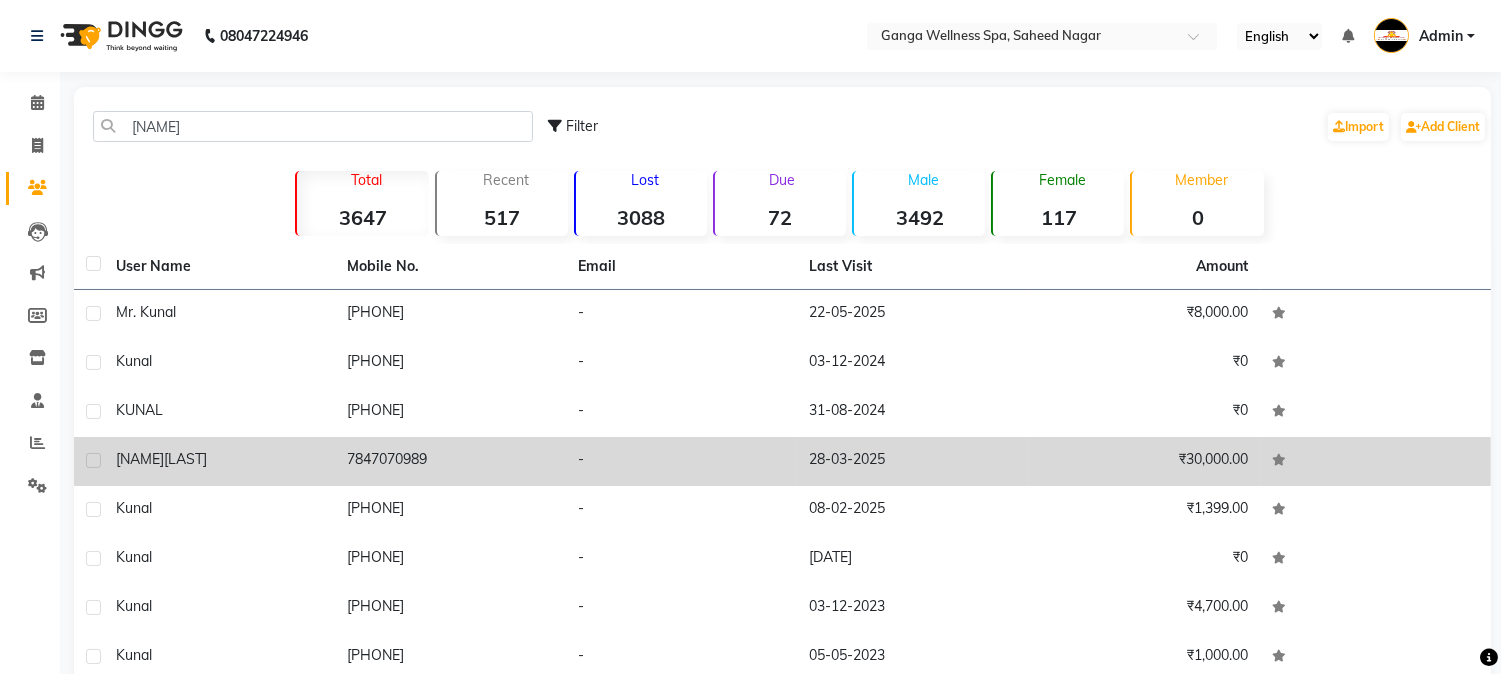 click on "7847070989" 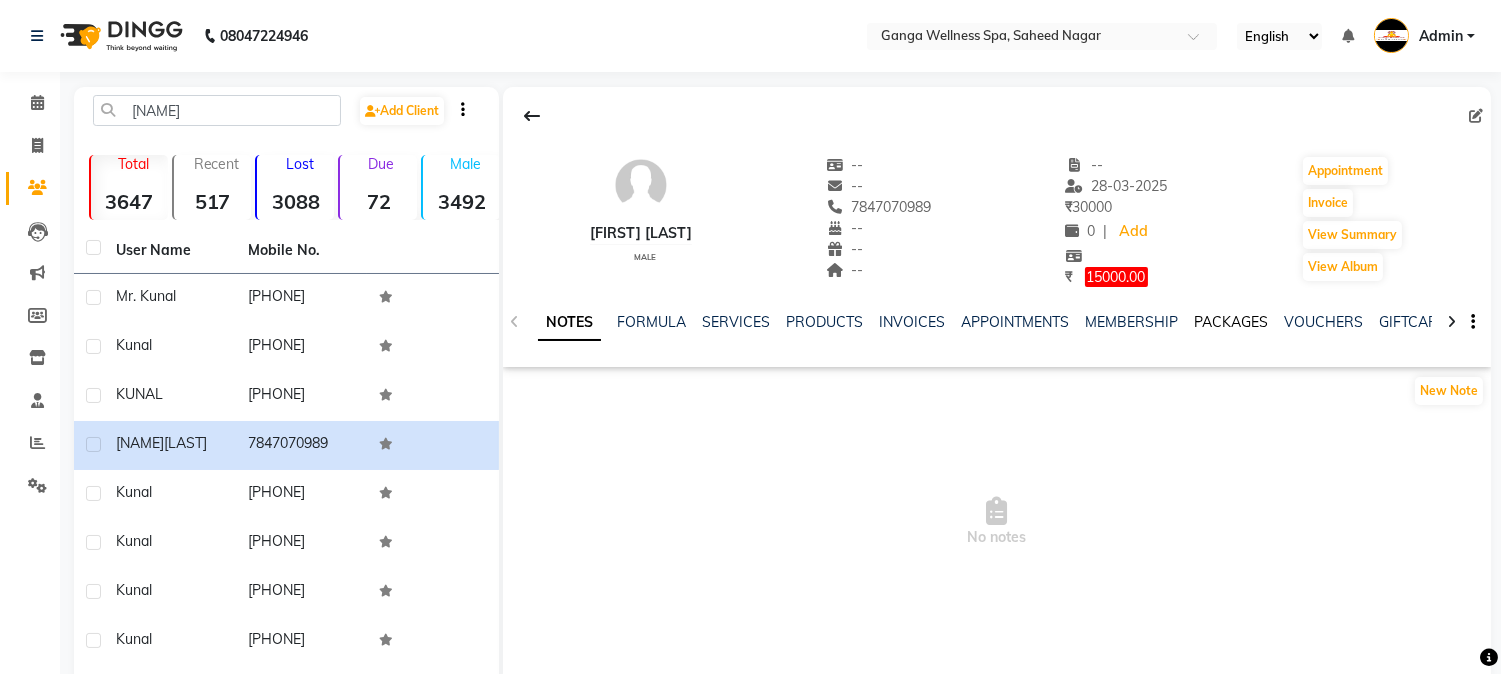 click on "PACKAGES" 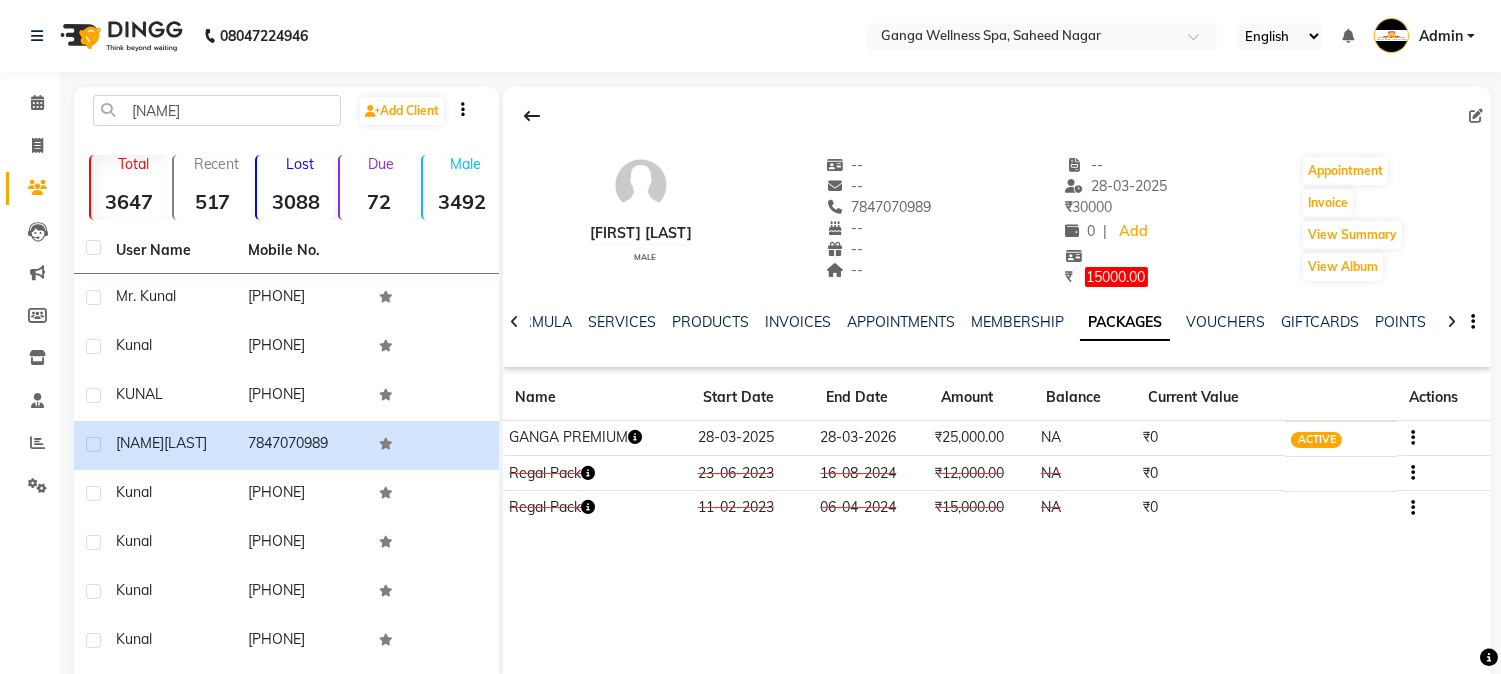 click 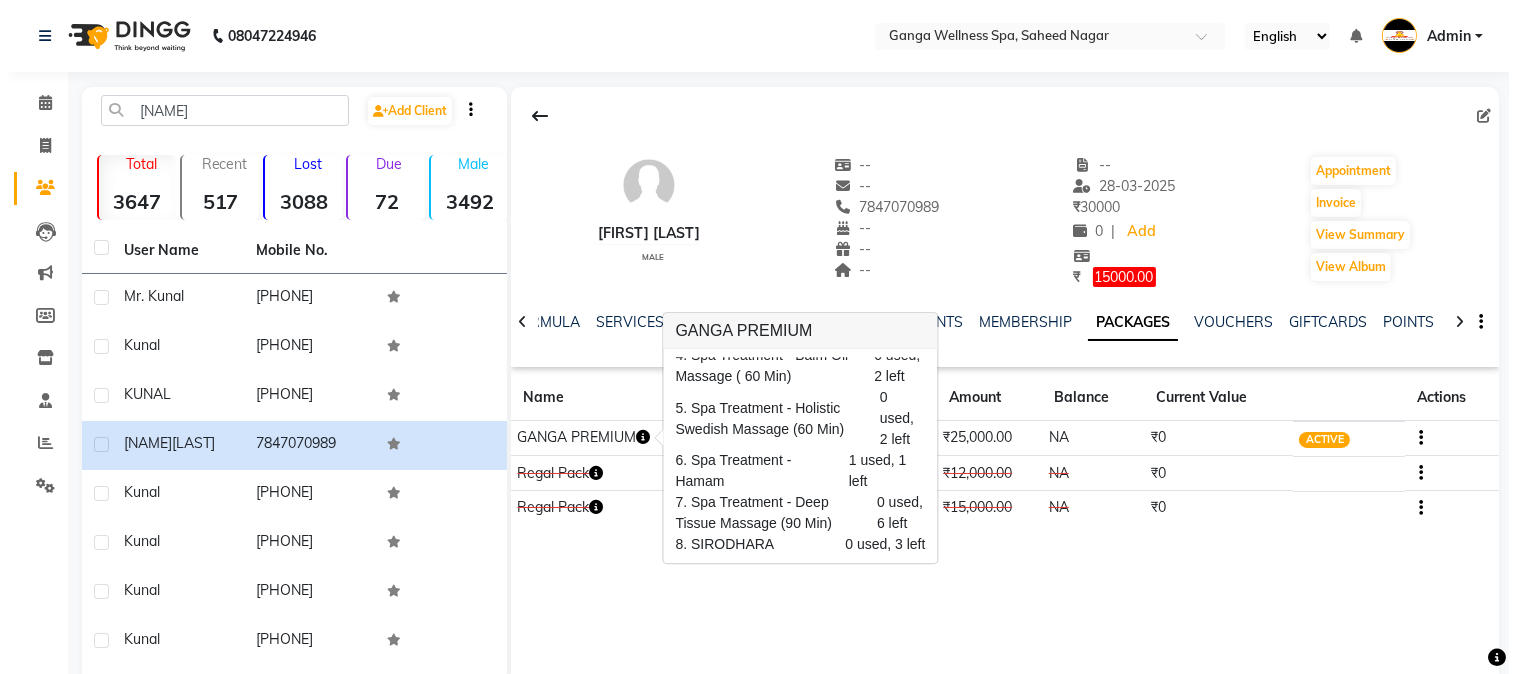 scroll, scrollTop: 0, scrollLeft: 0, axis: both 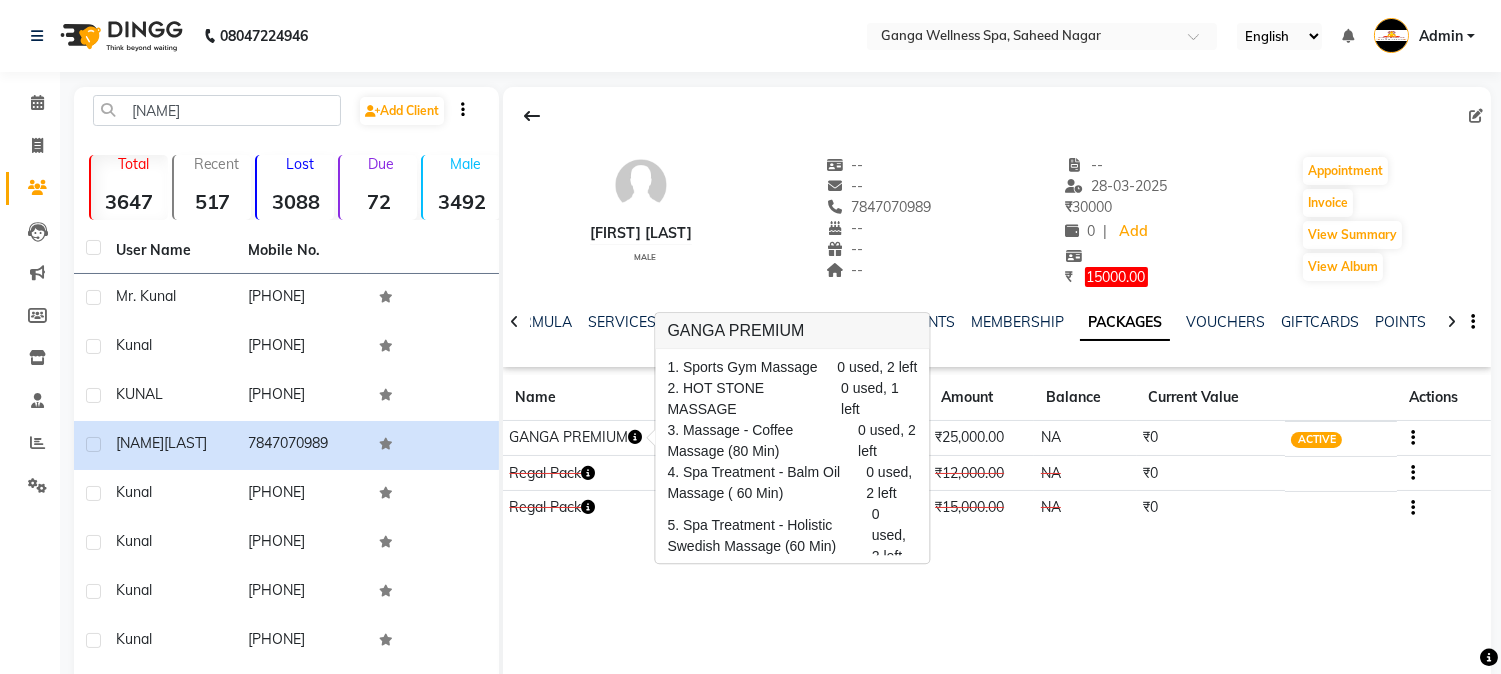 click on "[FIRST] [LAST]    male  --   --   [PHONE]  --  --  --  -- 28-03-2025 ₹    30000 0 |  Add  ₹     15000.00  Appointment   Invoice  View Summary  View Album  NOTES FORMULA SERVICES PRODUCTS INVOICES APPOINTMENTS MEMBERSHIP PACKAGES VOUCHERS GIFTCARDS POINTS FORMS FAMILY CARDS WALLET Name Start Date End Date Amount Balance Current Value Actions  GANGA PREMIUM   28-03-2025 28-03-2026  ₹25,000.00   NA  ₹0 ACTIVE  Regal Pack  23-06-2023 16-08-2024  ₹12,000.00   NA  ₹0 CONSUMED  Regal Pack  11-02-2023 06-04-2024  ₹15,000.00   NA  ₹0 CONSUMED" 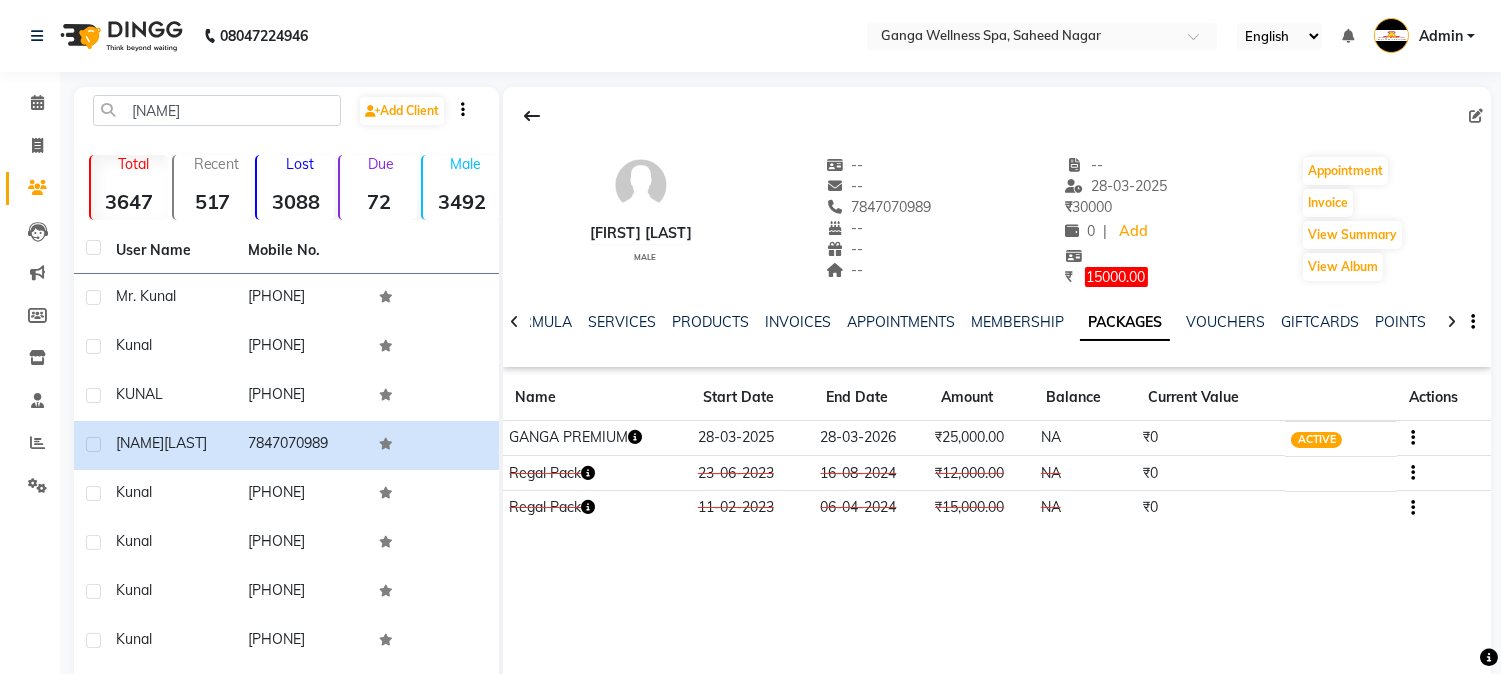 click on "Clients" 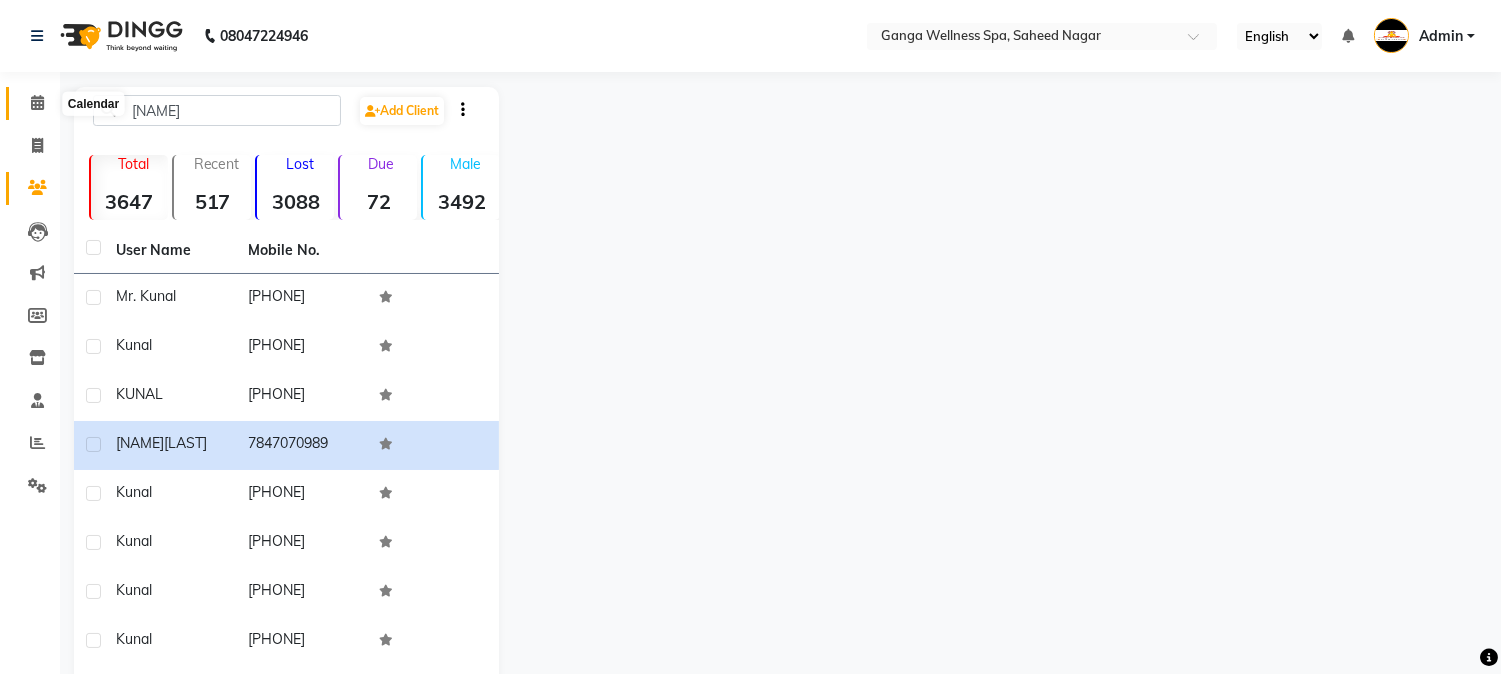 click 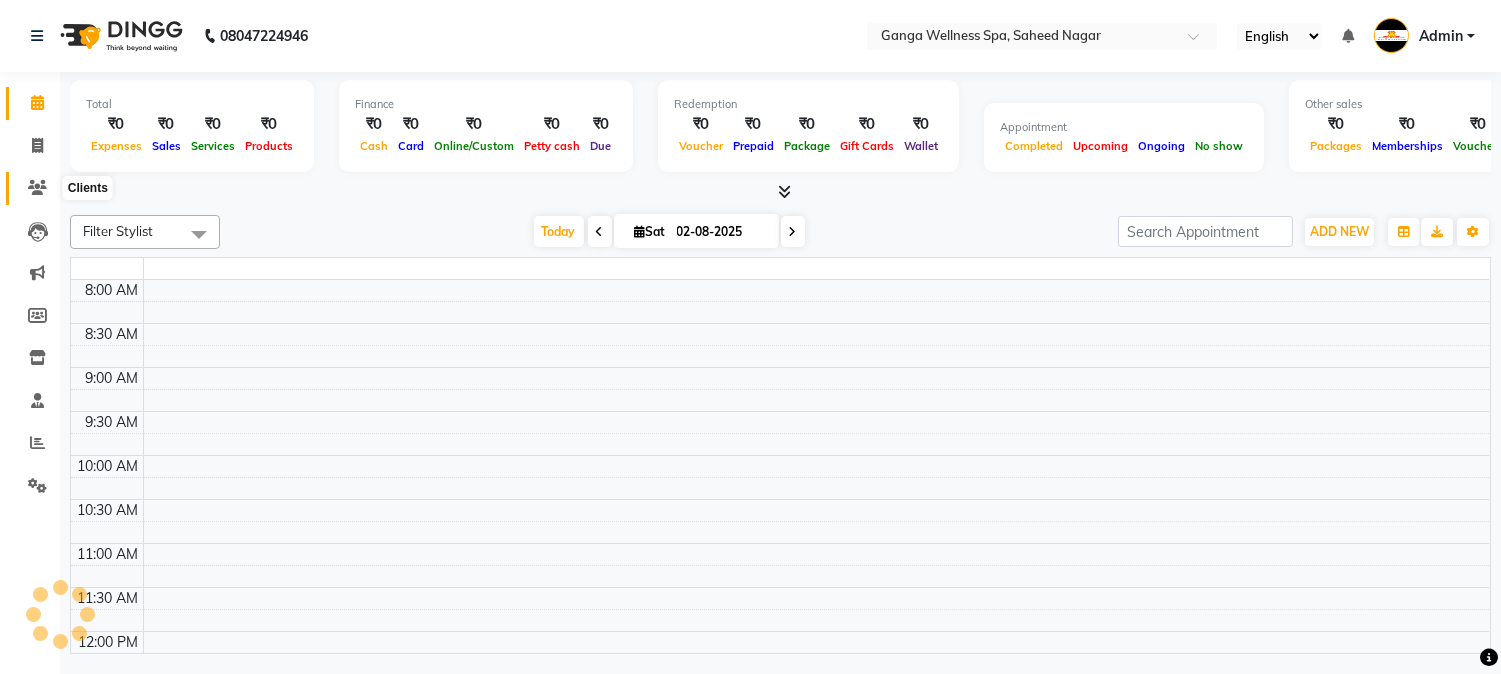 click 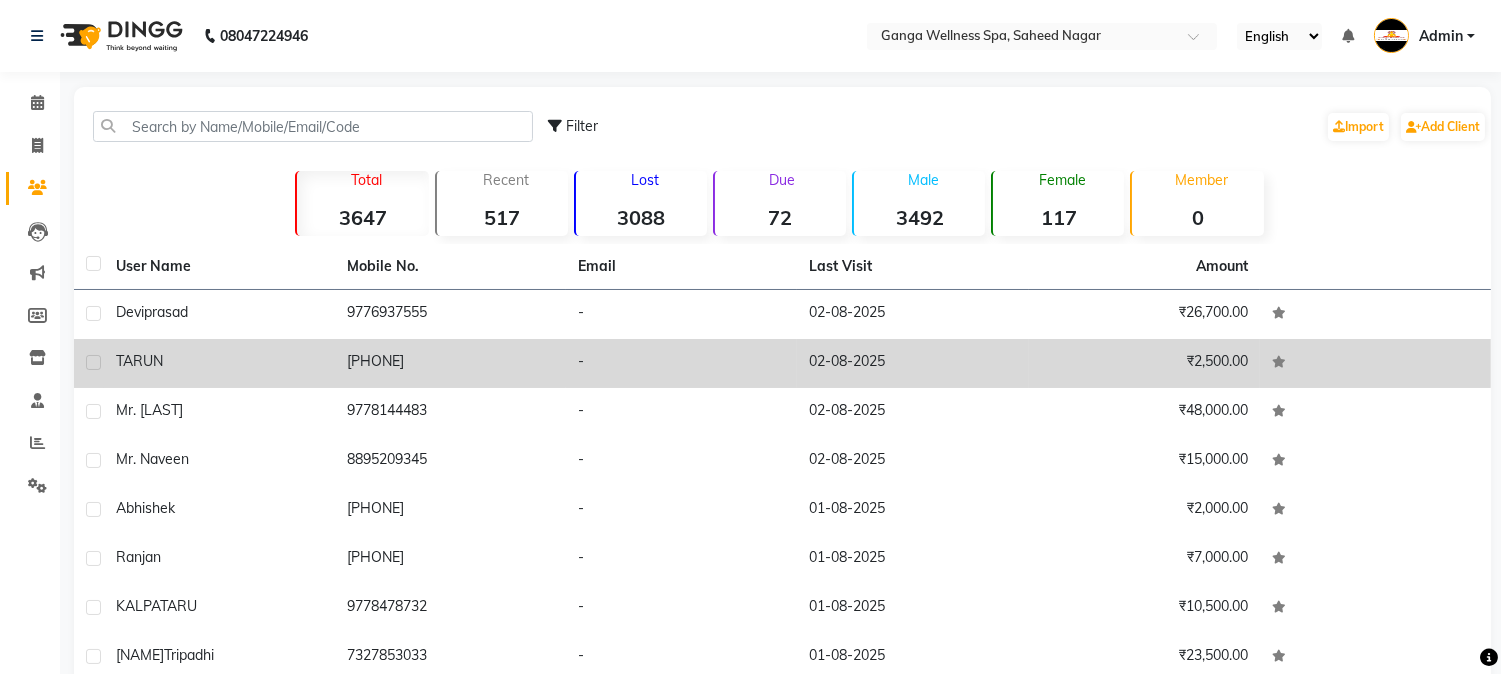 click on "[PHONE]" 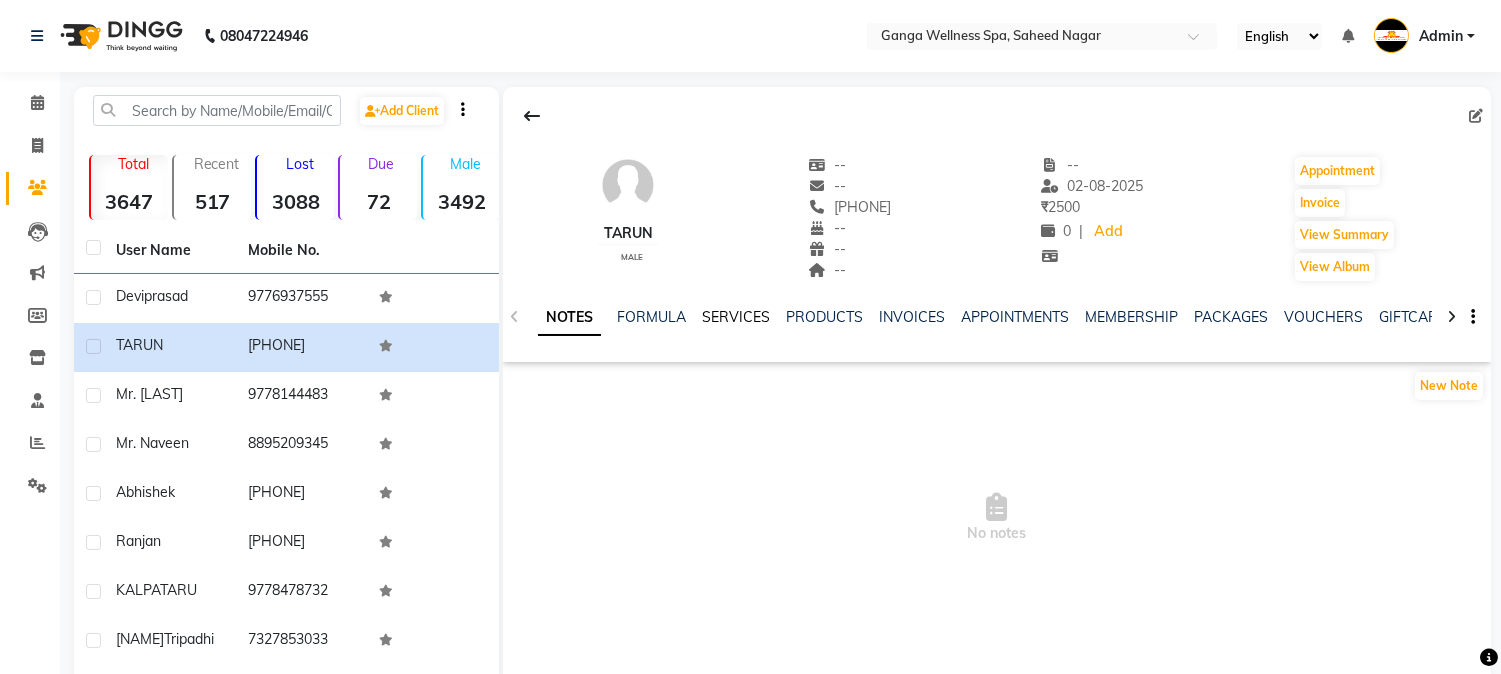 click on "SERVICES" 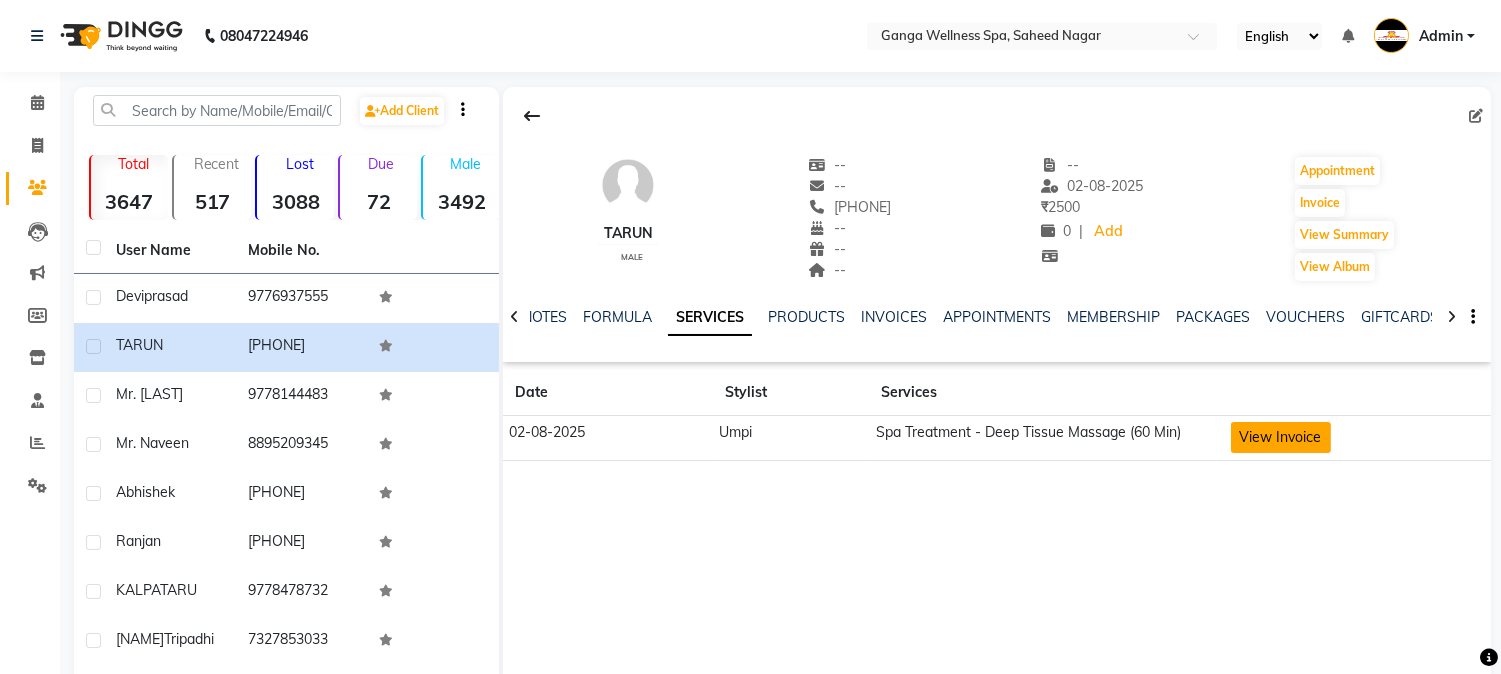 click on "View Invoice" 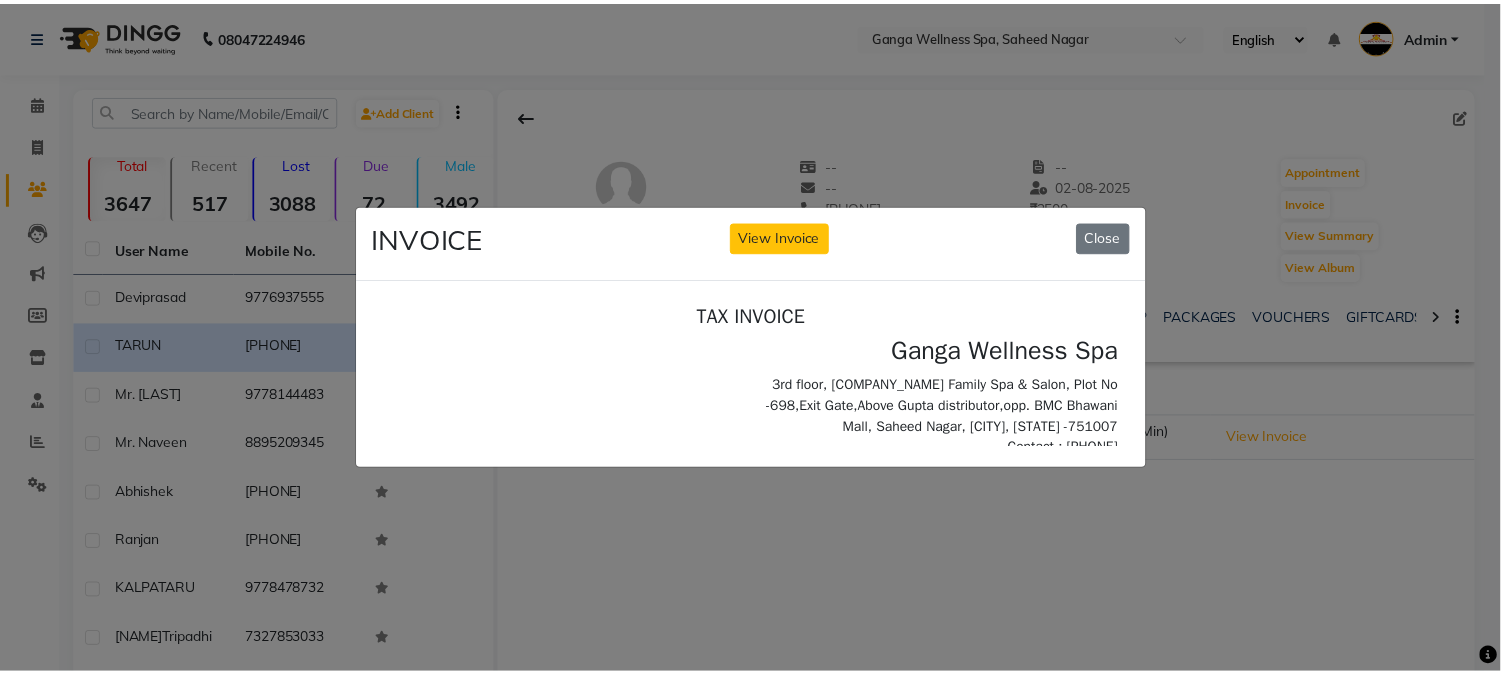 scroll, scrollTop: 0, scrollLeft: 0, axis: both 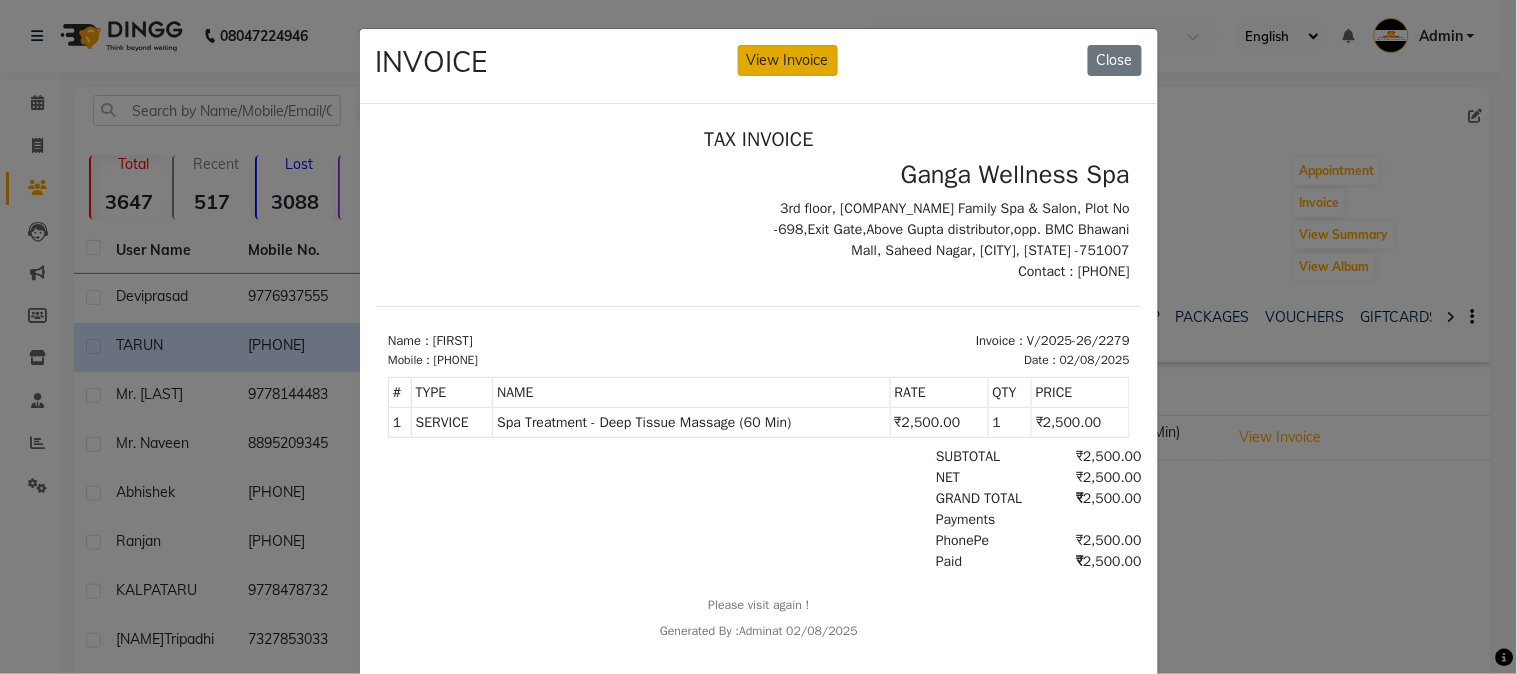 click on "View Invoice" 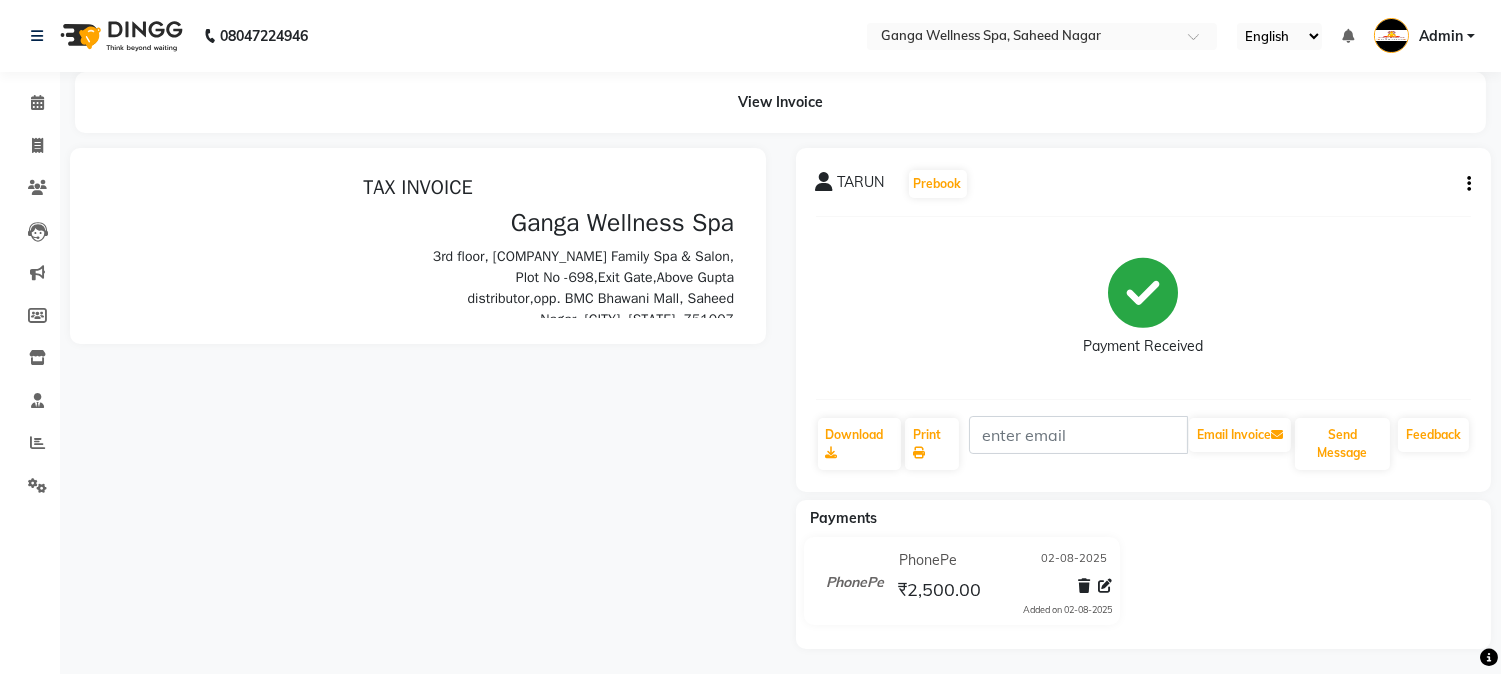 scroll, scrollTop: 0, scrollLeft: 0, axis: both 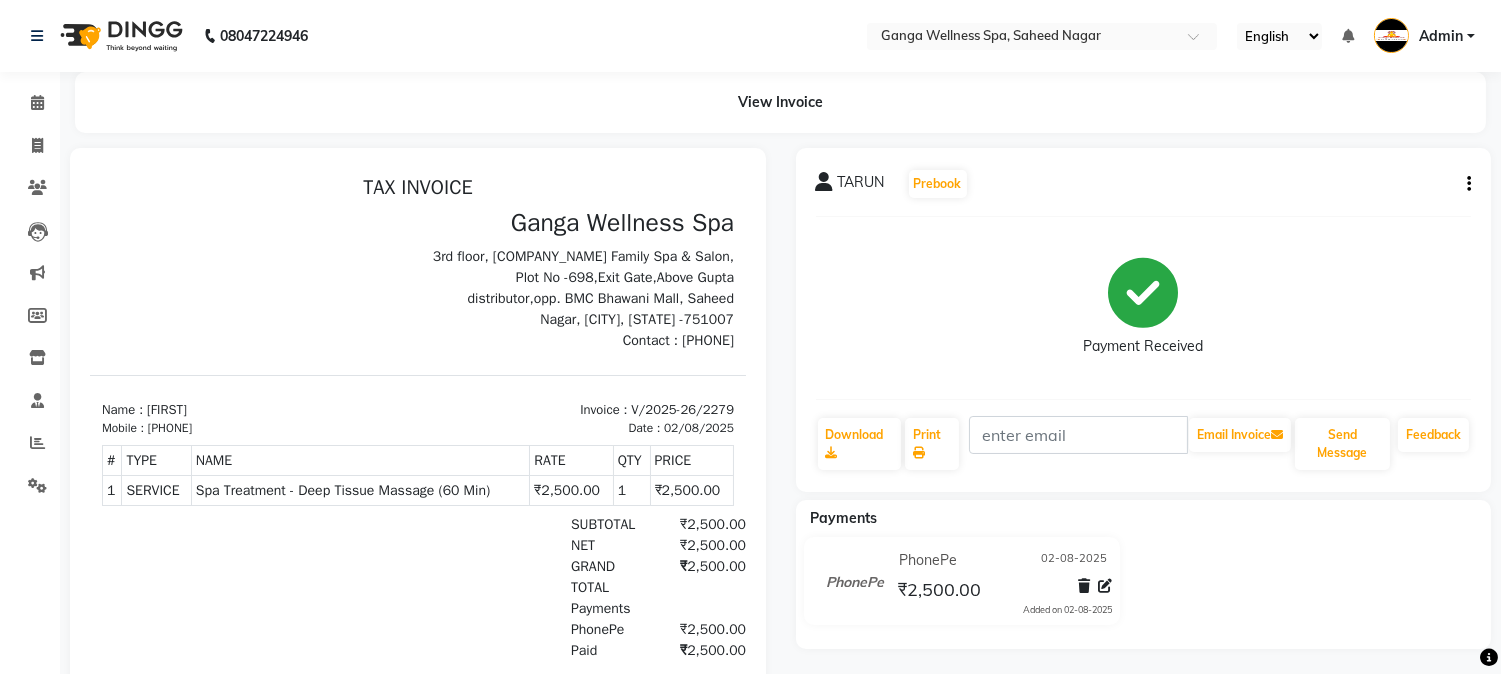 click 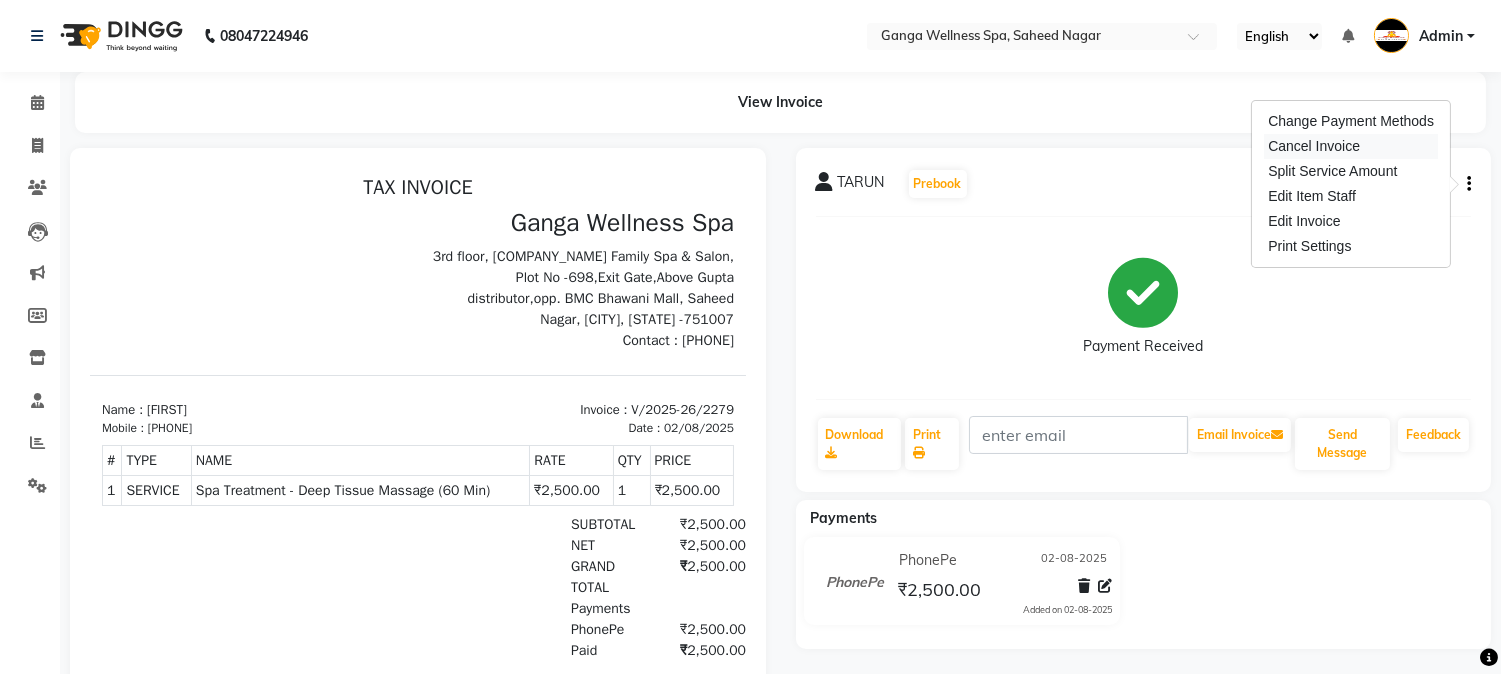 click on "Cancel Invoice" at bounding box center (1351, 146) 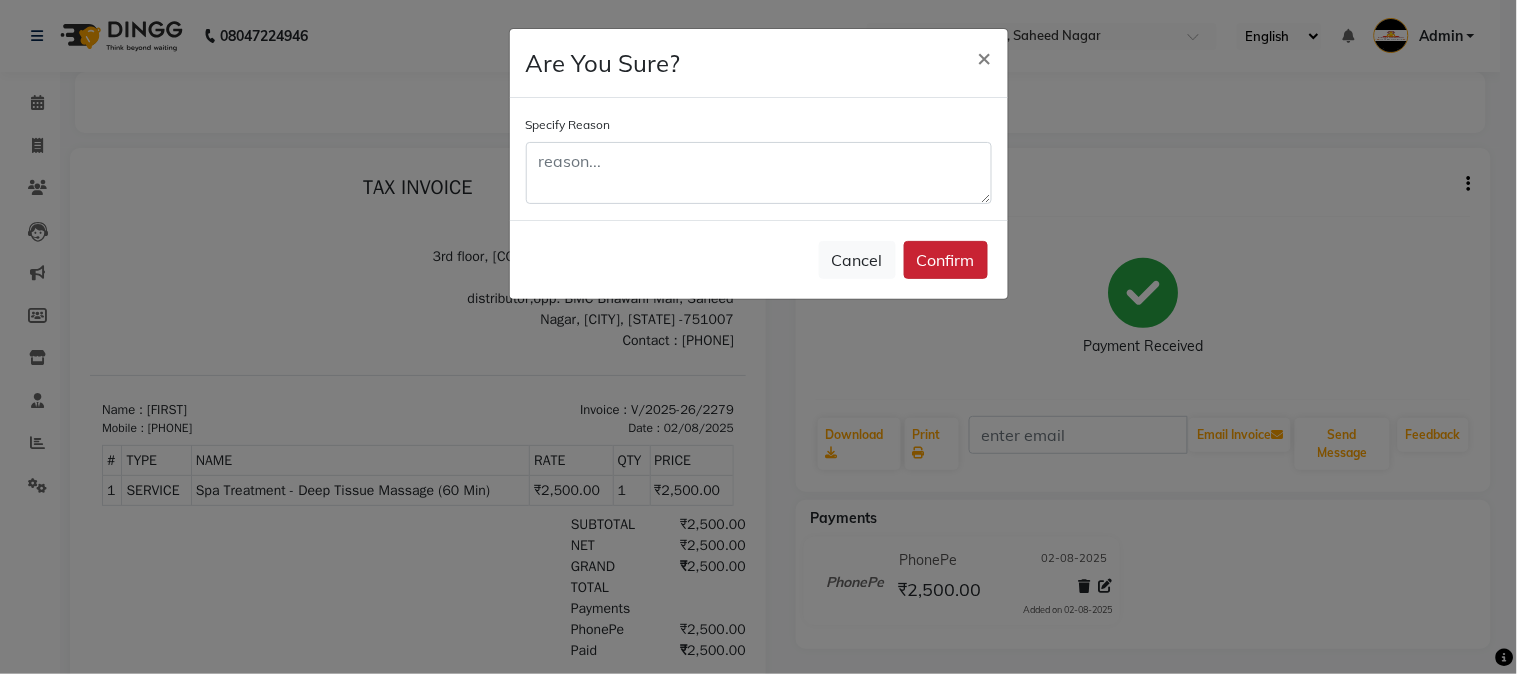 click on "Confirm" 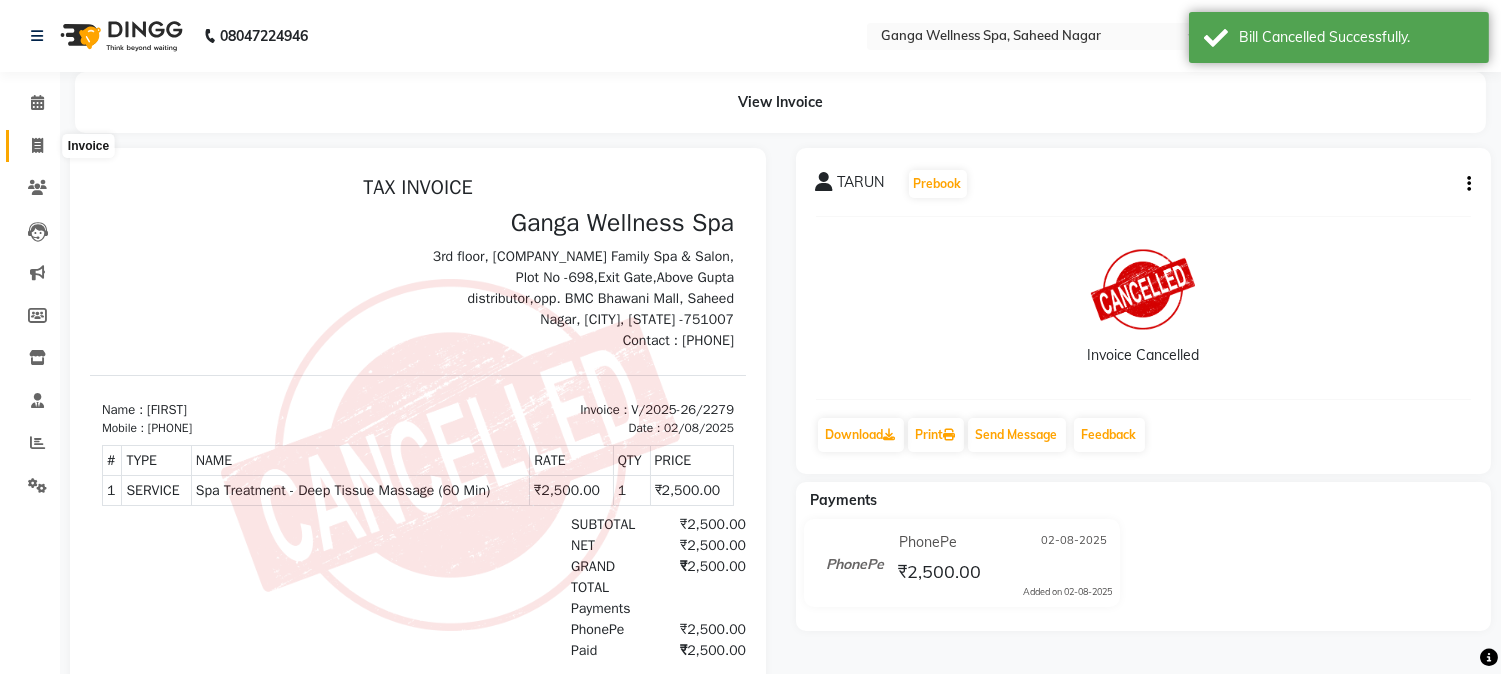 click 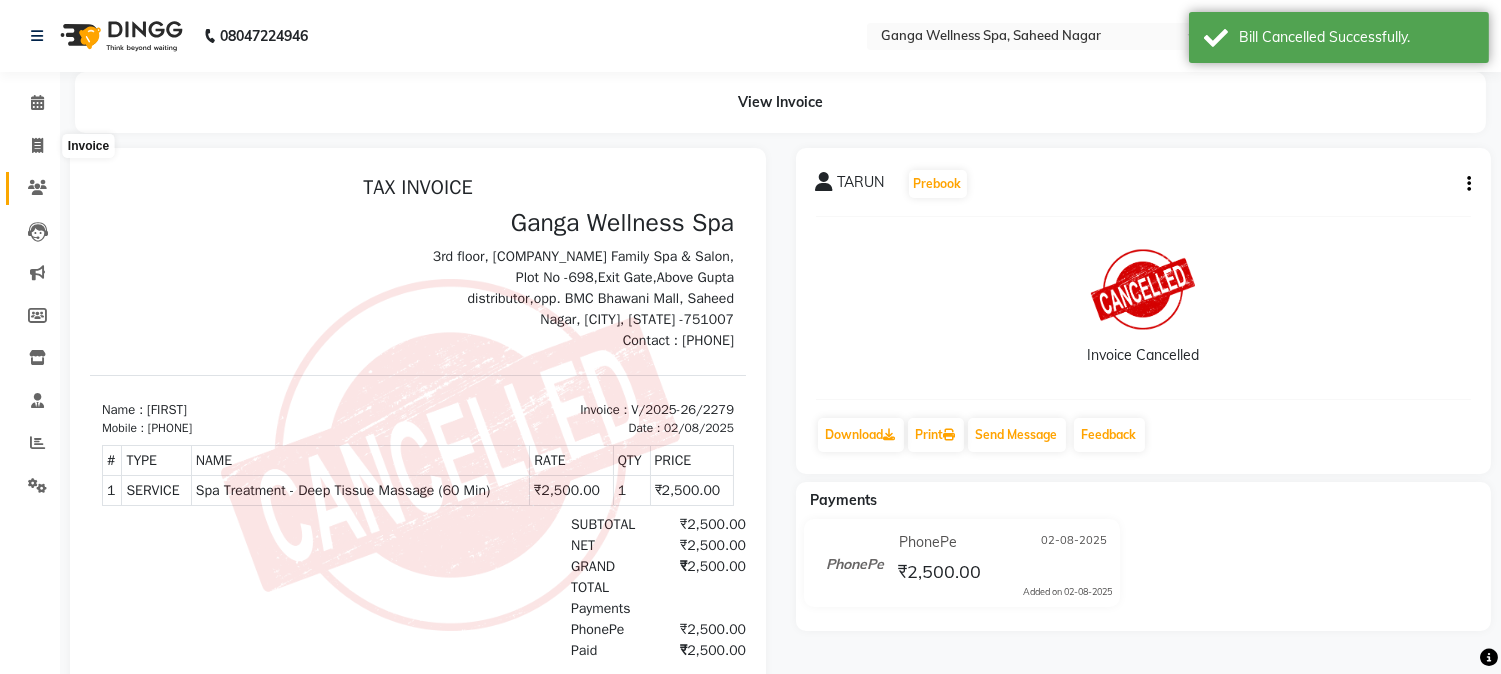select on "service" 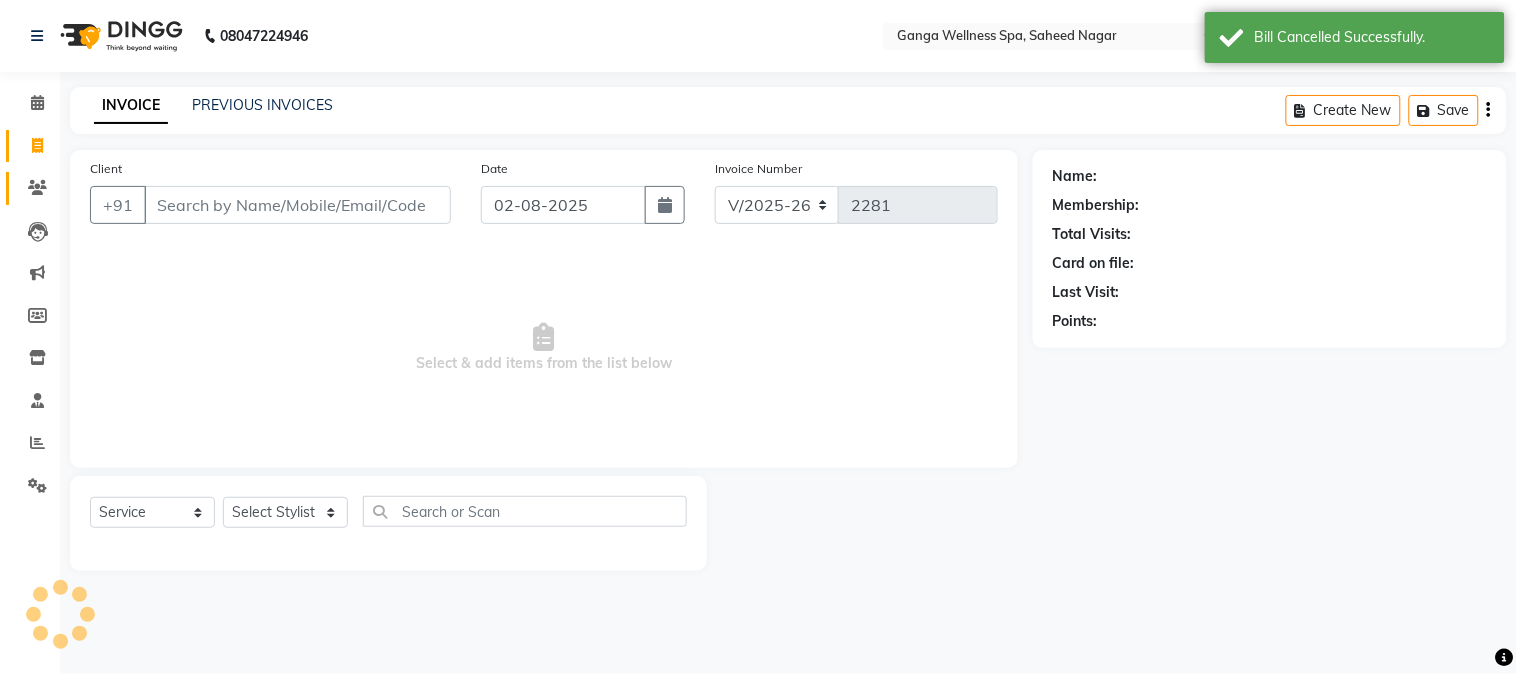 click 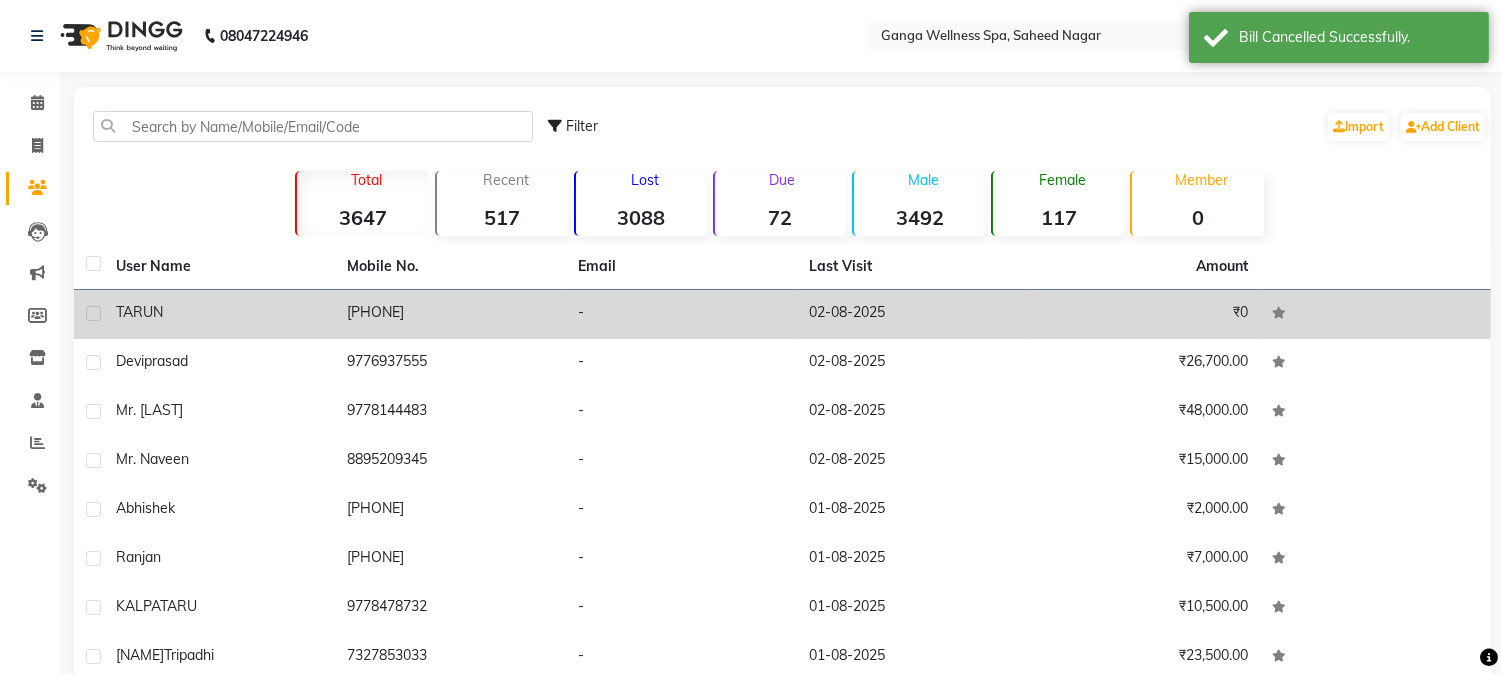 click on "[PHONE]" 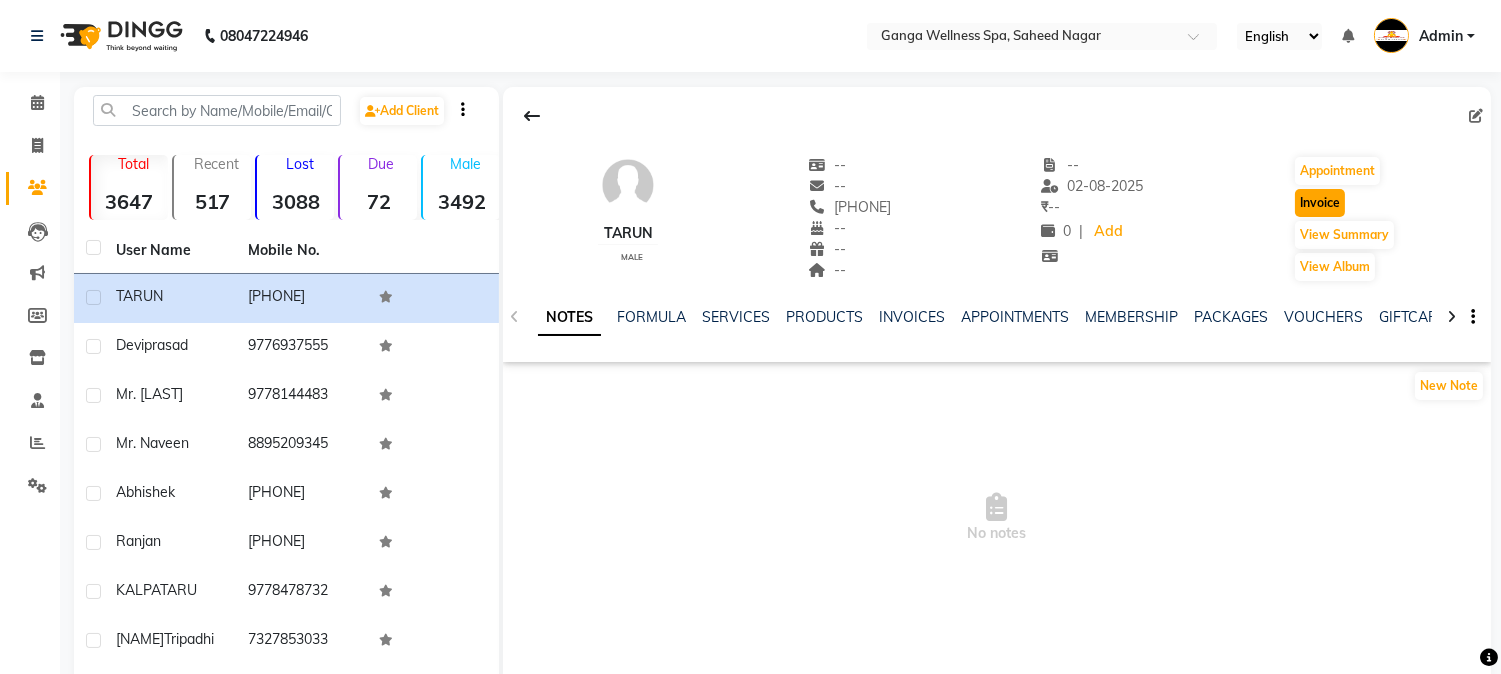 click on "Invoice" 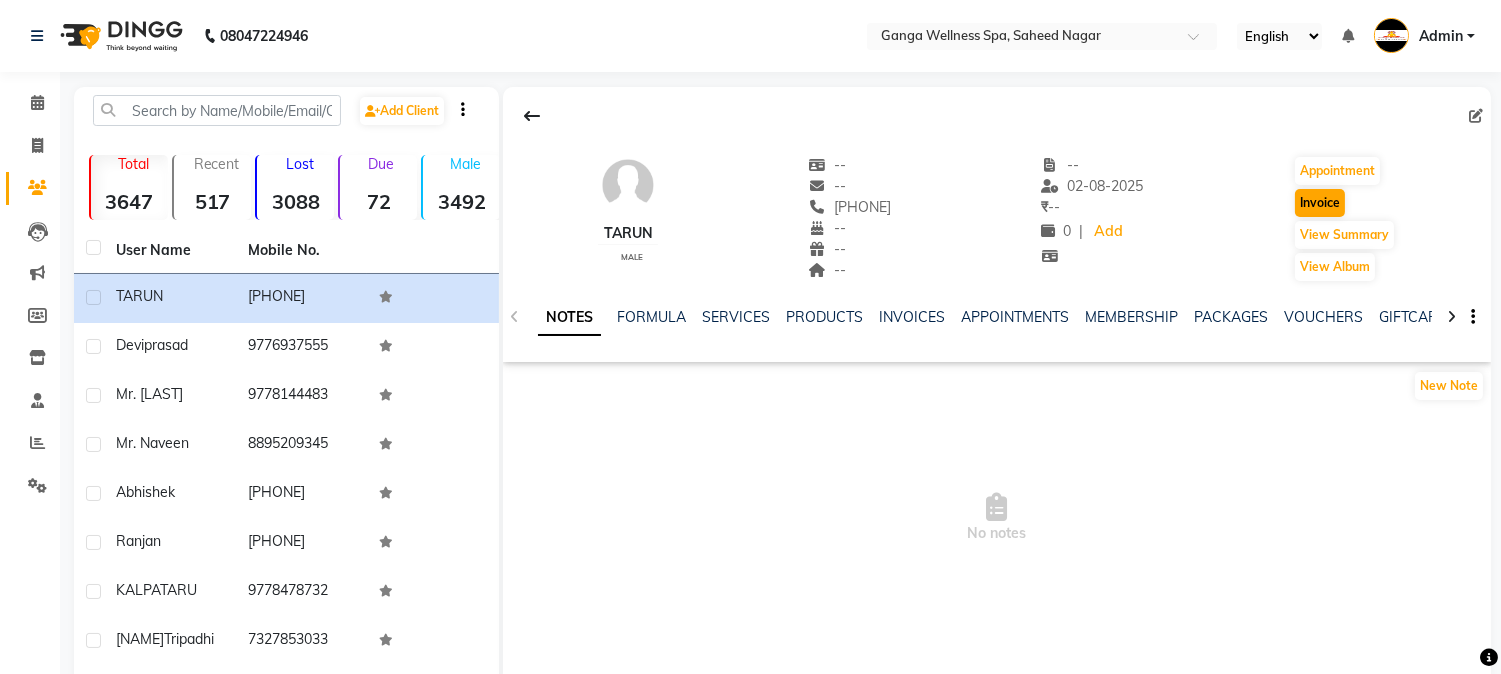 select on "service" 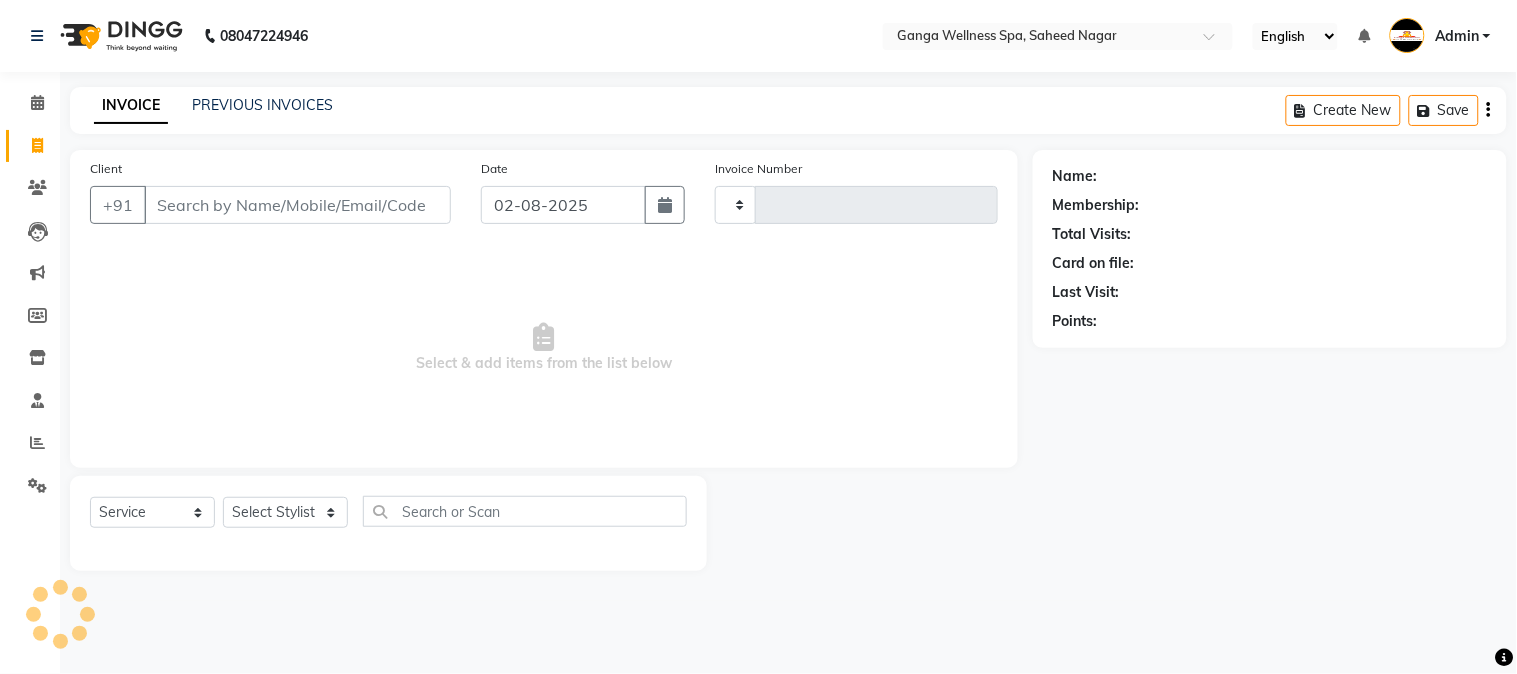type on "2281" 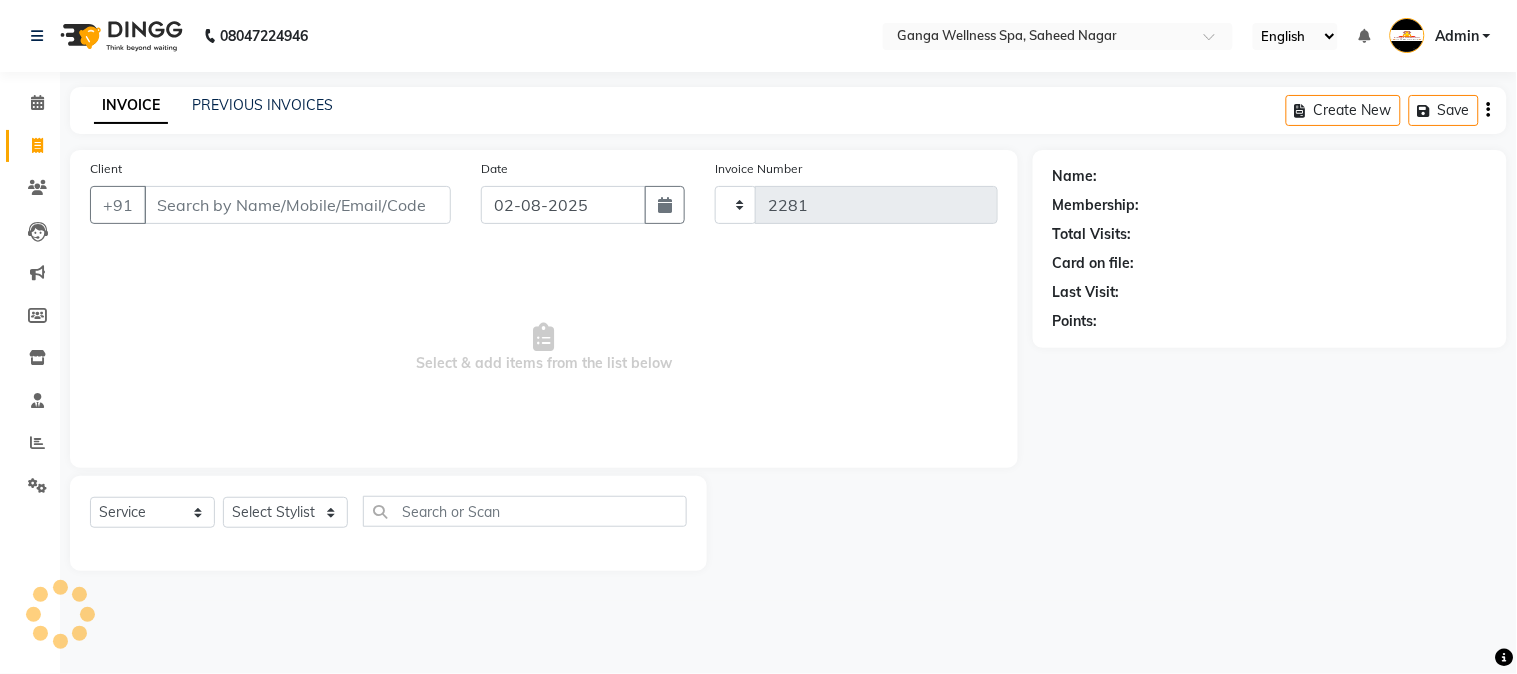 select on "762" 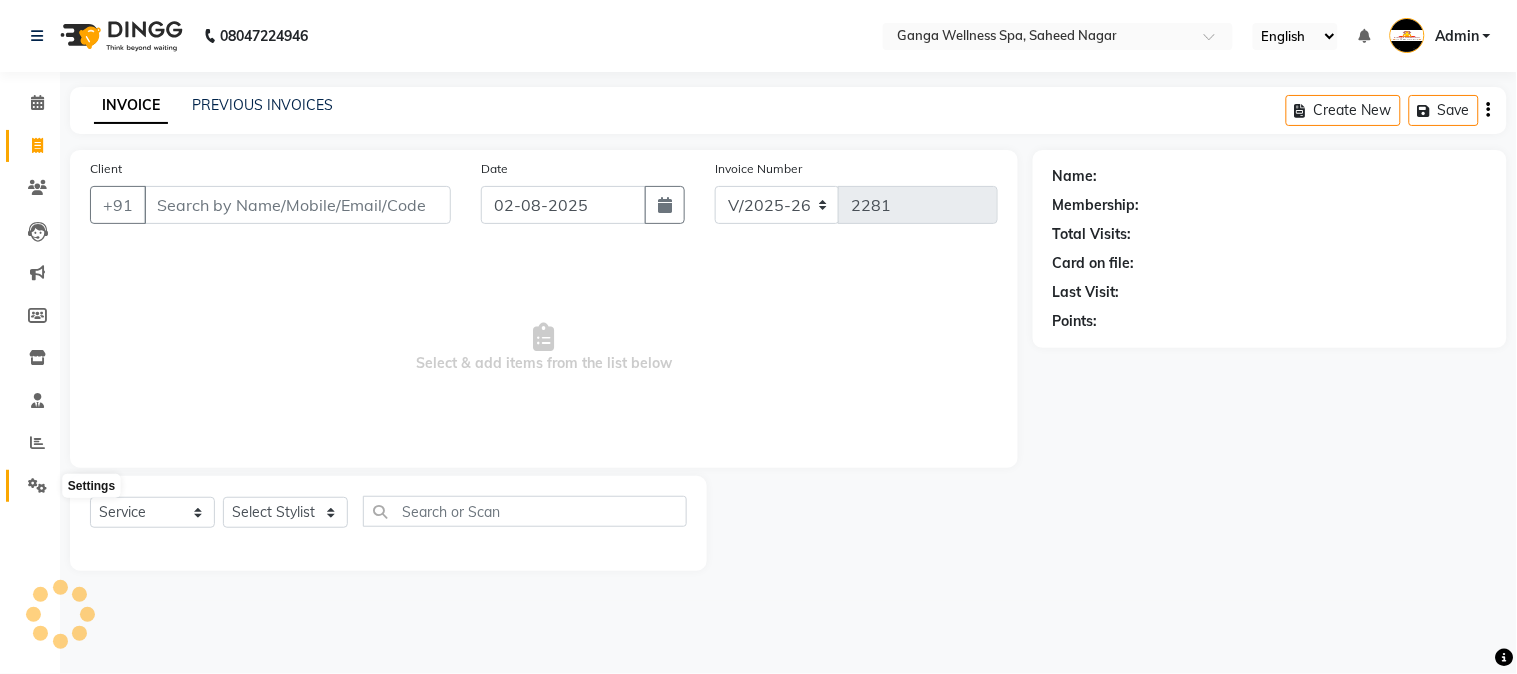 click 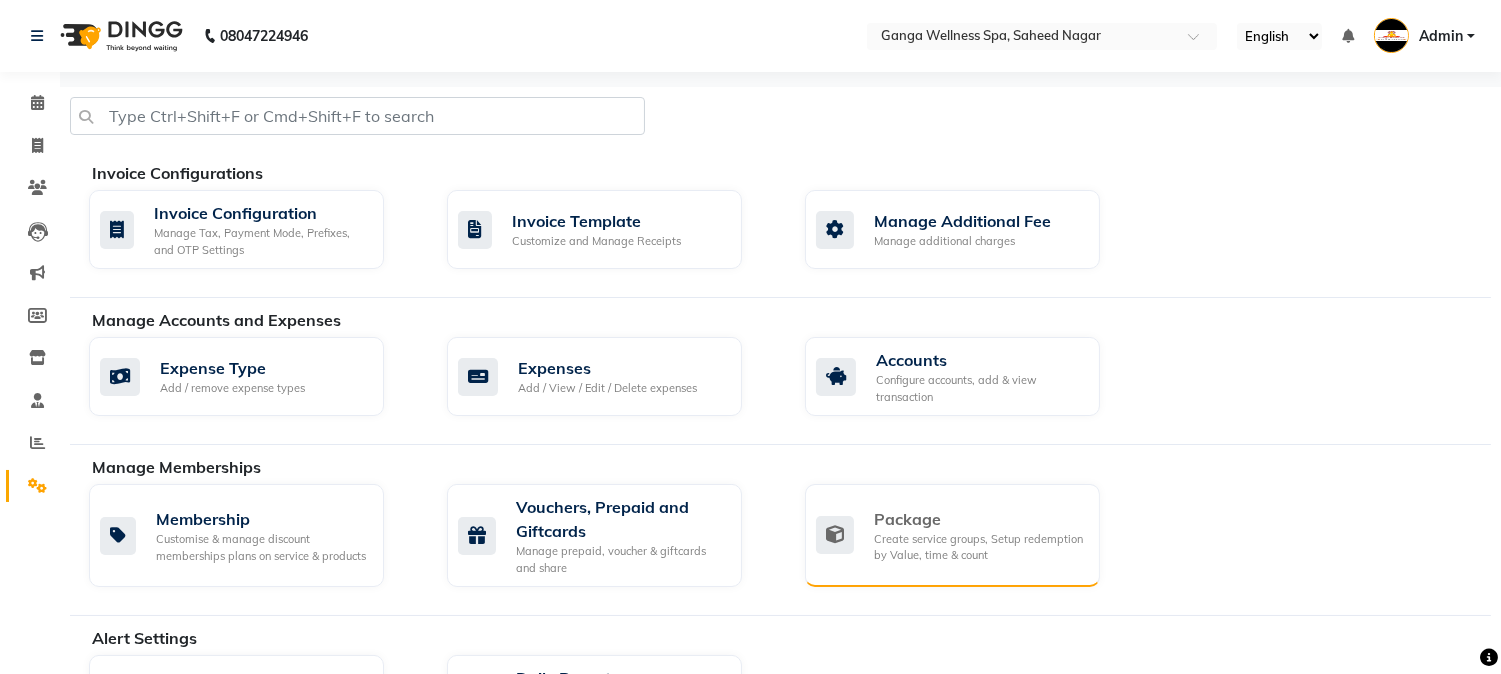 click on "Package" 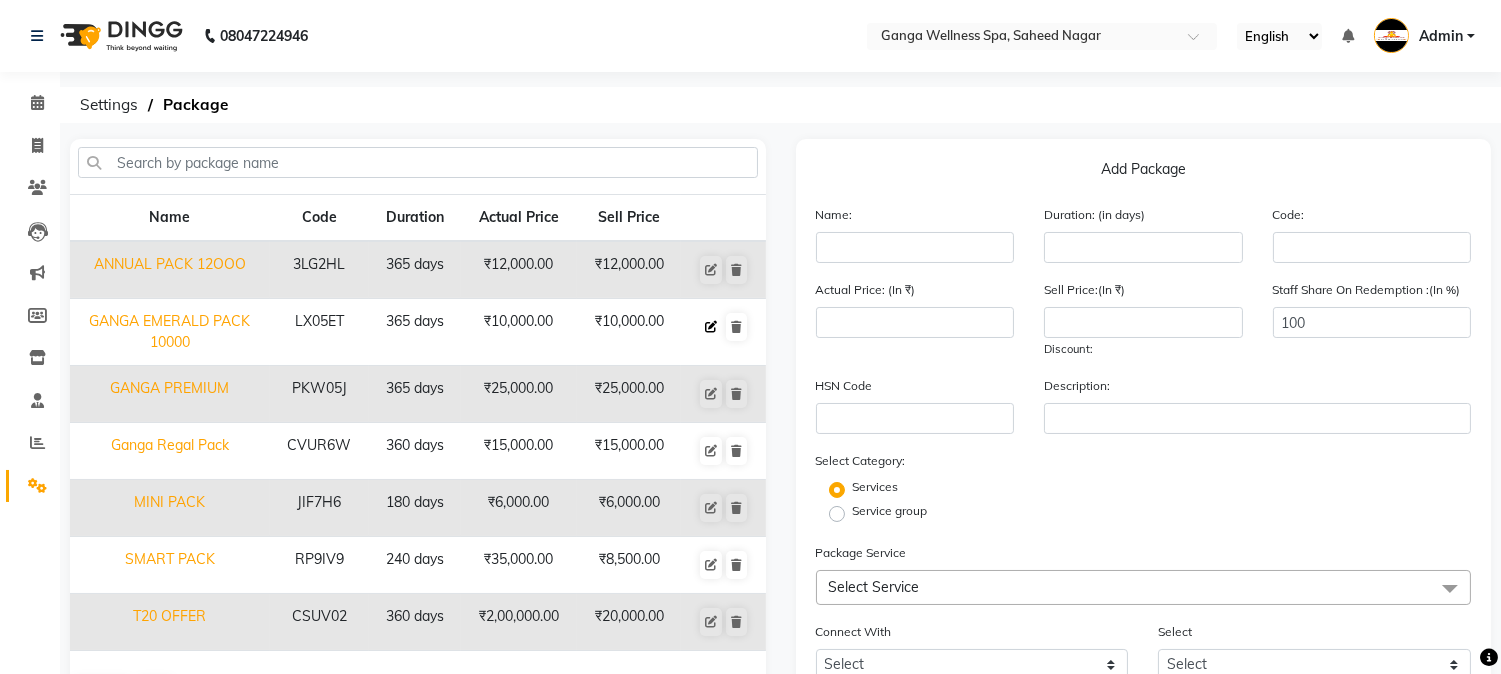 click 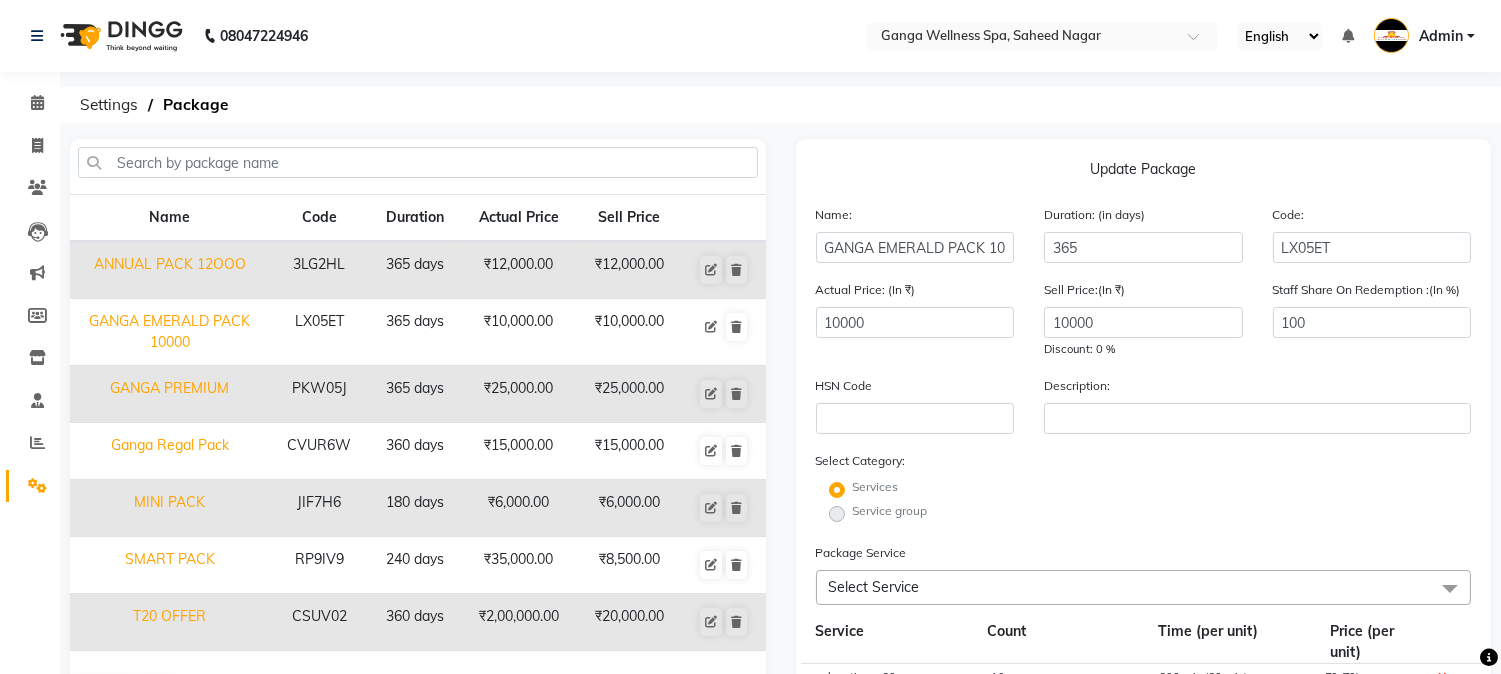 scroll, scrollTop: 444, scrollLeft: 0, axis: vertical 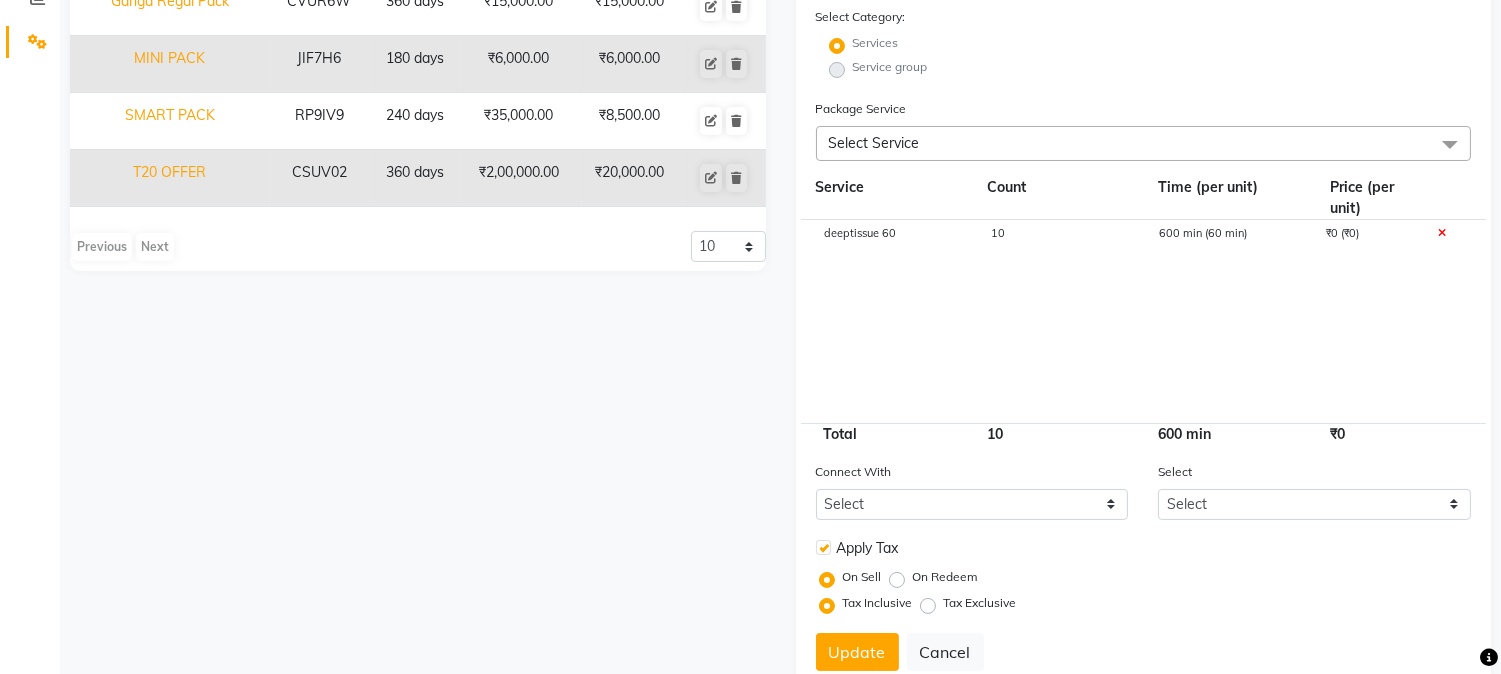 click on "10" 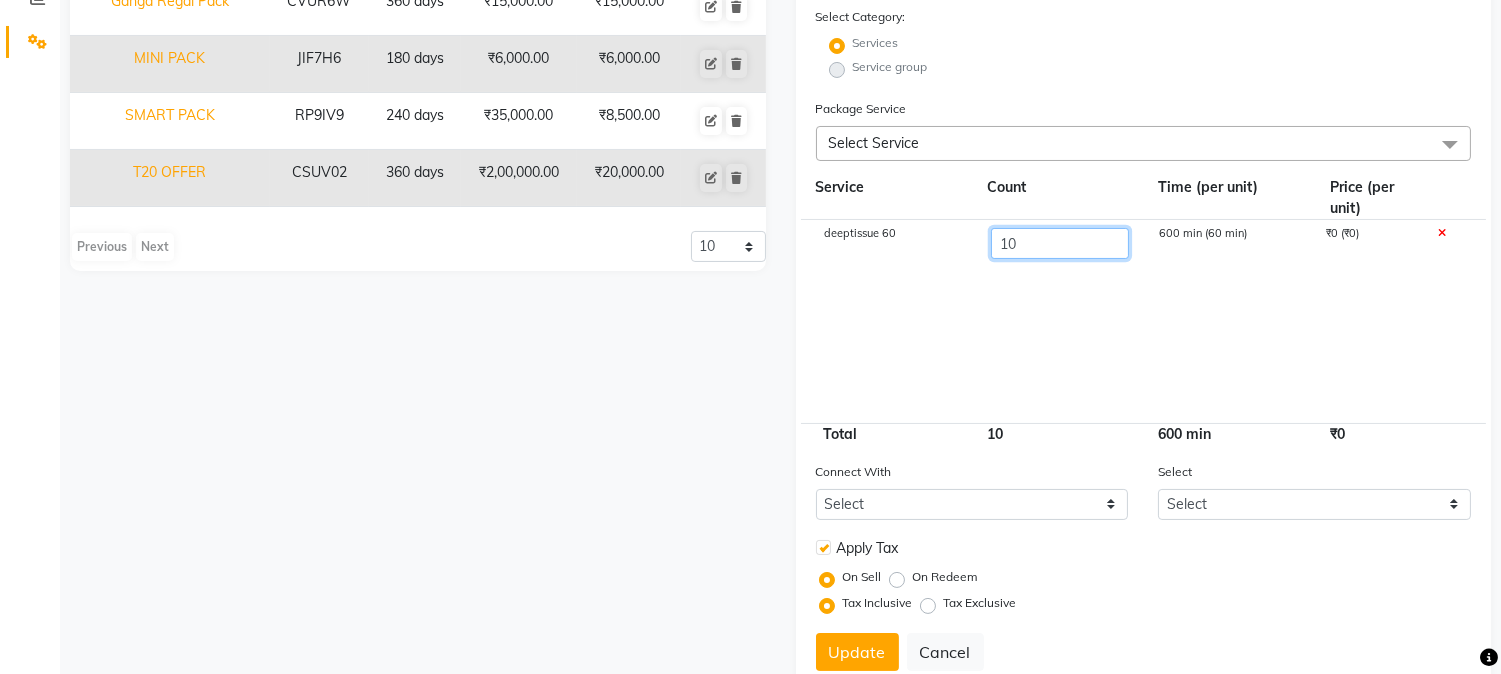click on "10" 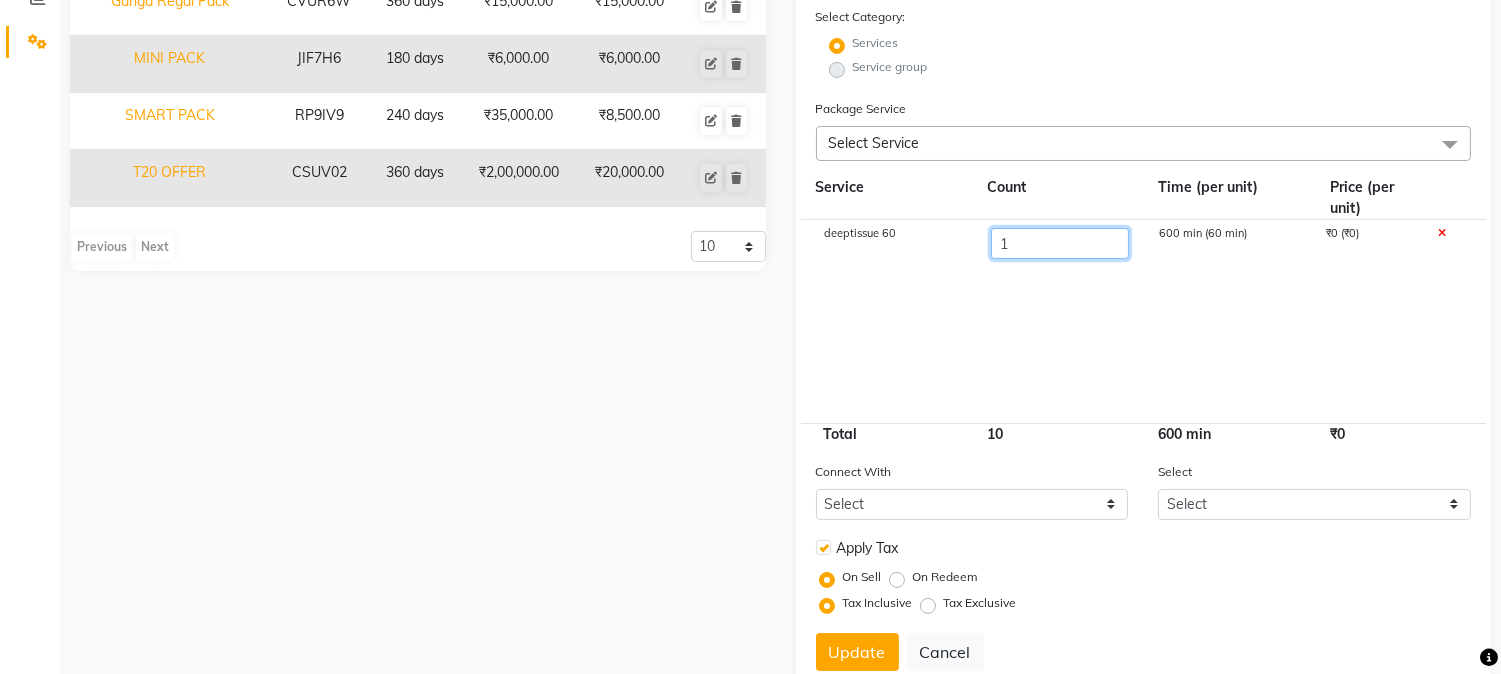 type on "11" 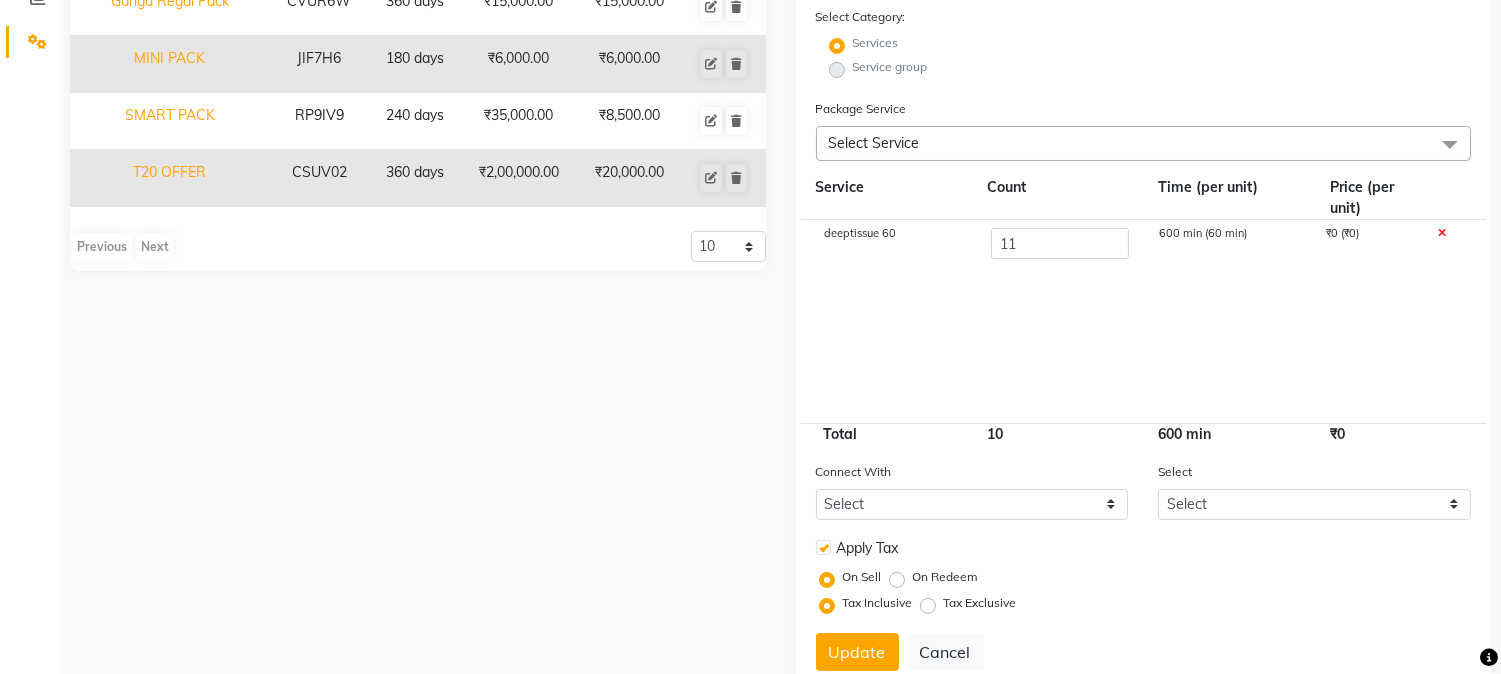 click on "deeptissue 60 11 600 min (60 min) ₹0 (₹0)" 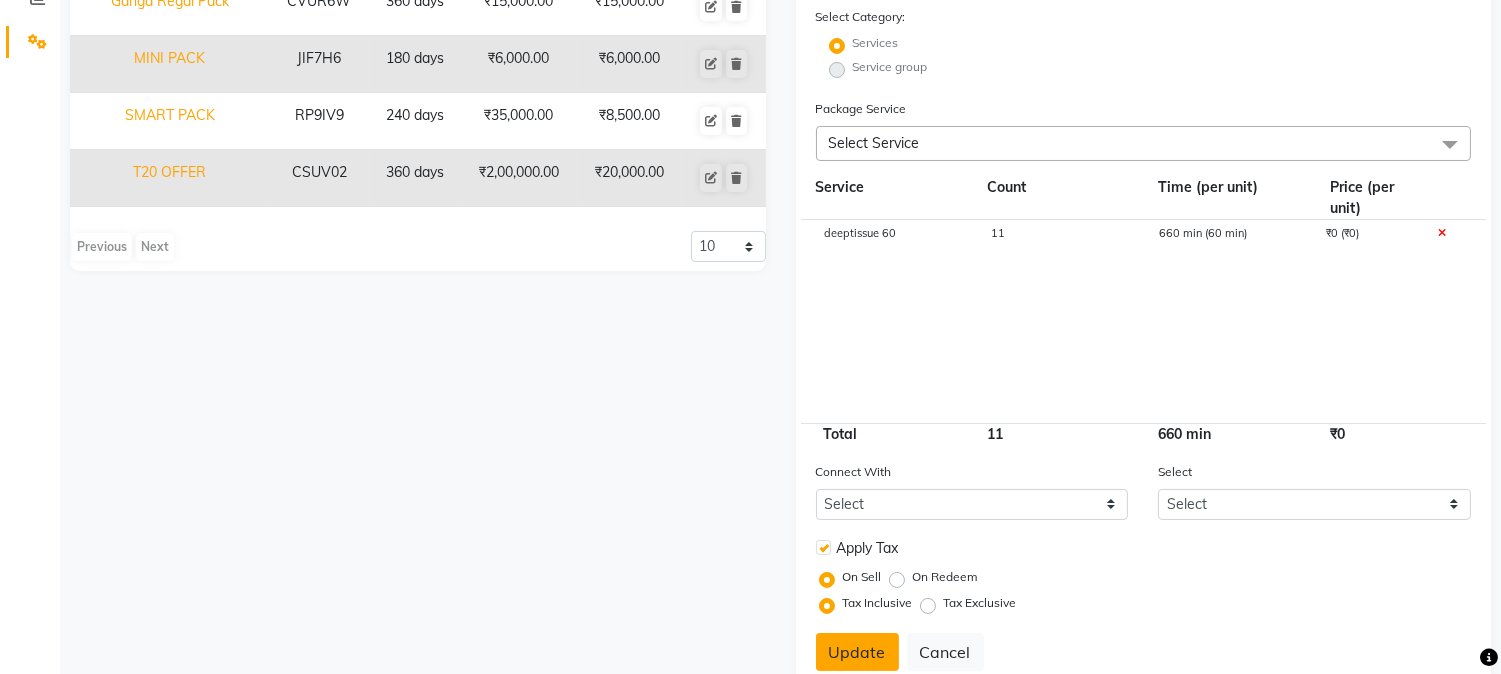 scroll, scrollTop: 507, scrollLeft: 0, axis: vertical 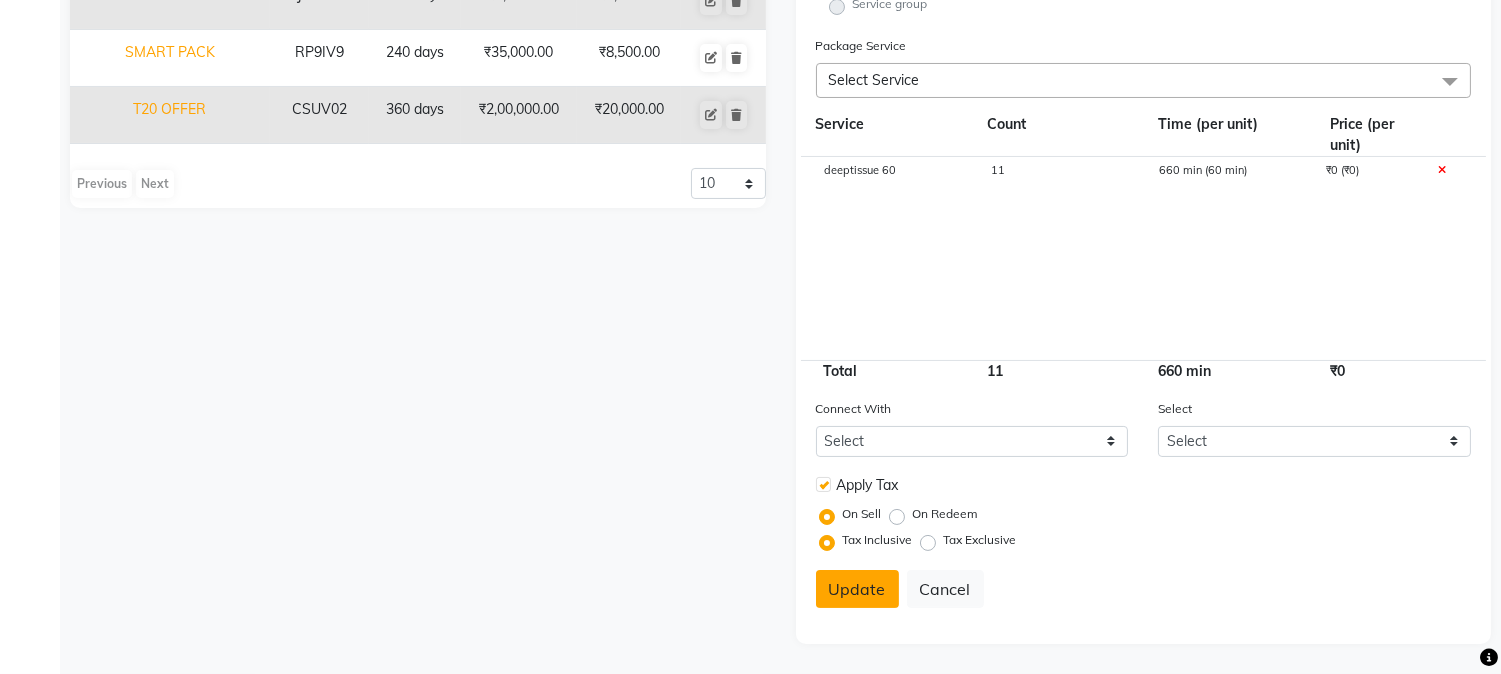 click on "Update" 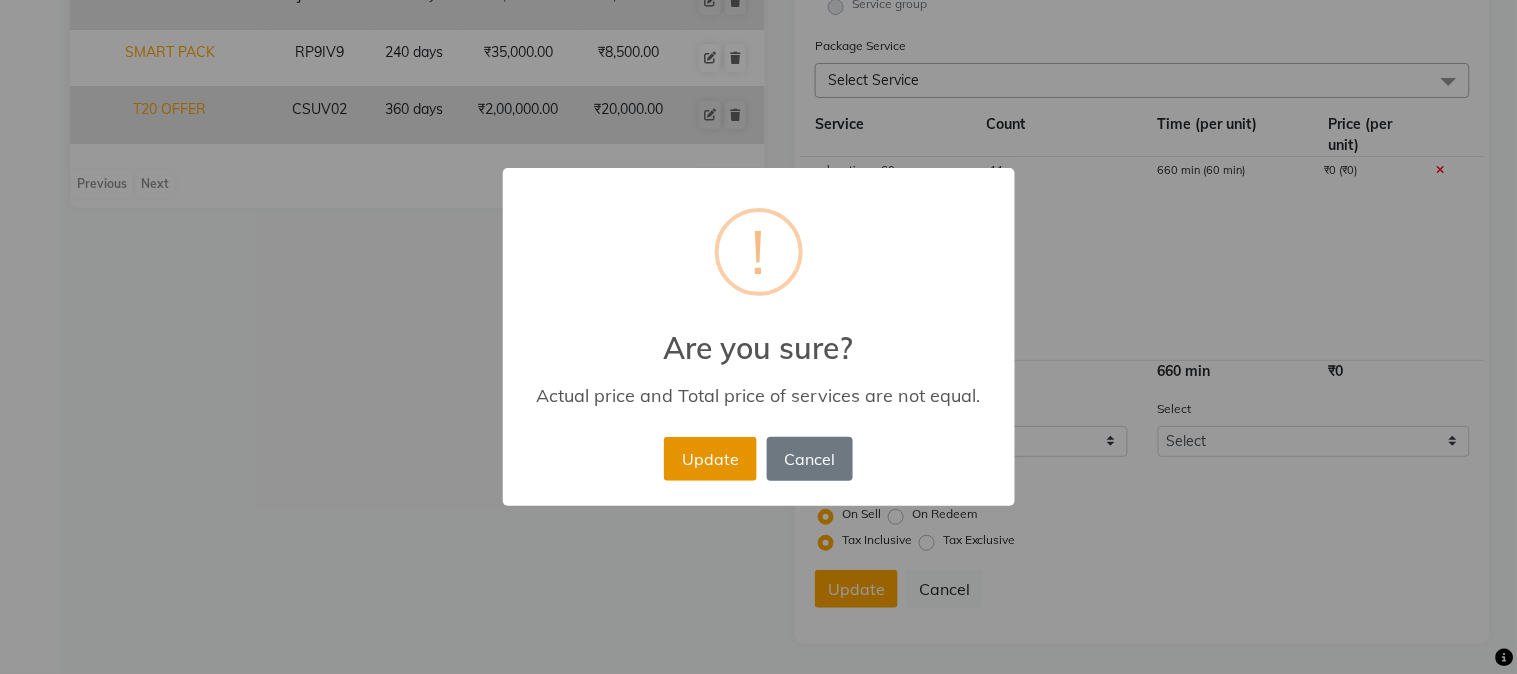 click on "Update" at bounding box center [710, 459] 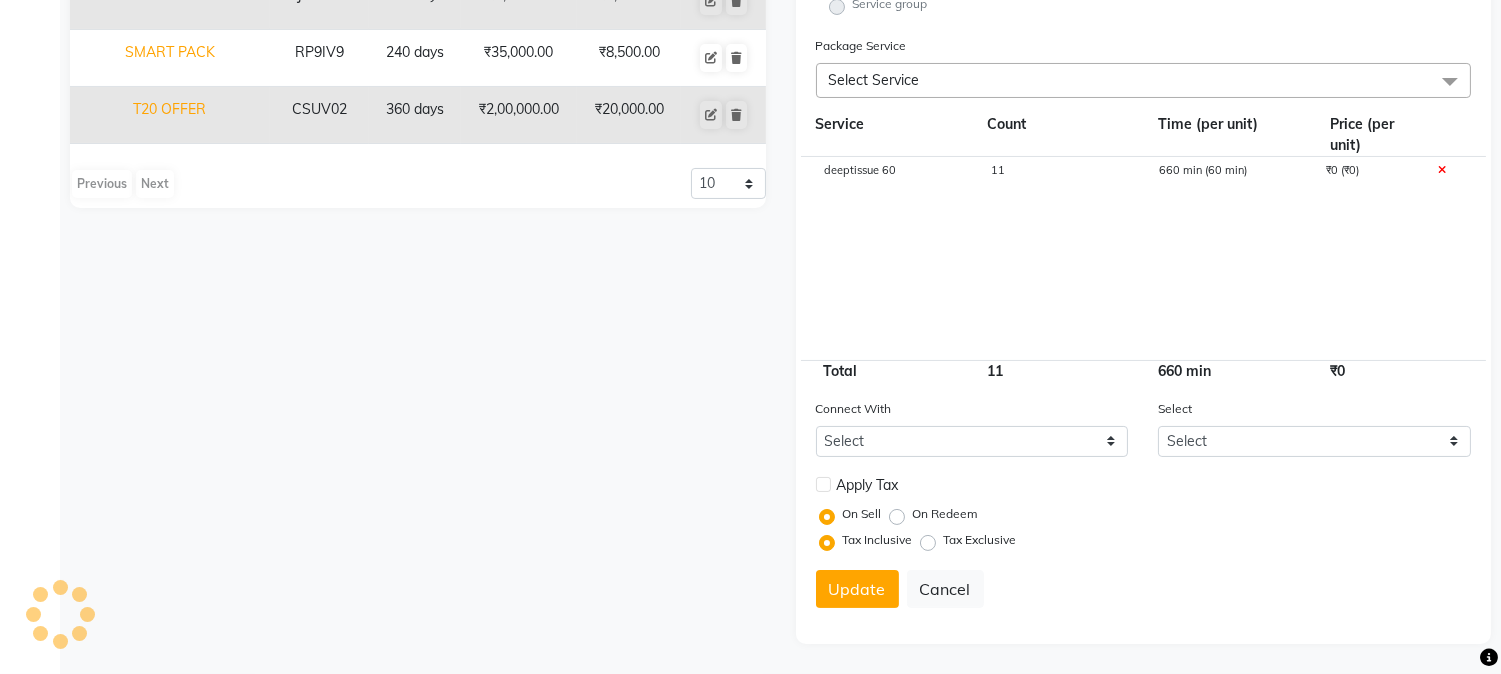 type 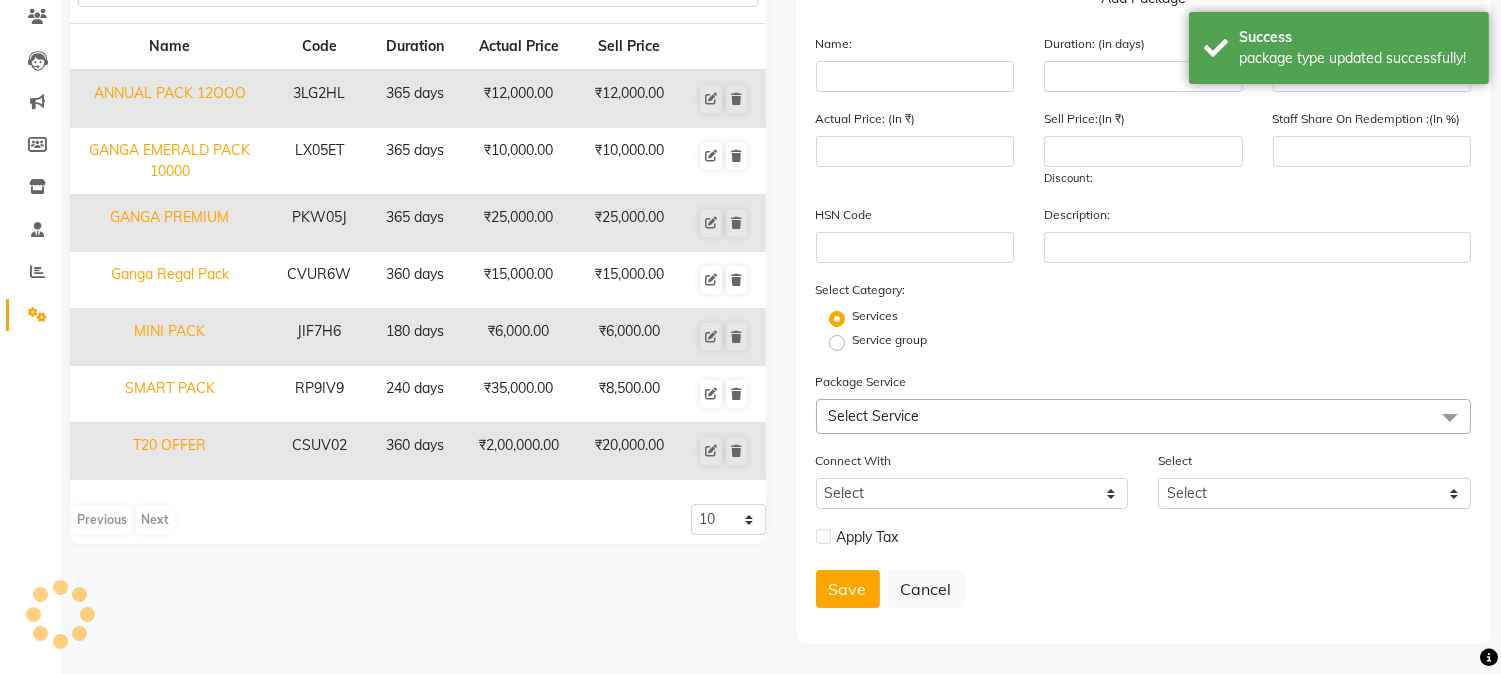 scroll, scrollTop: 0, scrollLeft: 0, axis: both 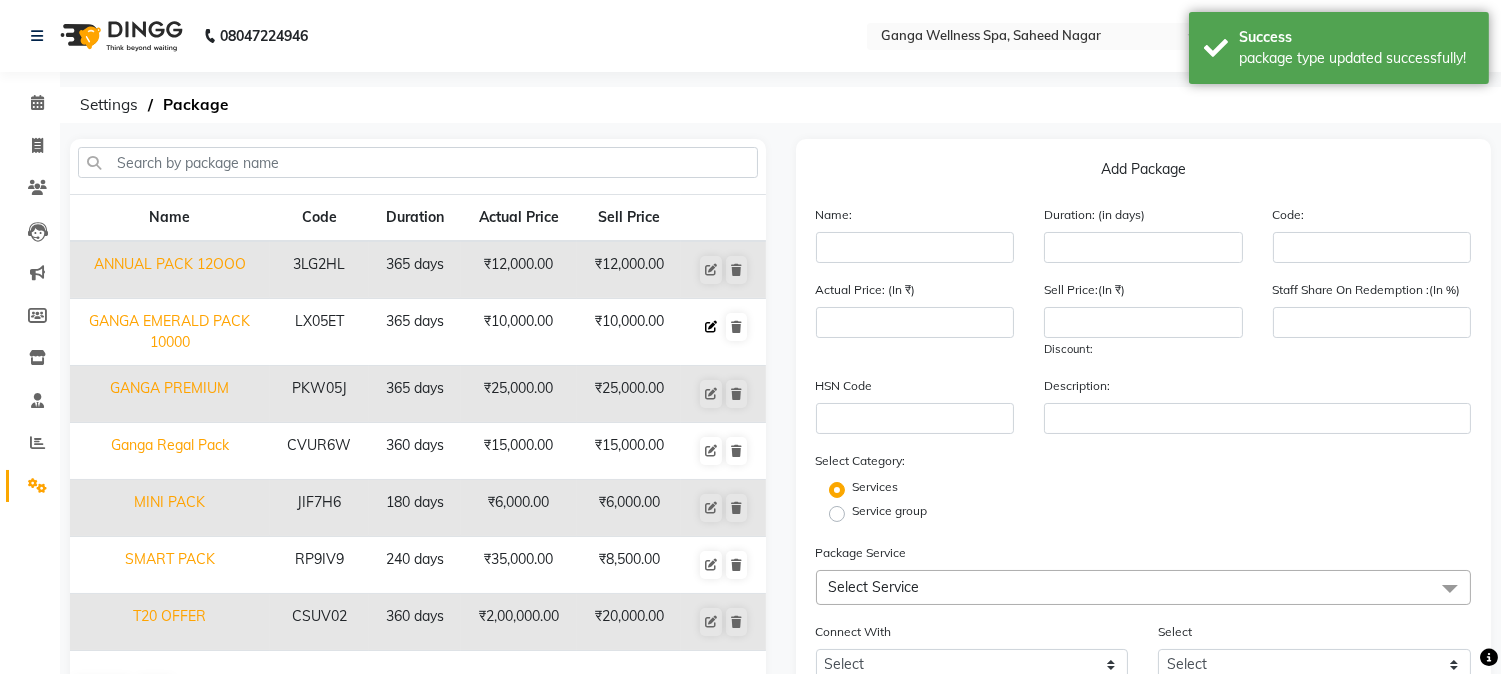 click 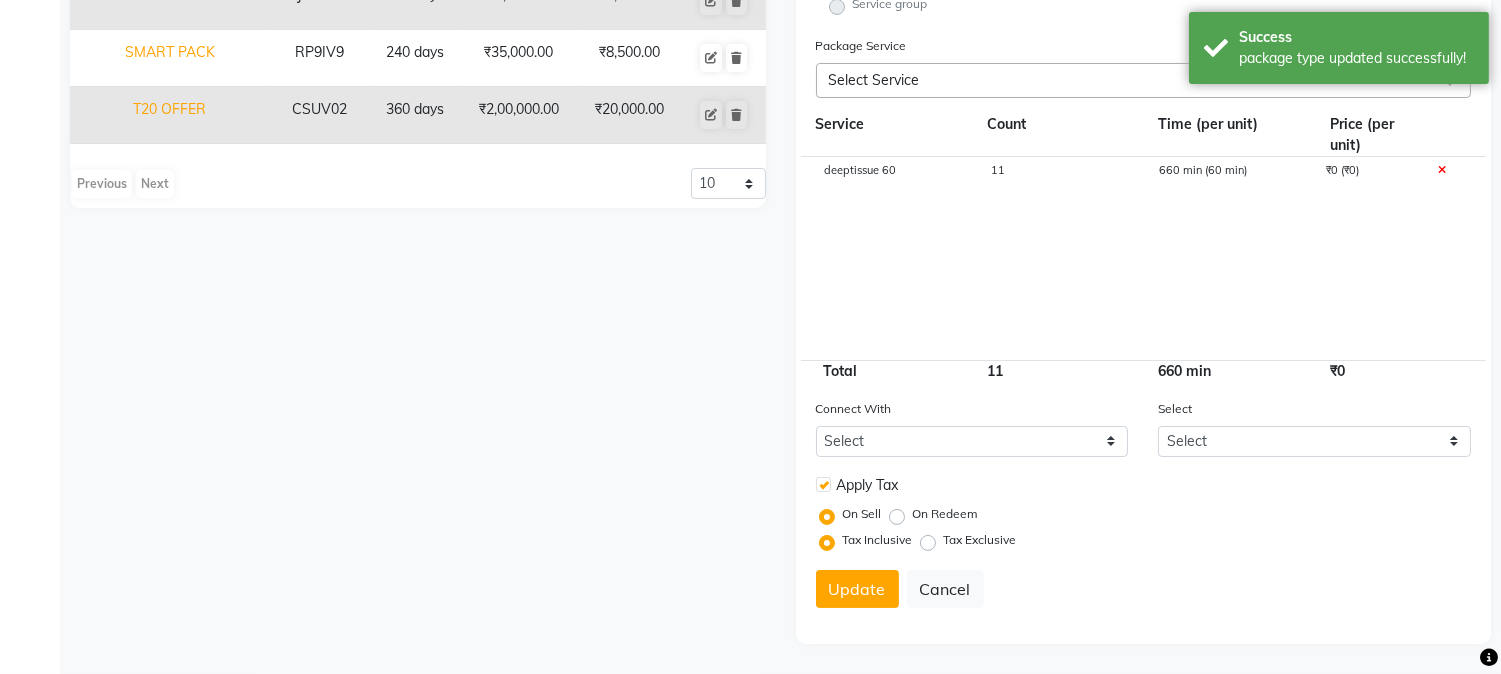 scroll, scrollTop: 0, scrollLeft: 0, axis: both 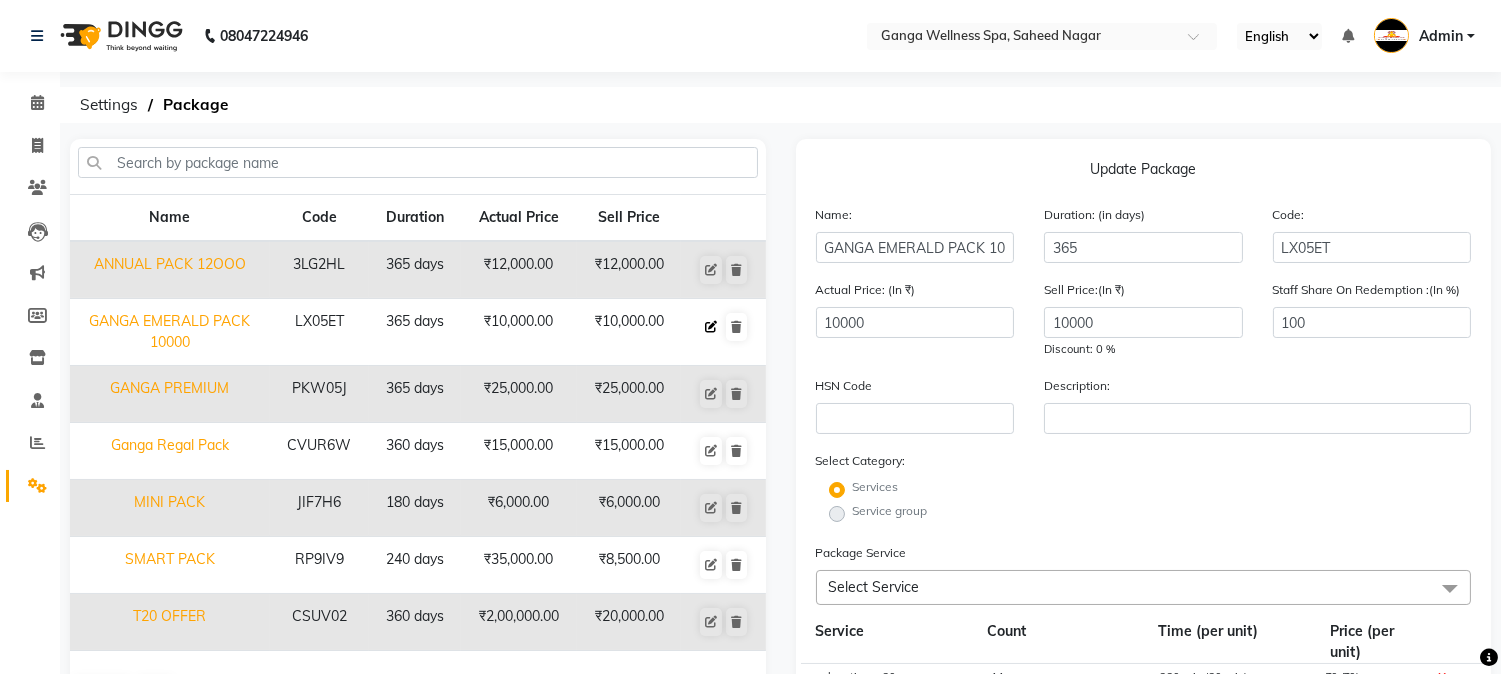click 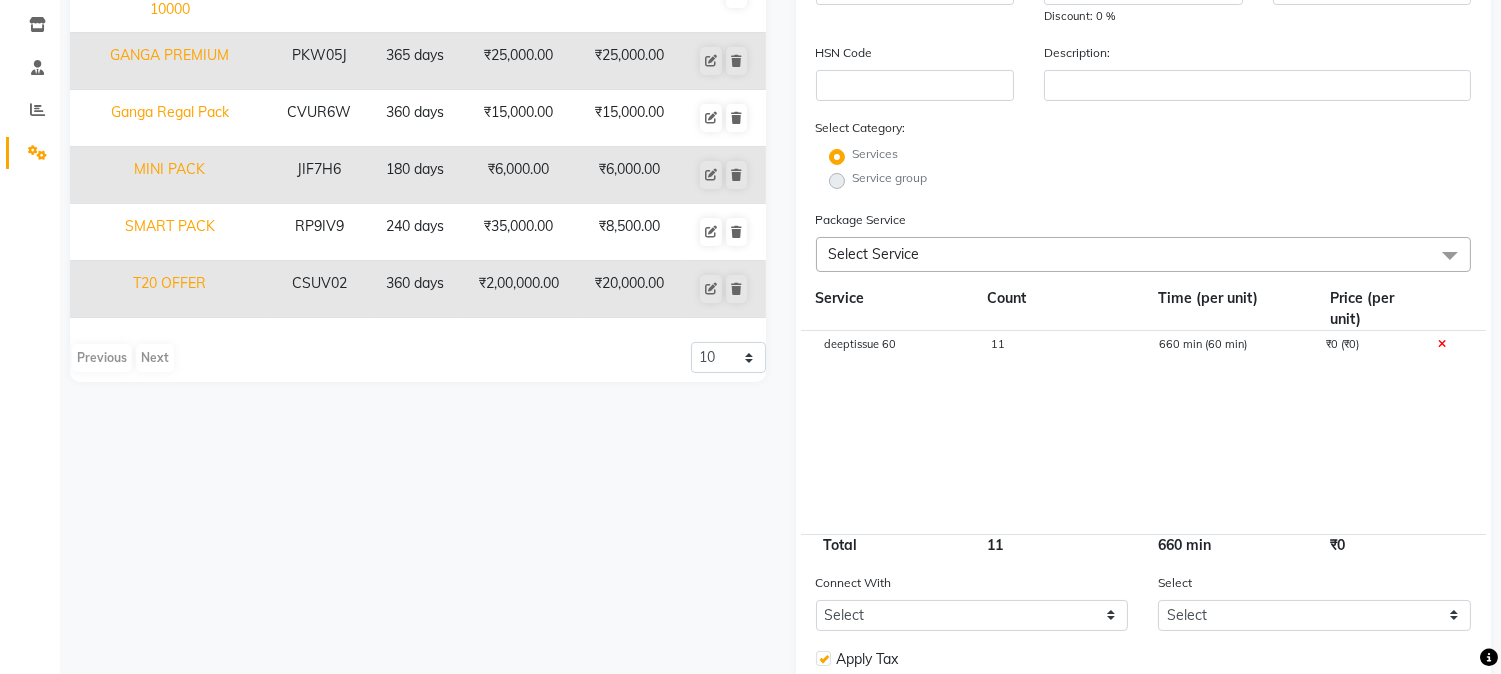 scroll, scrollTop: 0, scrollLeft: 0, axis: both 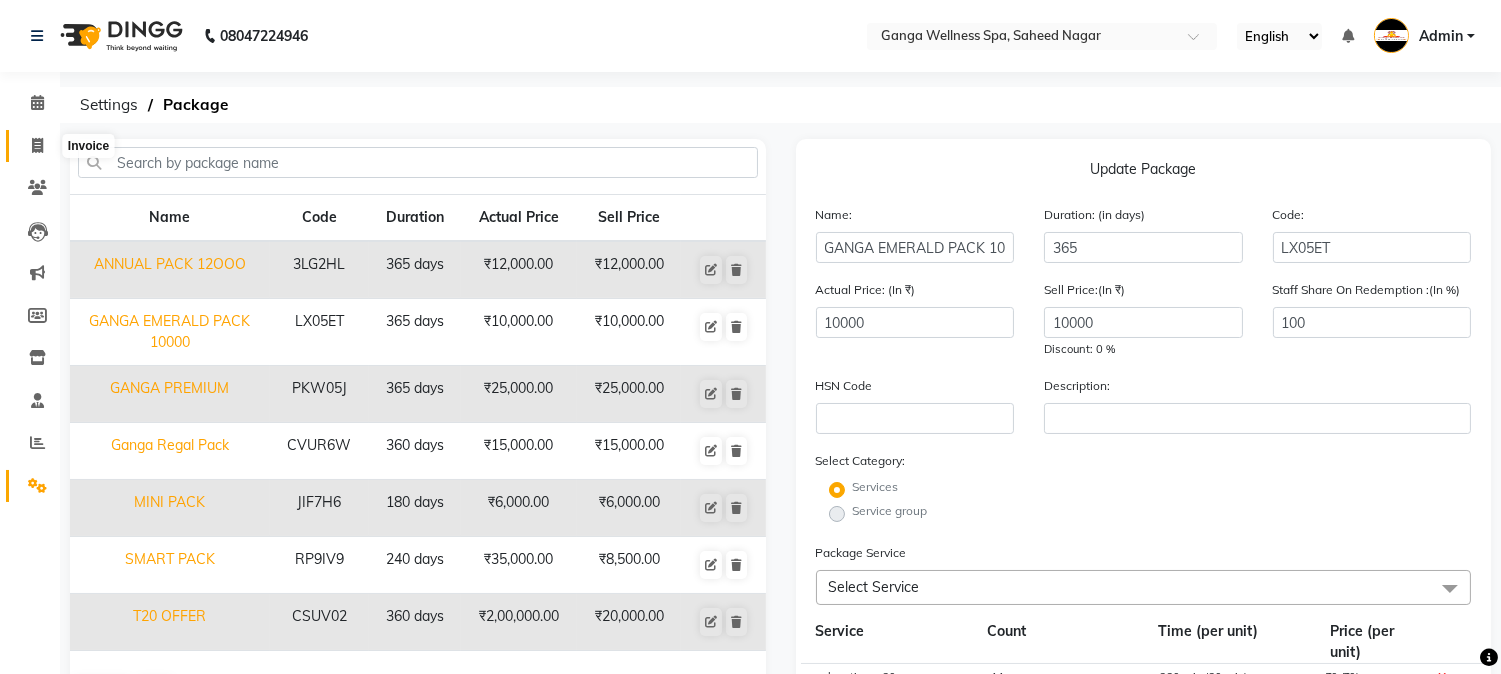 click 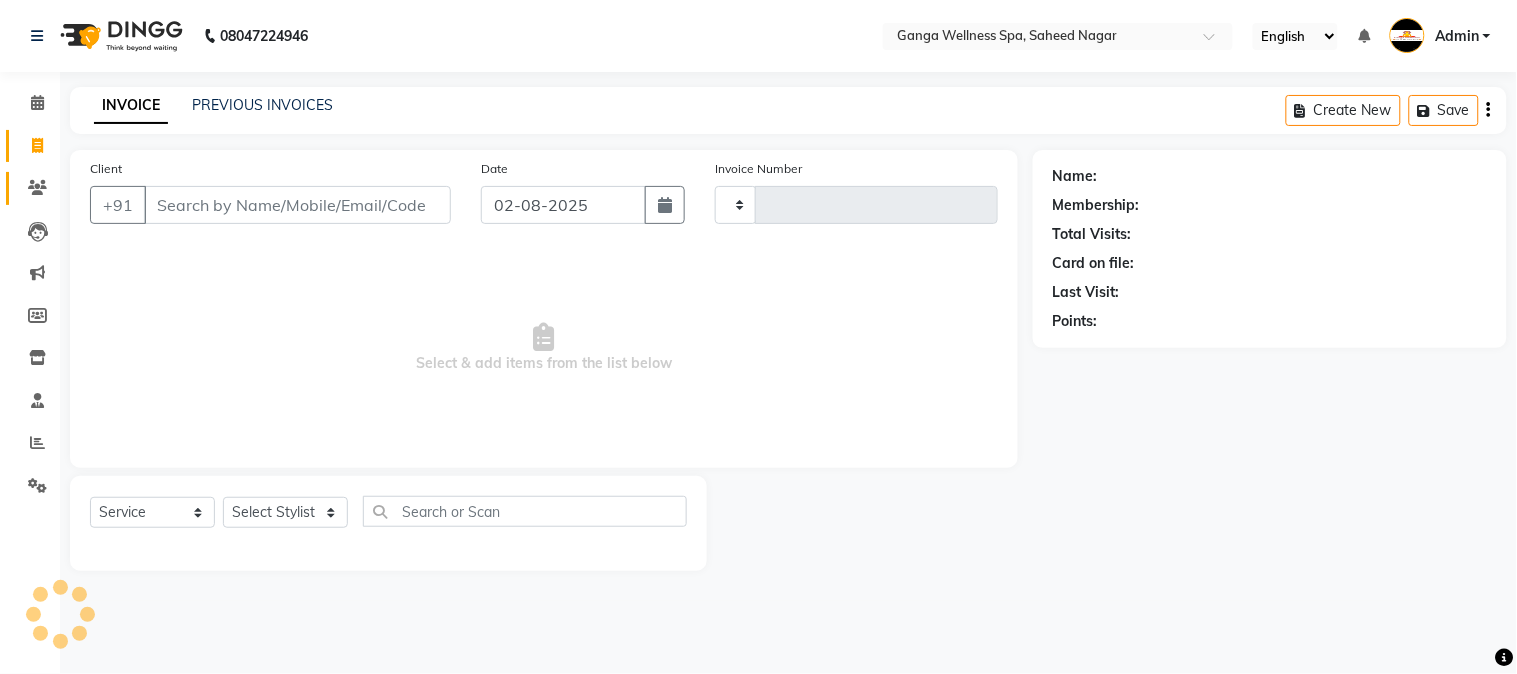 click 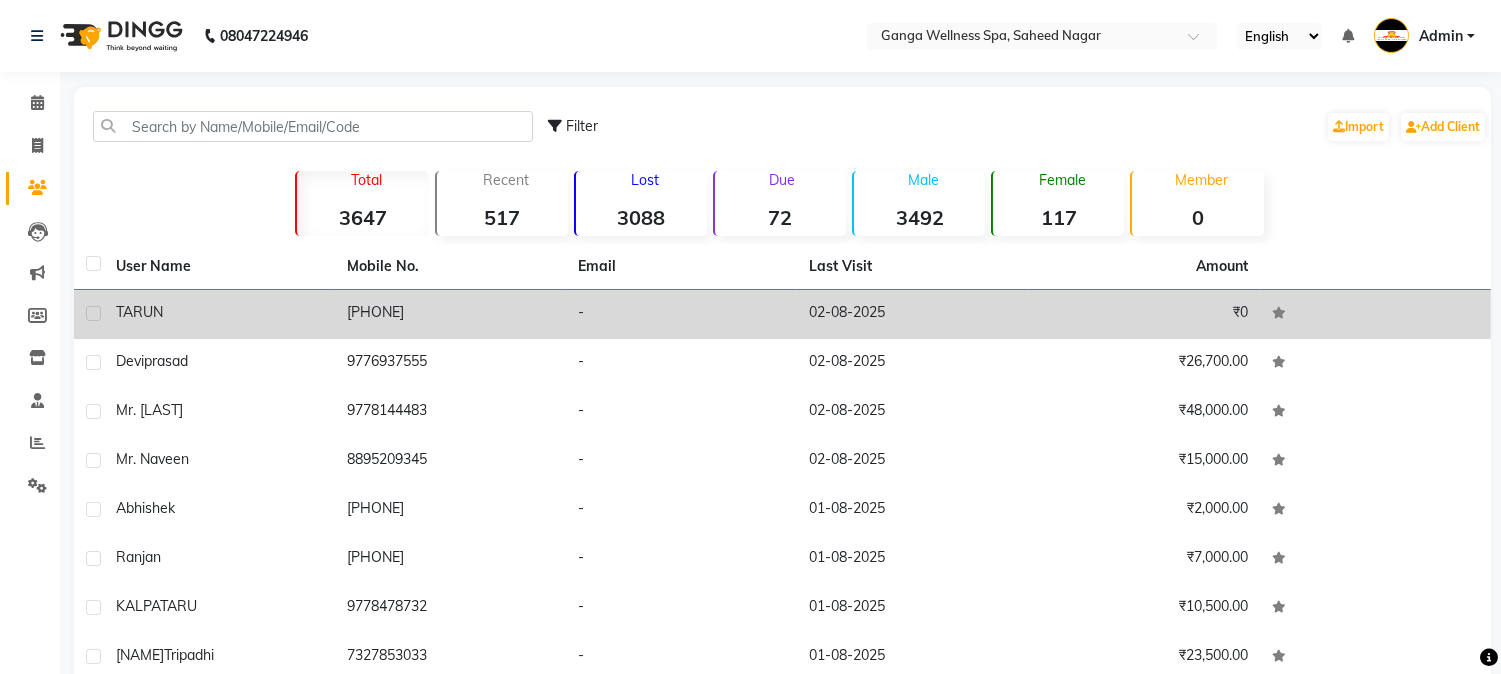 click on "[PHONE]" 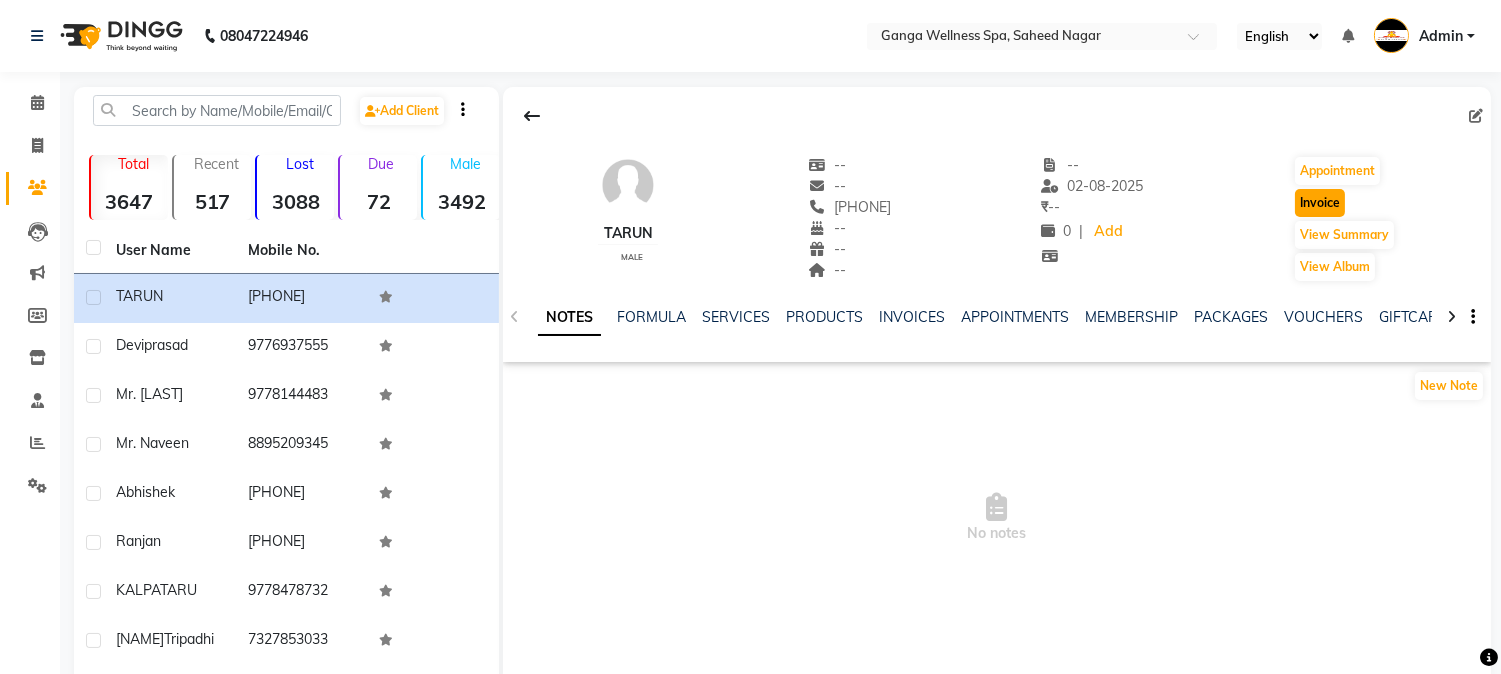 click on "Invoice" 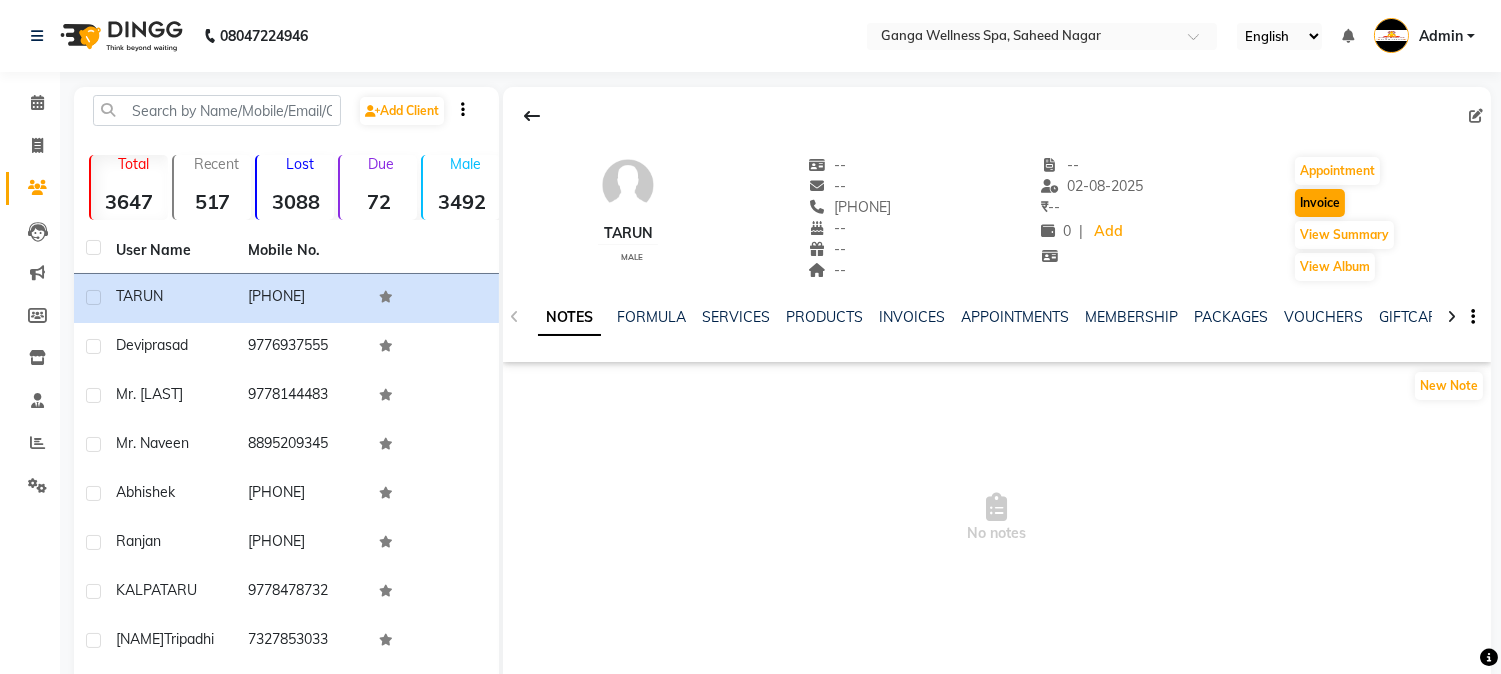 select on "service" 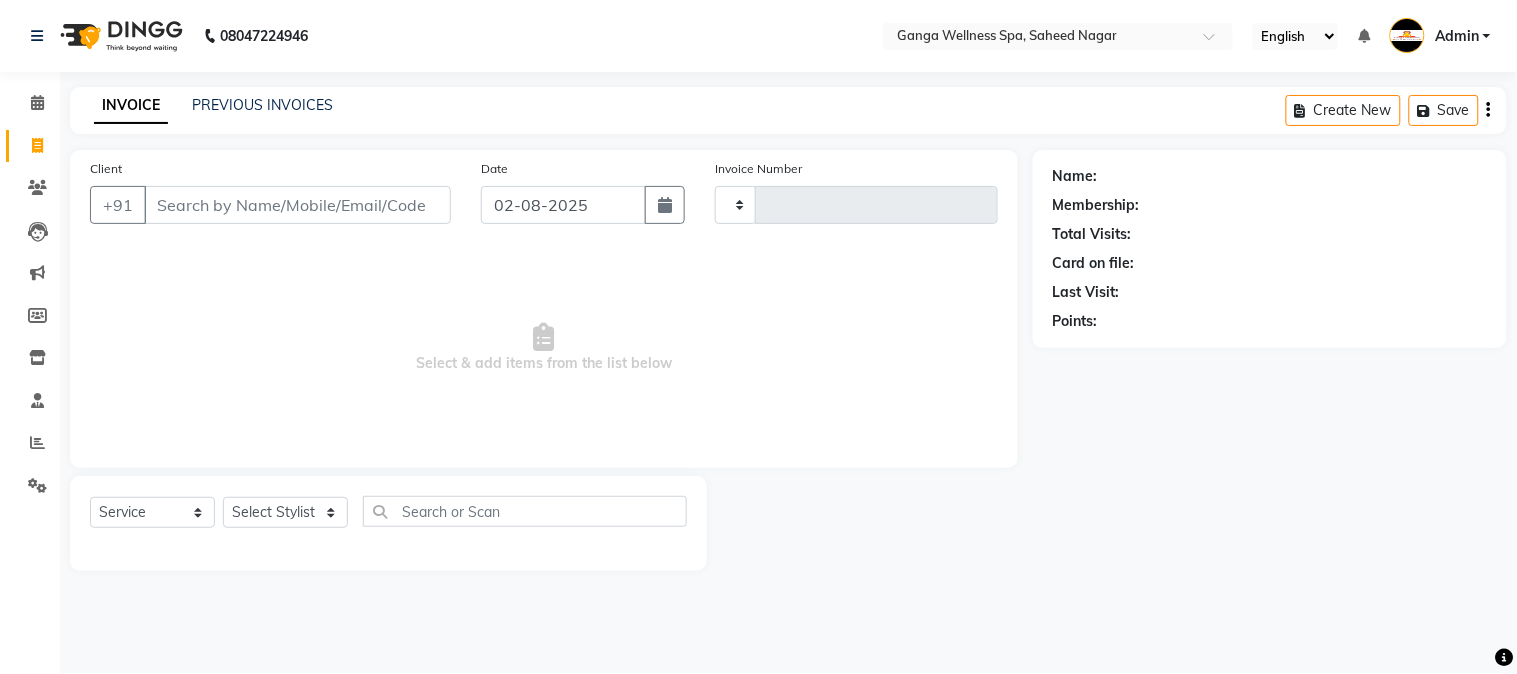 type on "2281" 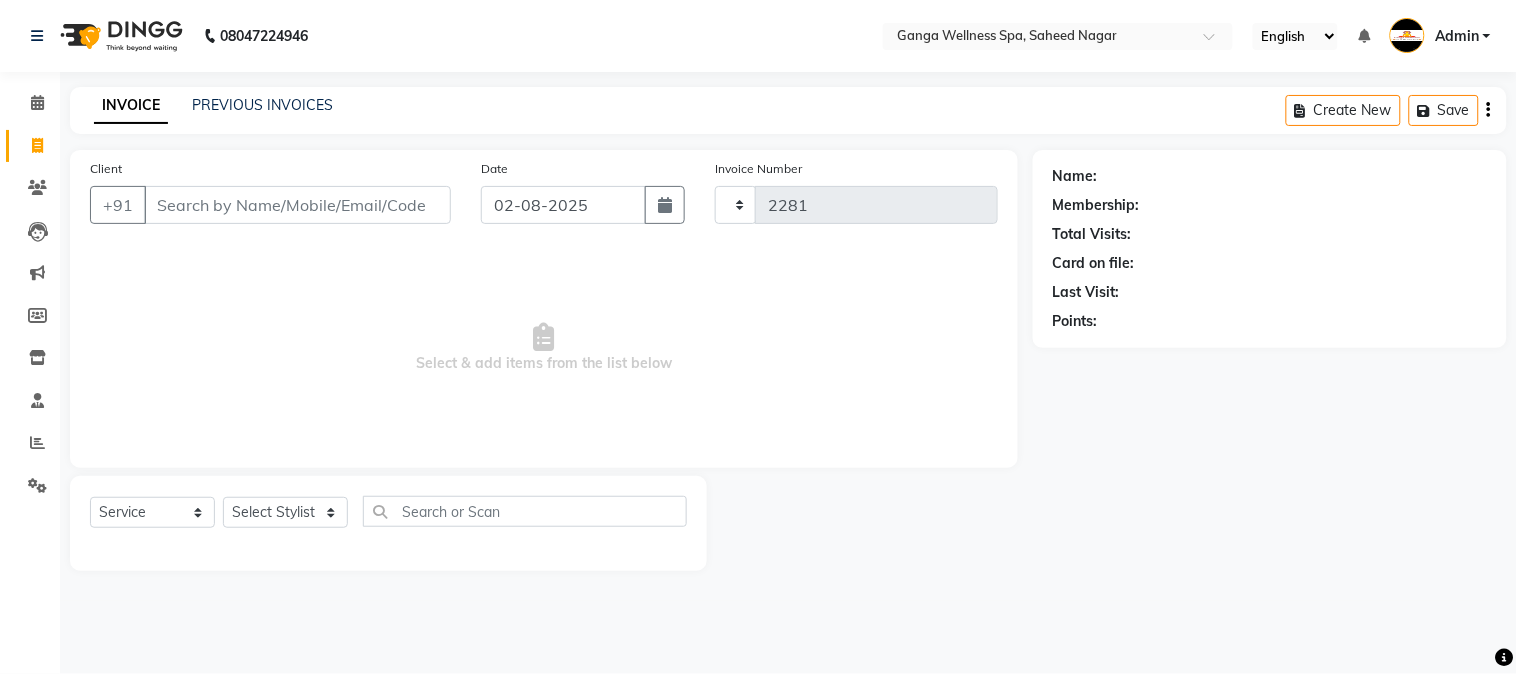 select on "762" 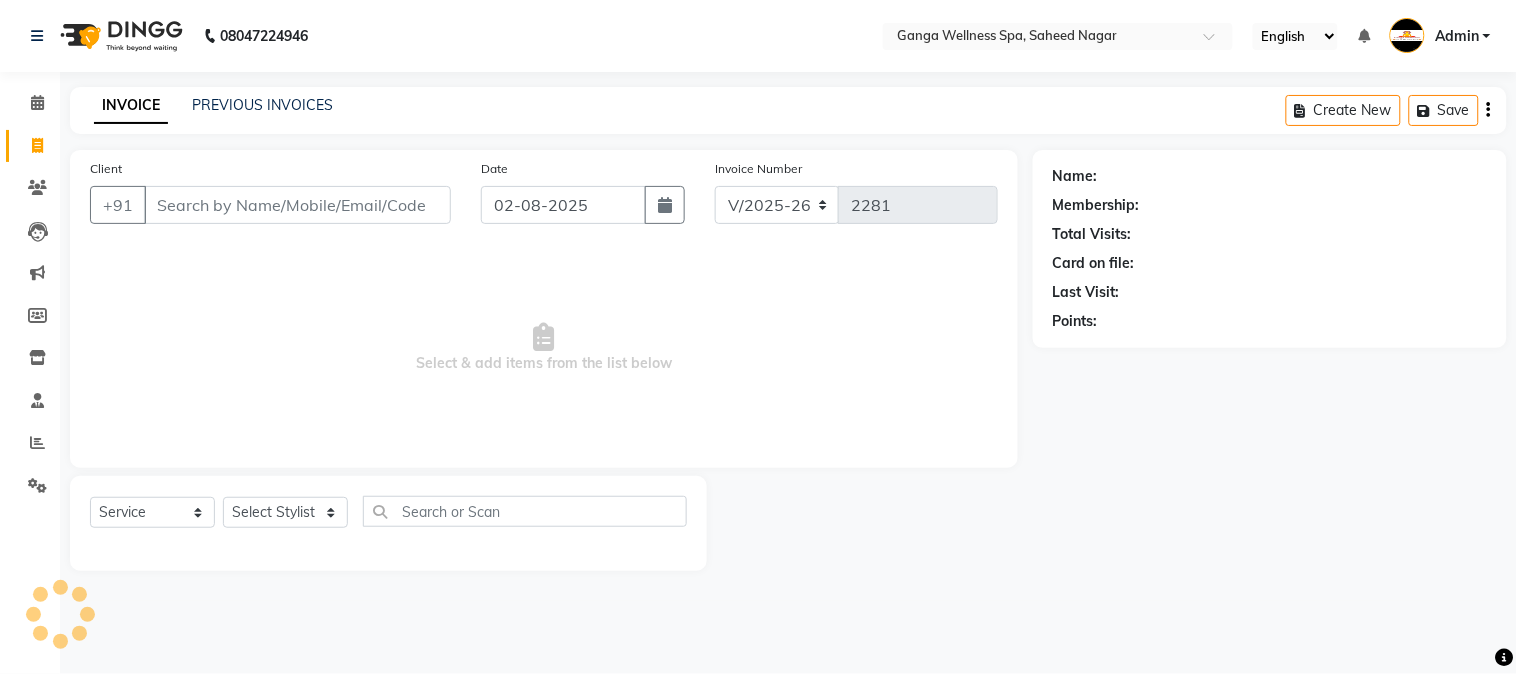 type on "[PHONE]" 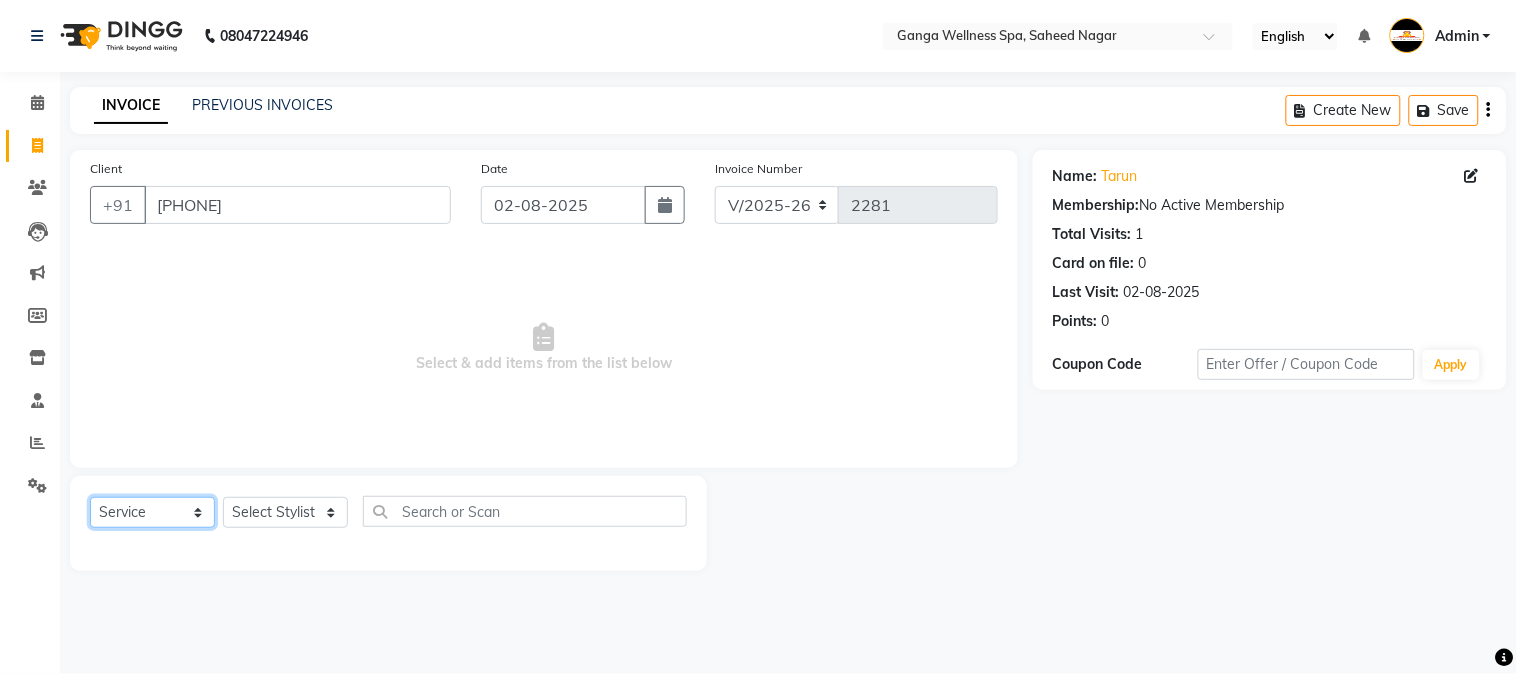 click on "Select  Service  Product  Membership  Package Voucher Prepaid Gift Card" 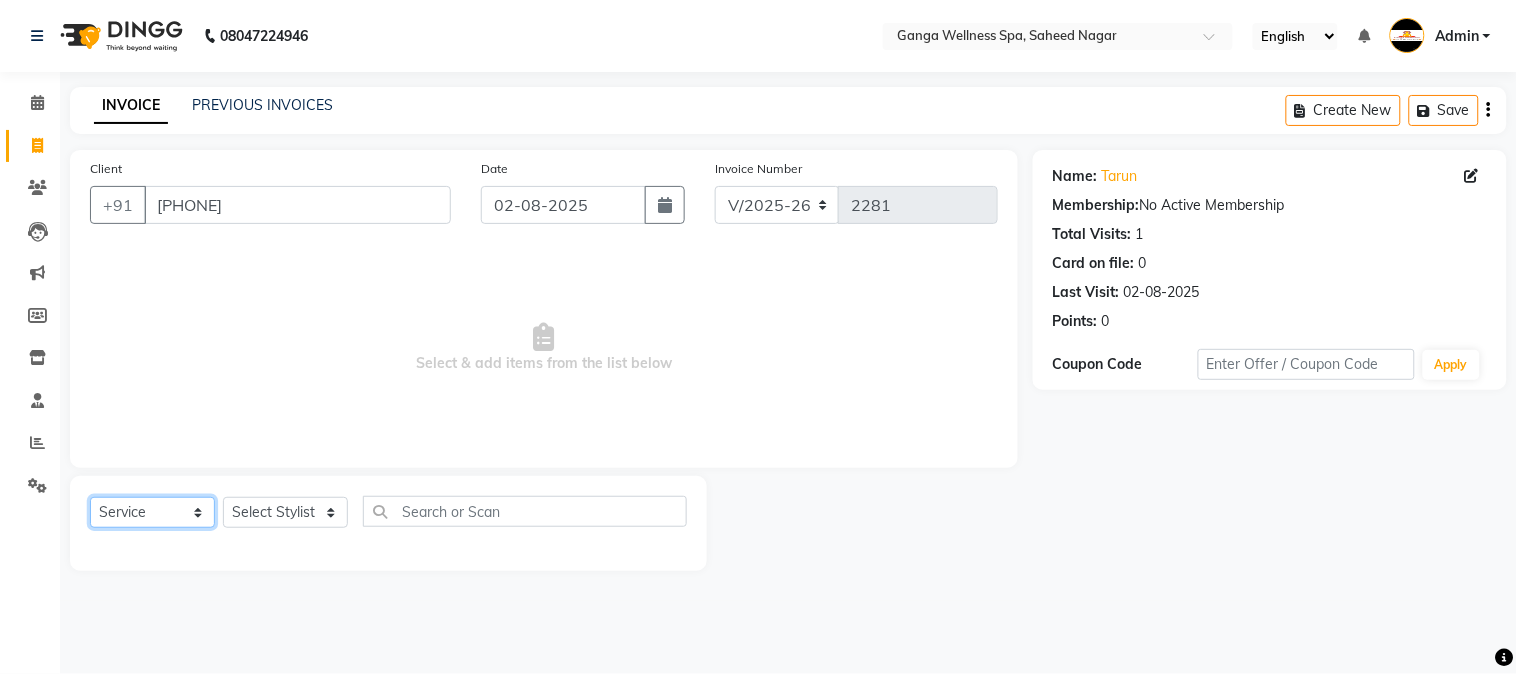 select on "package" 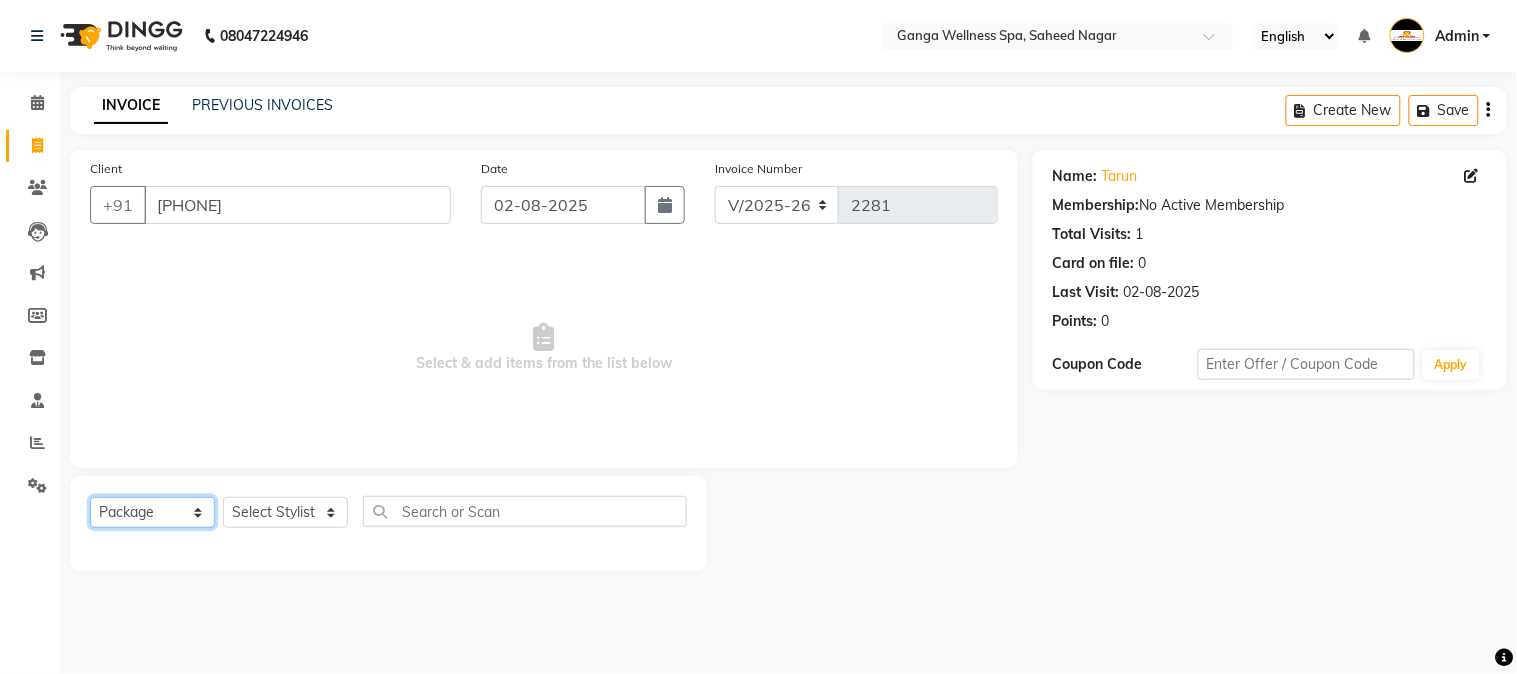 click on "Select  Service  Product  Membership  Package Voucher Prepaid Gift Card" 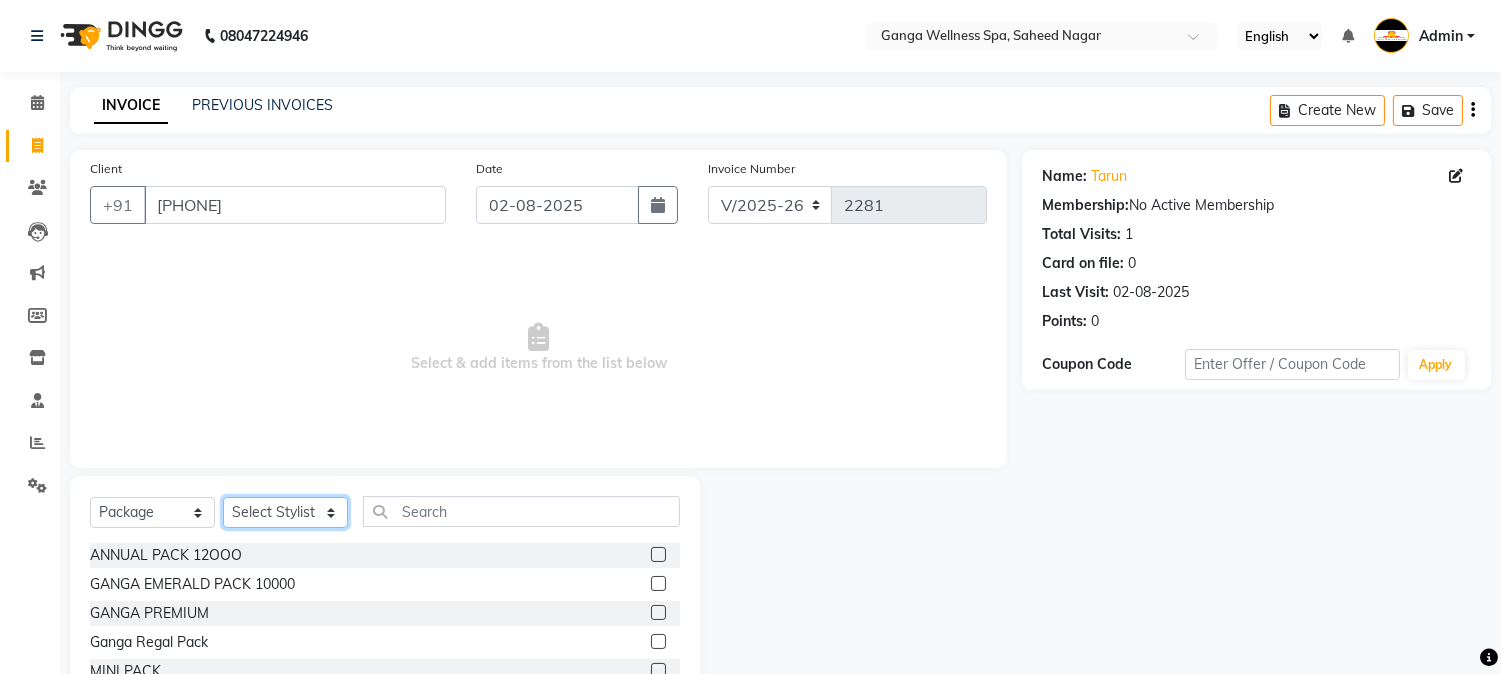 click on "Select Stylist Abhi akhil Alexa AMMY AMMY Annie anya APPI Arohi  Ayen BANCHI Bina Bina CJ CRP 1 Daina ELINA ferjana G1 G1 ONE PLUS  G1 Salon G2 Helen JEENY Jhanka Jojo Kana KEMPI KEMPI Kim krishna KTI Lili Rout Lily LINDA LIZA Martha  MELODY MERRY  minu Moon nancy Noiny pinkey Pradeep Prity  Riya ROOZ  Sony steffy SUCHI  Surren Sir Sushree Swapna Umpi upashana Zouli" 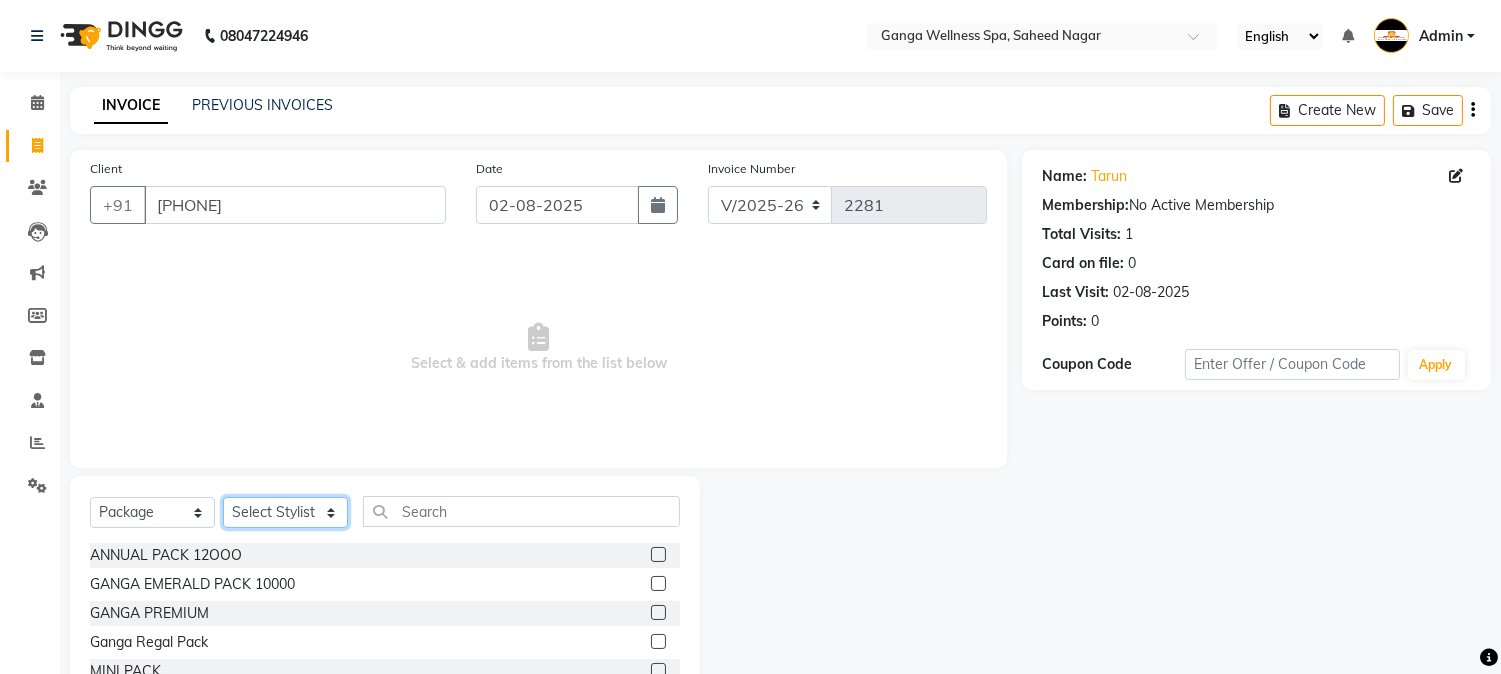 select on "16951" 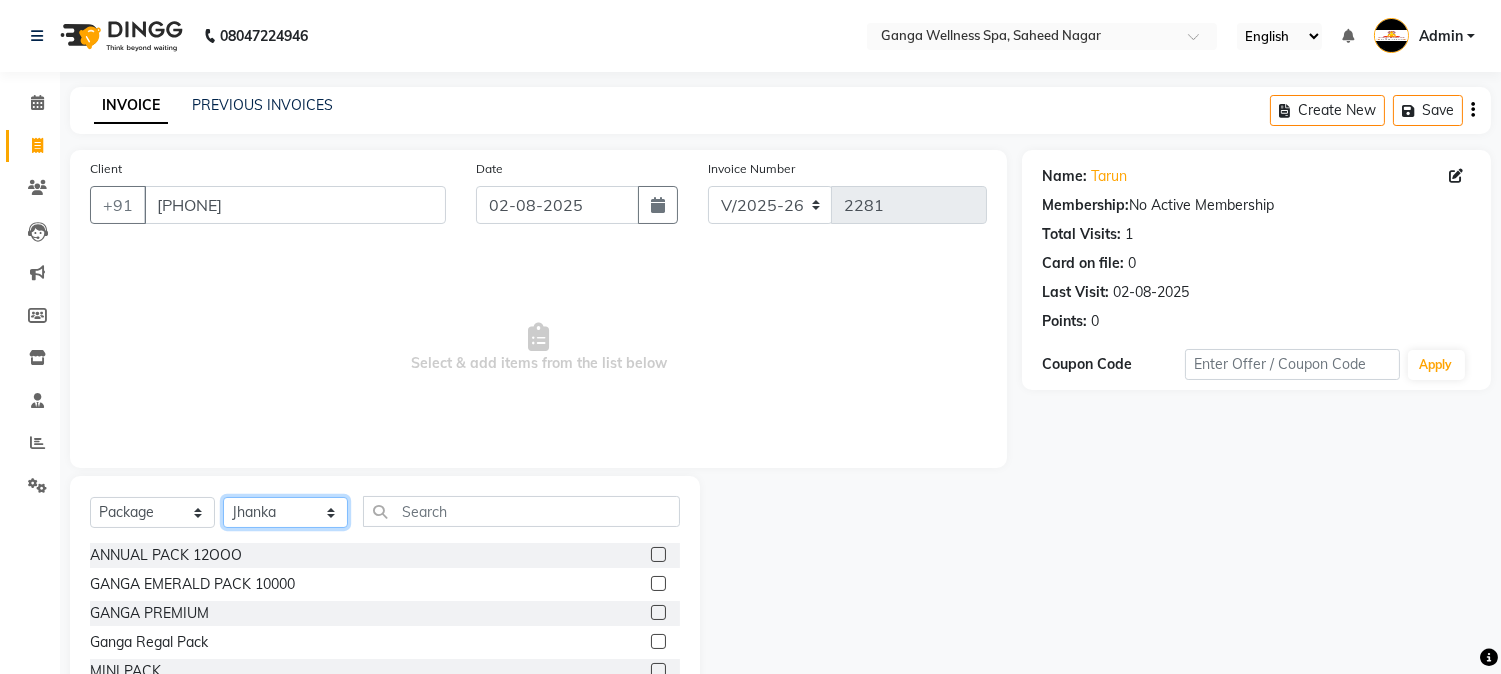click on "Select Stylist Abhi akhil Alexa AMMY AMMY Annie anya APPI Arohi  Ayen BANCHI Bina Bina CJ CRP 1 Daina ELINA ferjana G1 G1 ONE PLUS  G1 Salon G2 Helen JEENY Jhanka Jojo Kana KEMPI KEMPI Kim krishna KTI Lili Rout Lily LINDA LIZA Martha  MELODY MERRY  minu Moon nancy Noiny pinkey Pradeep Prity  Riya ROOZ  Sony steffy SUCHI  Surren Sir Sushree Swapna Umpi upashana Zouli" 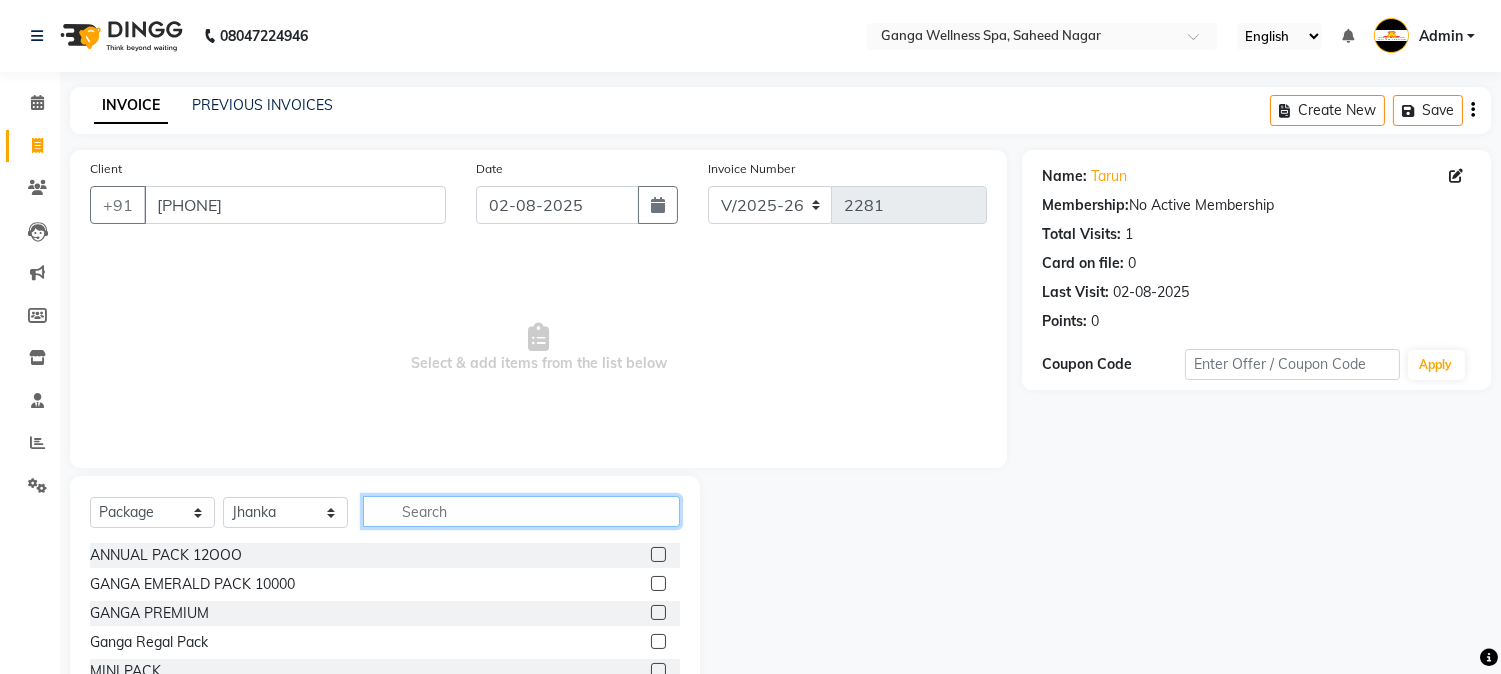 click 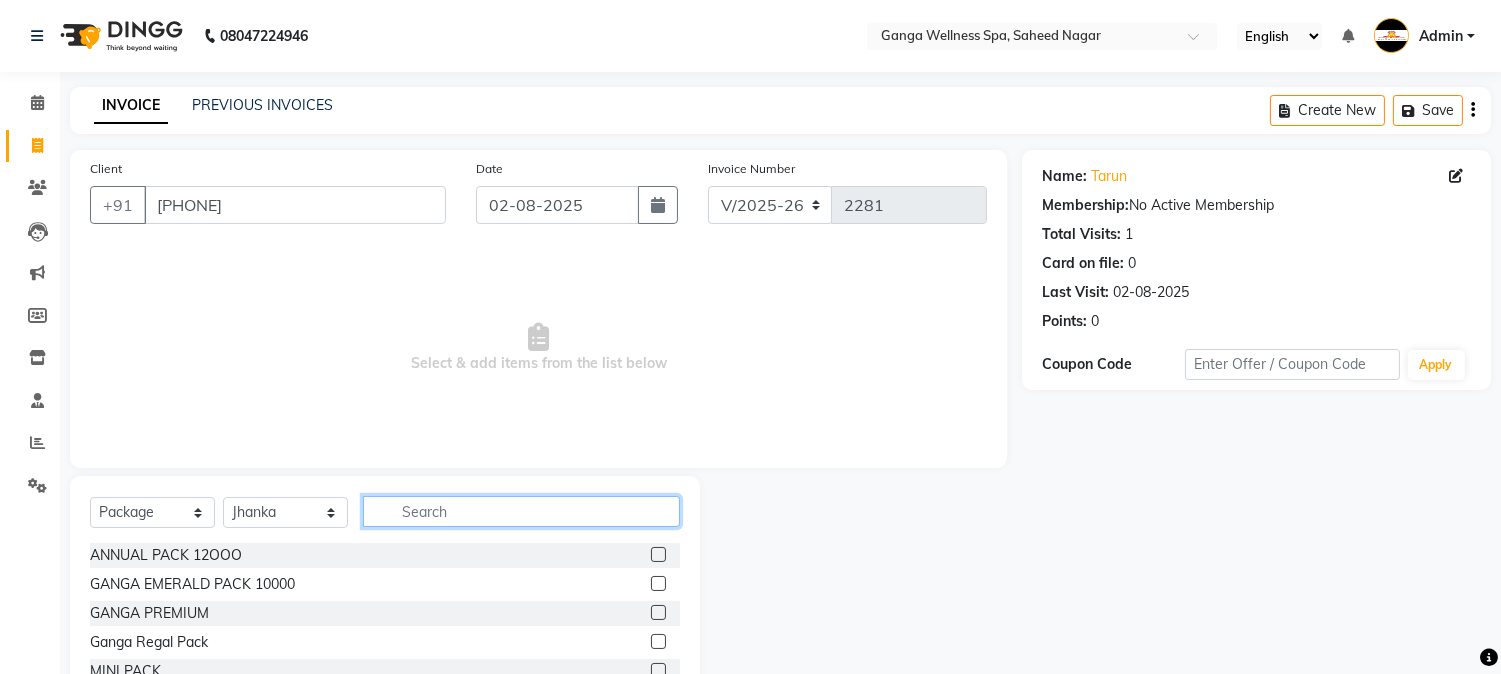 scroll, scrollTop: 111, scrollLeft: 0, axis: vertical 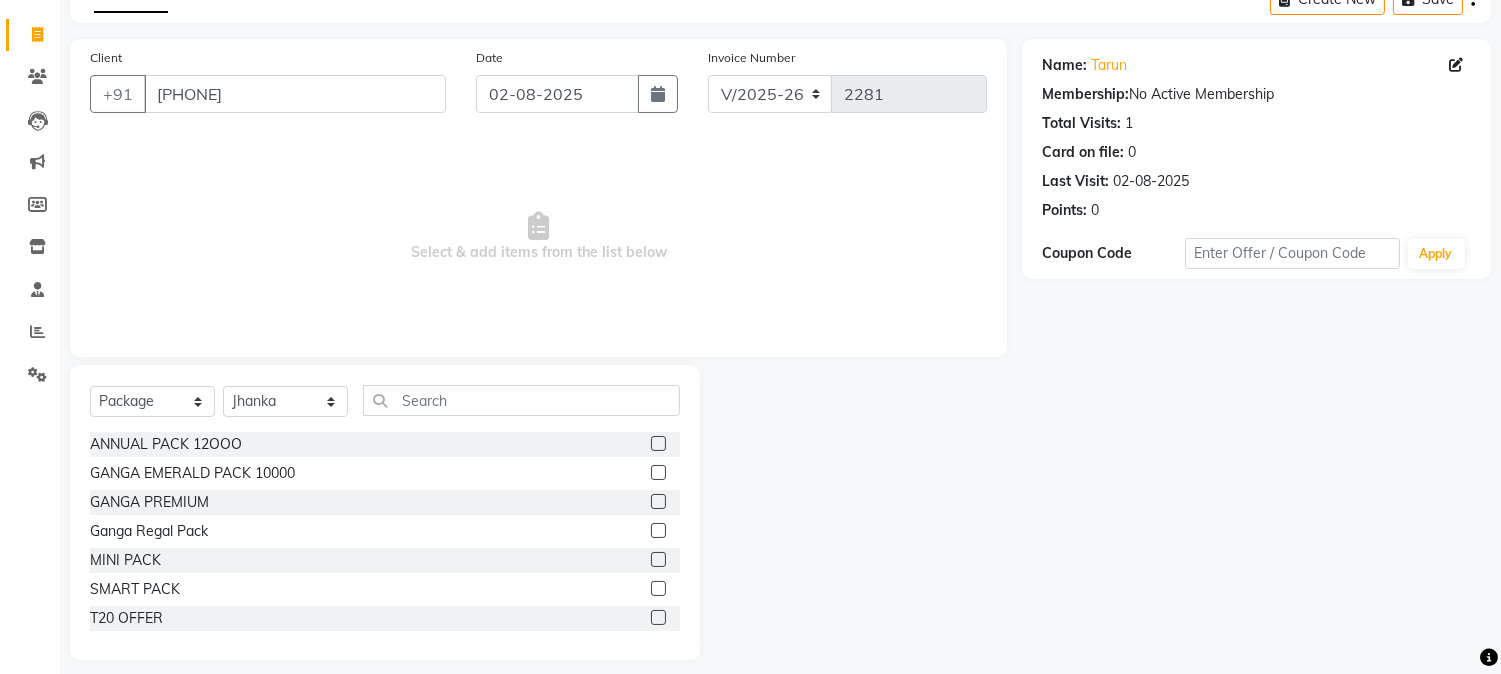 click 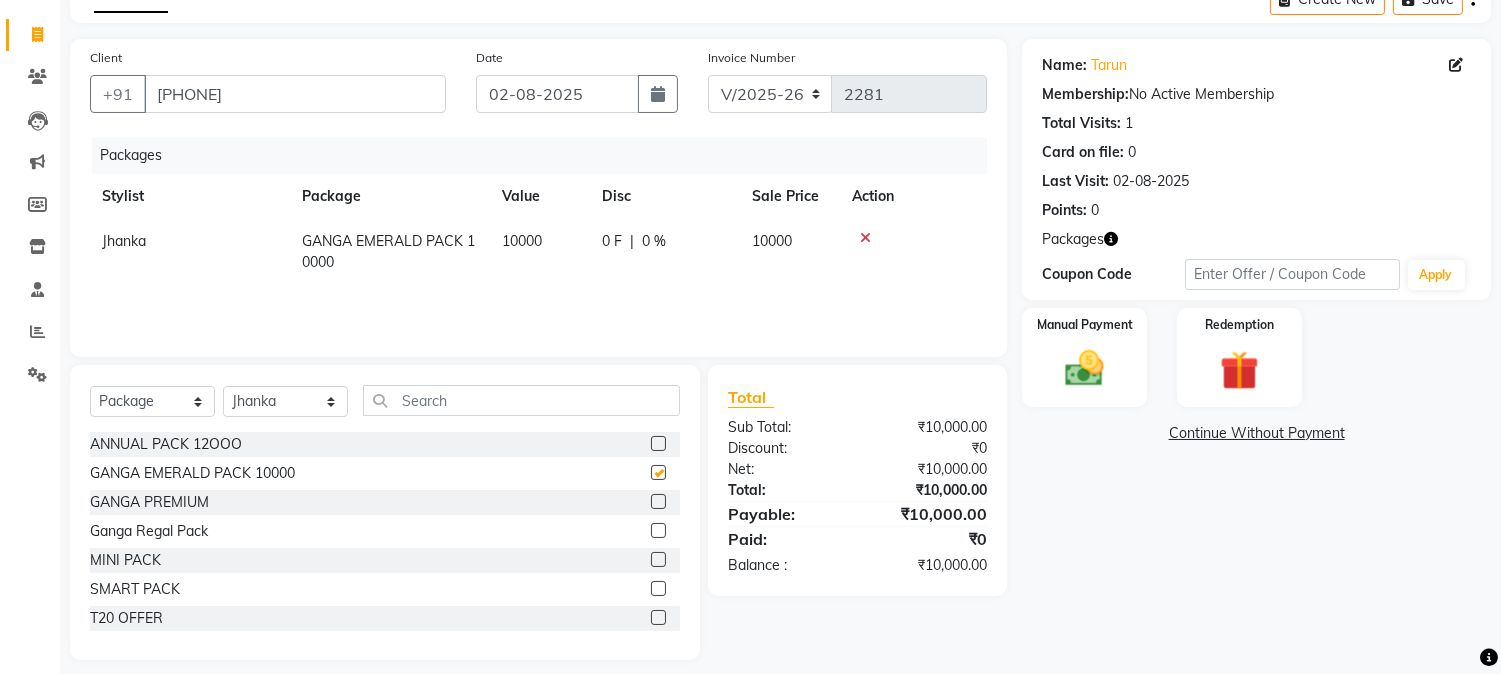checkbox on "false" 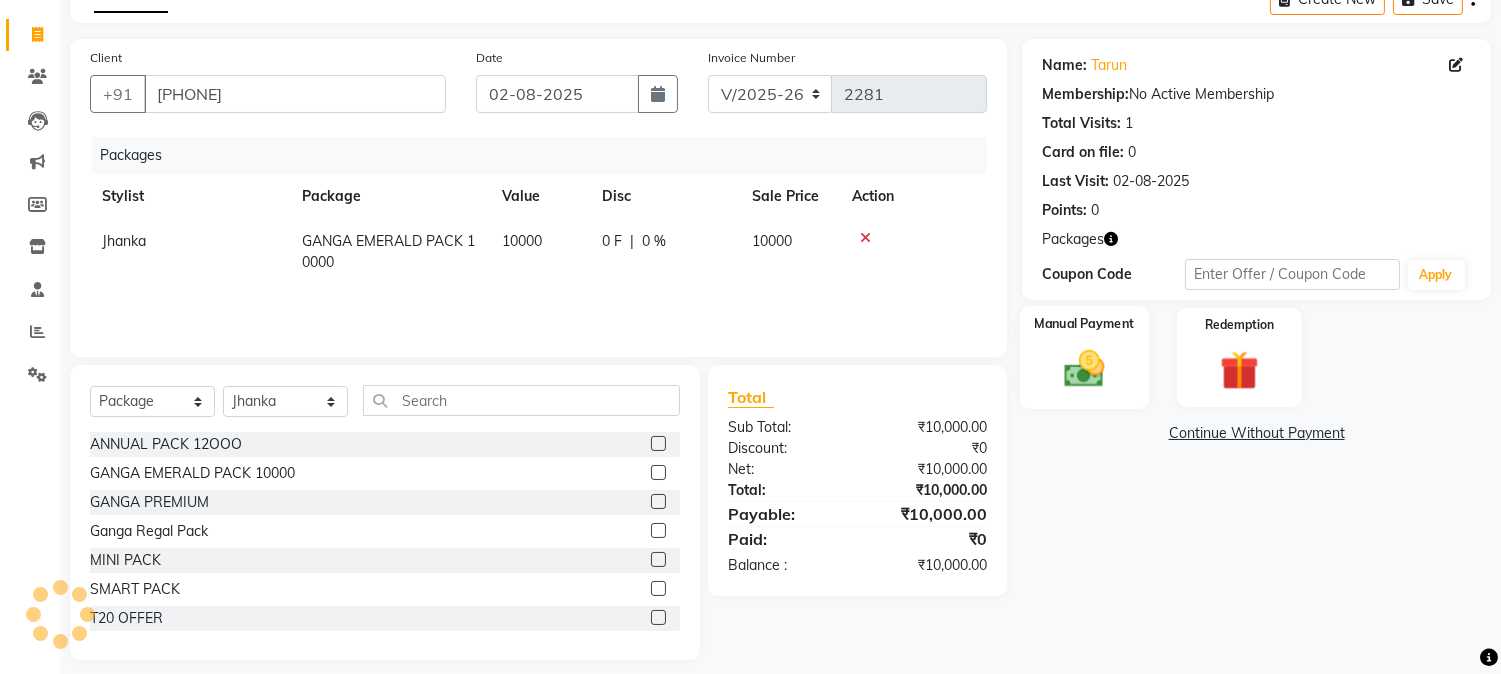 click 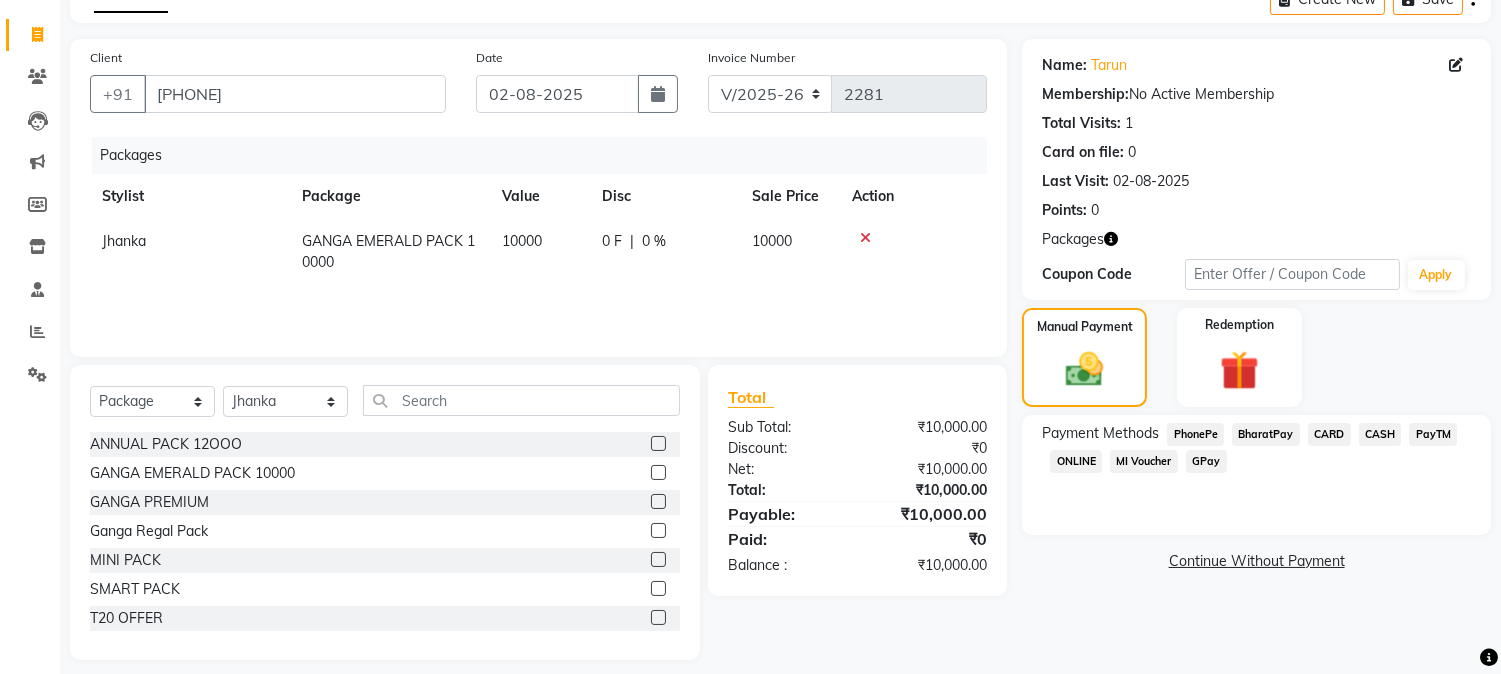 click on "PhonePe" 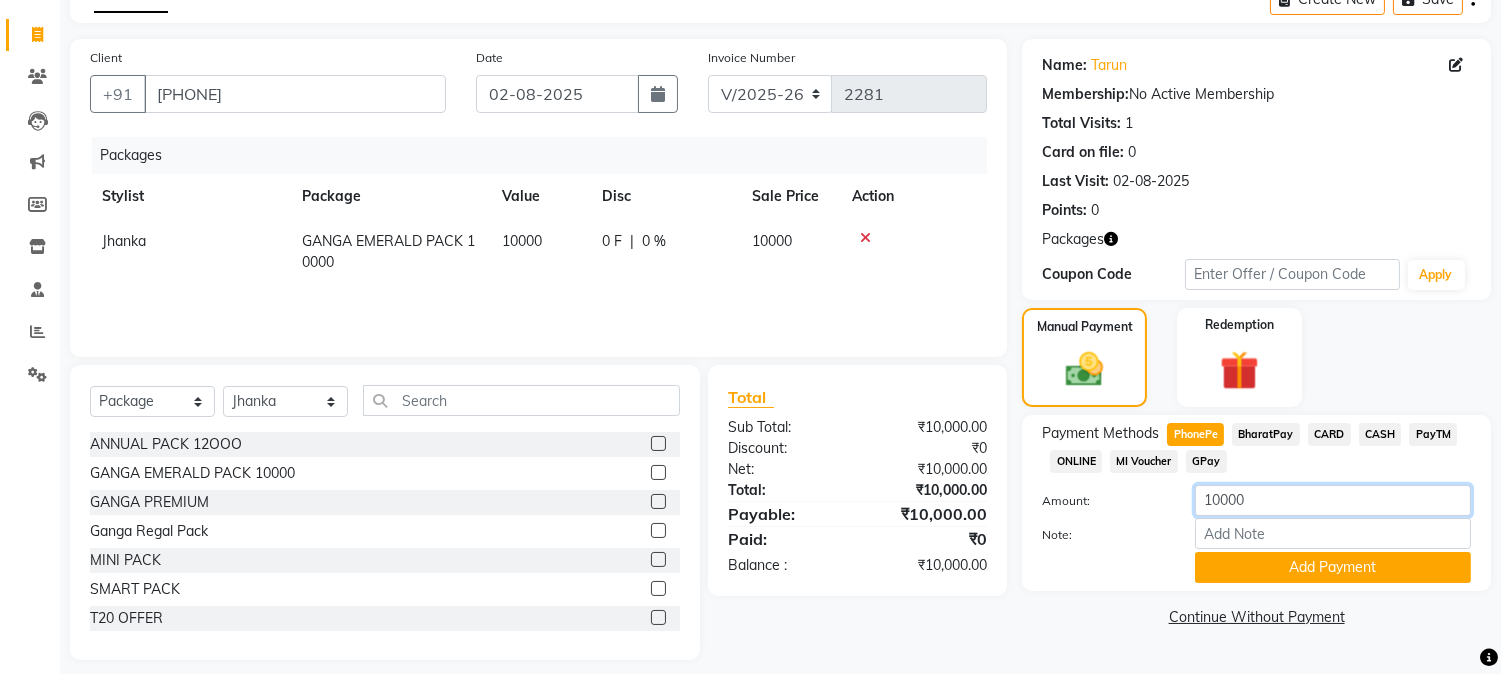 click on "10000" 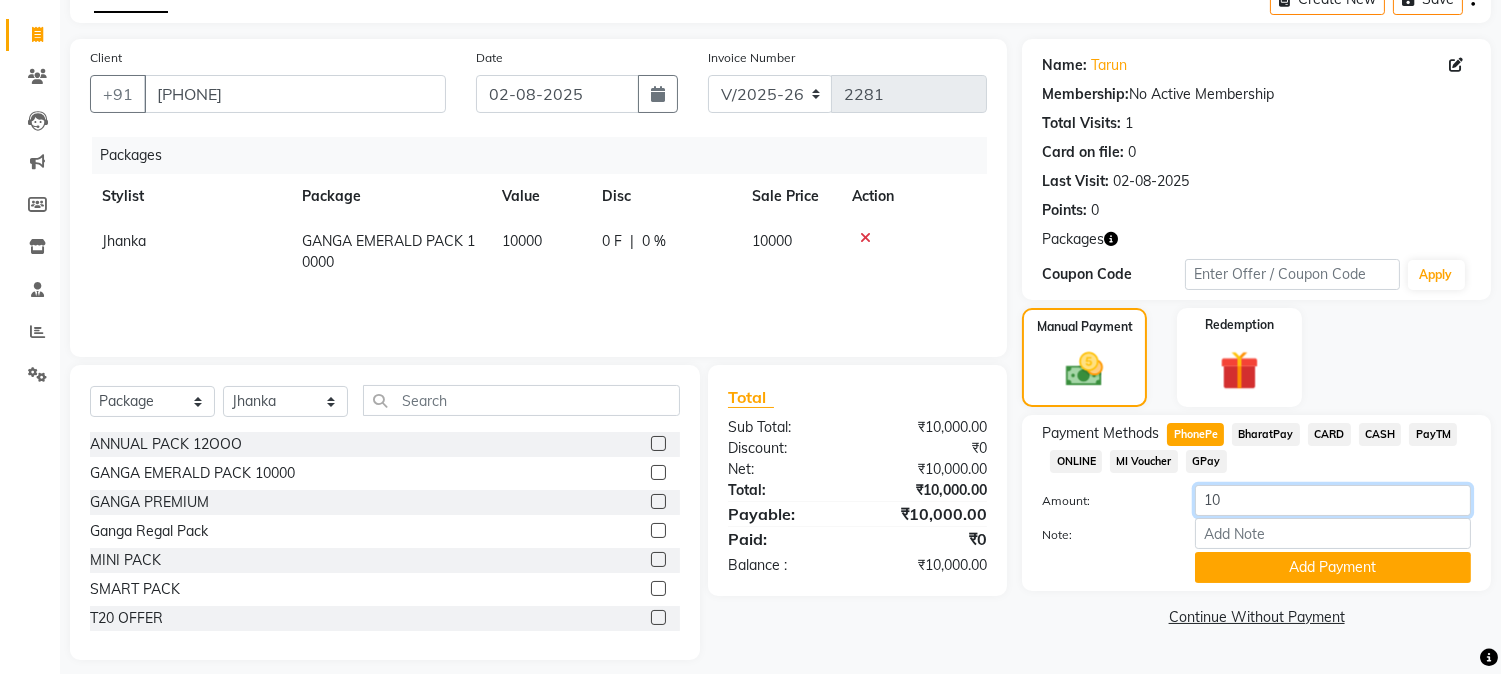 type on "1" 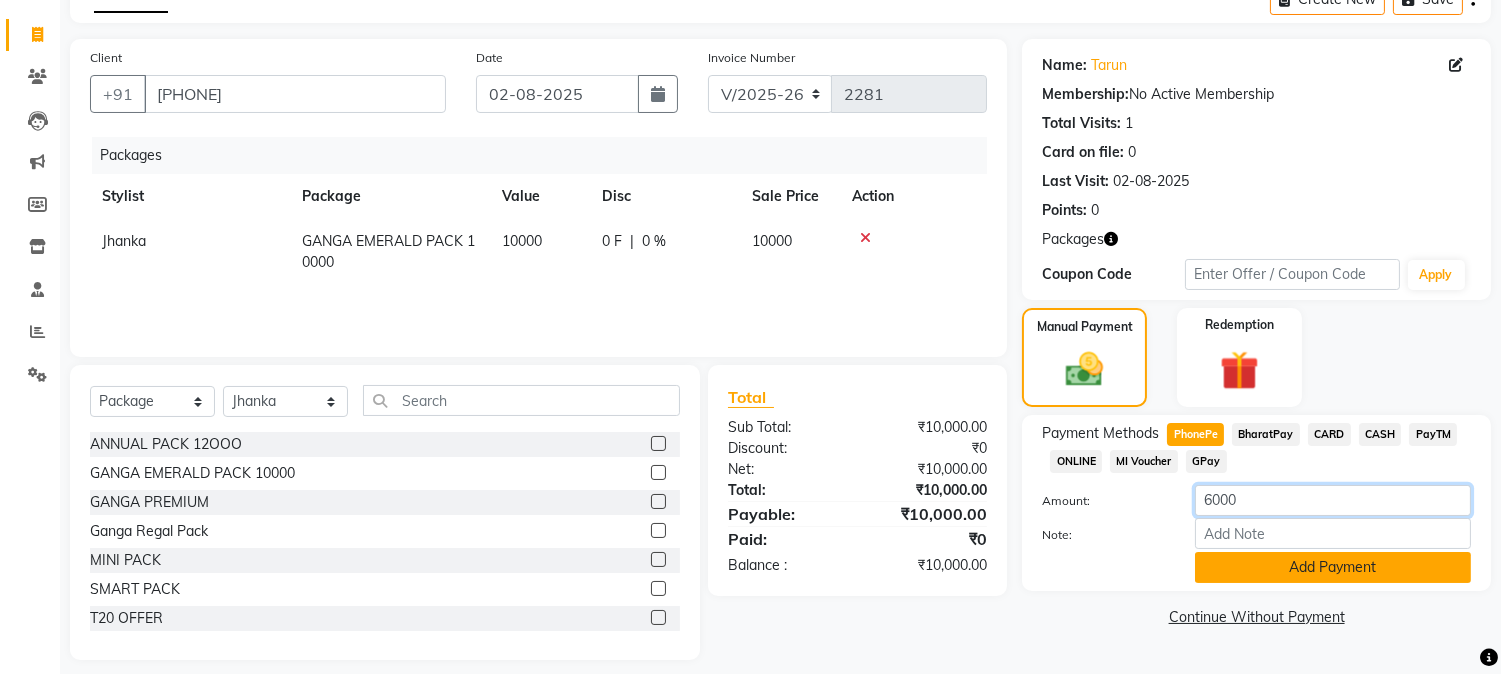 scroll, scrollTop: 126, scrollLeft: 0, axis: vertical 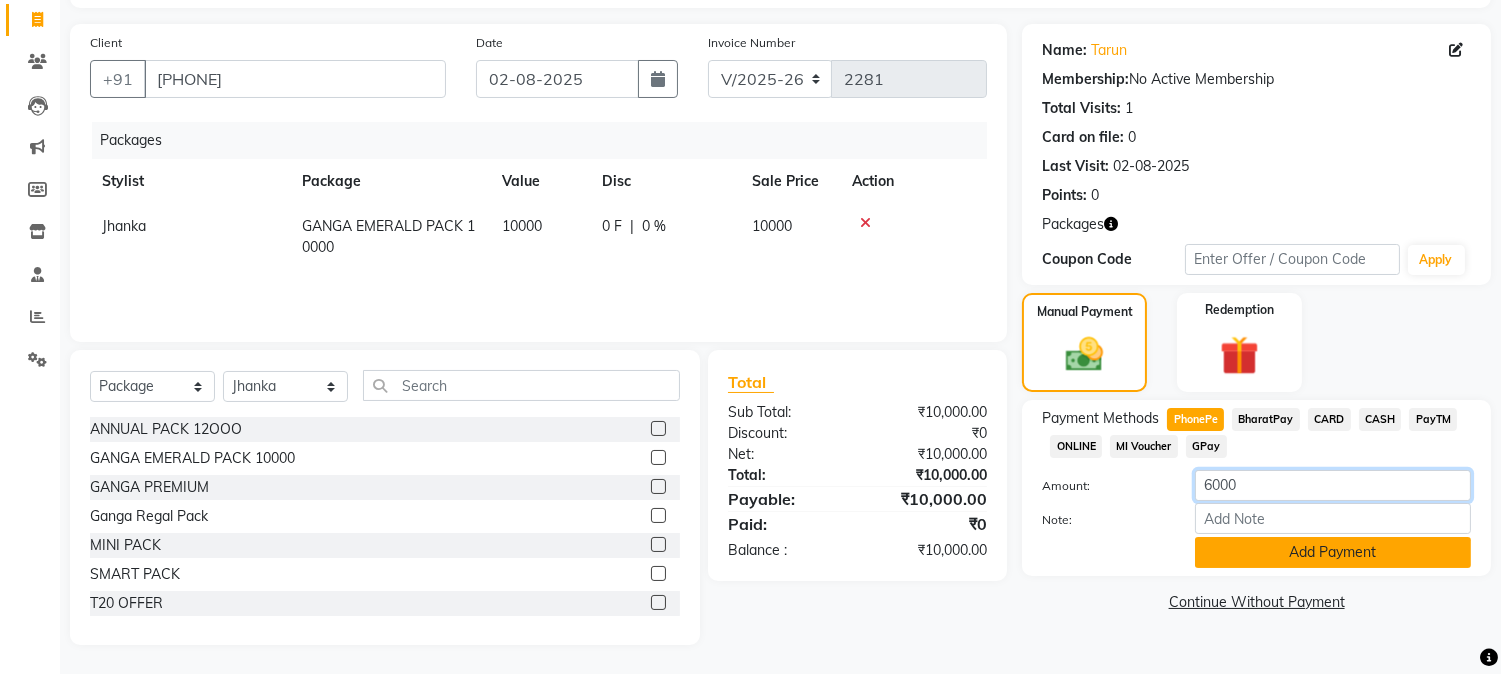 type on "6000" 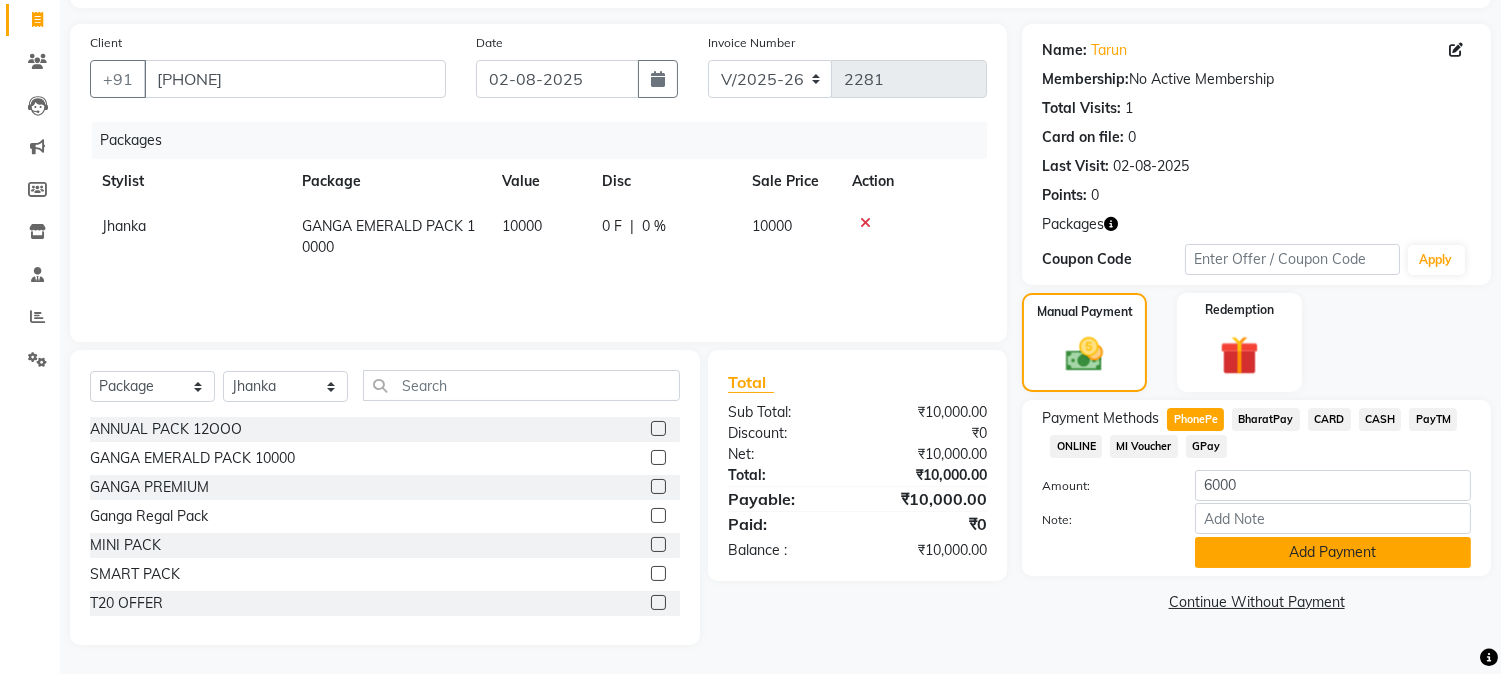 click on "Add Payment" 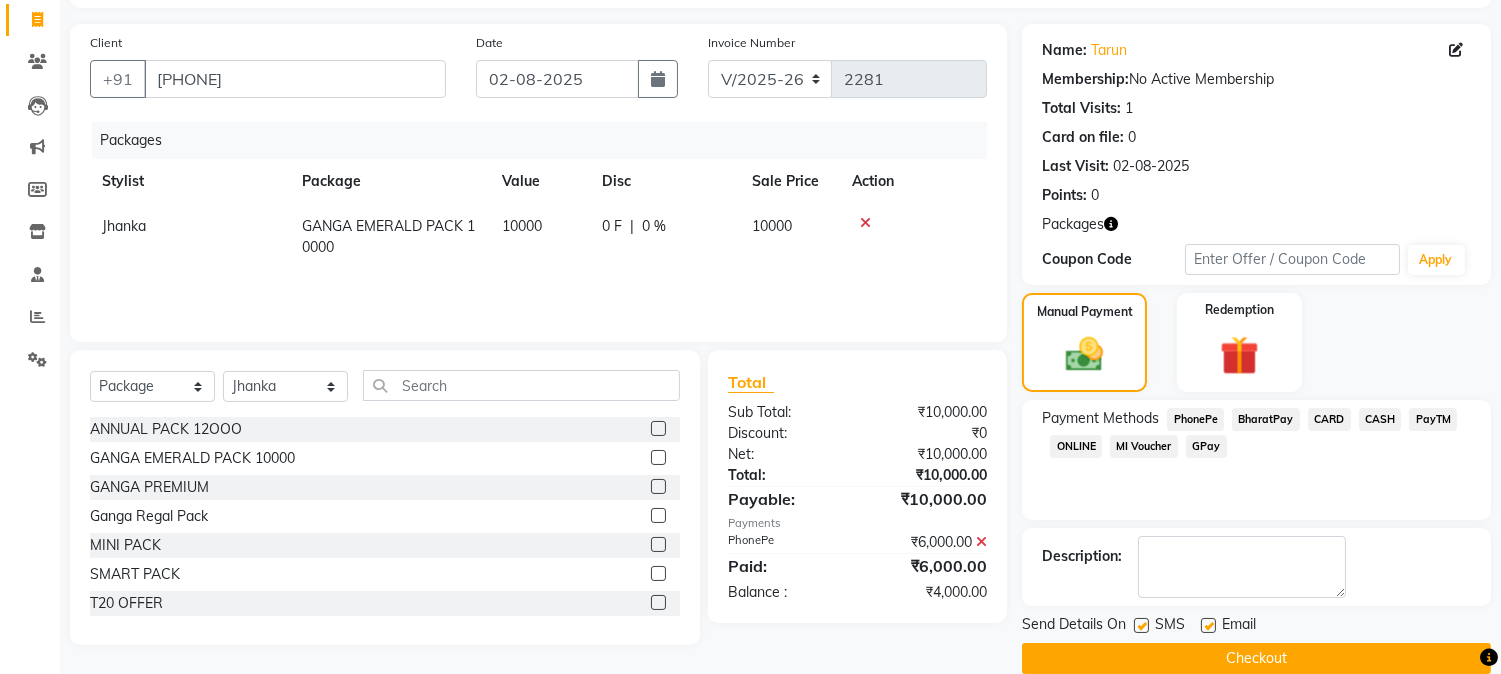 scroll, scrollTop: 155, scrollLeft: 0, axis: vertical 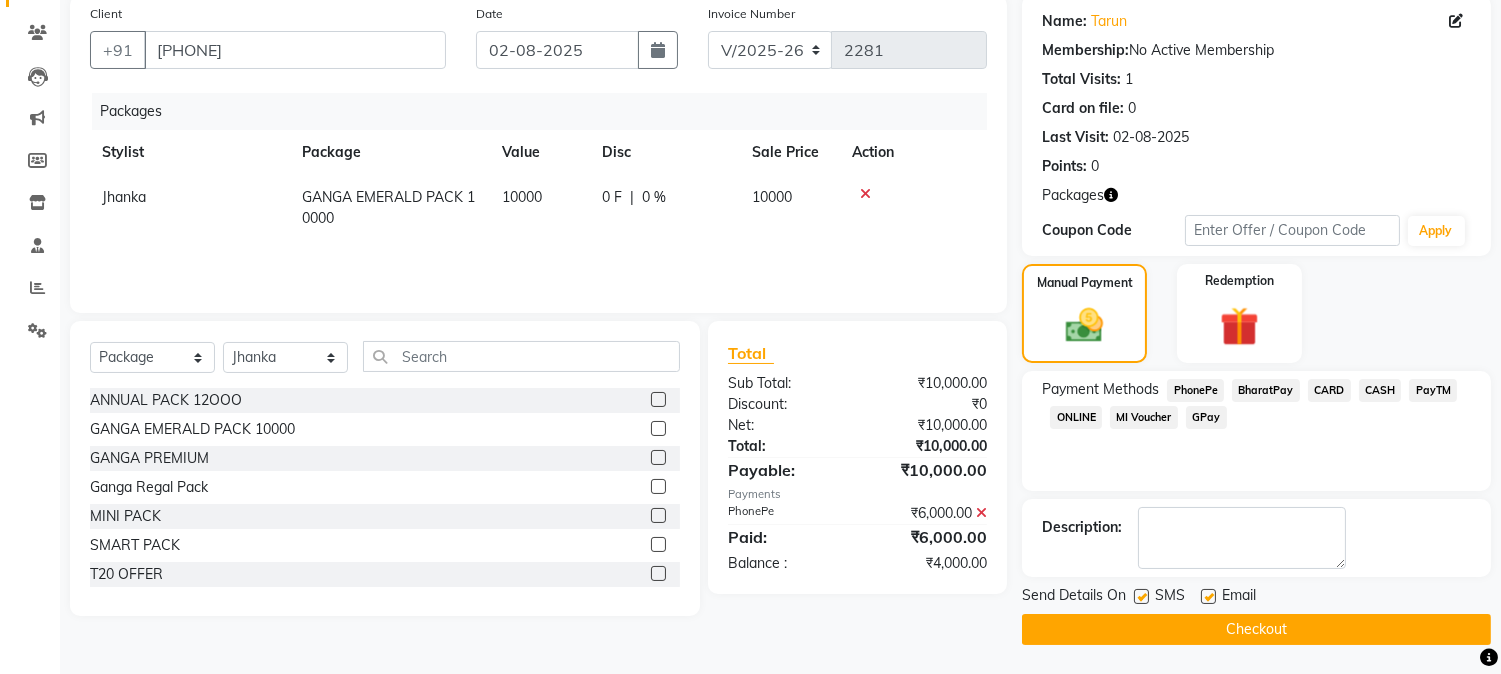 click on "Checkout" 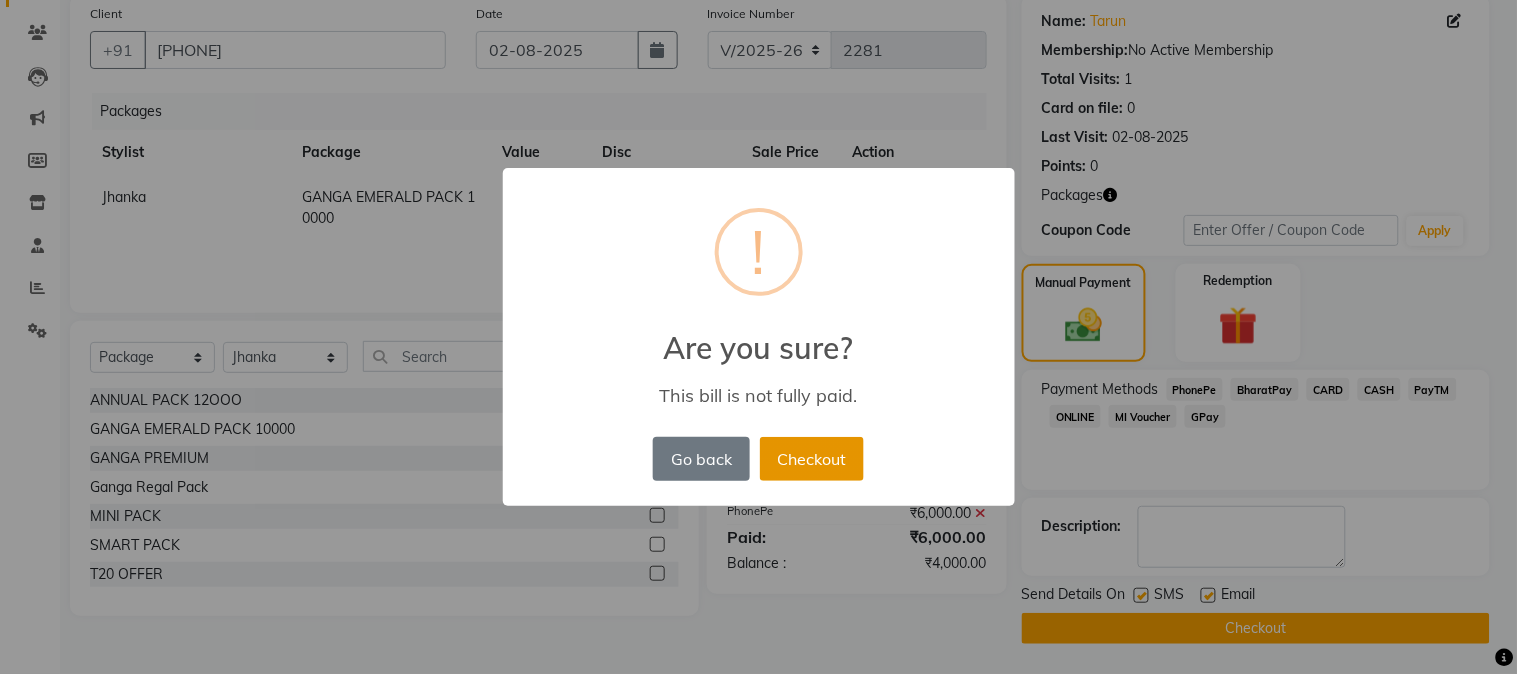 click on "Checkout" at bounding box center [812, 459] 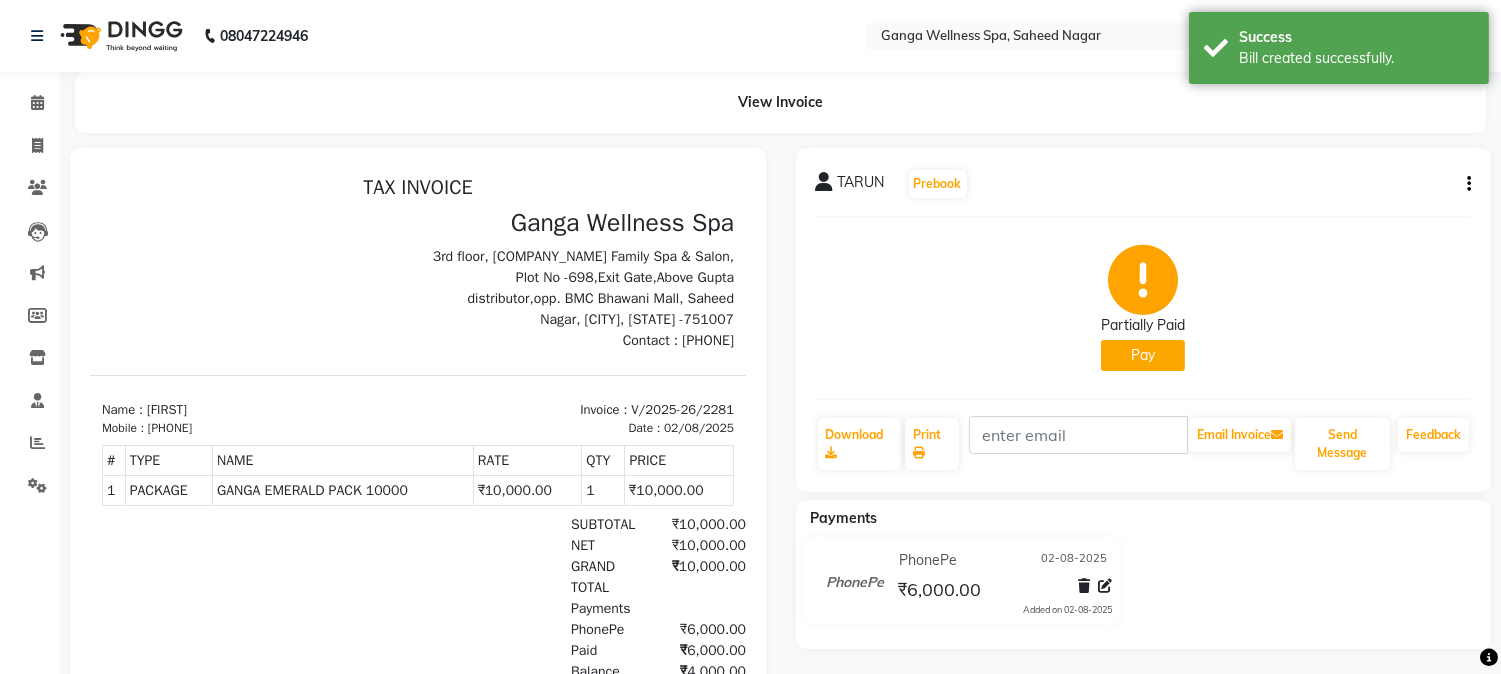 scroll, scrollTop: 0, scrollLeft: 0, axis: both 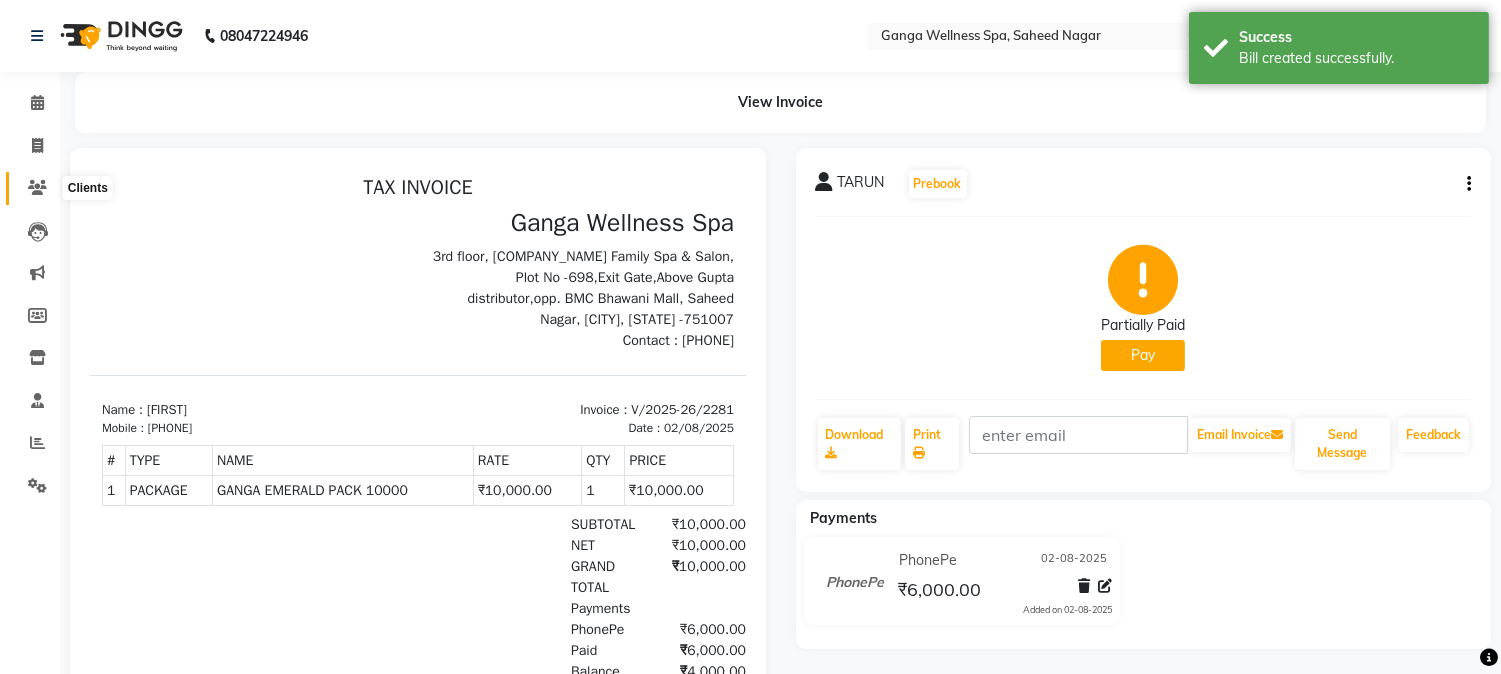 click 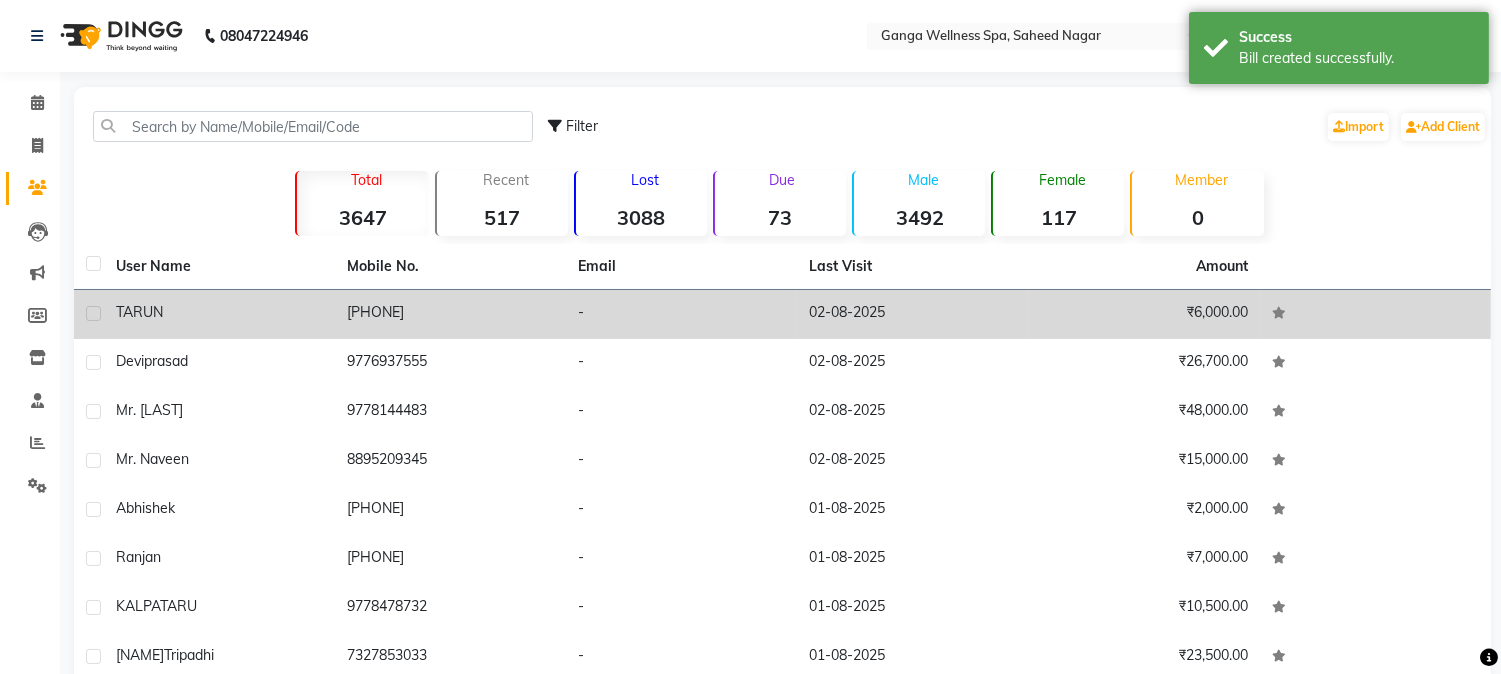 click on "[PHONE]" 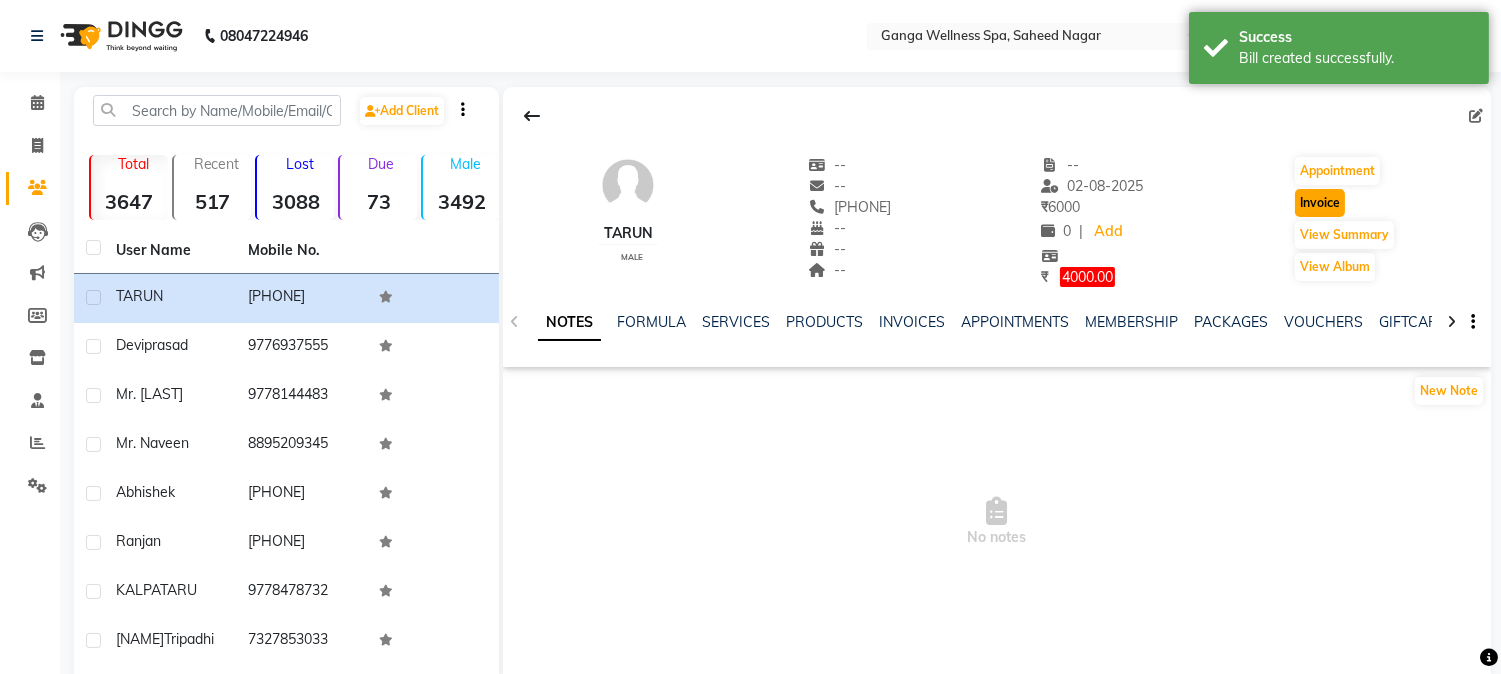 click on "Invoice" 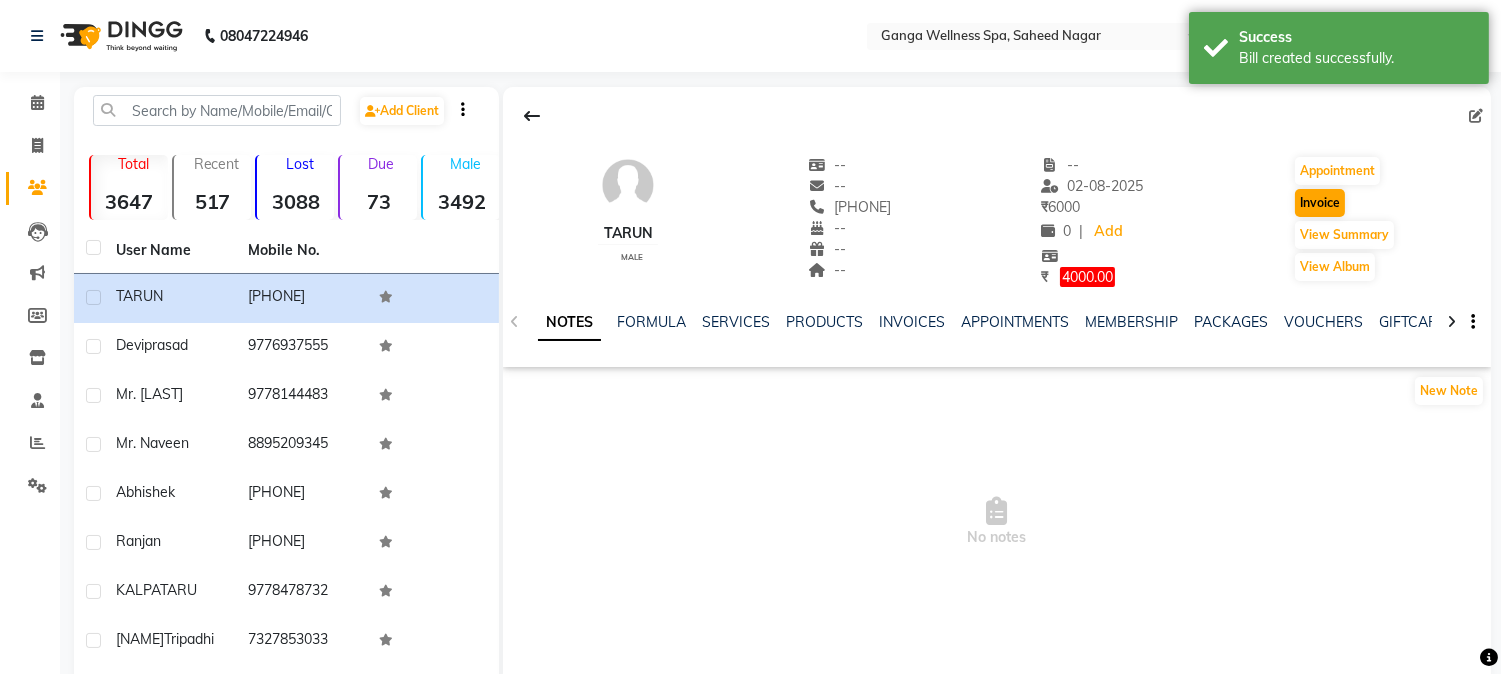 select on "service" 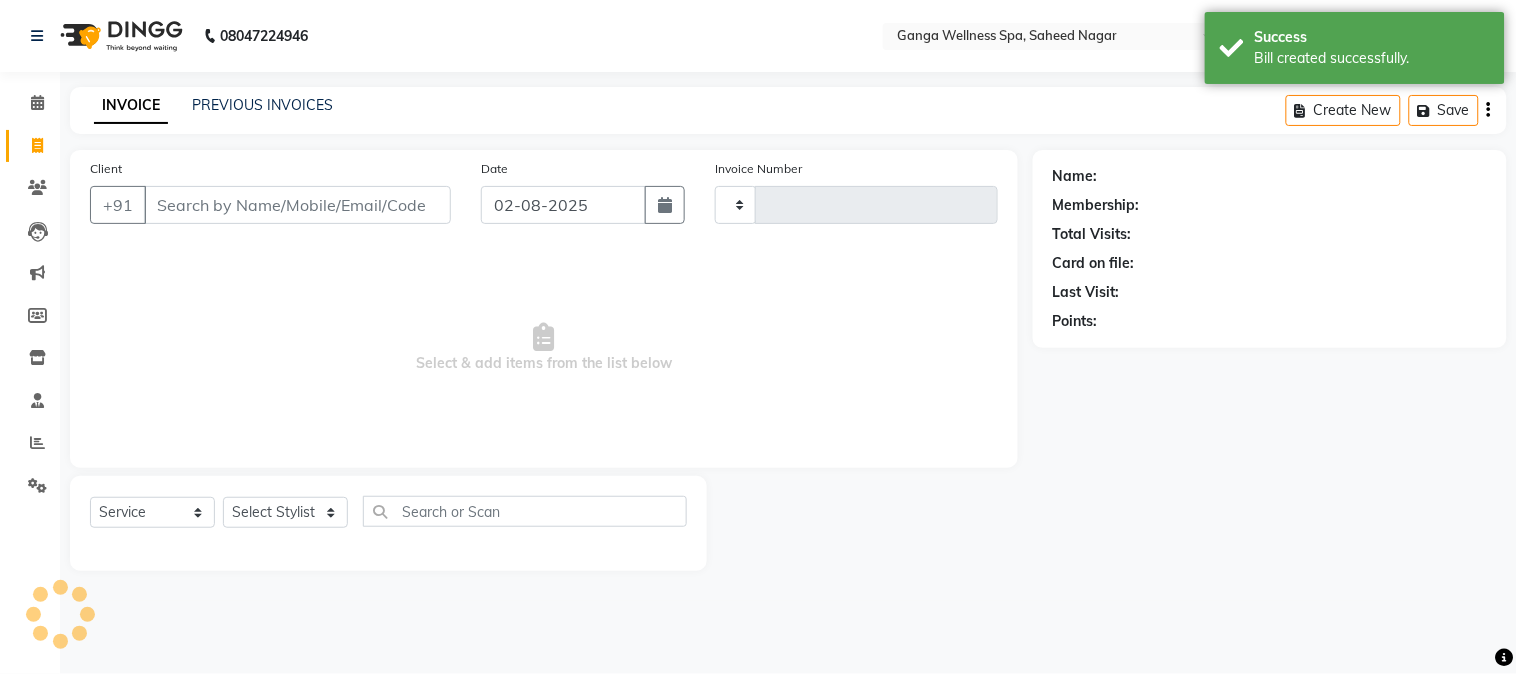 type on "2282" 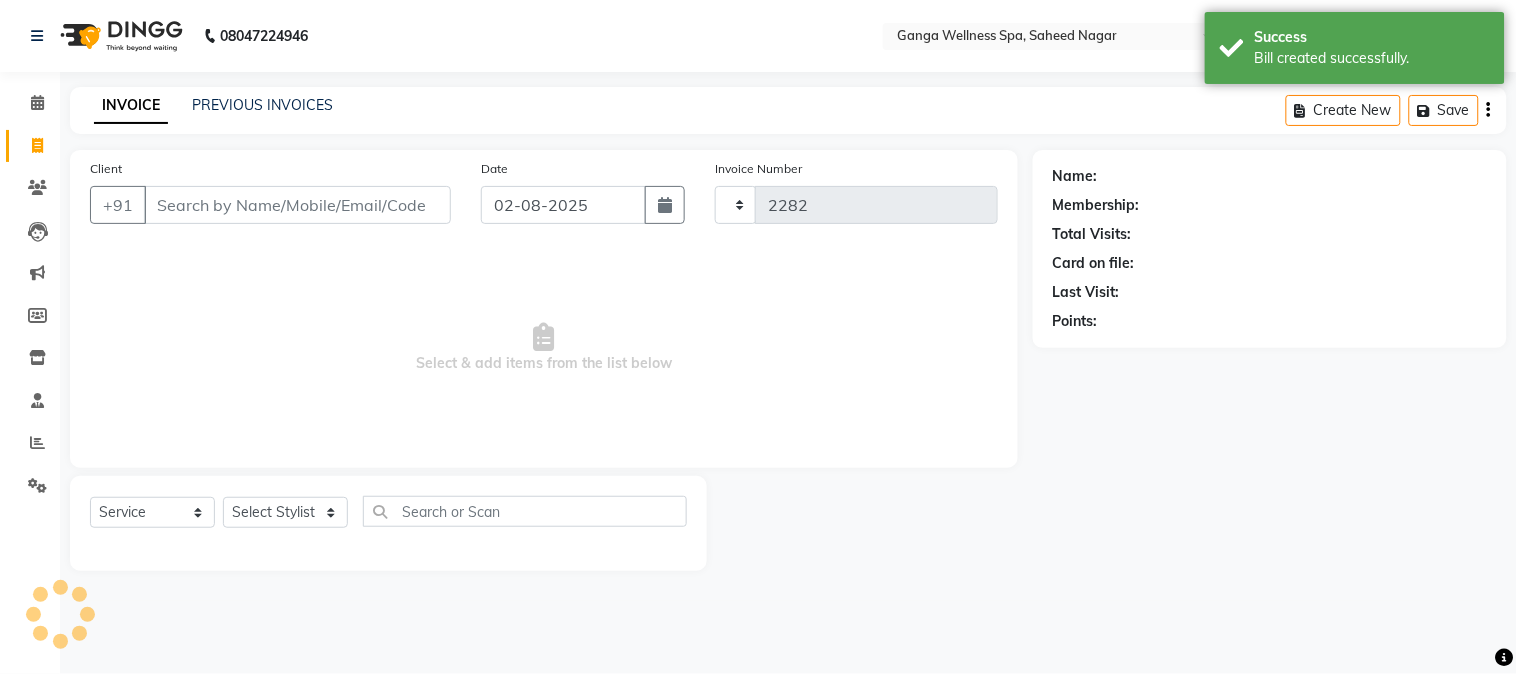 select on "762" 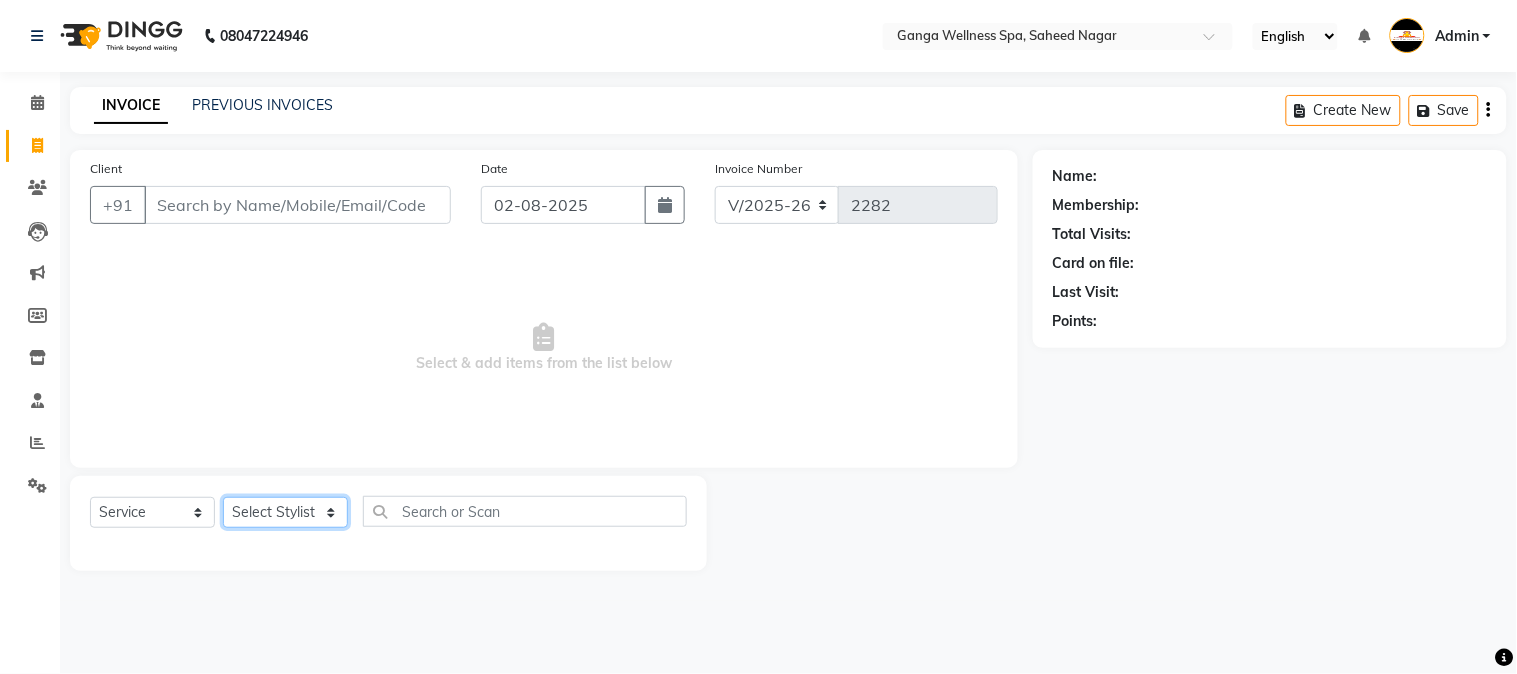 click on "Select Stylist" 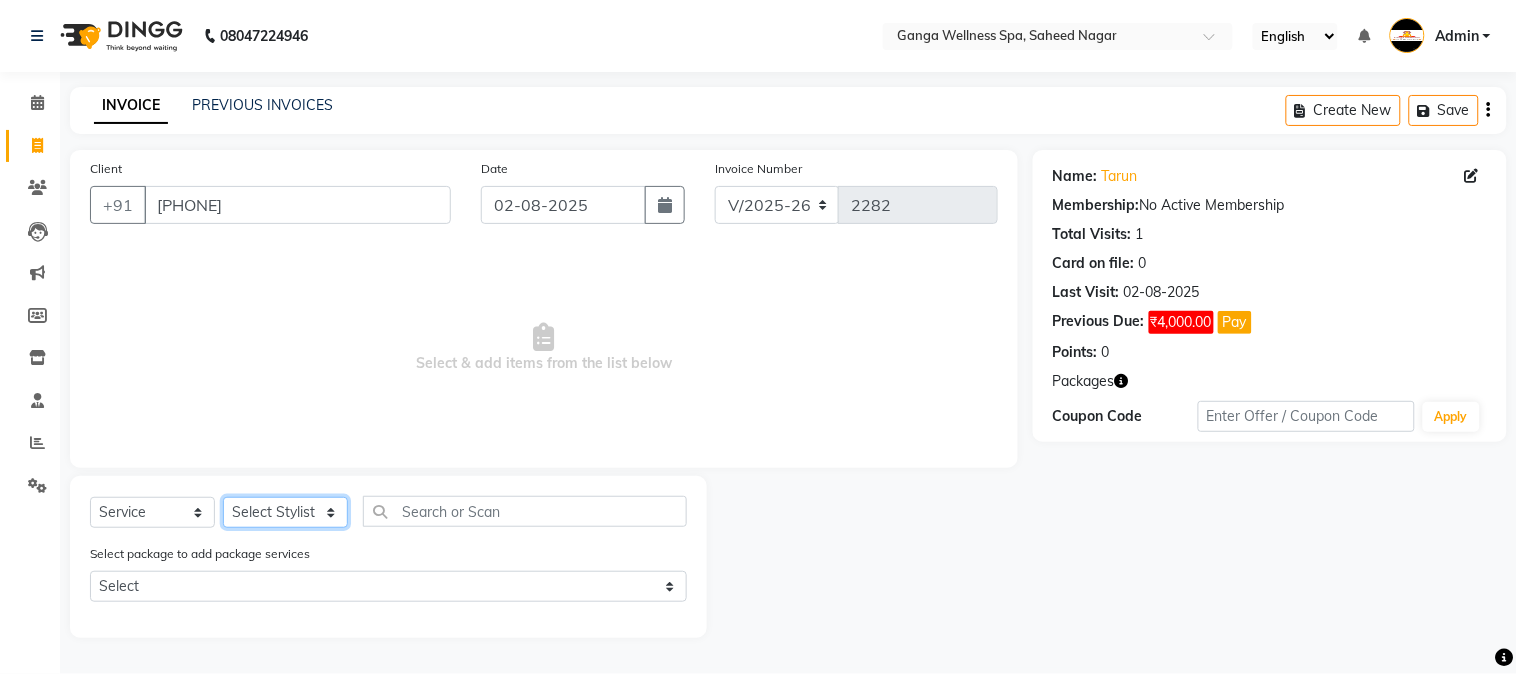 select on "70875" 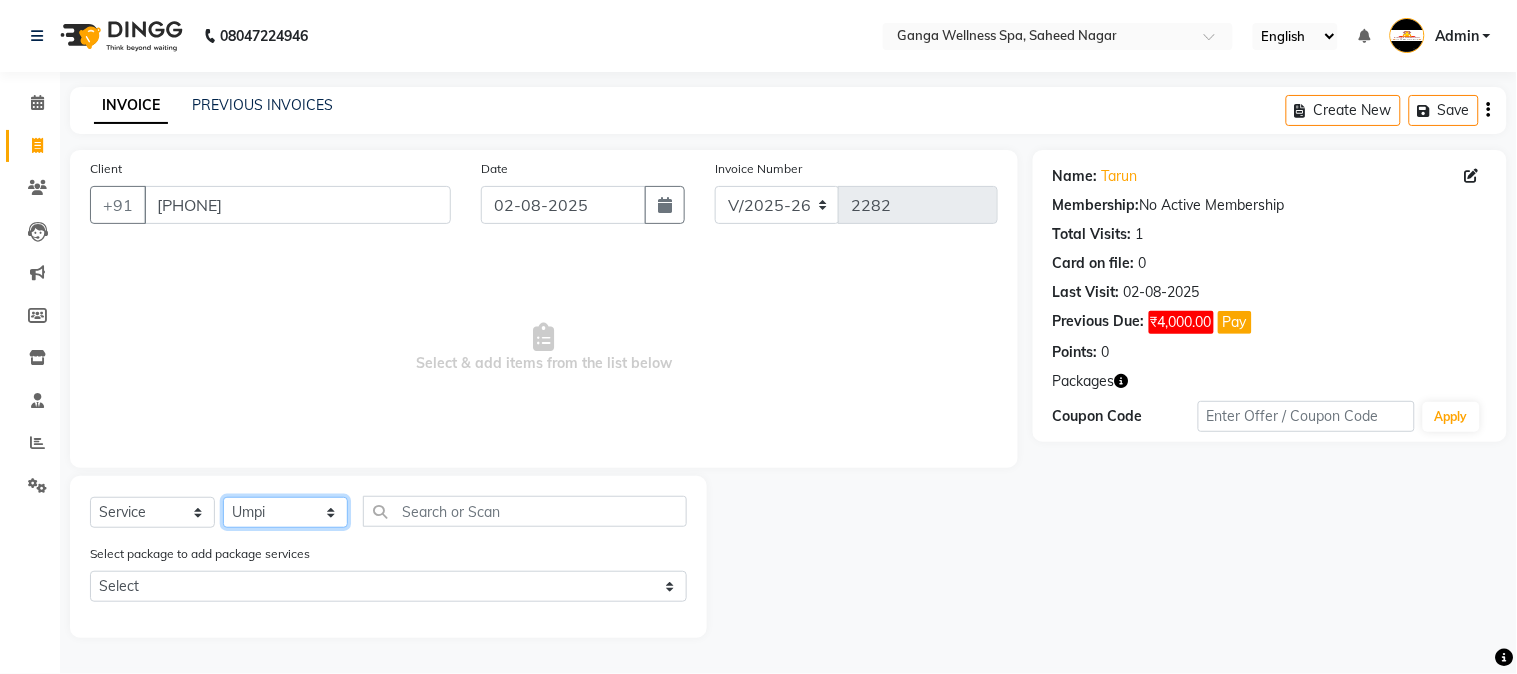 click on "Select Stylist Abhi akhil Alexa AMMY AMMY Annie anya APPI Arohi  Ayen BANCHI Bina Bina CJ CRP 1 Daina ELINA ferjana G1 G1 ONE PLUS  G1 Salon G2 Helen JEENY Jhanka Jojo Kana KEMPI KEMPI Kim krishna KTI Lili Rout Lily LINDA LIZA Martha  MELODY MERRY  minu Moon nancy Noiny pinkey Pradeep Prity  Riya ROOZ  Sony steffy SUCHI  Surren Sir Sushree Swapna Umpi upashana Zouli" 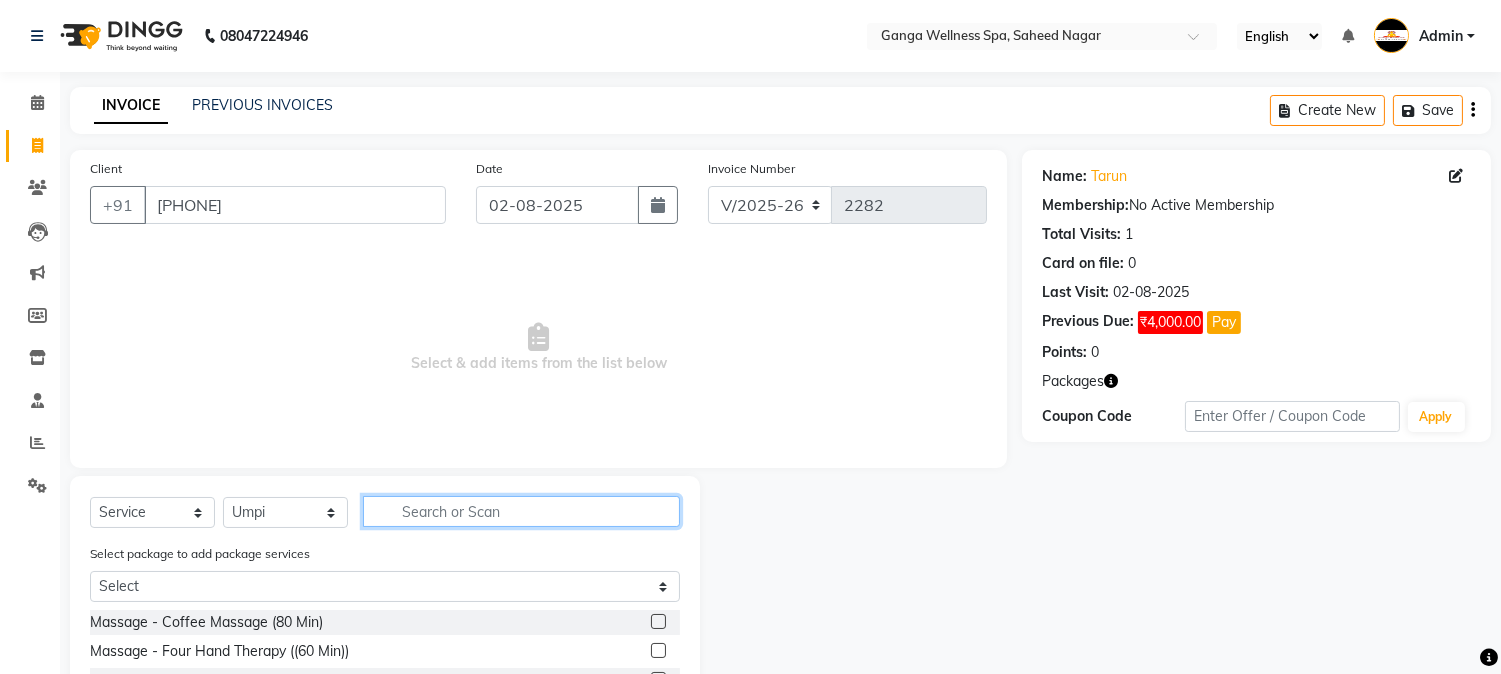 click 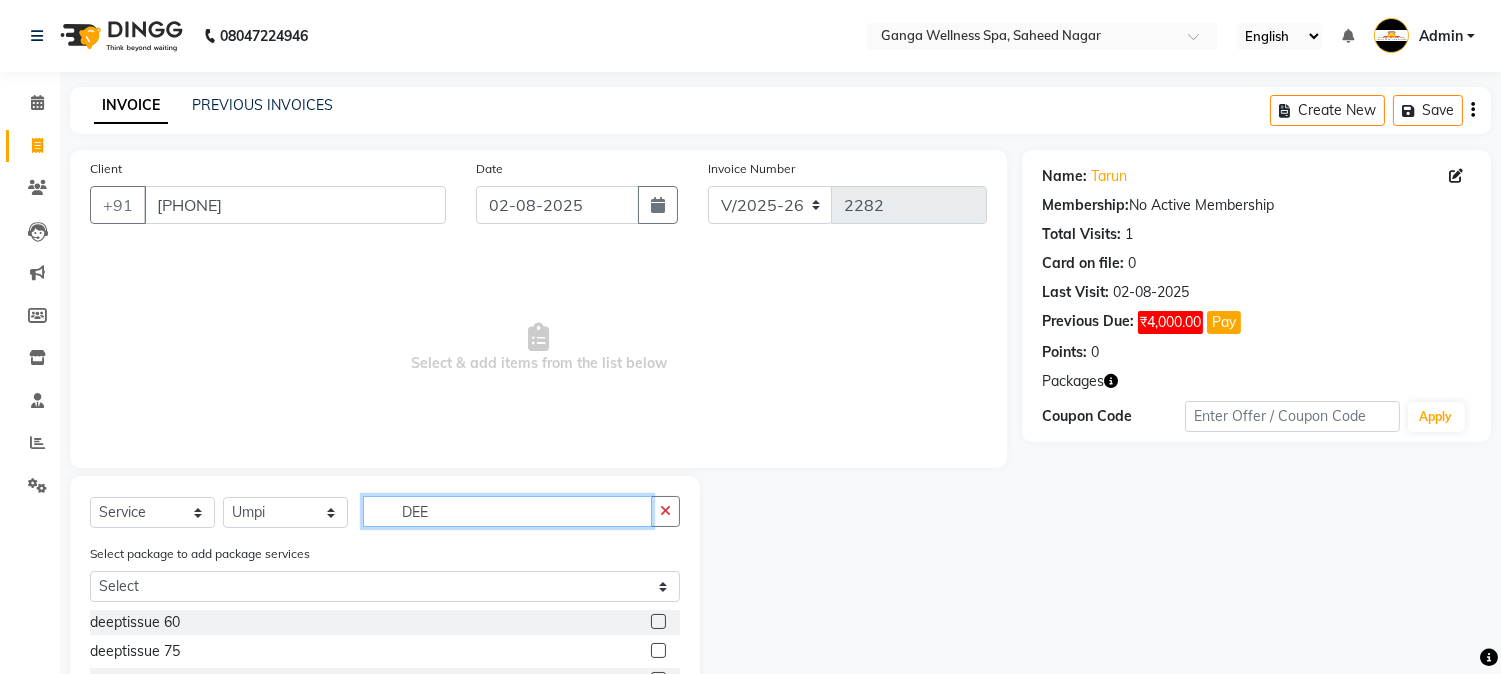 scroll, scrollTop: 167, scrollLeft: 0, axis: vertical 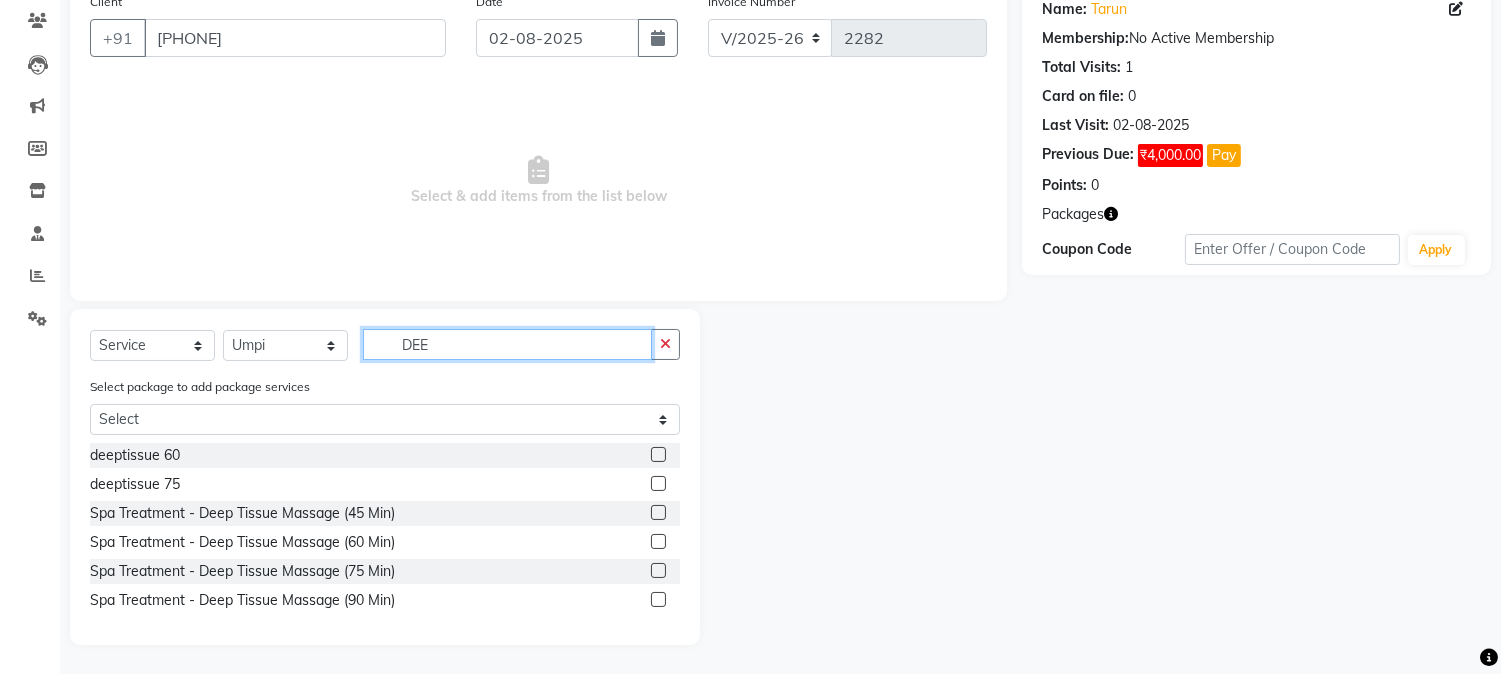 type on "DEE" 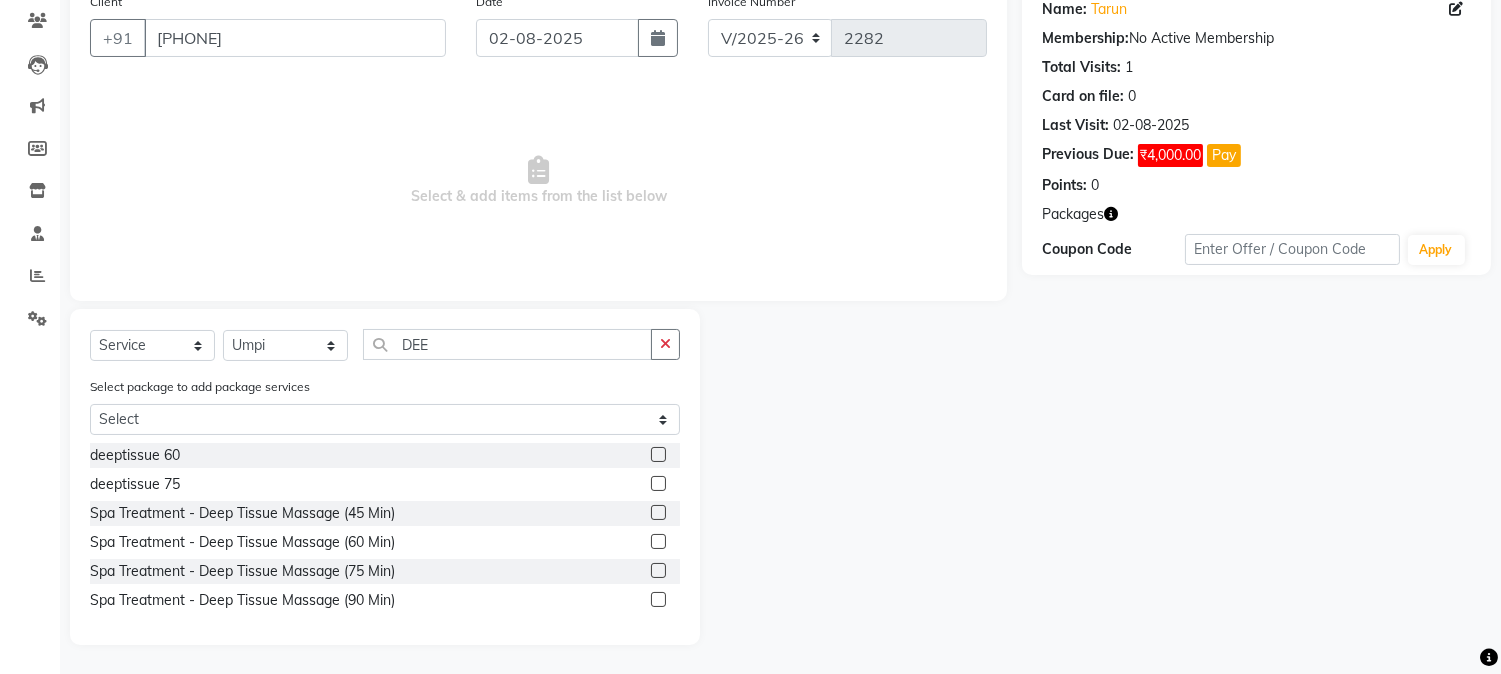 click 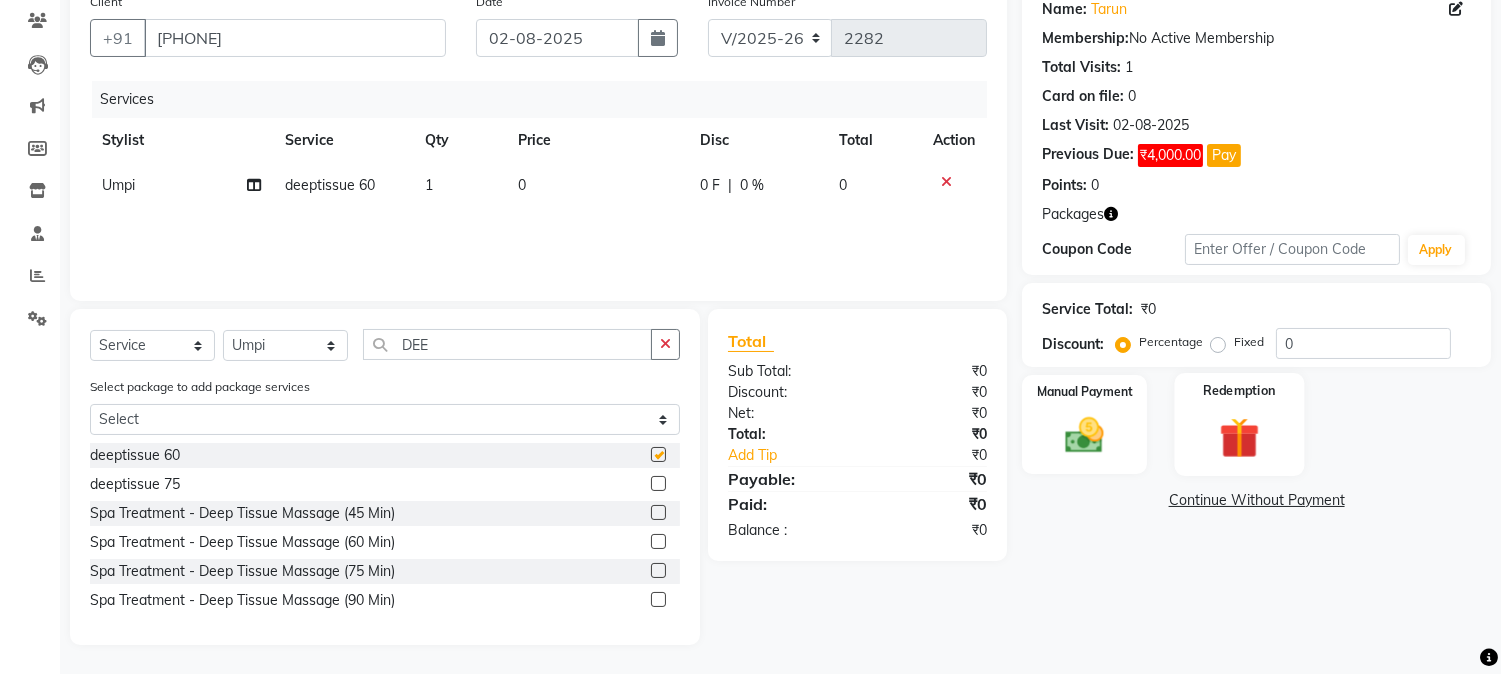 checkbox on "false" 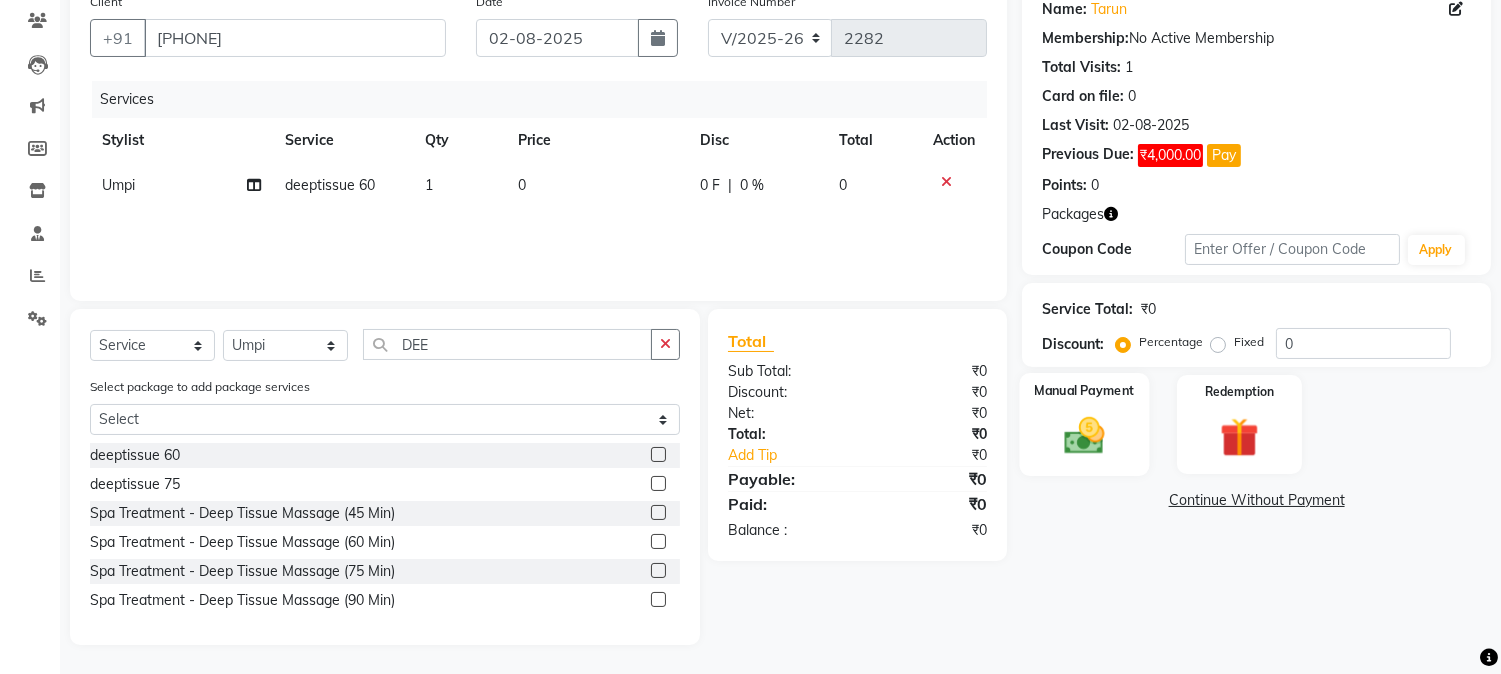 click 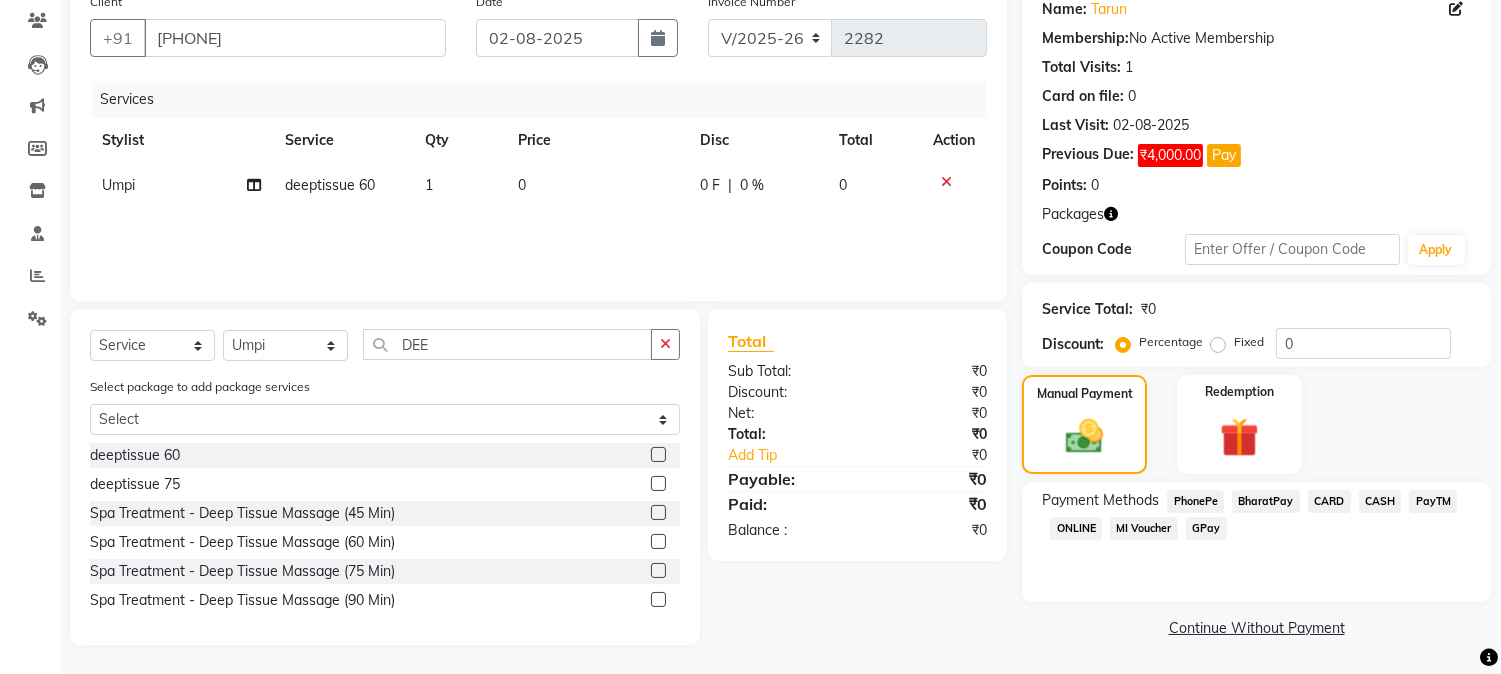 click on "PhonePe" 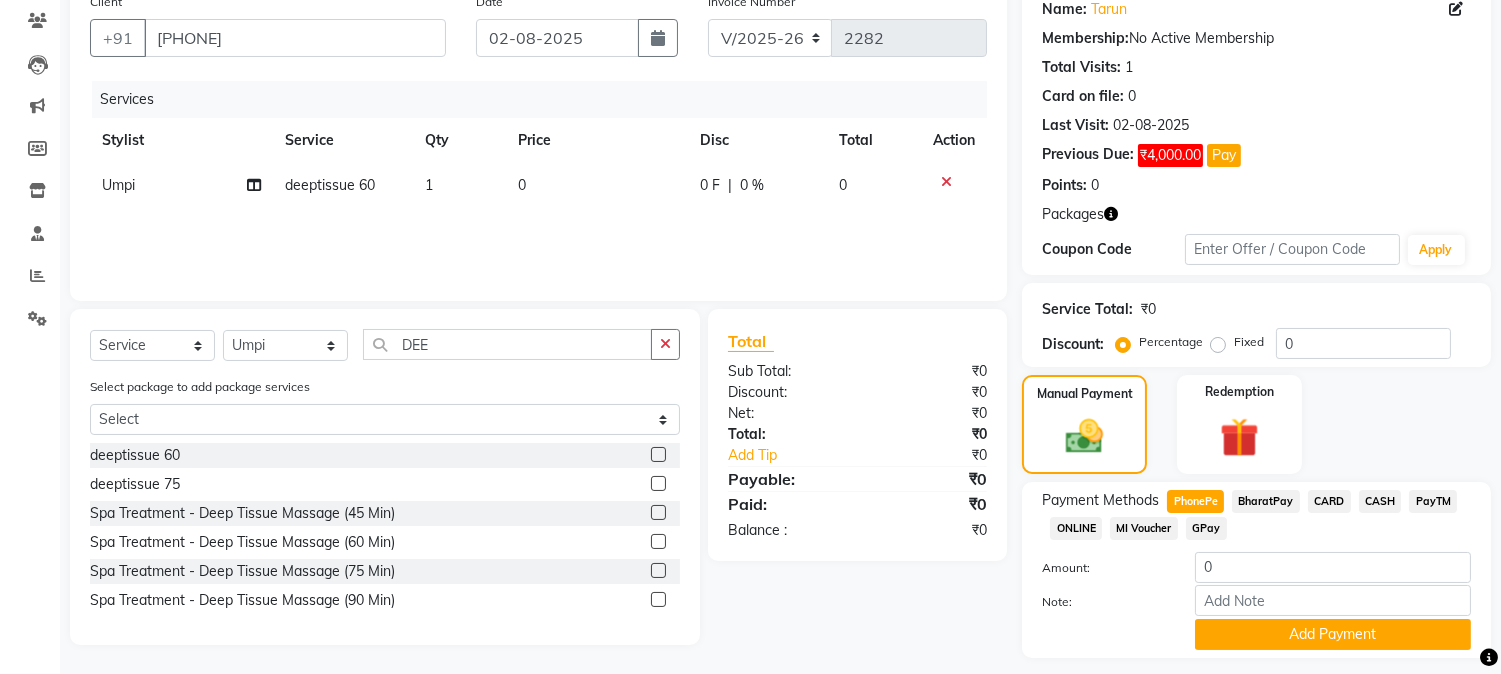 click on "PhonePe" 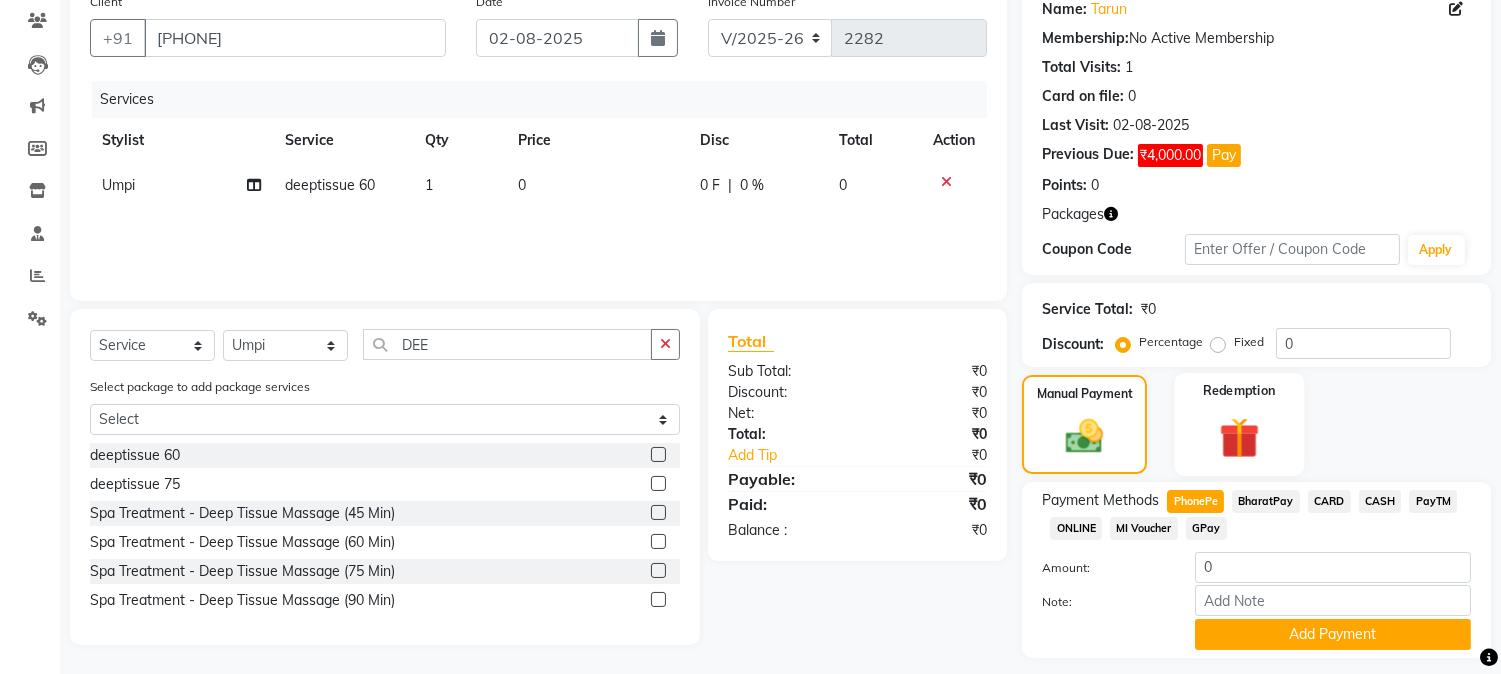 click 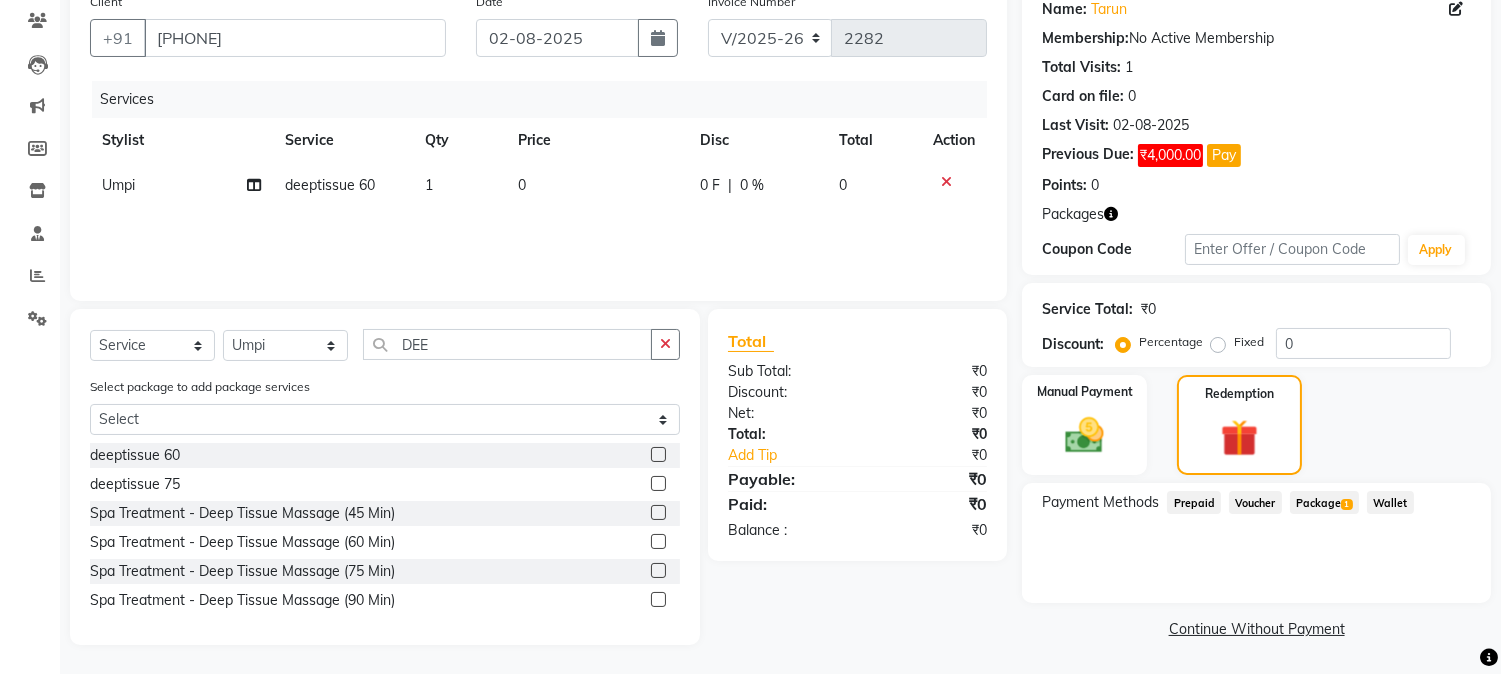 click on "Package  1" 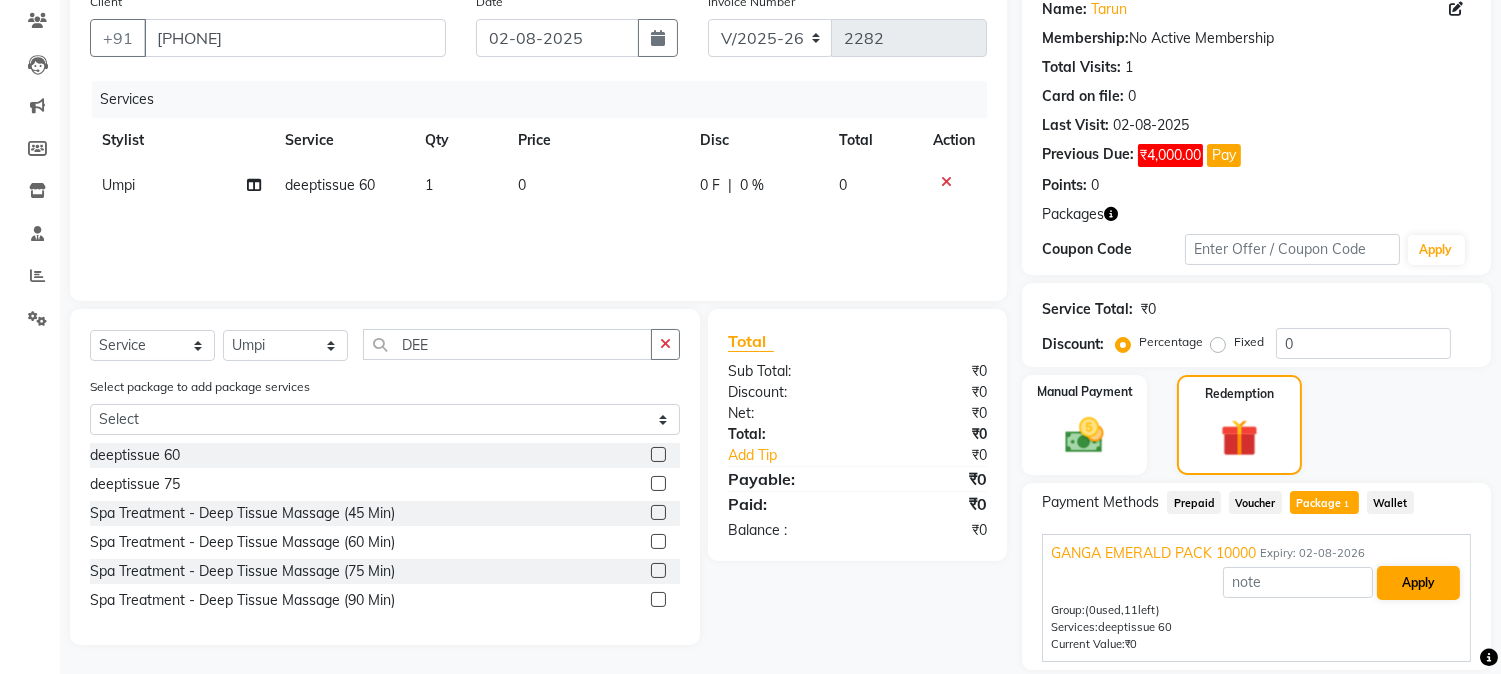 scroll, scrollTop: 232, scrollLeft: 0, axis: vertical 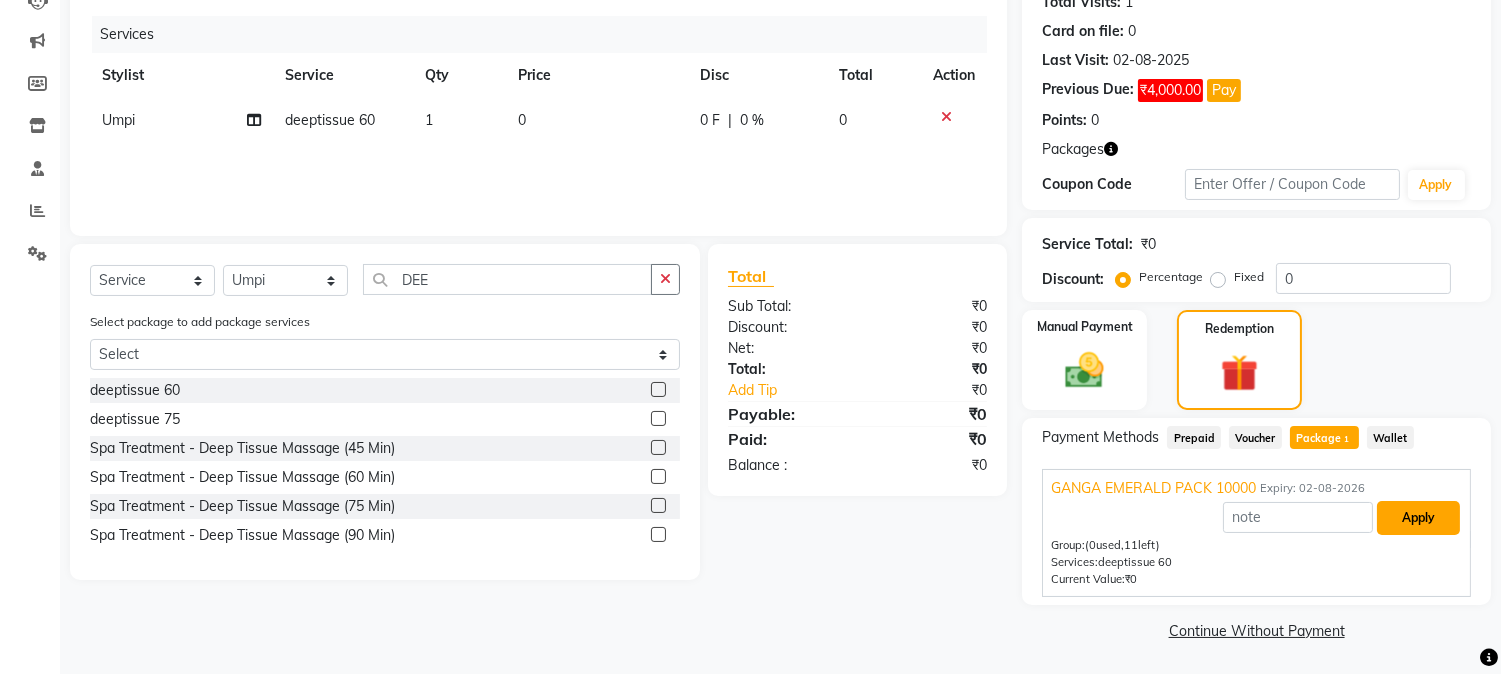 click on "Apply" at bounding box center [1418, 518] 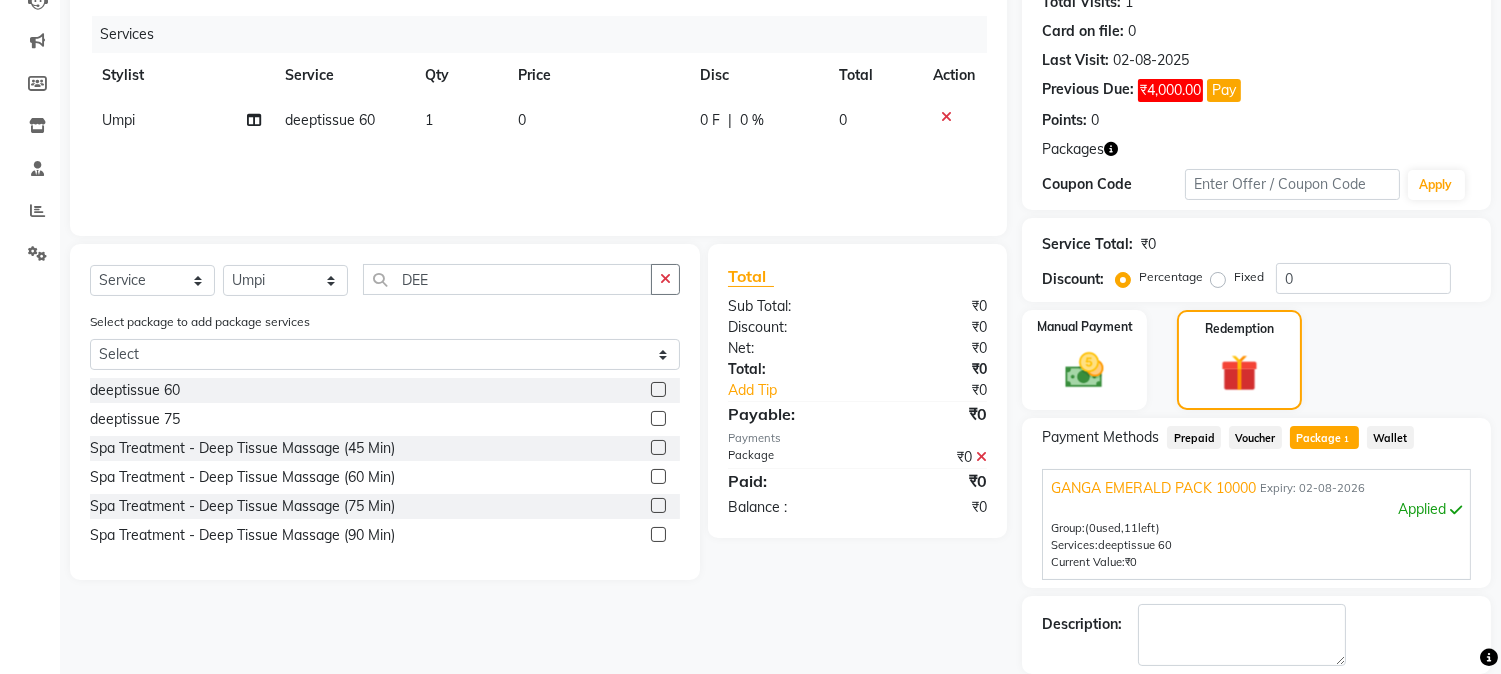scroll, scrollTop: 328, scrollLeft: 0, axis: vertical 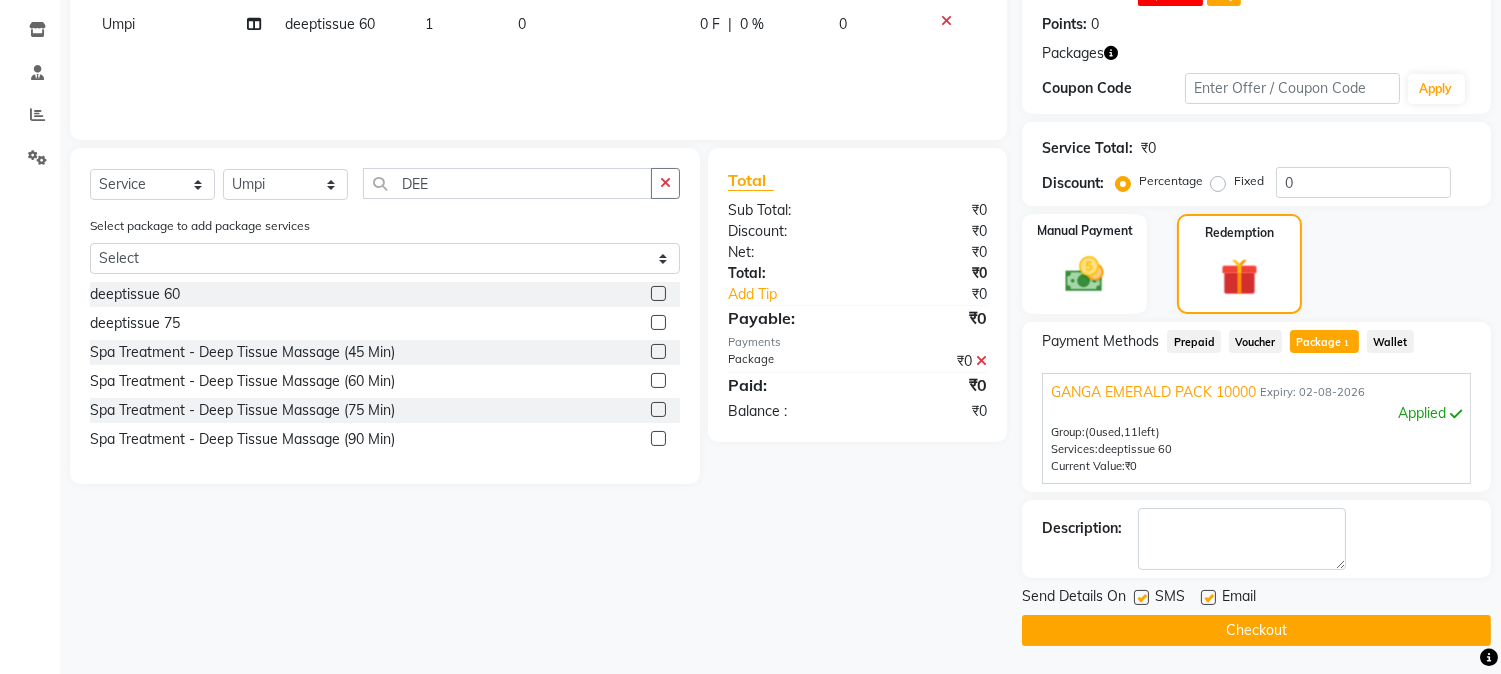 click on "Checkout" 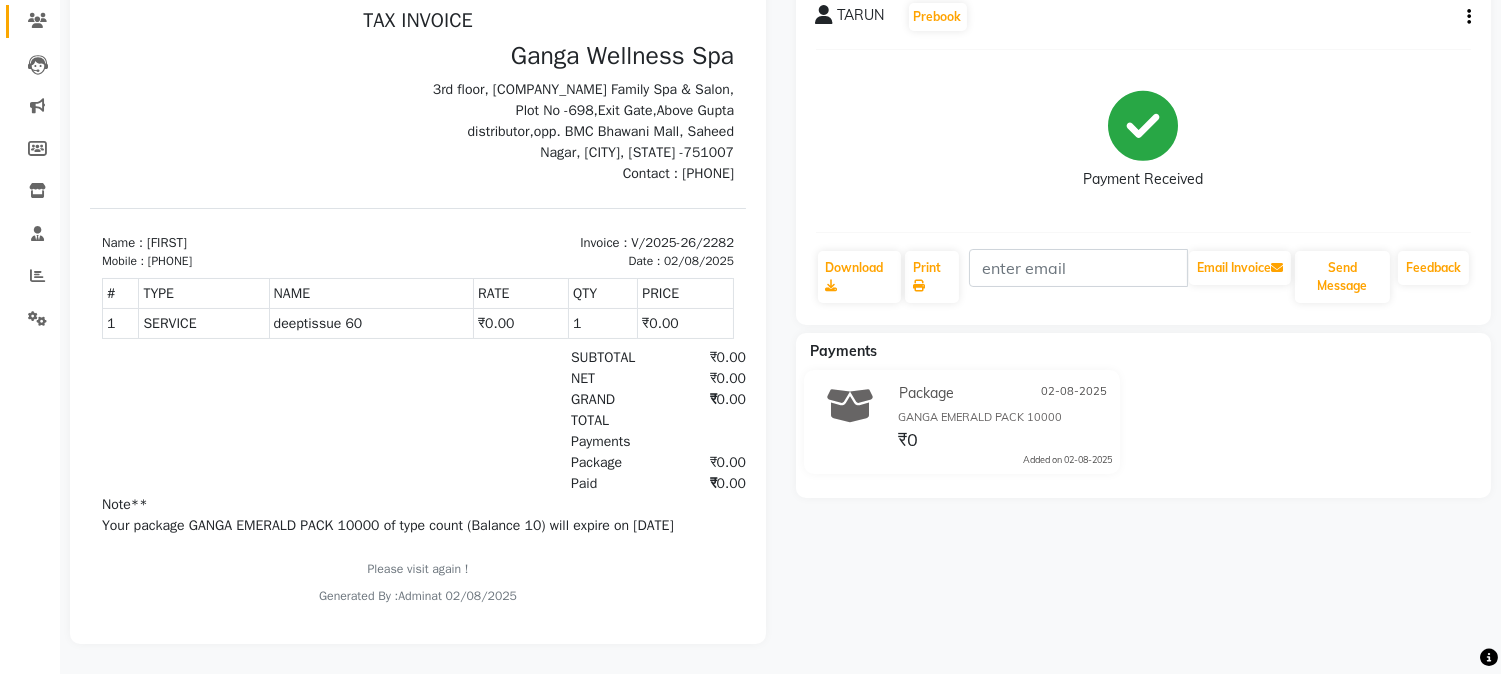 scroll, scrollTop: 0, scrollLeft: 0, axis: both 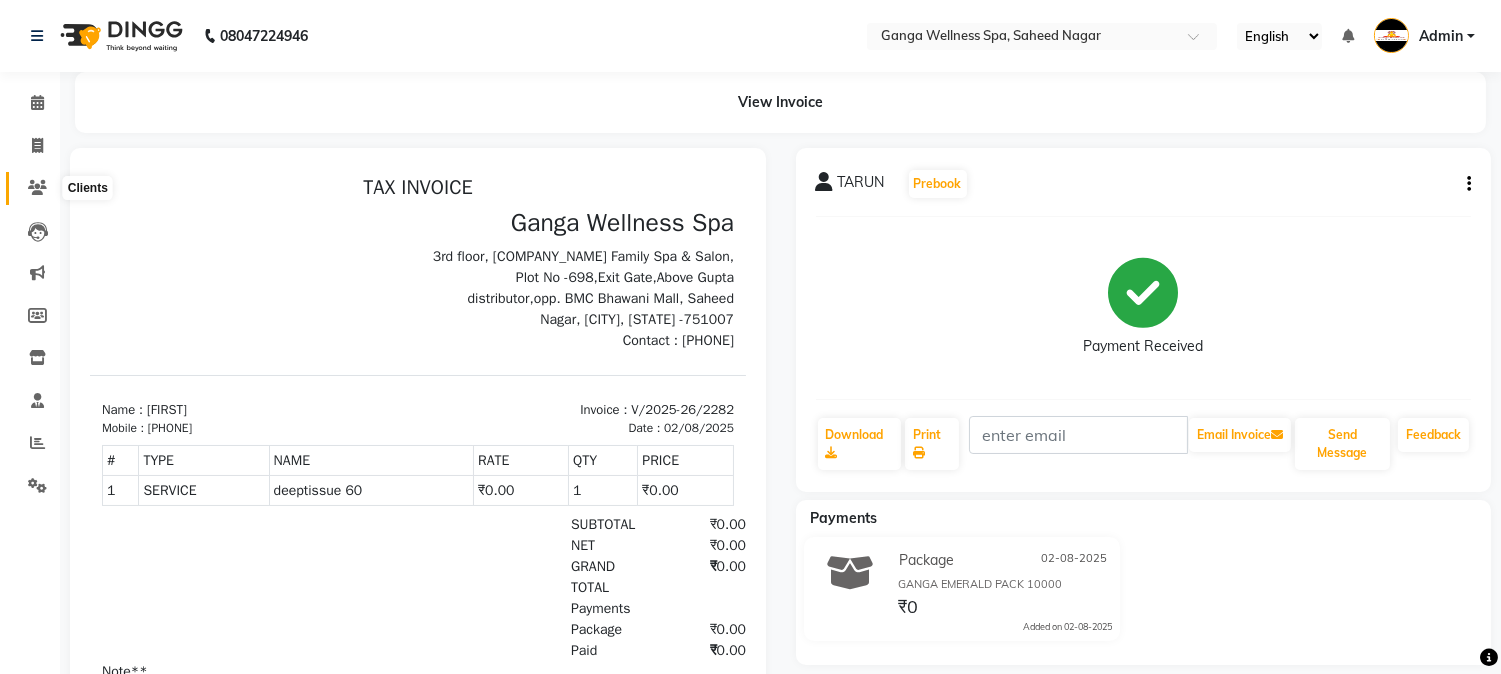 click 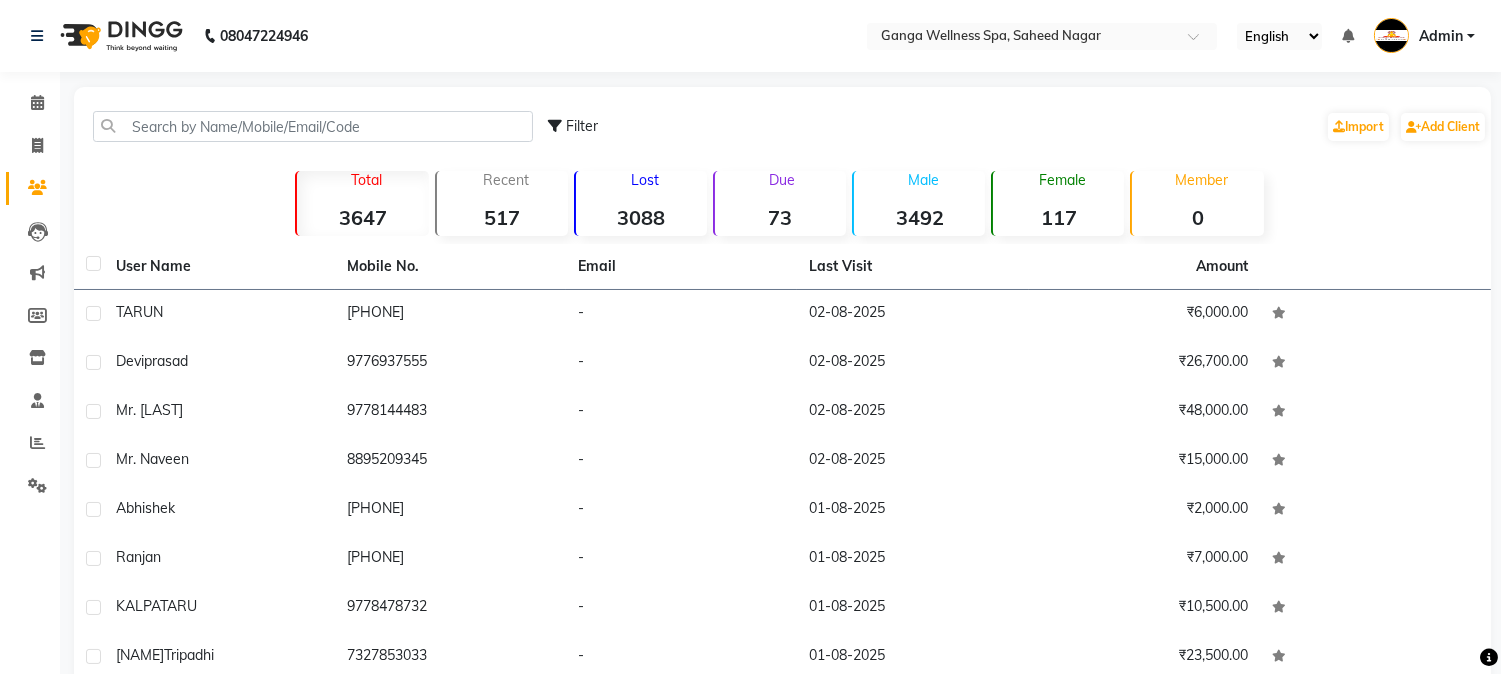 click on "Filter  Import   Add Client" 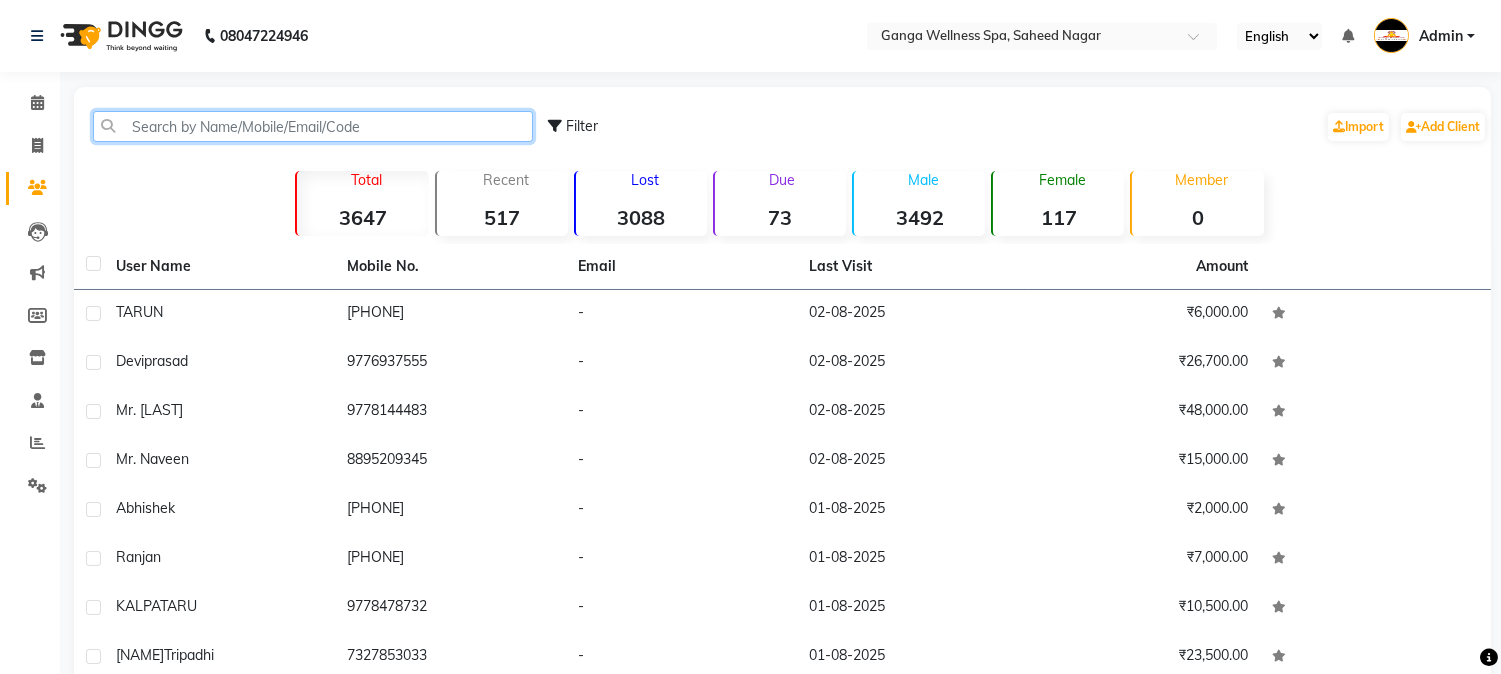 click 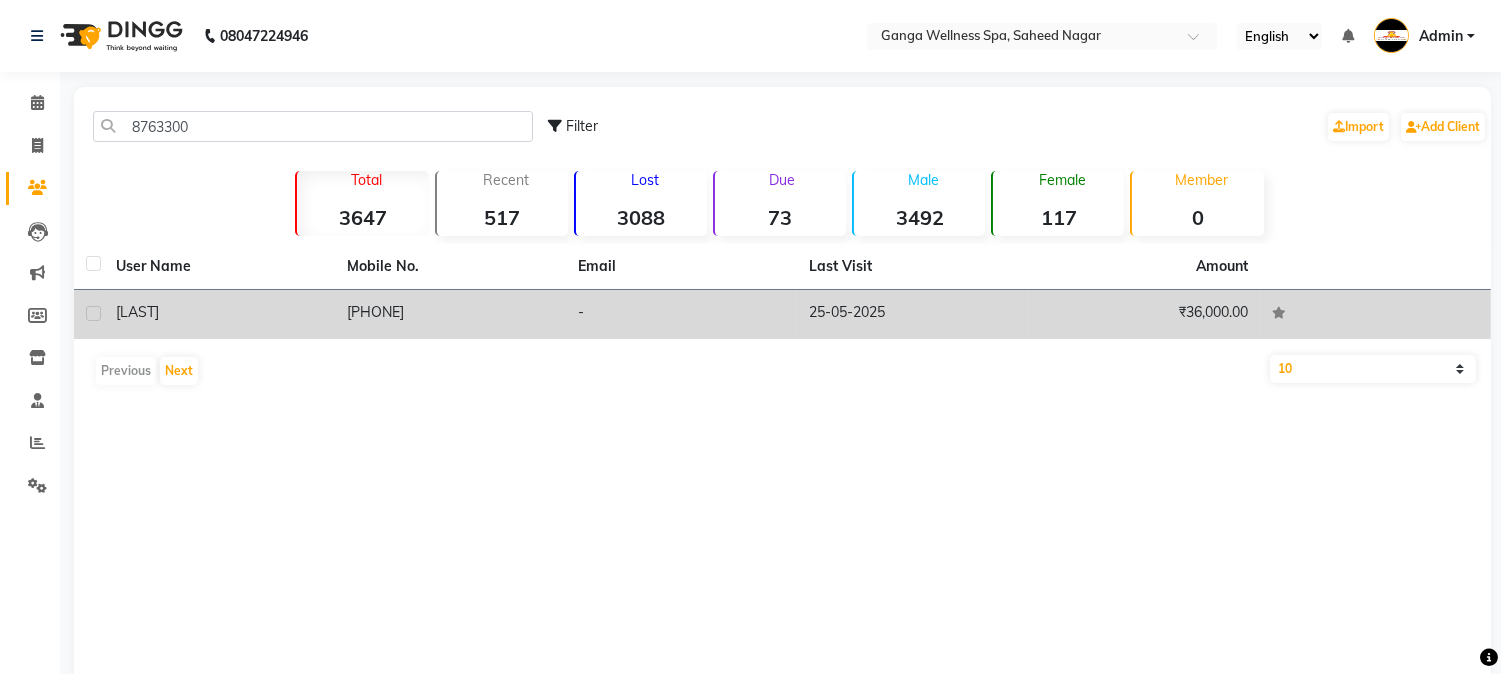 click on "[PHONE]" 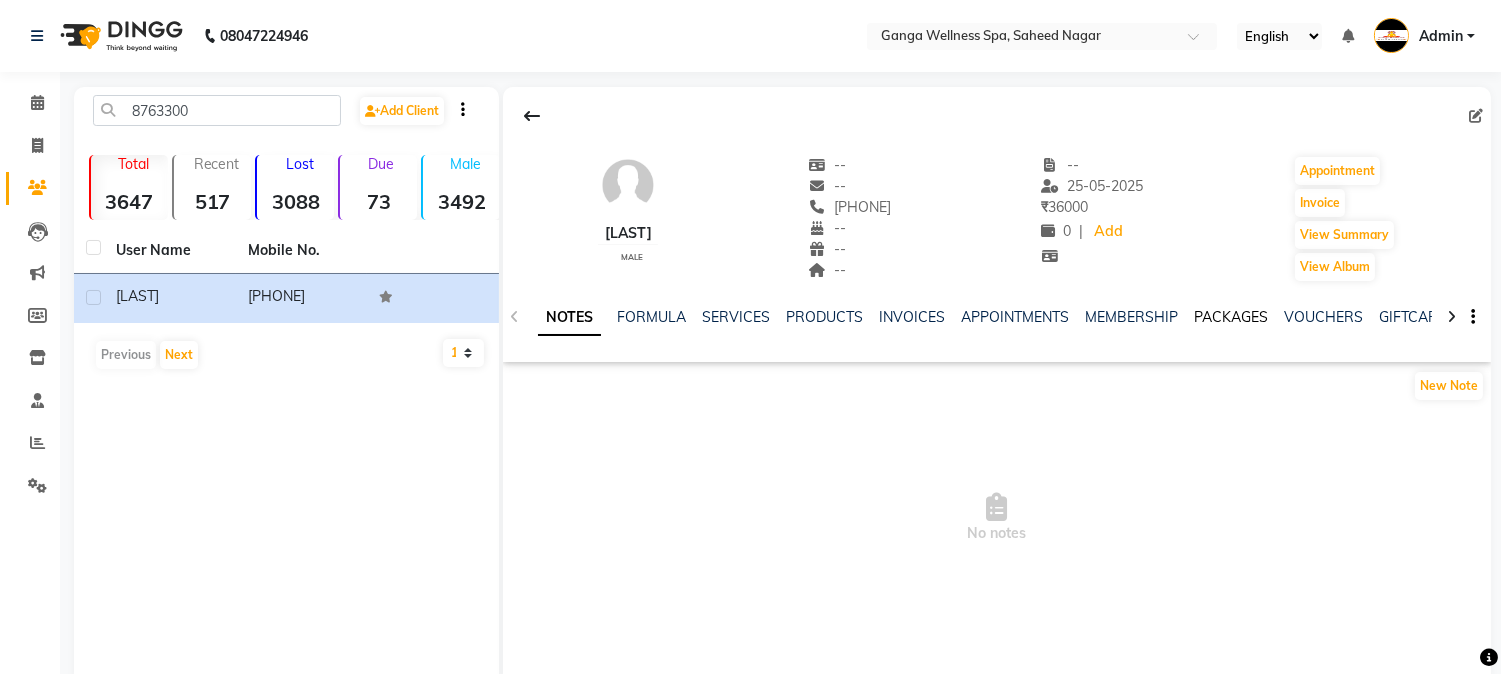 click on "PACKAGES" 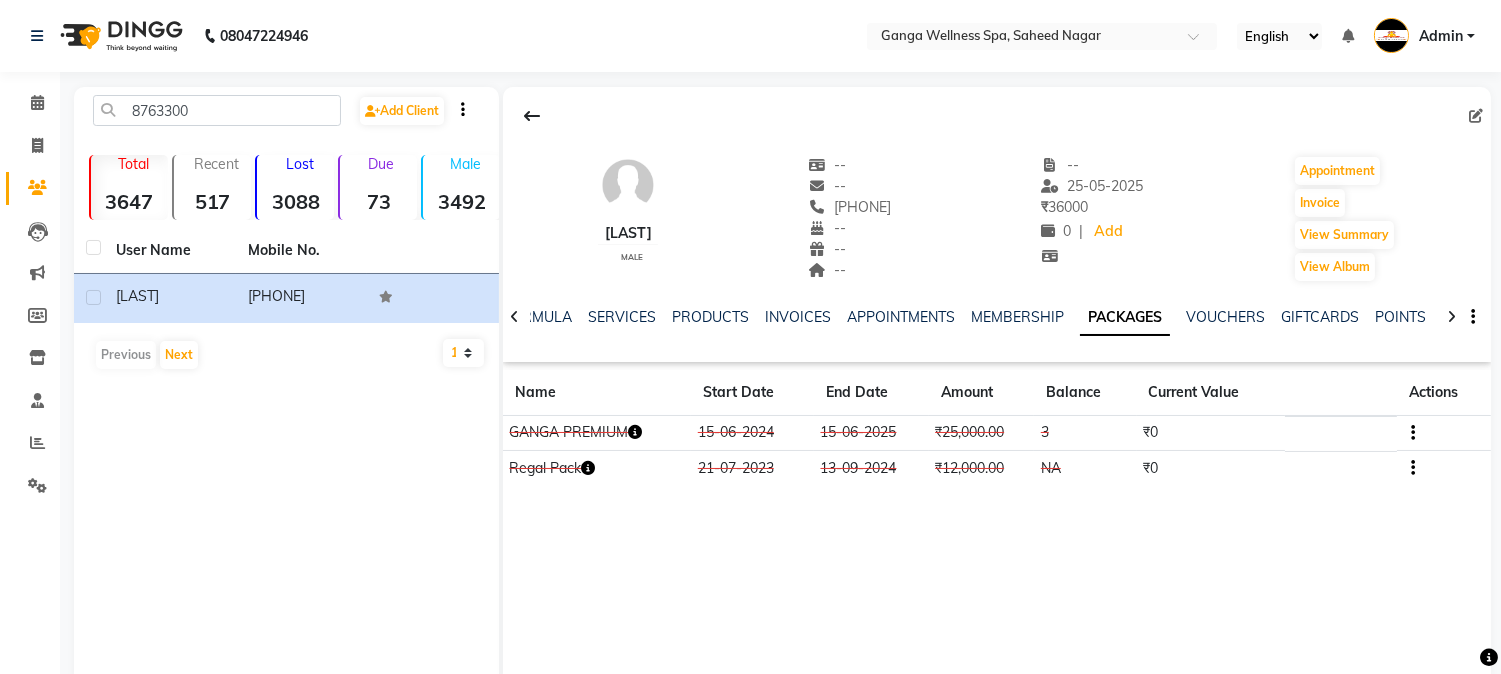 click 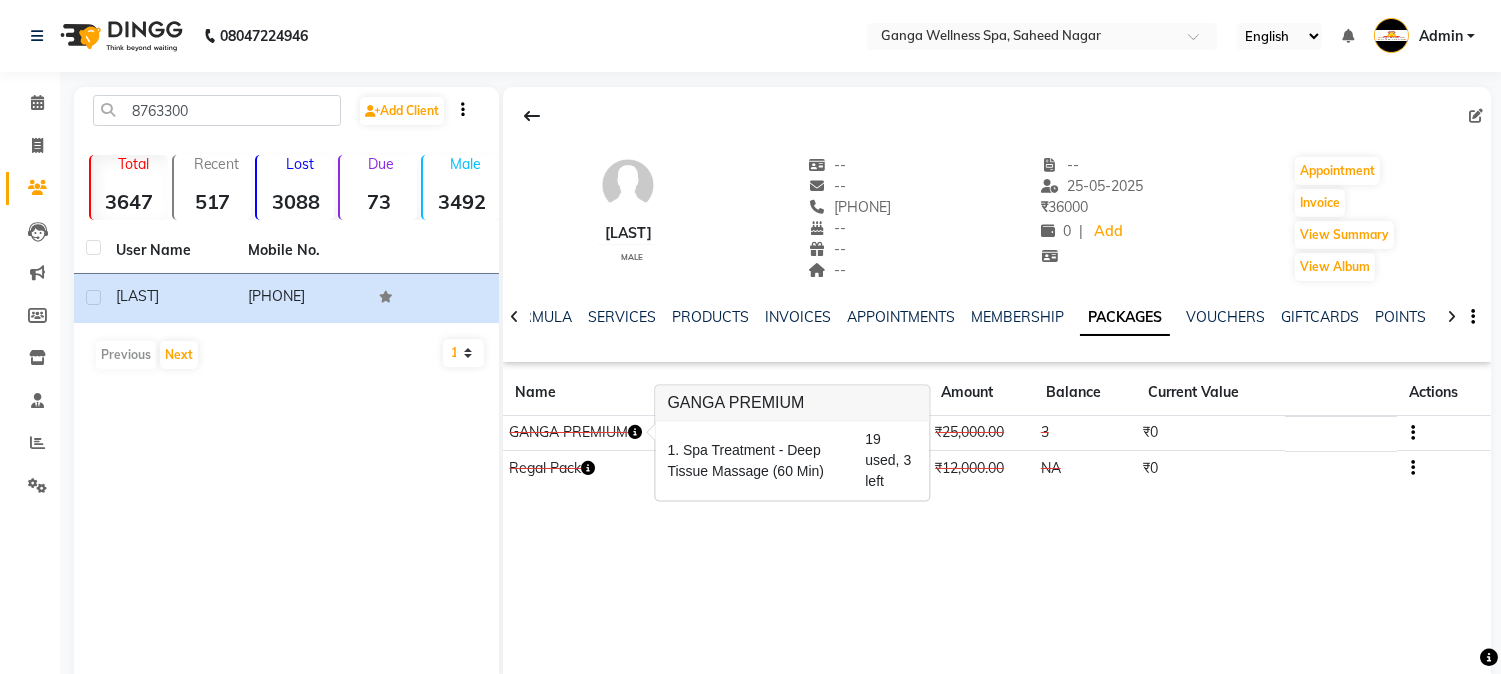 click on "[LAST]    male  --   --   [PHONE]  --  --  --  -- [DATE] ₹    36000 0 |  Add   Appointment   Invoice  View Summary  View Album  NOTES FORMULA SERVICES PRODUCTS INVOICES APPOINTMENTS MEMBERSHIP PACKAGES VOUCHERS GIFTCARDS POINTS FORMS FAMILY CARDS WALLET Name Start Date End Date Amount Balance Current Value Actions  GANGA PREMIUM   15-06-2024 15-06-2025  ₹25,000.00   3  ₹0 CONSUMED  Regal Pack  21-07-2023 13-09-2024  ₹12,000.00   NA  ₹0 CONSUMED" 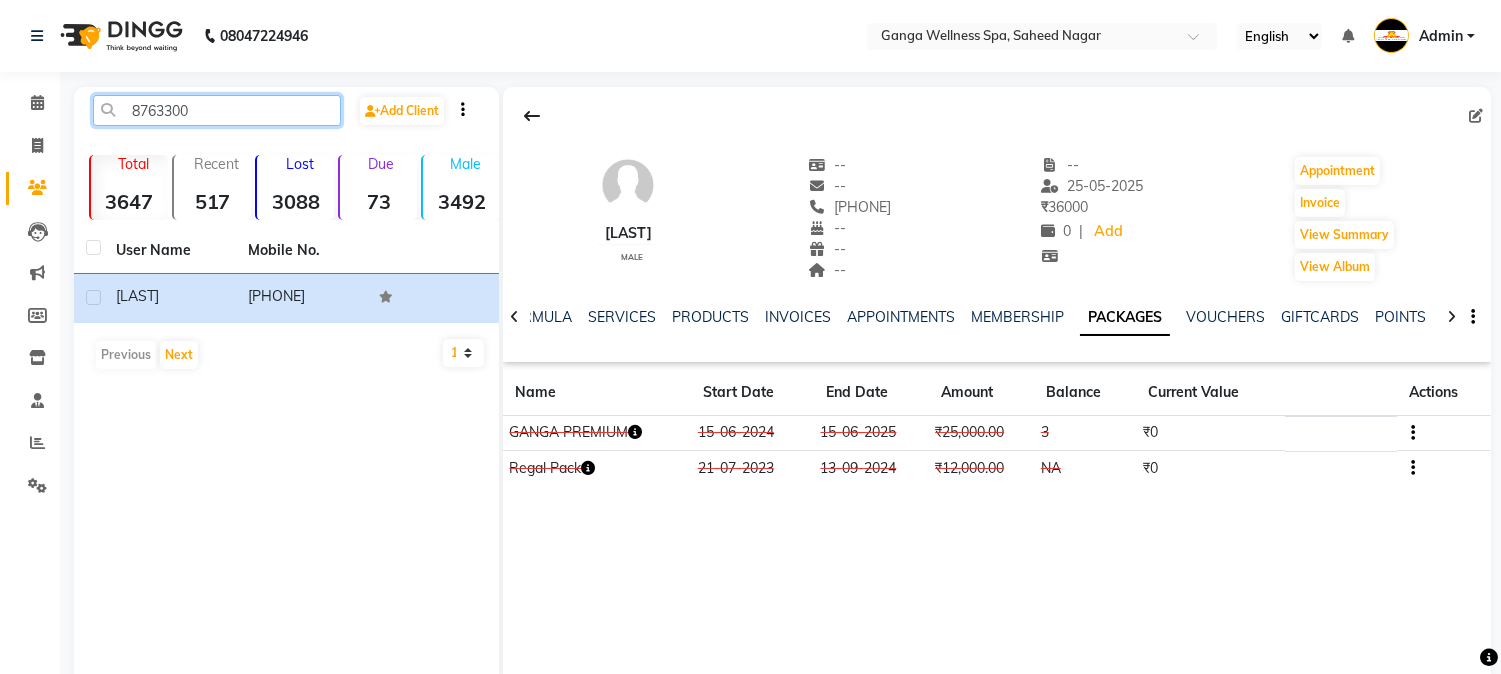 click on "8763300" 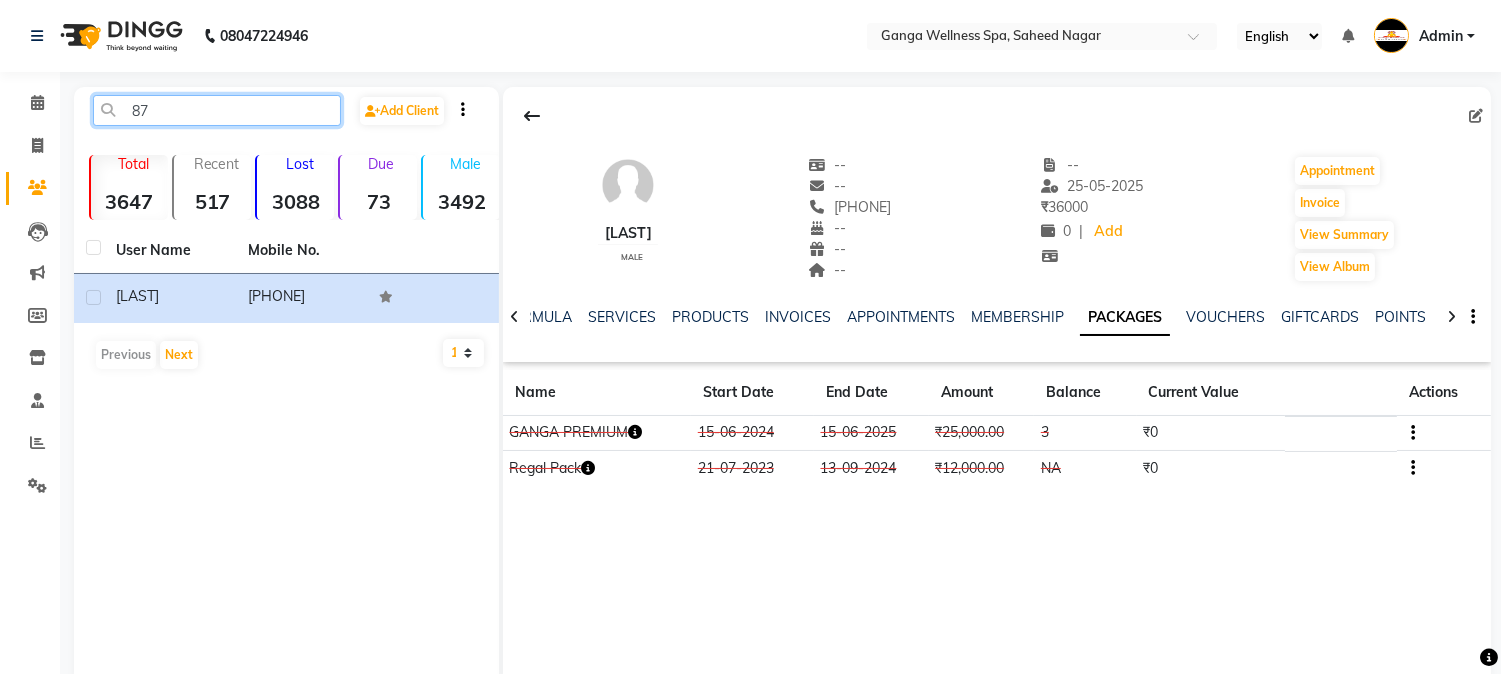 type on "8" 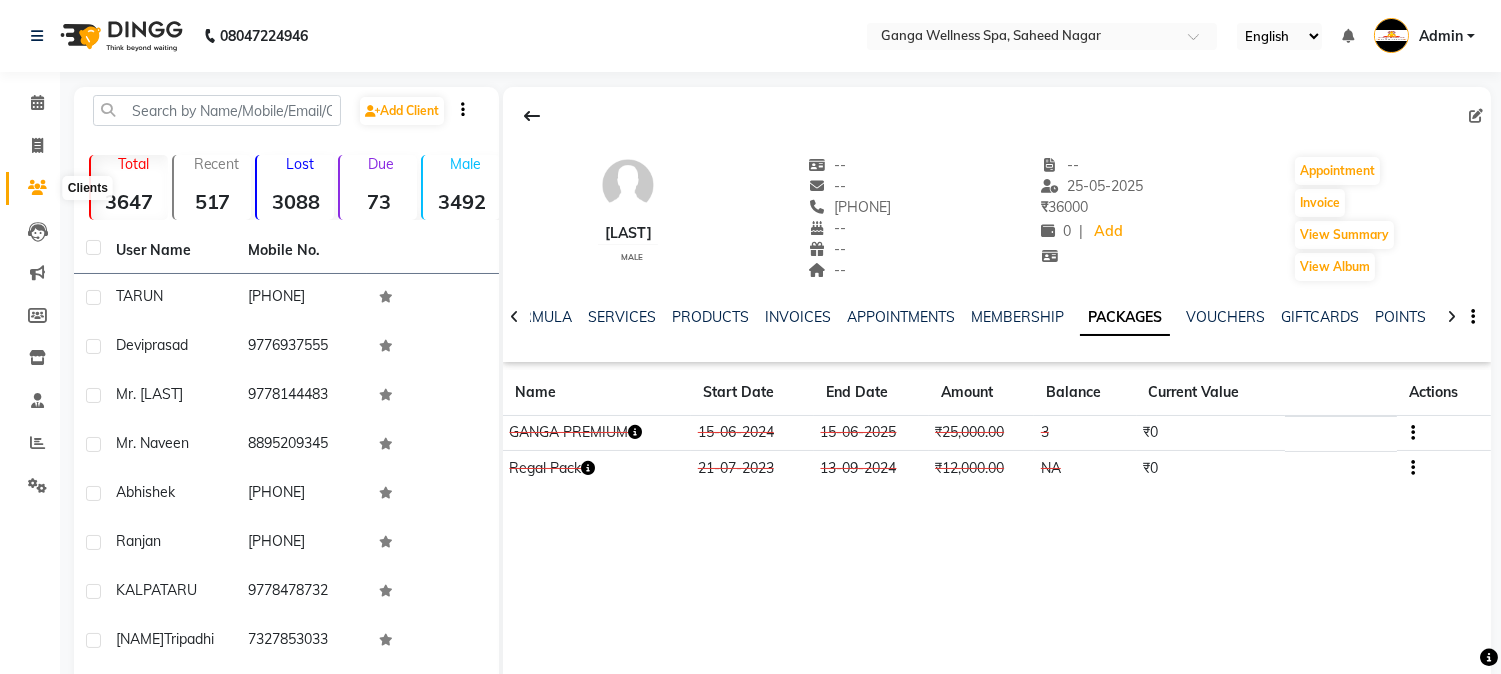 click 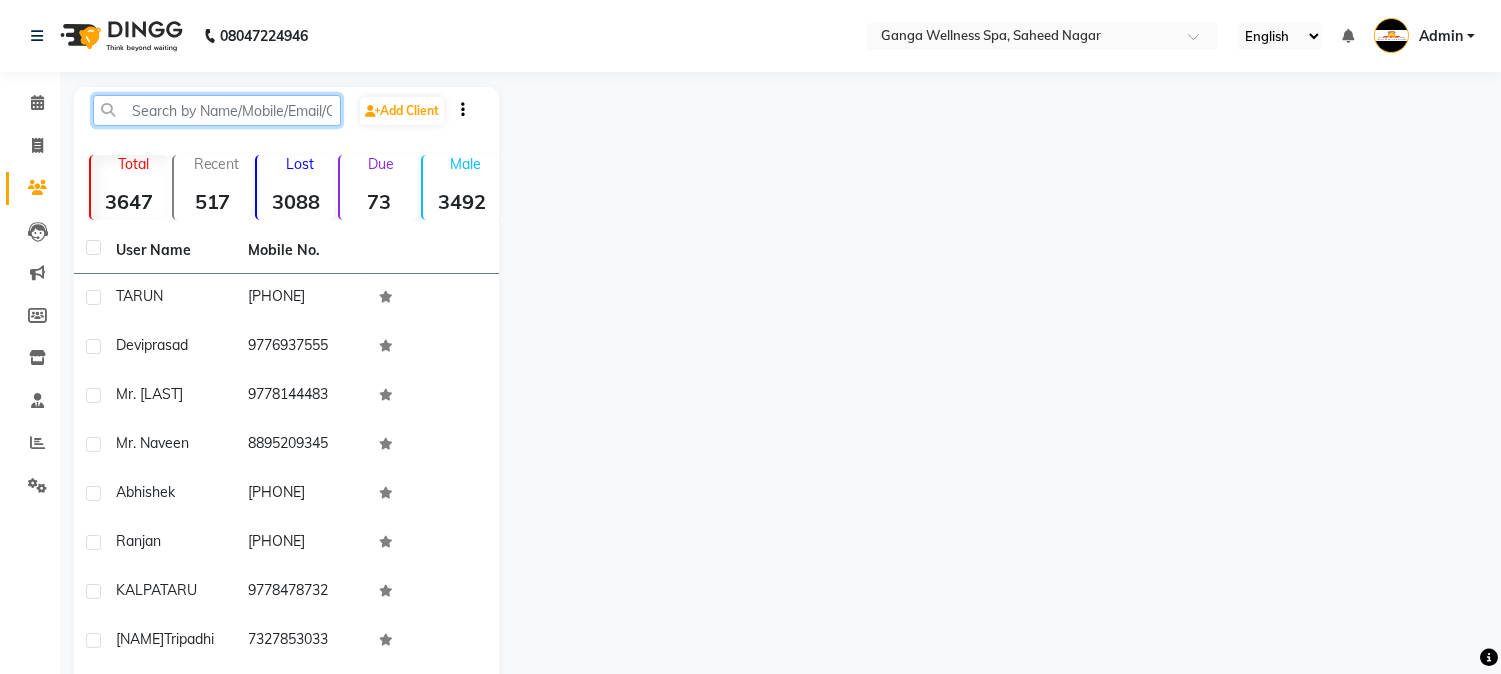 click 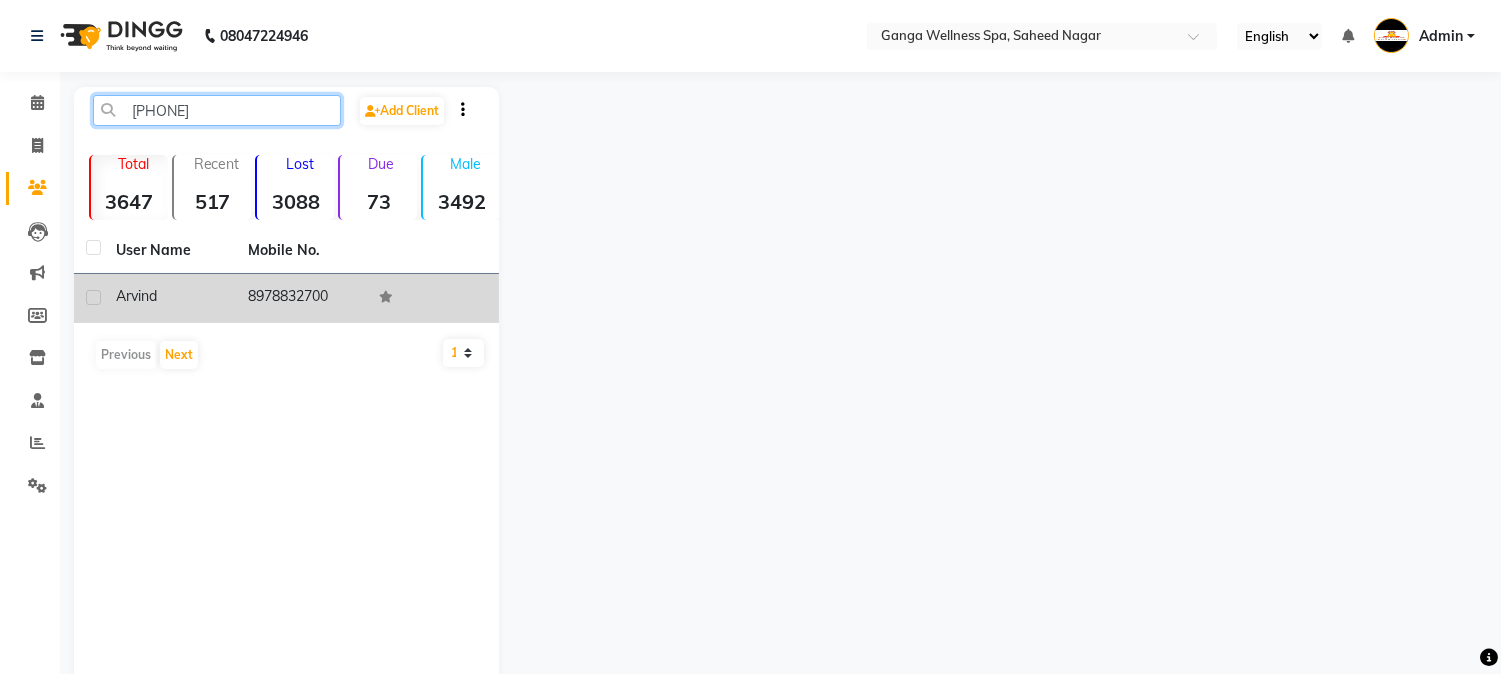 type on "[PHONE]" 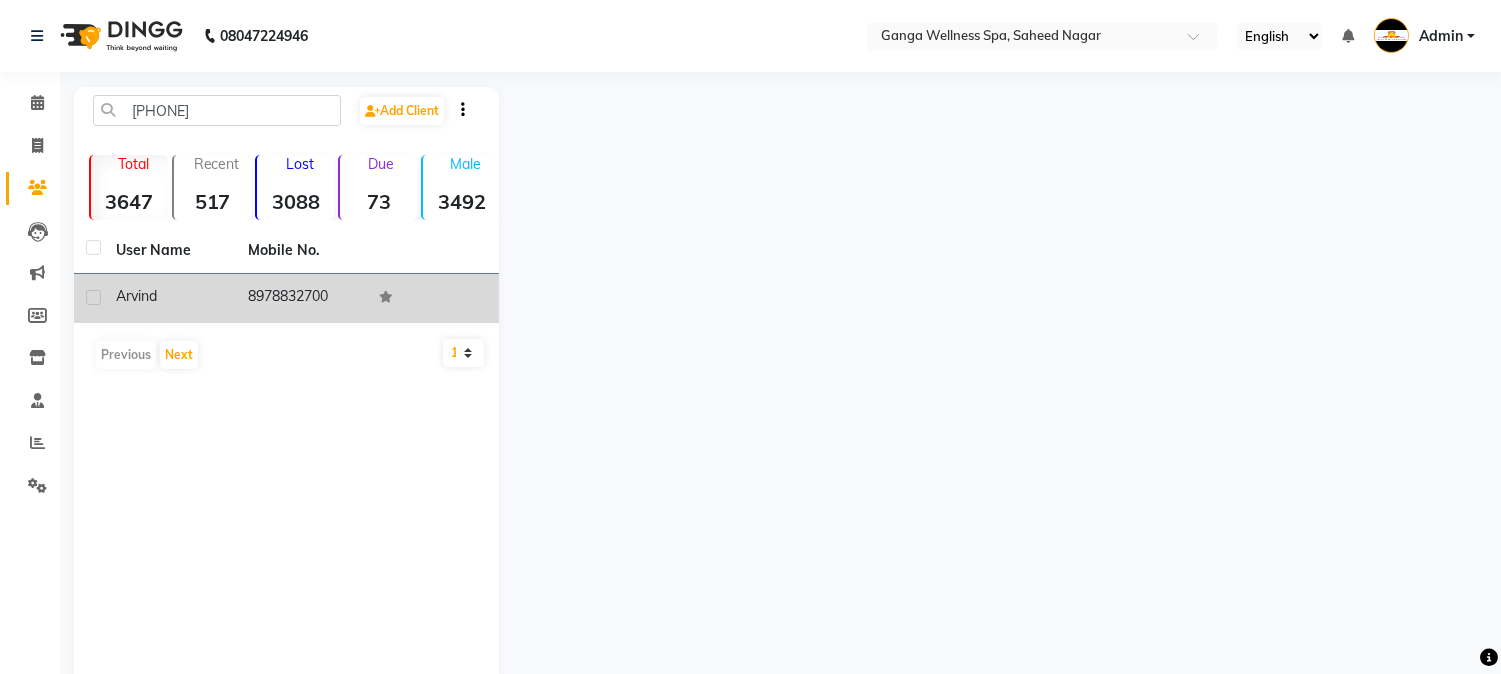 click on "8978832700" 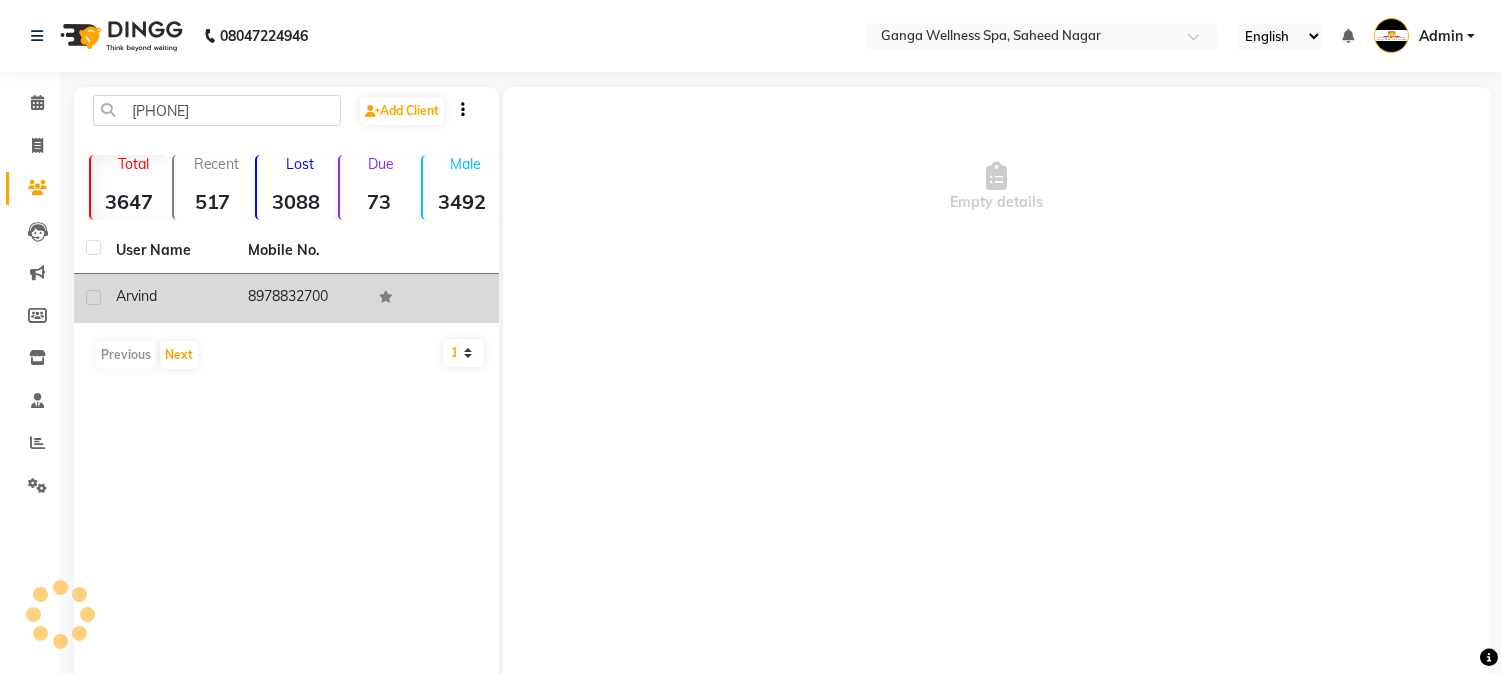 click on "8978832700" 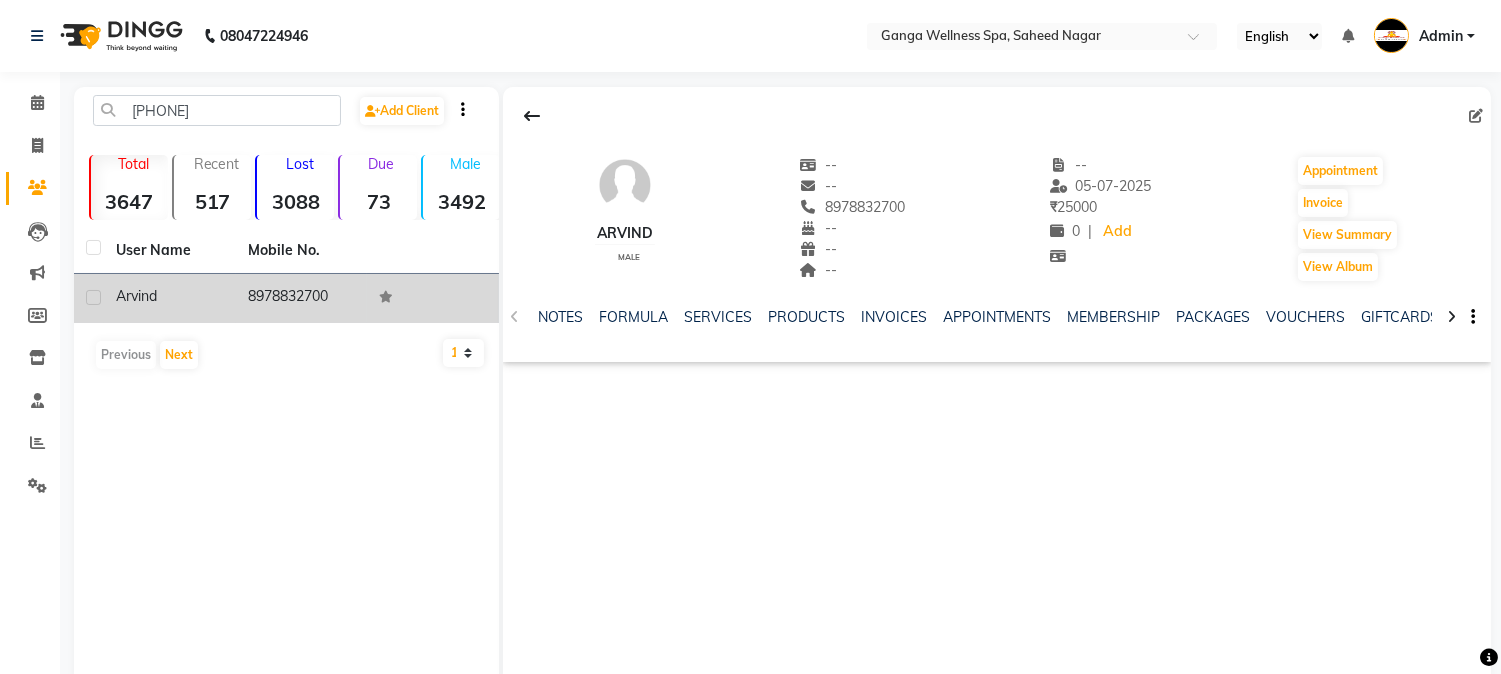 click on "8978832700" 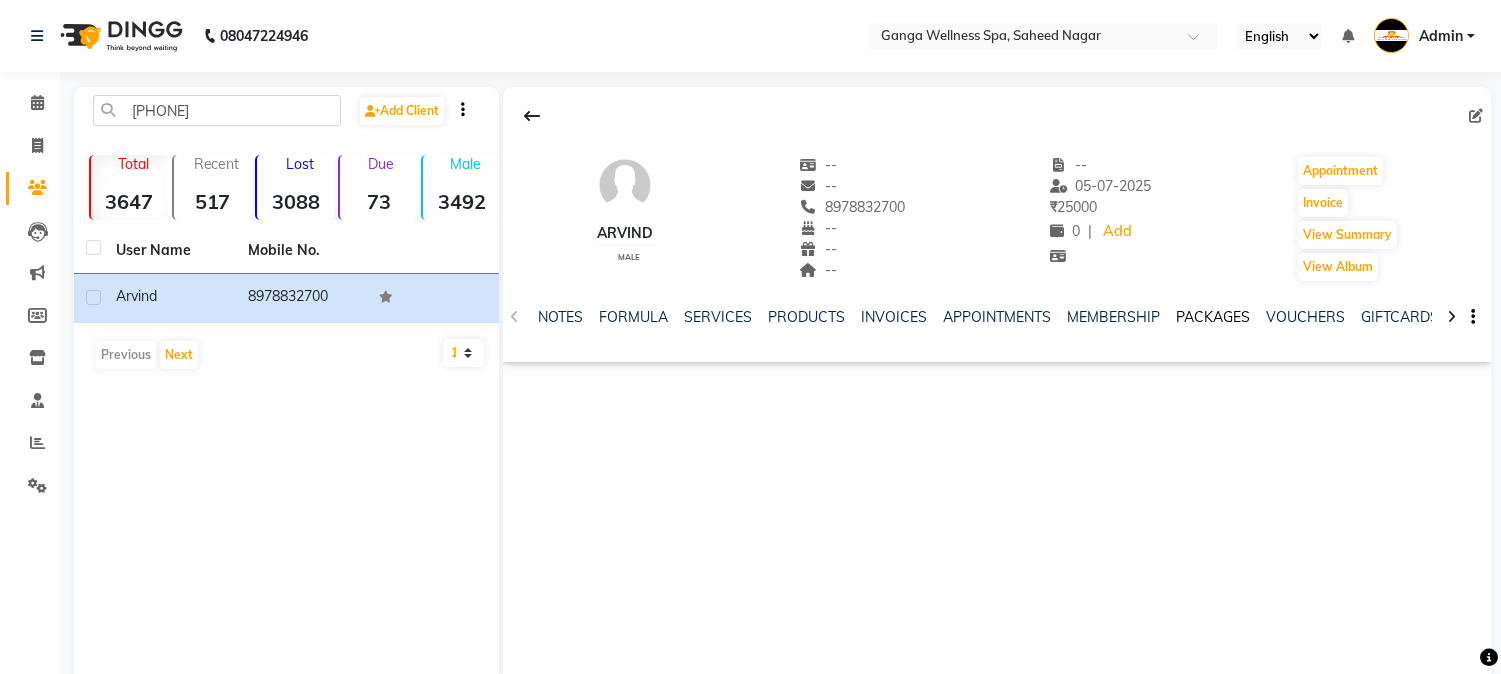 click on "PACKAGES" 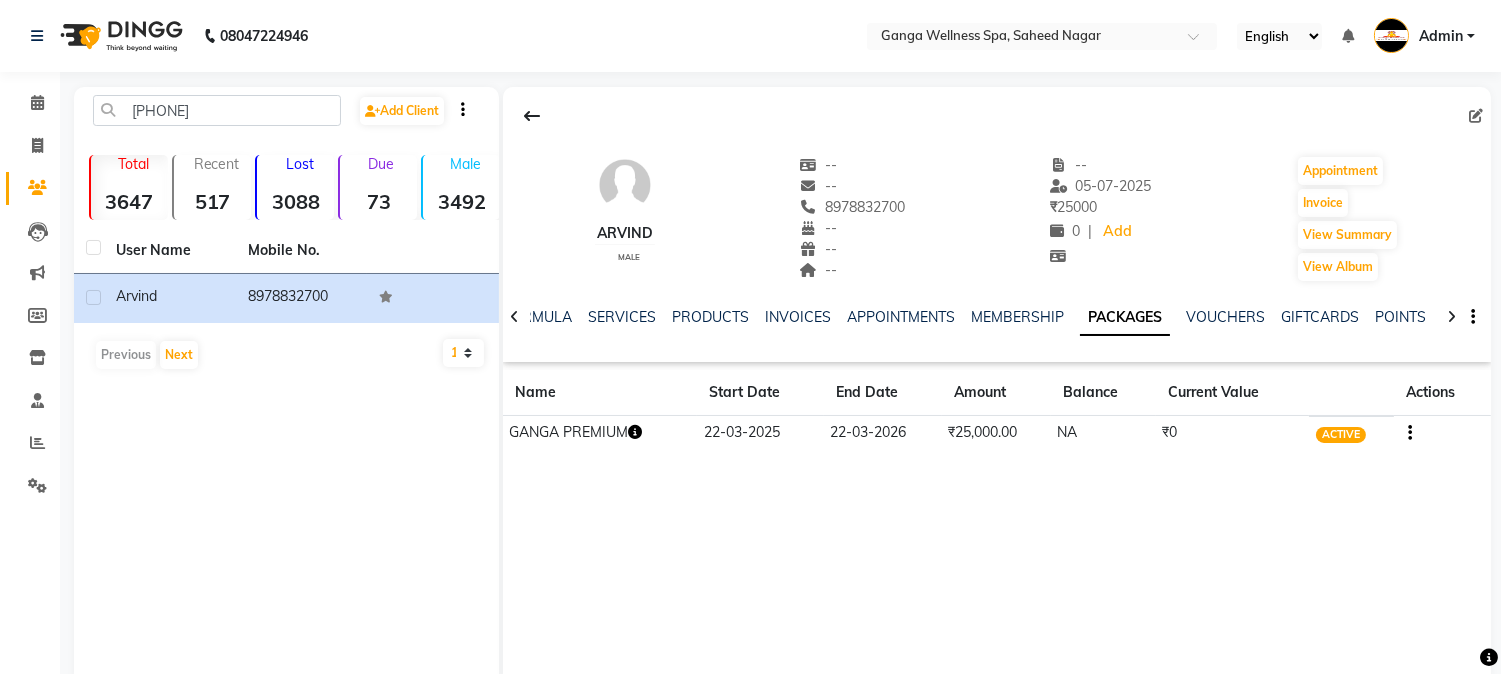 click 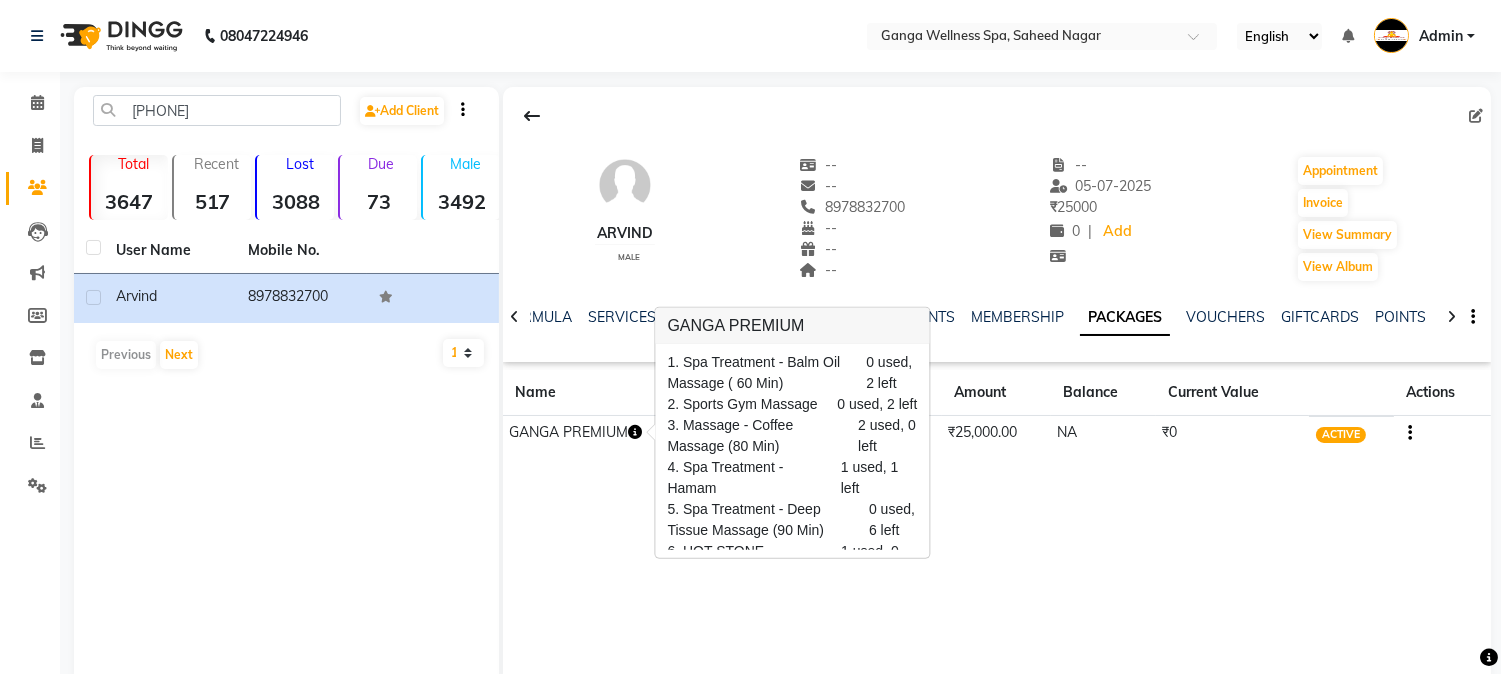 scroll, scrollTop: 111, scrollLeft: 0, axis: vertical 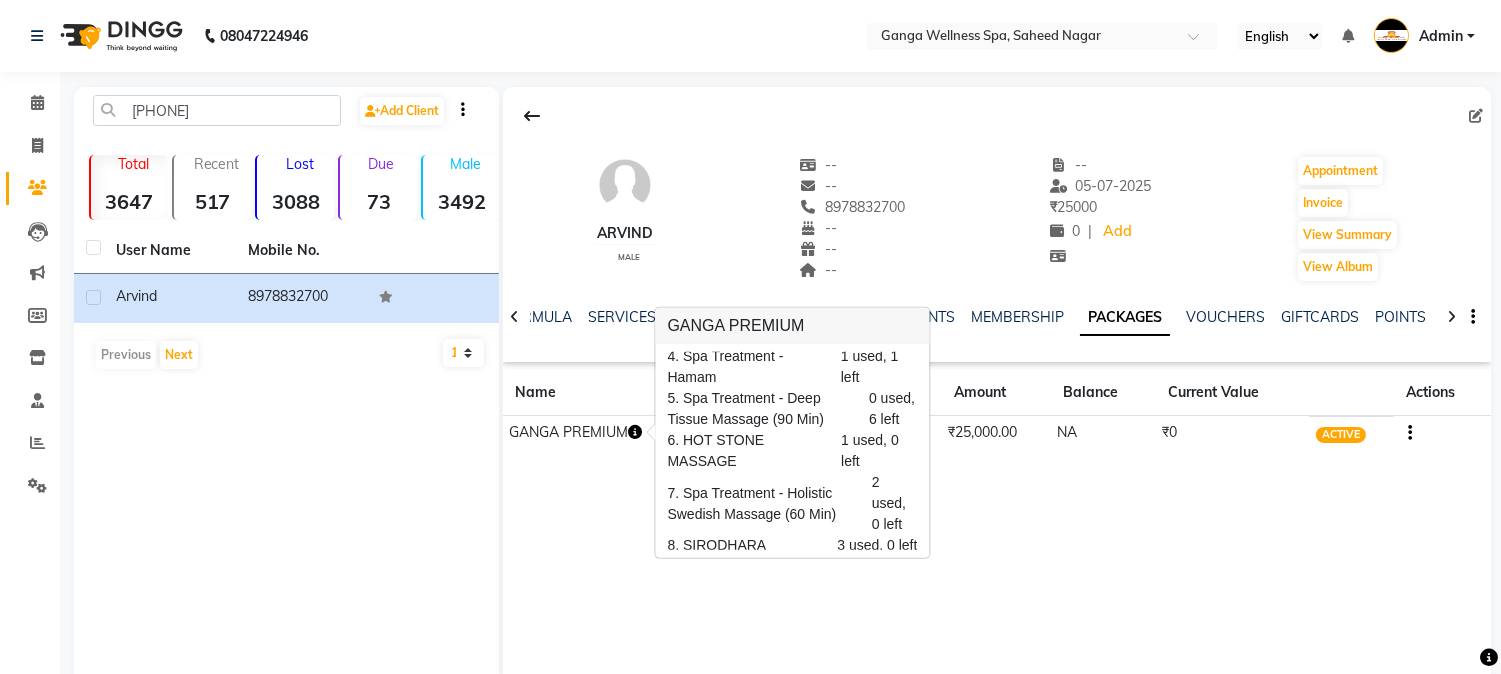 click on "Mr. [NAME] male -- -- [PHONE] -- -- -- -- [DATE] ₹ 25000 0 | Add Appointment Invoice View Summary View Album NOTES FORMULA SERVICES PRODUCTS INVOICES APPOINTMENTS MEMBERSHIP PACKAGES VOUCHERS GIFTCARDS POINTS FORMS FAMILY CARDS WALLET Name Start Date End Date Amount Balance Current Value Actions GANGA PREMIUM [DATE] [DATE] ₹25,000.00 NA ₹0 ACTIVE" 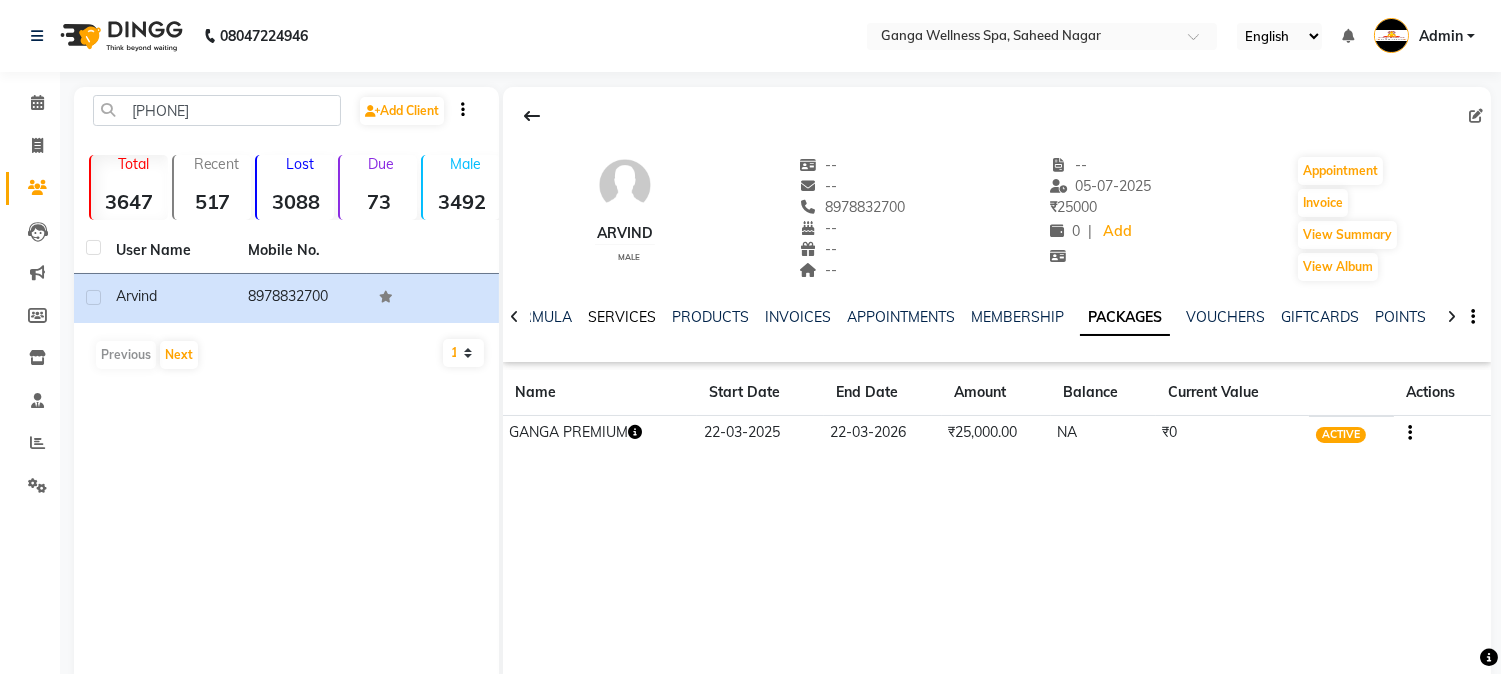 click on "SERVICES" 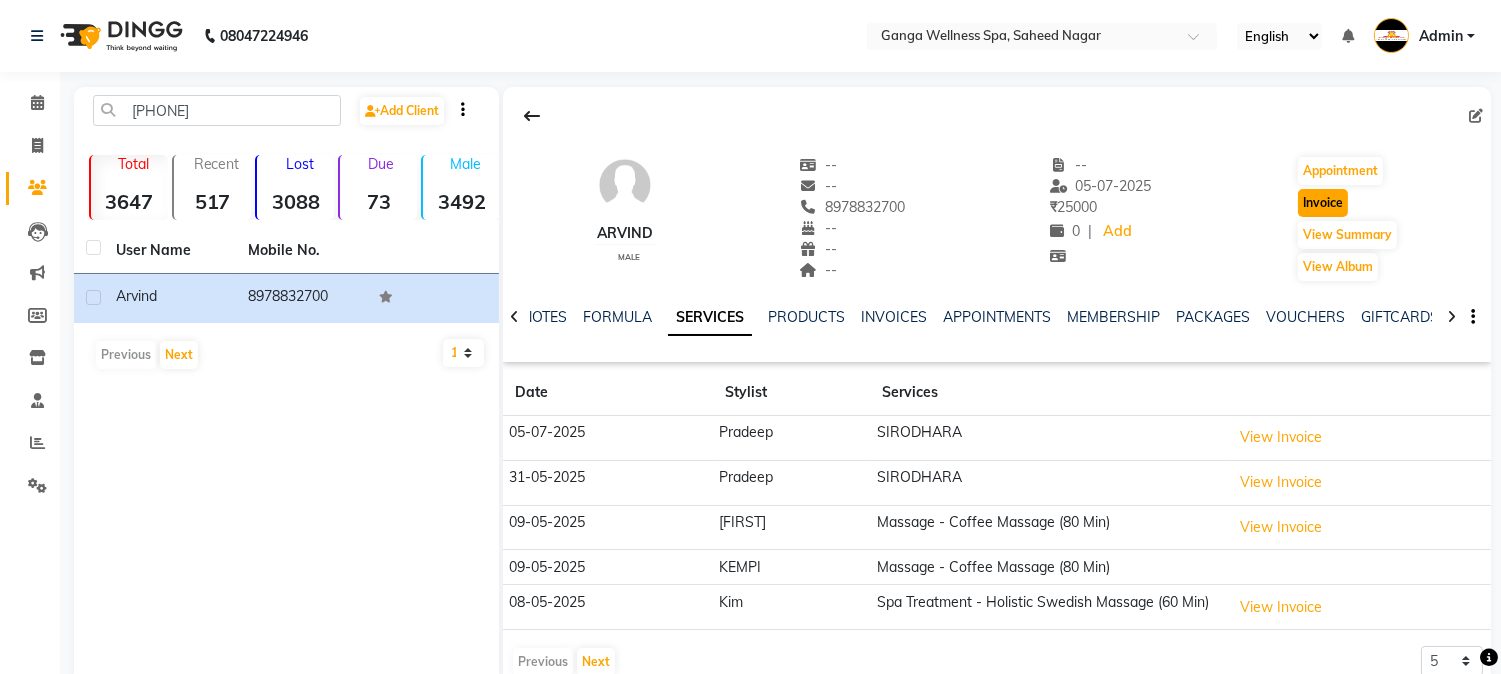 click on "Invoice" 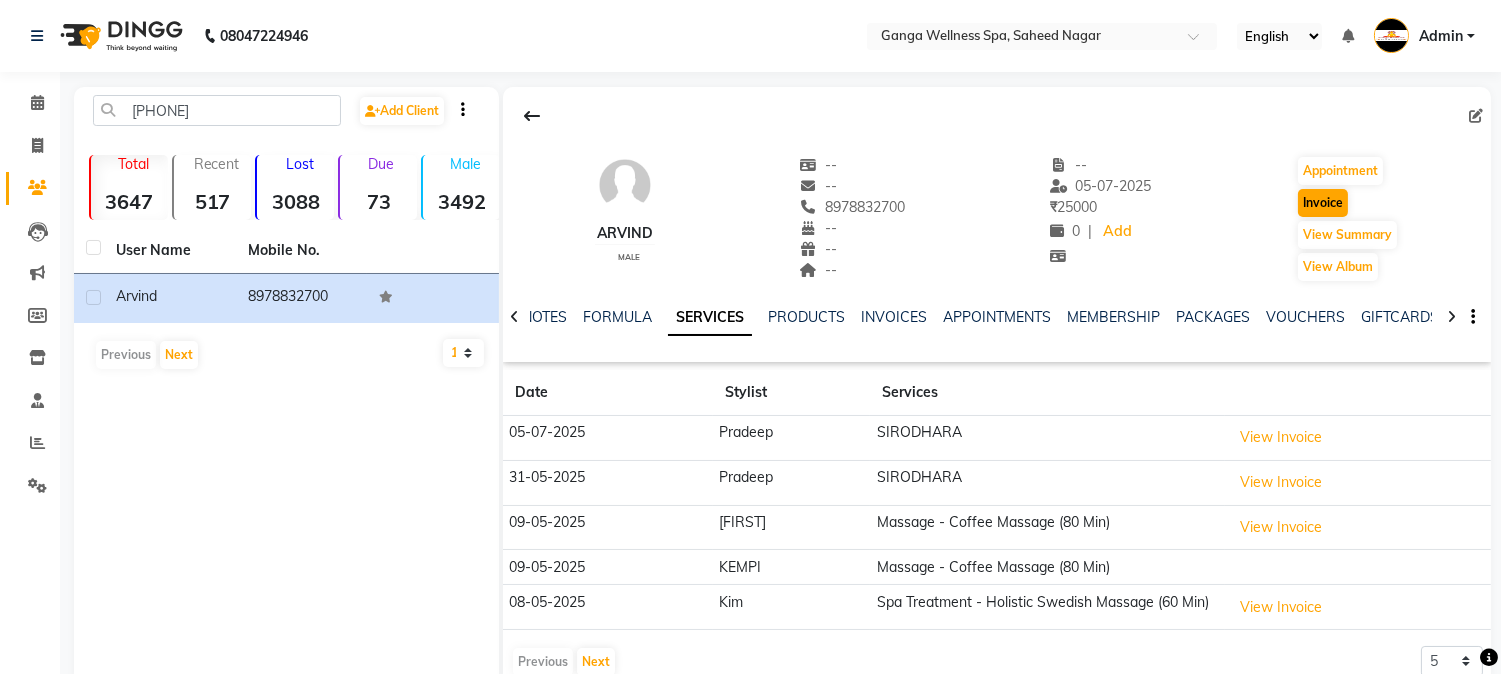 select on "service" 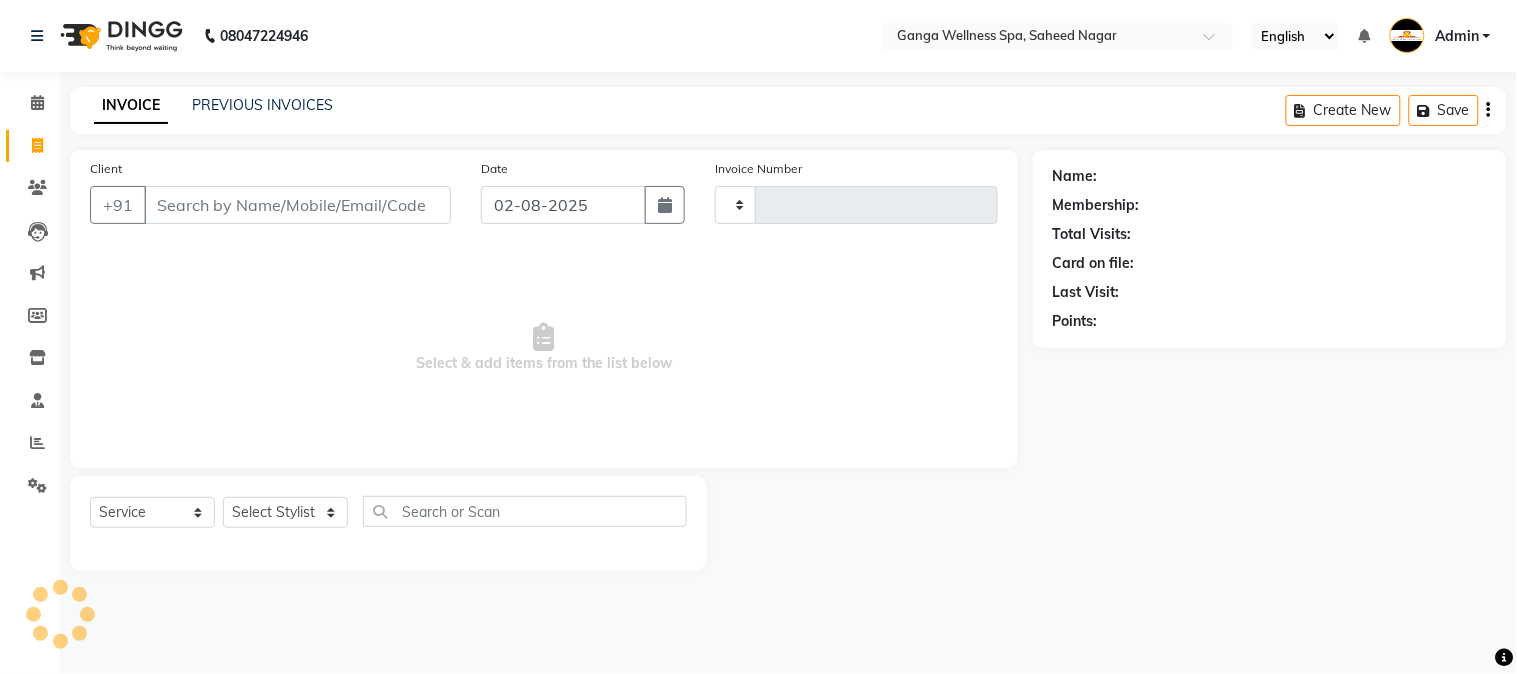 type on "2283" 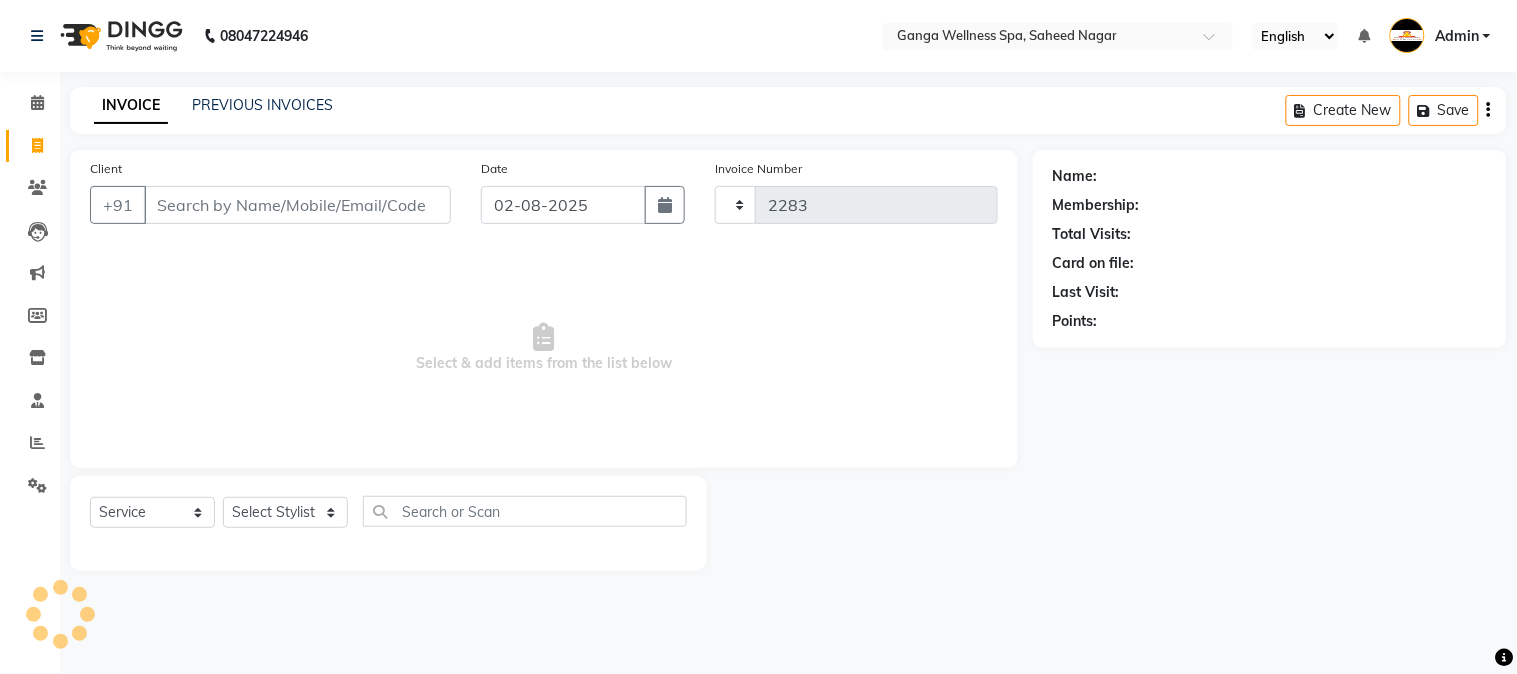 select on "762" 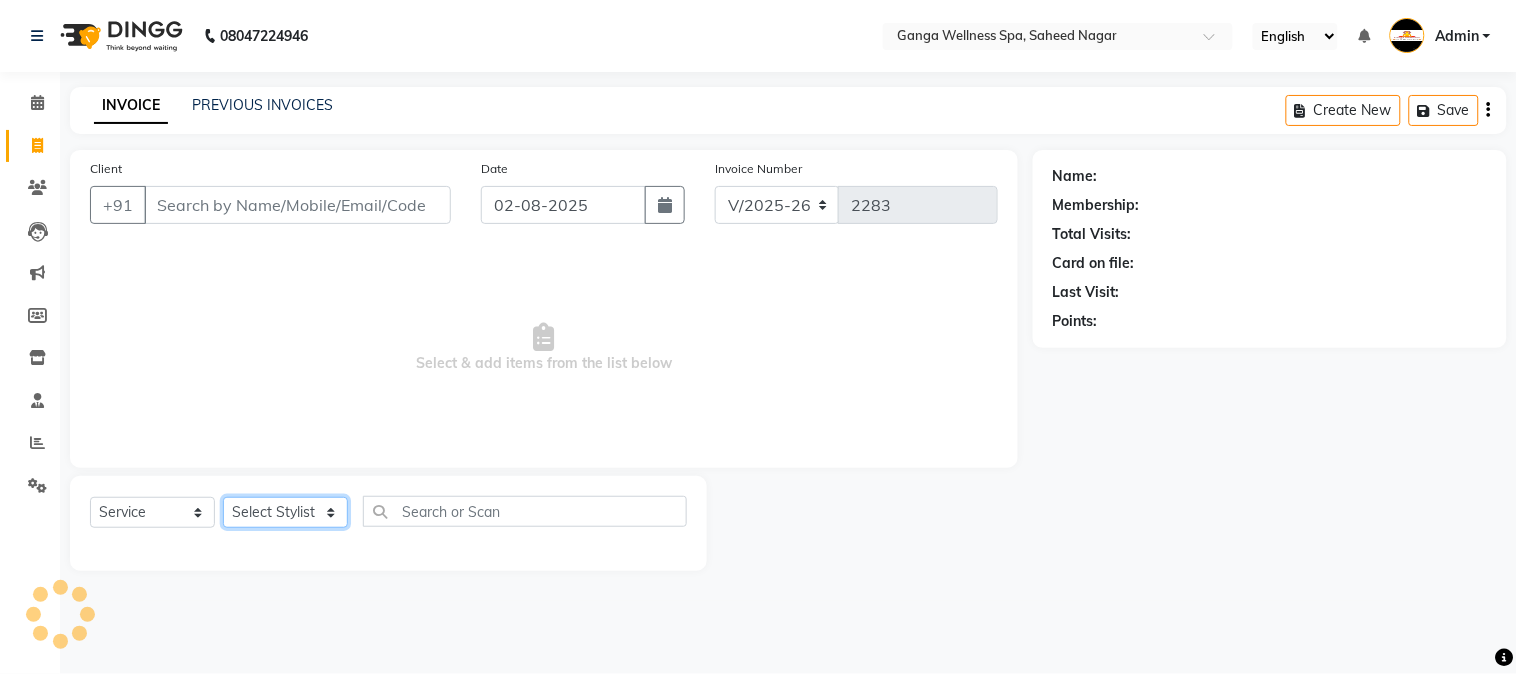 click on "Select Stylist" 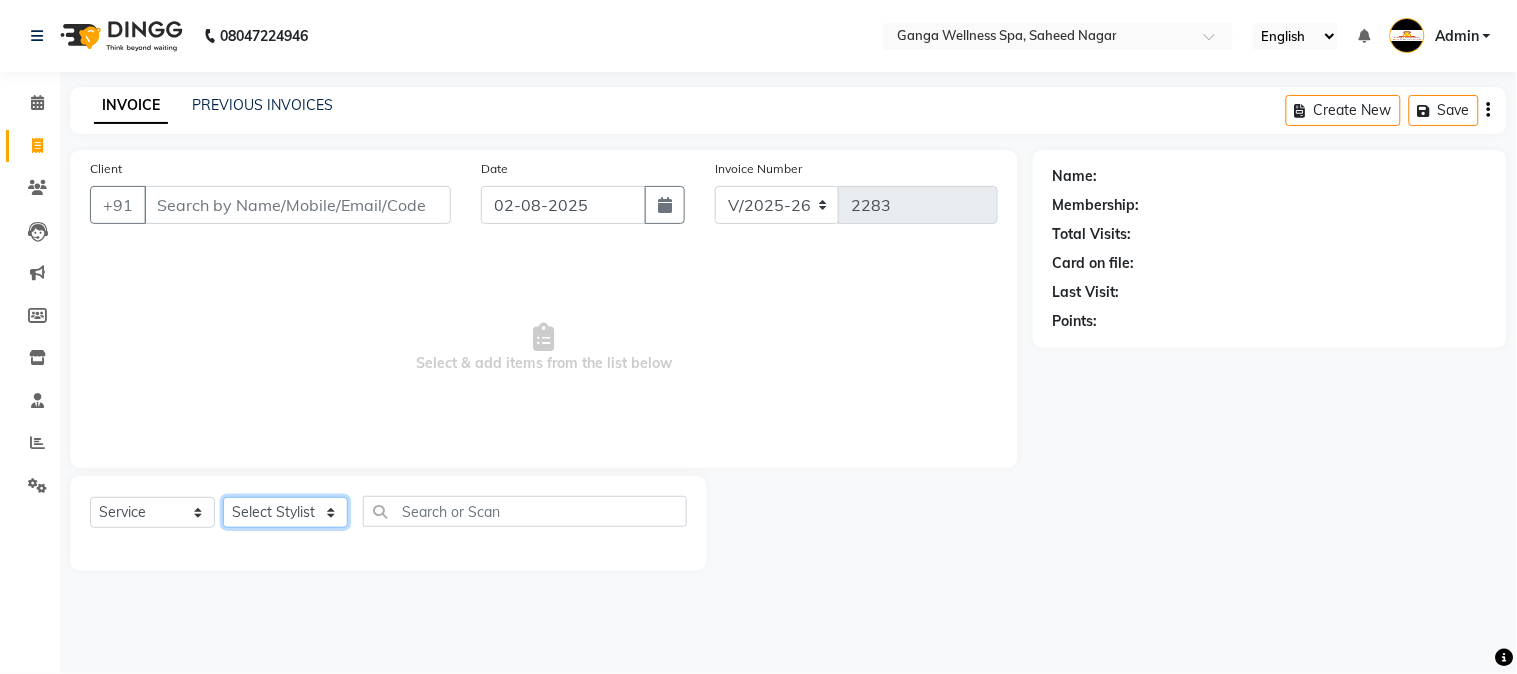 type on "8978832700" 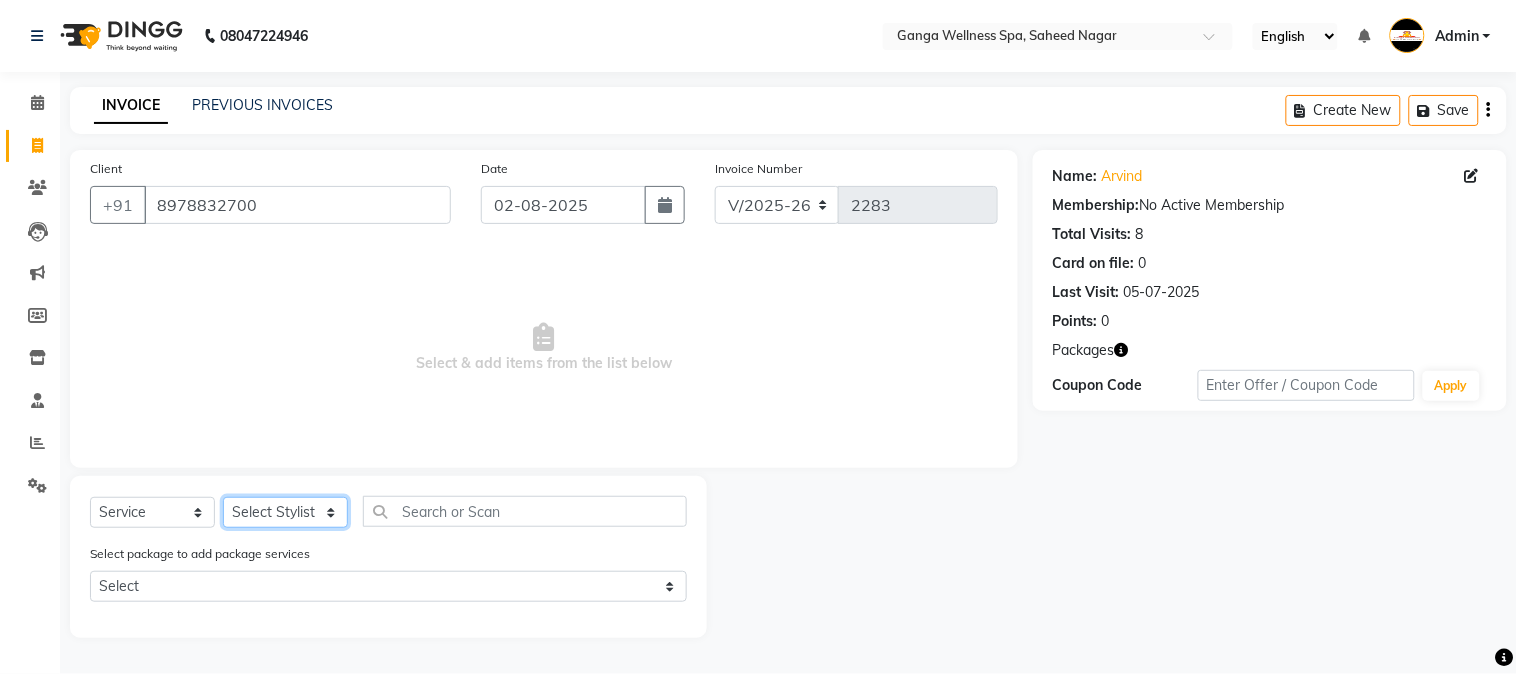 select on "70872" 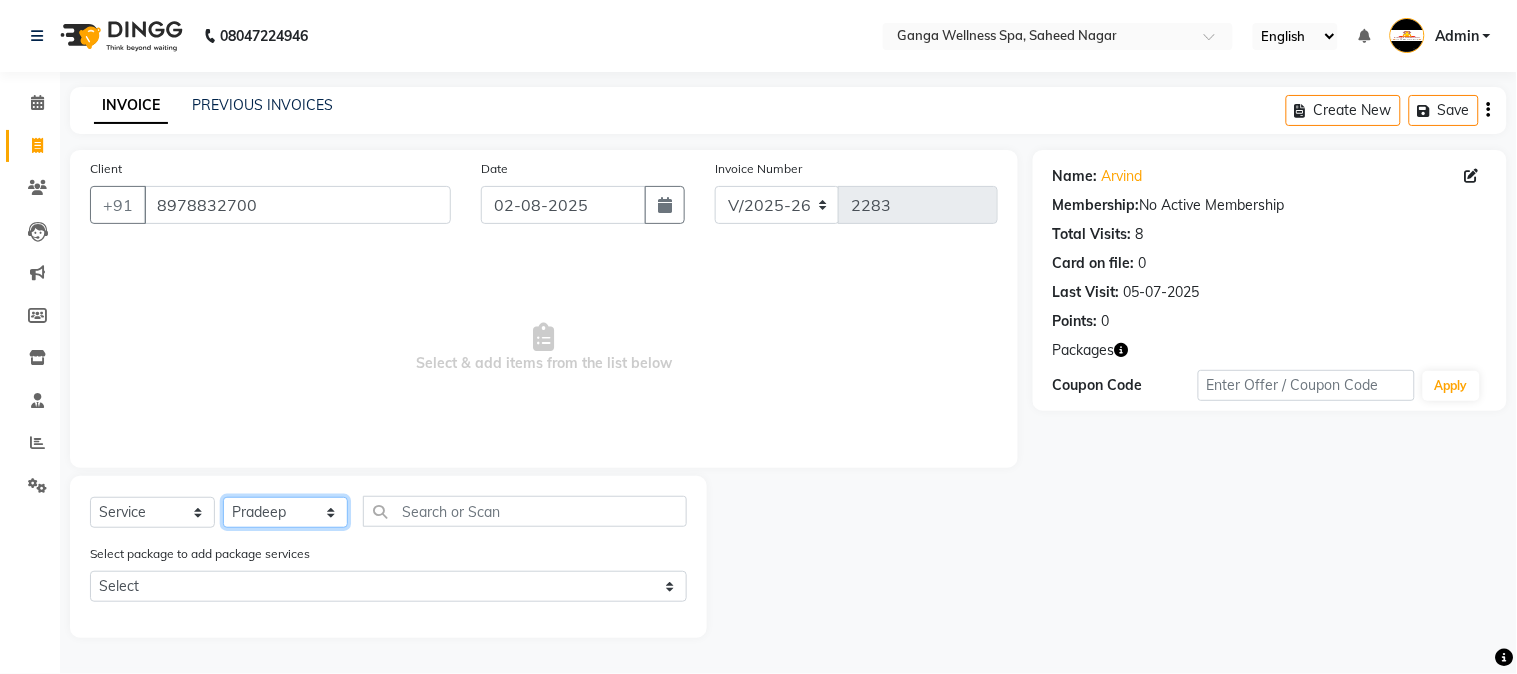 click on "Select Stylist Abhi akhil Alexa AMMY AMMY Annie anya APPI Arohi  Ayen BANCHI Bina Bina CJ CRP 1 Daina ELINA ferjana G1 G1 ONE PLUS  G1 Salon G2 Helen JEENY Jhanka Jojo Kana KEMPI KEMPI Kim krishna KTI Lili Rout Lily LINDA LIZA Martha  MELODY MERRY  minu Moon nancy Noiny pinkey Pradeep Prity  Riya ROOZ  Sony steffy SUCHI  Surren Sir Sushree Swapna Umpi upashana Zouli" 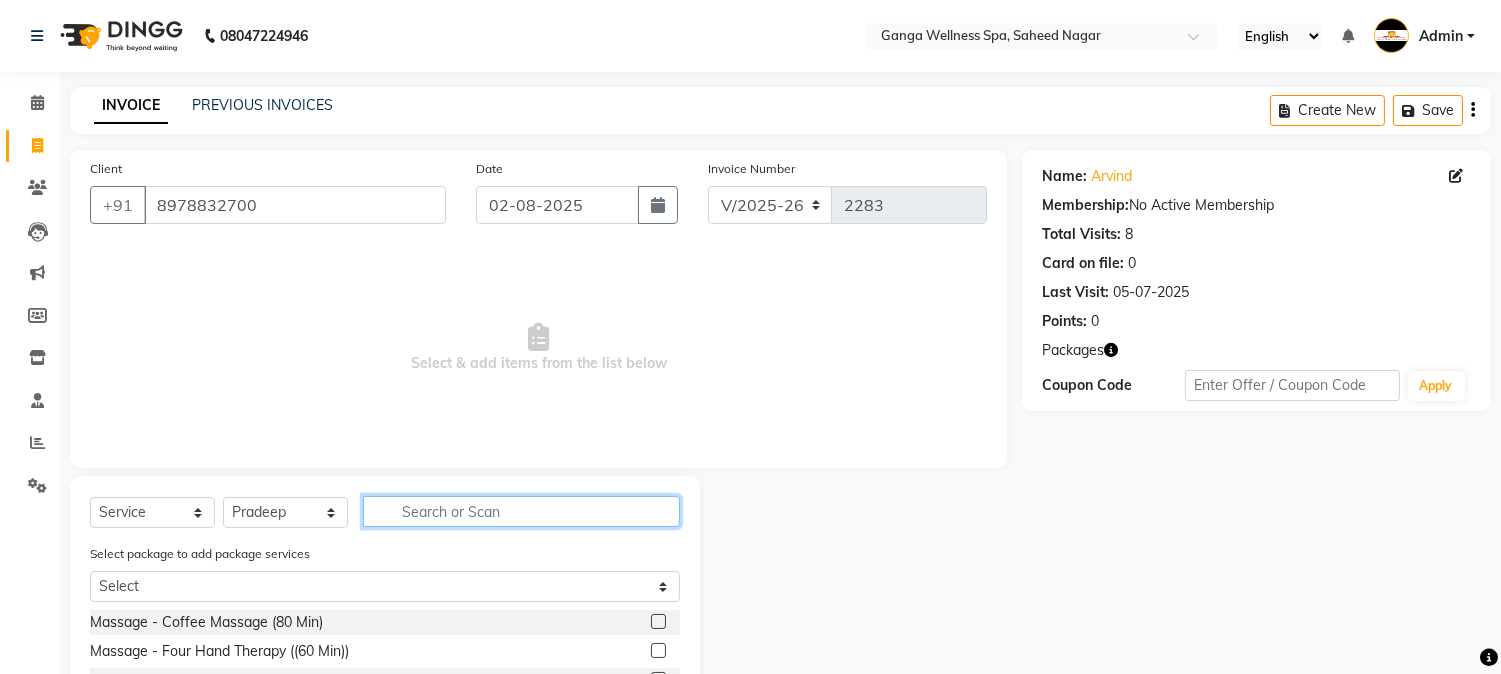 click 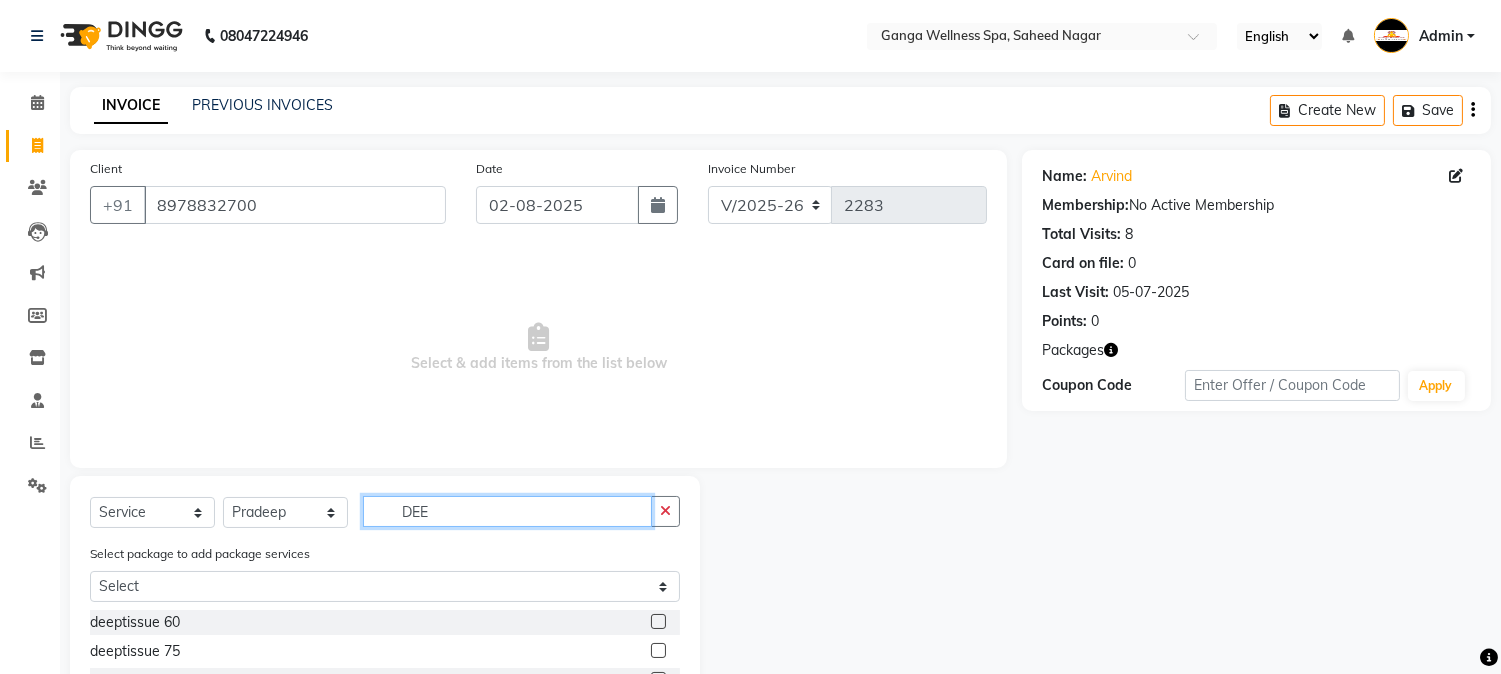 scroll, scrollTop: 167, scrollLeft: 0, axis: vertical 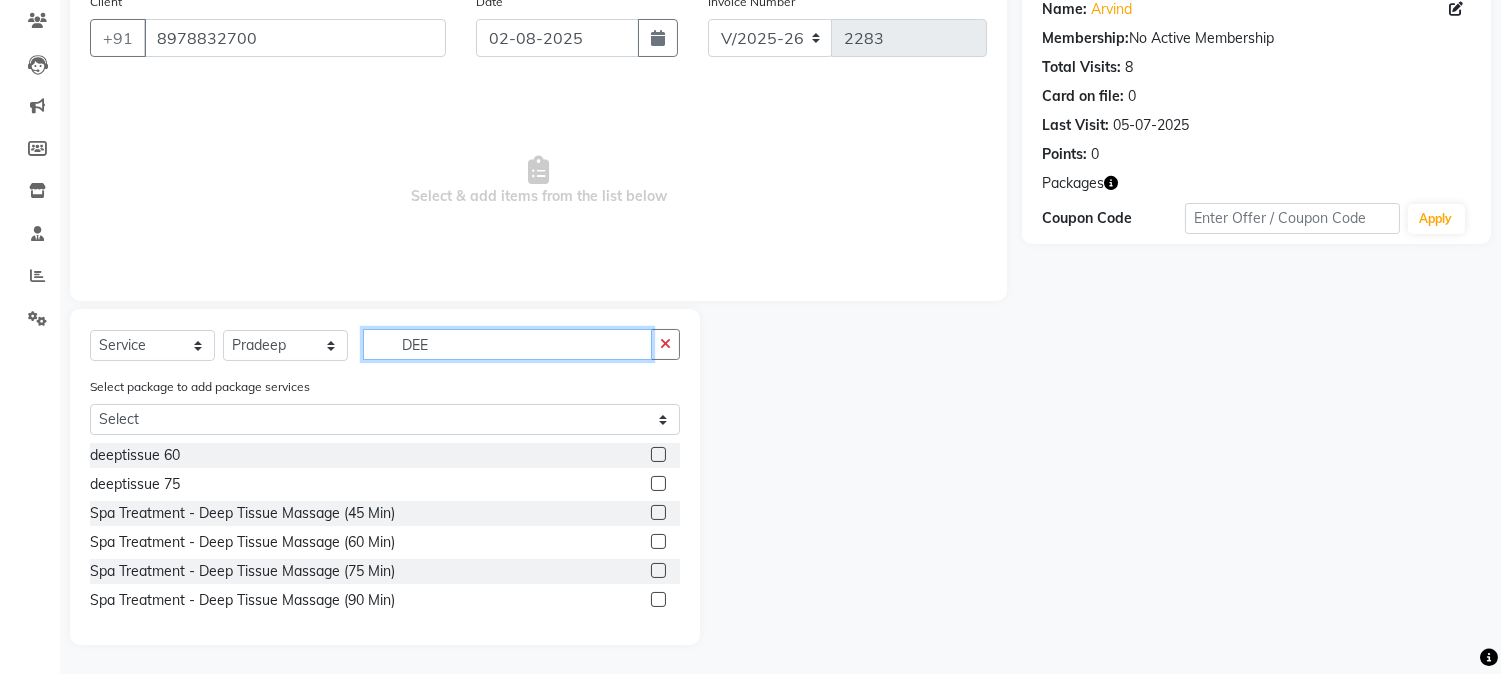 type on "DEE" 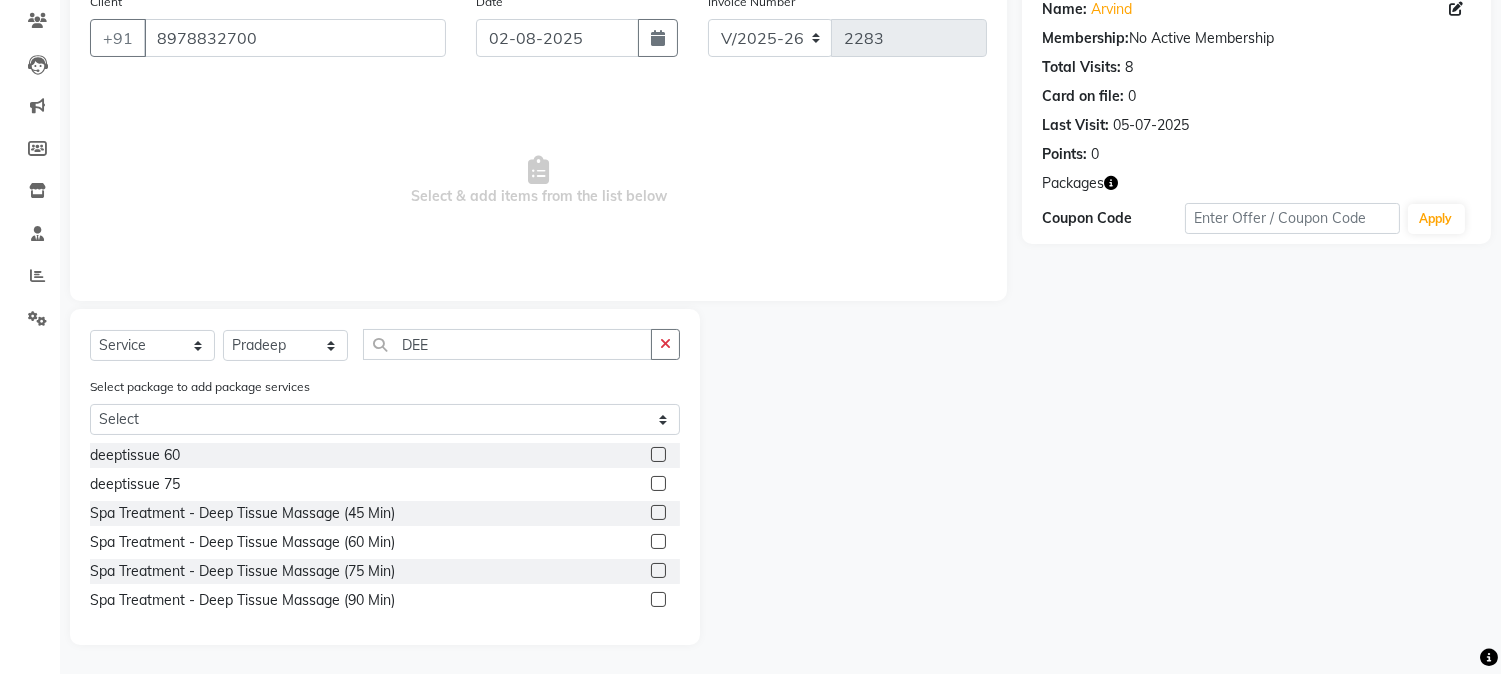 click 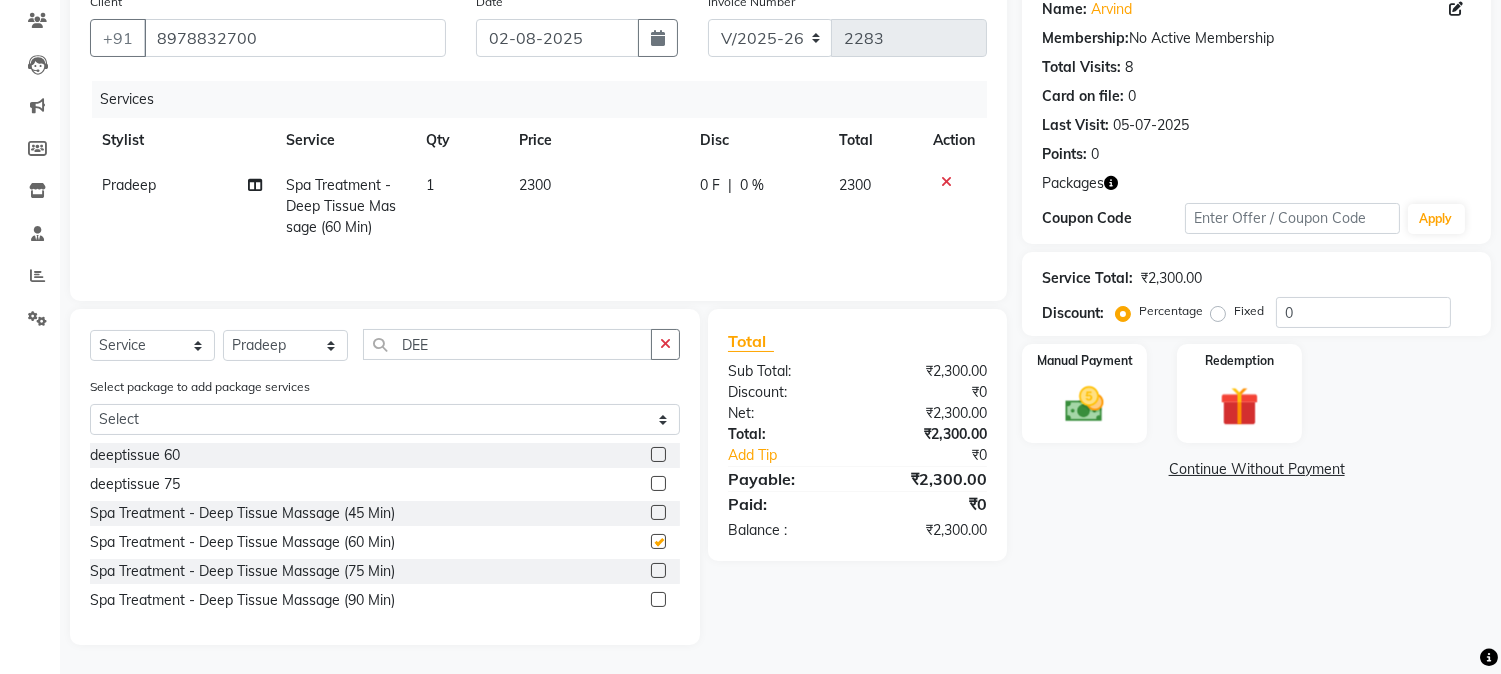 checkbox on "false" 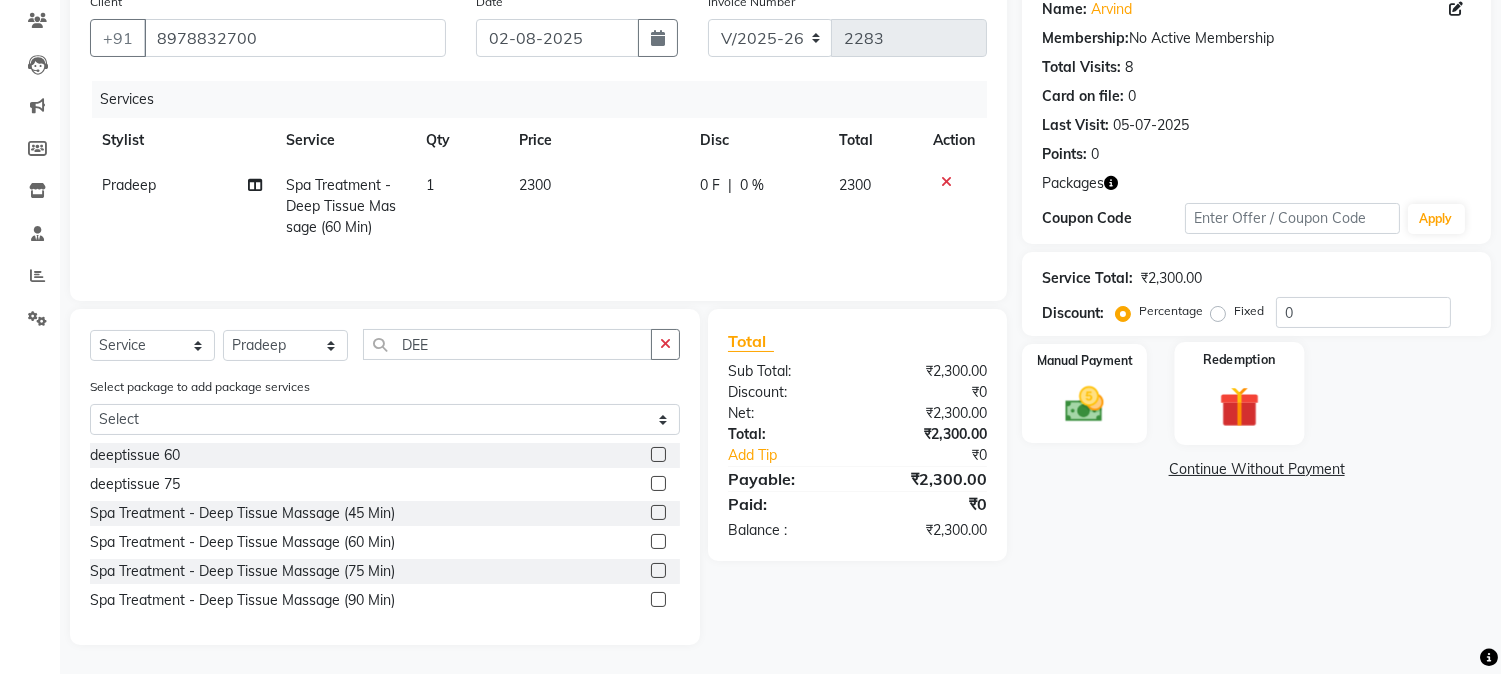 click 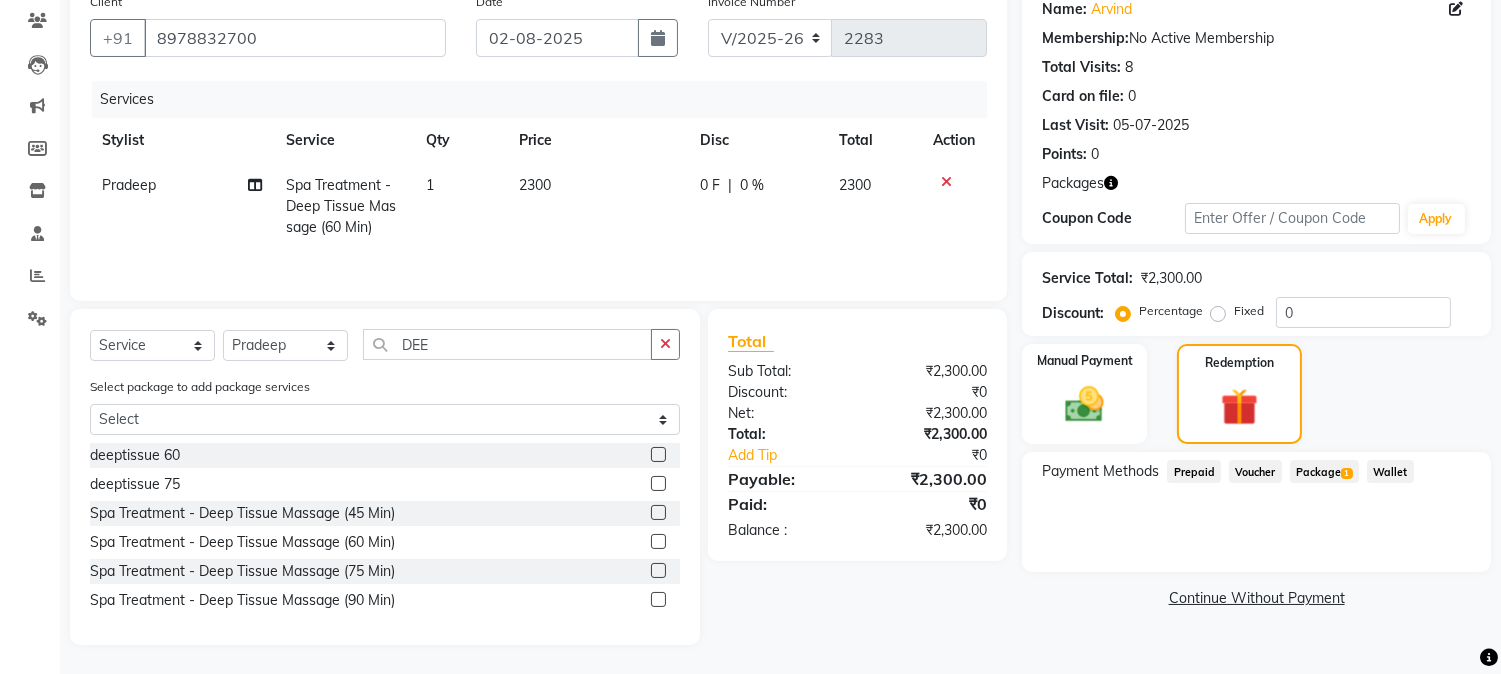 click on "Package  1" 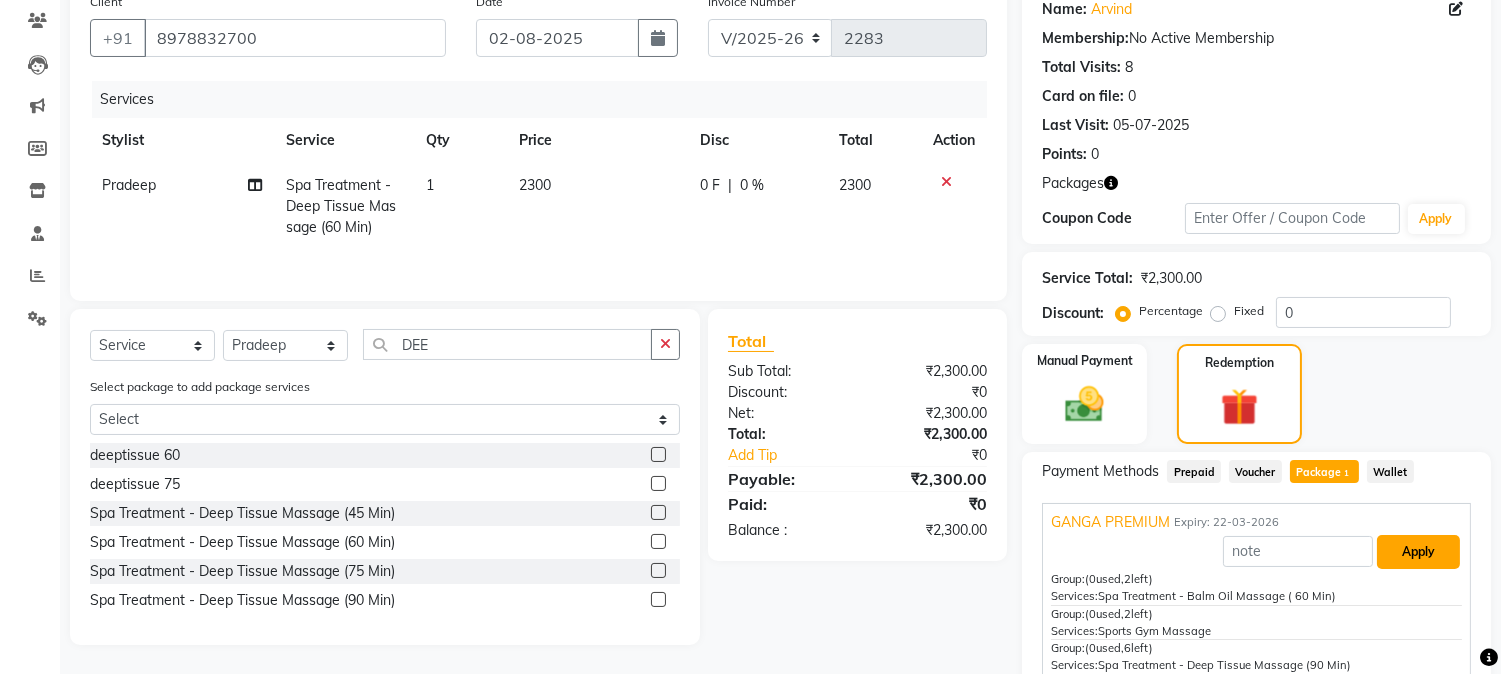 click on "Apply" at bounding box center (1418, 552) 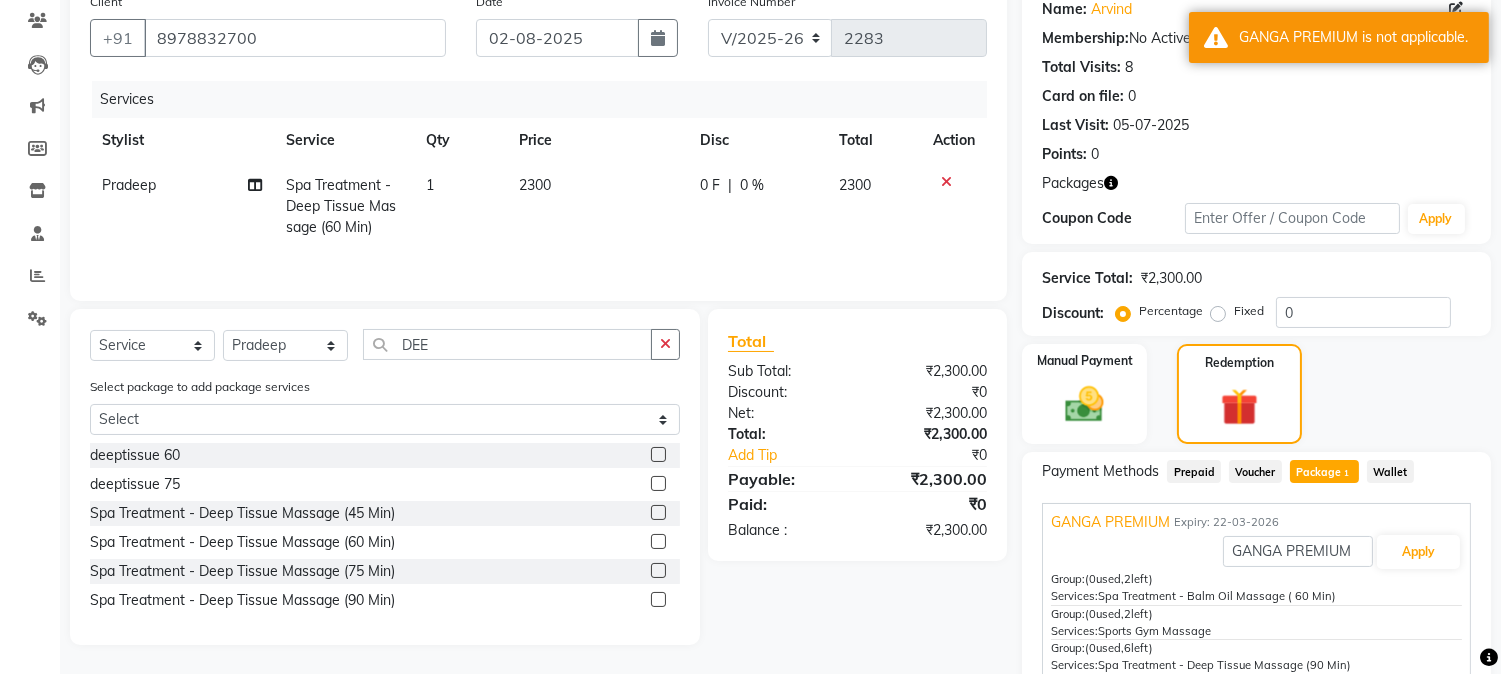 click 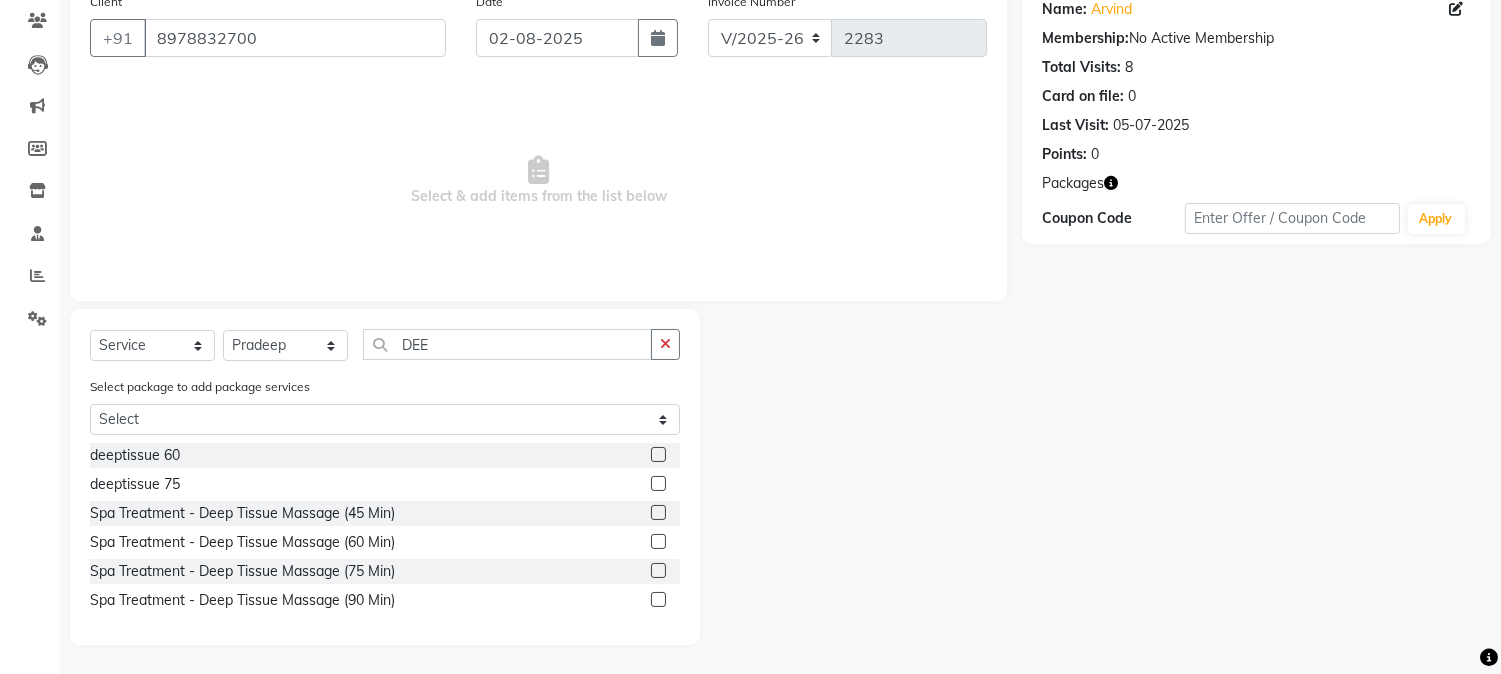 click 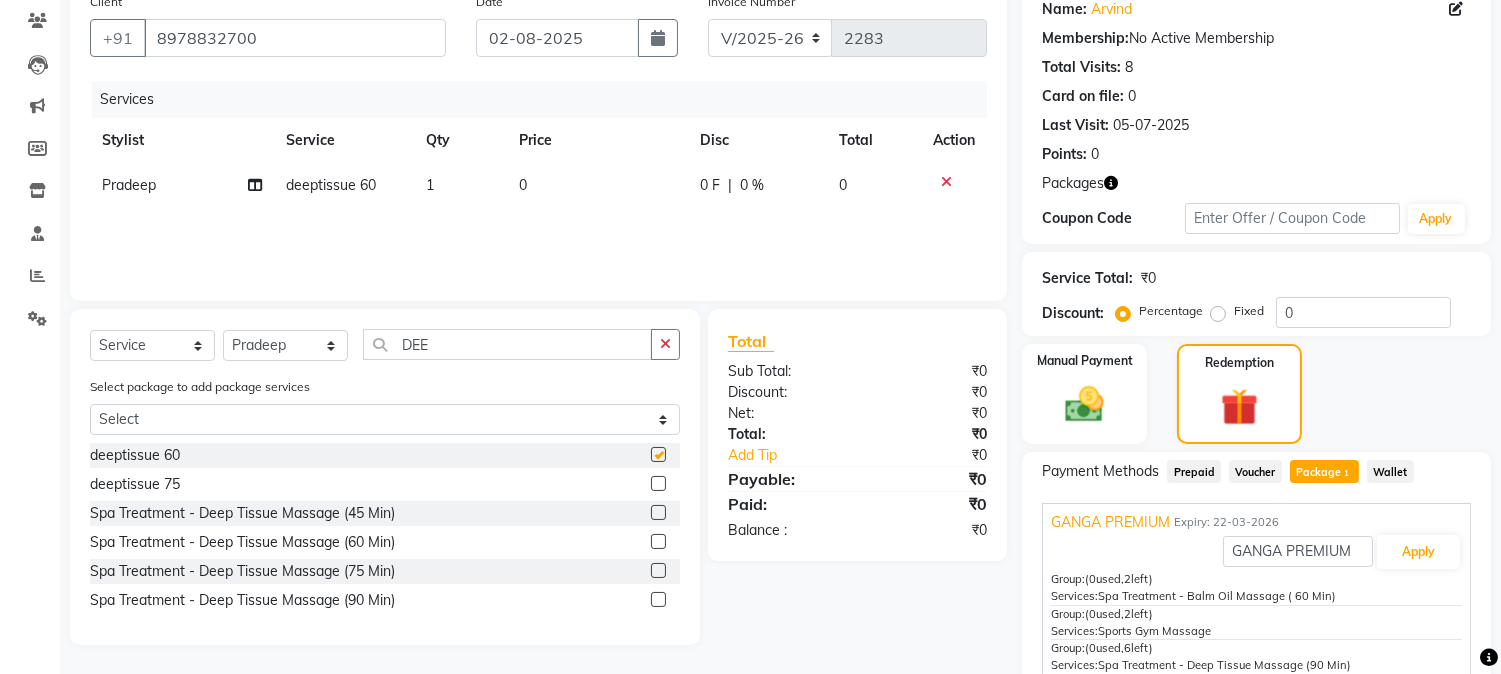 checkbox on "false" 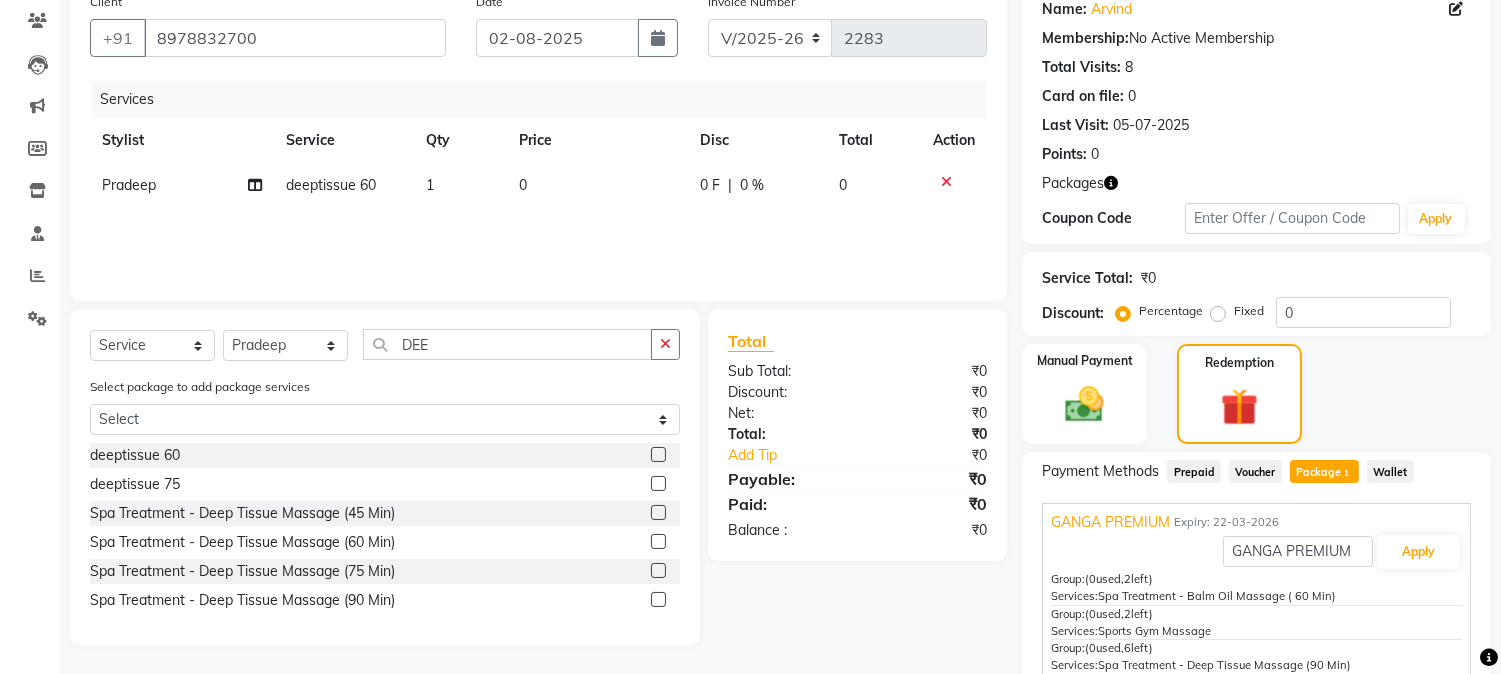 click on "Package  1" 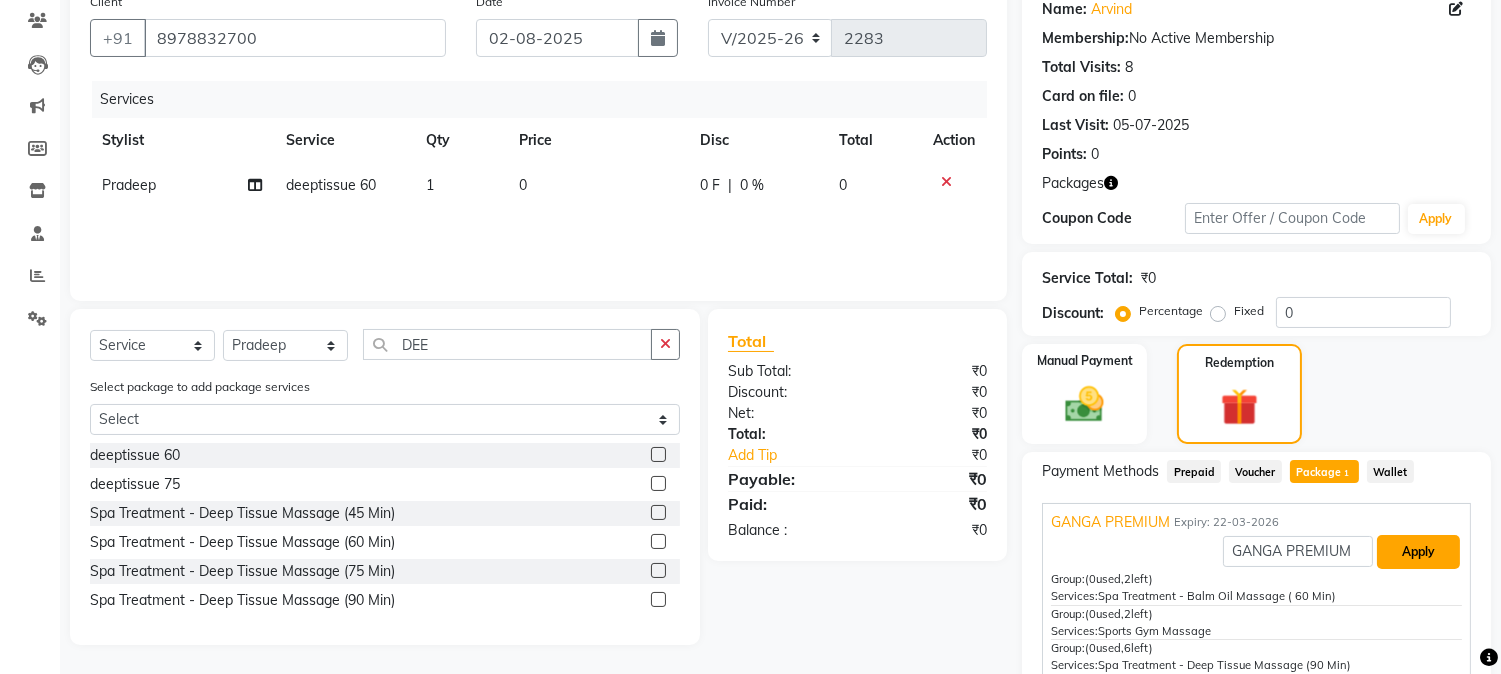 click on "Apply" at bounding box center [1418, 552] 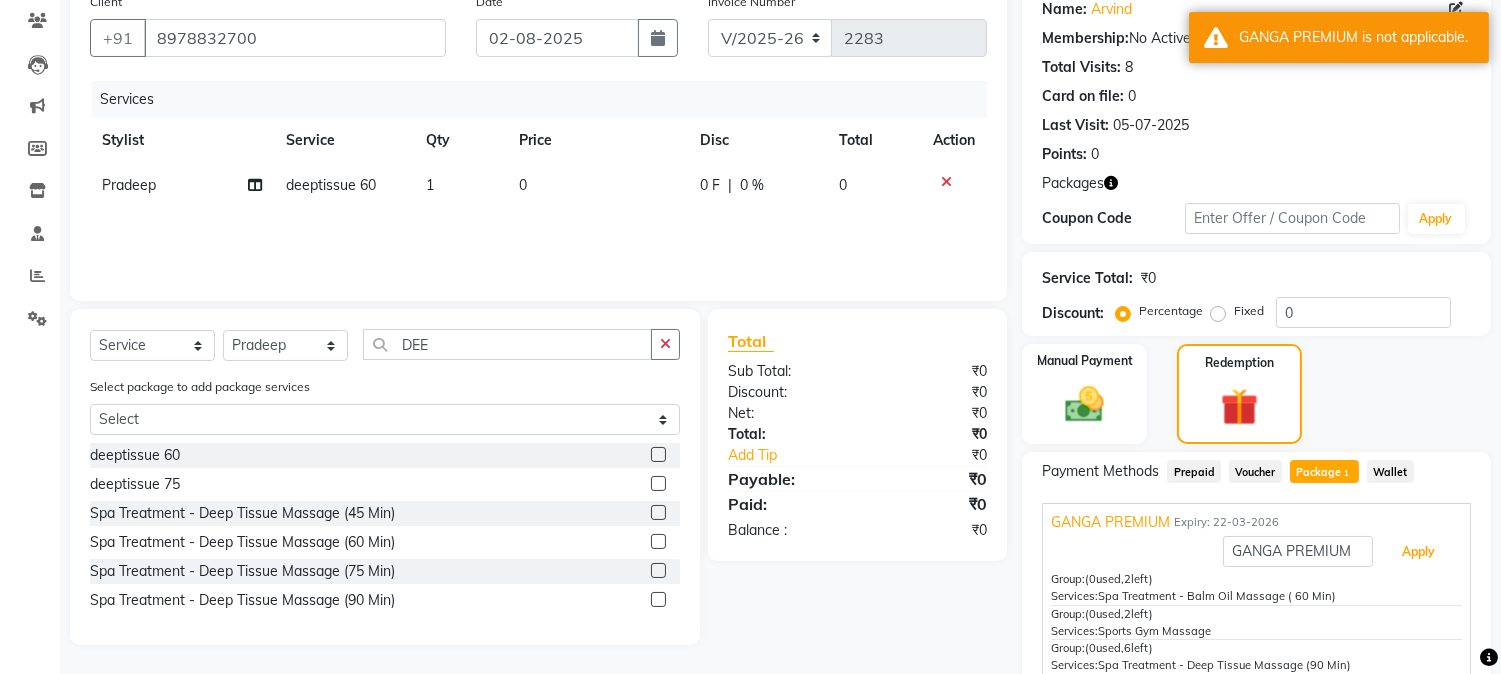 scroll, scrollTop: 56, scrollLeft: 0, axis: vertical 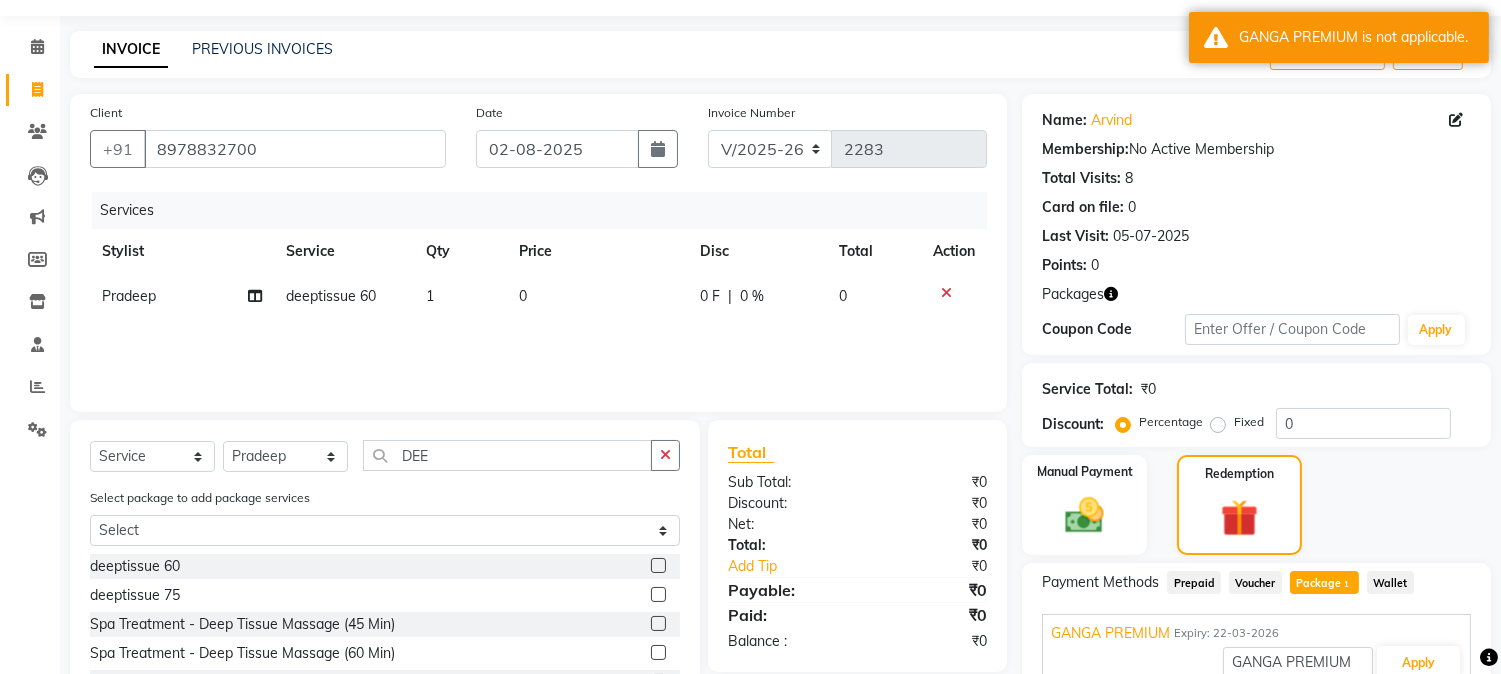 click 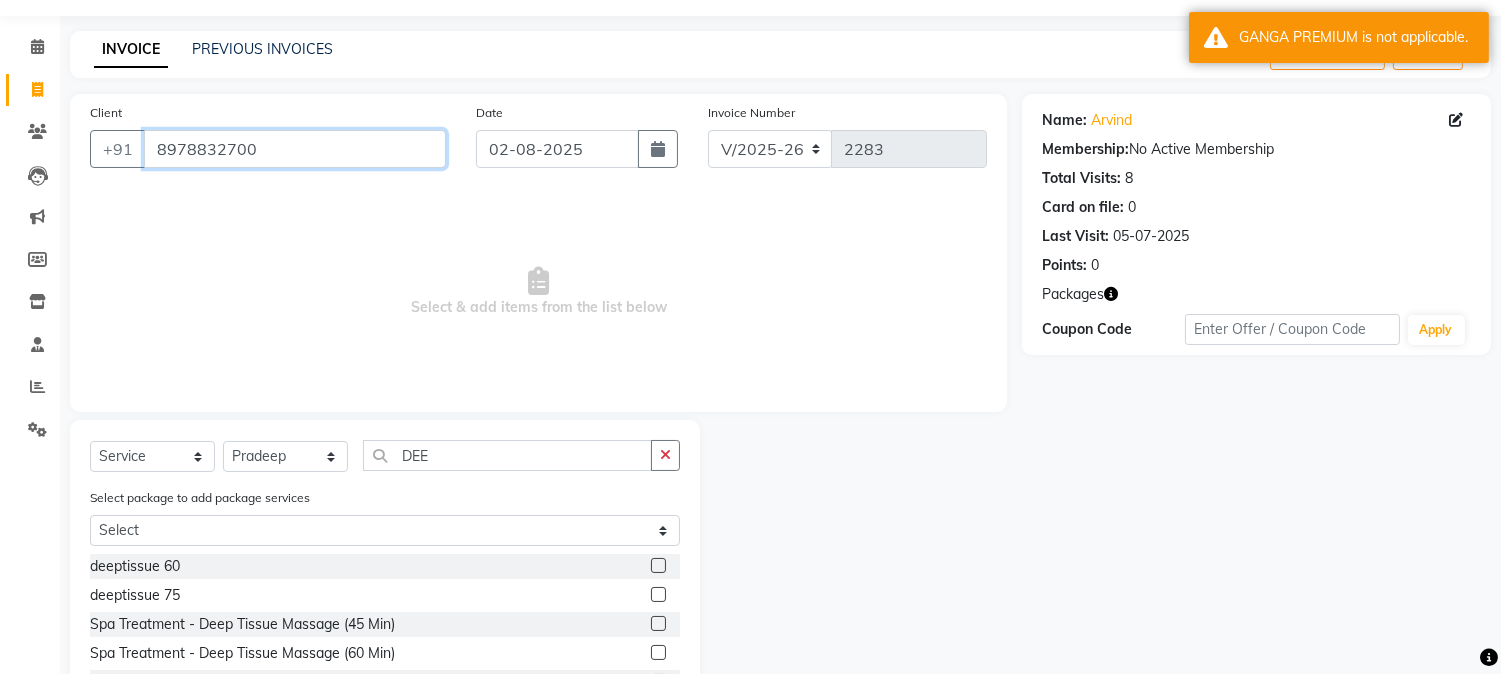 click on "8978832700" at bounding box center (295, 149) 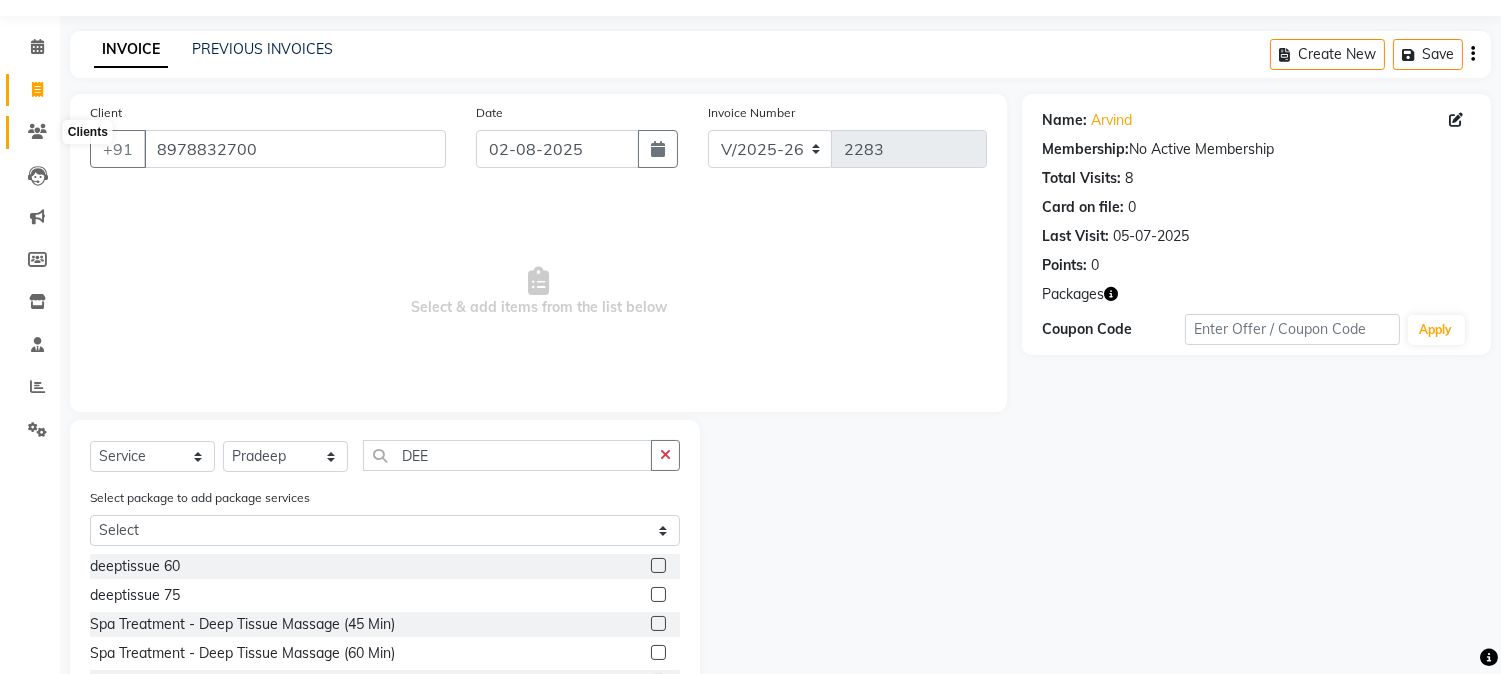 click 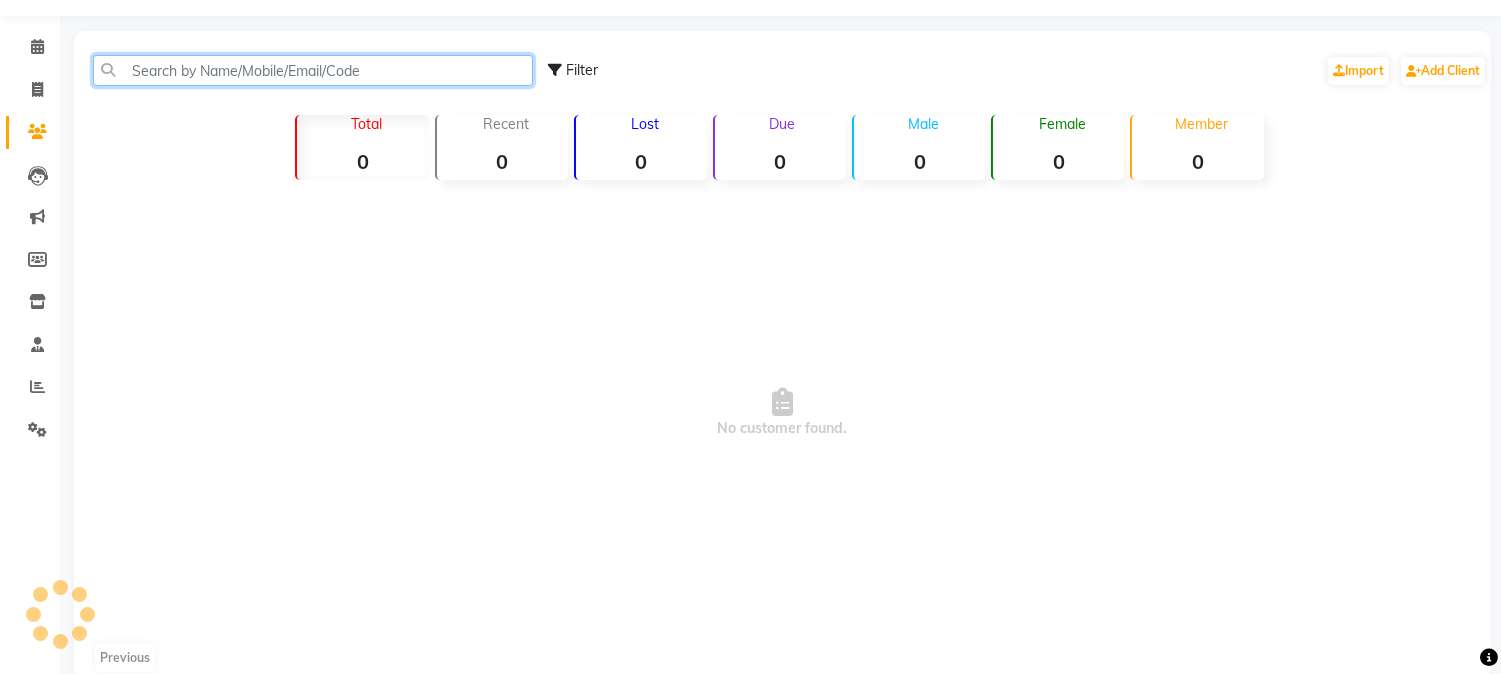 click 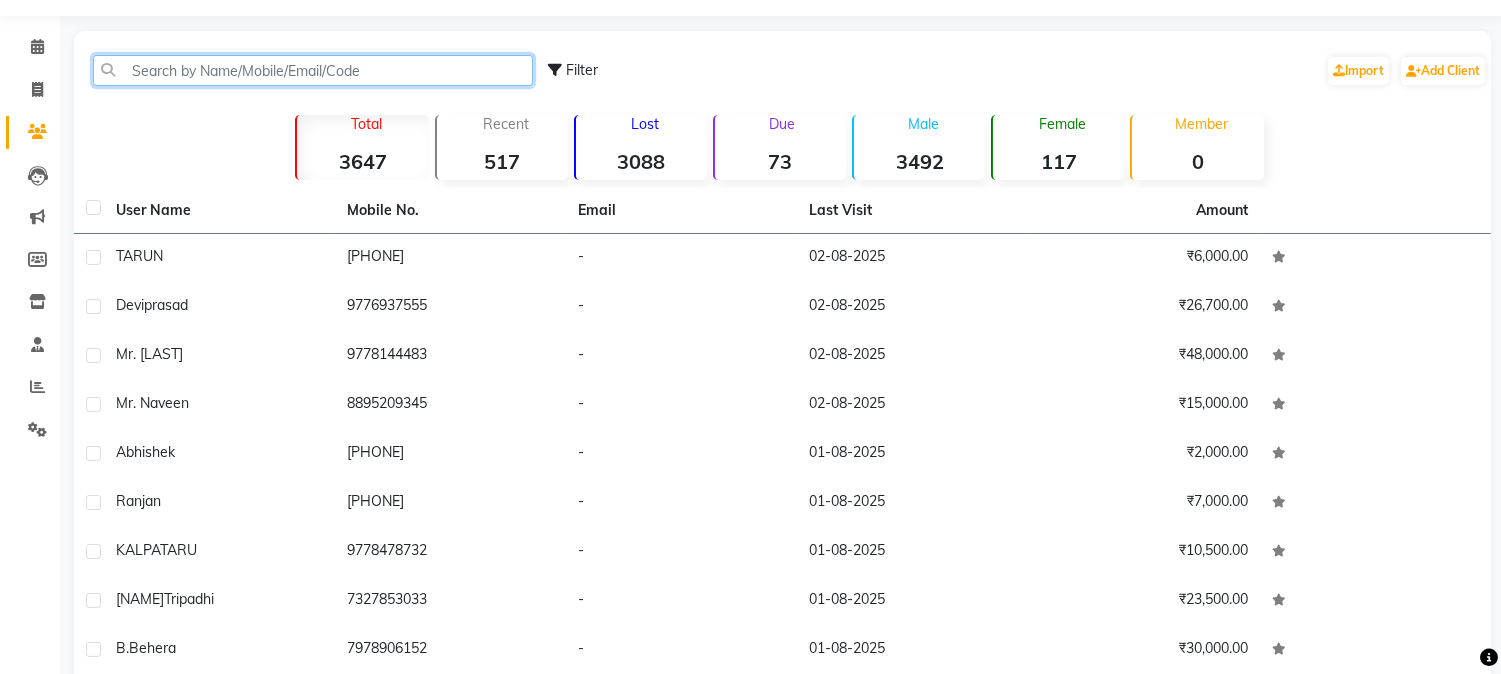 paste on "8978832700" 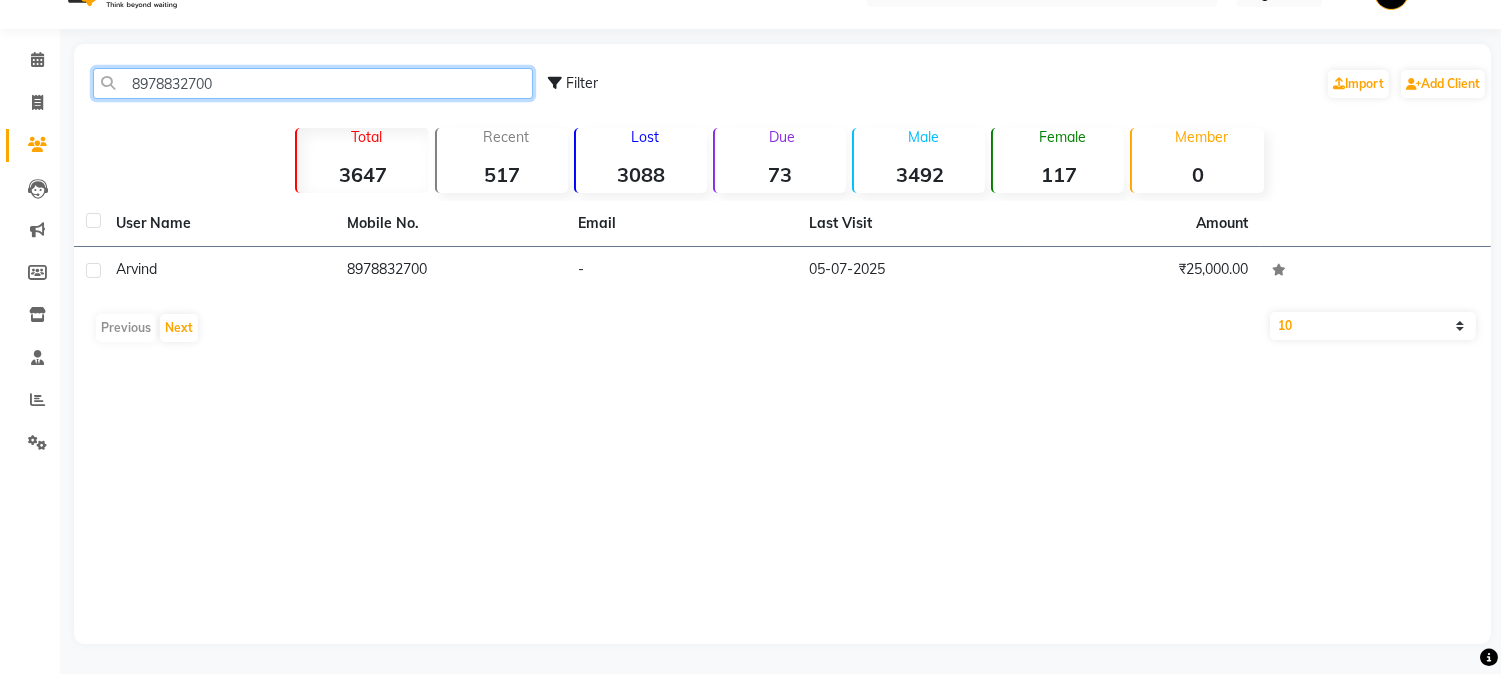 scroll, scrollTop: 42, scrollLeft: 0, axis: vertical 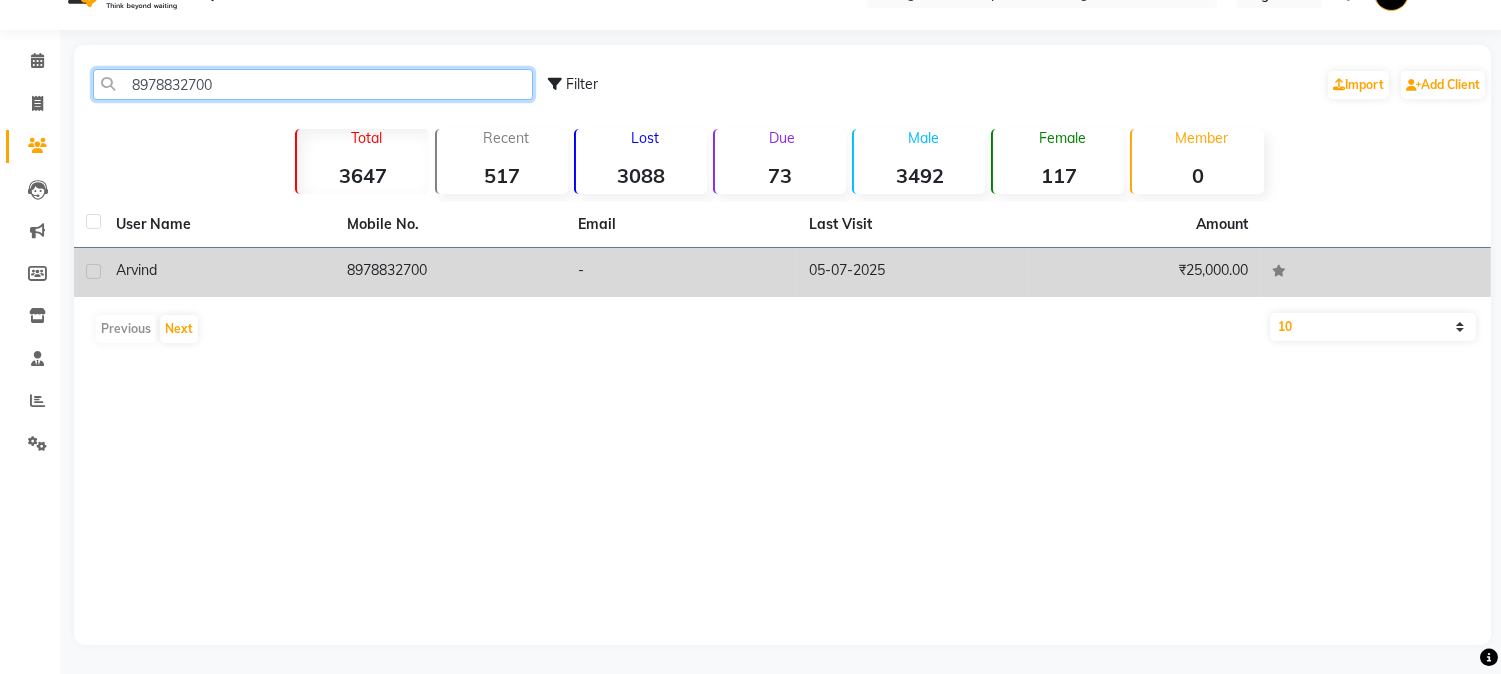 type on "8978832700" 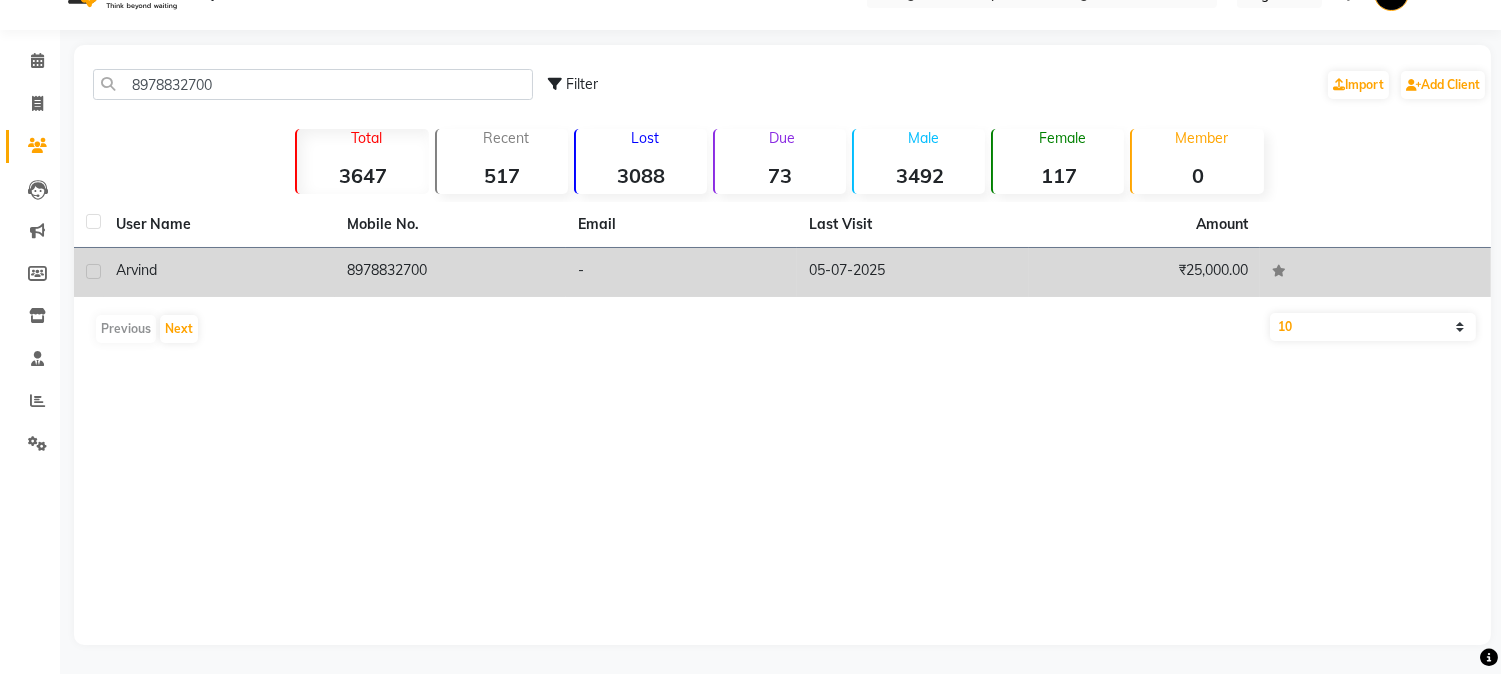 click on "Arvind" 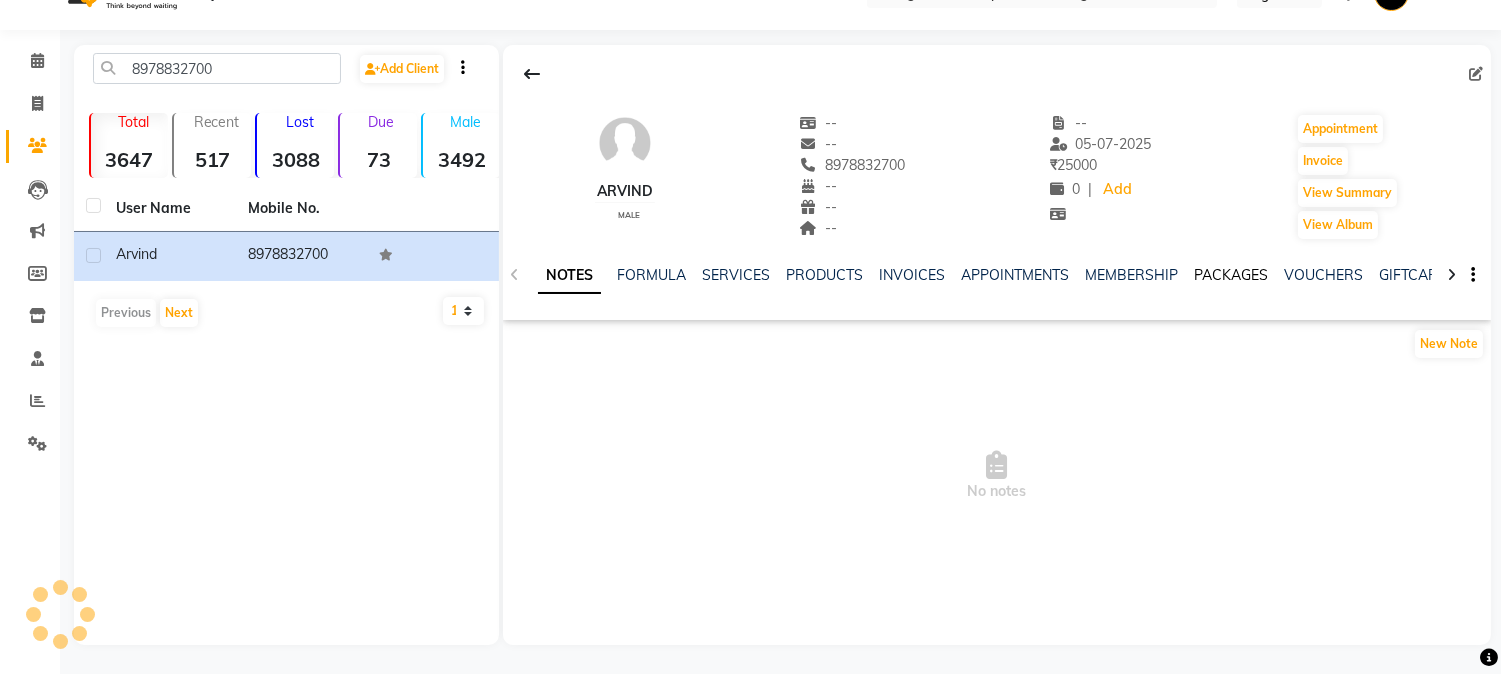 click on "PACKAGES" 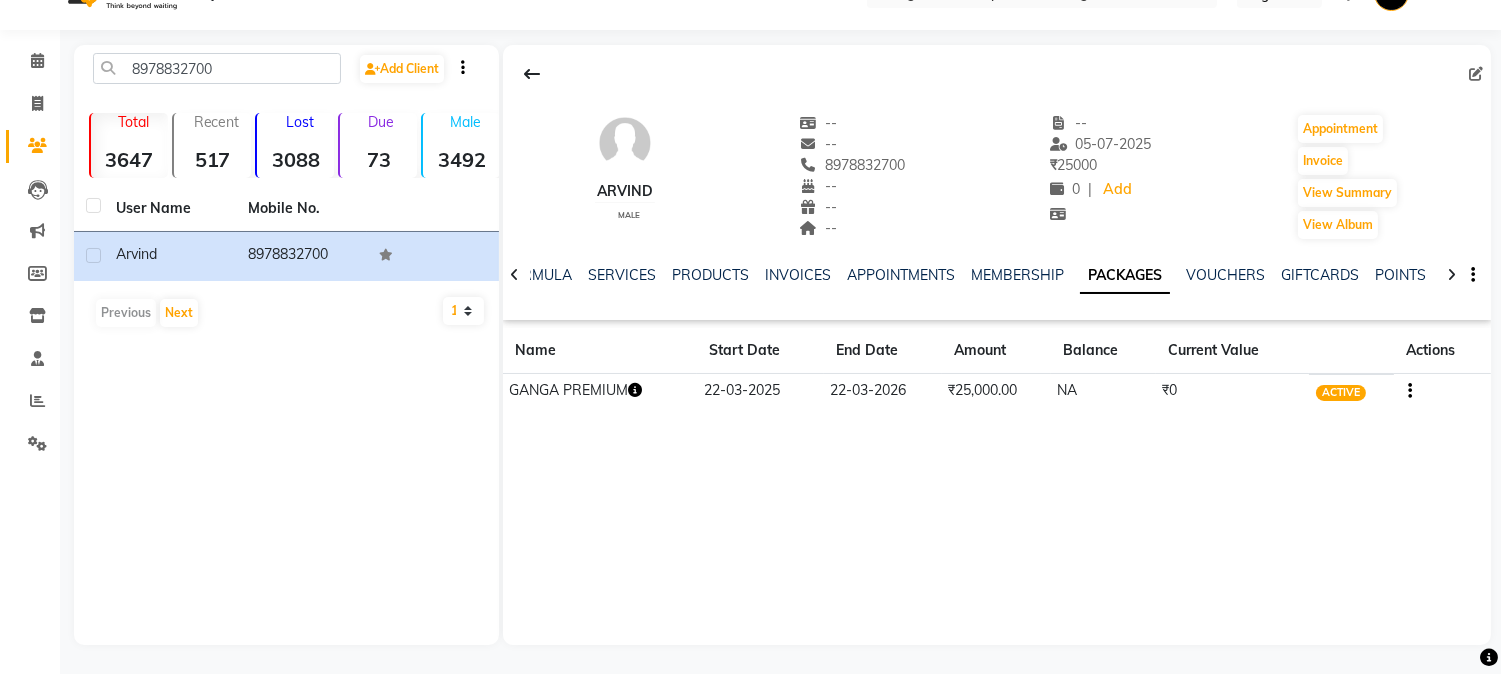 click 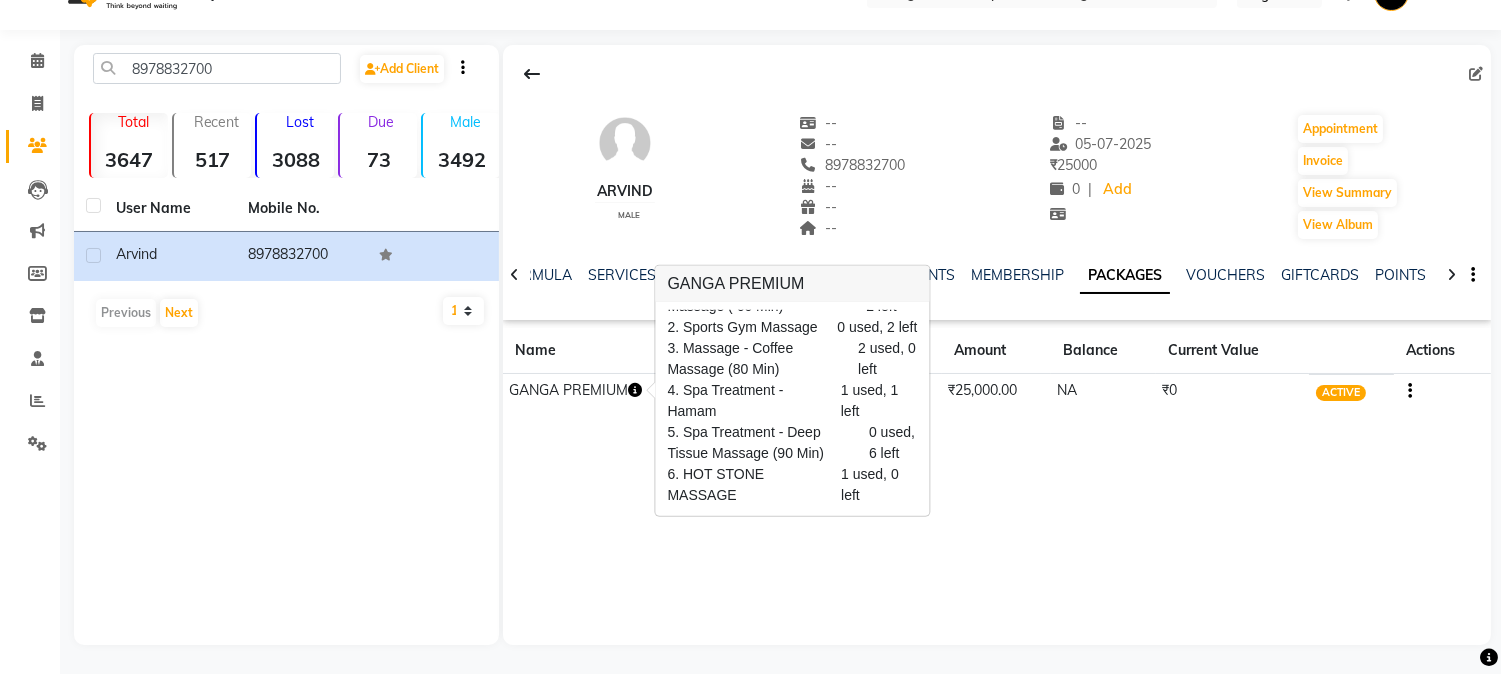 scroll, scrollTop: 0, scrollLeft: 0, axis: both 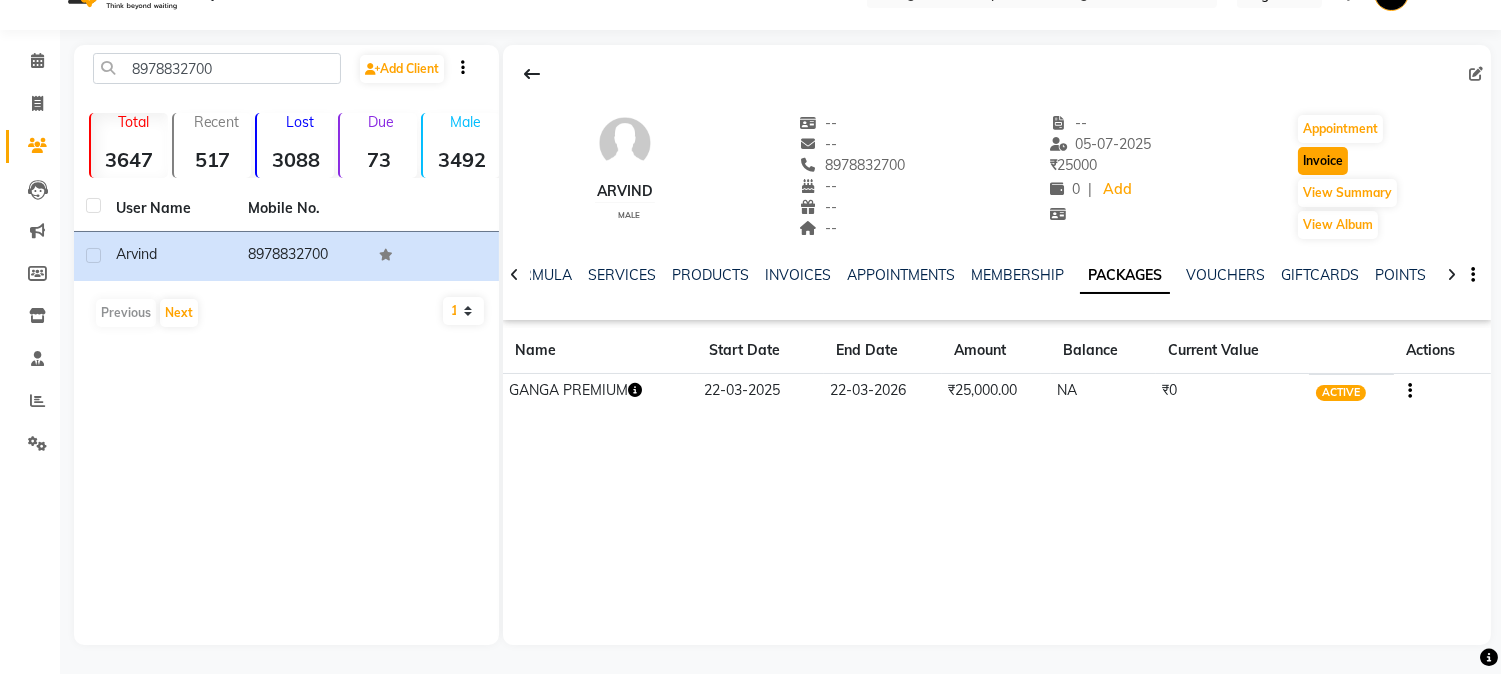 click on "Invoice" 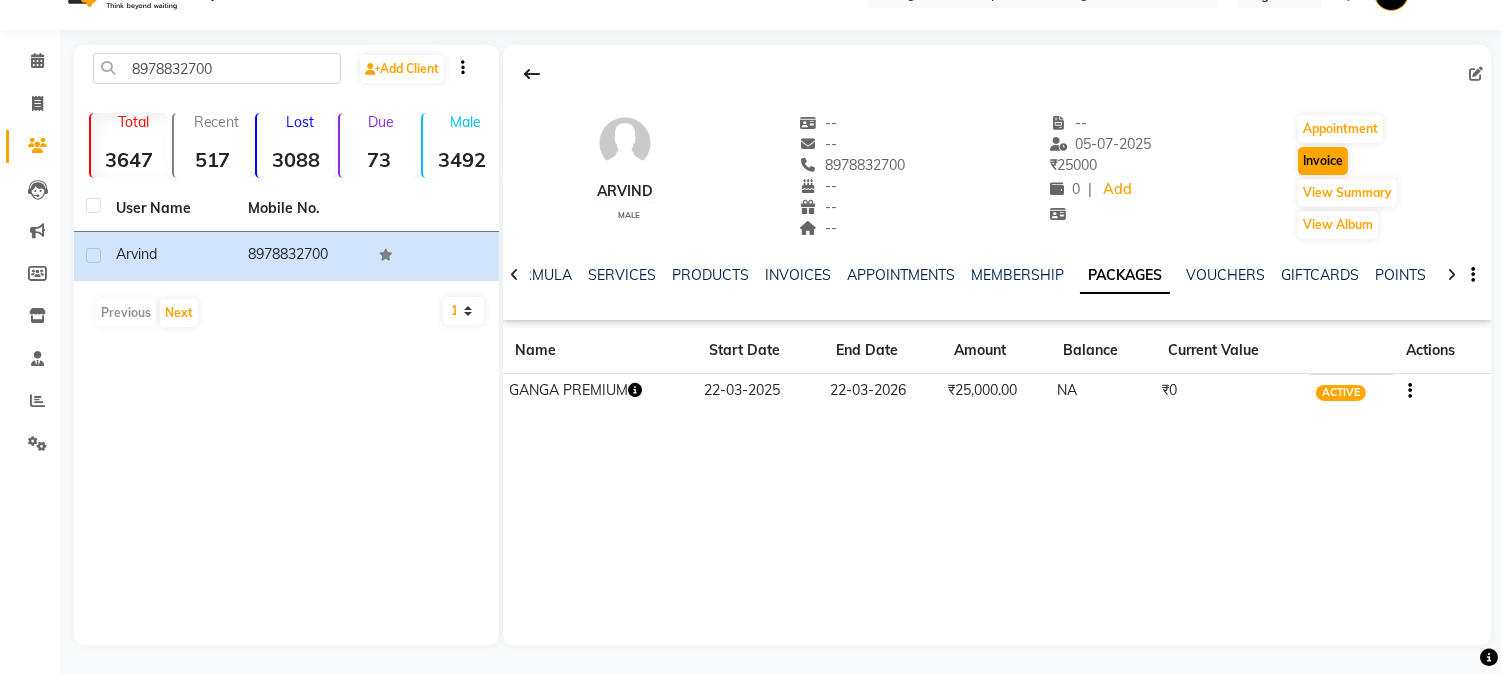 select on "762" 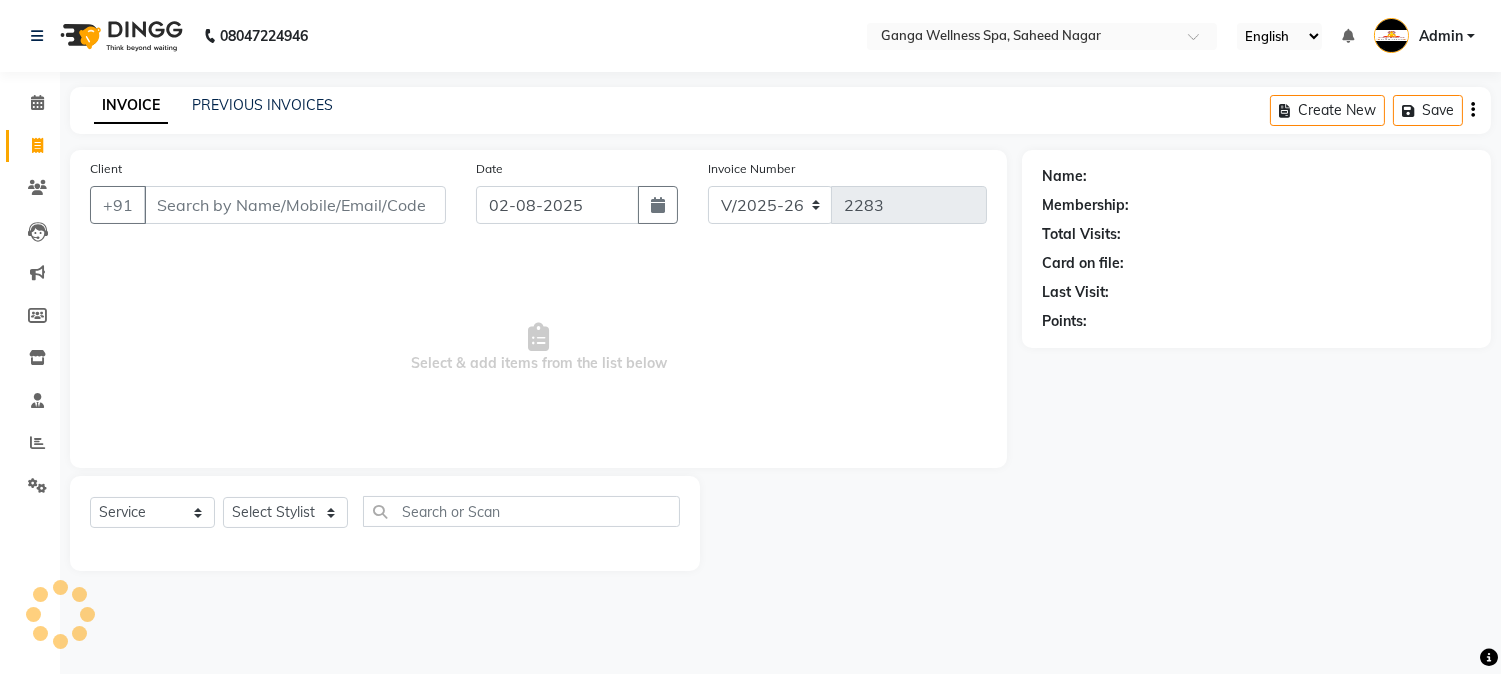 scroll, scrollTop: 0, scrollLeft: 0, axis: both 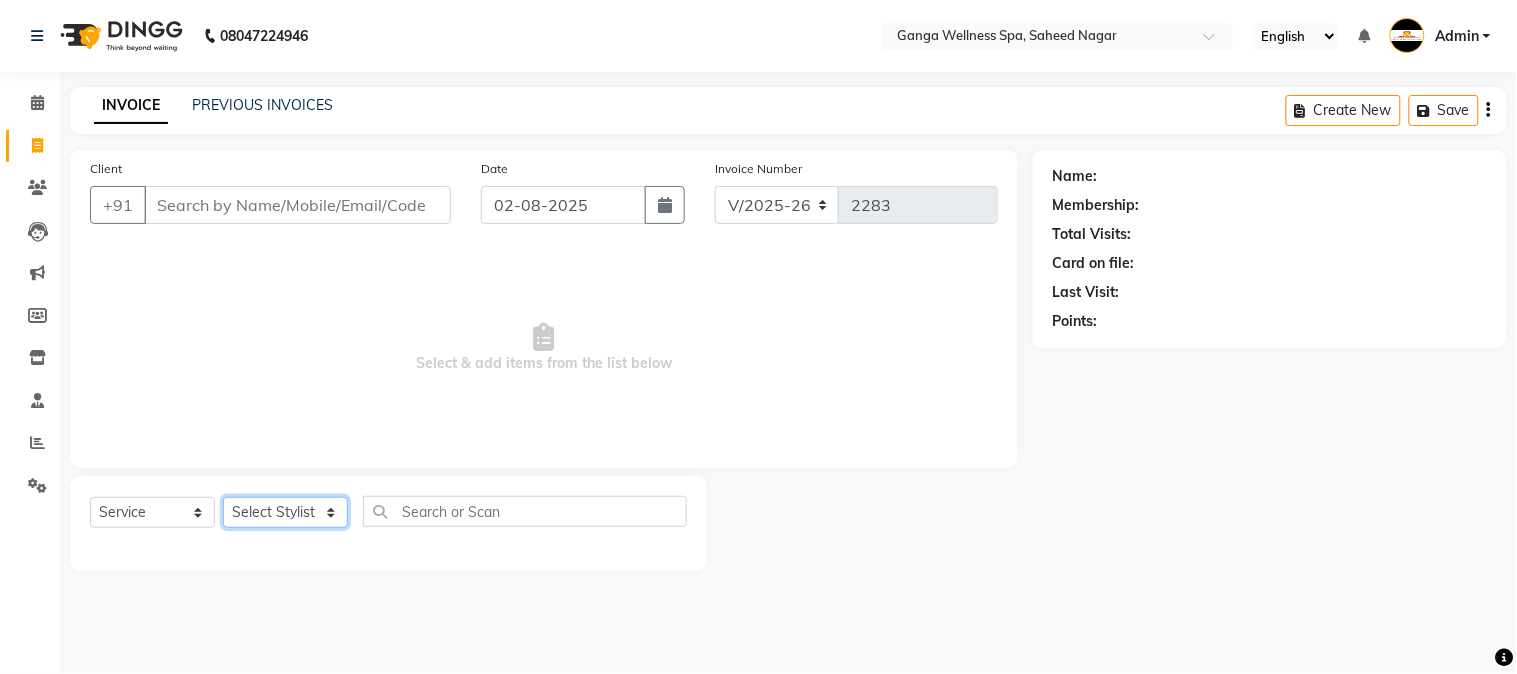 click on "Select Stylist" 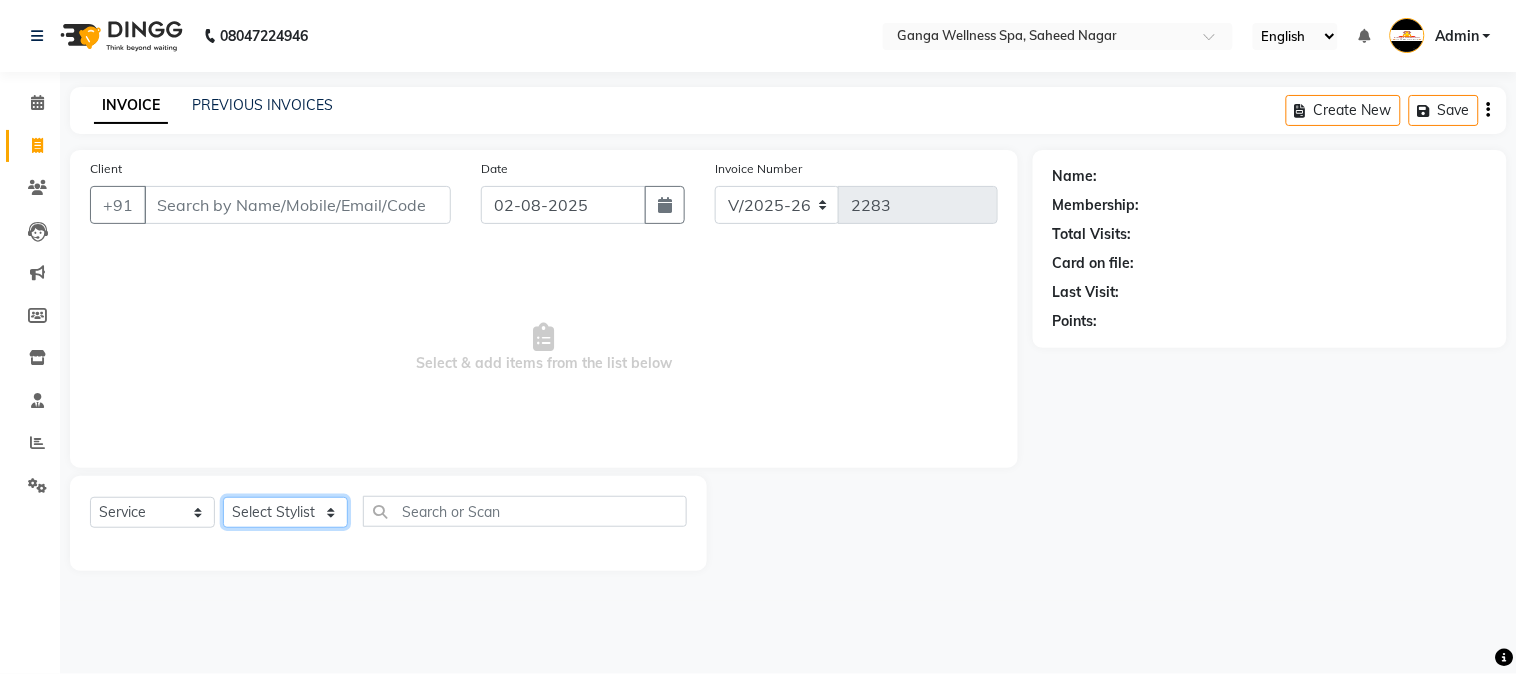 type on "8978832700" 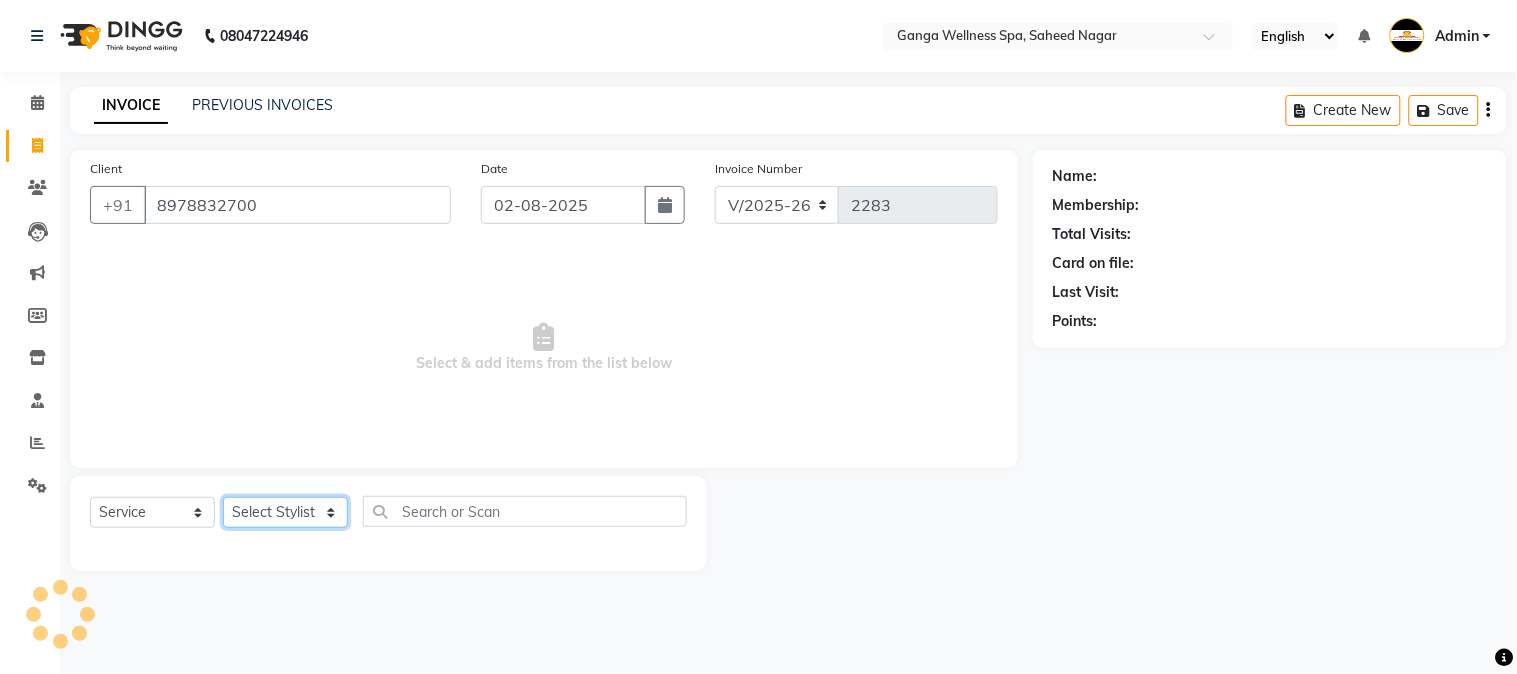 click on "Select Stylist Abhi akhil Alexa AMMY AMMY Annie anya APPI Arohi  Ayen BANCHI Bina Bina CJ CRP 1 Daina ELINA ferjana G1 G1 ONE PLUS  G1 Salon G2 Helen JEENY Jhanka Jojo Kana KEMPI KEMPI Kim krishna KTI Lili Rout Lily LINDA LIZA Martha  MELODY MERRY  minu Moon nancy Noiny pinkey Pradeep Prity  Riya ROOZ  Sony steffy SUCHI  Surren Sir Sushree Swapna Umpi upashana Zouli" 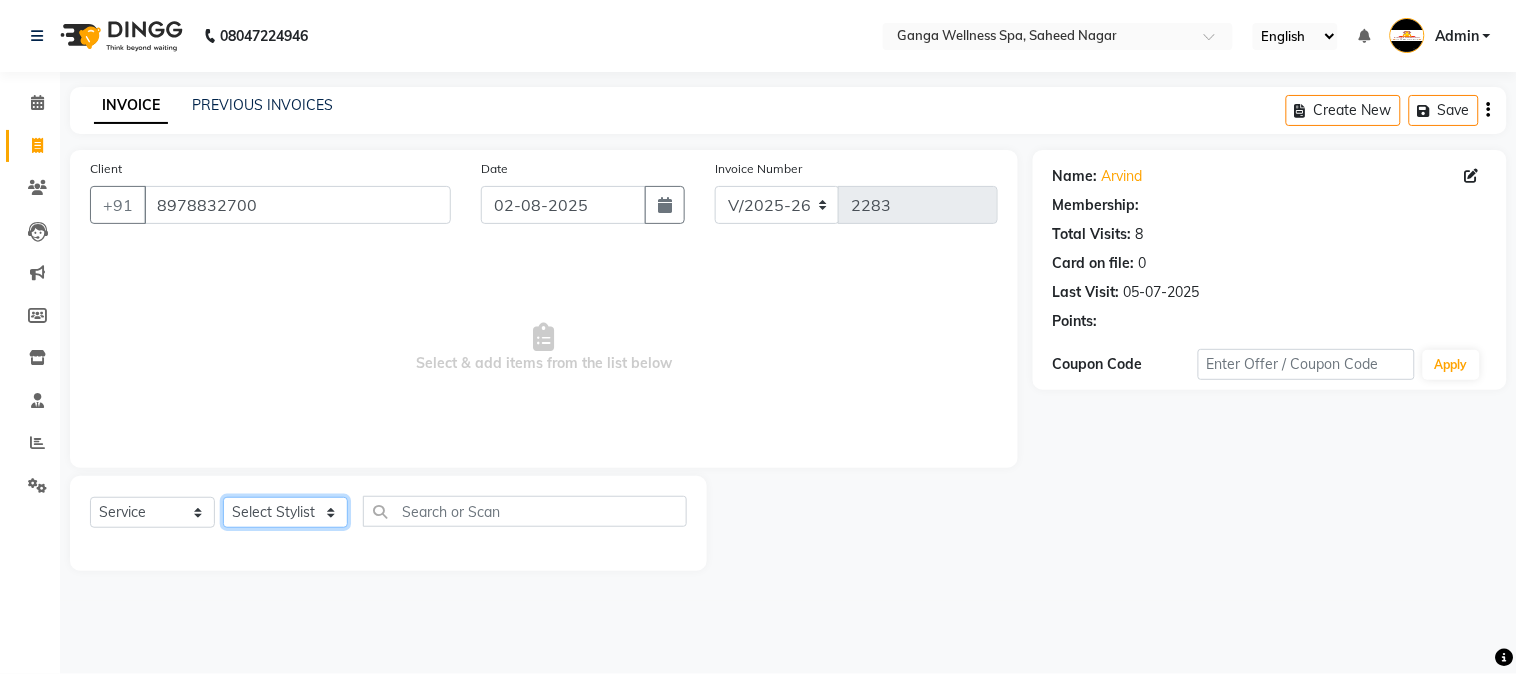 click on "Select Stylist Abhi akhil Alexa AMMY AMMY Annie anya APPI Arohi  Ayen BANCHI Bina Bina CJ CRP 1 Daina ELINA ferjana G1 G1 ONE PLUS  G1 Salon G2 Helen JEENY Jhanka Jojo Kana KEMPI KEMPI Kim krishna KTI Lili Rout Lily LINDA LIZA Martha  MELODY MERRY  minu Moon nancy Noiny pinkey Pradeep Prity  Riya ROOZ  Sony steffy SUCHI  Surren Sir Sushree Swapna Umpi upashana Zouli" 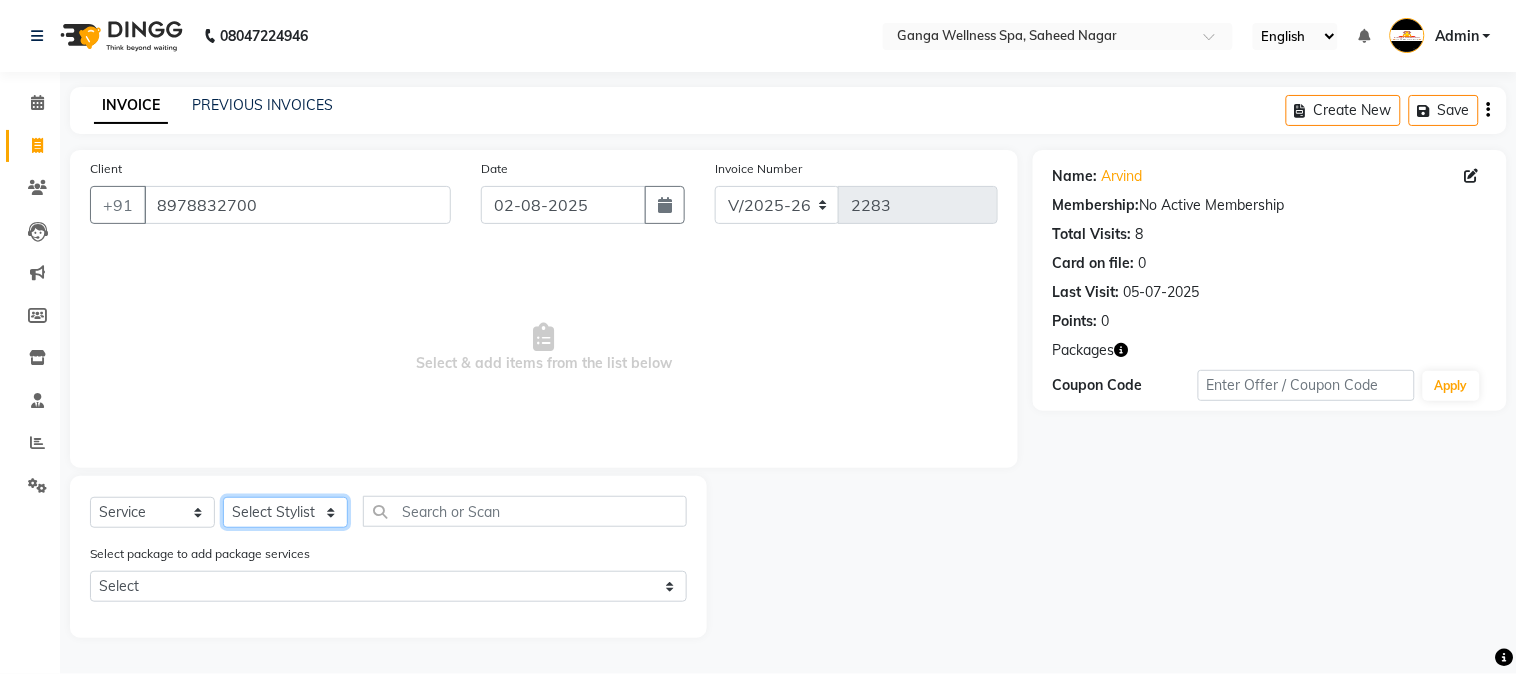 select on "70872" 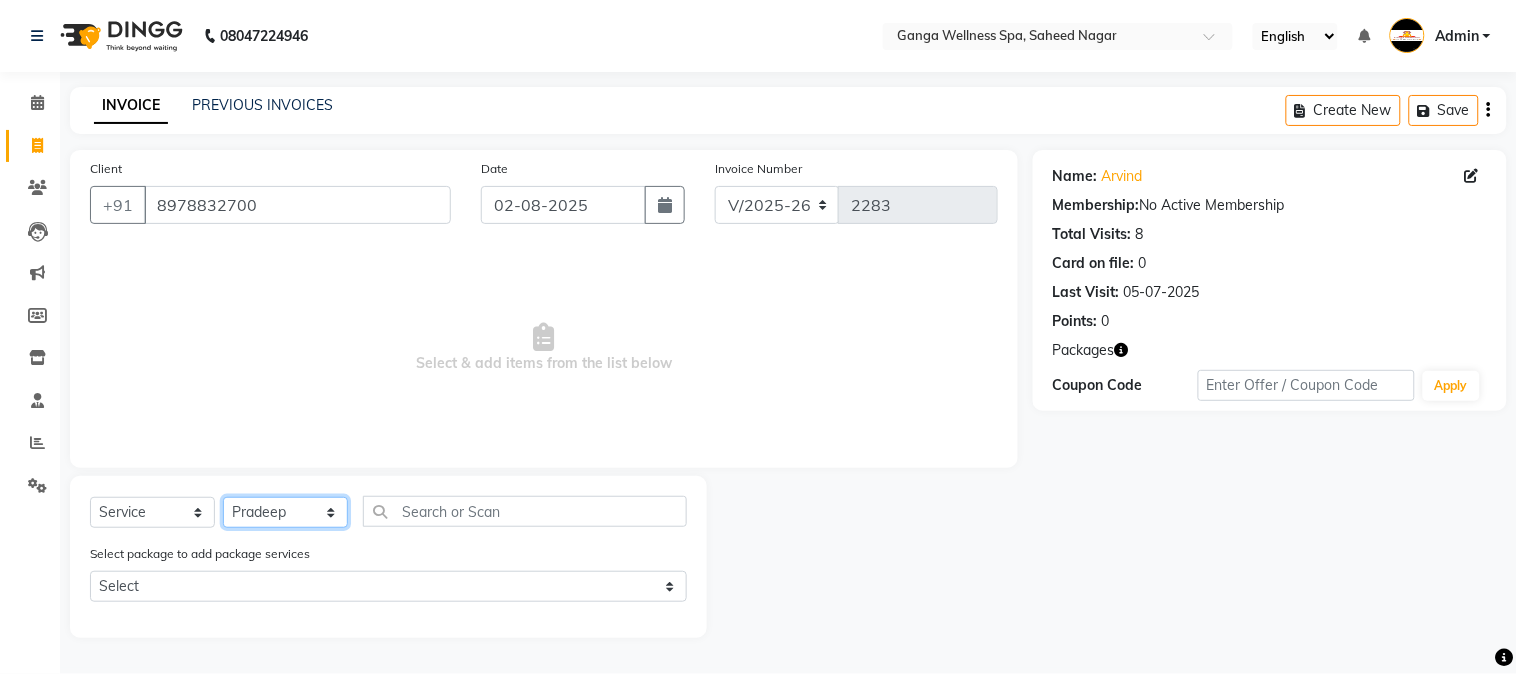 click on "Select Stylist Abhi akhil Alexa AMMY AMMY Annie anya APPI Arohi  Ayen BANCHI Bina Bina CJ CRP 1 Daina ELINA ferjana G1 G1 ONE PLUS  G1 Salon G2 Helen JEENY Jhanka Jojo Kana KEMPI KEMPI Kim krishna KTI Lili Rout Lily LINDA LIZA Martha  MELODY MERRY  minu Moon nancy Noiny pinkey Pradeep Prity  Riya ROOZ  Sony steffy SUCHI  Surren Sir Sushree Swapna Umpi upashana Zouli" 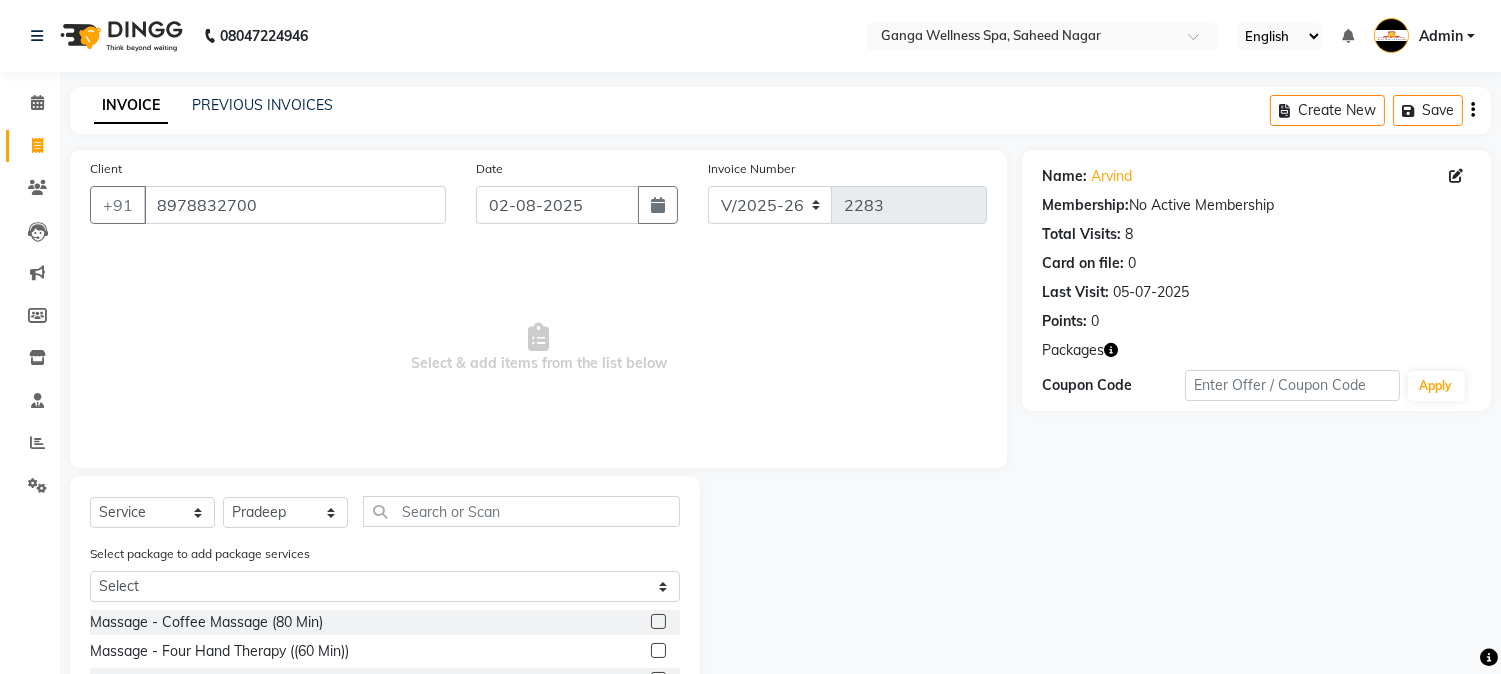 click on "Select Service Product Membership Package Voucher Prepaid Gift Card Select Stylist Abhi akhil Alexa AMMY AMMY Annie anya APPI Arohi Ayen BANCHI Bina Bina CJ CRP 1 Daina ELINA ferjana G1 G1 ONE PLUS G1 Salon G2 Helen JEENY Jhanka Jojo Kana KEMPI KEMPI Kim krishna KTI Lili Rout Lily LINDA LIZA Martha MELODY MERRY minu Moon nancy Noiny pinkey Pradeep Prity Riya ROOZ Sony steffy SUCHI Surren Sir Sushree Swapna Umpi upashana Zouli Select package to add package services Select GANGA PREMIUM Massage - Coffee Massage (80 Min) Massage - Four Hand Therapy ((60 Min)) Massage - Cold Cream Massage ((60 Min)) Massage - Red Wine Scrub With Swedish Massage aroma hamham SCRUB Bolm oil Balinish couple massage Sports Gym Massage CLEOPATRA BATH MASSAGE HOT STONE MASSAGE SIRODHARA THAI OIL MASSAGE Candle deeptissue 60 hamham sirodhara hotstone massage swedish massage sport massage lomi lomi balm oil coffee massage red wine massage deeptissue 75 Sirodhara oil fourhand POTLI MASSAGE" 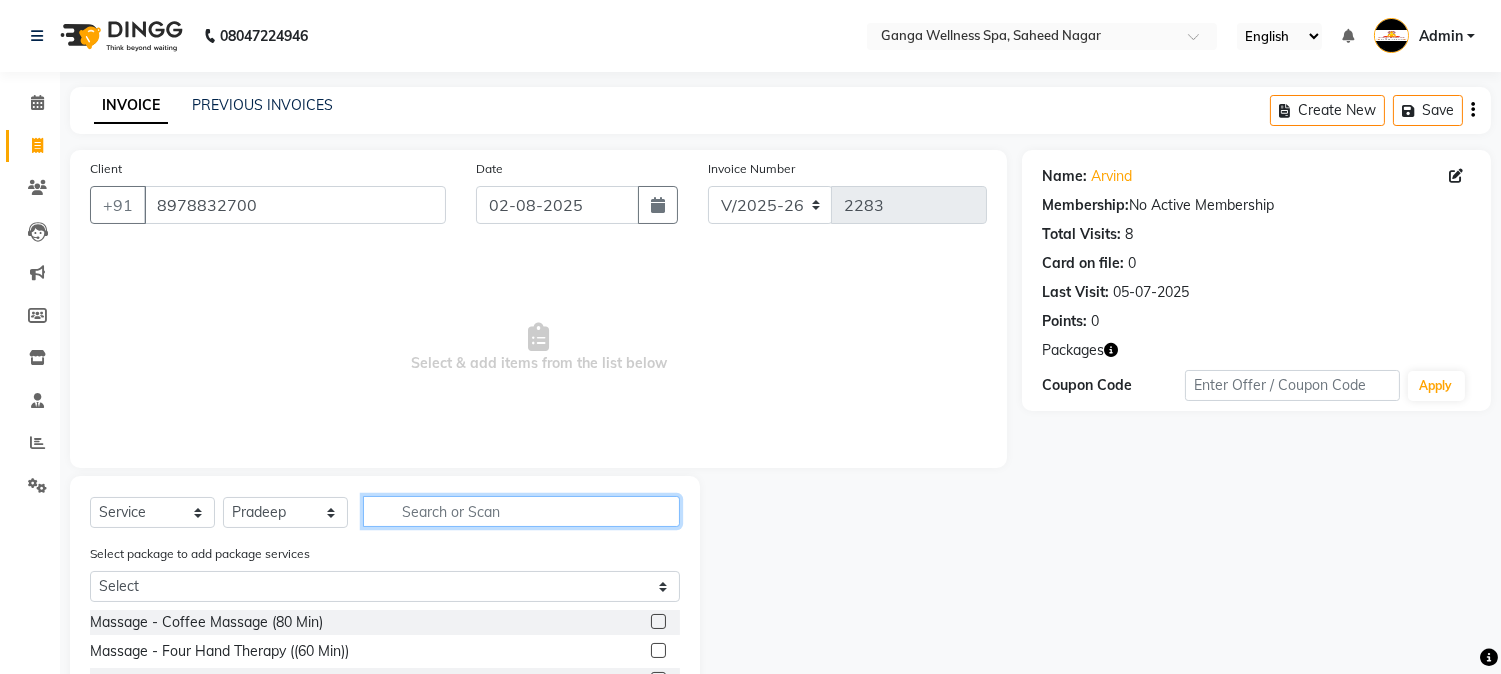 click 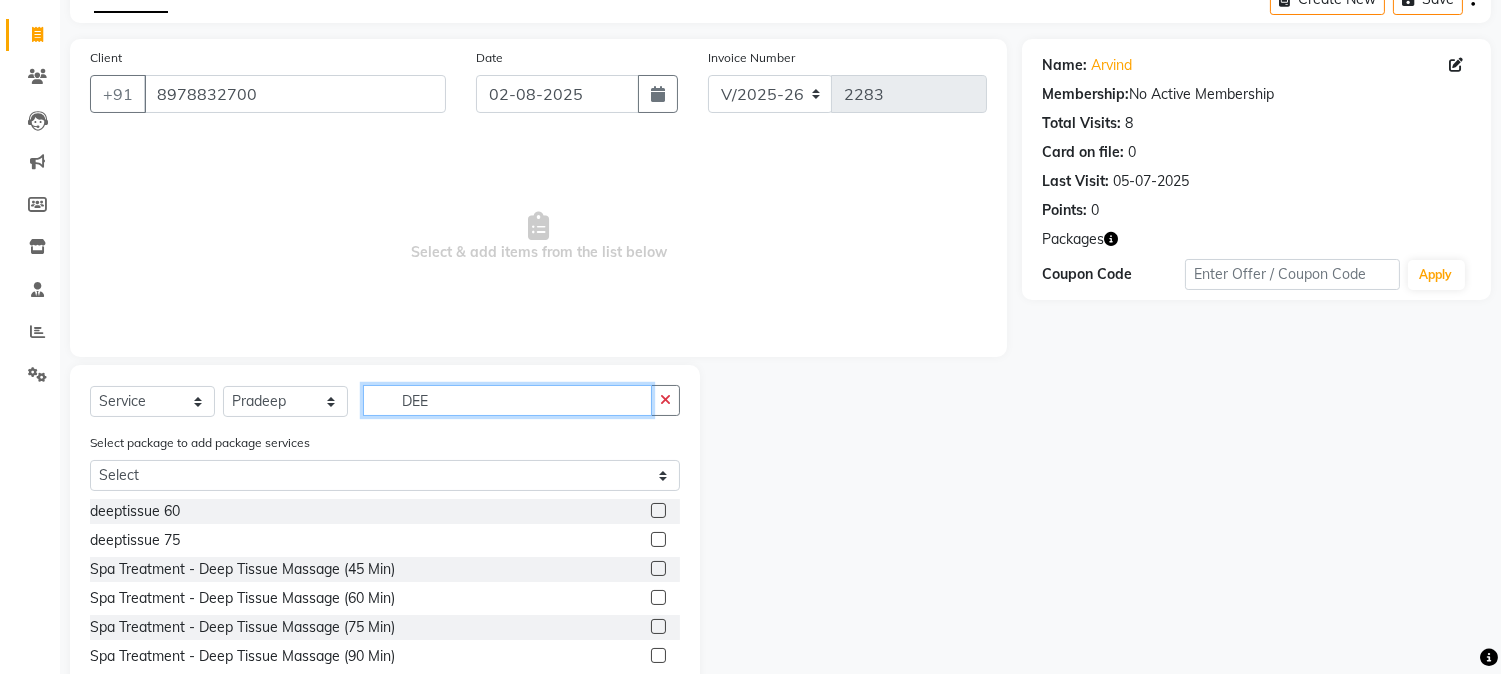 scroll, scrollTop: 167, scrollLeft: 0, axis: vertical 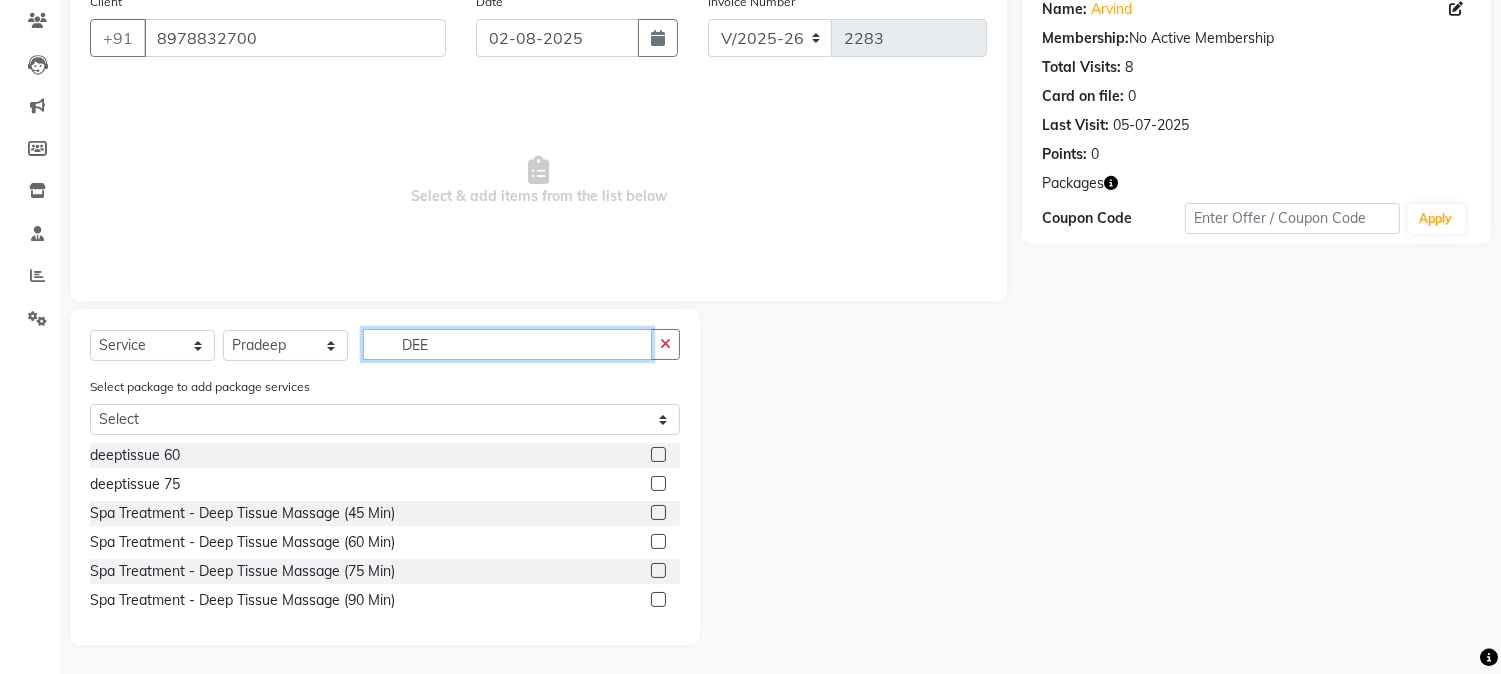 type on "DEE" 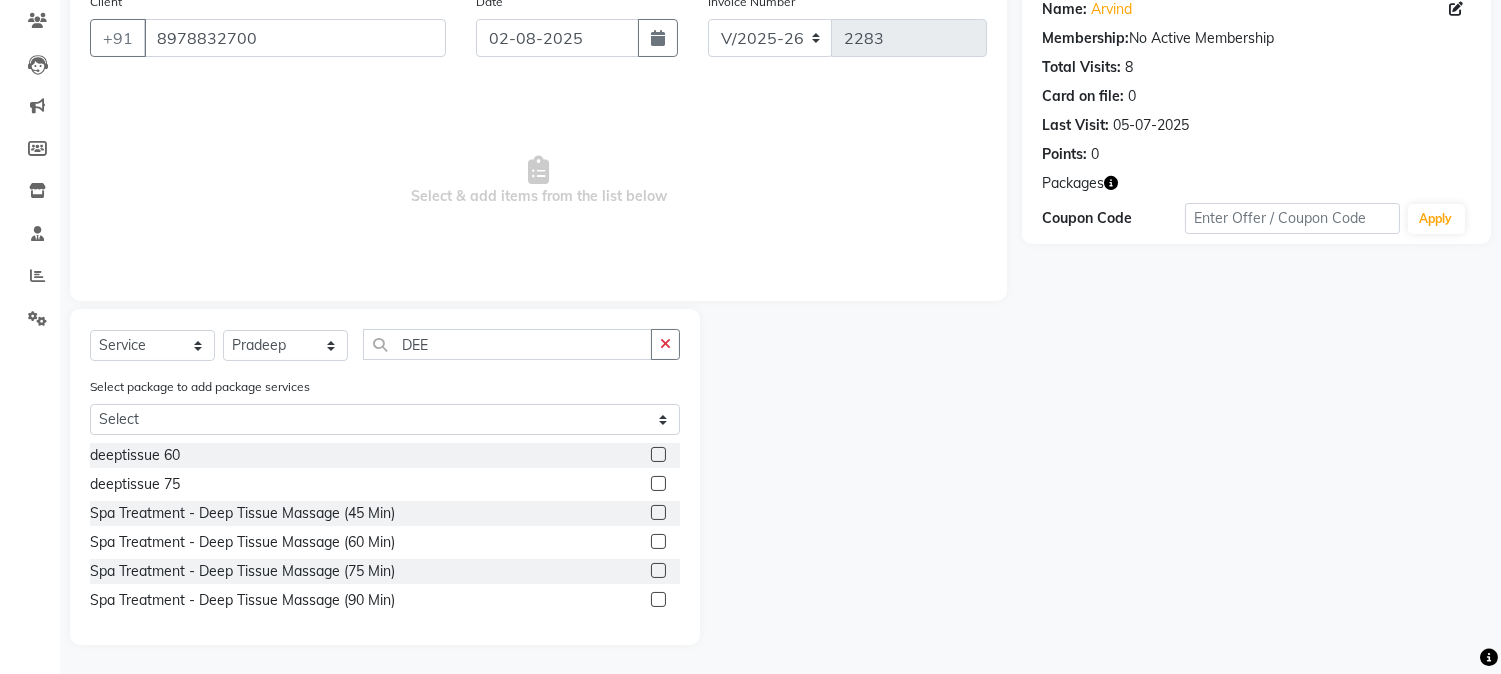 click 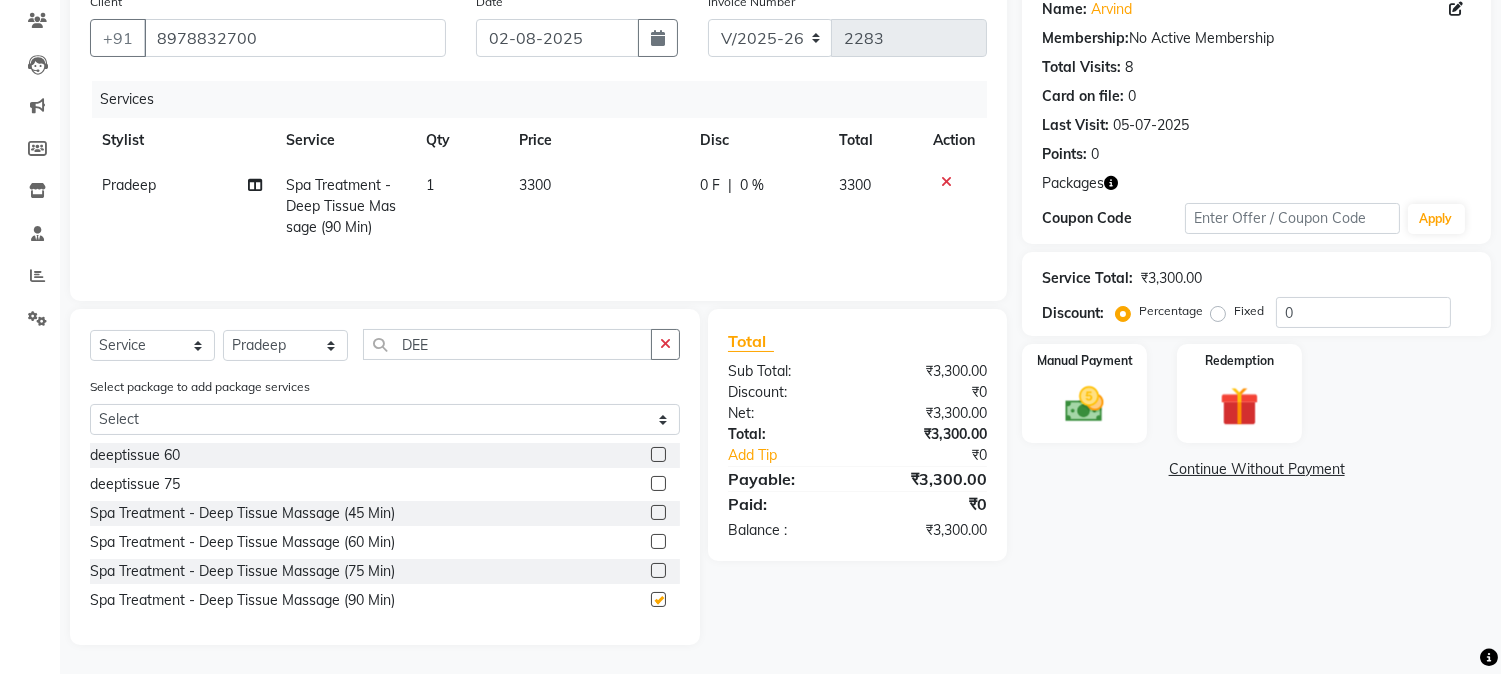 checkbox on "false" 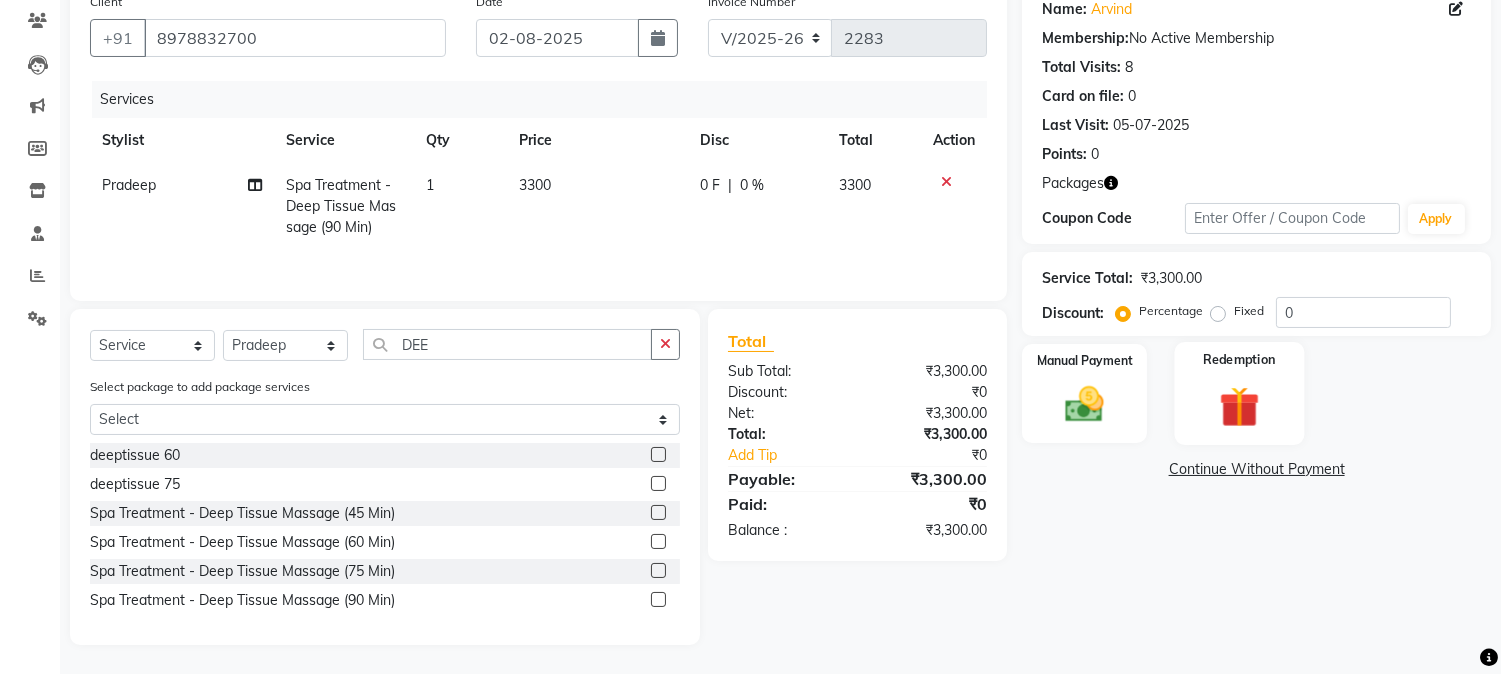 click 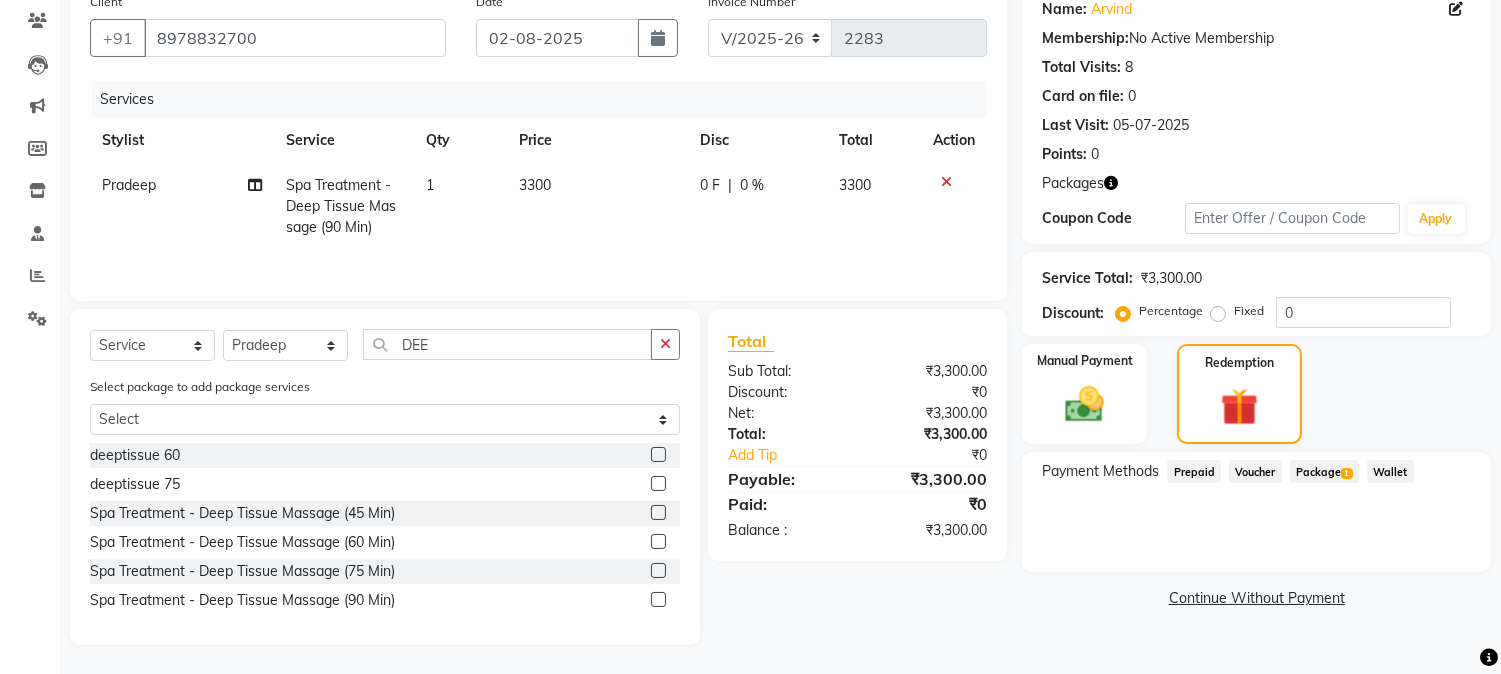 click on "Package  1" 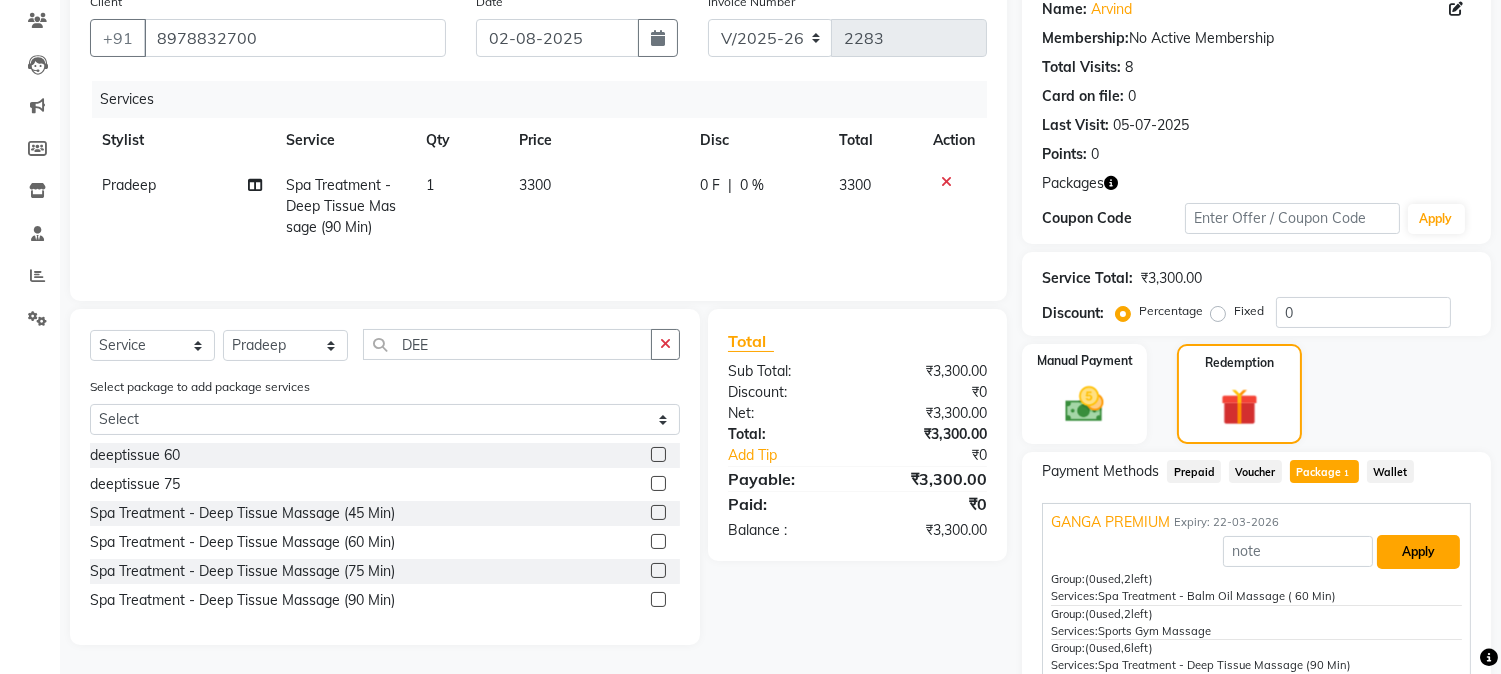 click on "Apply" at bounding box center [1418, 552] 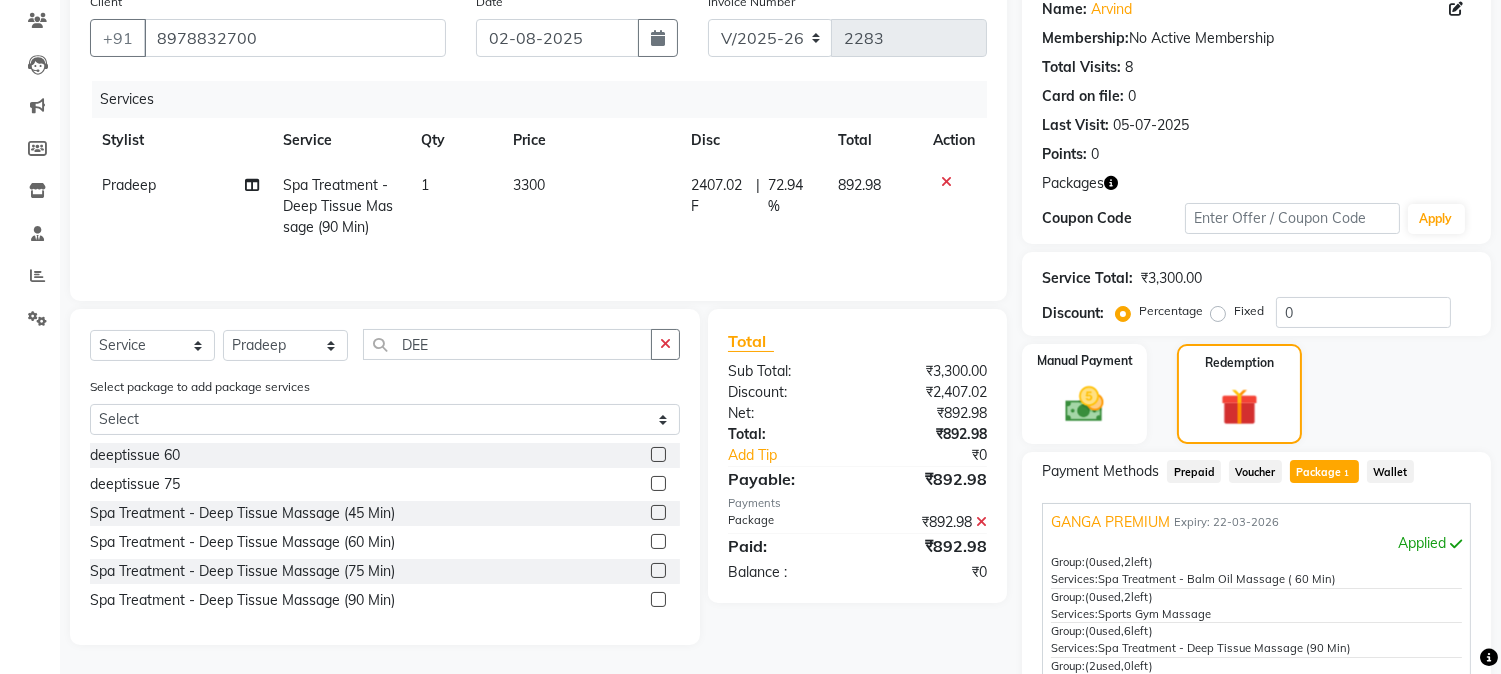 scroll, scrollTop: 408, scrollLeft: 0, axis: vertical 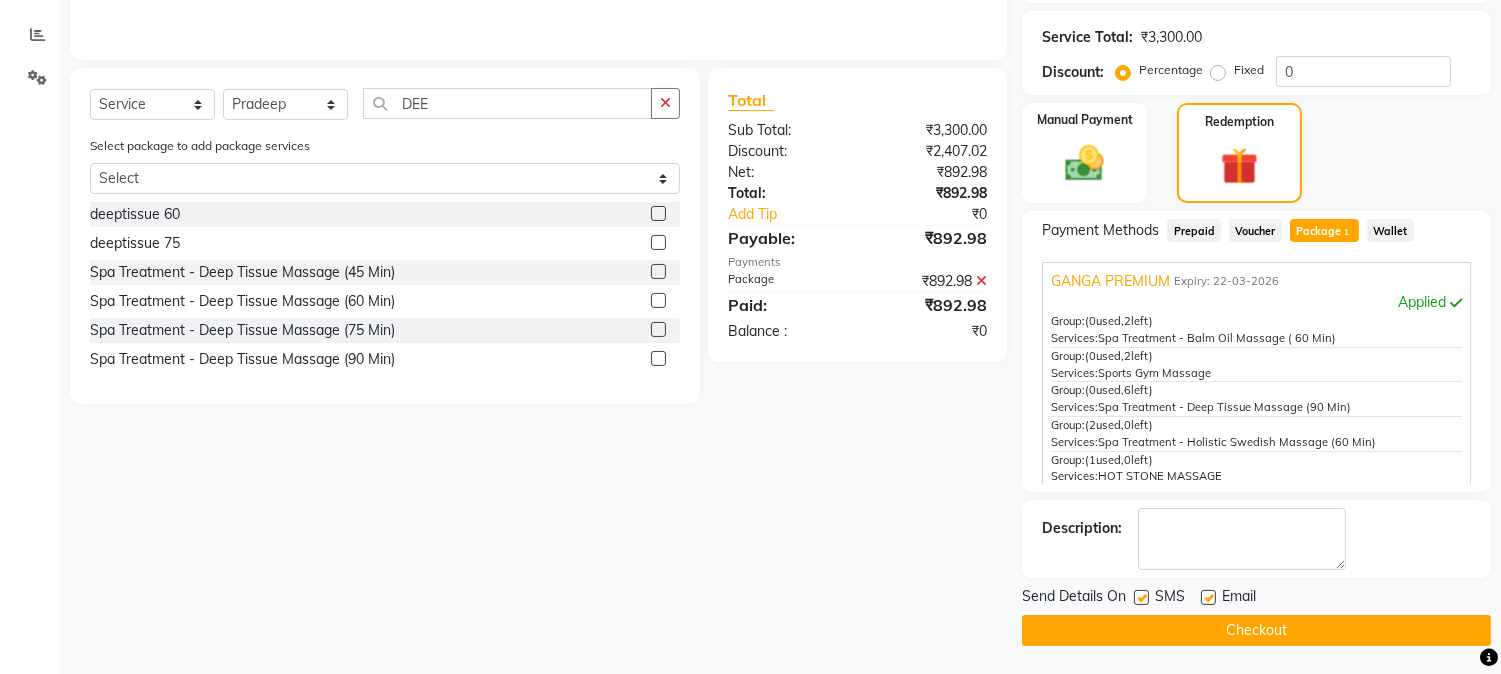 click on "Checkout" 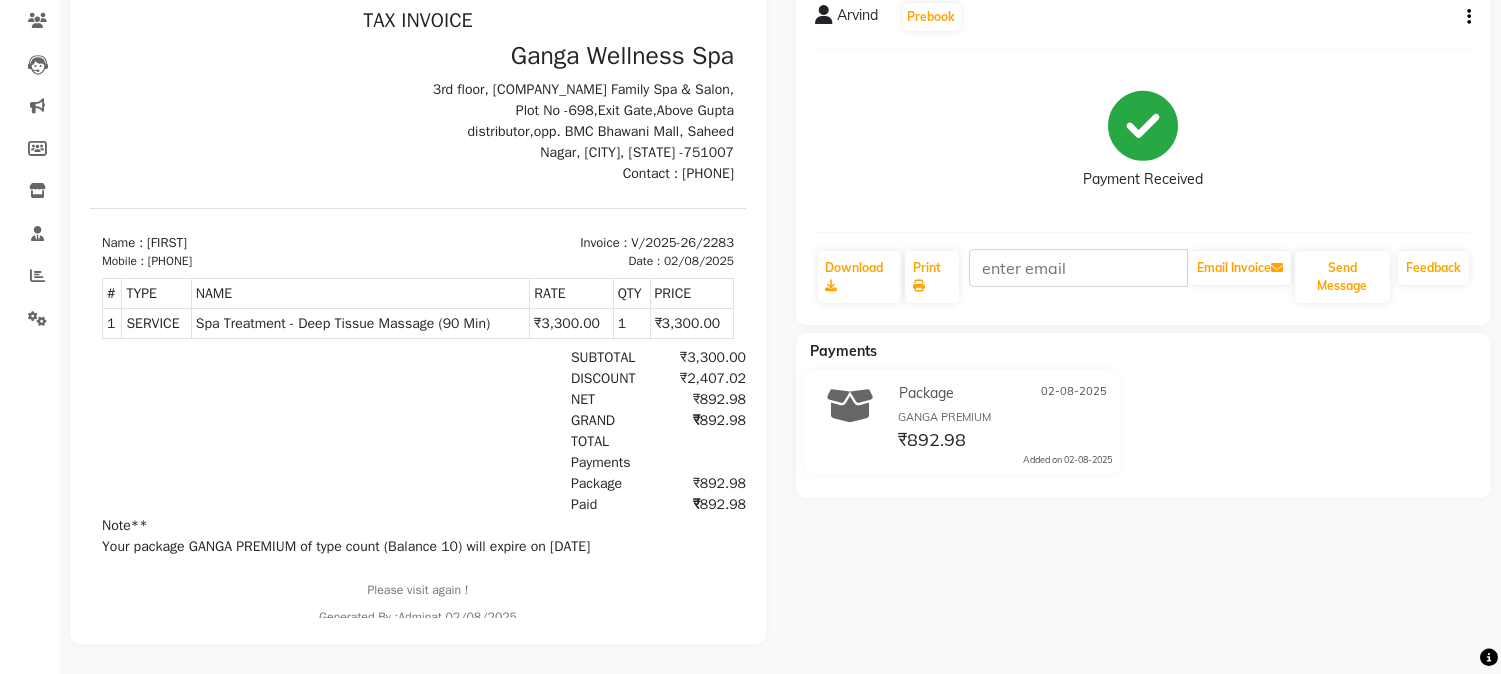scroll, scrollTop: 0, scrollLeft: 0, axis: both 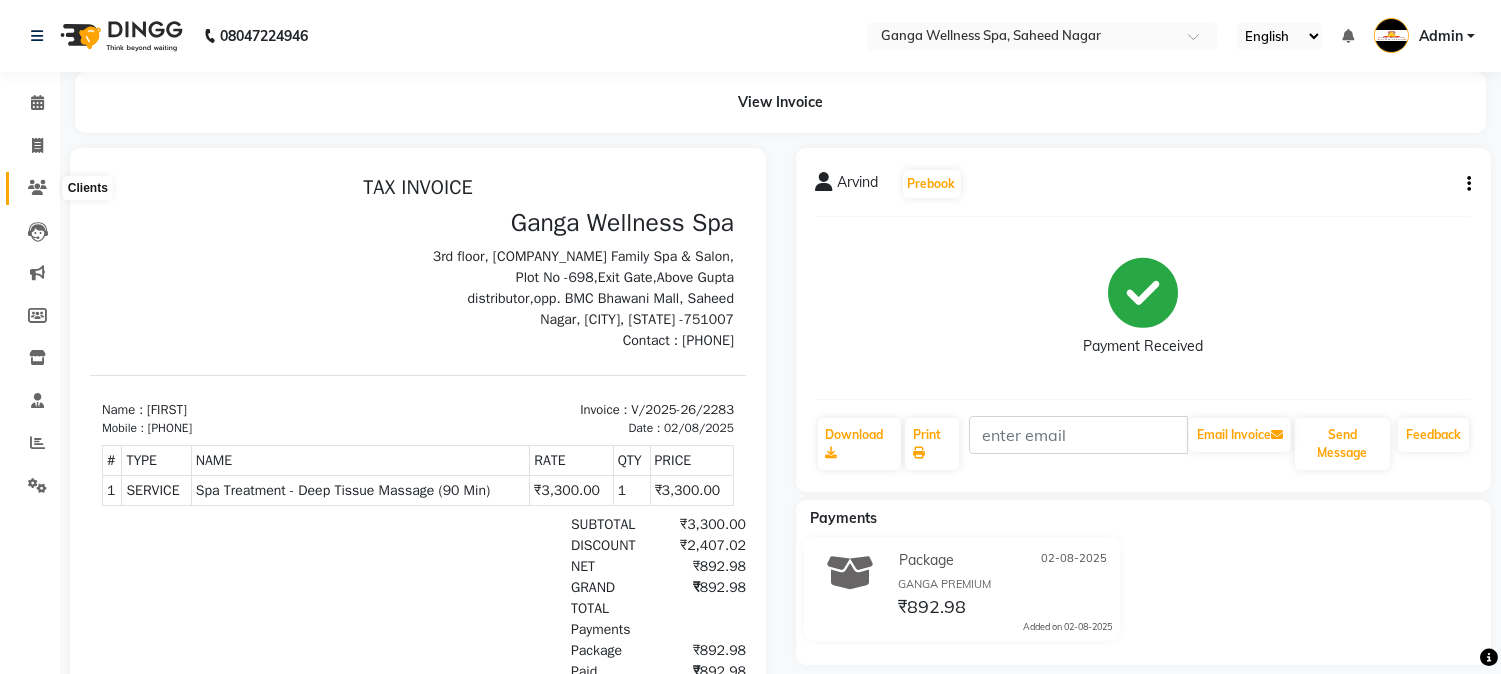 click 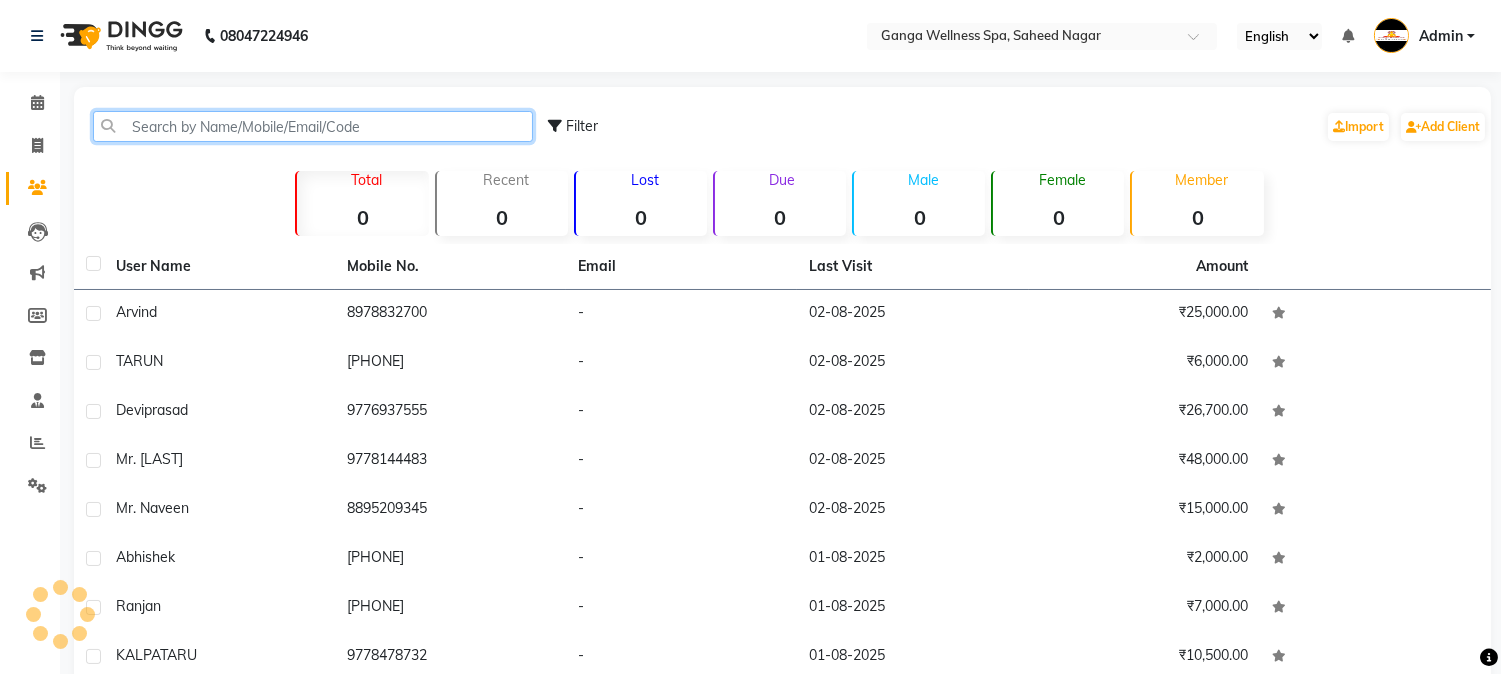 click 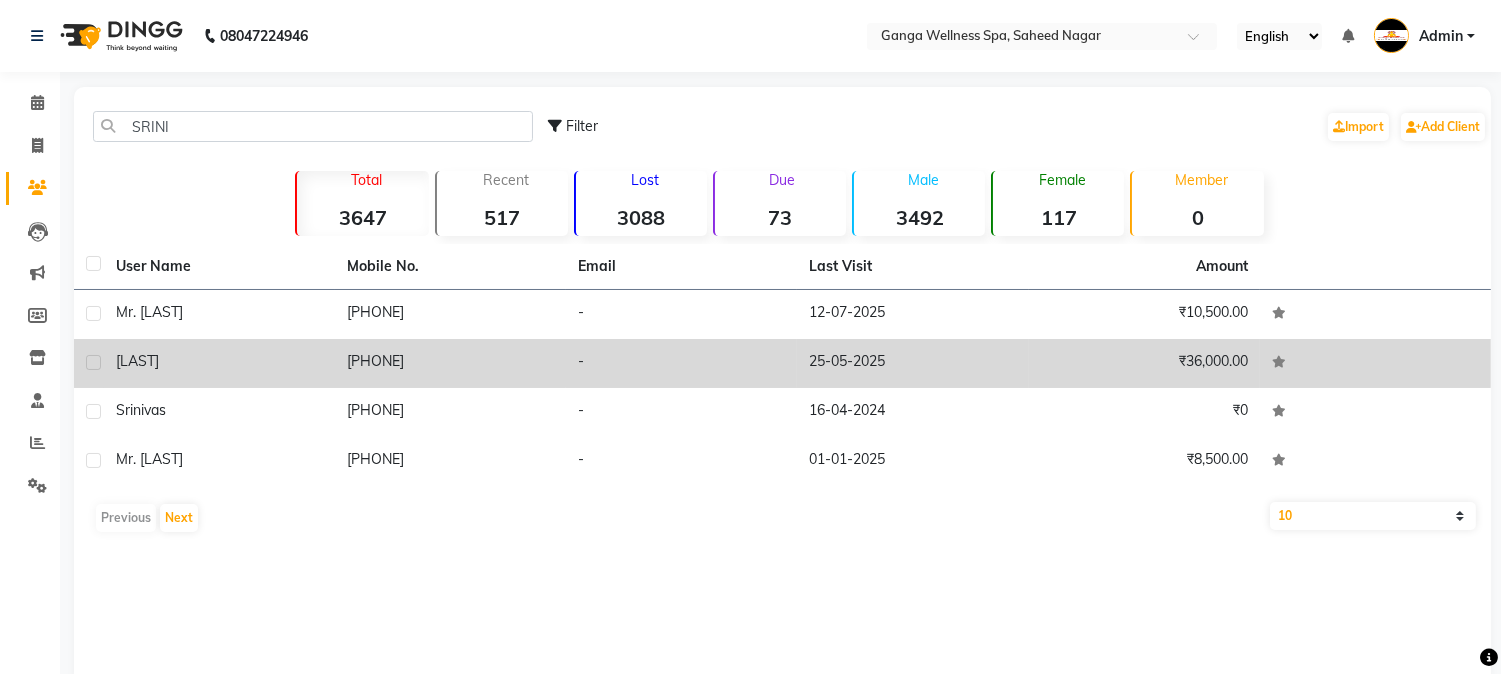 click on "[PHONE]" 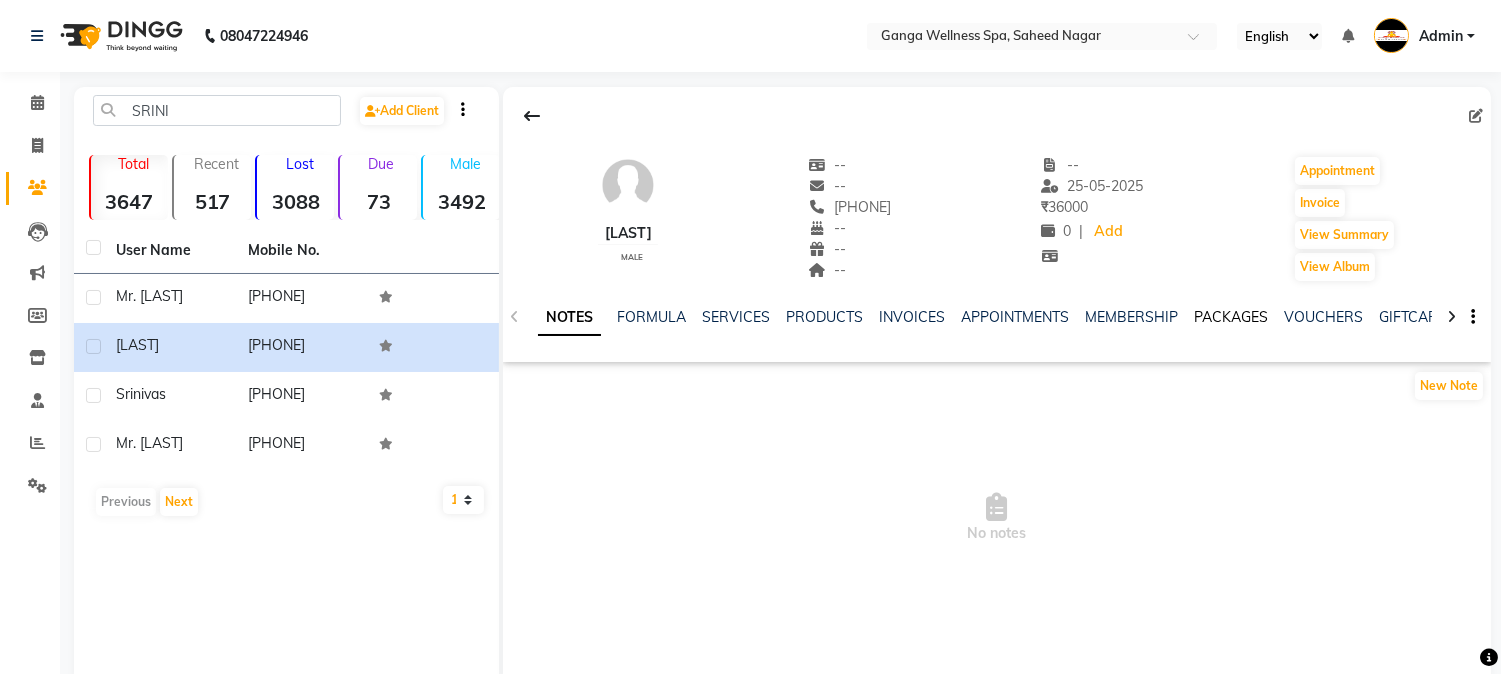 click on "PACKAGES" 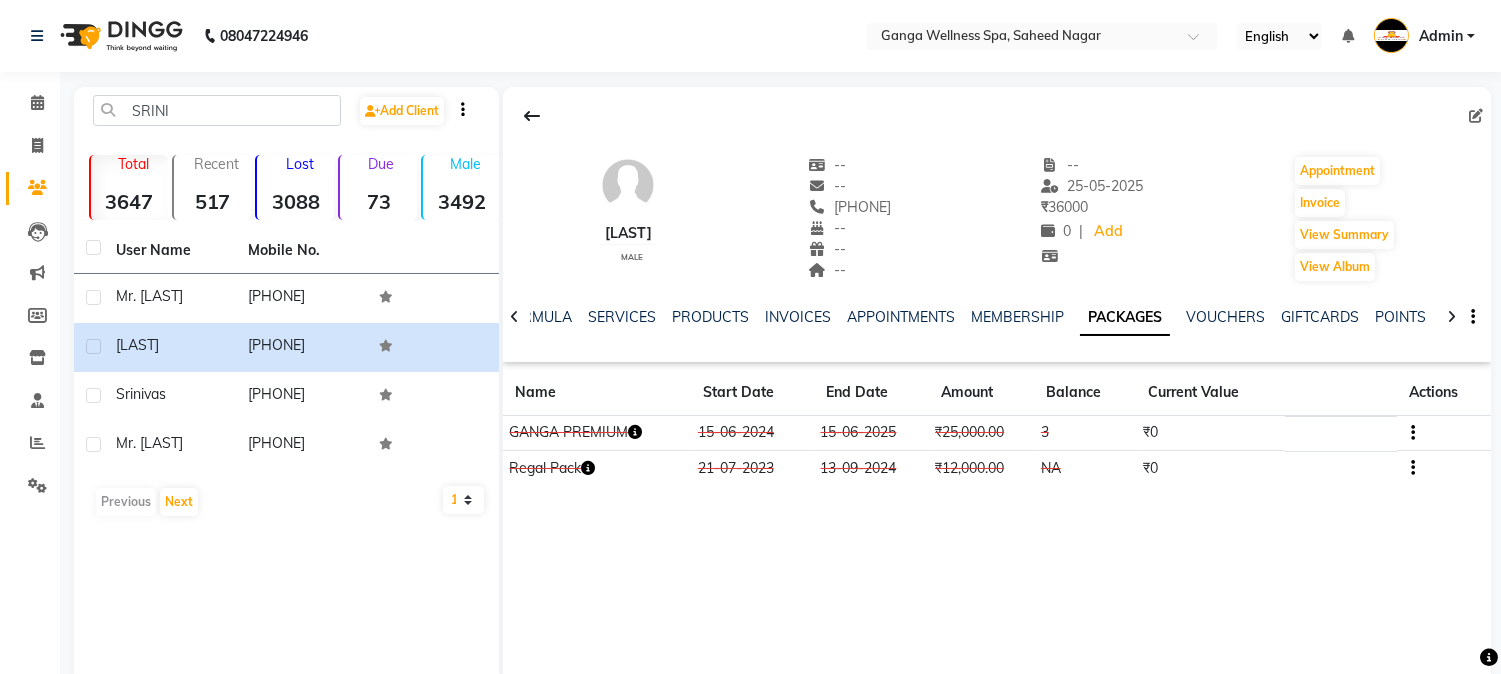 click 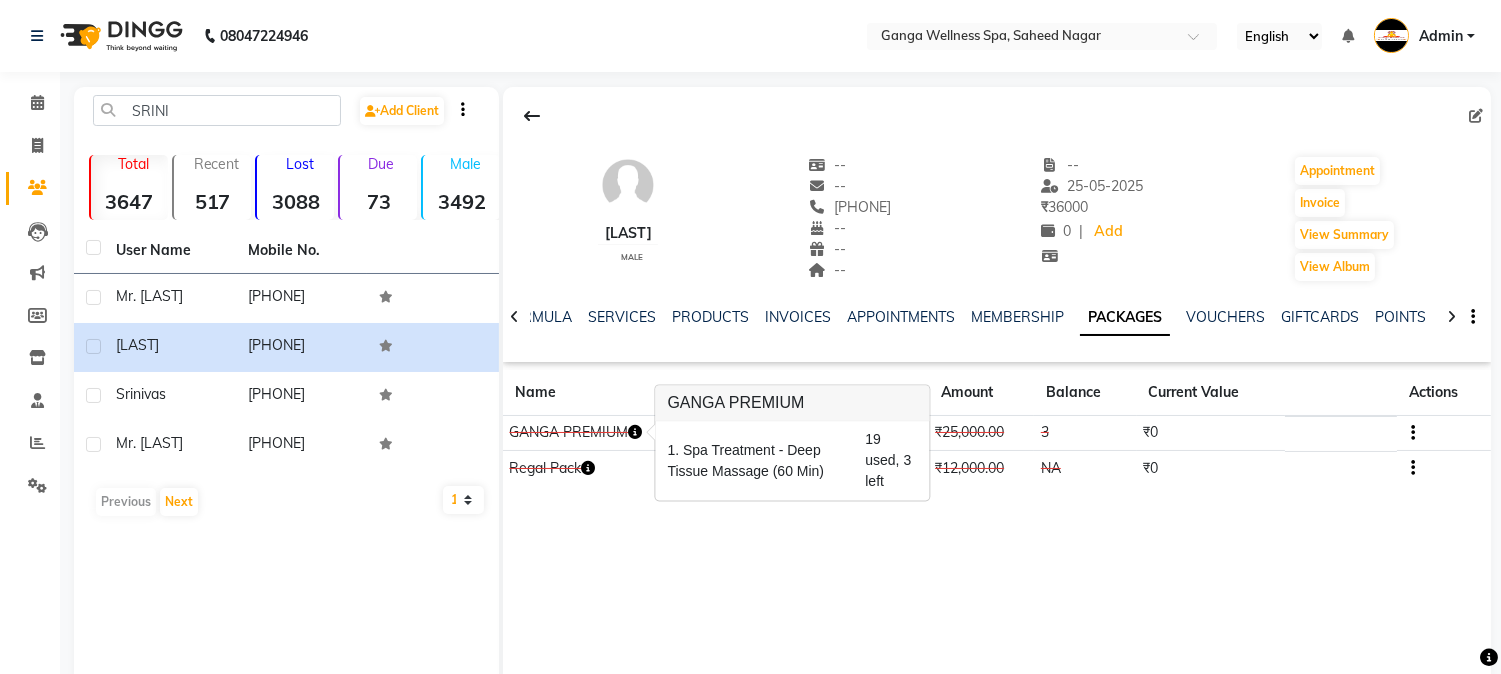 click on "[LAST]    male  --   --   [PHONE]  --  --  --  -- [DATE] ₹    36000 0 |  Add   Appointment   Invoice  View Summary  View Album  NOTES FORMULA SERVICES PRODUCTS INVOICES APPOINTMENTS MEMBERSHIP PACKAGES VOUCHERS GIFTCARDS POINTS FORMS FAMILY CARDS WALLET Name Start Date End Date Amount Balance Current Value Actions  GANGA PREMIUM   15-06-2024 15-06-2025  ₹25,000.00   3  ₹0 CONSUMED  Regal Pack  21-07-2023 13-09-2024  ₹12,000.00   NA  ₹0 CONSUMED" 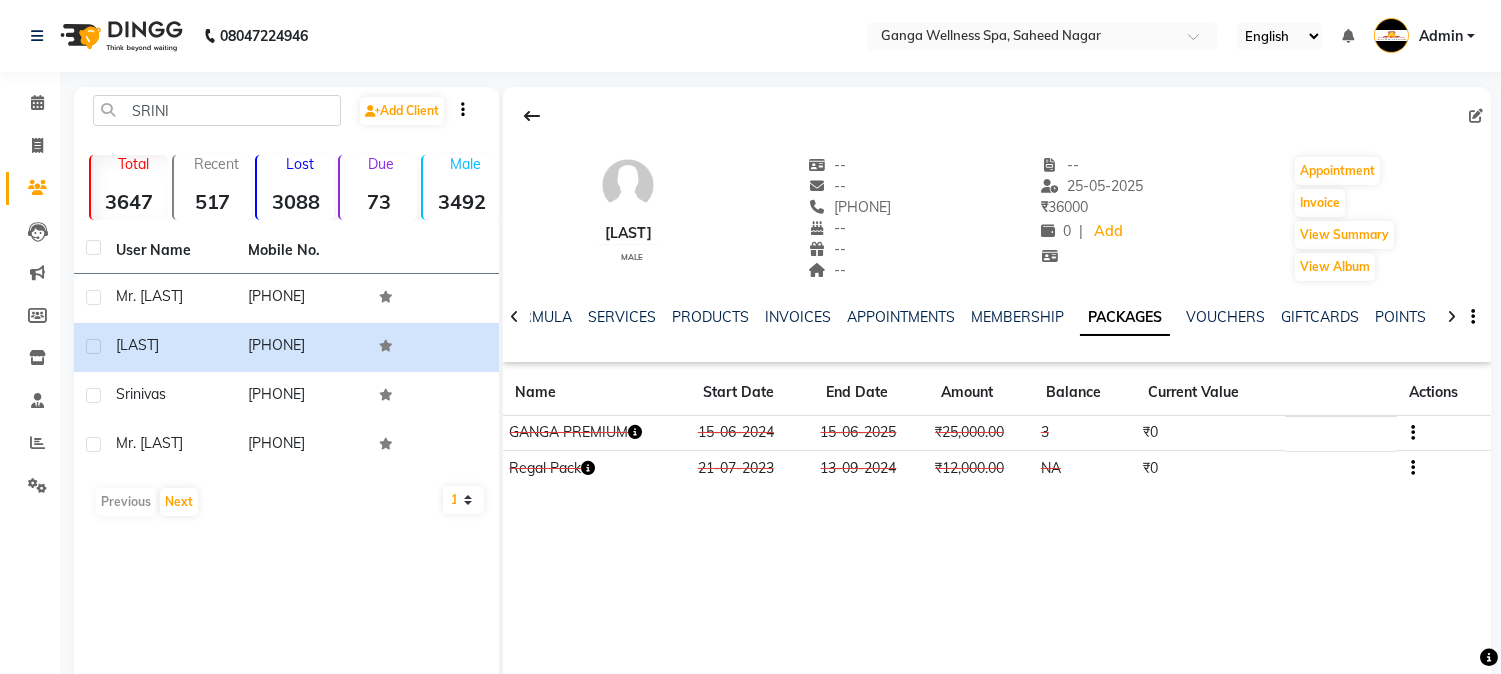 click 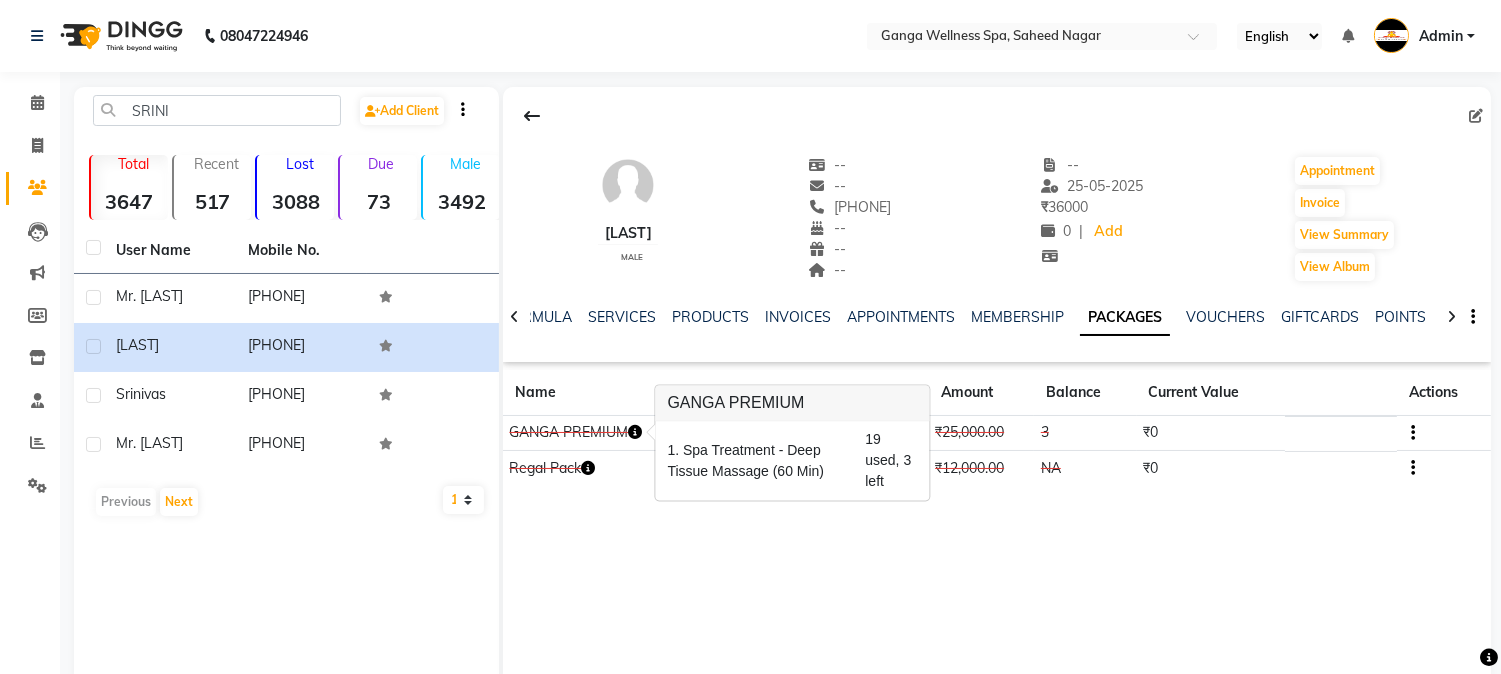 click on "[LAST]    male  --   --   [PHONE]  --  --  --  -- [DATE] ₹    36000 0 |  Add   Appointment   Invoice  View Summary  View Album  NOTES FORMULA SERVICES PRODUCTS INVOICES APPOINTMENTS MEMBERSHIP PACKAGES VOUCHERS GIFTCARDS POINTS FORMS FAMILY CARDS WALLET Name Start Date End Date Amount Balance Current Value Actions  GANGA PREMIUM   15-06-2024 15-06-2025  ₹25,000.00   3  ₹0 CONSUMED  Regal Pack  21-07-2023 13-09-2024  ₹12,000.00   NA  ₹0 CONSUMED" 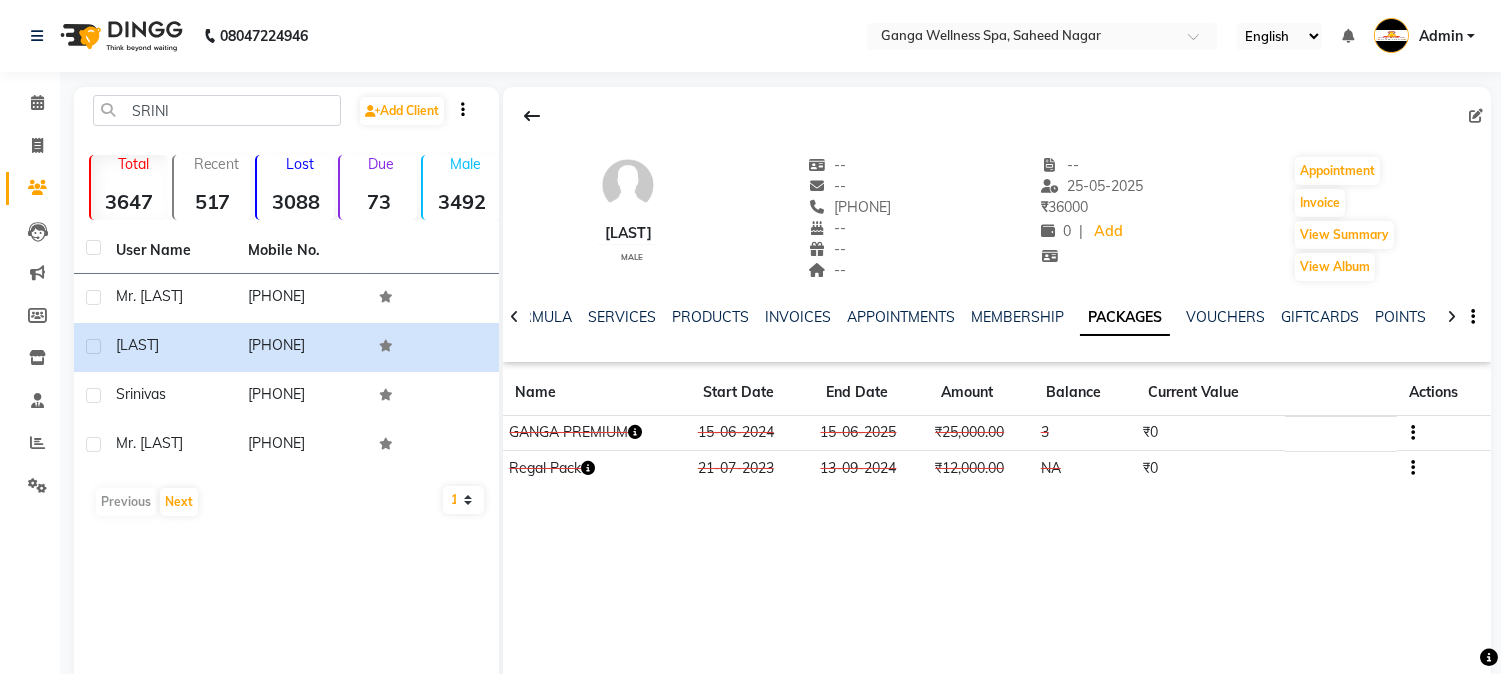 click 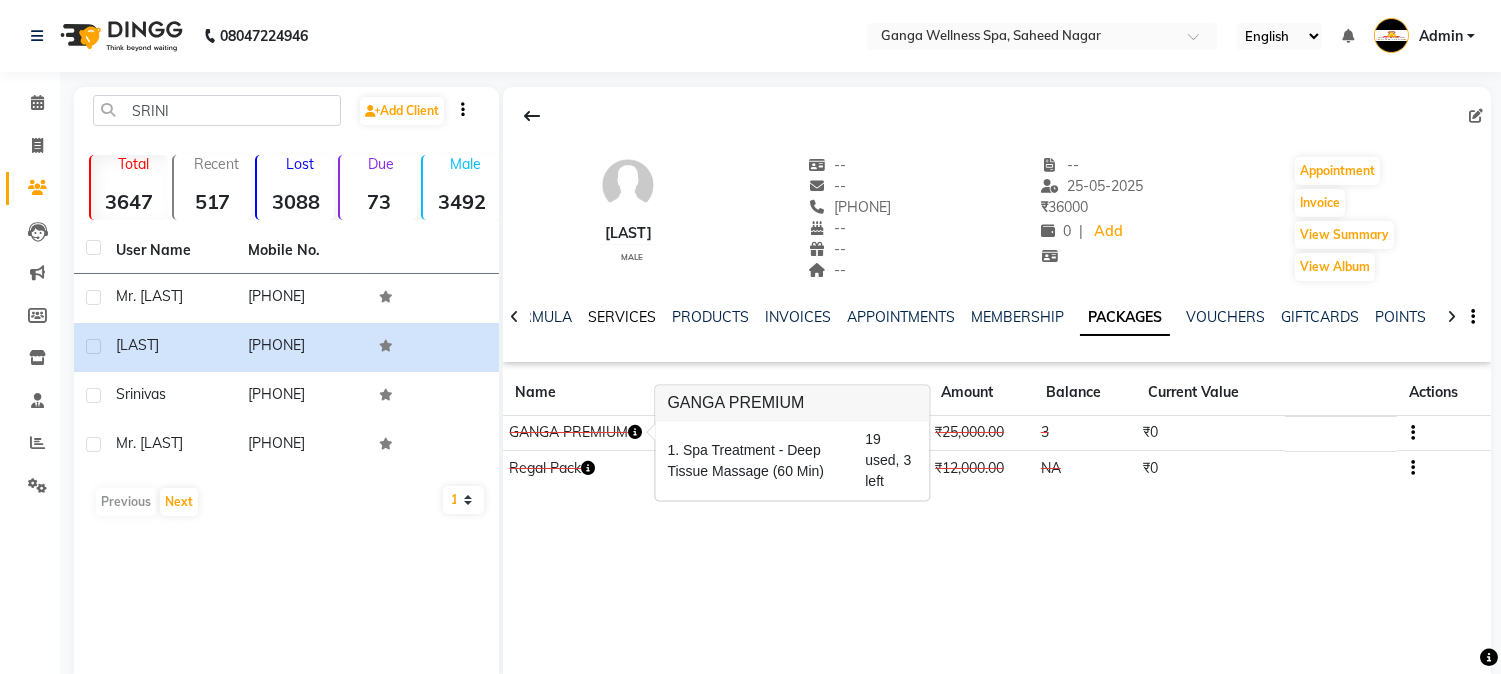 click on "SERVICES" 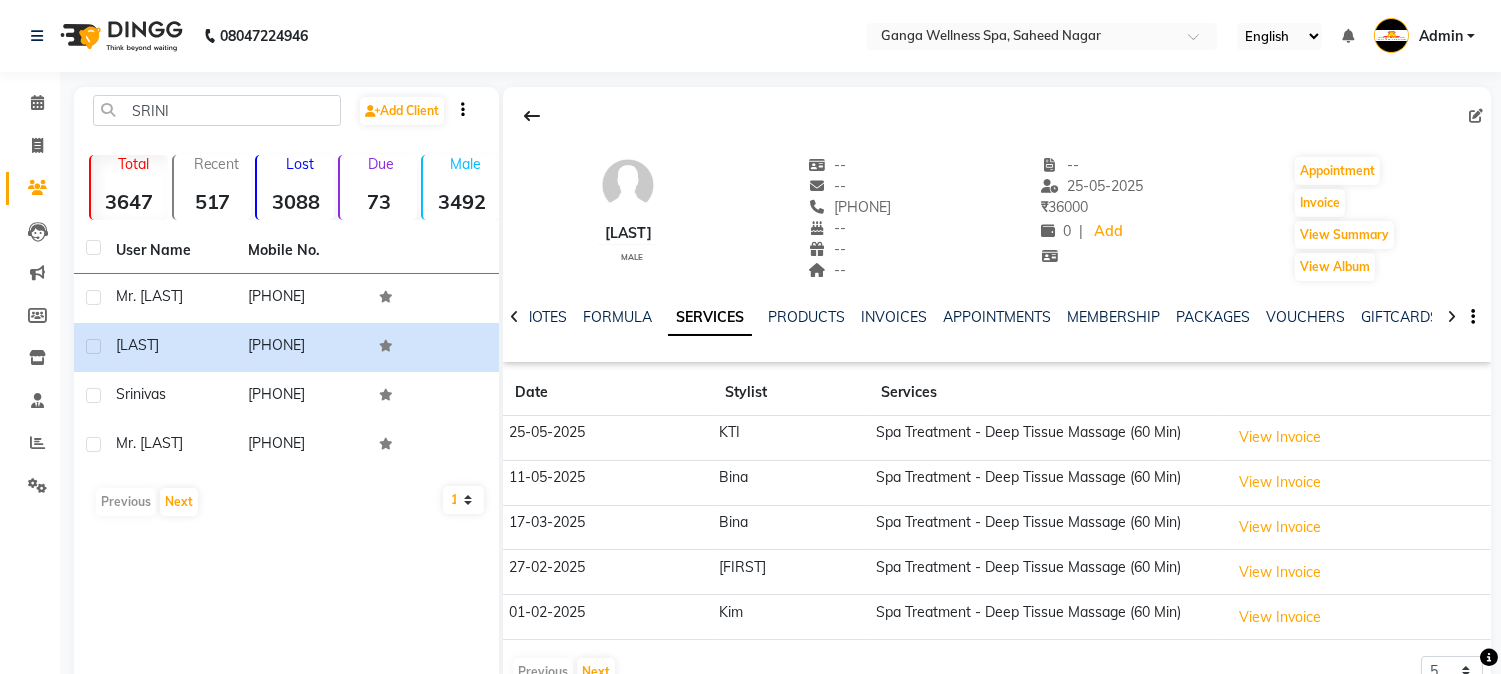 scroll, scrollTop: 53, scrollLeft: 0, axis: vertical 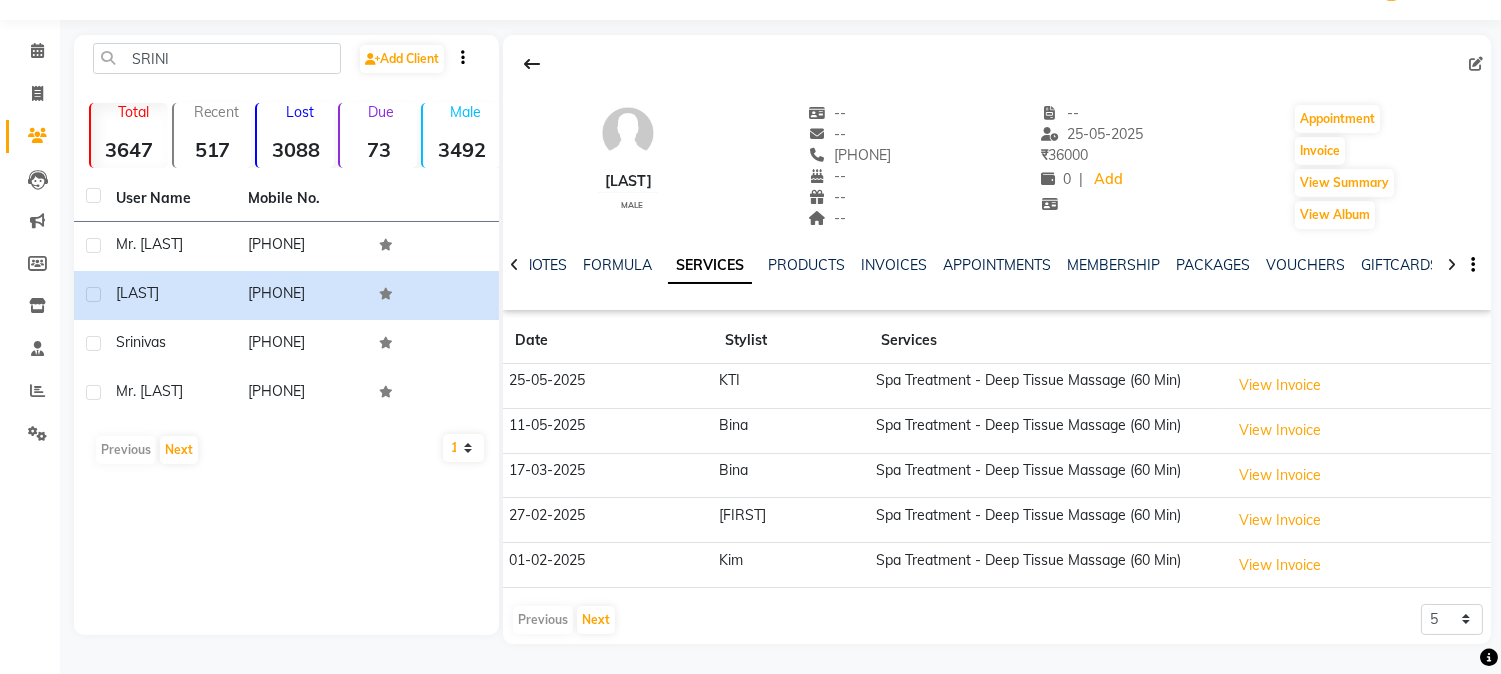 drag, startPoint x: 574, startPoint y: 624, endPoint x: 621, endPoint y: 622, distance: 47.042534 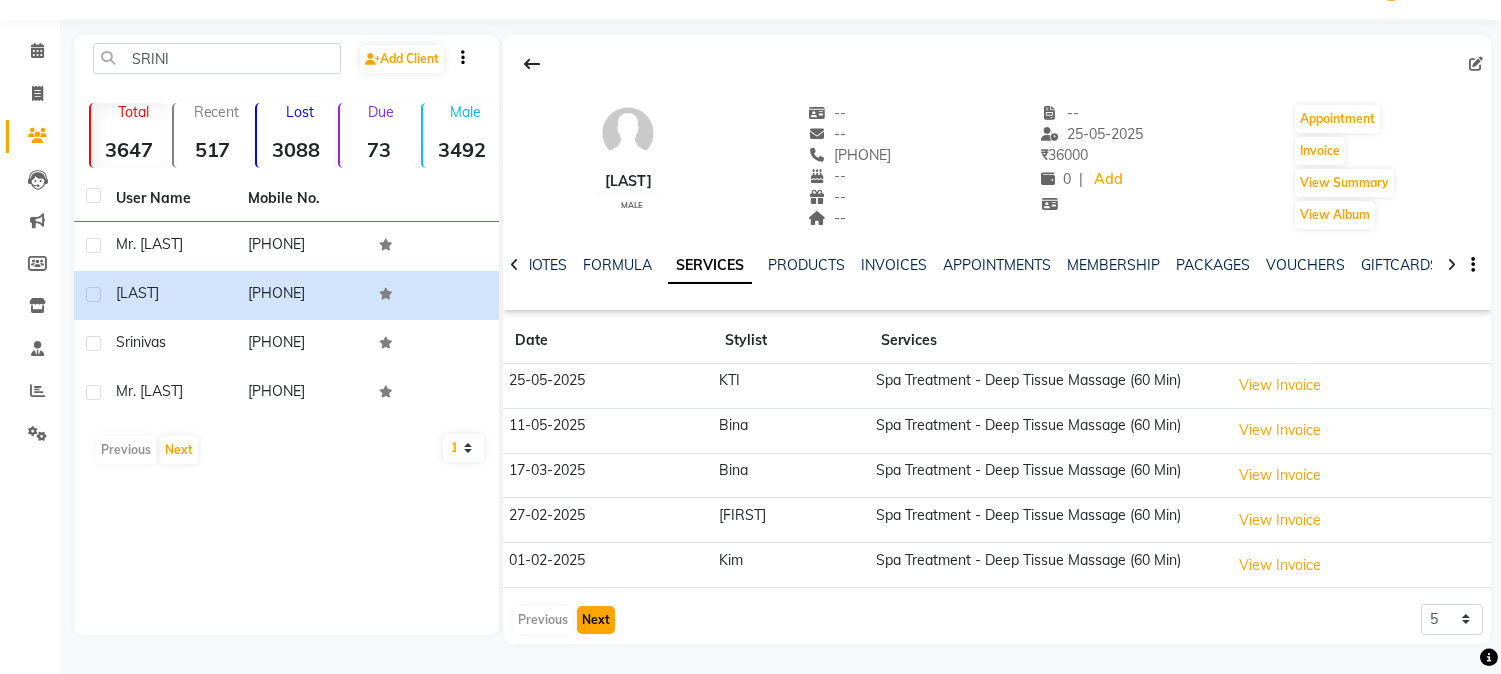 click on "Next" 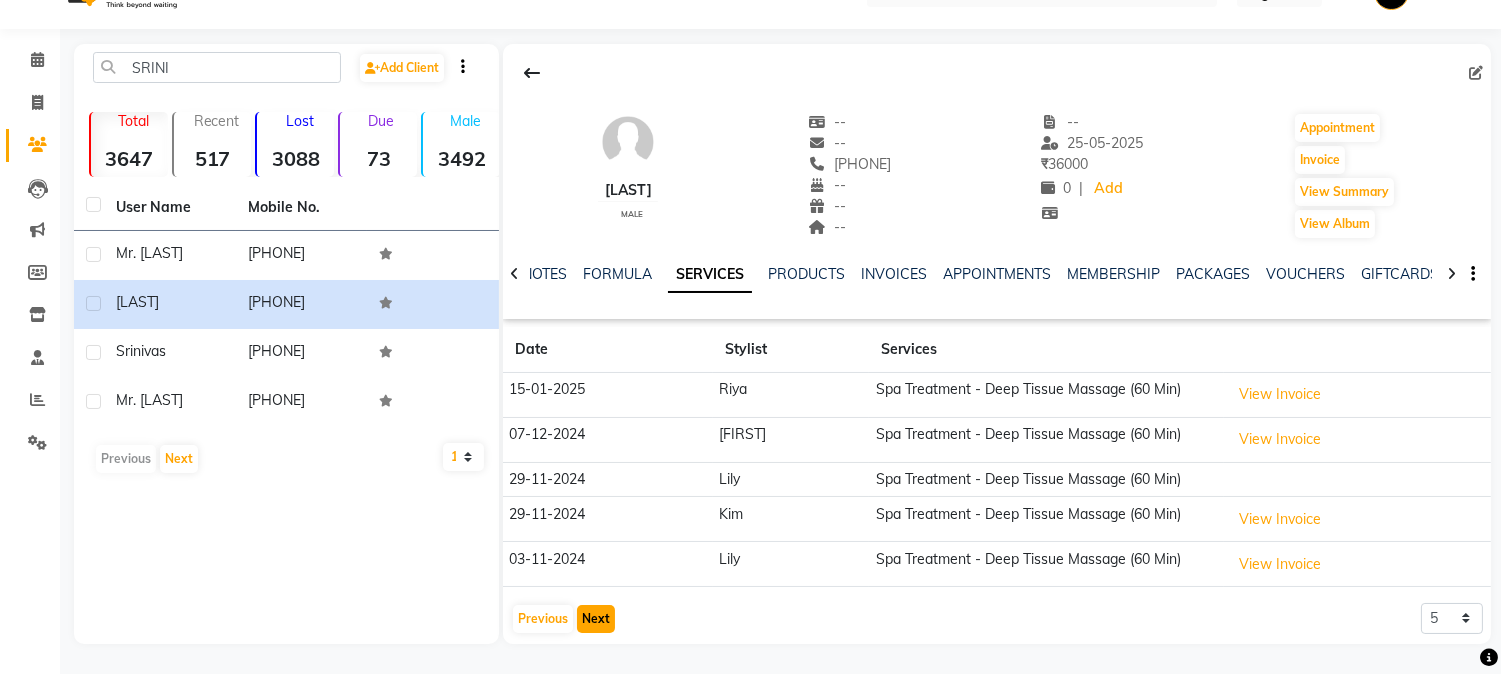 scroll, scrollTop: 43, scrollLeft: 0, axis: vertical 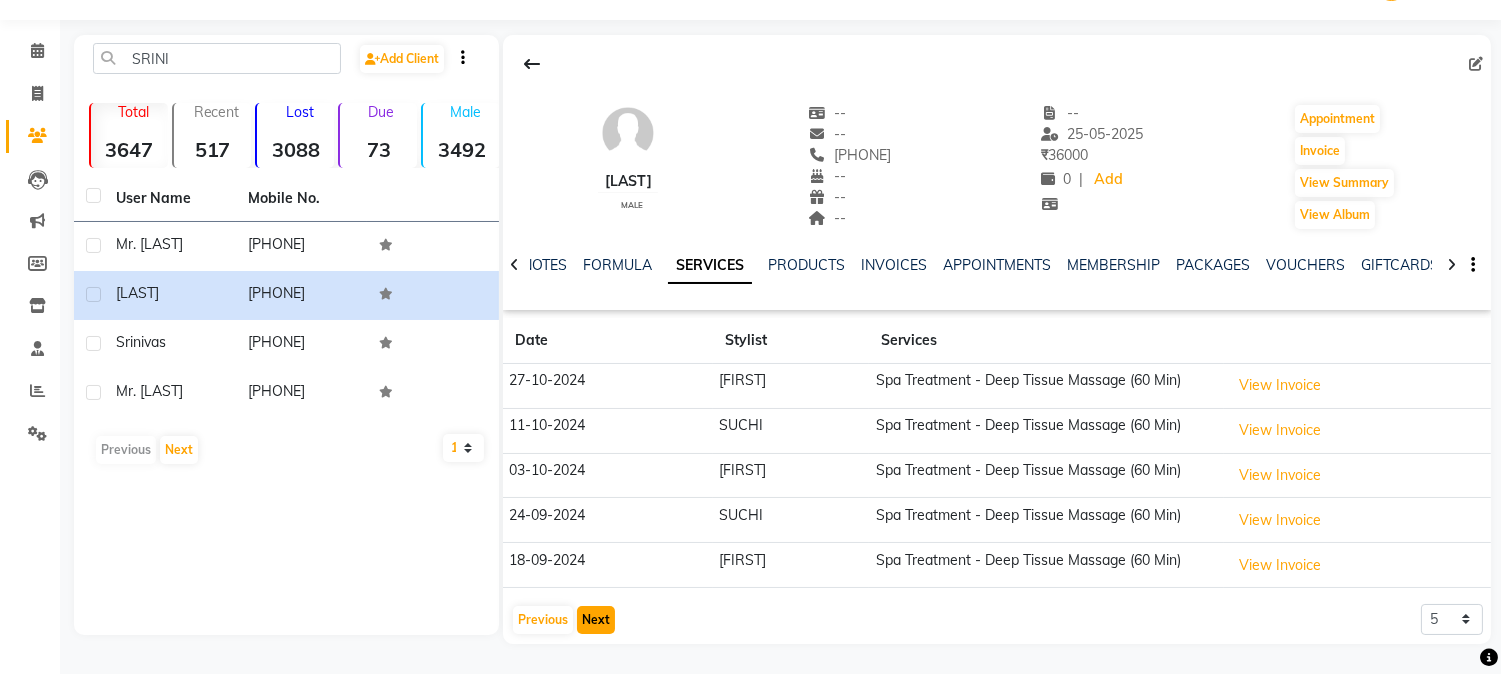 click on "Next" 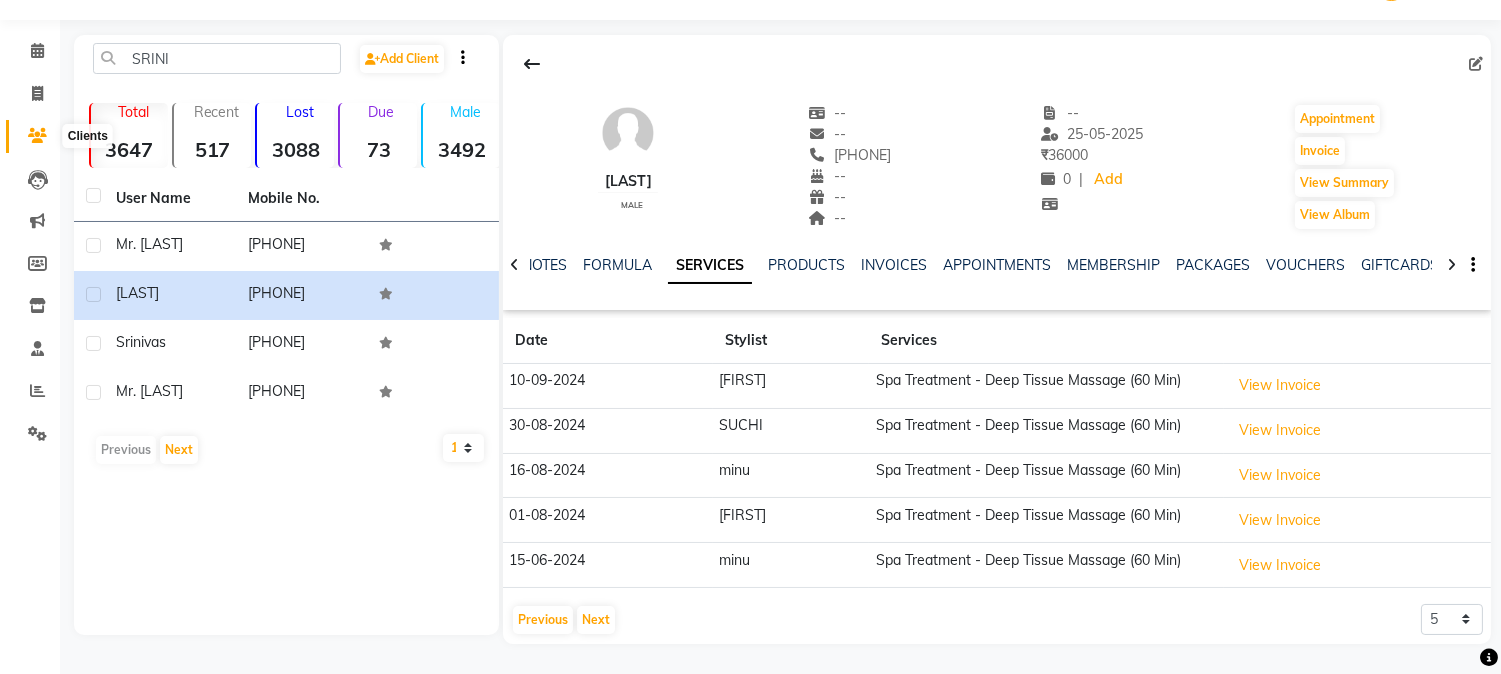 click 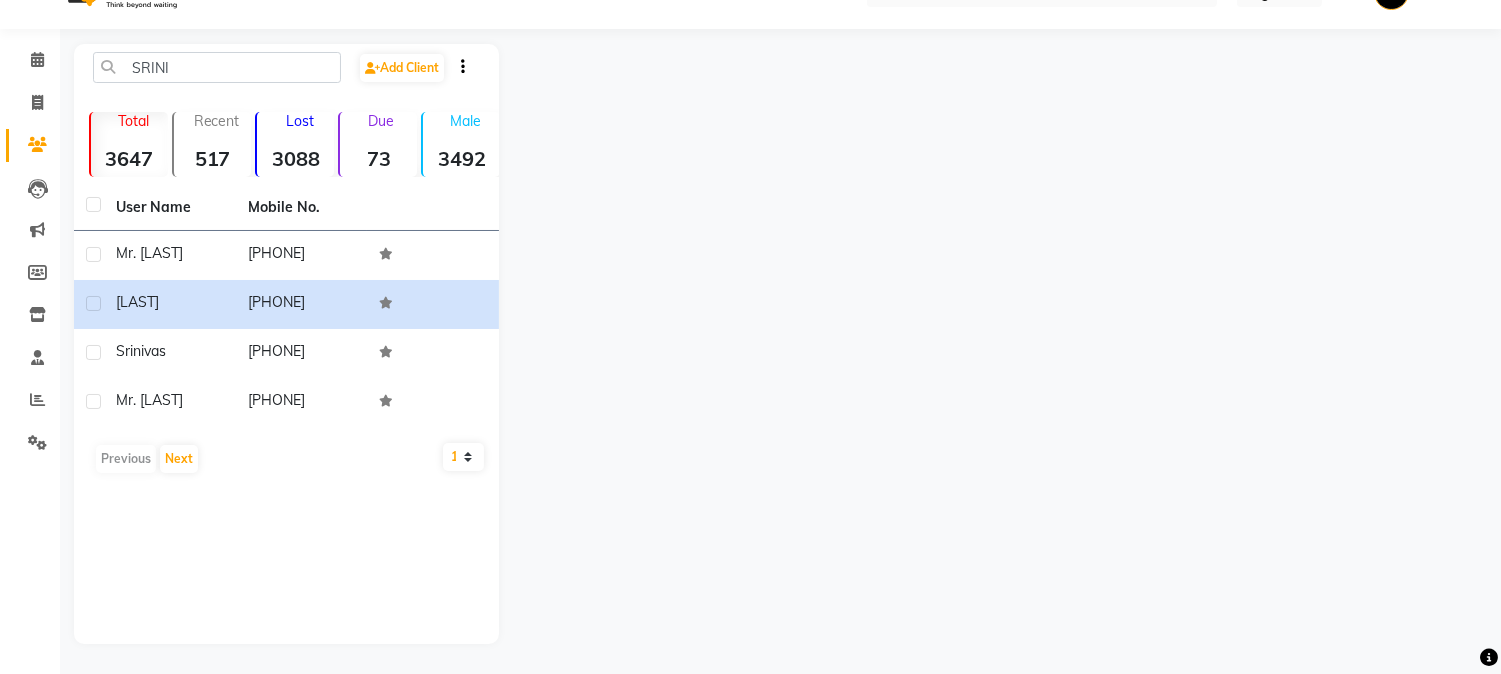 scroll, scrollTop: 42, scrollLeft: 0, axis: vertical 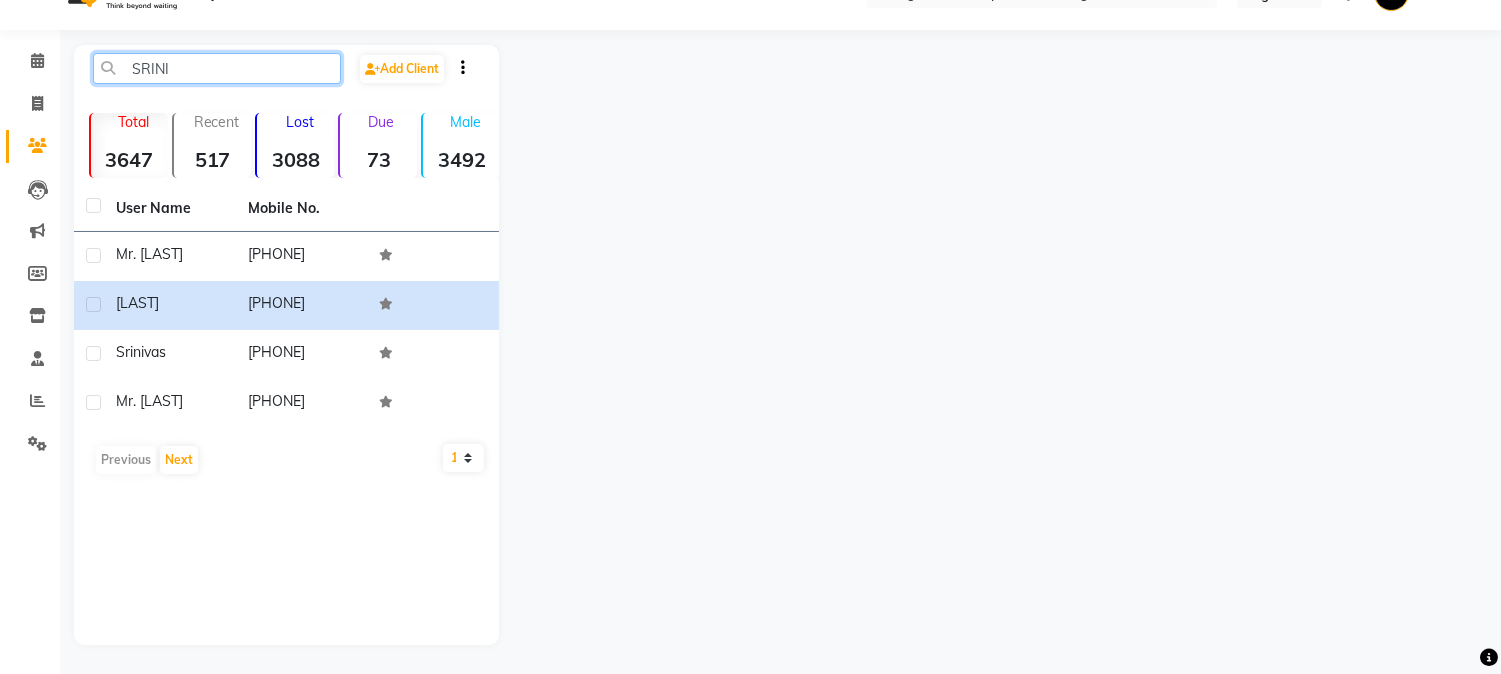 click on "SRINI" 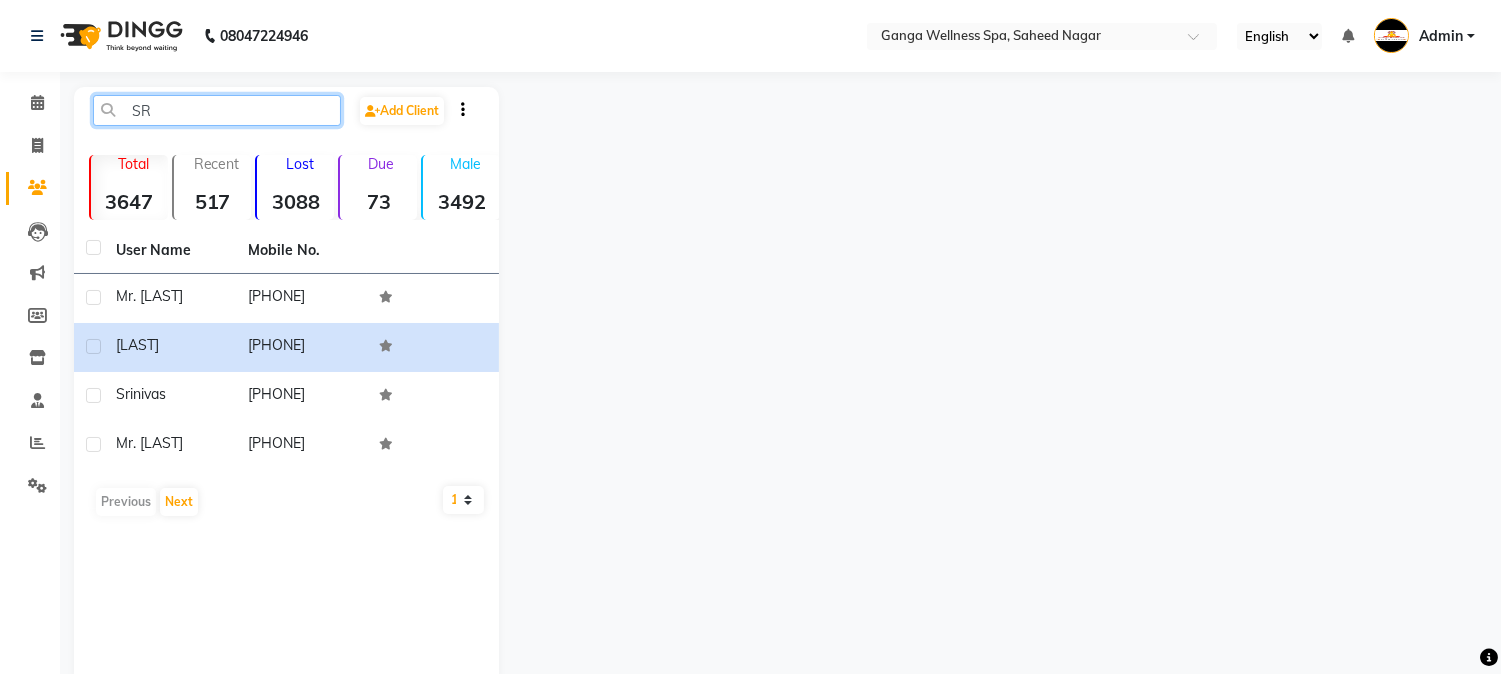 type on "S" 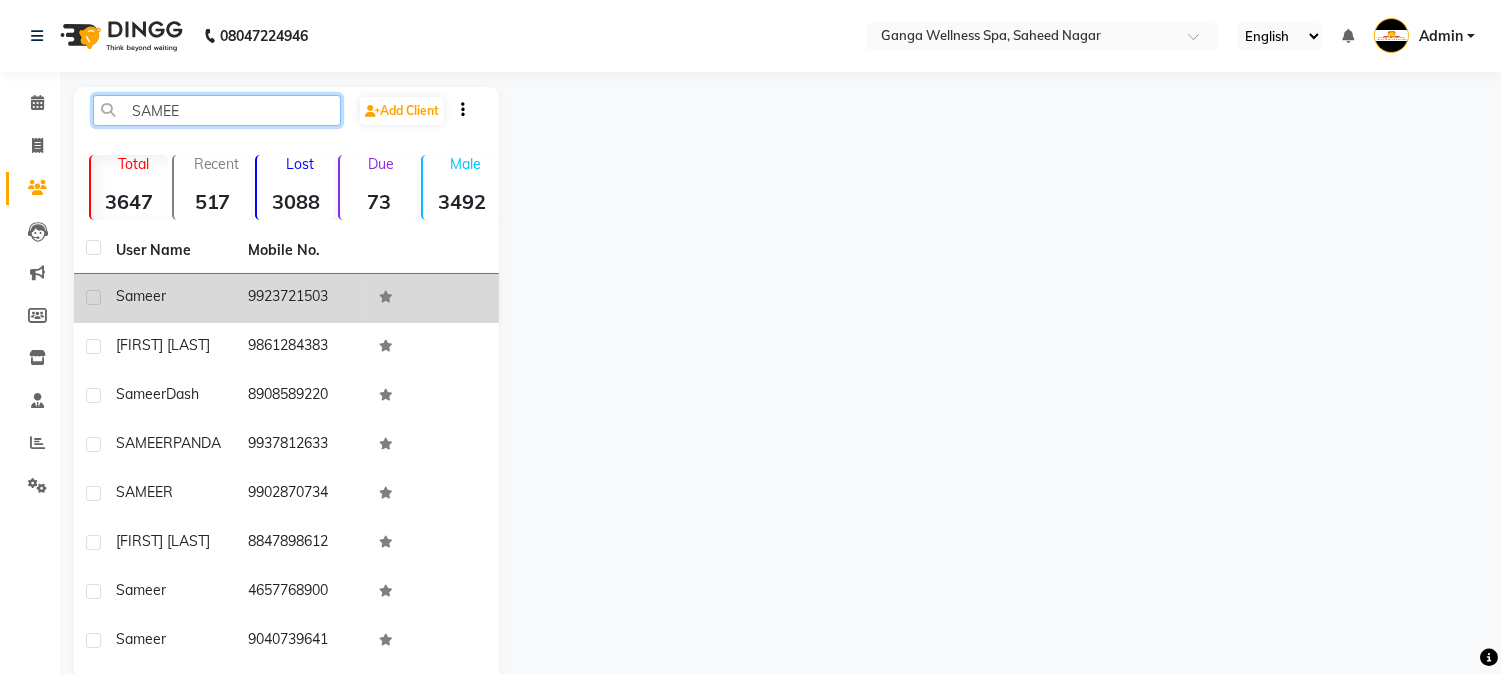 type on "SAMEE" 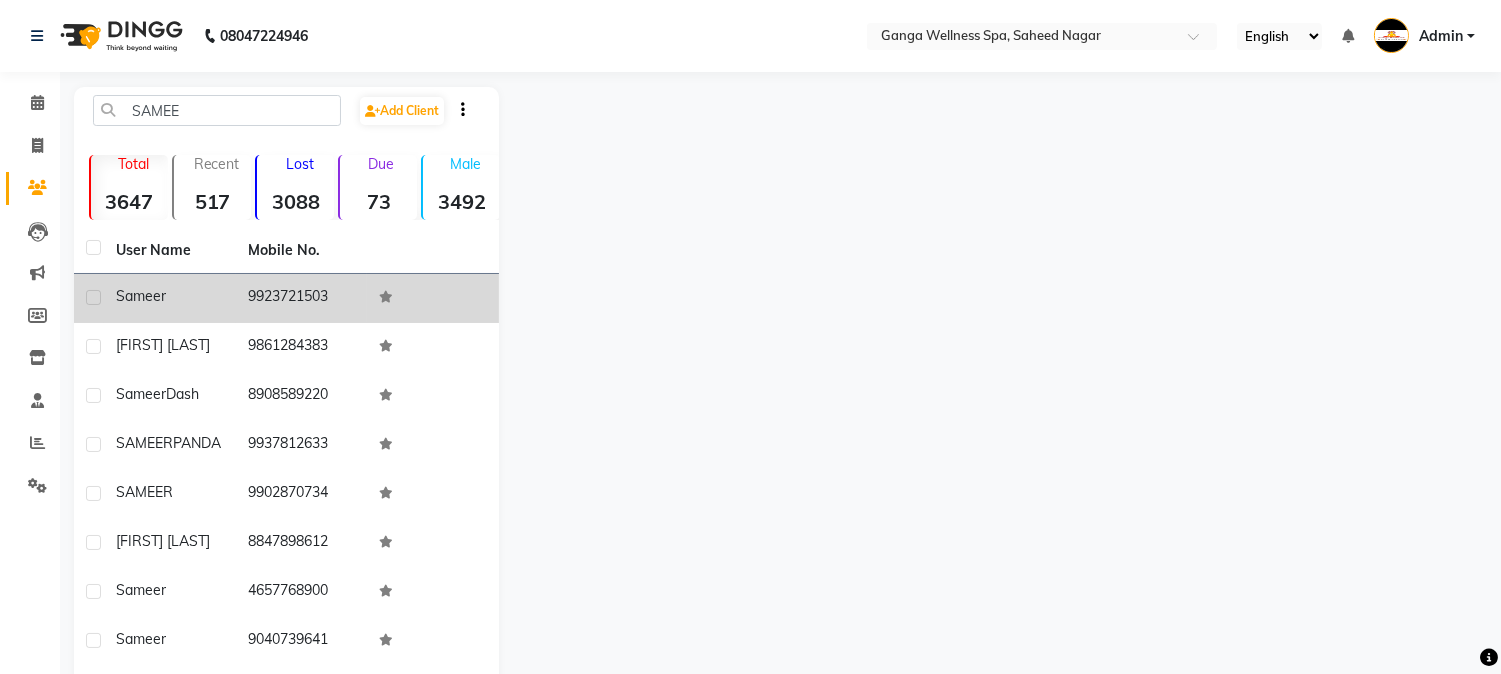 click on "9923721503" 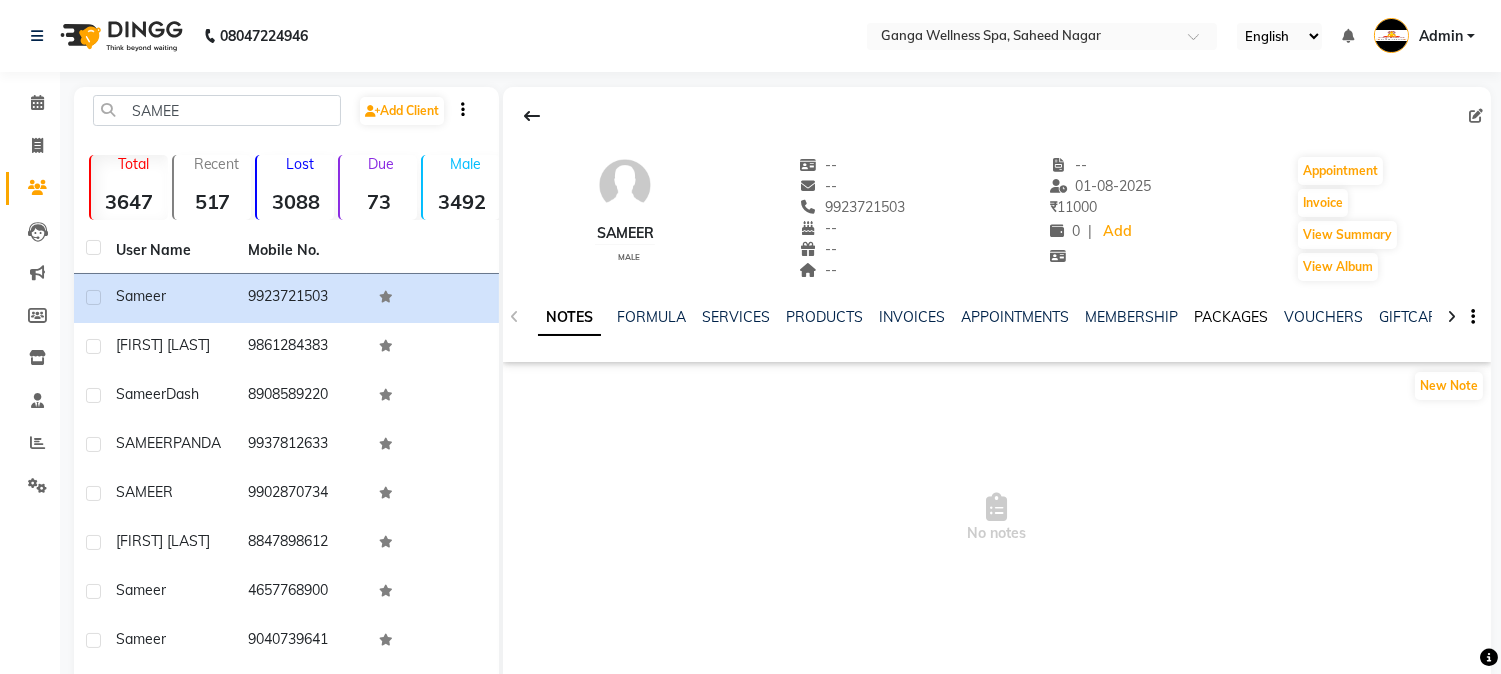 click on "PACKAGES" 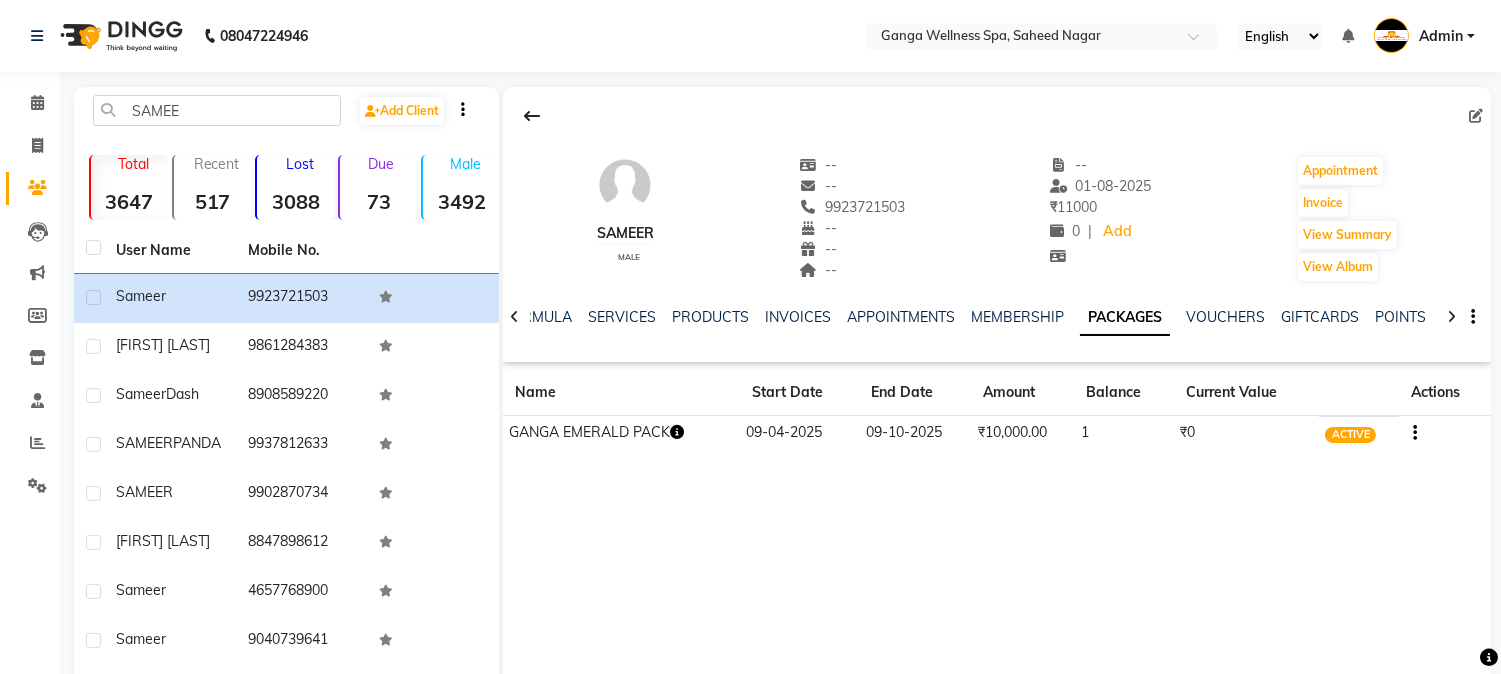 click 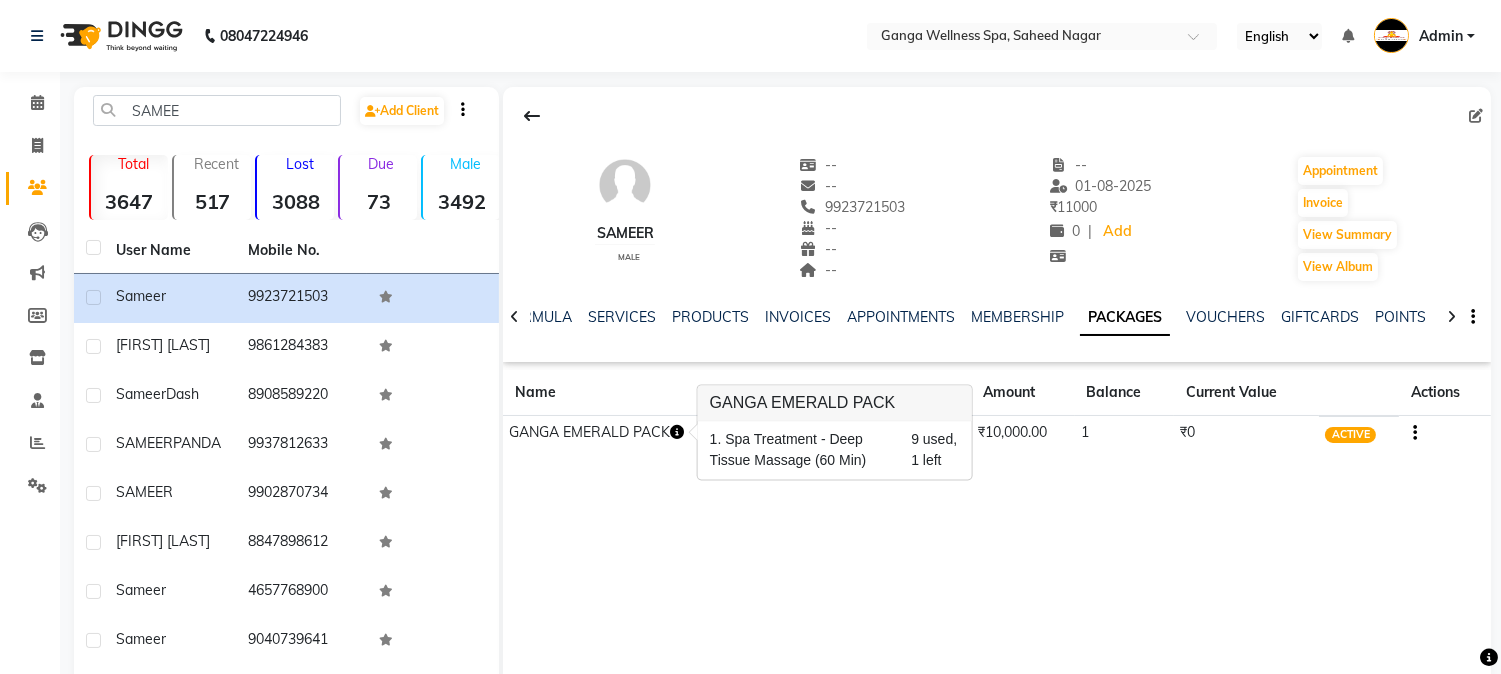 click on "[FIRST]    male  --   --   [PHONE]  --  --  --  -- [DATE] ₹    11000 0 |  Add   Appointment   Invoice  View Summary  View Album  NOTES FORMULA SERVICES PRODUCTS INVOICES APPOINTMENTS MEMBERSHIP PACKAGES VOUCHERS GIFTCARDS POINTS FORMS FAMILY CARDS WALLET Name Start Date End Date Amount Balance Current Value Actions  GANGA EMERALD PACK  09-04-2025 09-10-2025  ₹10,000.00   1  ₹0 ACTIVE" 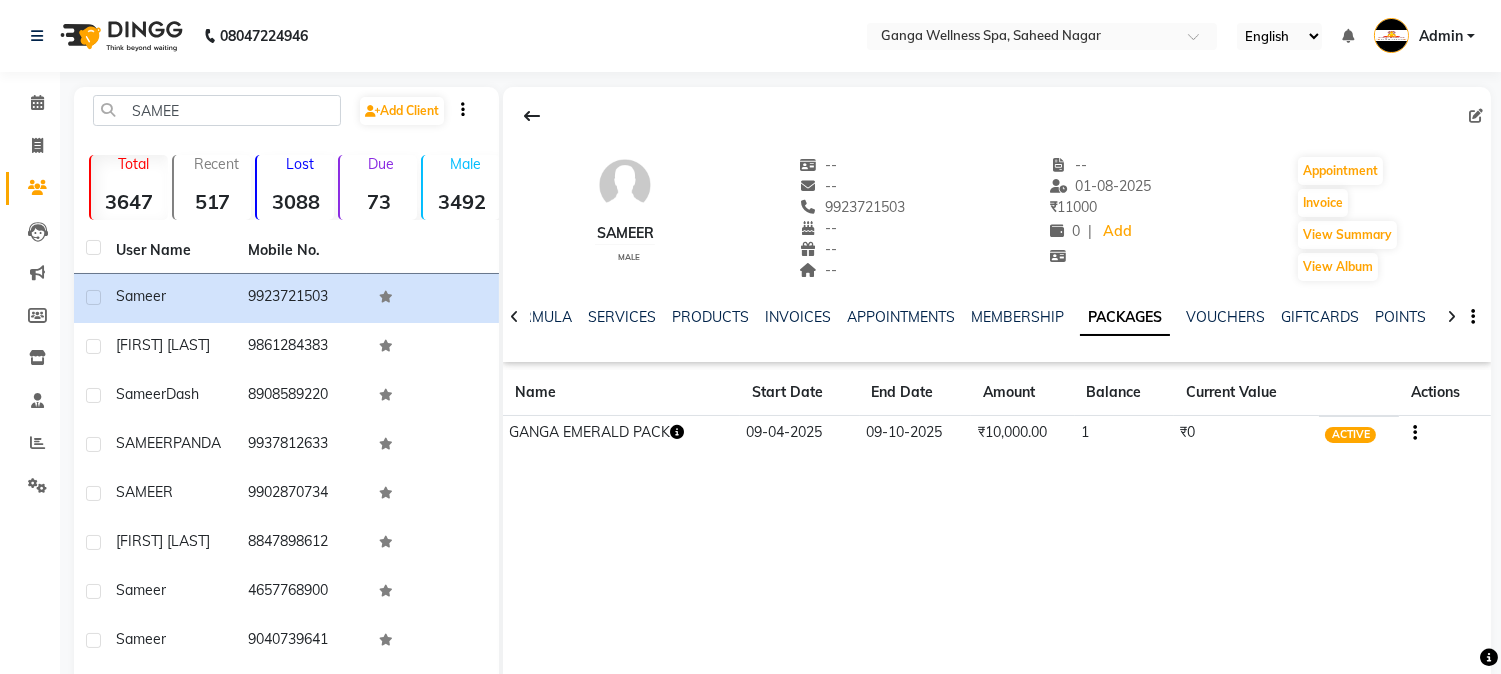 click 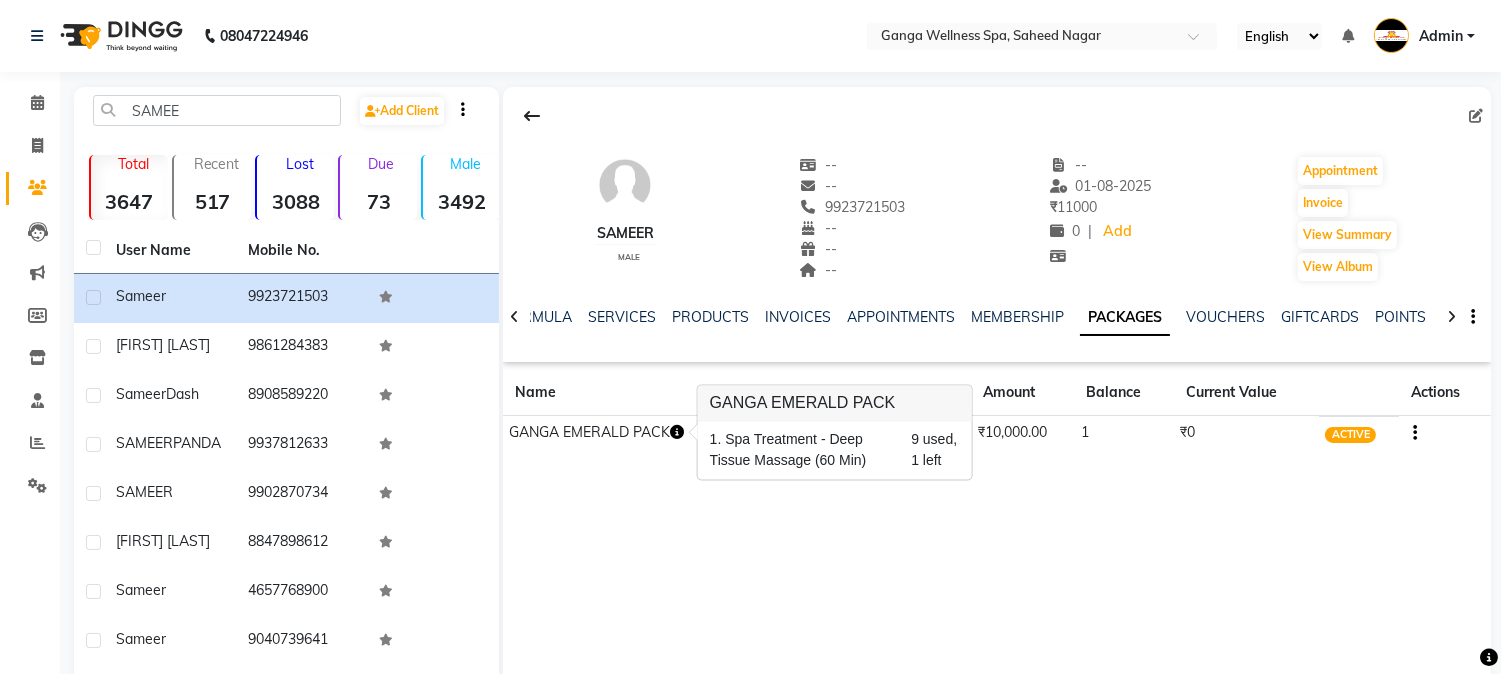 click on "[FIRST]    male  --   --   [PHONE]  --  --  --  -- [DATE] ₹    11000 0 |  Add   Appointment   Invoice  View Summary  View Album  NOTES FORMULA SERVICES PRODUCTS INVOICES APPOINTMENTS MEMBERSHIP PACKAGES VOUCHERS GIFTCARDS POINTS FORMS FAMILY CARDS WALLET Name Start Date End Date Amount Balance Current Value Actions  GANGA EMERALD PACK  09-04-2025 09-10-2025  ₹10,000.00   1  ₹0 ACTIVE" 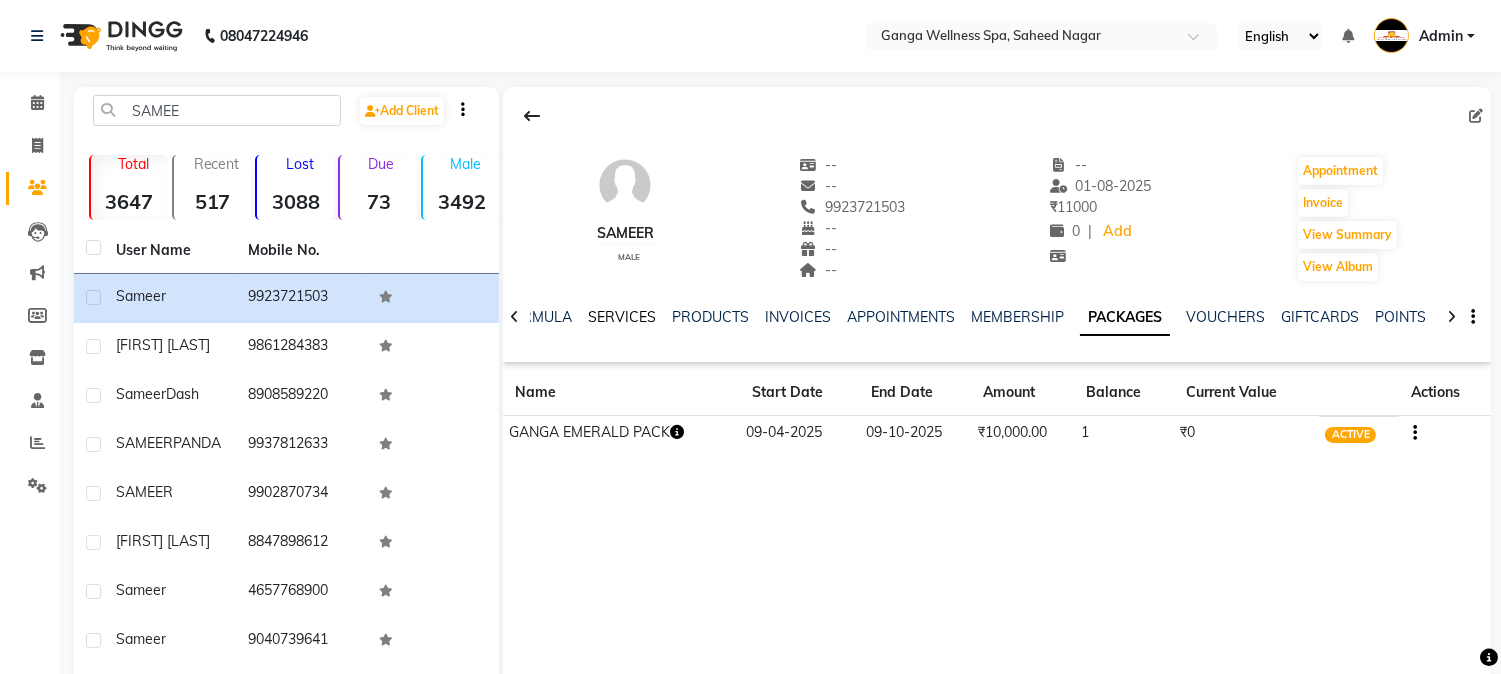click on "SERVICES" 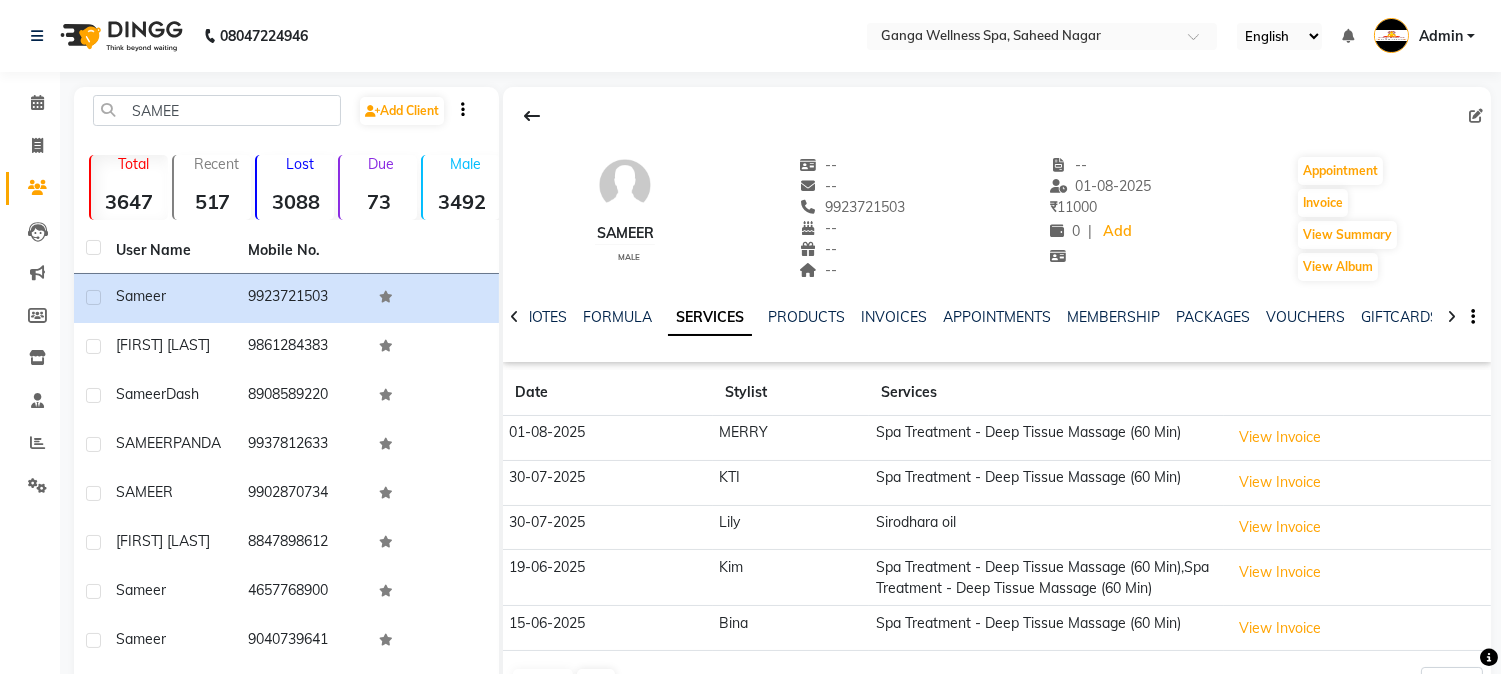 scroll, scrollTop: 222, scrollLeft: 0, axis: vertical 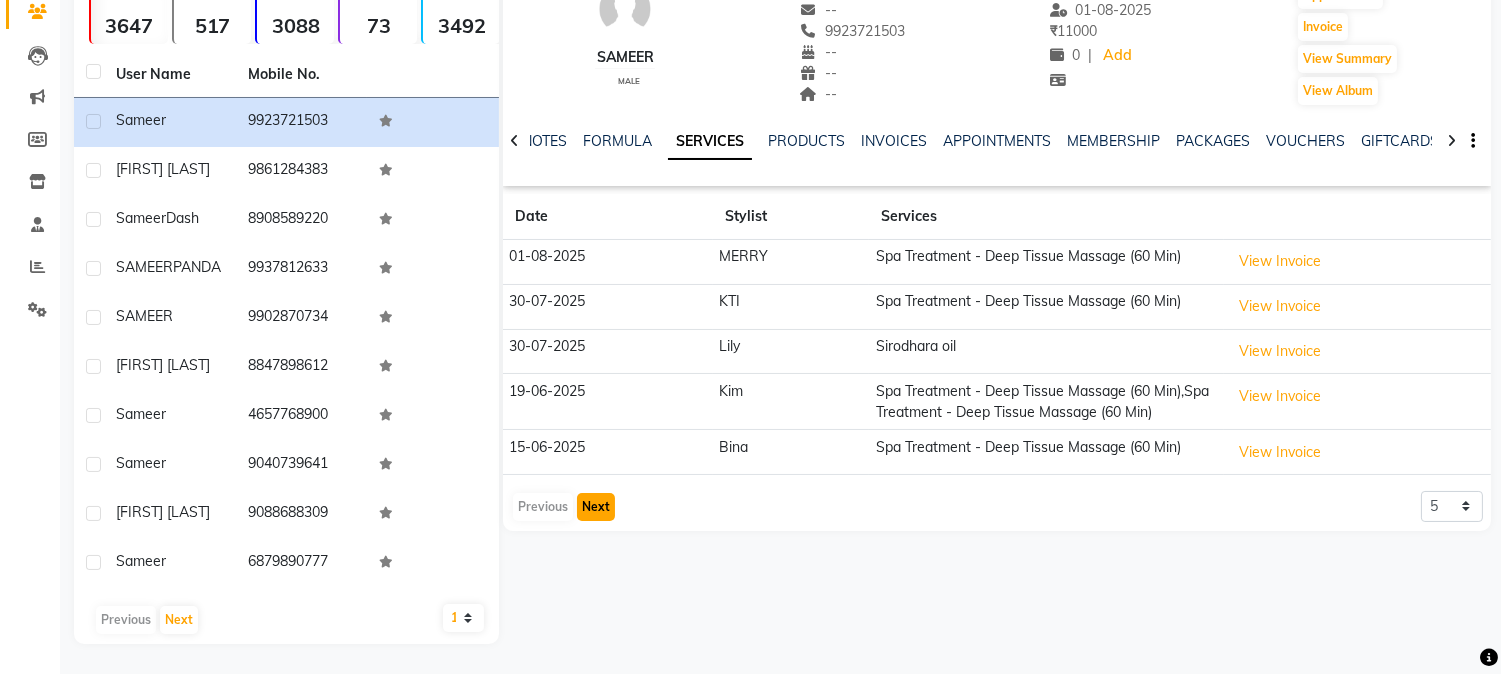 click on "Next" 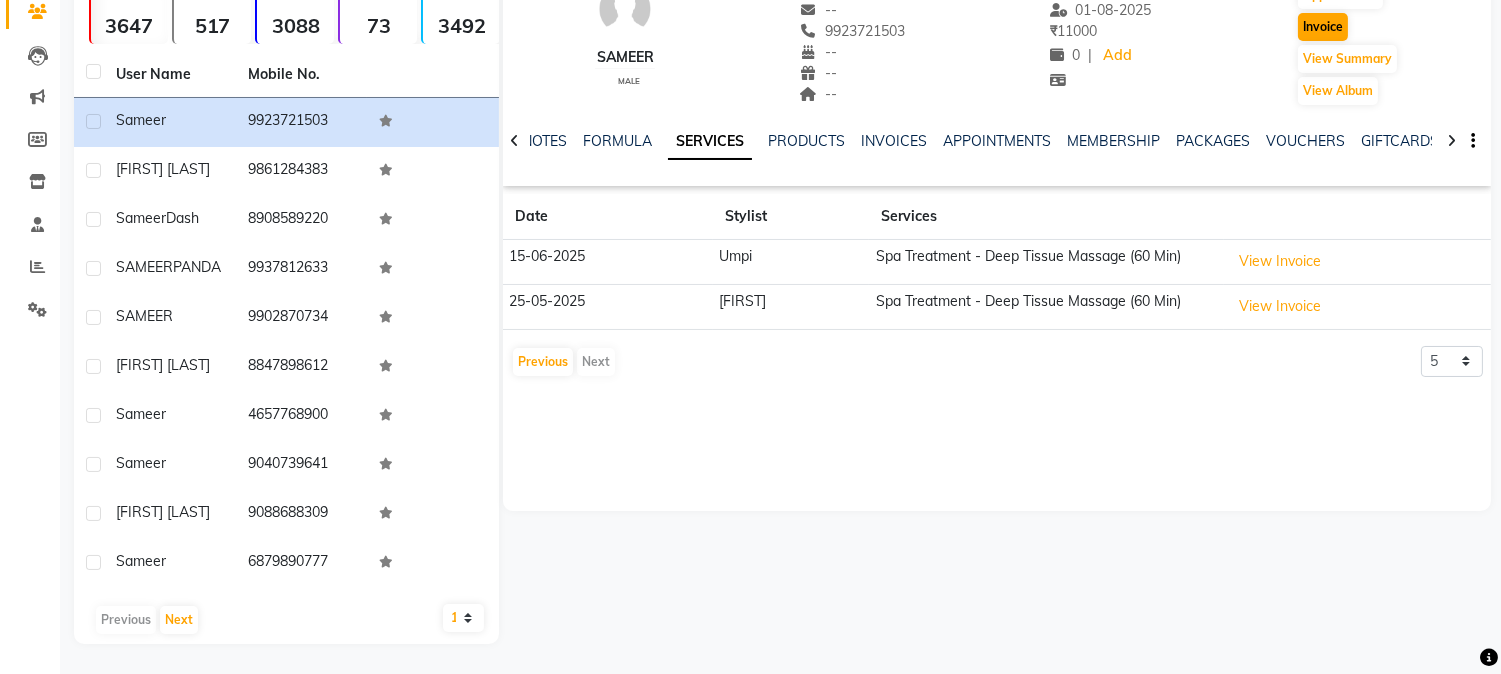 scroll, scrollTop: 0, scrollLeft: 0, axis: both 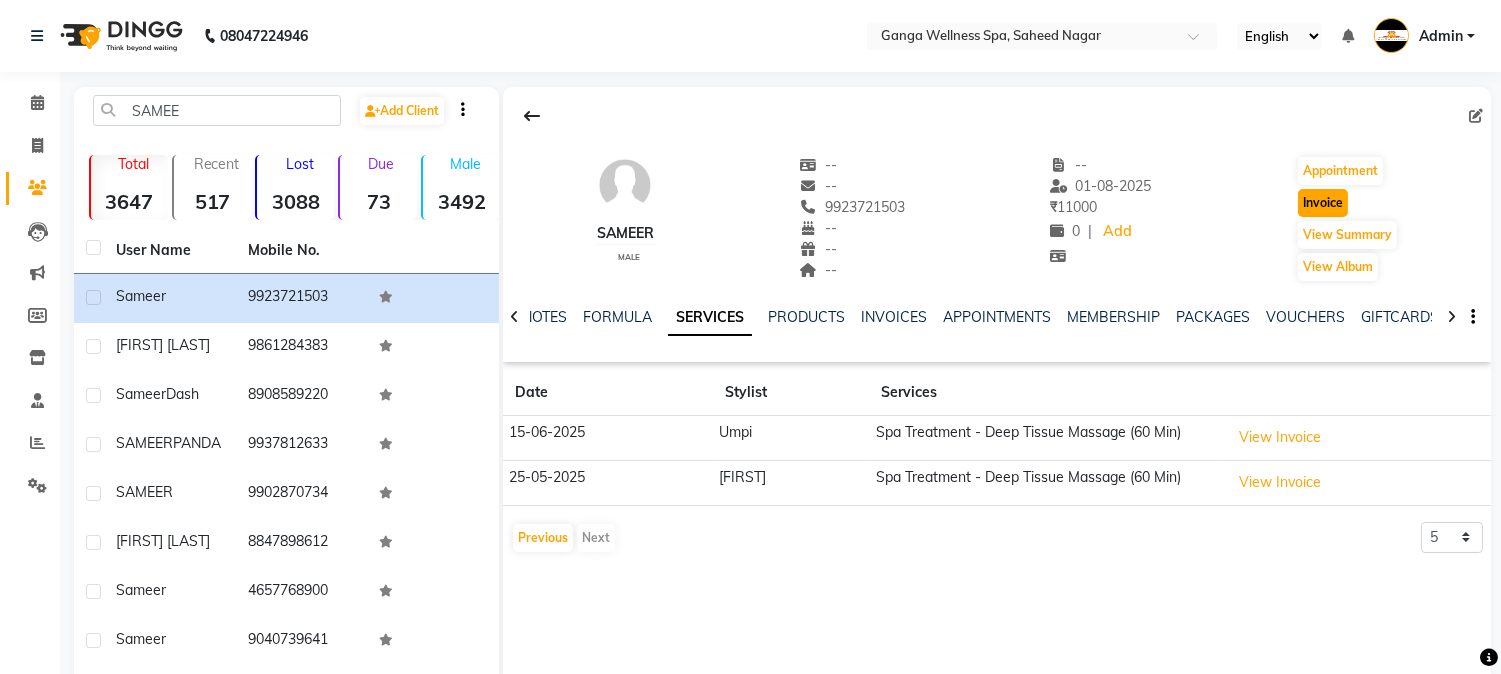 click on "Invoice" 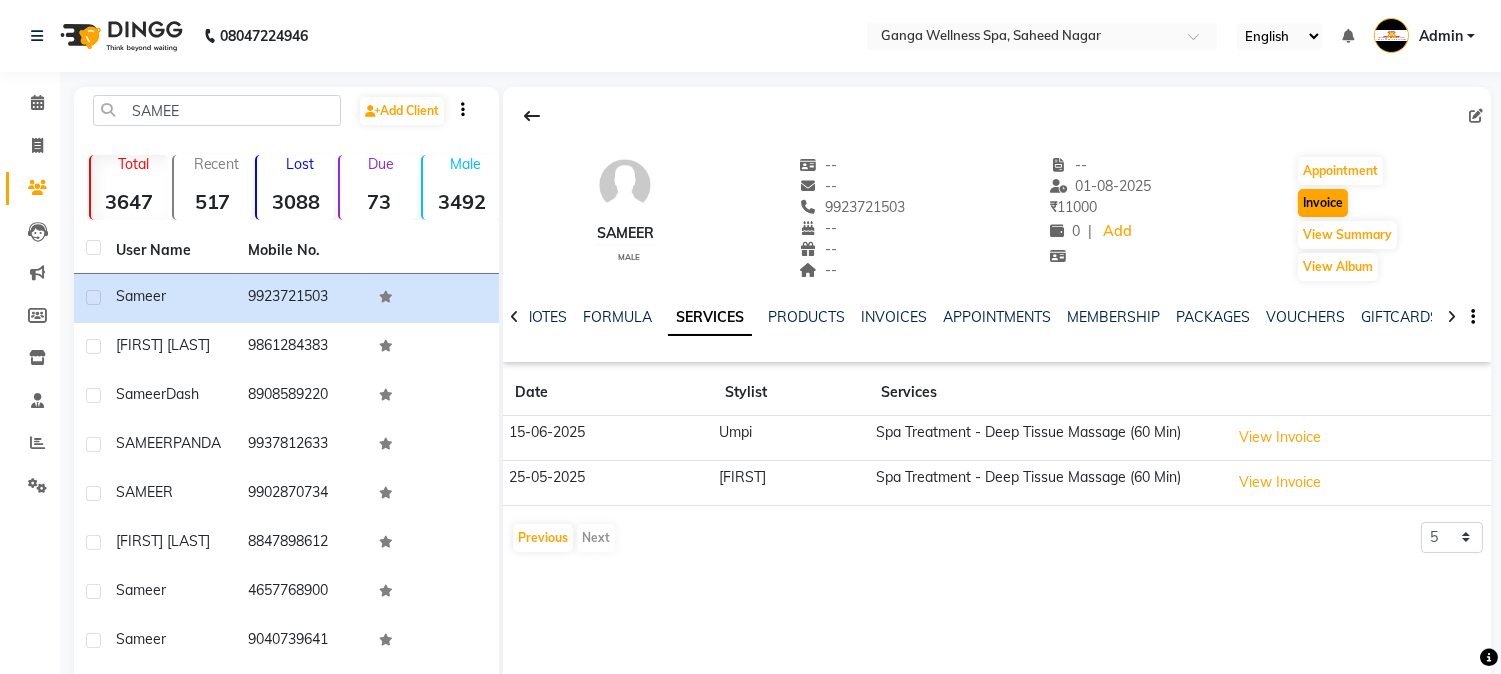 select on "service" 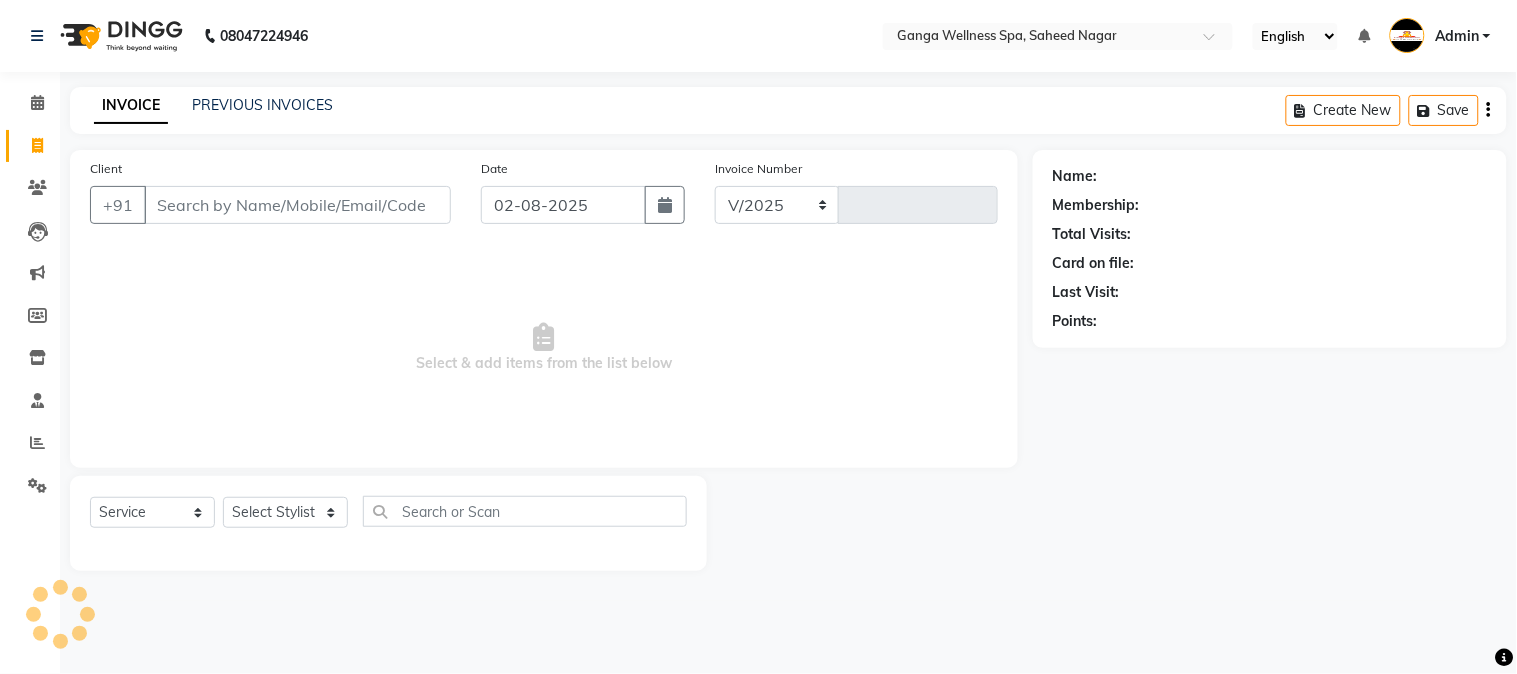select on "762" 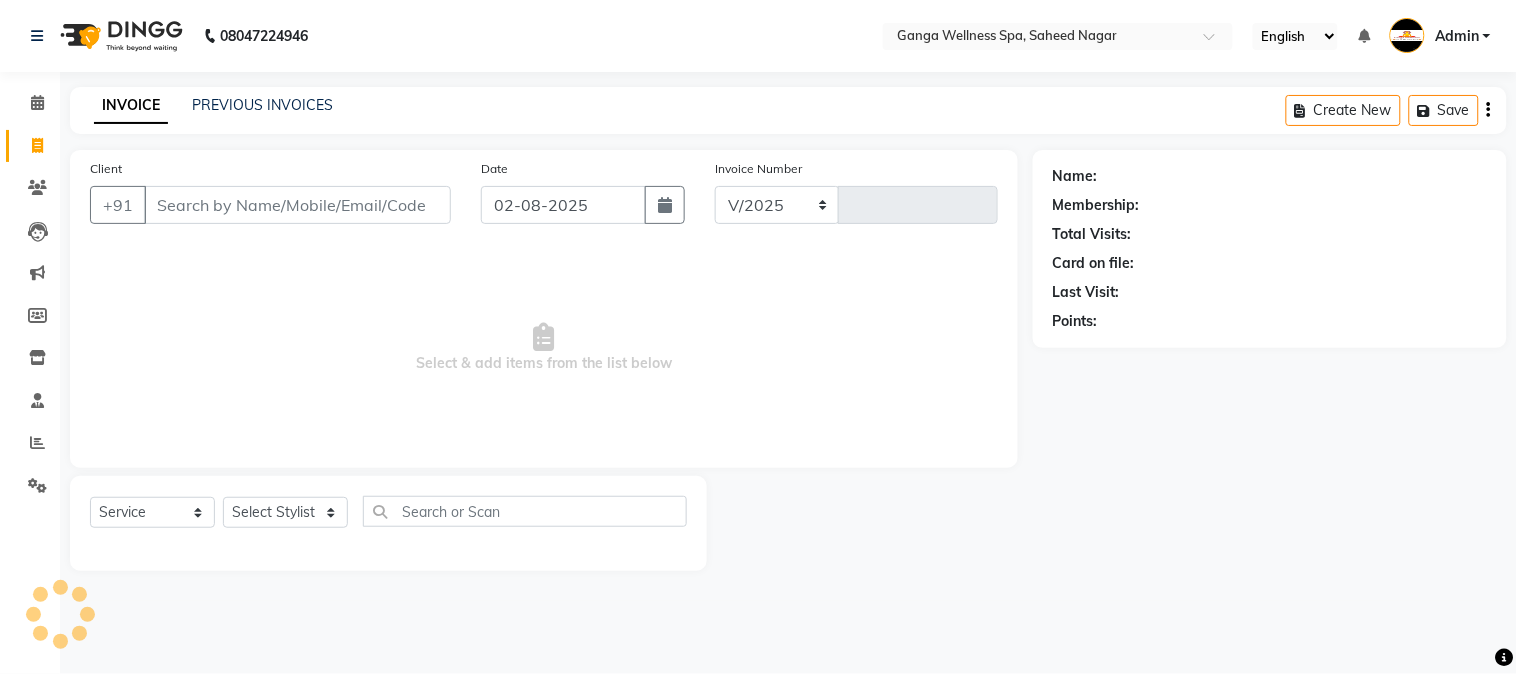 type on "2284" 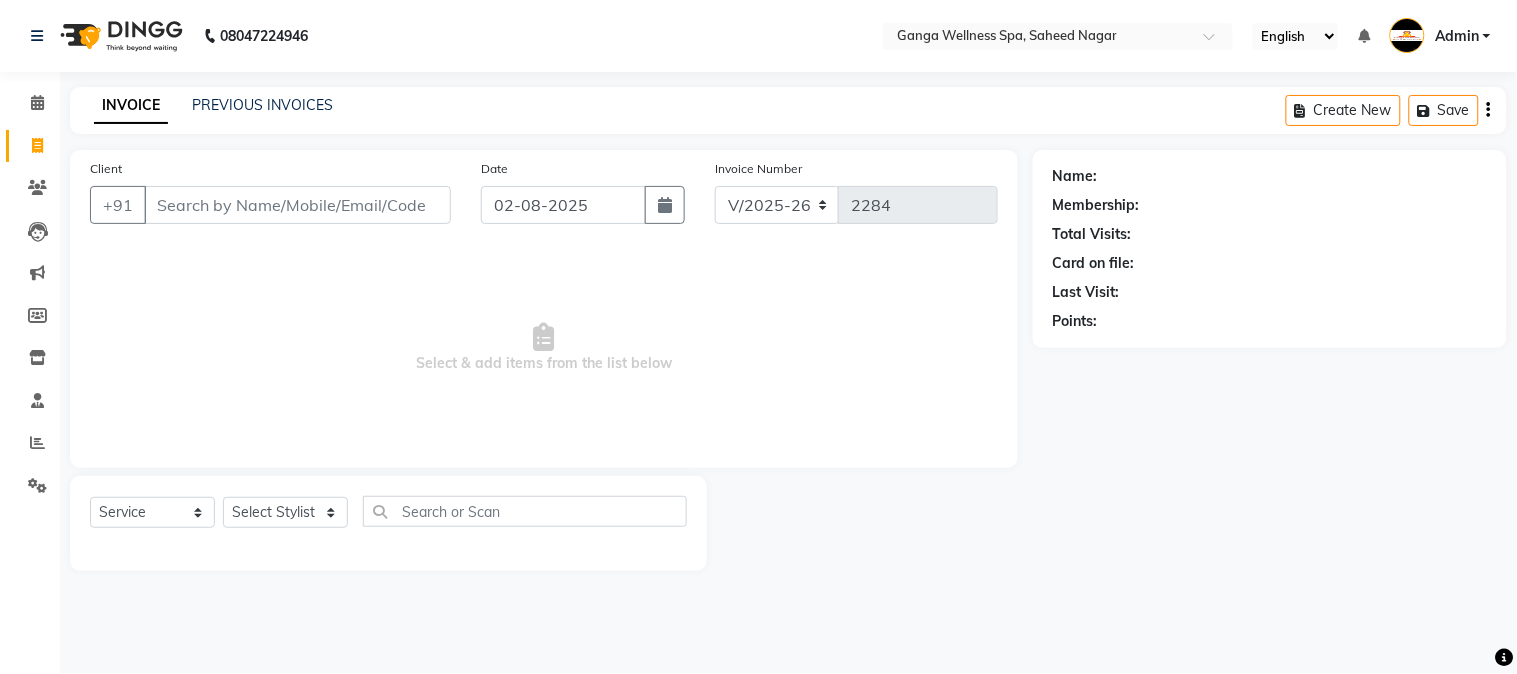 type on "9923721503" 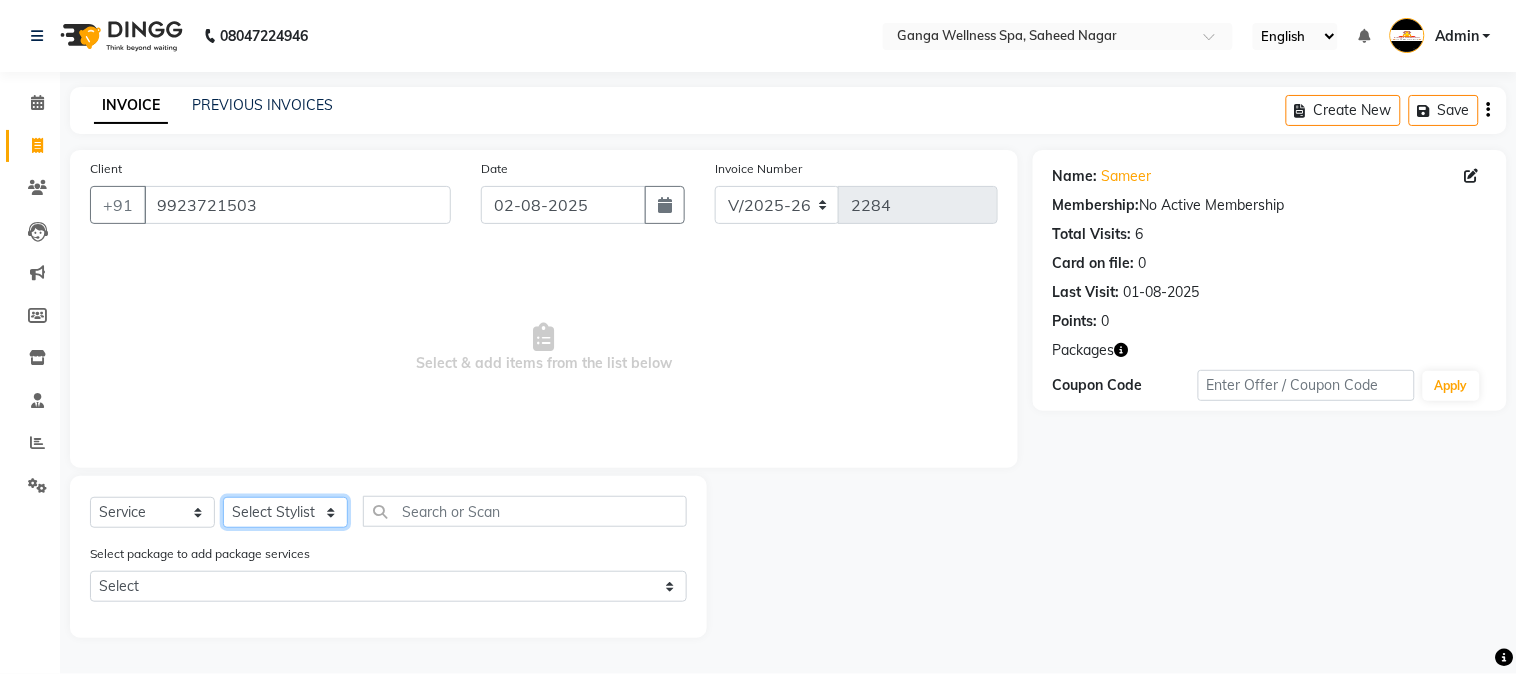 click on "Select Stylist Abhi akhil Alexa AMMY AMMY Annie anya APPI Arohi  Ayen BANCHI Bina Bina CJ CRP 1 Daina ELINA ferjana G1 G1 ONE PLUS  G1 Salon G2 Helen JEENY Jhanka Jojo Kana KEMPI KEMPI Kim krishna KTI Lili Rout Lily LINDA LIZA Martha  MELODY MERRY  minu Moon nancy Noiny pinkey Pradeep Prity  Riya ROOZ  Sony steffy SUCHI  Surren Sir Sushree Swapna Umpi upashana Zouli" 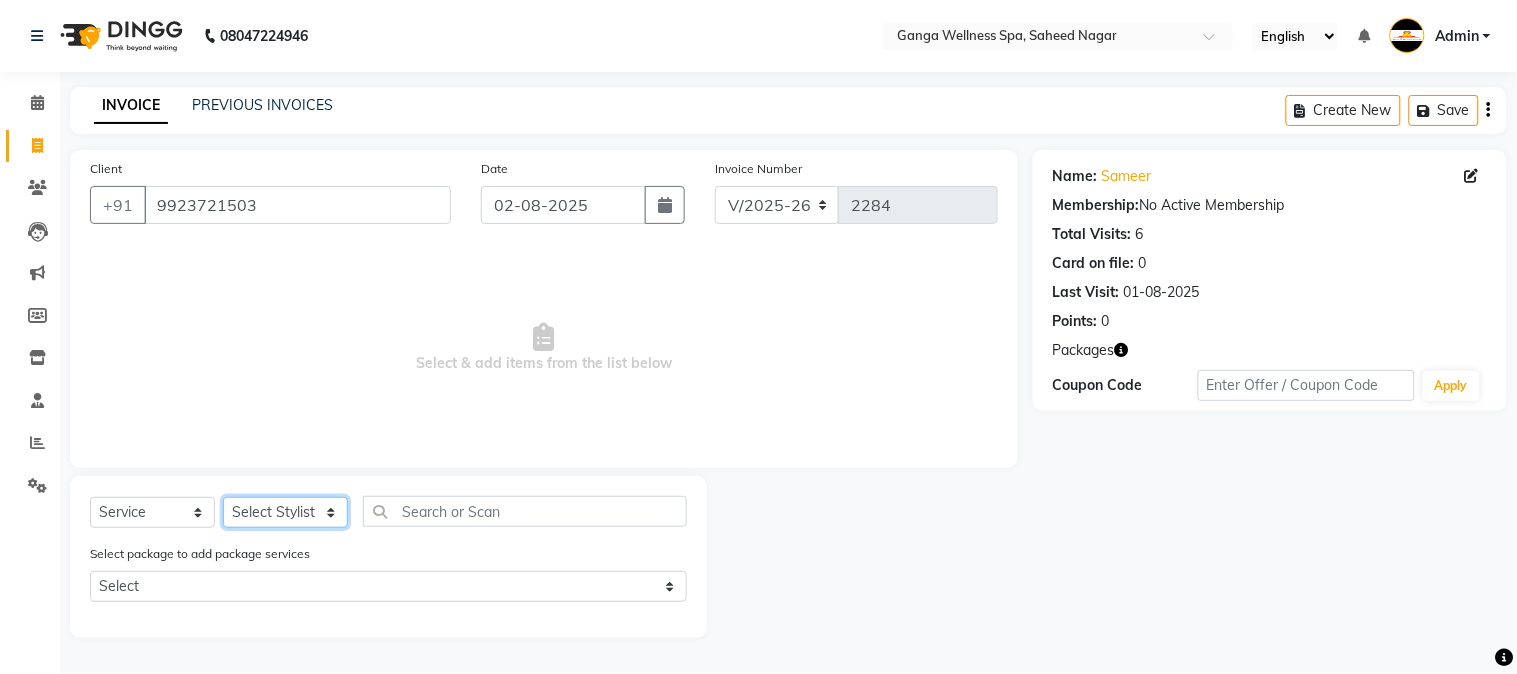 select on "79105" 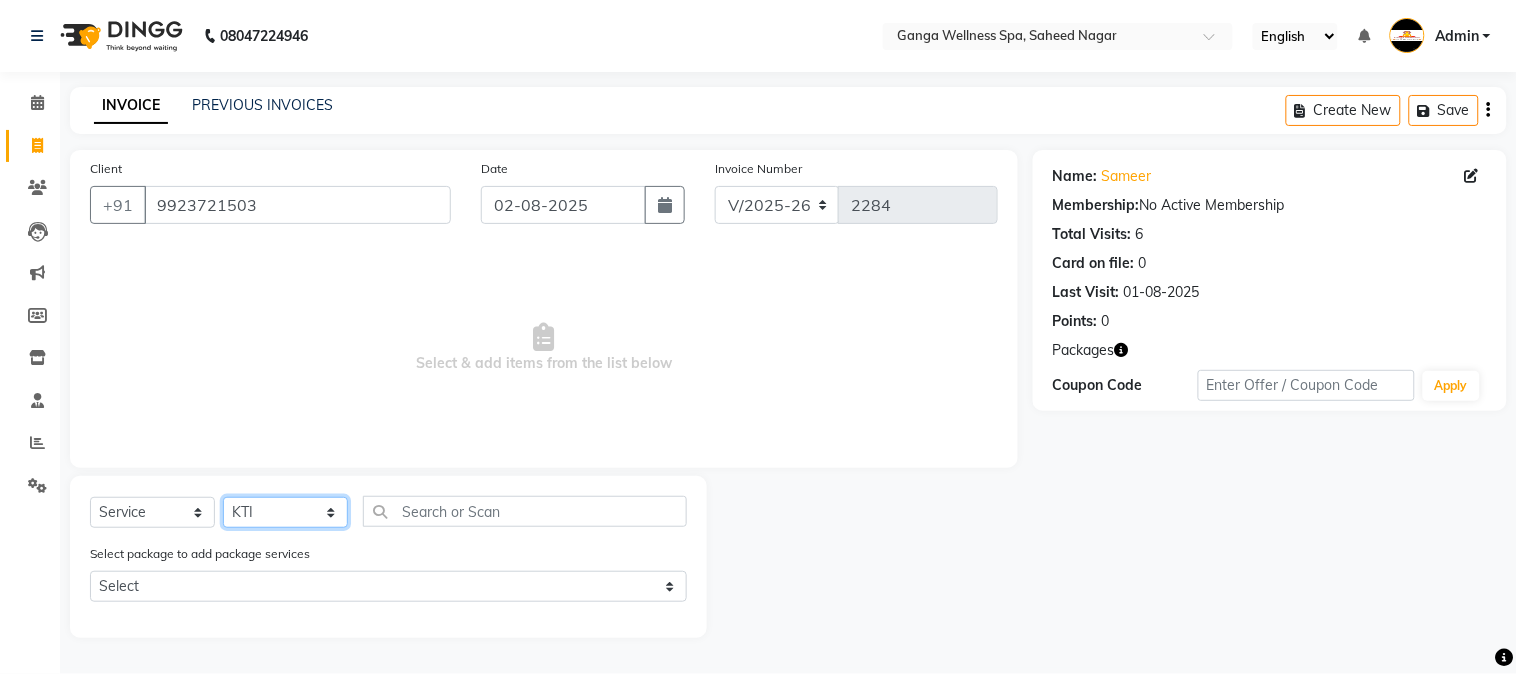 click on "Select Stylist Abhi akhil Alexa AMMY AMMY Annie anya APPI Arohi  Ayen BANCHI Bina Bina CJ CRP 1 Daina ELINA ferjana G1 G1 ONE PLUS  G1 Salon G2 Helen JEENY Jhanka Jojo Kana KEMPI KEMPI Kim krishna KTI Lili Rout Lily LINDA LIZA Martha  MELODY MERRY  minu Moon nancy Noiny pinkey Pradeep Prity  Riya ROOZ  Sony steffy SUCHI  Surren Sir Sushree Swapna Umpi upashana Zouli" 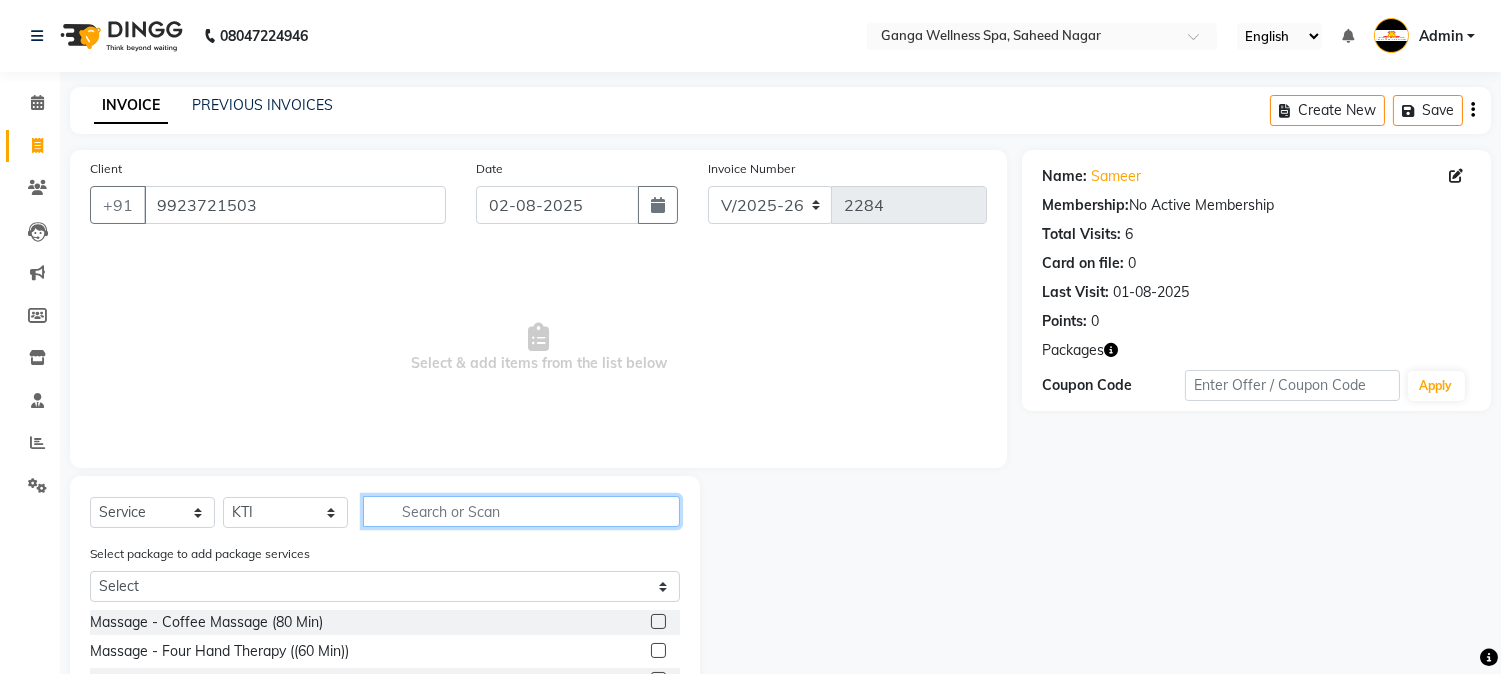 click 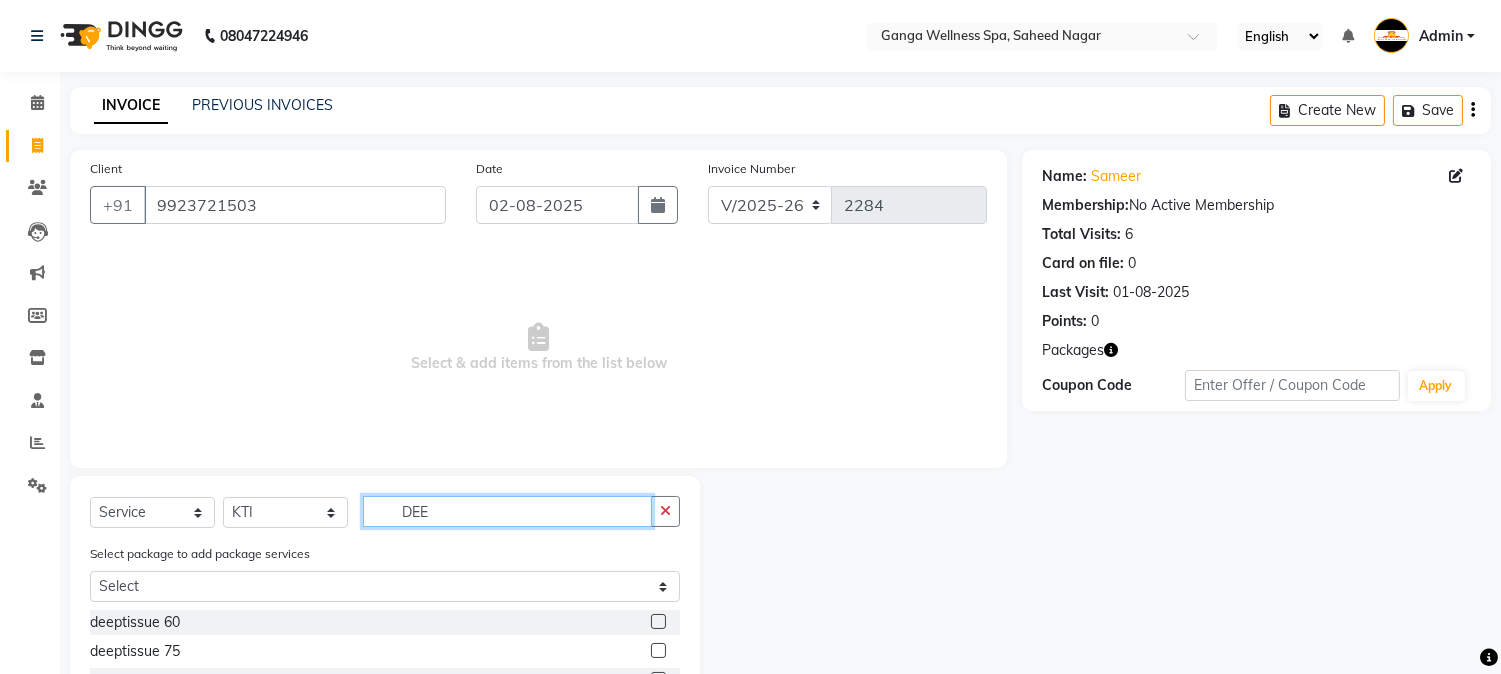 scroll, scrollTop: 167, scrollLeft: 0, axis: vertical 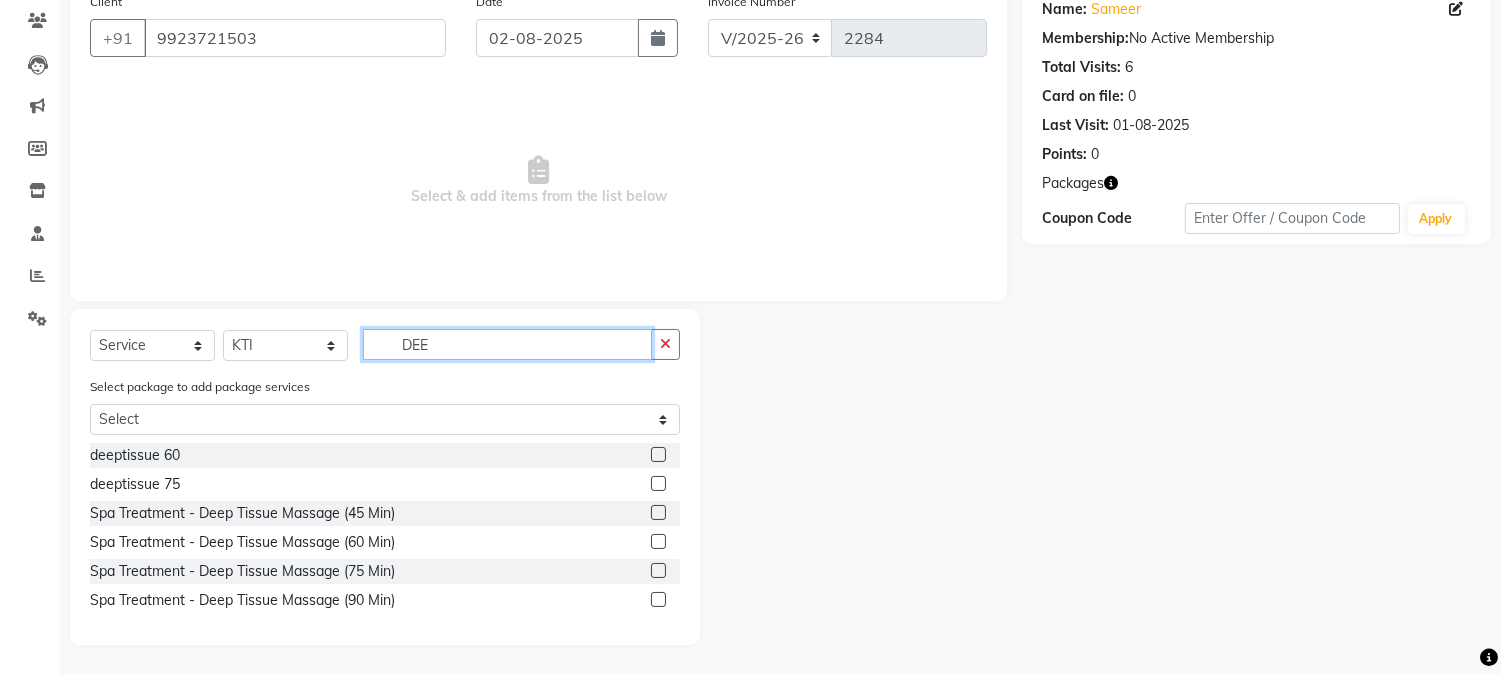 type on "DEE" 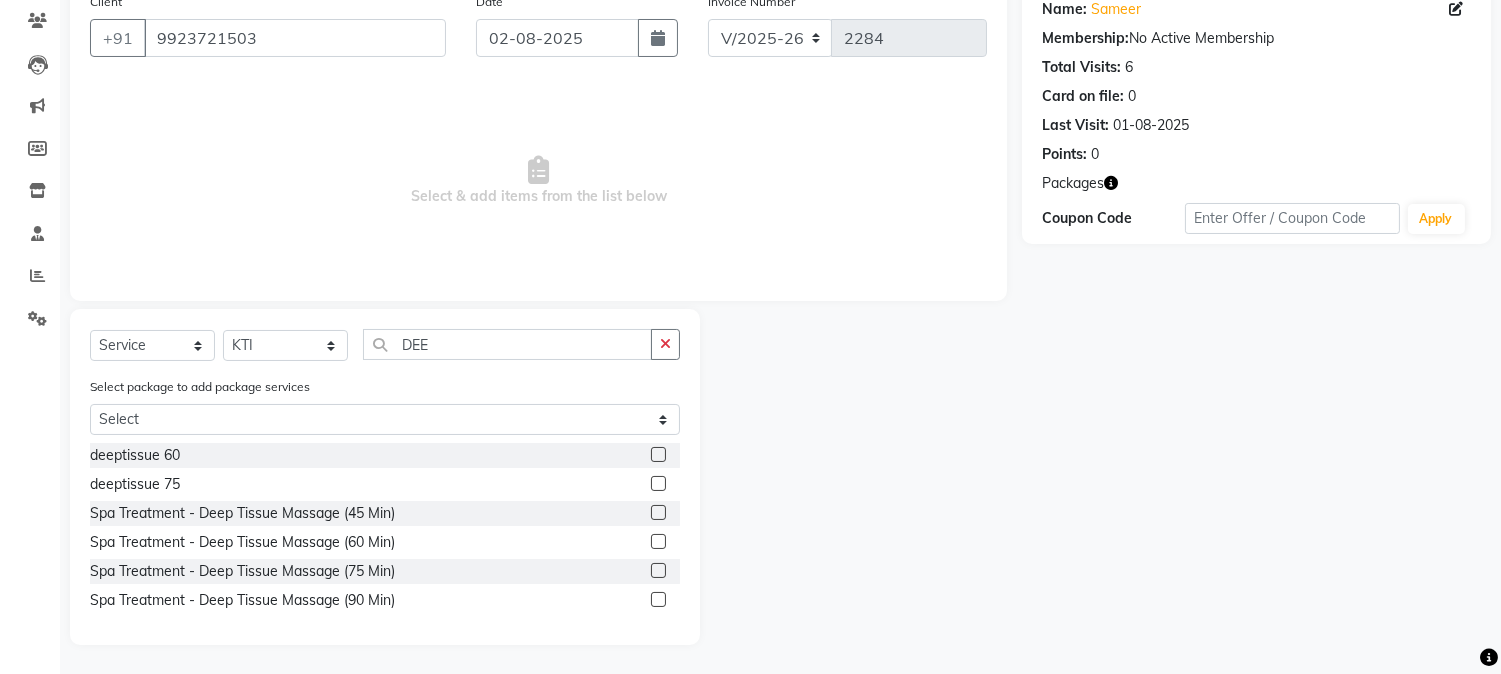 click 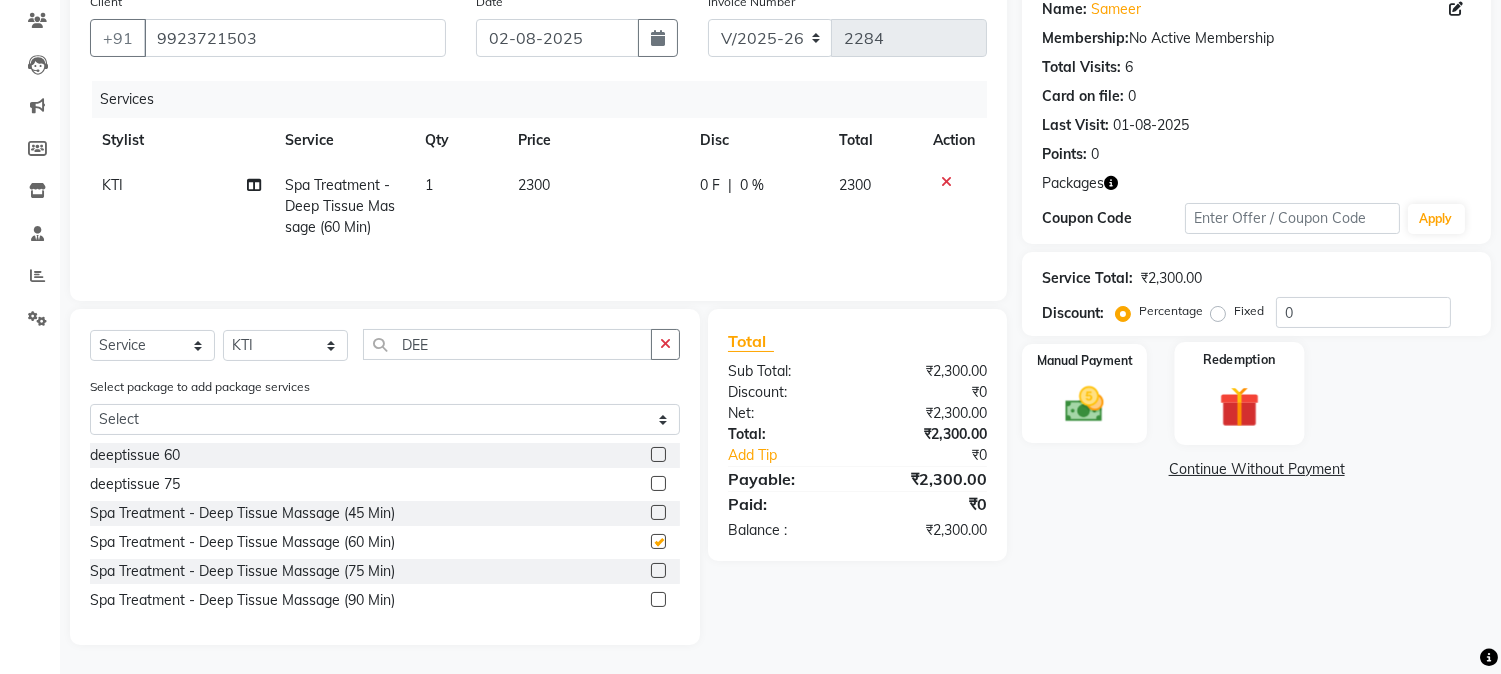 checkbox on "false" 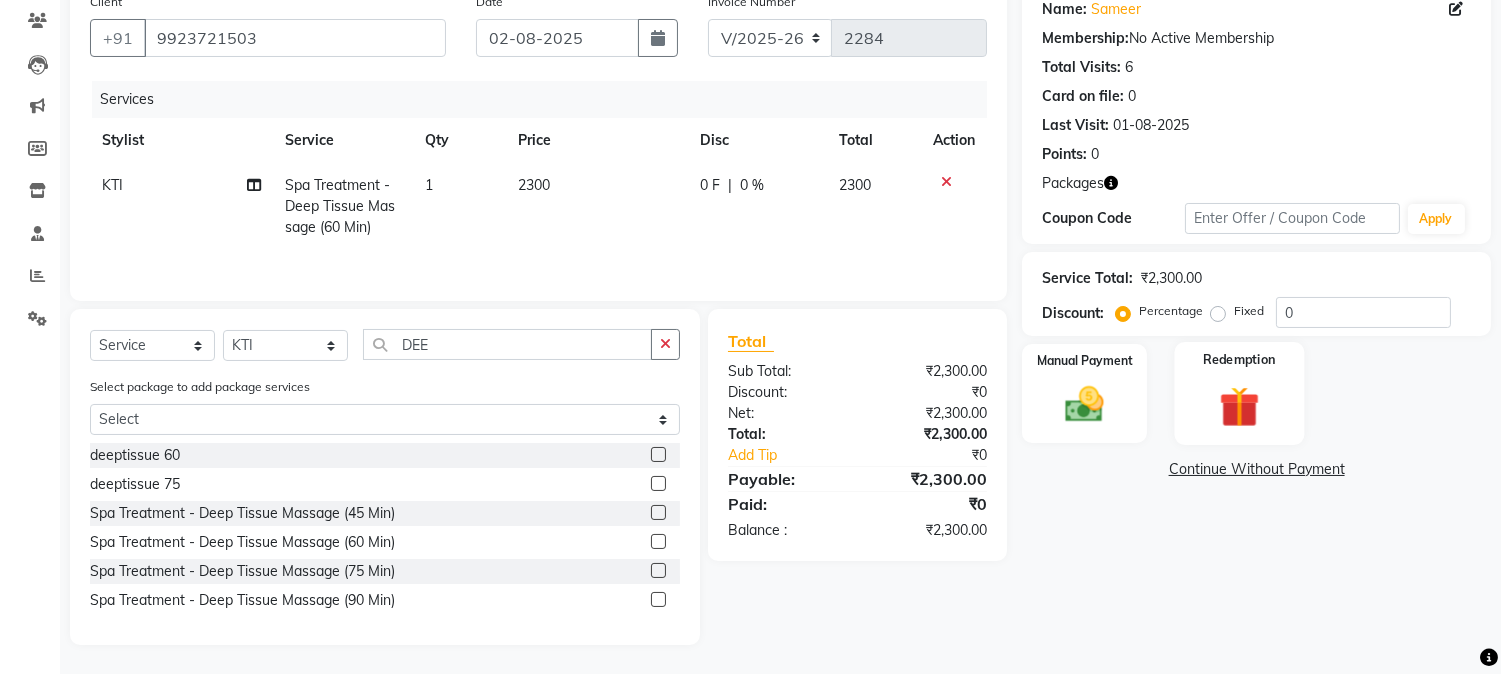 click 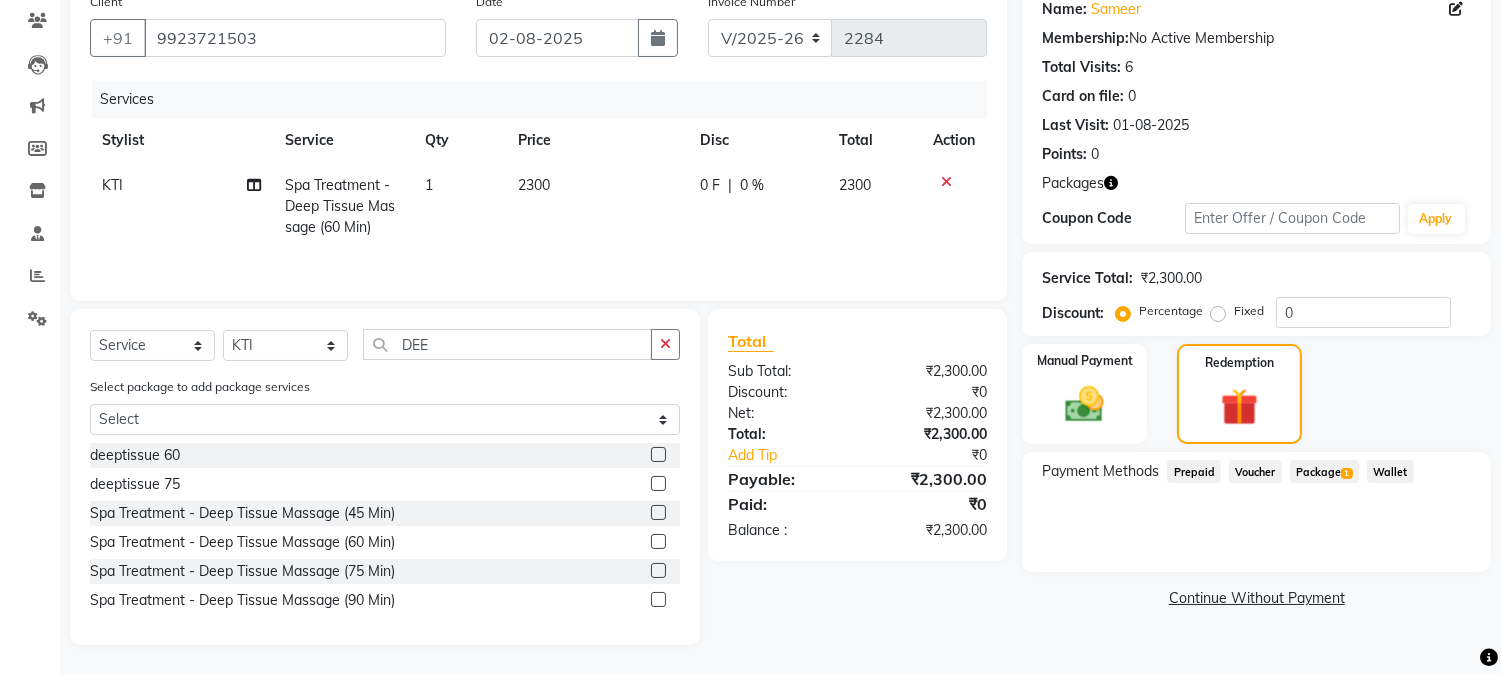 click on "Package  1" 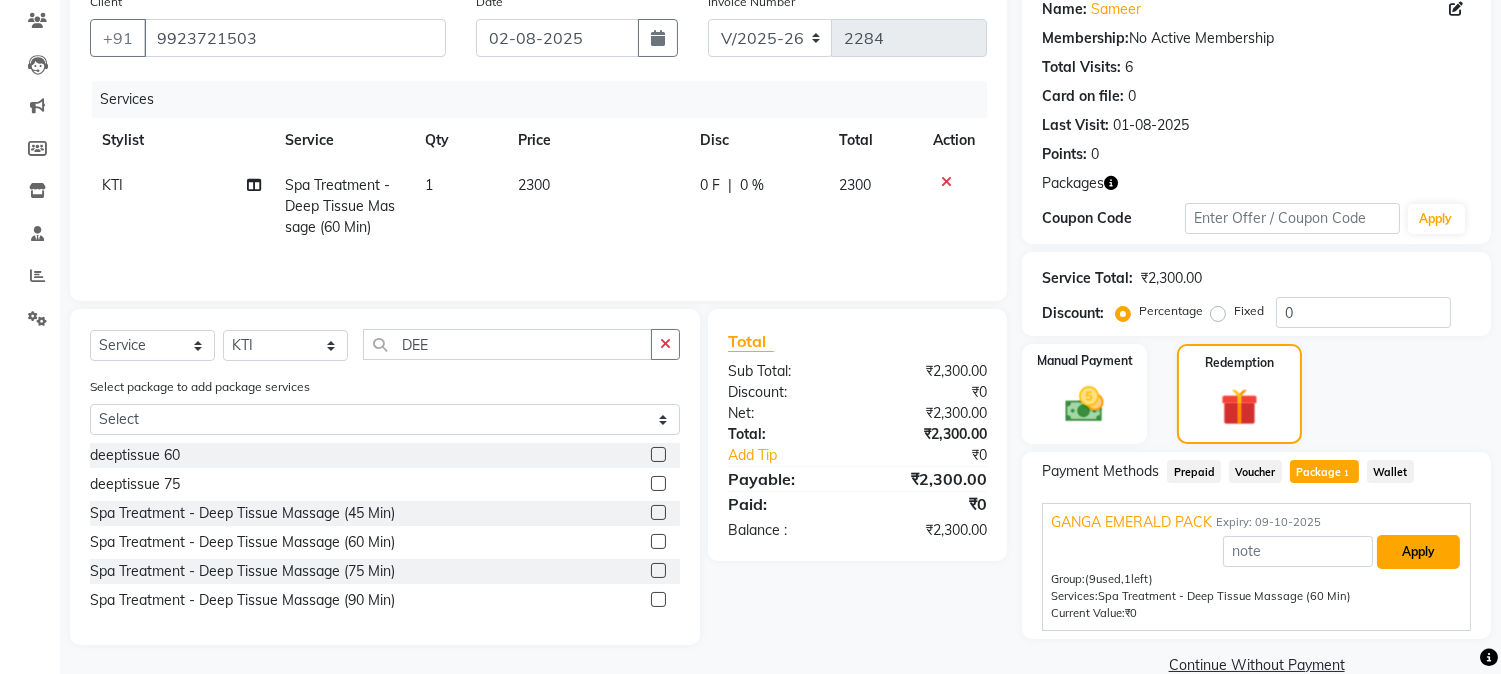 click on "Apply" at bounding box center [1418, 552] 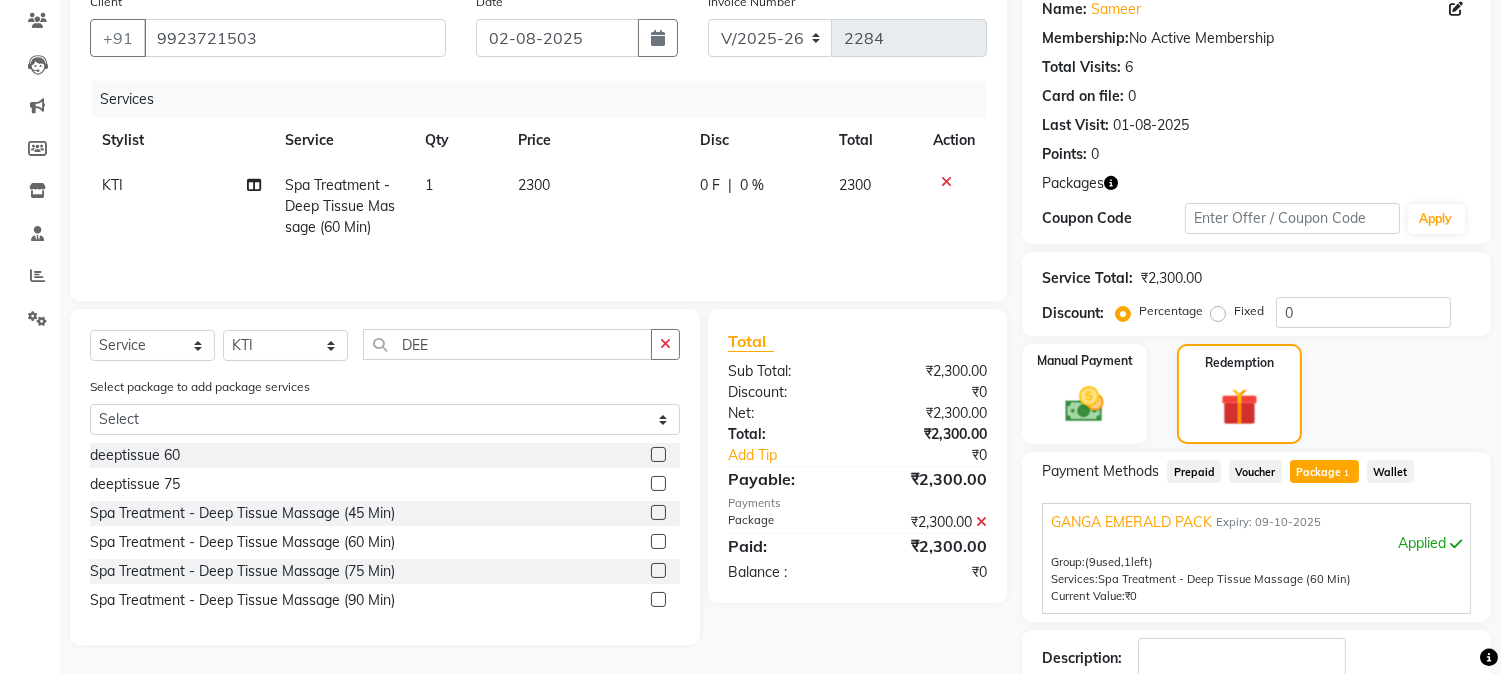 scroll, scrollTop: 297, scrollLeft: 0, axis: vertical 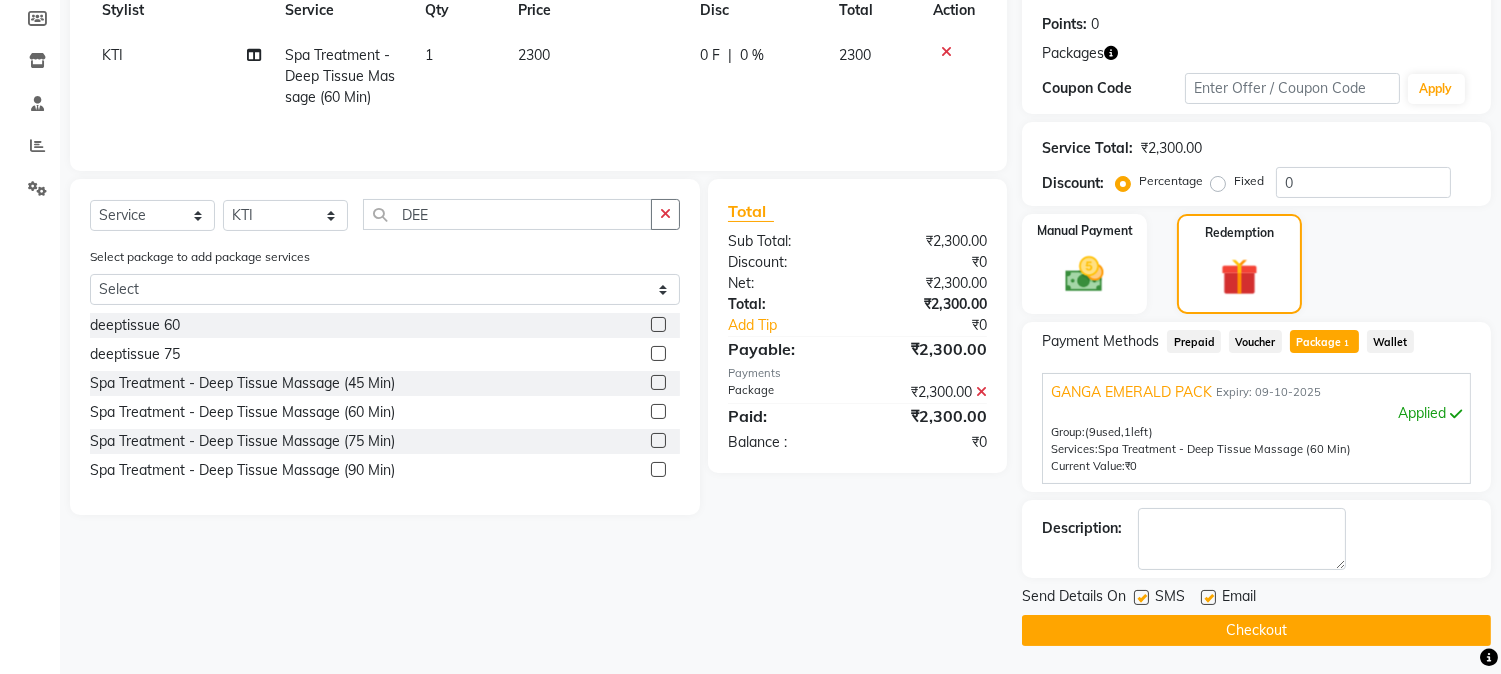 click on "Checkout" 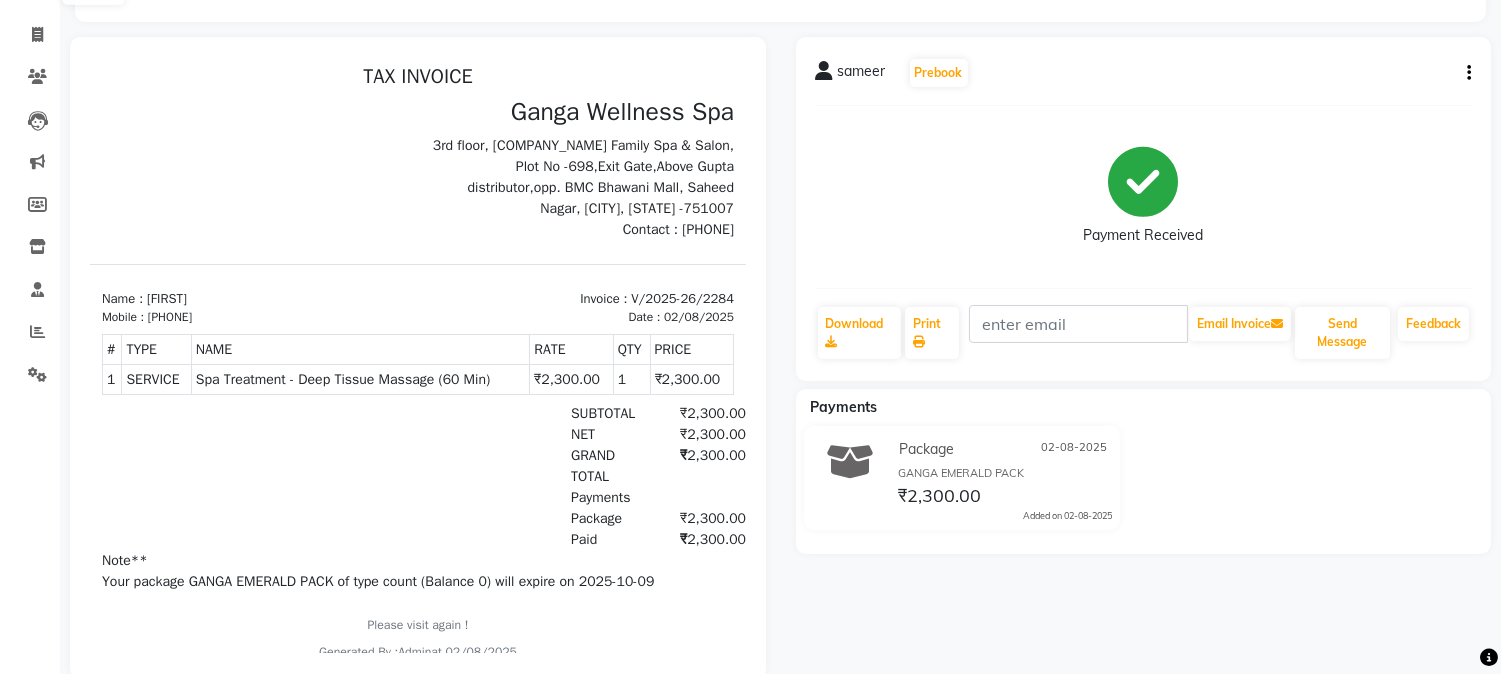 scroll, scrollTop: 0, scrollLeft: 0, axis: both 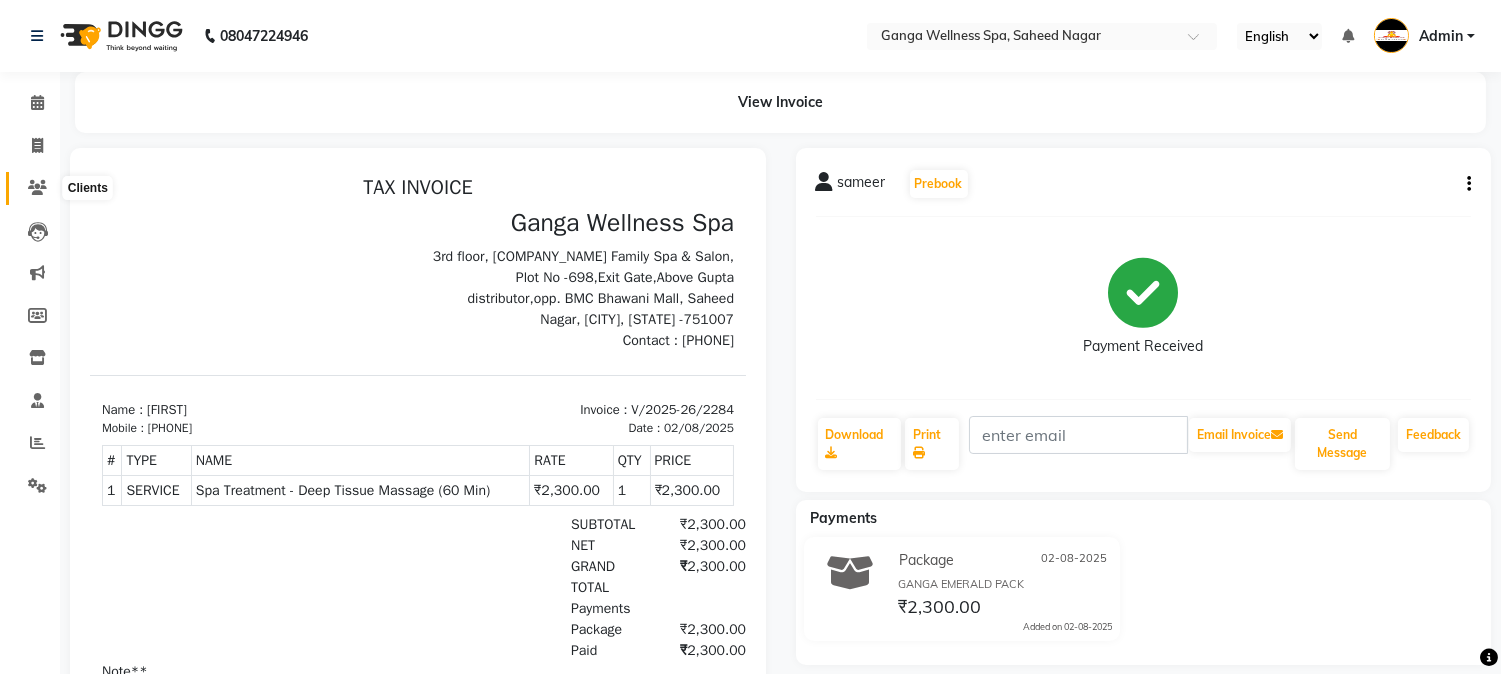 click 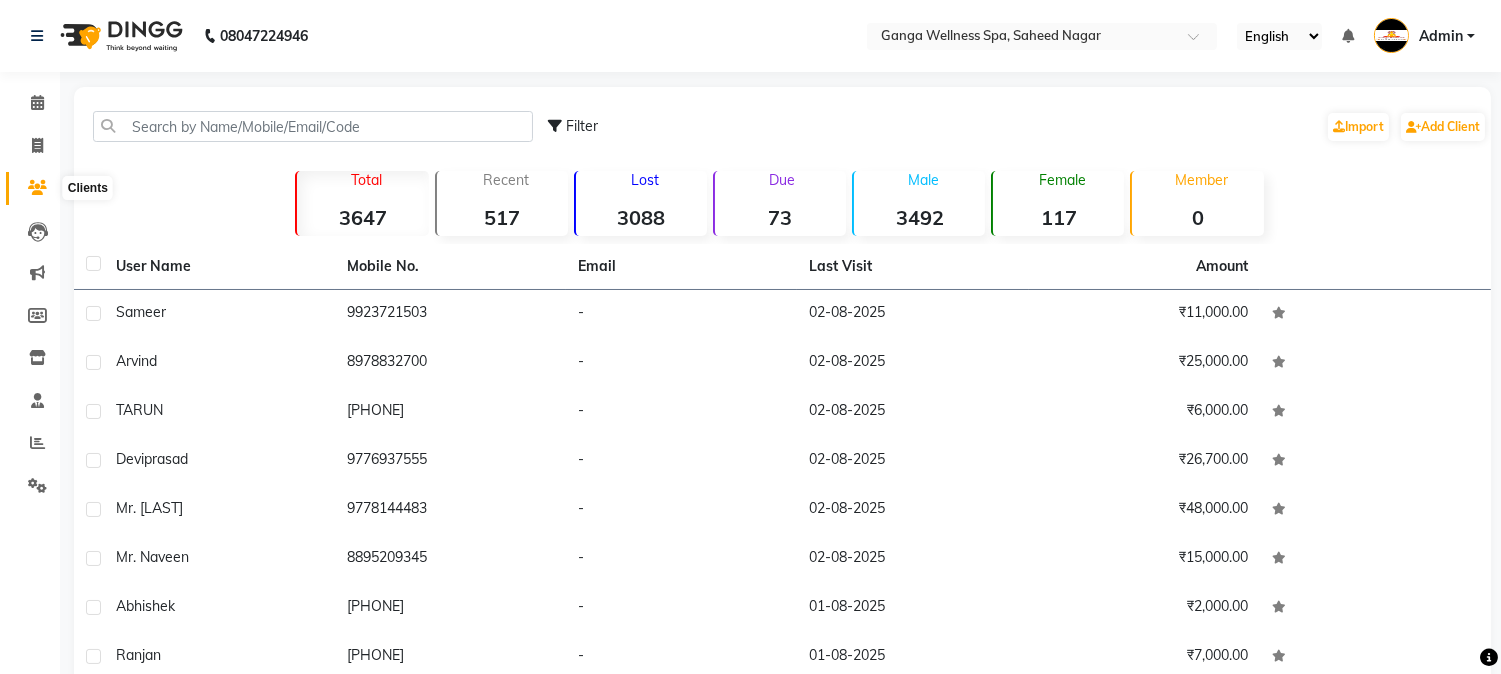 click 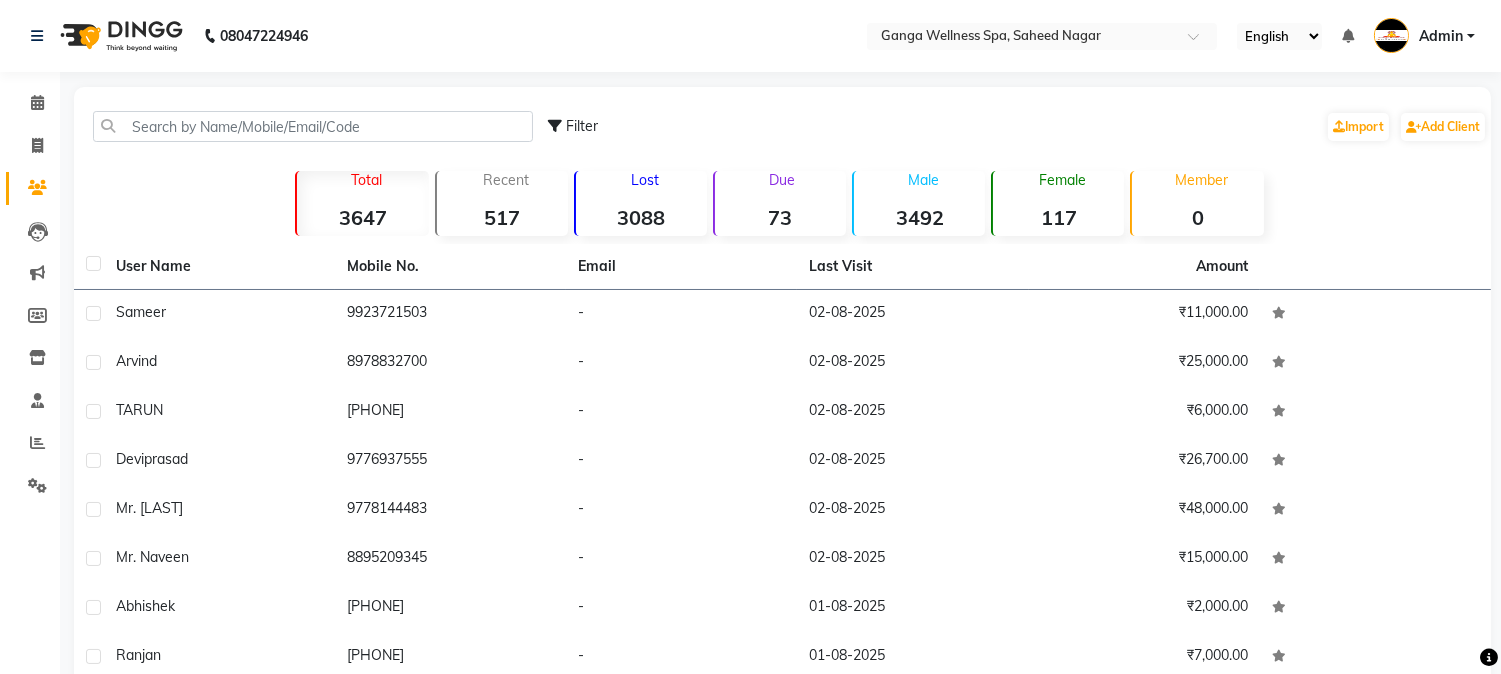 click on "Filter  Import   Add Client" 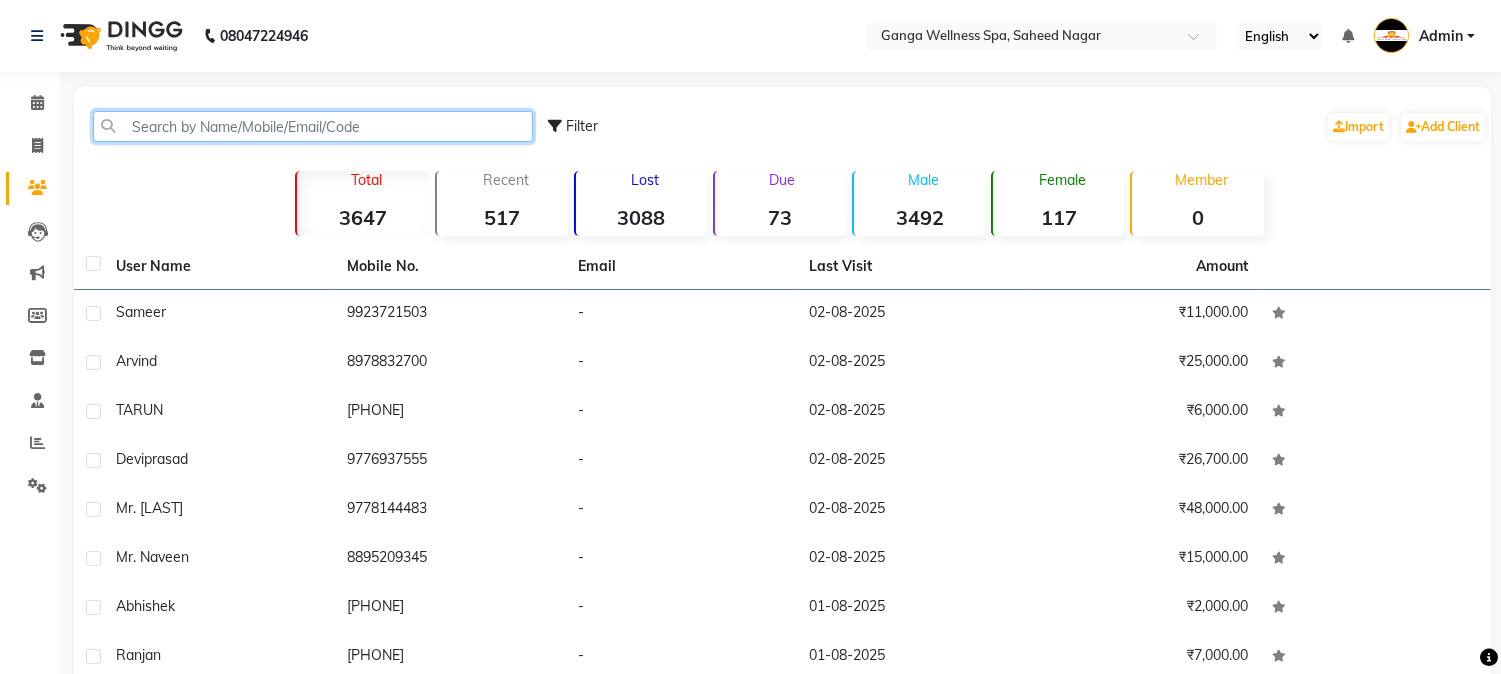 click 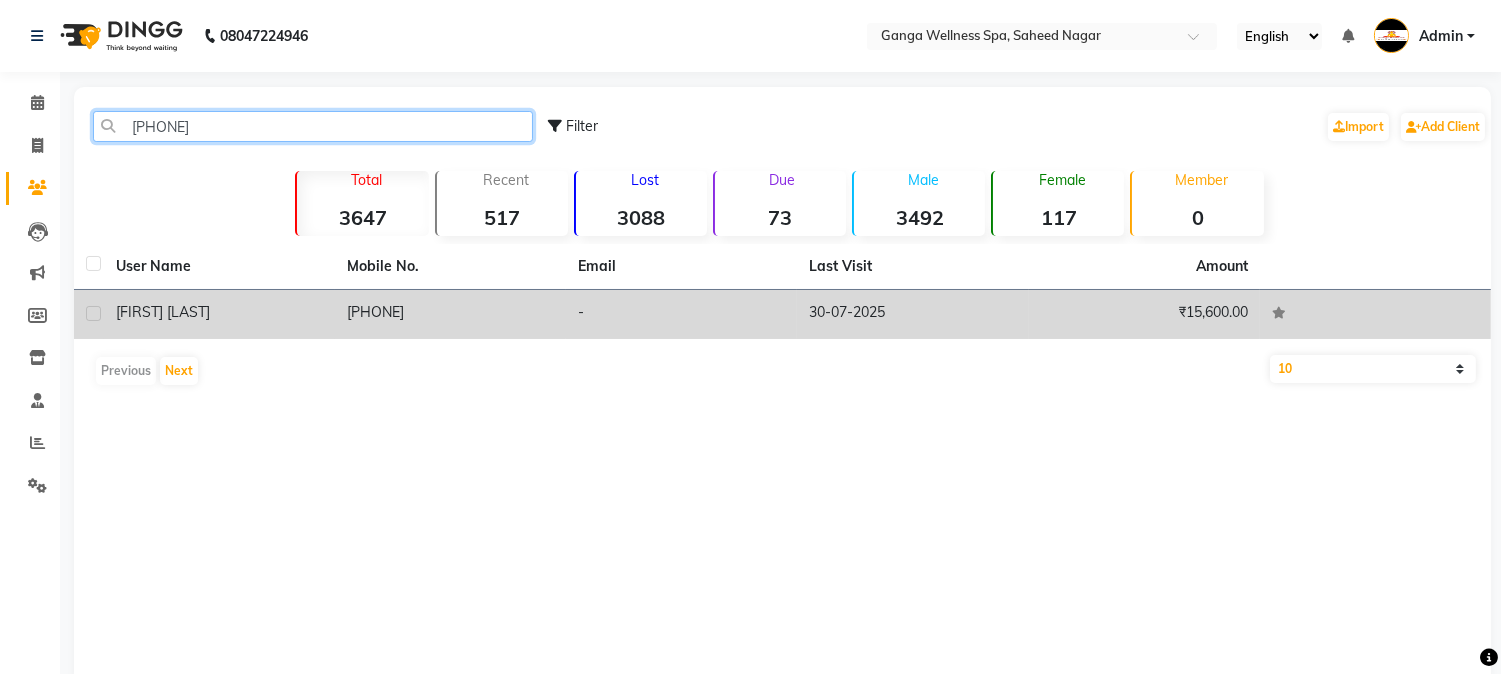 type on "[PHONE]" 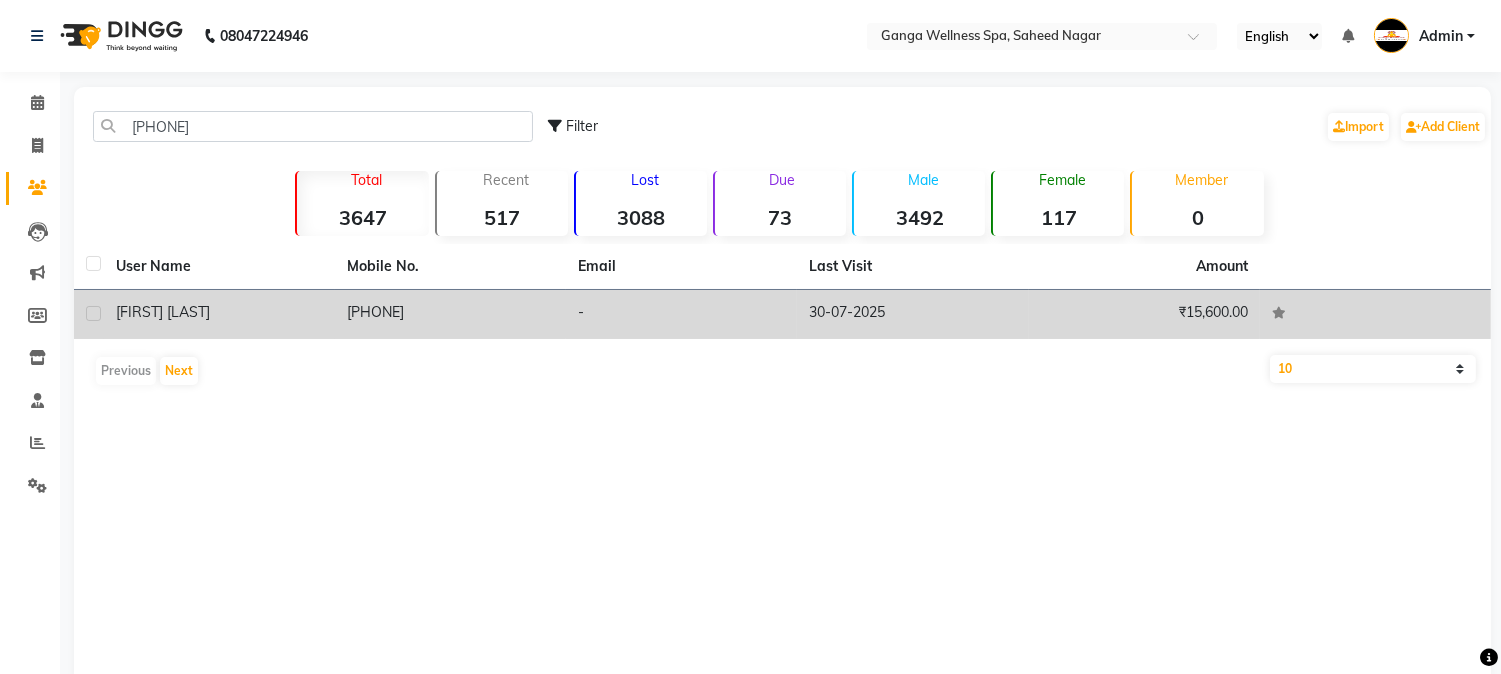 click on "[PHONE]" 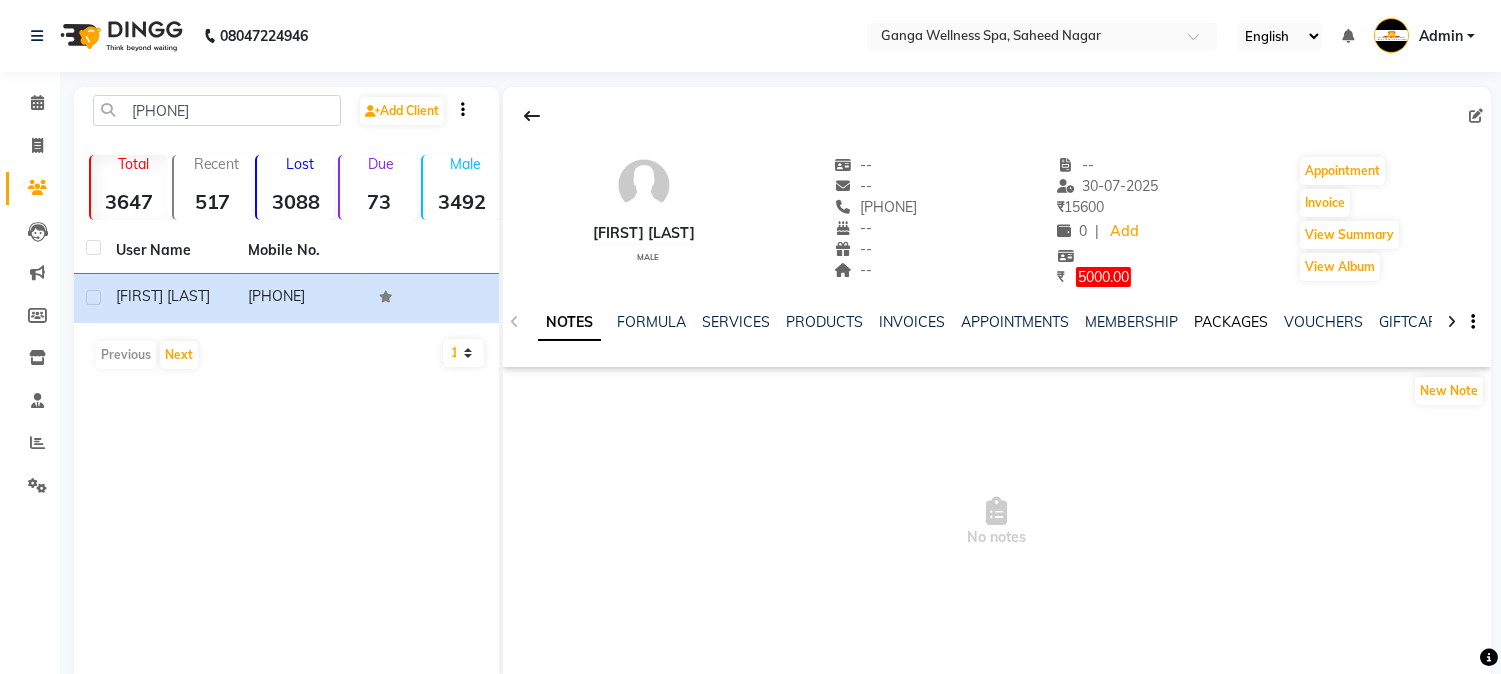 click on "PACKAGES" 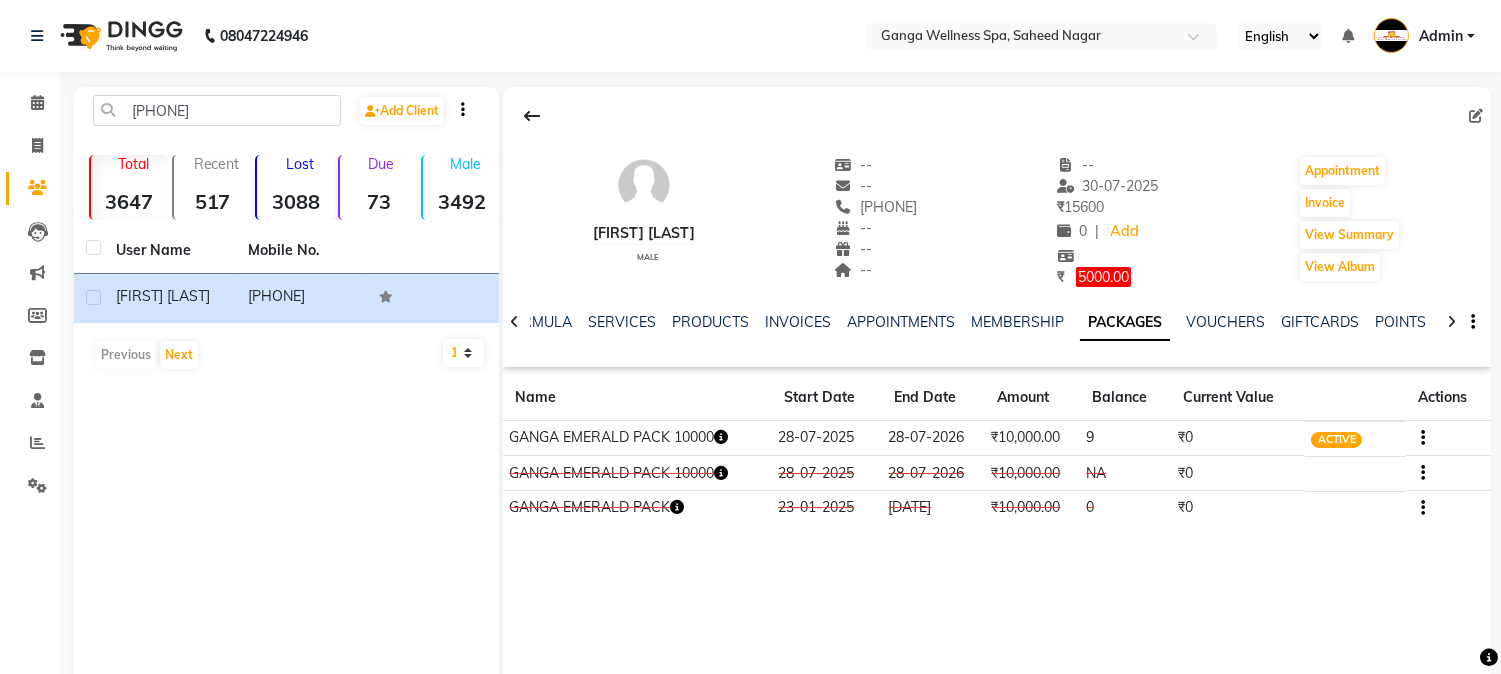 click 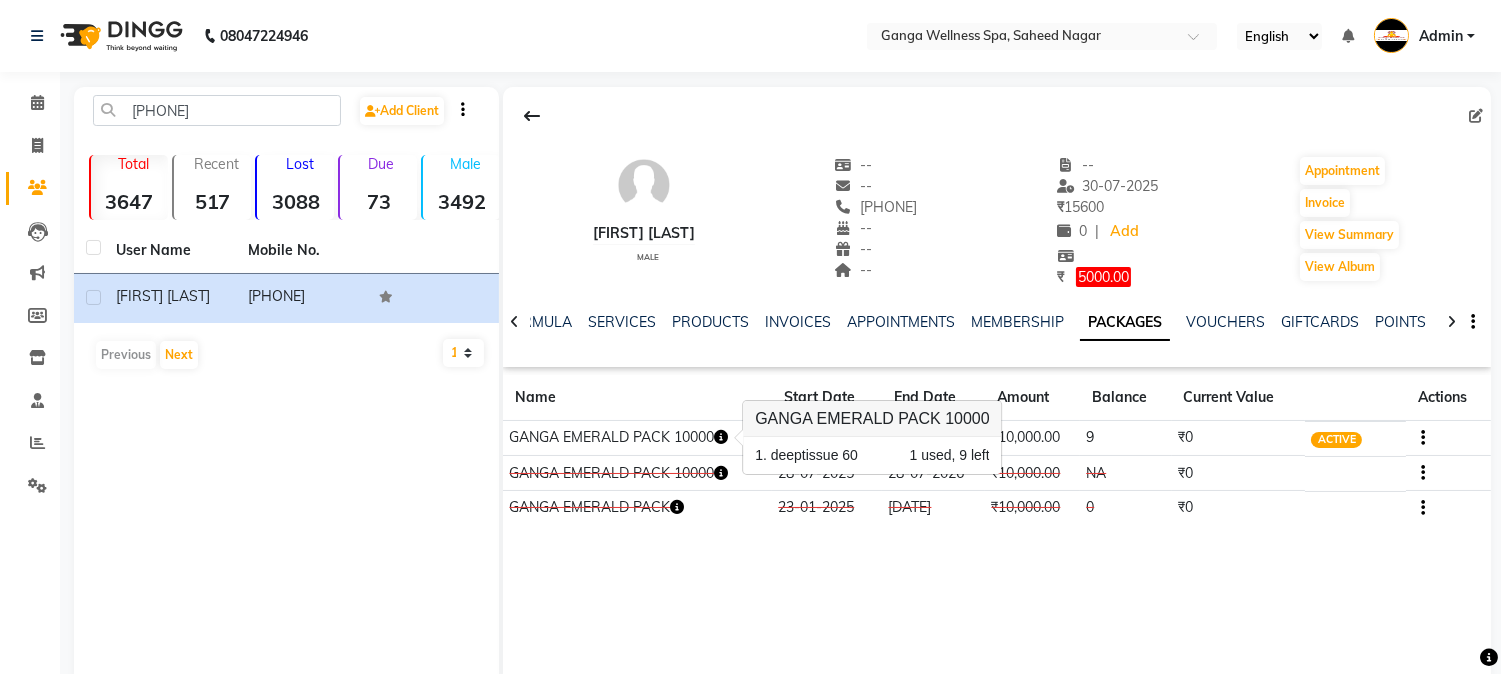 click on "[FIRST]    male  --   --   [PHONE]  --  --  --  -- [DATE] ₹    15600 0 |  Add  ₹     5000.00  Appointment   Invoice  View Summary  View Album  NOTES FORMULA SERVICES PRODUCTS INVOICES APPOINTMENTS MEMBERSHIP PACKAGES VOUCHERS GIFTCARDS POINTS FORMS FAMILY CARDS WALLET Name Start Date End Date Amount Balance Current Value Actions  GANGA EMERALD PACK 10000  28-07-2025 28-07-2026  ₹10,000.00   9  ₹0 ACTIVE  GANGA EMERALD PACK 10000  28-07-2025 28-07-2026  ₹10,000.00   NA  ₹0 CANCELLED  GANGA EMERALD PACK  23-01-2025 23-01-2026  ₹10,000.00   0  ₹0 CONSUMED" 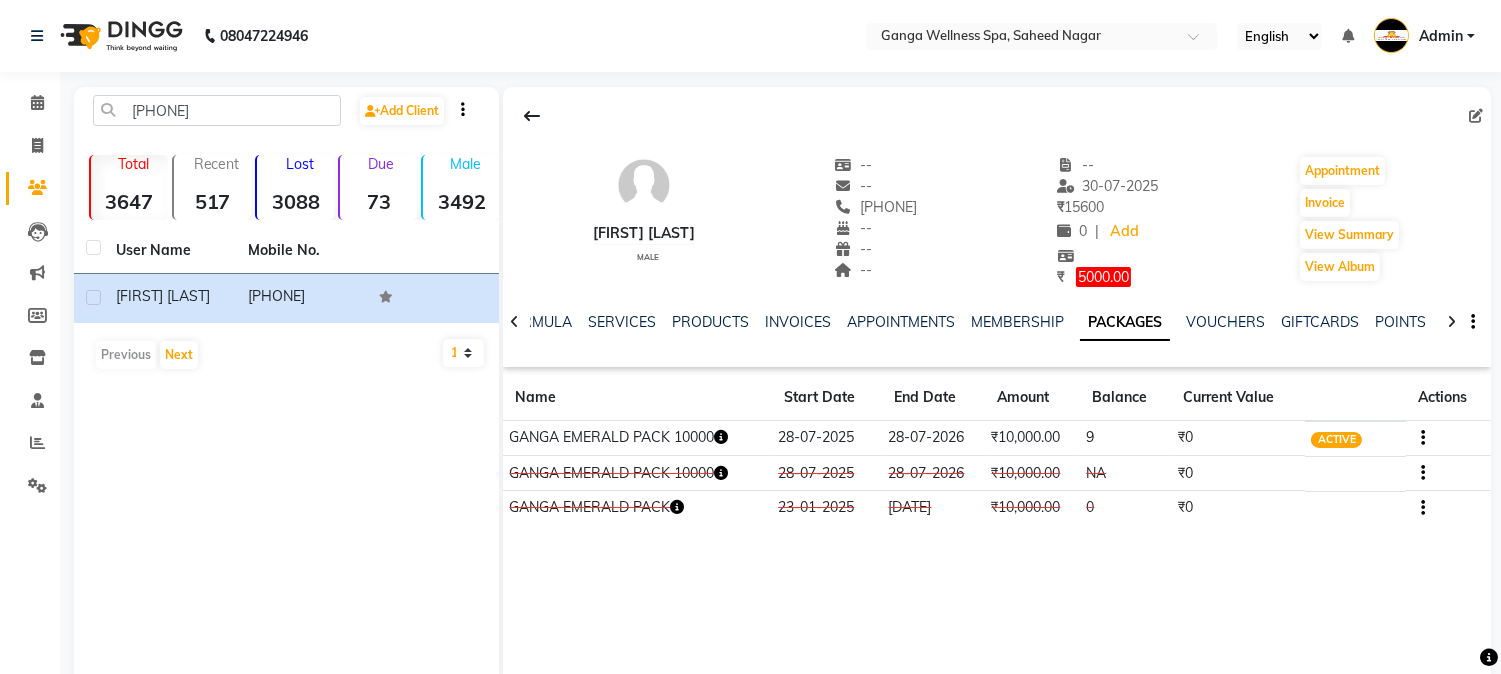 click 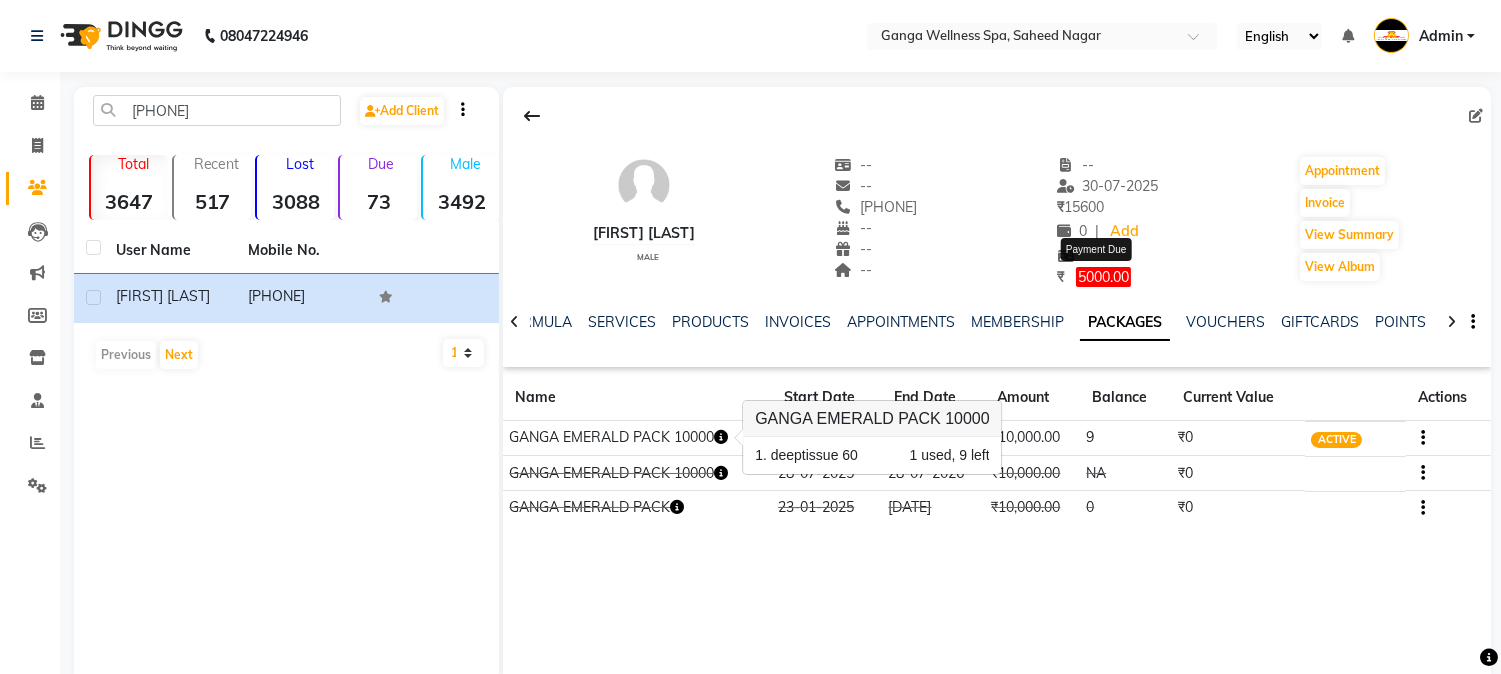 click on "5000.00" 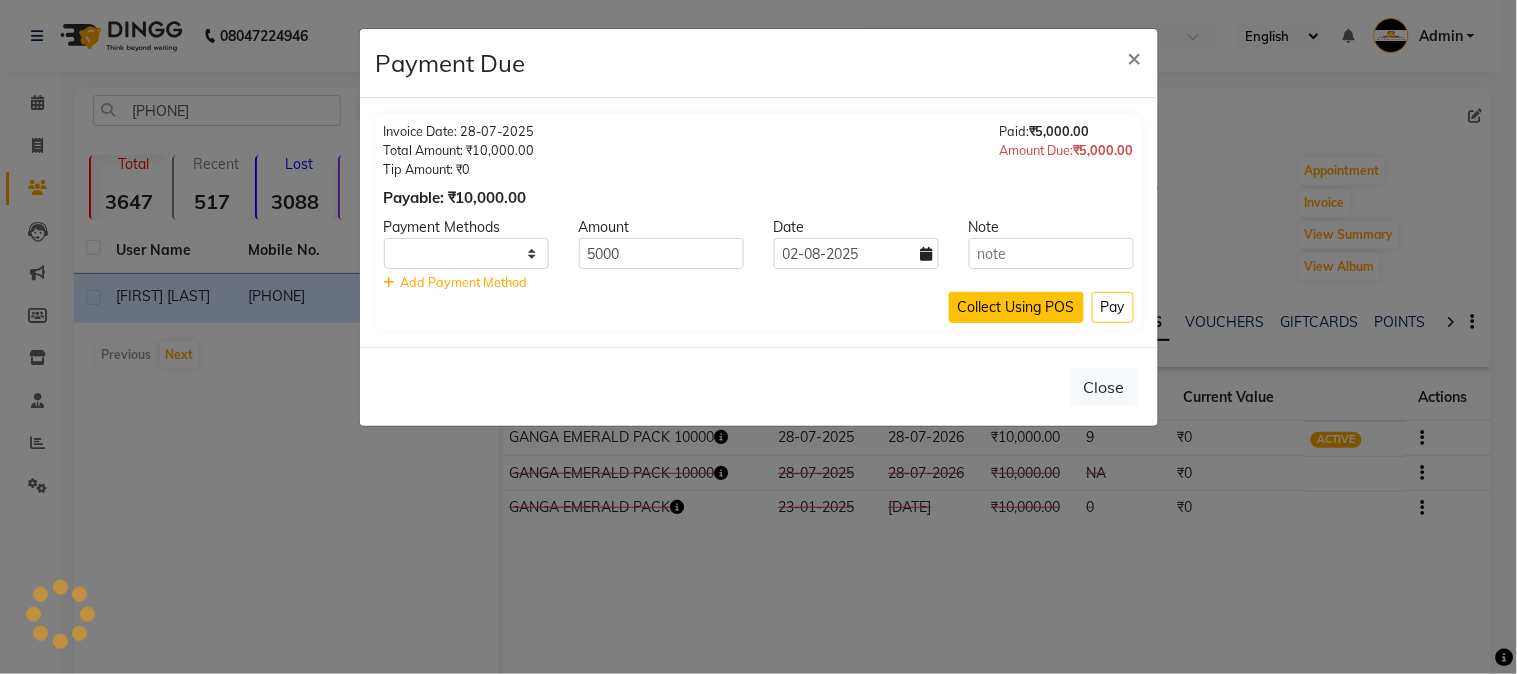 select on "1" 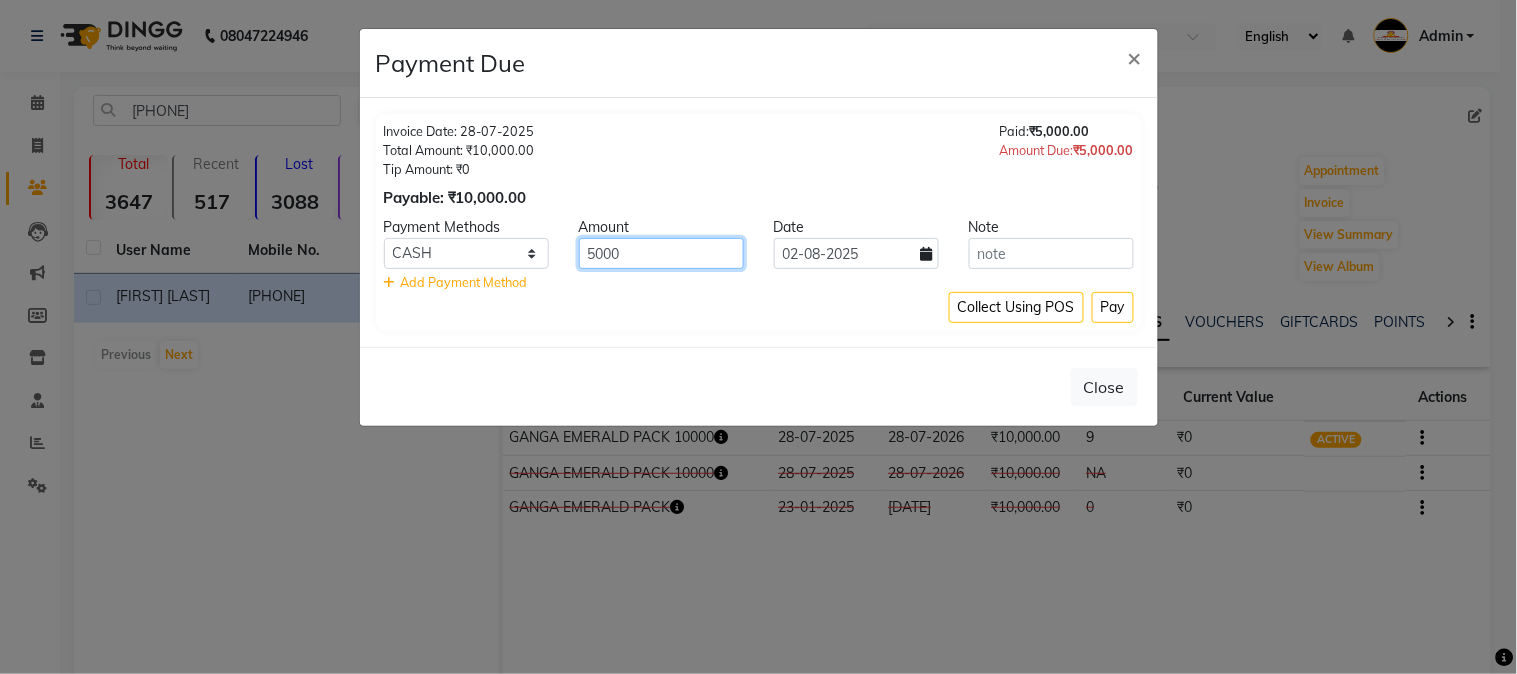 click on "5000" 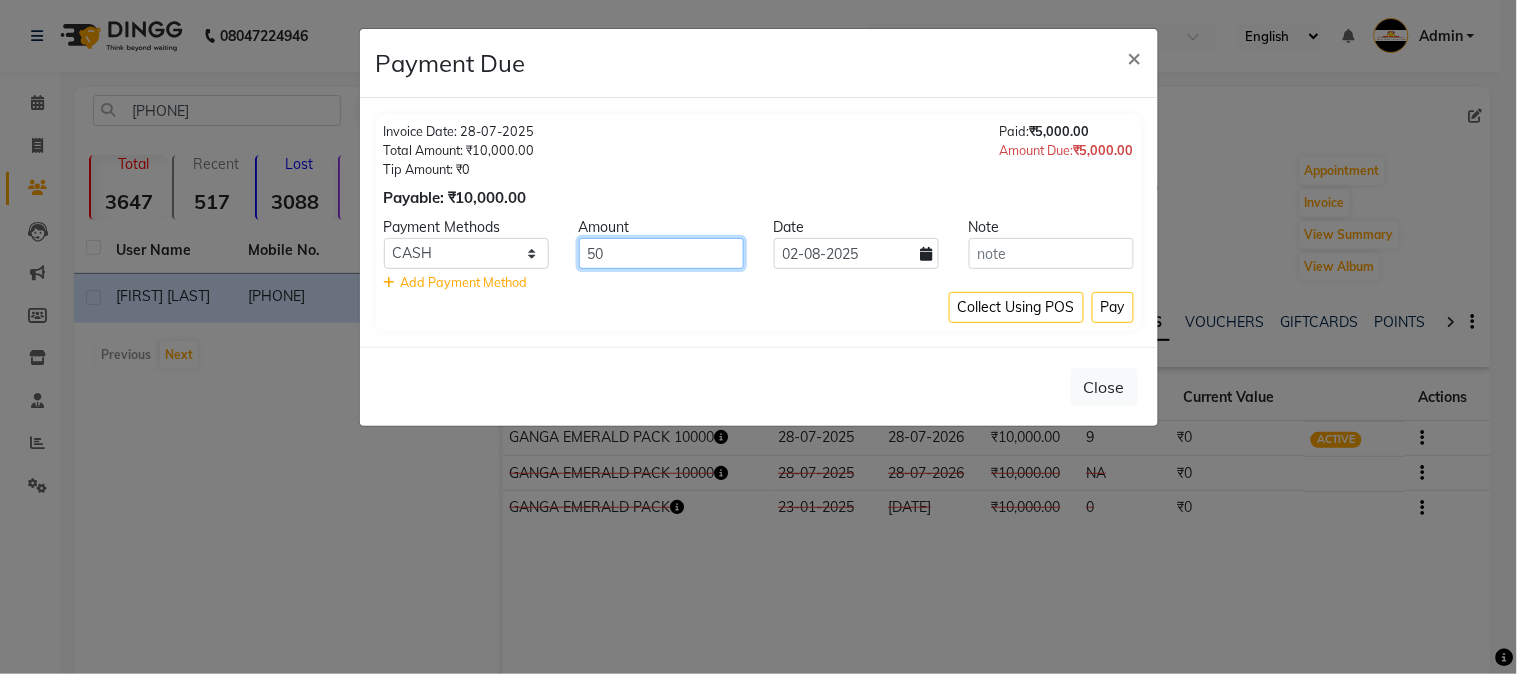 type on "5" 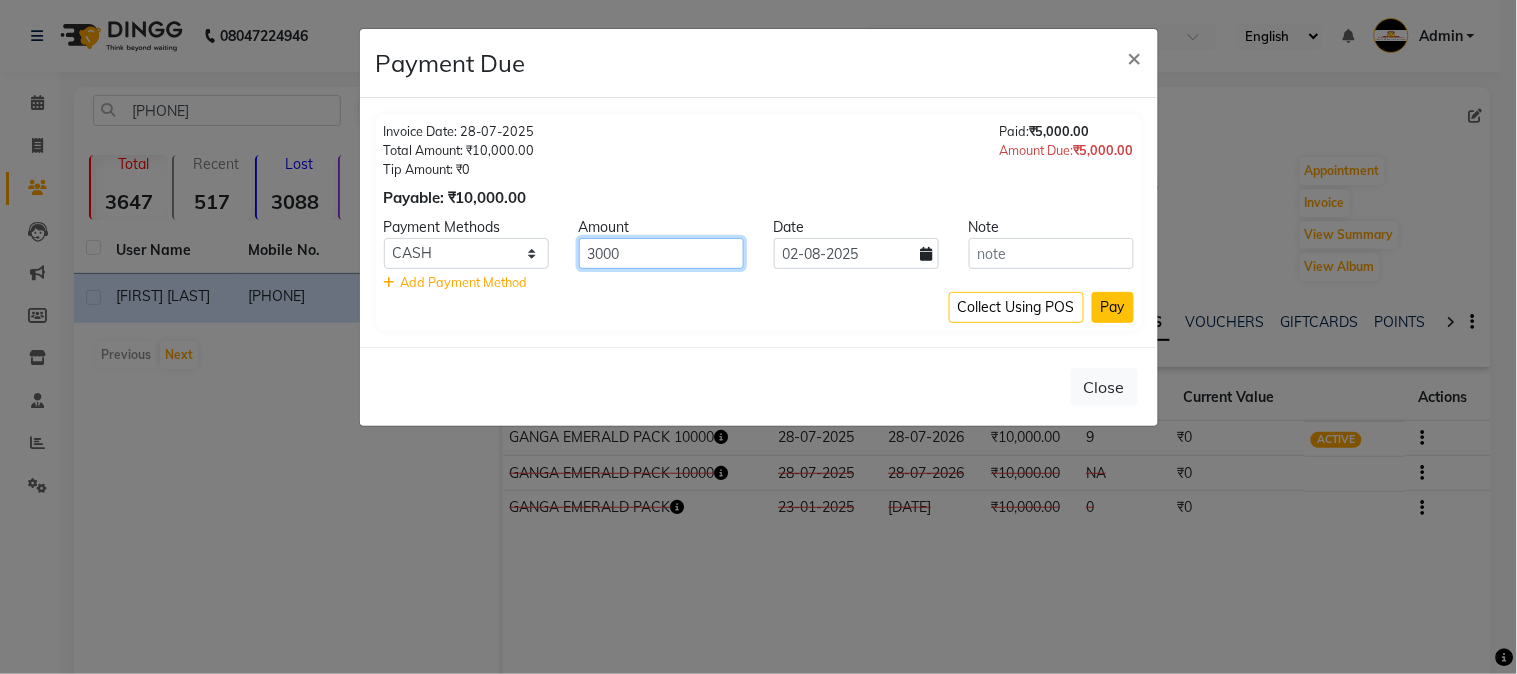 type on "3000" 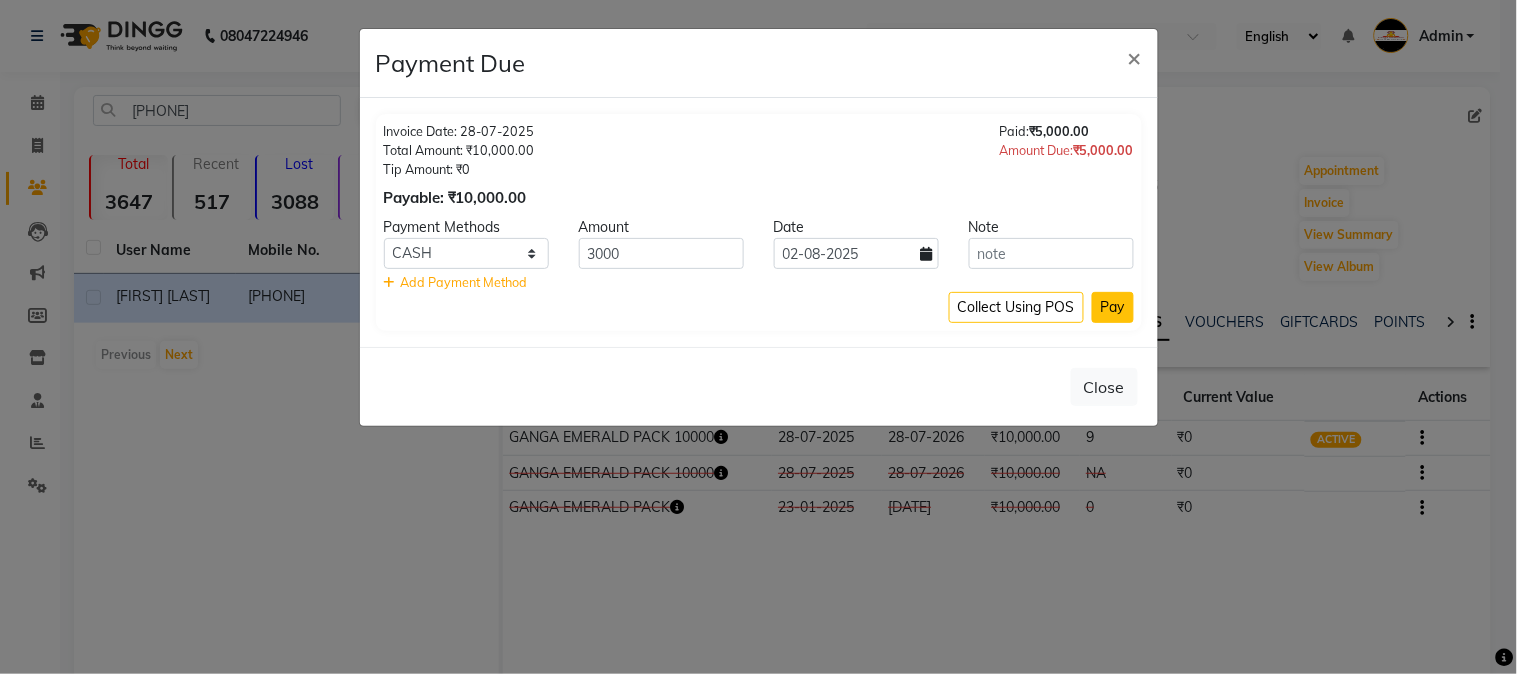 click on "Pay" 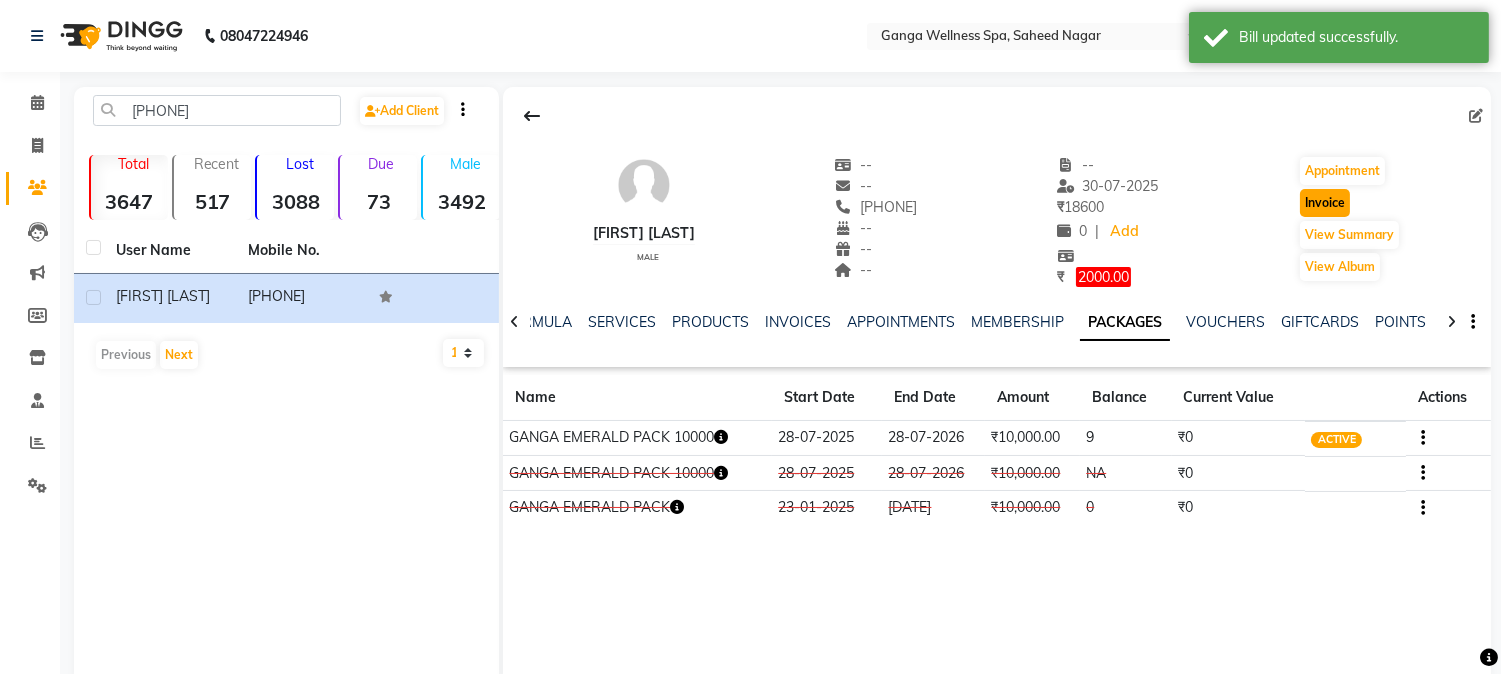 click on "Invoice" 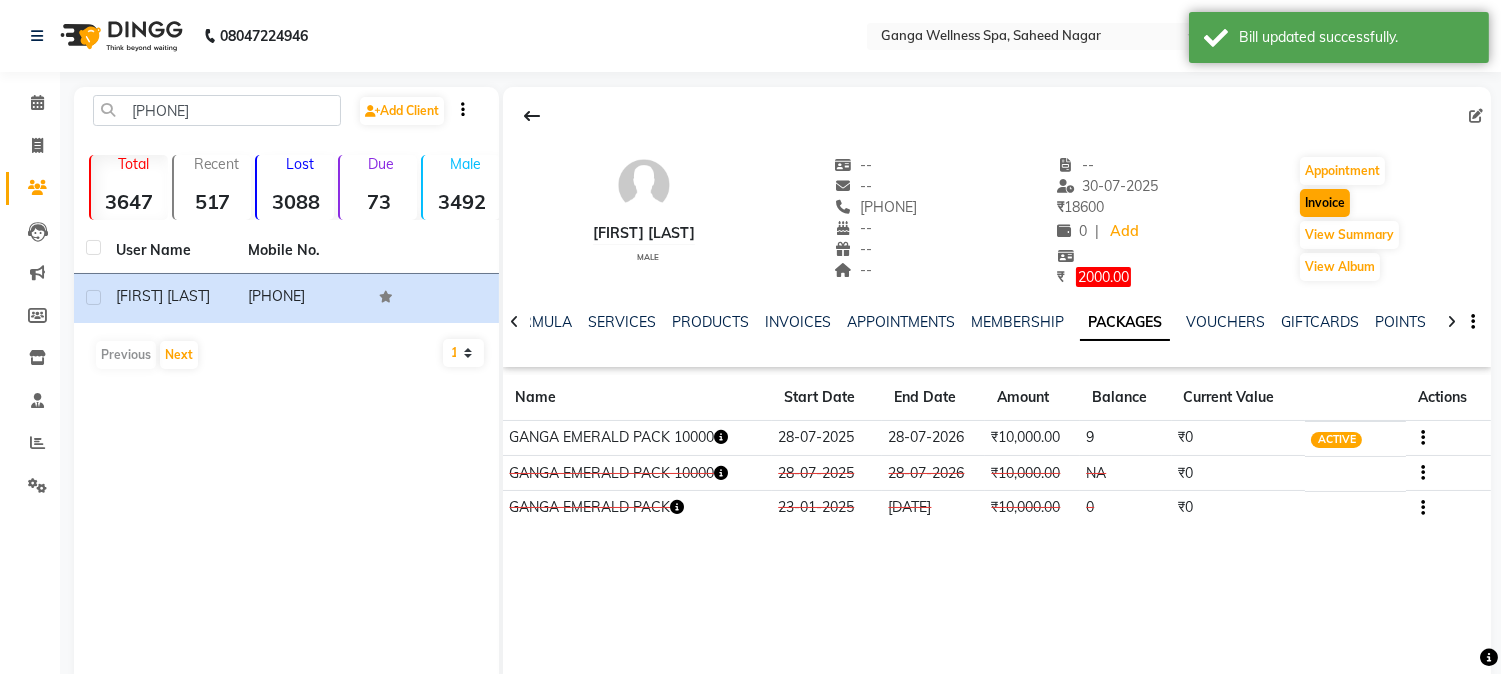select on "service" 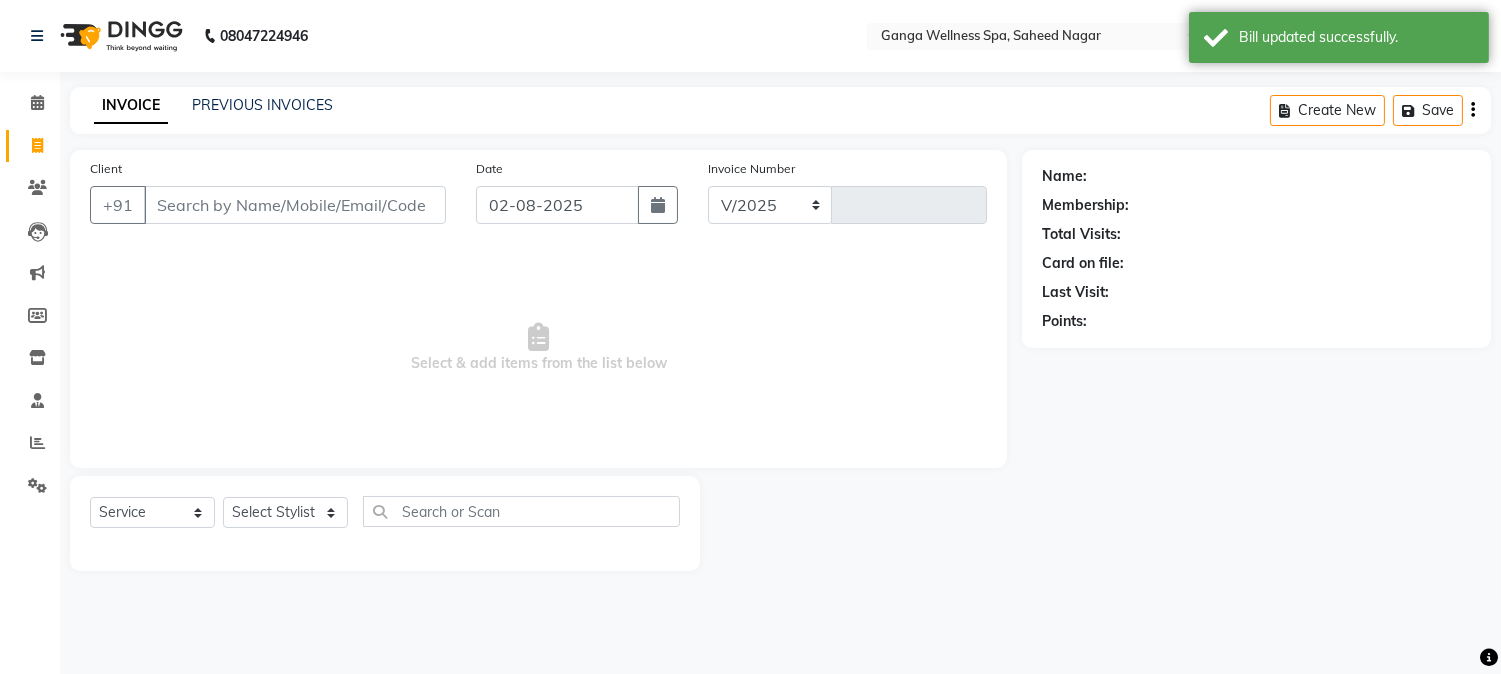 select on "762" 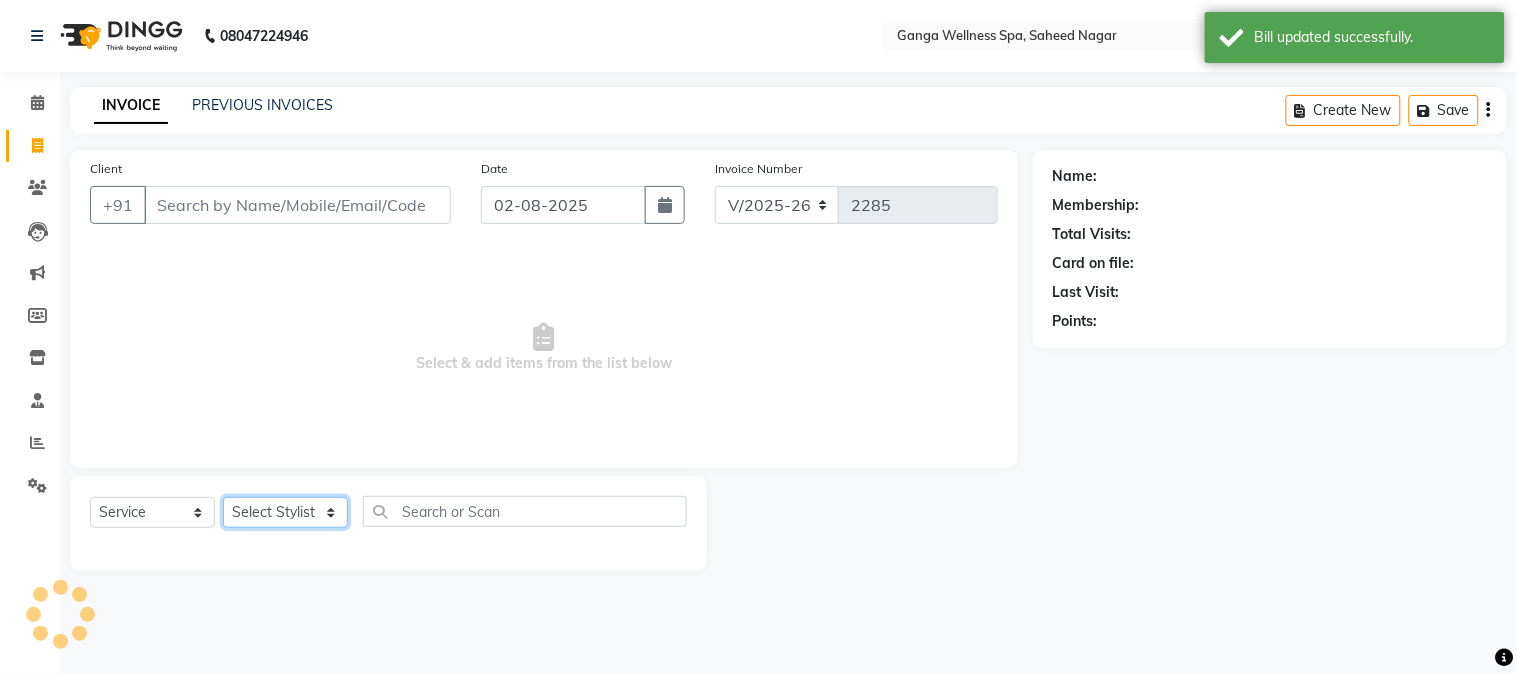 click on "Select Stylist" 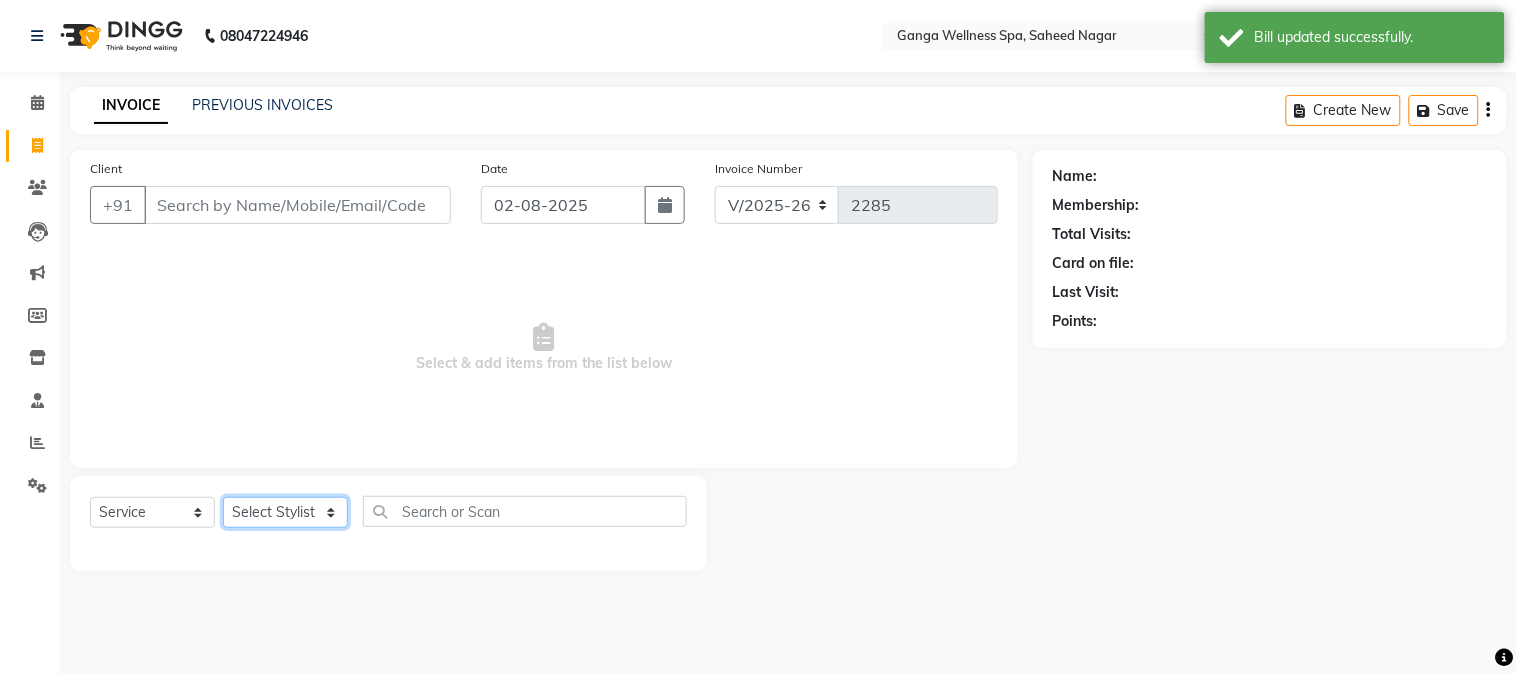 type on "[PHONE]" 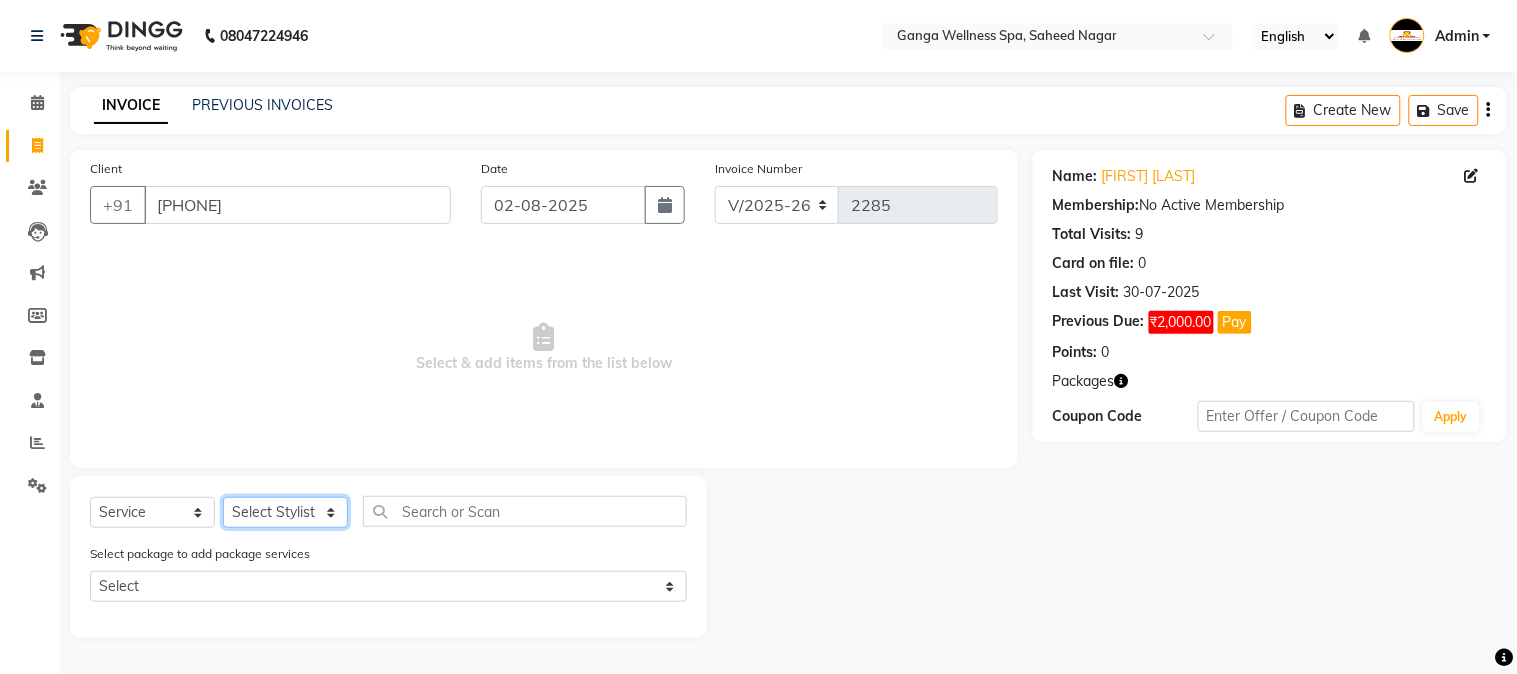 select on "70875" 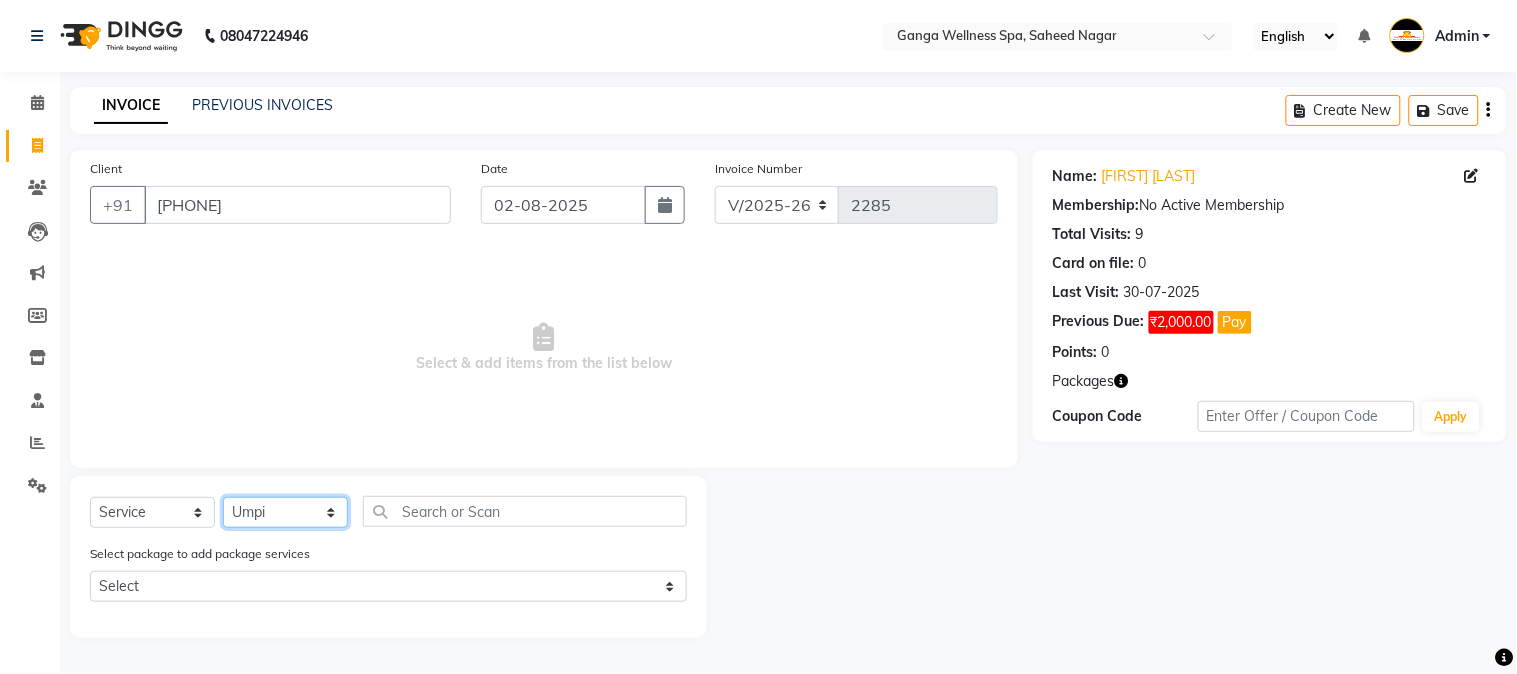 click on "Select Stylist Abhi akhil Alexa AMMY AMMY Annie anya APPI Arohi  Ayen BANCHI Bina Bina CJ CRP 1 Daina ELINA ferjana G1 G1 ONE PLUS  G1 Salon G2 Helen JEENY Jhanka Jojo Kana KEMPI KEMPI Kim krishna KTI Lili Rout Lily LINDA LIZA Martha  MELODY MERRY  minu Moon nancy Noiny pinkey Pradeep Prity  Riya ROOZ  Sony steffy SUCHI  Surren Sir Sushree Swapna Umpi upashana Zouli" 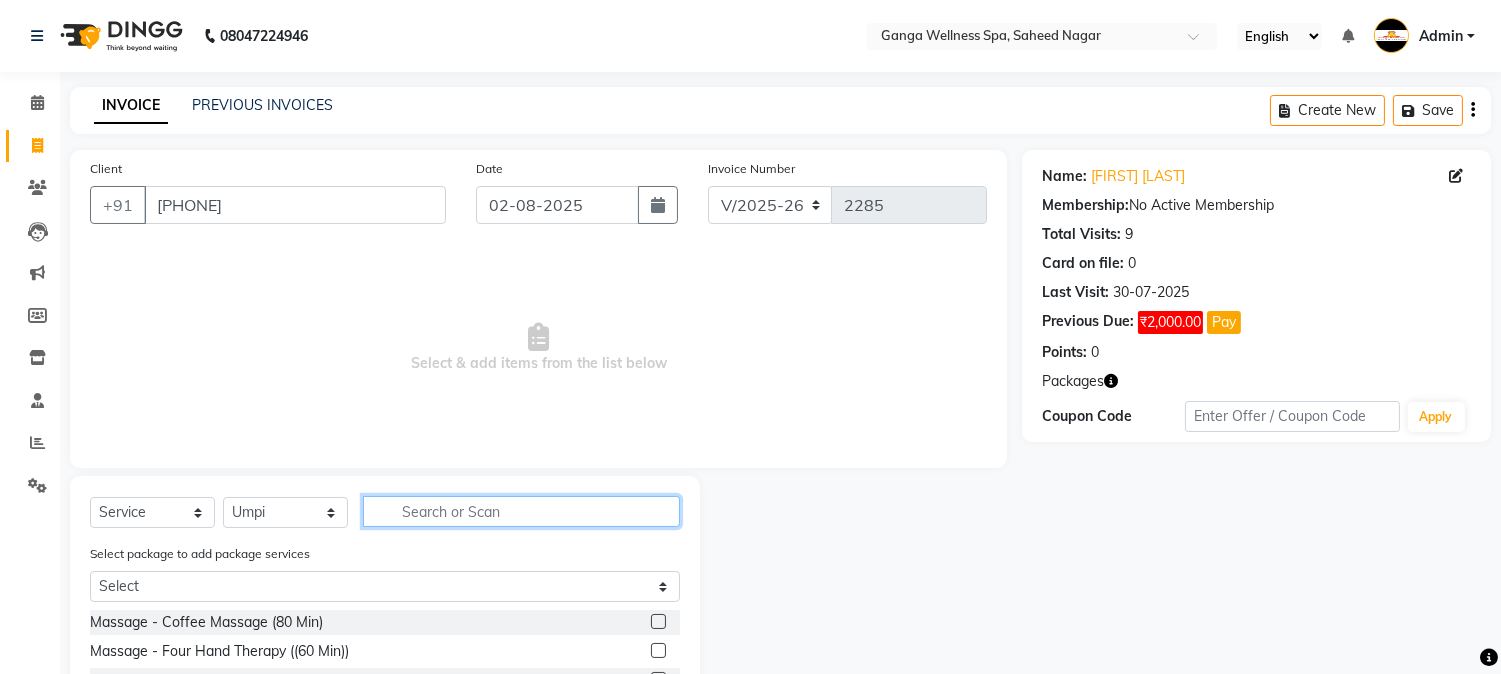 click 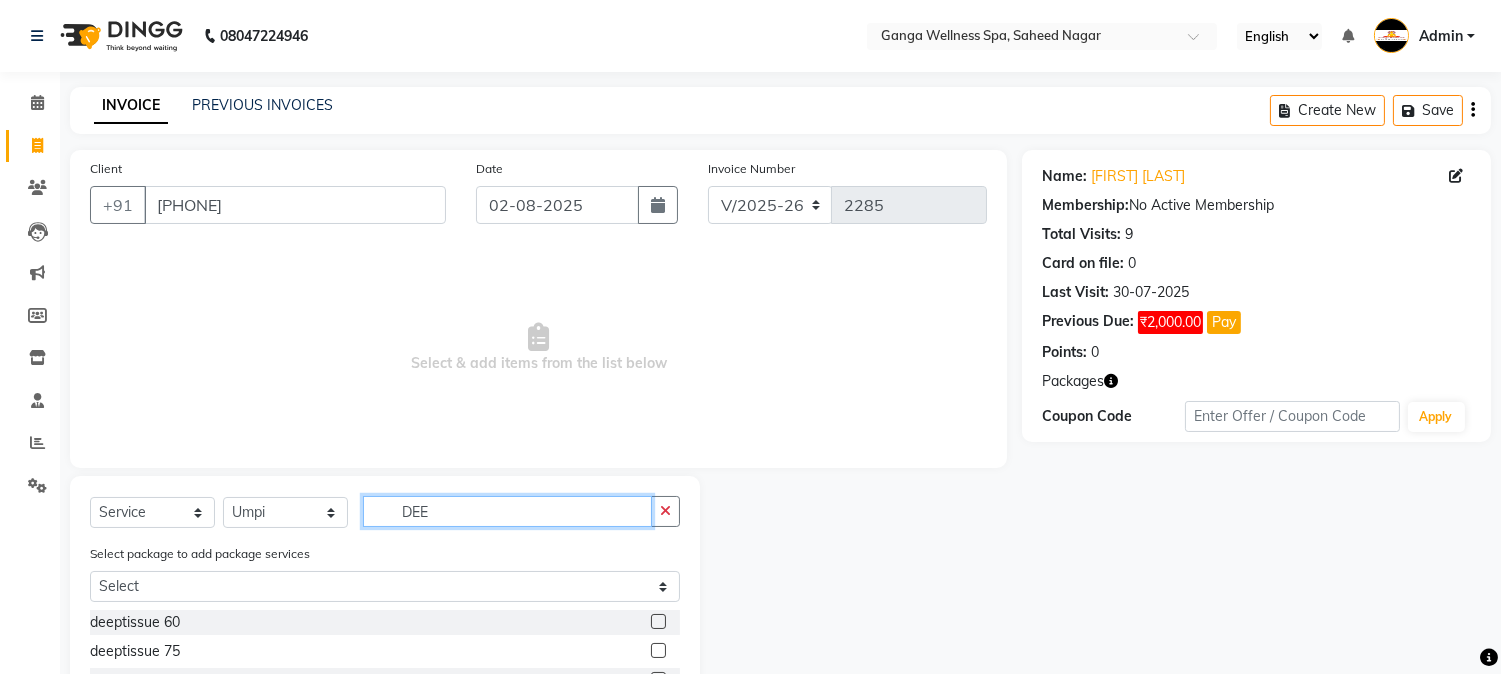 scroll, scrollTop: 167, scrollLeft: 0, axis: vertical 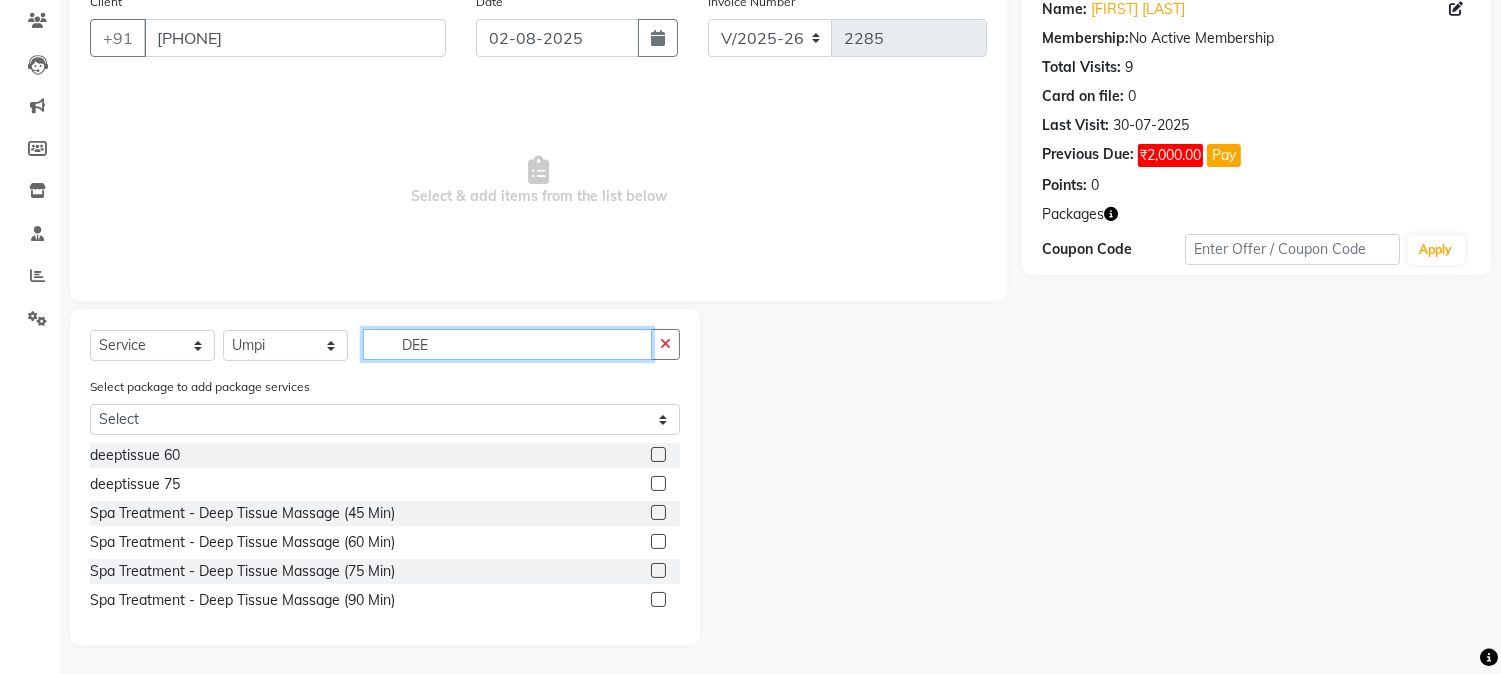 type on "DEE" 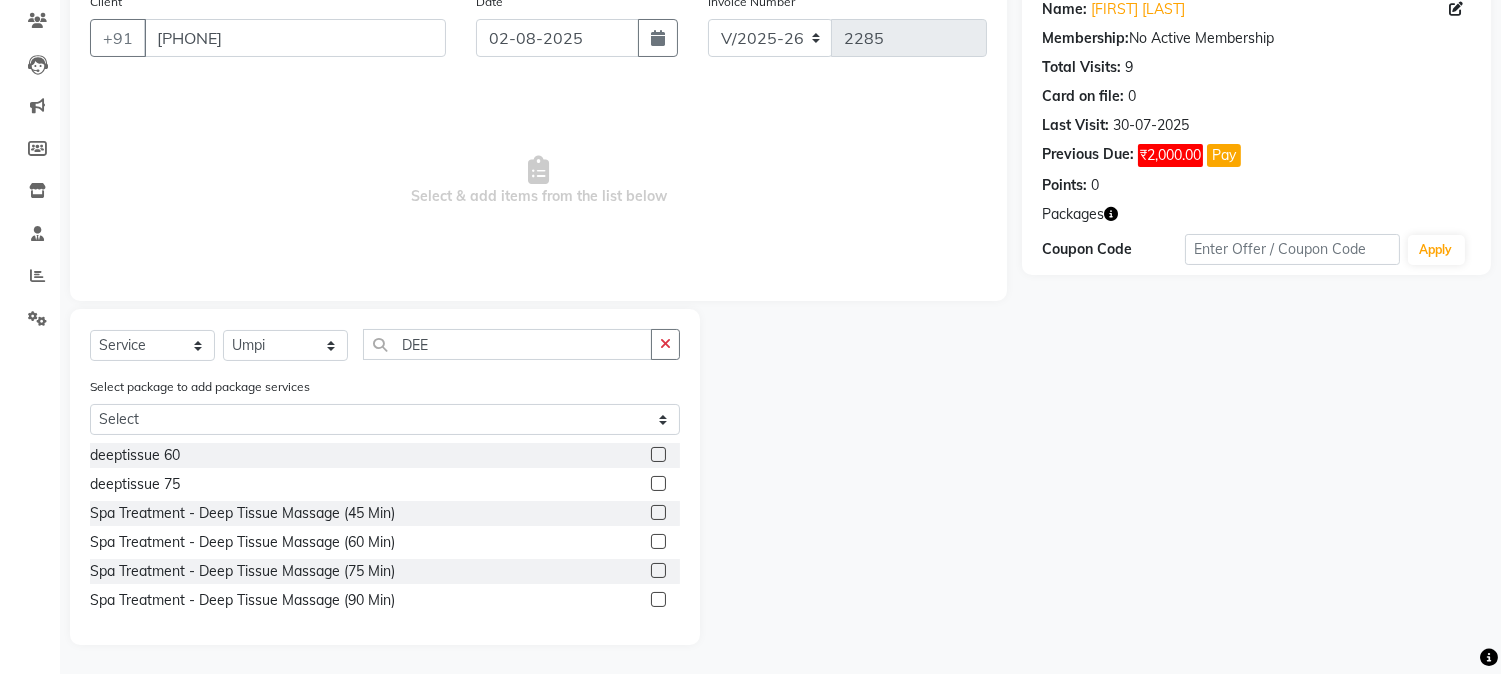 click 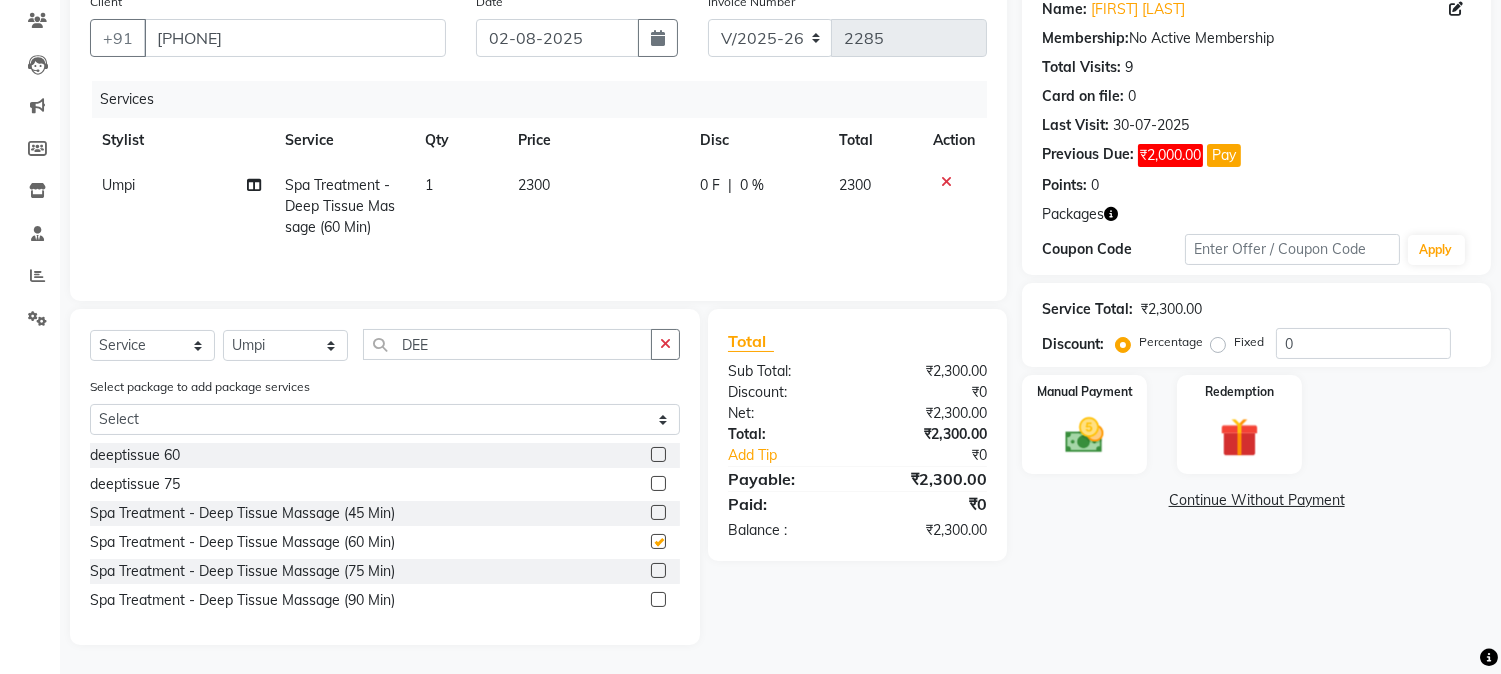 checkbox on "false" 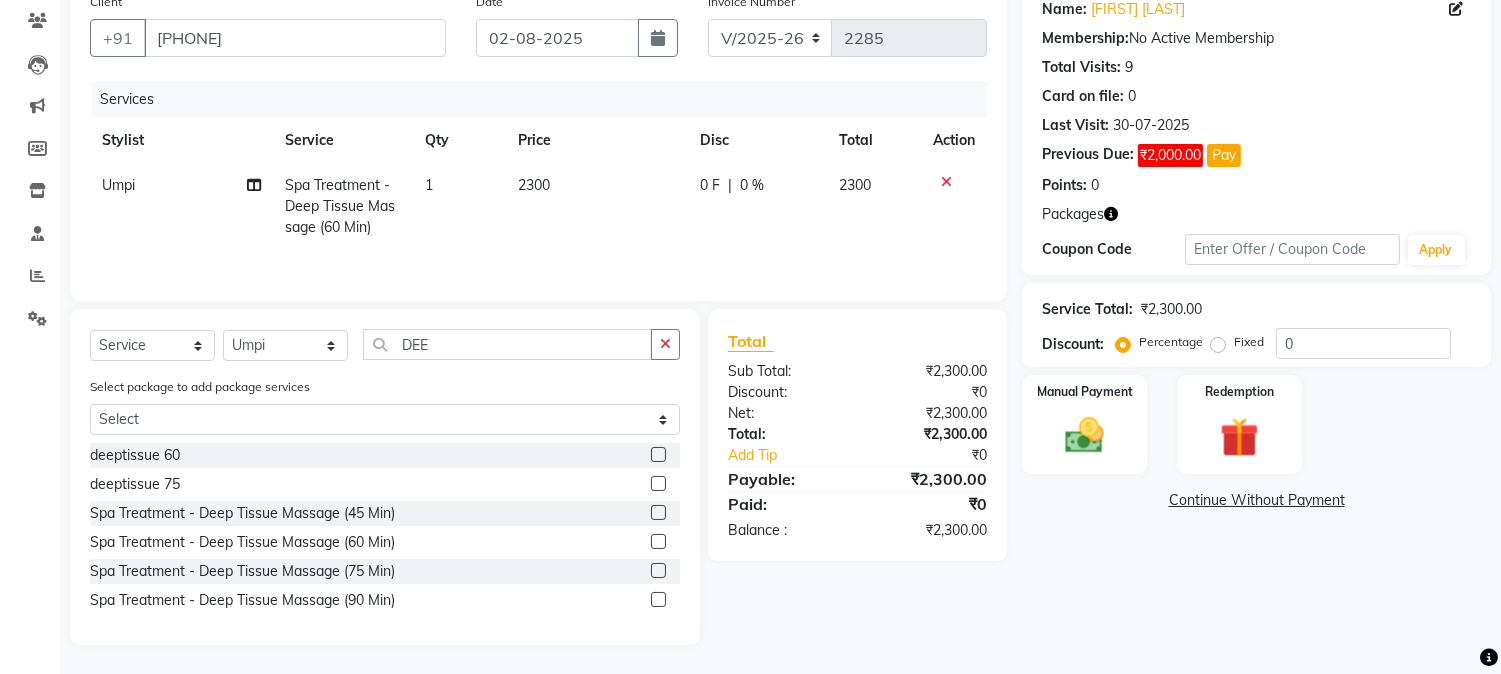 click on "1" 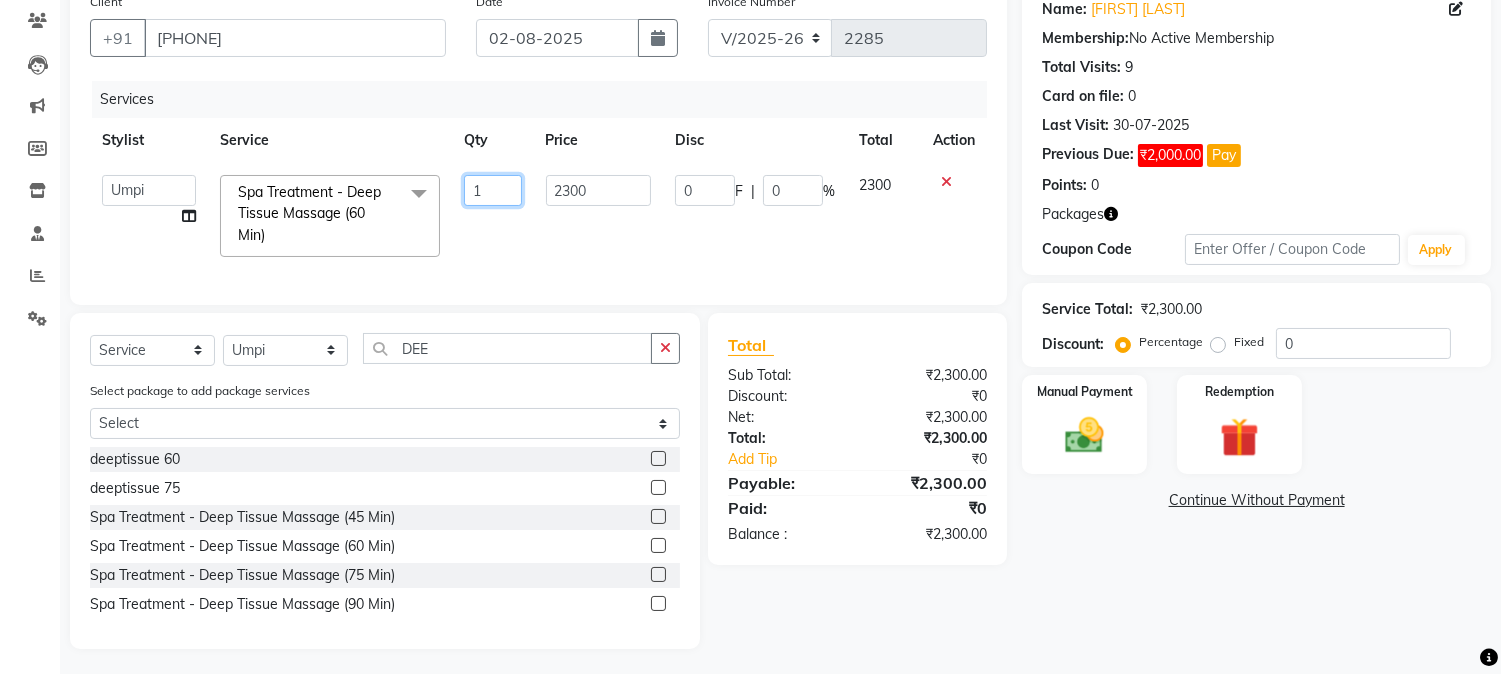 click on "1" 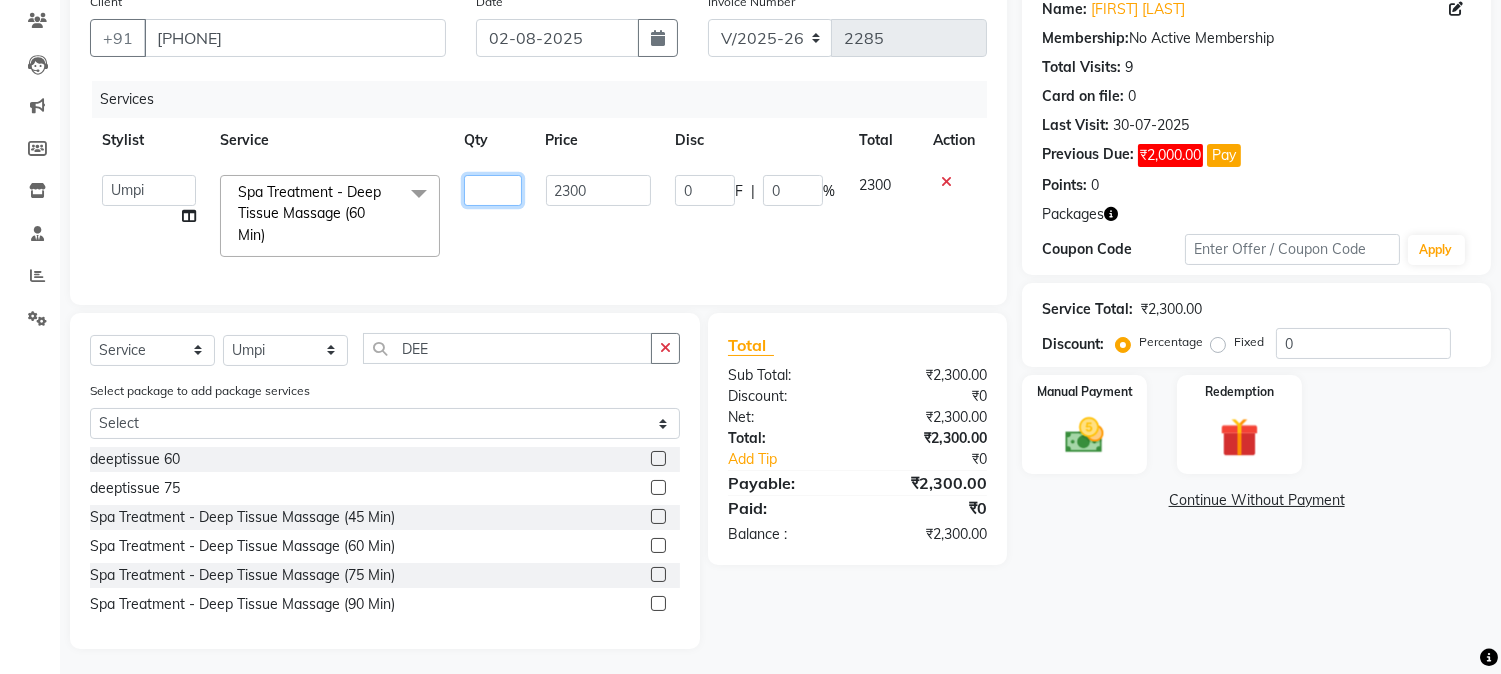 type on "2" 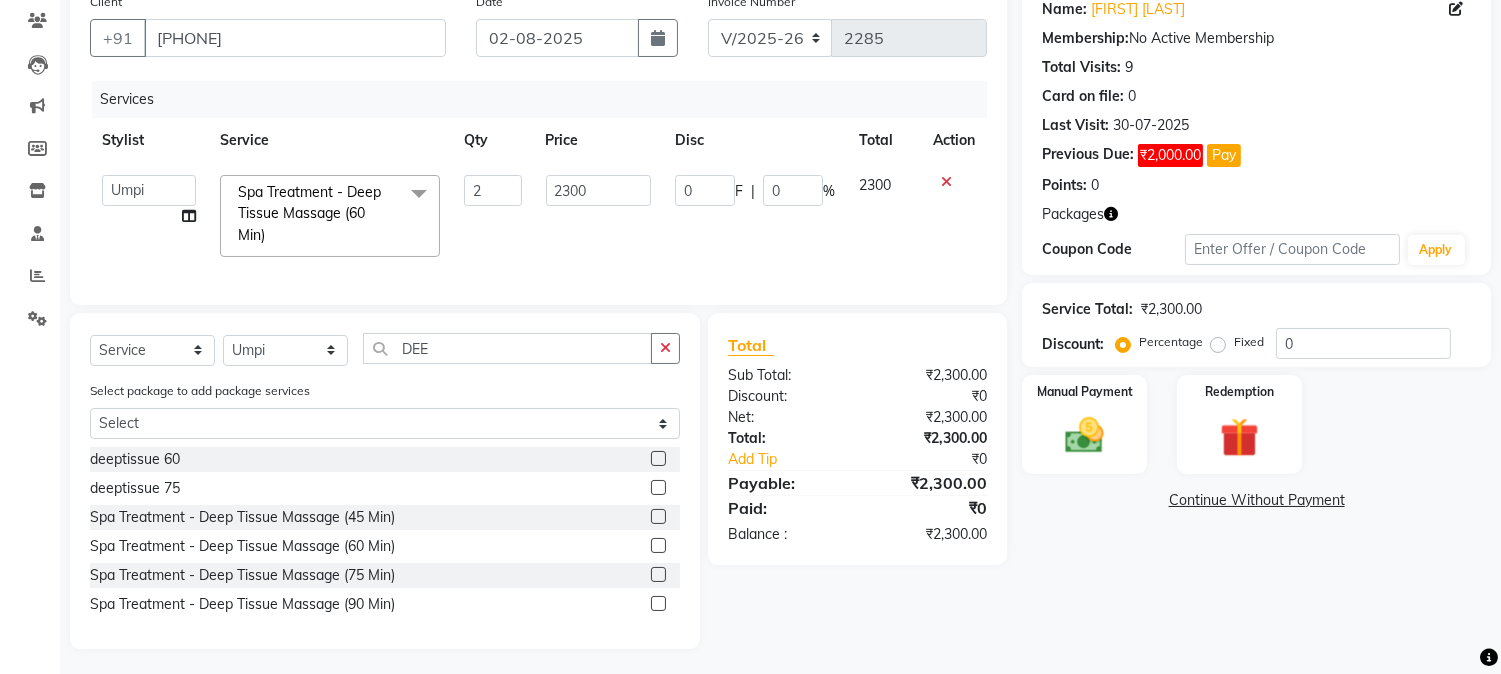 click on "2300" 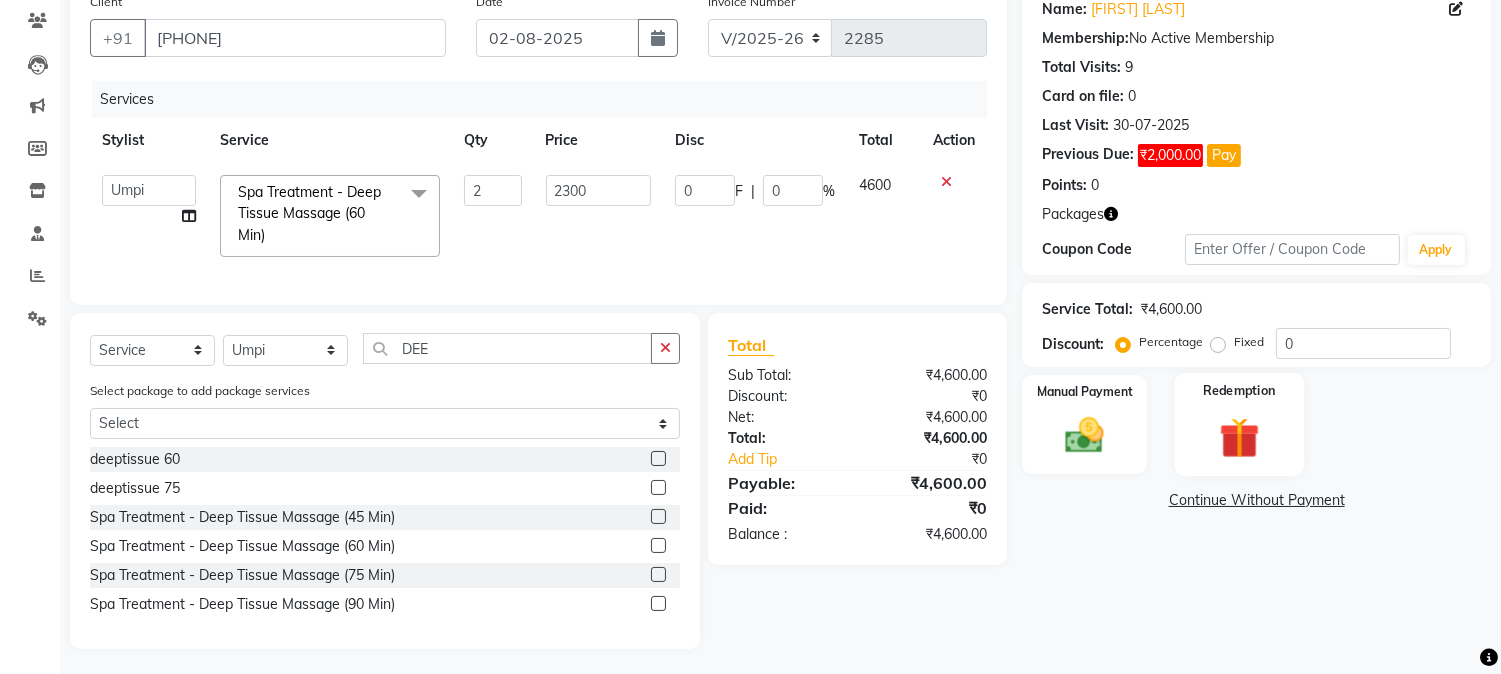 click 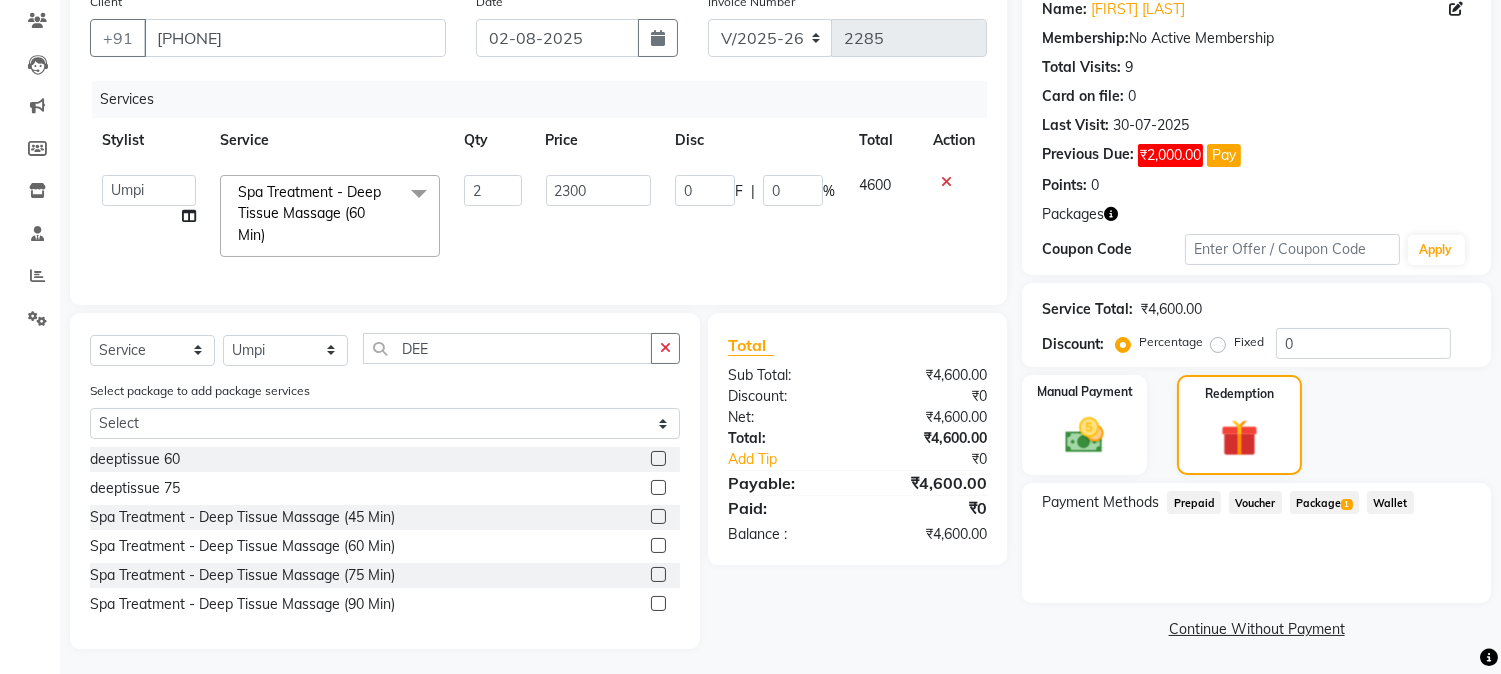 click on "Package  1" 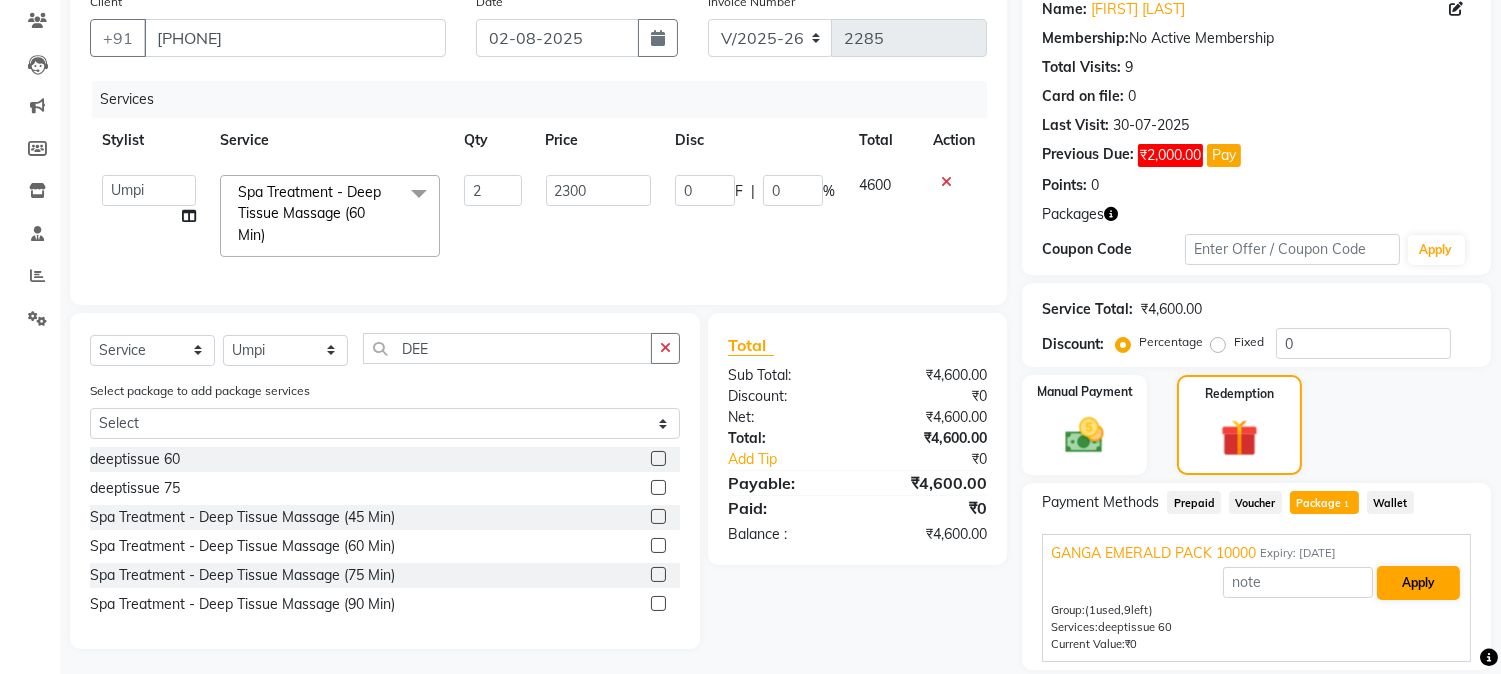 scroll, scrollTop: 232, scrollLeft: 0, axis: vertical 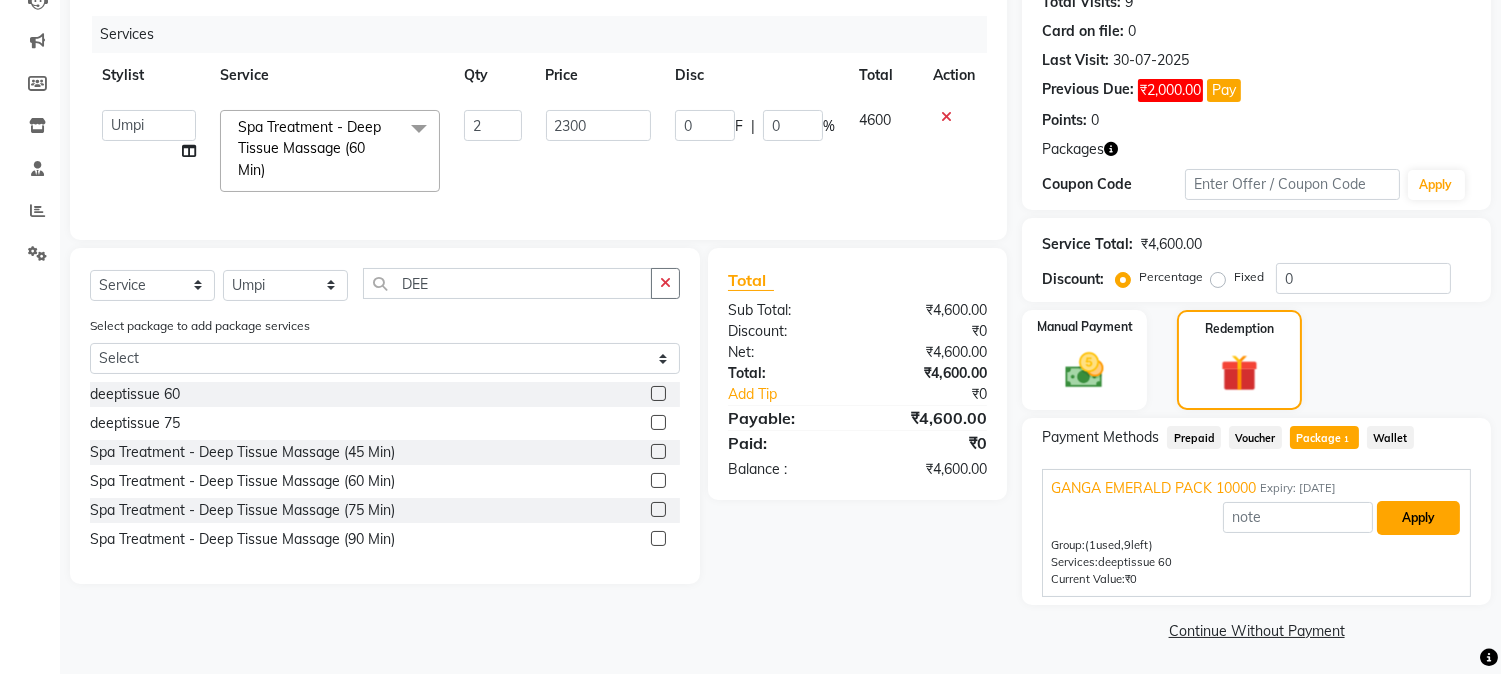 click on "Apply" at bounding box center [1418, 518] 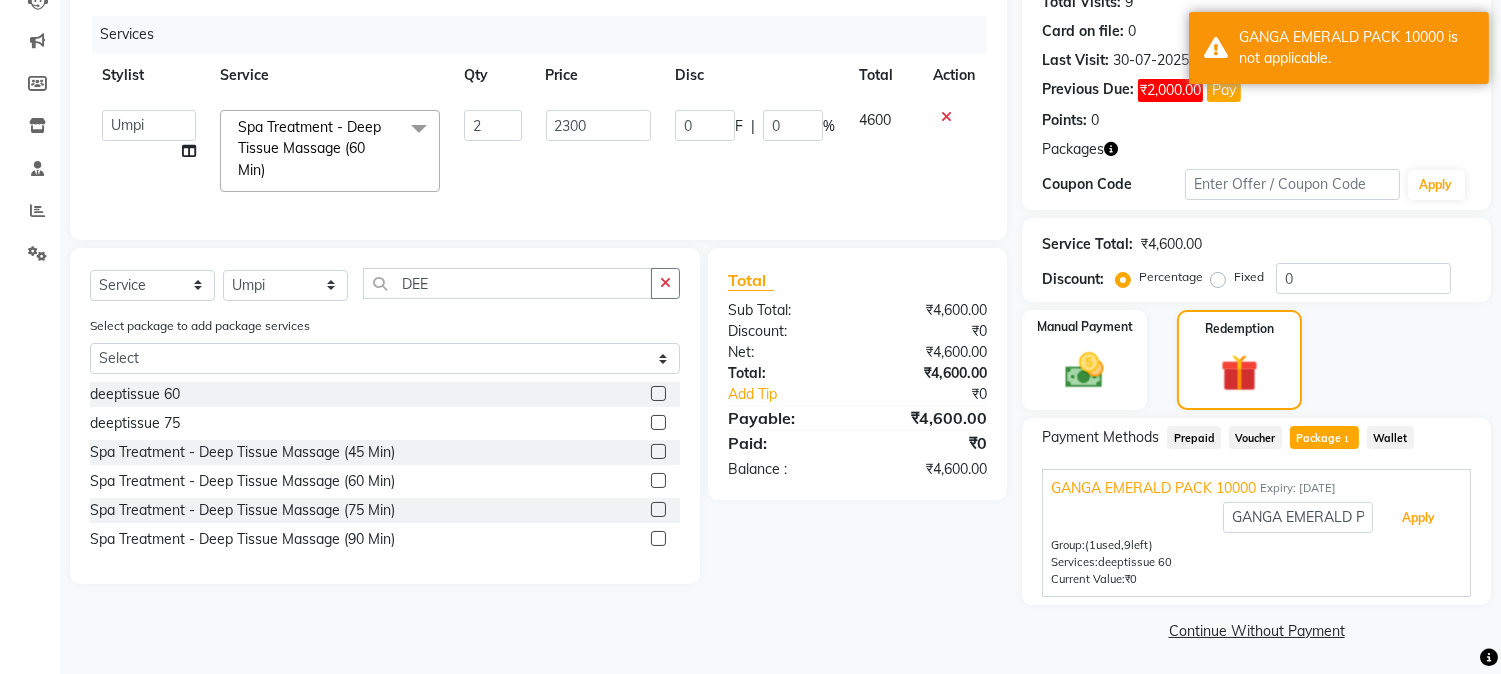 scroll, scrollTop: 121, scrollLeft: 0, axis: vertical 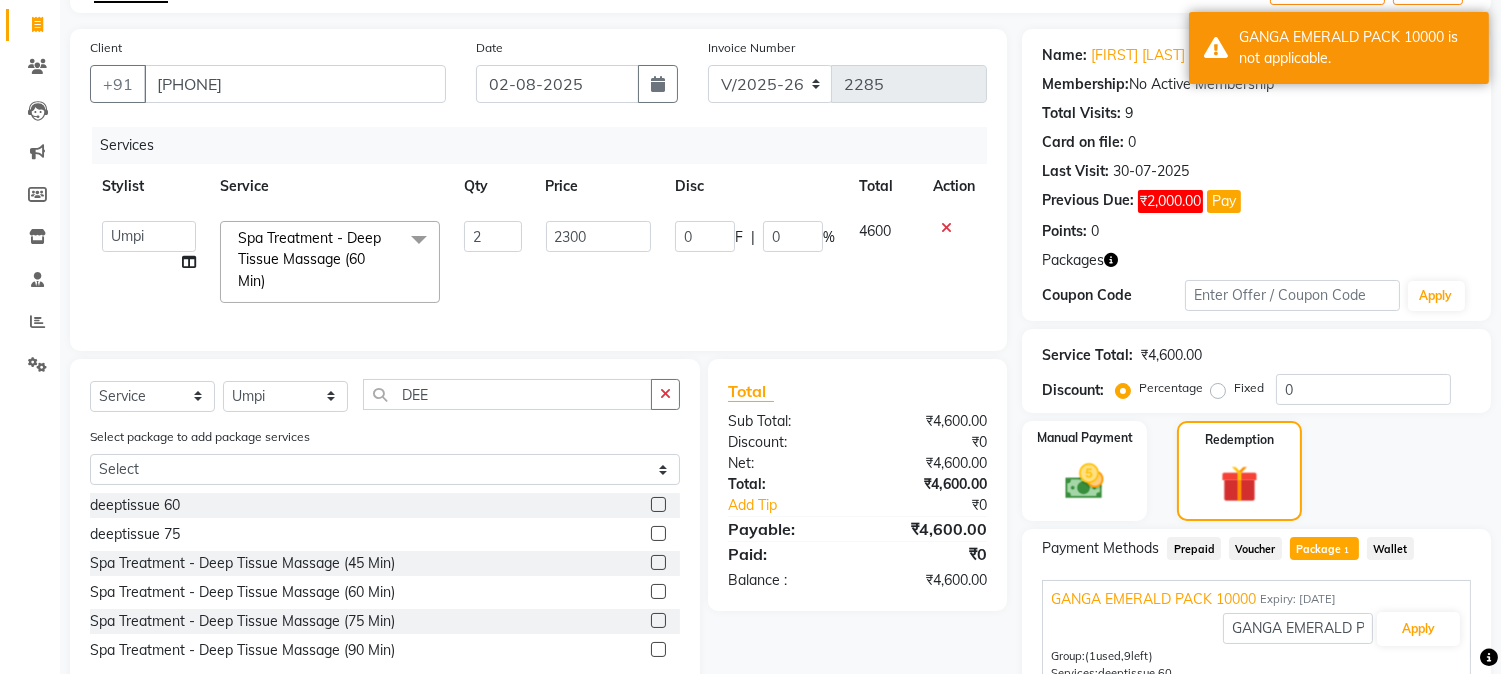 click 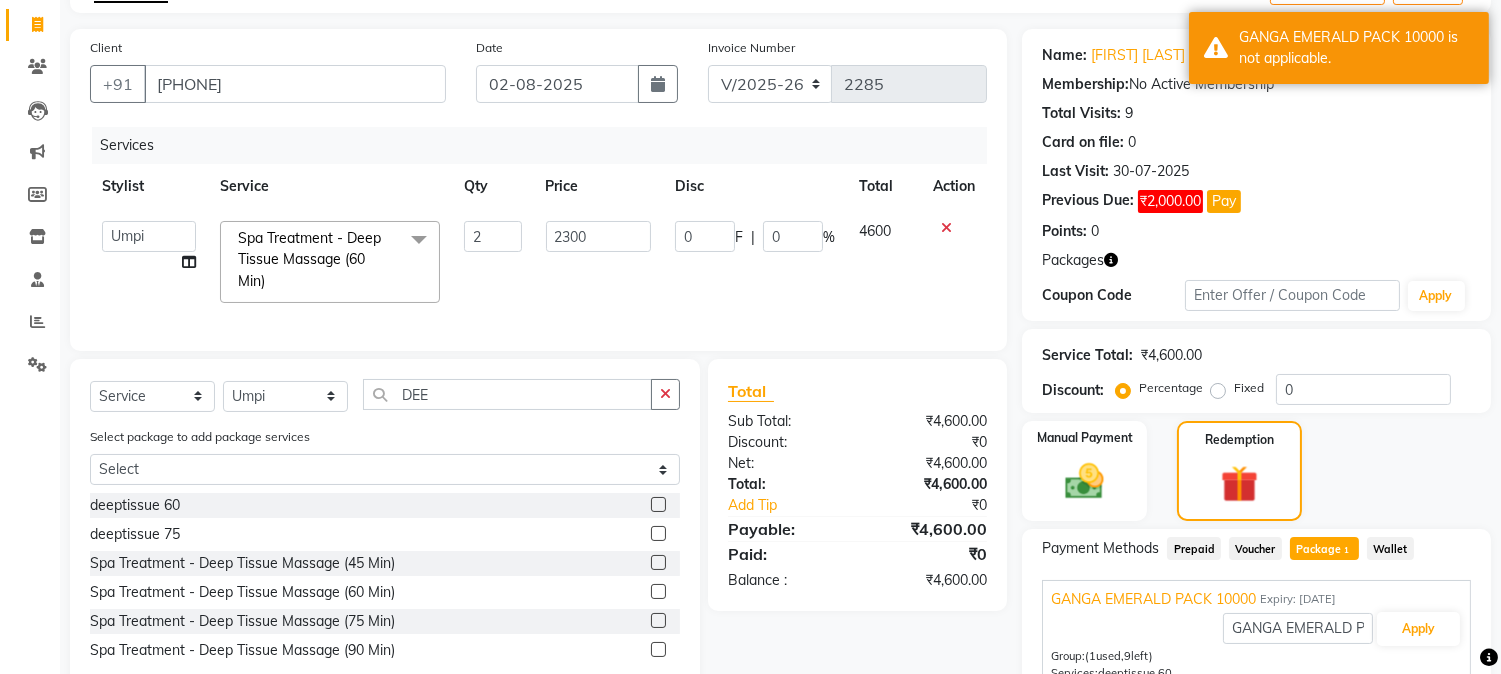 click 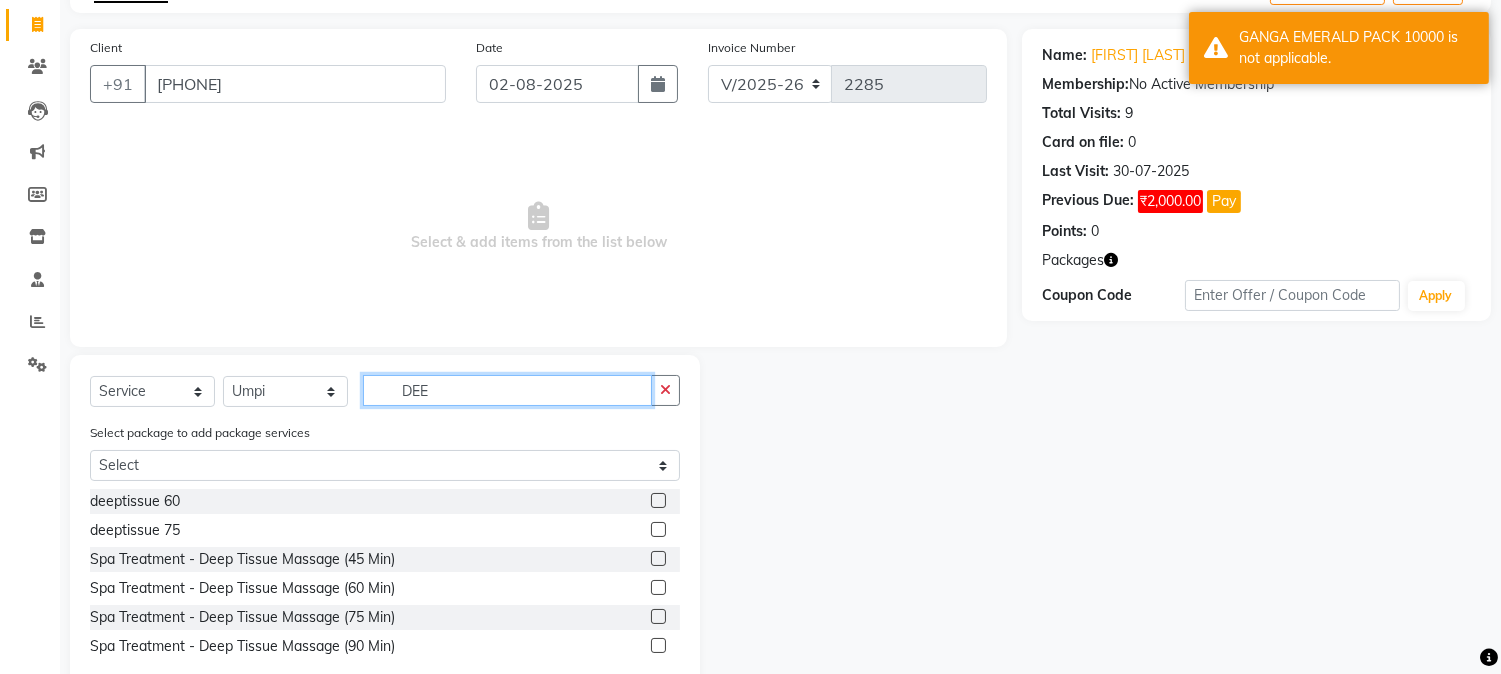 click on "DEE" 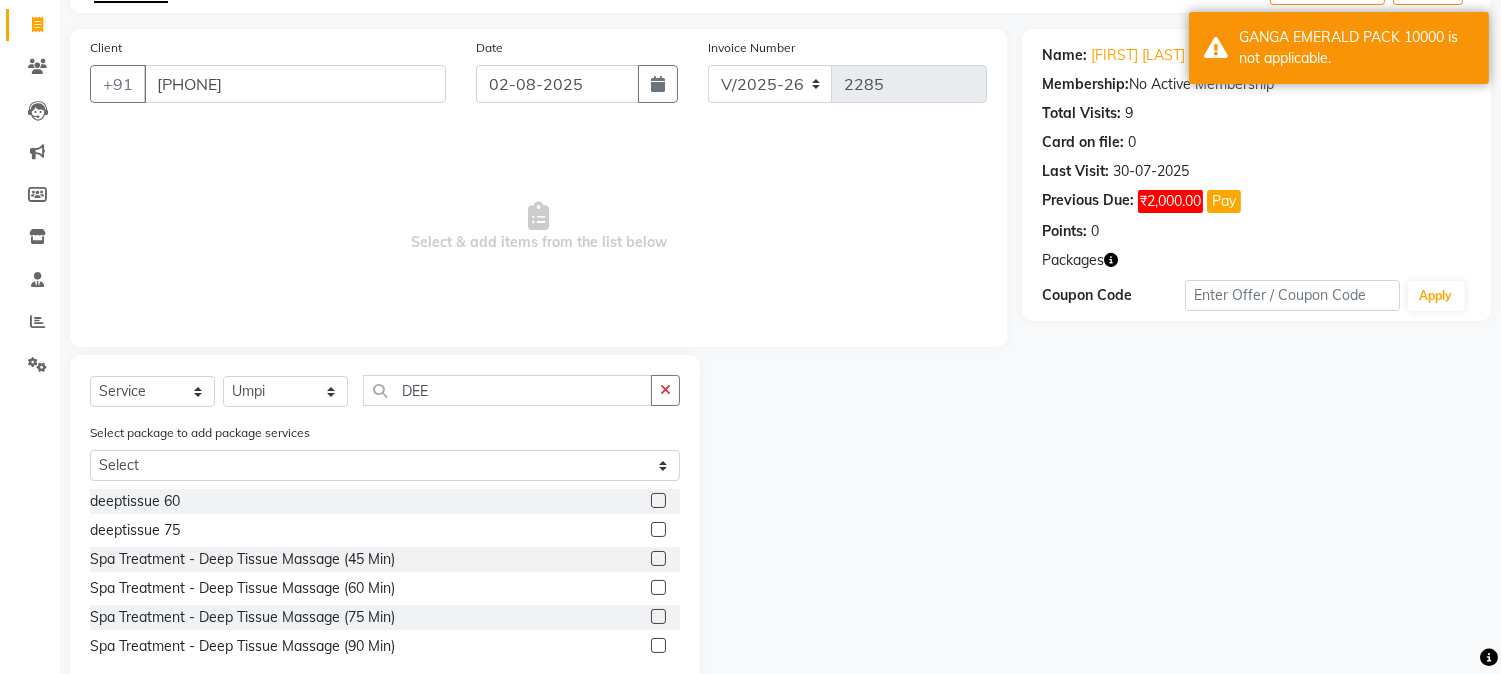 click 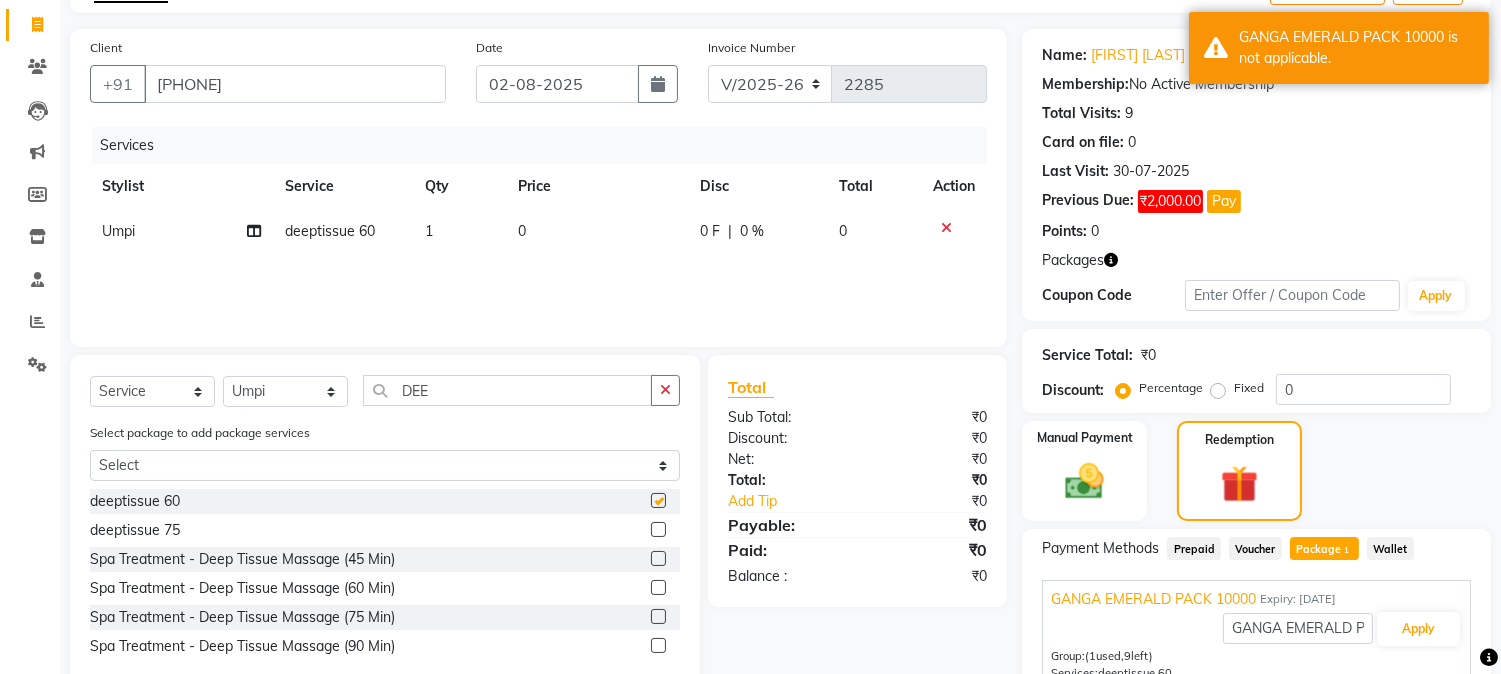 checkbox on "false" 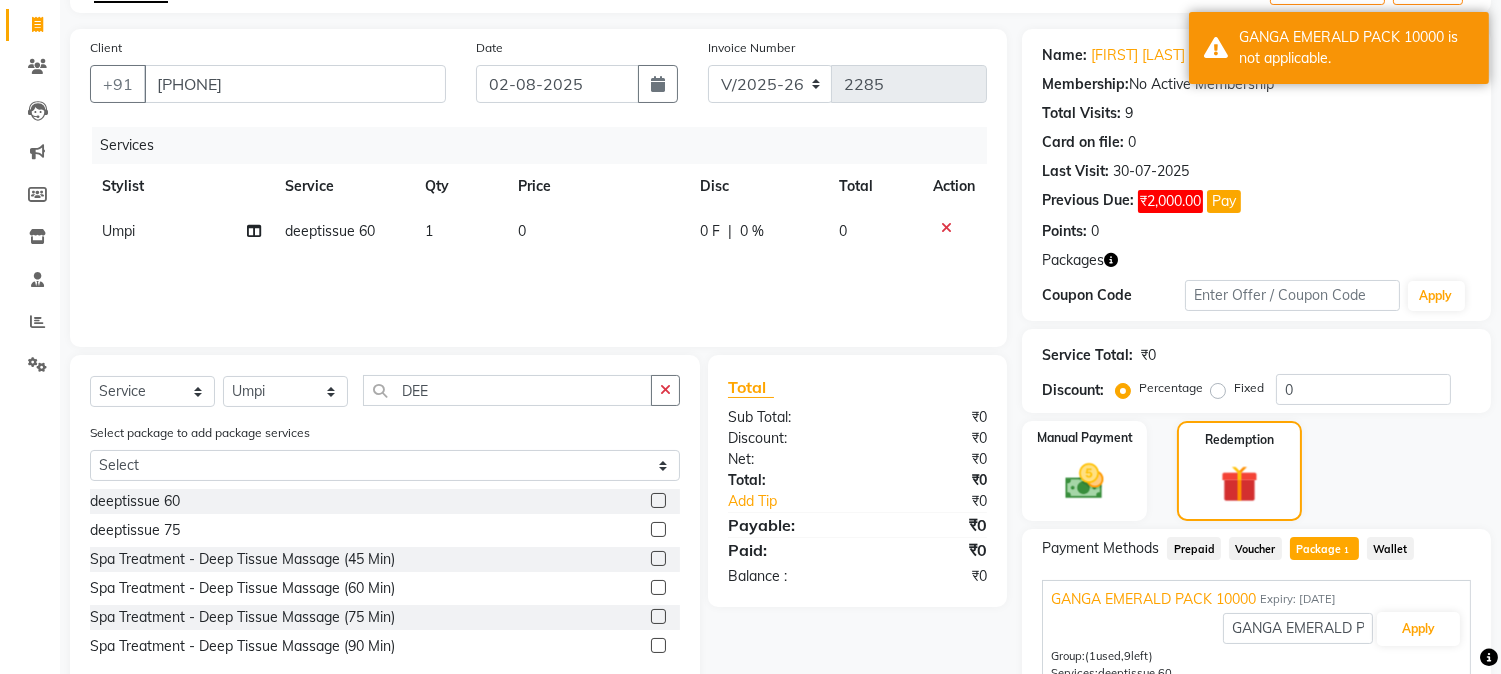 click on "1" 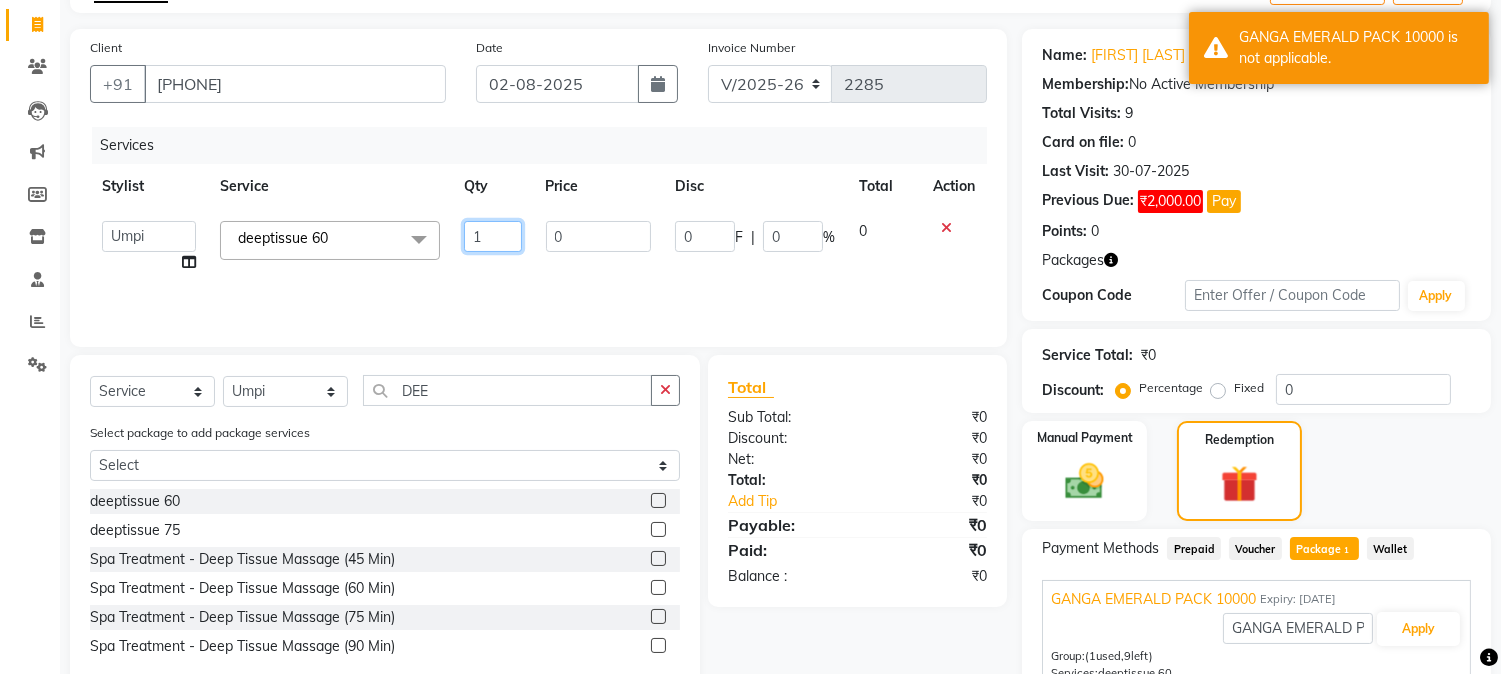 click on "1" 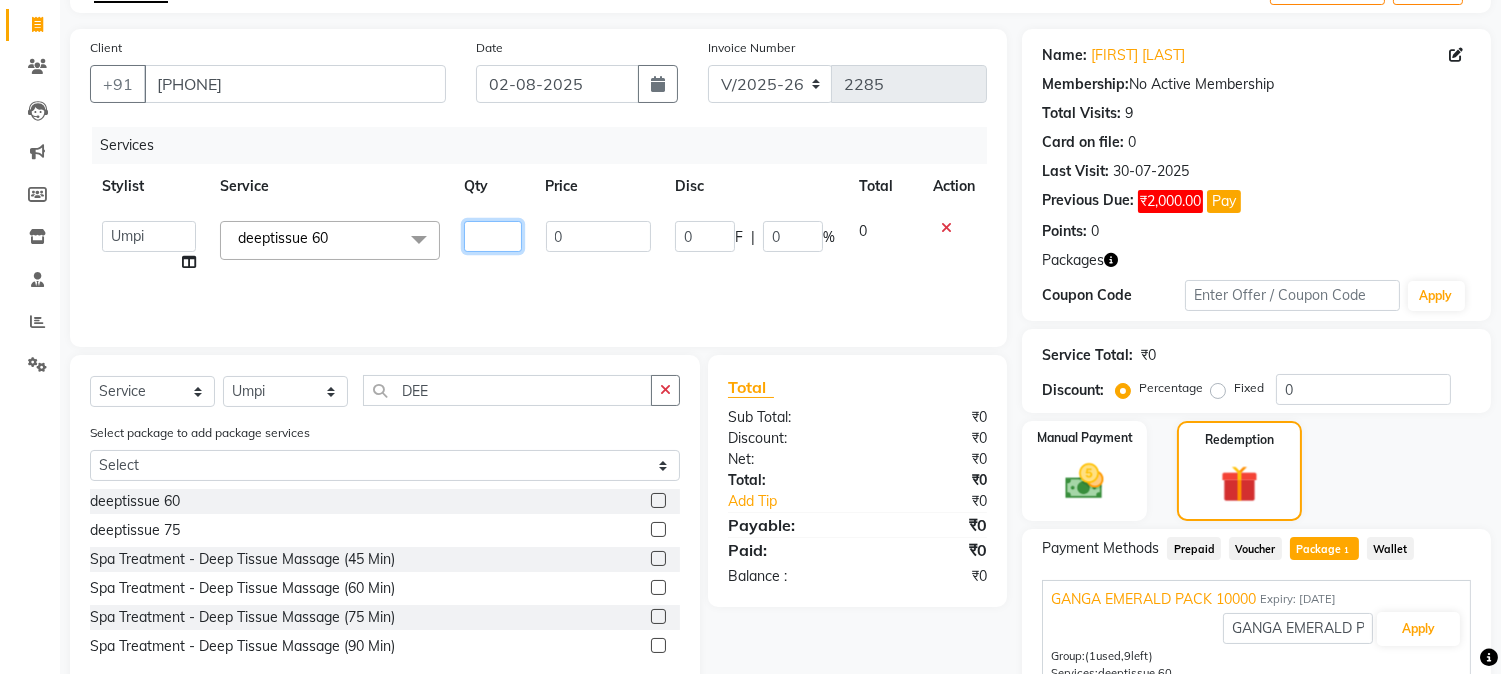 type on "2" 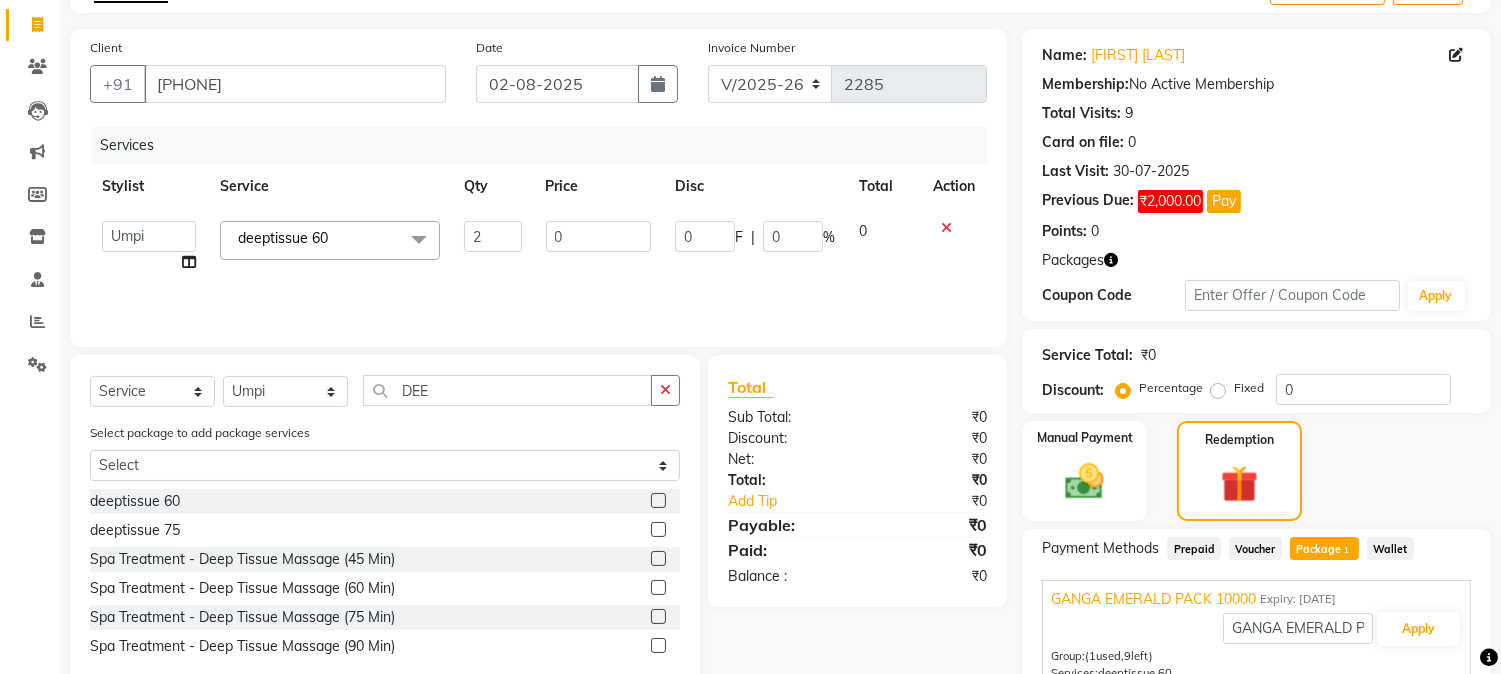 click on "Services Stylist Service Qty Price Disc Total Action  Abhi   akhil   Alexa   AMMY   AMMY   Annie   anya   APPI   Arohi    Ayen   BANCHI   Bina   Bina   CJ   CRP 1   Daina   ELINA   ferjana   G1   G1 ONE PLUS    G1 Salon   G2   Helen   JEENY   Jhanka   Jojo   Kana   KEMPI   KEMPI   Kim   krishna   KTI   Lili Rout   Lily   LINDA   LIZA   Martha    MELODY   MERRY    minu   Moon   nancy   Noiny   pinkey   Pradeep   Prity    Riya   ROOZ    Sony   steffy   SUCHI    Surren Sir   Sushree   Swapna   Umpi   upashana   Zouli  deeptissue 60  x Massage - Coffee Massage (80 Min) Massage - Four Hand Therapy ((60 Min)) Massage - Cold Cream Massage ((60 Min)) Massage - Red Wine Scrub With Swedish Massage aroma hamham SCRUB Bolm oil Balinish couple massage Sports Gym Massage CLEOPATRA BATH MASSAGE HOT STONE MASSAGE SIRODHARA THAI OIL MASSAGE Candle  deeptissue 60 hamham sirodhara hotstone massage swedish massage  sport massage lomi lomi balm oil coffee massage  red wine massage  deeptissue 75 Sirodhara oil fourhand  2 0 0 F |" 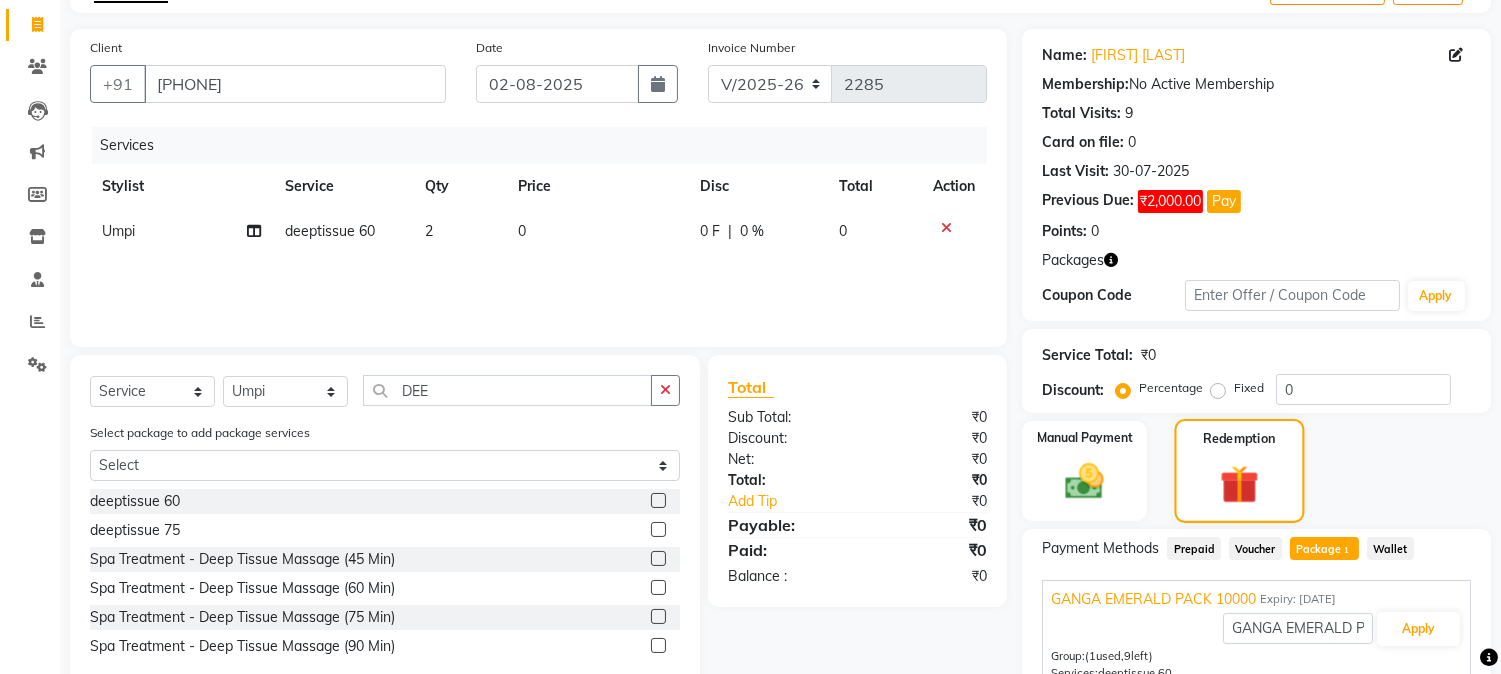 scroll, scrollTop: 232, scrollLeft: 0, axis: vertical 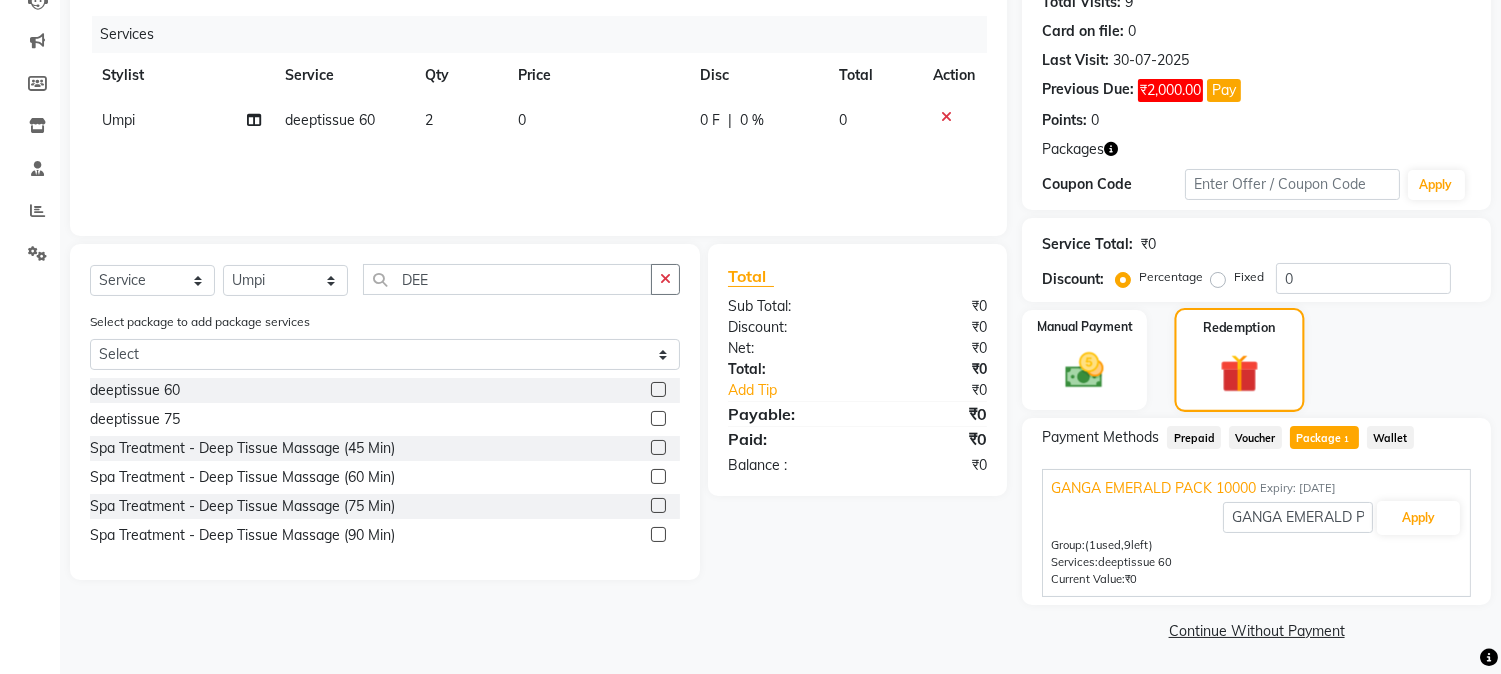 click 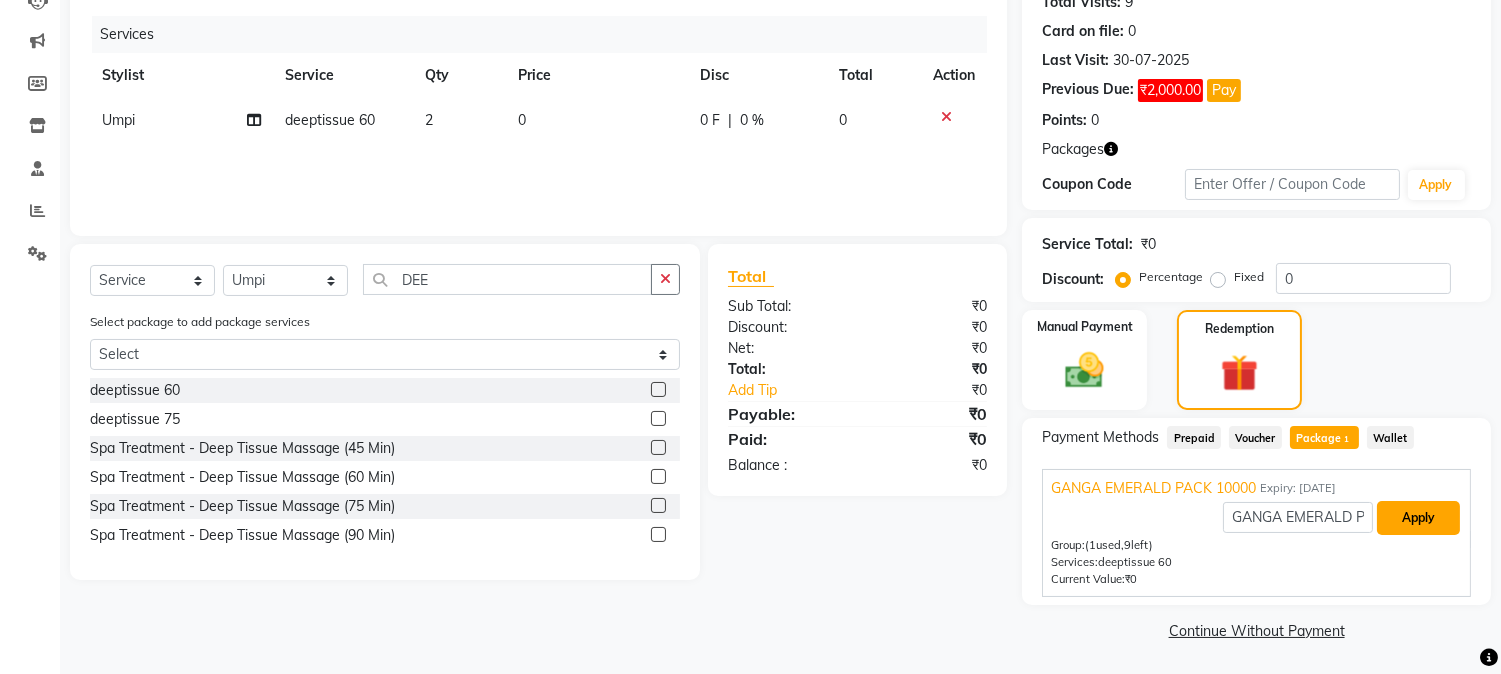 click on "Apply" at bounding box center (1418, 518) 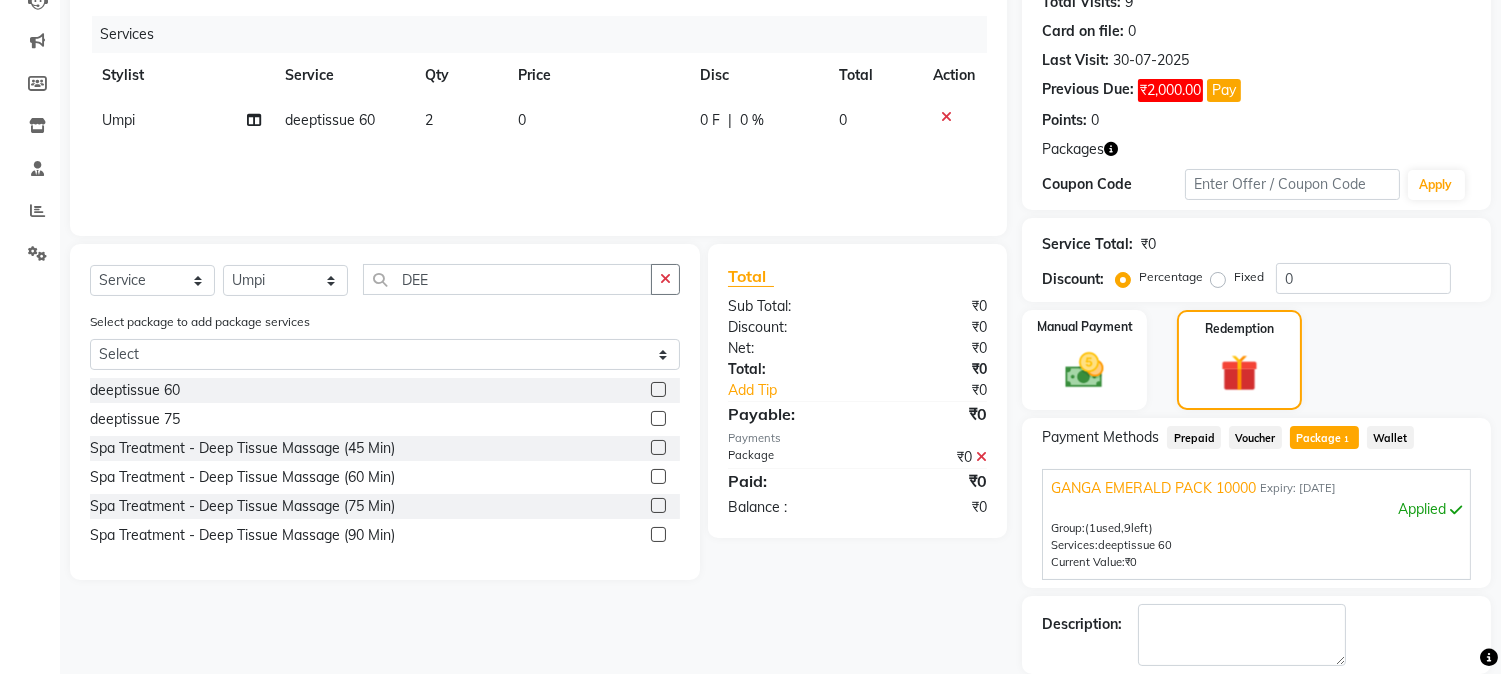 scroll, scrollTop: 328, scrollLeft: 0, axis: vertical 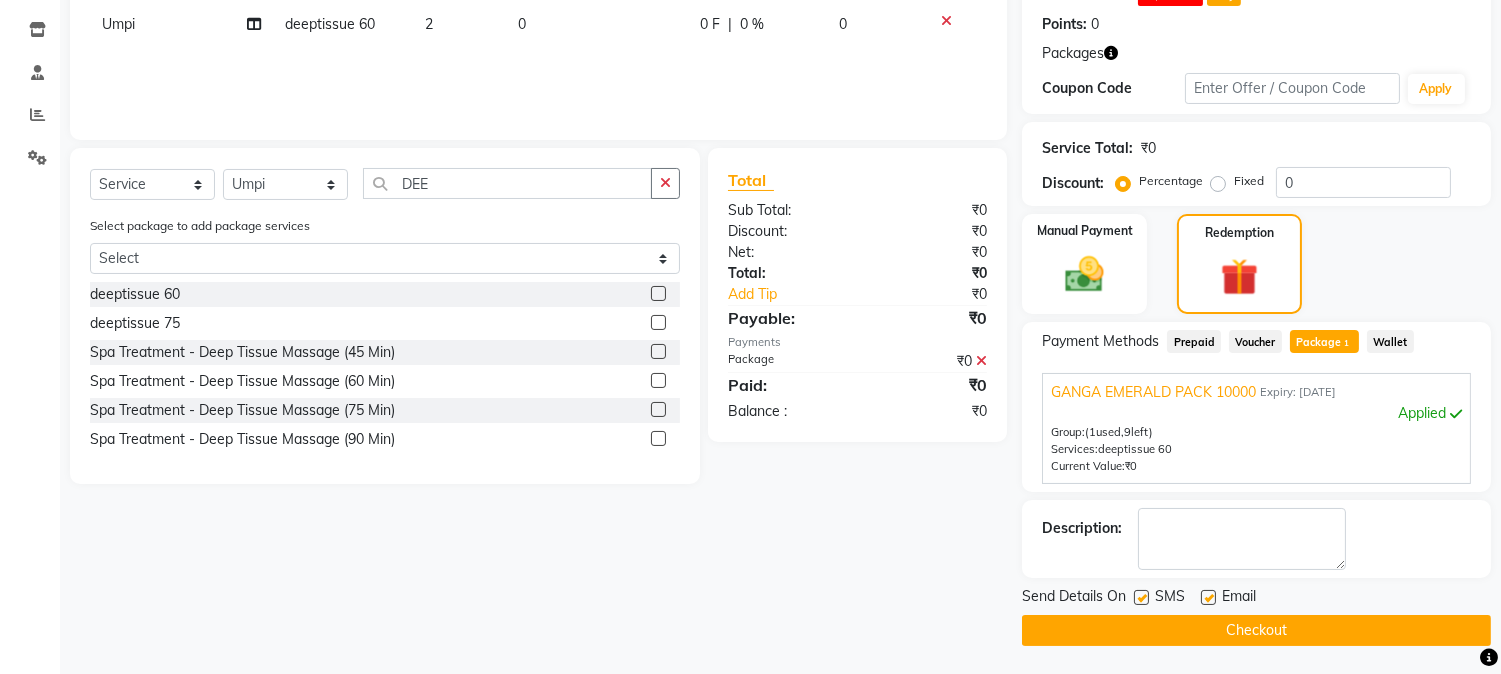 click on "Checkout" 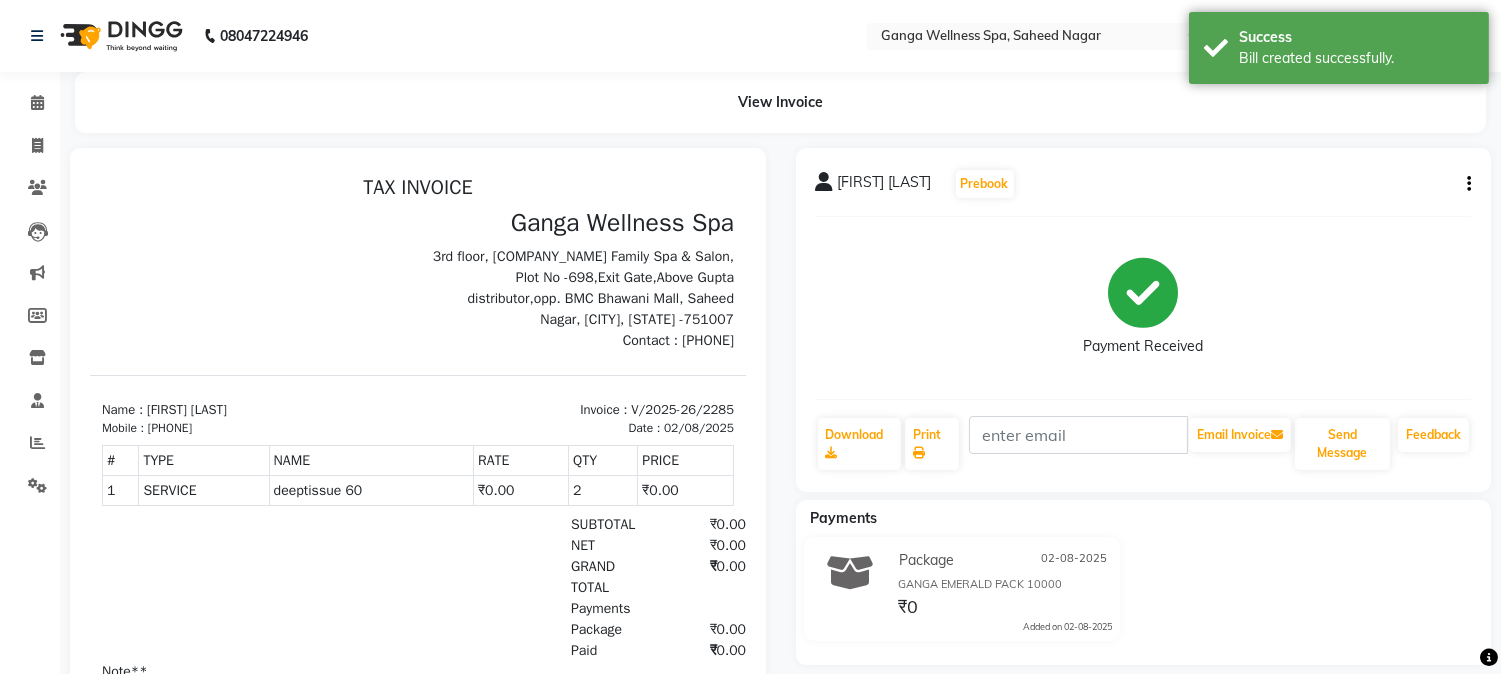 scroll, scrollTop: 111, scrollLeft: 0, axis: vertical 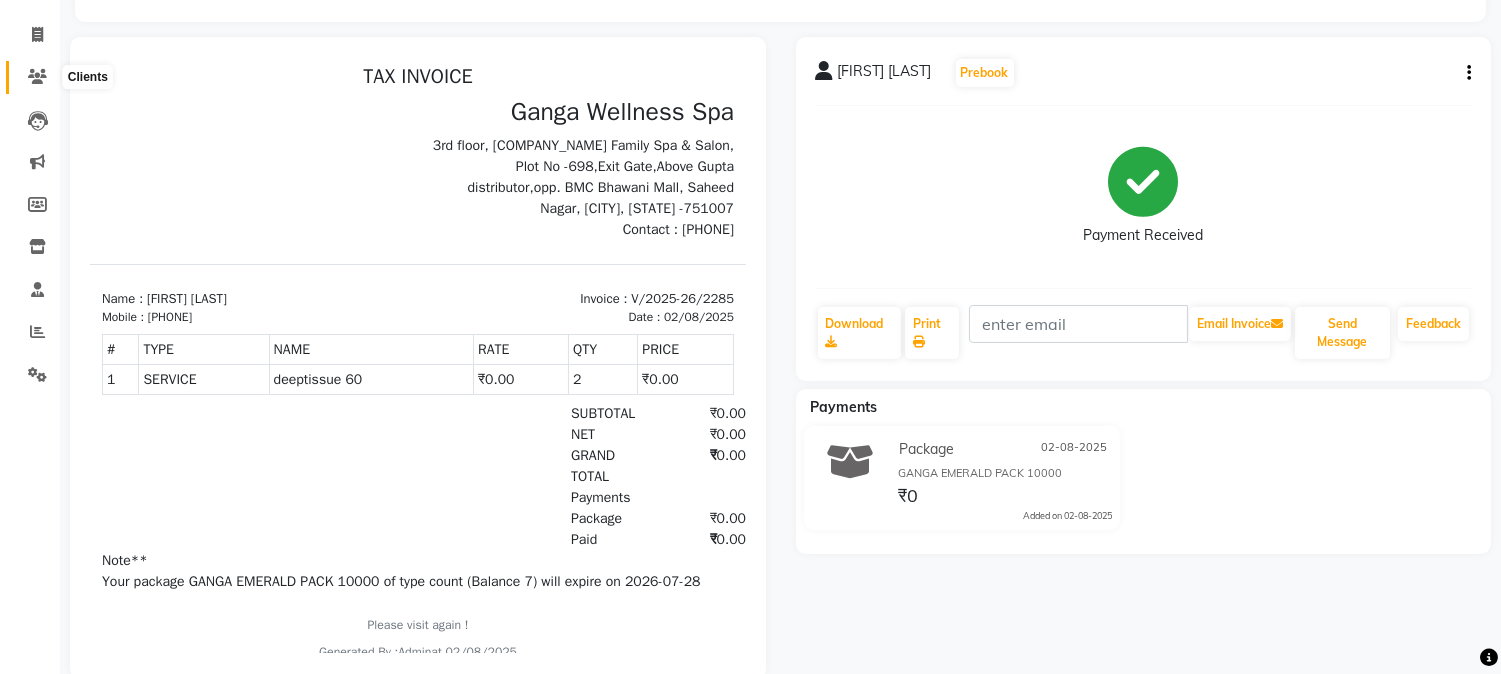 click 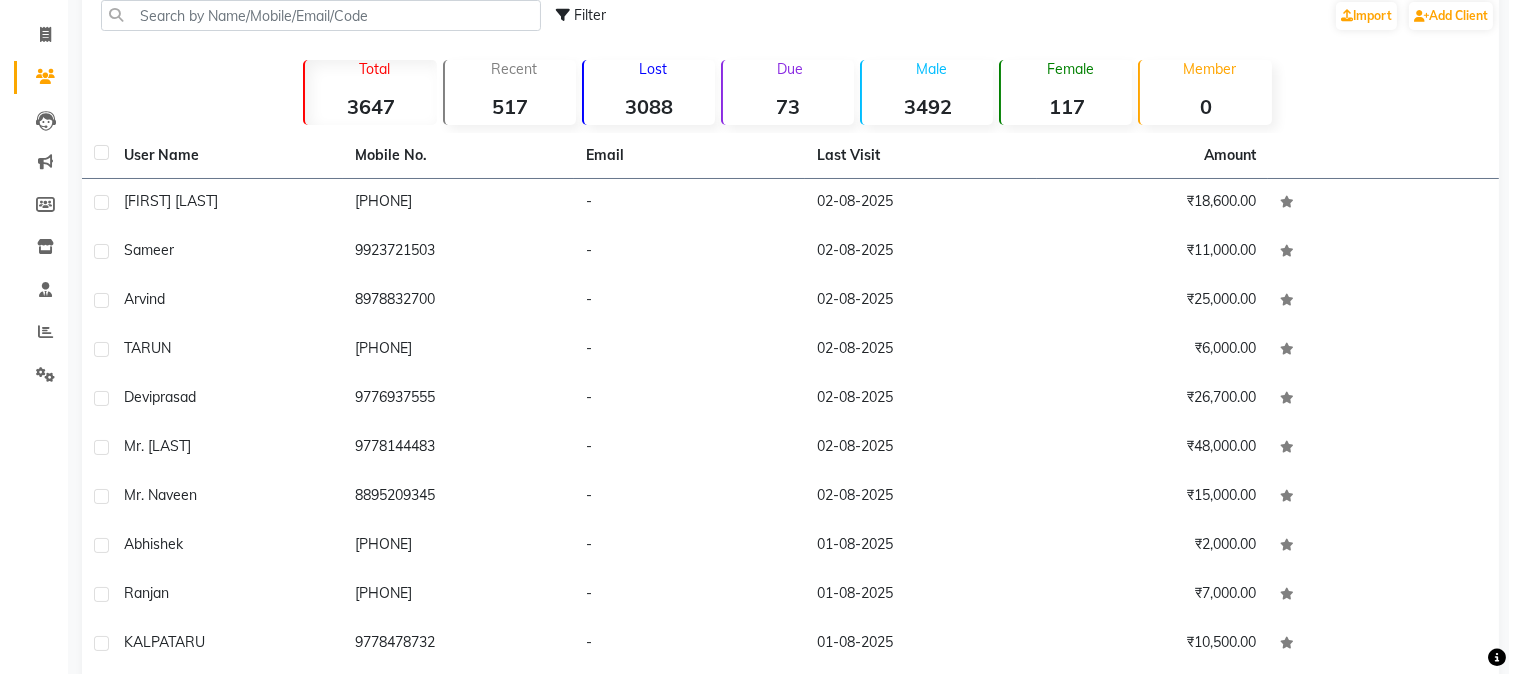 scroll, scrollTop: 0, scrollLeft: 0, axis: both 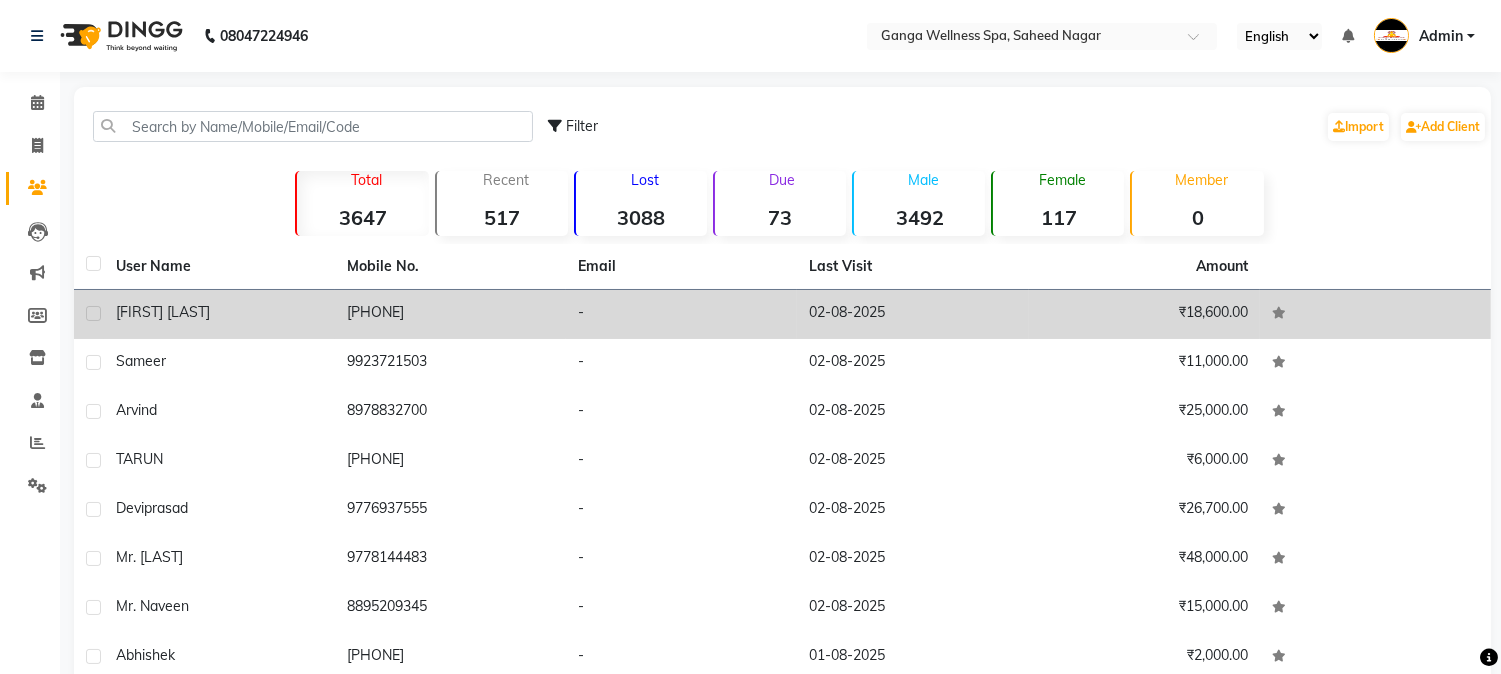 click on "[PHONE]" 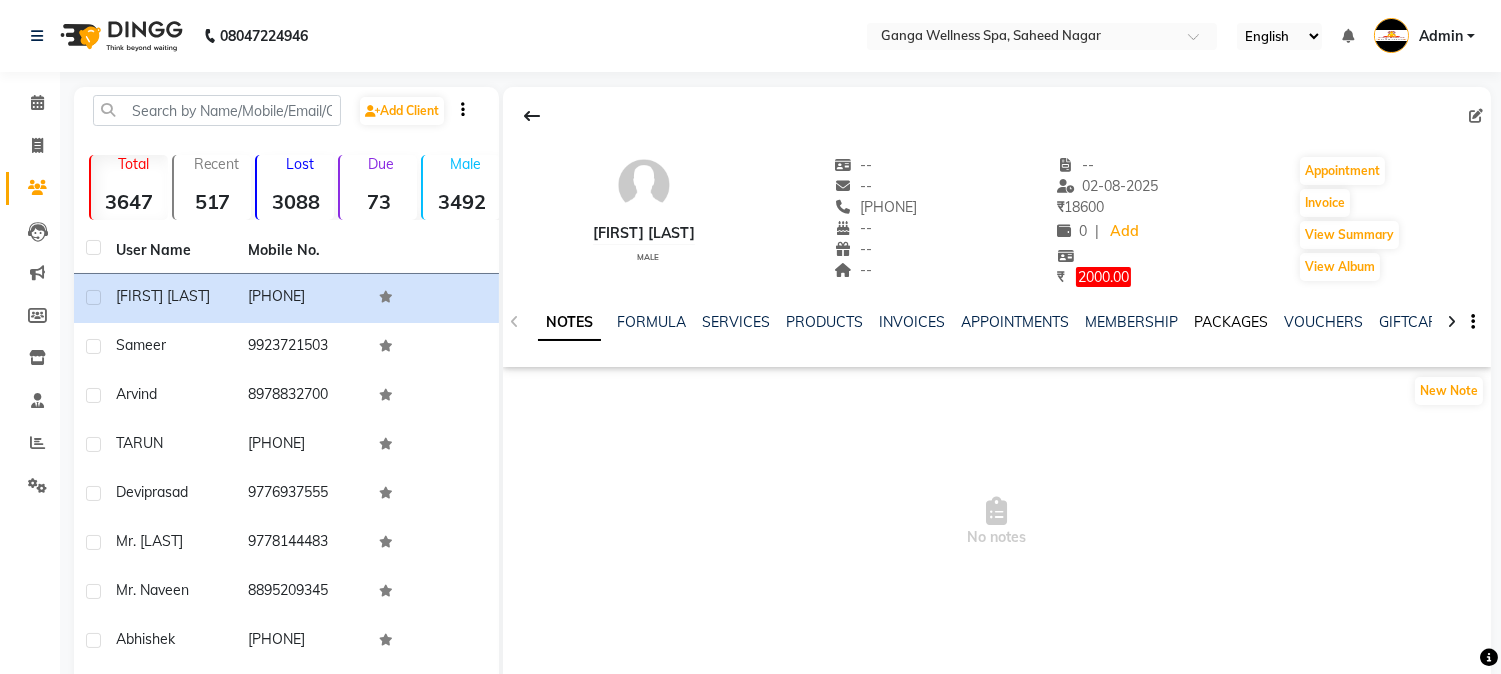 click on "PACKAGES" 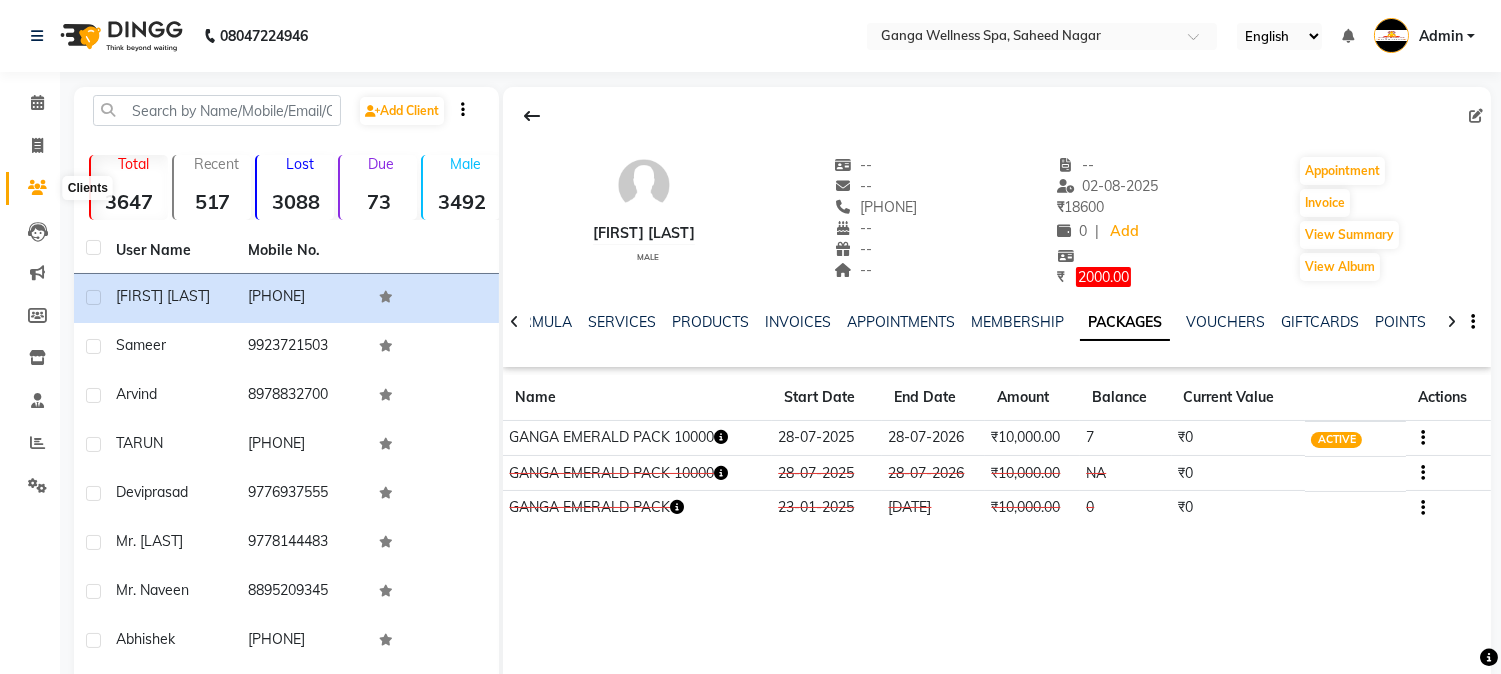 click 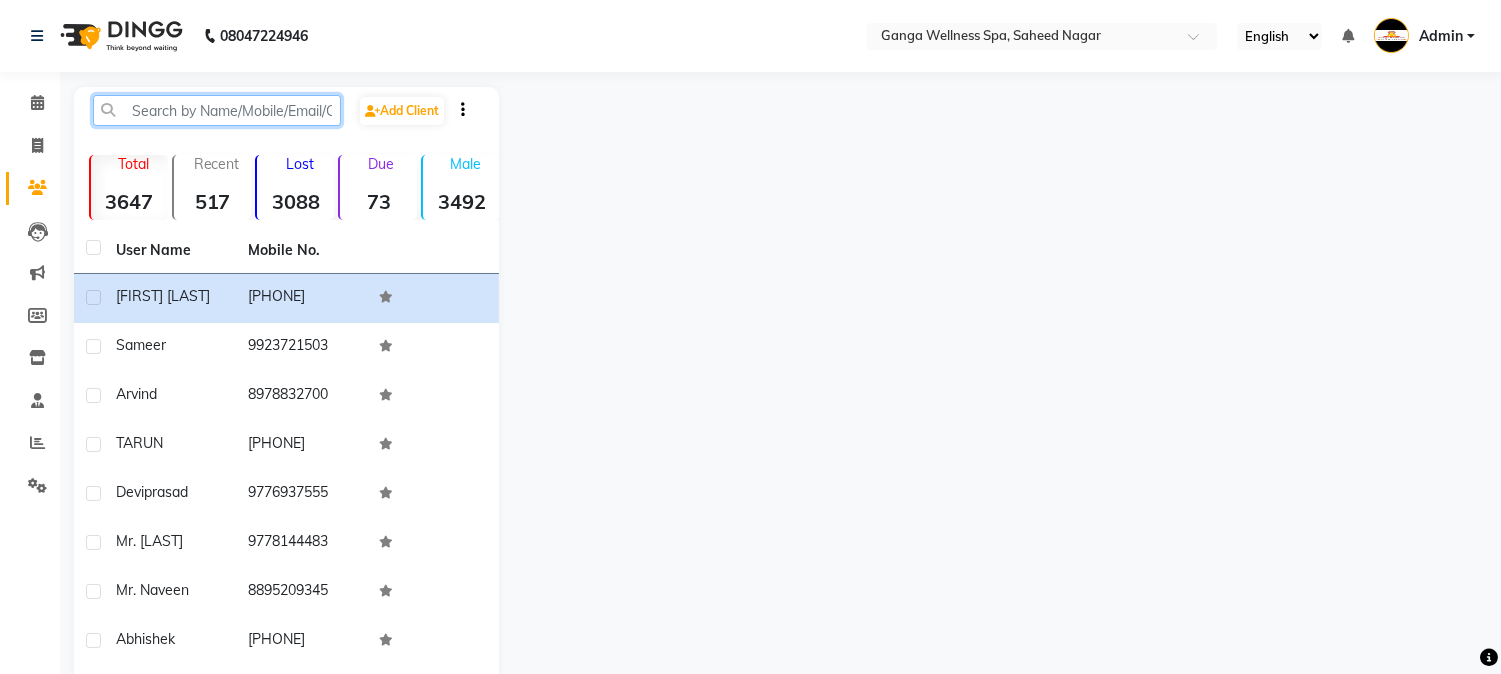 click 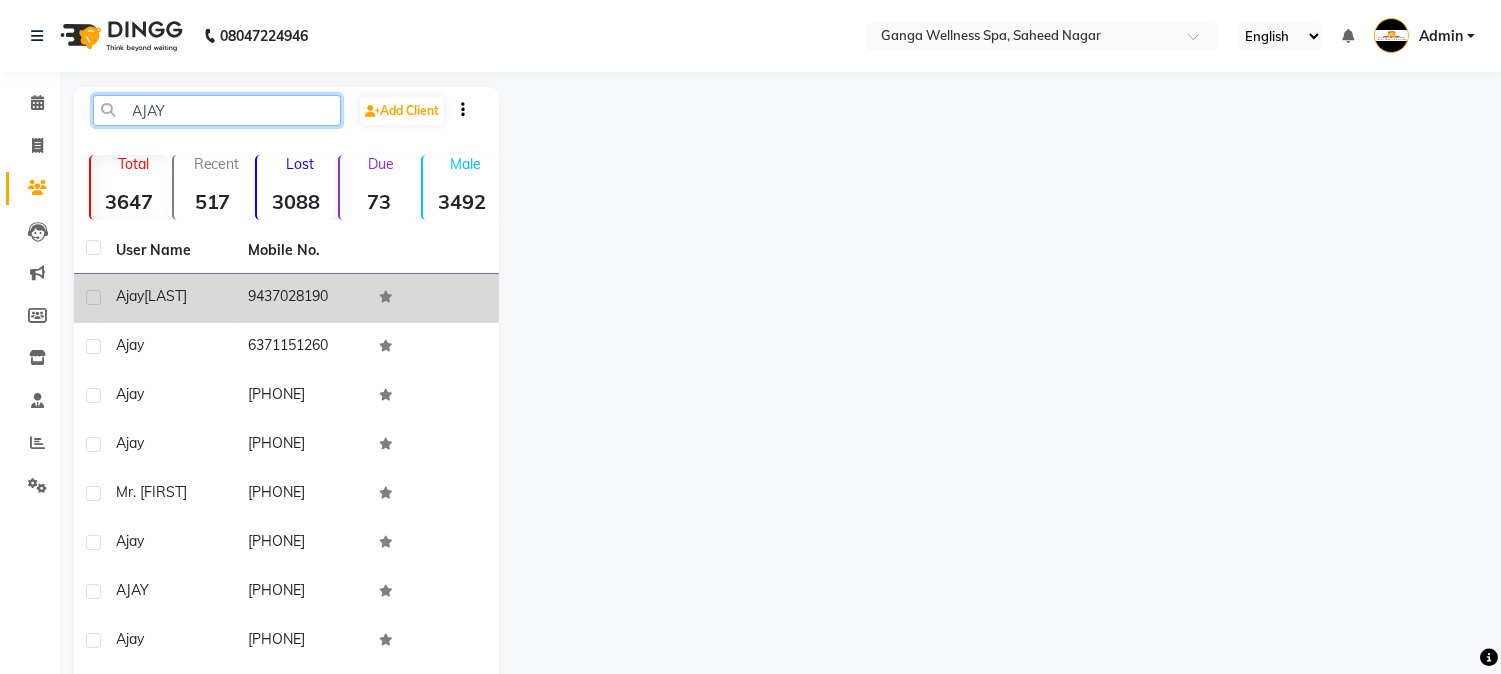 type on "AJAY" 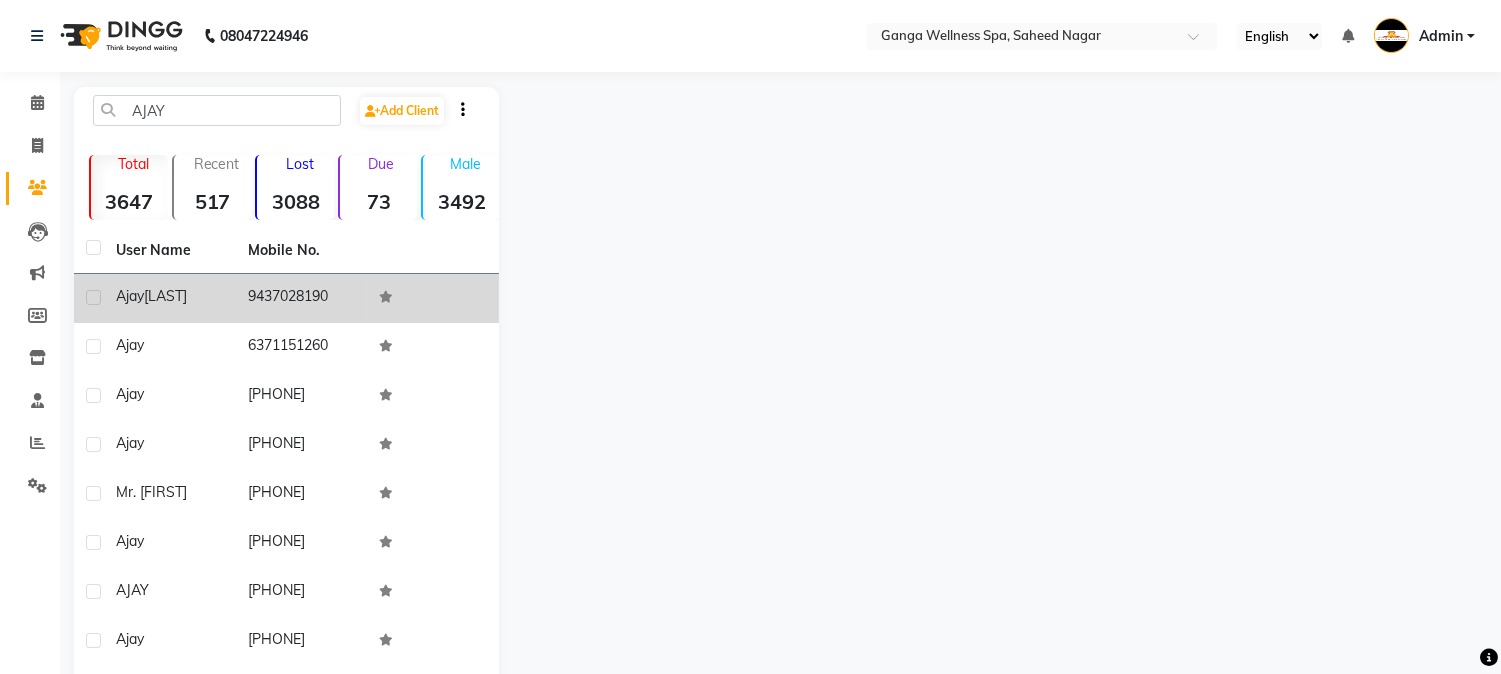 click on "9437028190" 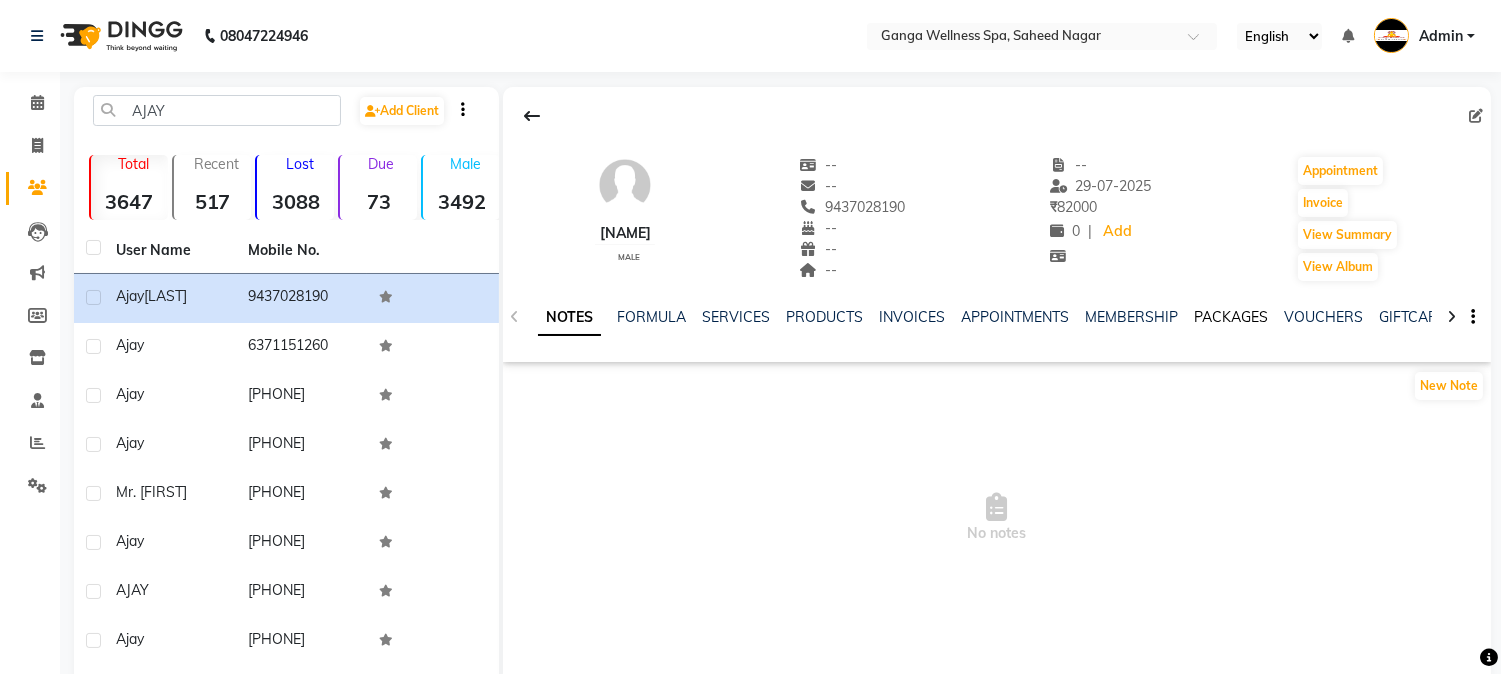 click on "PACKAGES" 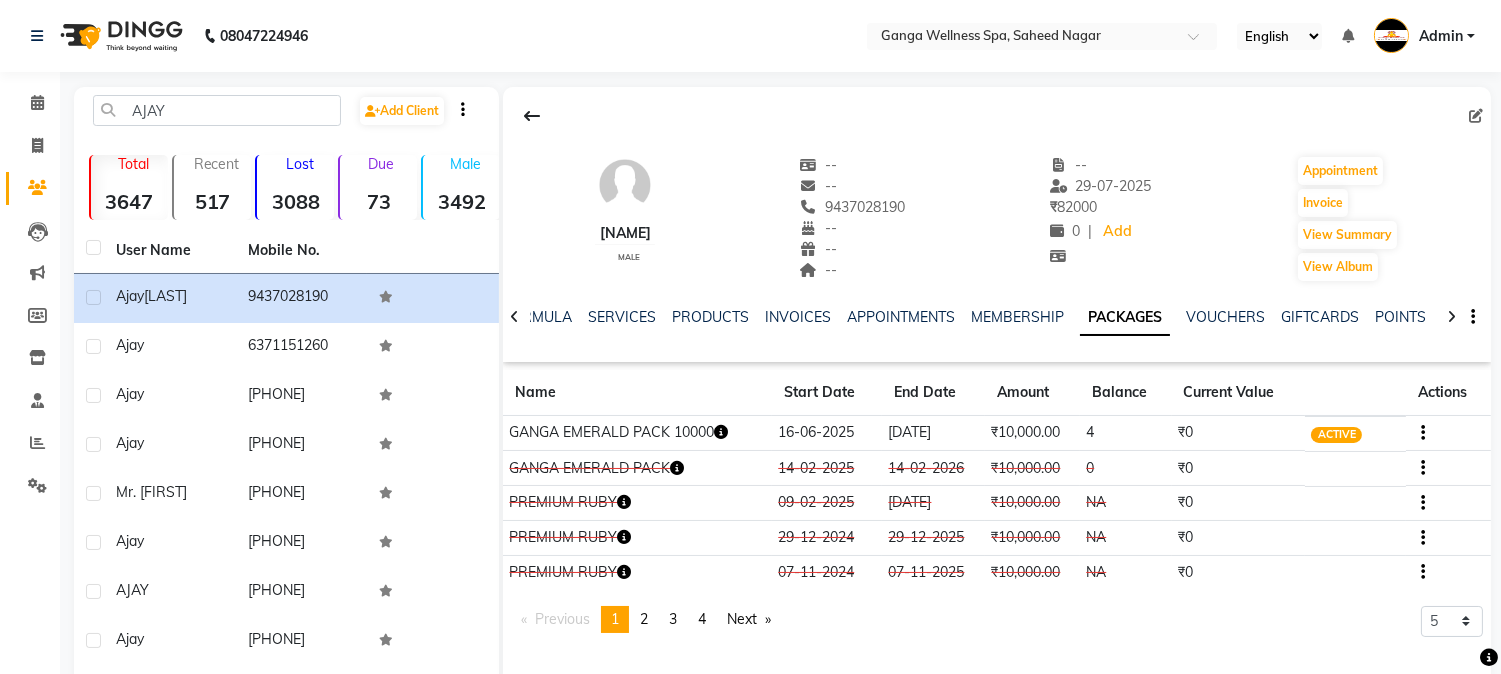 click 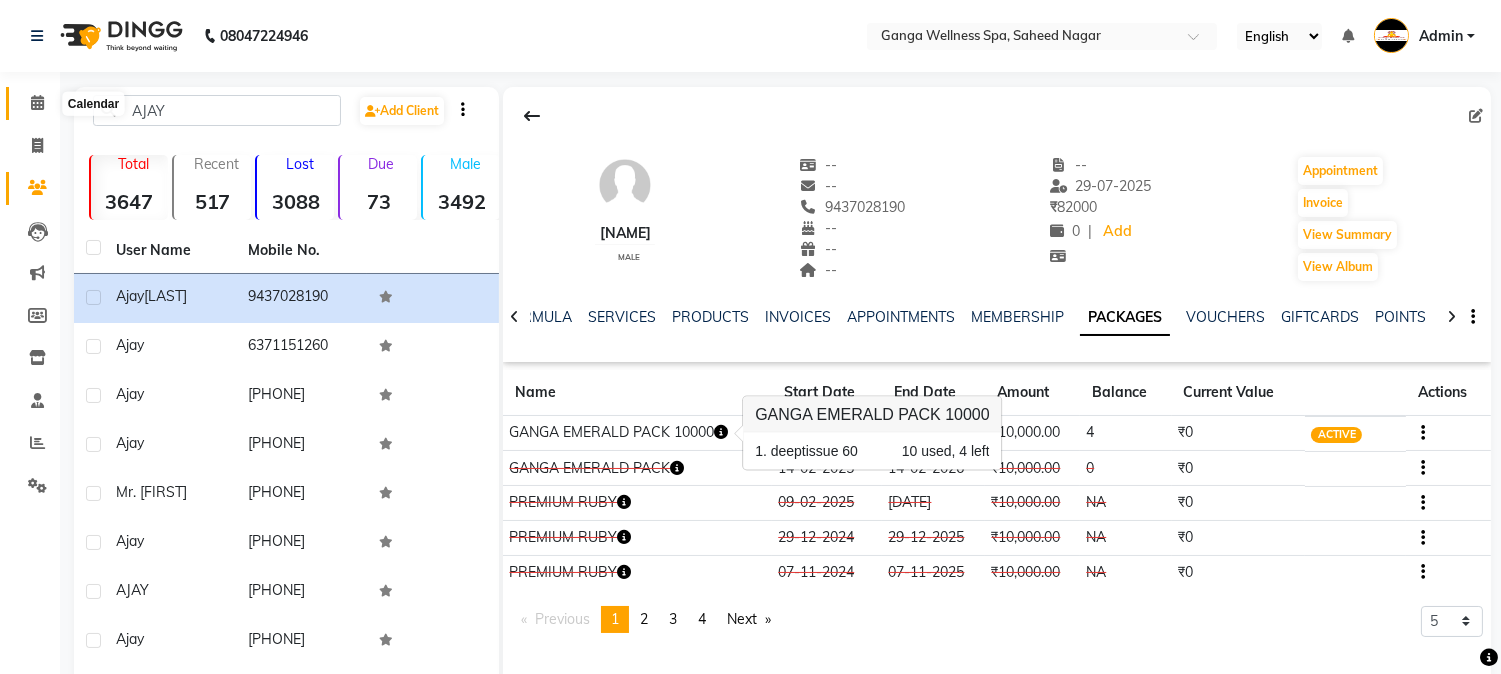 click 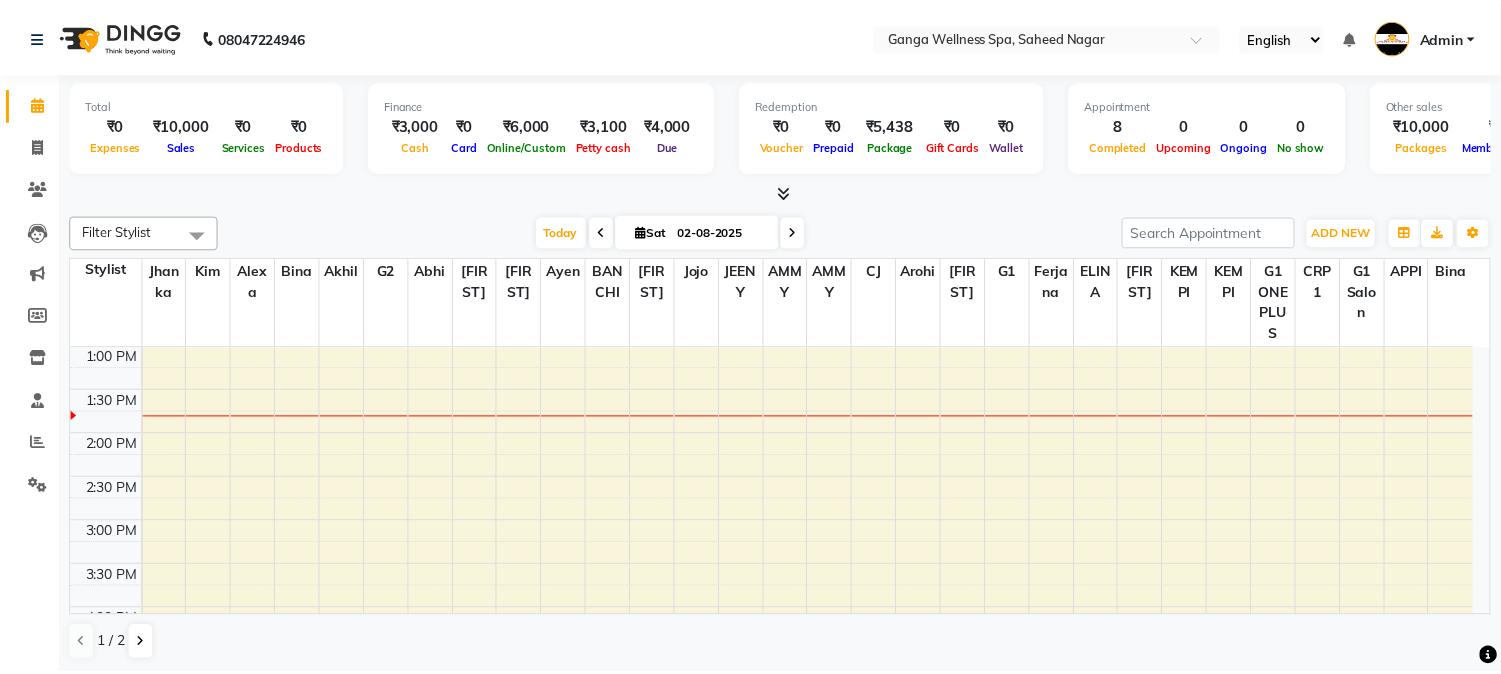 scroll, scrollTop: 0, scrollLeft: 0, axis: both 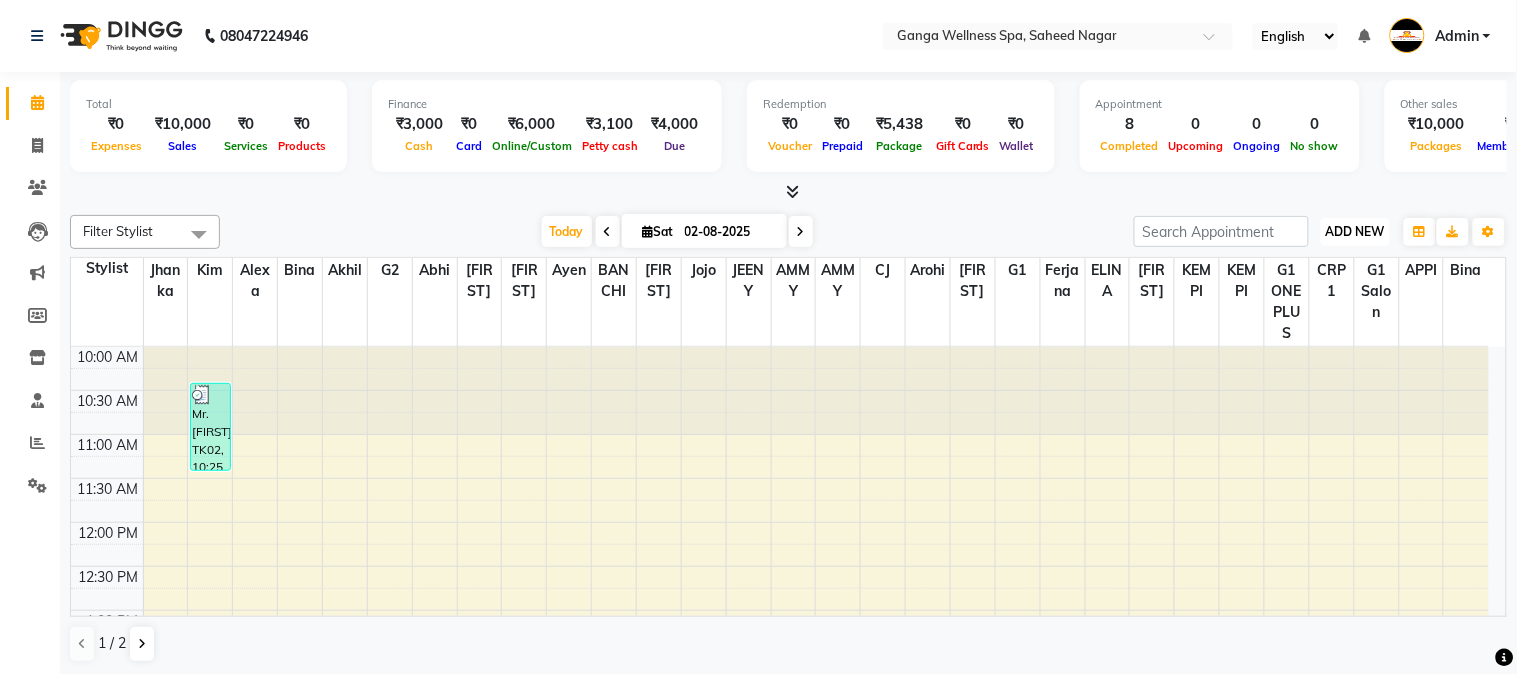 click on "ADD NEW" at bounding box center (1355, 231) 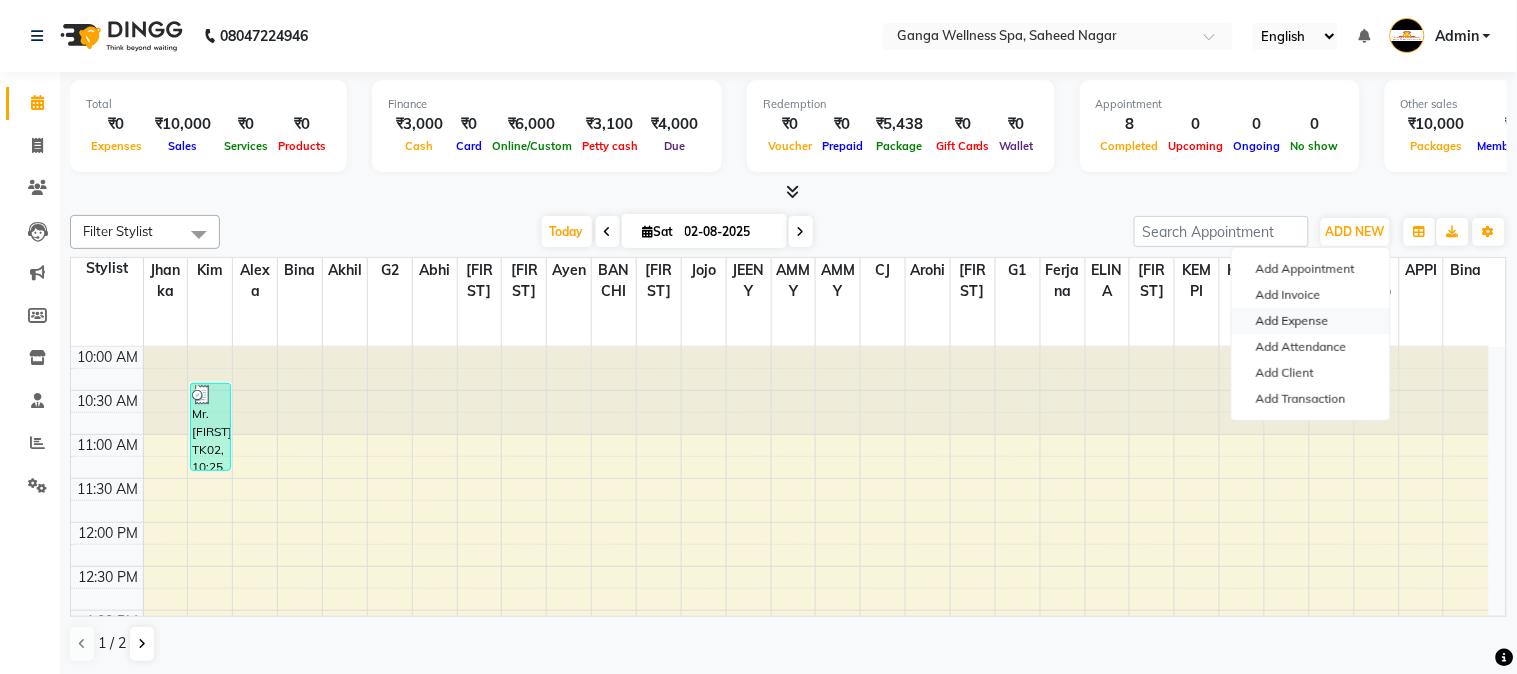 click on "Add Expense" at bounding box center [1311, 321] 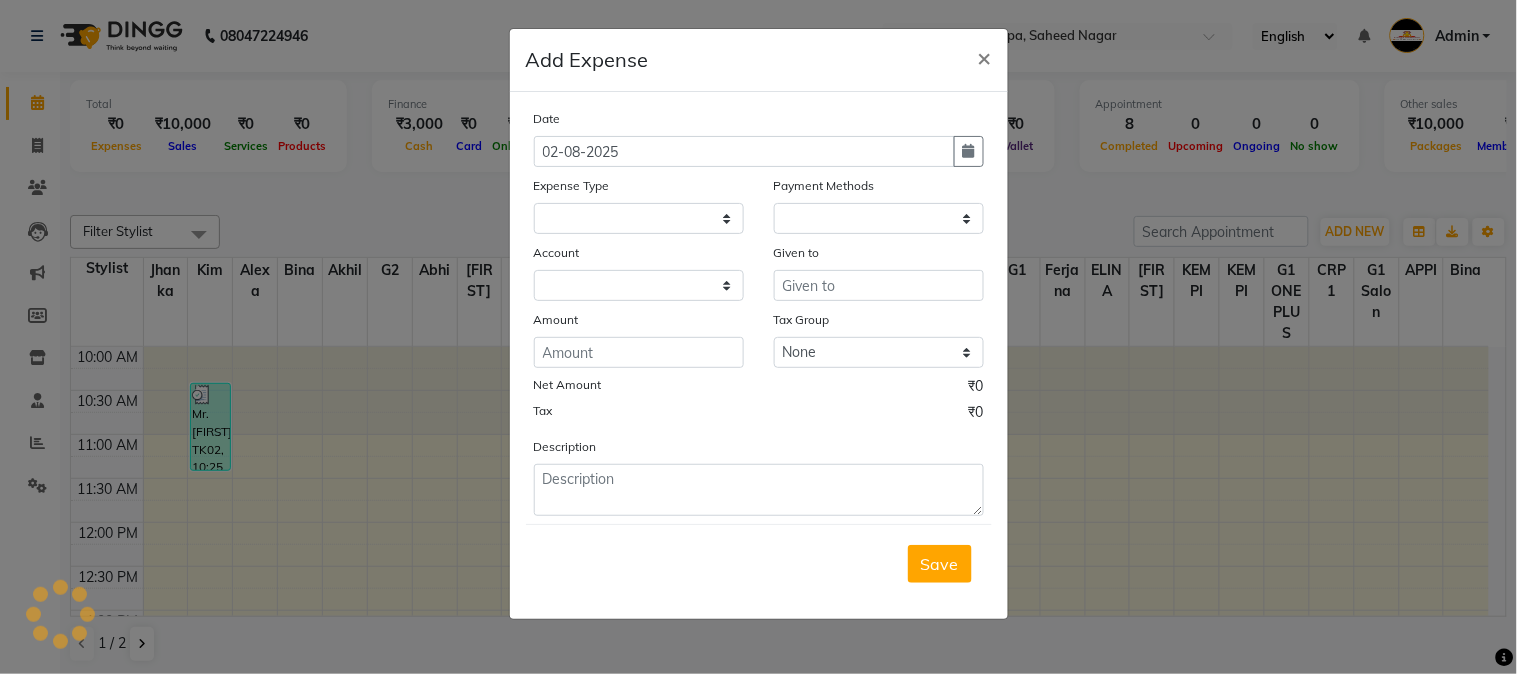select on "74" 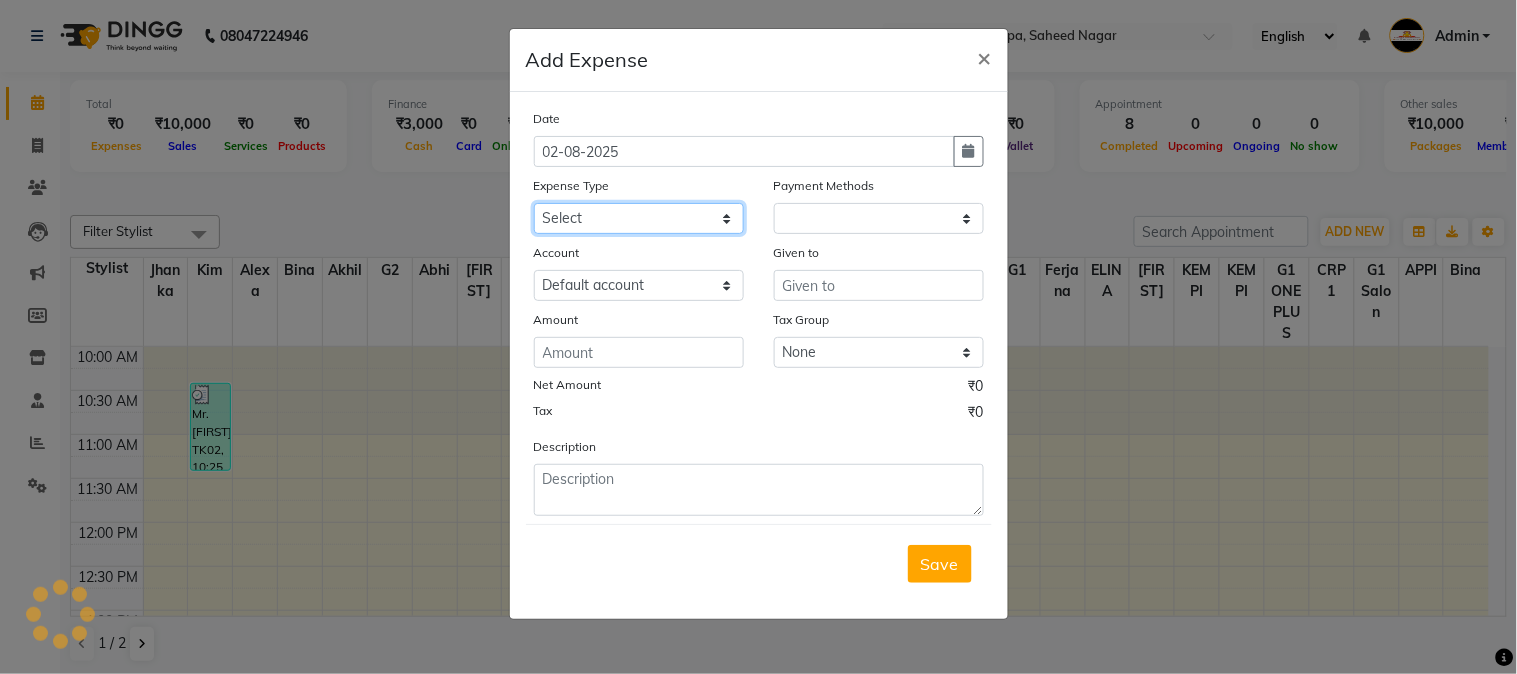 click on "Select Advance Salary Bank charges Car maintenance  Cash transfer to bank Cash transfer to hub Client Snacks Clinical charges Equipment Fuel Govt fee Incentive Insurance International purchase Loan Repayment Maintenance Marketing Miscellaneous MRA Other Pantry Product Rent Salary Staff Snacks Tax Tea & Refreshment Utilities" 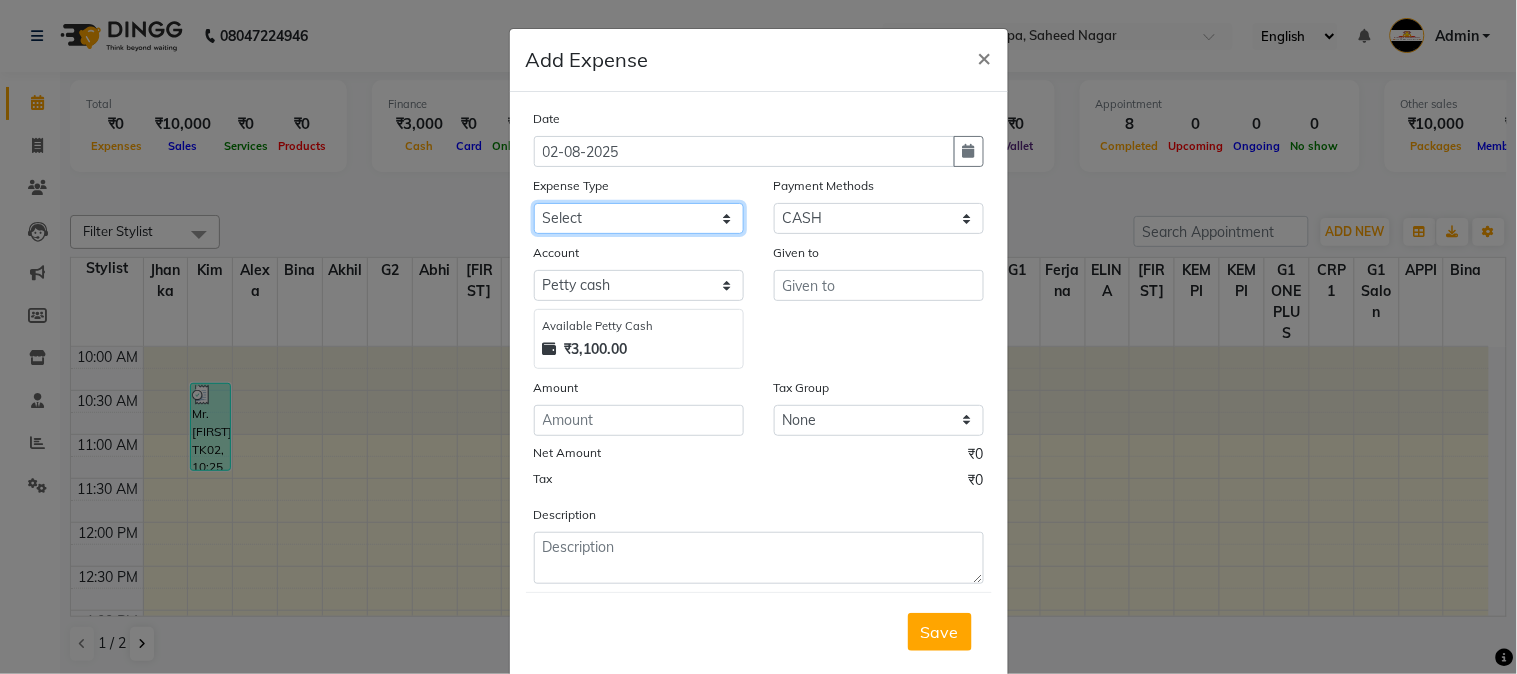 select on "10" 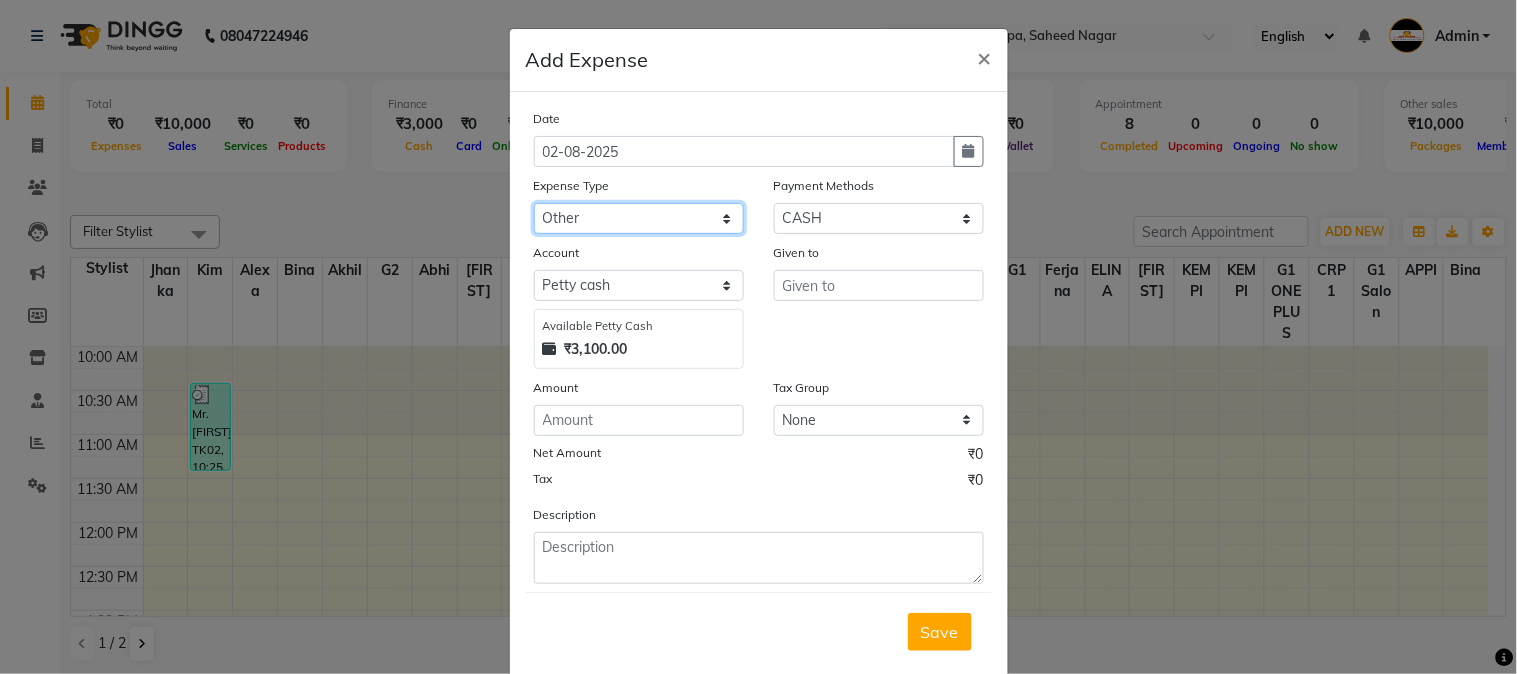 click on "Select Advance Salary Bank charges Car maintenance  Cash transfer to bank Cash transfer to hub Client Snacks Clinical charges Equipment Fuel Govt fee Incentive Insurance International purchase Loan Repayment Maintenance Marketing Miscellaneous MRA Other Pantry Product Rent Salary Staff Snacks Tax Tea & Refreshment Utilities" 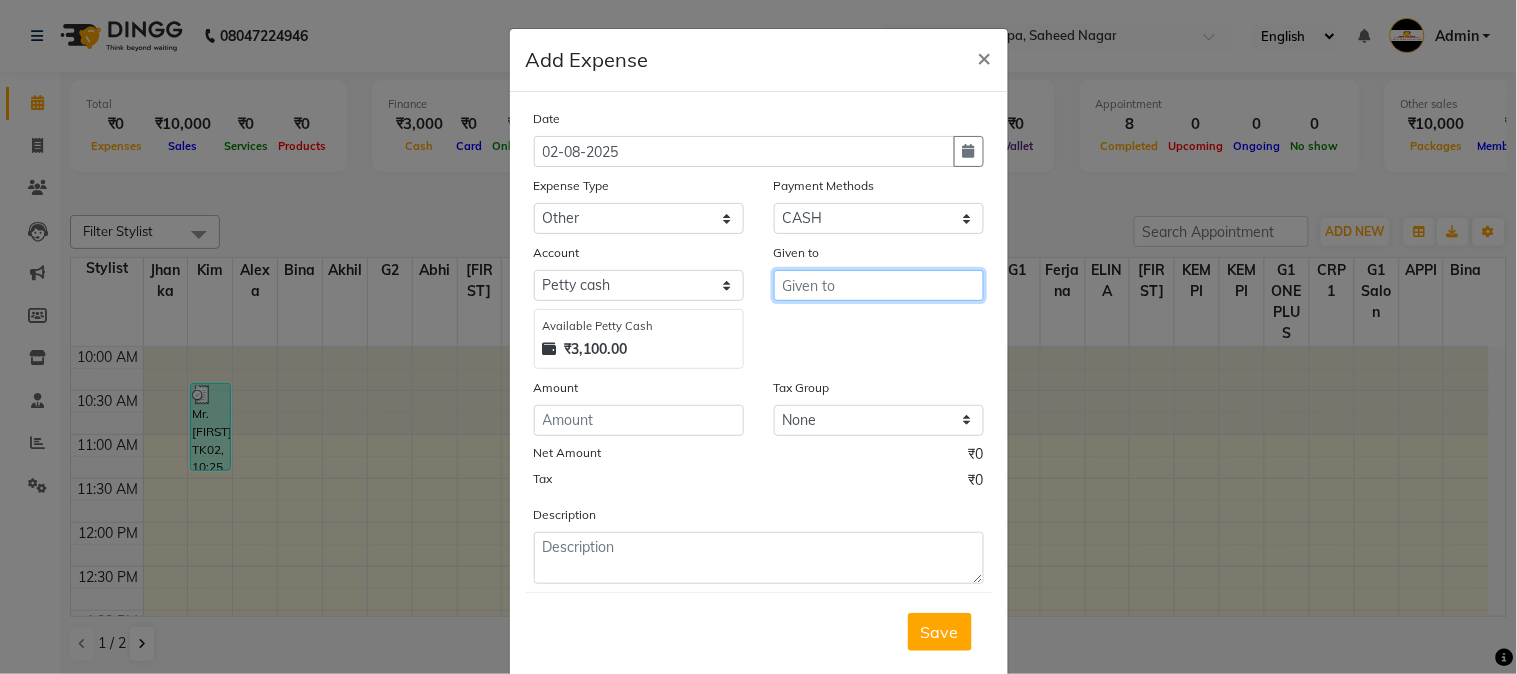 click at bounding box center (879, 285) 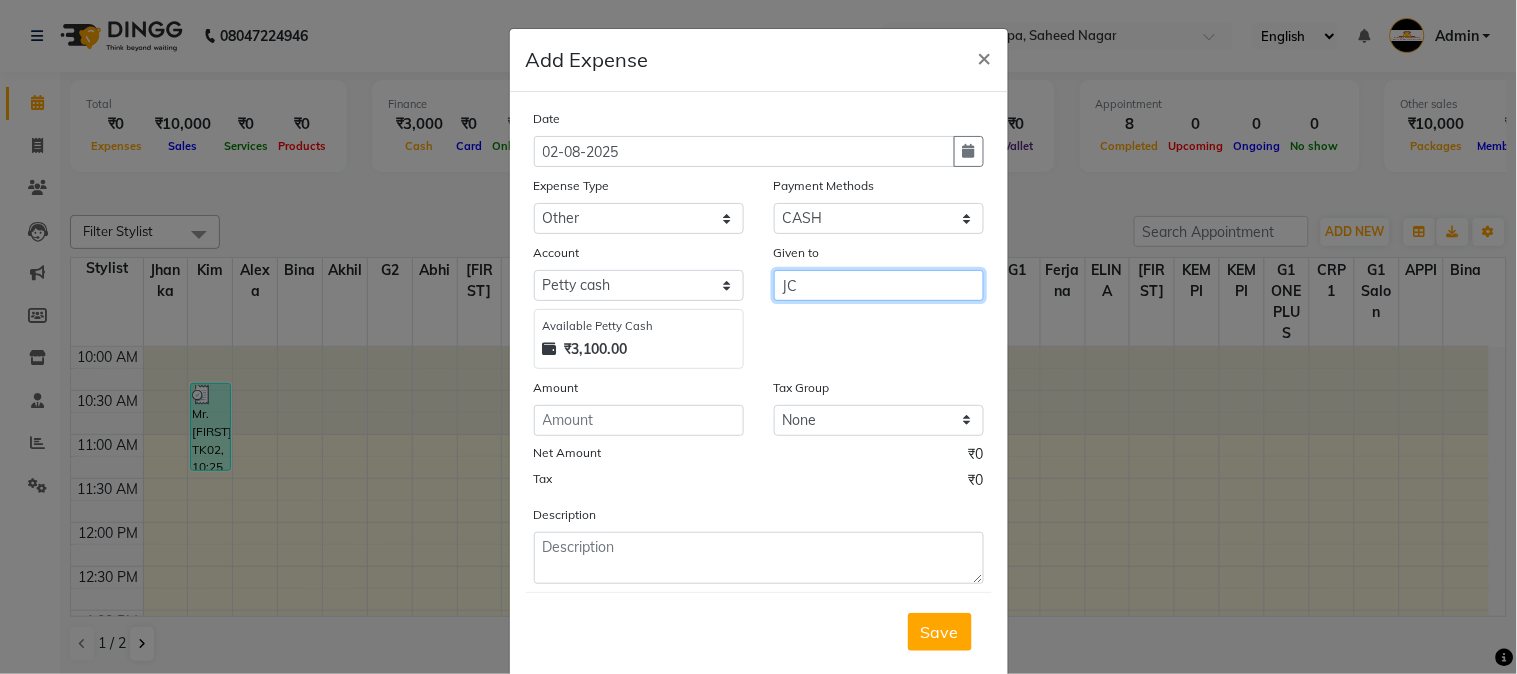 type on "JC" 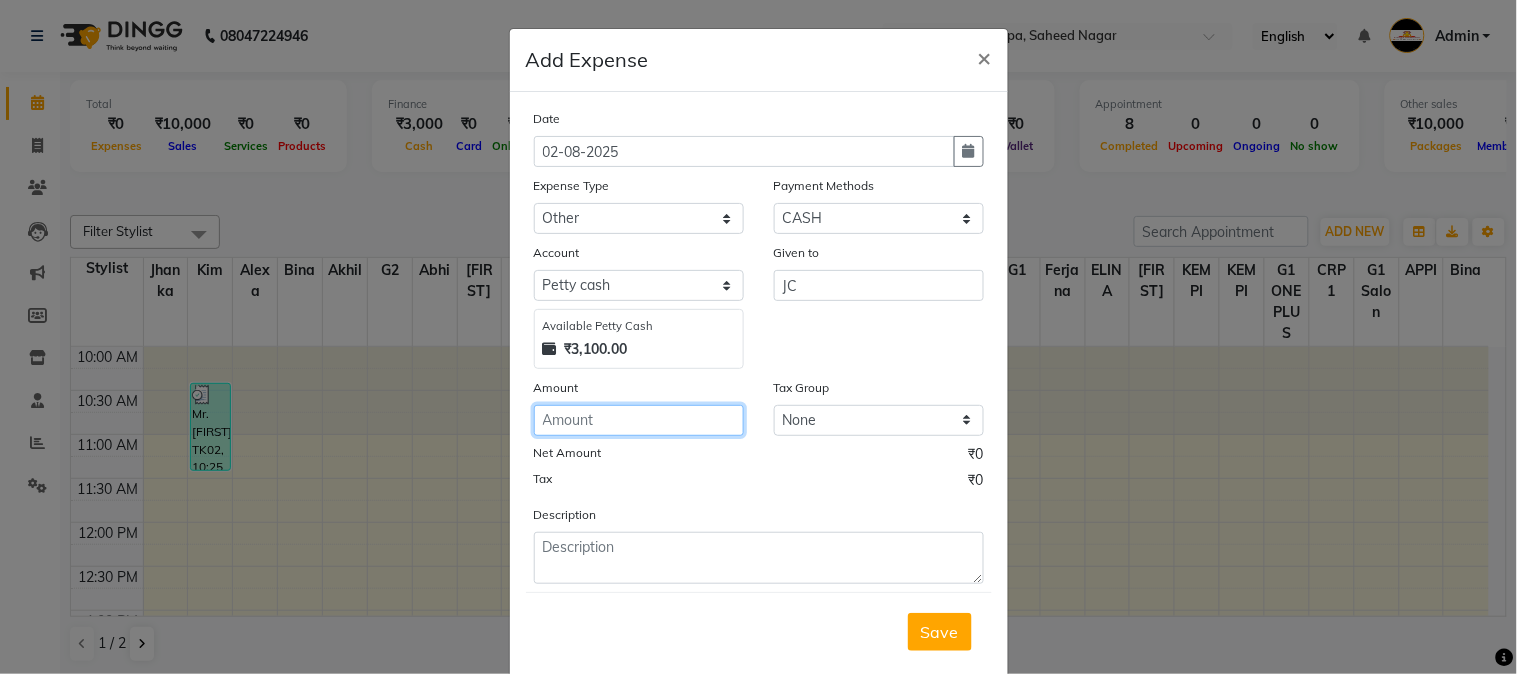 click 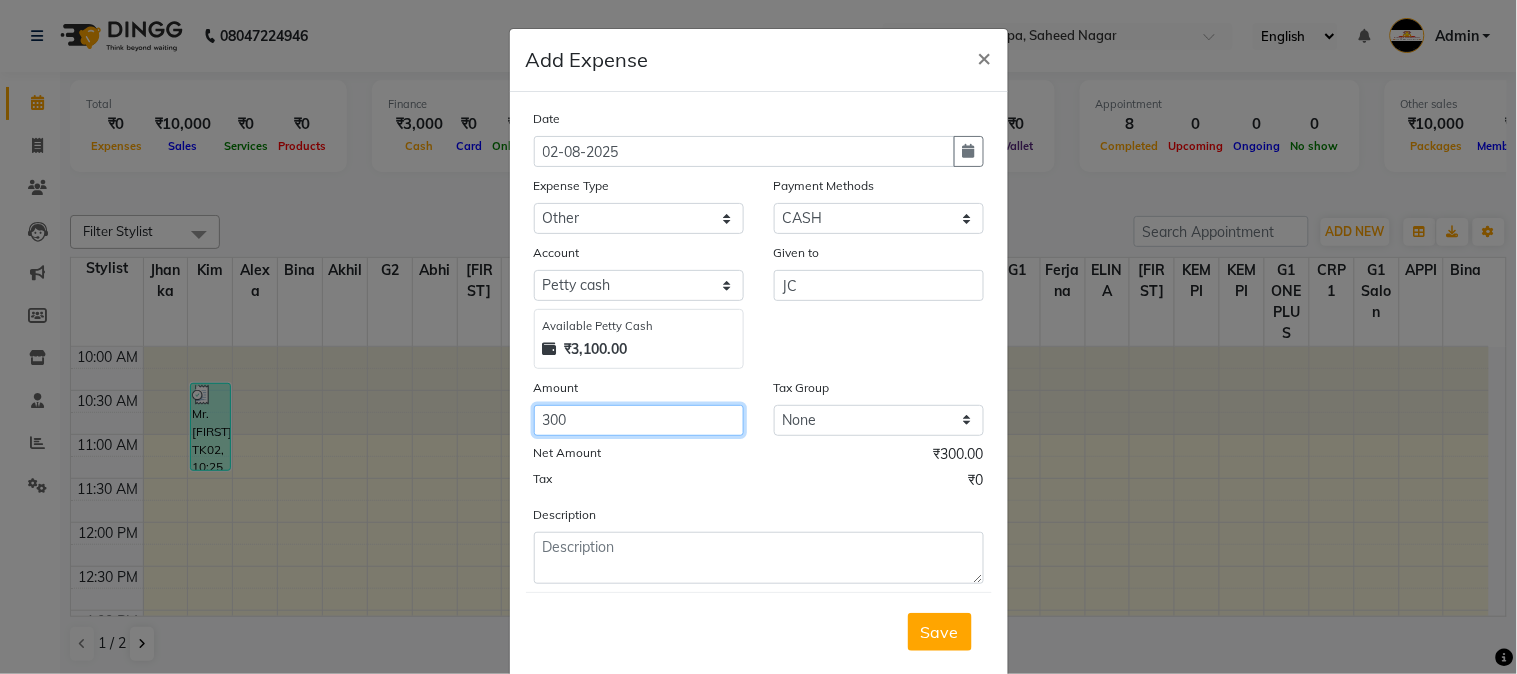type on "300" 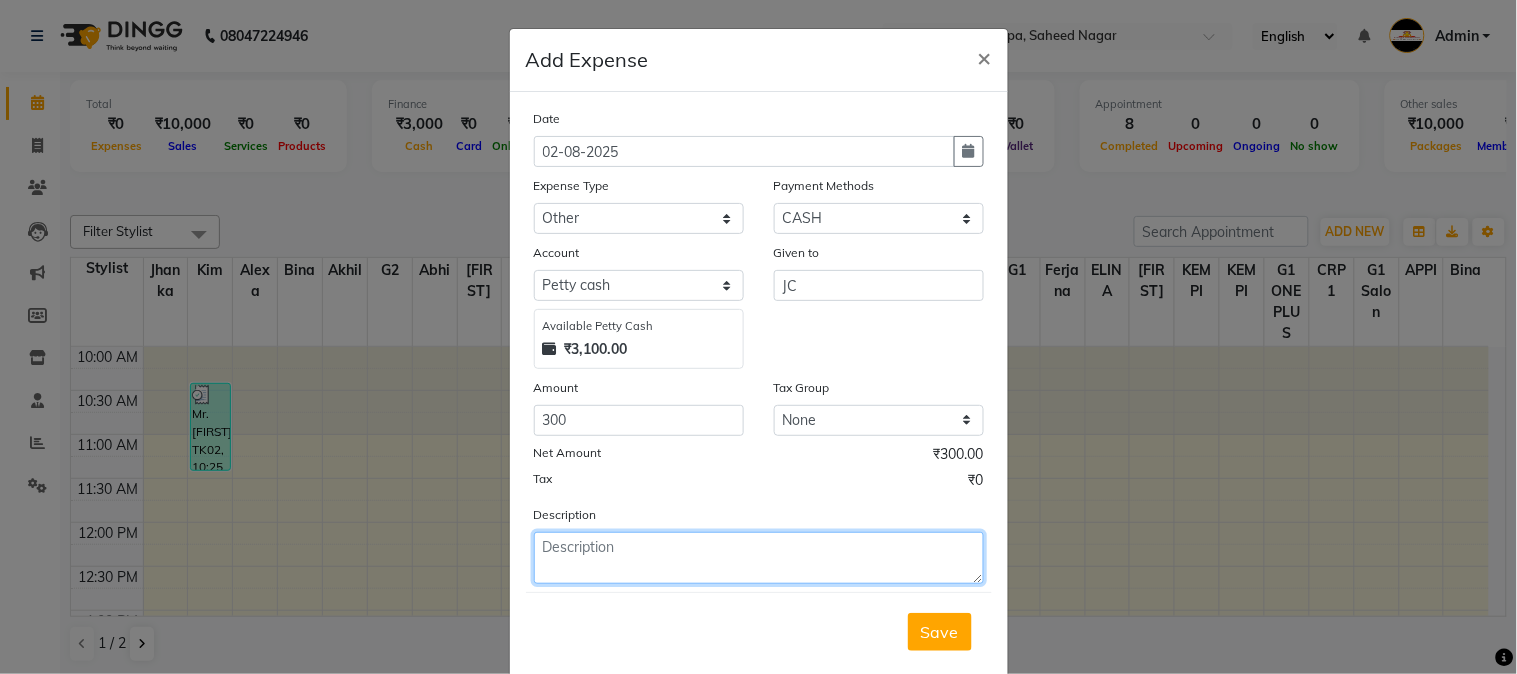 click 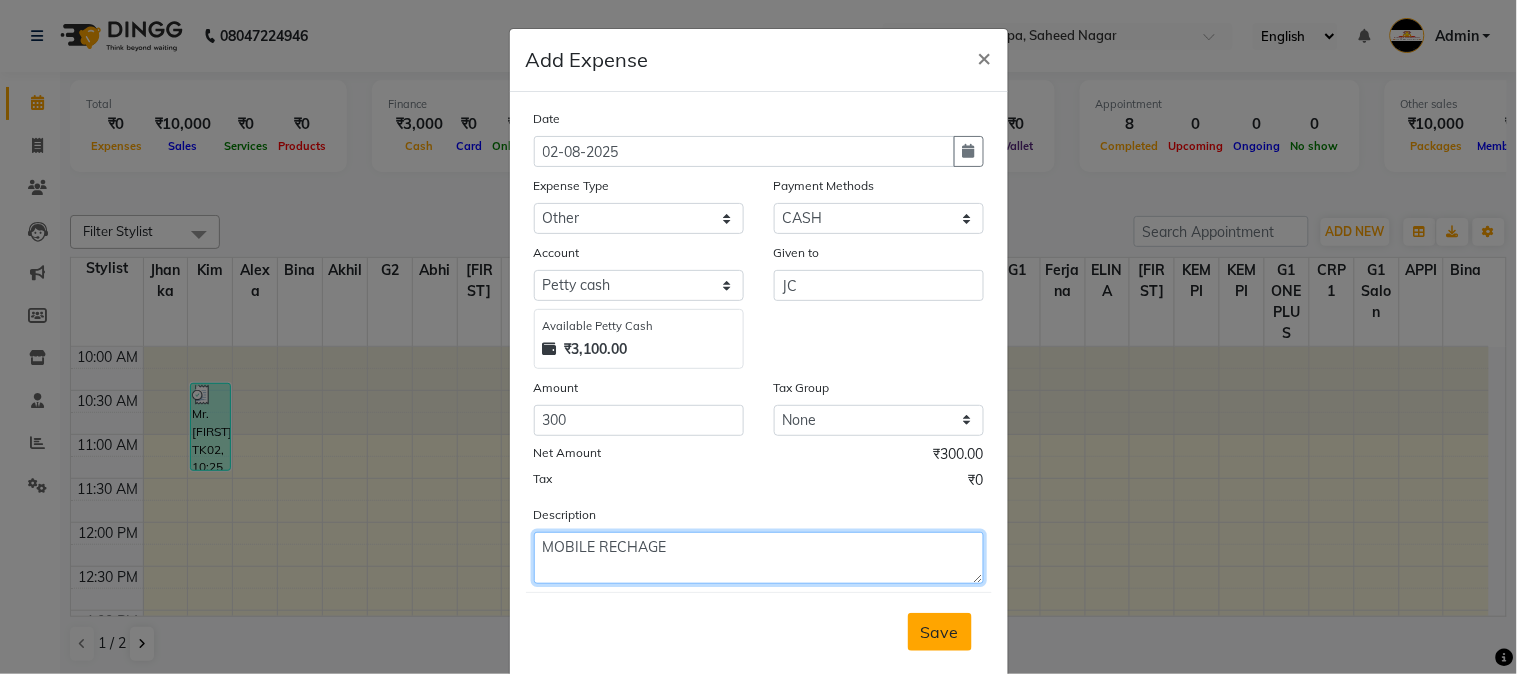 type on "MOBILE RECHAGE" 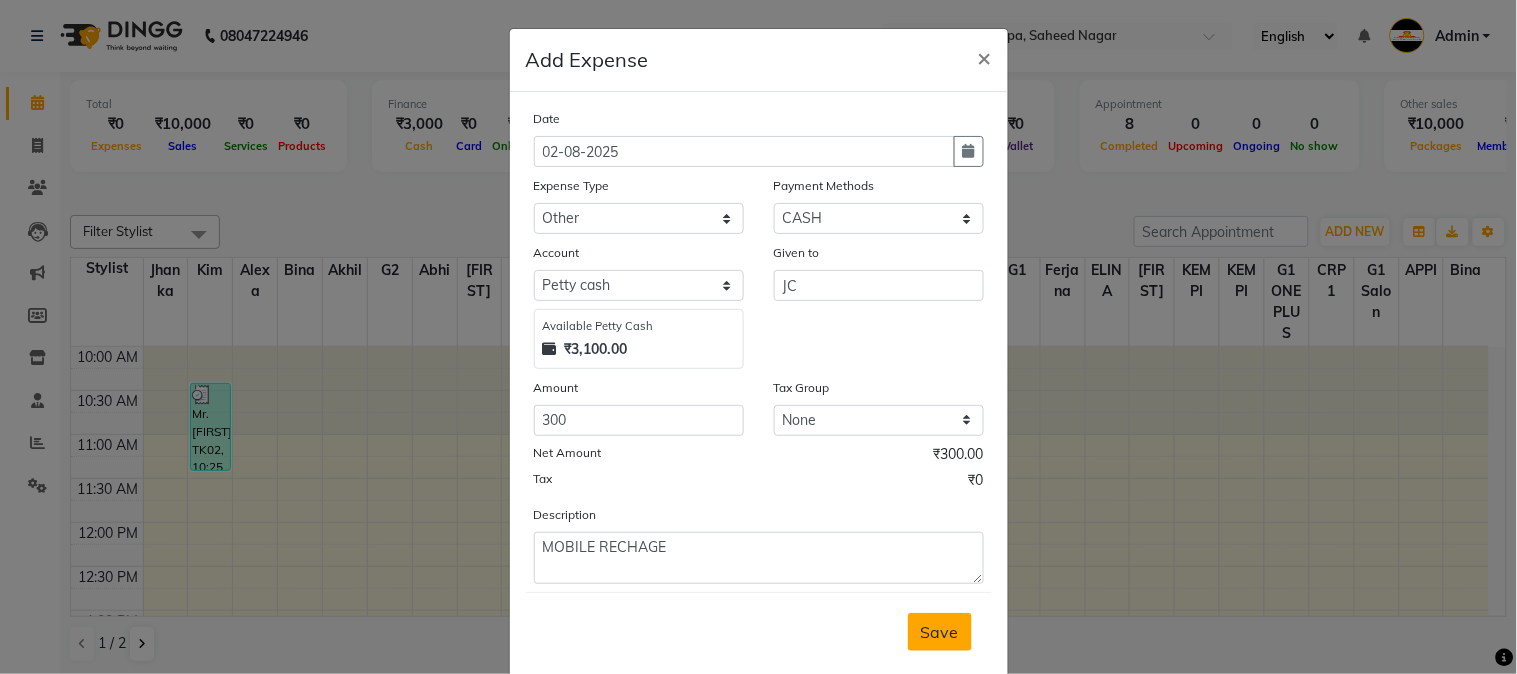click on "Save" at bounding box center [940, 632] 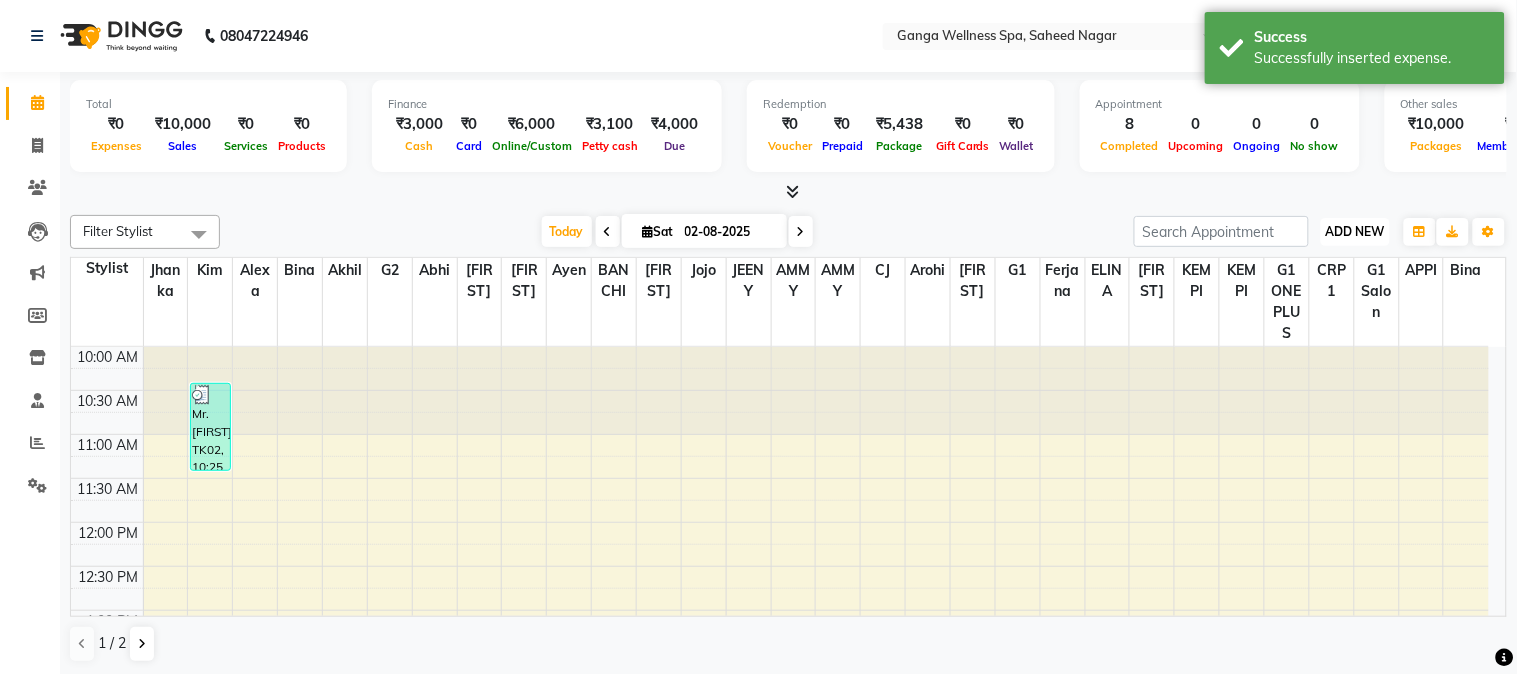 click on "ADD NEW" at bounding box center [1355, 231] 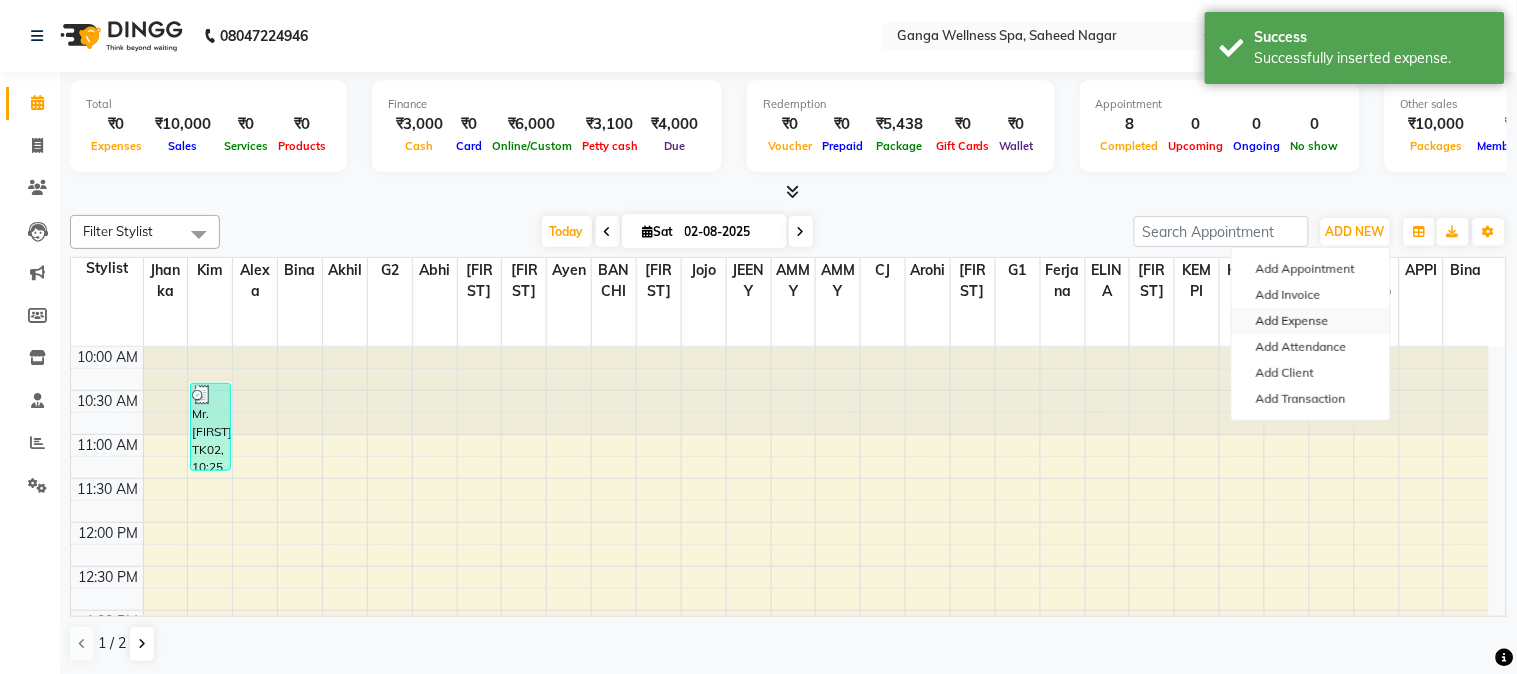click on "Add Expense" at bounding box center [1311, 321] 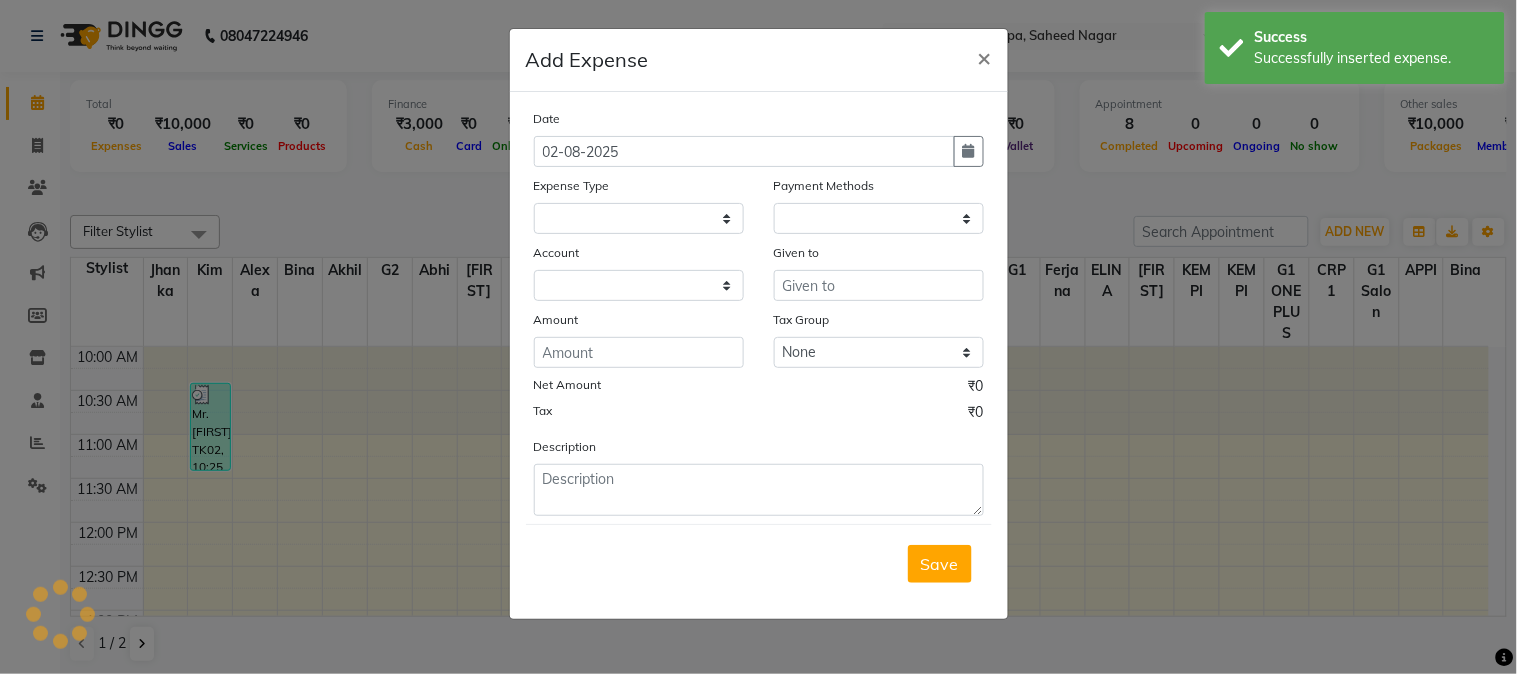 select 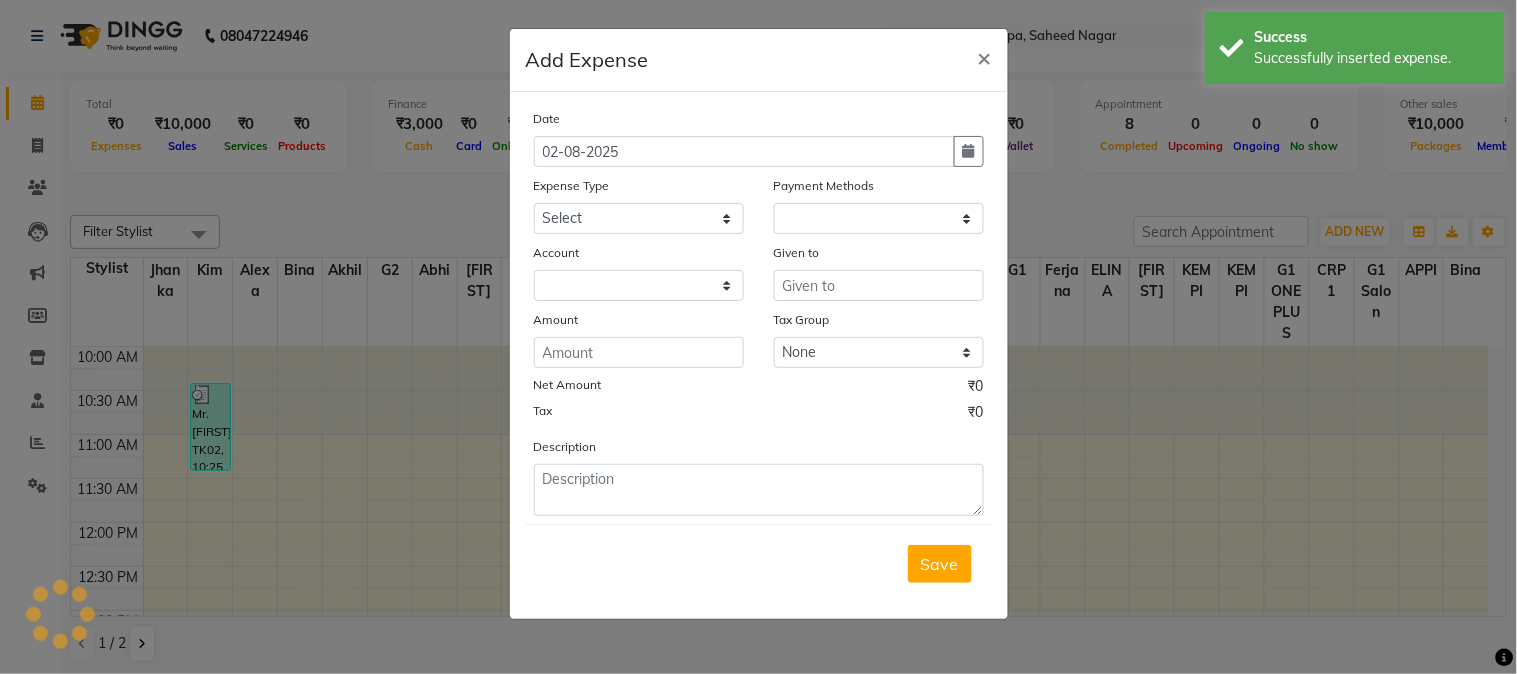 select on "1" 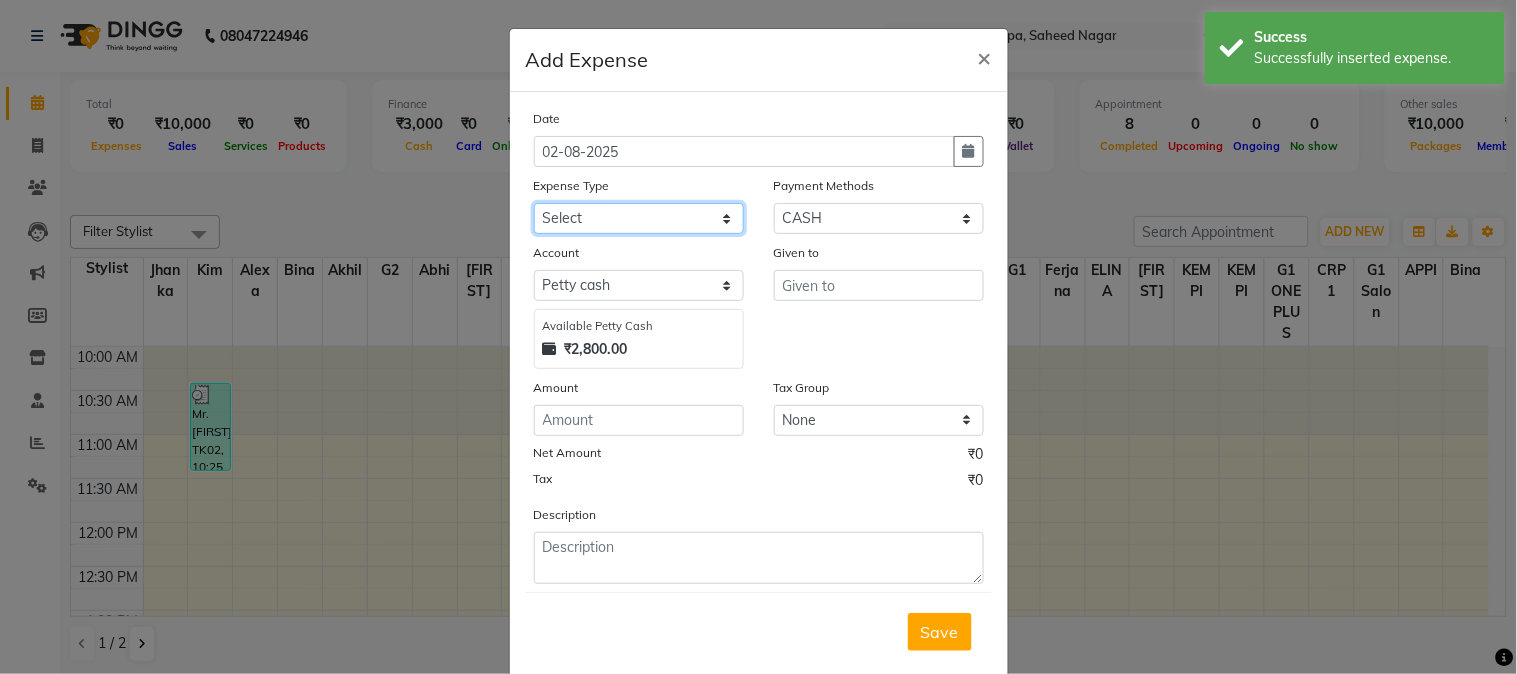 click on "Select Advance Salary Bank charges Car maintenance  Cash transfer to bank Cash transfer to hub Client Snacks Clinical charges Equipment Fuel Govt fee Incentive Insurance International purchase Loan Repayment Maintenance Marketing Miscellaneous MRA Other Pantry Product Rent Salary Staff Snacks Tax Tea & Refreshment Utilities" 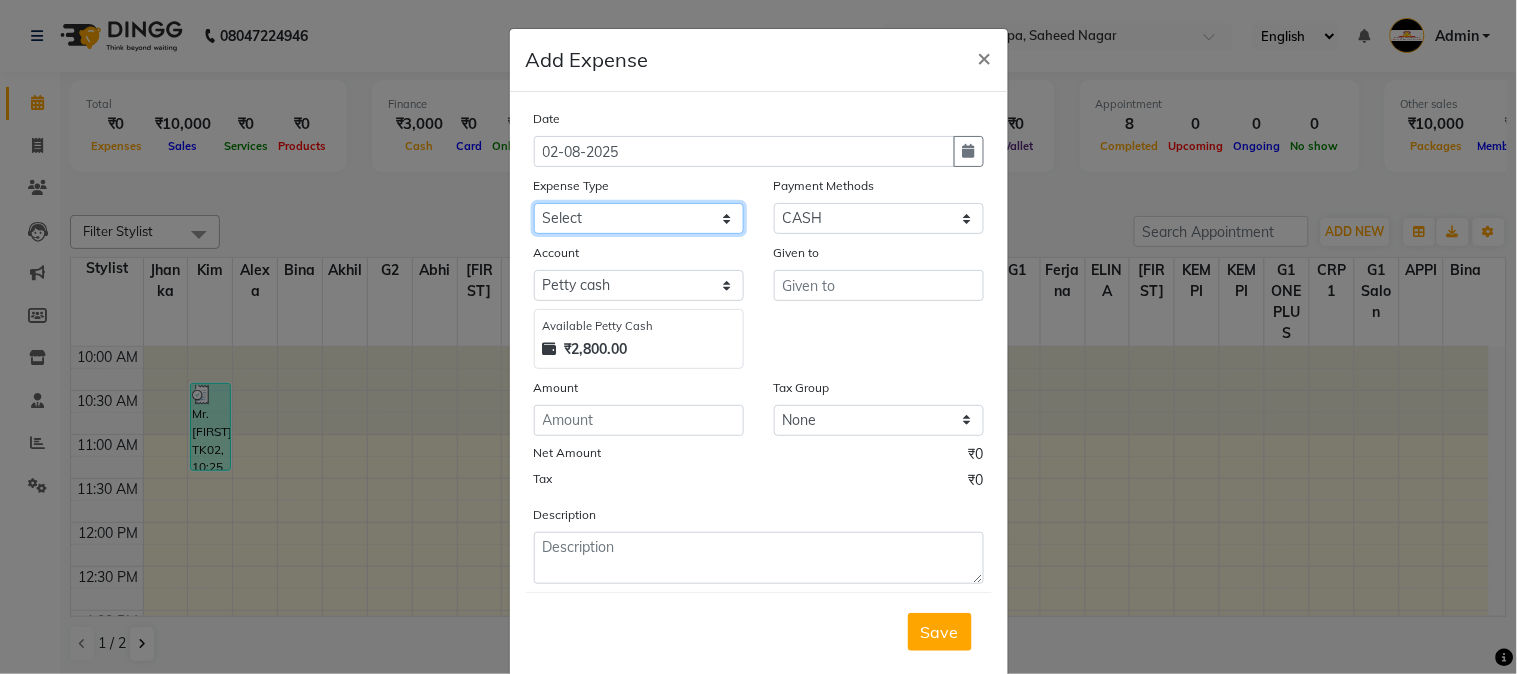select on "10" 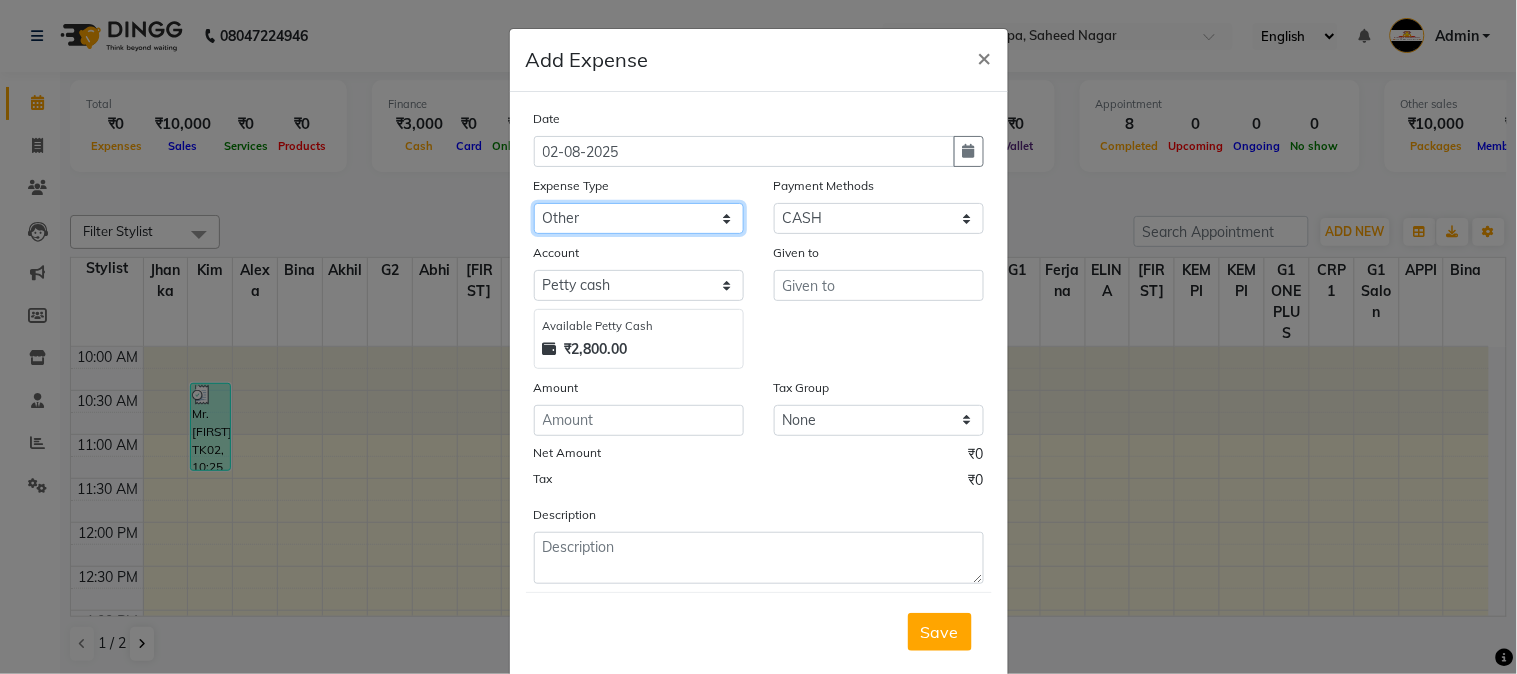 click on "Select Advance Salary Bank charges Car maintenance  Cash transfer to bank Cash transfer to hub Client Snacks Clinical charges Equipment Fuel Govt fee Incentive Insurance International purchase Loan Repayment Maintenance Marketing Miscellaneous MRA Other Pantry Product Rent Salary Staff Snacks Tax Tea & Refreshment Utilities" 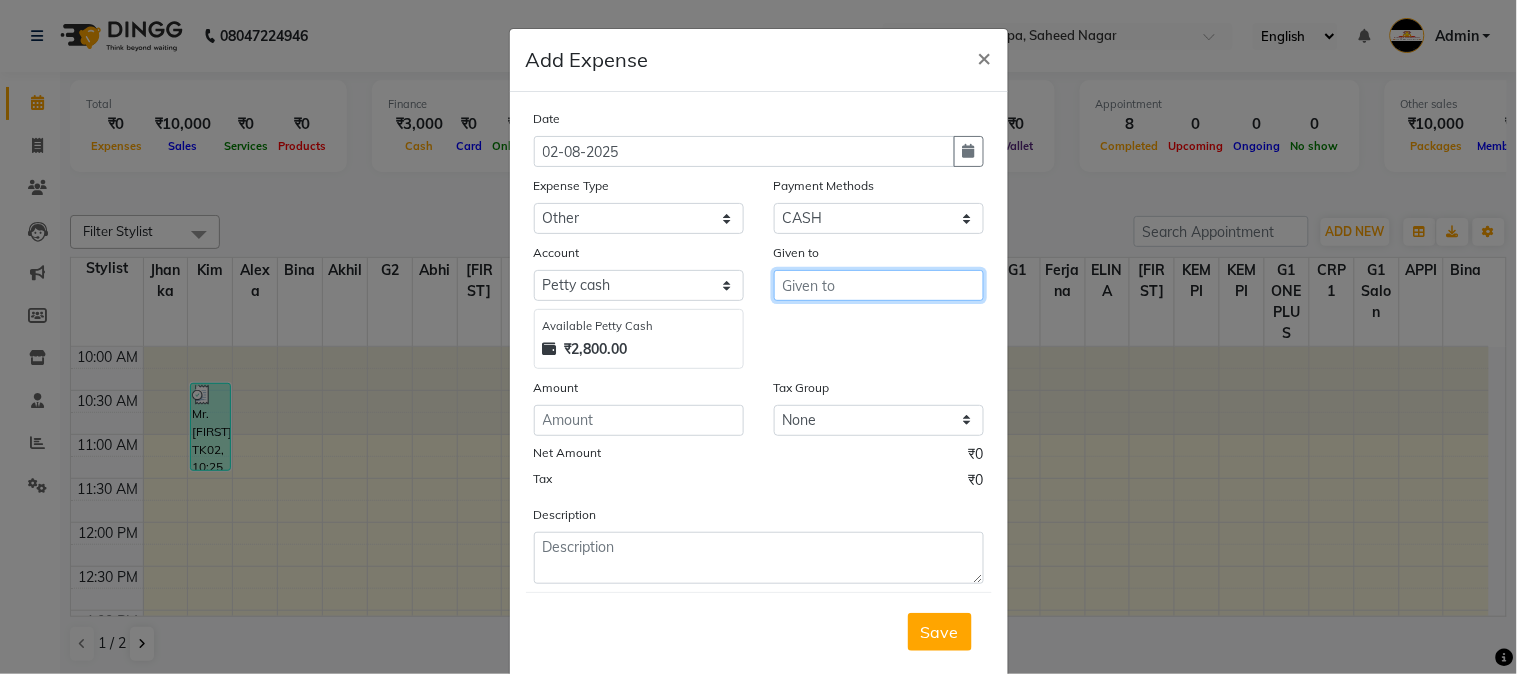 click at bounding box center (879, 285) 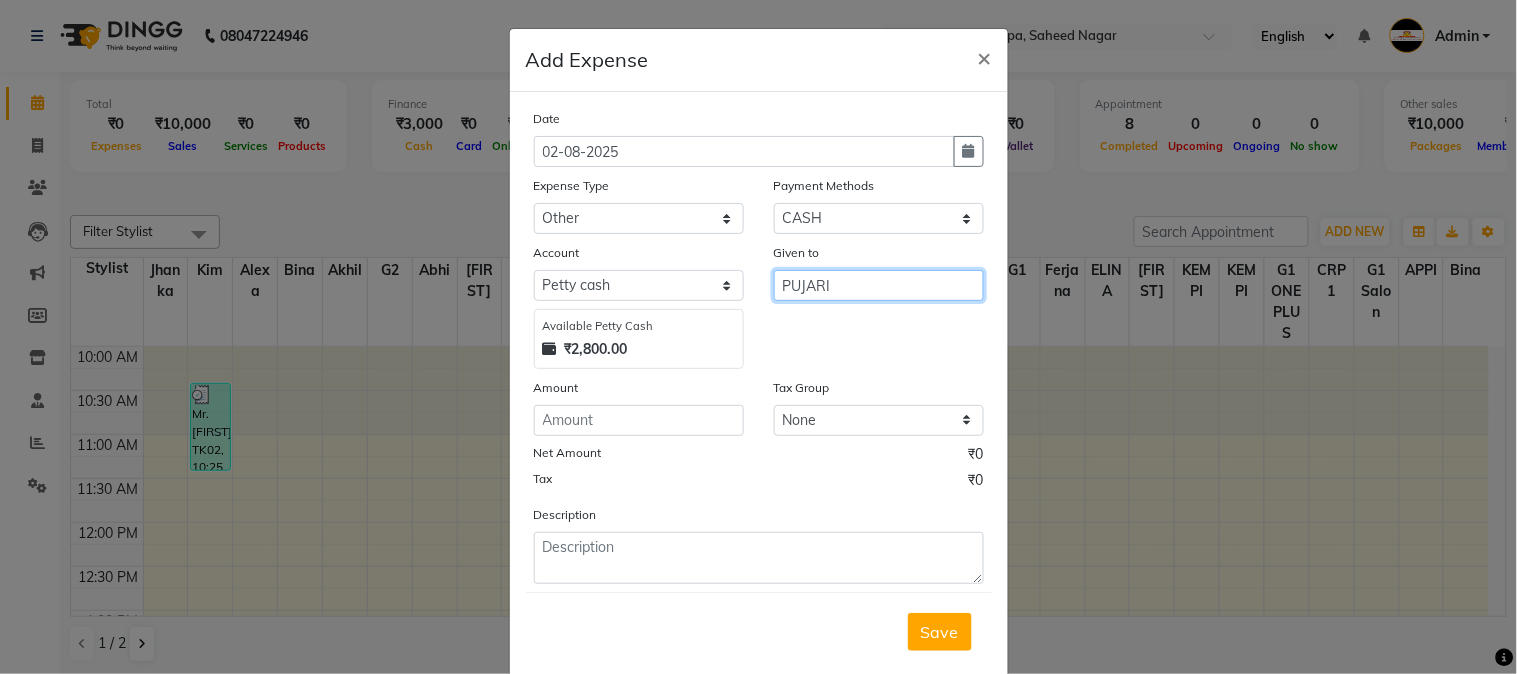 type on "PUJARI" 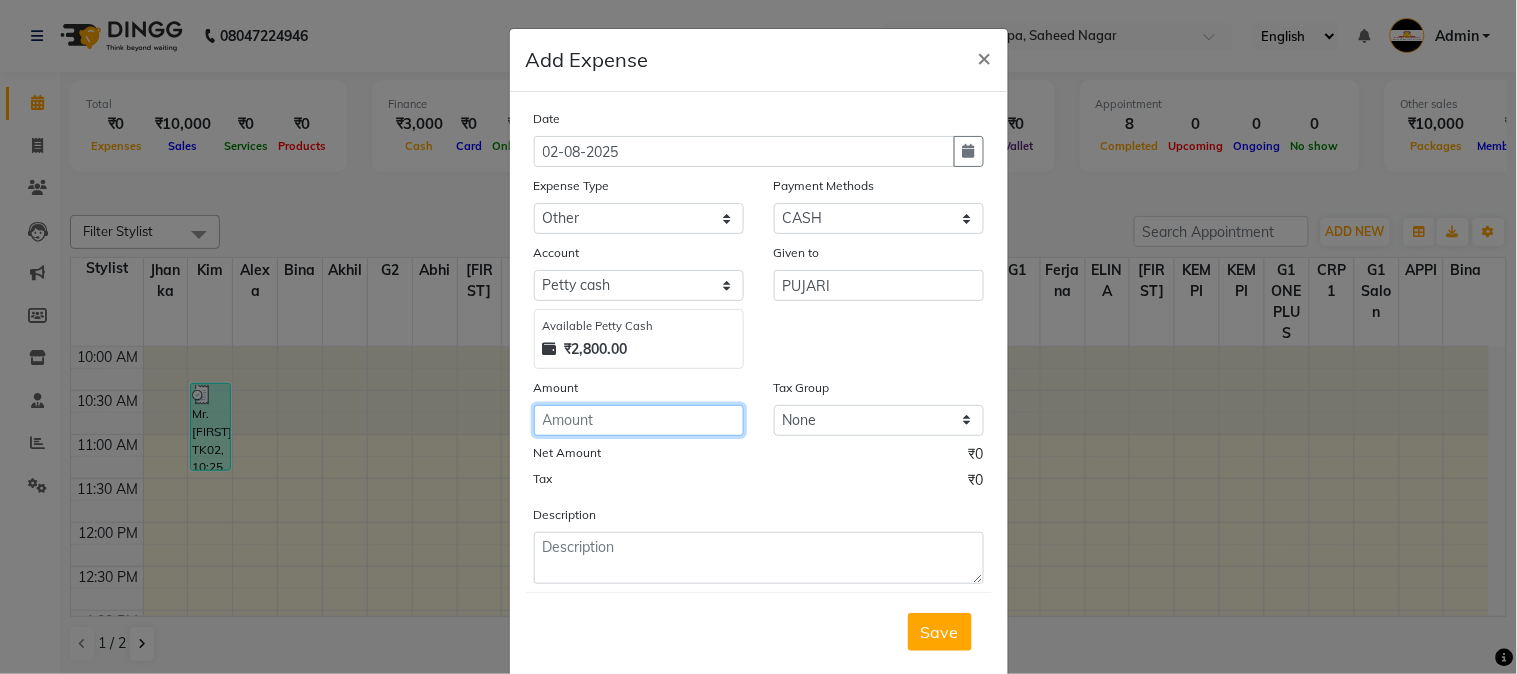 click 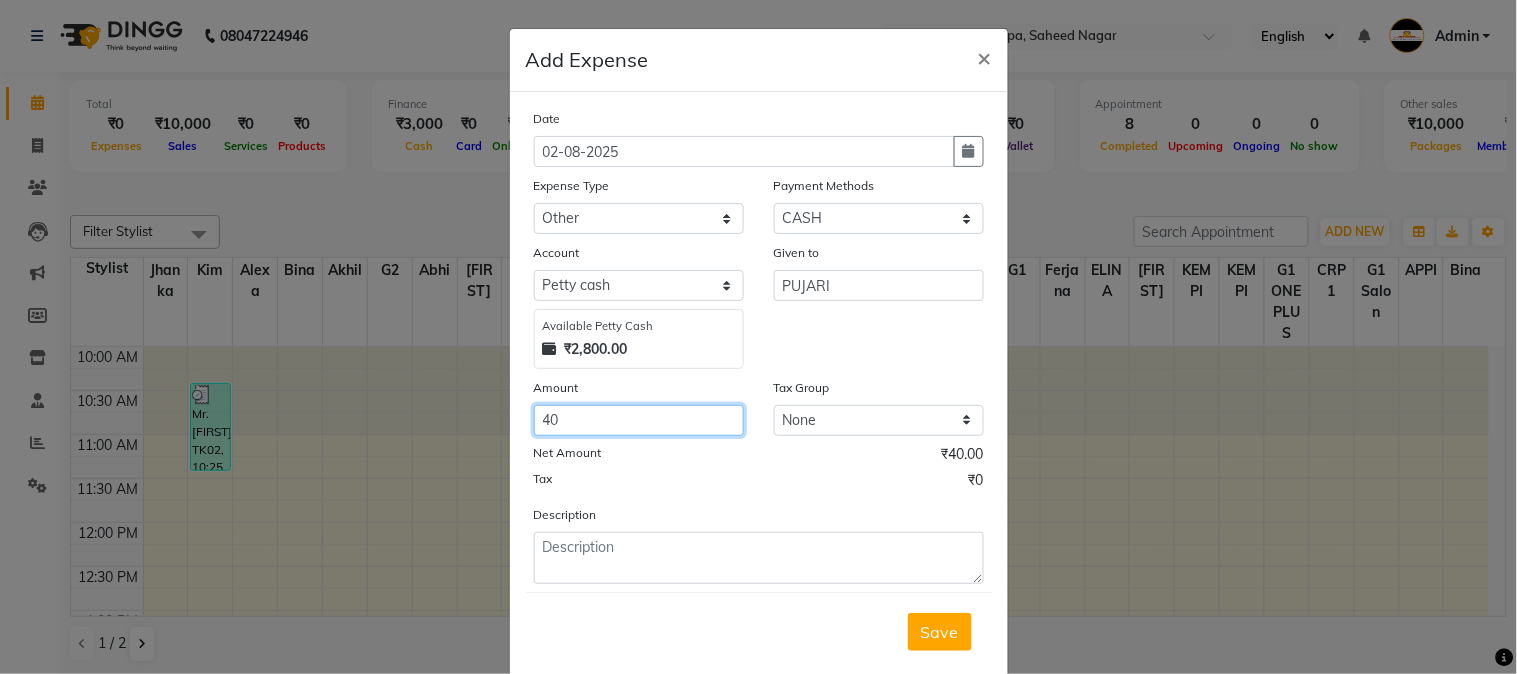 type on "40" 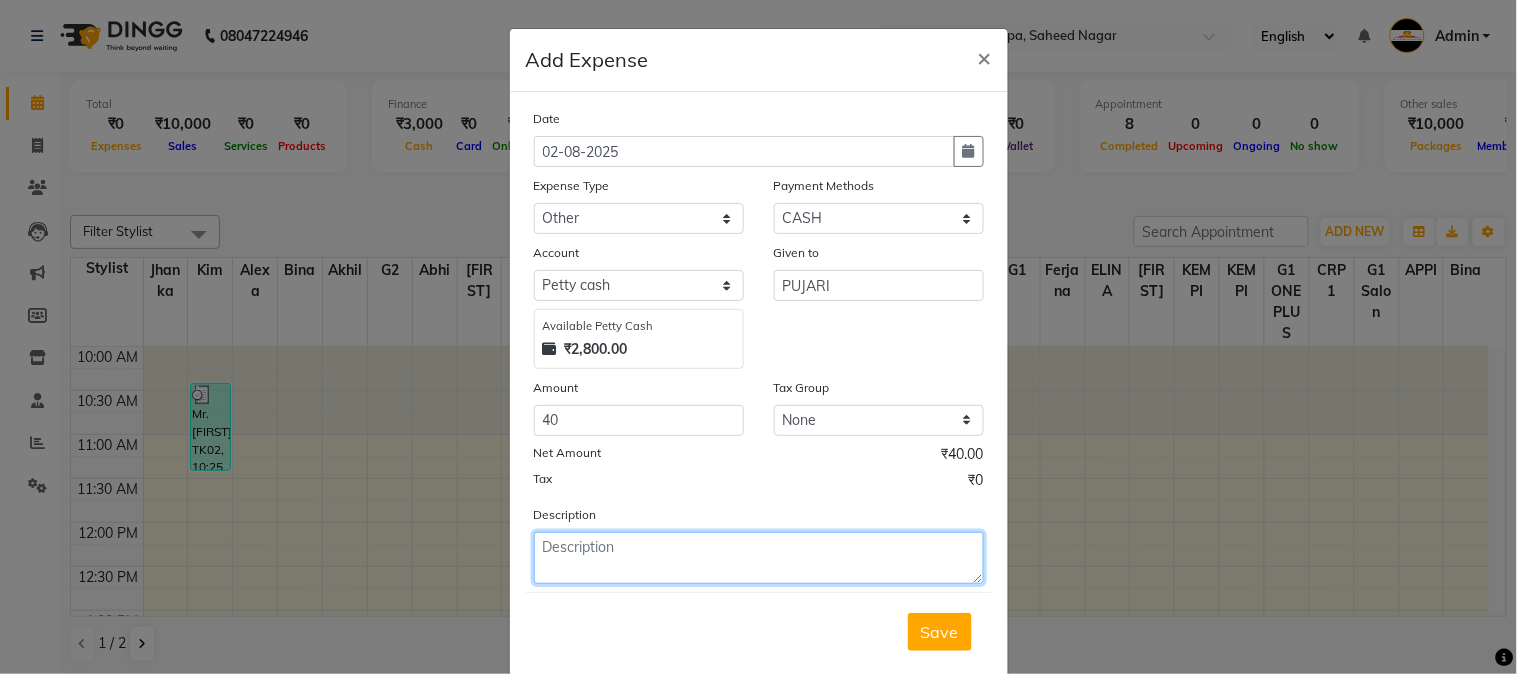 click 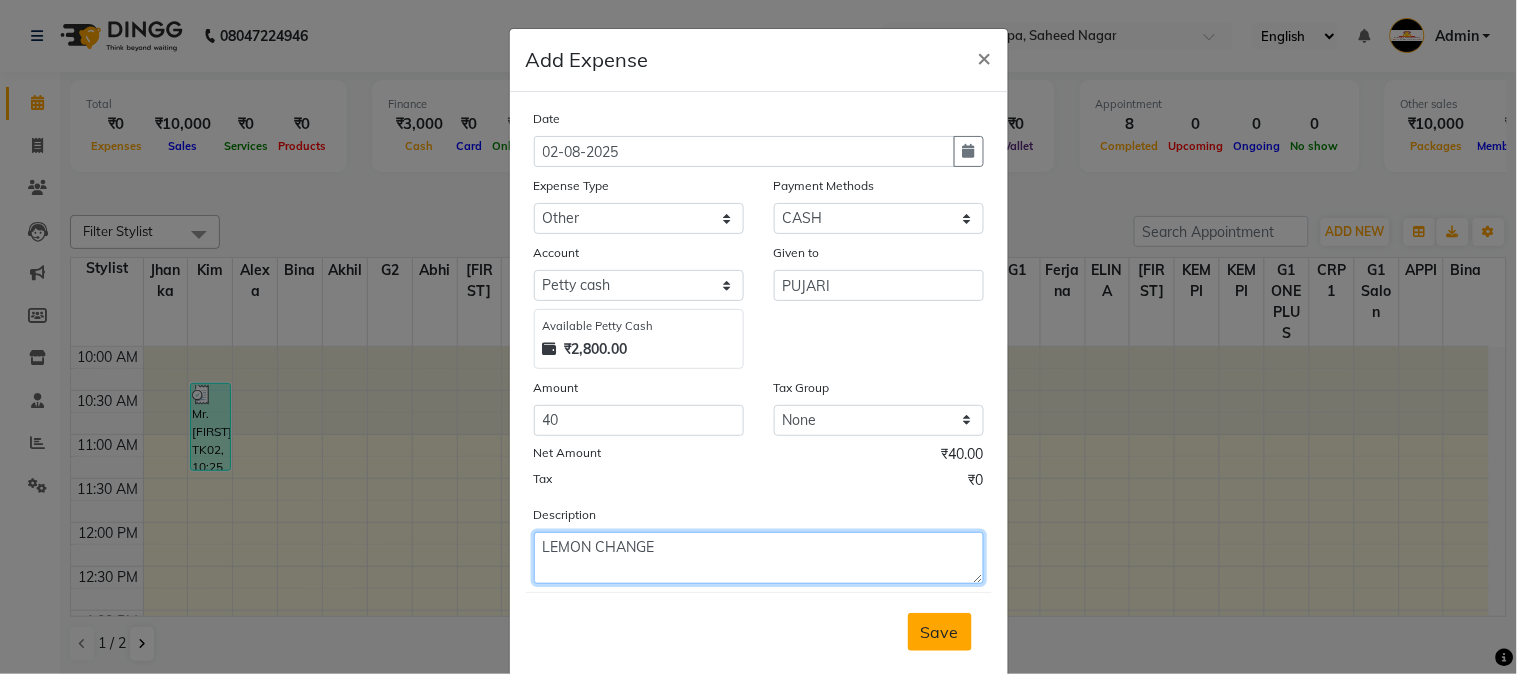 type on "LEMON CHANGE" 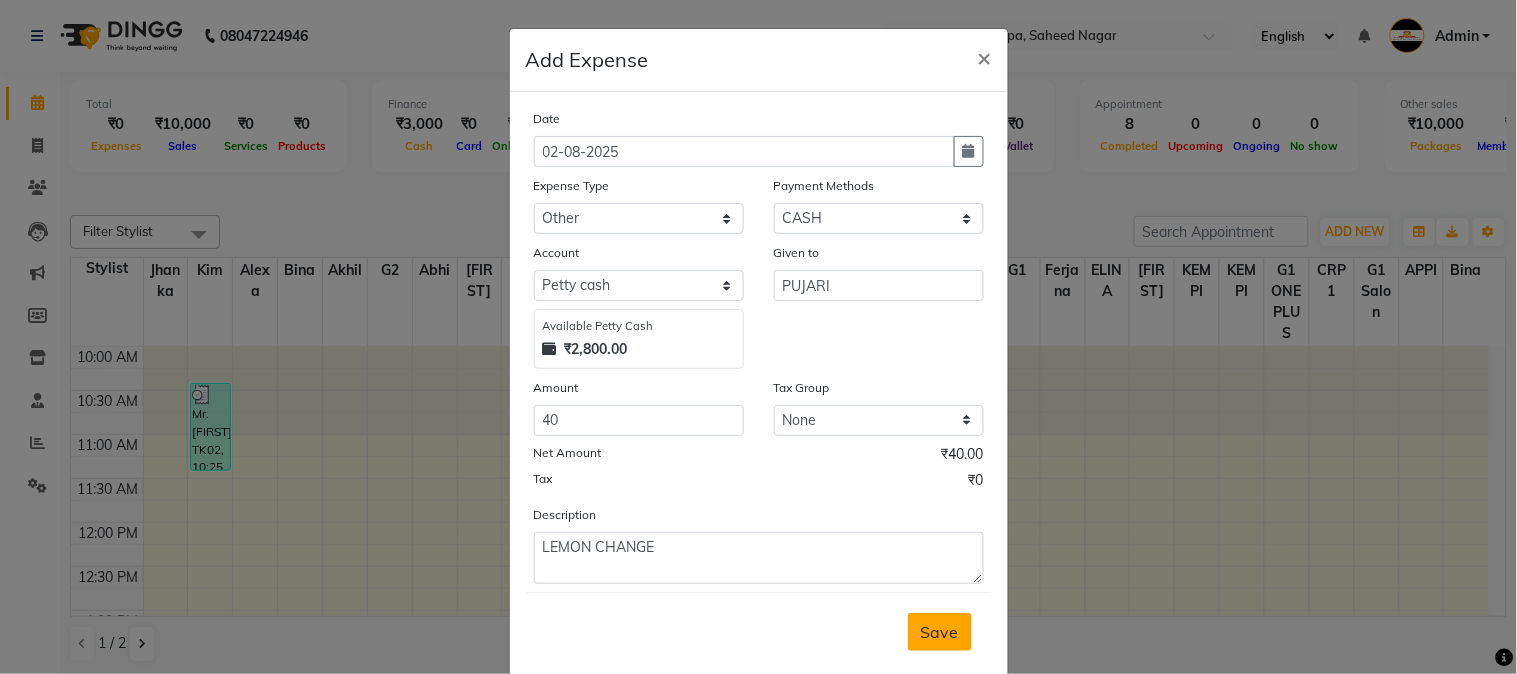 click on "Save" at bounding box center [940, 632] 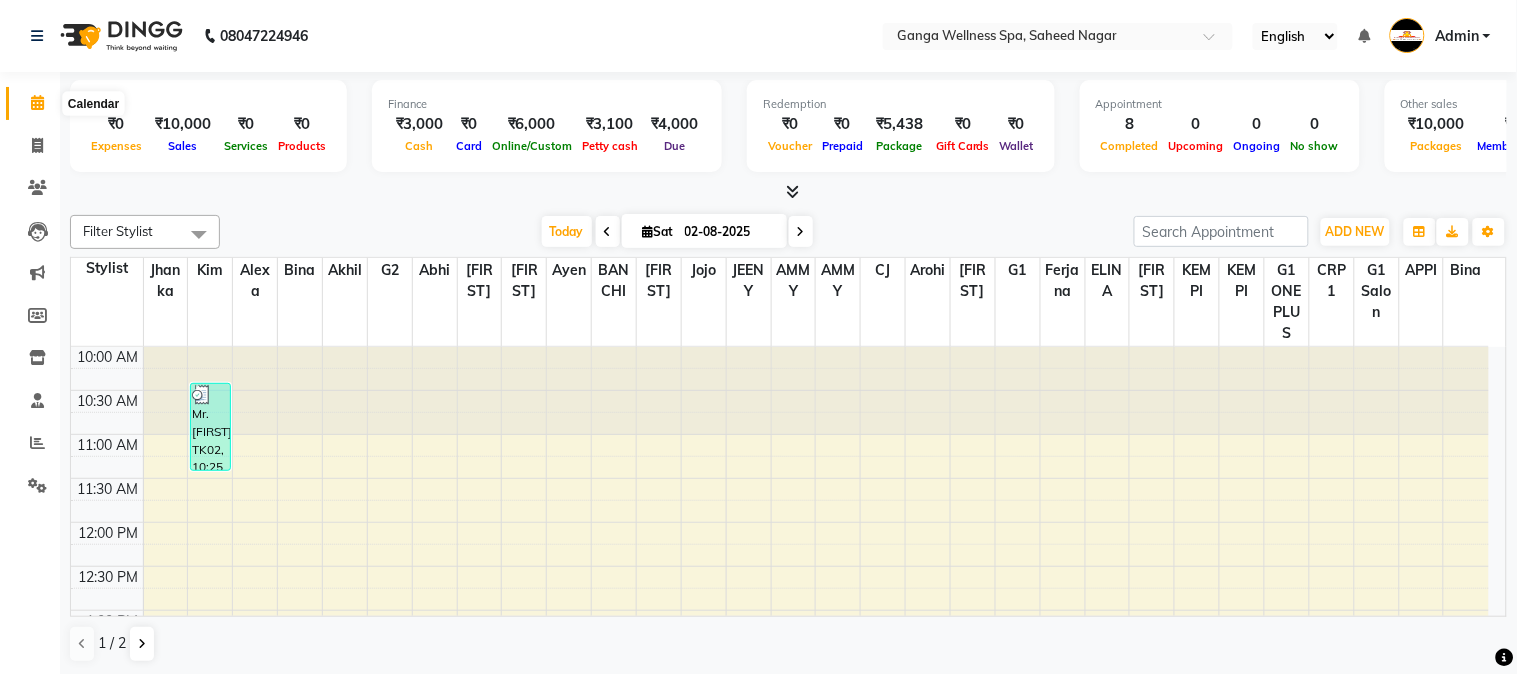 click 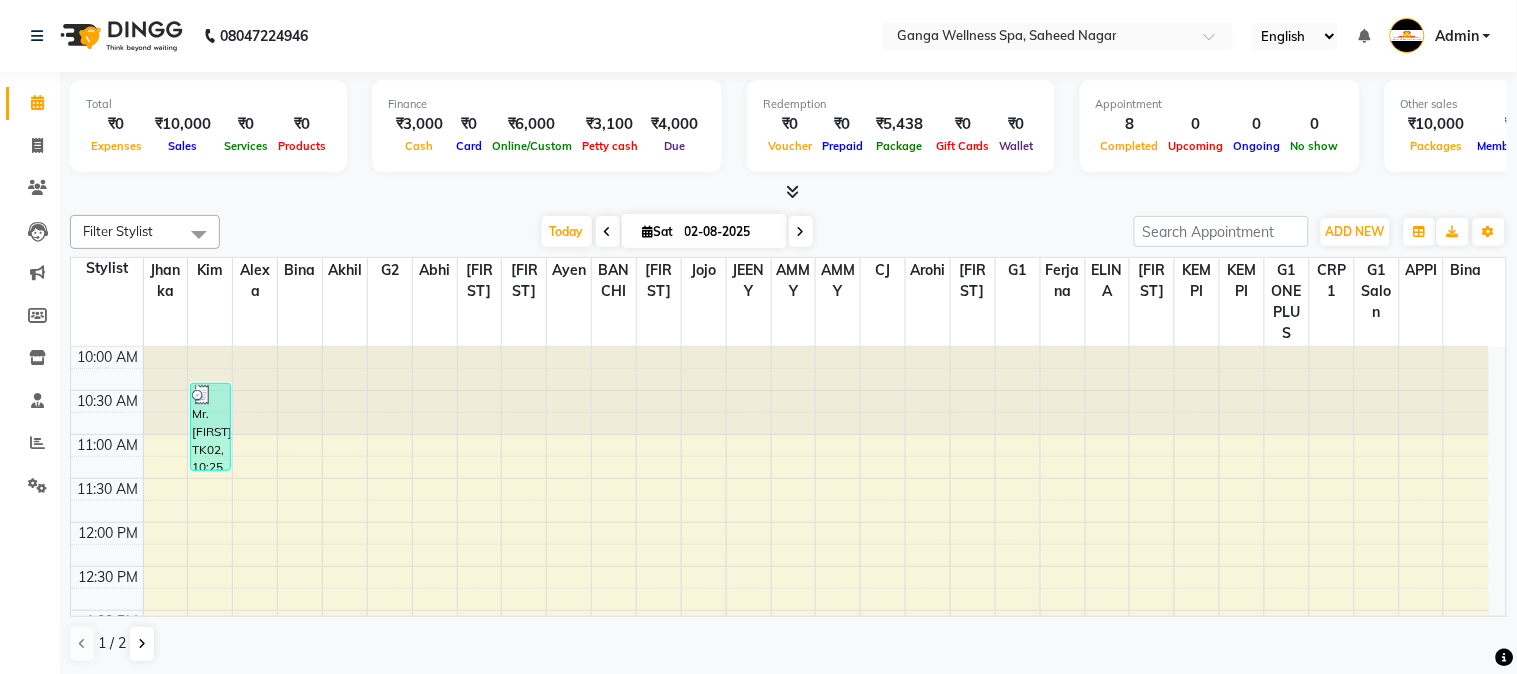 click on "Invoice" 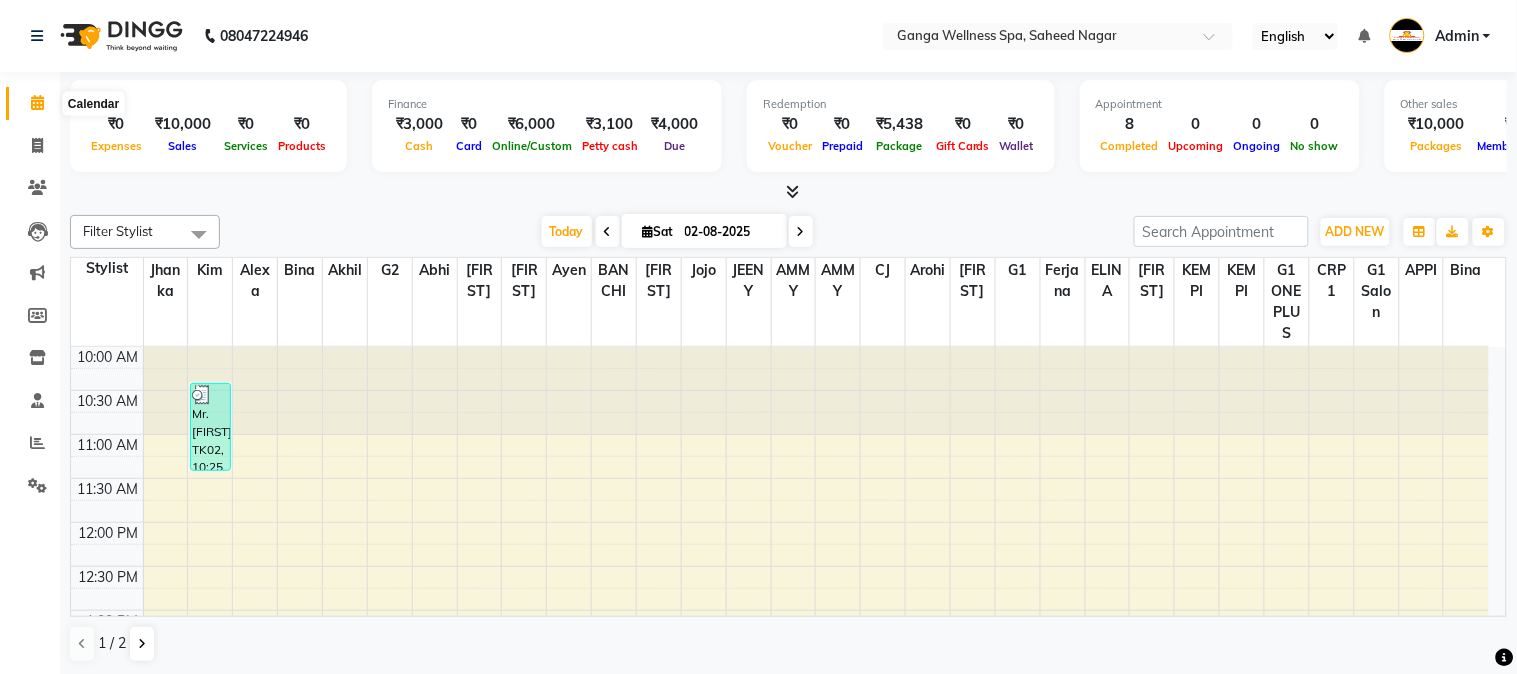 click 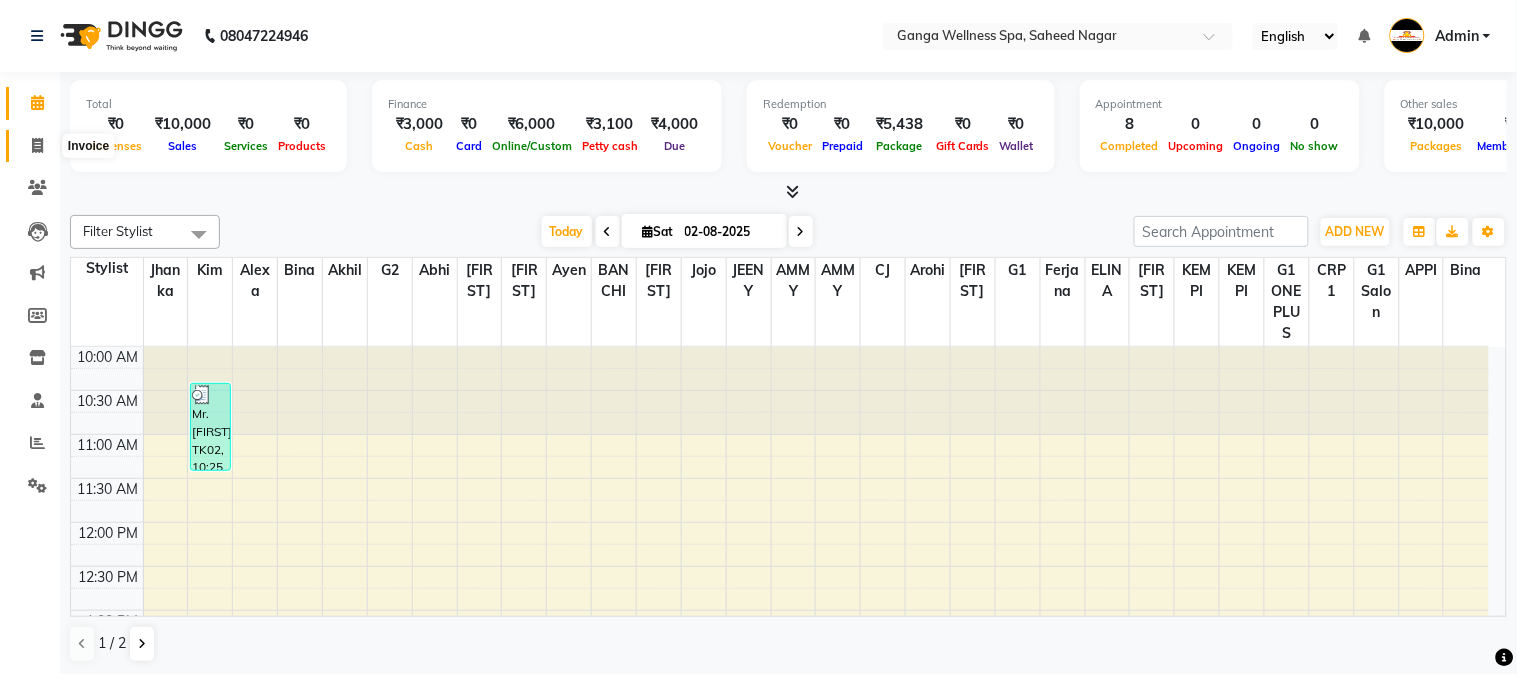drag, startPoint x: 25, startPoint y: 145, endPoint x: 43, endPoint y: 105, distance: 43.863426 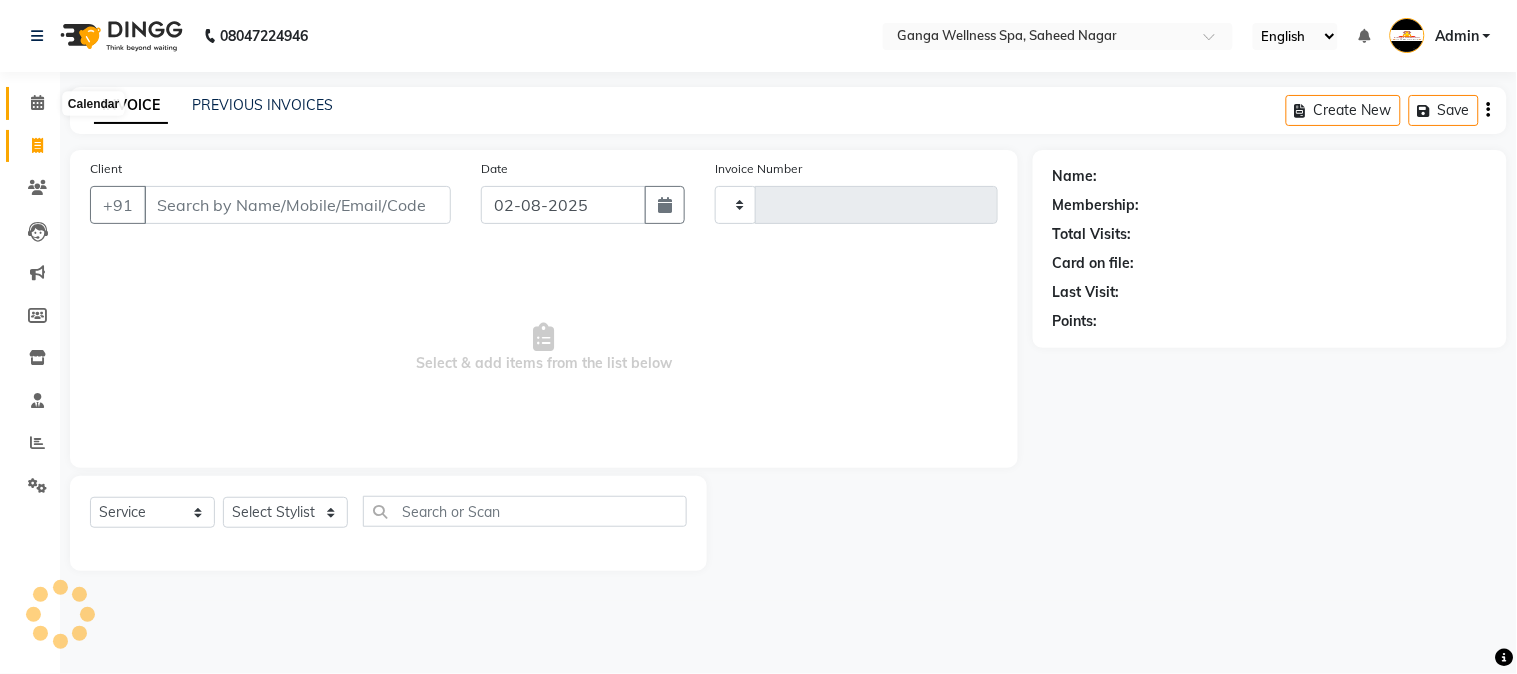 click 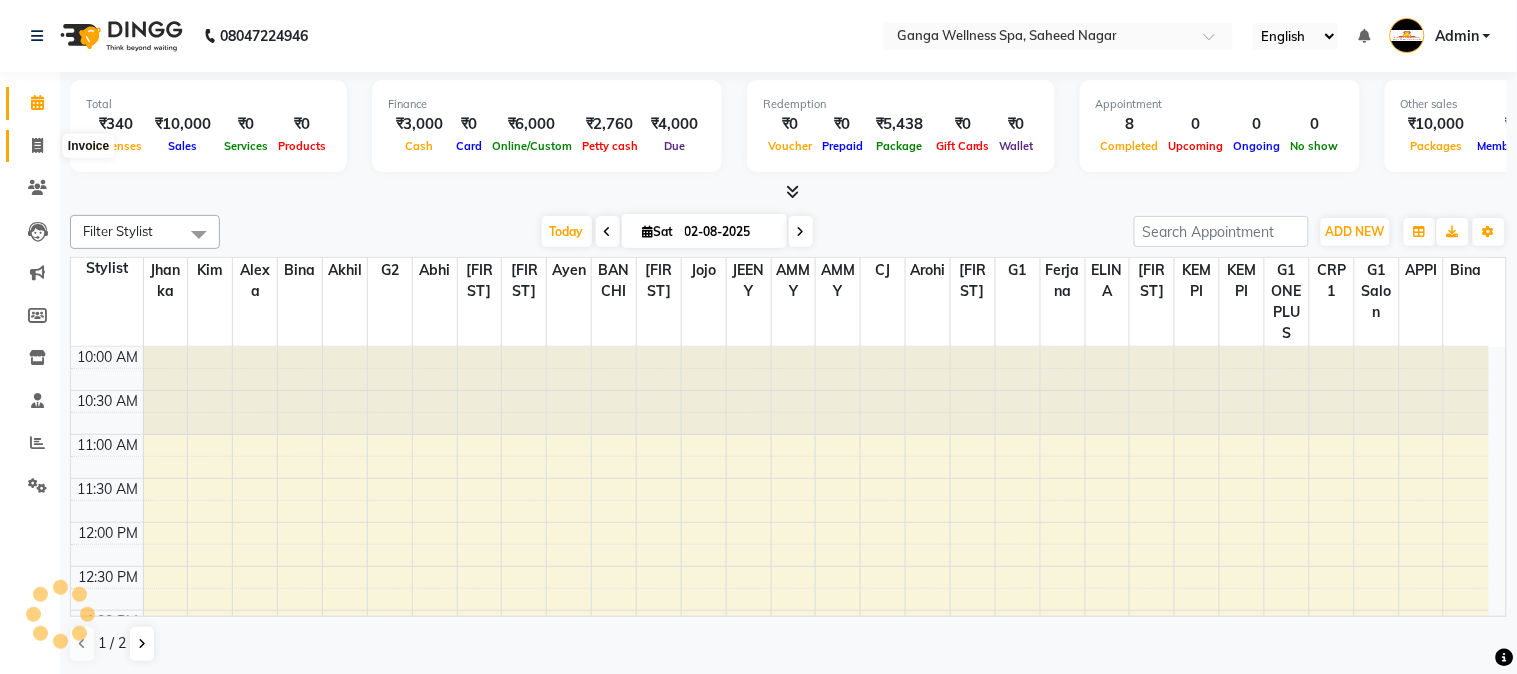 click 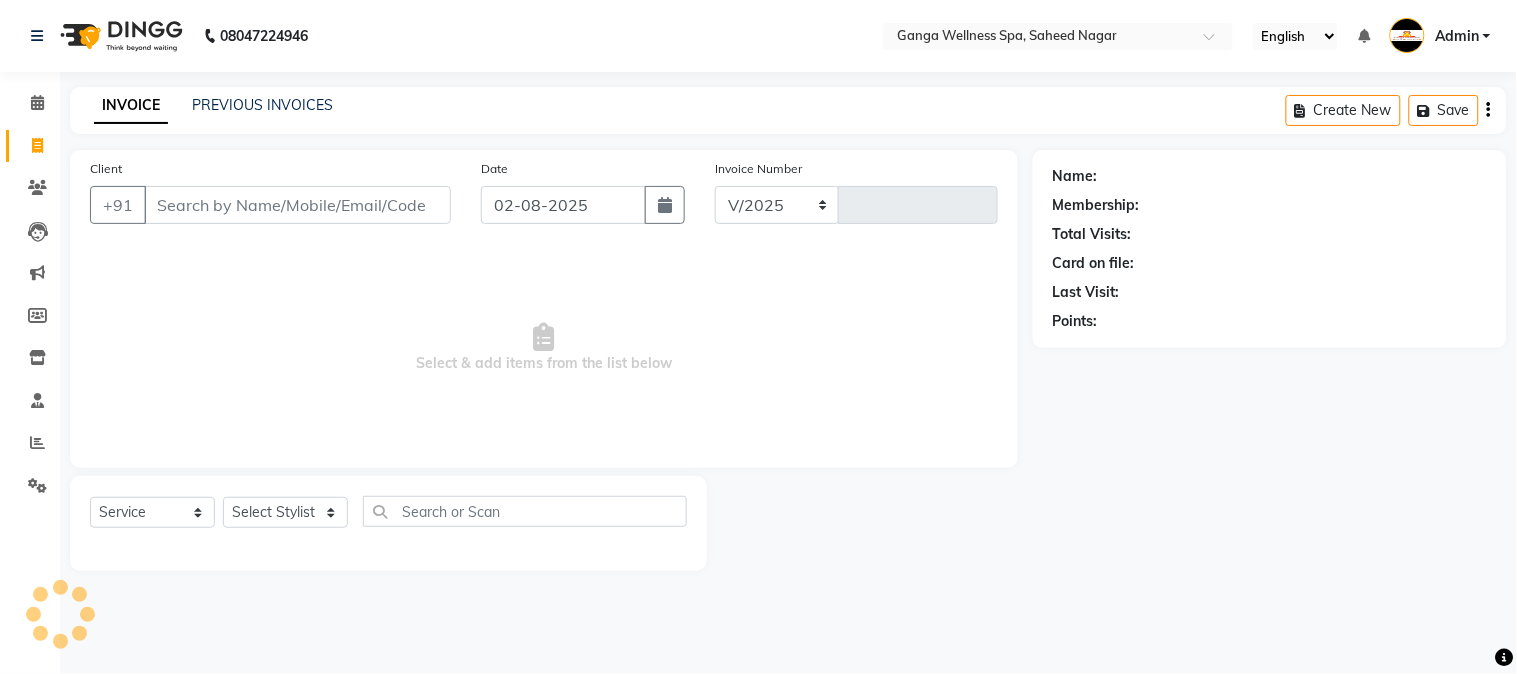 select on "762" 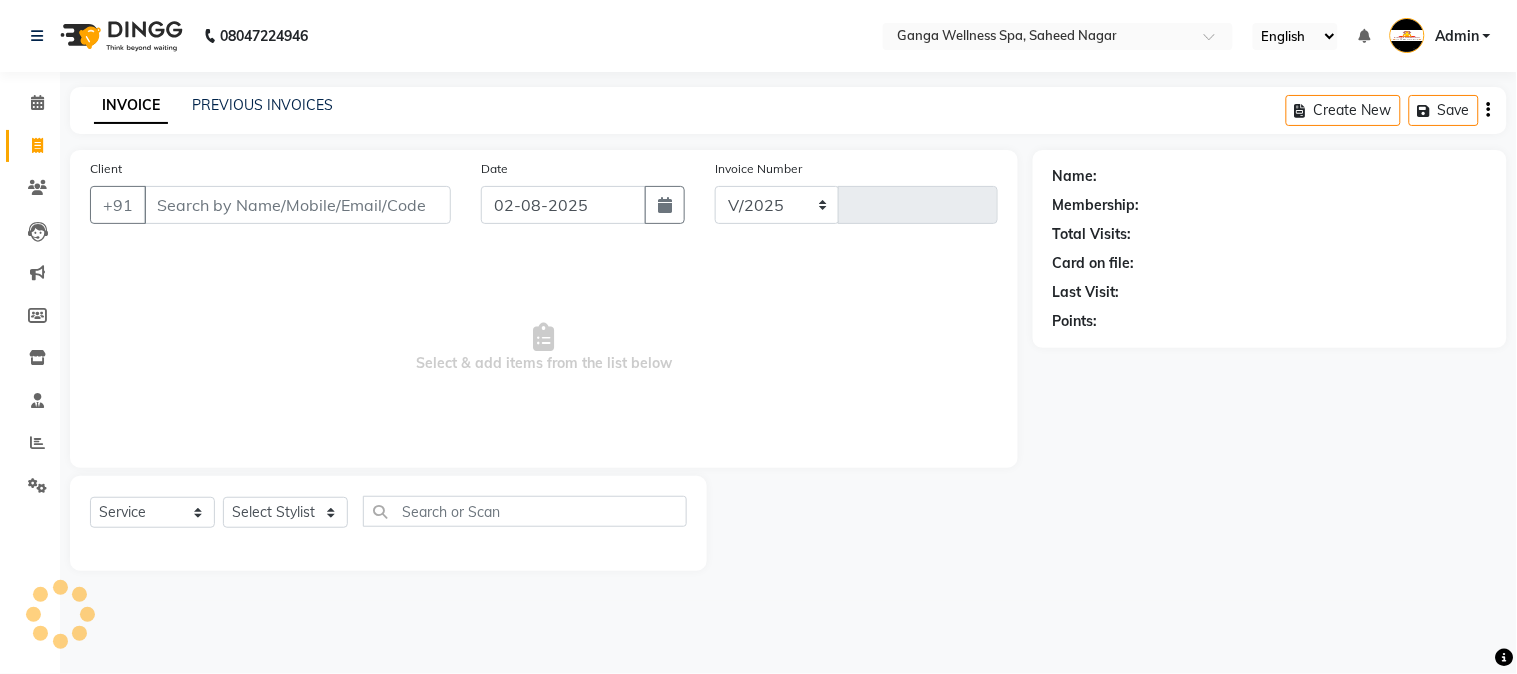 type on "2286" 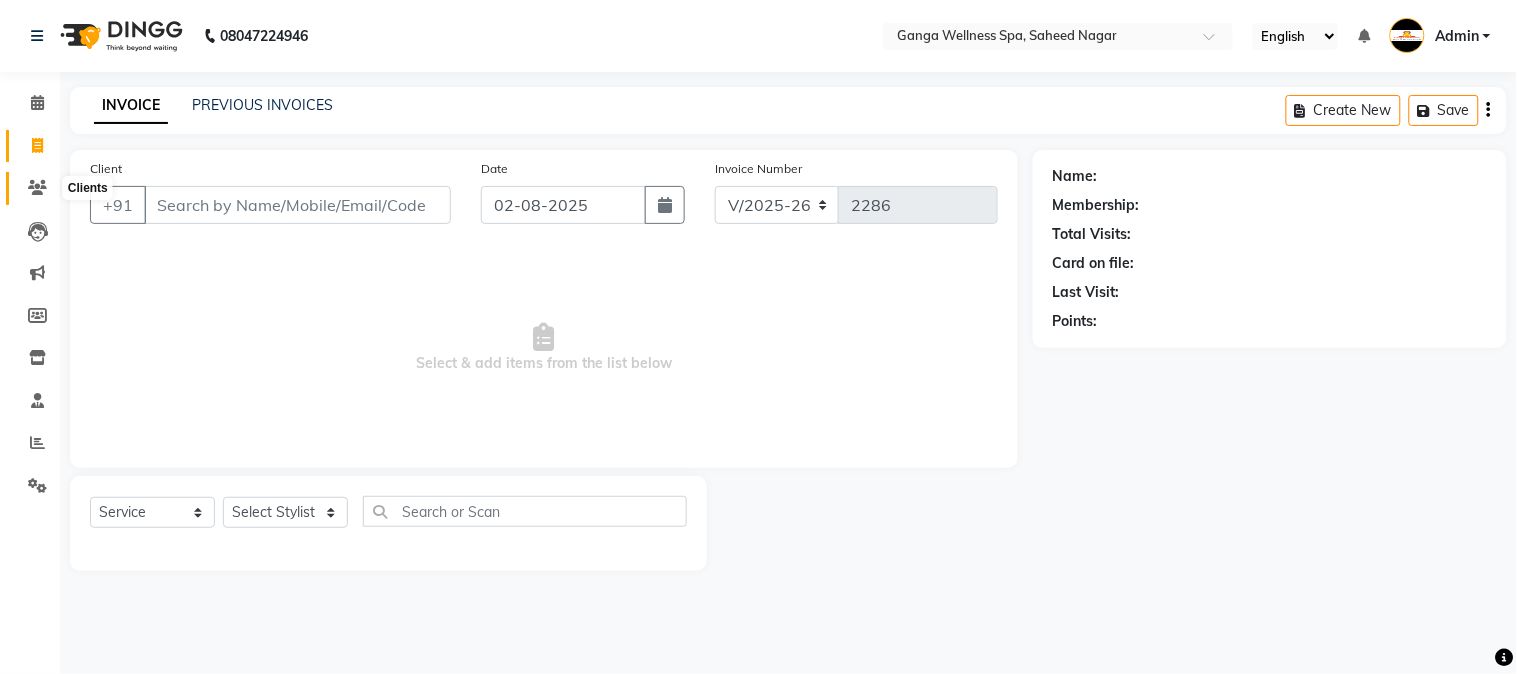 click 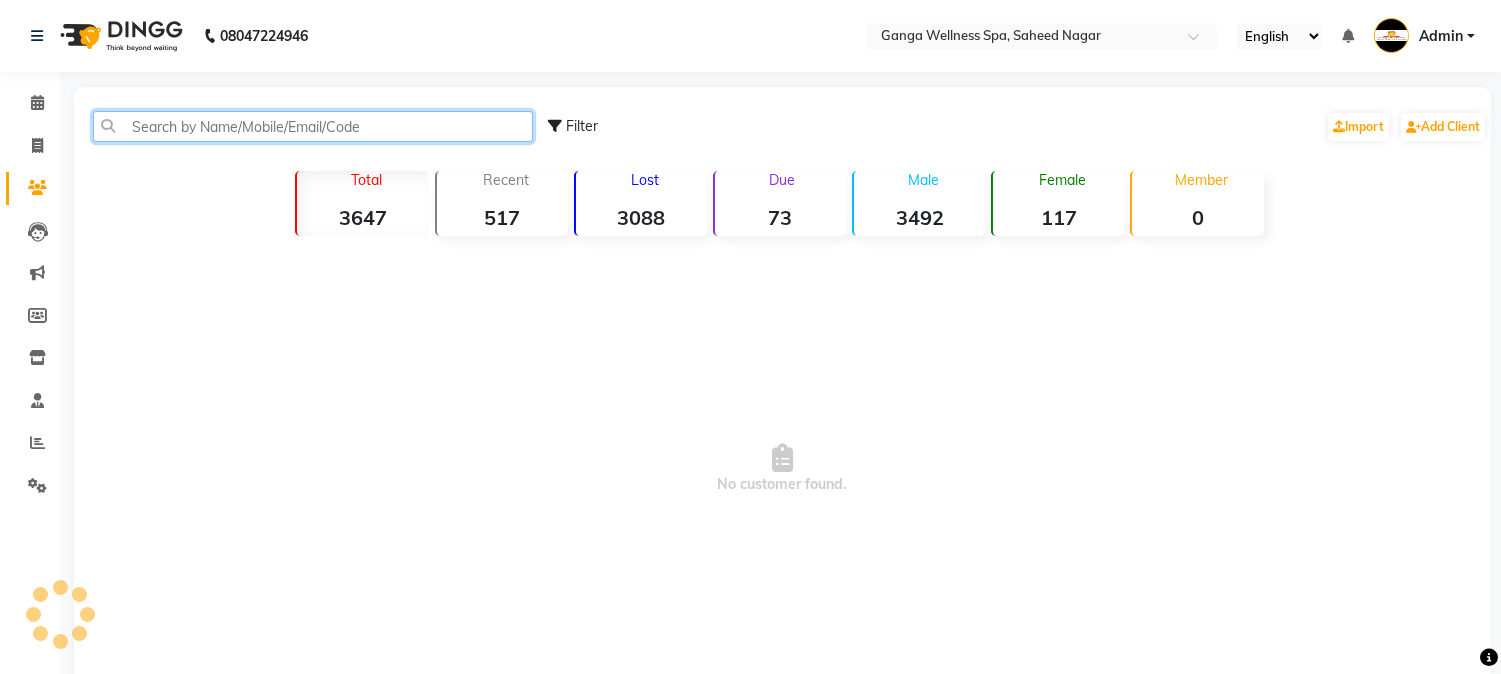 click 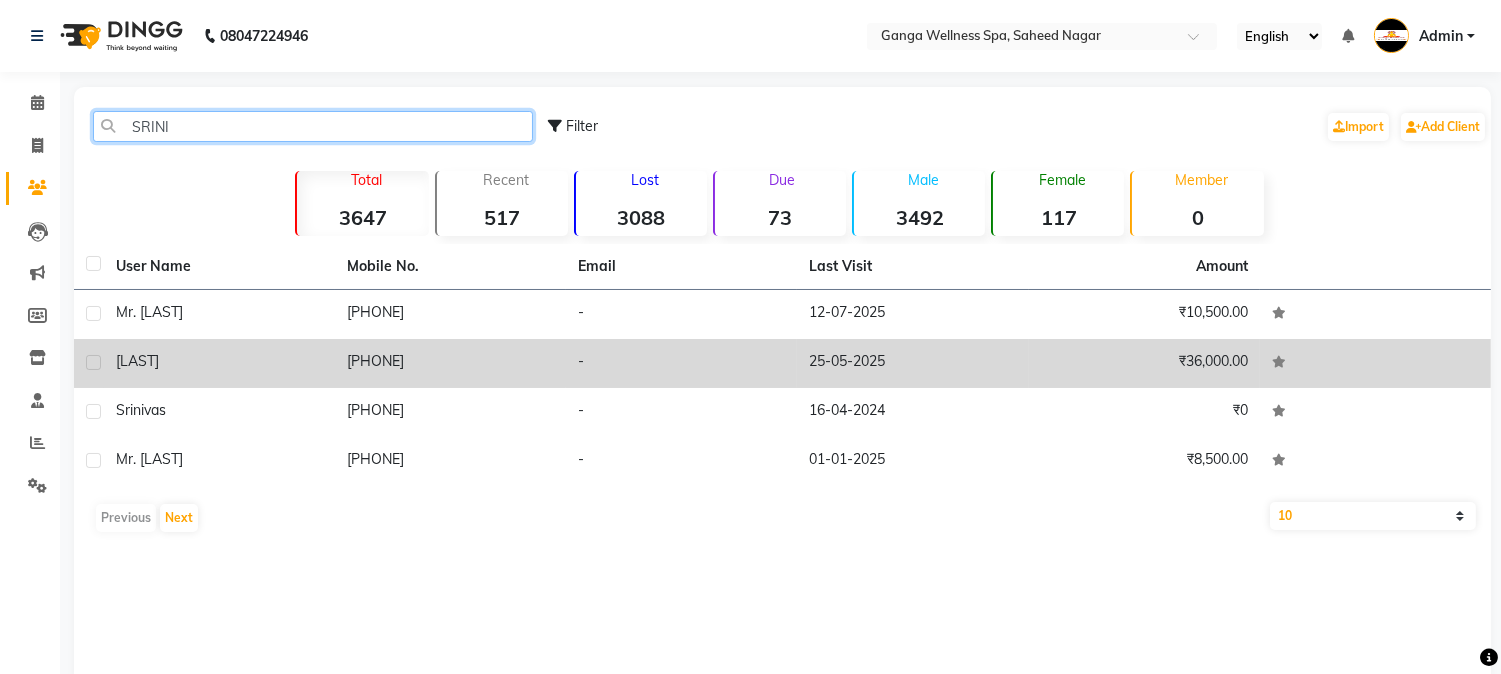 type on "SRINI" 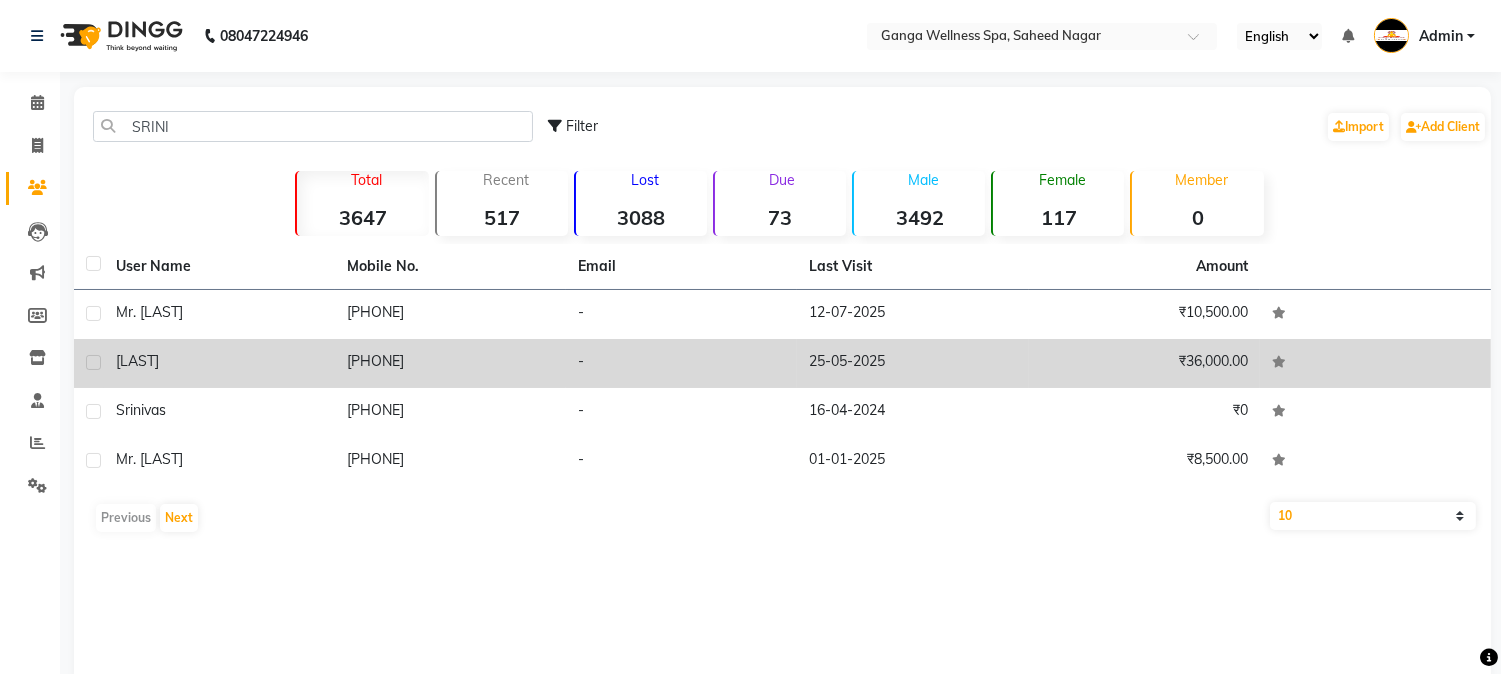 click on "[PHONE]" 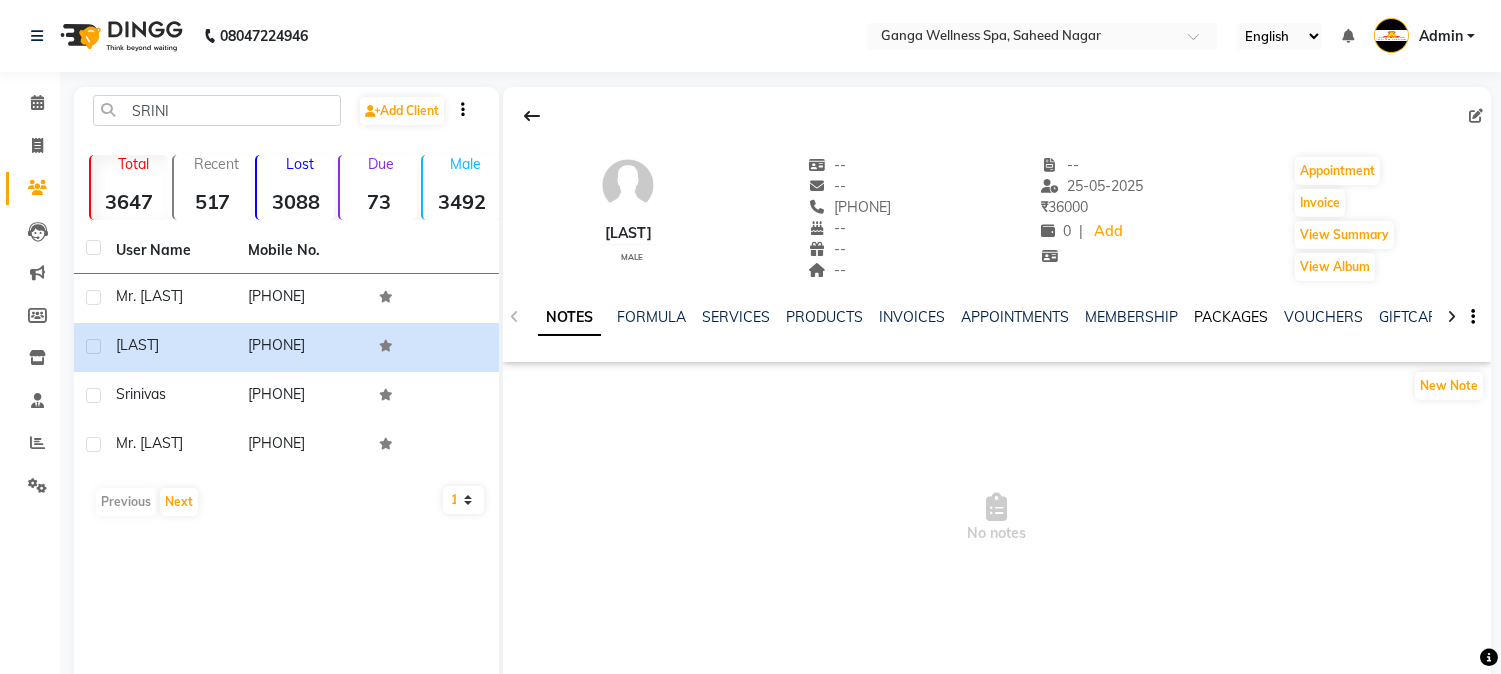click on "PACKAGES" 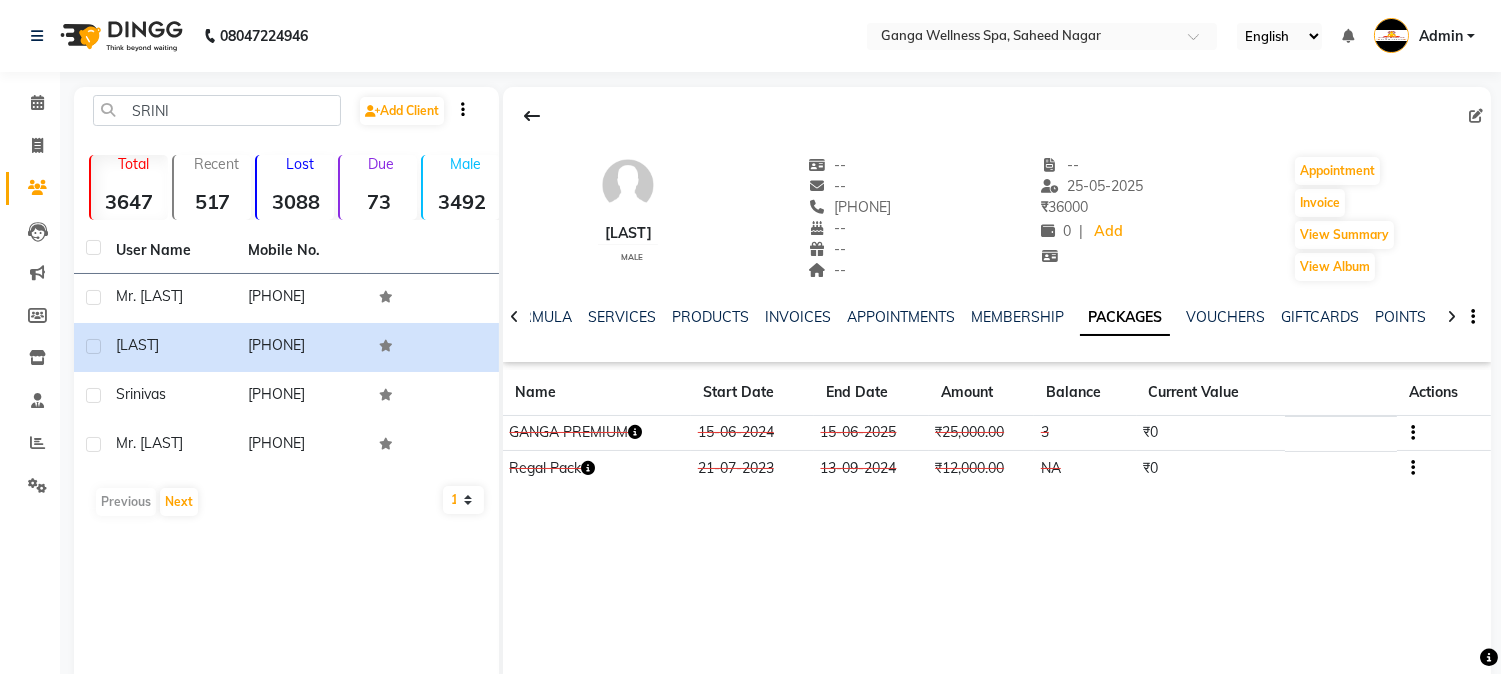 click 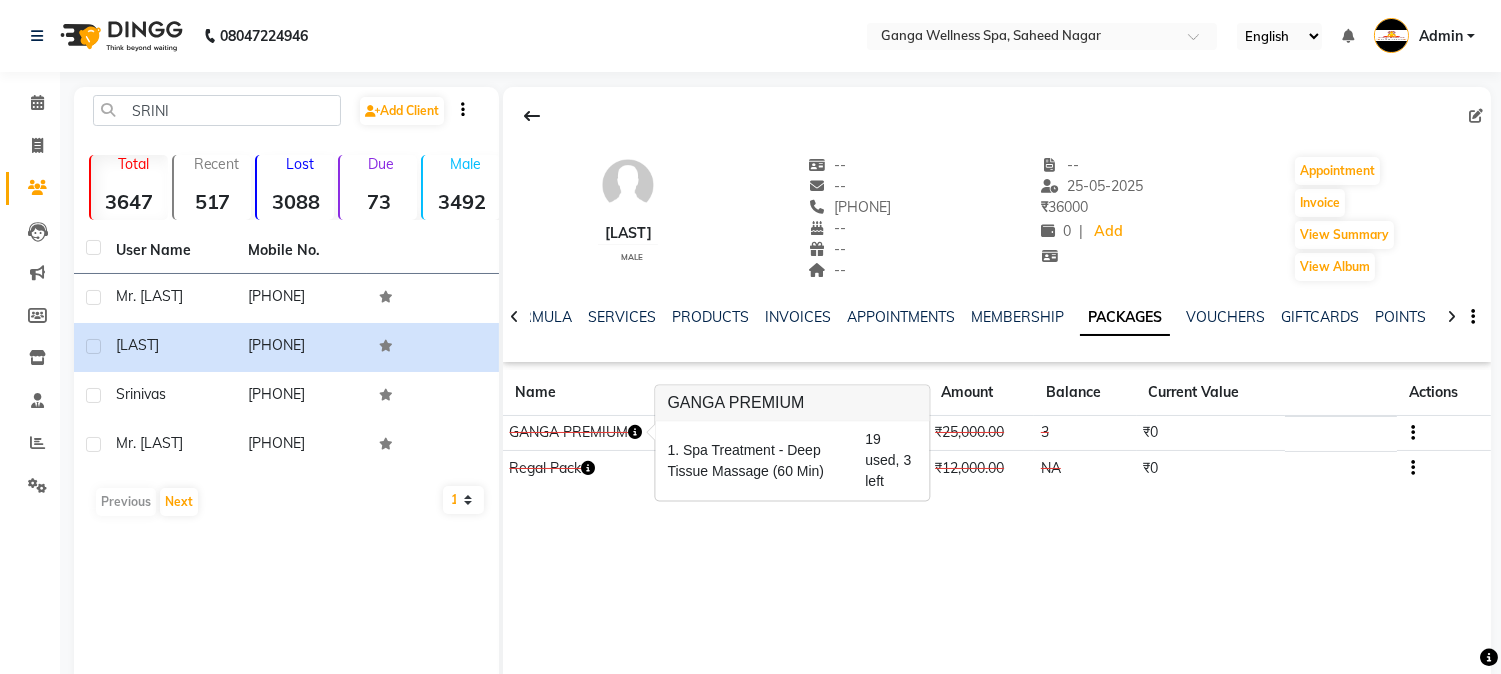 click on "[LAST]    male  --   --   [PHONE]  --  --  --  -- [DATE] ₹    36000 0 |  Add   Appointment   Invoice  View Summary  View Album  NOTES FORMULA SERVICES PRODUCTS INVOICES APPOINTMENTS MEMBERSHIP PACKAGES VOUCHERS GIFTCARDS POINTS FORMS FAMILY CARDS WALLET Name Start Date End Date Amount Balance Current Value Actions  GANGA PREMIUM   15-06-2024 15-06-2025  ₹25,000.00   3  ₹0 CONSUMED  Regal Pack  21-07-2023 13-09-2024  ₹12,000.00   NA  ₹0 CONSUMED" 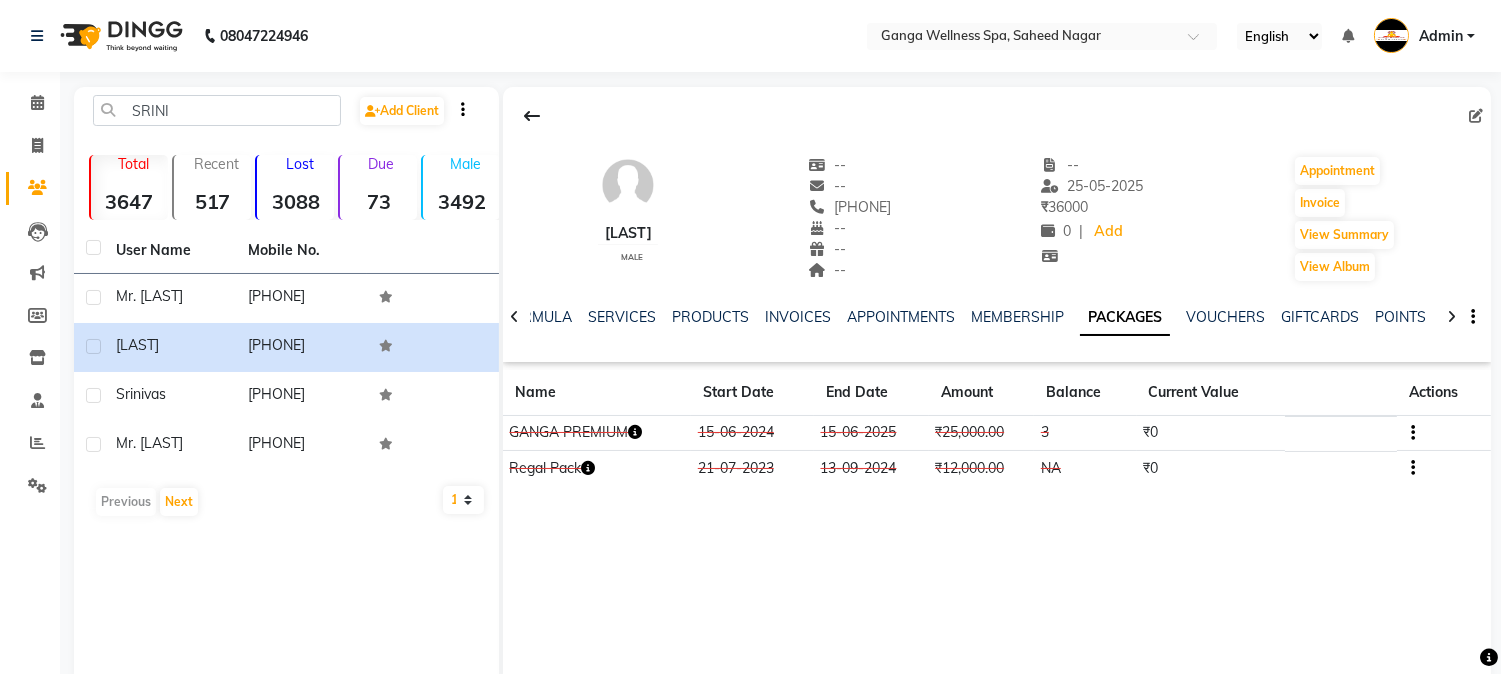 click 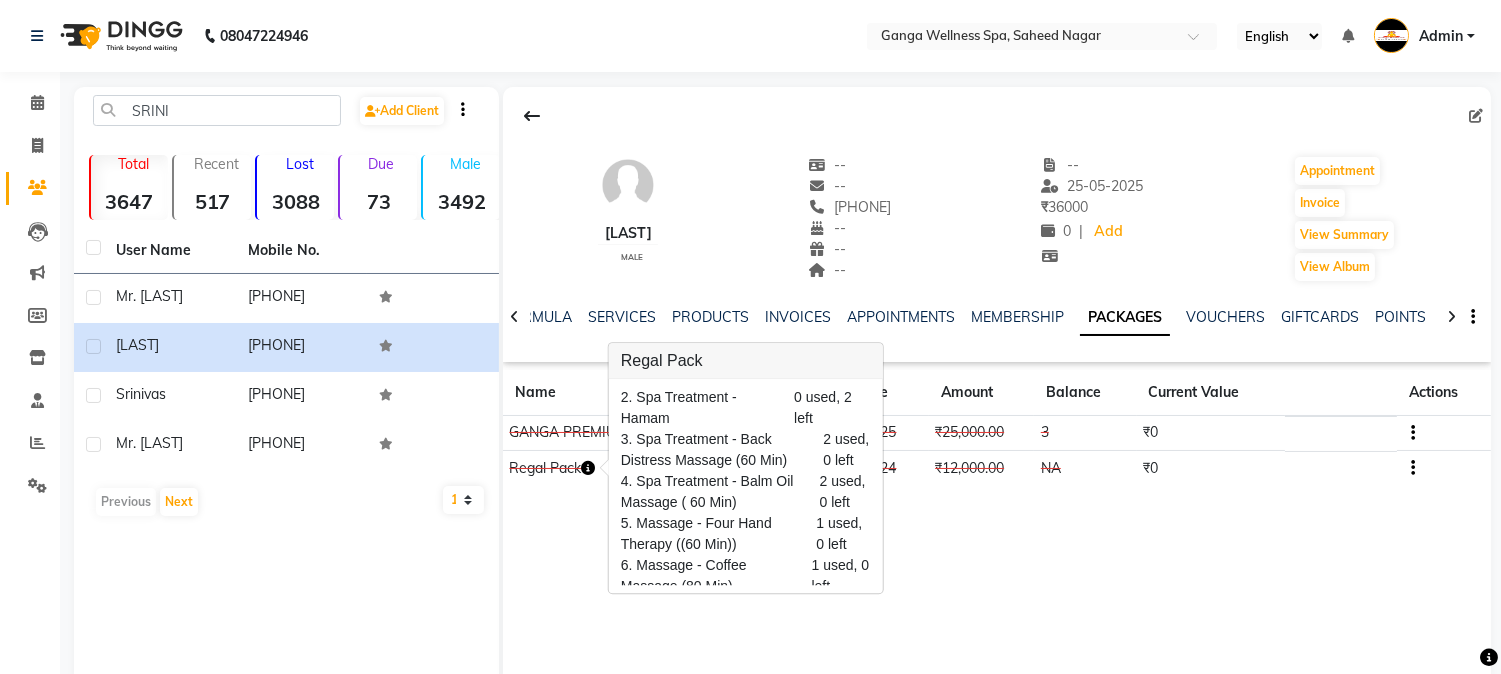 scroll, scrollTop: 116, scrollLeft: 0, axis: vertical 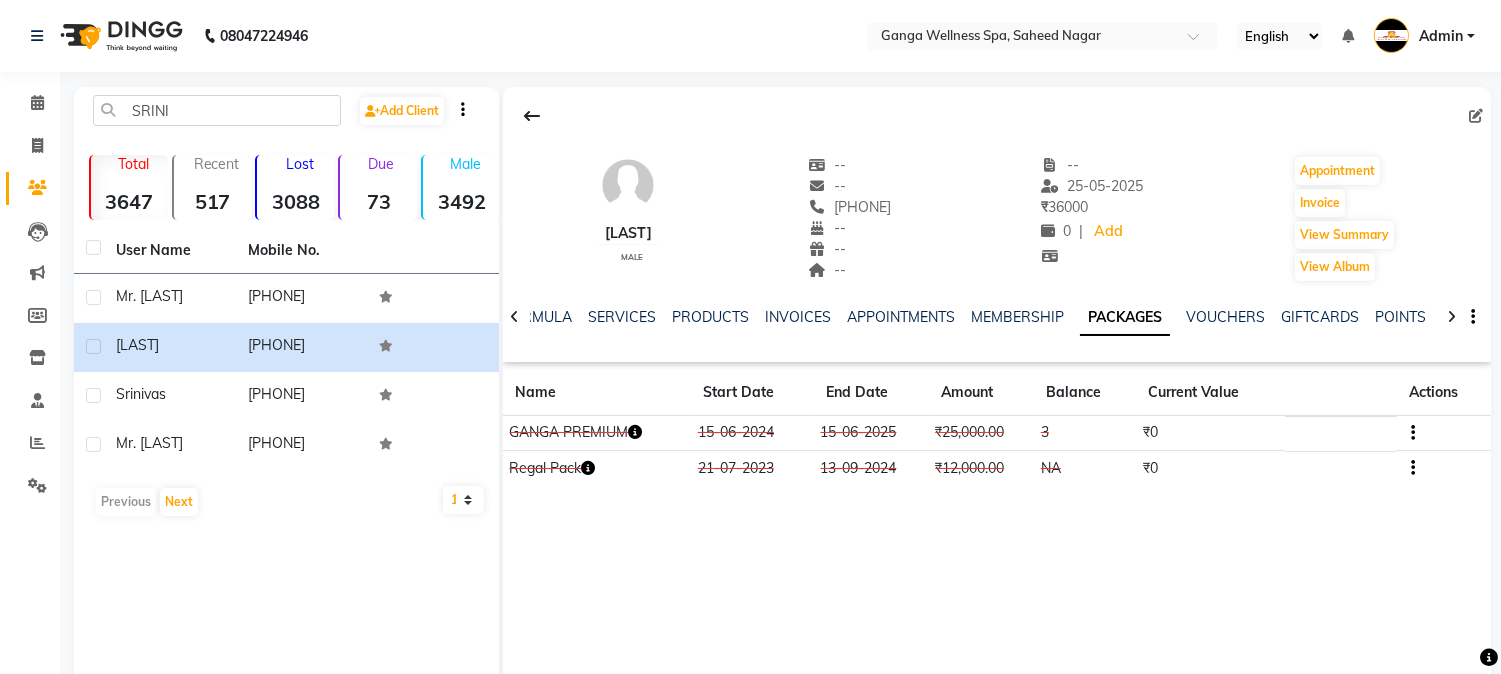 click 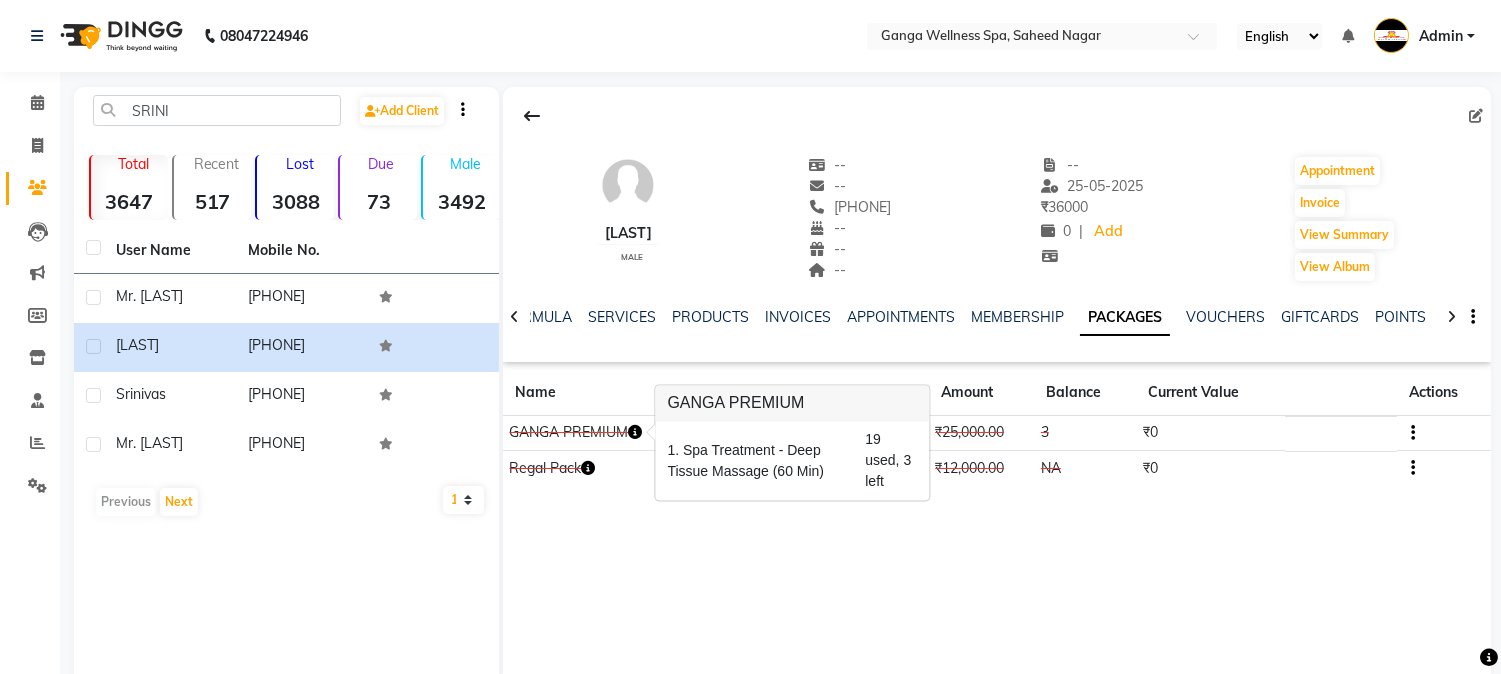 click on "[LAST]    male  --   --   [PHONE]  --  --  --  -- [DATE] ₹    36000 0 |  Add   Appointment   Invoice  View Summary  View Album  NOTES FORMULA SERVICES PRODUCTS INVOICES APPOINTMENTS MEMBERSHIP PACKAGES VOUCHERS GIFTCARDS POINTS FORMS FAMILY CARDS WALLET Name Start Date End Date Amount Balance Current Value Actions  GANGA PREMIUM   15-06-2024 15-06-2025  ₹25,000.00   3  ₹0 CONSUMED  Regal Pack  21-07-2023 13-09-2024  ₹12,000.00   NA  ₹0 CONSUMED" 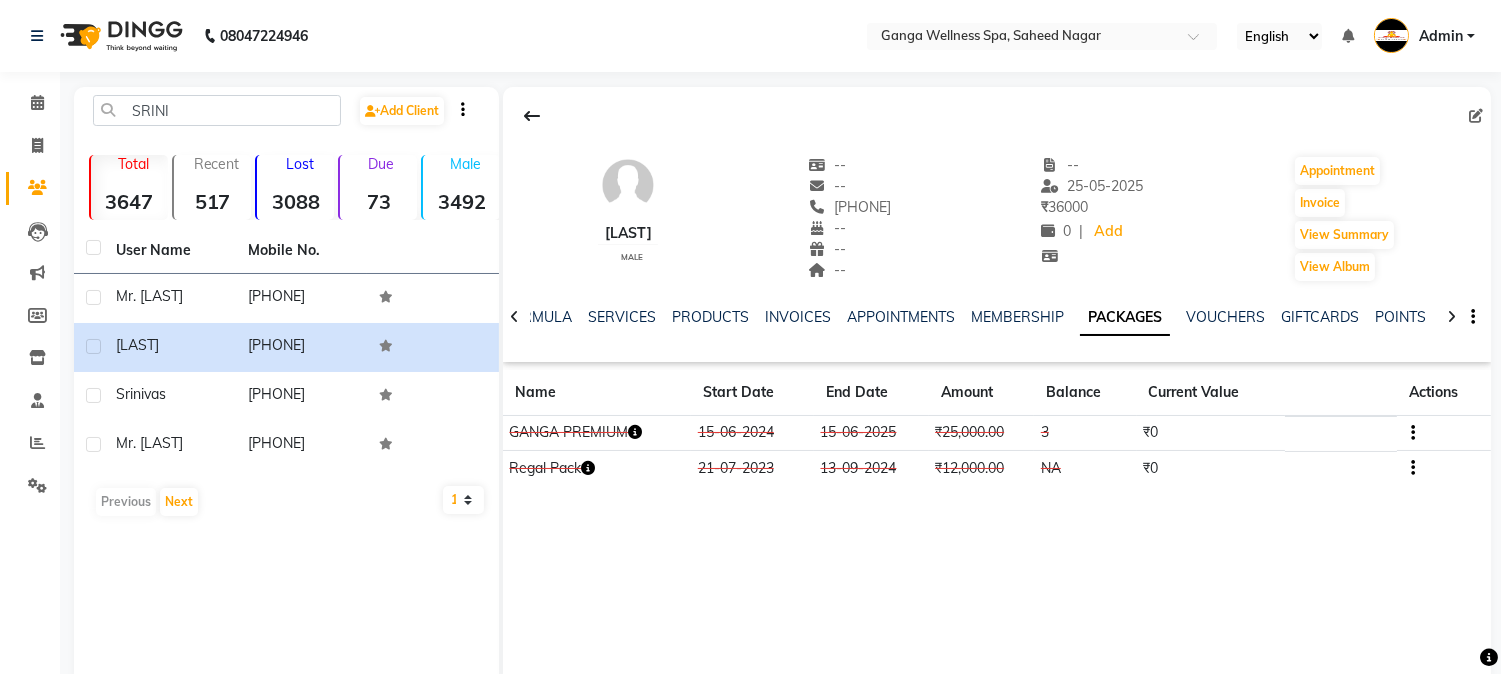 click on "[LAST]    male  --   --   [PHONE]  --  --  --  -- [DATE] ₹    36000 0 |  Add   Appointment   Invoice  View Summary  View Album  NOTES FORMULA SERVICES PRODUCTS INVOICES APPOINTMENTS MEMBERSHIP PACKAGES VOUCHERS GIFTCARDS POINTS FORMS FAMILY CARDS WALLET Name Start Date End Date Amount Balance Current Value Actions  GANGA PREMIUM   15-06-2024 15-06-2025  ₹25,000.00   3  ₹0 CONSUMED  Regal Pack  21-07-2023 13-09-2024  ₹12,000.00   NA  ₹0 CONSUMED" 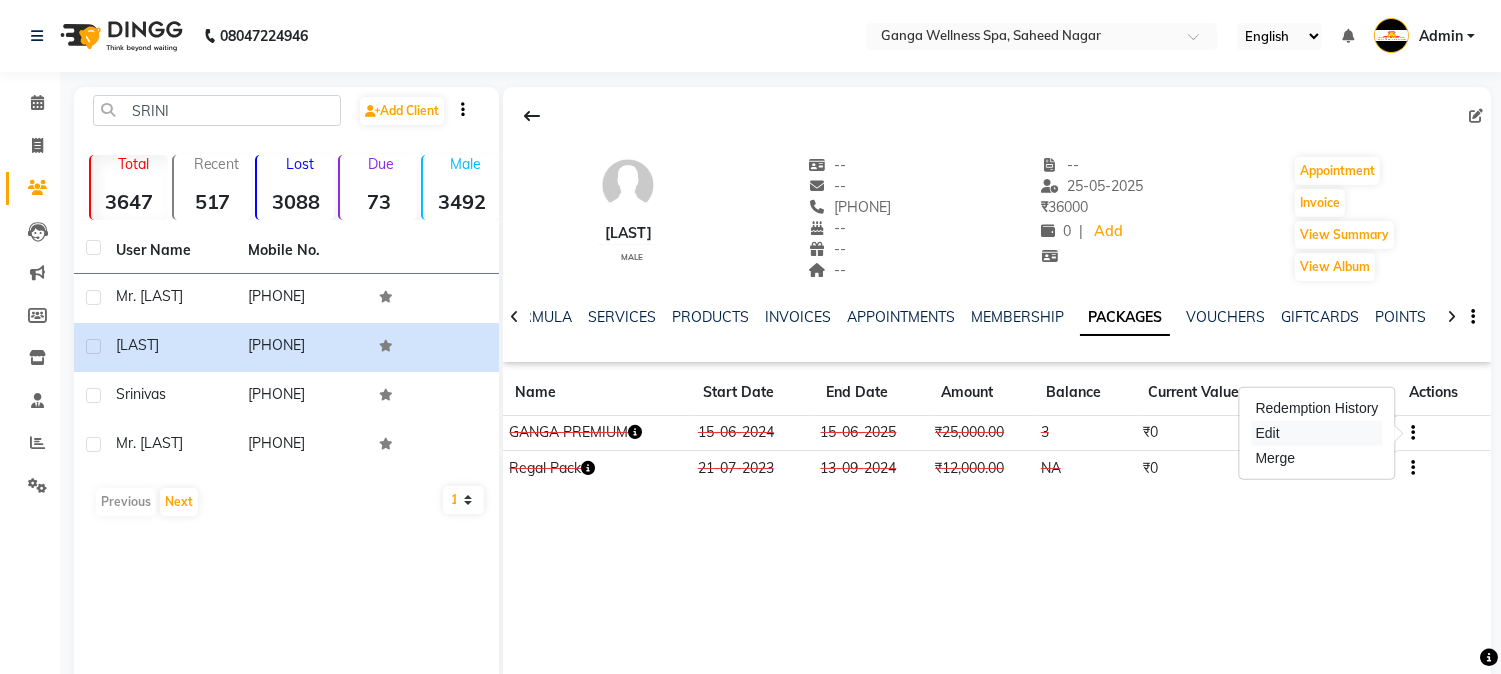 click on "Edit" at bounding box center (1317, 433) 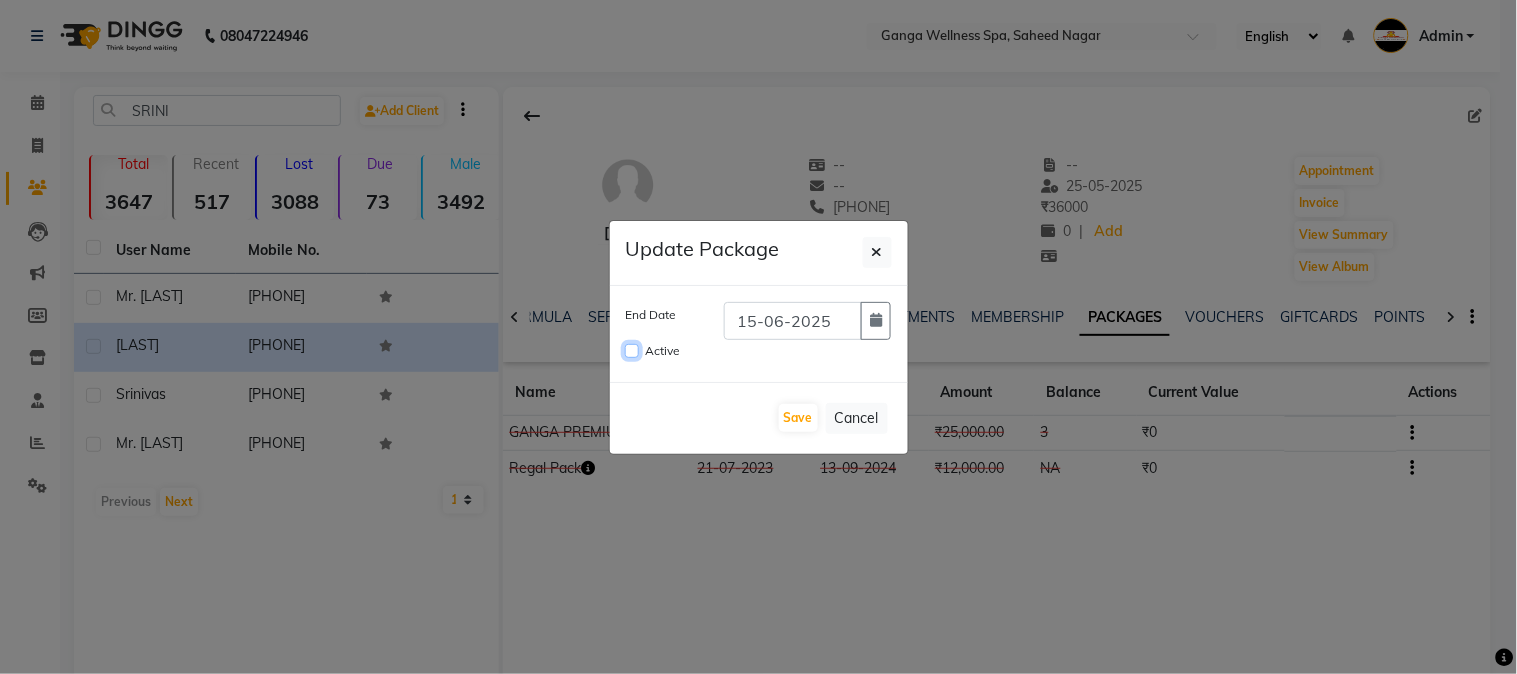 click on "Active" at bounding box center (632, 351) 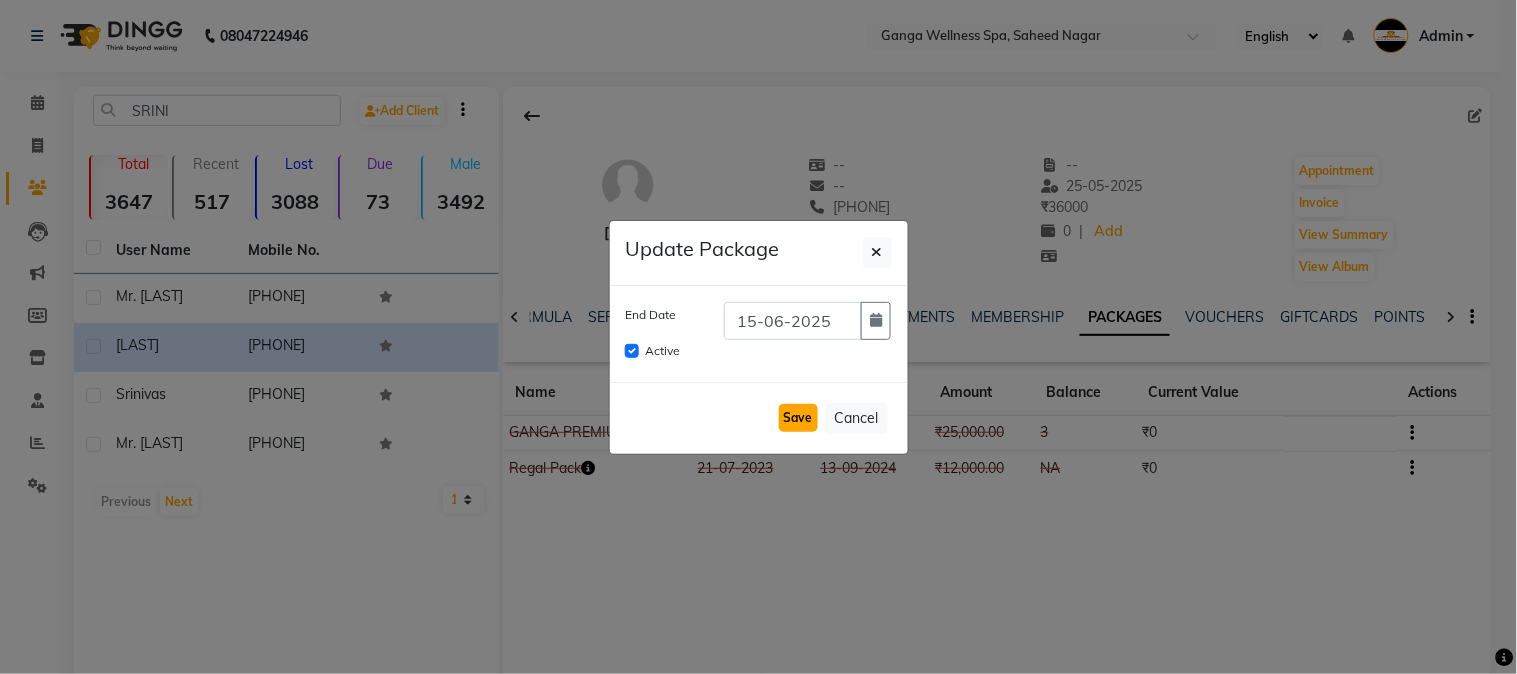 click on "Save" 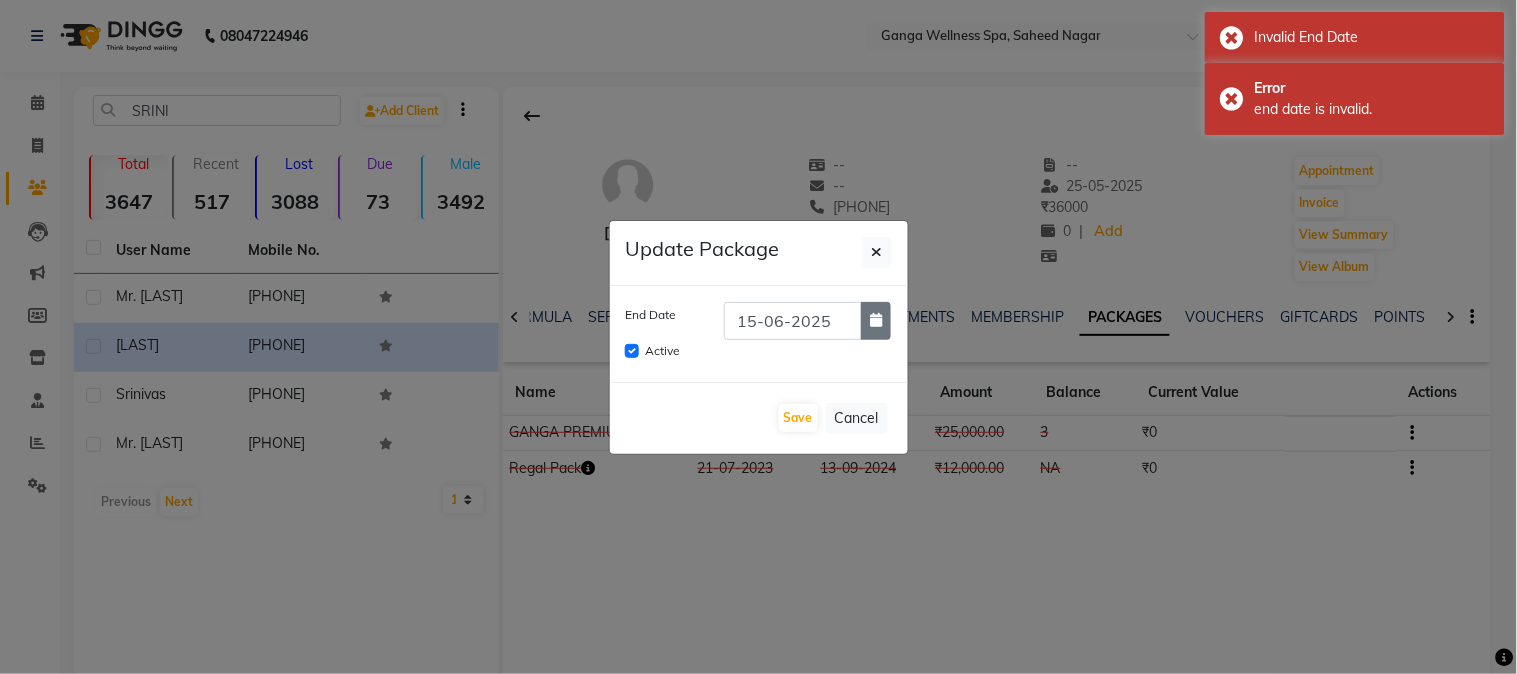 click 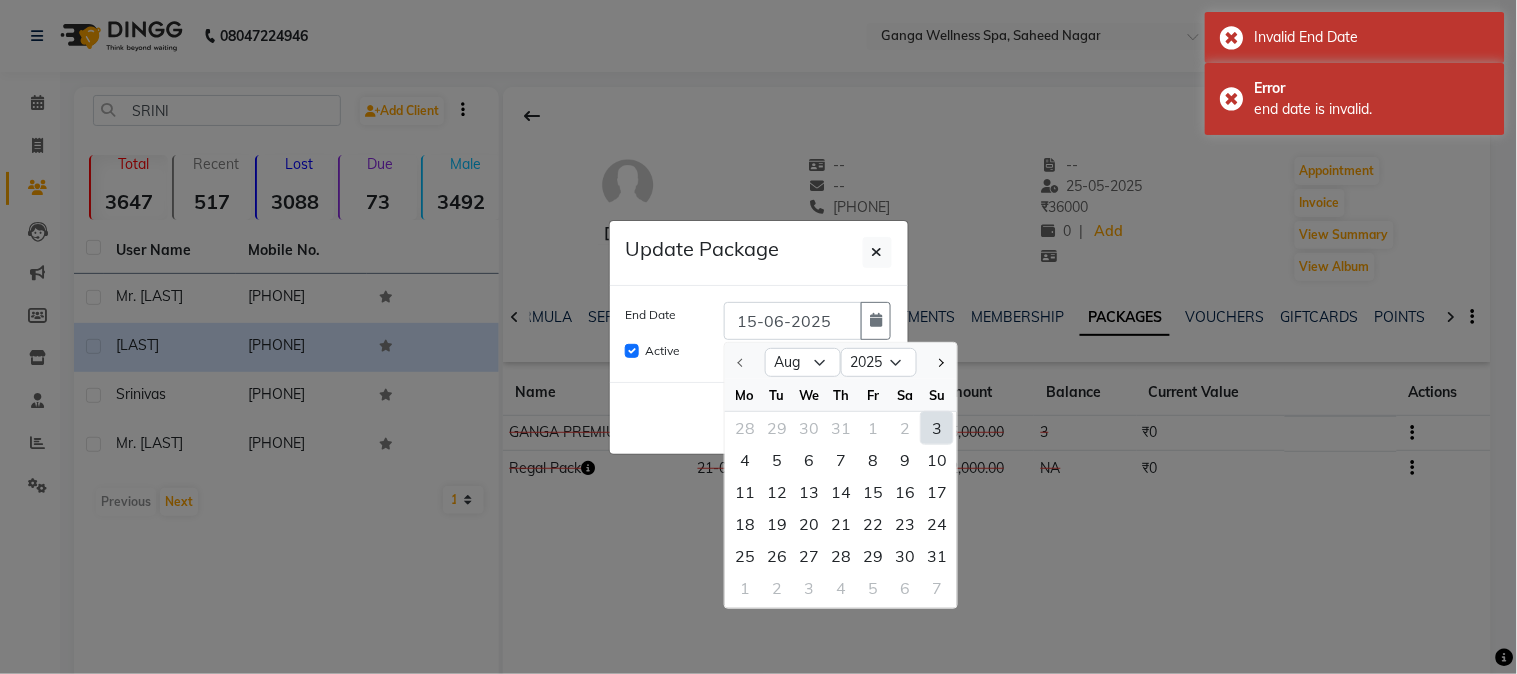 click on "3" 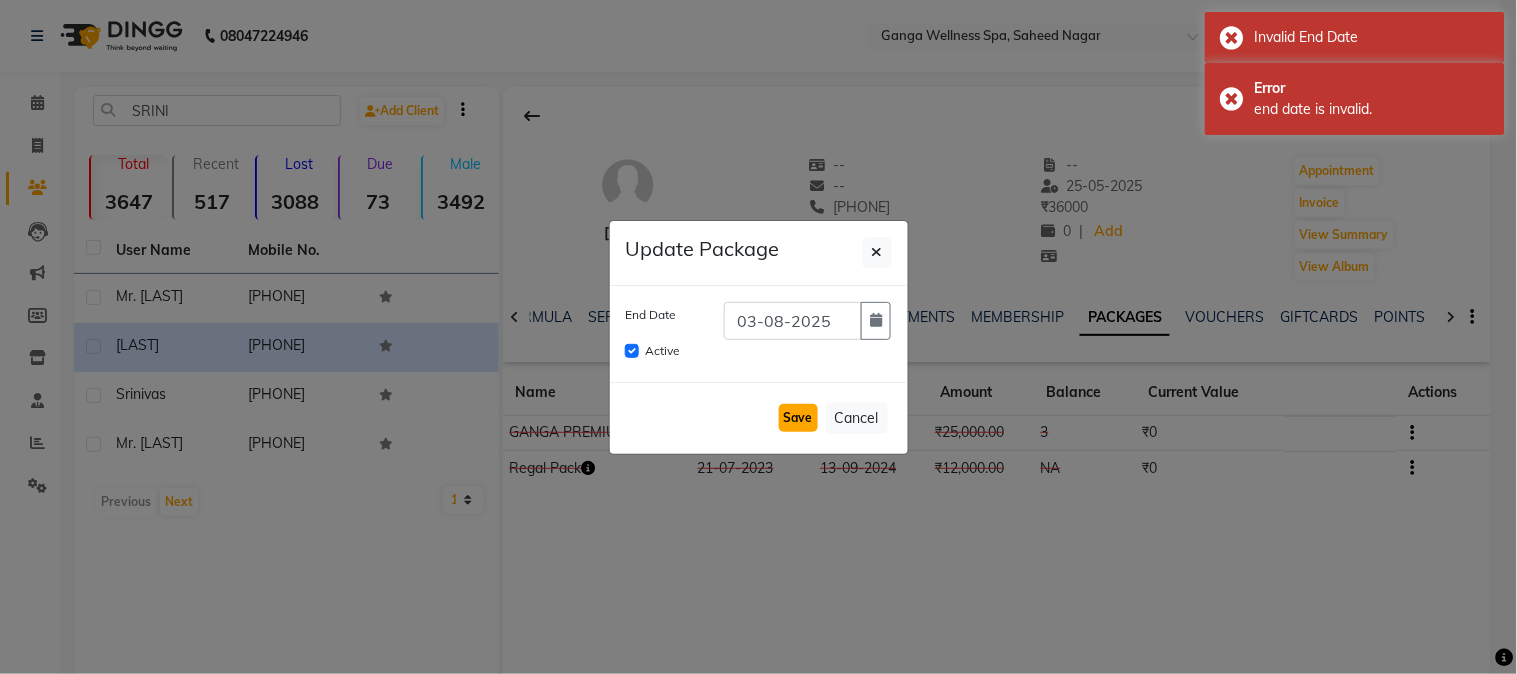 click on "Save" 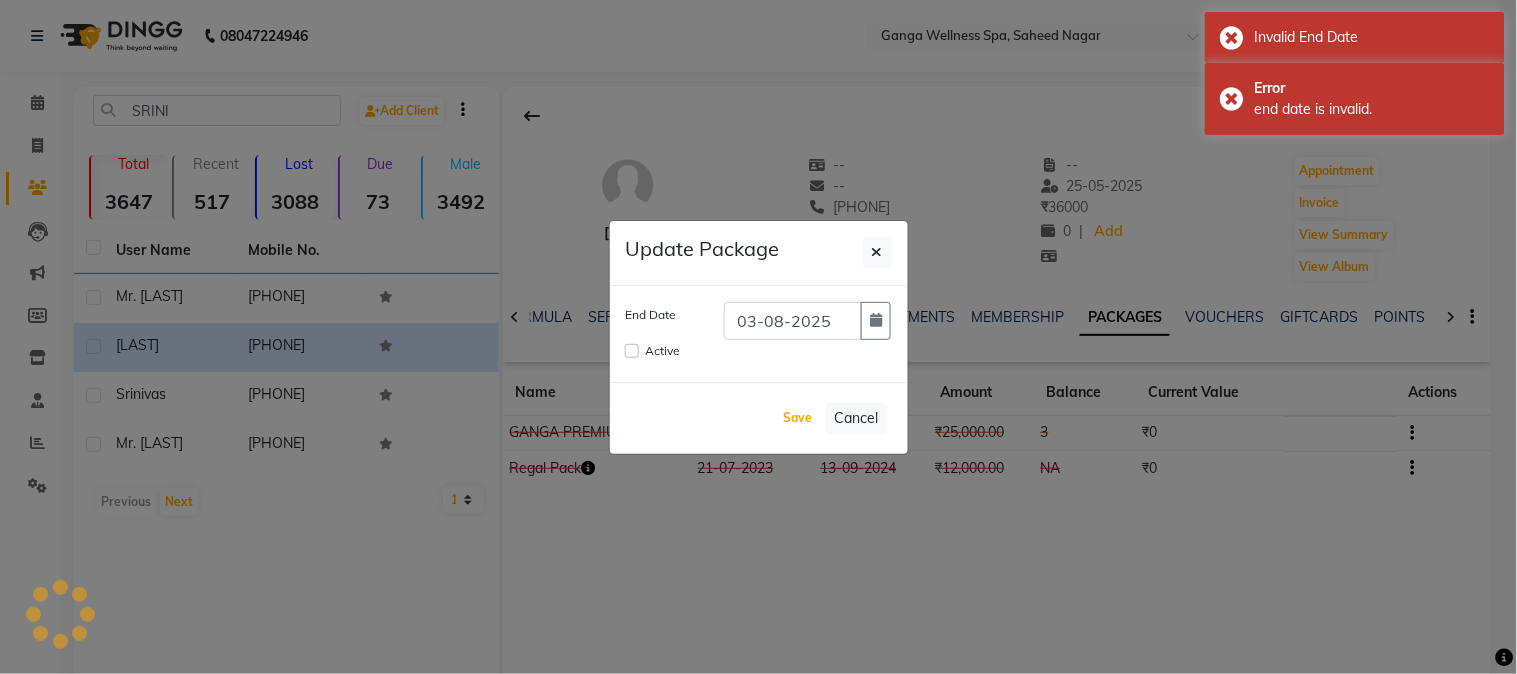 type 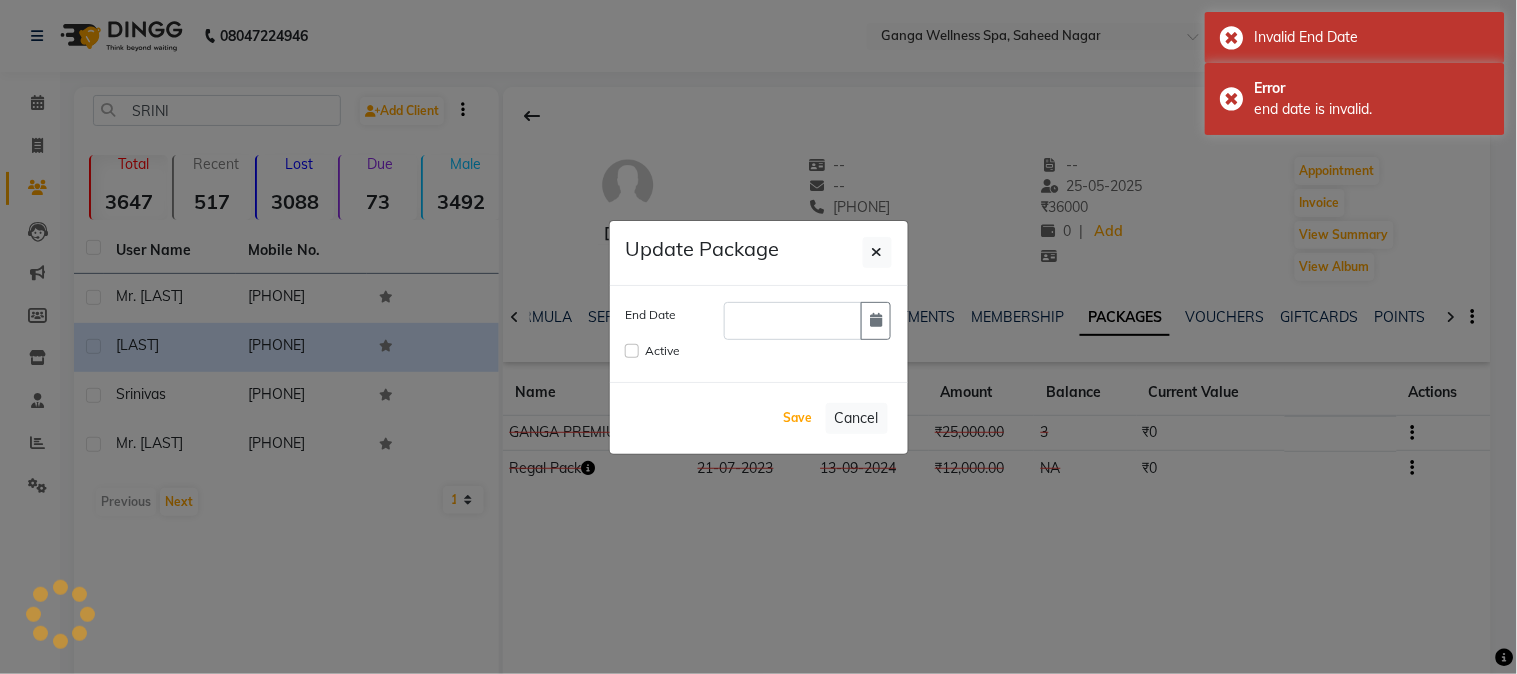 checkbox on "false" 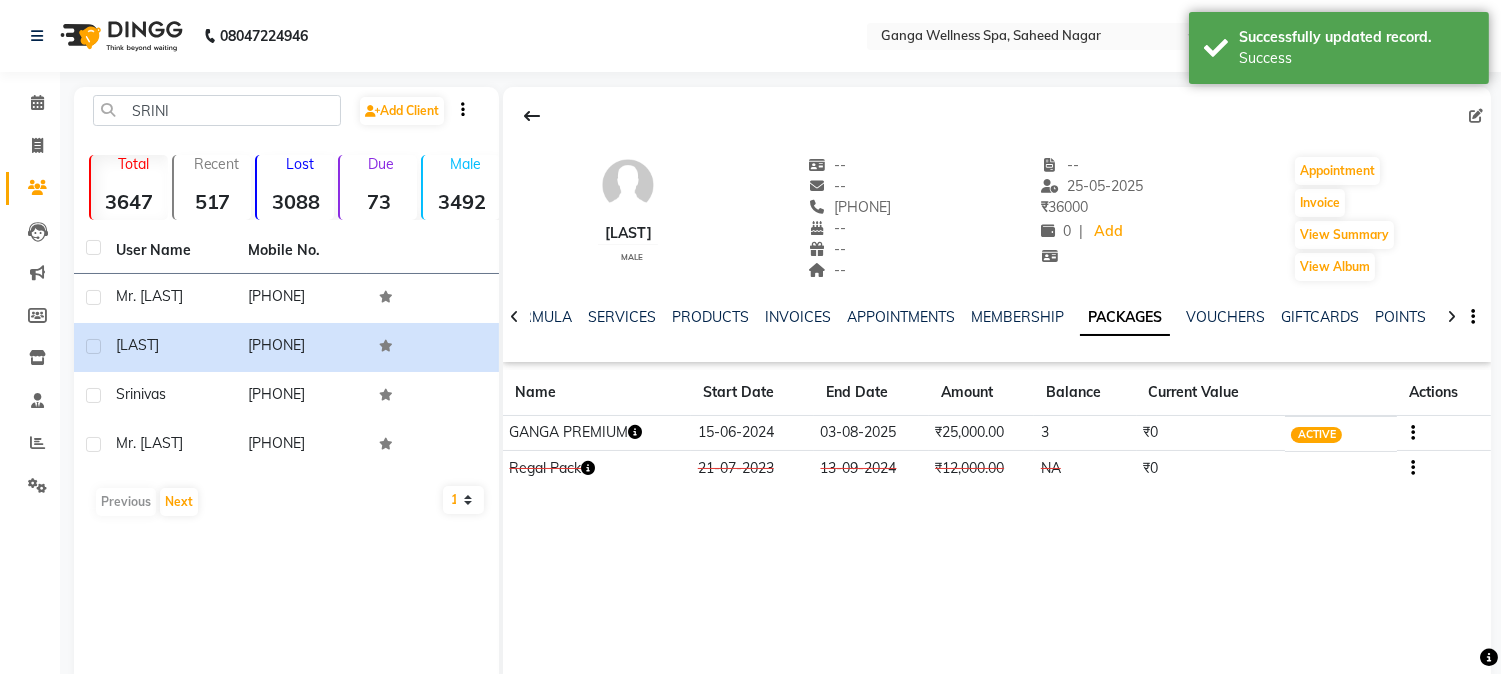 click on "Mr. [NAME] male -- -- [PHONE] -- -- -- -- [DATE] ₹ 36000 0 | Add Appointment Invoice View Summary View Album NOTES FORMULA SERVICES PRODUCTS INVOICES APPOINTMENTS MEMBERSHIP PACKAGES VOUCHERS GIFTCARDS POINTS FORMS FAMILY CARDS WALLET Name Start Date End Date Amount Balance Current Value Actions GANGA PREMIUM [DATE] [DATE] ₹25,000.00 3 ₹0 ACTIVE Regal Pack [DATE] [DATE] ₹12,000.00 NA ₹0 CONSUMED" 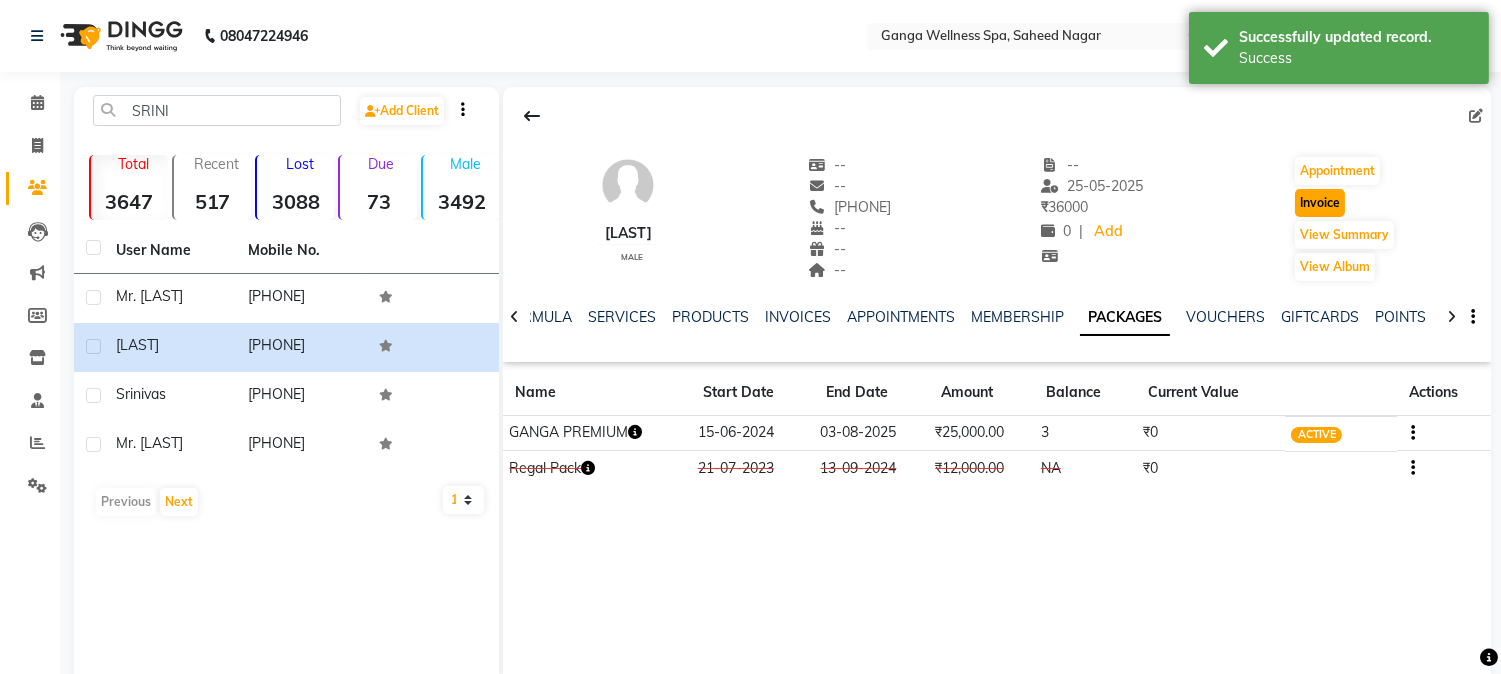click on "Invoice" 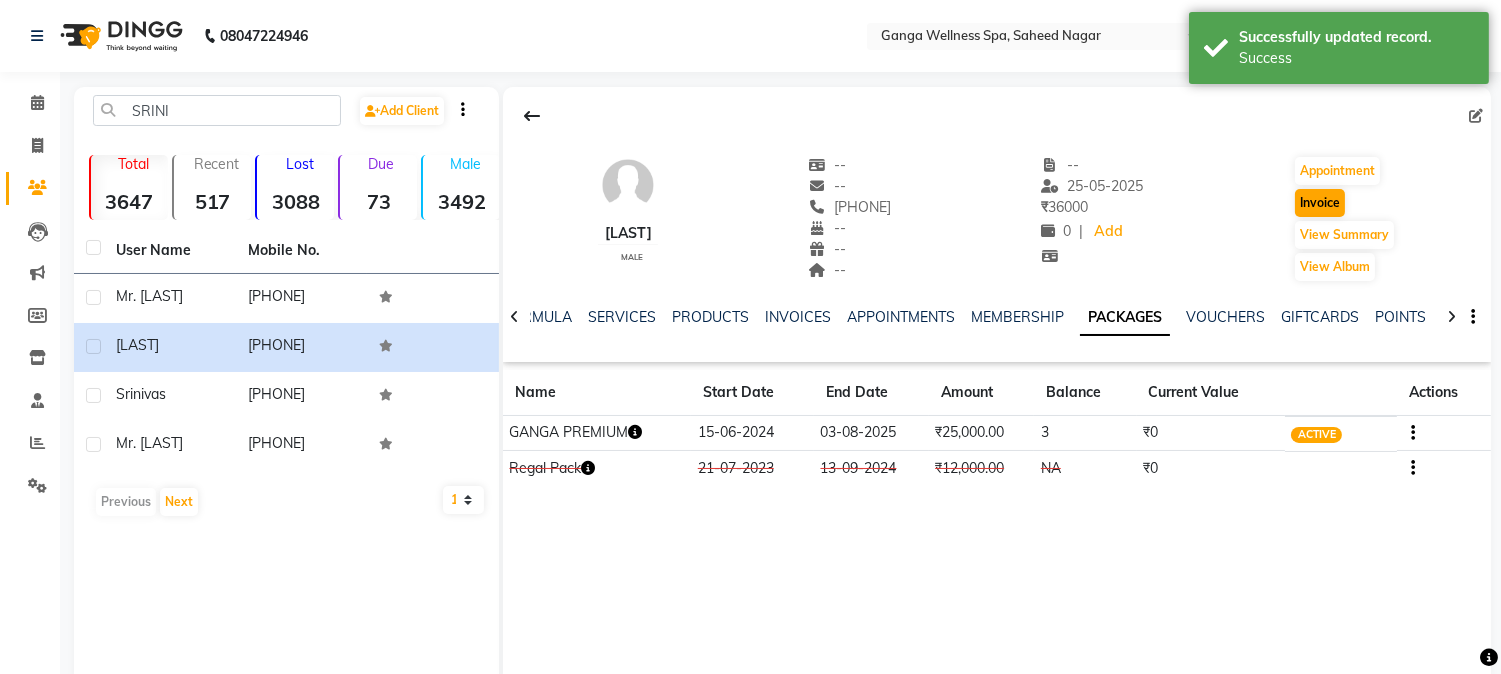 select on "service" 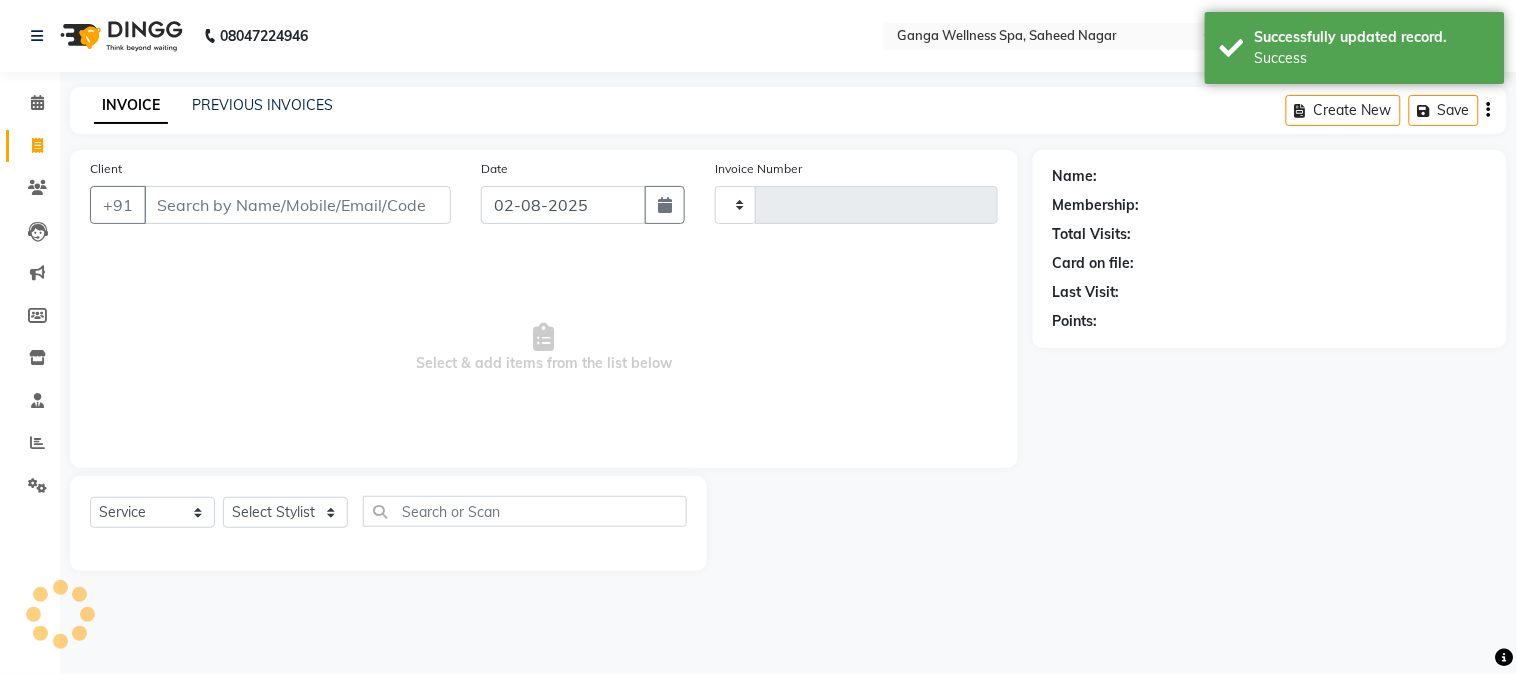 type on "2286" 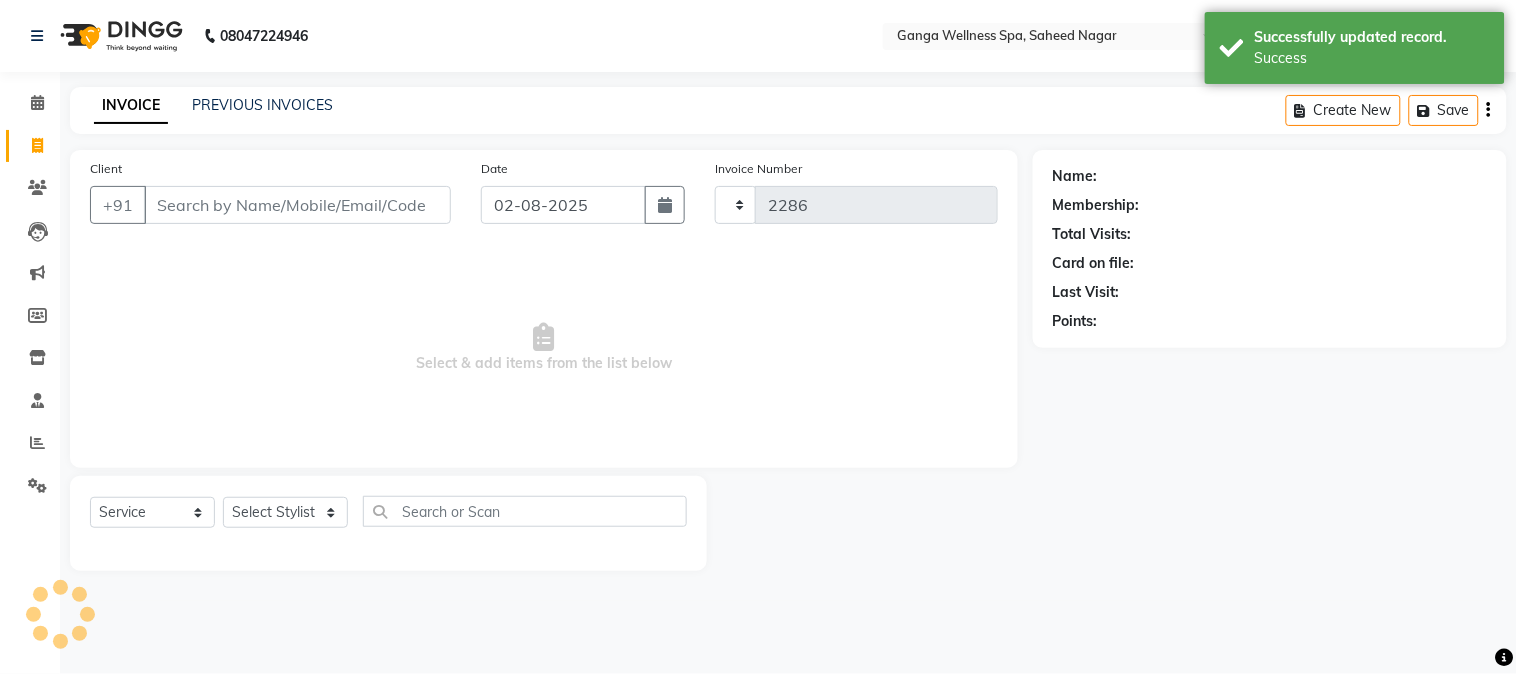 select on "762" 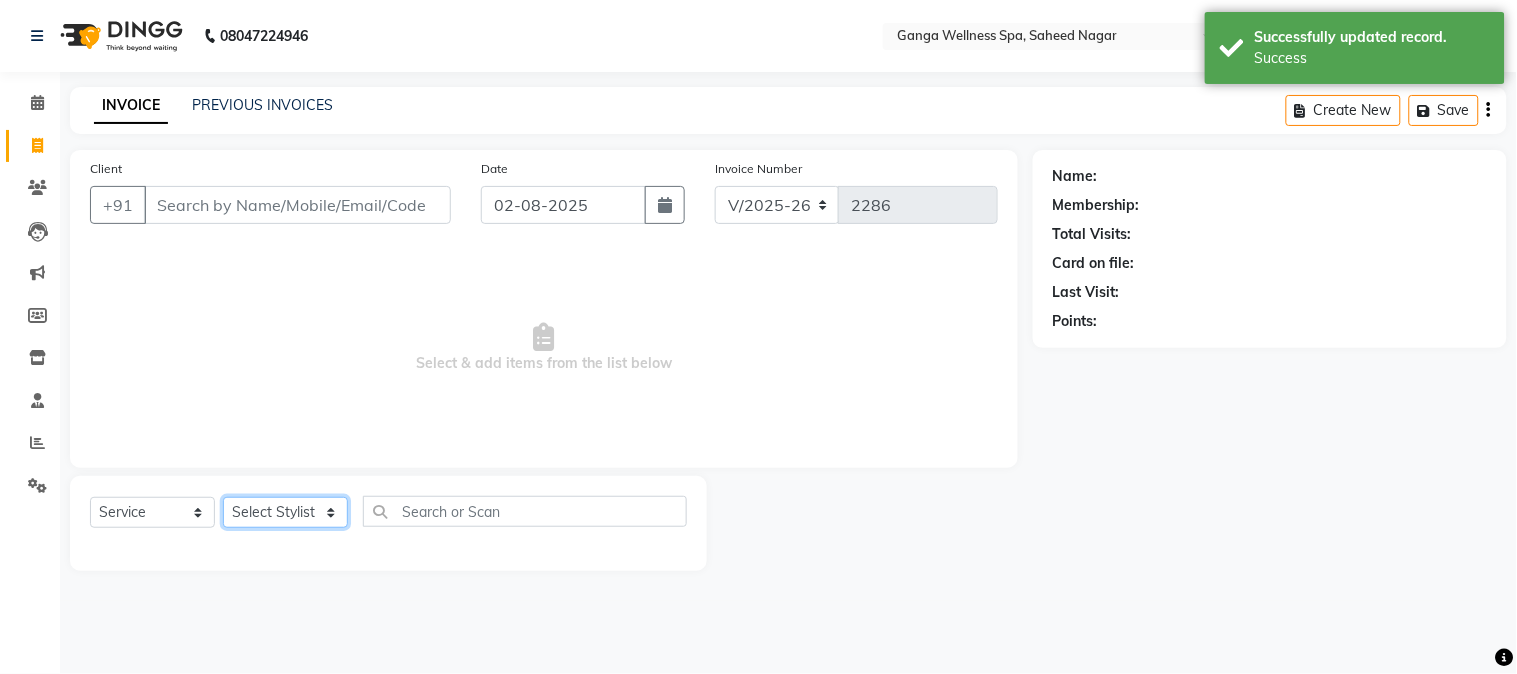 click on "Select Stylist" 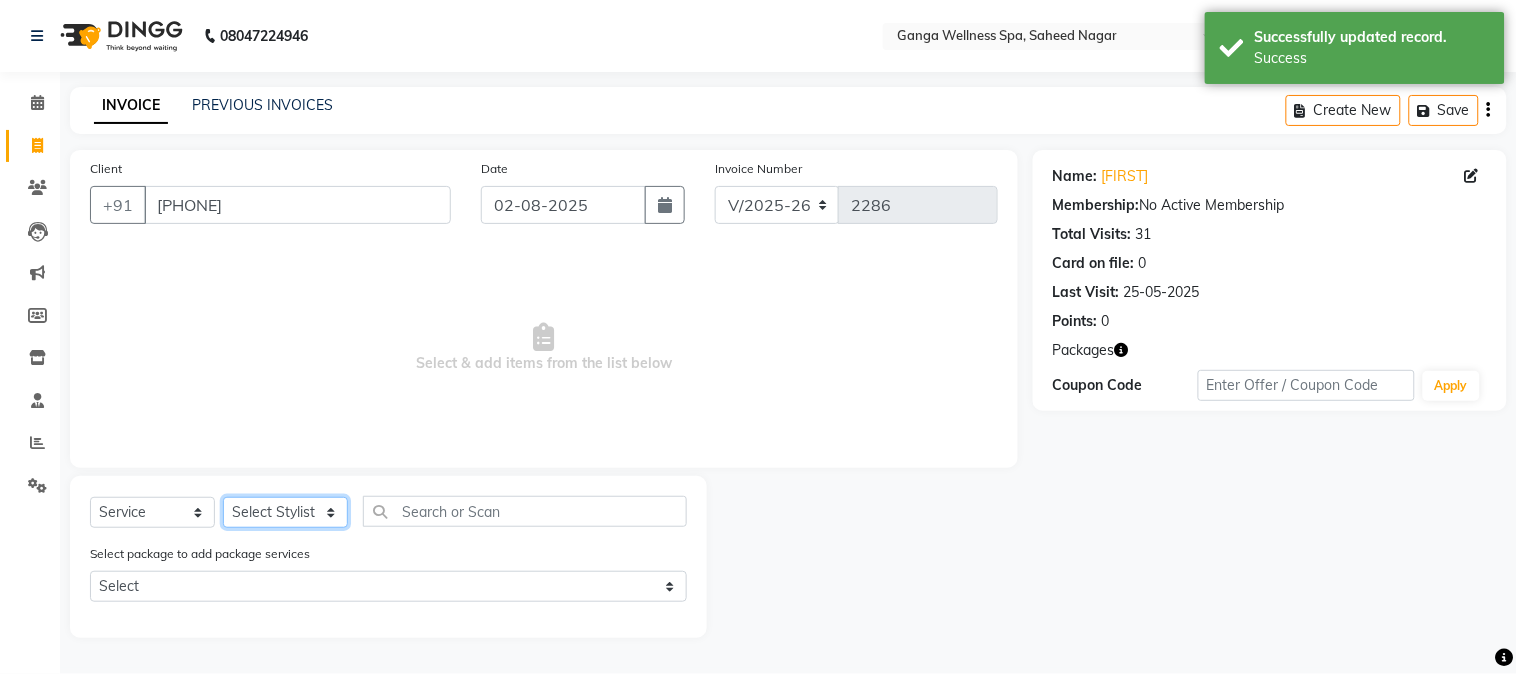 click on "Select Stylist Abhi akhil Alexa AMMY AMMY Annie anya APPI Arohi  Ayen BANCHI Bina Bina CJ CRP 1 Daina ELINA ferjana G1 G1 ONE PLUS  G1 Salon G2 Helen JEENY Jhanka Jojo Kana KEMPI KEMPI Kim krishna KTI Lili Rout Lily LINDA LIZA Martha  MELODY MERRY  minu Moon nancy Noiny pinkey Pradeep Prity  Riya ROOZ  Sony steffy SUCHI  Surren Sir Sushree Swapna Umpi upashana Zouli" 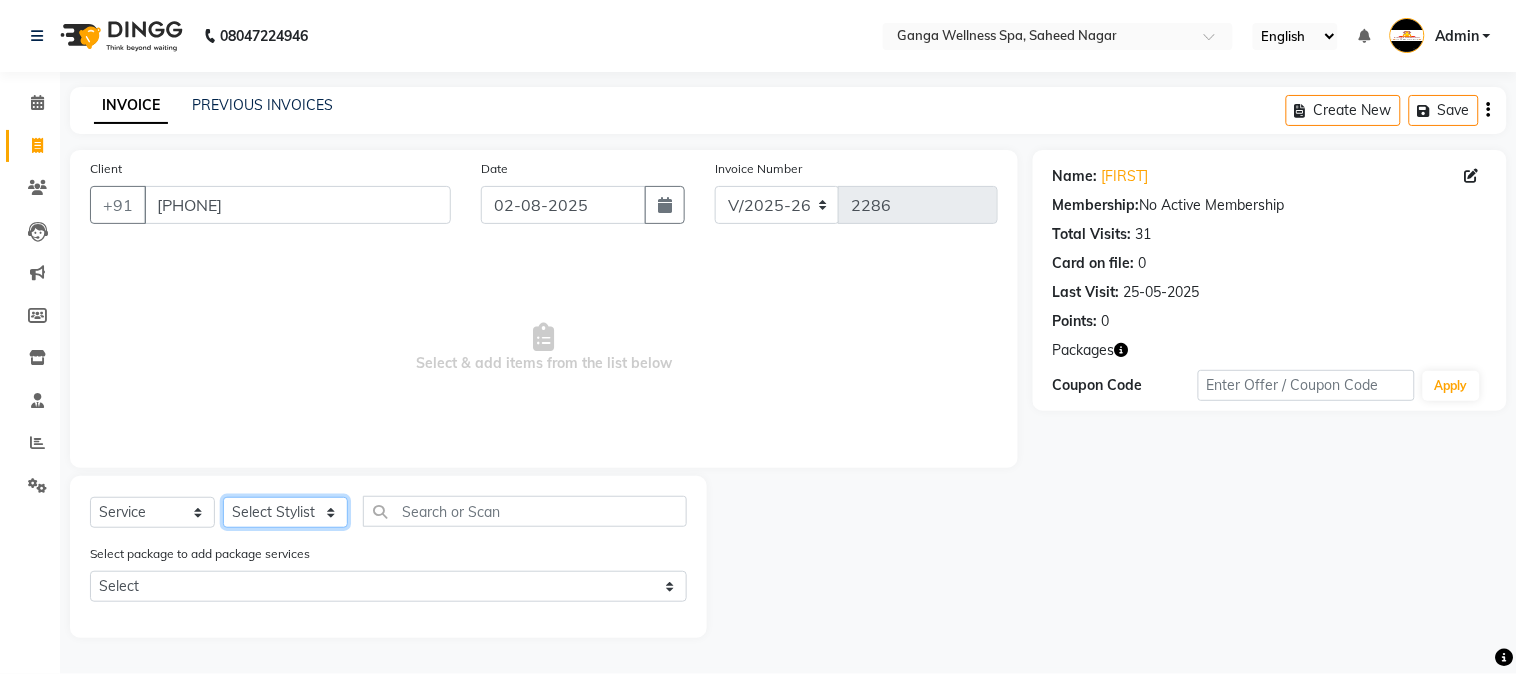 click on "Select Stylist Abhi akhil Alexa AMMY AMMY Annie anya APPI Arohi  Ayen BANCHI Bina Bina CJ CRP 1 Daina ELINA ferjana G1 G1 ONE PLUS  G1 Salon G2 Helen JEENY Jhanka Jojo Kana KEMPI KEMPI Kim krishna KTI Lili Rout Lily LINDA LIZA Martha  MELODY MERRY  minu Moon nancy Noiny pinkey Pradeep Prity  Riya ROOZ  Sony steffy SUCHI  Surren Sir Sushree Swapna Umpi upashana Zouli" 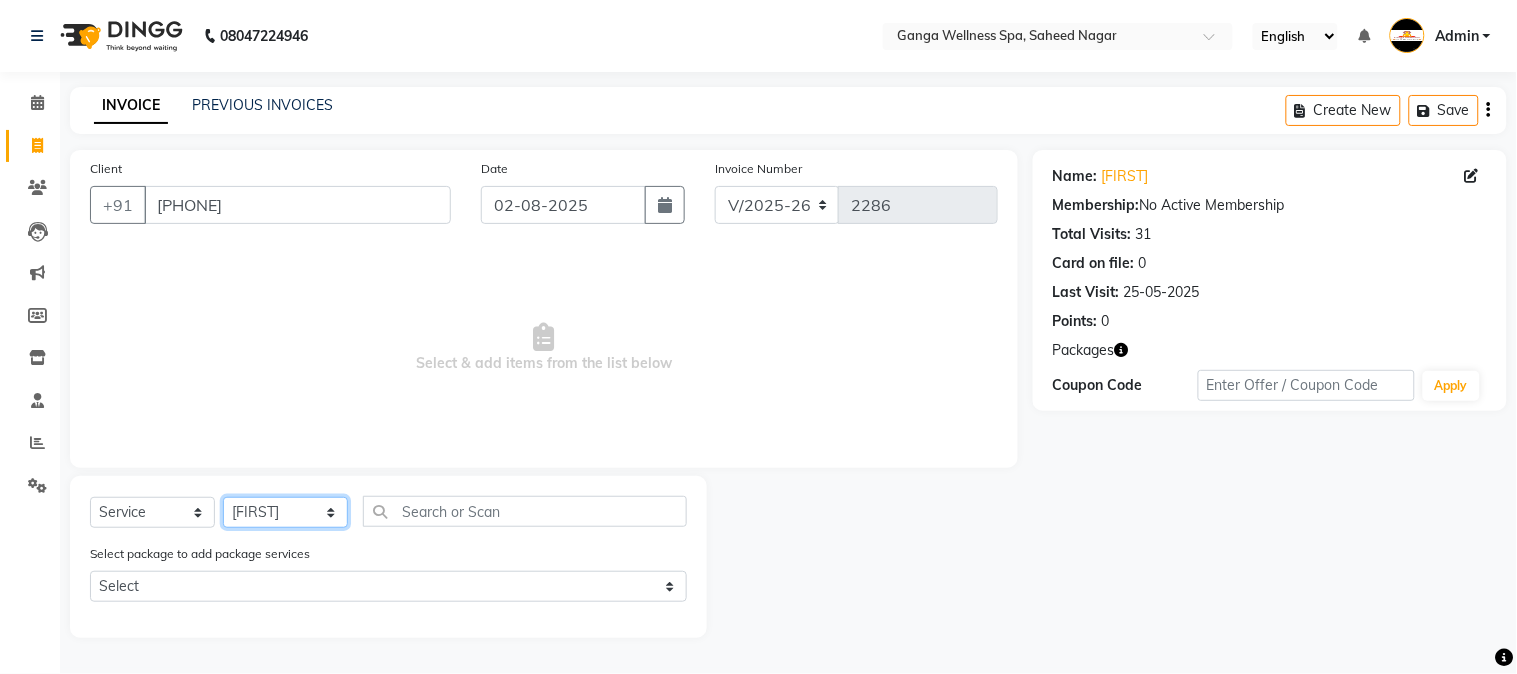 click on "Select Stylist Abhi akhil Alexa AMMY AMMY Annie anya APPI Arohi  Ayen BANCHI Bina Bina CJ CRP 1 Daina ELINA ferjana G1 G1 ONE PLUS  G1 Salon G2 Helen JEENY Jhanka Jojo Kana KEMPI KEMPI Kim krishna KTI Lili Rout Lily LINDA LIZA Martha  MELODY MERRY  minu Moon nancy Noiny pinkey Pradeep Prity  Riya ROOZ  Sony steffy SUCHI  Surren Sir Sushree Swapna Umpi upashana Zouli" 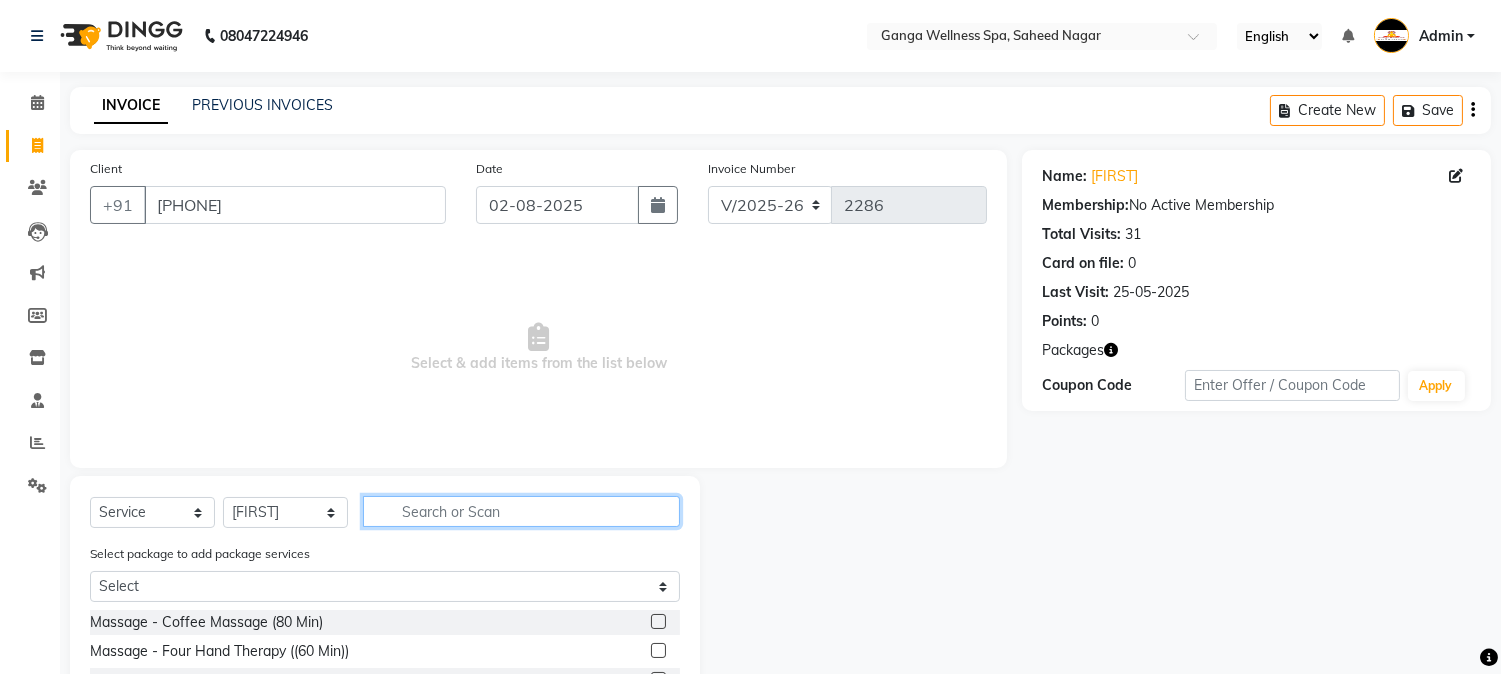 click 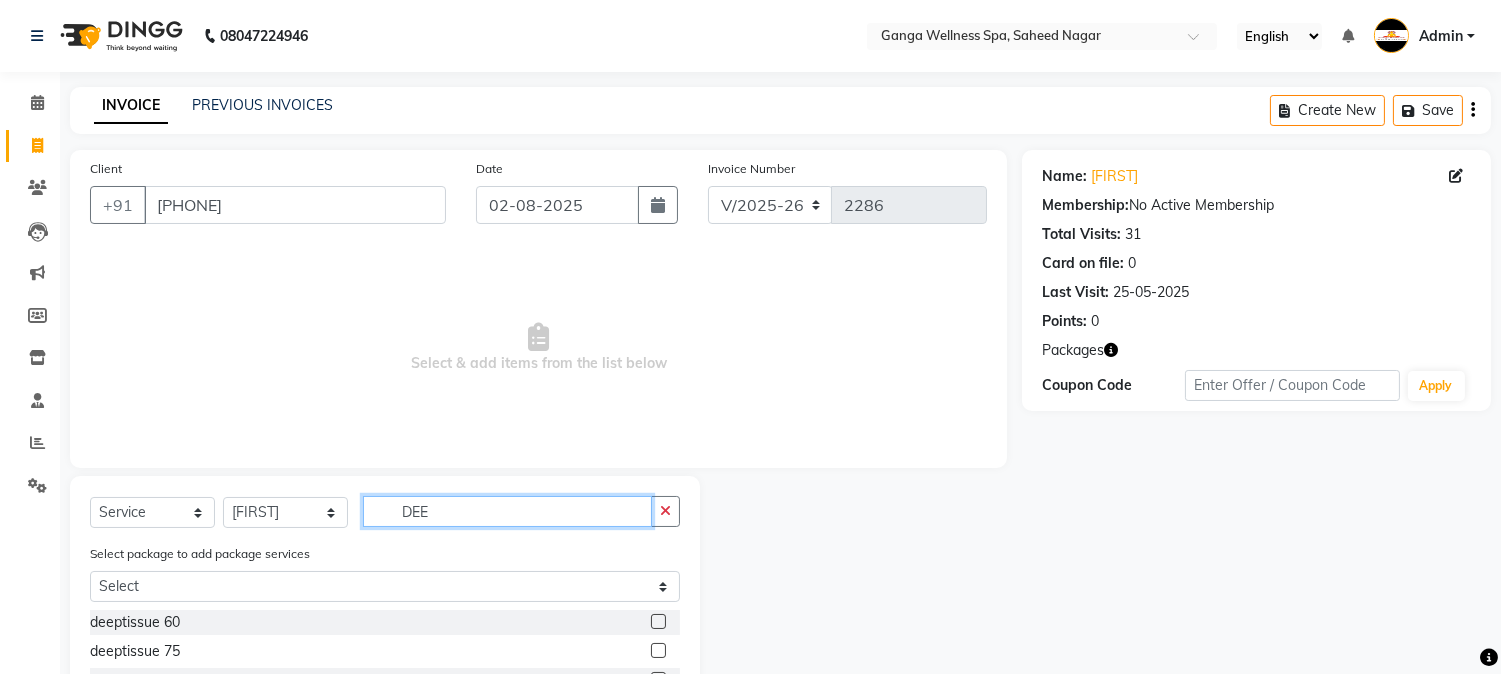 scroll, scrollTop: 167, scrollLeft: 0, axis: vertical 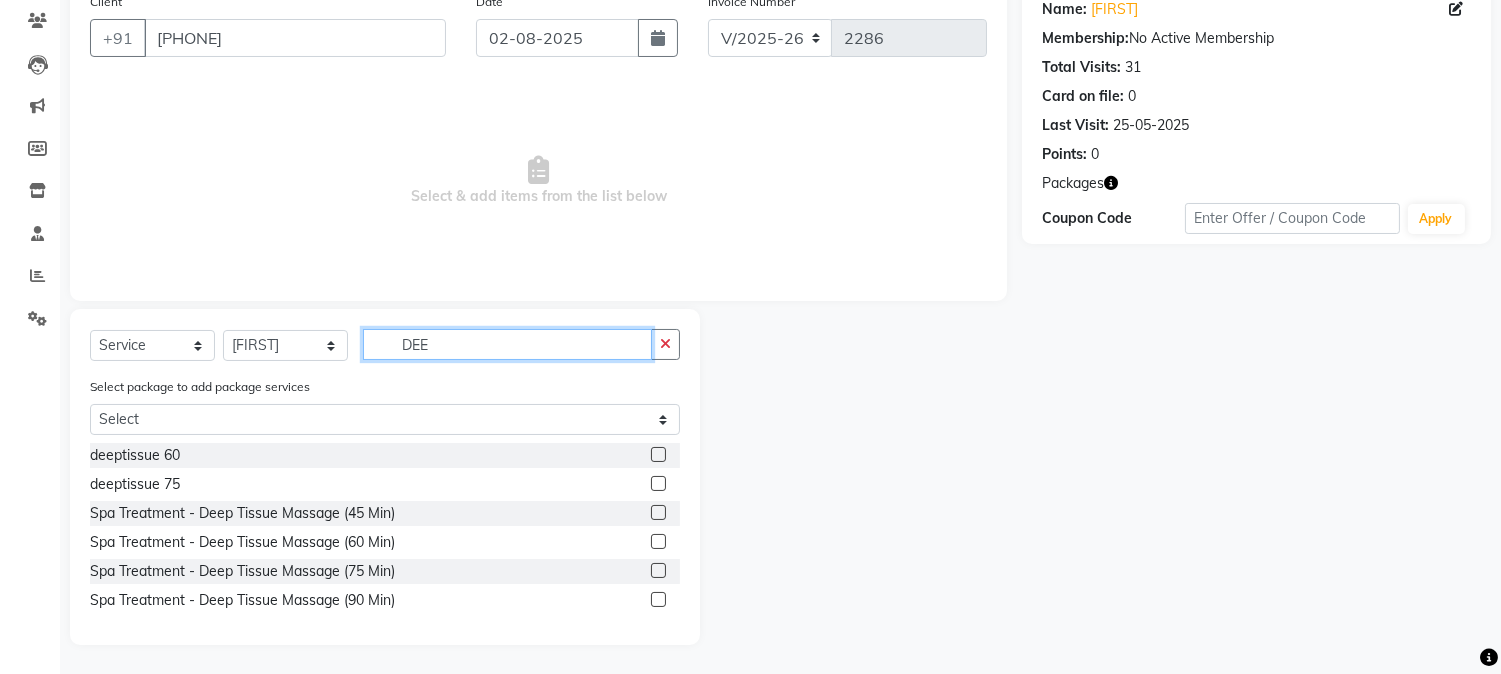 type on "DEE" 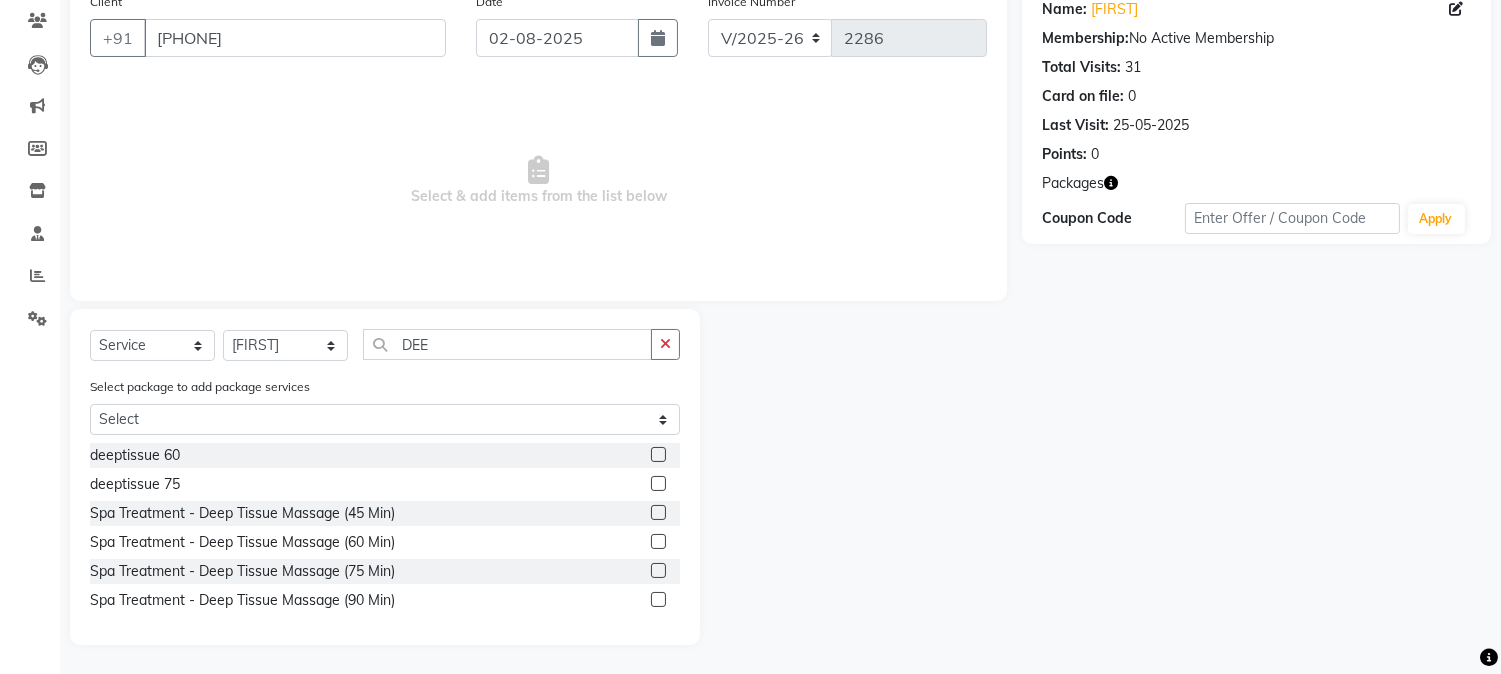 click 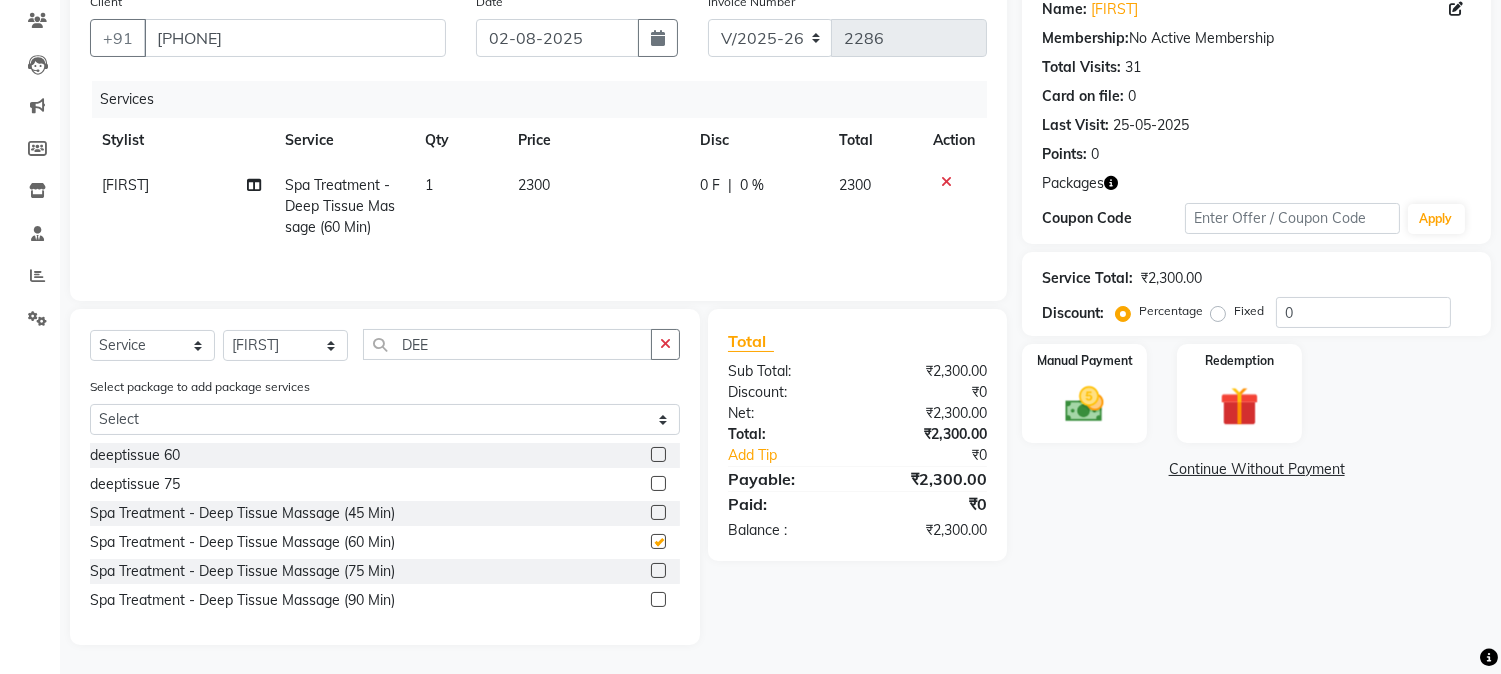 checkbox on "false" 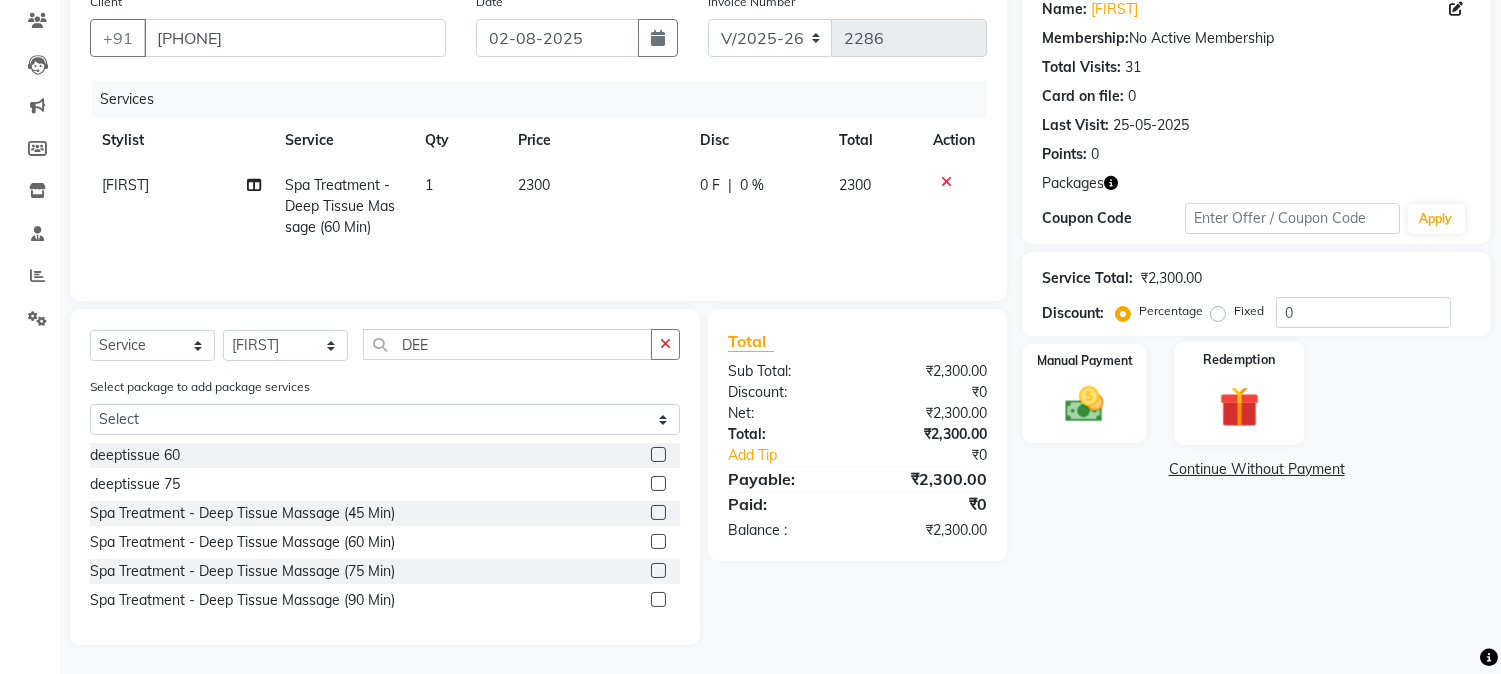 click 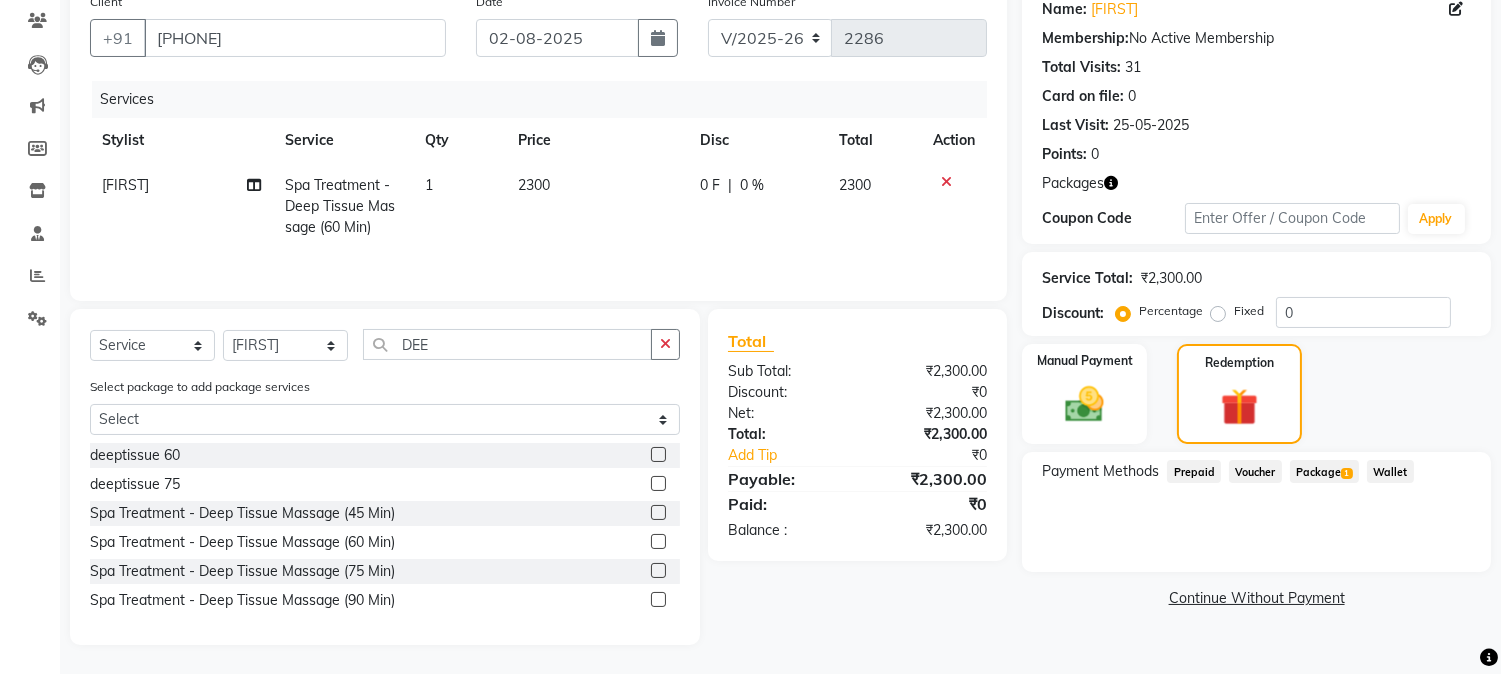 click on "Package  1" 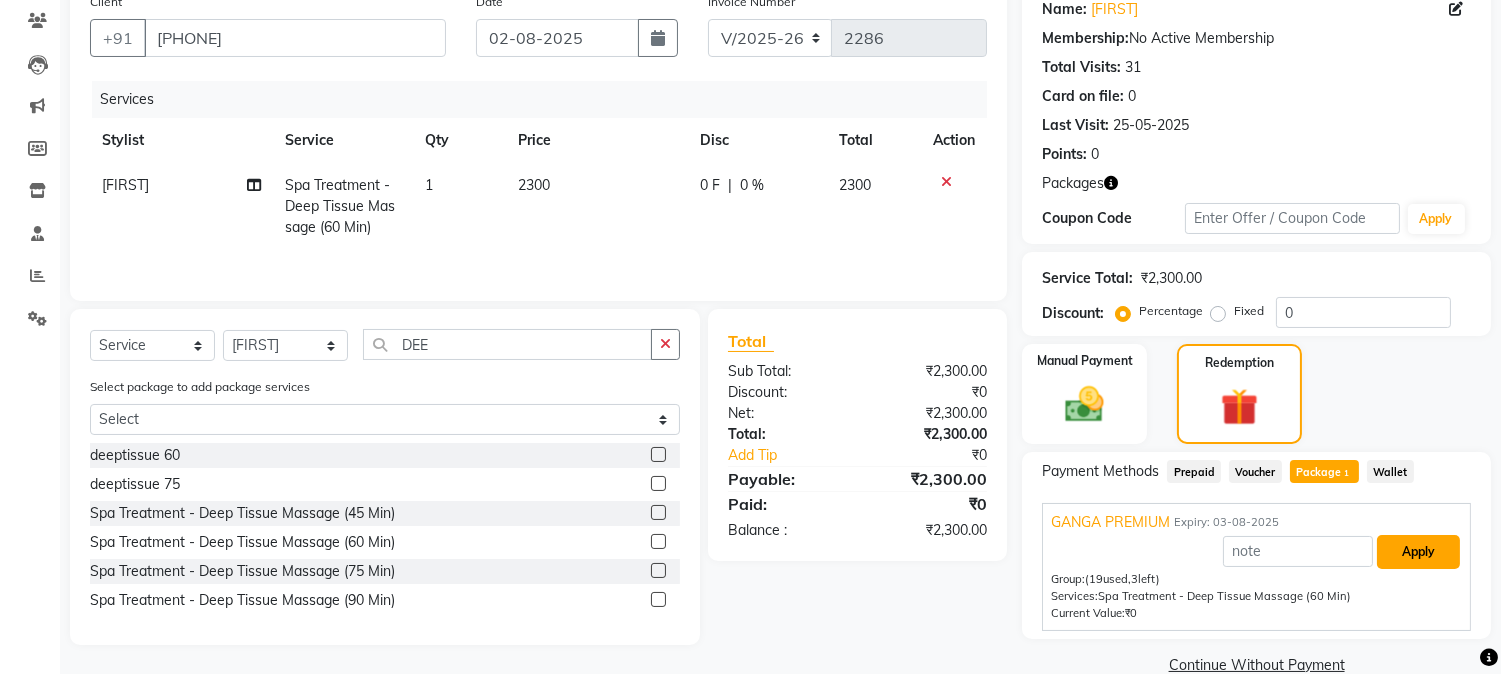 click on "Apply" at bounding box center (1418, 552) 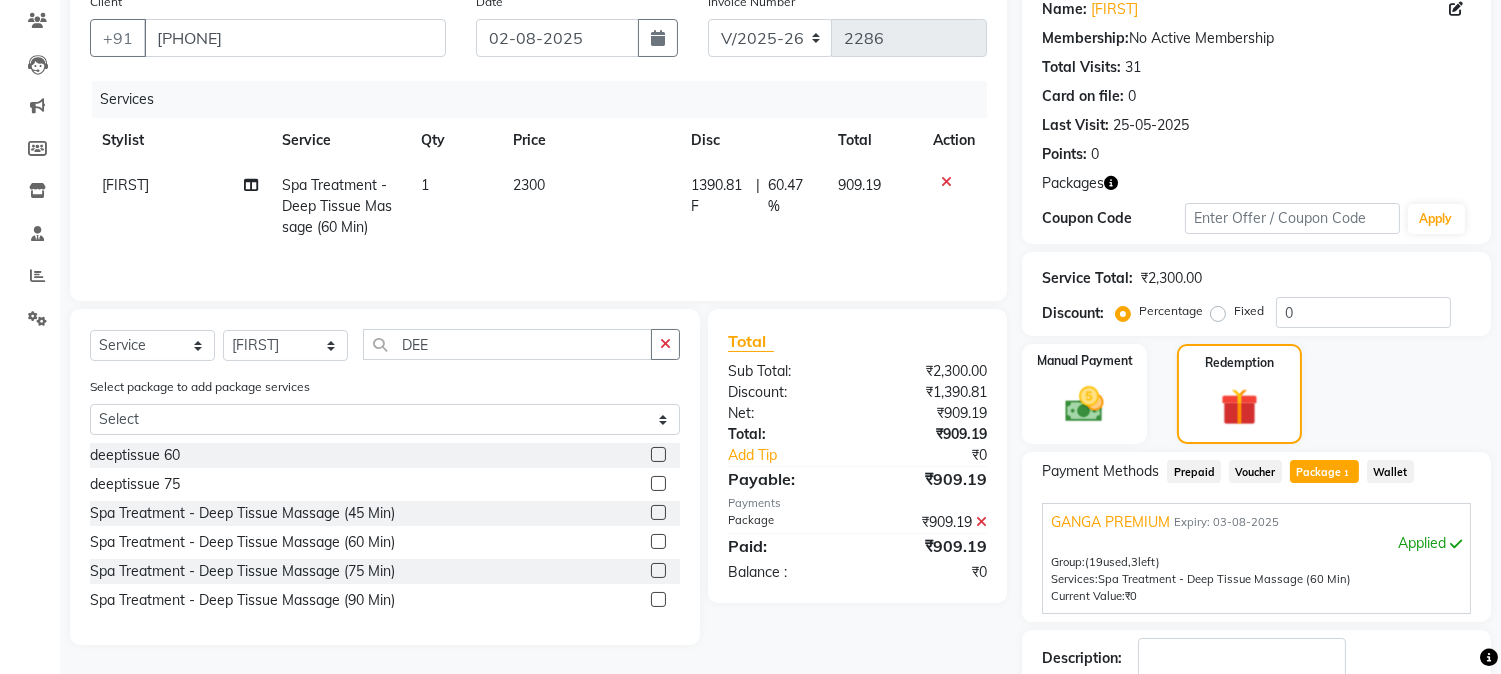 scroll, scrollTop: 297, scrollLeft: 0, axis: vertical 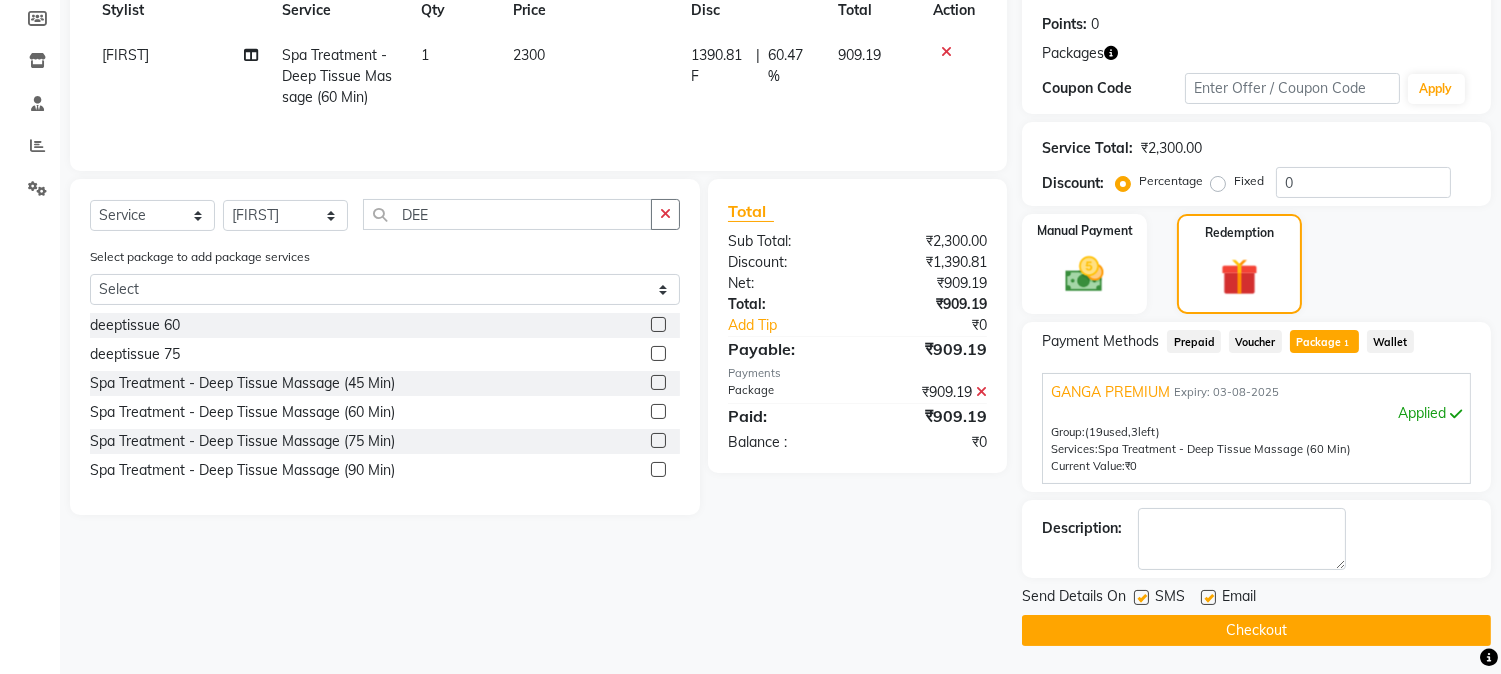 click on "Checkout" 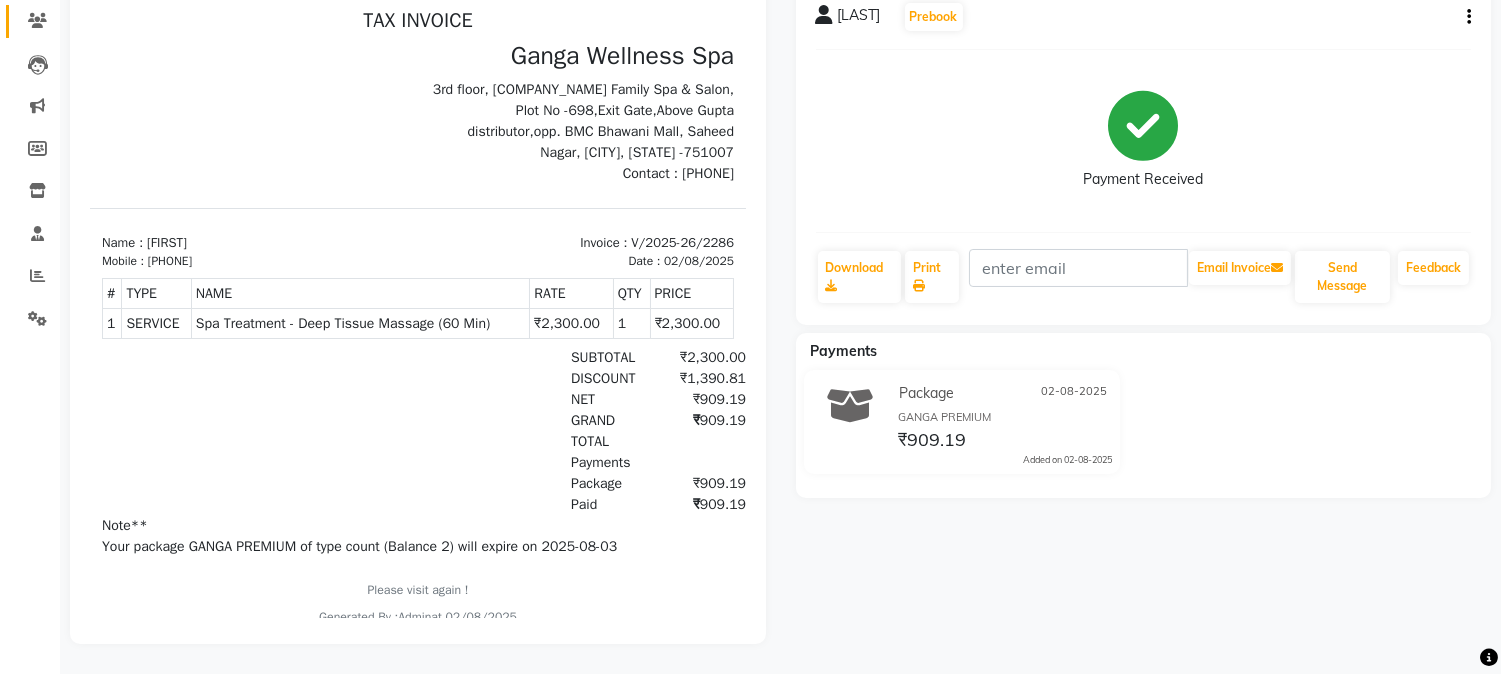 scroll, scrollTop: 0, scrollLeft: 0, axis: both 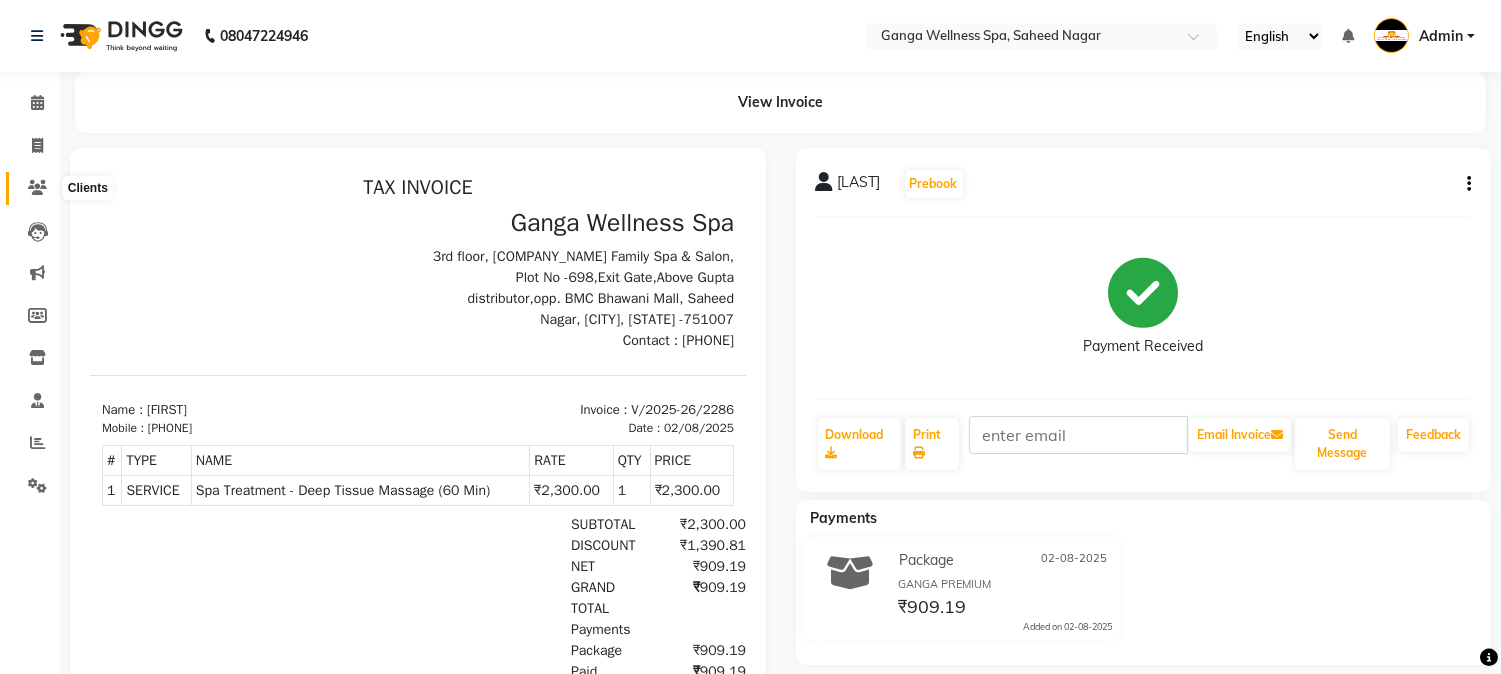 click 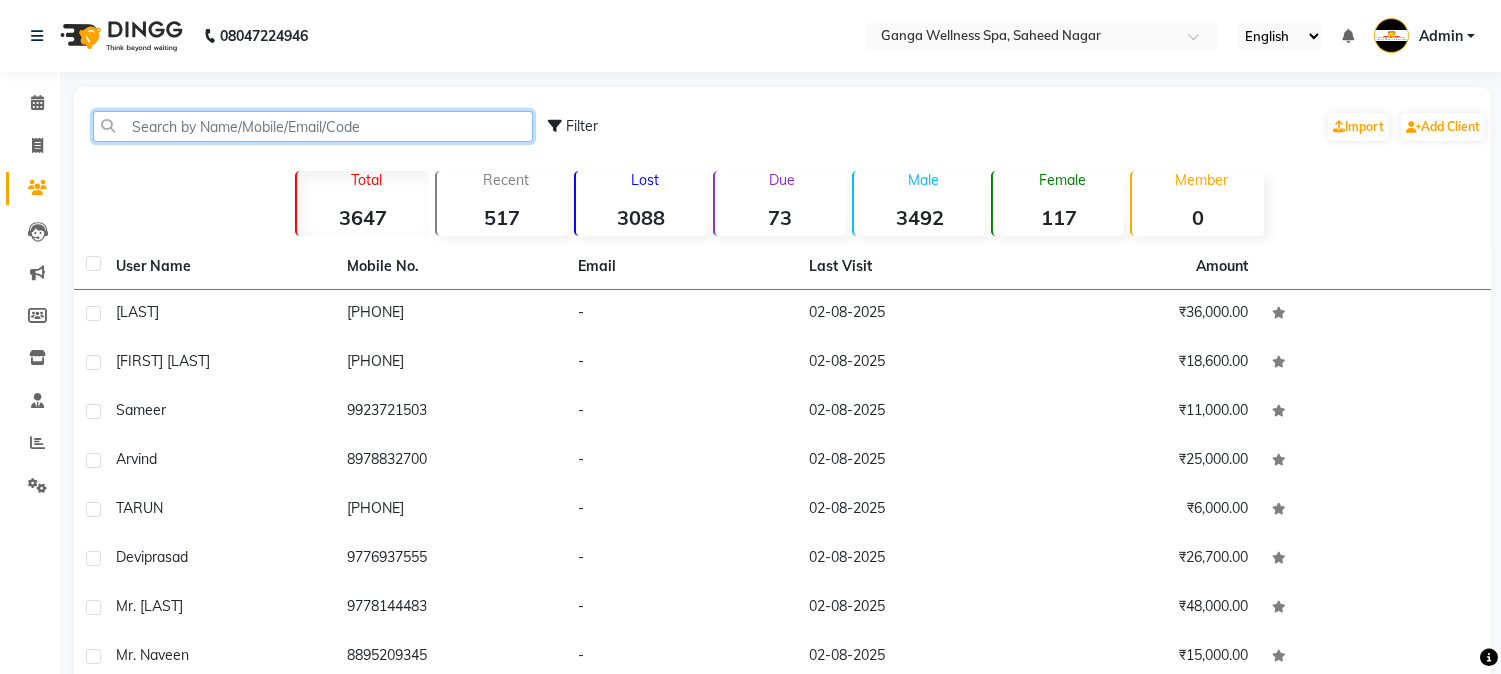 click 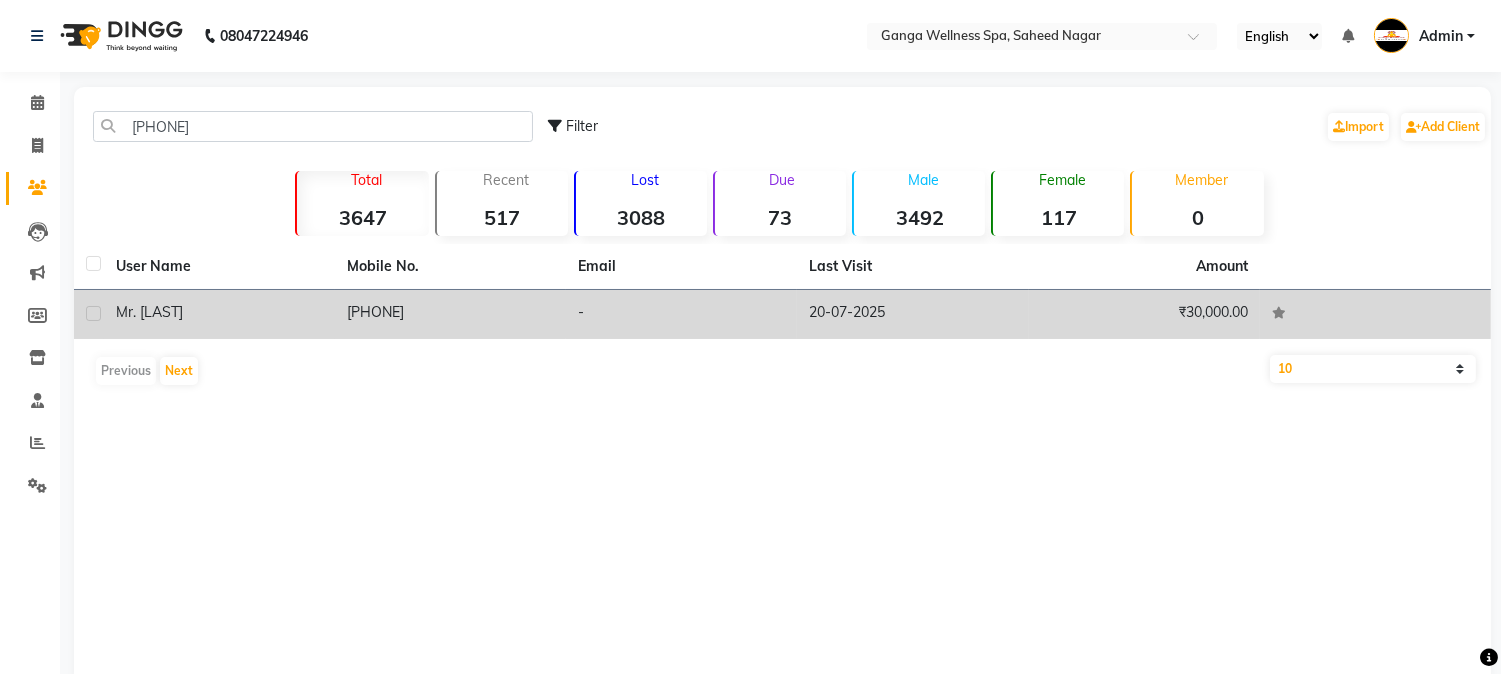 click on "[PHONE]" 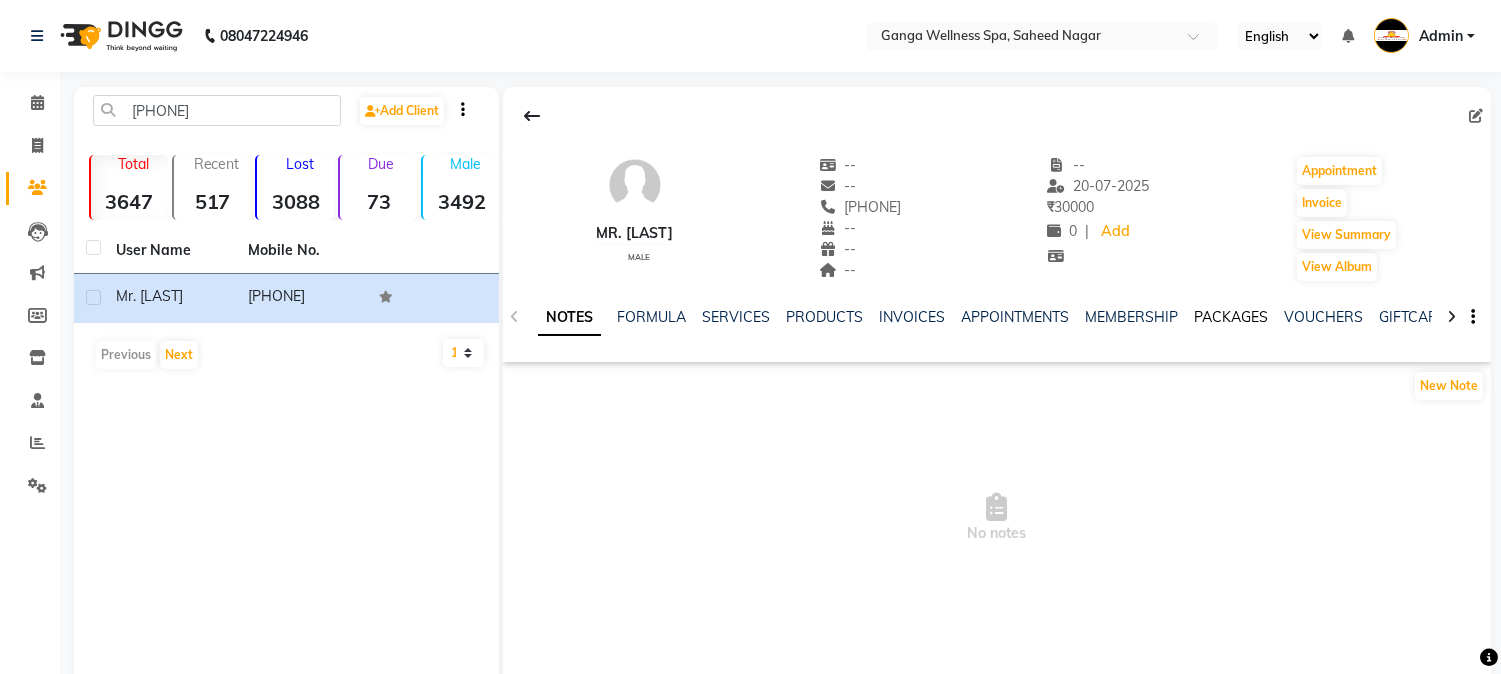 click on "PACKAGES" 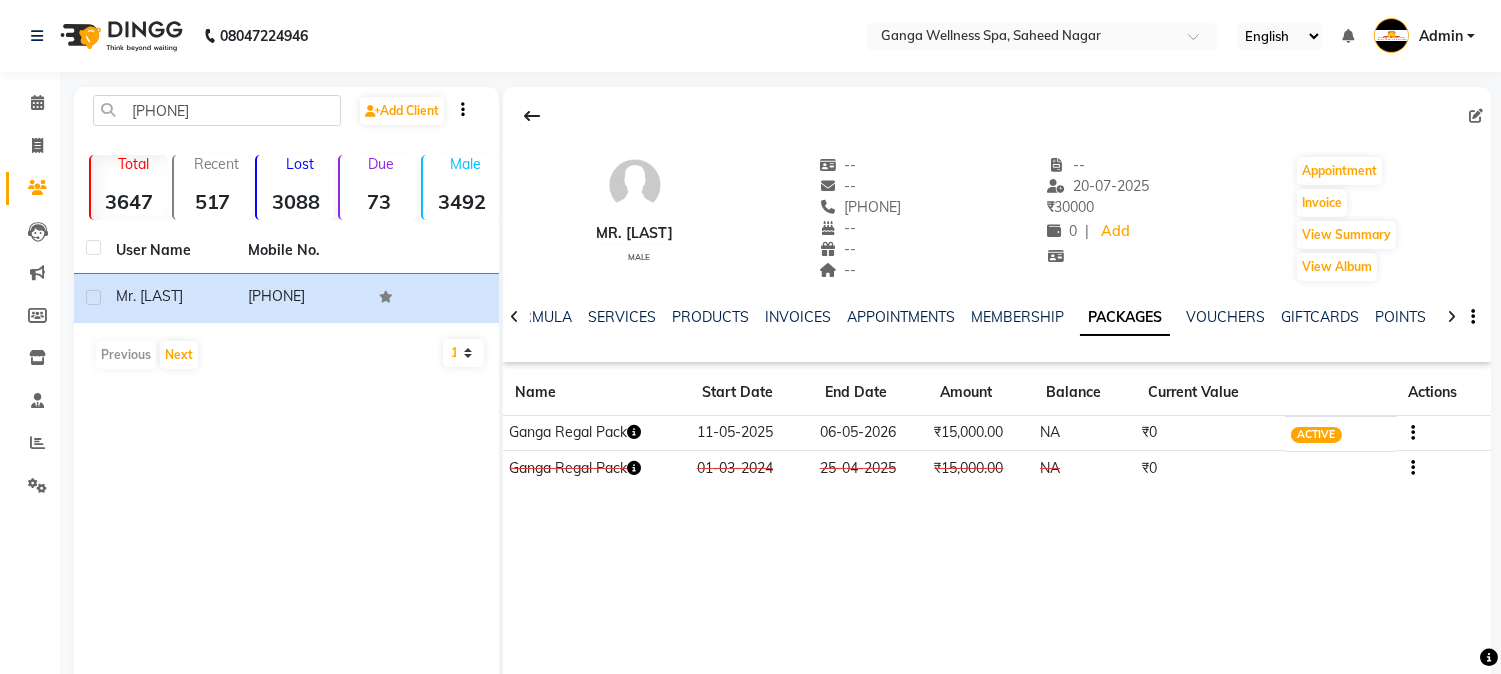 click 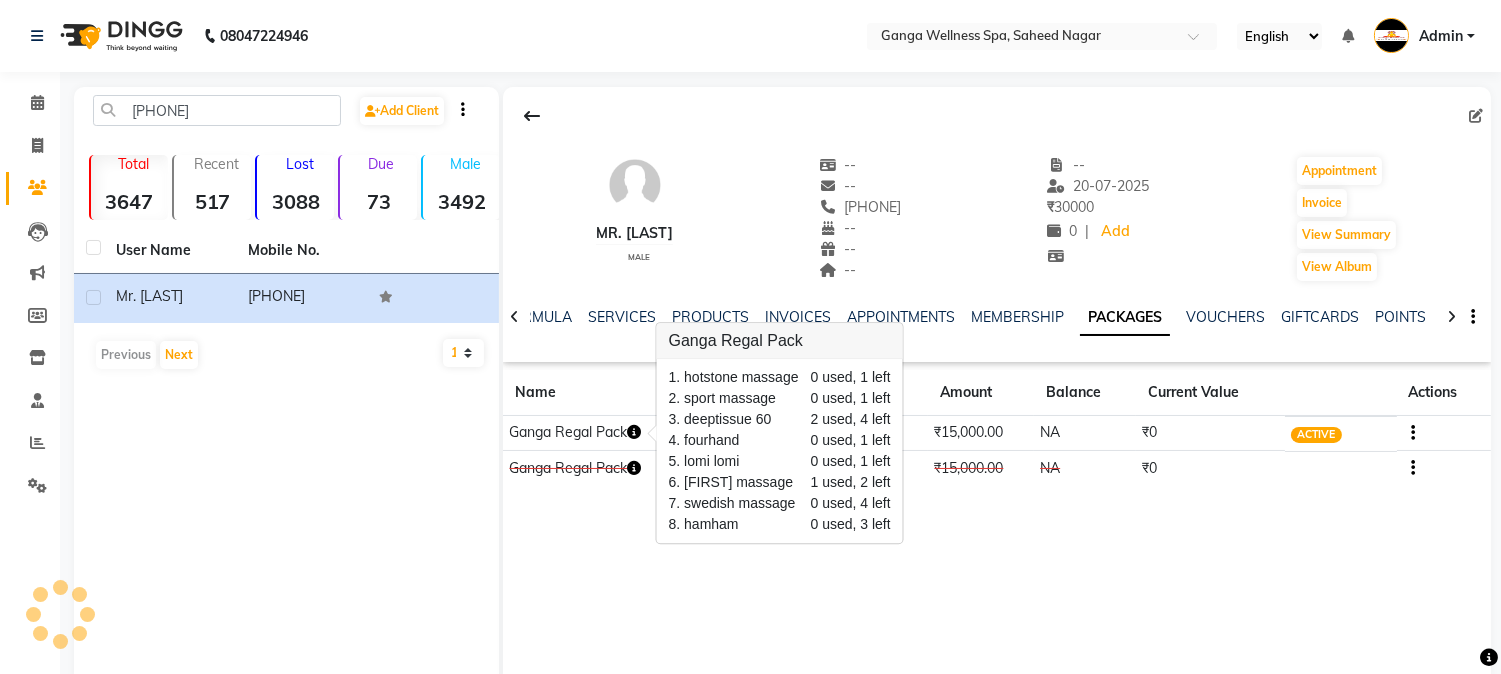 click on "Mr. [FIRST]    male  --   --   [PHONE]  --  --  --  -- 20-07-2025 ₹    30000 0 |  Add   Appointment   Invoice  View Summary  View Album  NOTES FORMULA SERVICES PRODUCTS INVOICES APPOINTMENTS MEMBERSHIP PACKAGES VOUCHERS GIFTCARDS POINTS FORMS FAMILY CARDS WALLET Name Start Date End Date Amount Balance Current Value Actions  Ganga Regal Pack  11-05-2025 06-05-2026  ₹15,000.00   NA  ₹0 ACTIVE  Ganga Regal Pack  01-03-2024 25-04-2025  ₹15,000.00   NA  ₹0 CONSUMED" 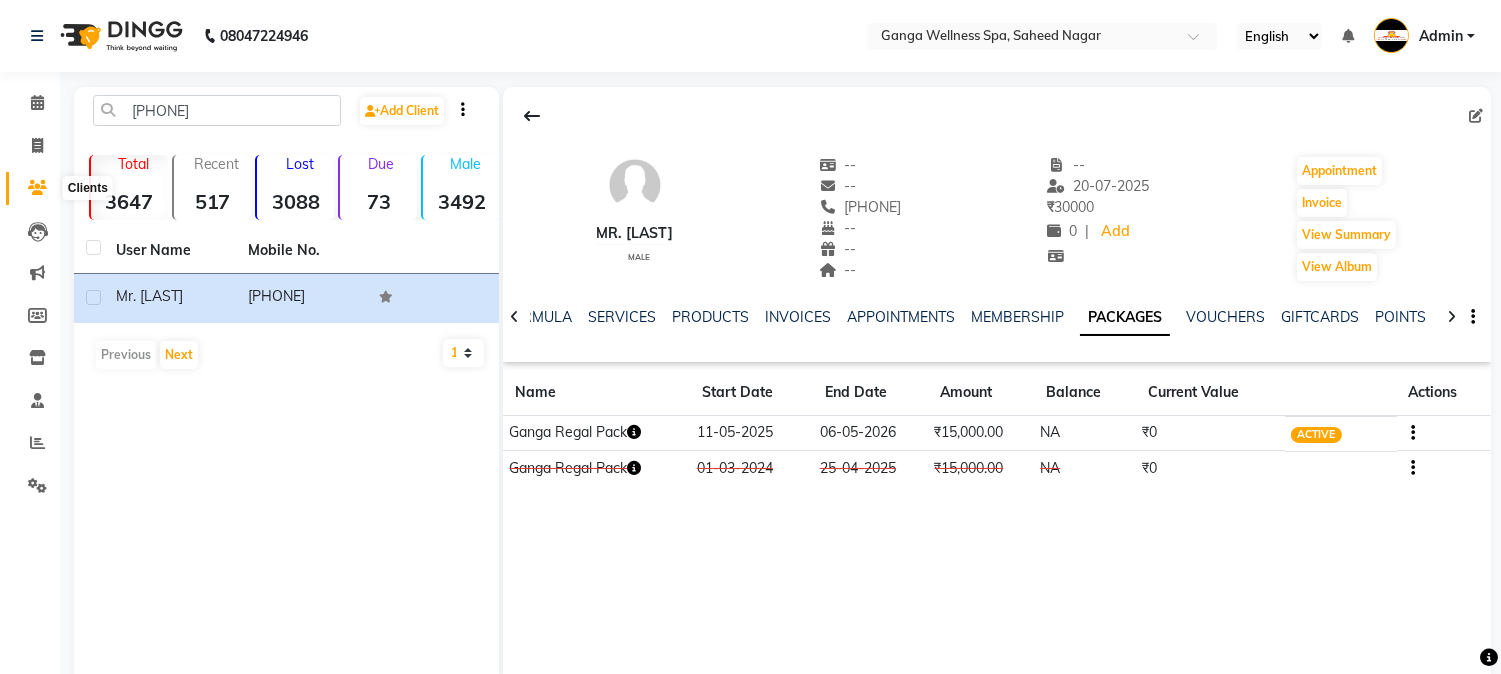 click 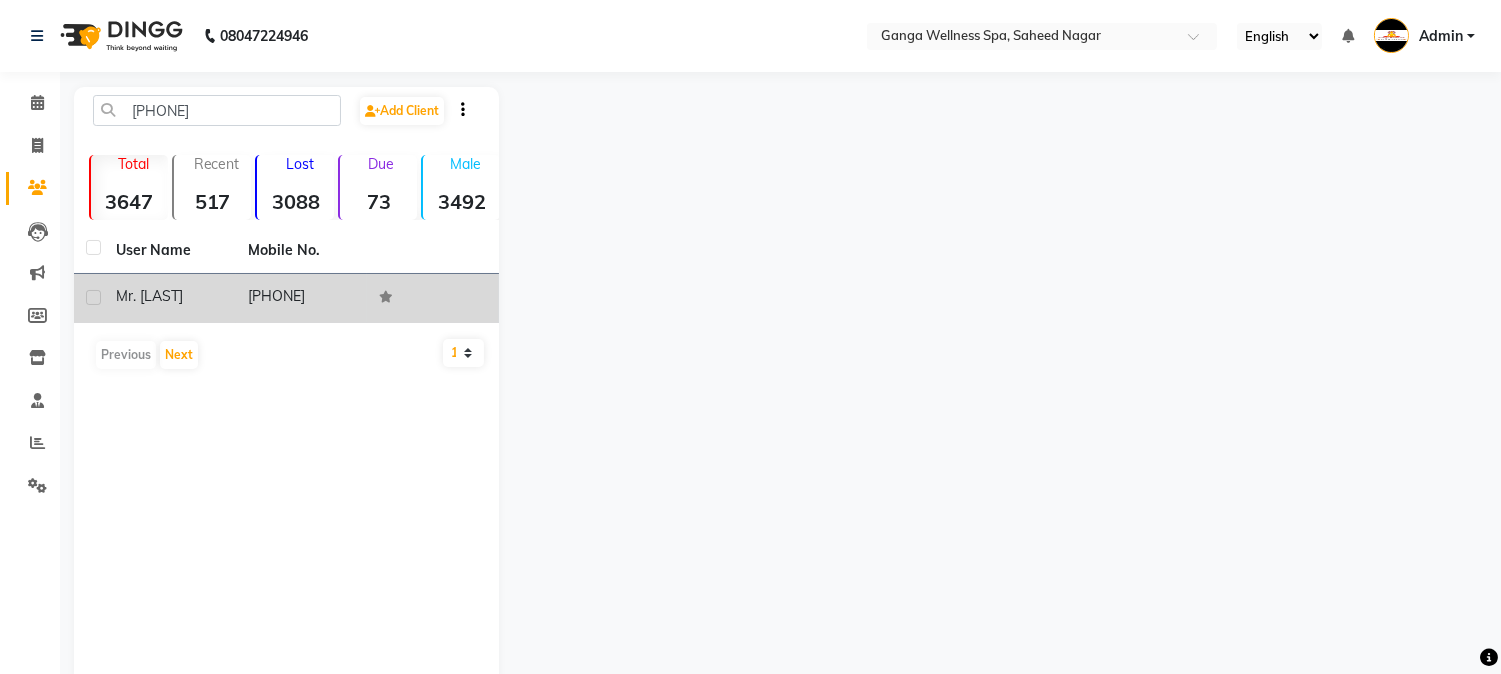 click on "[PHONE]" 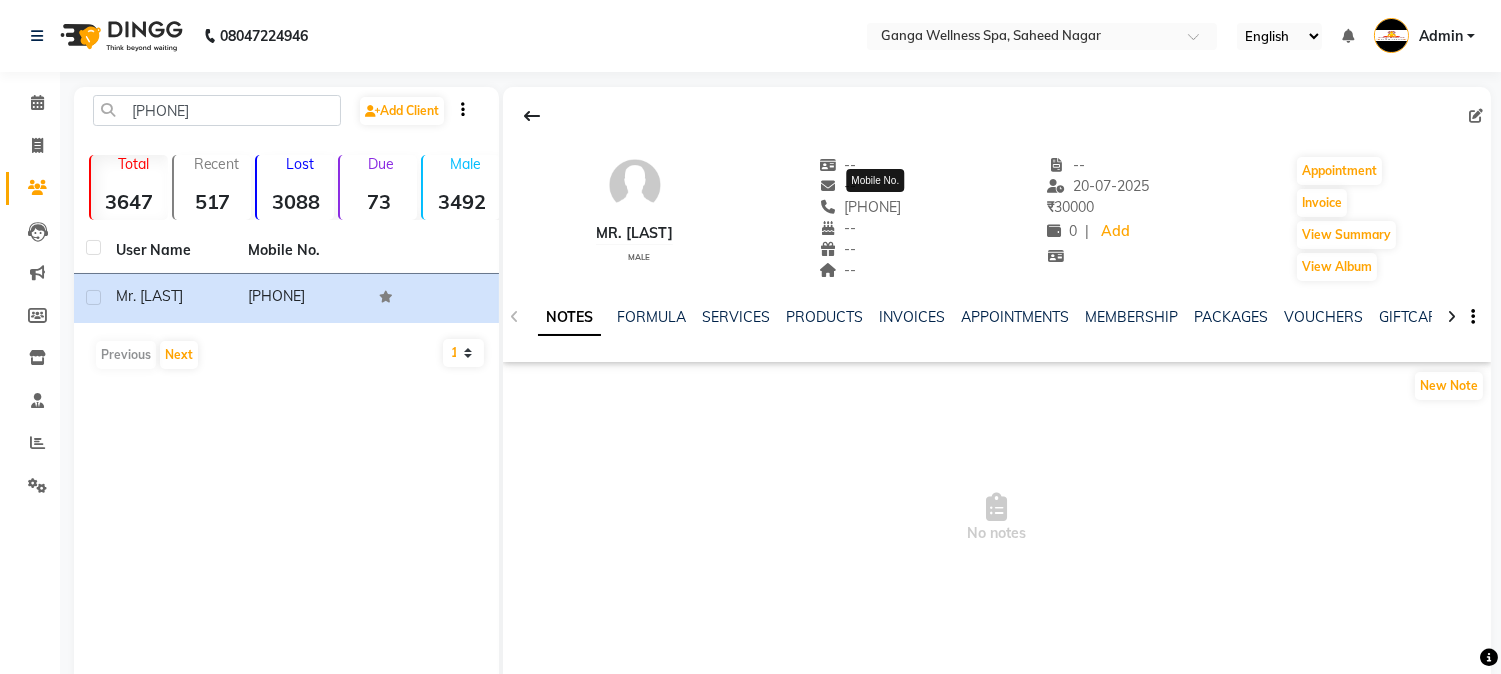 click on "[PHONE]" 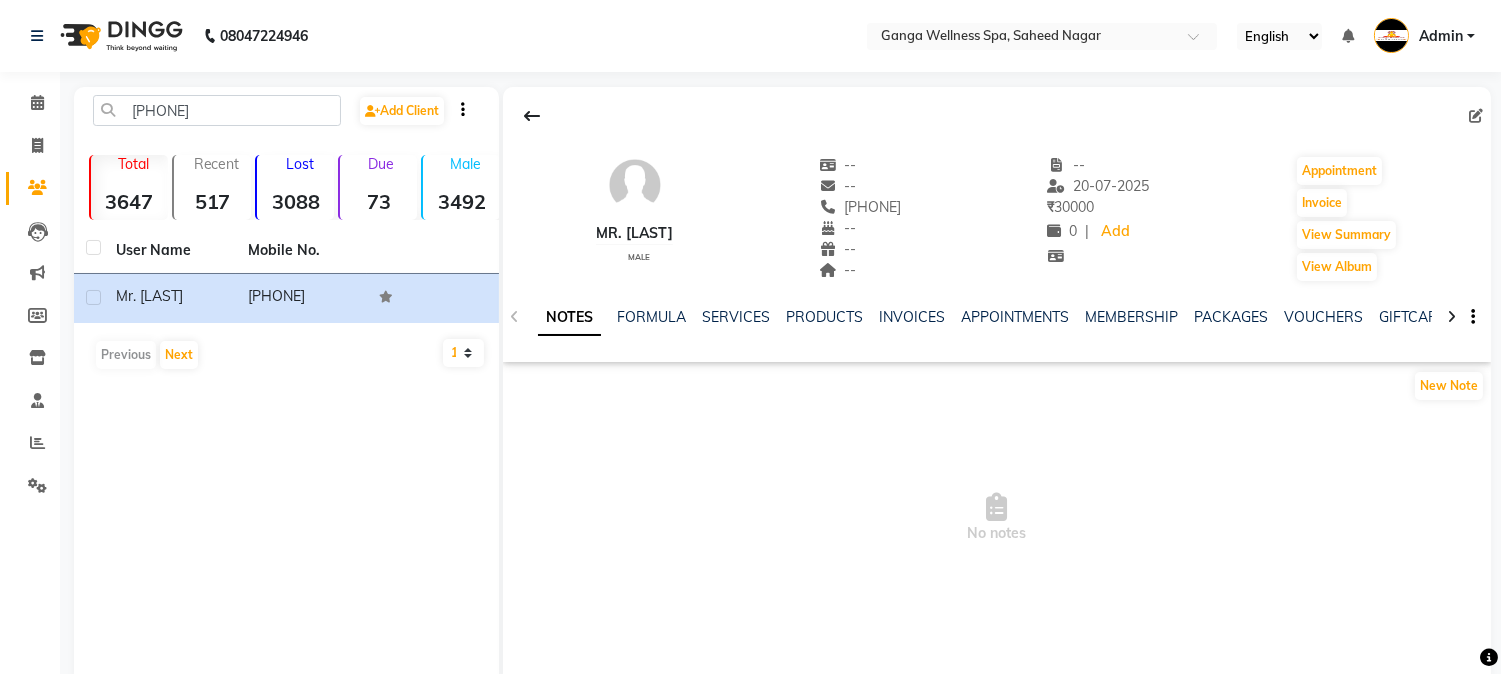 click on "[PHONE]" 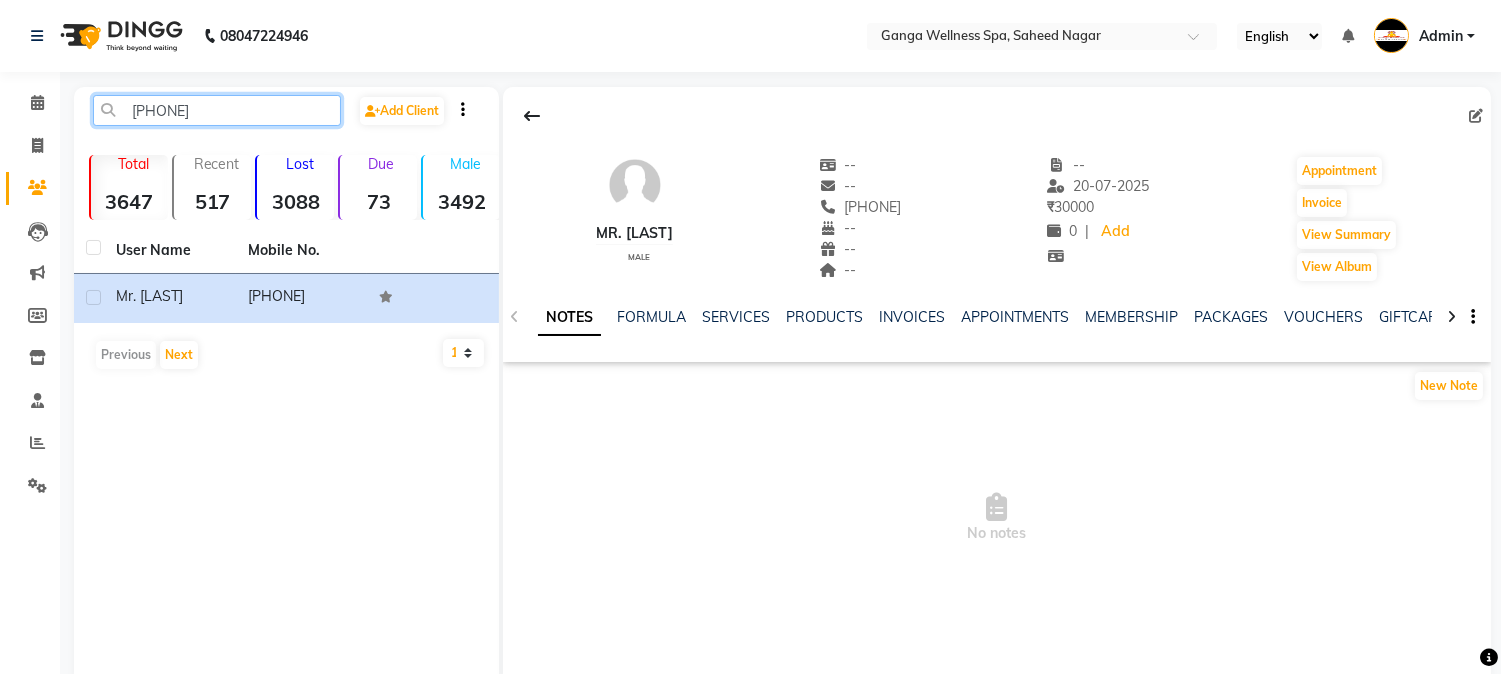 click on "[PHONE]" 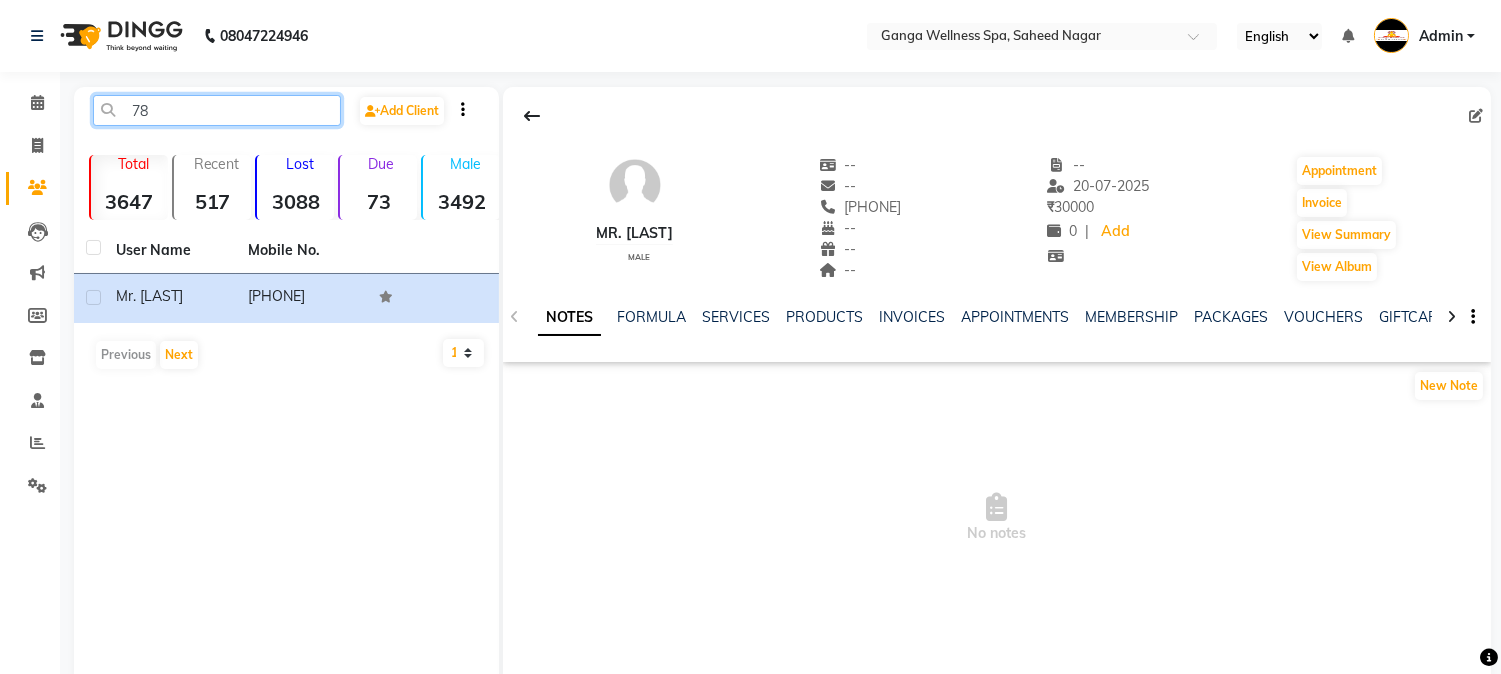 type on "7" 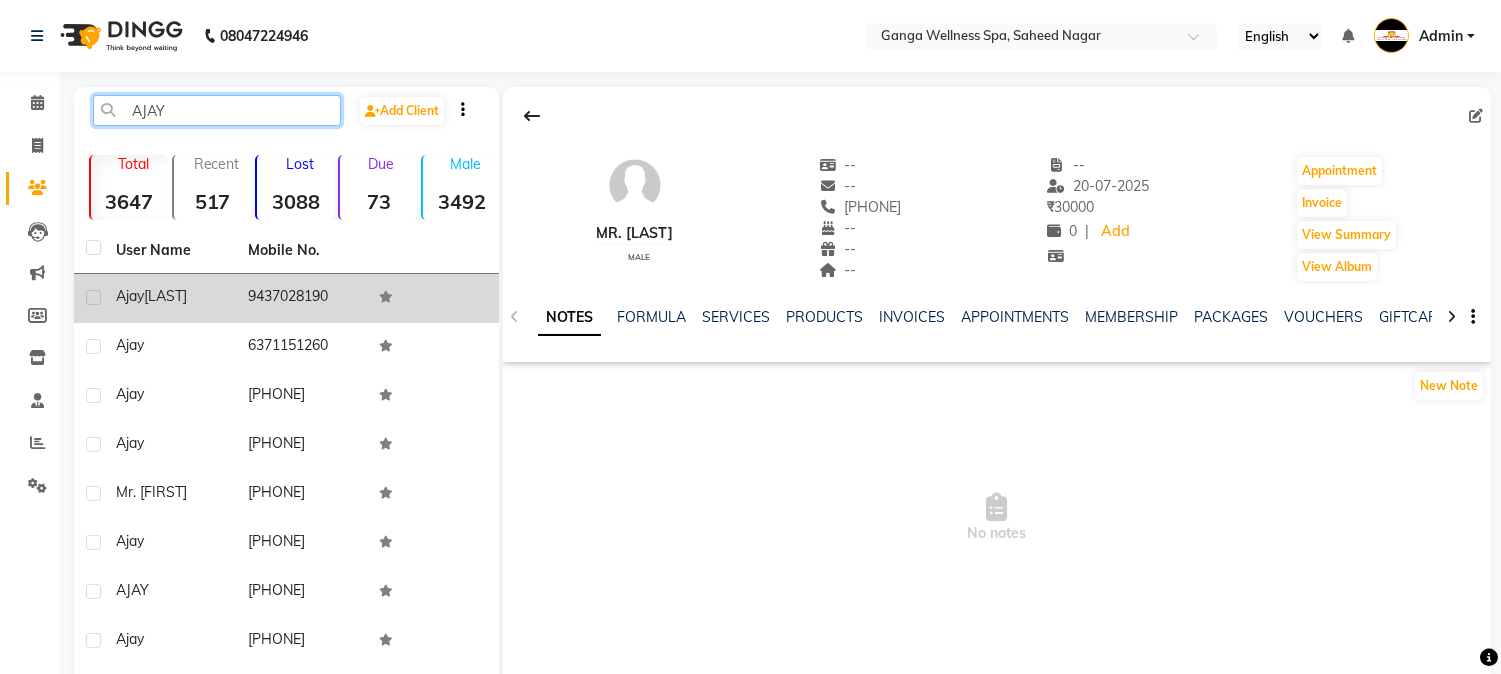 type on "AJAY" 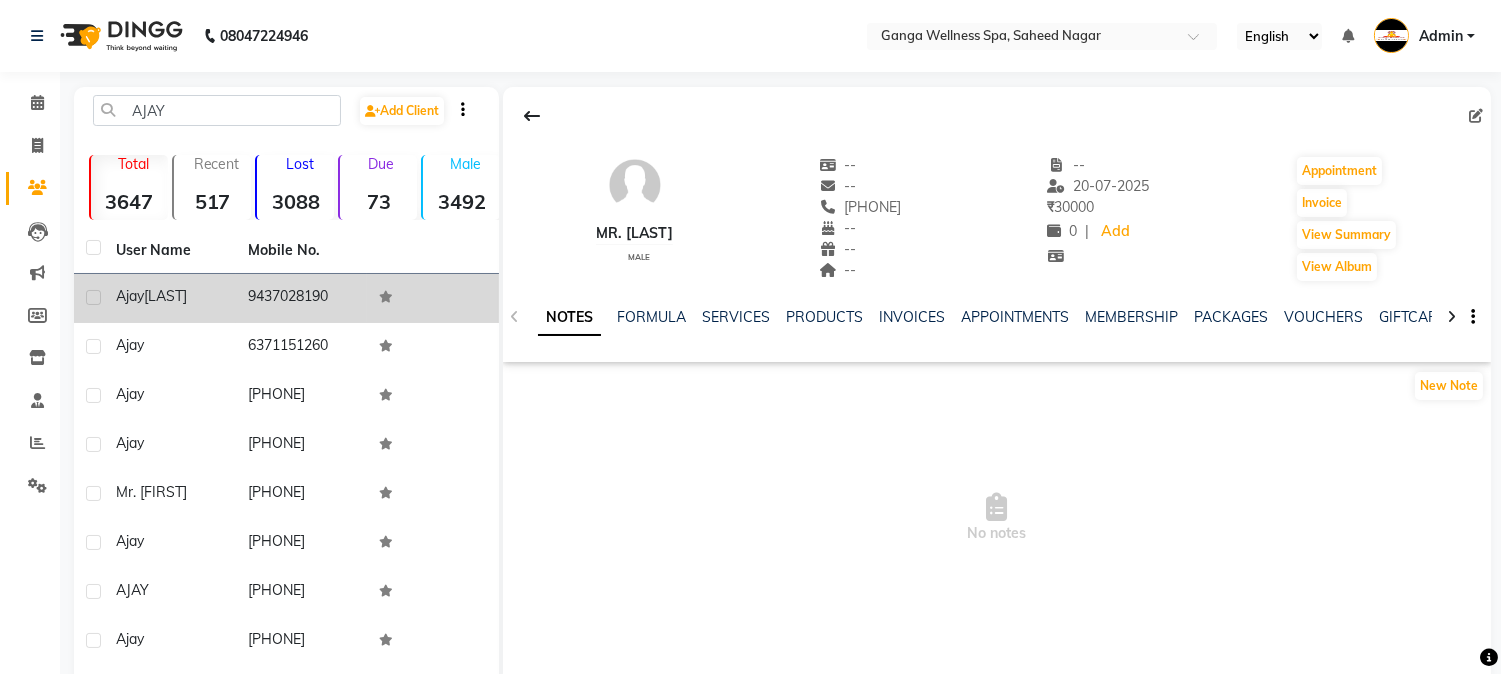 click on "9437028190" 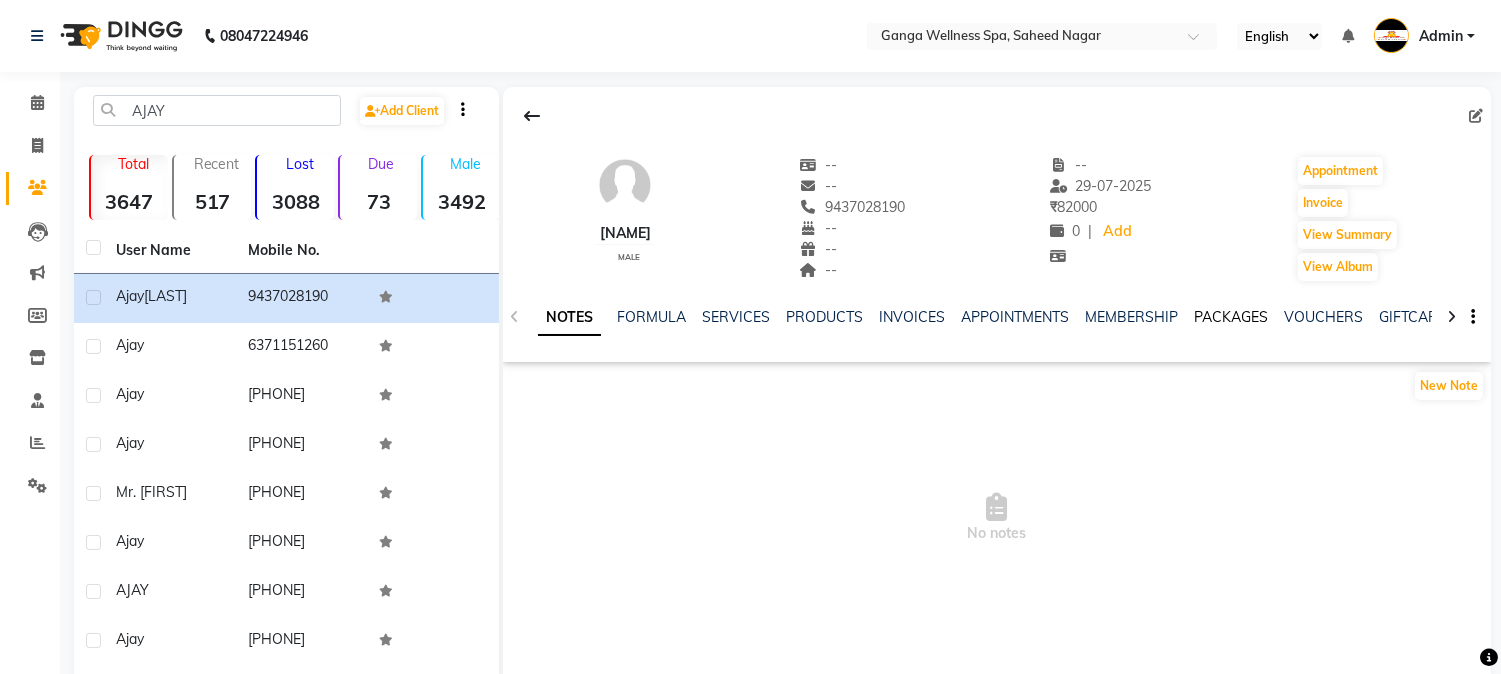 click on "PACKAGES" 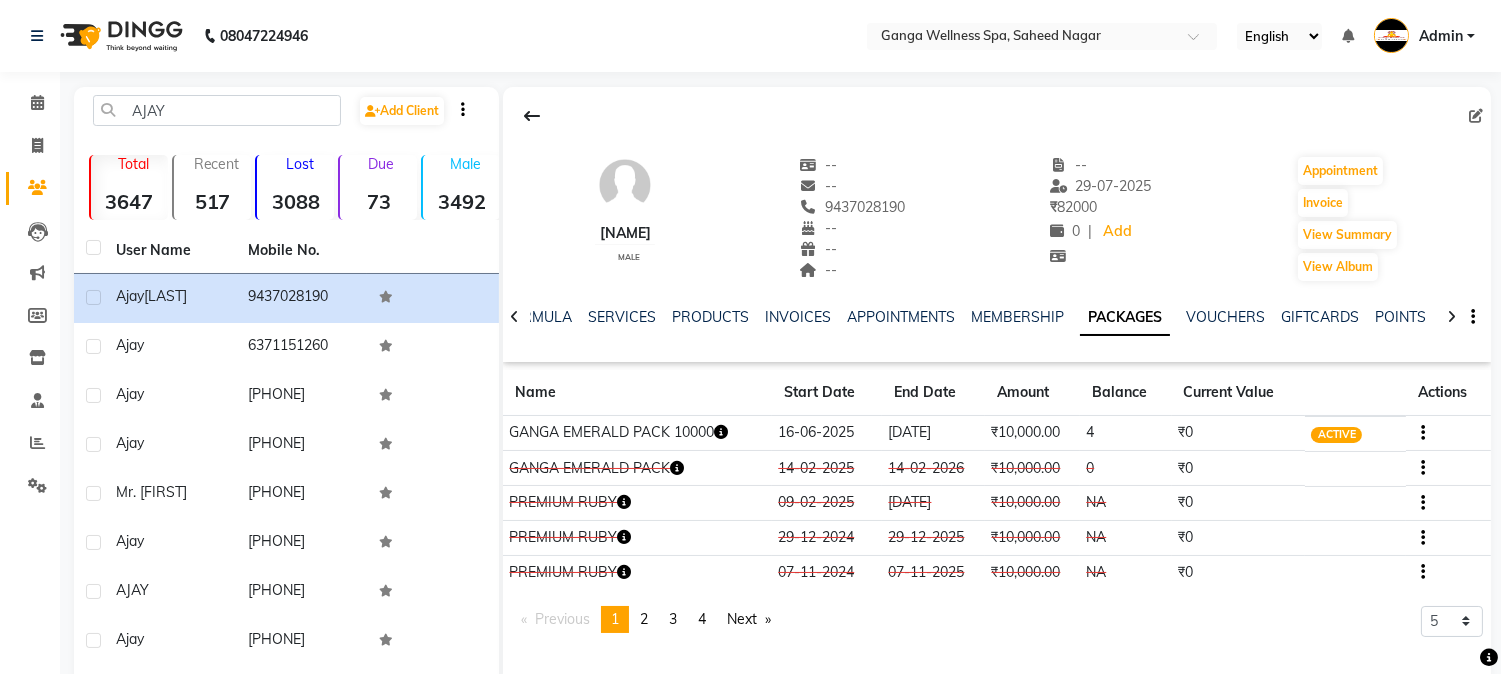 click 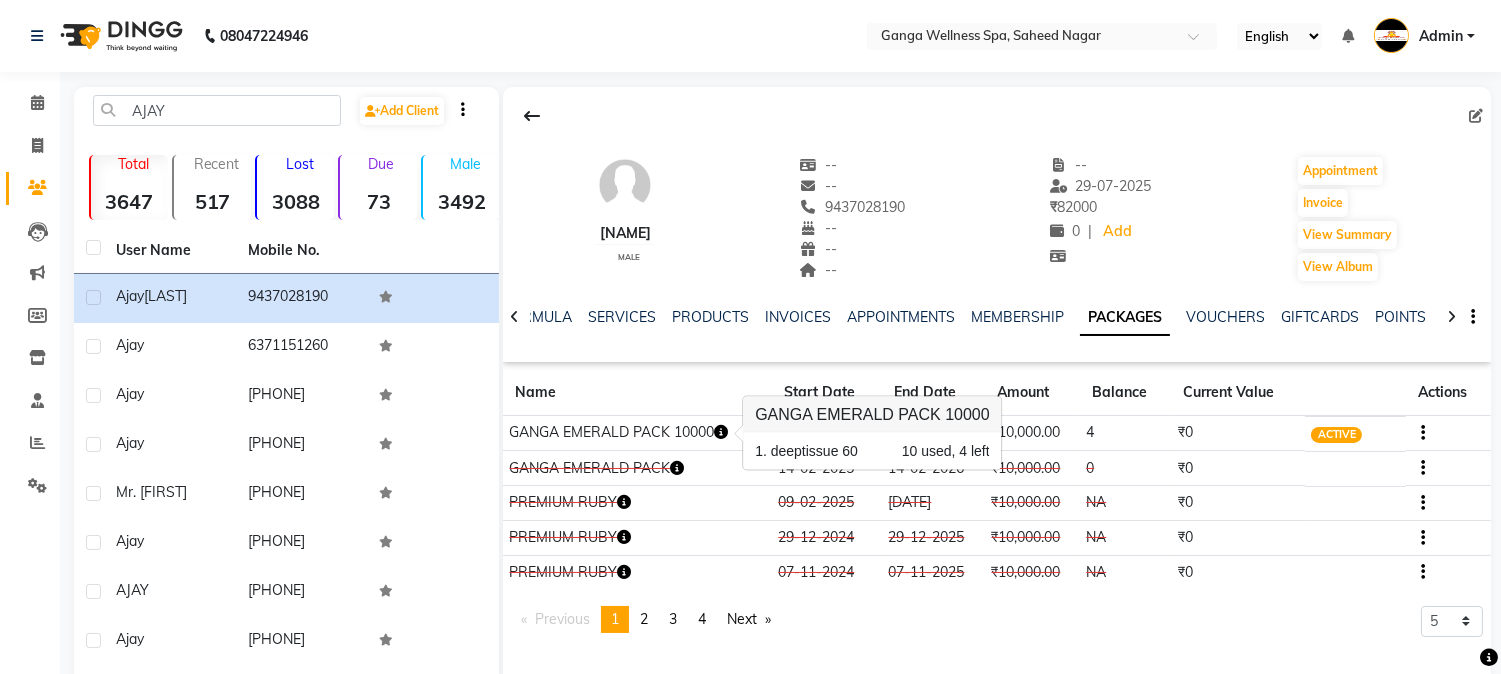 click on "[FIRST]    male  --   --   [PHONE]  --  --  --  -- [DATE] ₹    82000 0 |  Add   Appointment   Invoice  View Summary  View Album" 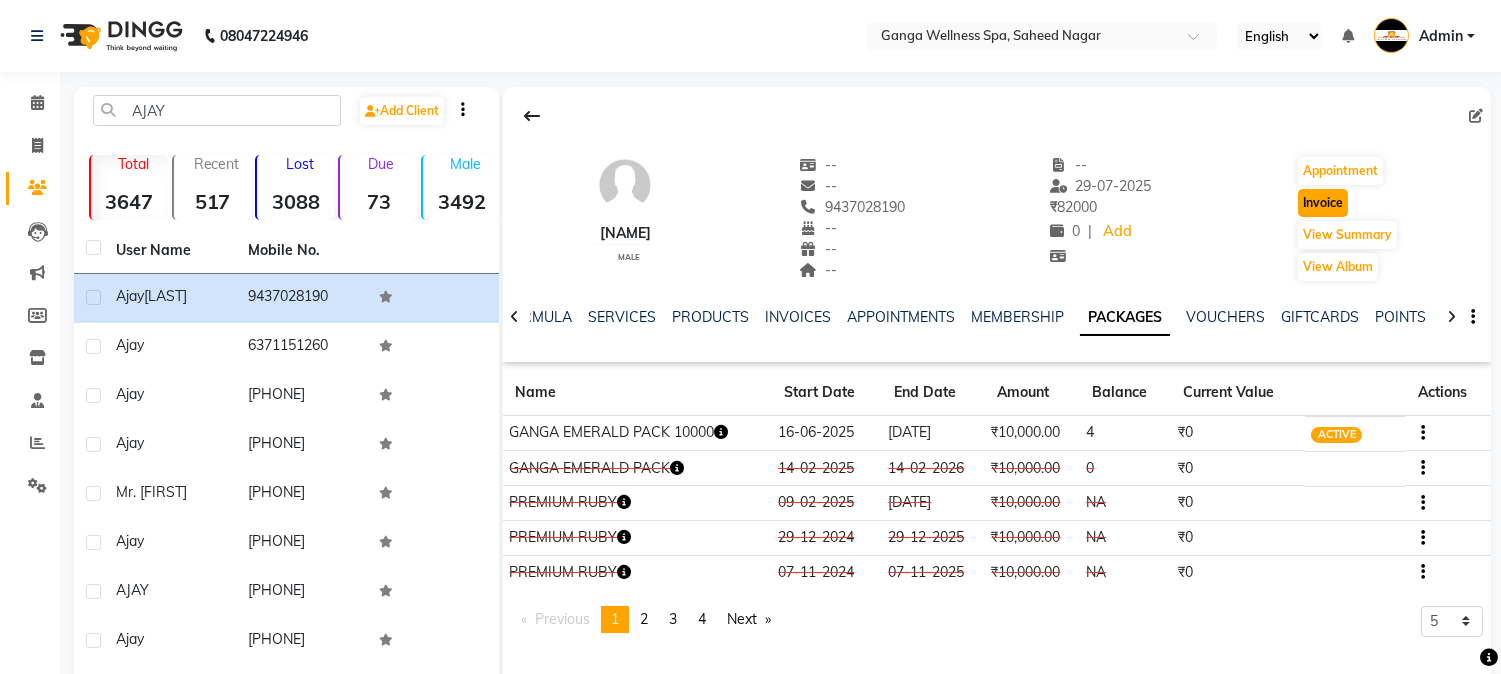 click on "Invoice" 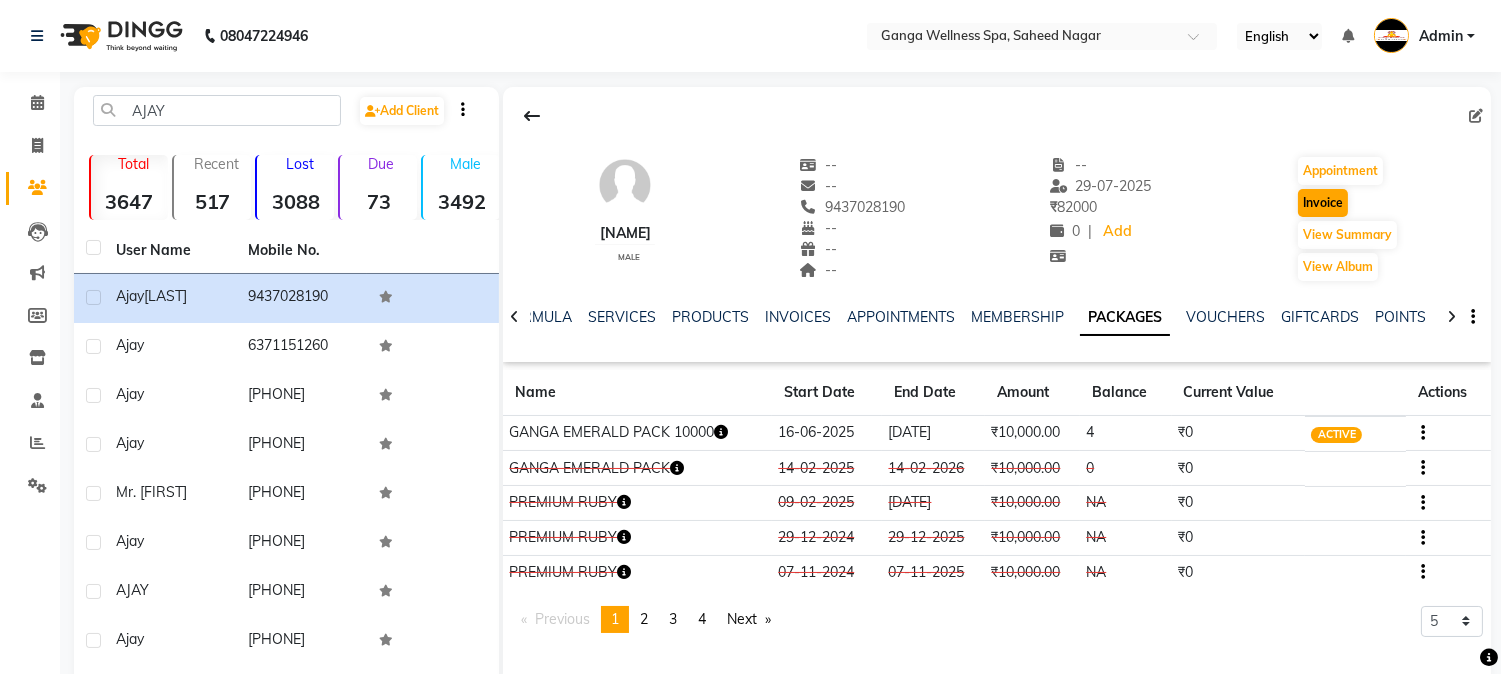 select on "service" 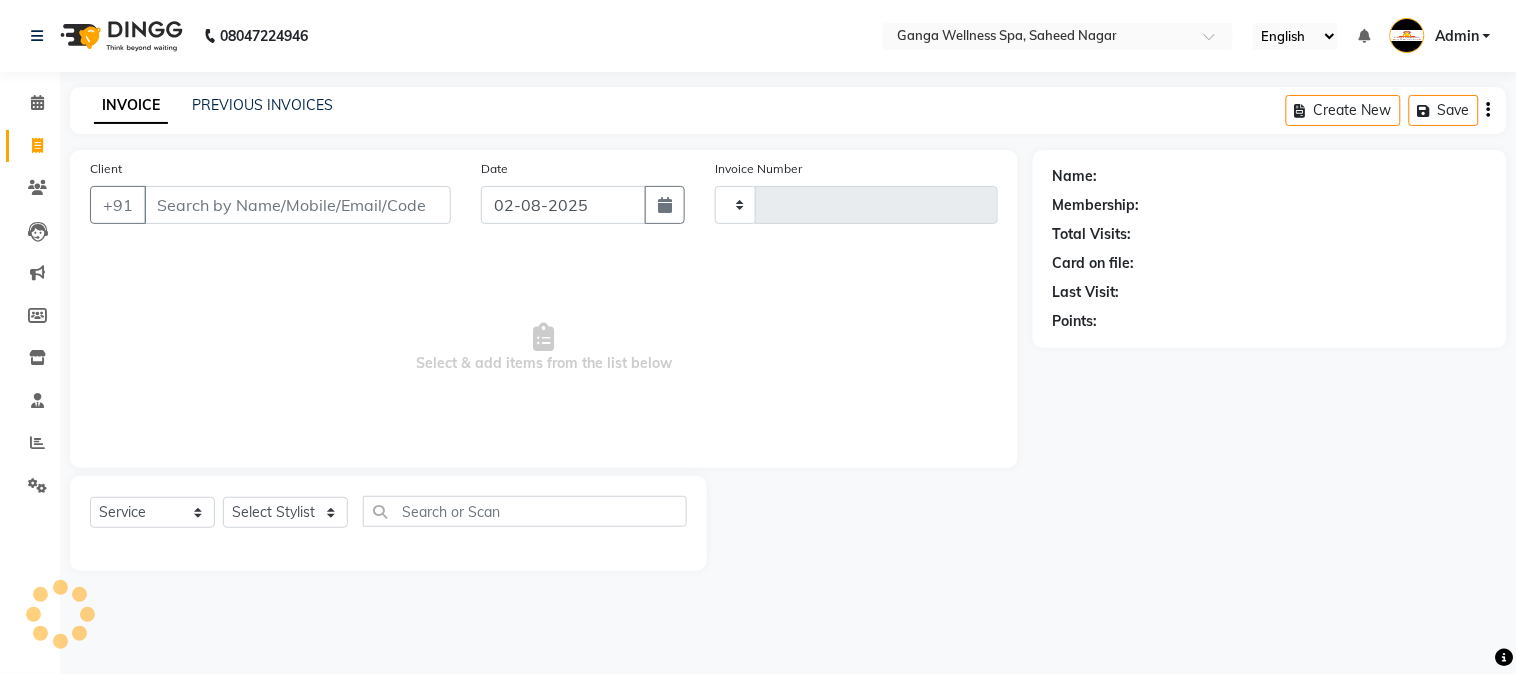 type on "2287" 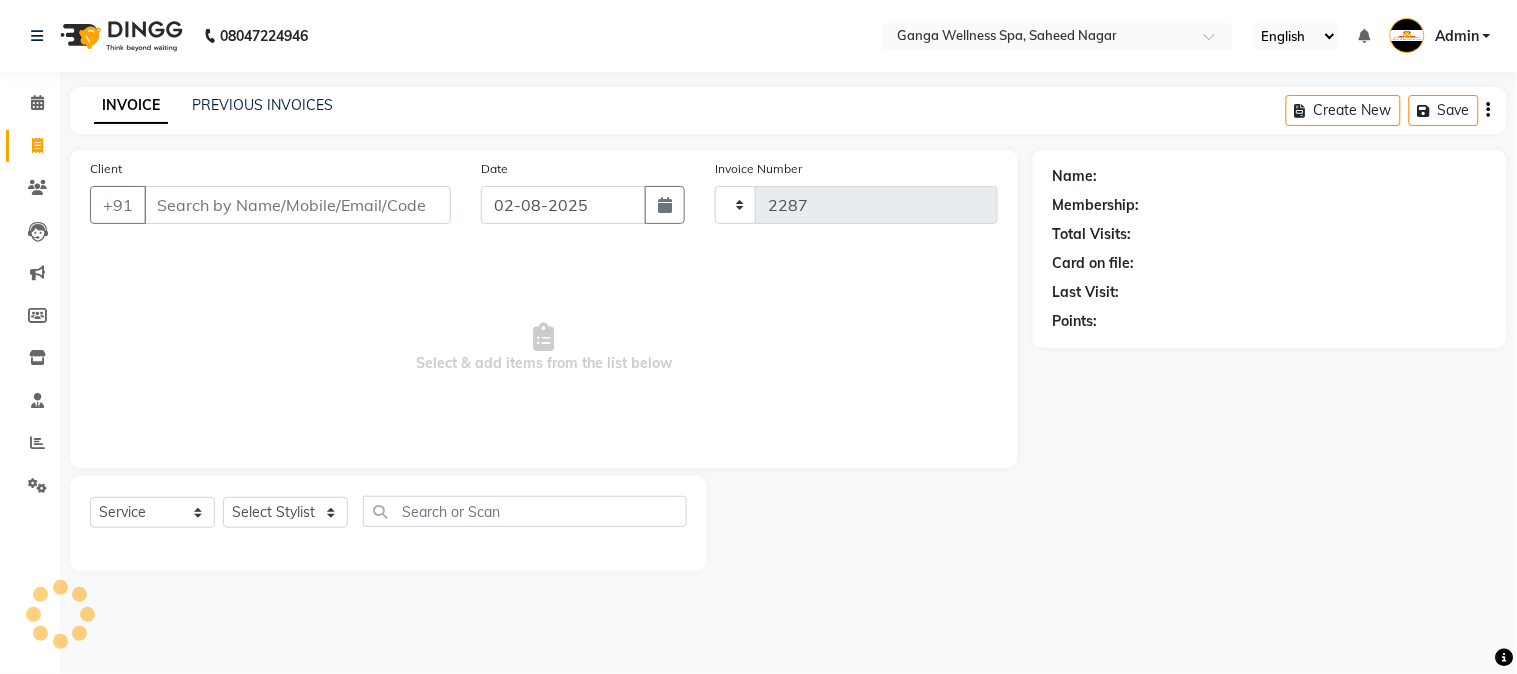 select on "762" 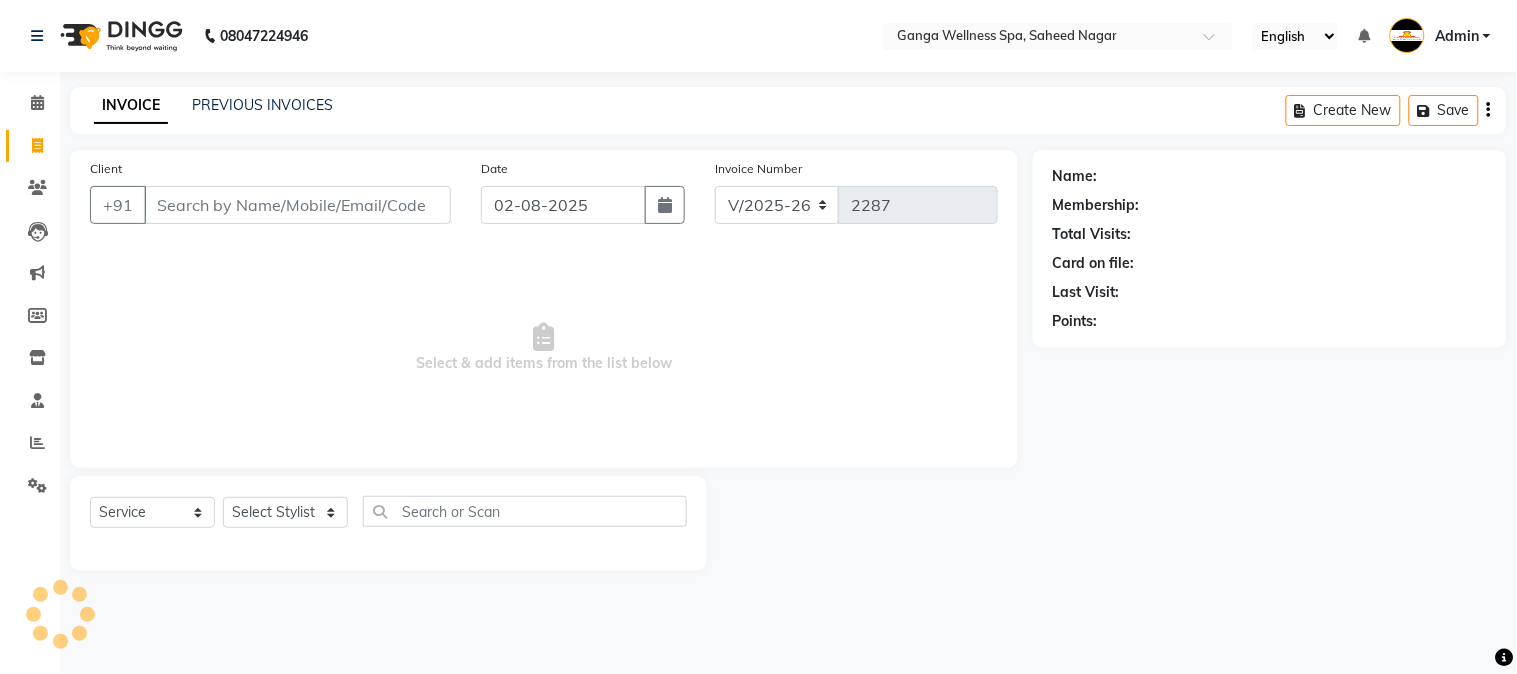 click on "Client" at bounding box center [297, 205] 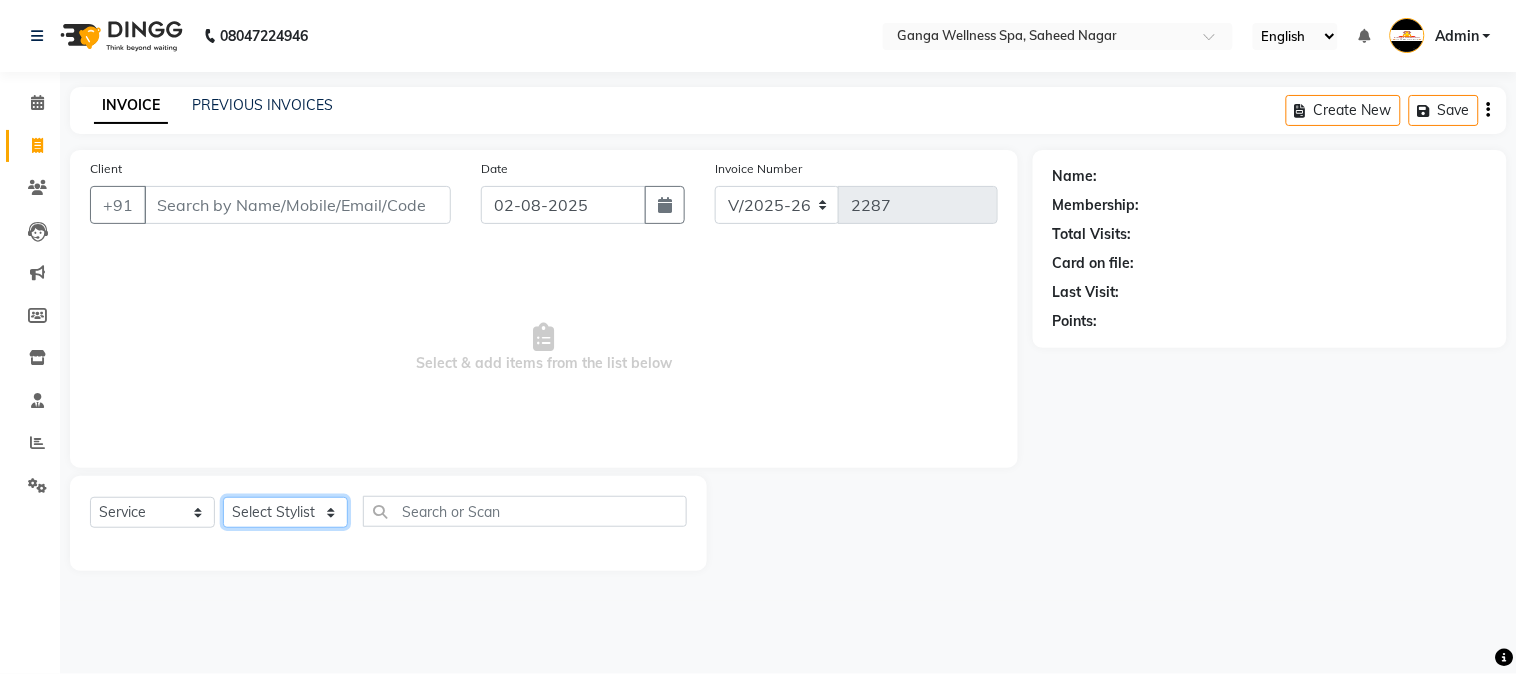 click on "Select Stylist" 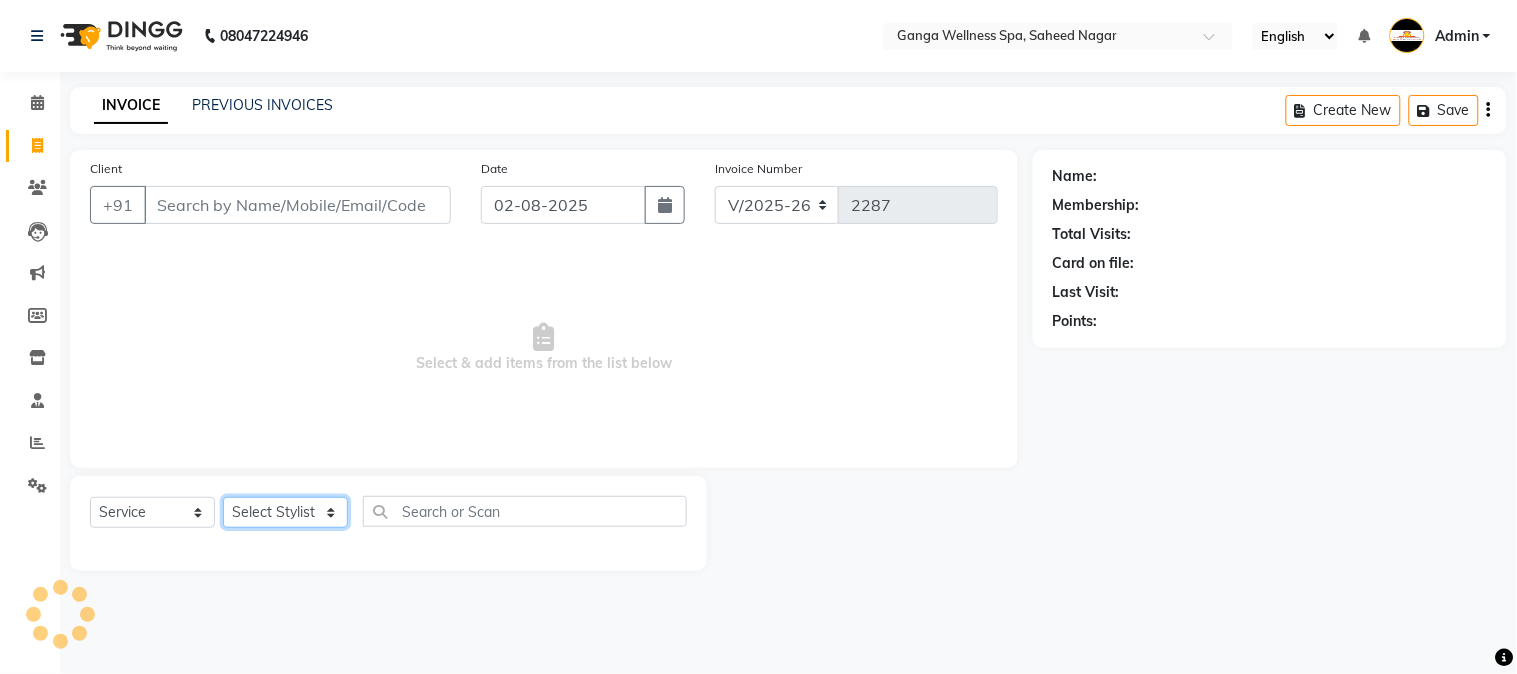 type on "9437028190" 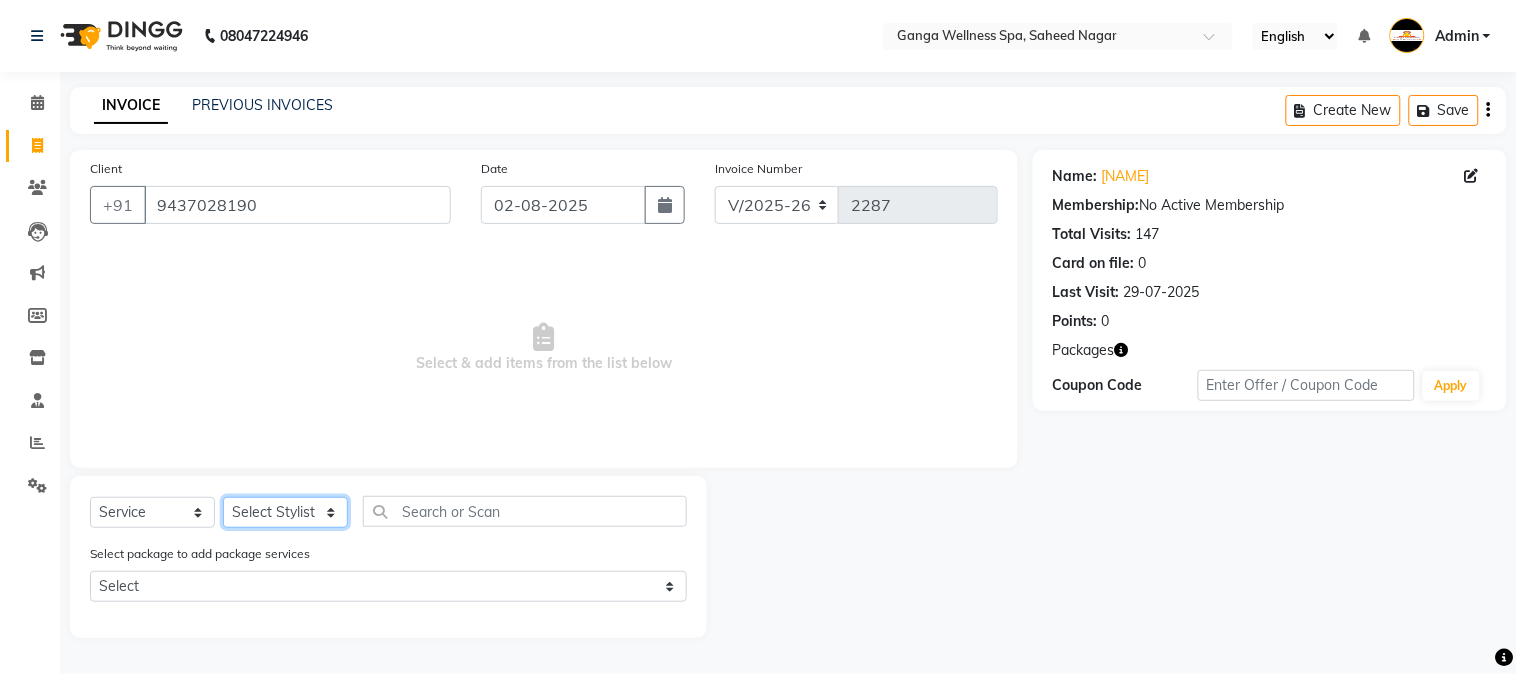 select on "[NUMBER]" 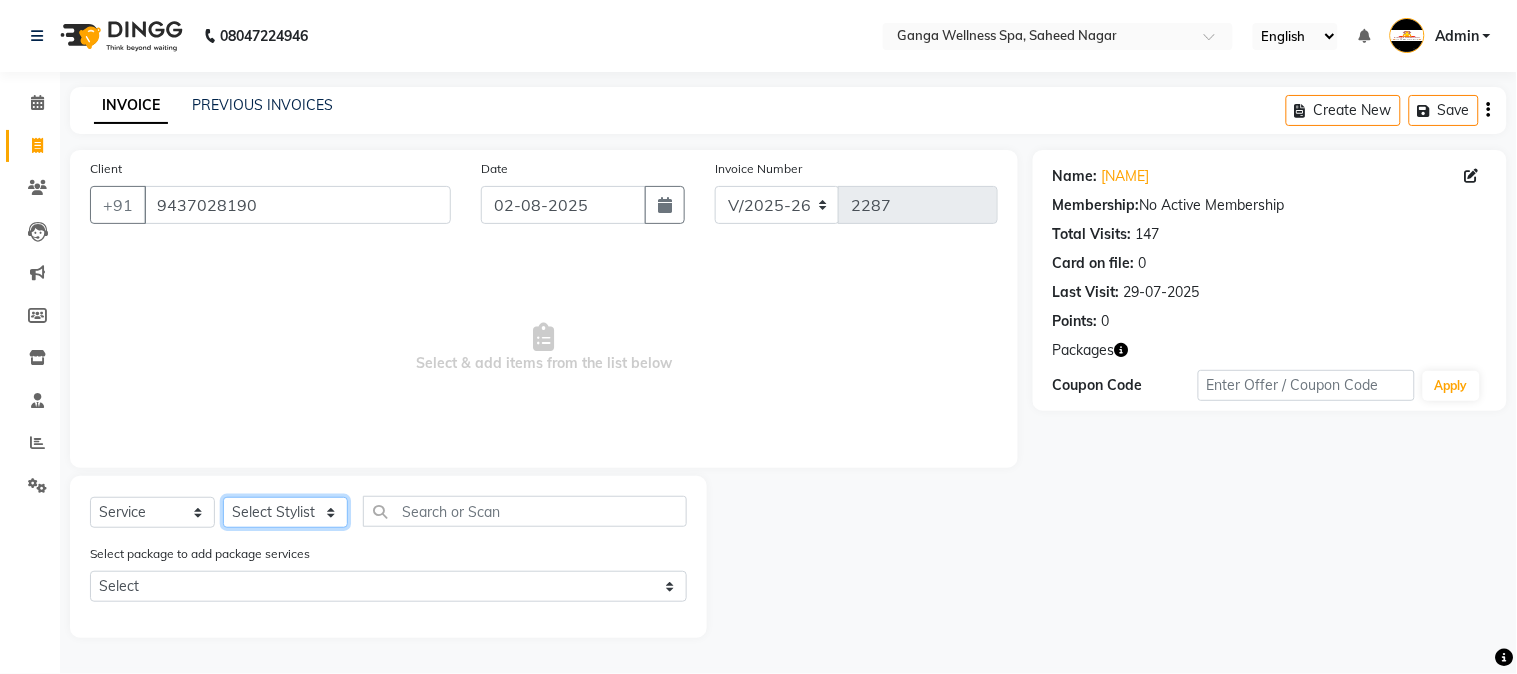 click on "Select Stylist Abhi akhil Alexa AMMY AMMY Annie anya APPI Arohi  Ayen BANCHI Bina Bina CJ CRP 1 Daina ELINA ferjana G1 G1 ONE PLUS  G1 Salon G2 Helen JEENY Jhanka Jojo Kana KEMPI KEMPI Kim krishna KTI Lili Rout Lily LINDA LIZA Martha  MELODY MERRY  minu Moon nancy Noiny pinkey Pradeep Prity  Riya ROOZ  Sony steffy SUCHI  Surren Sir Sushree Swapna Umpi upashana Zouli" 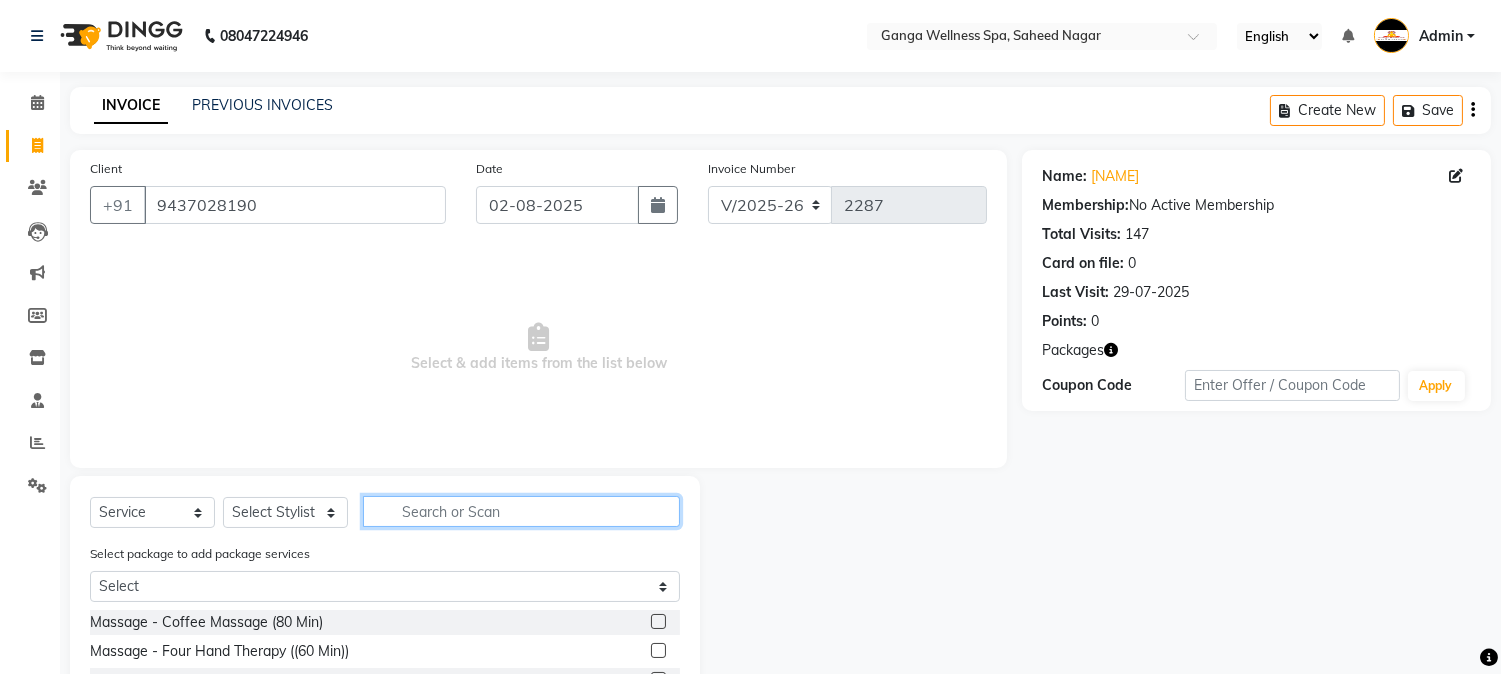click 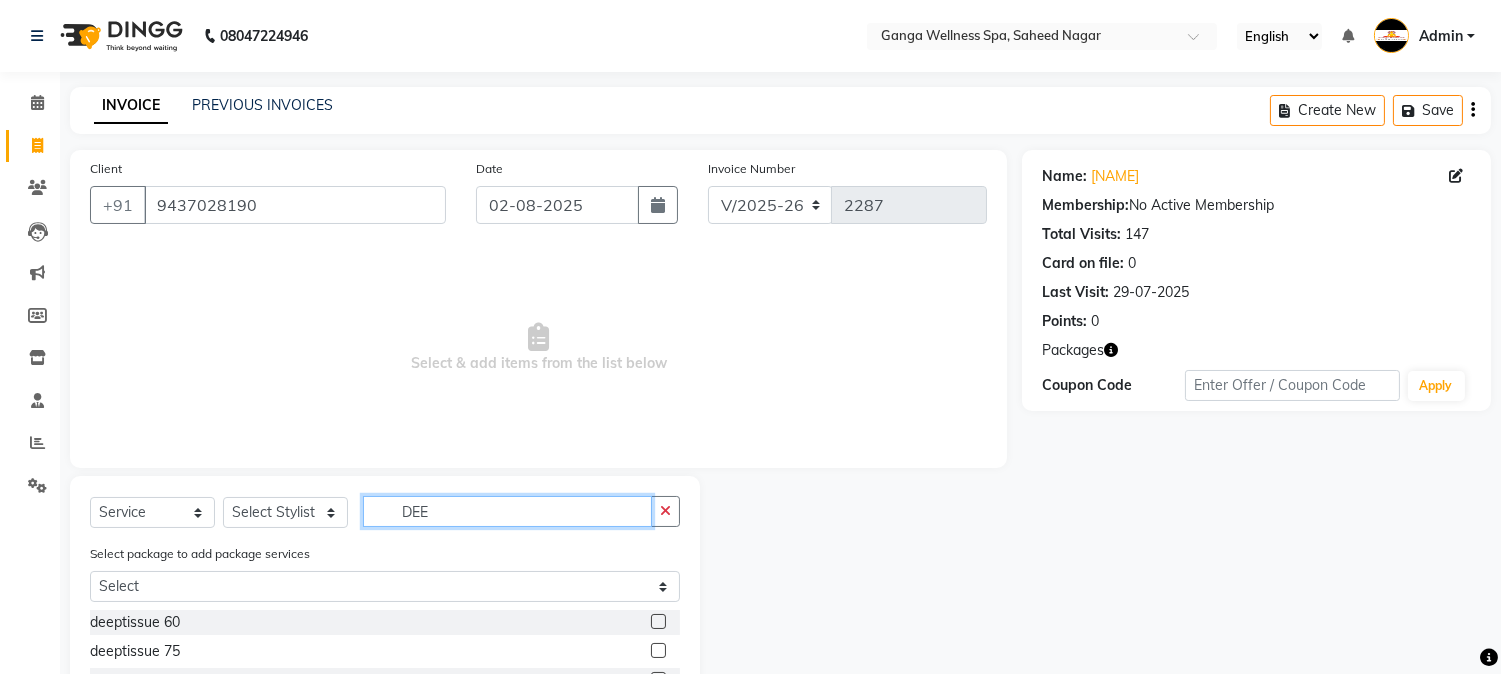 scroll, scrollTop: 111, scrollLeft: 0, axis: vertical 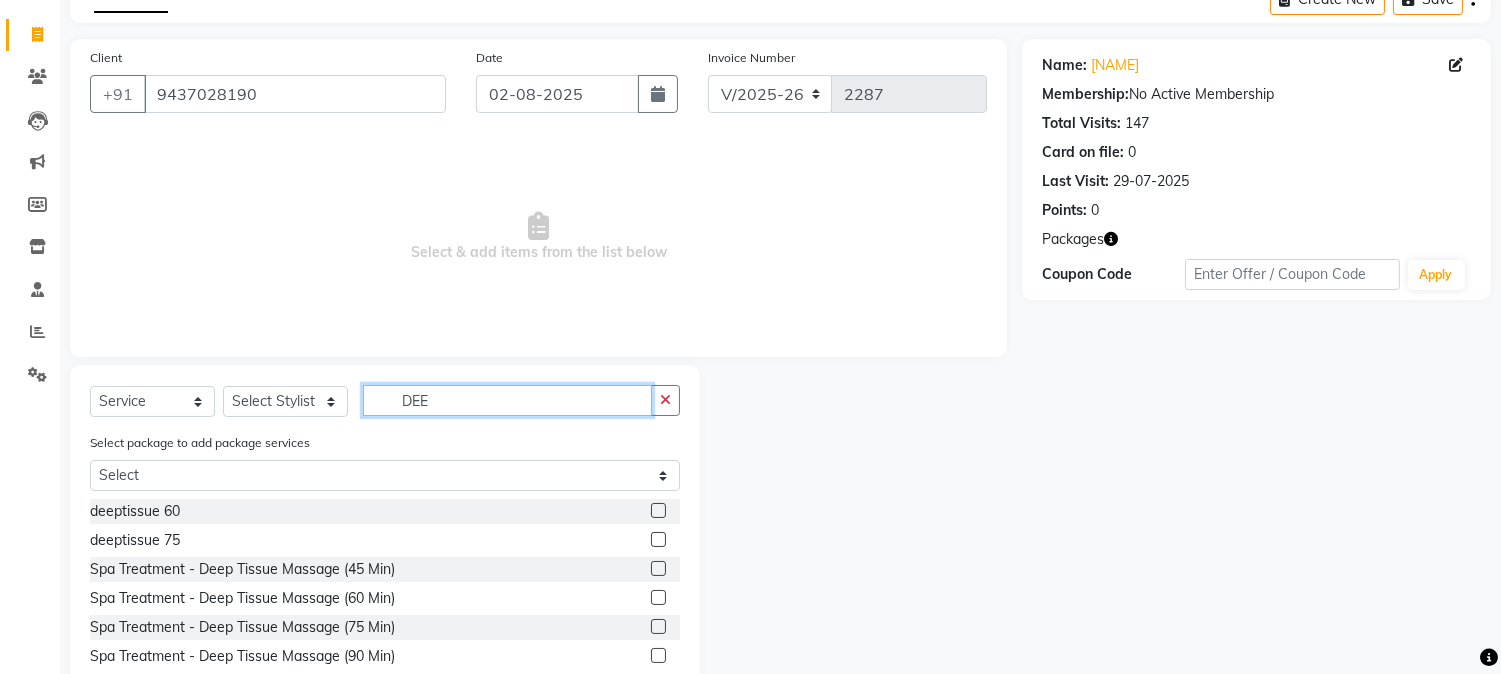type on "DEE" 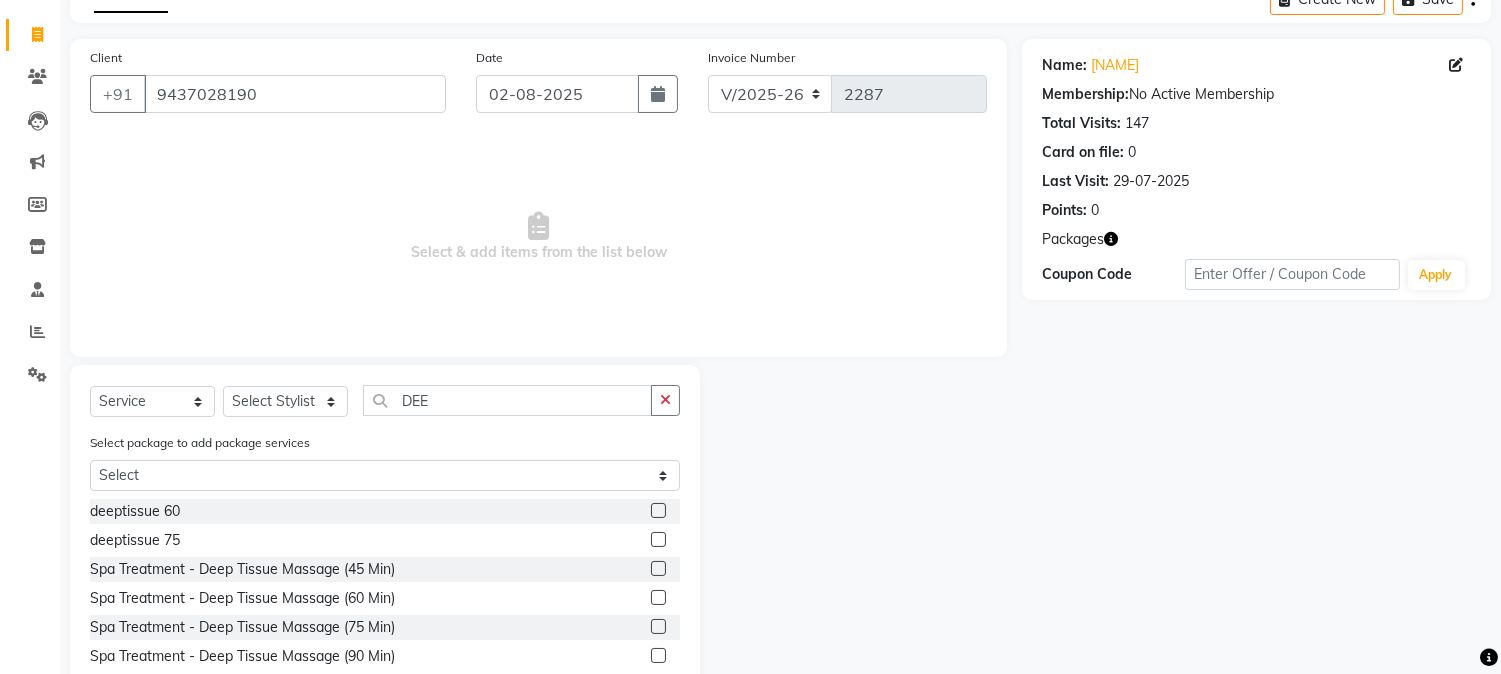click 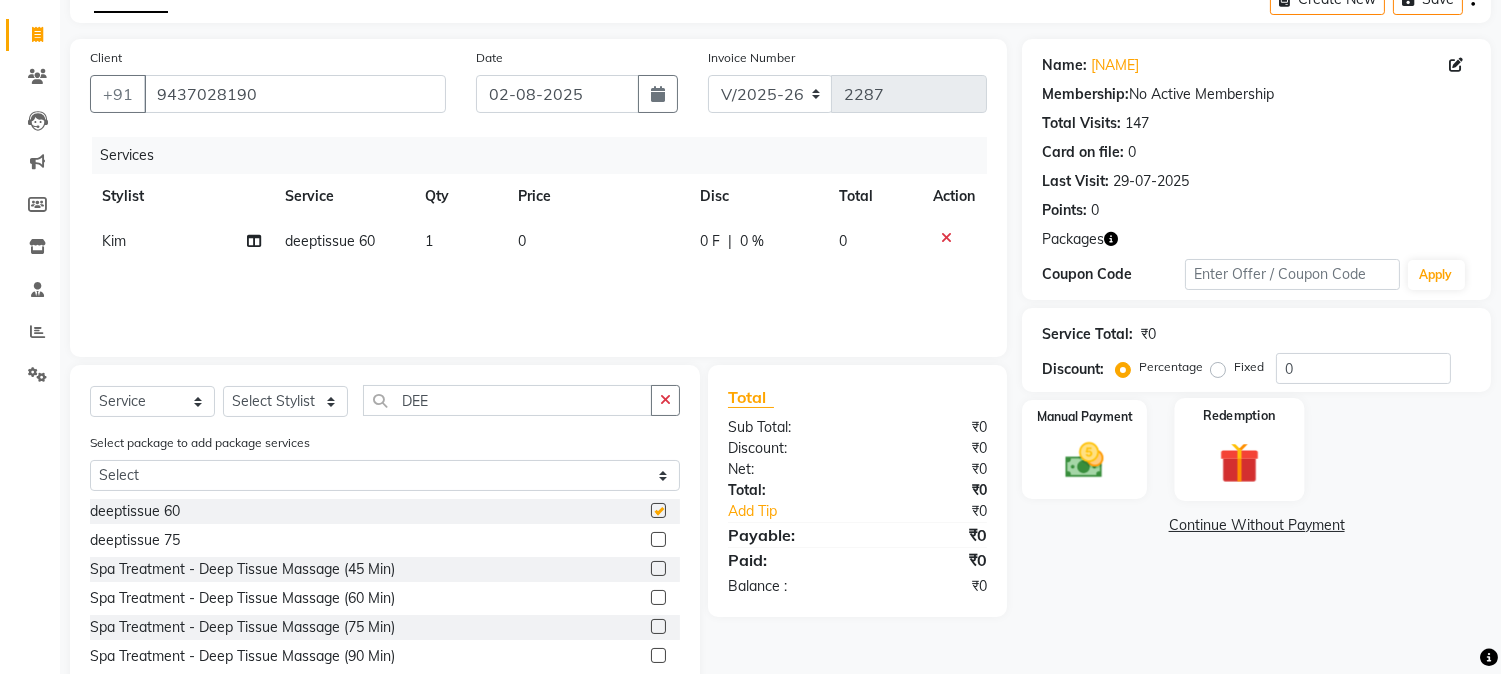 checkbox on "false" 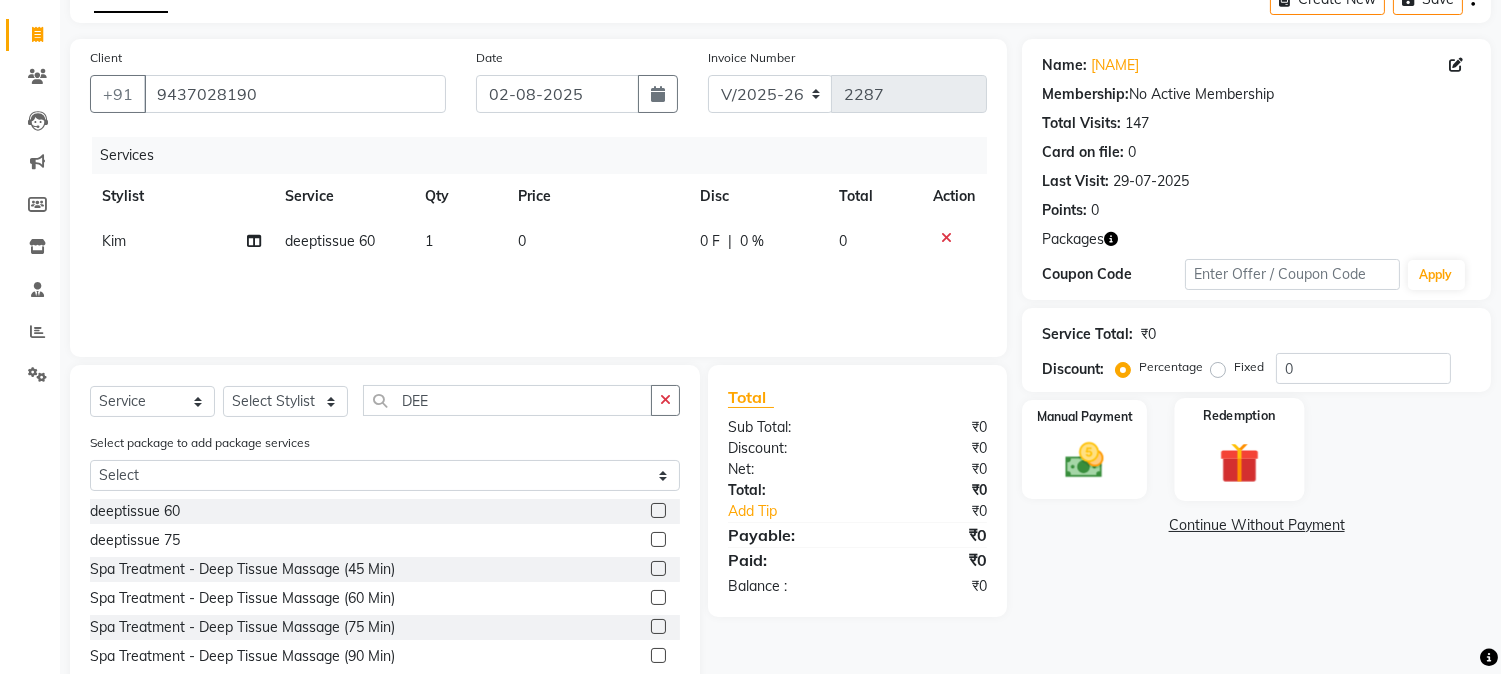 click 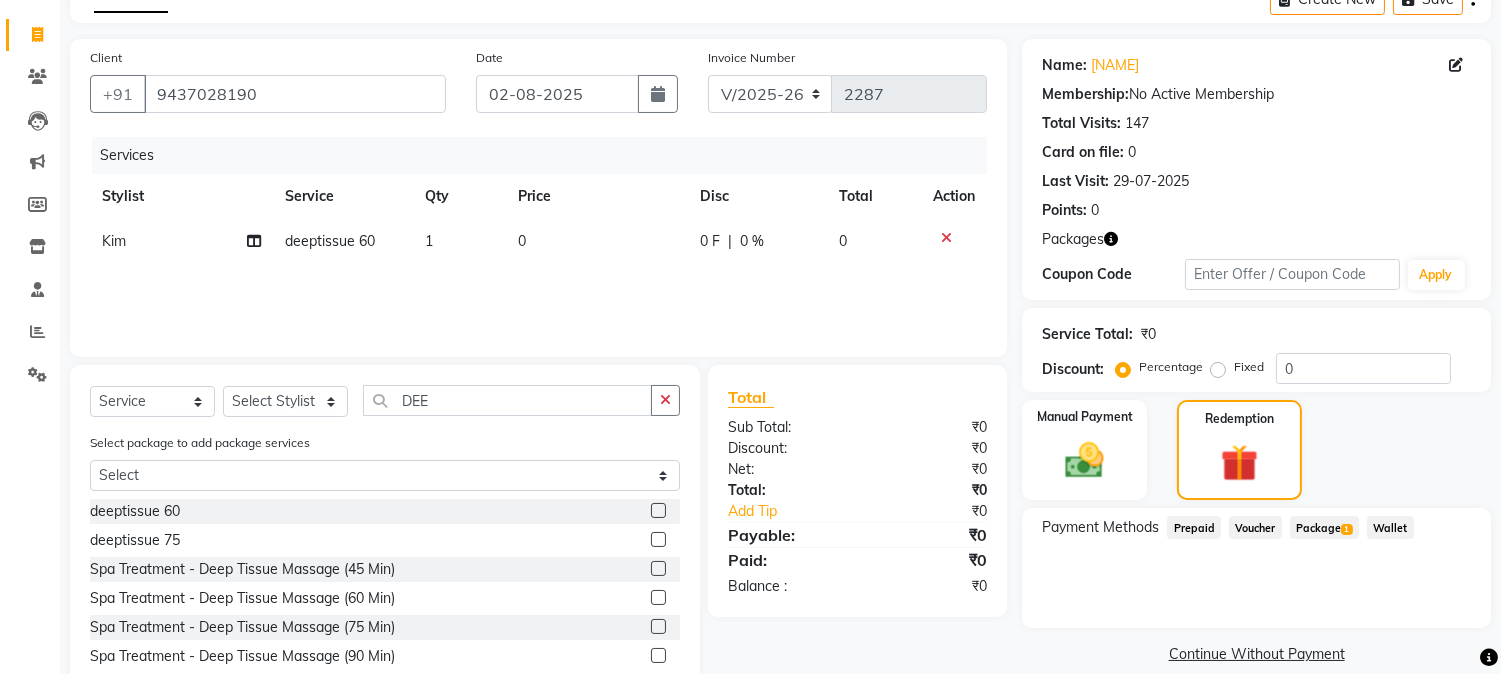 click on "Package  1" 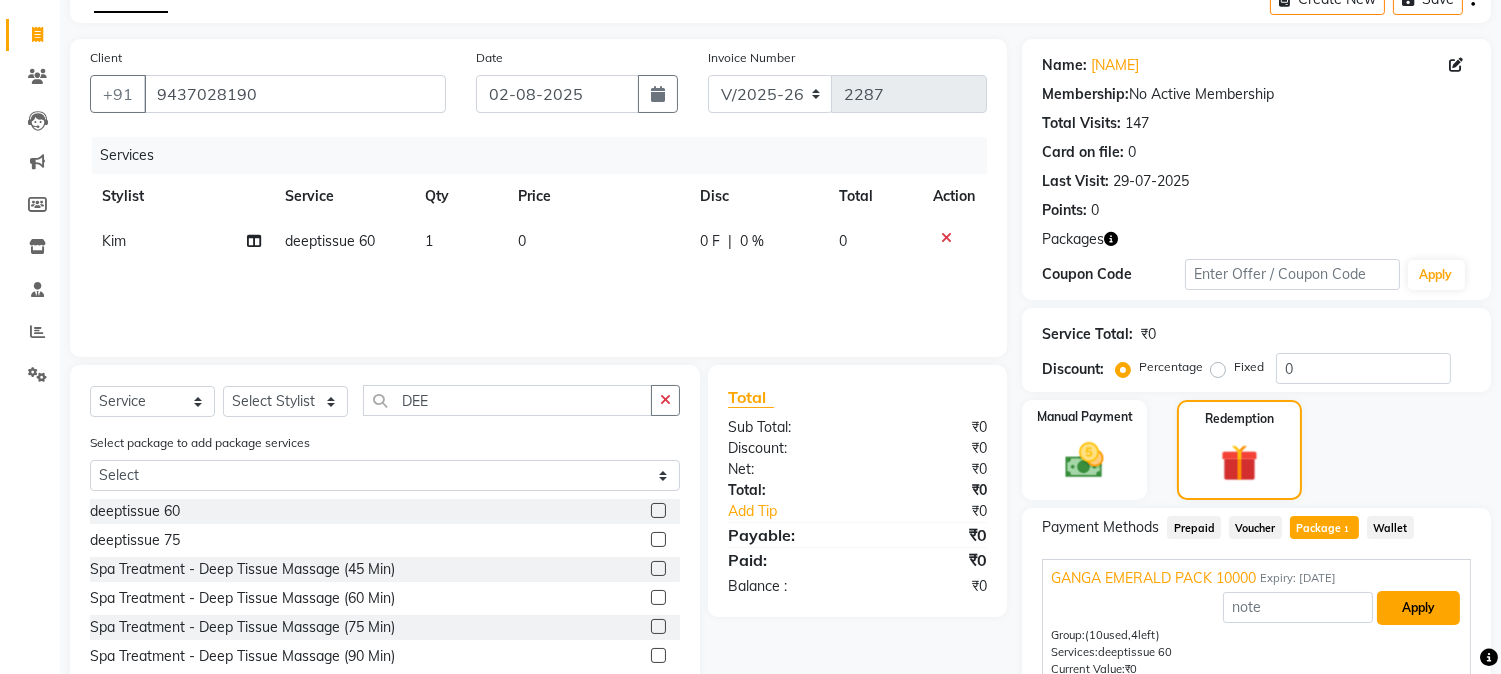 click on "Apply" at bounding box center (1418, 608) 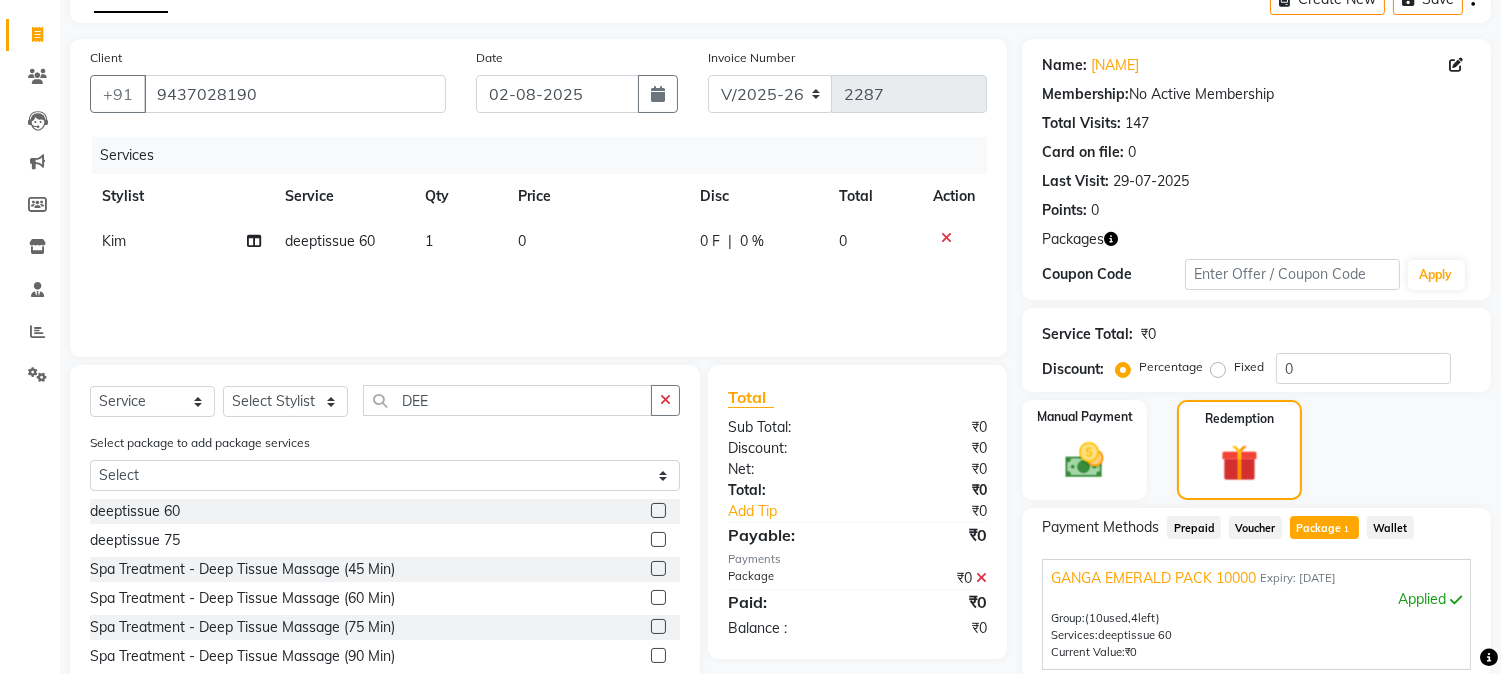 click on "Group:   (10  used,  4  left)  Services:   deeptissue 60" at bounding box center (1256, 627) 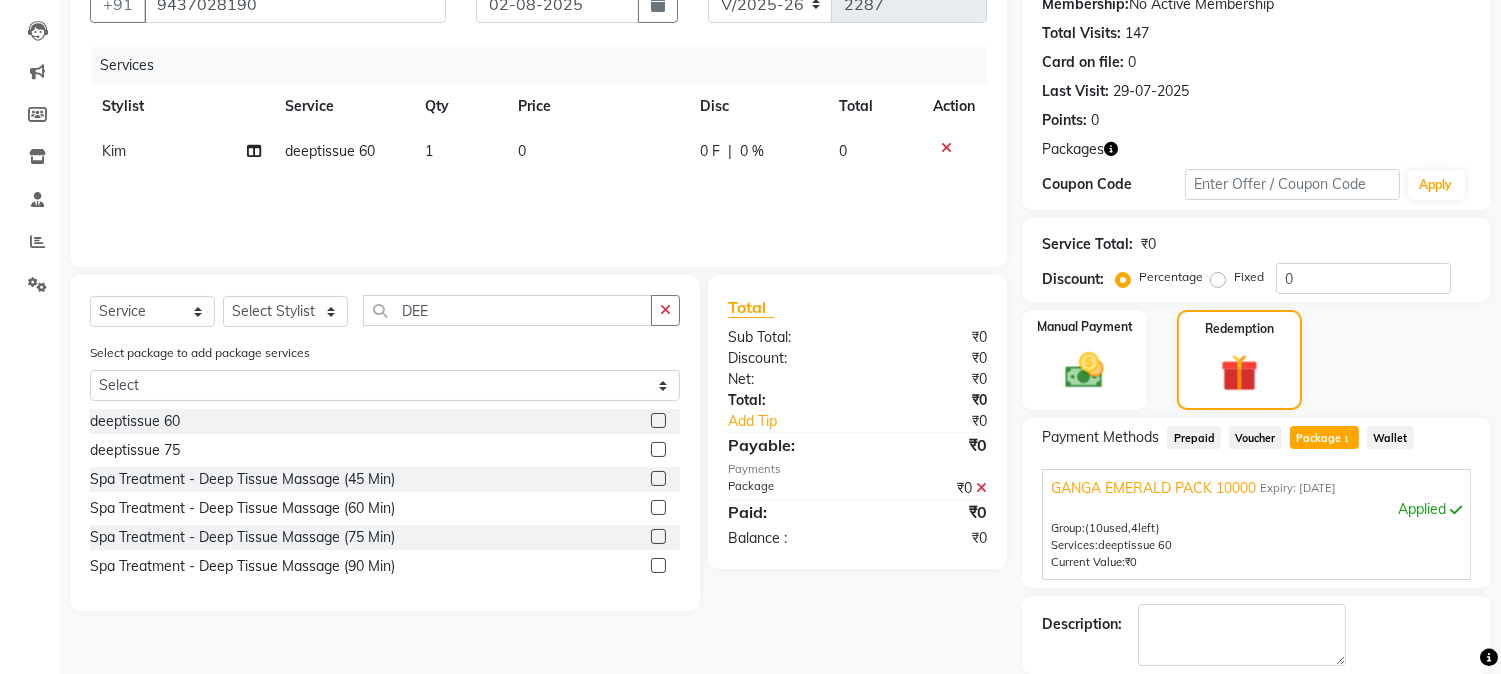 click on "Checkout" 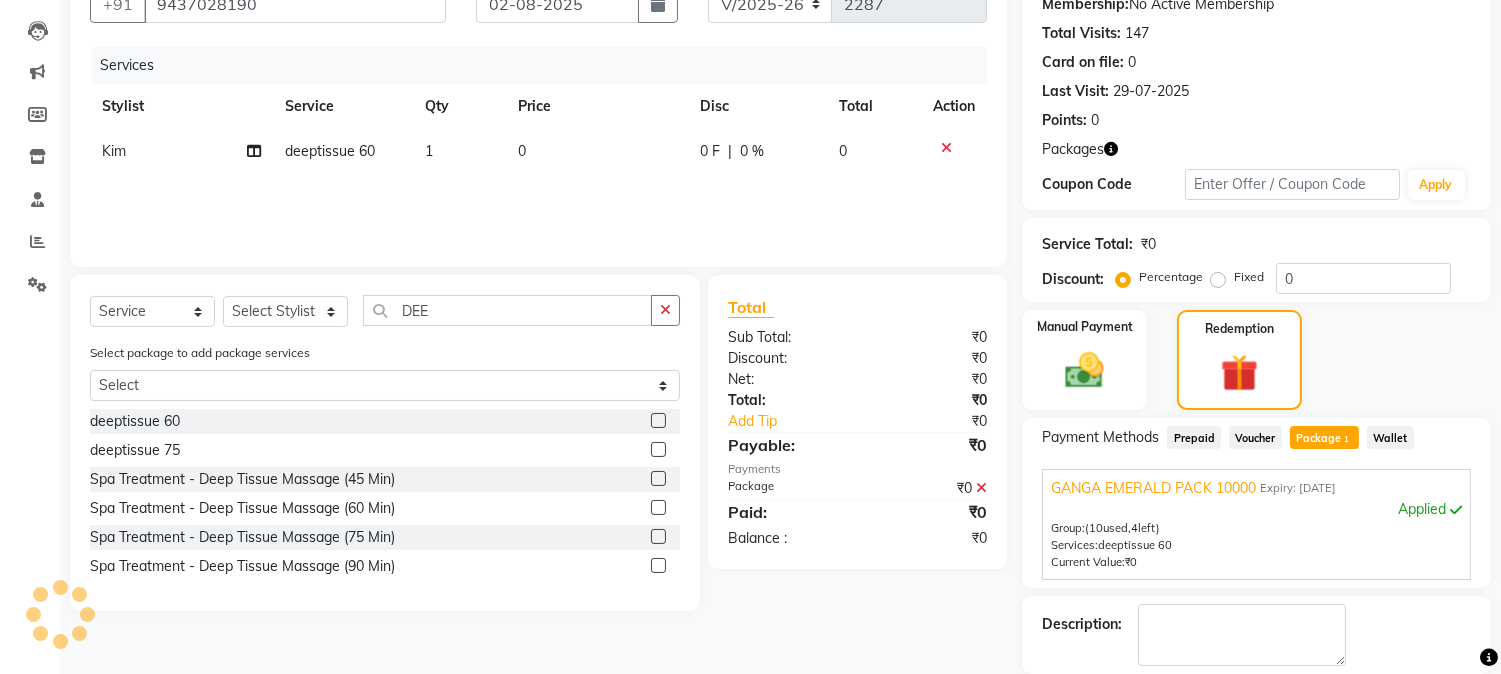 scroll, scrollTop: 297, scrollLeft: 0, axis: vertical 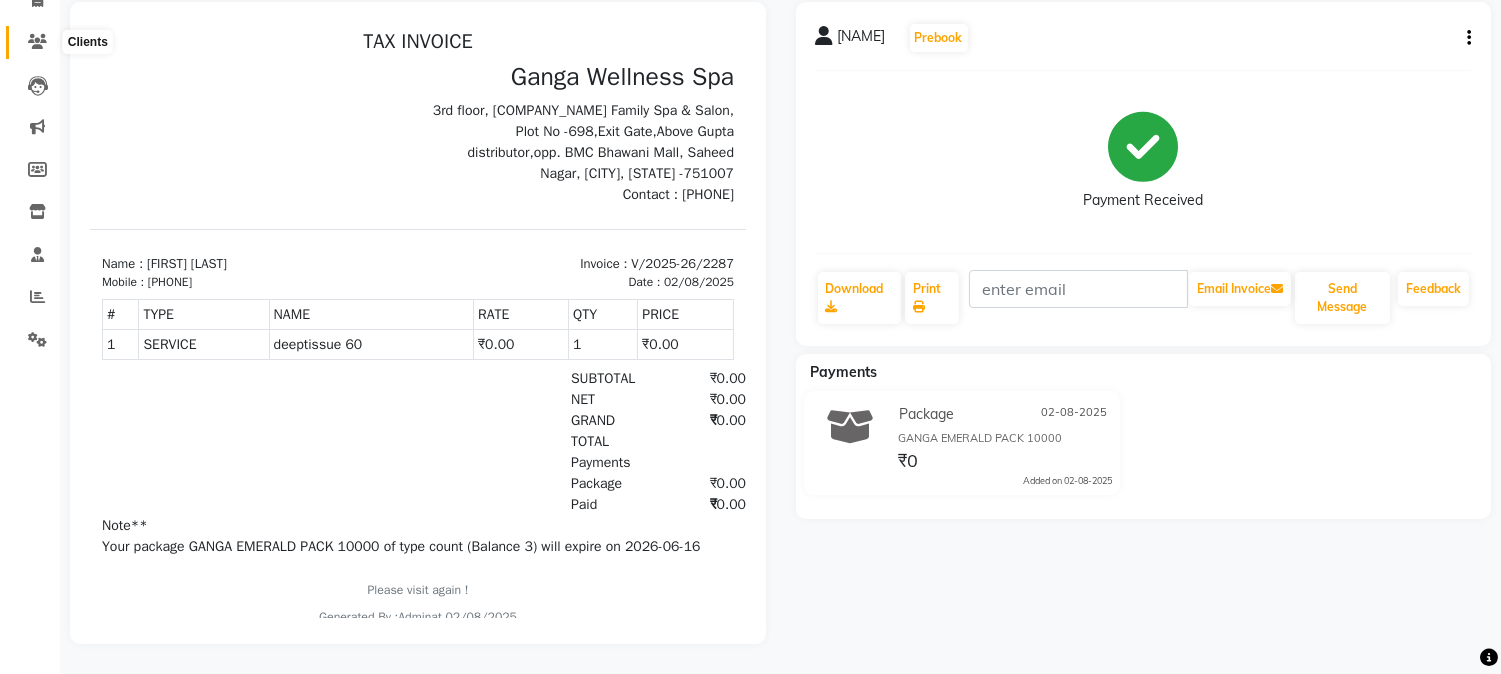 click 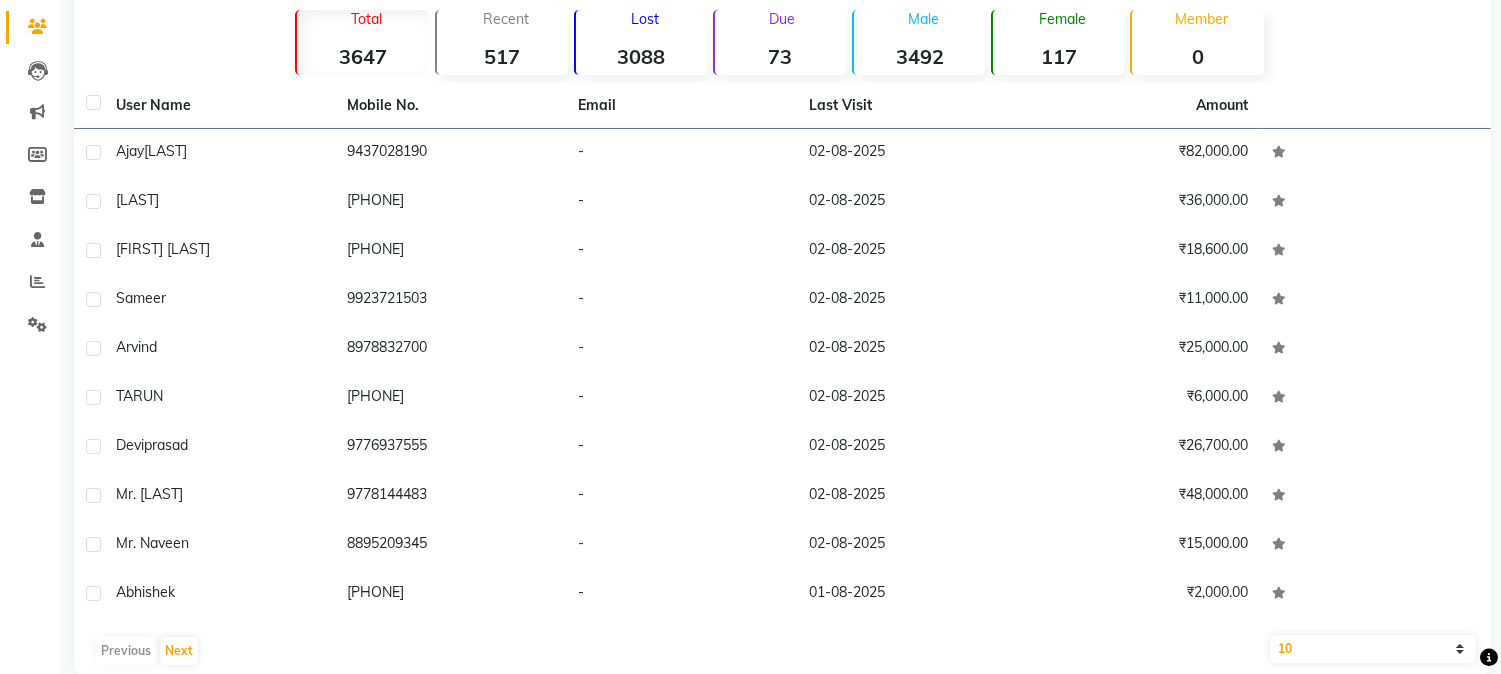 scroll, scrollTop: 0, scrollLeft: 0, axis: both 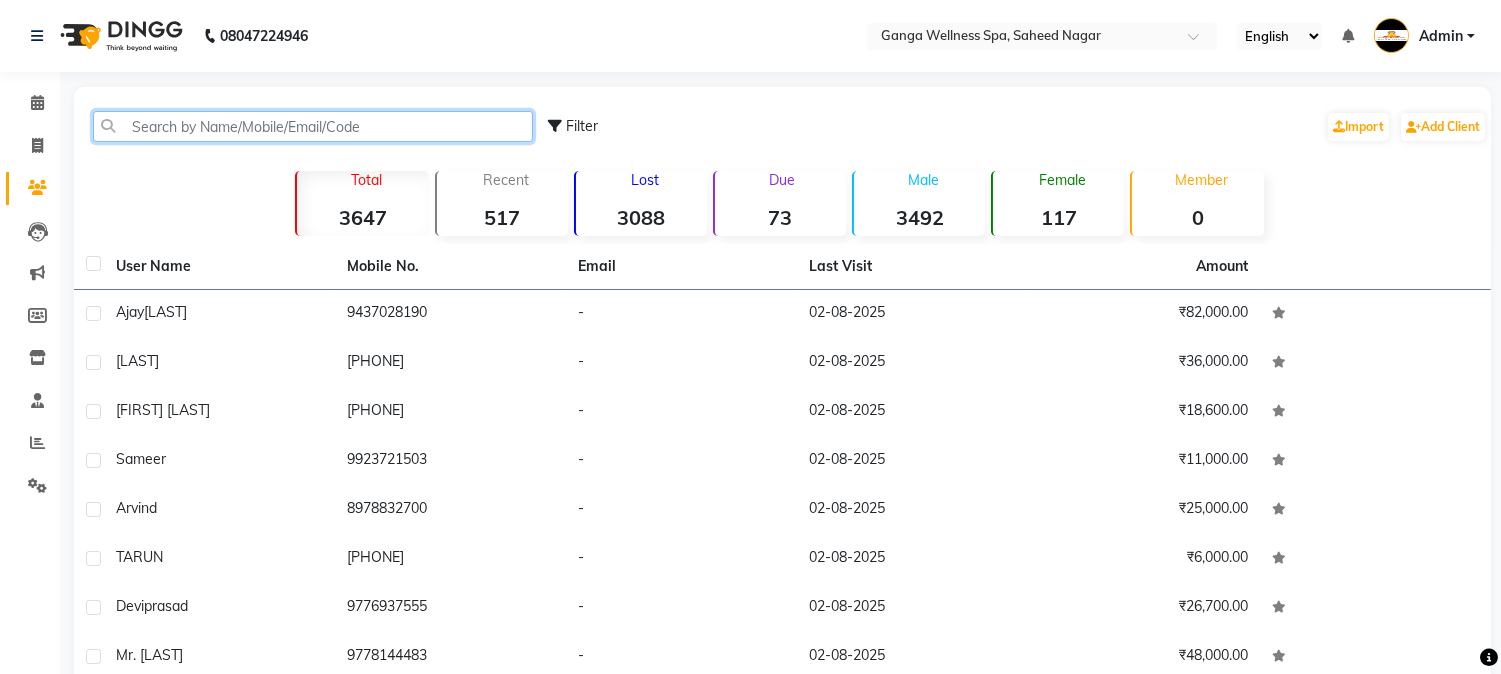 click 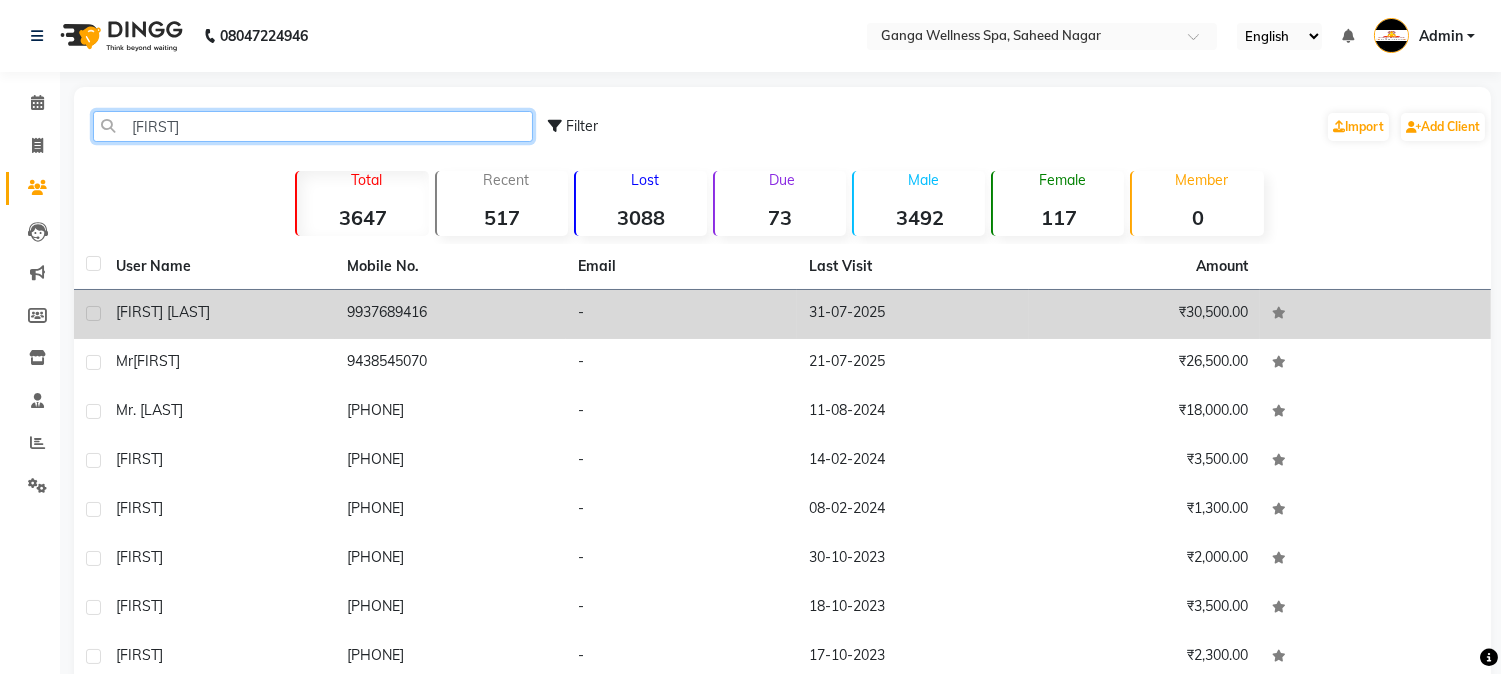 type 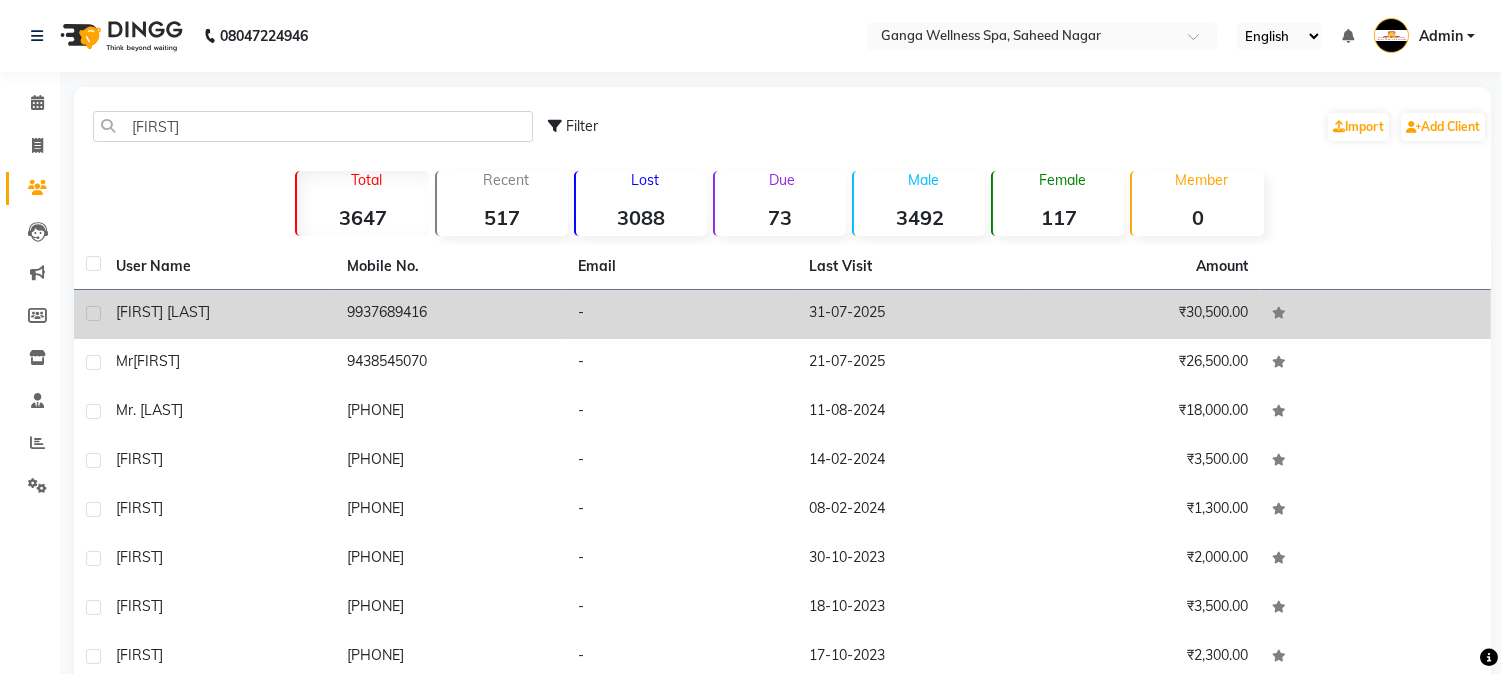 click on "9937689416" 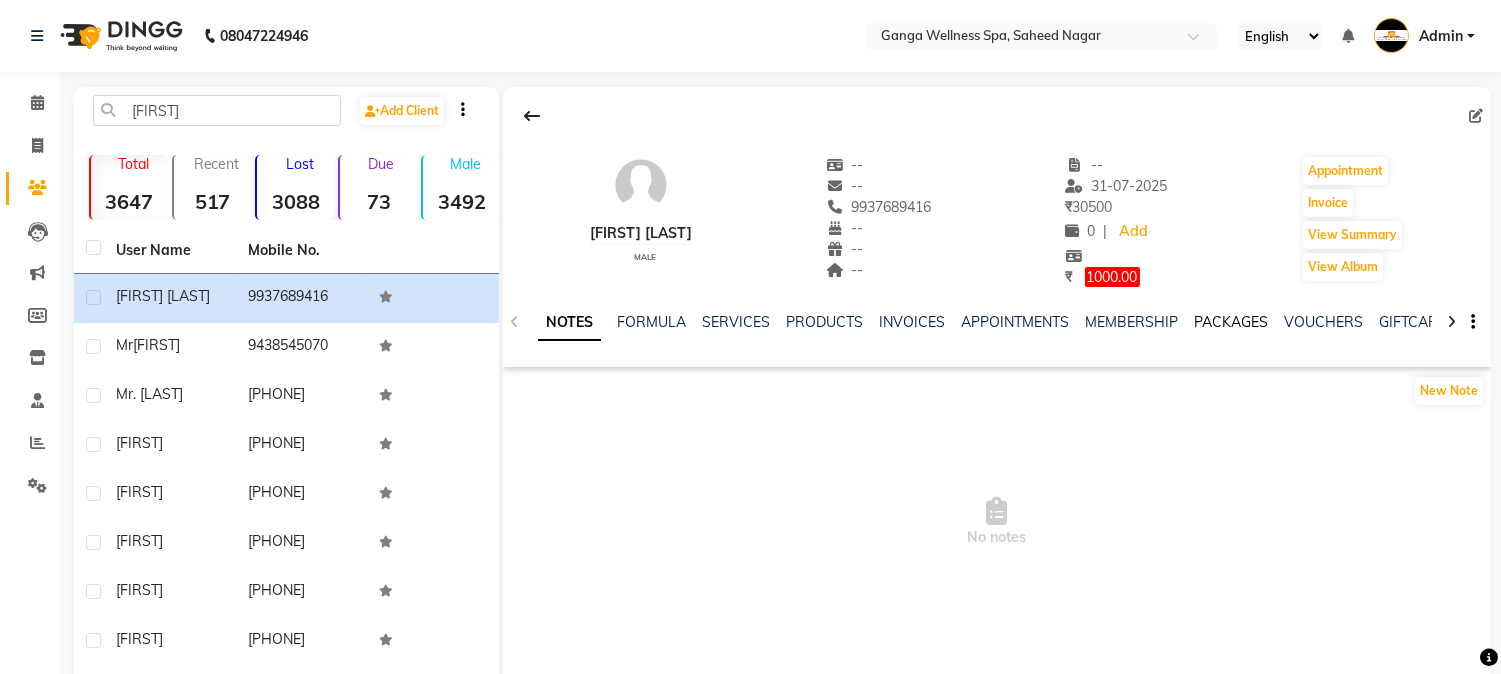 click on "PACKAGES" 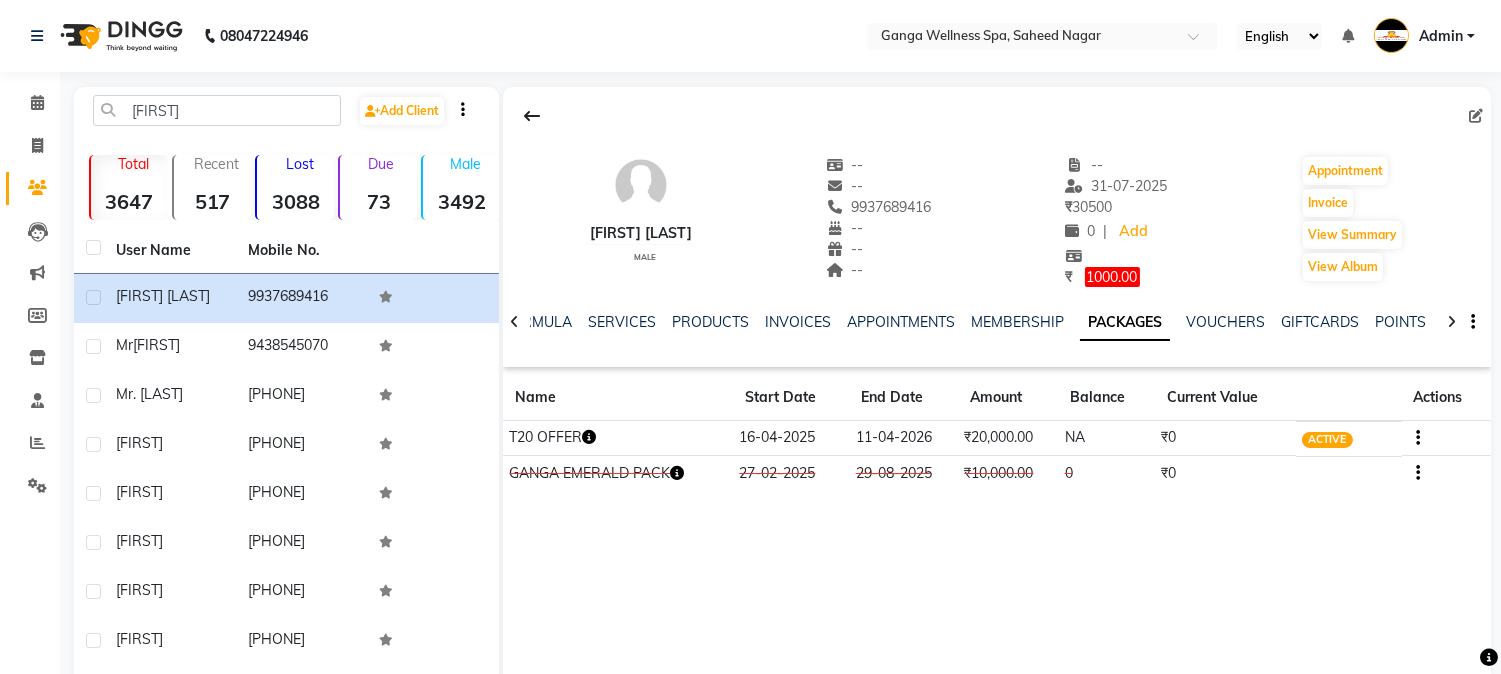 click 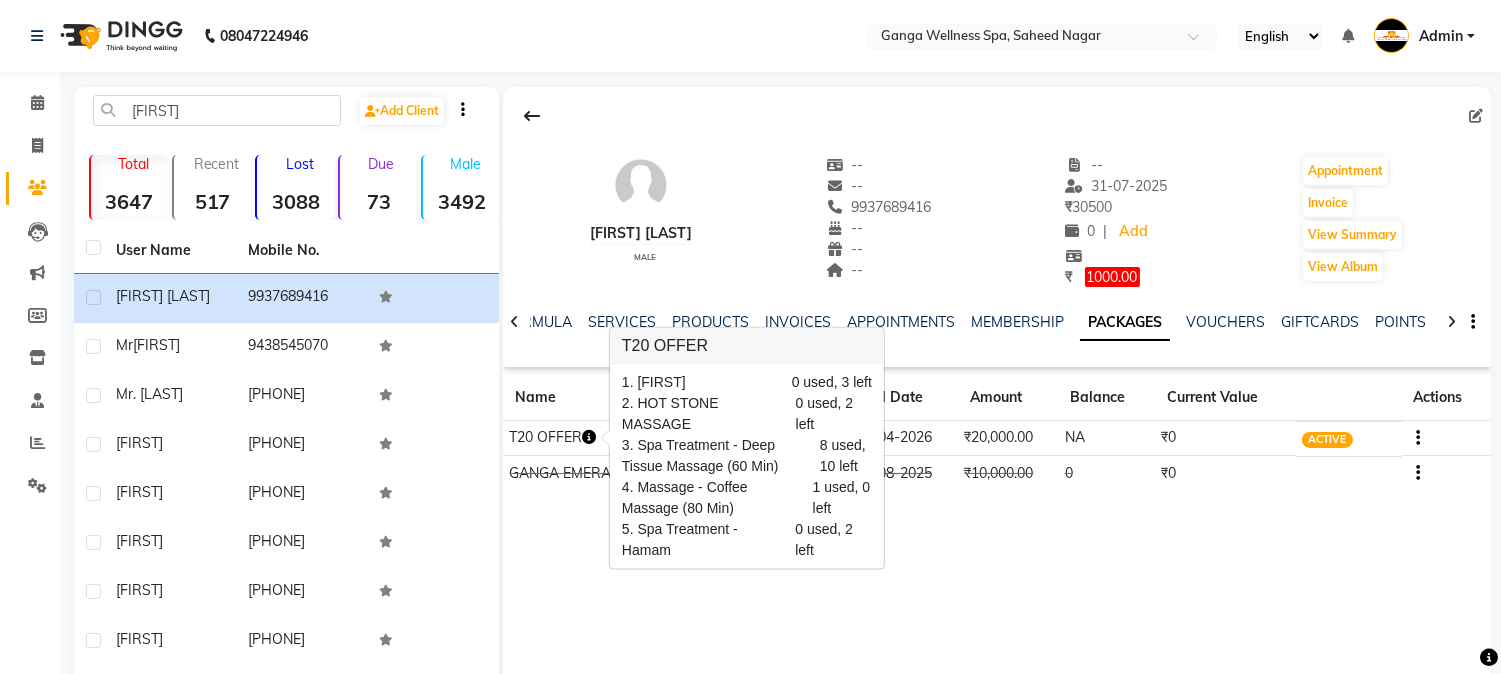 scroll, scrollTop: 175, scrollLeft: 0, axis: vertical 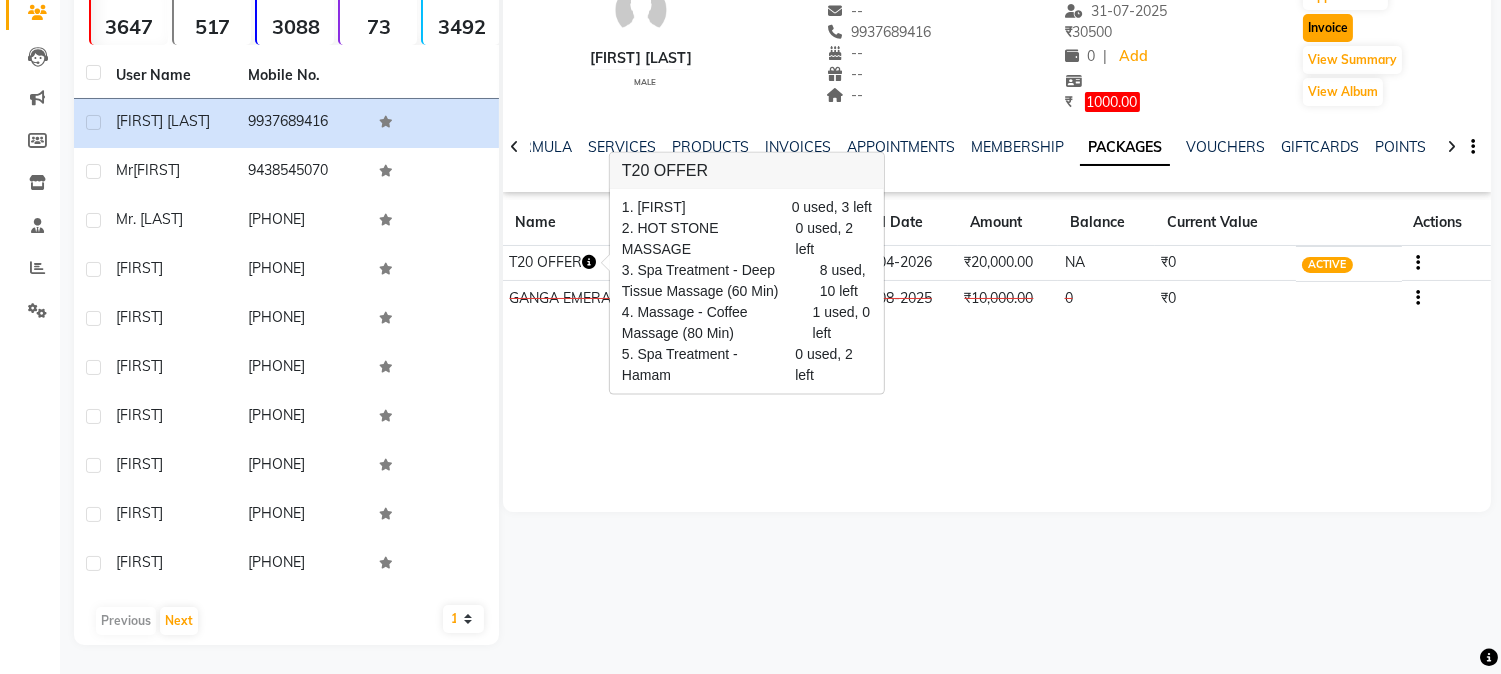 click on "Invoice" 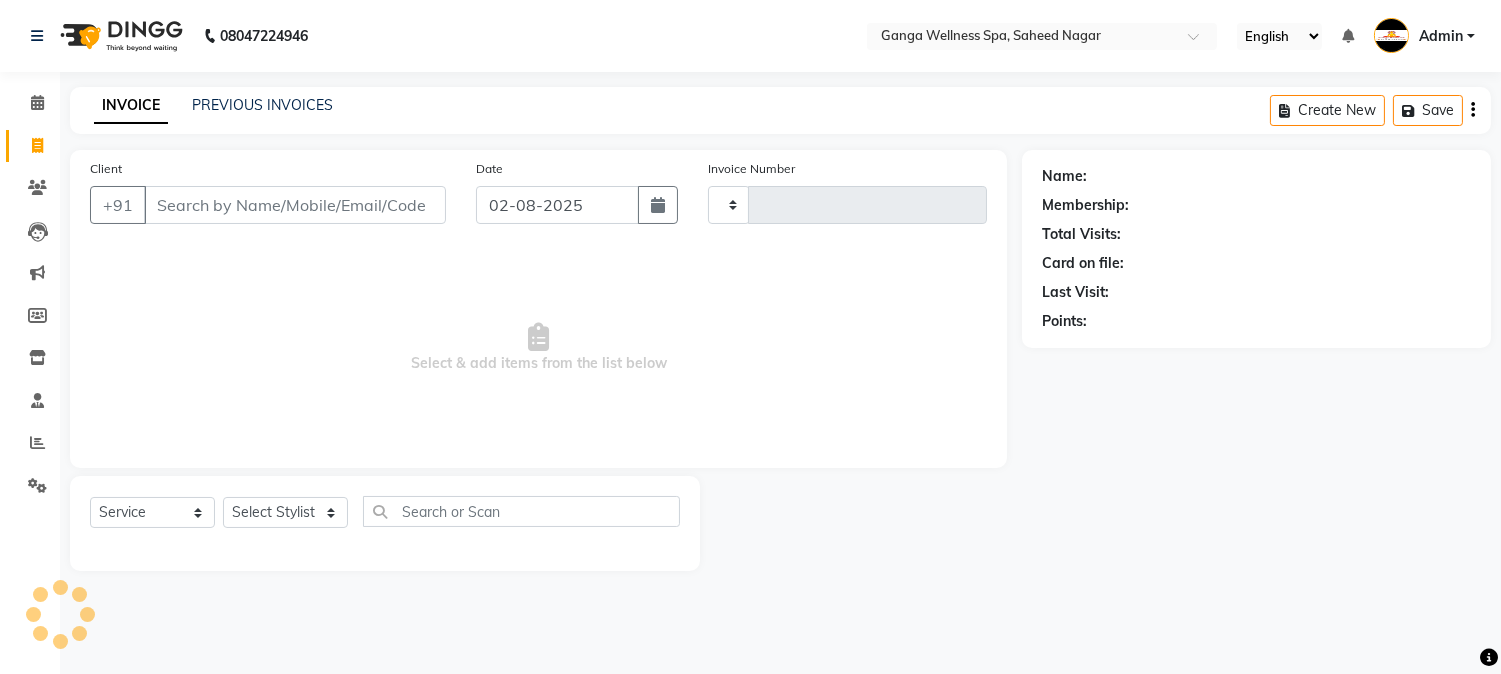 scroll, scrollTop: 0, scrollLeft: 0, axis: both 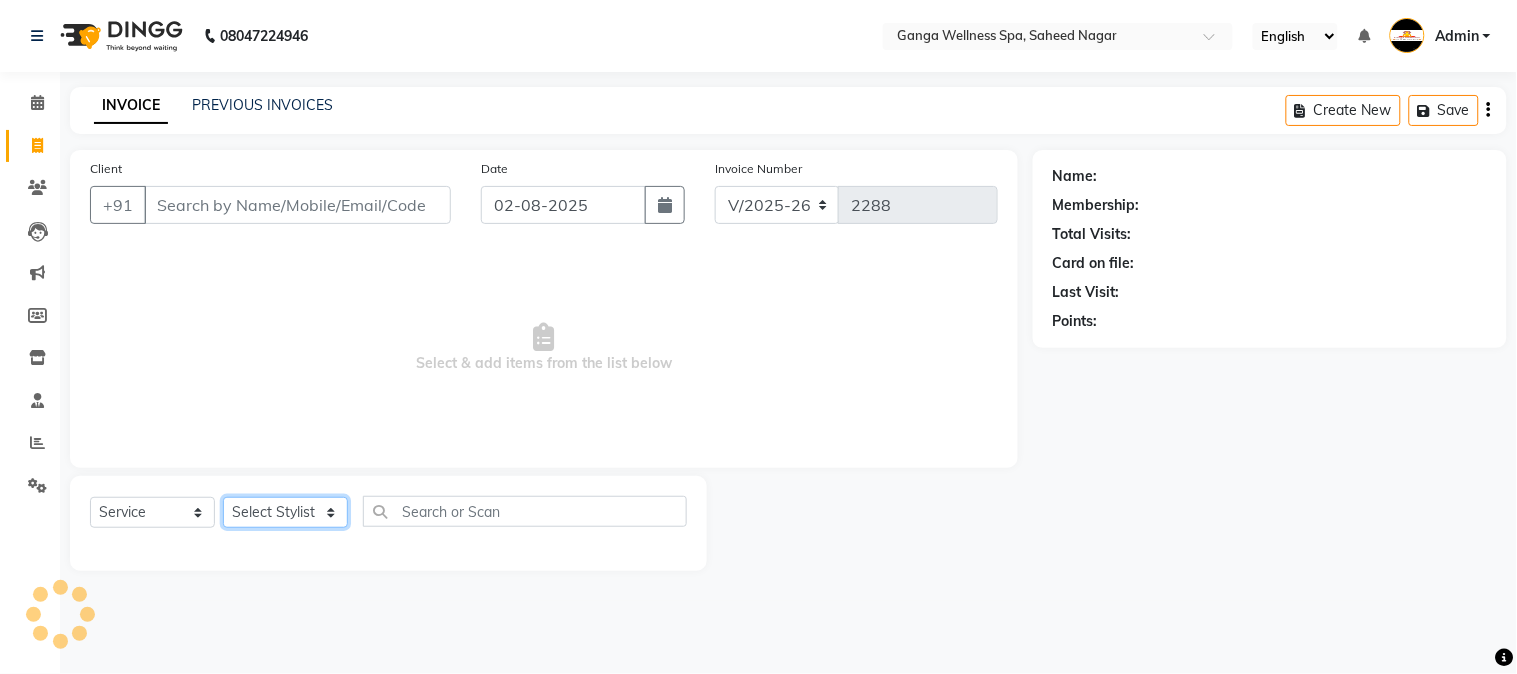 click on "Select Stylist" 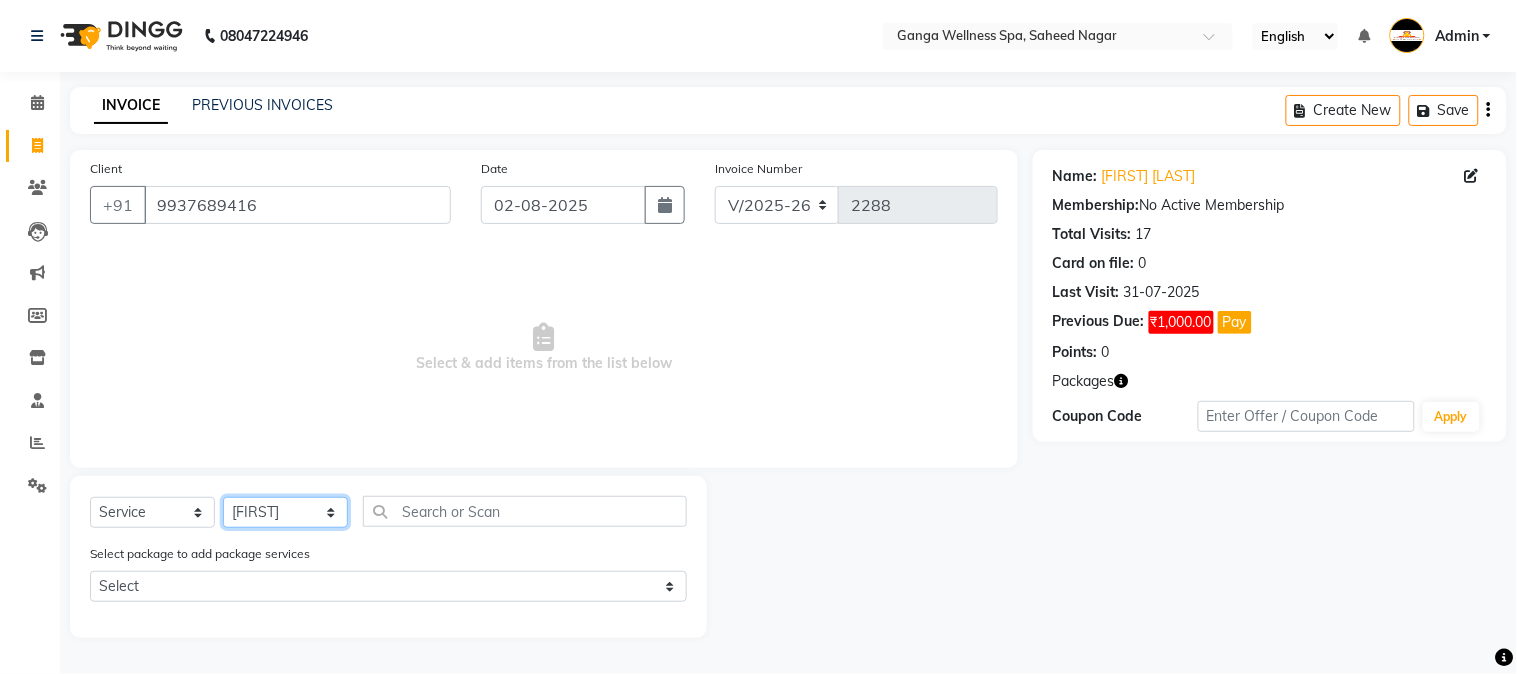 click on "Select Stylist Abhi akhil Alexa AMMY AMMY Annie anya APPI Arohi  Ayen BANCHI Bina Bina CJ CRP 1 Daina ELINA ferjana G1 G1 ONE PLUS  G1 Salon G2 Helen JEENY Jhanka Jojo Kana KEMPI KEMPI Kim krishna KTI Lili Rout Lily LINDA LIZA Martha  MELODY MERRY  minu Moon nancy Noiny pinkey Pradeep Prity  Riya ROOZ  Sony steffy SUCHI  Surren Sir Sushree Swapna Umpi upashana Zouli" 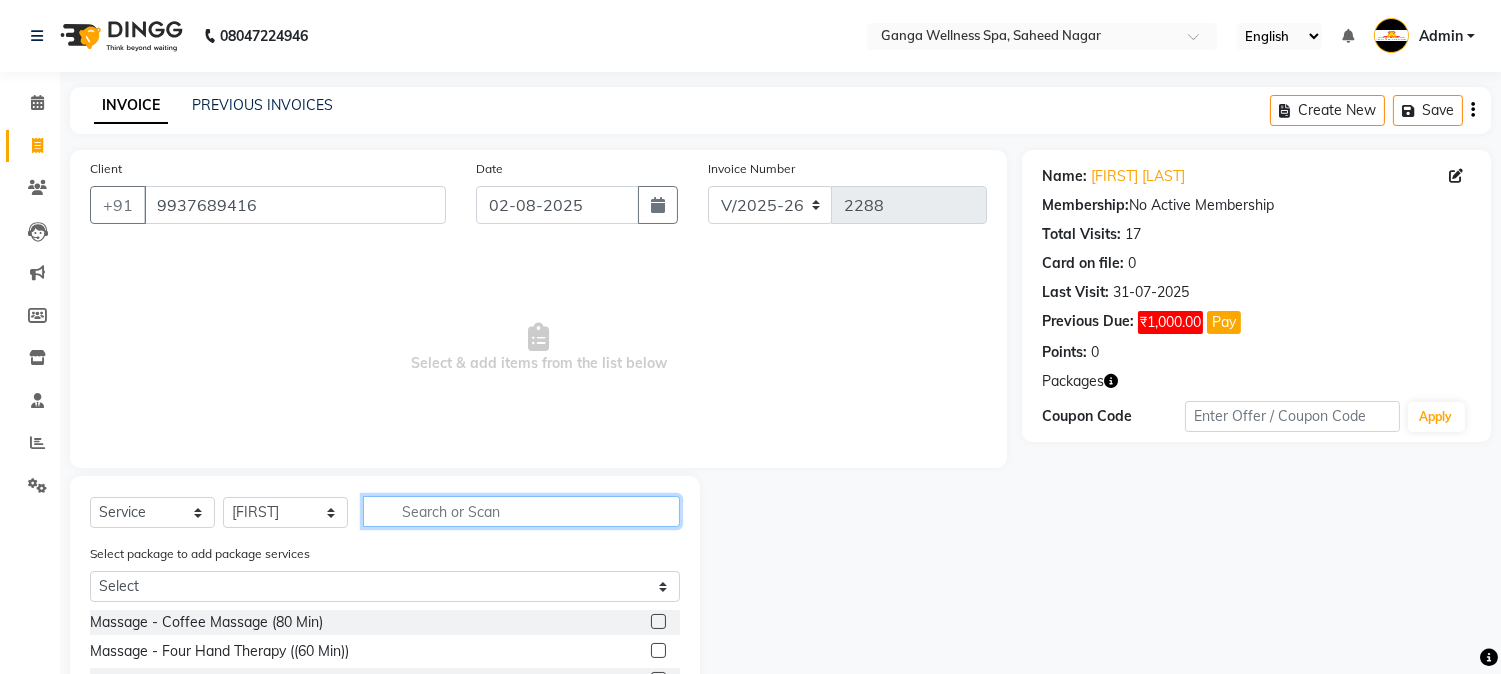 click 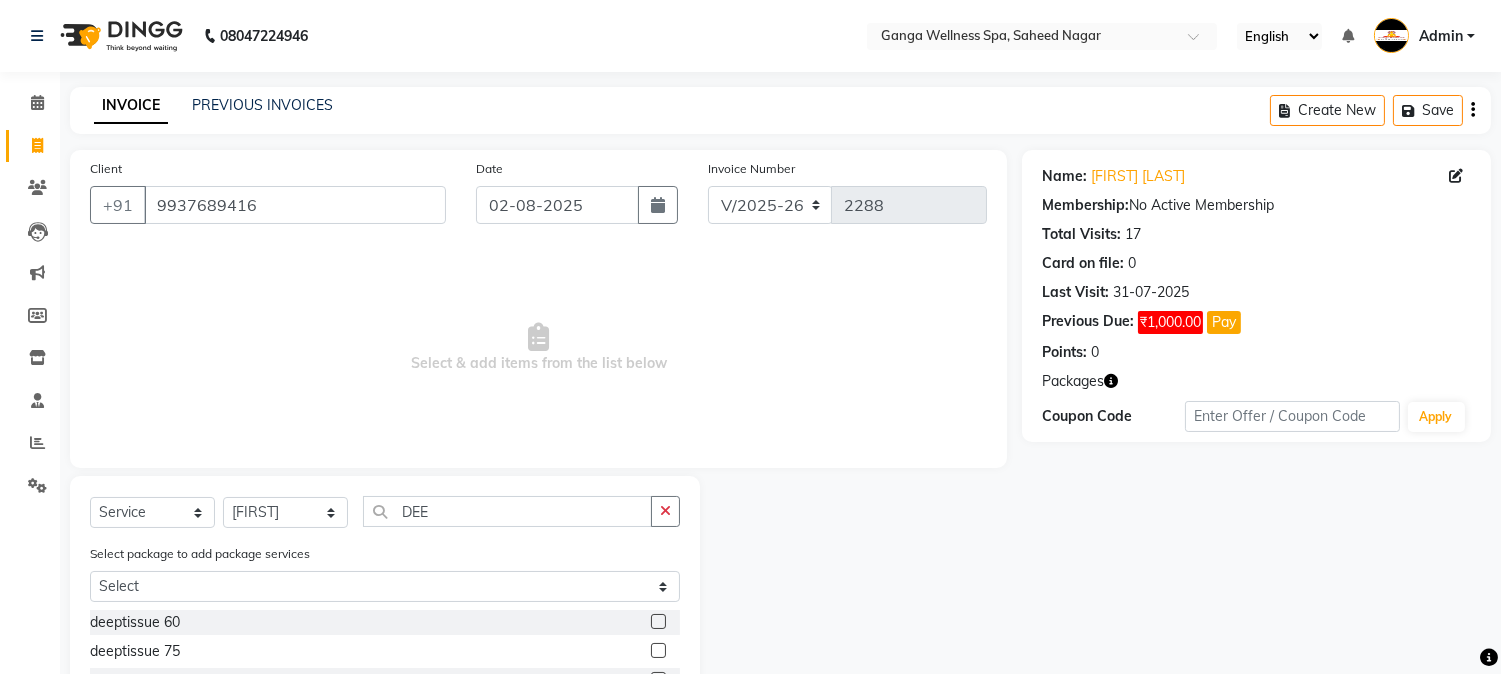 click 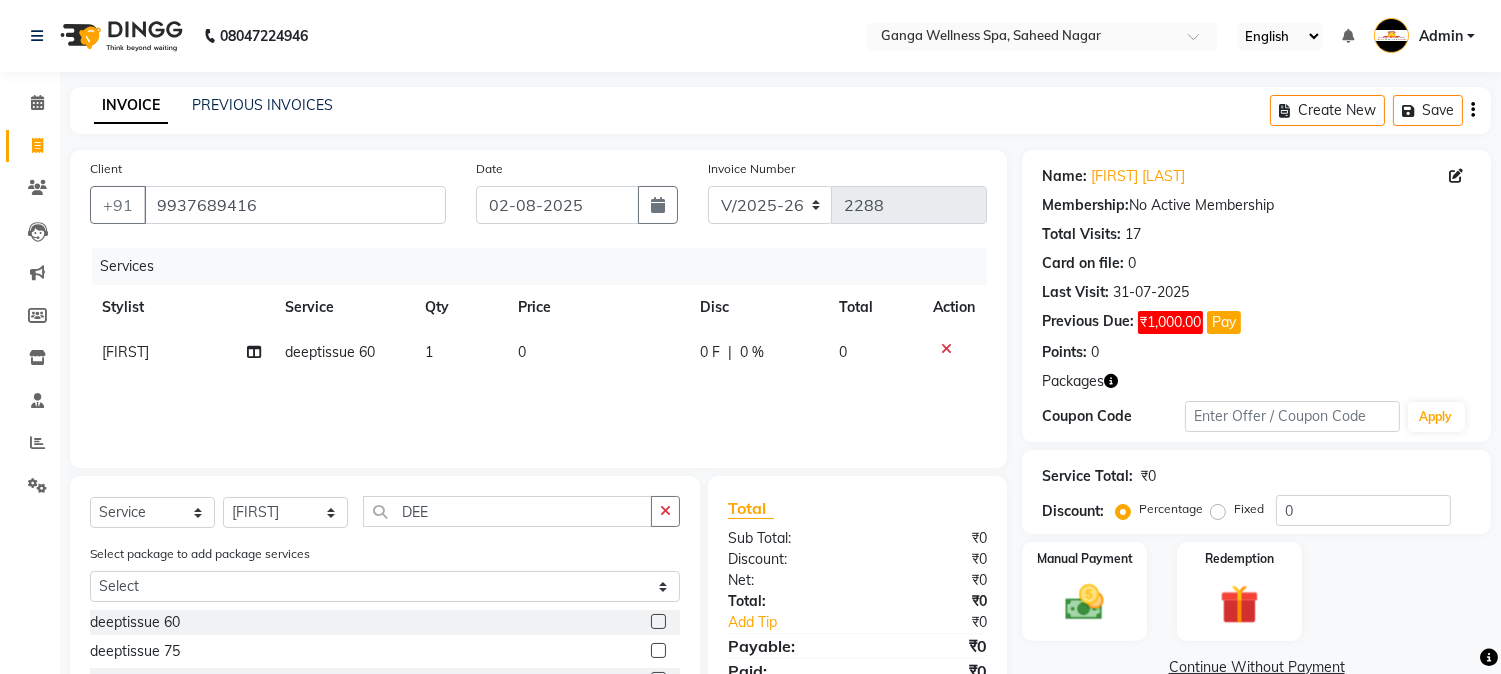 scroll, scrollTop: 167, scrollLeft: 0, axis: vertical 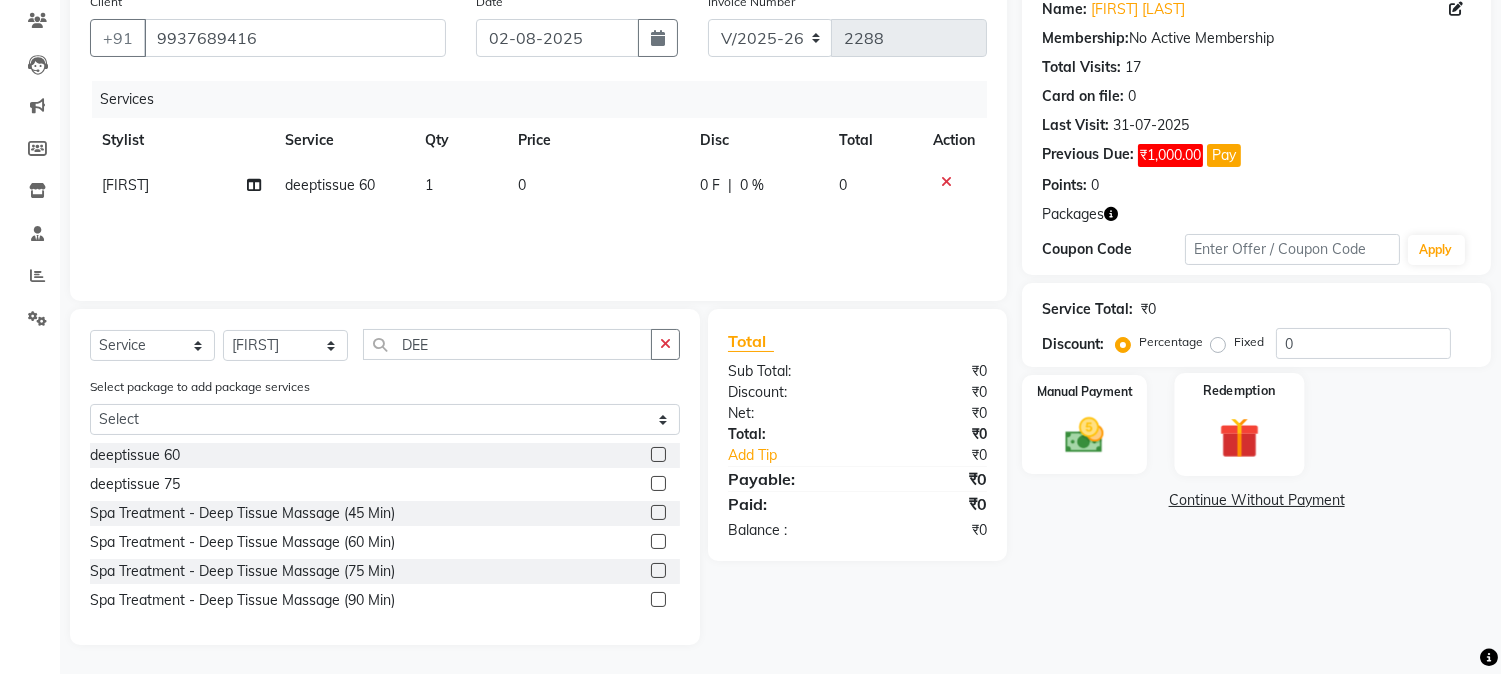 click 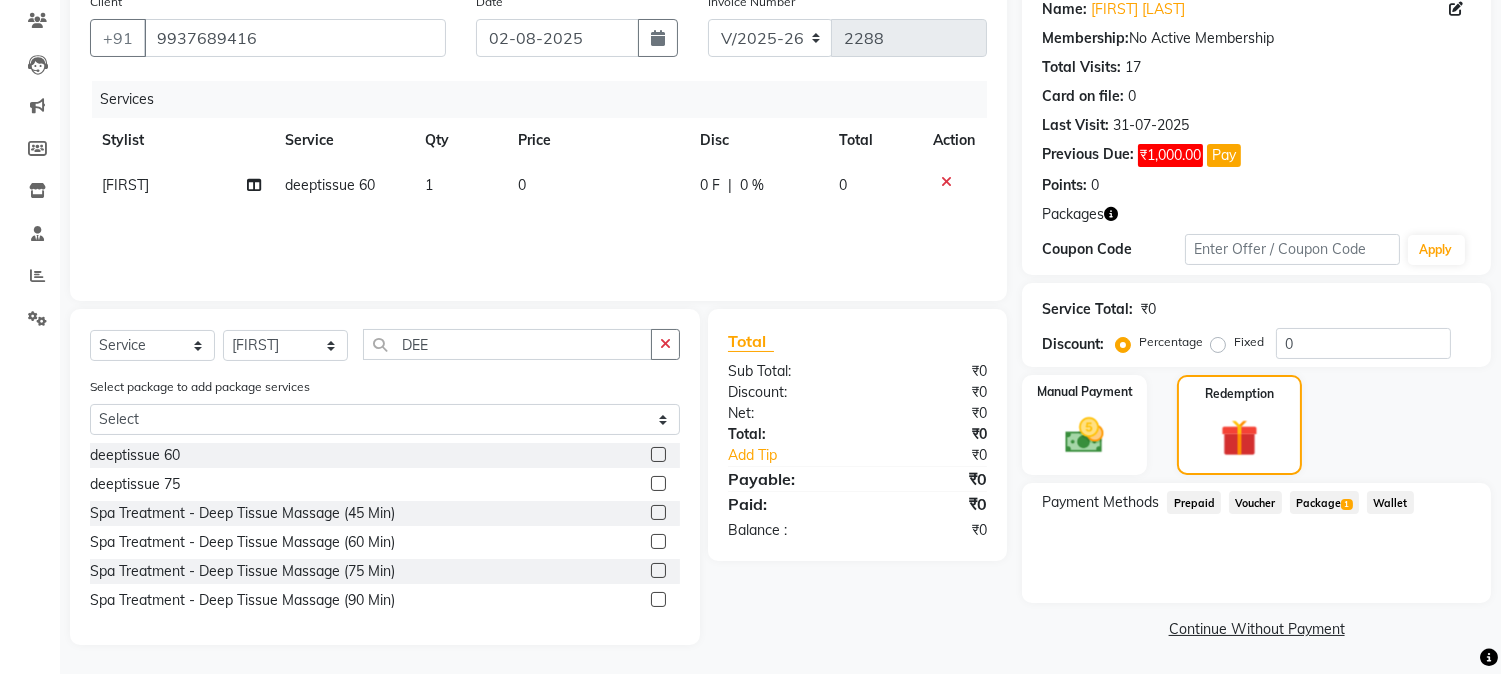 click on "Package  1" 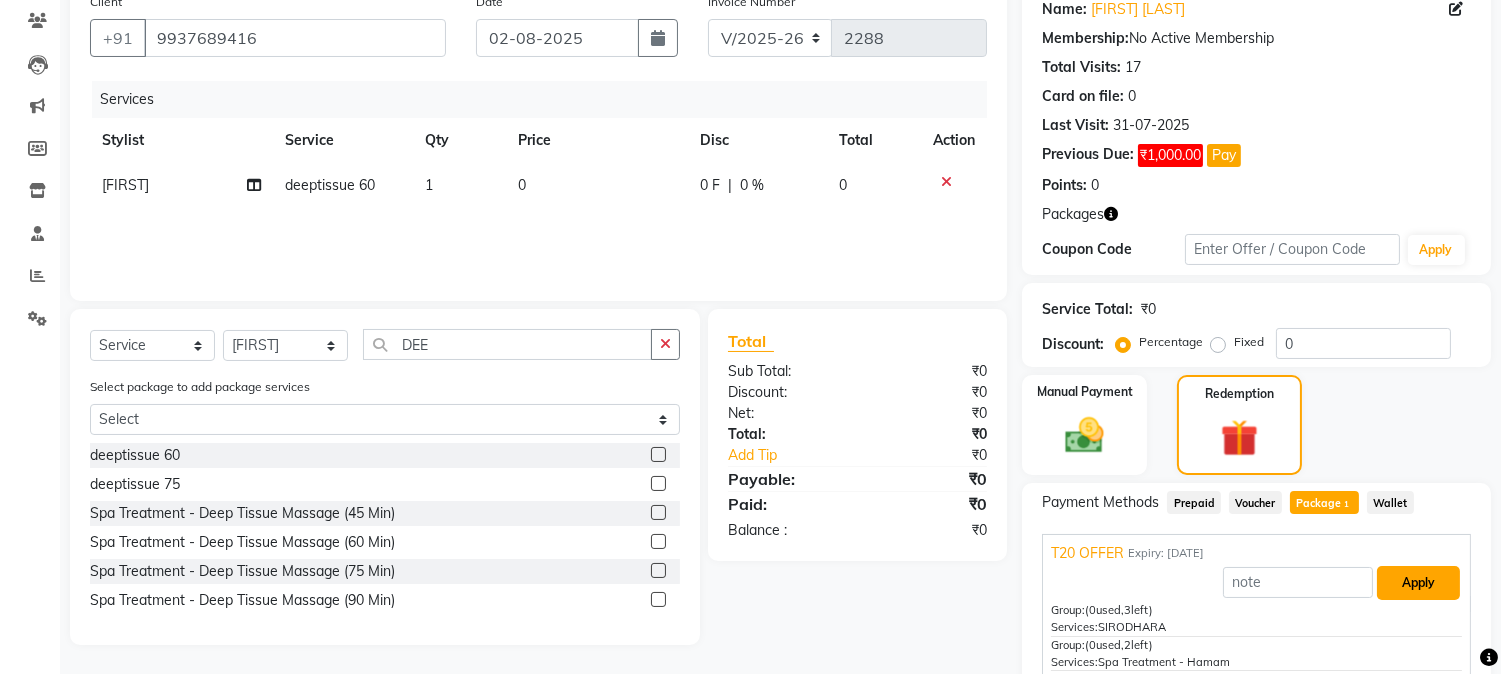 click on "Apply" at bounding box center [1418, 583] 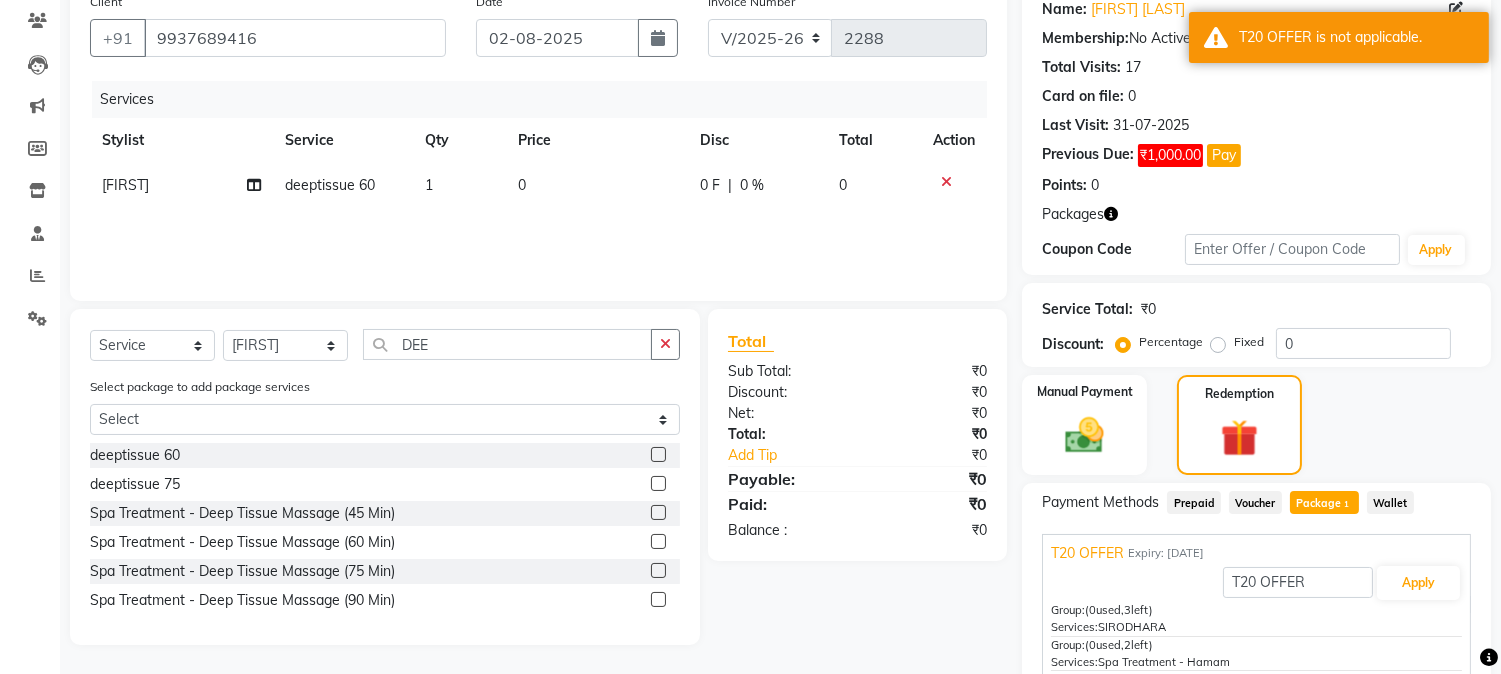 click 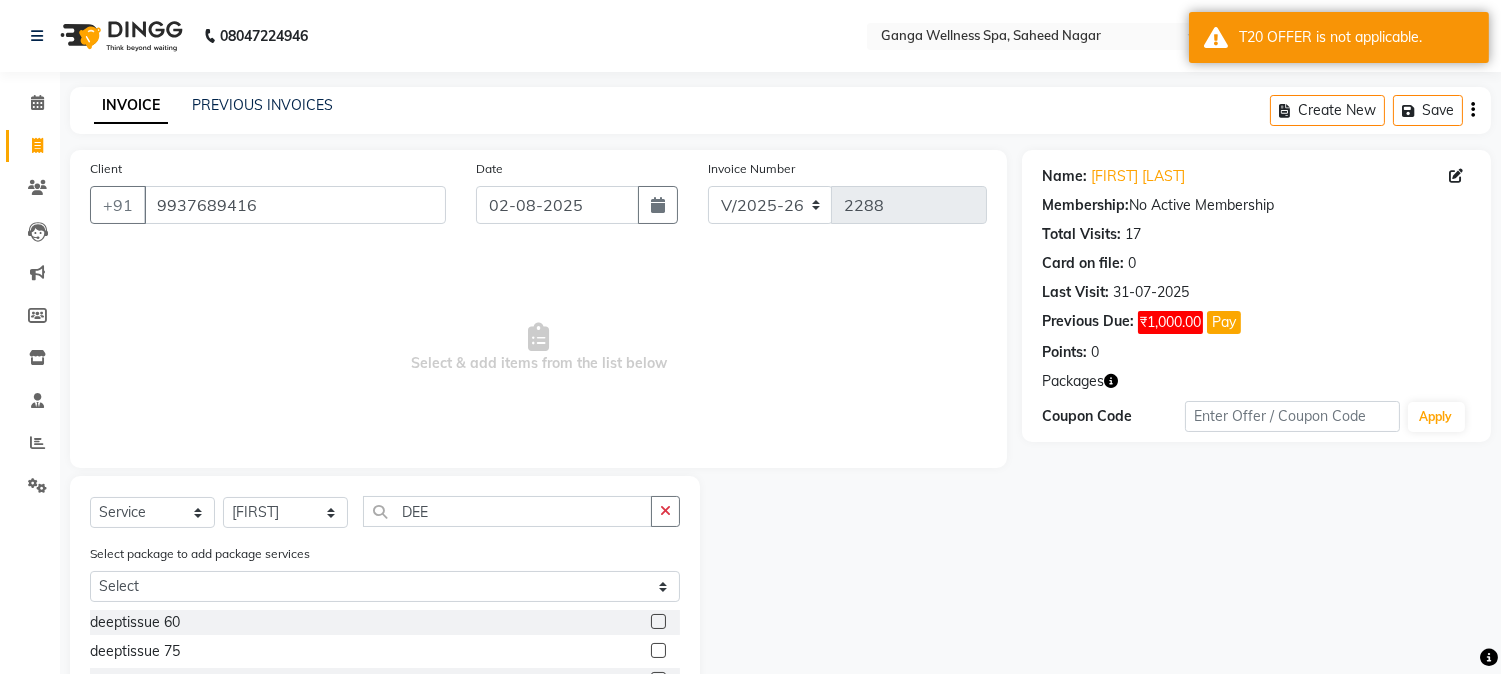 scroll, scrollTop: 167, scrollLeft: 0, axis: vertical 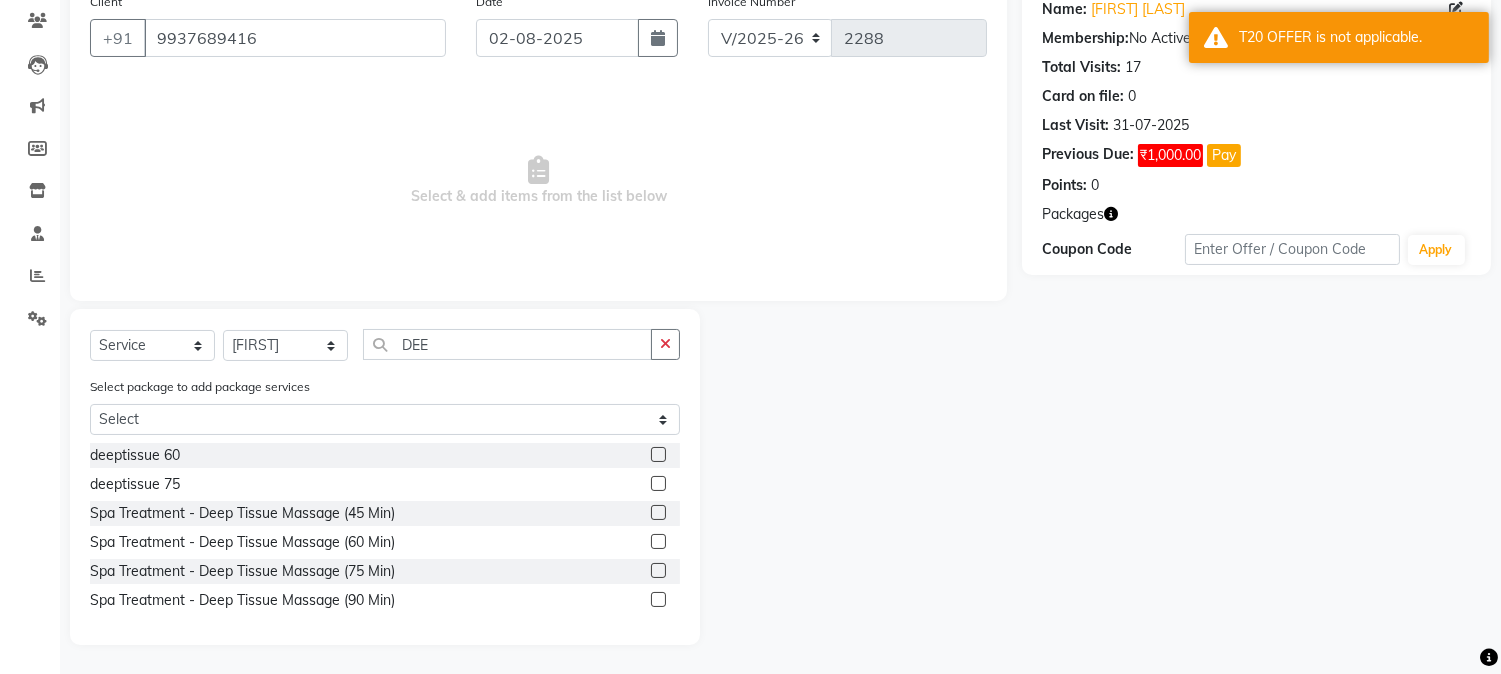 click 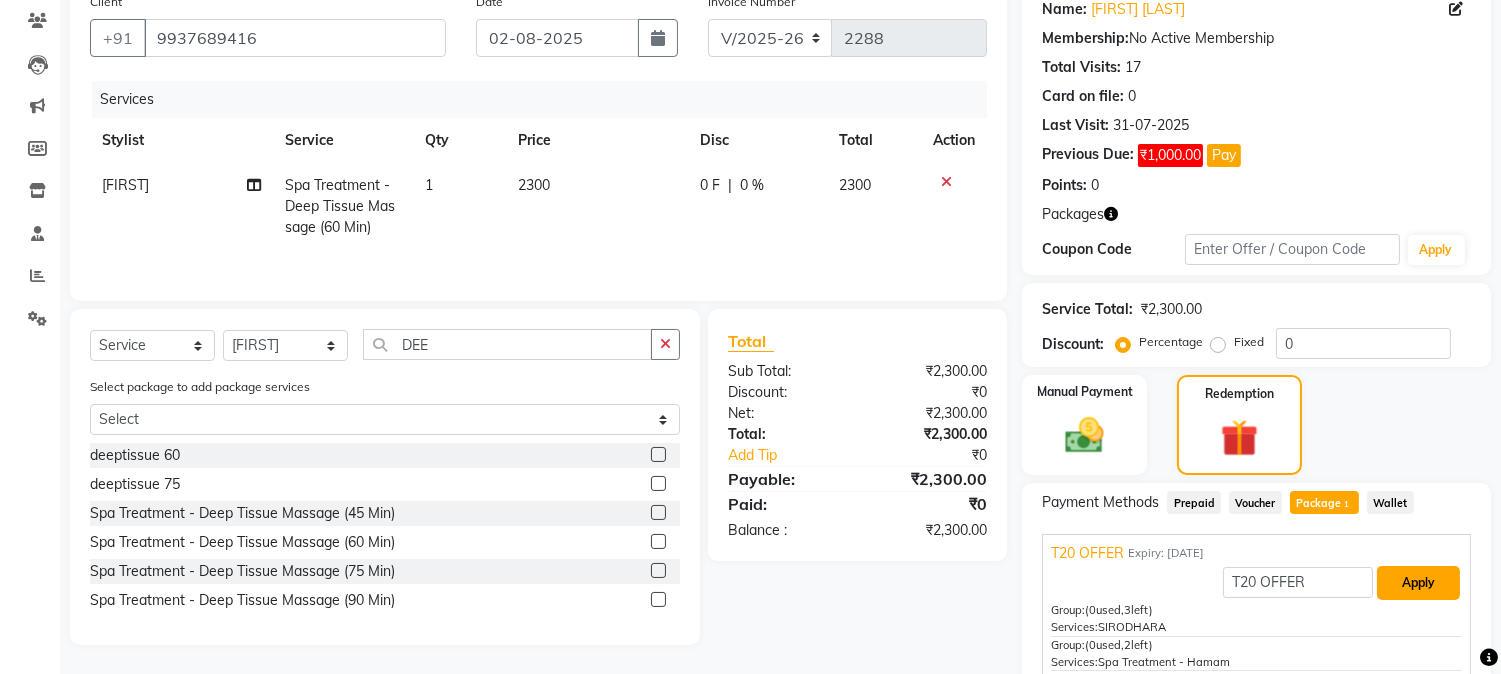 click on "Apply" at bounding box center (1418, 583) 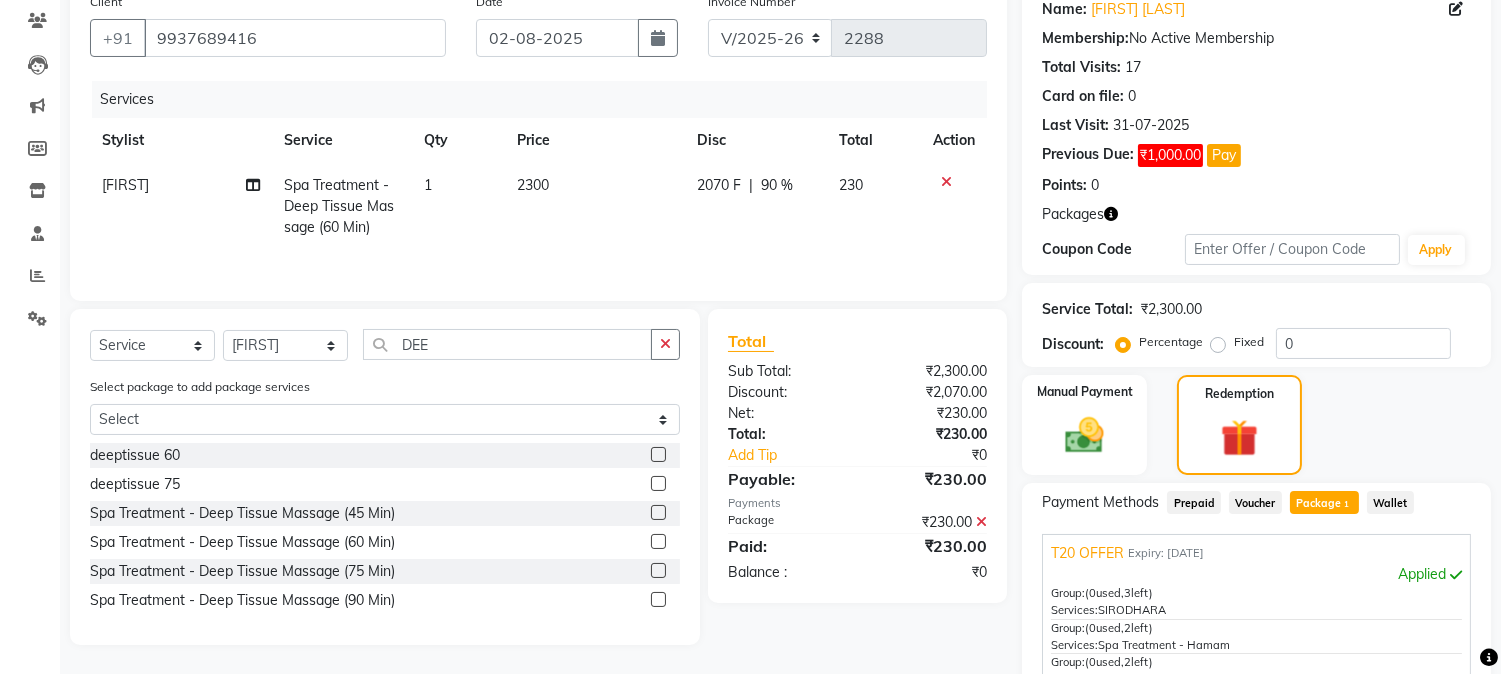 click on "Checkout" 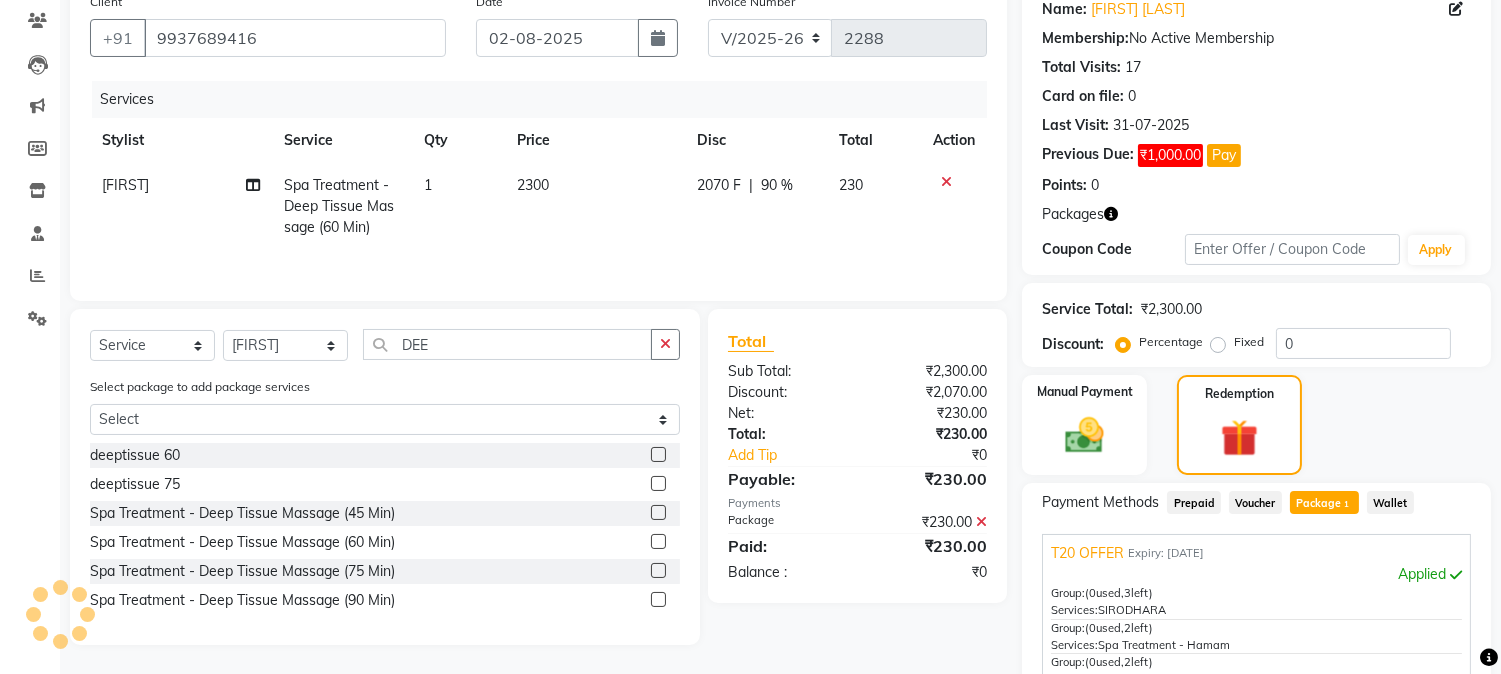 scroll, scrollTop: 440, scrollLeft: 0, axis: vertical 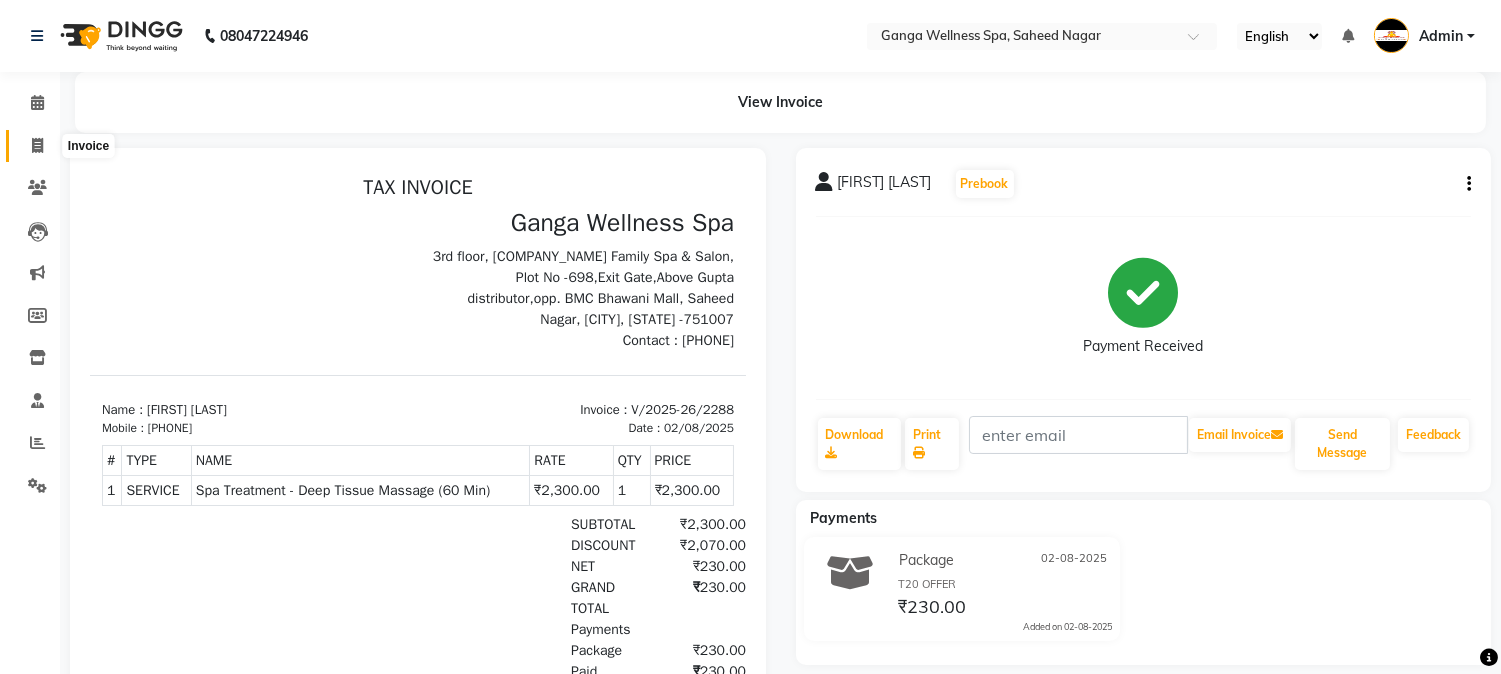 click 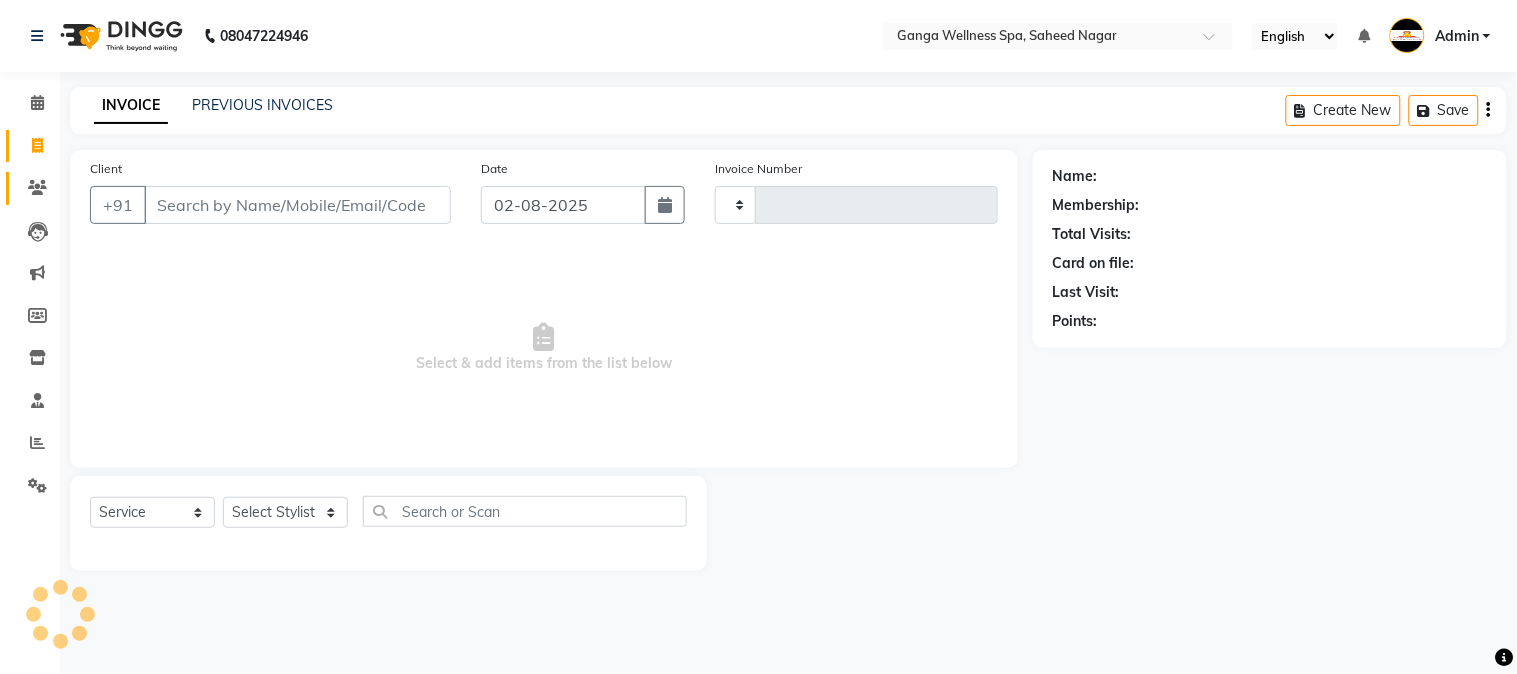 click on "Clients" 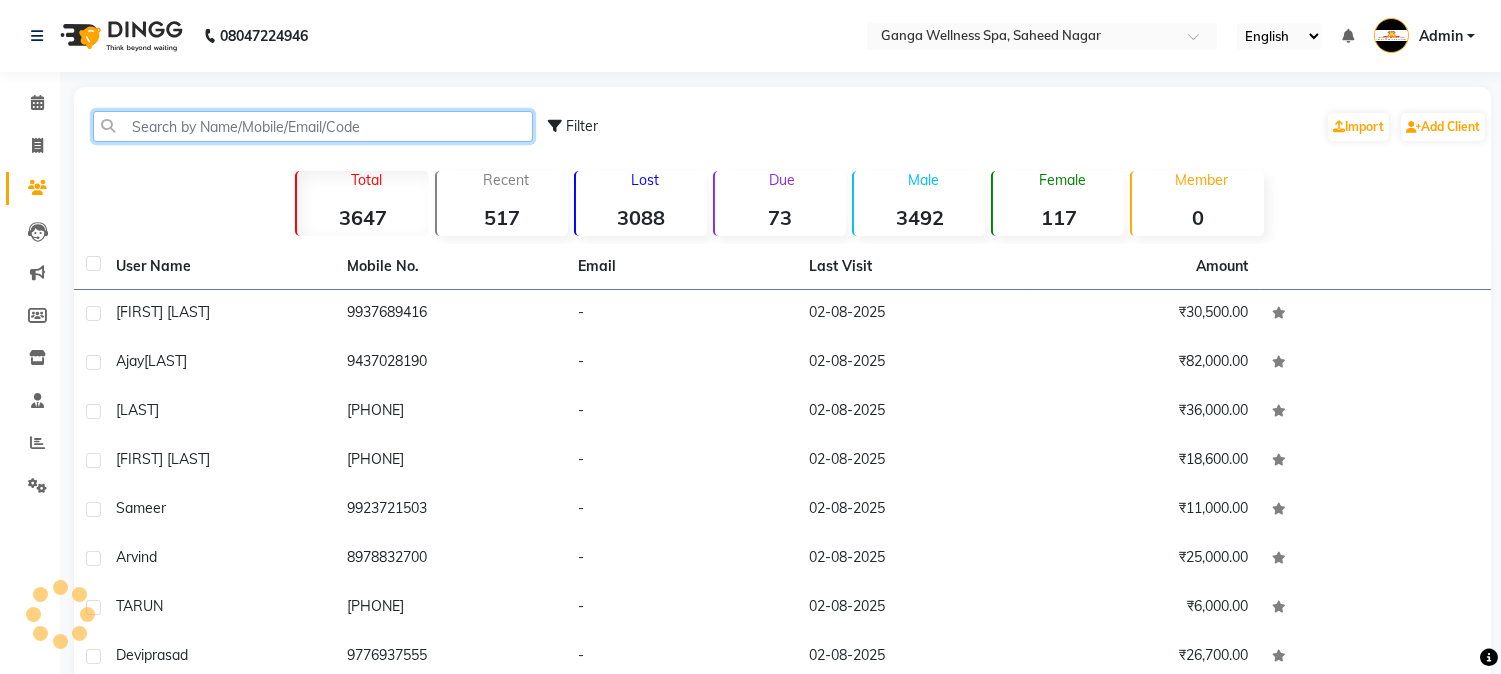 click 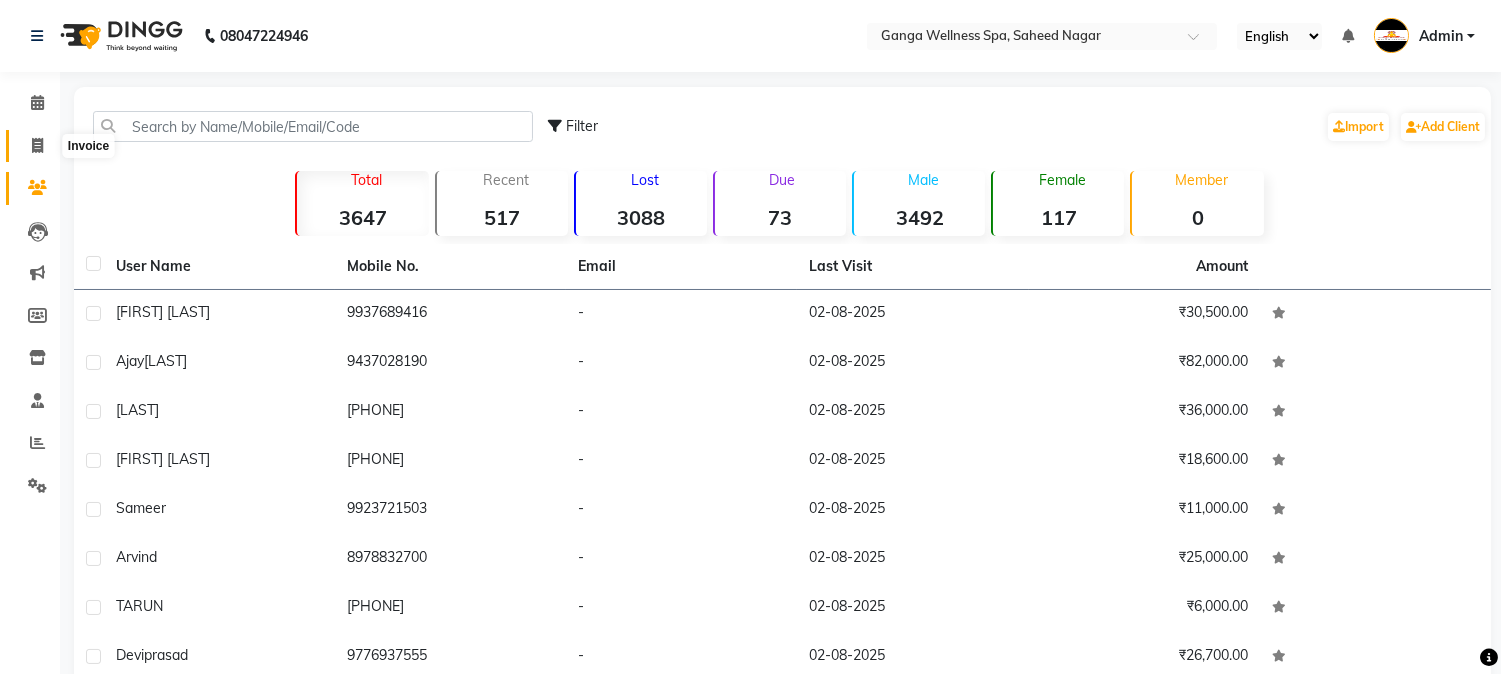 click 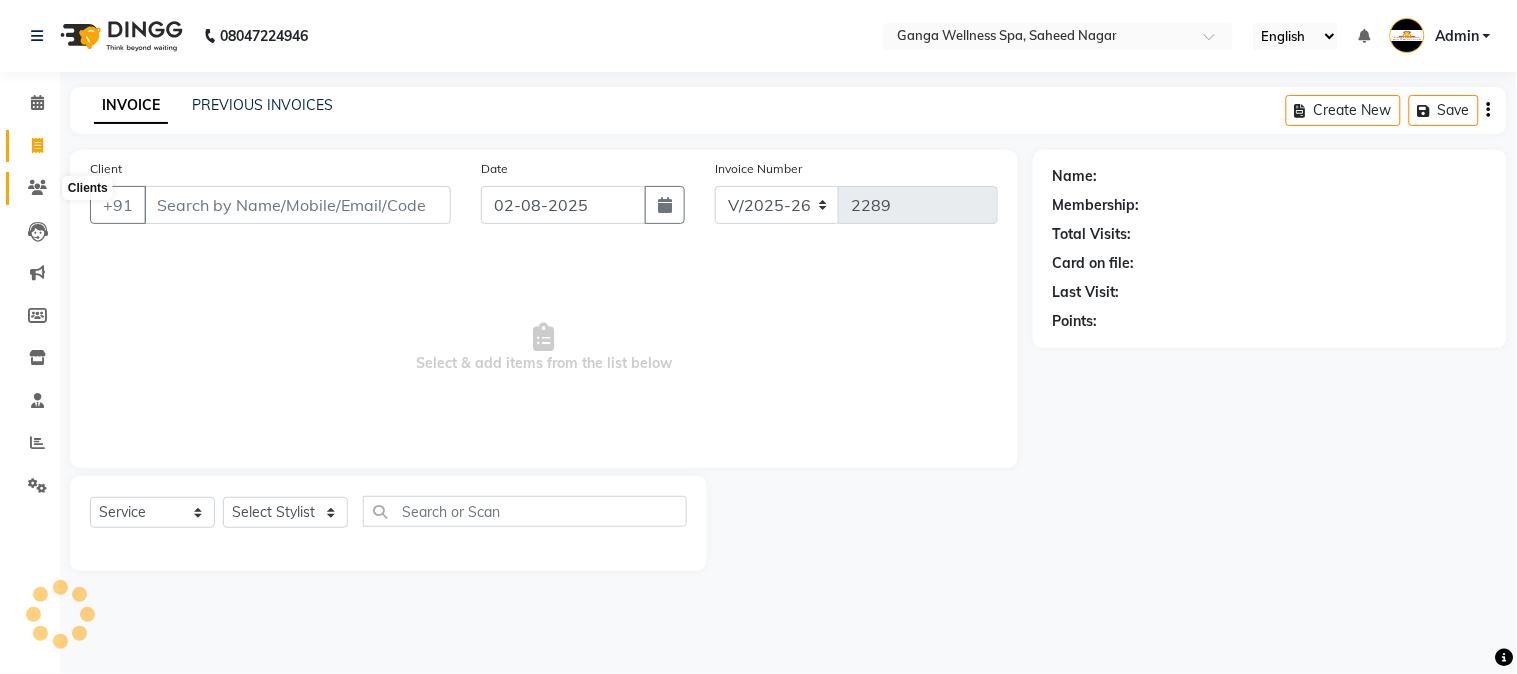 click 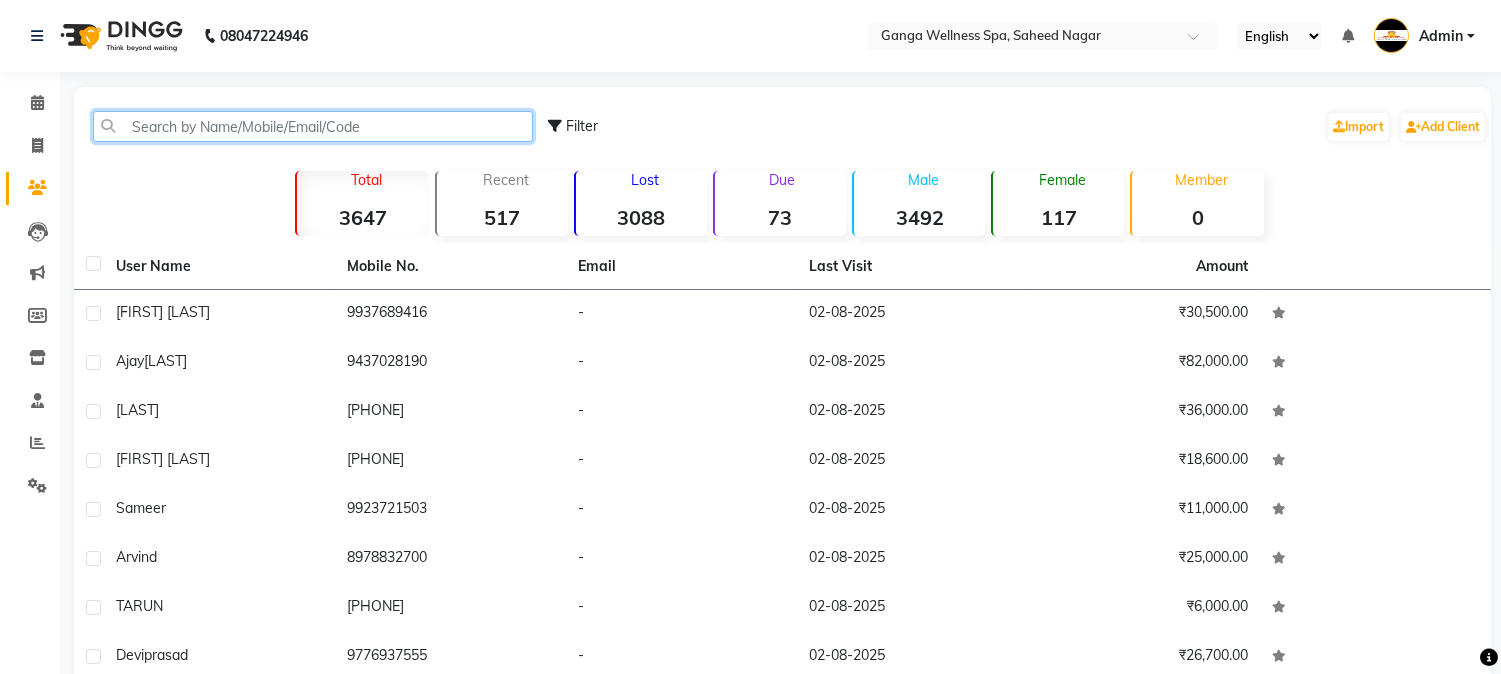 click 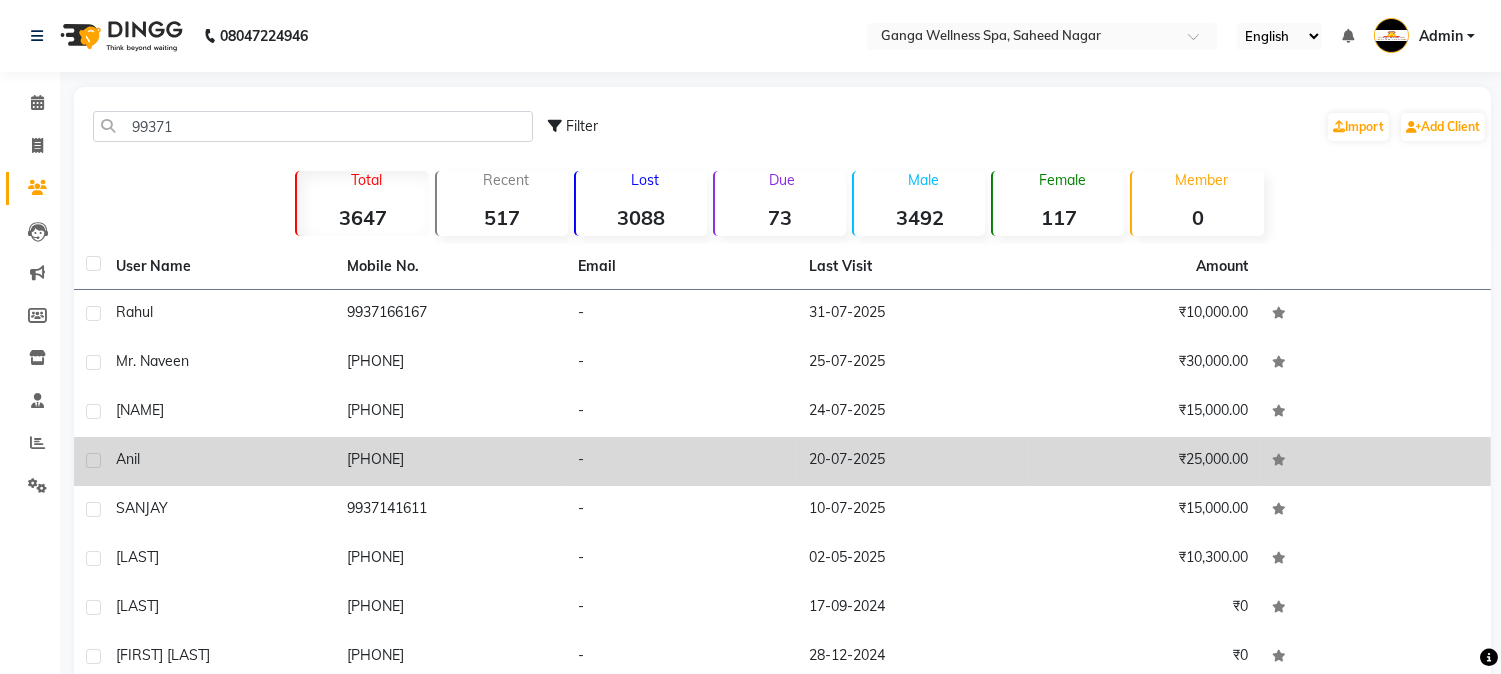 click on "[PHONE]" 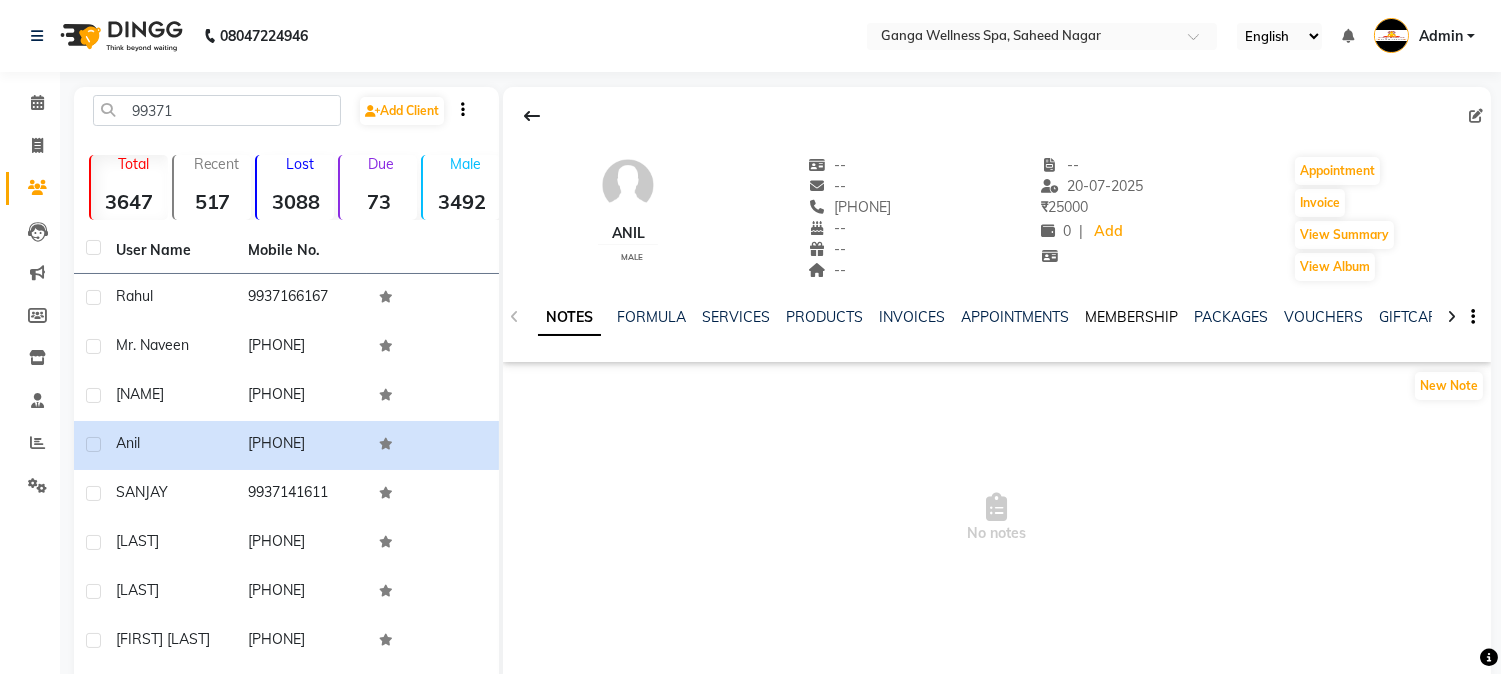 click on "MEMBERSHIP" 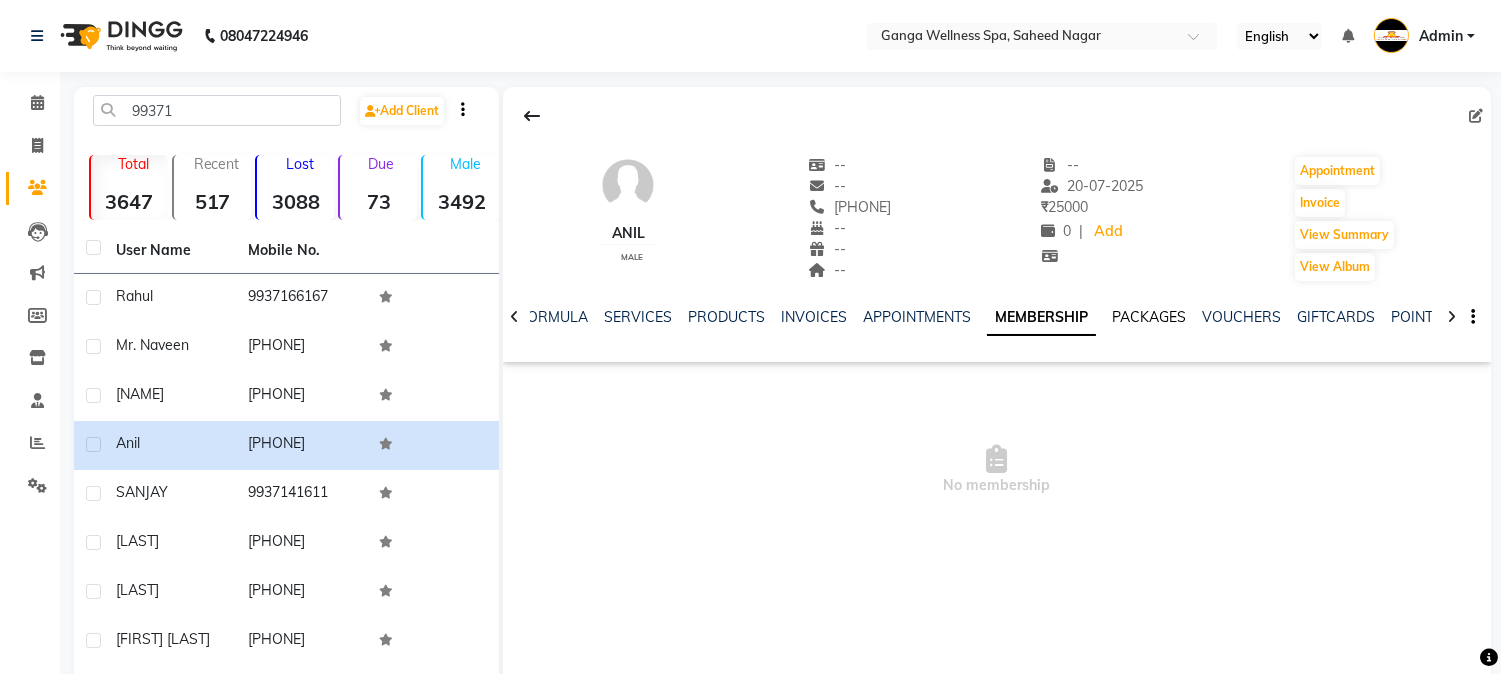 click on "PACKAGES" 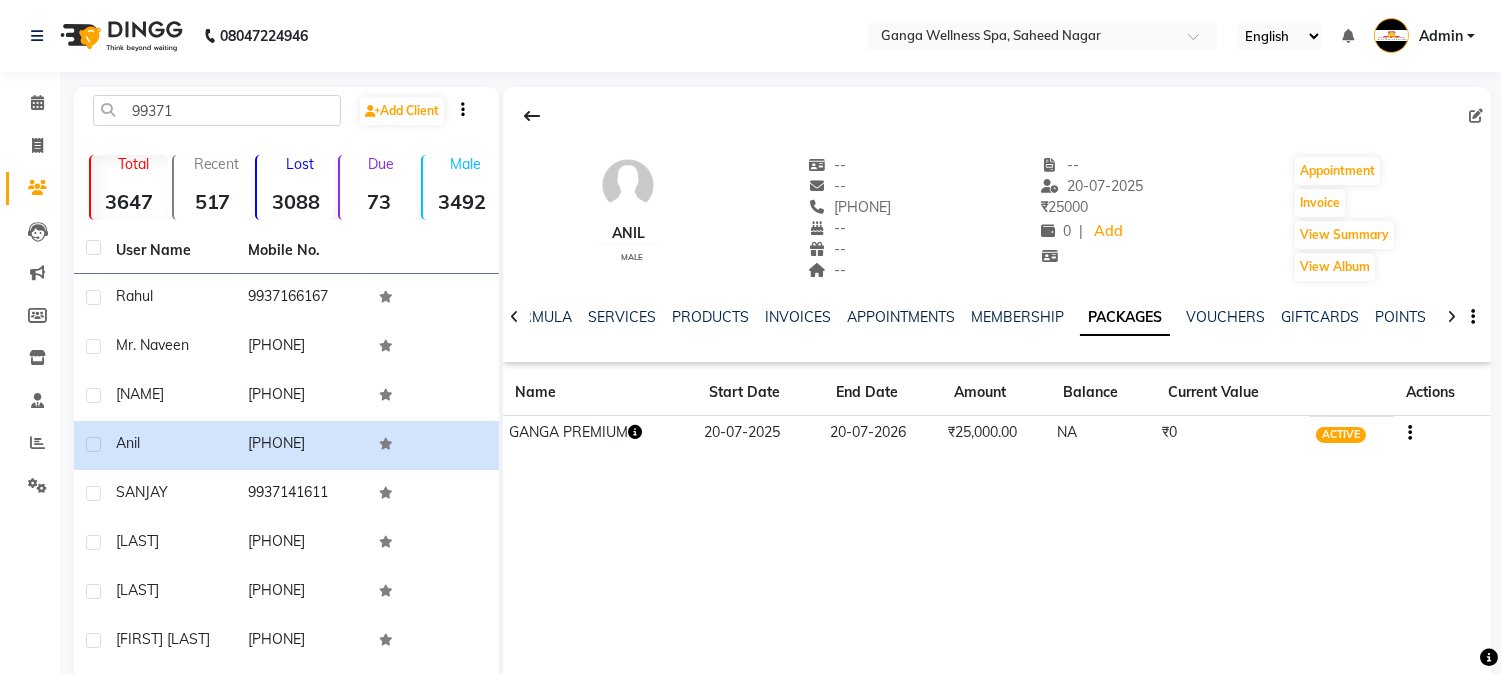 click 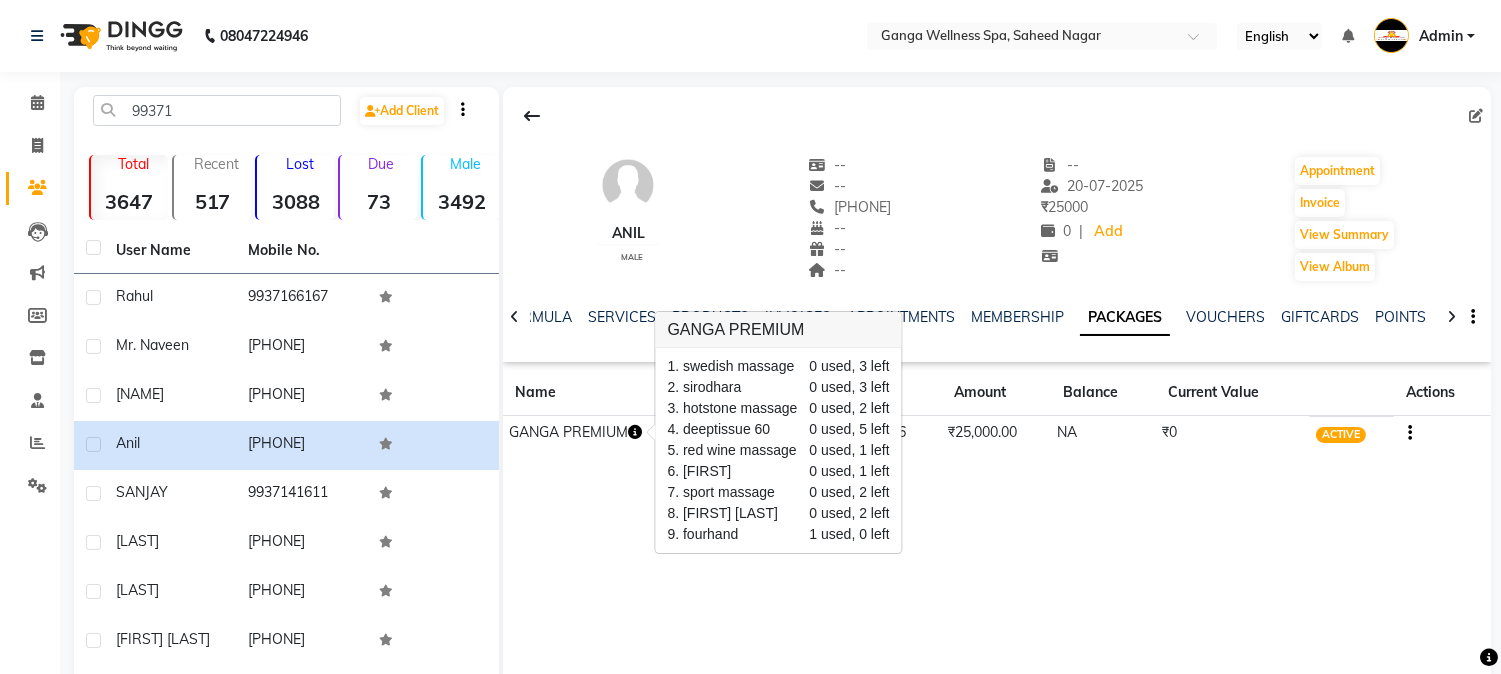 click on "Mr. [NAME] male -- -- [PHONE] -- -- -- -- [DATE] ₹ 25000 0 | Add Appointment Invoice View Summary View Album NOTES FORMULA SERVICES PRODUCTS INVOICES APPOINTMENTS MEMBERSHIP PACKAGES VOUCHERS GIFTCARDS POINTS FORMS FAMILY CARDS WALLET Name Start Date End Date Amount Balance Current Value Actions GANGA PREMIUM [DATE] [DATE] ₹25,000.00 NA ₹0 ACTIVE" 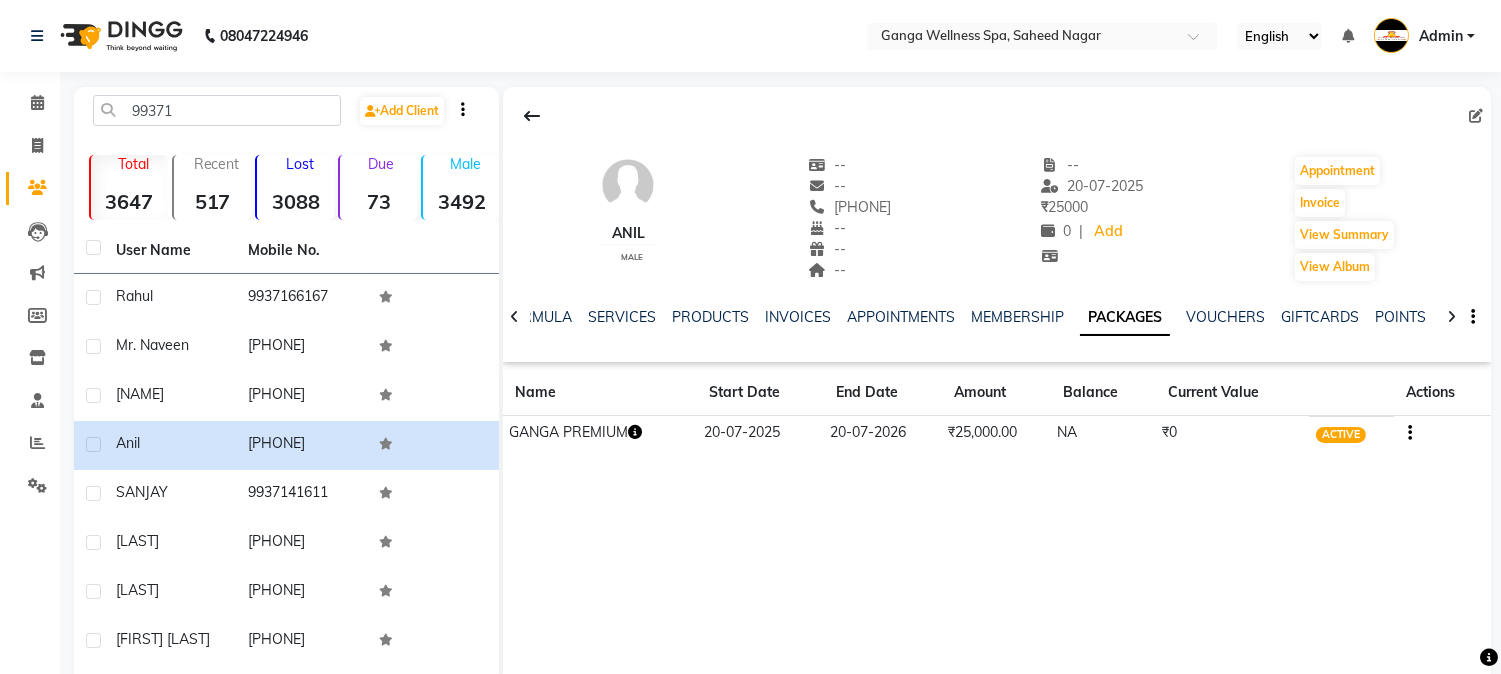click 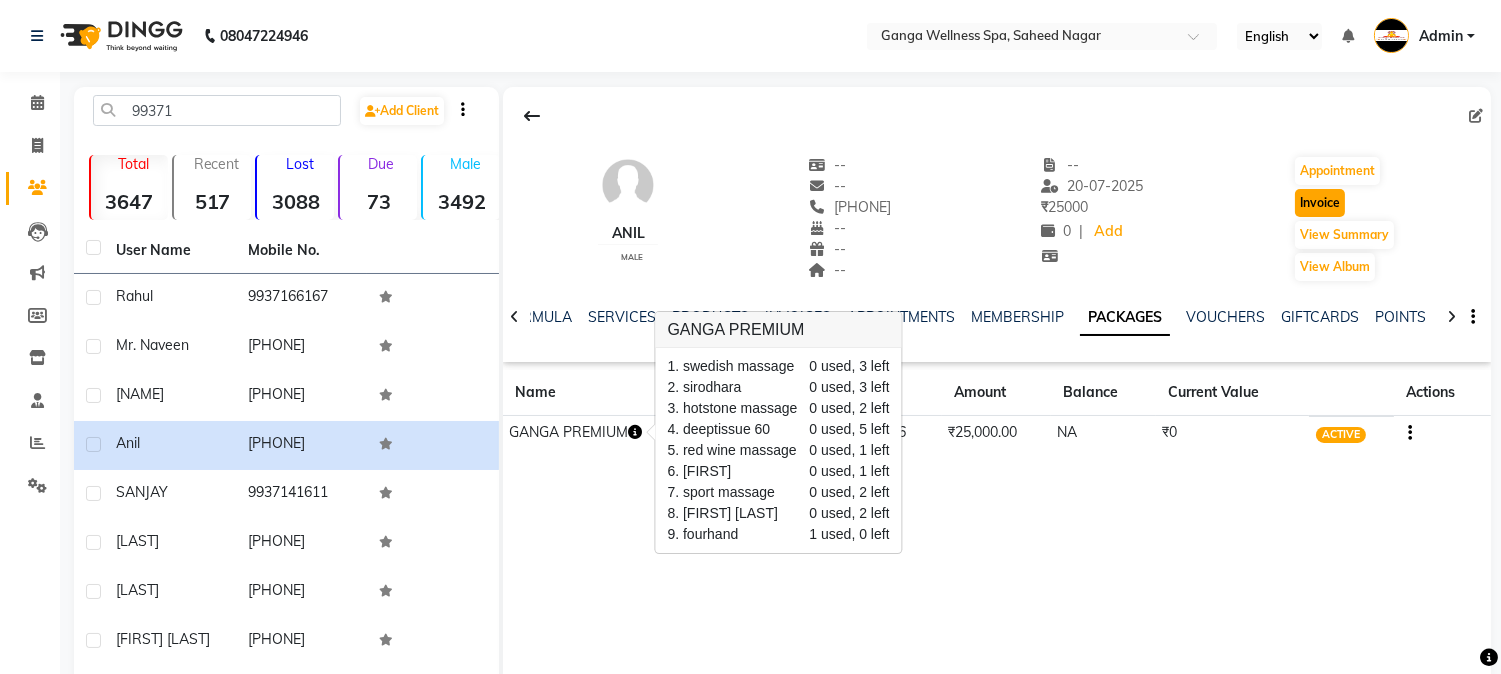 click on "Invoice" 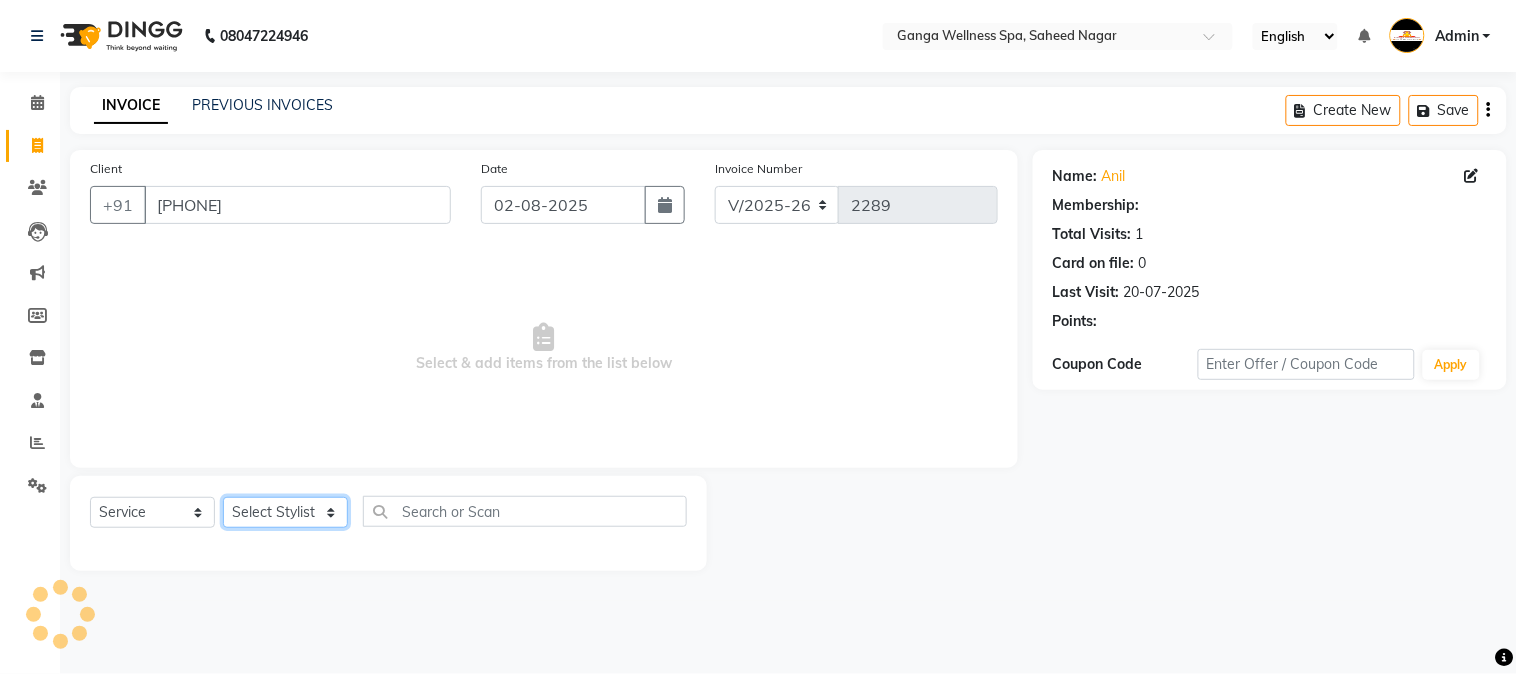 click on "Select Stylist Abhi akhil Alexa AMMY AMMY Annie anya APPI Arohi  Ayen BANCHI Bina Bina CJ CRP 1 Daina ELINA ferjana G1 G1 ONE PLUS  G1 Salon G2 Helen JEENY Jhanka Jojo Kana KEMPI KEMPI Kim krishna KTI Lili Rout Lily LINDA LIZA Martha  MELODY MERRY  minu Moon nancy Noiny pinkey Pradeep Prity  Riya ROOZ  Sony steffy SUCHI  Surren Sir Sushree Swapna Umpi upashana Zouli" 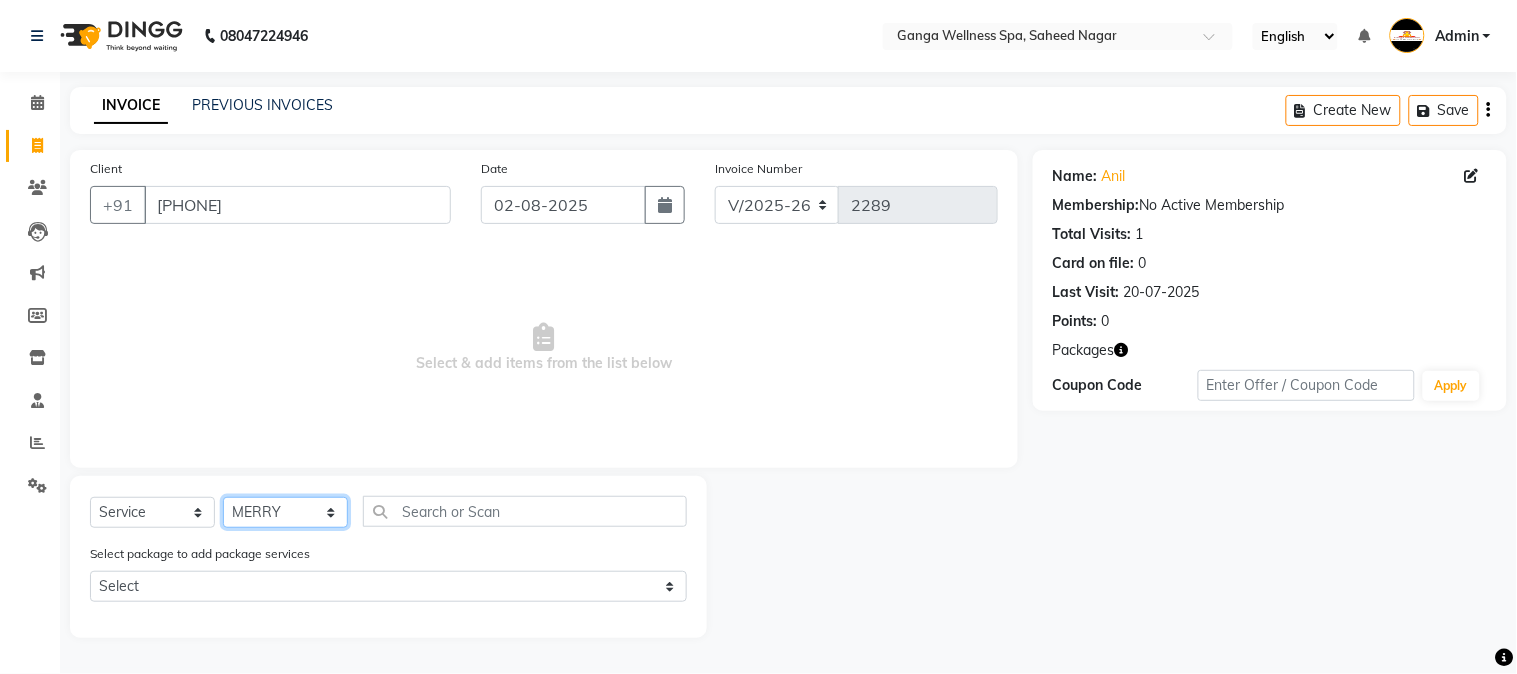 click on "Select Stylist Abhi akhil Alexa AMMY AMMY Annie anya APPI Arohi  Ayen BANCHI Bina Bina CJ CRP 1 Daina ELINA ferjana G1 G1 ONE PLUS  G1 Salon G2 Helen JEENY Jhanka Jojo Kana KEMPI KEMPI Kim krishna KTI Lili Rout Lily LINDA LIZA Martha  MELODY MERRY  minu Moon nancy Noiny pinkey Pradeep Prity  Riya ROOZ  Sony steffy SUCHI  Surren Sir Sushree Swapna Umpi upashana Zouli" 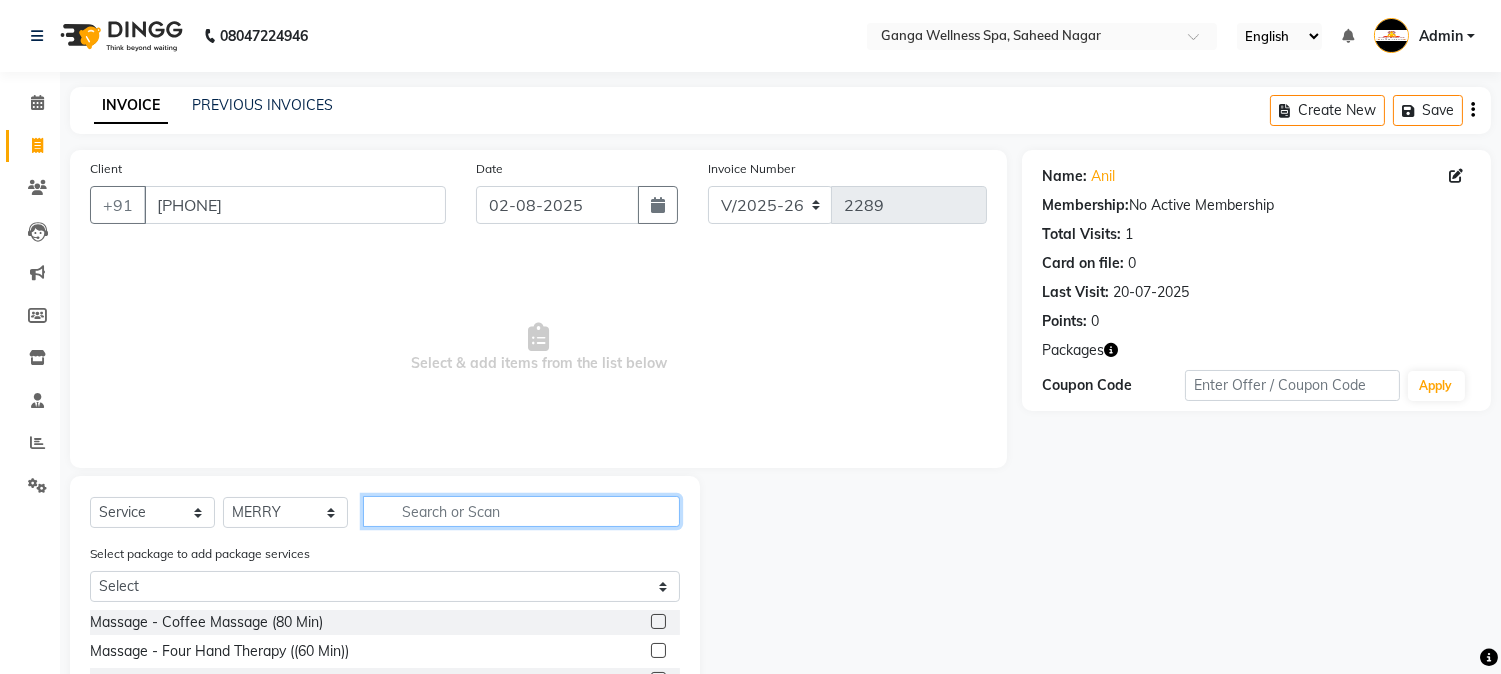 click 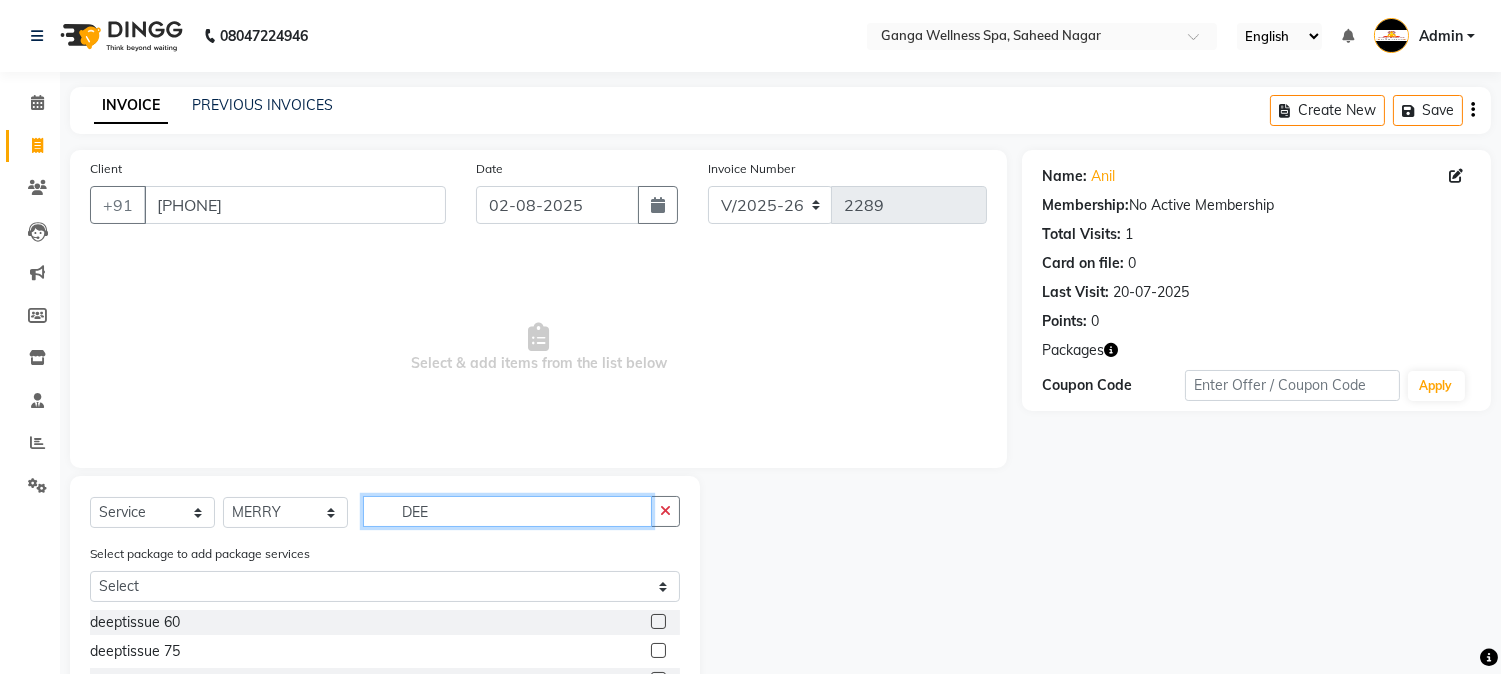 scroll, scrollTop: 167, scrollLeft: 0, axis: vertical 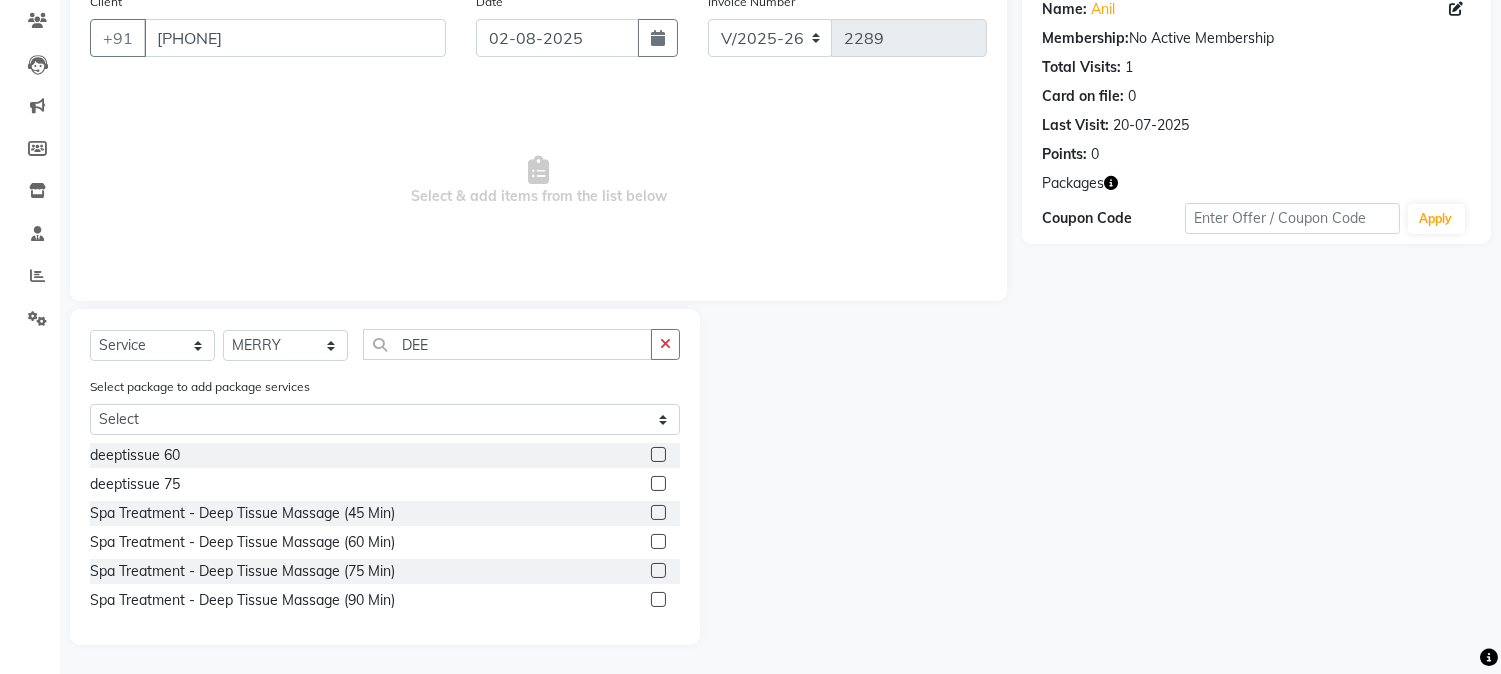 click 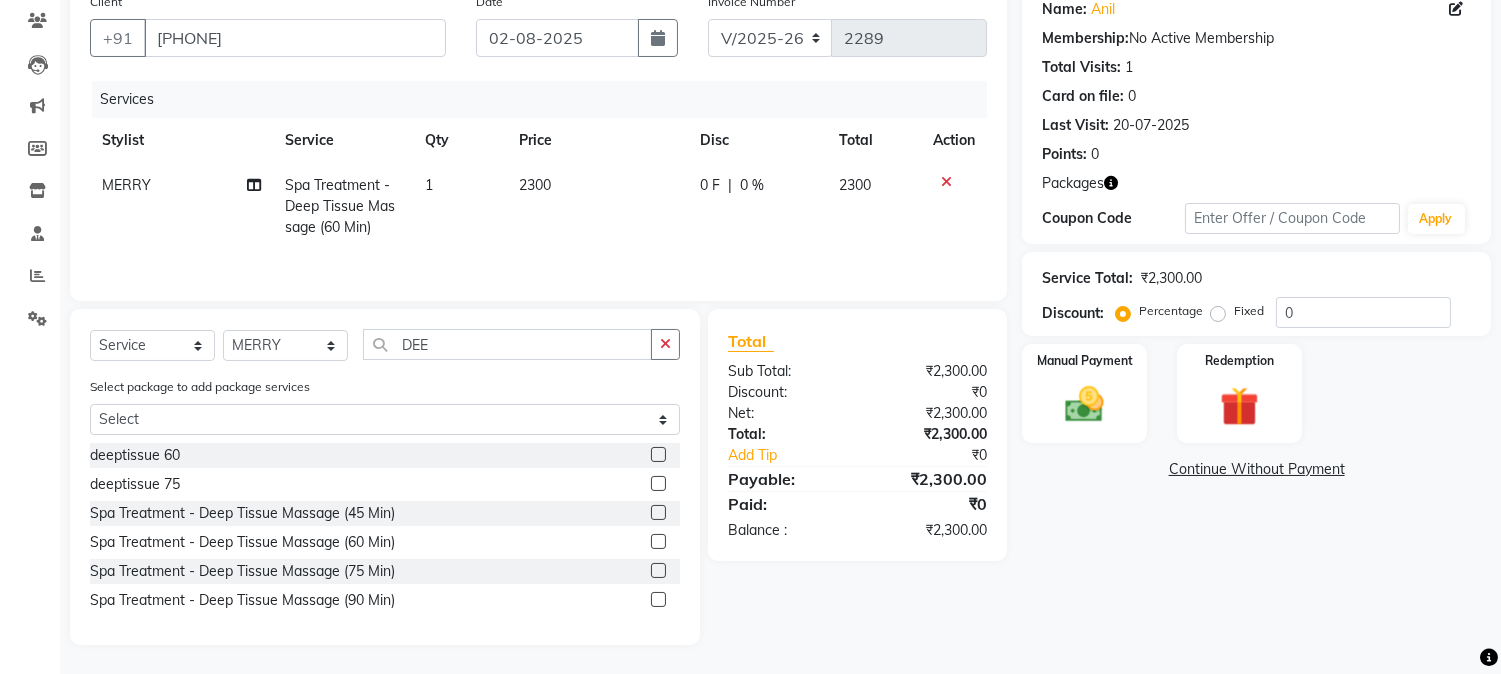 click on "1" 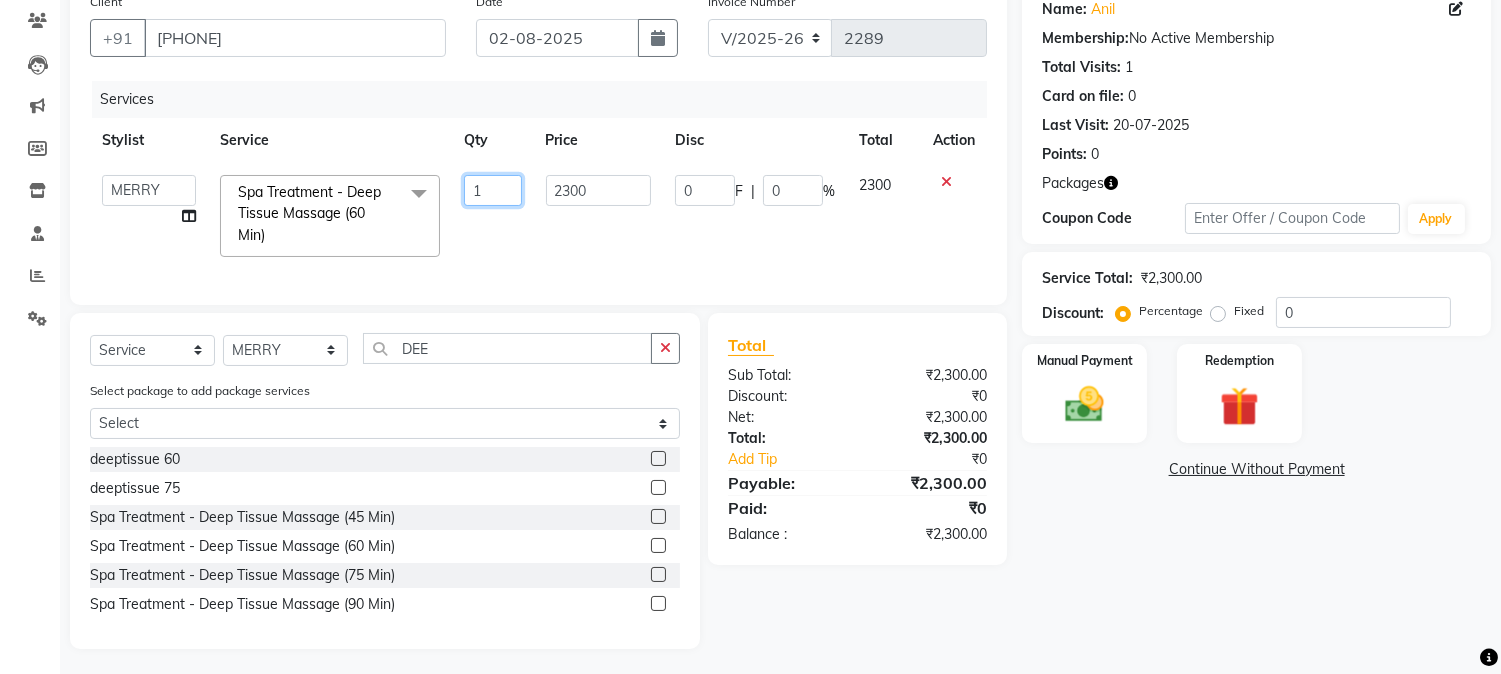 click on "1" 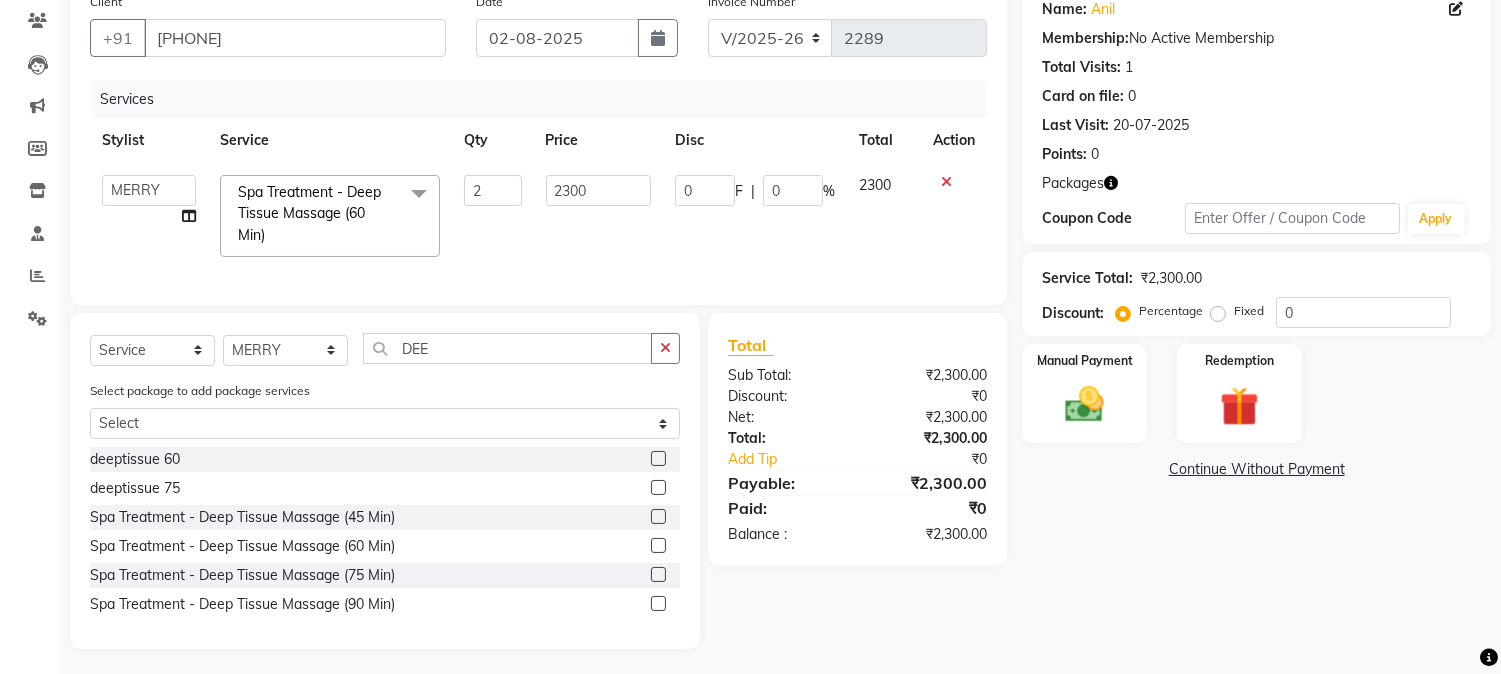 click on "Services Stylist Service Qty Price Disc Total Action  Abhi   akhil   Alexa   AMMY   AMMY   Annie   anya   APPI   Arohi    Ayen   BANCHI   Bina   Bina   CJ   CRP 1   Daina   ELINA   ferjana   G1   G1 ONE PLUS    G1 Salon   G2   Helen   JEENY   Jhanka   Jojo   Kana   KEMPI   KEMPI   Kim   krishna   KTI   Lili Rout   Lily   LINDA   LIZA   Martha    MELODY   MERRY    minu   Moon   nancy   Noiny   pinkey   Pradeep   Prity    Riya   ROOZ    Sony   steffy   SUCHI    Surren Sir   Sushree   Swapna   Umpi   upashana   Zouli  Spa Treatment - Deep Tissue Massage (60 Min)  x Massage - Coffee Massage (80 Min) Massage - Four Hand Therapy ((60 Min)) Massage - Cold Cream Massage ((60 Min)) Massage - Red Wine Scrub With Swedish Massage aroma hamham SCRUB Bolm oil Balinish couple massage Sports Gym Massage CLEOPATRA BATH MASSAGE HOT STONE MASSAGE SIRODHARA THAI OIL MASSAGE Candle  deeptissue 60 hamham sirodhara hotstone massage swedish massage  sport massage lomi lomi balm oil coffee massage  red wine massage  deeptissue 75 2" 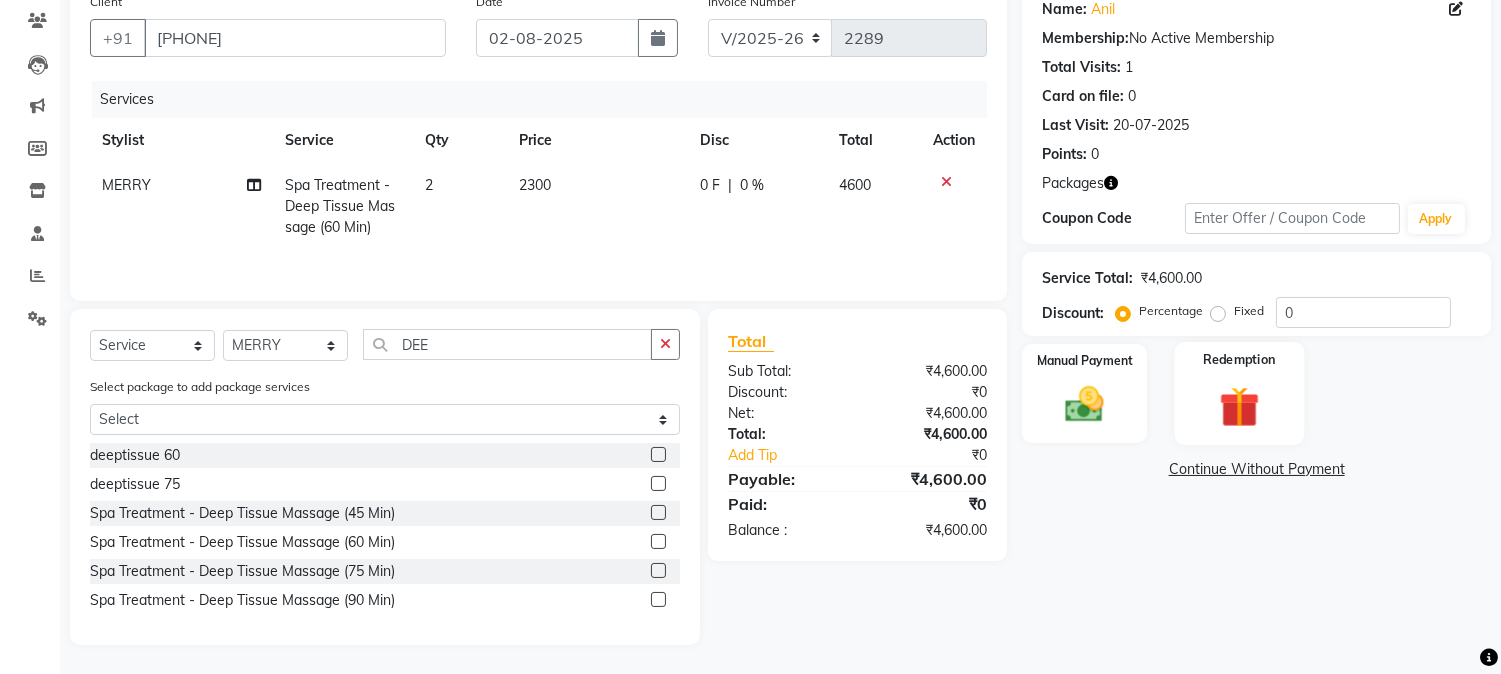 click 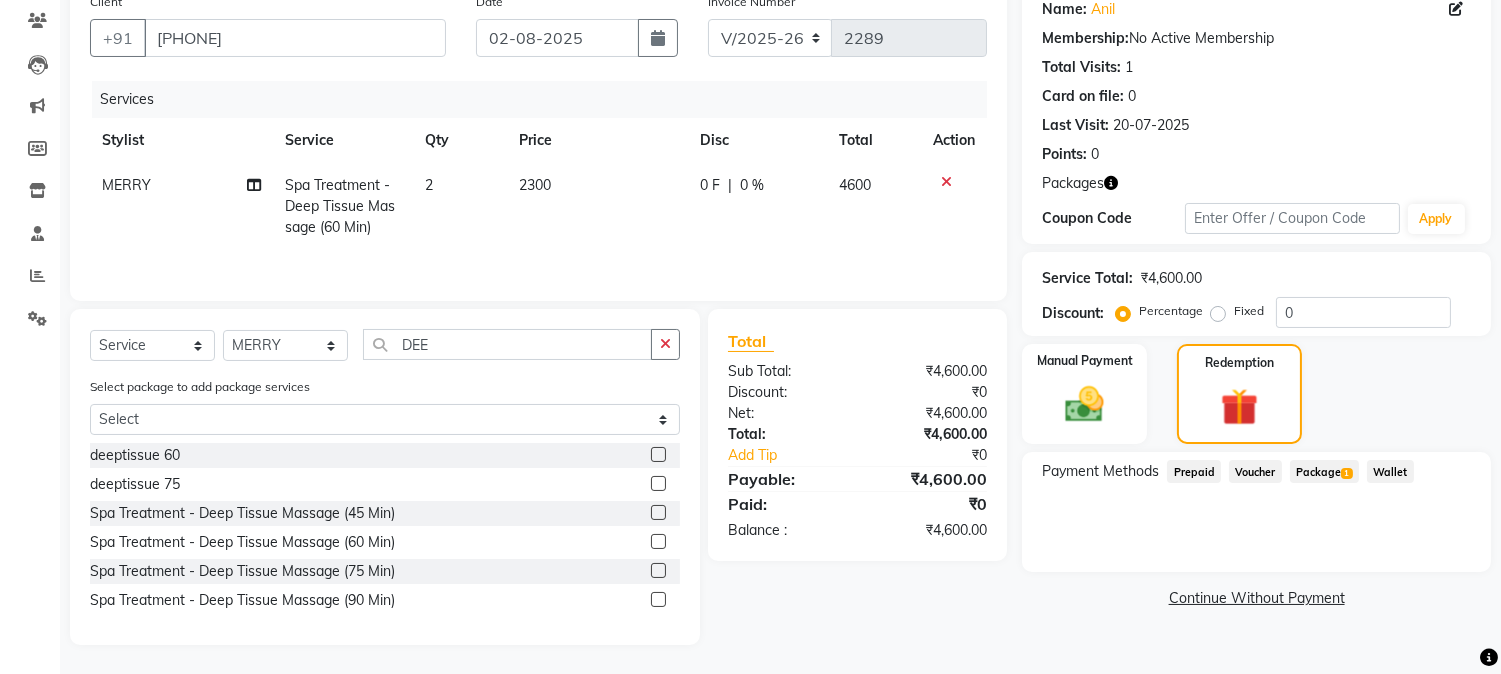 click on "Package  1" 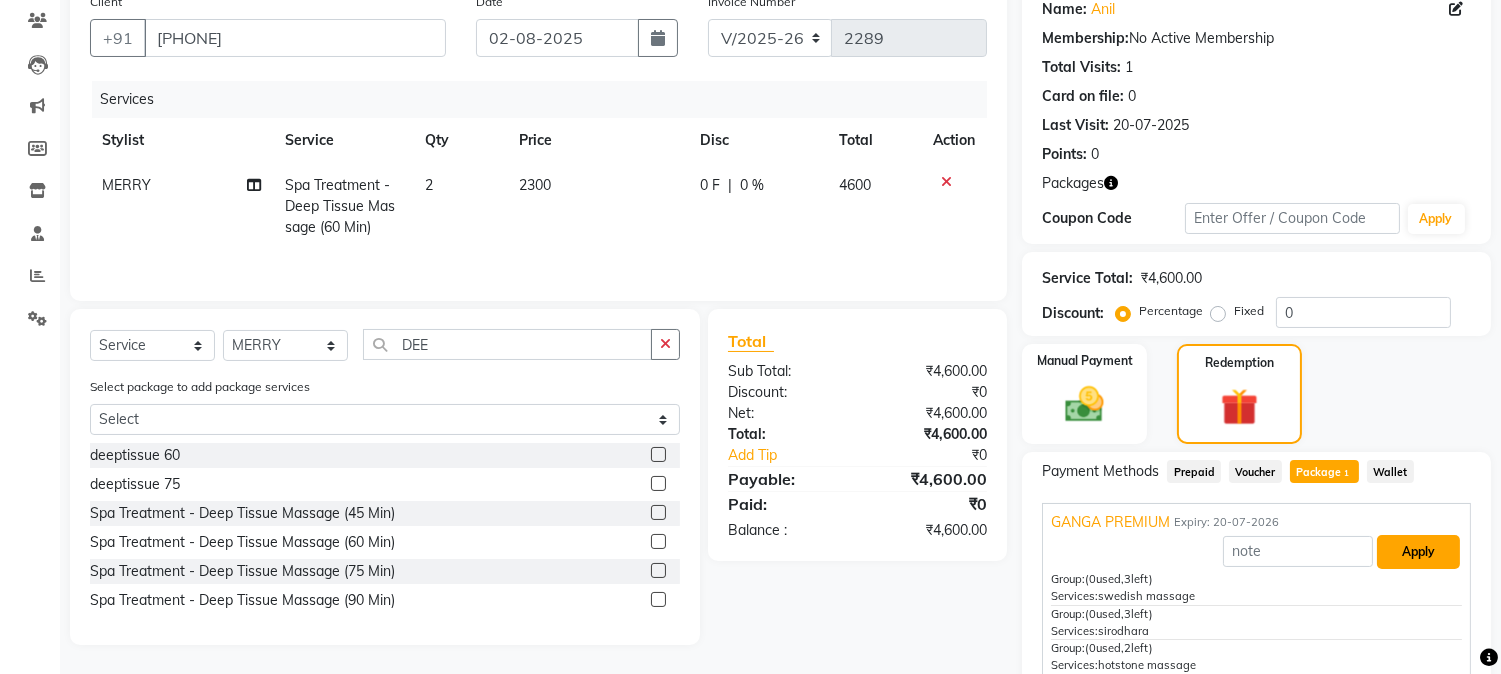 click on "Apply" at bounding box center [1418, 552] 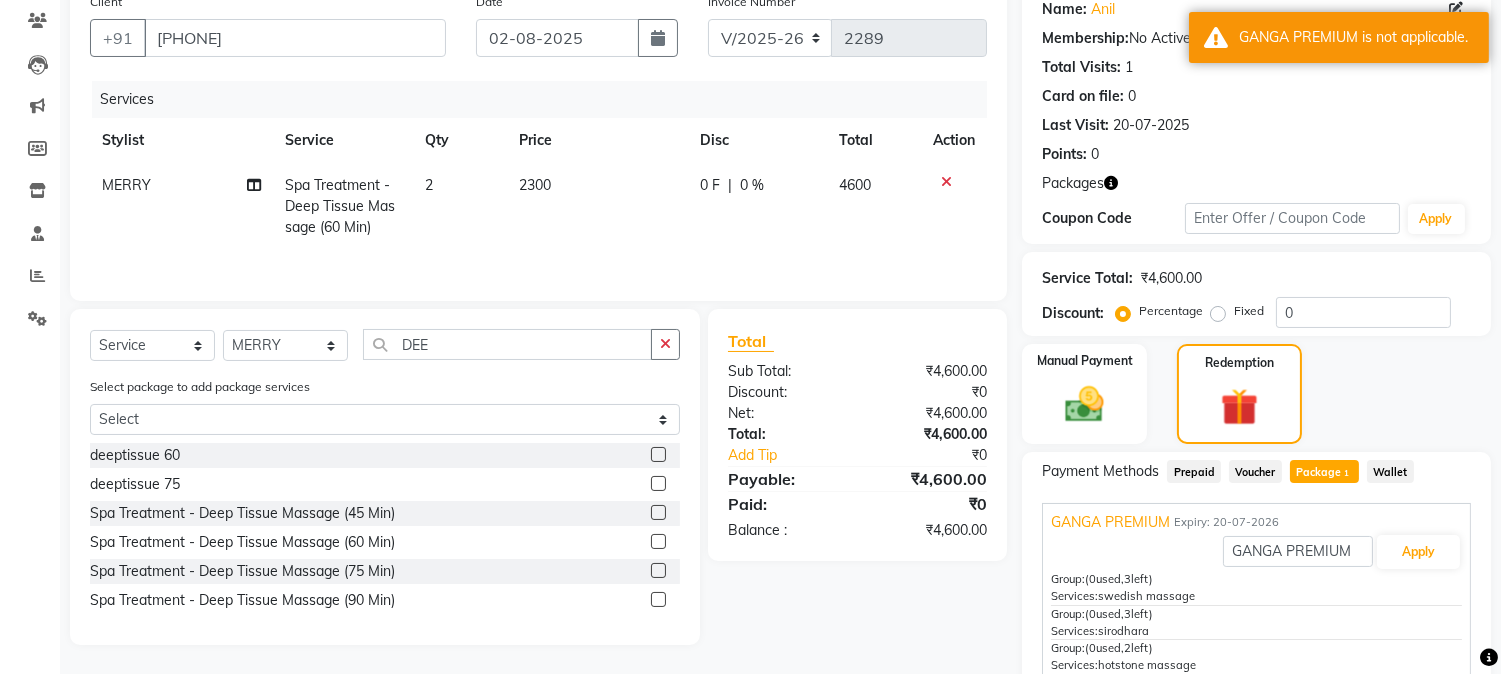 click 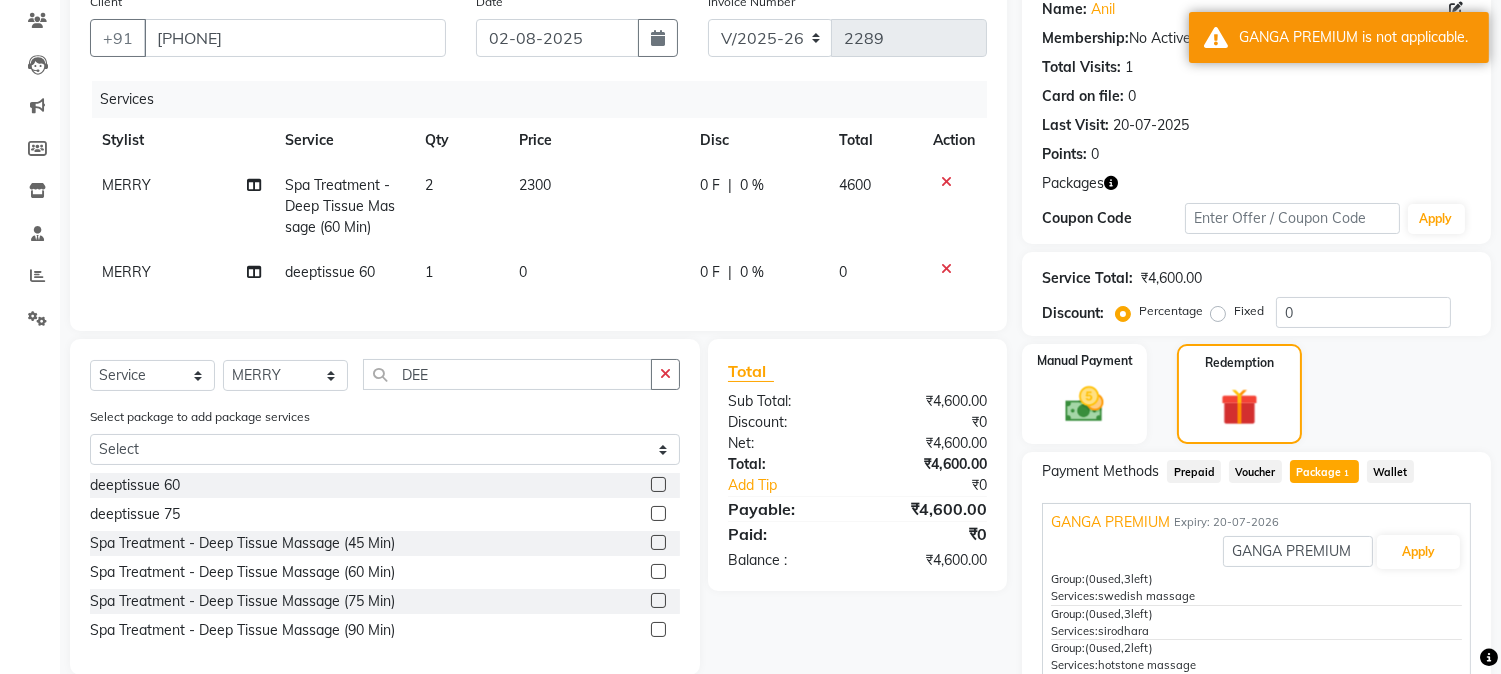 click 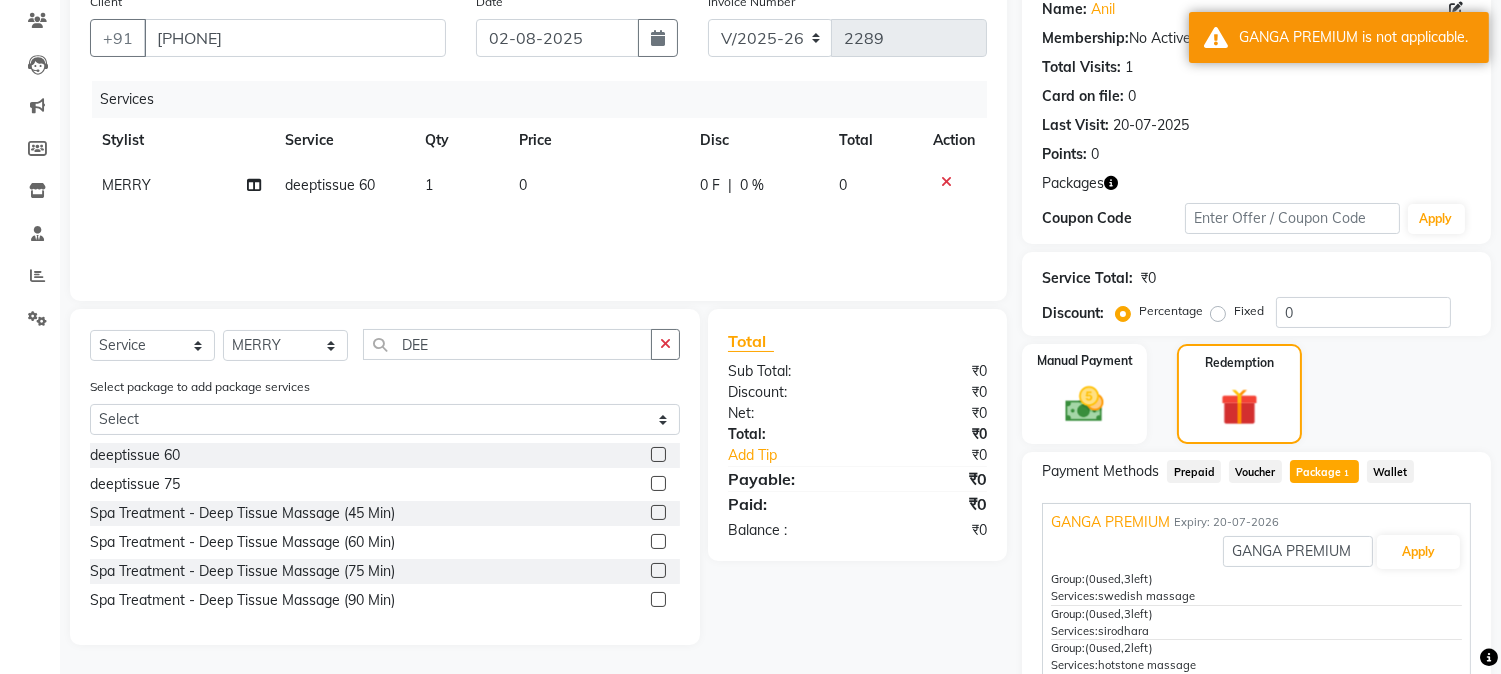 click on "1" 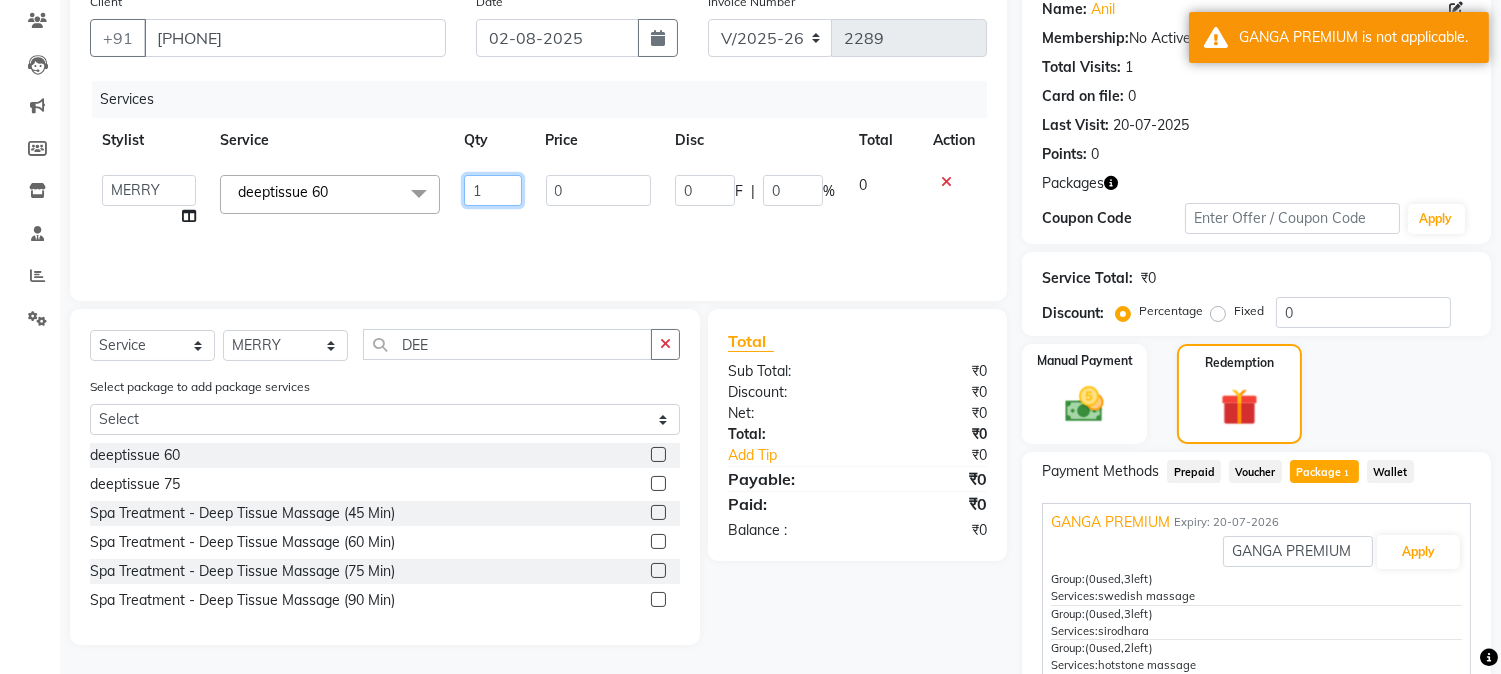 click on "1" 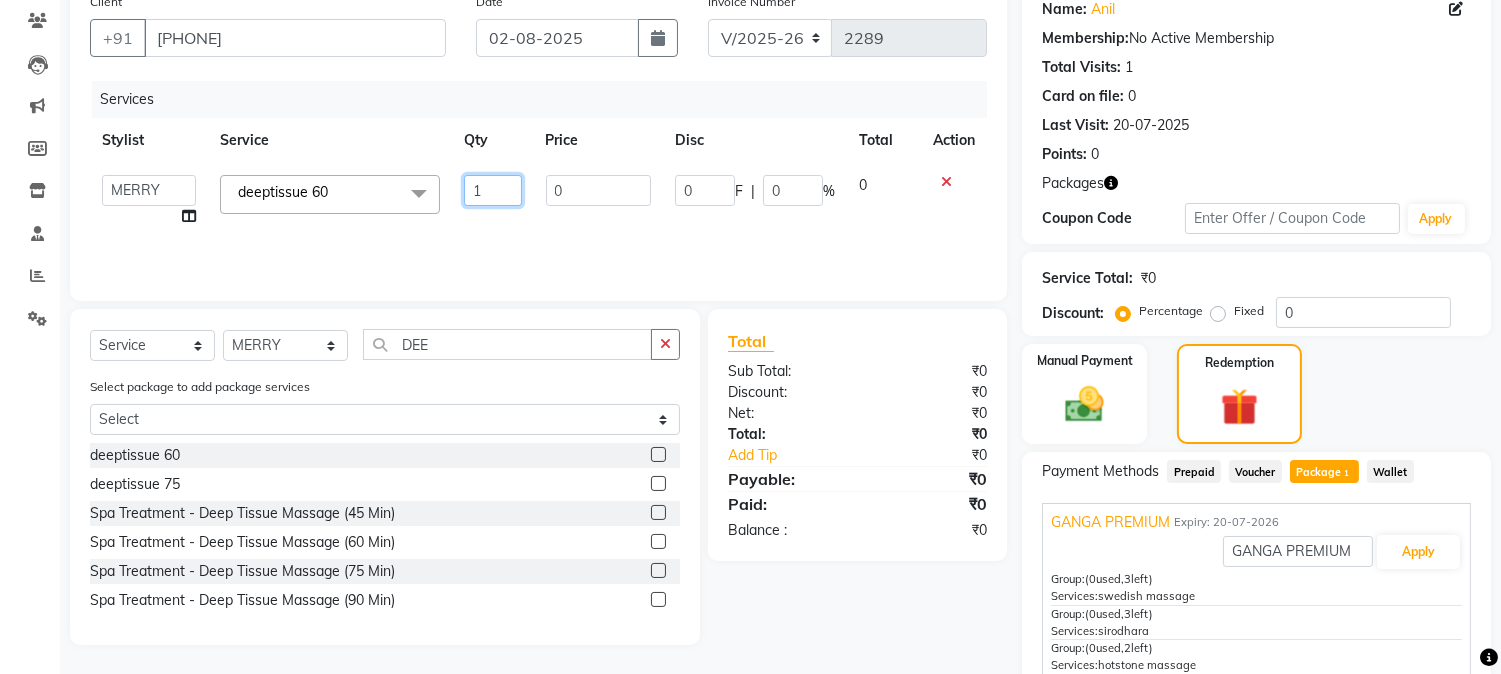click on "1" 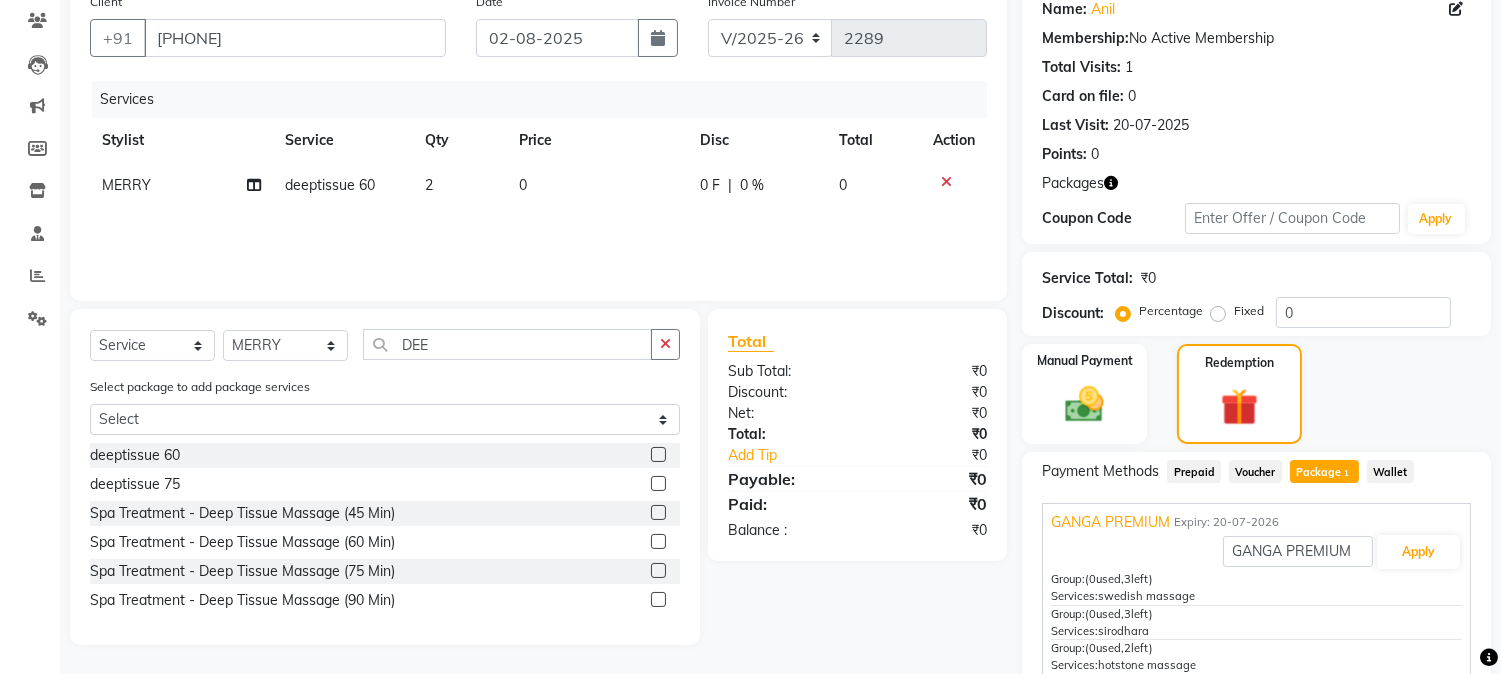 click on "Services Stylist Service Qty Price Disc Total Action MERRY deeptissue 60 2 0 0 F | 0 % 0" 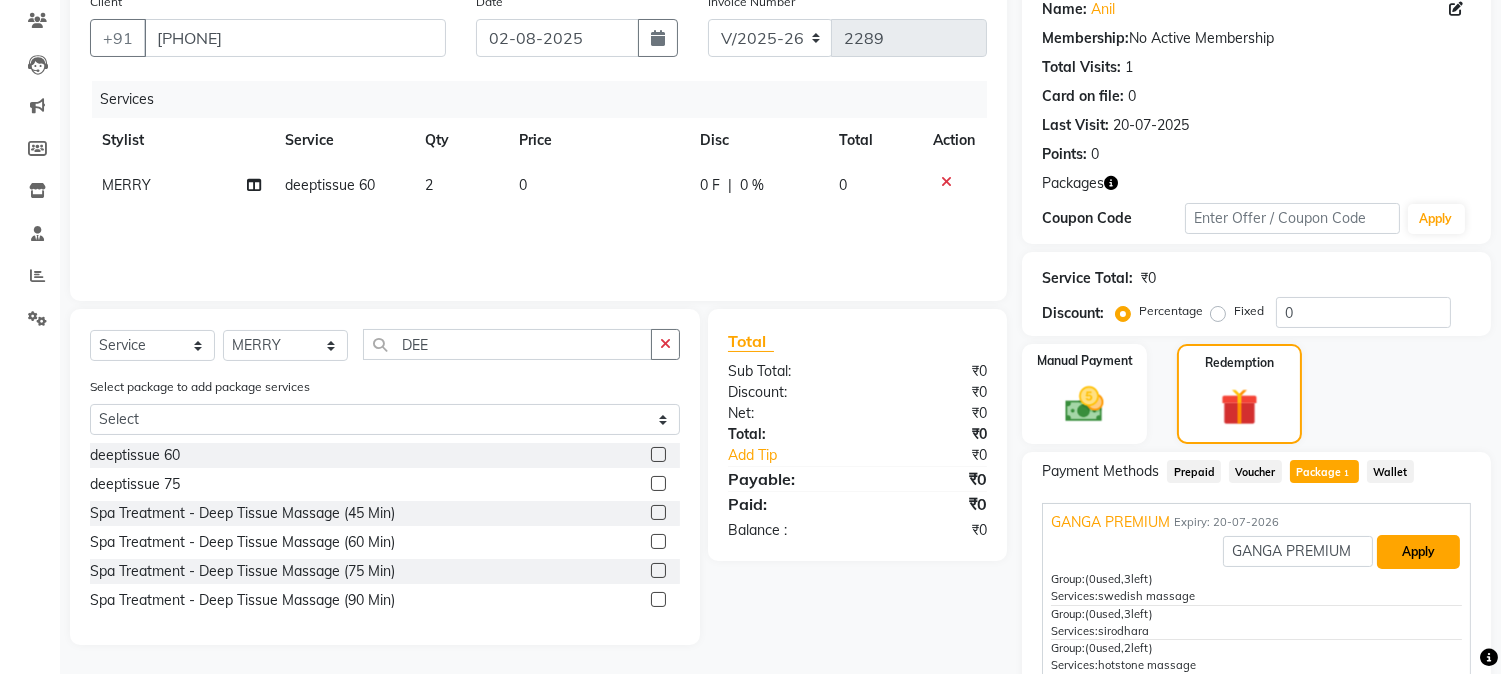 click on "Apply" at bounding box center [1418, 552] 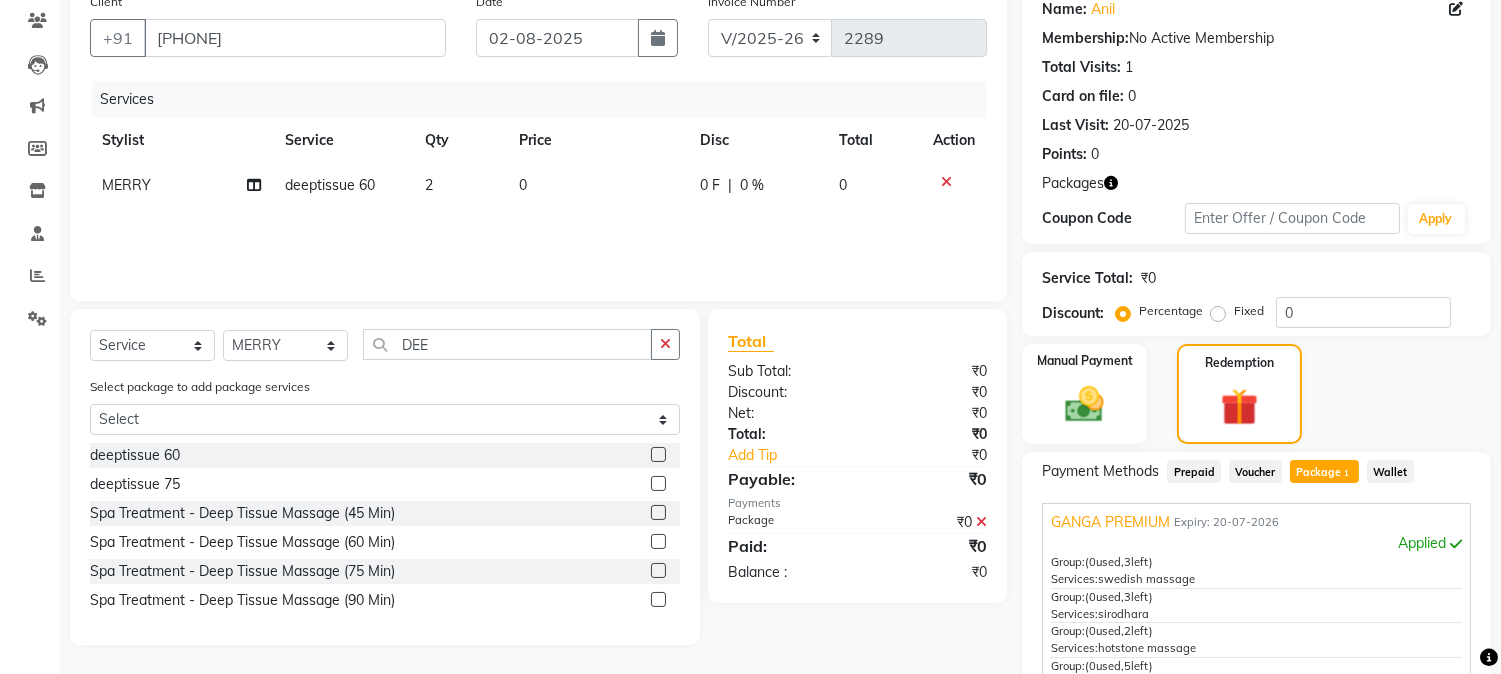 click on "Checkout" 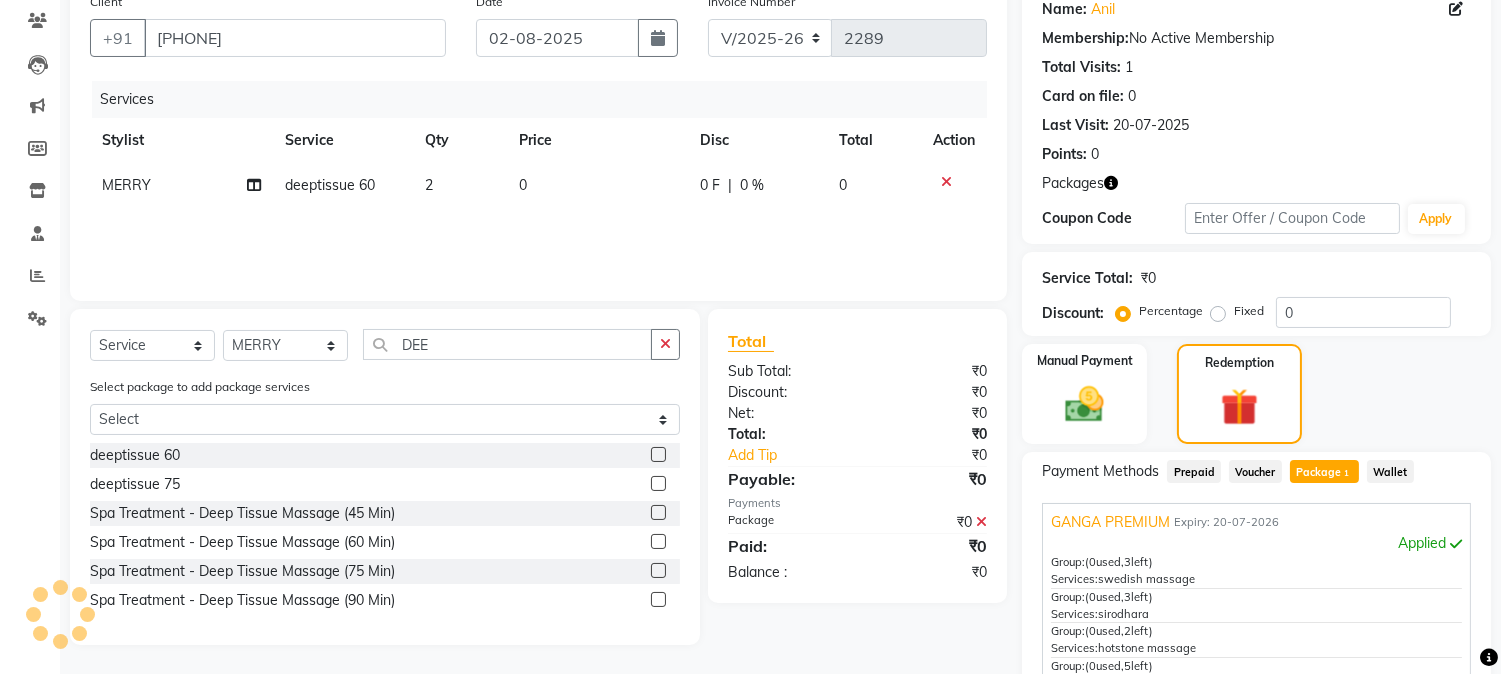 scroll, scrollTop: 408, scrollLeft: 0, axis: vertical 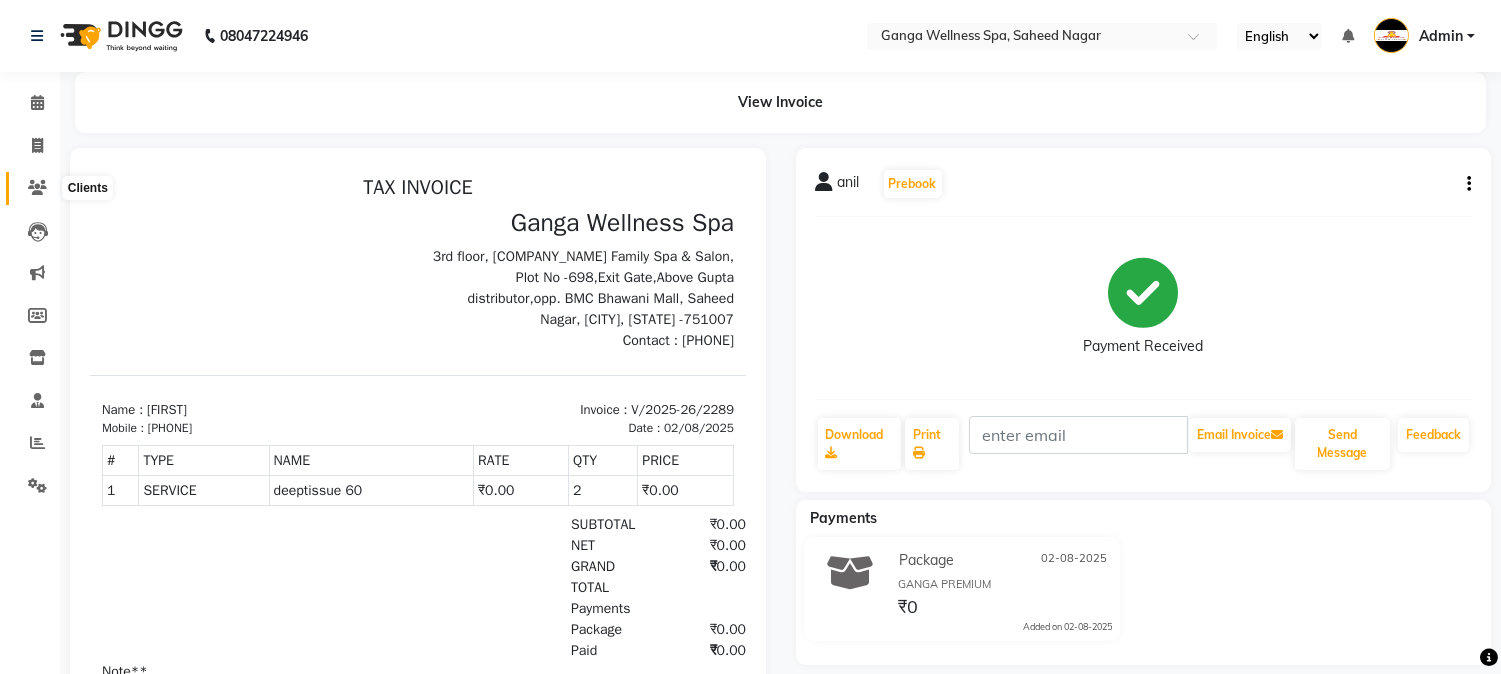 click 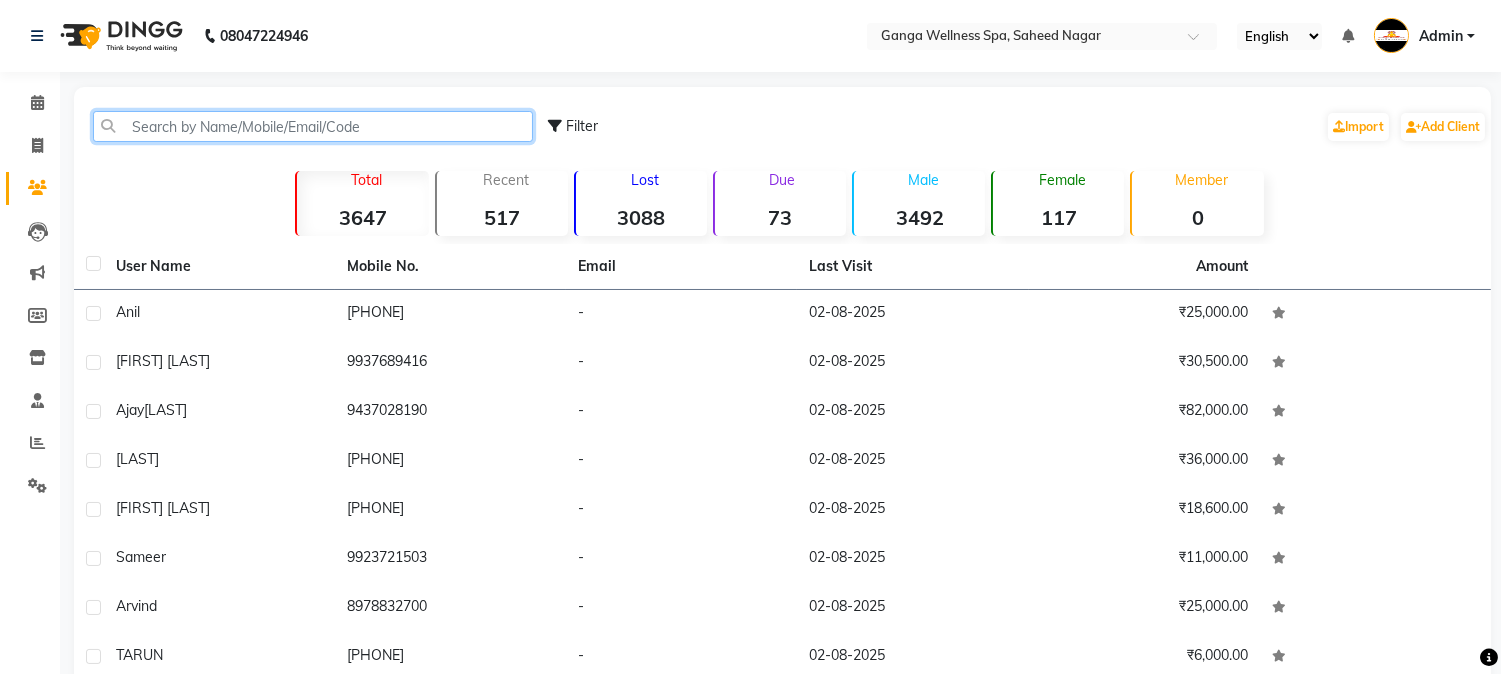 click 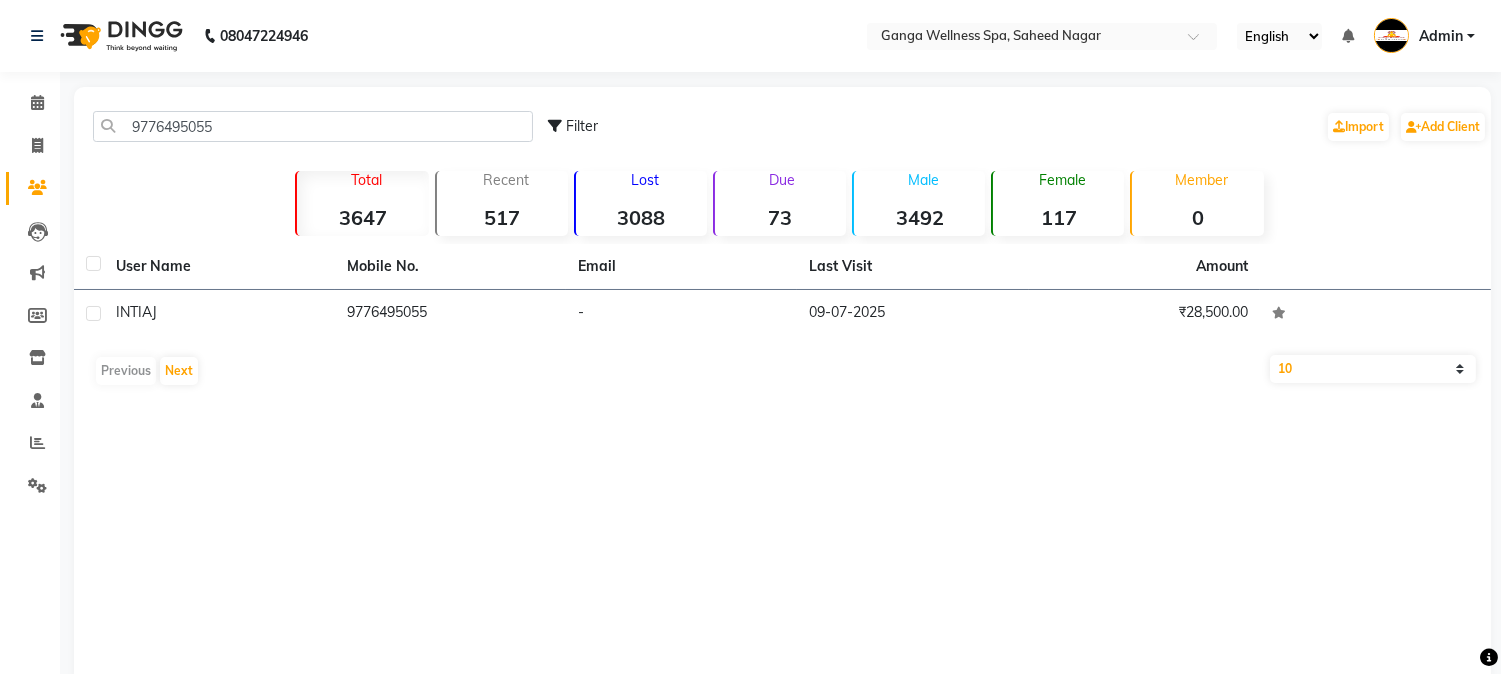 click on "9776495055" 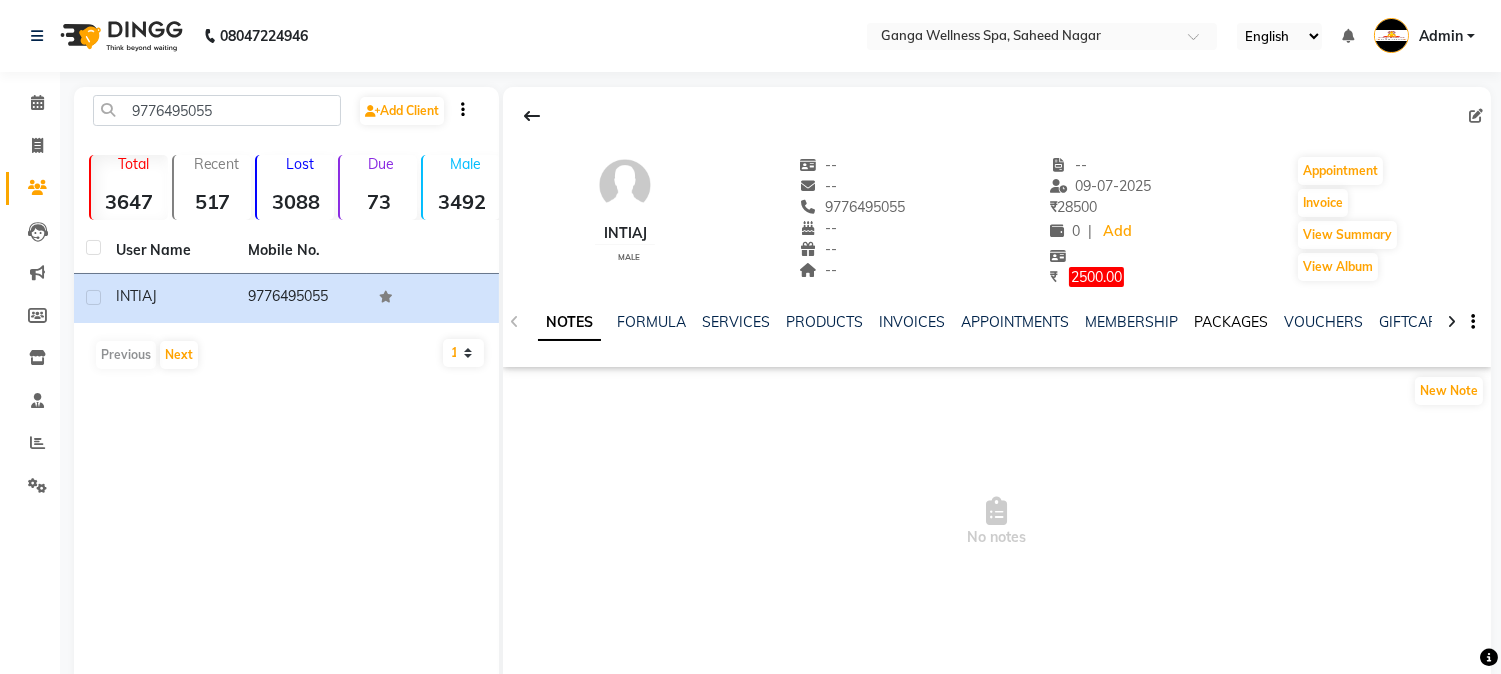click on "PACKAGES" 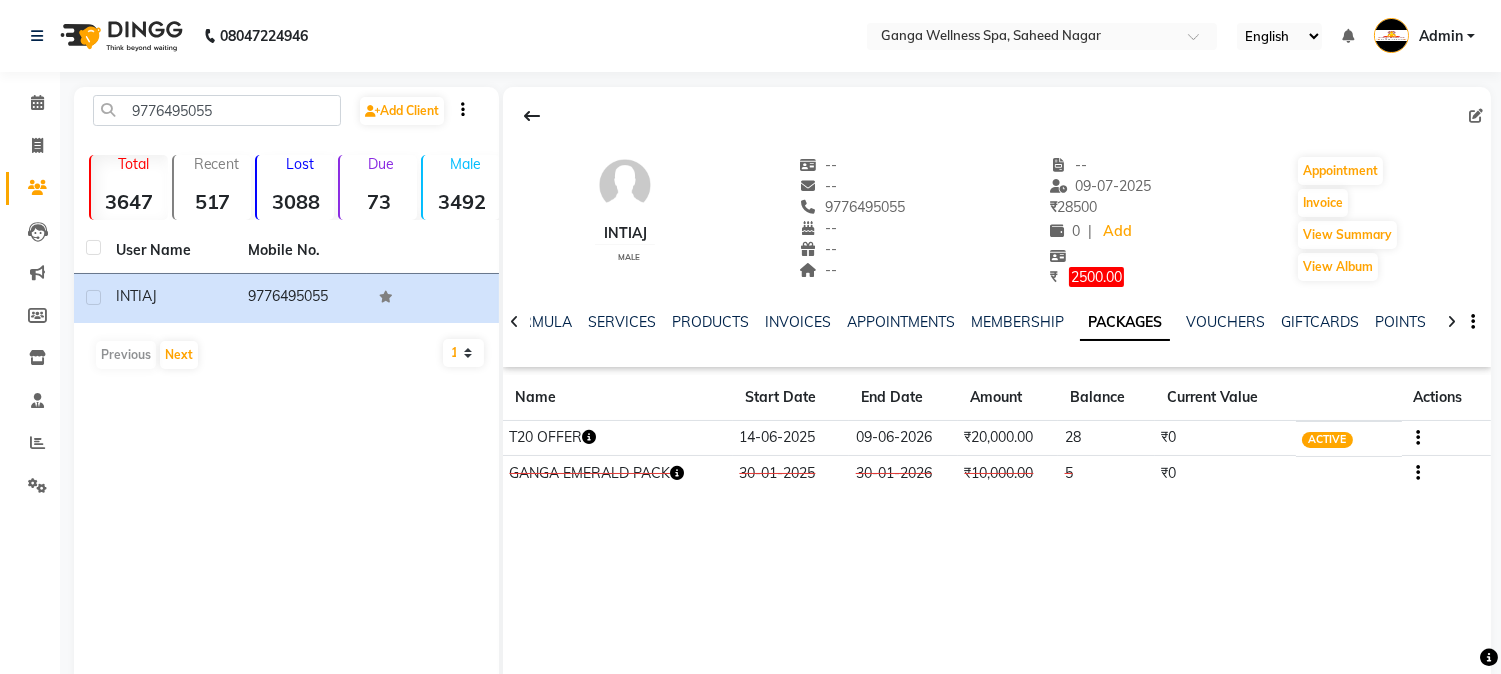 click 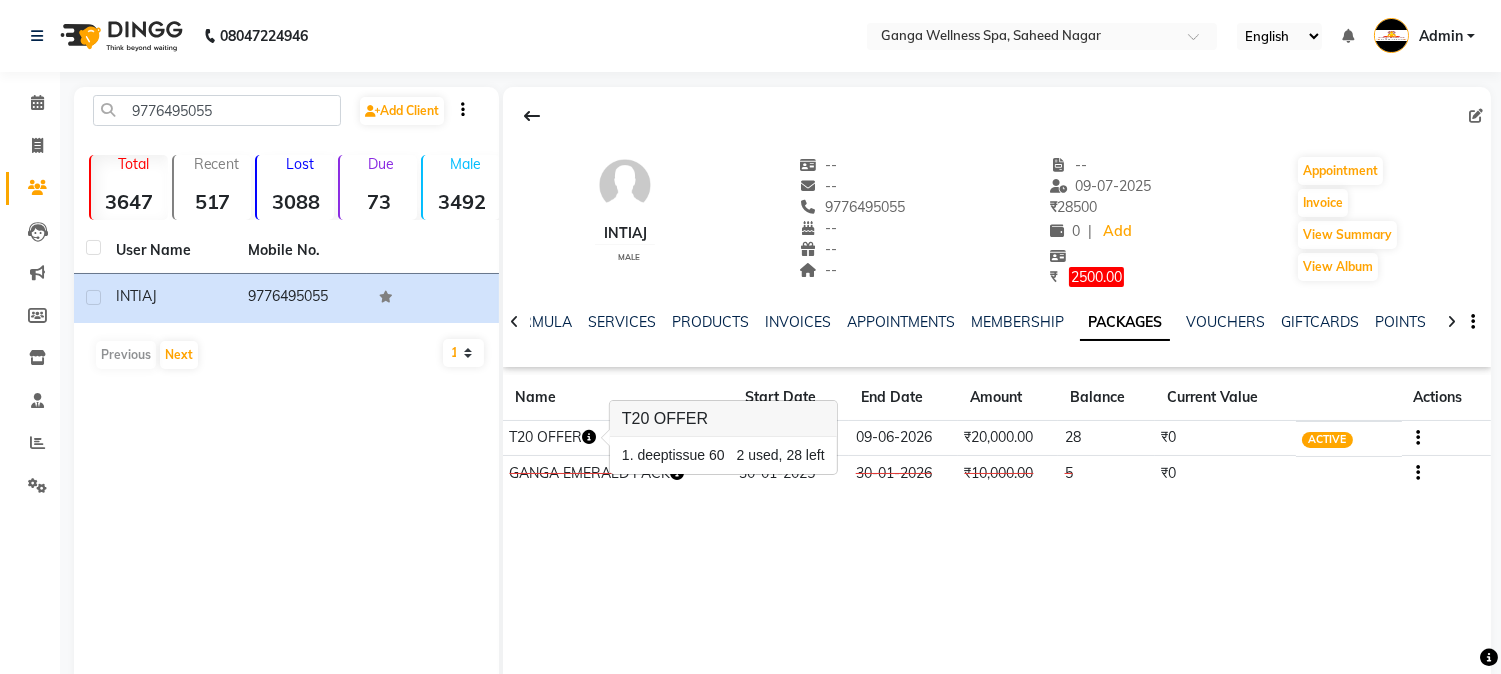 click on "[FIRST]    male  --   --   [PHONE]  --  --  --  -- [DATE] ₹    28500 0 |  Add  ₹     2500.00  Appointment   Invoice  View Summary  View Album  NOTES FORMULA SERVICES PRODUCTS INVOICES APPOINTMENTS MEMBERSHIP PACKAGES VOUCHERS GIFTCARDS POINTS FORMS FAMILY CARDS WALLET Name Start Date End Date Amount Balance Current Value Actions  T20 OFFER  14-06-2025 09-06-2026  ₹20,000.00   28  ₹0 ACTIVE  GANGA EMERALD PACK  30-01-2025 30-01-2026  ₹10,000.00   5  ₹0 CONSUMED" 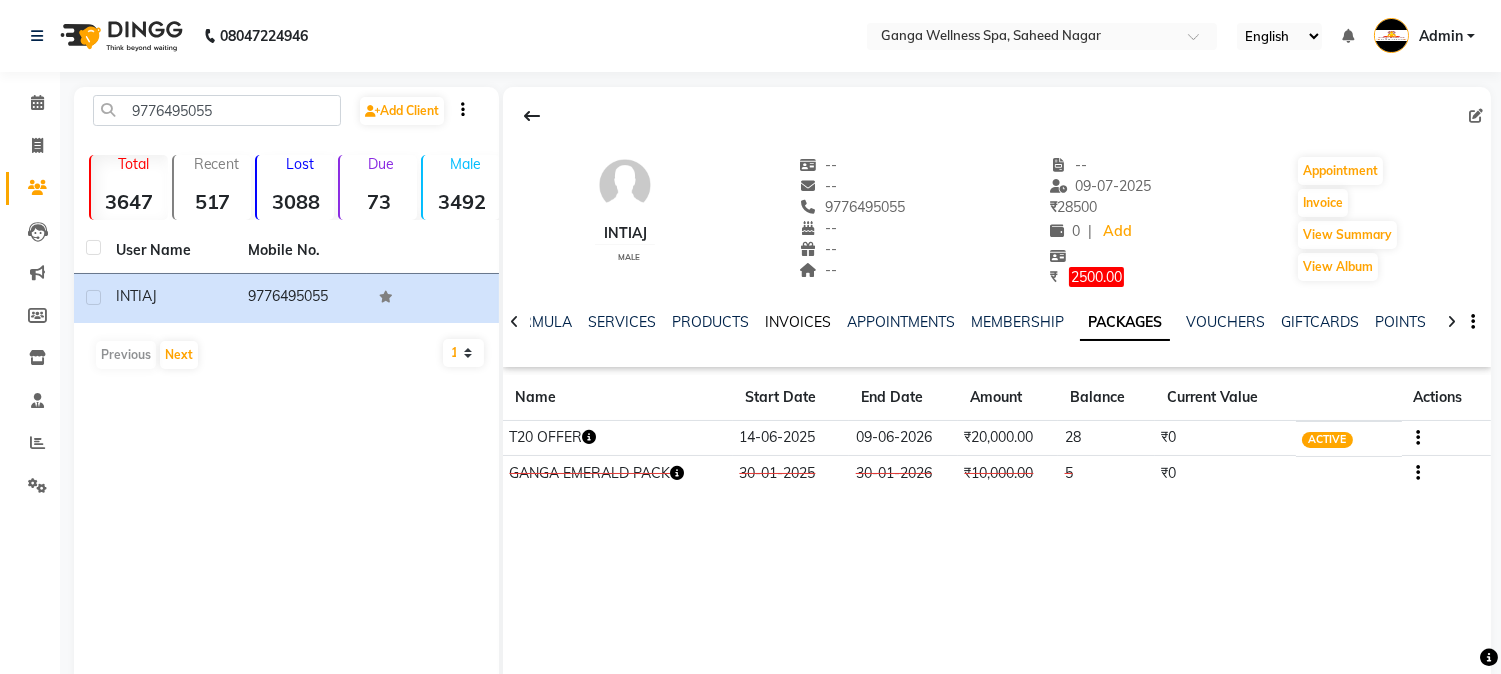 click on "INVOICES" 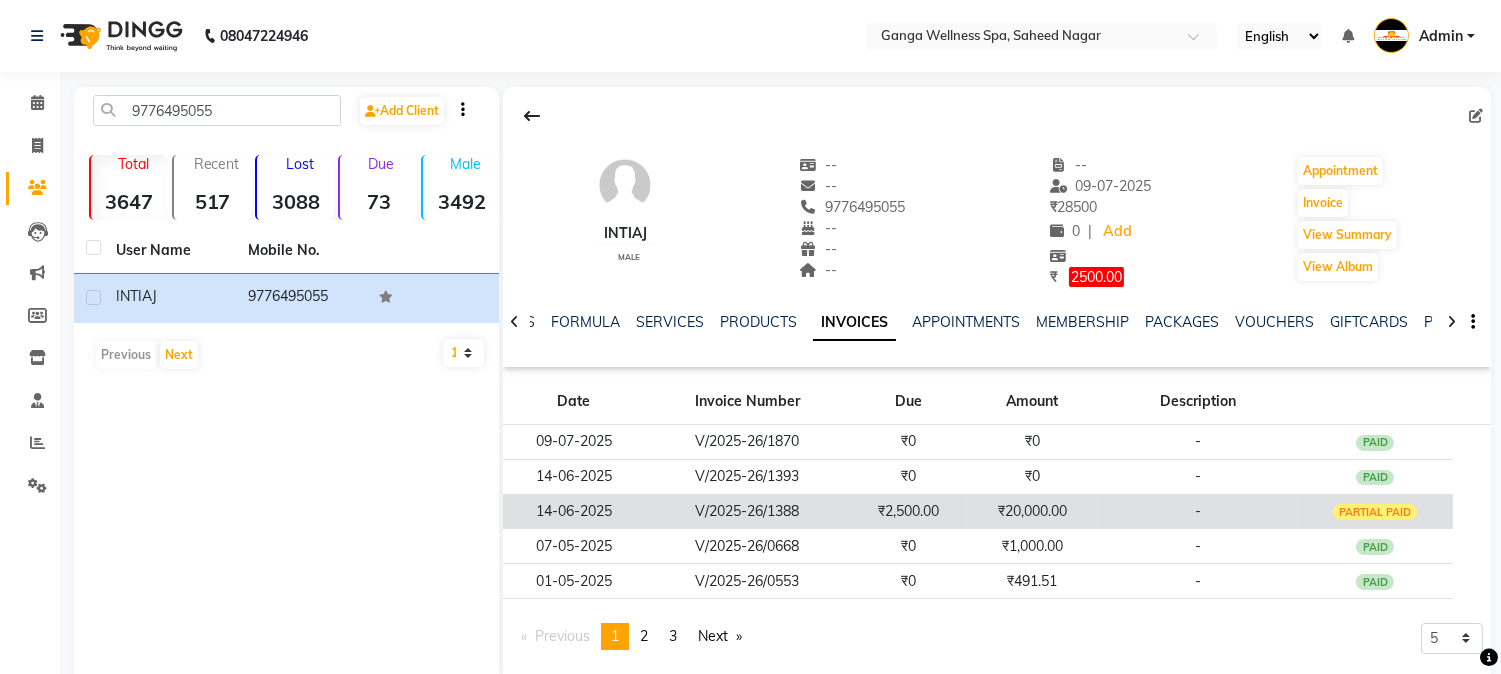 scroll, scrollTop: 42, scrollLeft: 0, axis: vertical 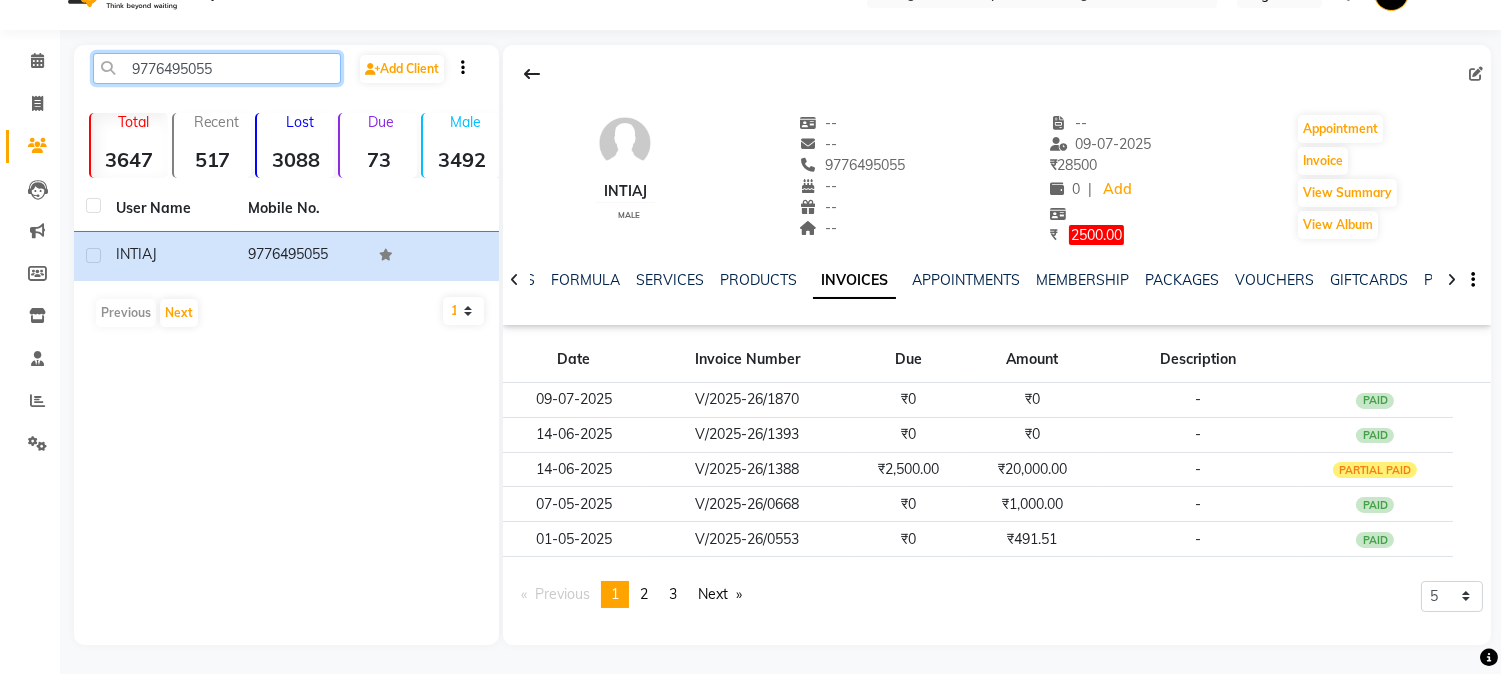 click on "9776495055" 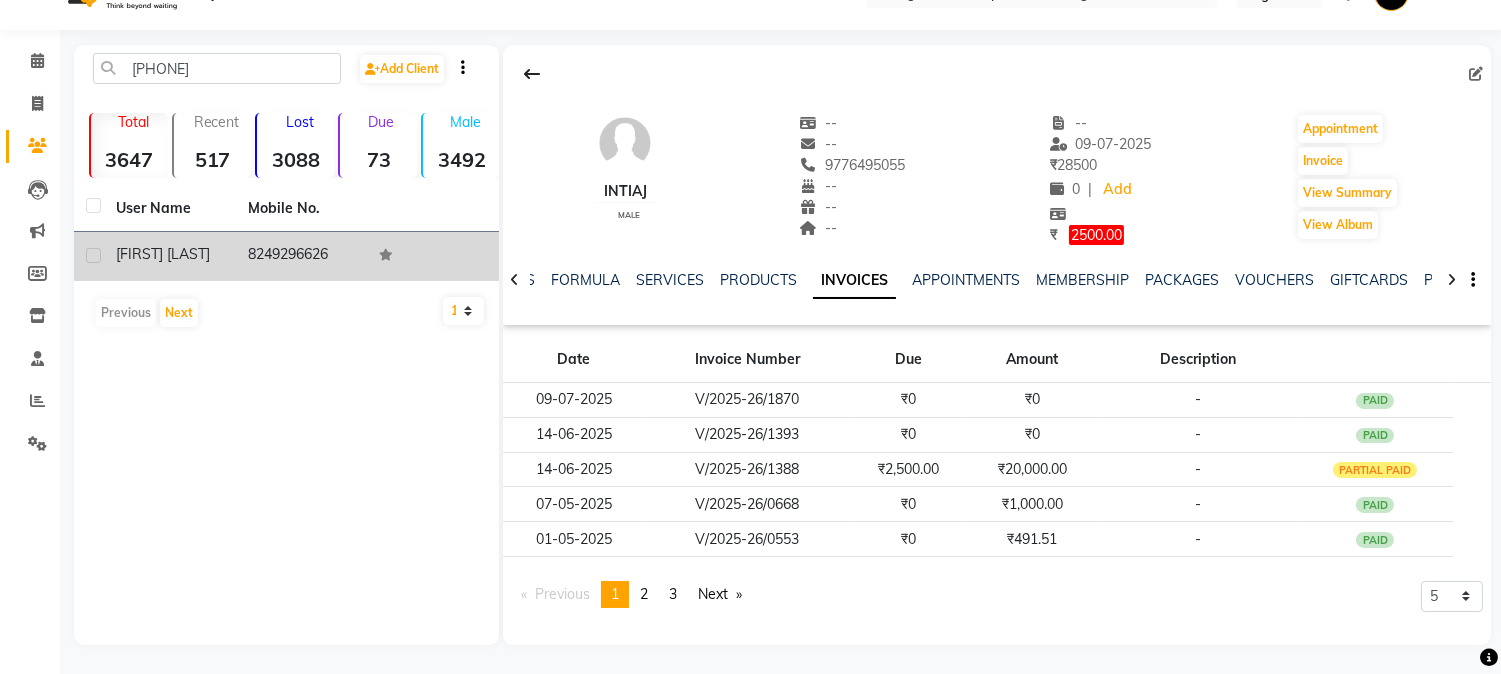 click on "8249296626" 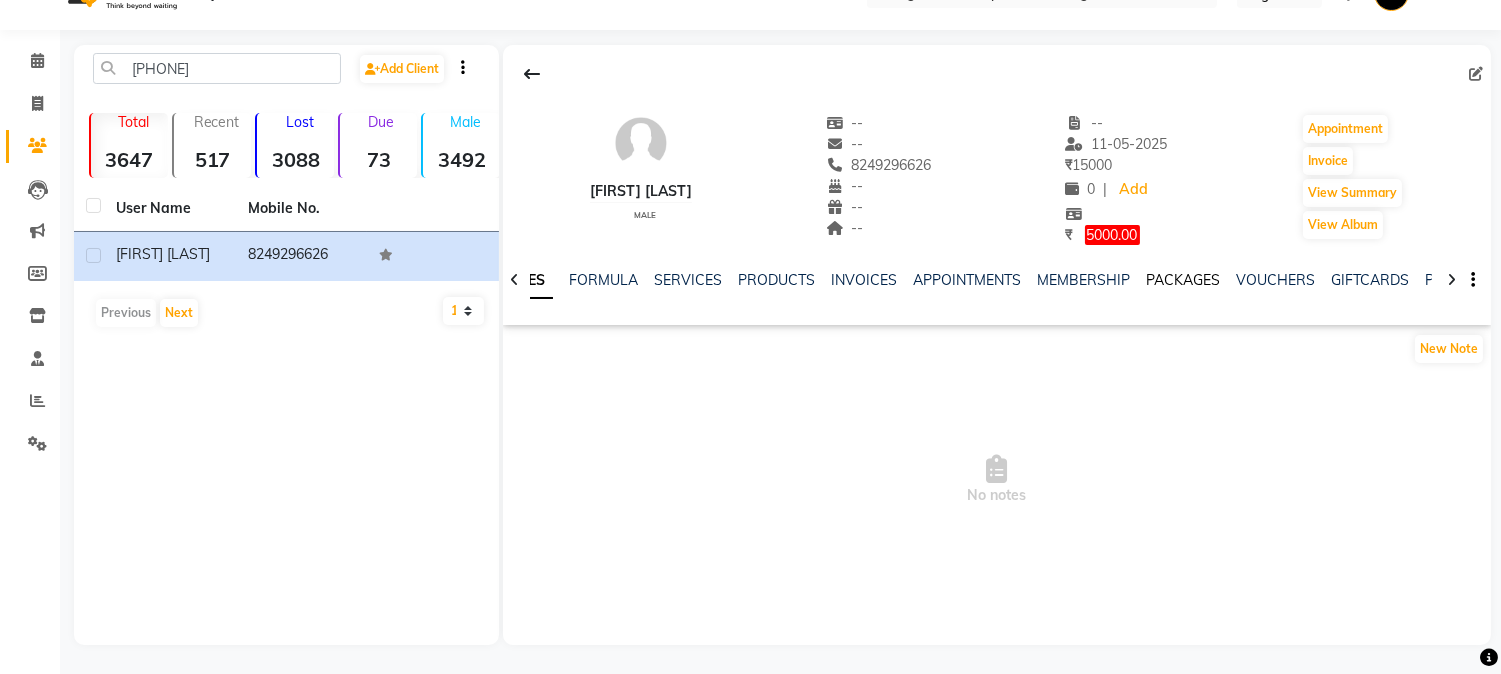 click on "PACKAGES" 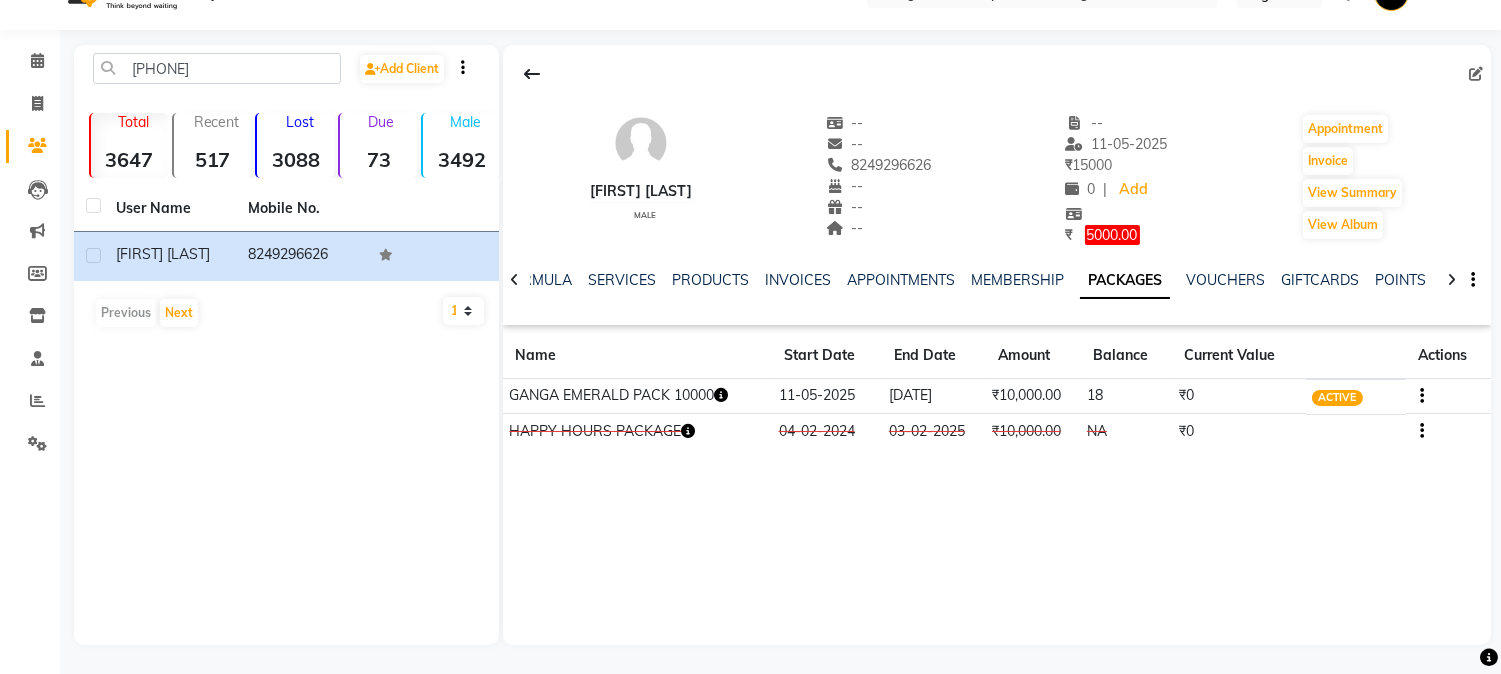 click 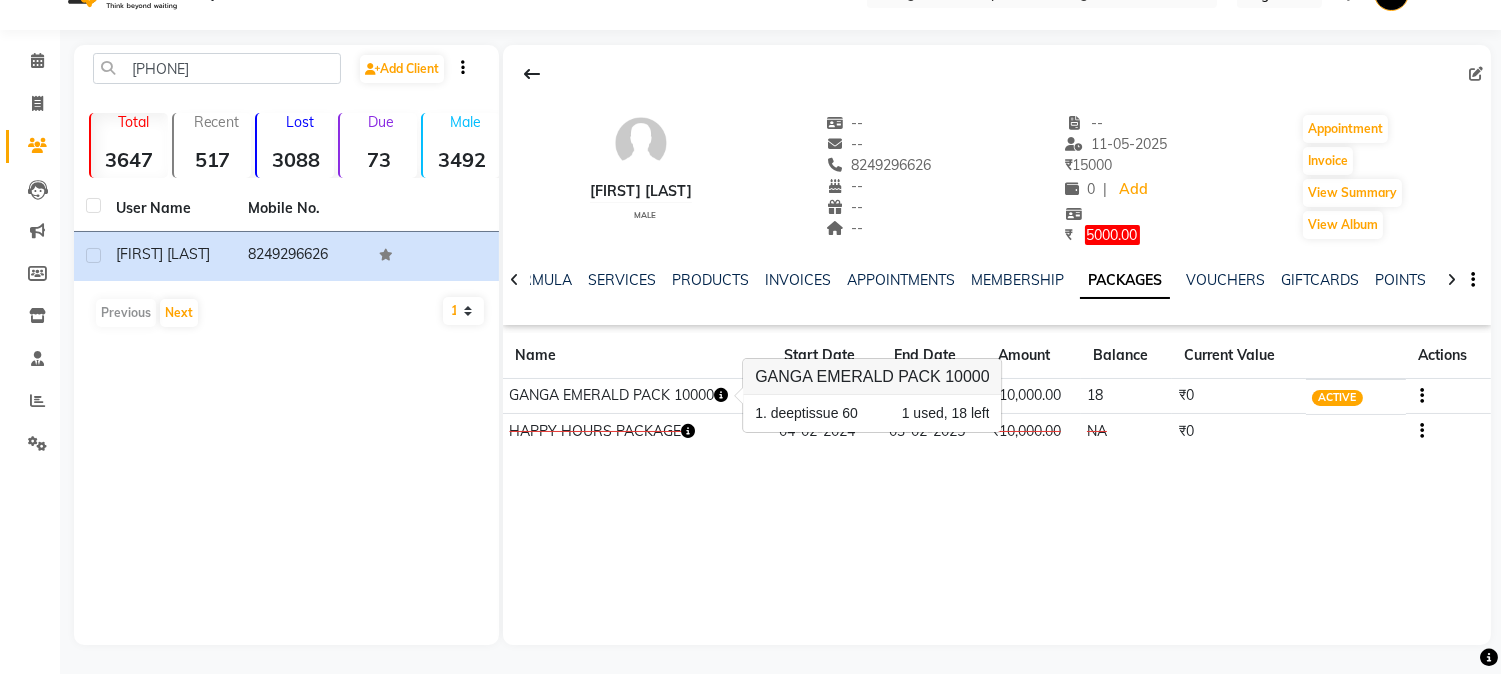 click on "[FIRST] [LAST]    male  --   --   [PHONE]  --  --  --  -- 11-05-2025 ₹    15000 0 |  Add  ₹     5000.00  Appointment   Invoice  View Summary  View Album  NOTES FORMULA SERVICES PRODUCTS INVOICES APPOINTMENTS MEMBERSHIP PACKAGES VOUCHERS GIFTCARDS POINTS FORMS FAMILY CARDS WALLET Name Start Date End Date Amount Balance Current Value Actions  GANGA EMERALD PACK 10000  11-05-2025 11-05-2026  ₹10,000.00   18  ₹0 ACTIVE  HAPPY HOURS PACKAGE  04-02-2024 03-02-2025  ₹10,000.00   NA  ₹0 CONSUMED" 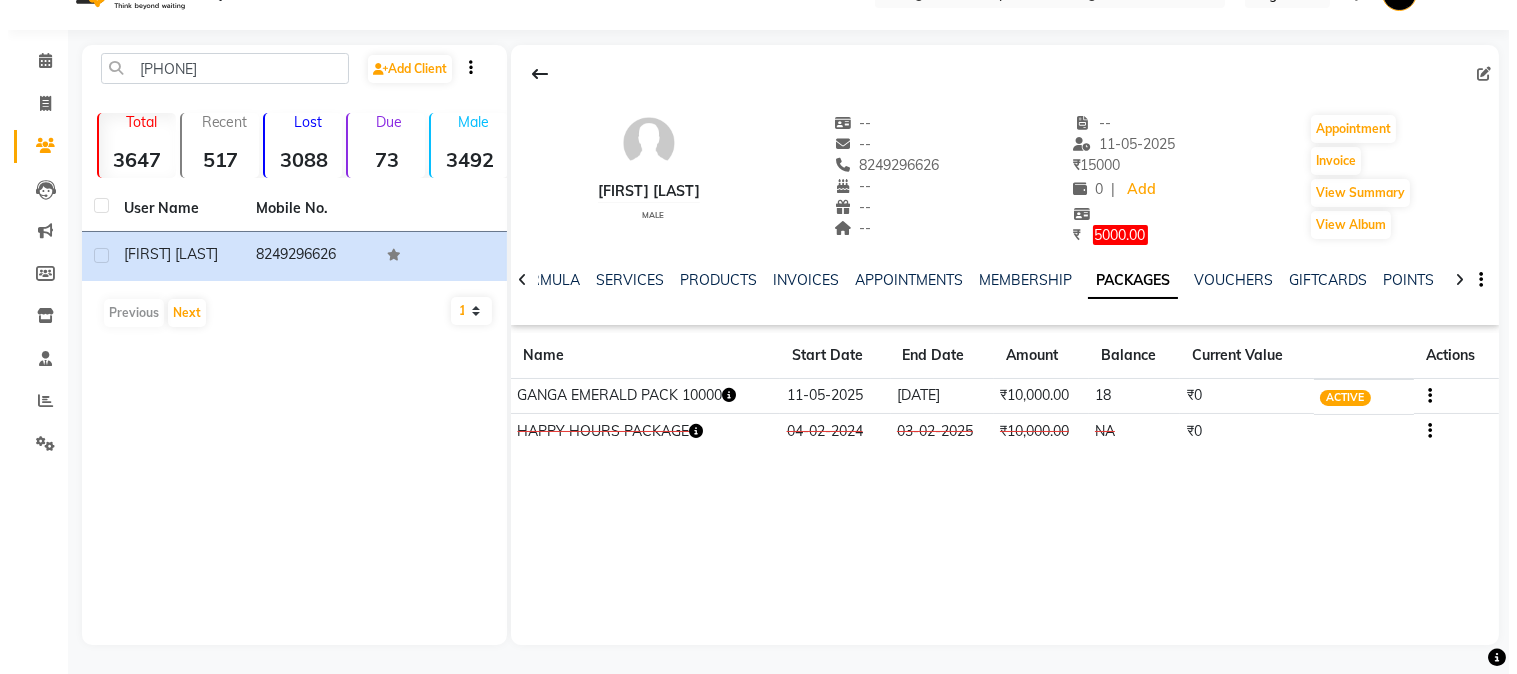scroll, scrollTop: 0, scrollLeft: 0, axis: both 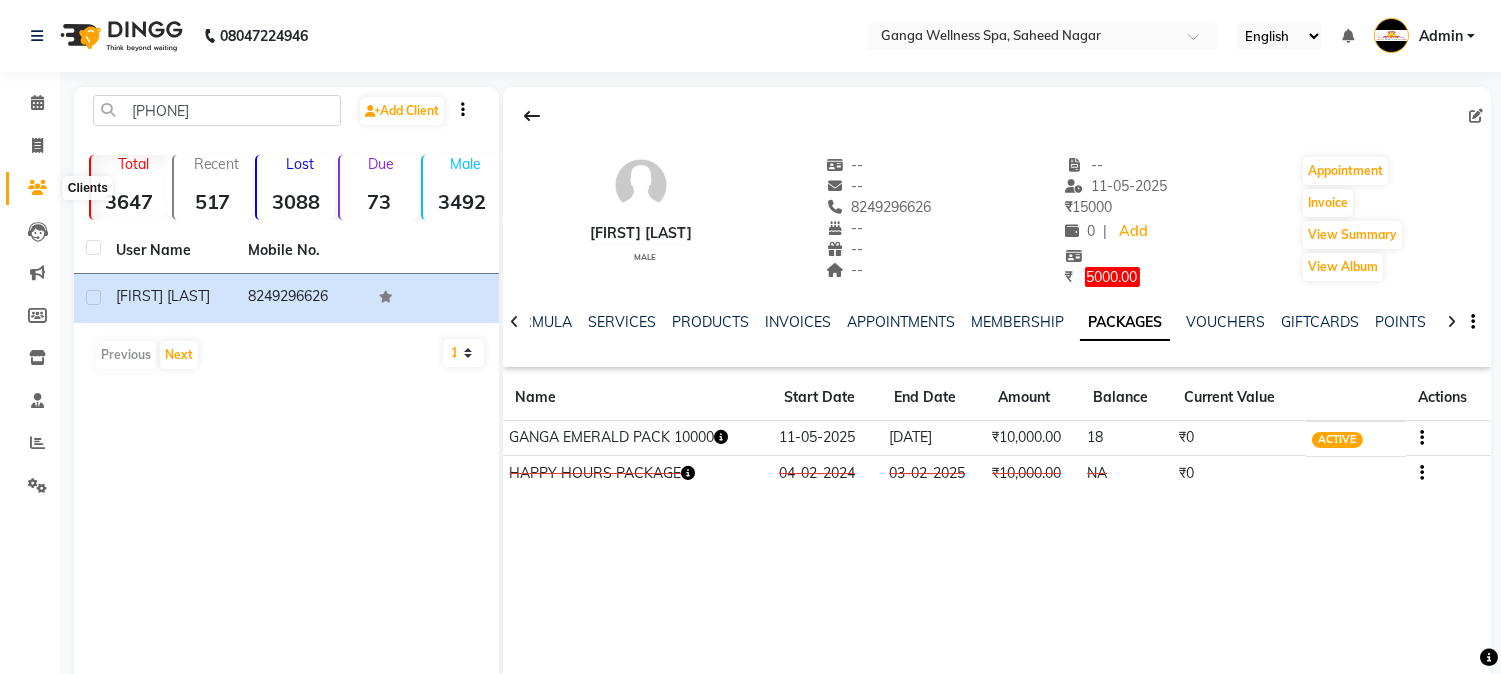 click 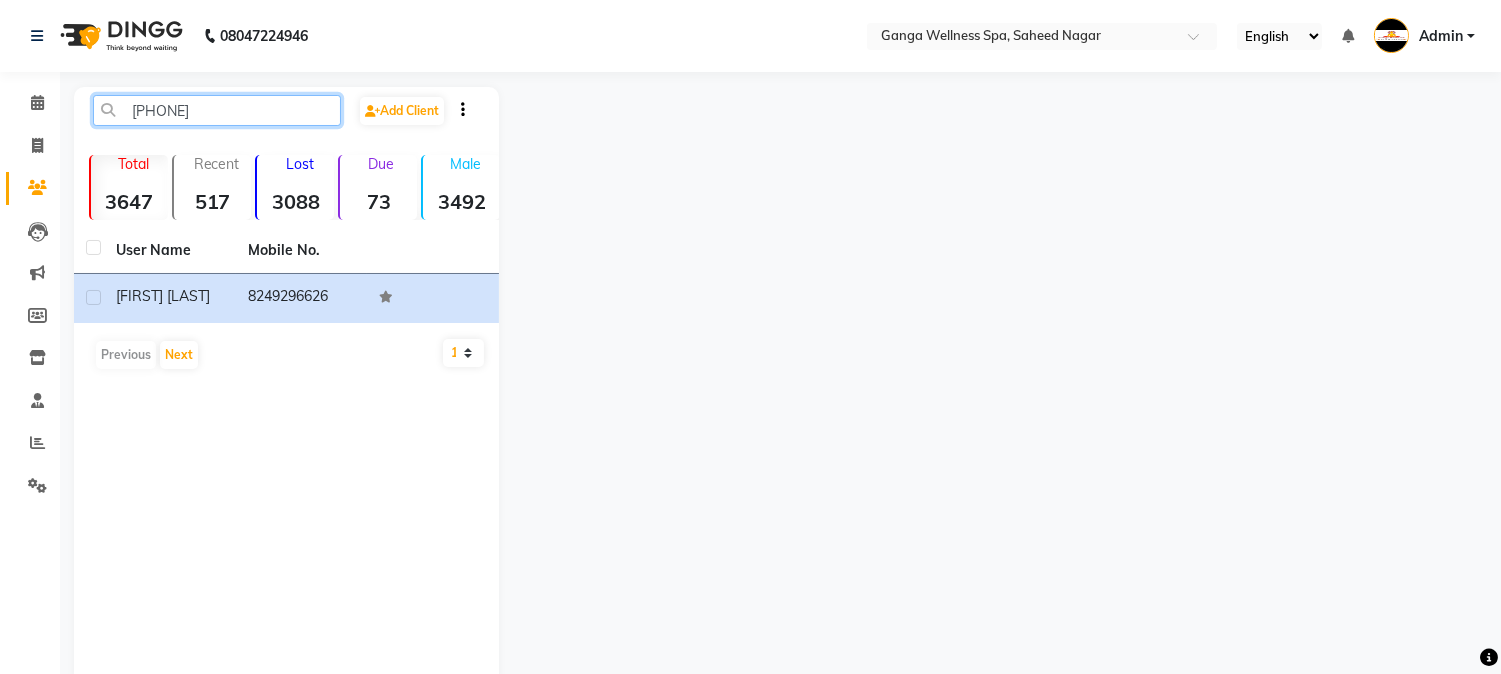click on "[PHONE]" 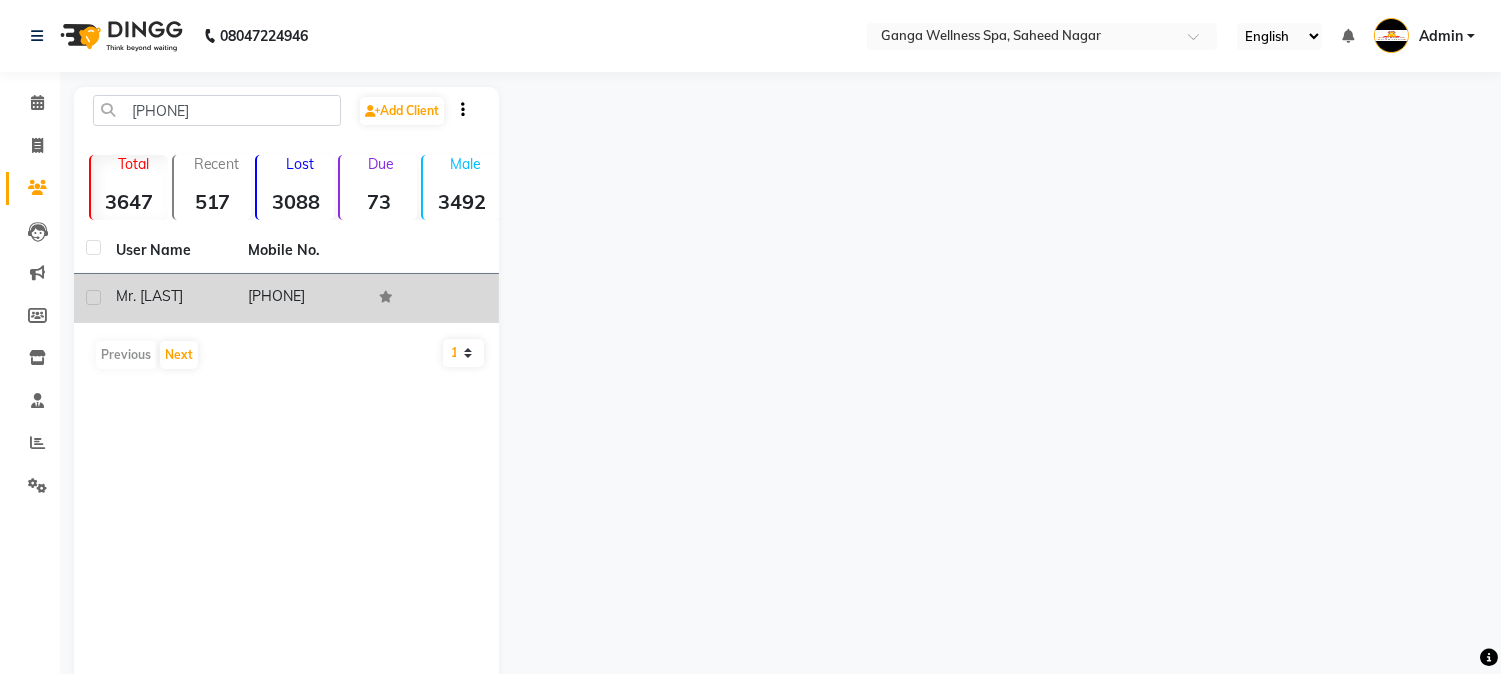 click on "[PHONE]" 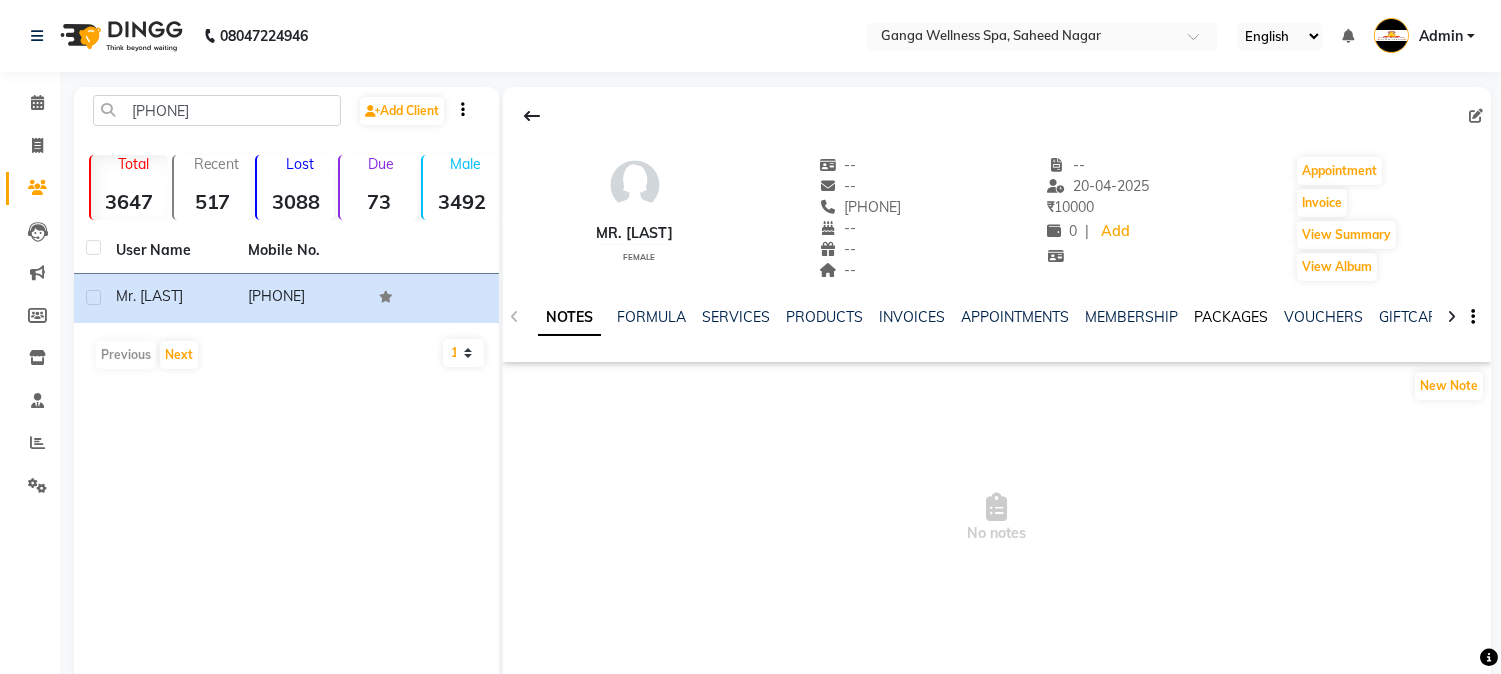 click on "PACKAGES" 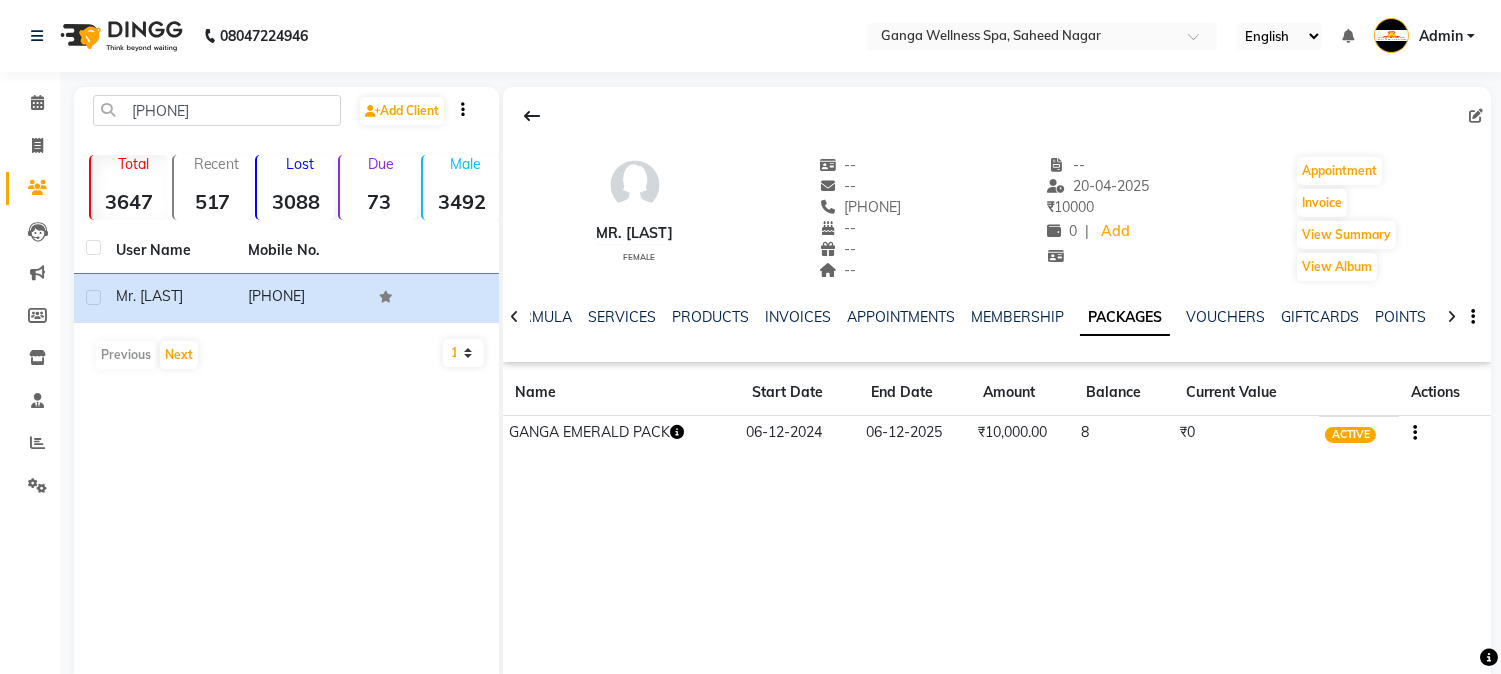 click 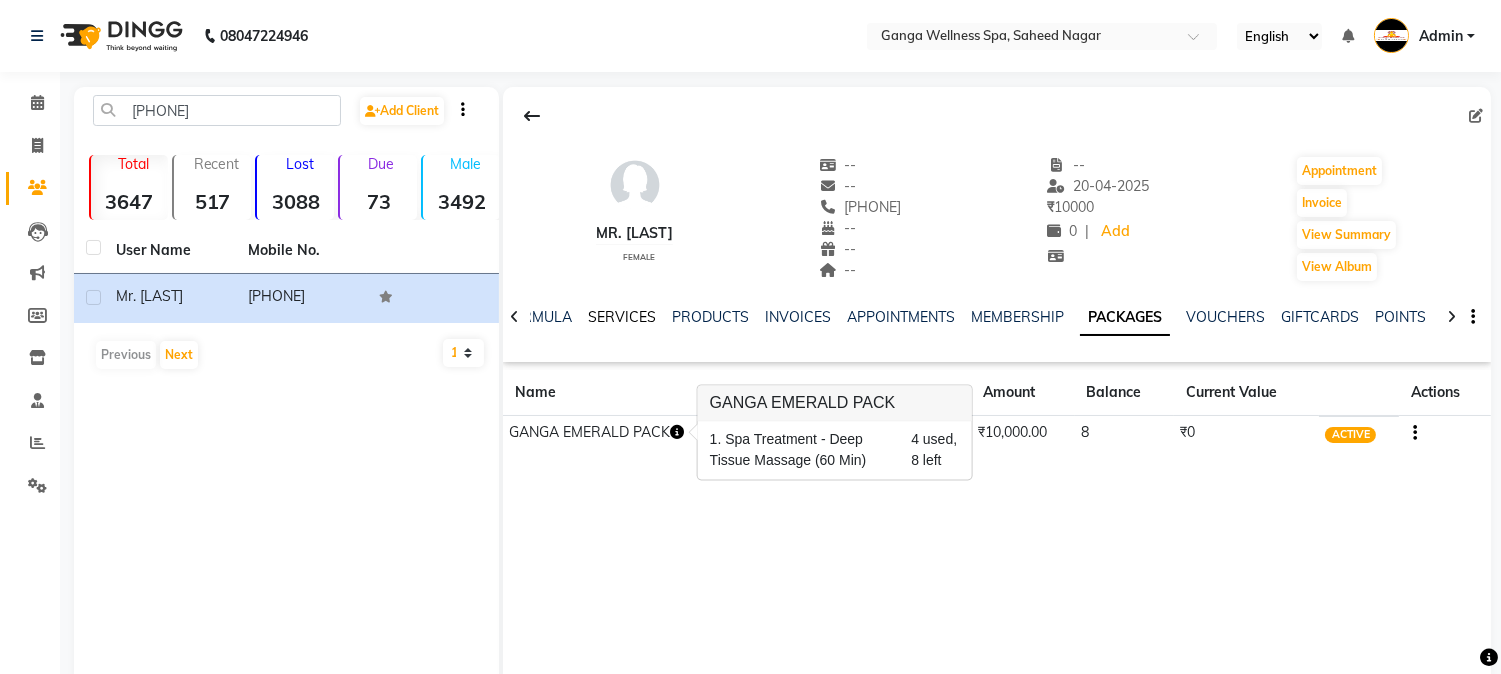 click on "SERVICES" 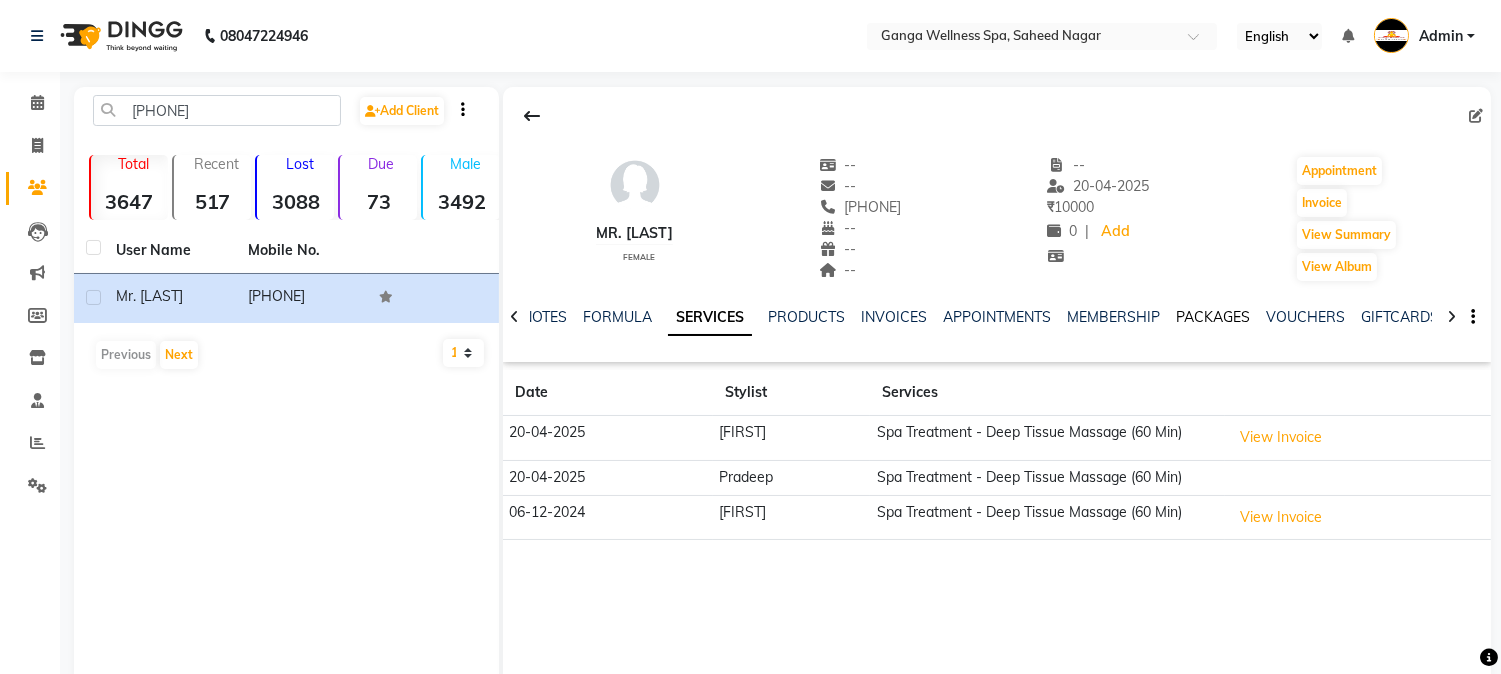click on "PACKAGES" 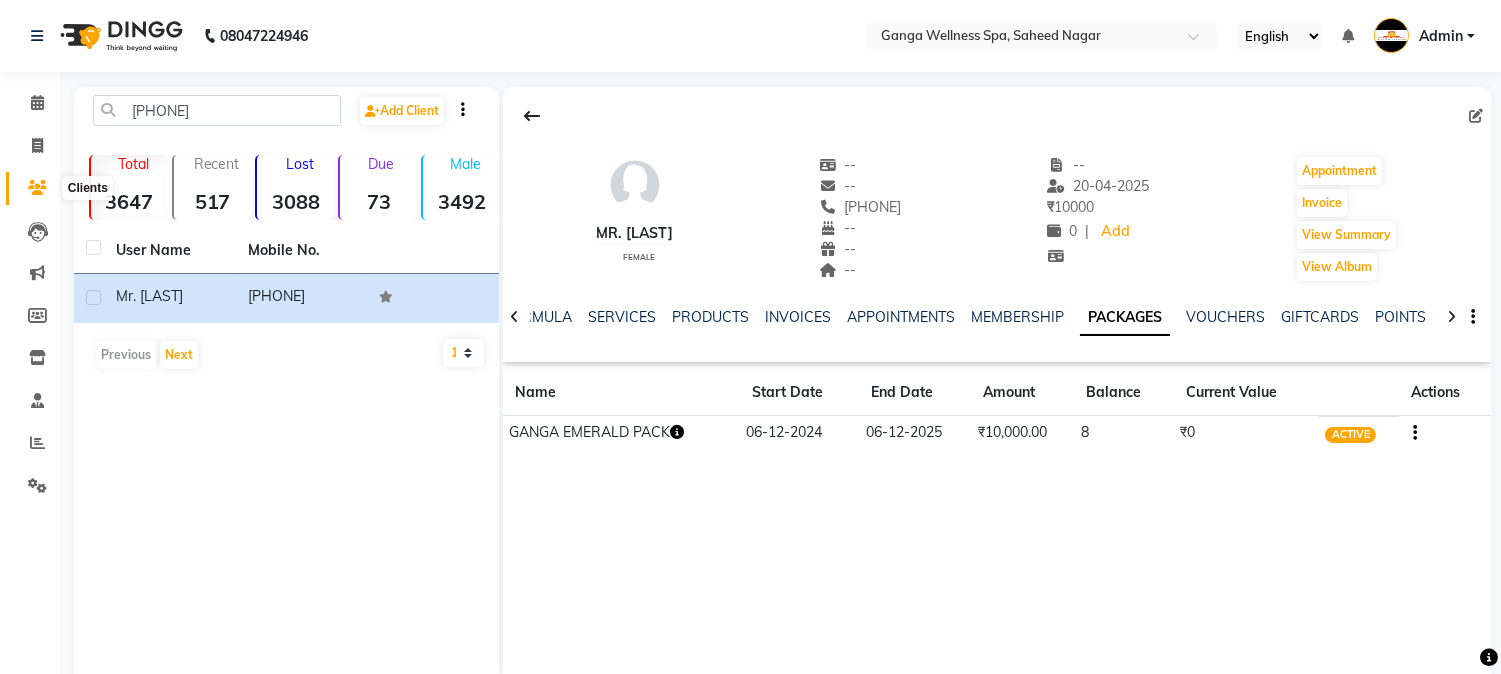 click 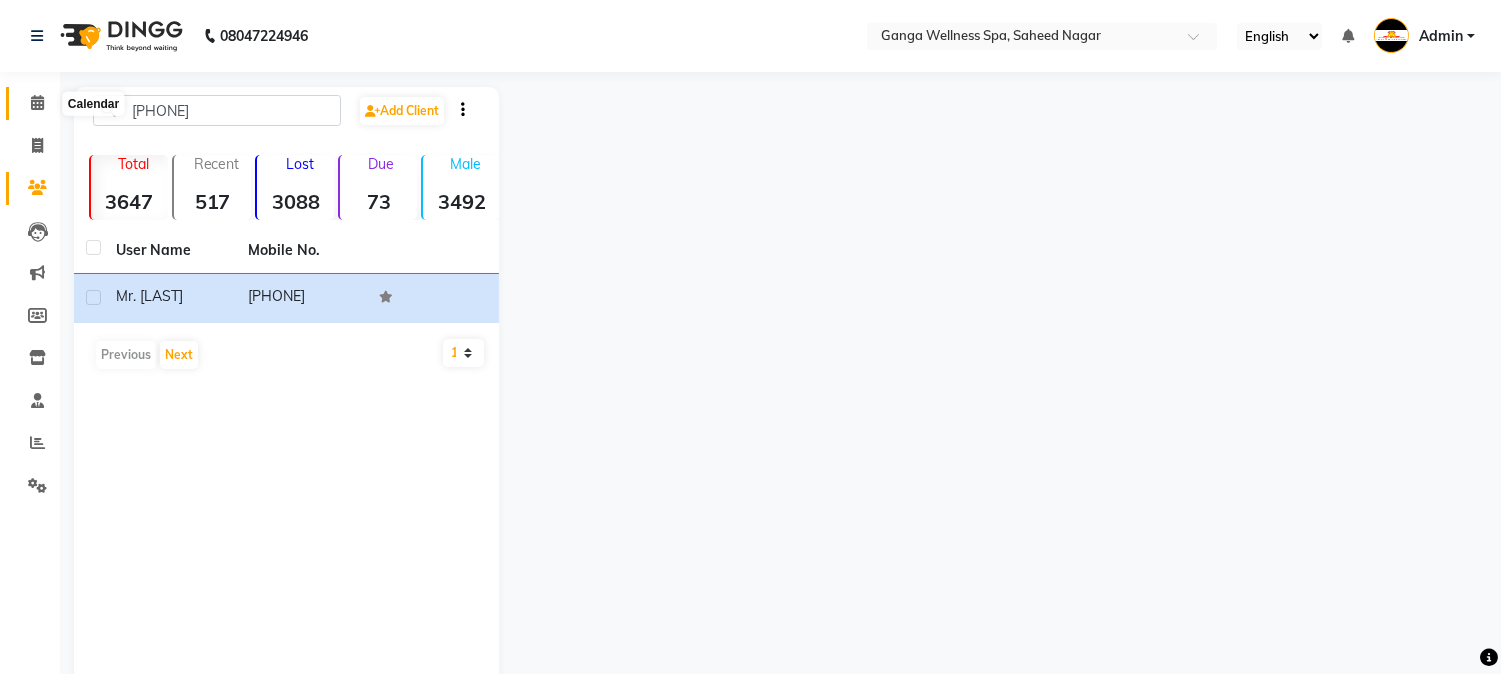 click 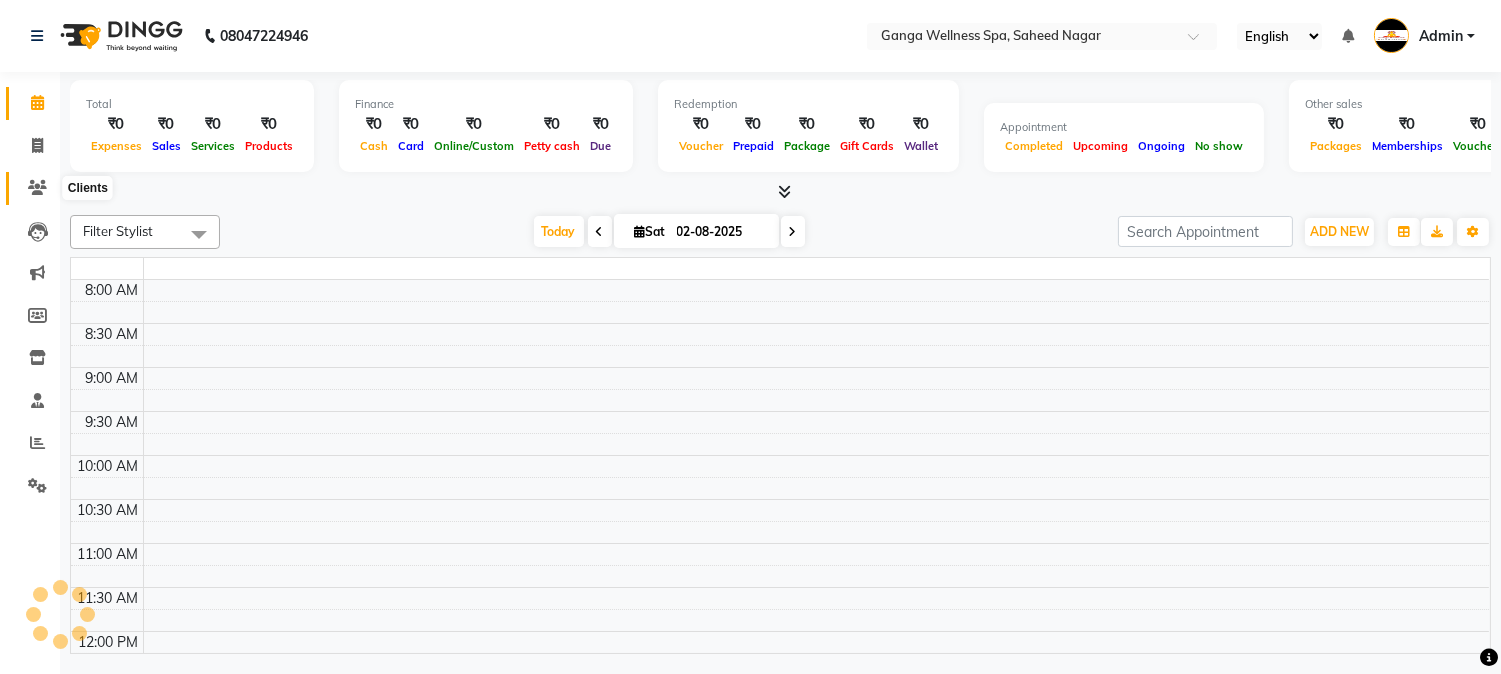 click 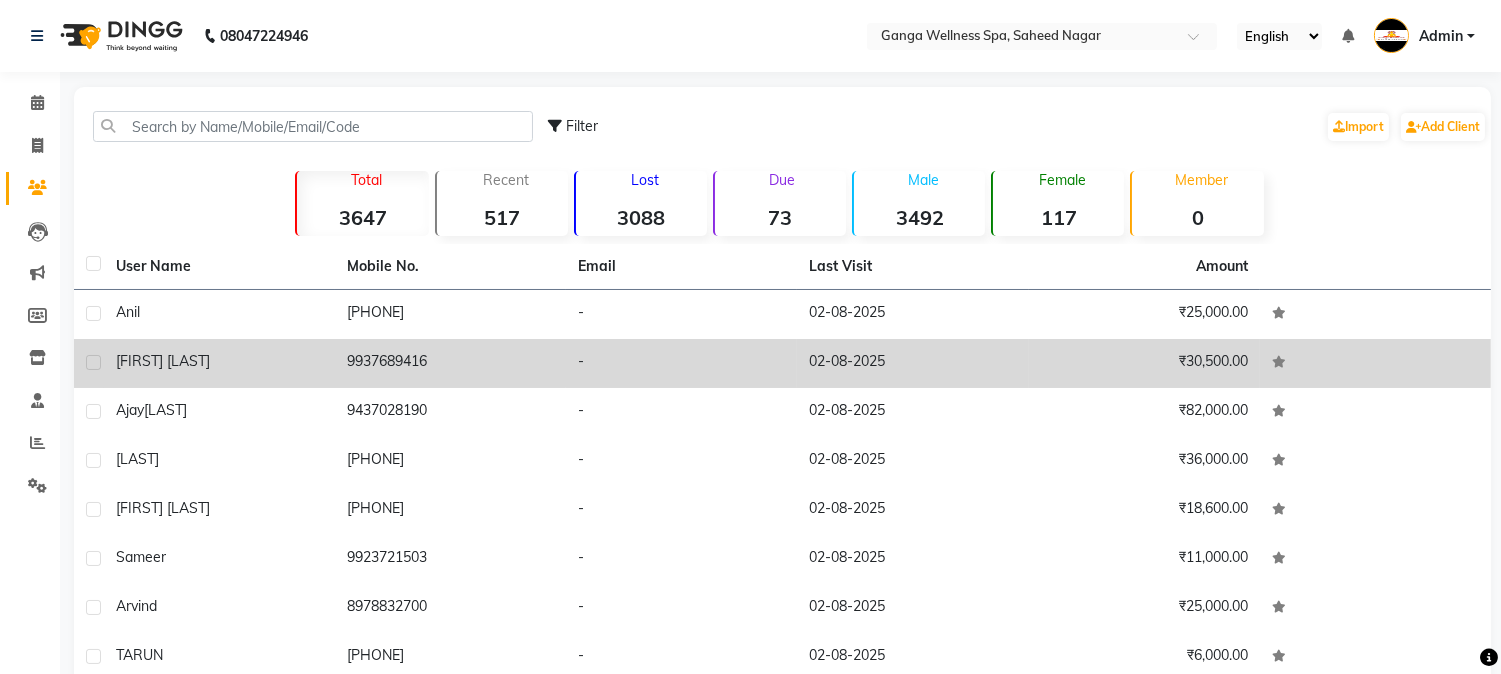 click on "9937689416" 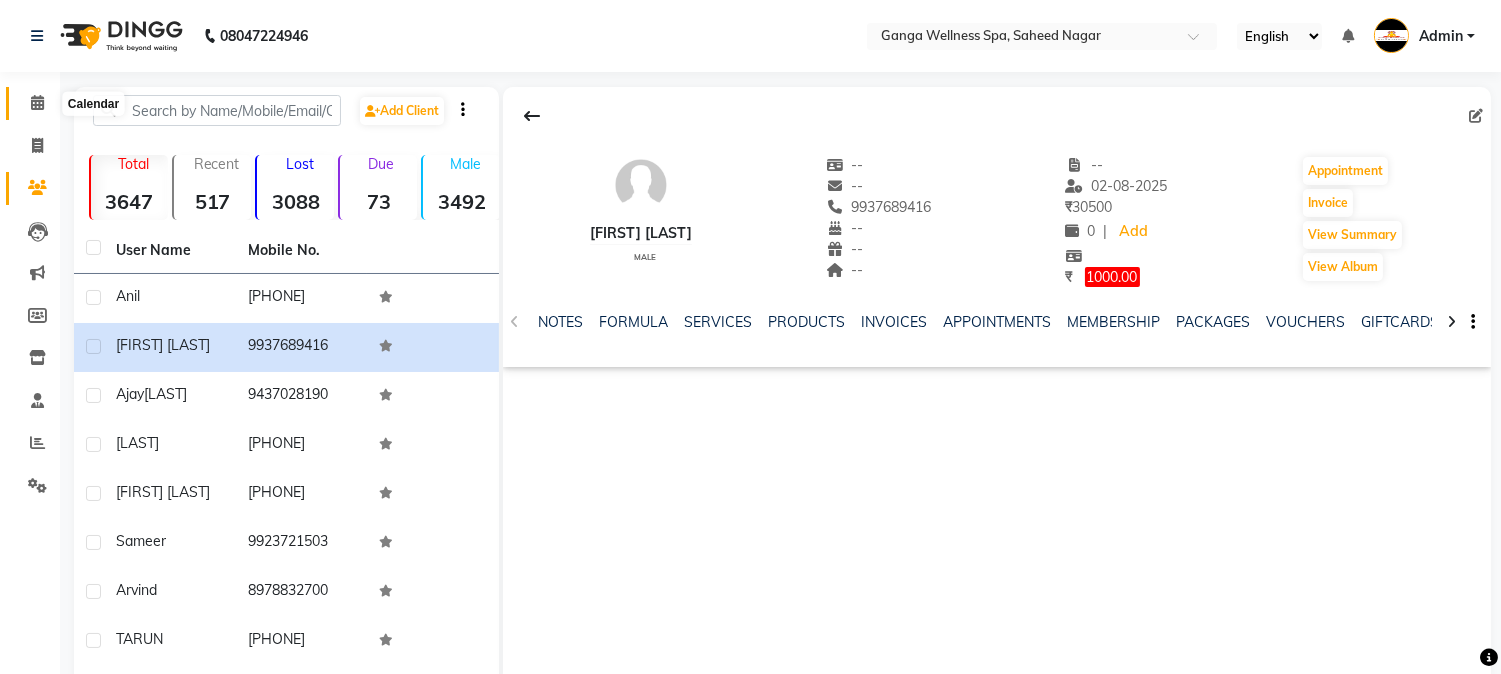 click 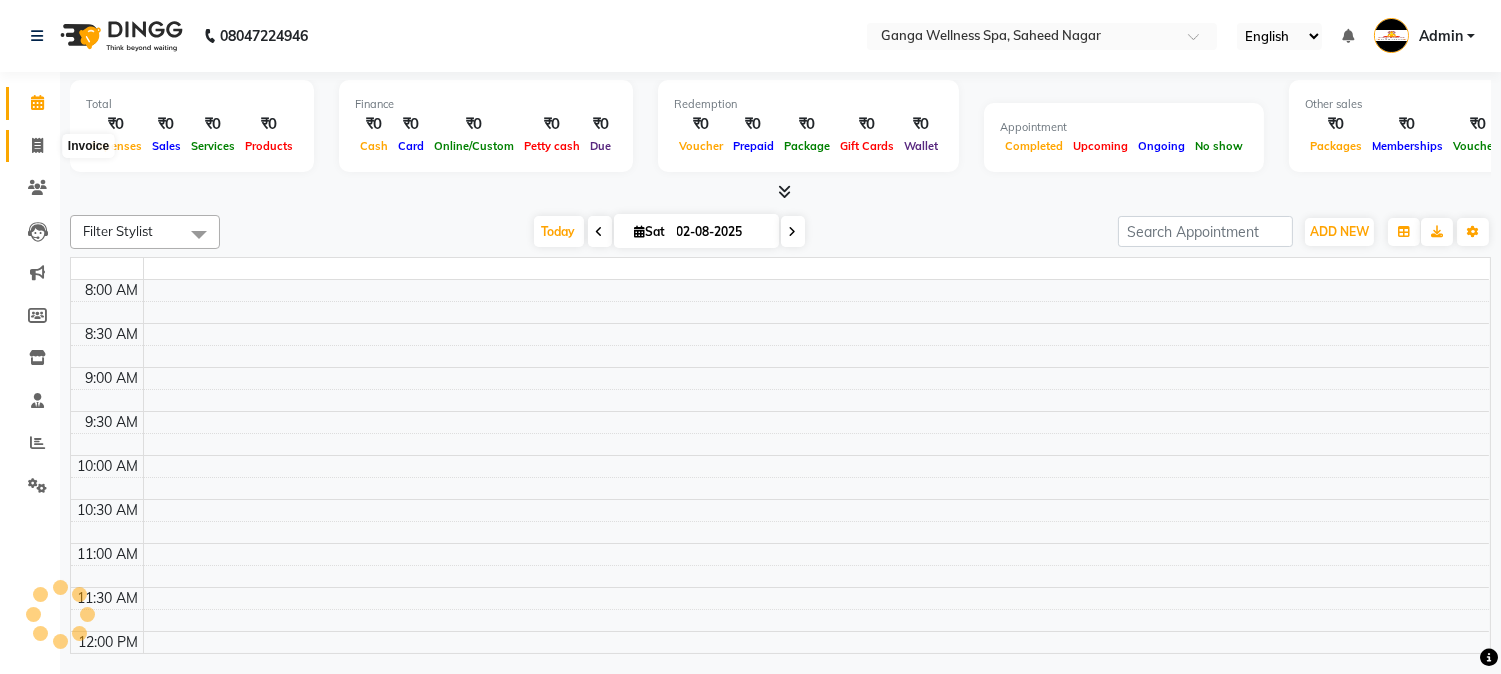 click 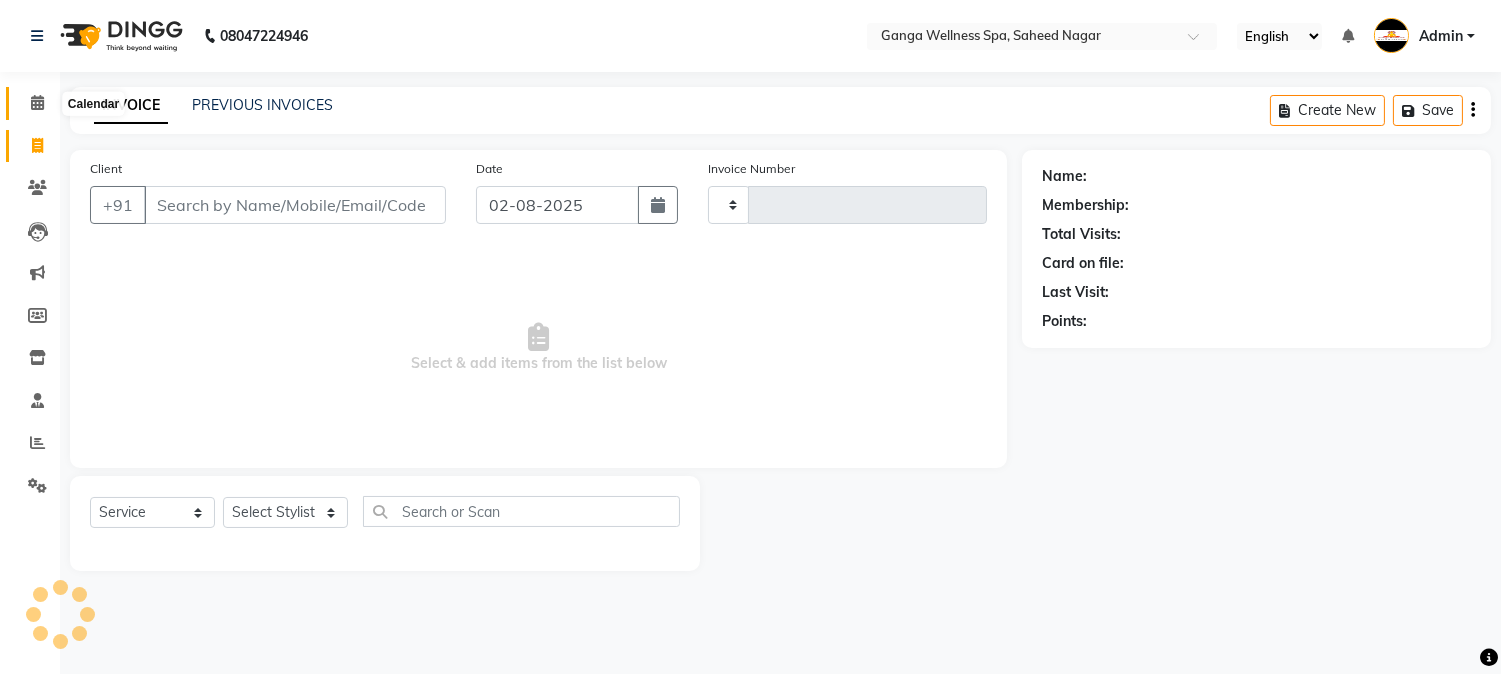 click 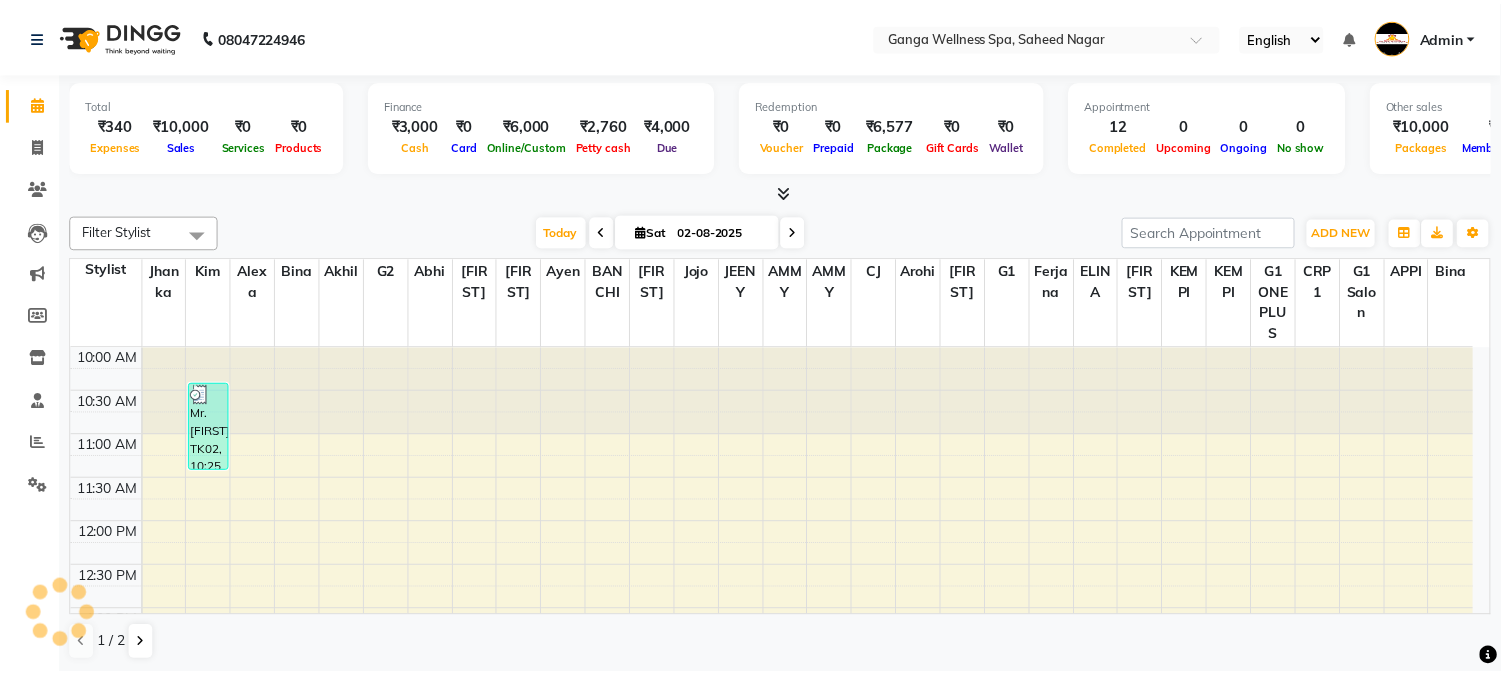 scroll, scrollTop: 0, scrollLeft: 0, axis: both 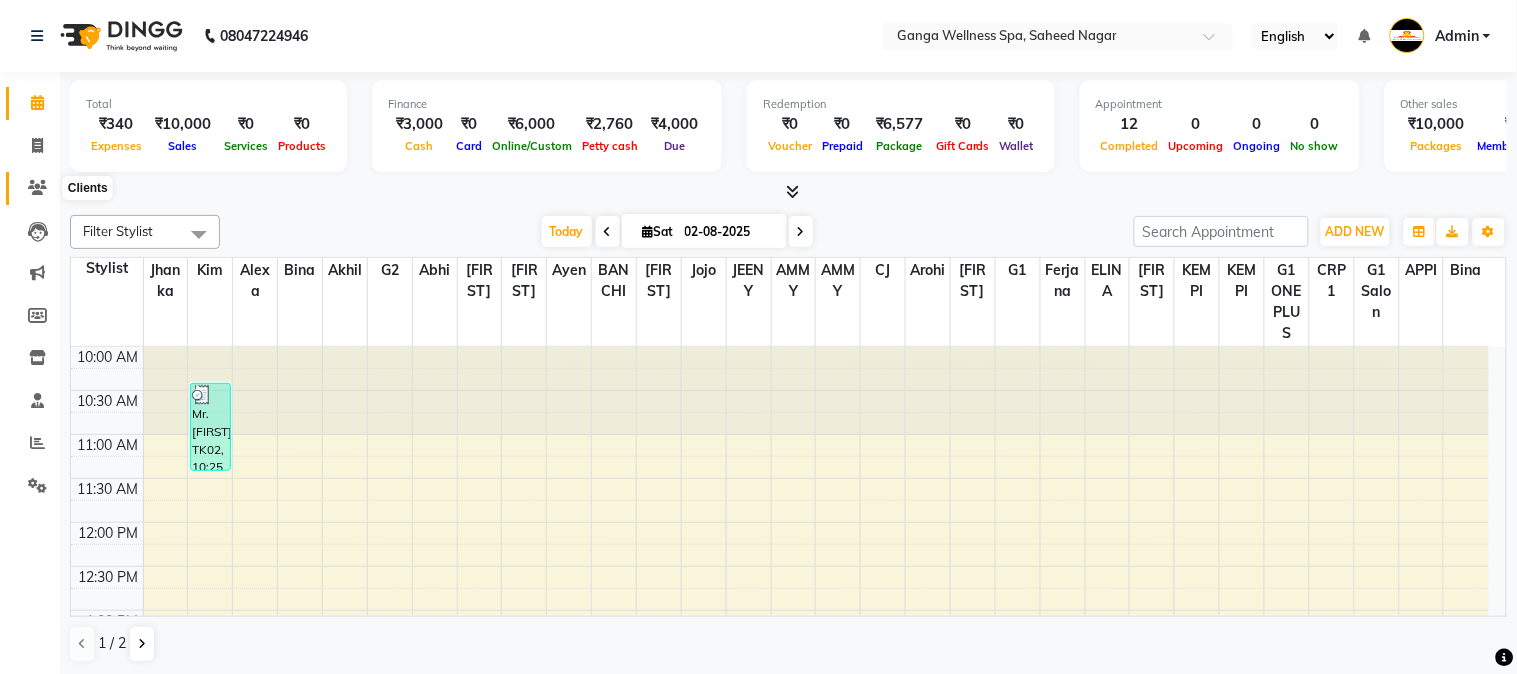 click 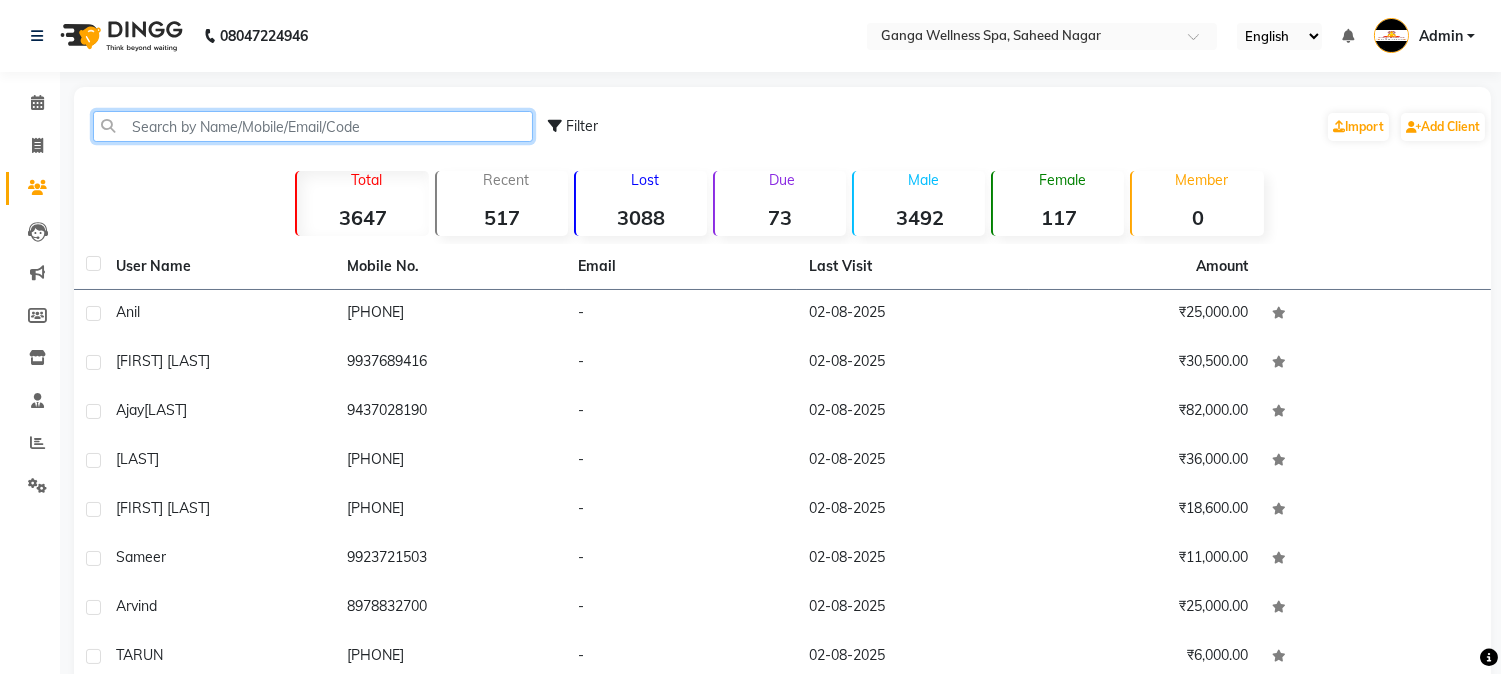 click 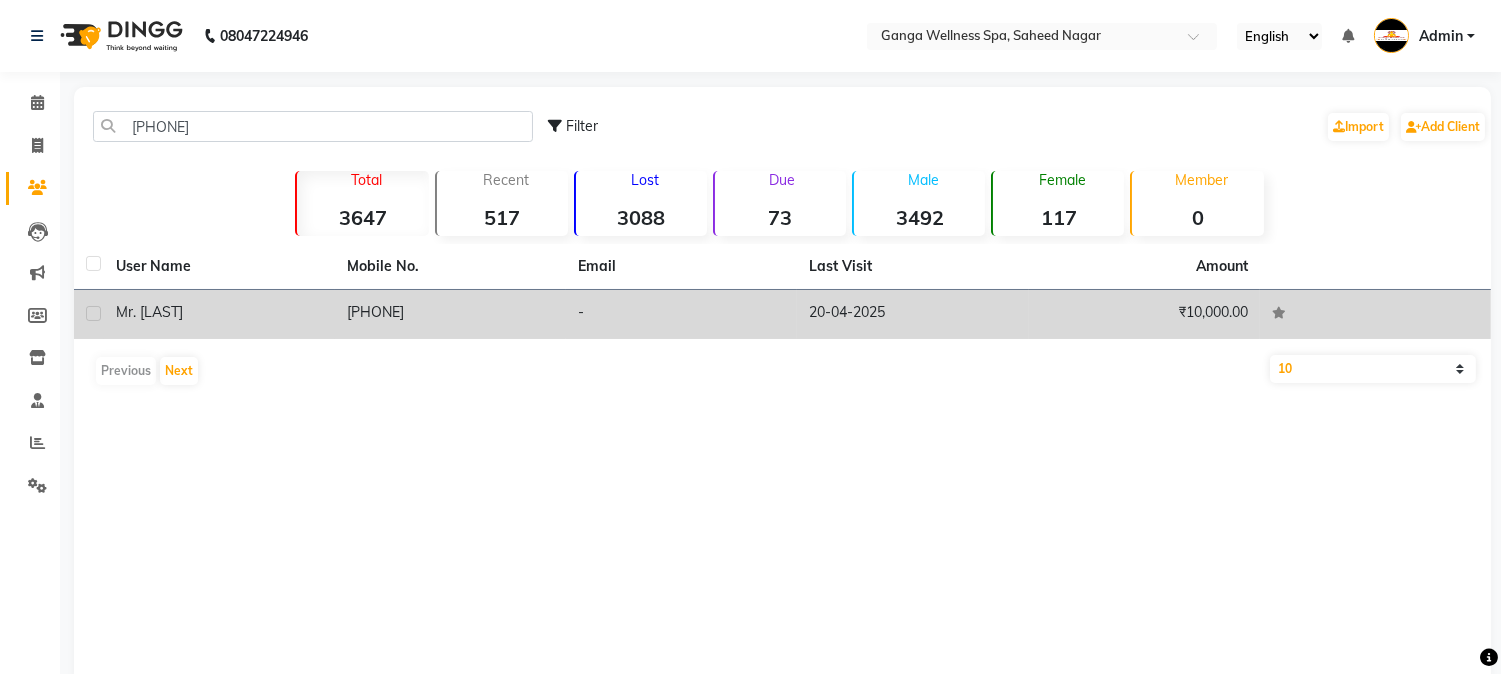 click on "[PHONE]" 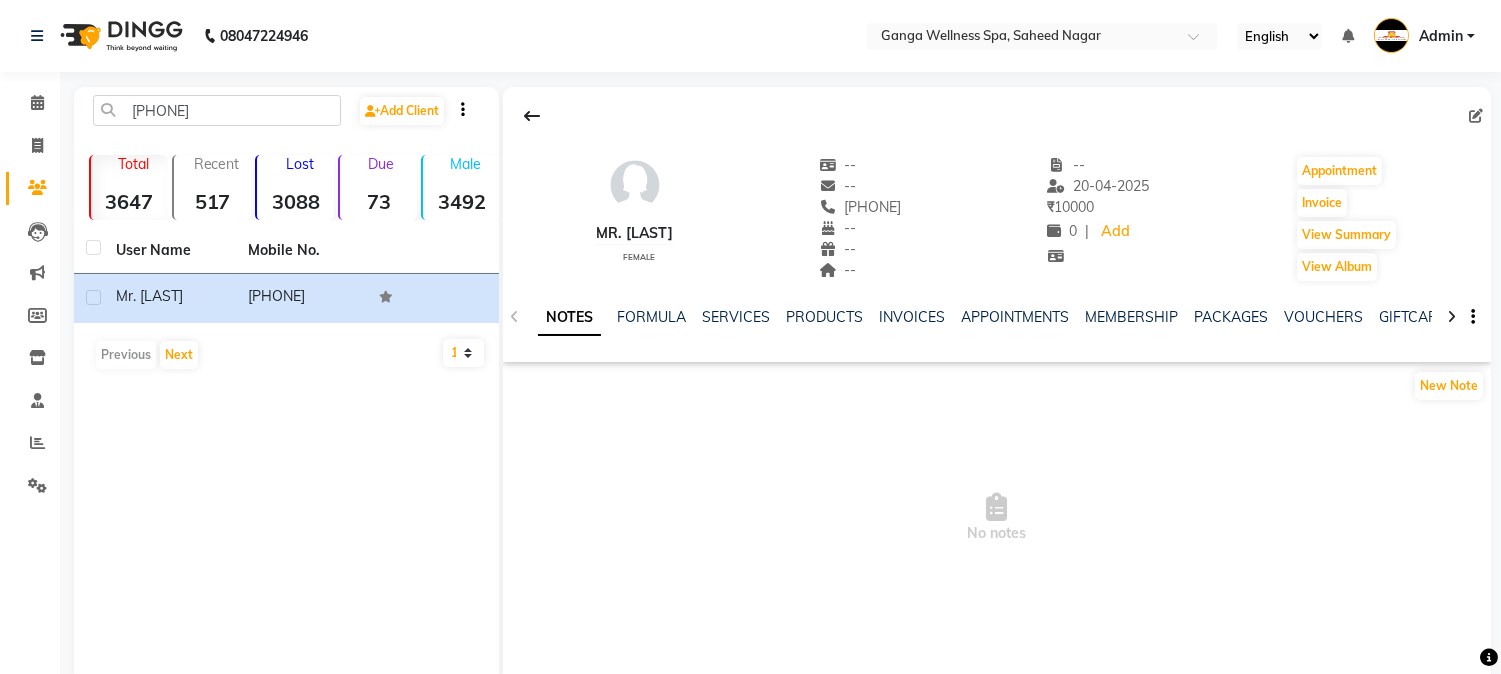 click on "SERVICES" 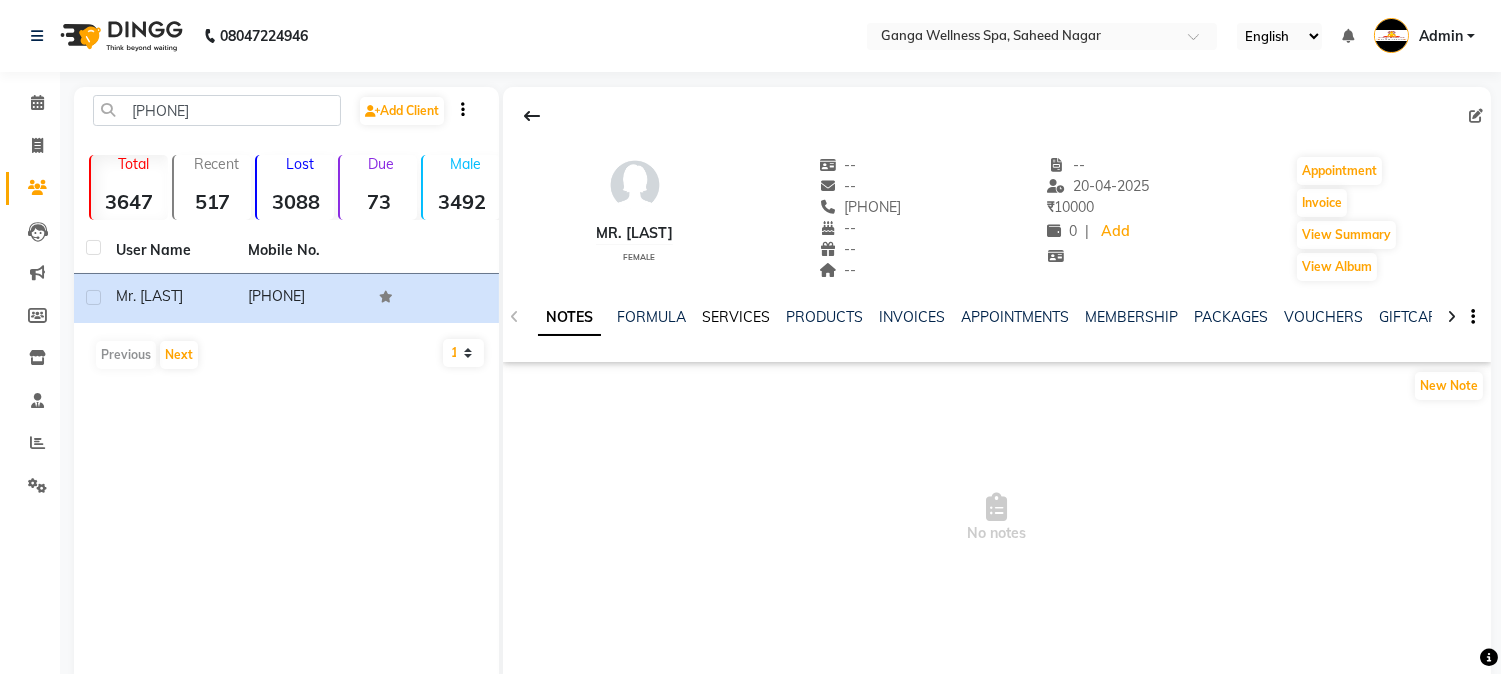 click on "SERVICES" 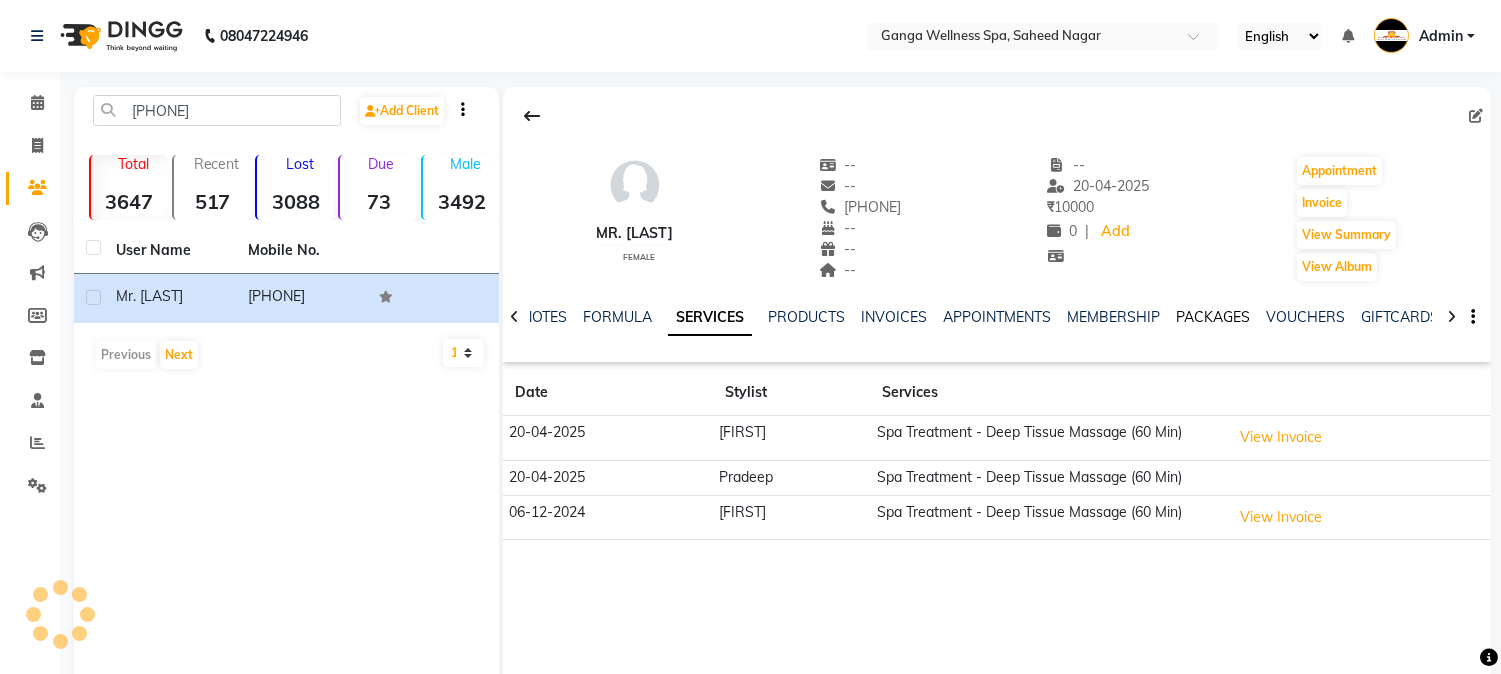 click on "PACKAGES" 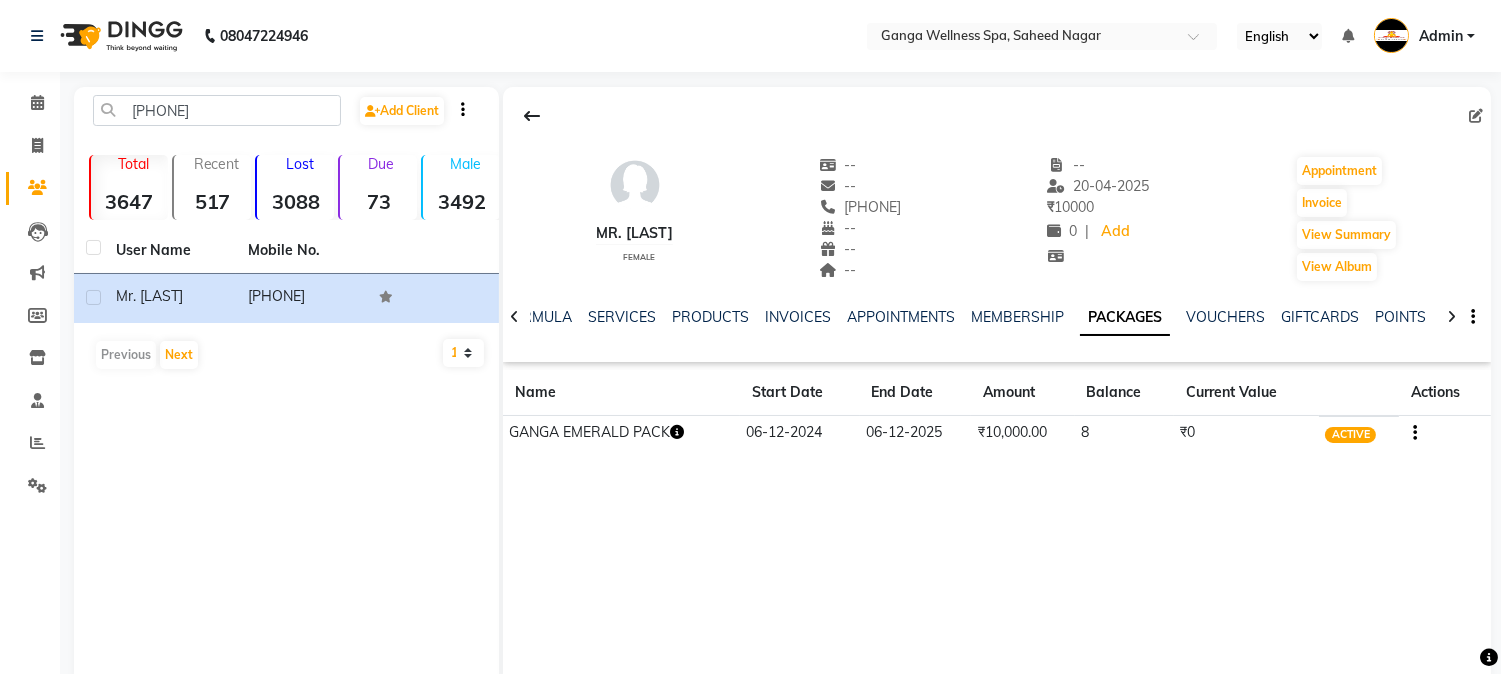 click 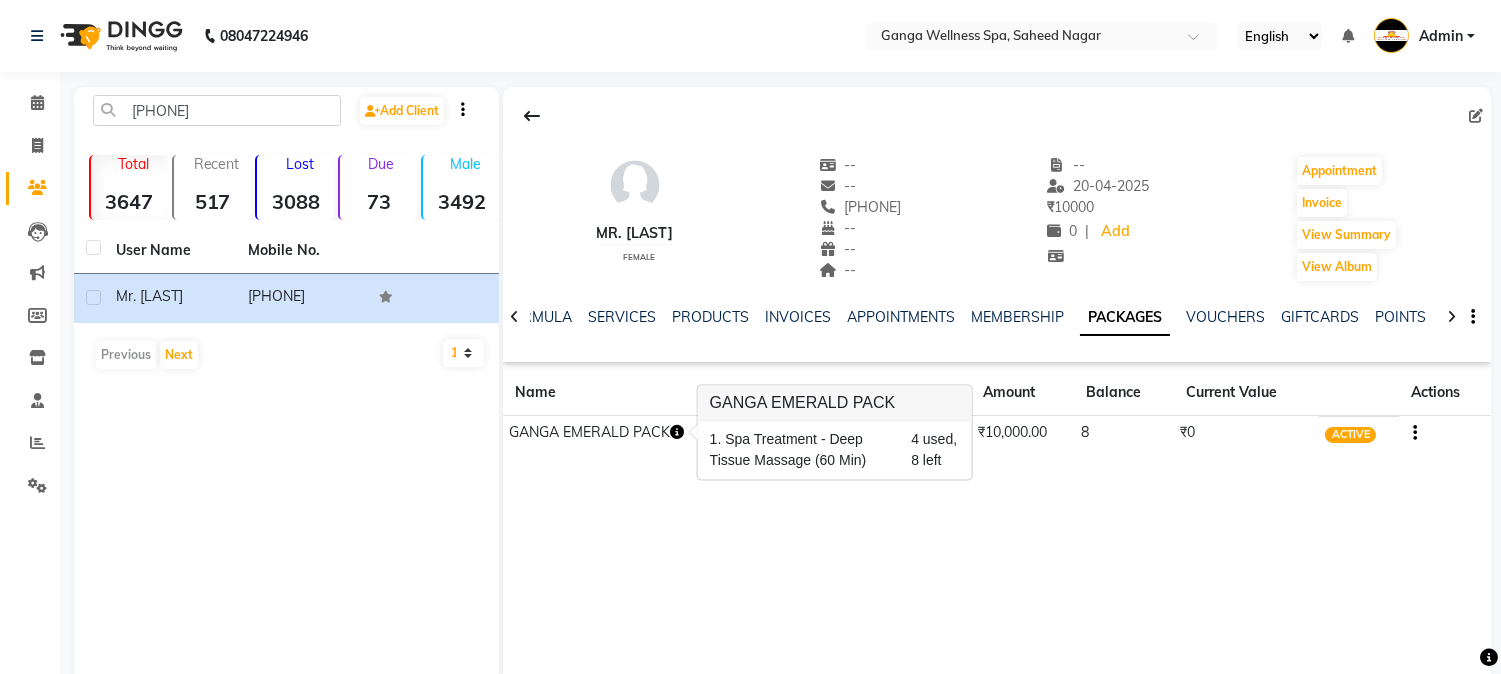 click on "Mr. [LAST]    female  --   --   [PHONE]  --  --  --  -- [DATE] ₹    10000 0 |  Add   Appointment   Invoice  View Summary  View Album  NOTES FORMULA SERVICES PRODUCTS INVOICES APPOINTMENTS MEMBERSHIP PACKAGES VOUCHERS GIFTCARDS POINTS FORMS FAMILY CARDS WALLET Name Start Date End Date Amount Balance Current Value Actions  GANGA EMERALD PACK  06-12-2024 06-12-2025  ₹10,000.00   8  ₹0 ACTIVE" 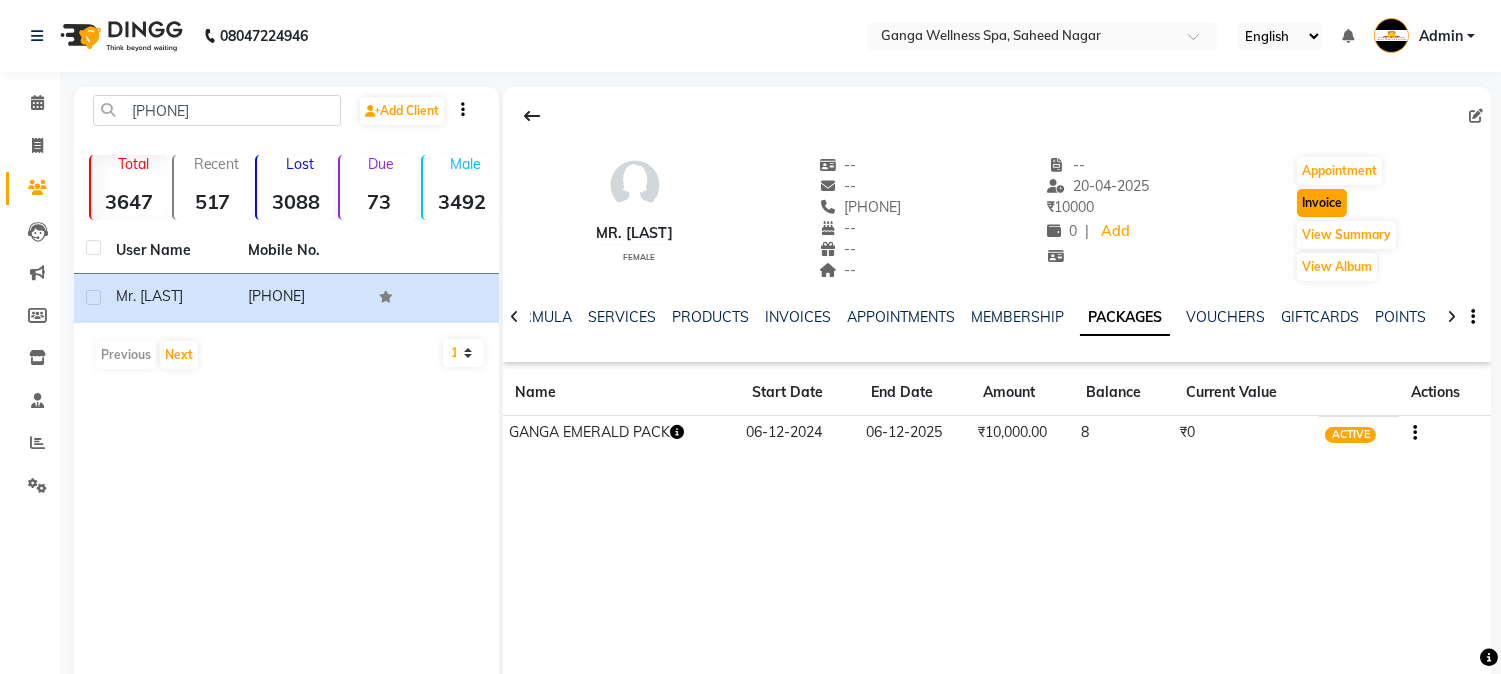 click on "Invoice" 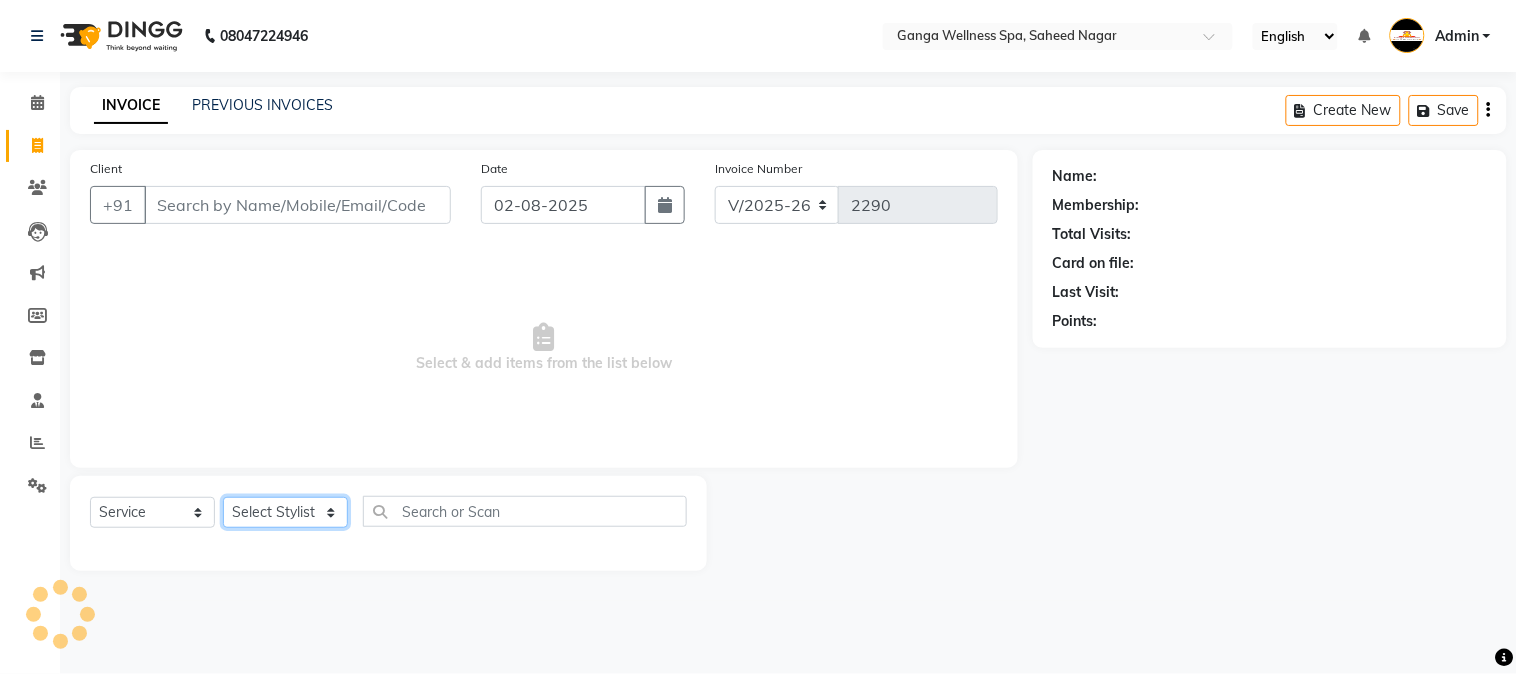 click on "Select Stylist" 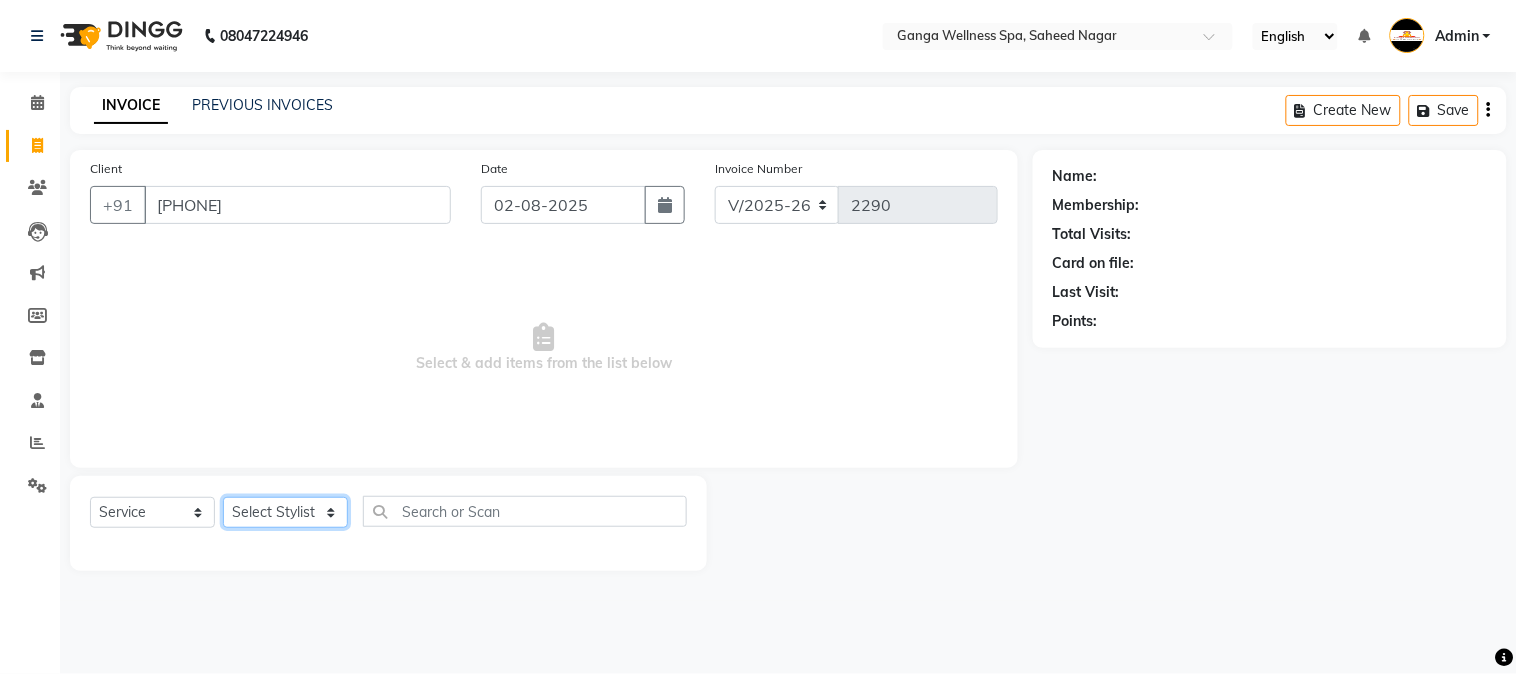 click on "Select Stylist Abhi akhil Alexa AMMY AMMY Annie anya APPI Arohi  Ayen BANCHI Bina Bina CJ CRP 1 Daina ELINA ferjana G1 G1 ONE PLUS  G1 Salon G2 Helen JEENY Jhanka Jojo Kana KEMPI KEMPI Kim krishna KTI Lili Rout Lily LINDA LIZA Martha  MELODY MERRY  minu Moon nancy Noiny pinkey Pradeep Prity  Riya ROOZ  Sony steffy SUCHI  Surren Sir Sushree Swapna Umpi upashana Zouli" 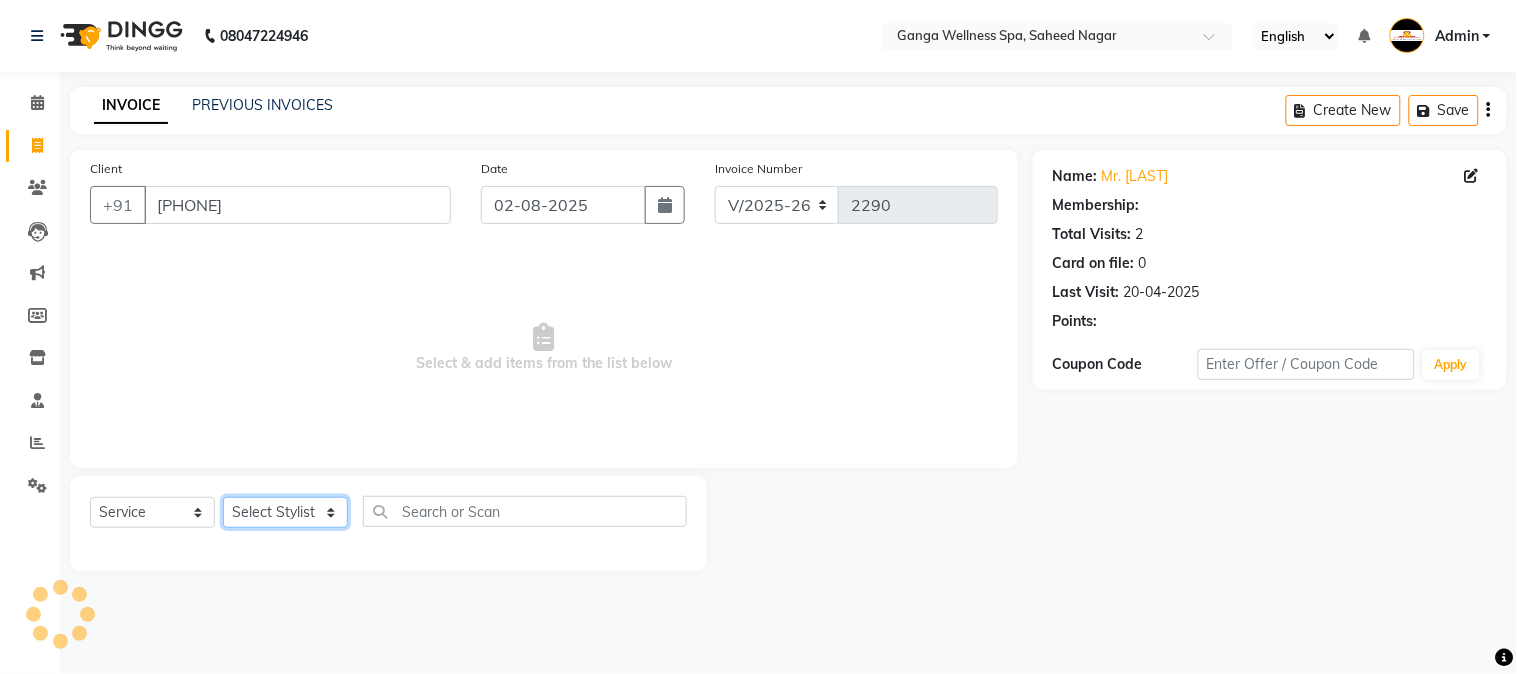 click on "Select Stylist Abhi akhil Alexa AMMY AMMY Annie anya APPI Arohi  Ayen BANCHI Bina Bina CJ CRP 1 Daina ELINA ferjana G1 G1 ONE PLUS  G1 Salon G2 Helen JEENY Jhanka Jojo Kana KEMPI KEMPI Kim krishna KTI Lili Rout Lily LINDA LIZA Martha  MELODY MERRY  minu Moon nancy Noiny pinkey Pradeep Prity  Riya ROOZ  Sony steffy SUCHI  Surren Sir Sushree Swapna Umpi upashana Zouli" 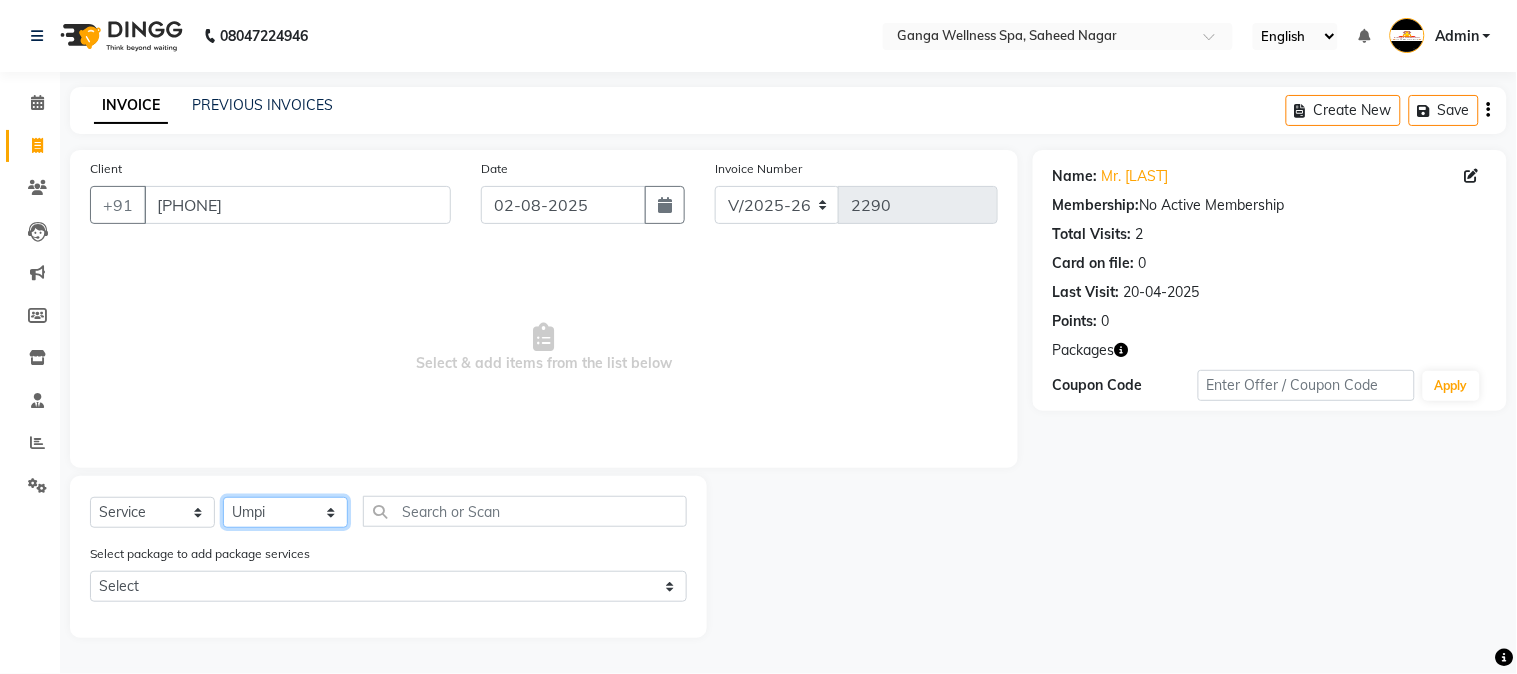 click on "Select Stylist Abhi akhil Alexa AMMY AMMY Annie anya APPI Arohi  Ayen BANCHI Bina Bina CJ CRP 1 Daina ELINA ferjana G1 G1 ONE PLUS  G1 Salon G2 Helen JEENY Jhanka Jojo Kana KEMPI KEMPI Kim krishna KTI Lili Rout Lily LINDA LIZA Martha  MELODY MERRY  minu Moon nancy Noiny pinkey Pradeep Prity  Riya ROOZ  Sony steffy SUCHI  Surren Sir Sushree Swapna Umpi upashana Zouli" 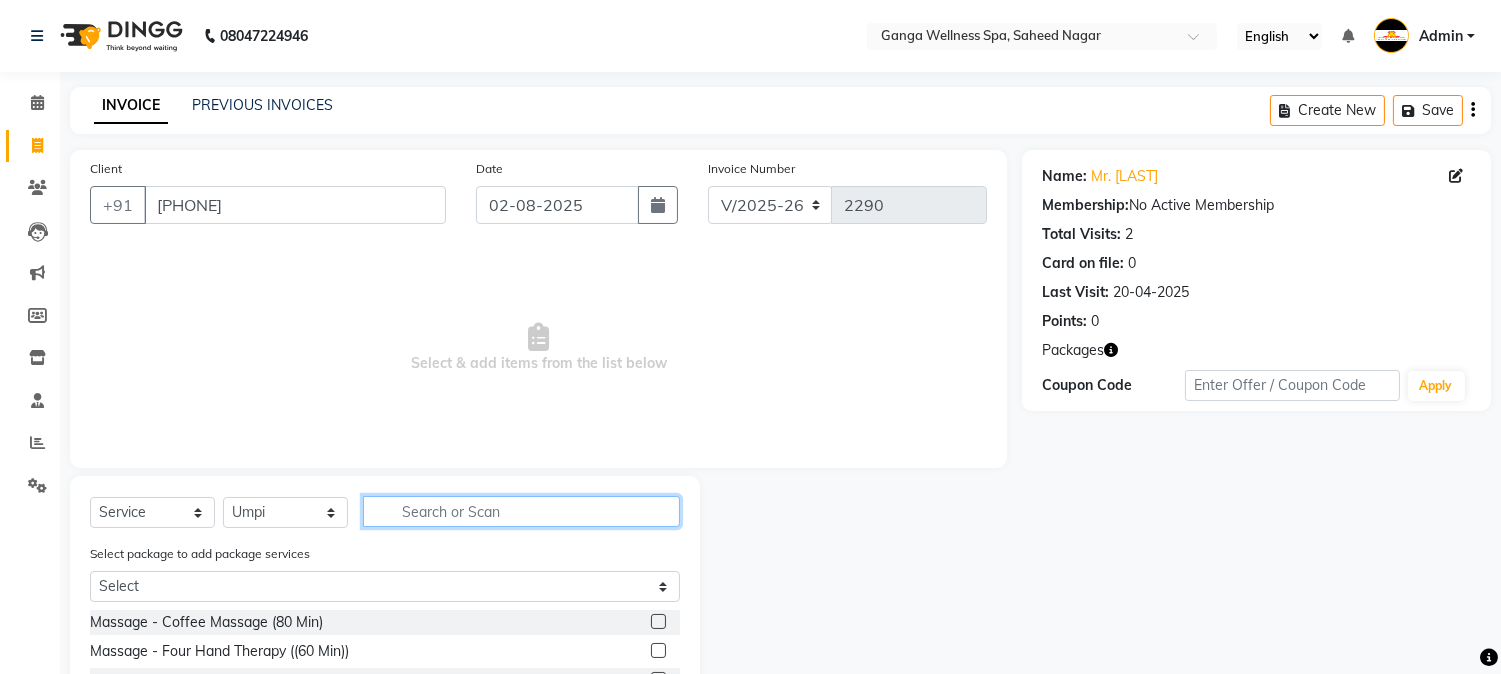 click 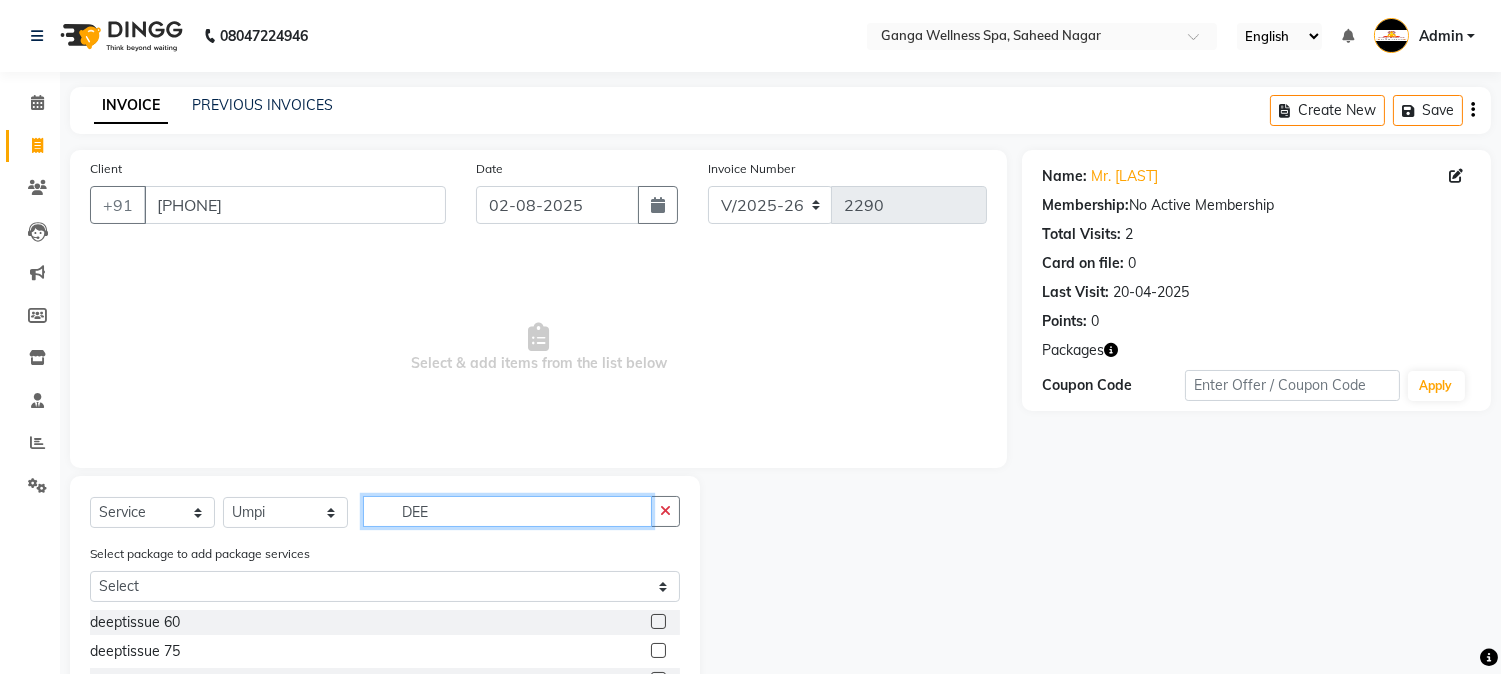scroll, scrollTop: 167, scrollLeft: 0, axis: vertical 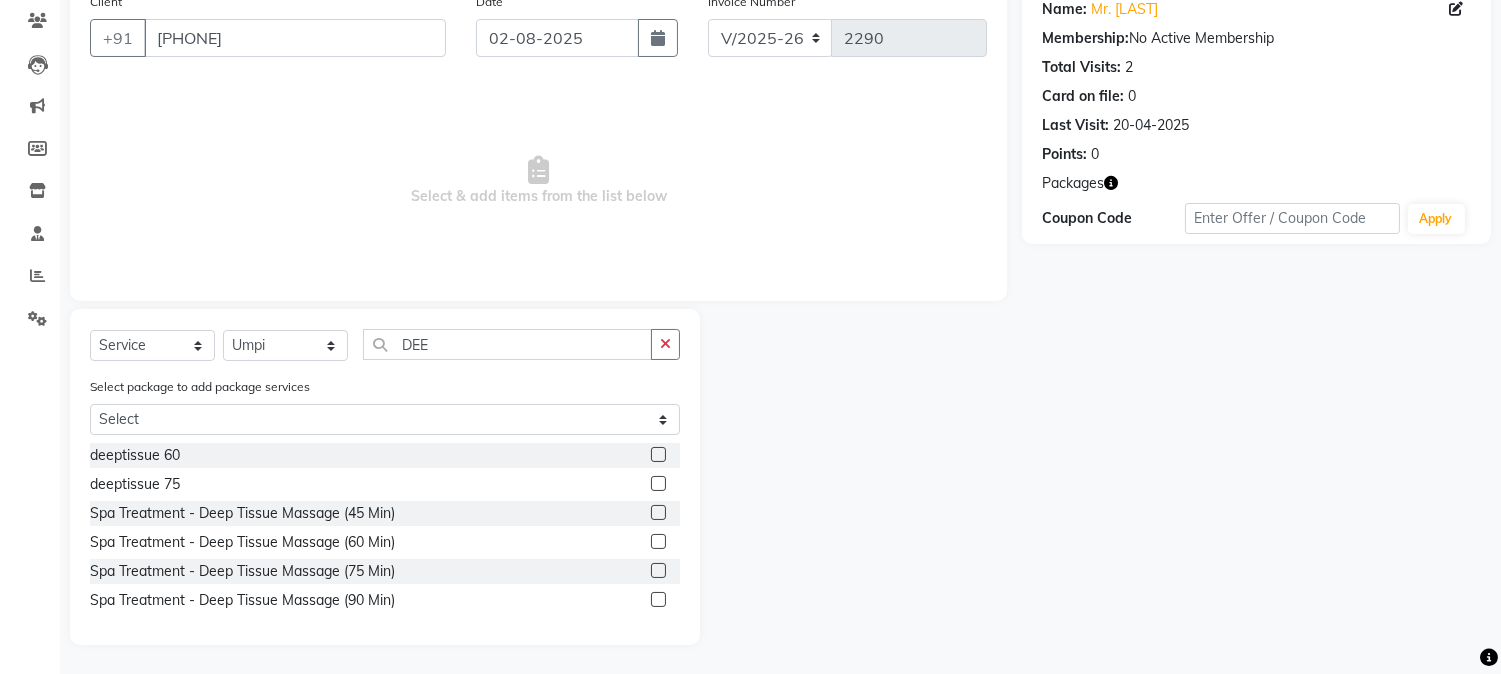 click 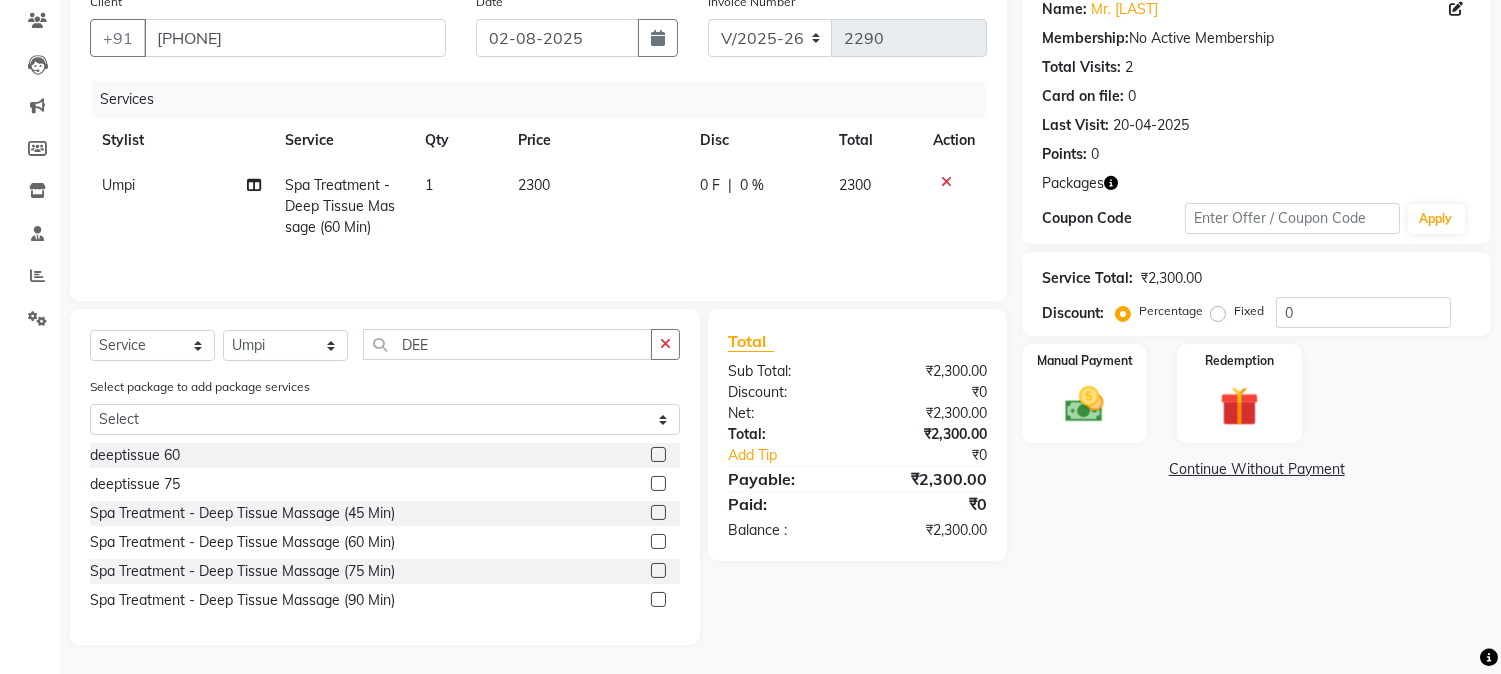 click on "1" 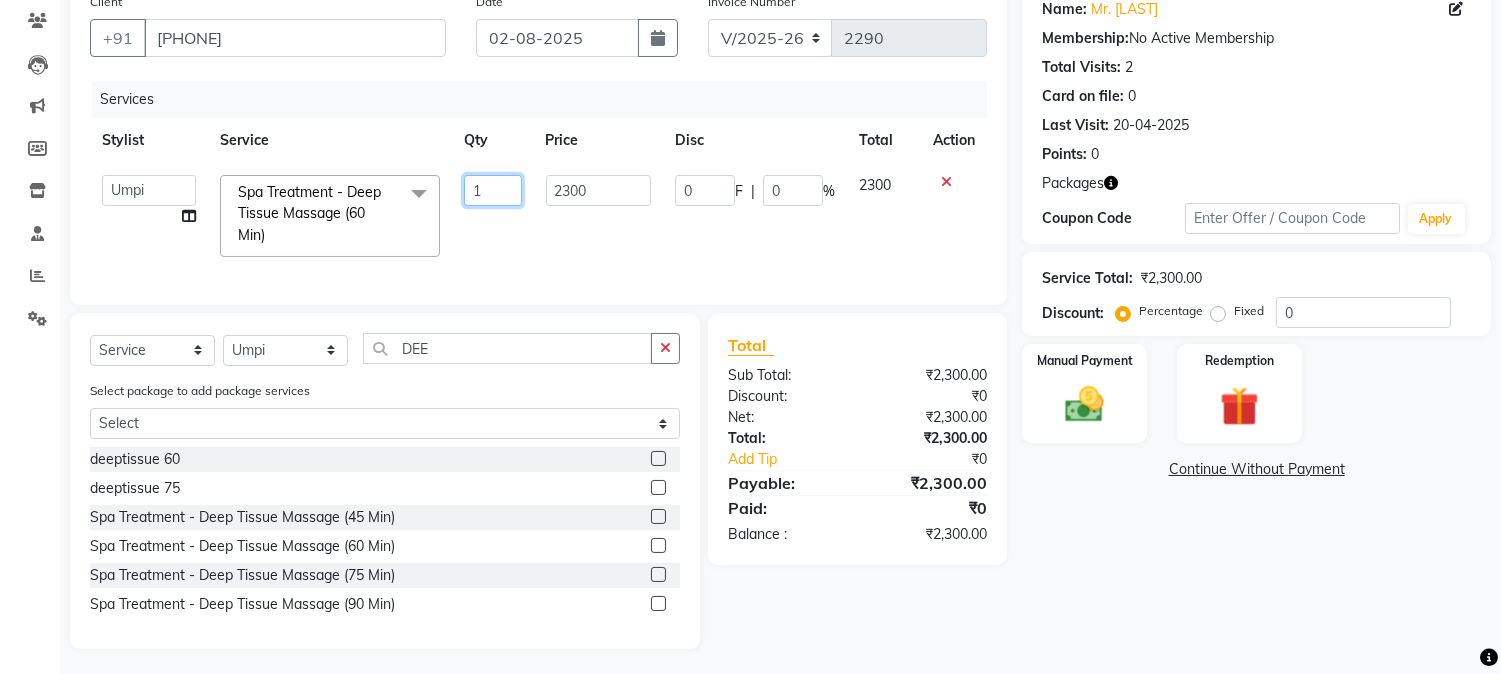 click on "1" 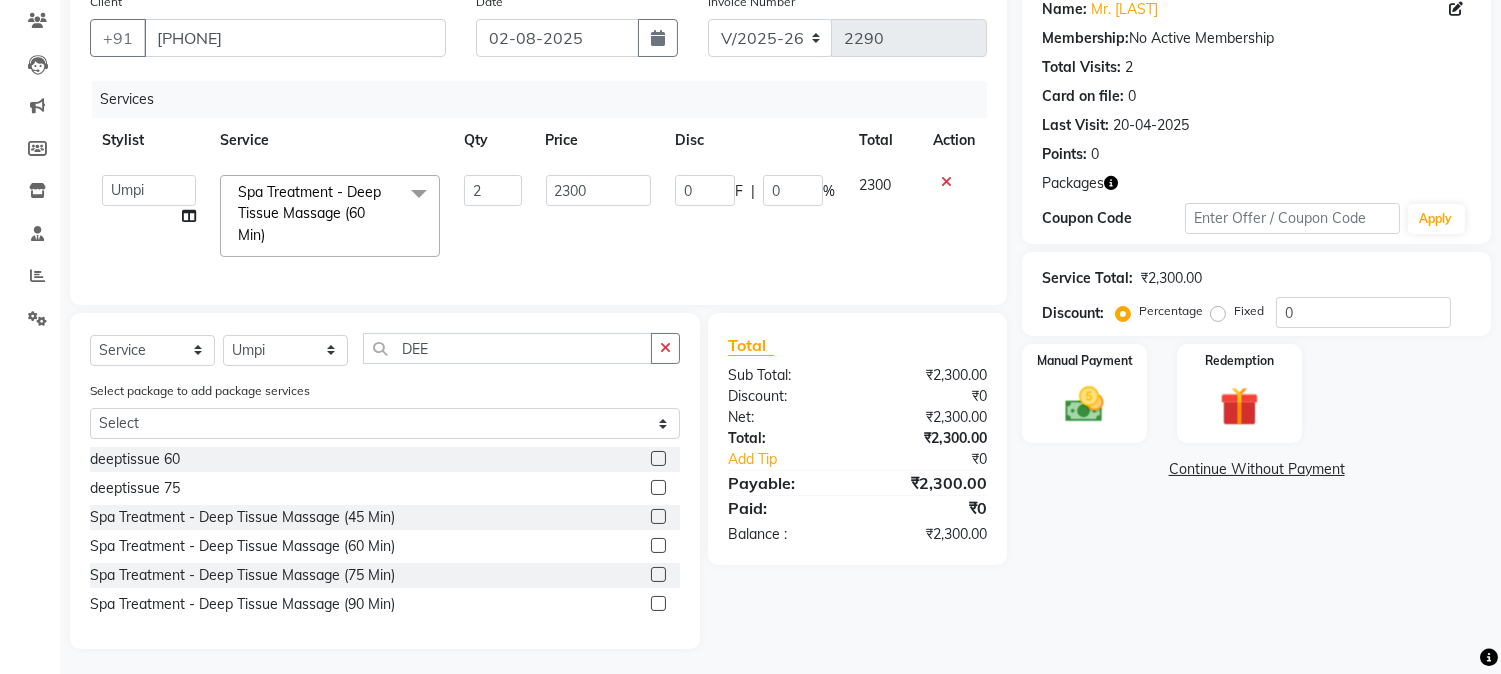 click on "Services Stylist Service Qty Price Disc Total Action  Abhi   akhil   Alexa   AMMY   AMMY   Annie   anya   APPI   Arohi    Ayen   BANCHI   Bina   Bina   CJ   CRP 1   Daina   ELINA   ferjana   G1   G1 ONE PLUS    G1 Salon   G2   Helen   JEENY   Jhanka   Jojo   Kana   KEMPI   KEMPI   Kim   krishna   KTI   Lili Rout   Lily   LINDA   LIZA   Martha    MELODY   MERRY    minu   Moon   nancy   Noiny   pinkey   Pradeep   Prity    Riya   ROOZ    Sony   steffy   SUCHI    Surren Sir   Sushree   Swapna   Umpi   upashana   Zouli  Spa Treatment - Deep Tissue Massage (60 Min)  x Massage - Coffee Massage (80 Min) Massage - Four Hand Therapy ((60 Min)) Massage - Cold Cream Massage ((60 Min)) Massage - Red Wine Scrub With Swedish Massage aroma hamham SCRUB Bolm oil Balinish couple massage Sports Gym Massage CLEOPATRA BATH MASSAGE HOT STONE MASSAGE SIRODHARA THAI OIL MASSAGE Candle  deeptissue 60 hamham sirodhara hotstone massage swedish massage  sport massage lomi lomi balm oil coffee massage  red wine massage  deeptissue 75 2" 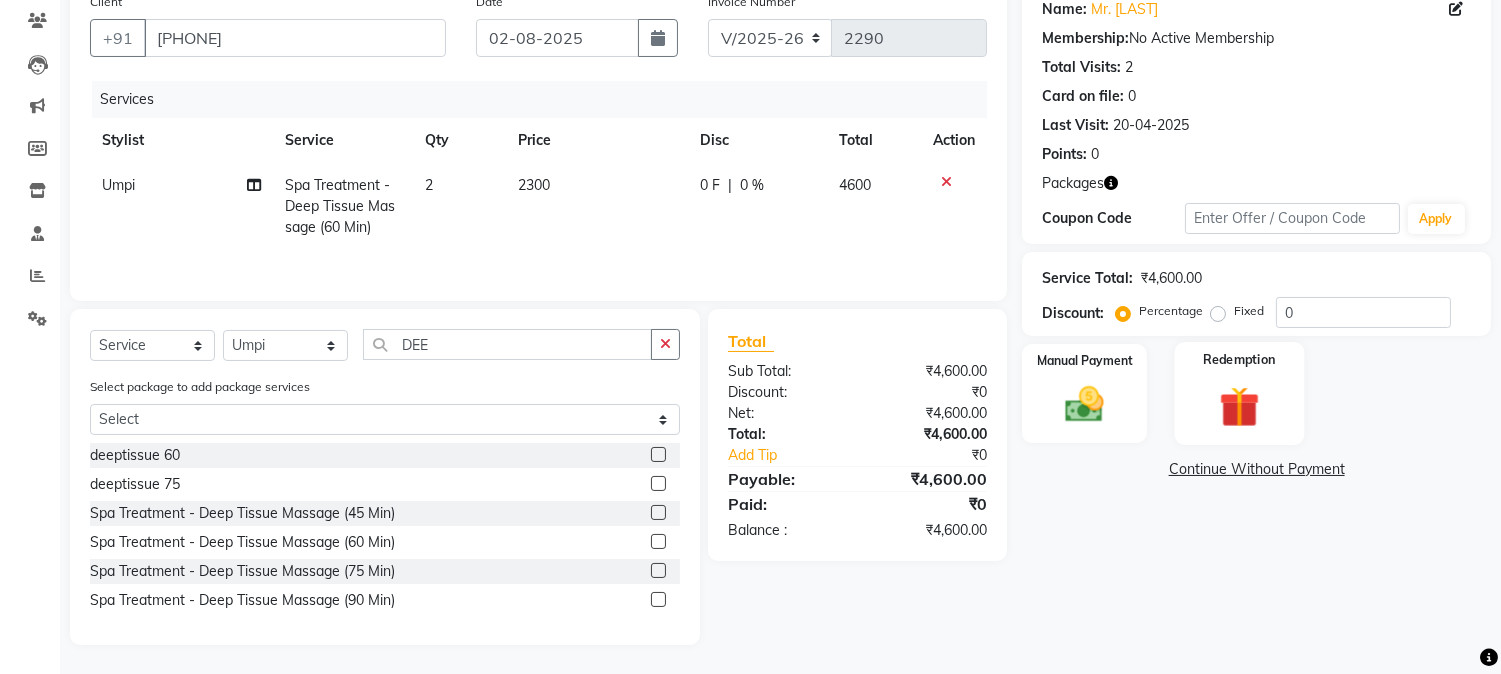 click 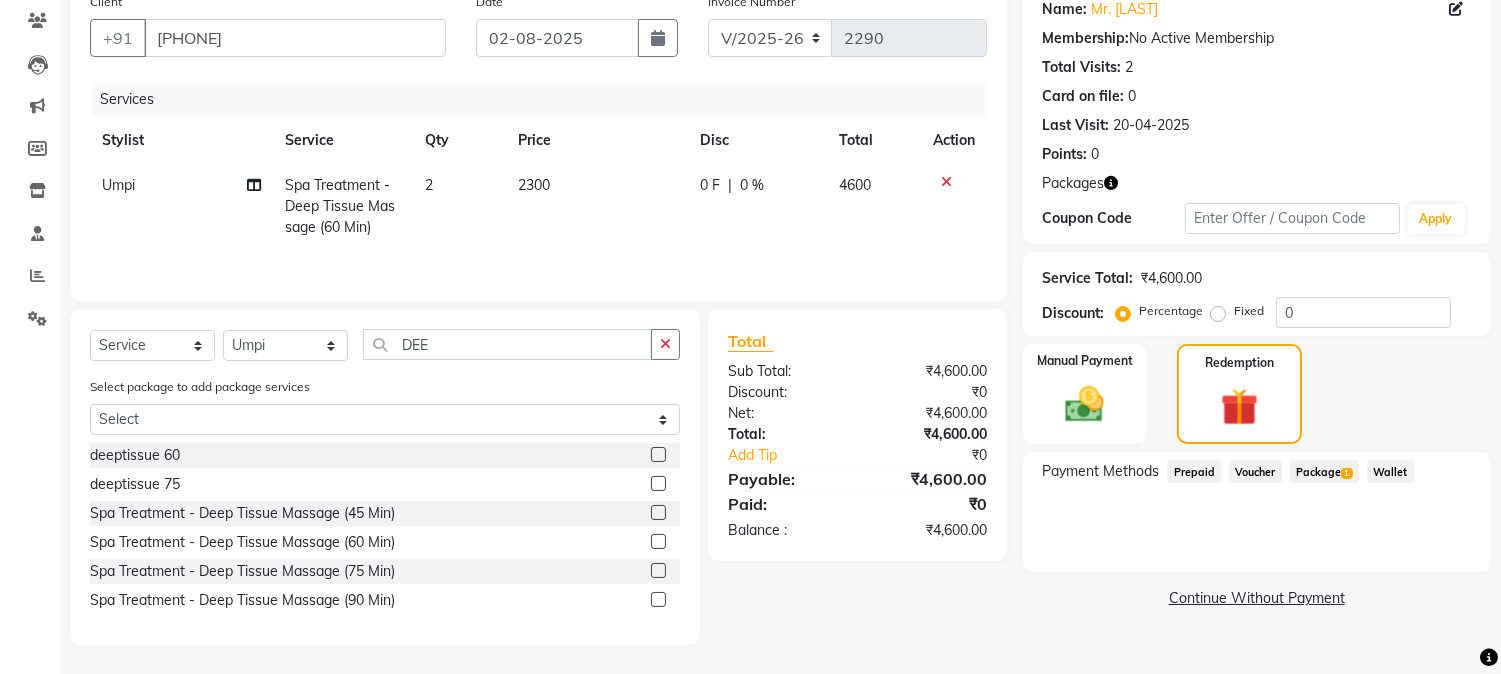 click on "Package  1" 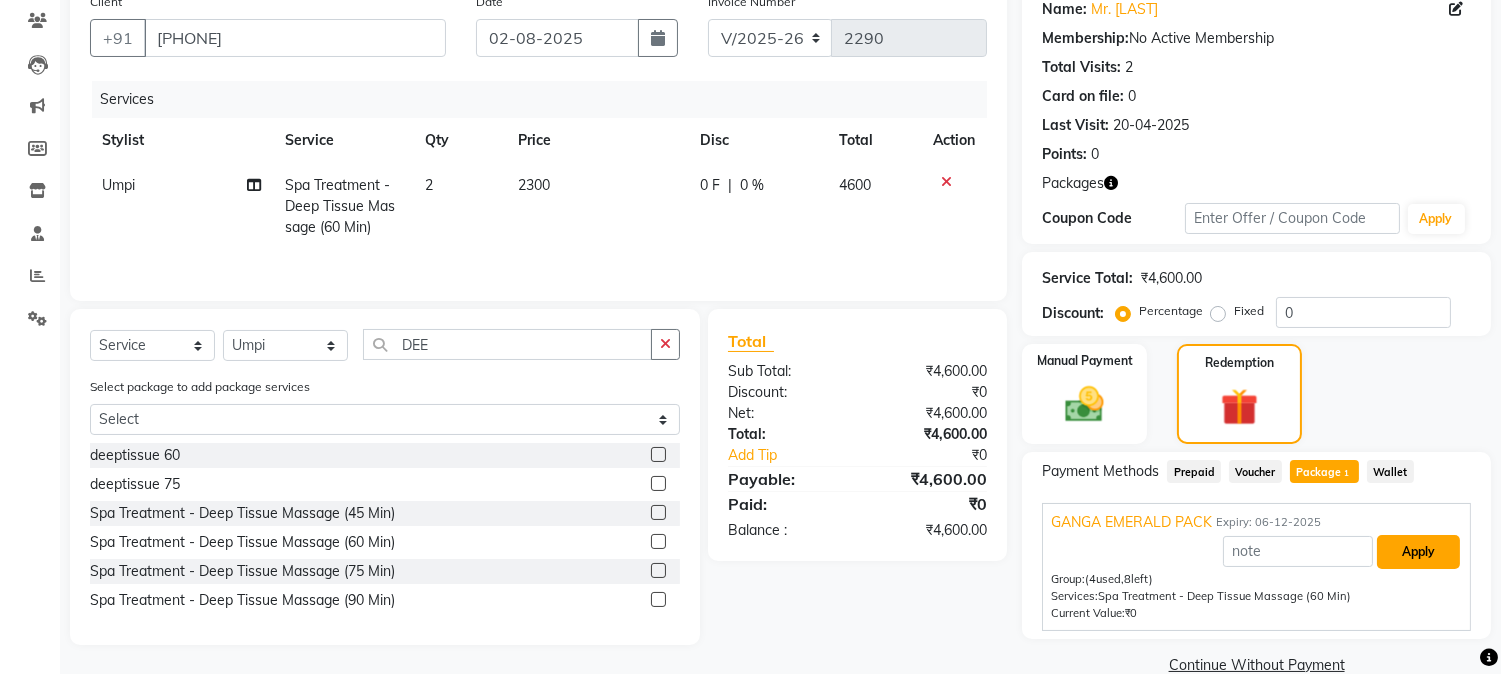 click on "Apply" at bounding box center (1418, 552) 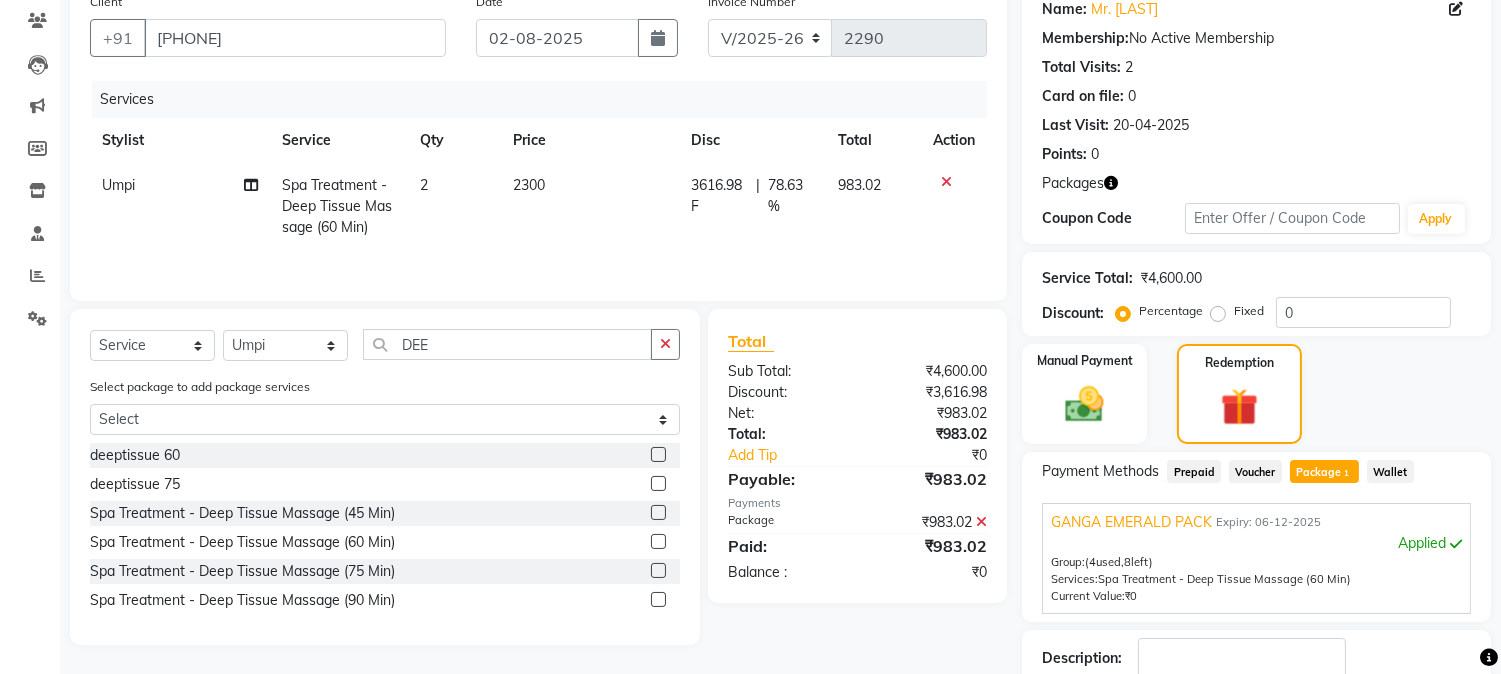 scroll, scrollTop: 297, scrollLeft: 0, axis: vertical 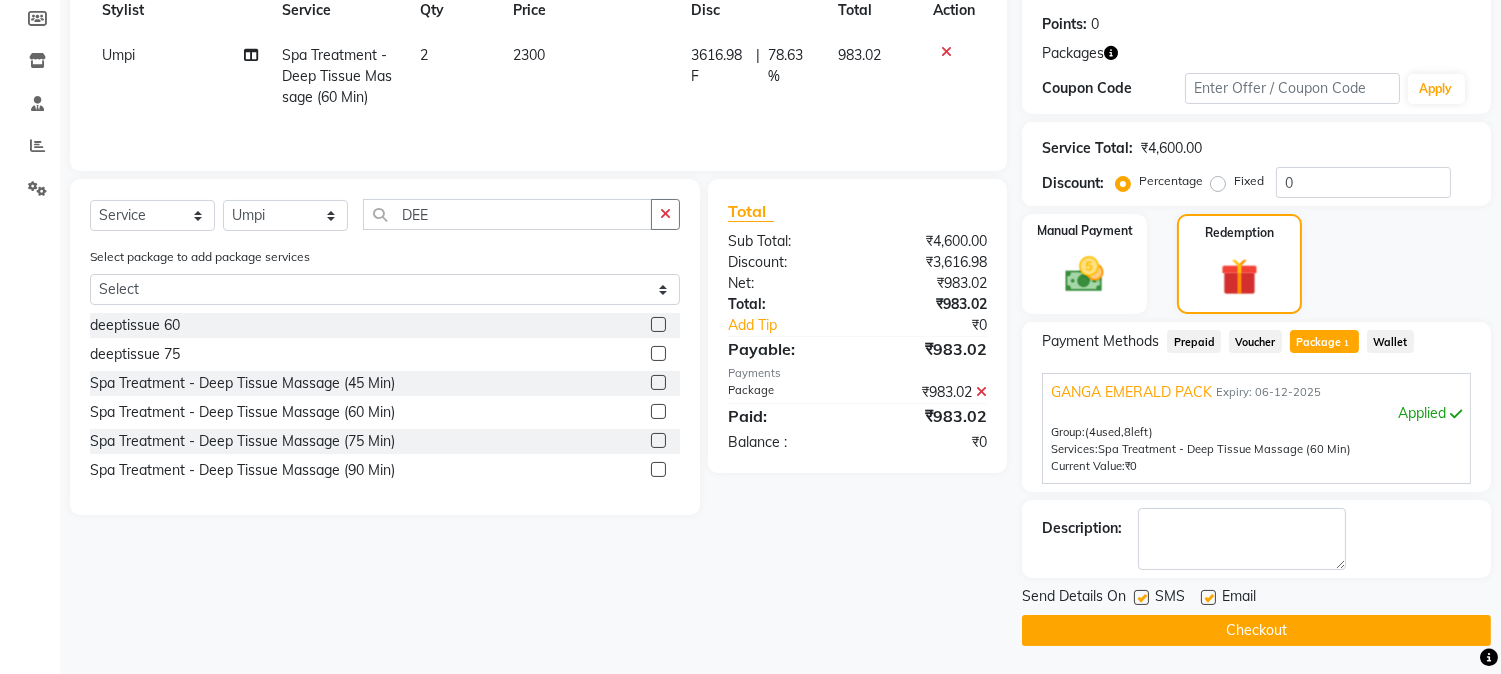click on "Checkout" 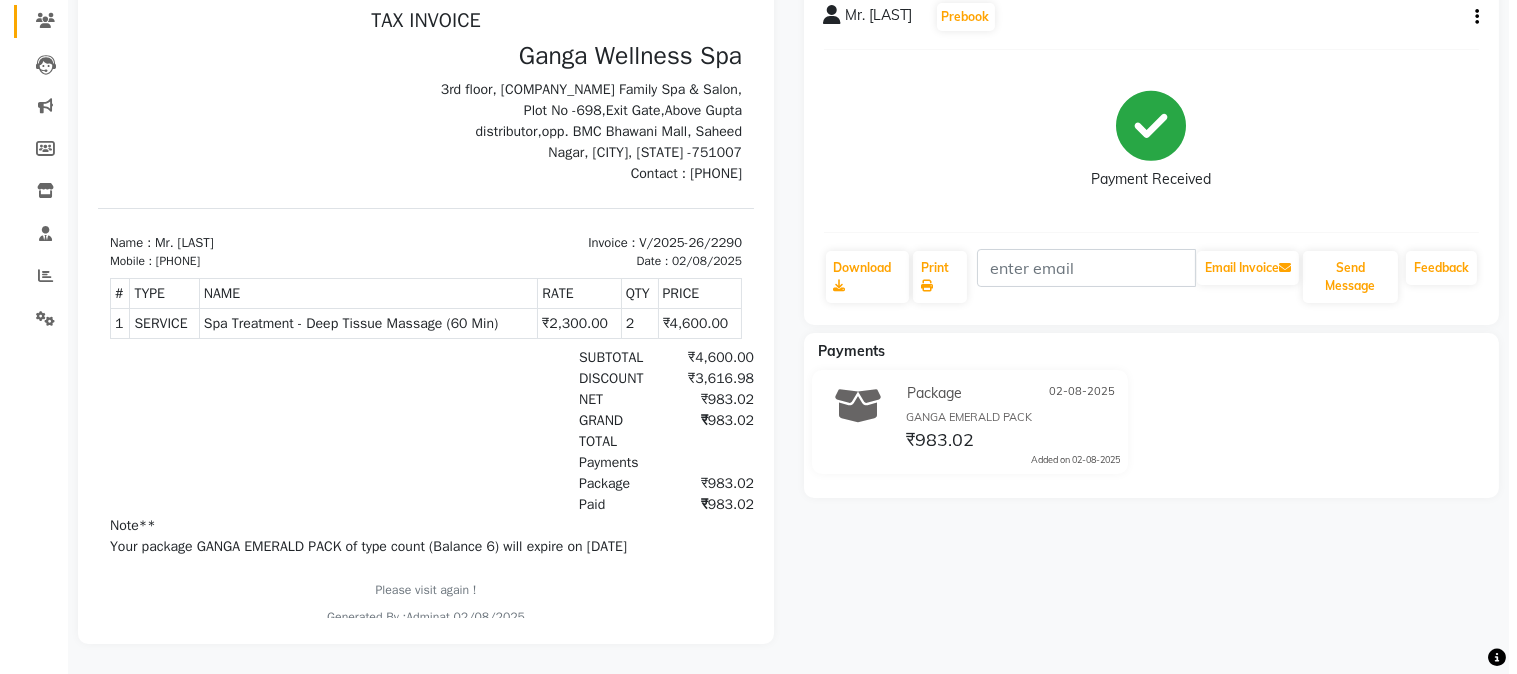 scroll, scrollTop: 0, scrollLeft: 0, axis: both 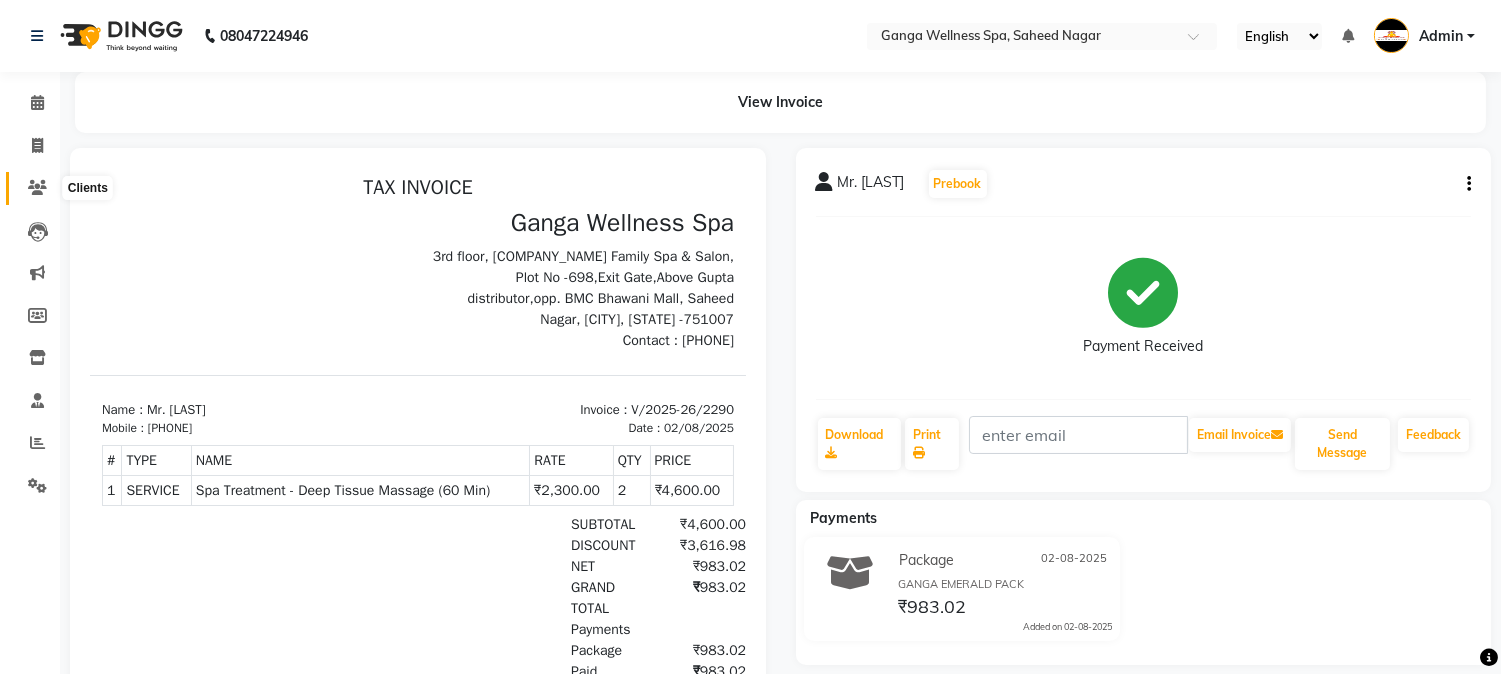 click 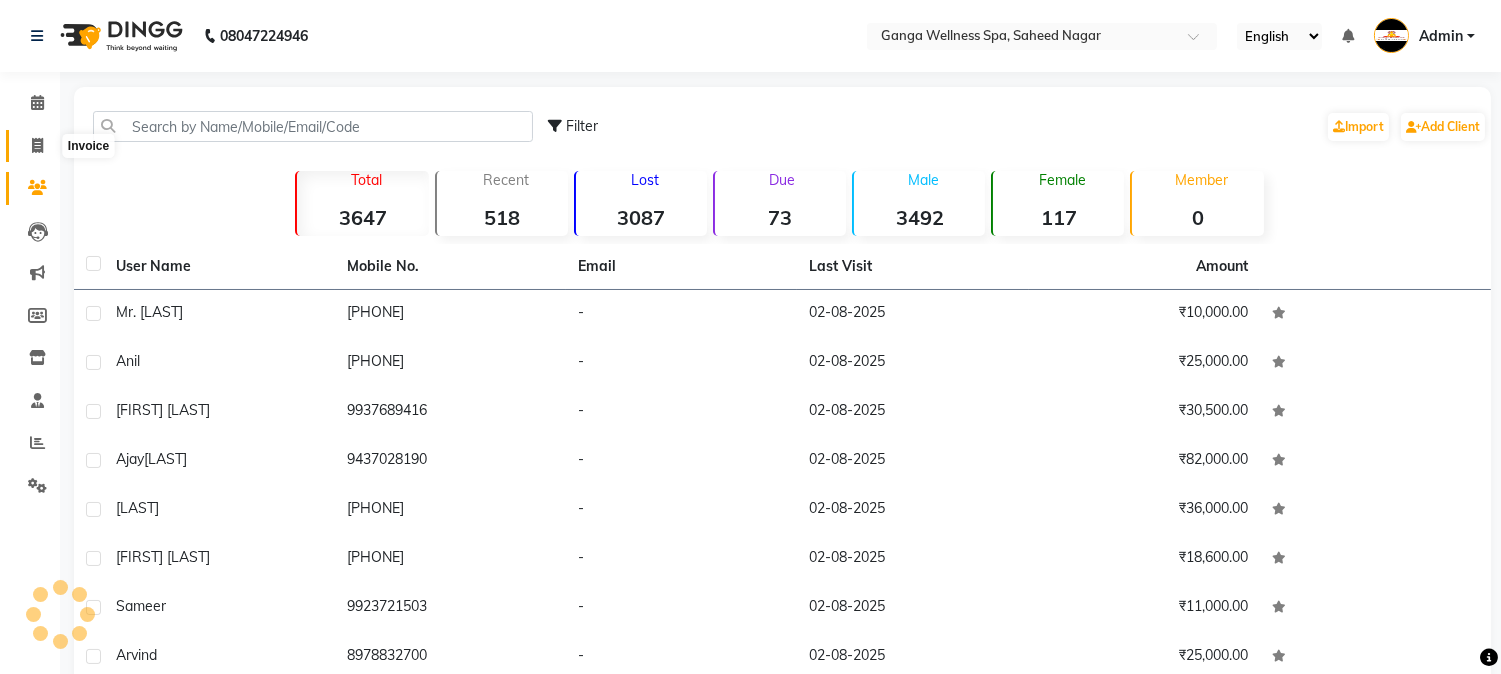 click 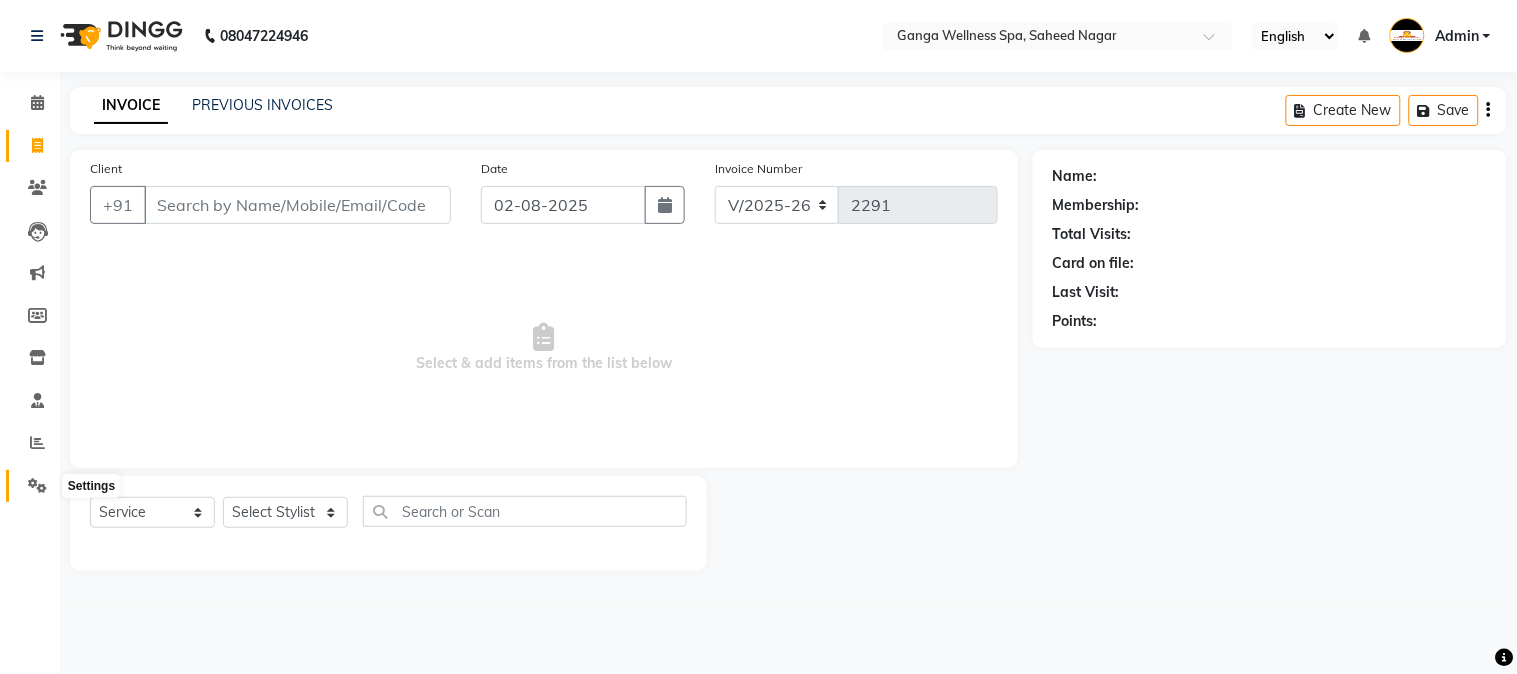 click 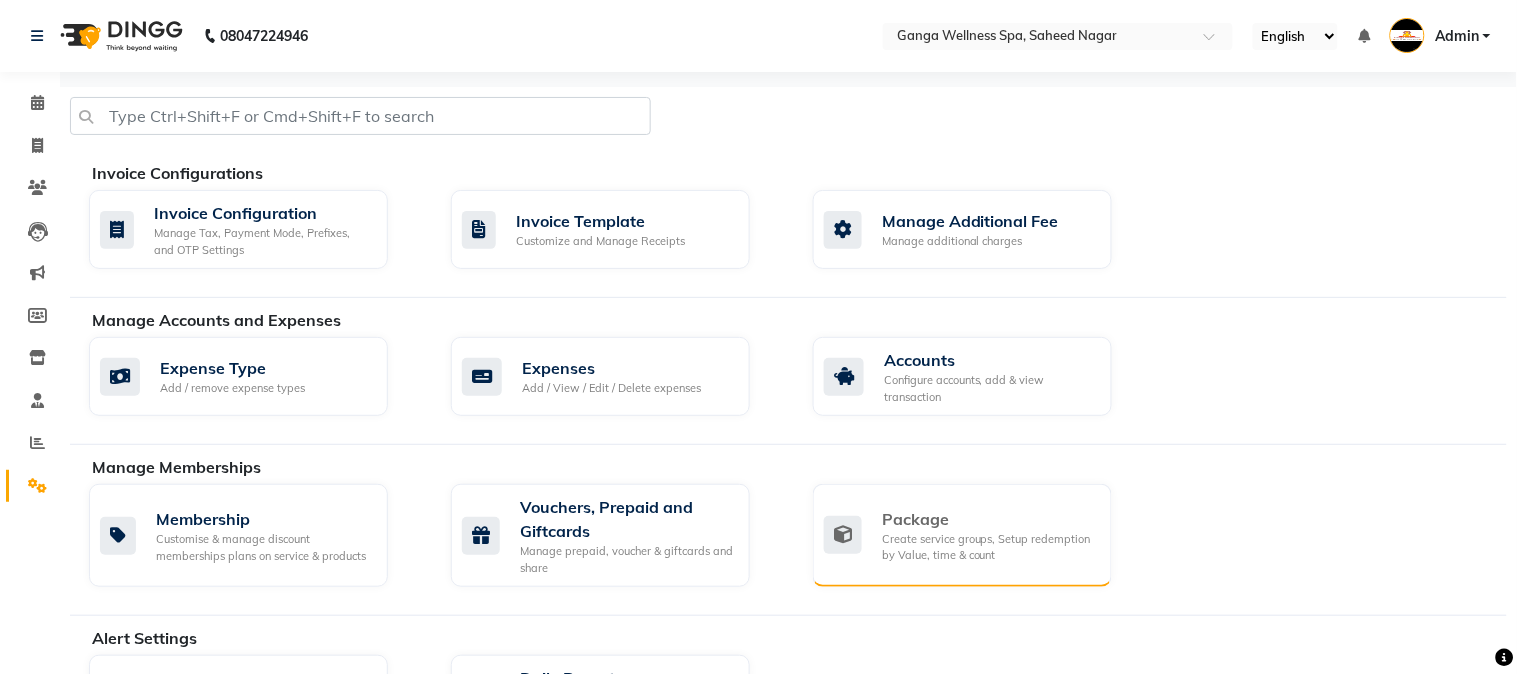 click on "Create service groups, Setup redemption by Value, time & count" 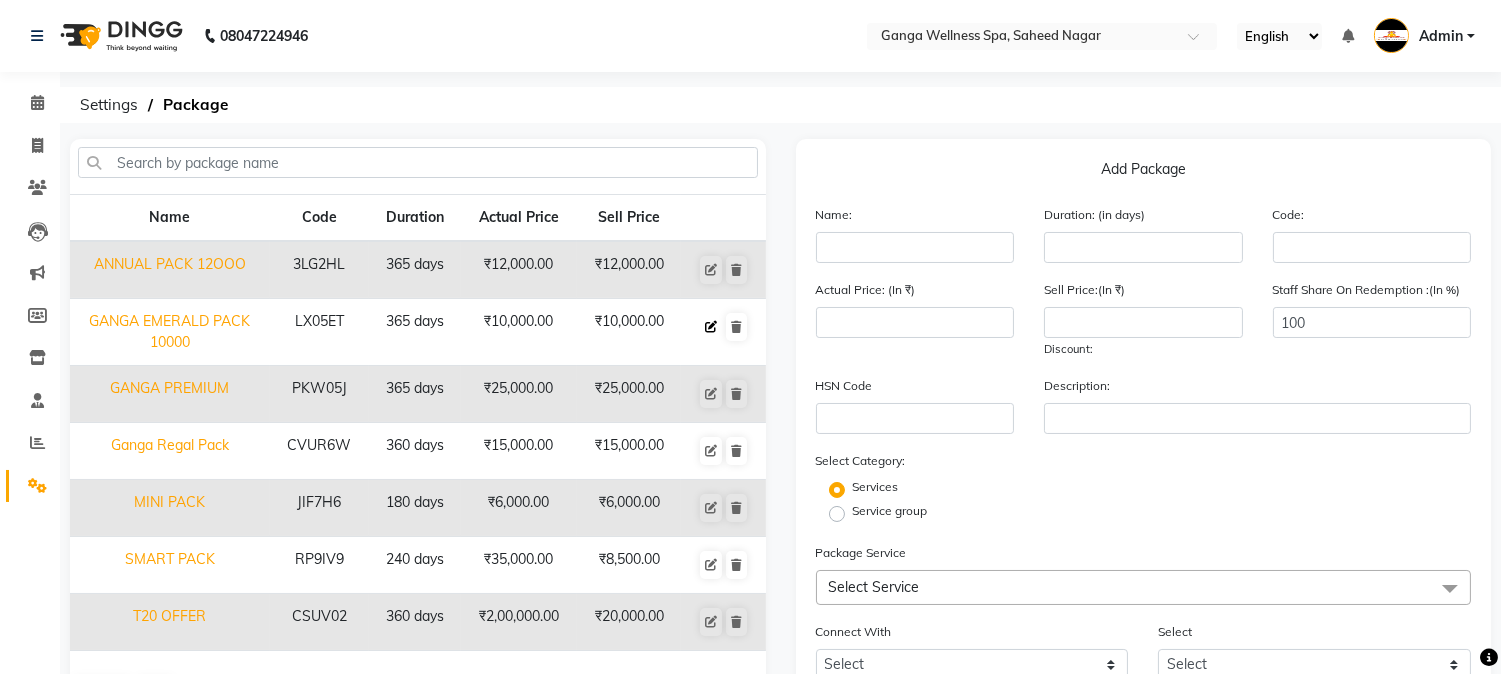 click 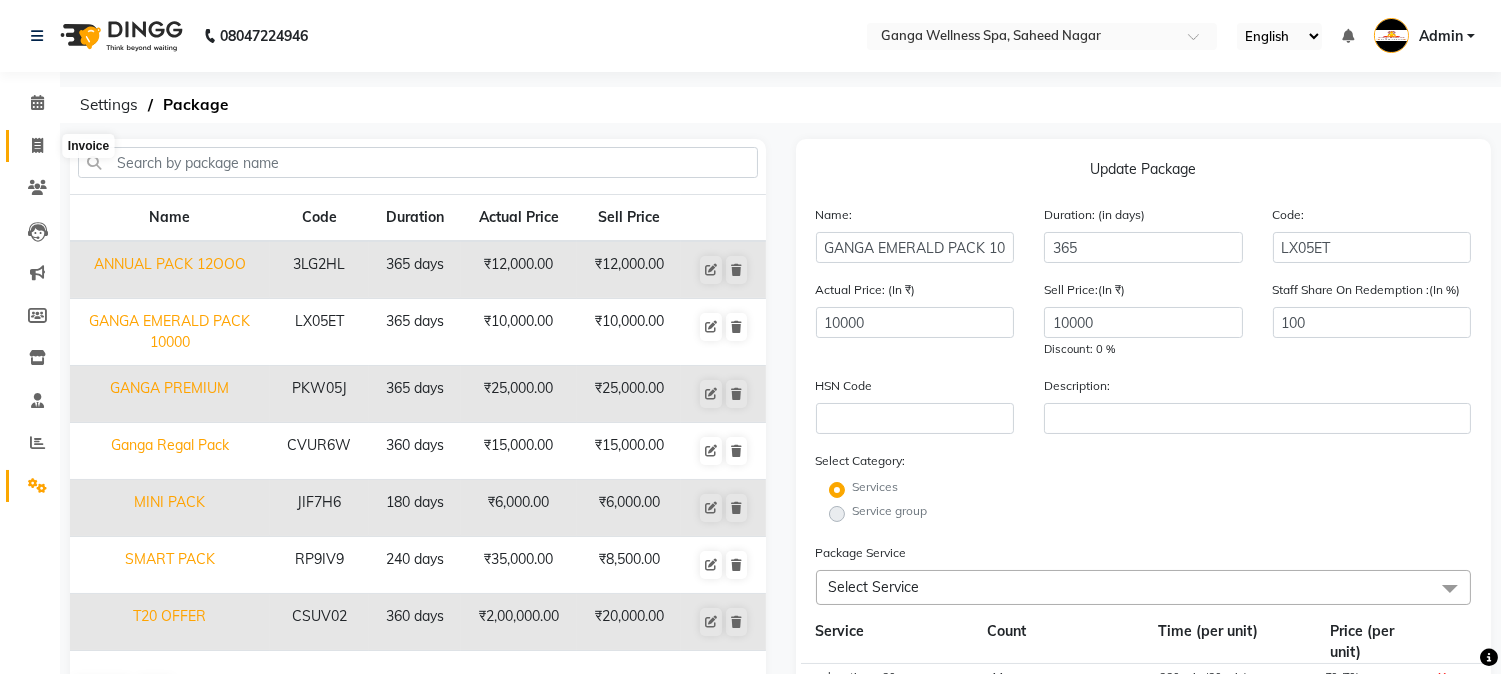 click 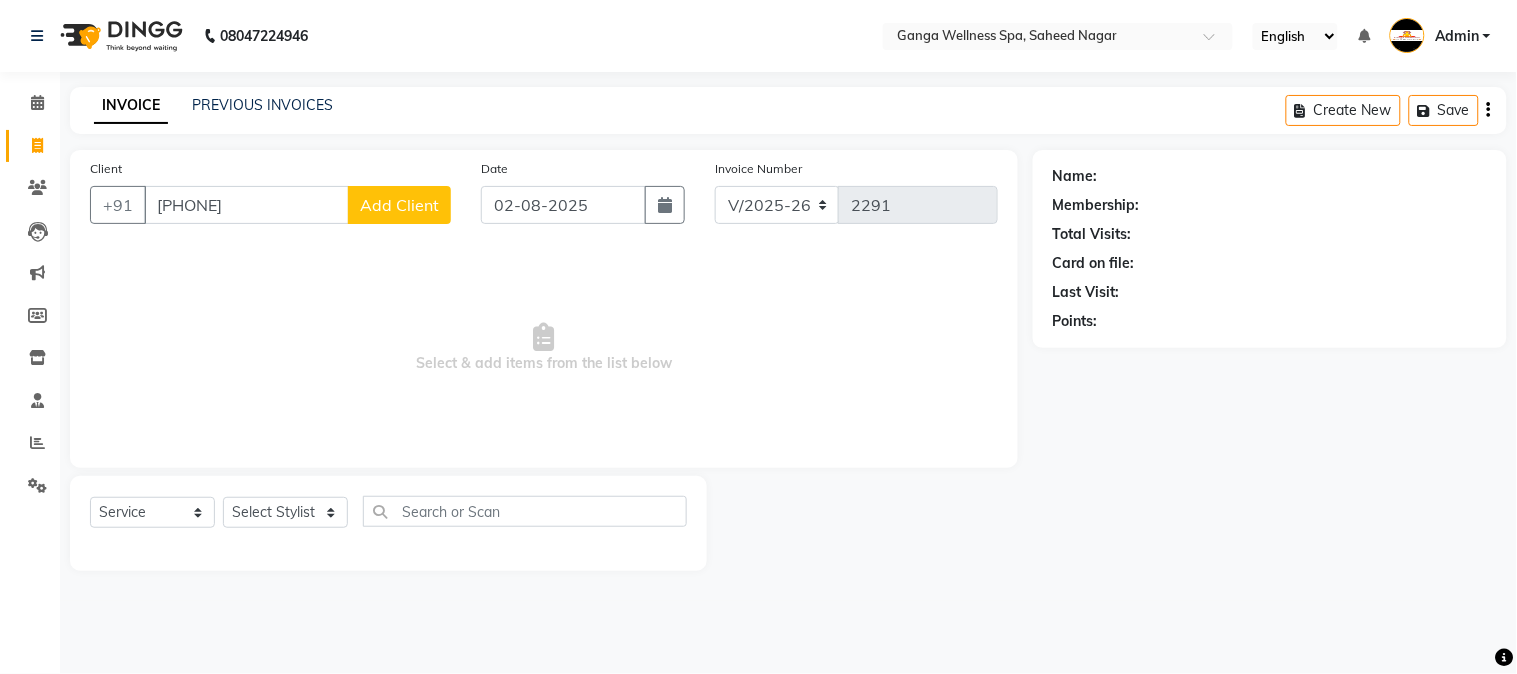 click on "Add Client" 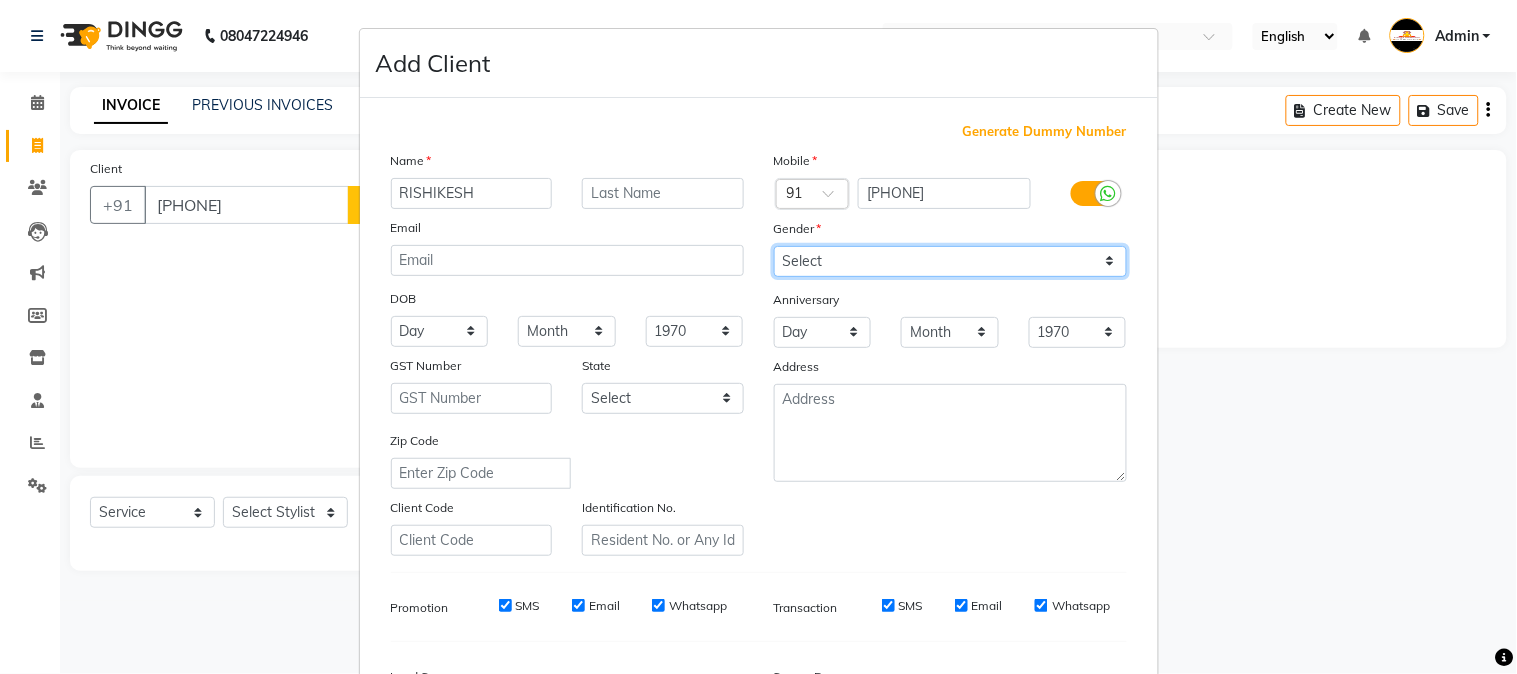 click on "Select Male Female Other Prefer Not To Say" at bounding box center (950, 261) 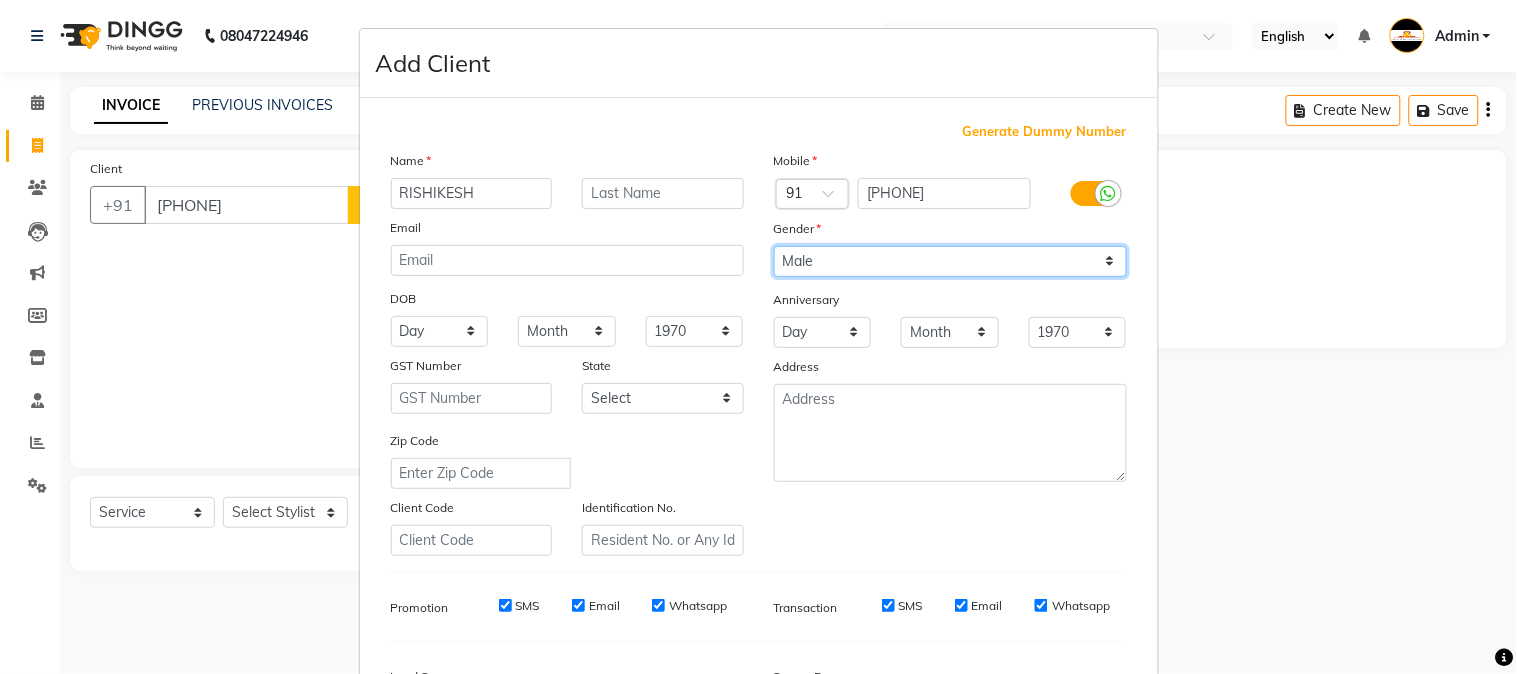 click on "Select Male Female Other Prefer Not To Say" at bounding box center [950, 261] 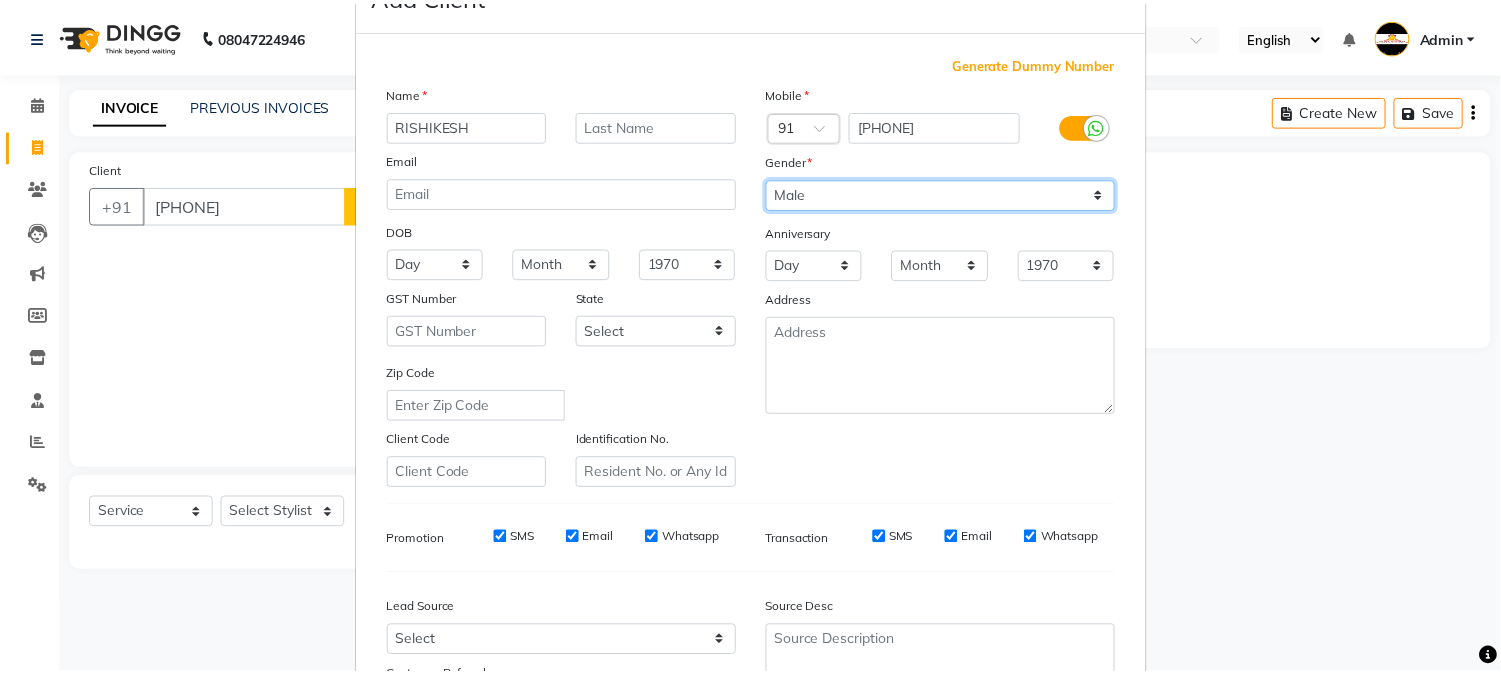 scroll, scrollTop: 250, scrollLeft: 0, axis: vertical 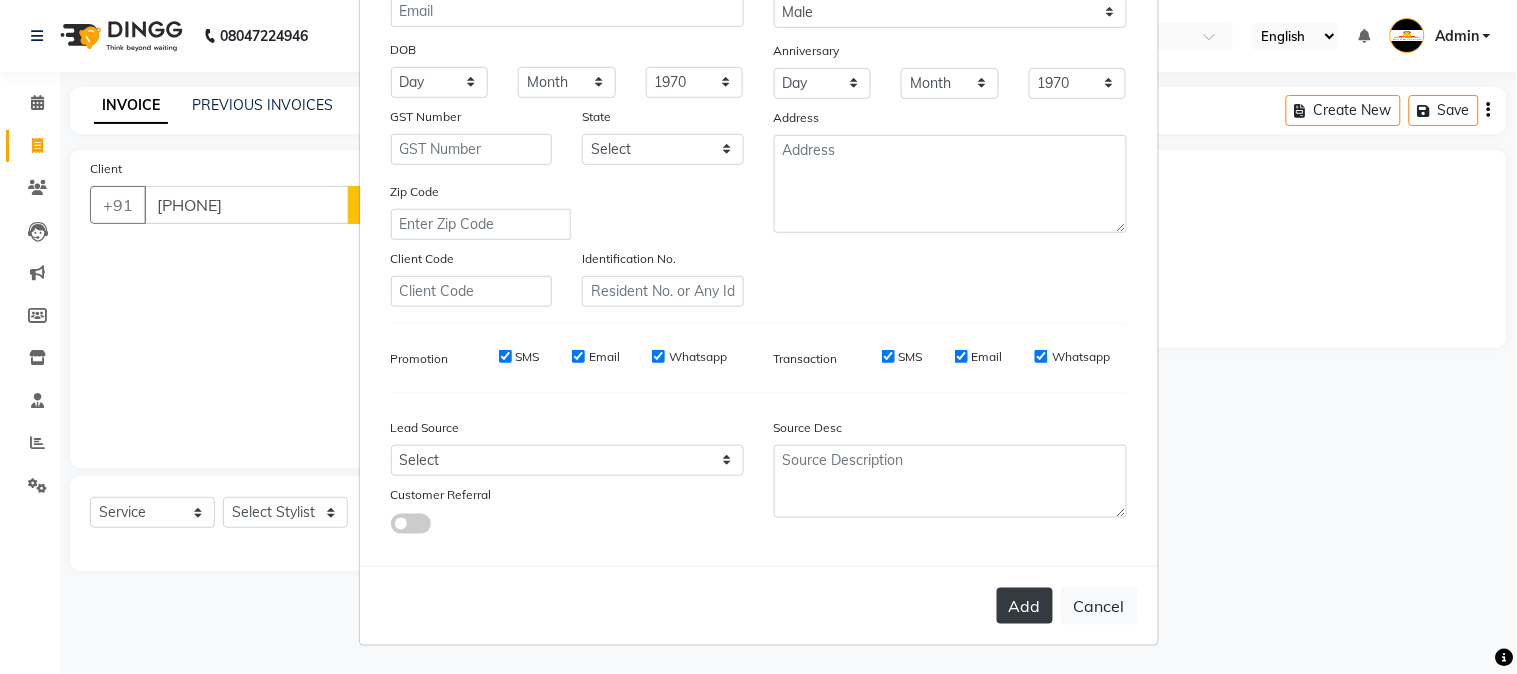 click on "Add" at bounding box center [1025, 606] 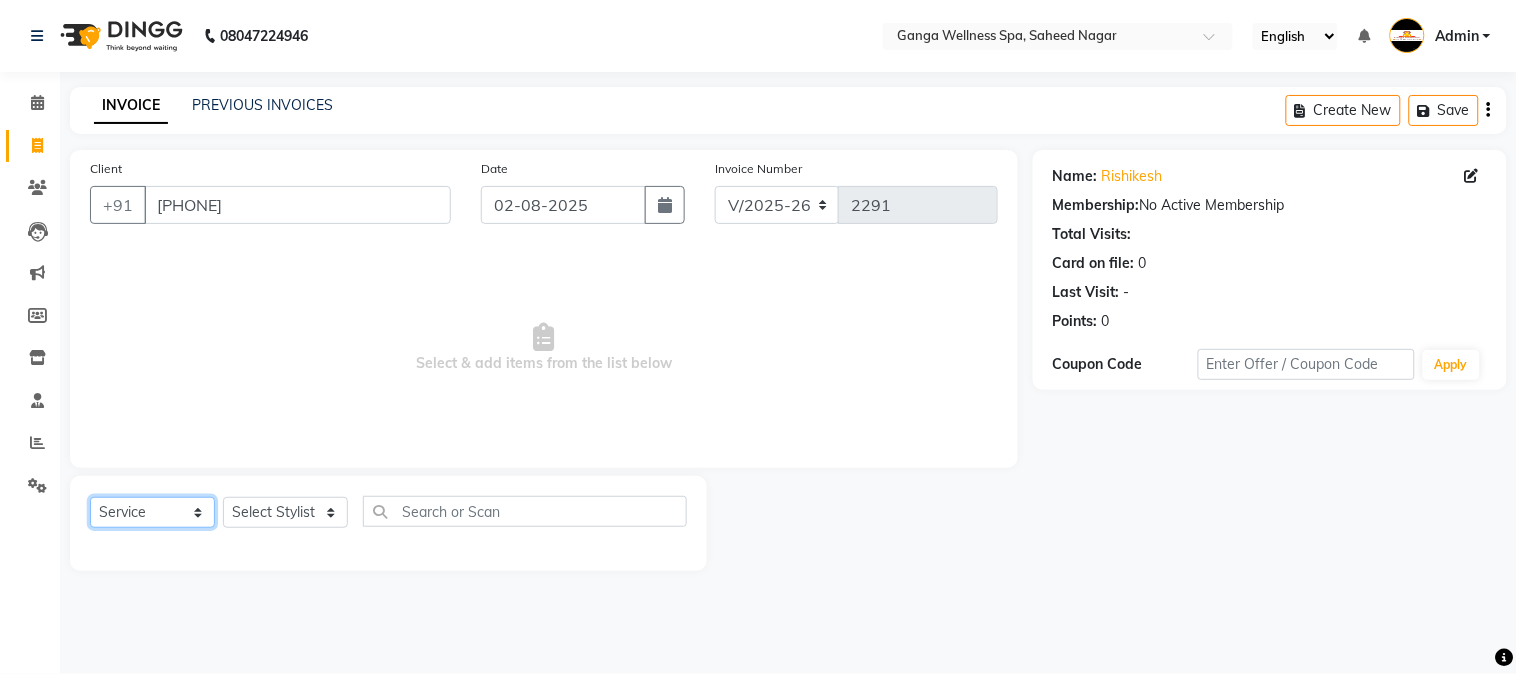 click on "Select  Service  Product  Membership  Package Voucher Prepaid Gift Card" 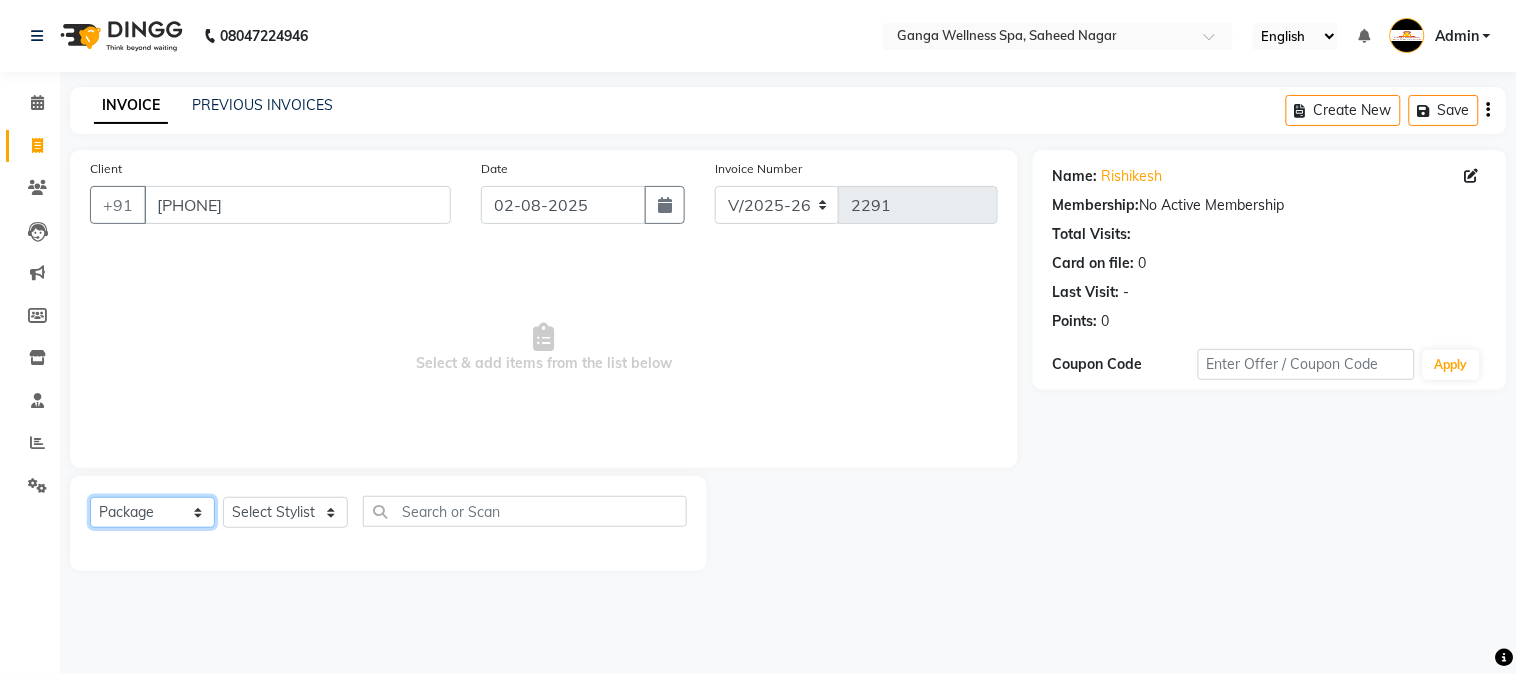 click on "Select  Service  Product  Membership  Package Voucher Prepaid Gift Card" 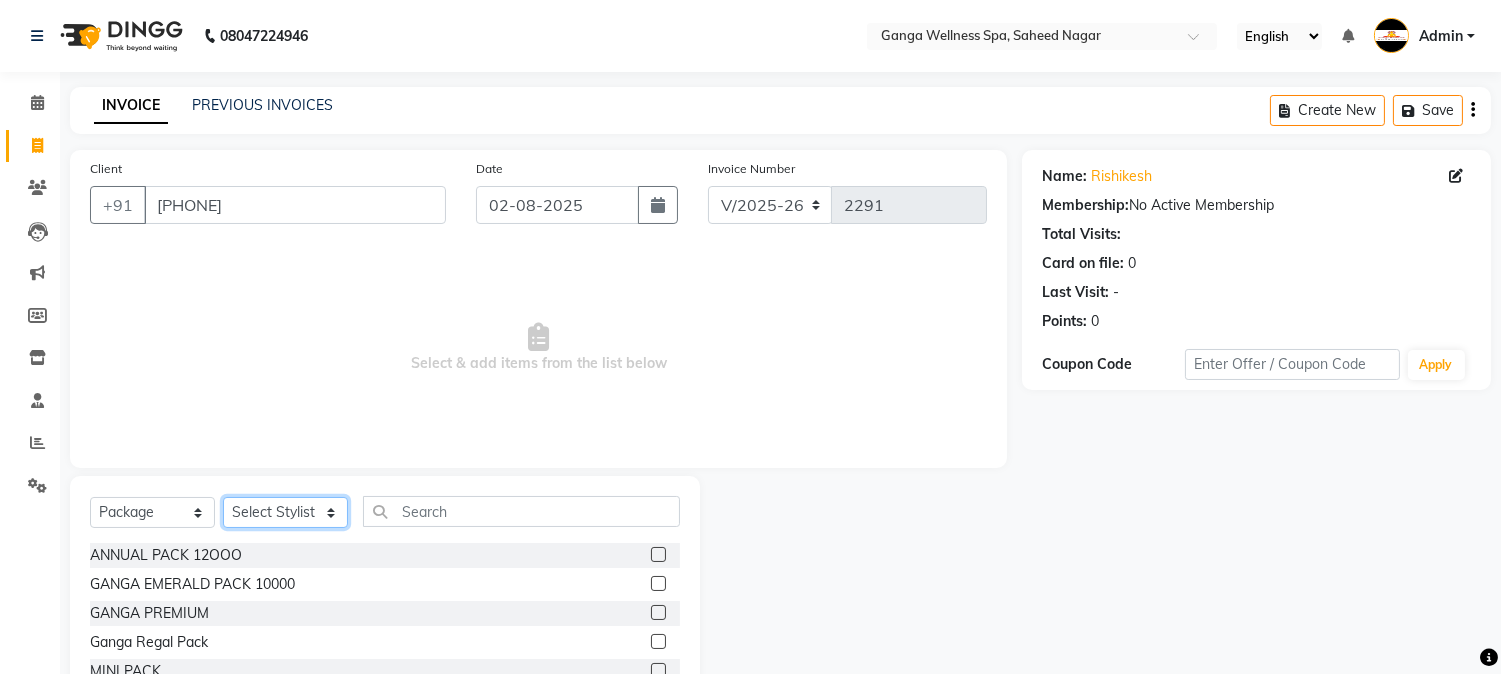 click on "Select Stylist Abhi akhil Alexa AMMY AMMY Annie anya APPI Arohi  Ayen BANCHI Bina Bina CJ CRP 1 Daina ELINA ferjana G1 G1 ONE PLUS  G1 Salon G2 Helen JEENY Jhanka Jojo Kana KEMPI KEMPI Kim krishna KTI Lili Rout Lily LINDA LIZA Martha  MELODY MERRY  minu Moon nancy Noiny pinkey Pradeep Prity  Riya ROOZ  Sony steffy SUCHI  Surren Sir Sushree Swapna Umpi upashana Zouli" 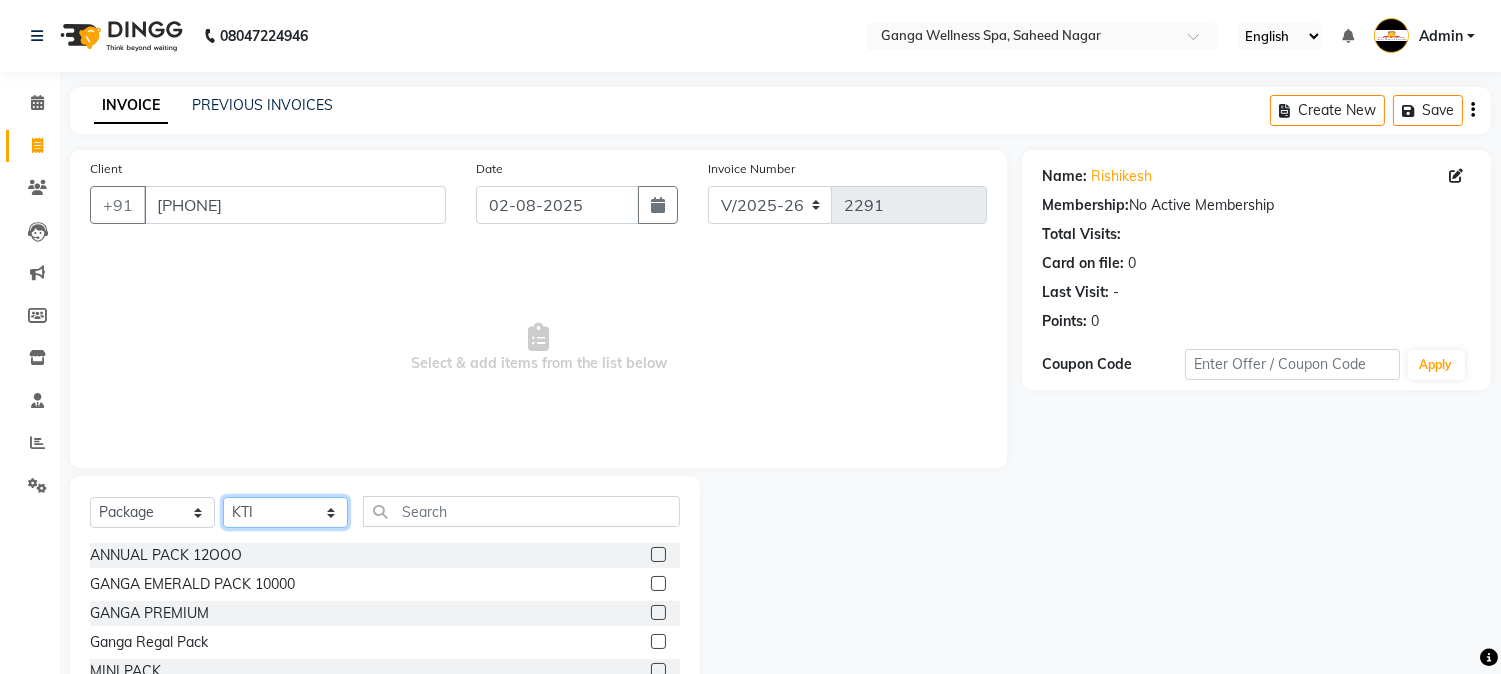 click on "Select Stylist Abhi akhil Alexa AMMY AMMY Annie anya APPI Arohi  Ayen BANCHI Bina Bina CJ CRP 1 Daina ELINA ferjana G1 G1 ONE PLUS  G1 Salon G2 Helen JEENY Jhanka Jojo Kana KEMPI KEMPI Kim krishna KTI Lili Rout Lily LINDA LIZA Martha  MELODY MERRY  minu Moon nancy Noiny pinkey Pradeep Prity  Riya ROOZ  Sony steffy SUCHI  Surren Sir Sushree Swapna Umpi upashana Zouli" 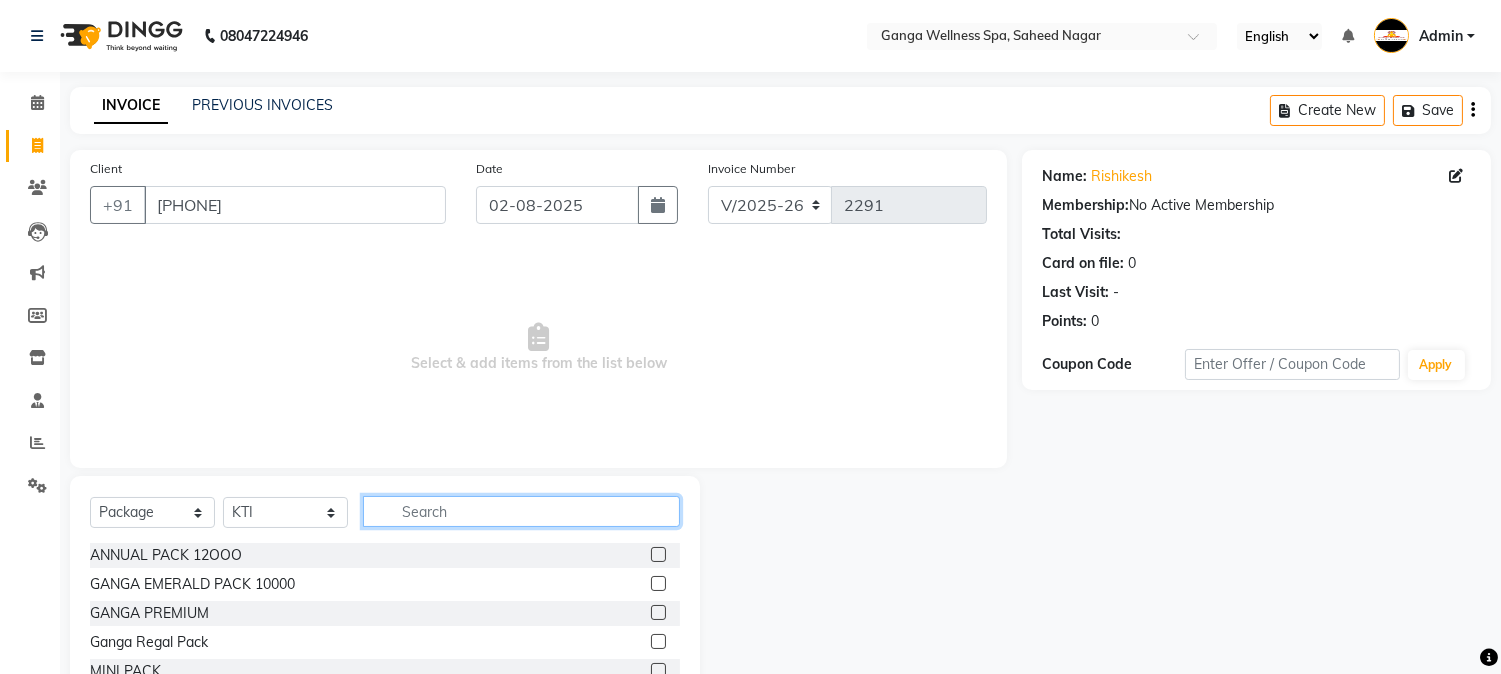 click 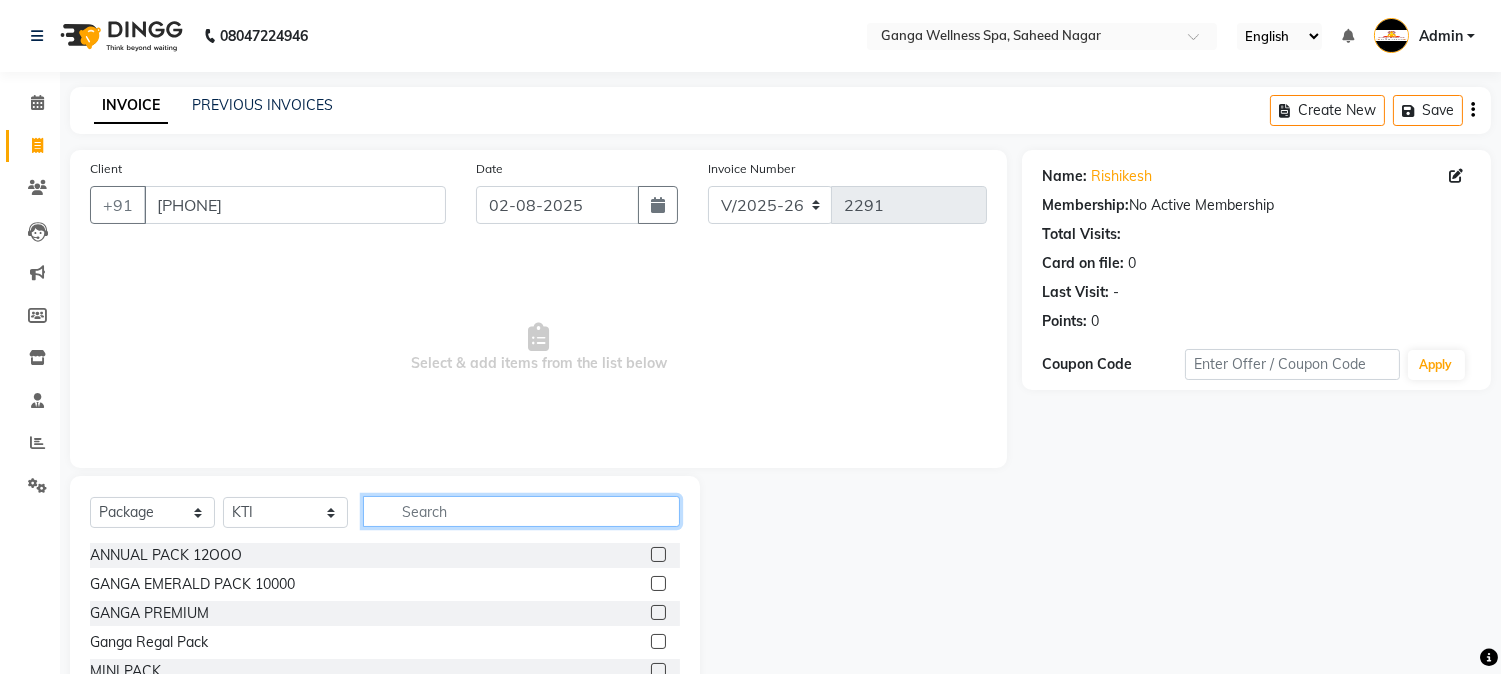 scroll, scrollTop: 111, scrollLeft: 0, axis: vertical 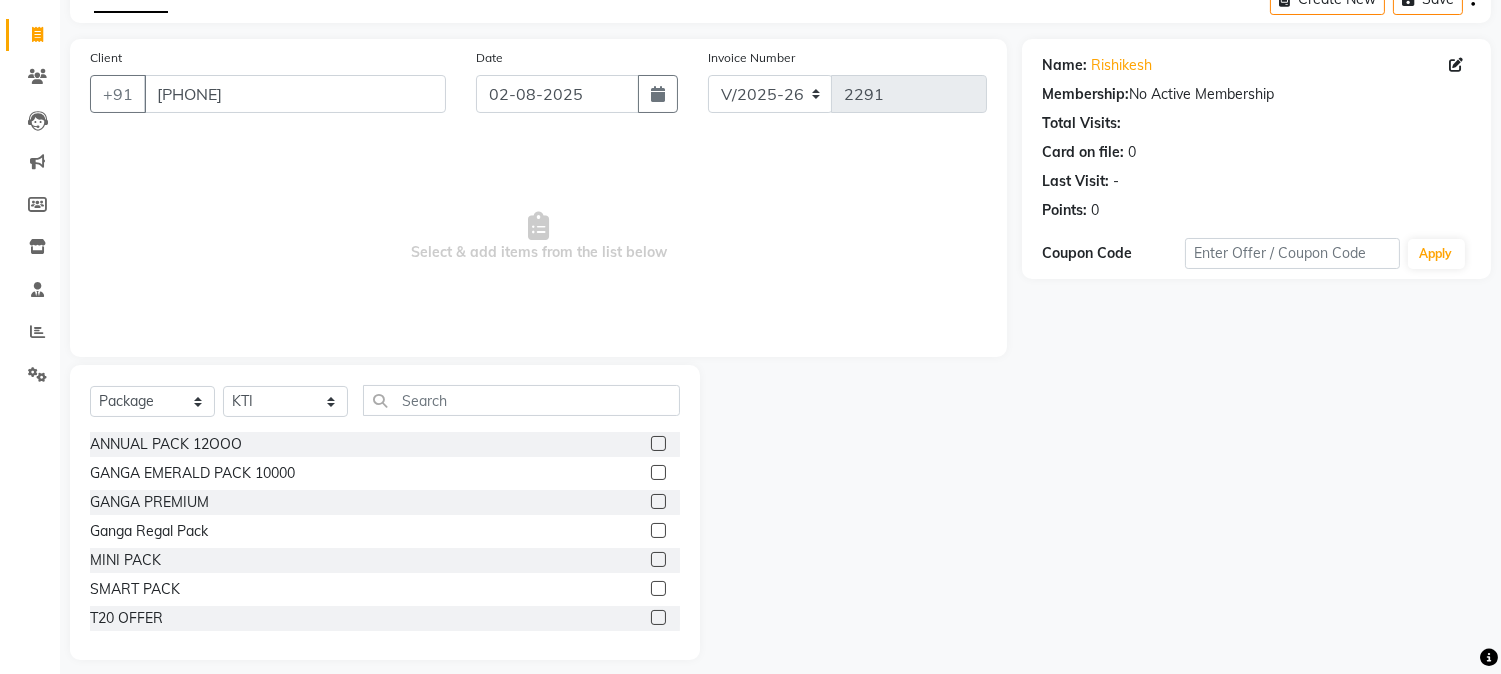 click 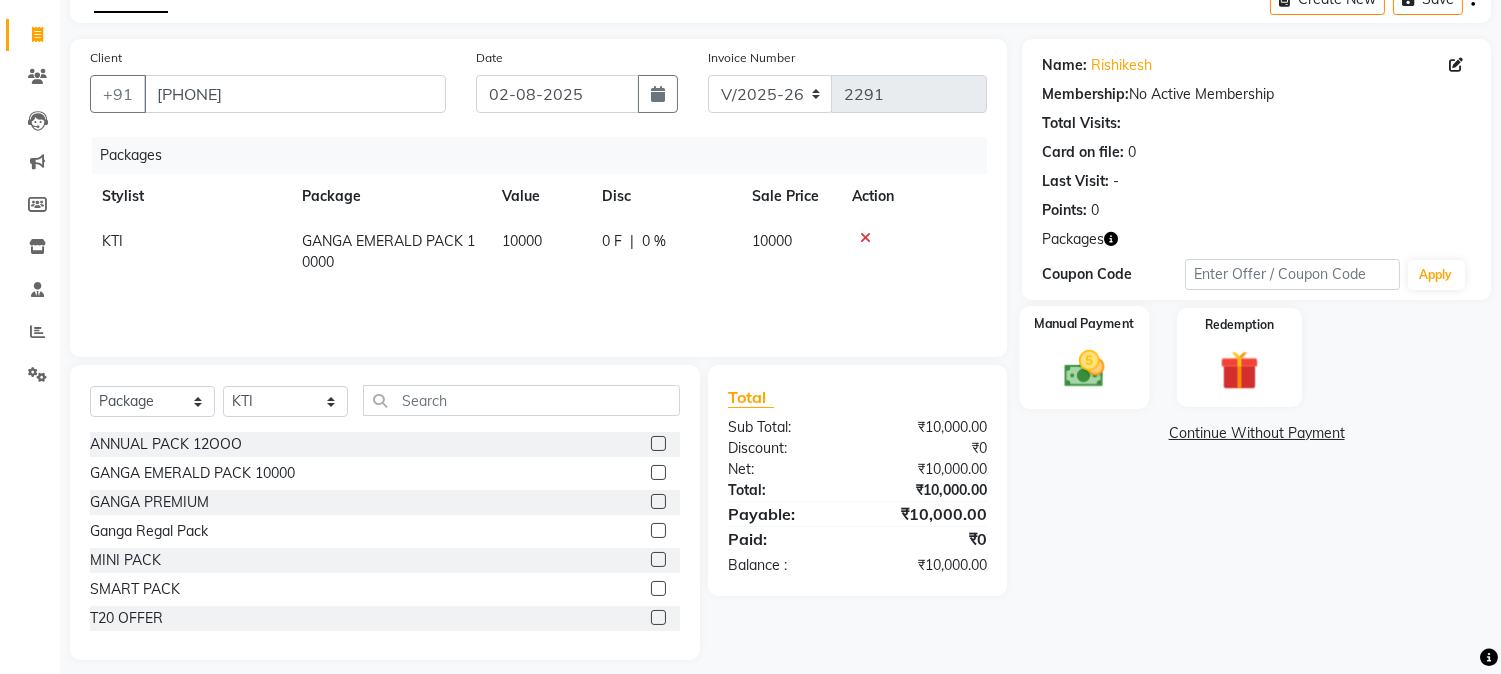 click 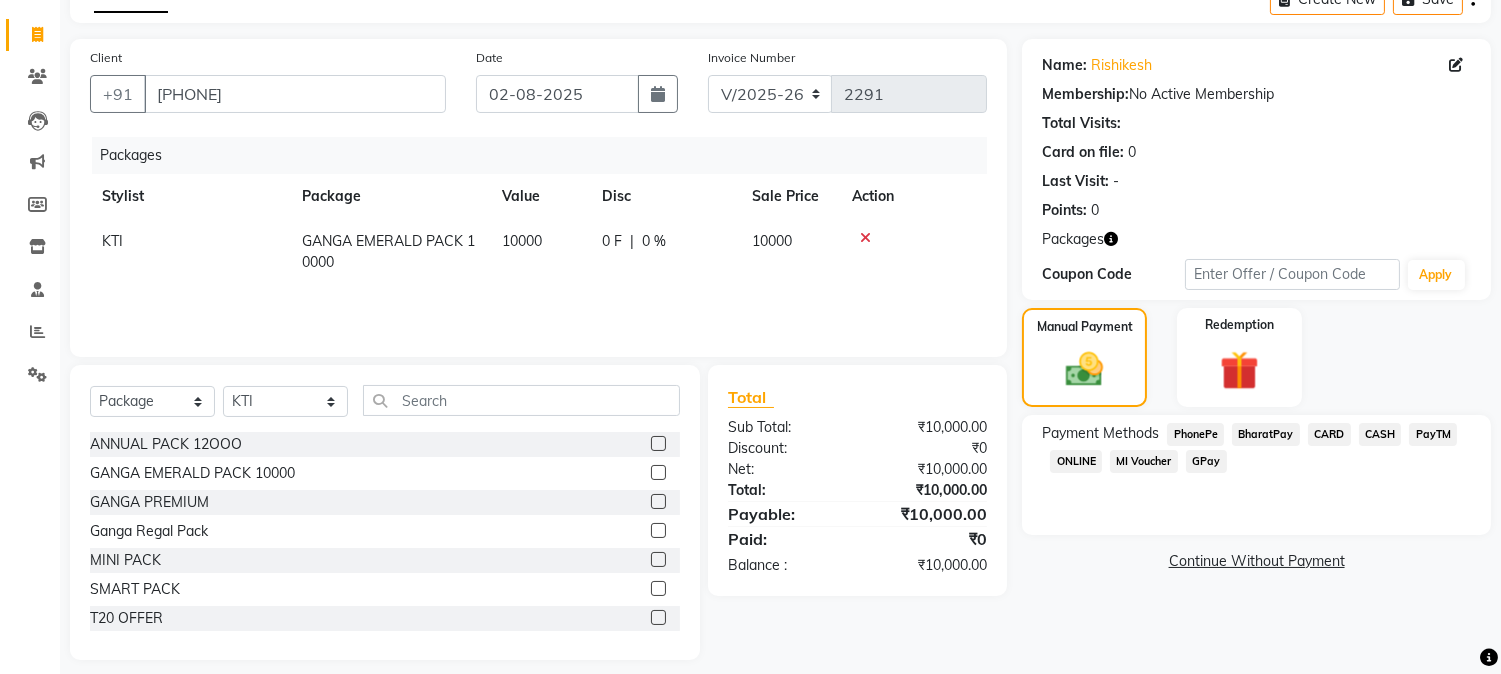 click on "PhonePe" 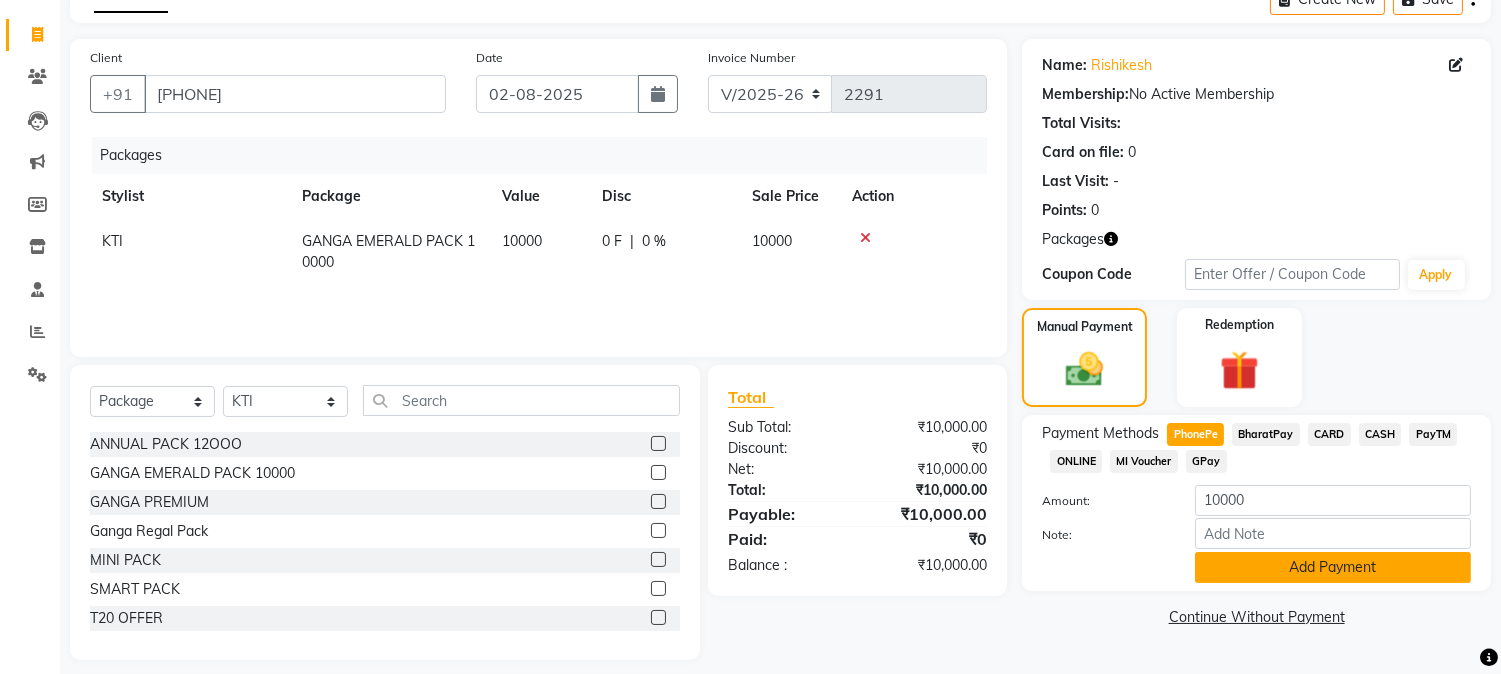 click on "Add Payment" 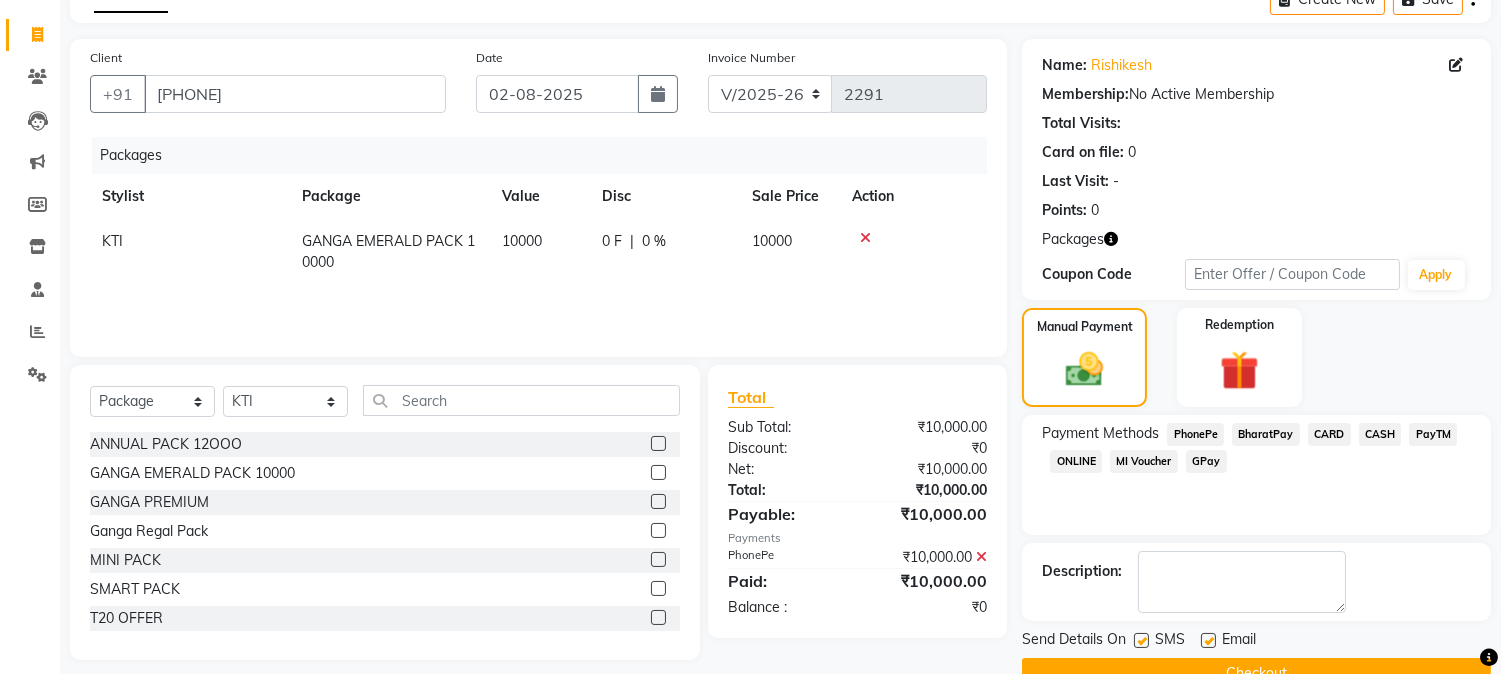 scroll, scrollTop: 126, scrollLeft: 0, axis: vertical 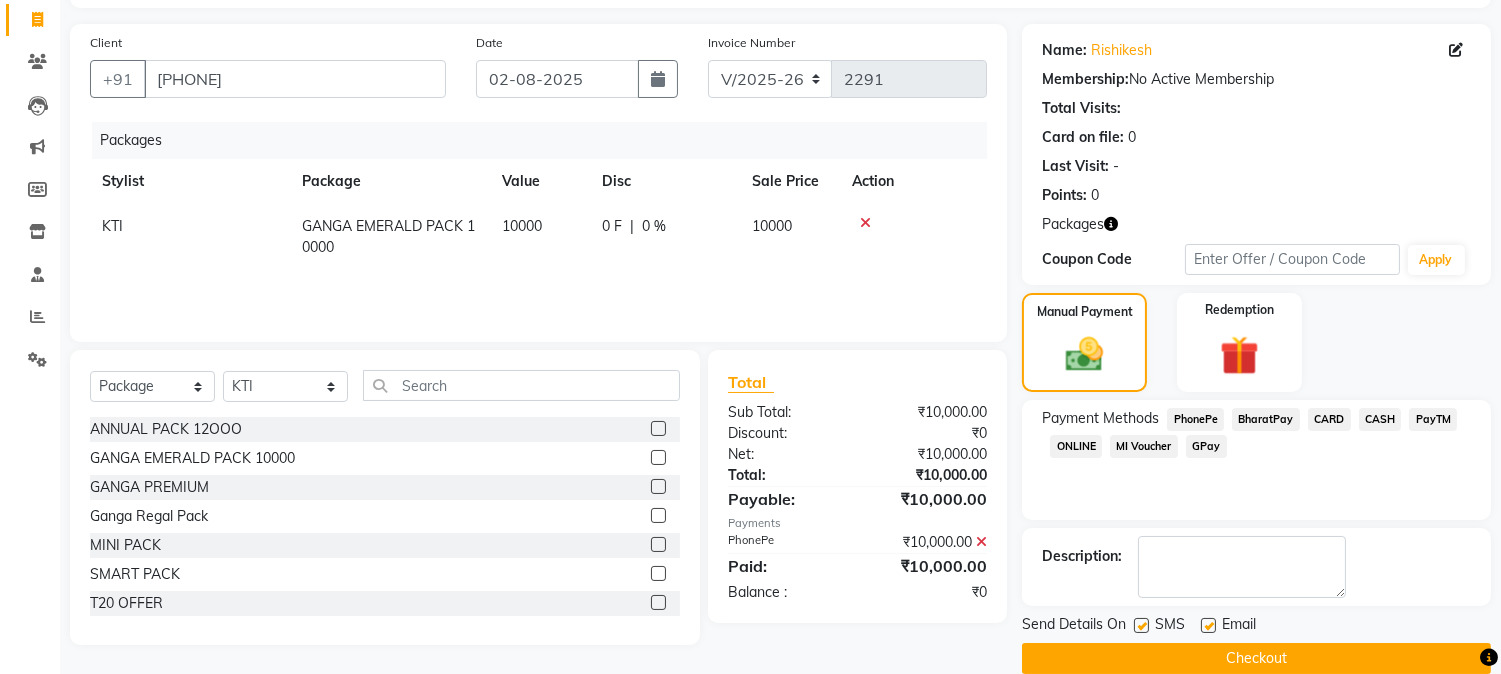 click on "Checkout" 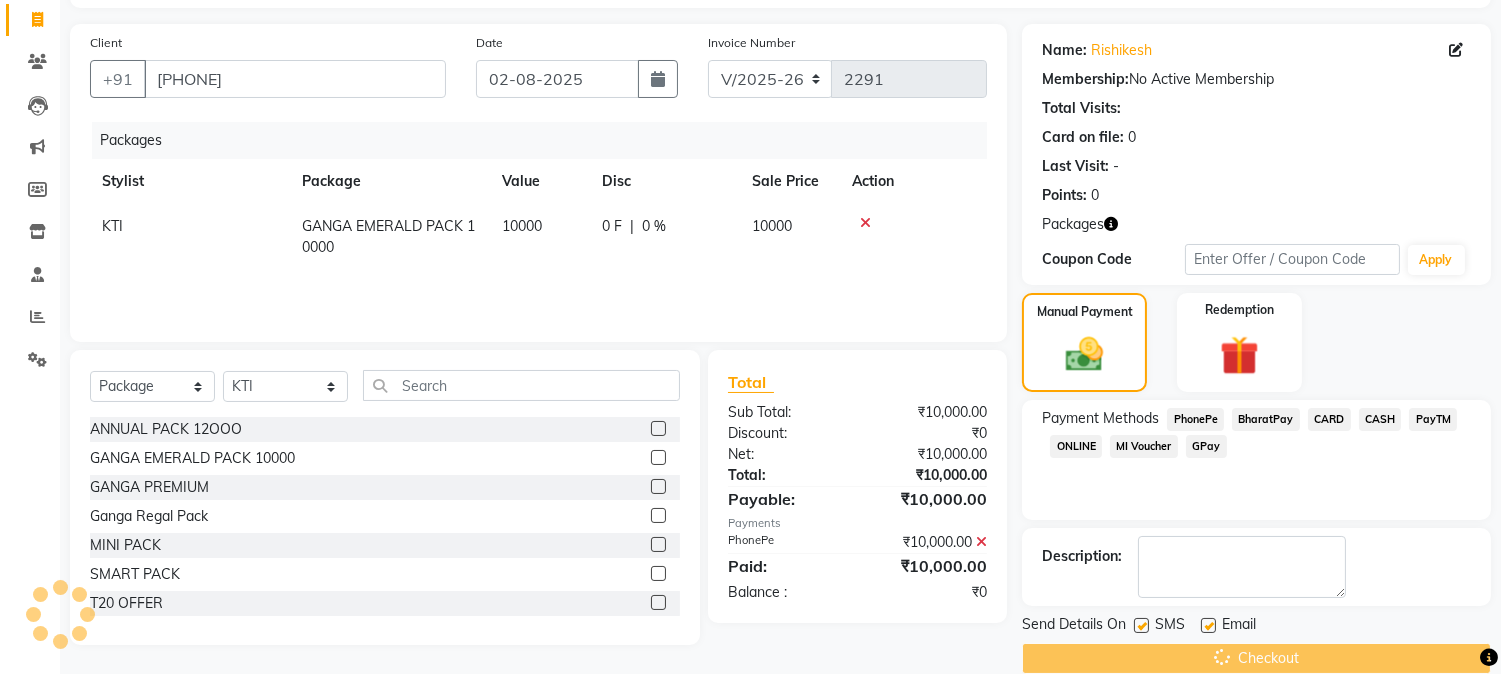scroll, scrollTop: 155, scrollLeft: 0, axis: vertical 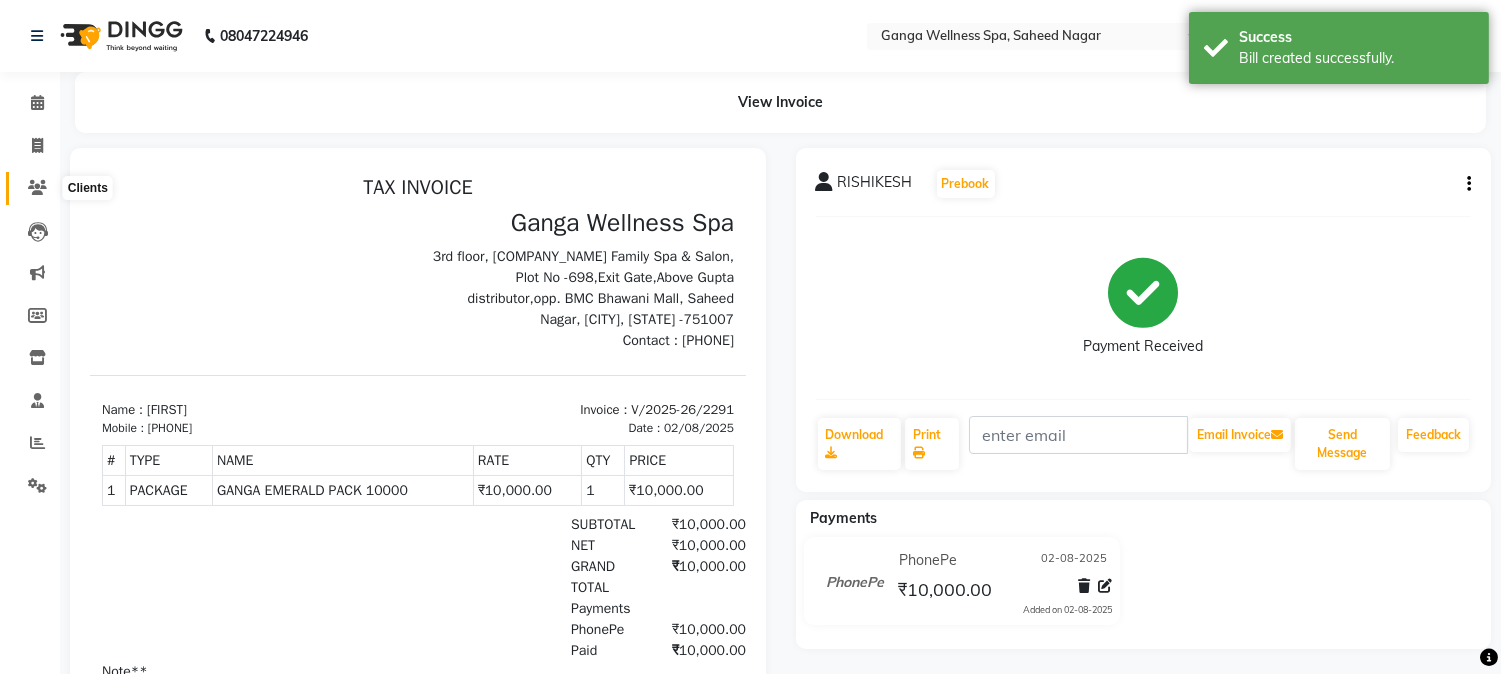 click 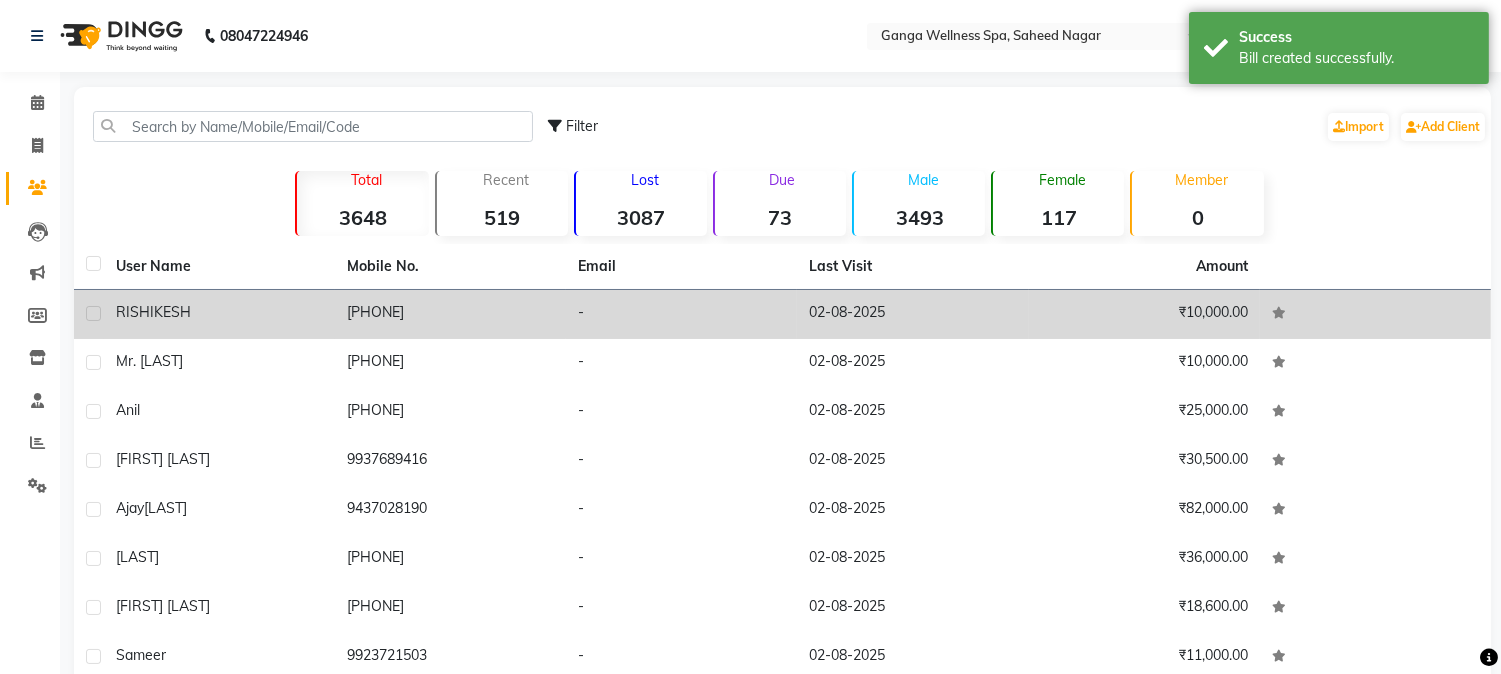 click on "[PHONE]" 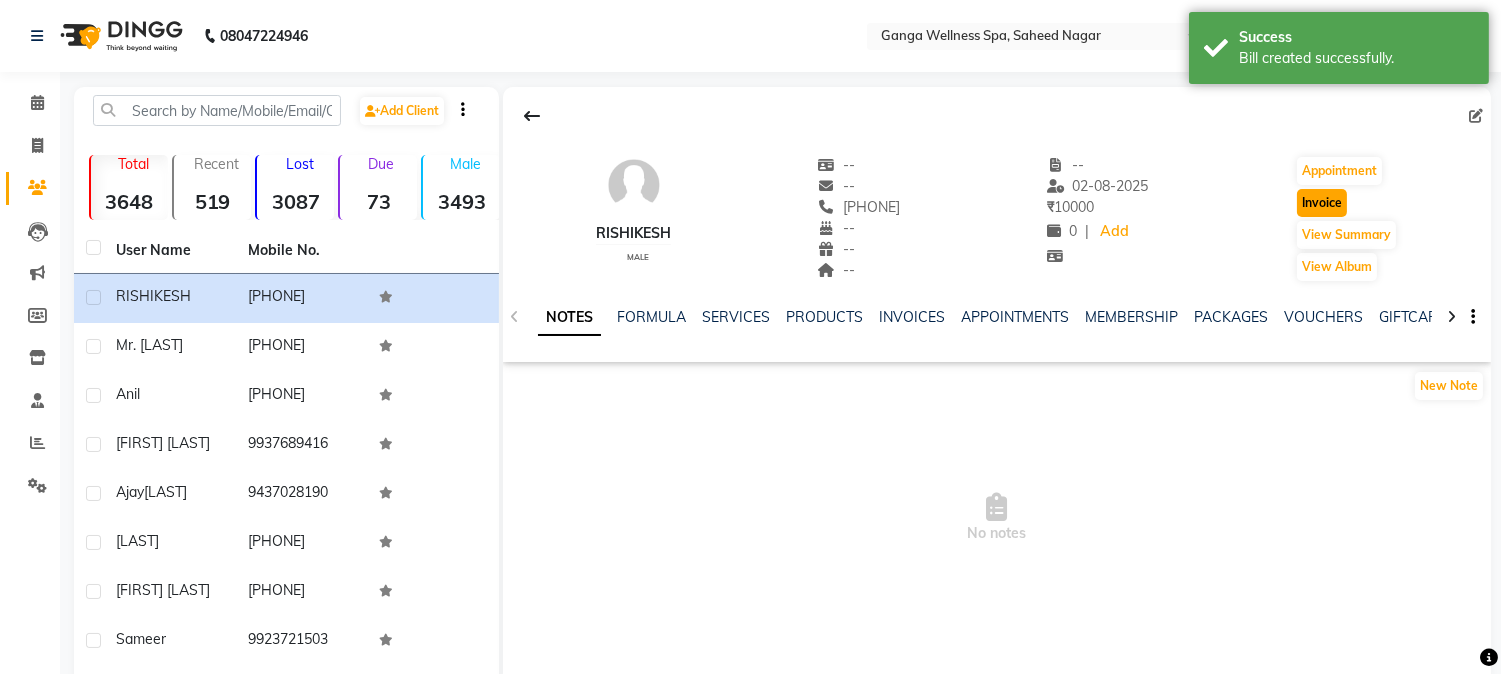 click on "Invoice" 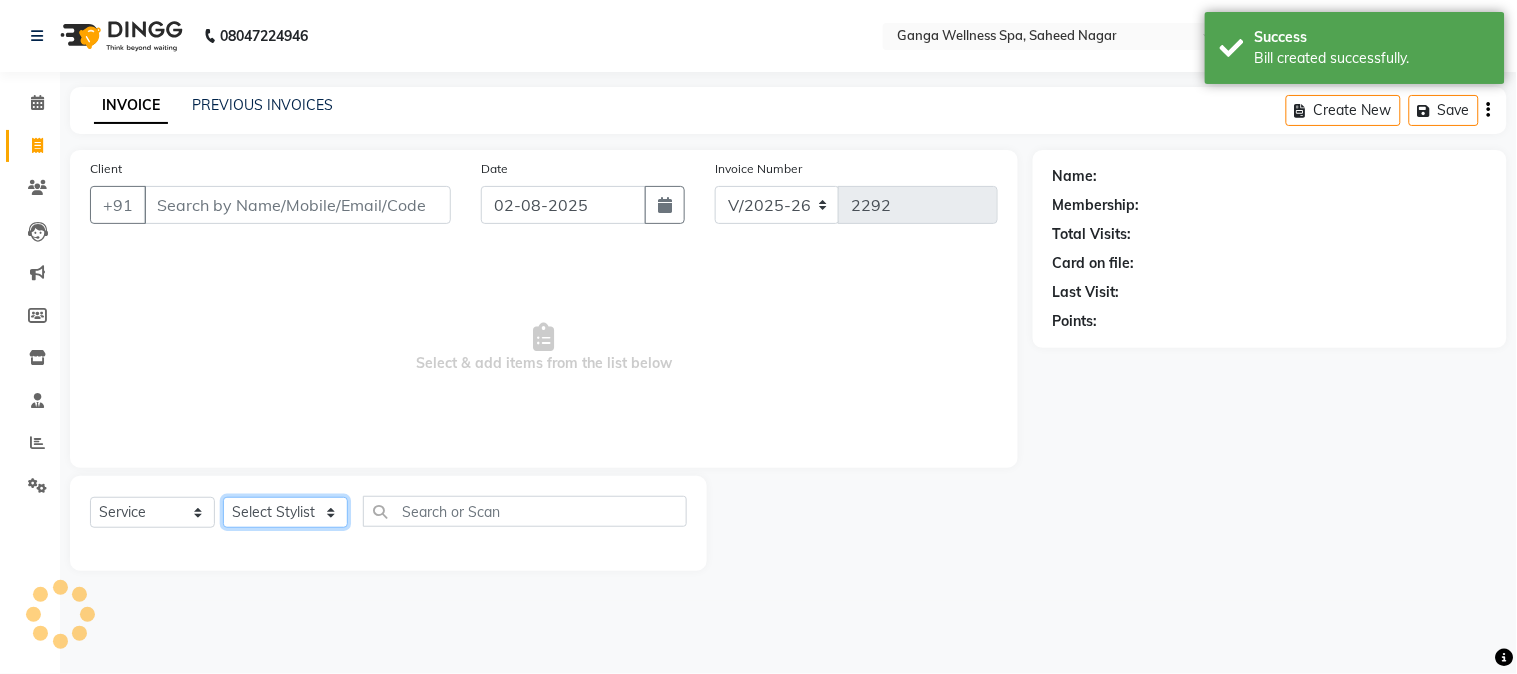 click on "Select Stylist" 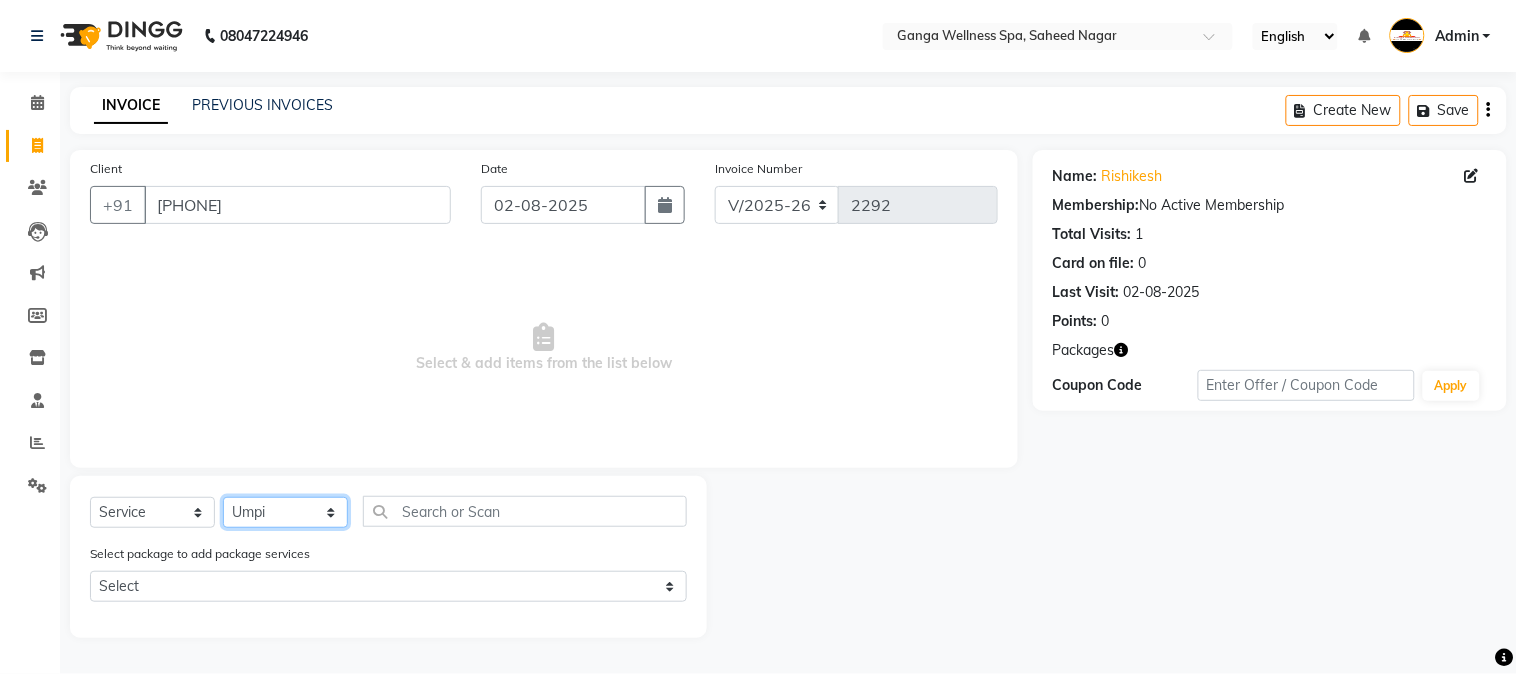 click on "Select Stylist Abhi akhil Alexa AMMY AMMY Annie anya APPI Arohi  Ayen BANCHI Bina Bina CJ CRP 1 Daina ELINA ferjana G1 G1 ONE PLUS  G1 Salon G2 Helen JEENY Jhanka Jojo Kana KEMPI KEMPI Kim krishna KTI Lili Rout Lily LINDA LIZA Martha  MELODY MERRY  minu Moon nancy Noiny pinkey Pradeep Prity  Riya ROOZ  Sony steffy SUCHI  Surren Sir Sushree Swapna Umpi upashana Zouli" 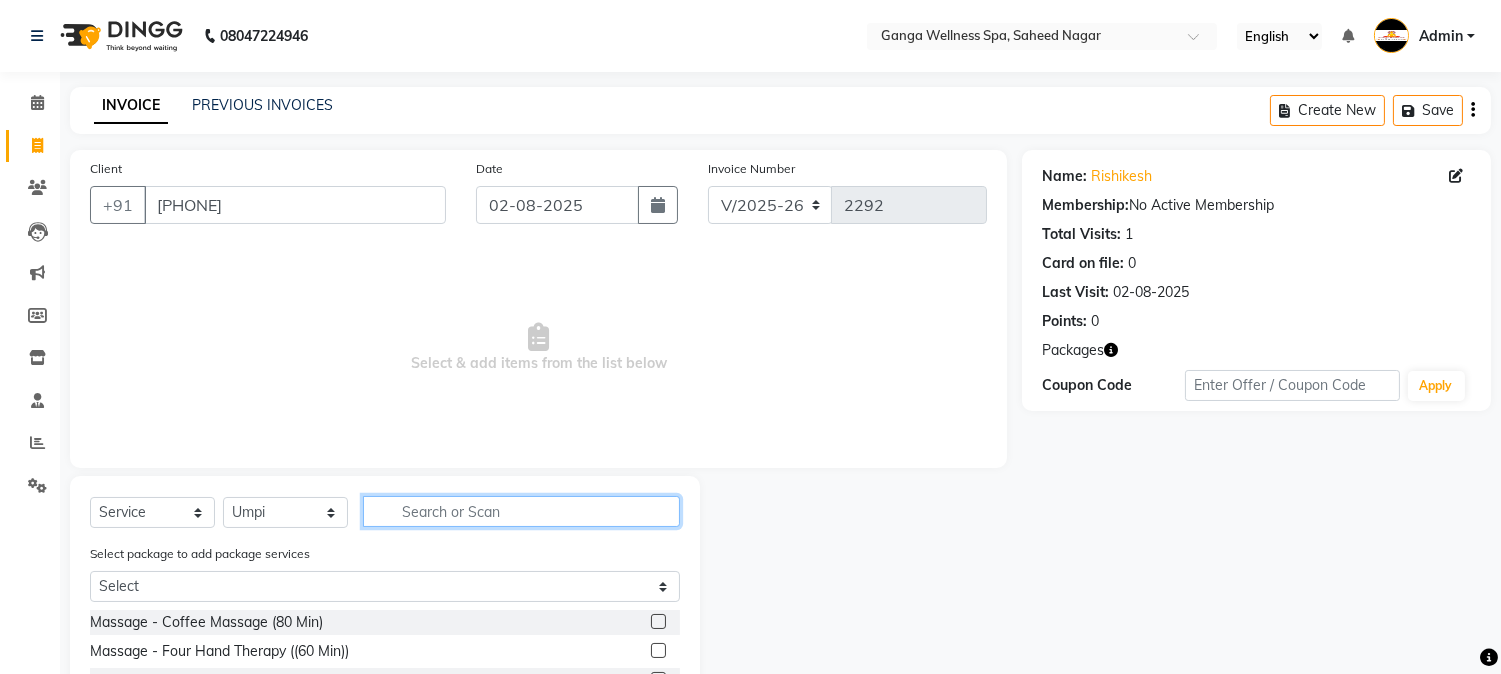click 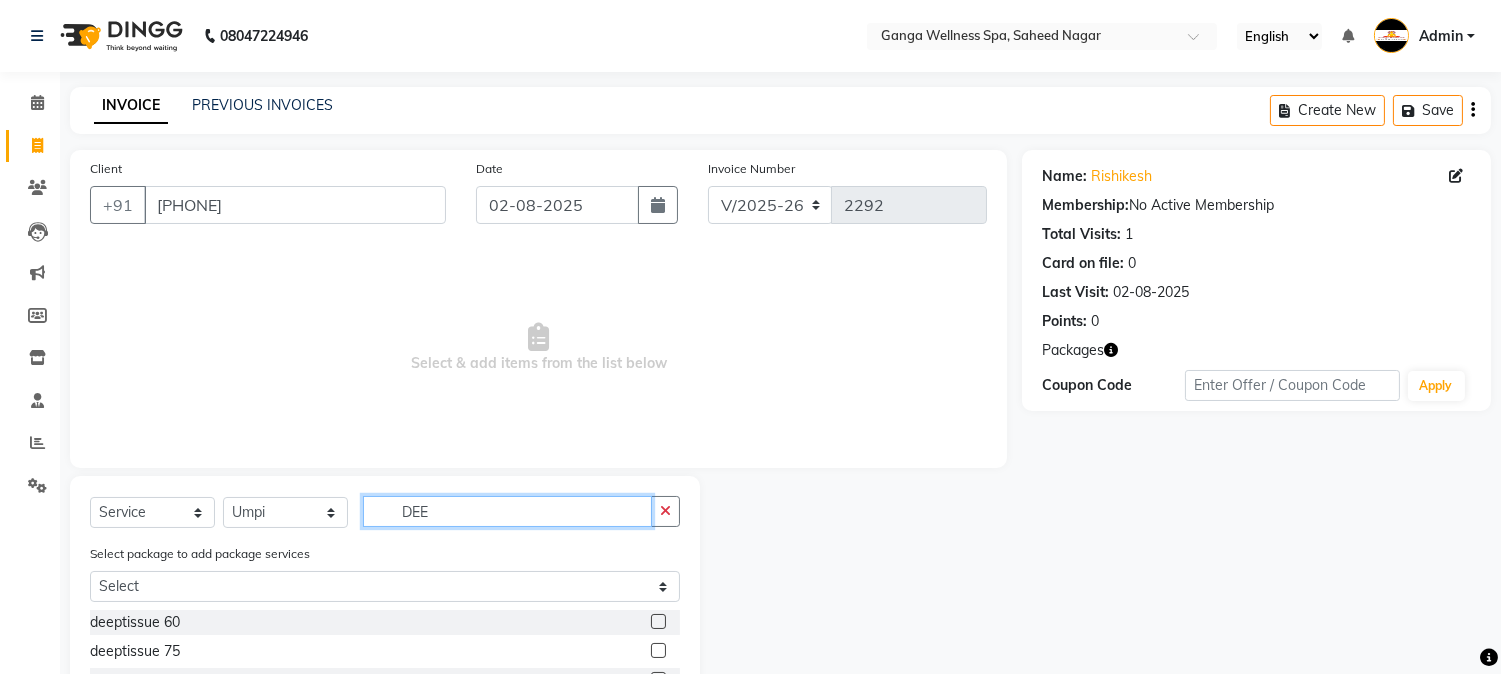 scroll, scrollTop: 167, scrollLeft: 0, axis: vertical 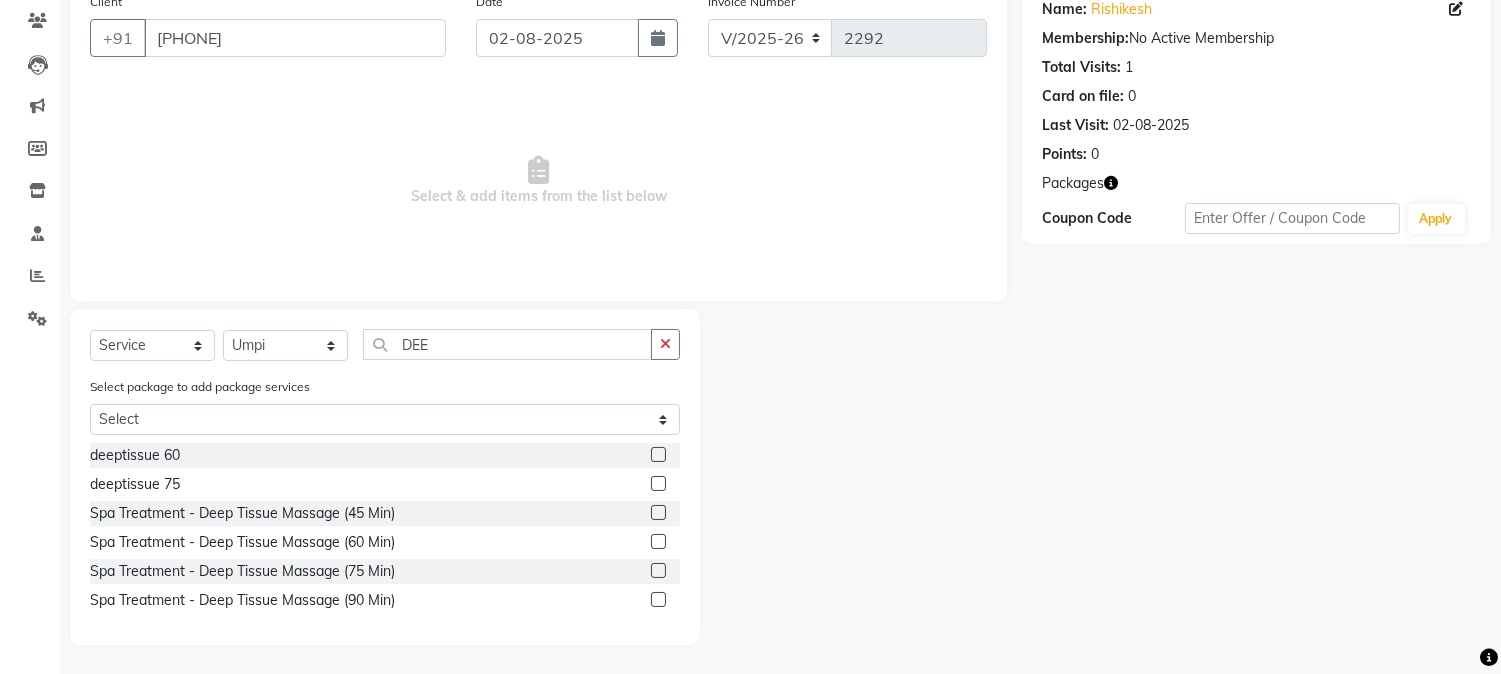 click 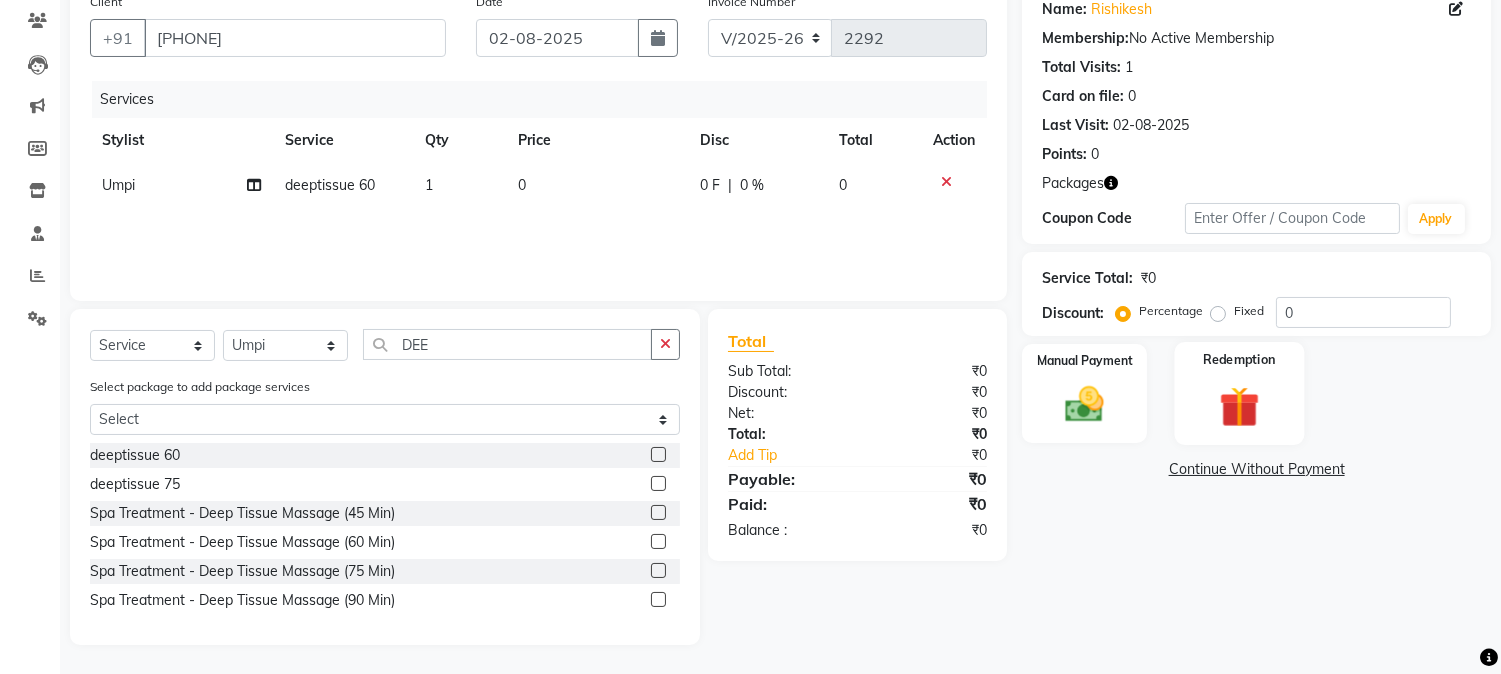 click 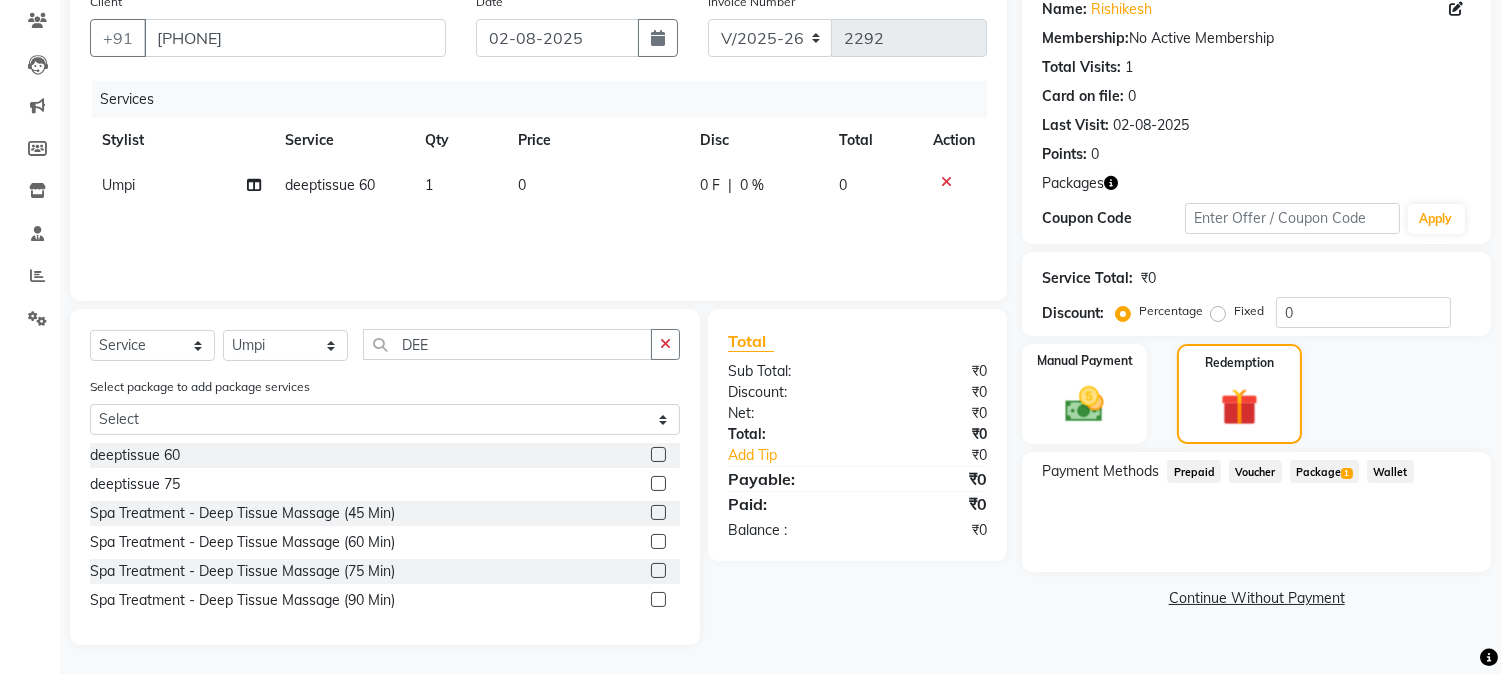 click on "Package  1" 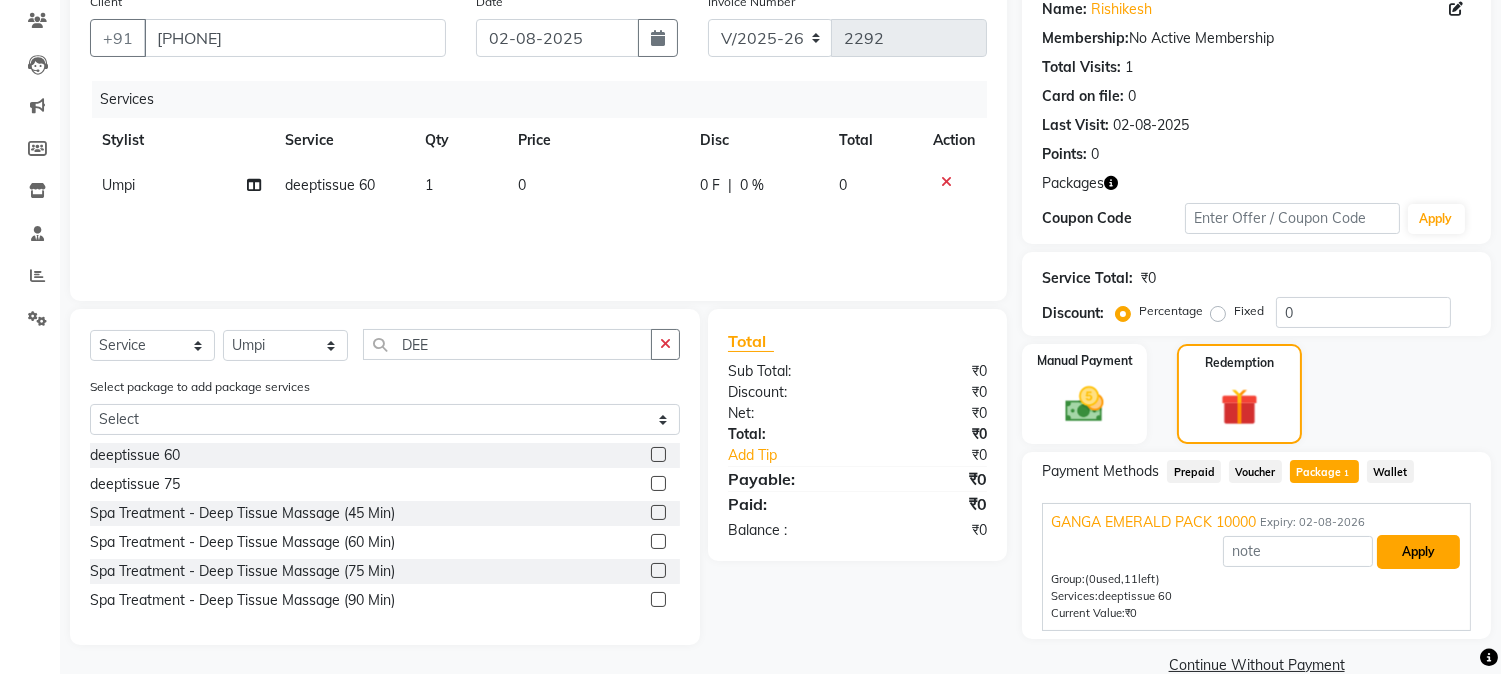 click on "Apply" at bounding box center (1418, 552) 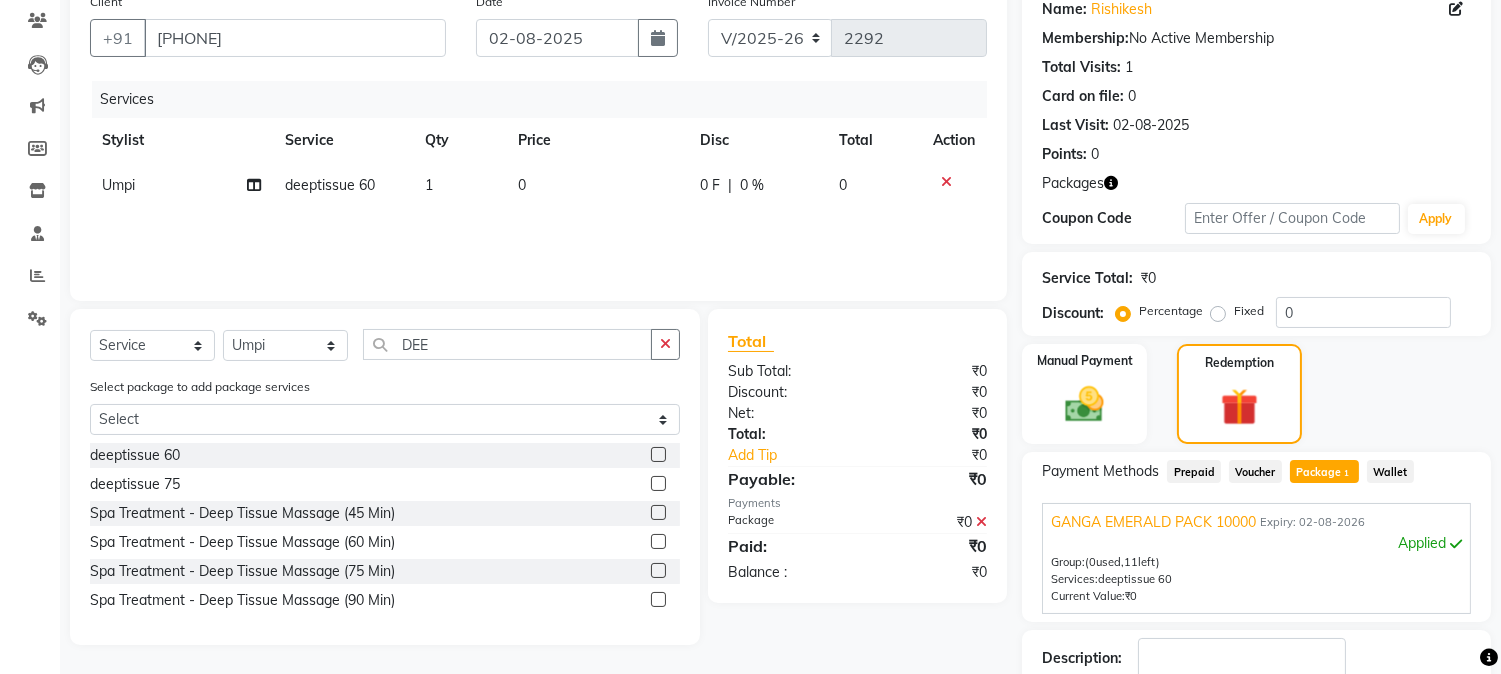 click on "Checkout" 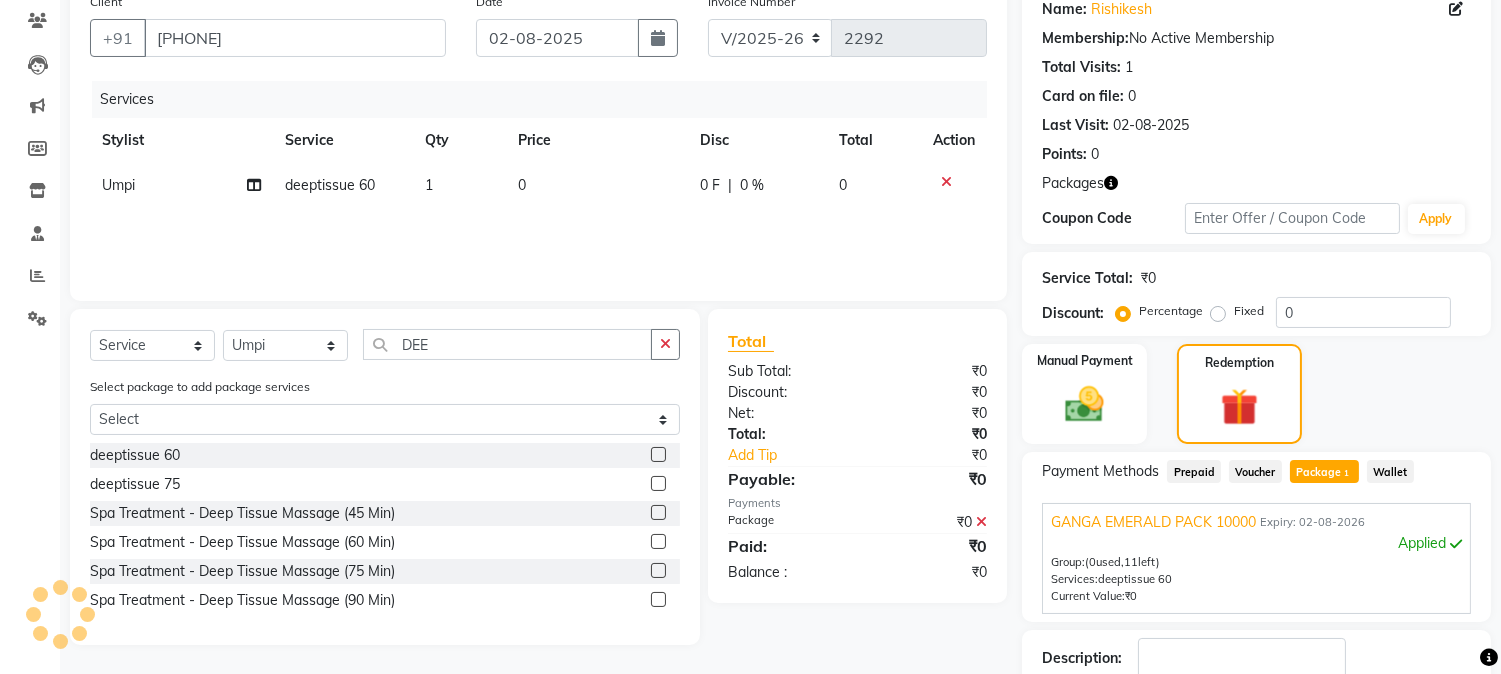 scroll, scrollTop: 297, scrollLeft: 0, axis: vertical 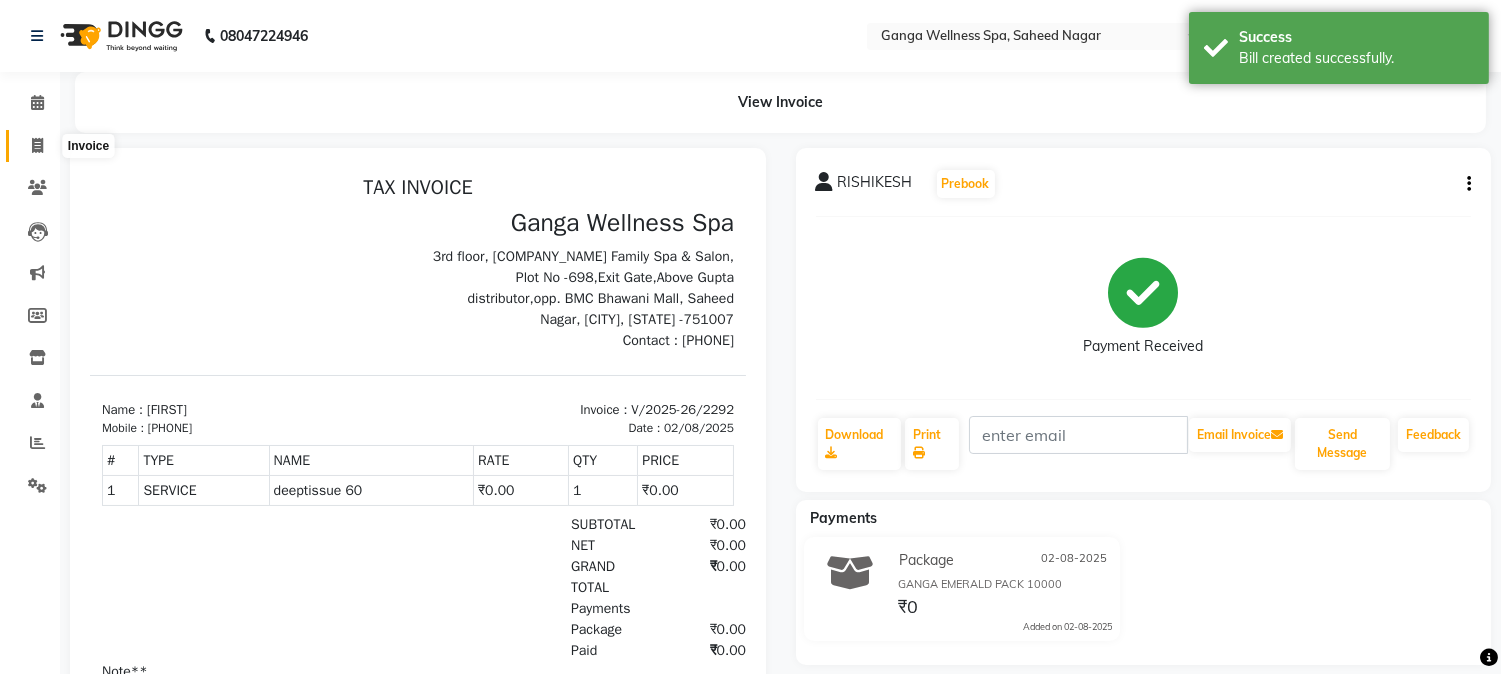 click 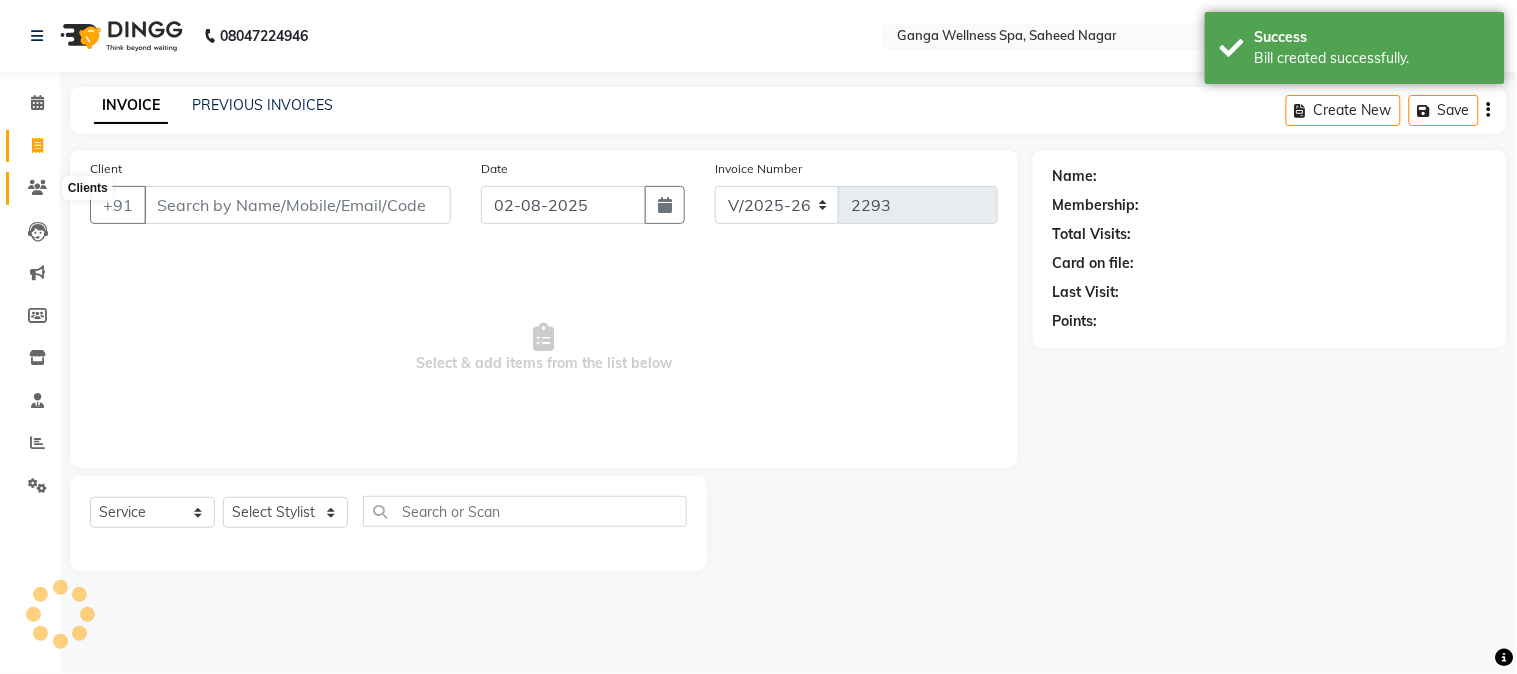 click 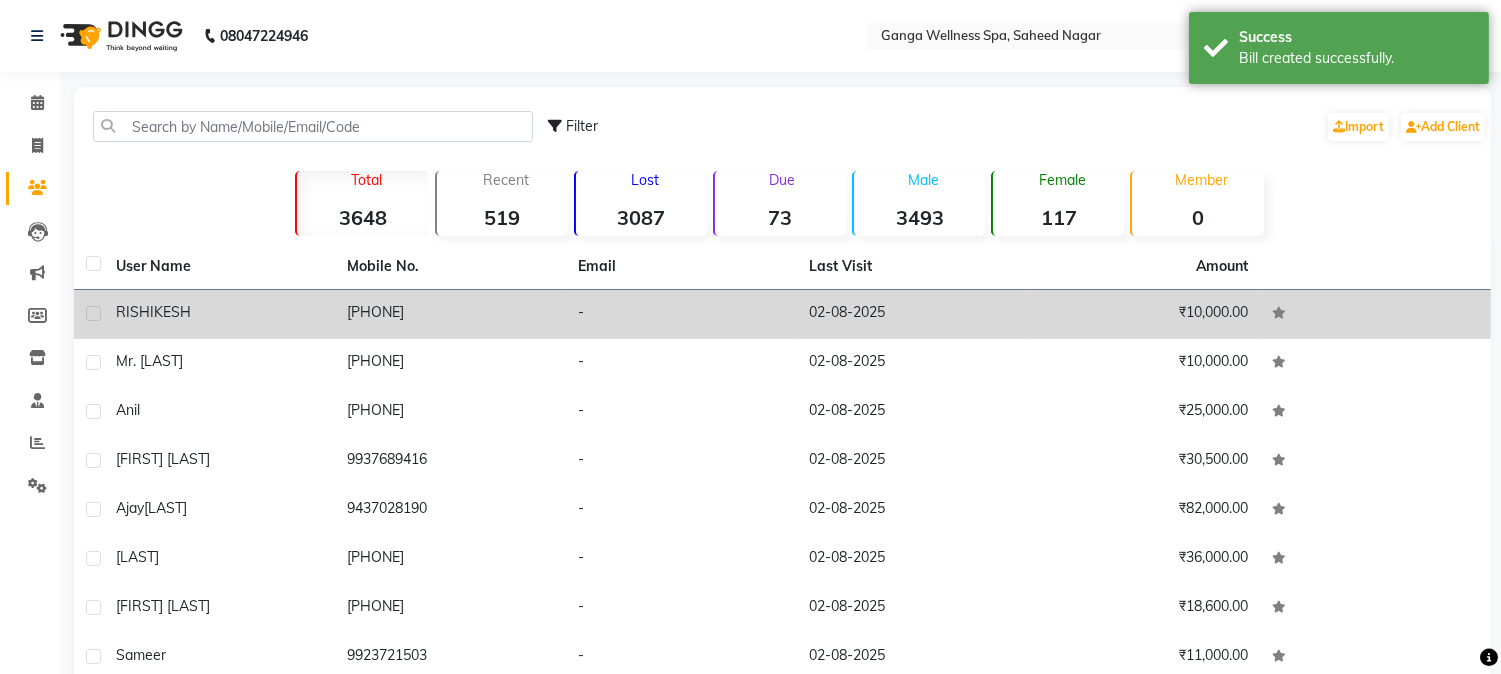 click on "RISHIKESH" 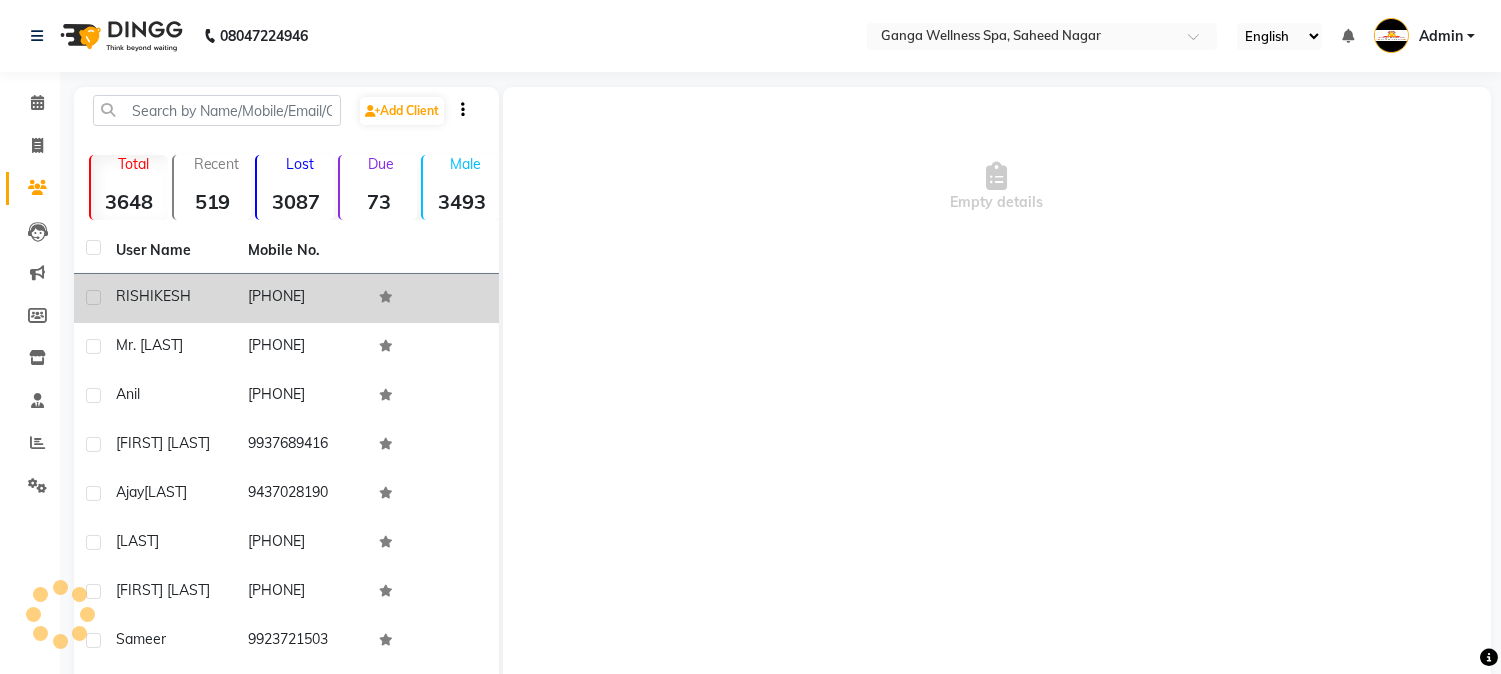click on "[PHONE]" 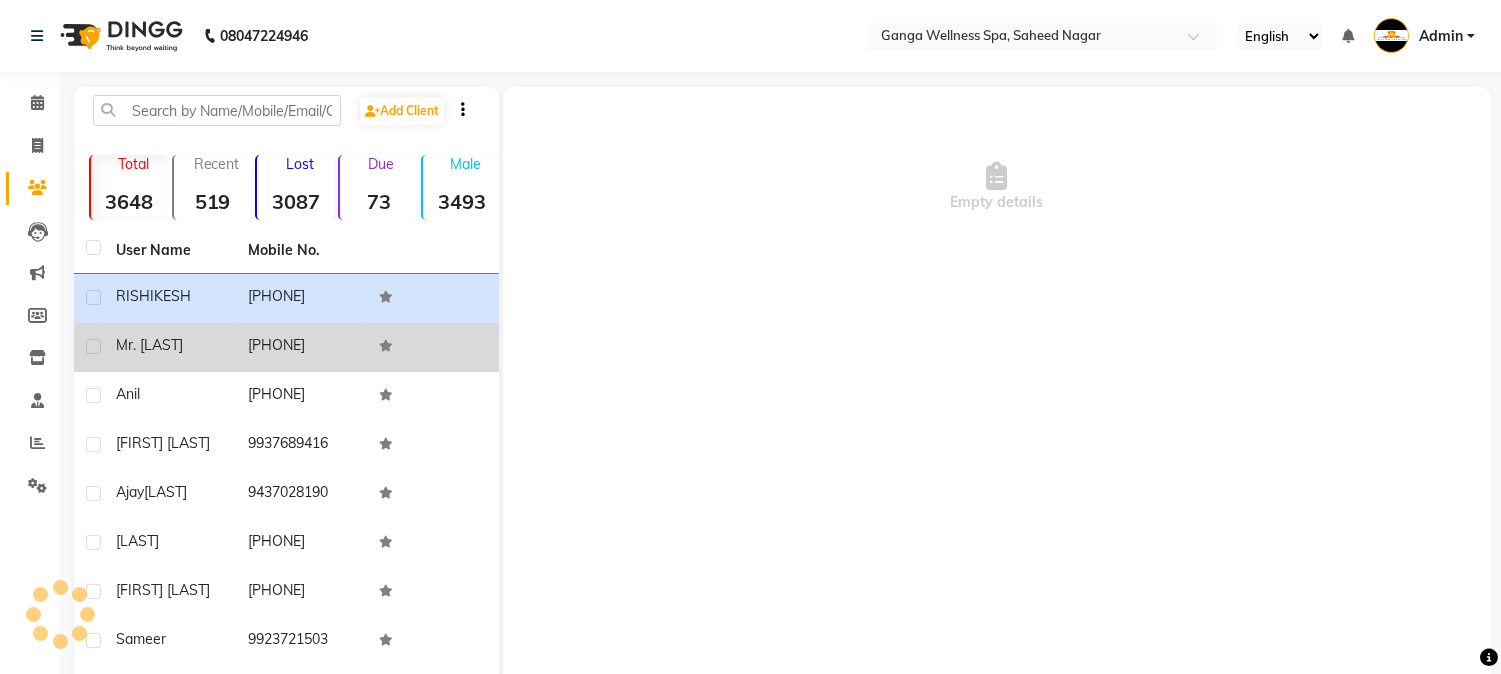 click on "[PHONE]" 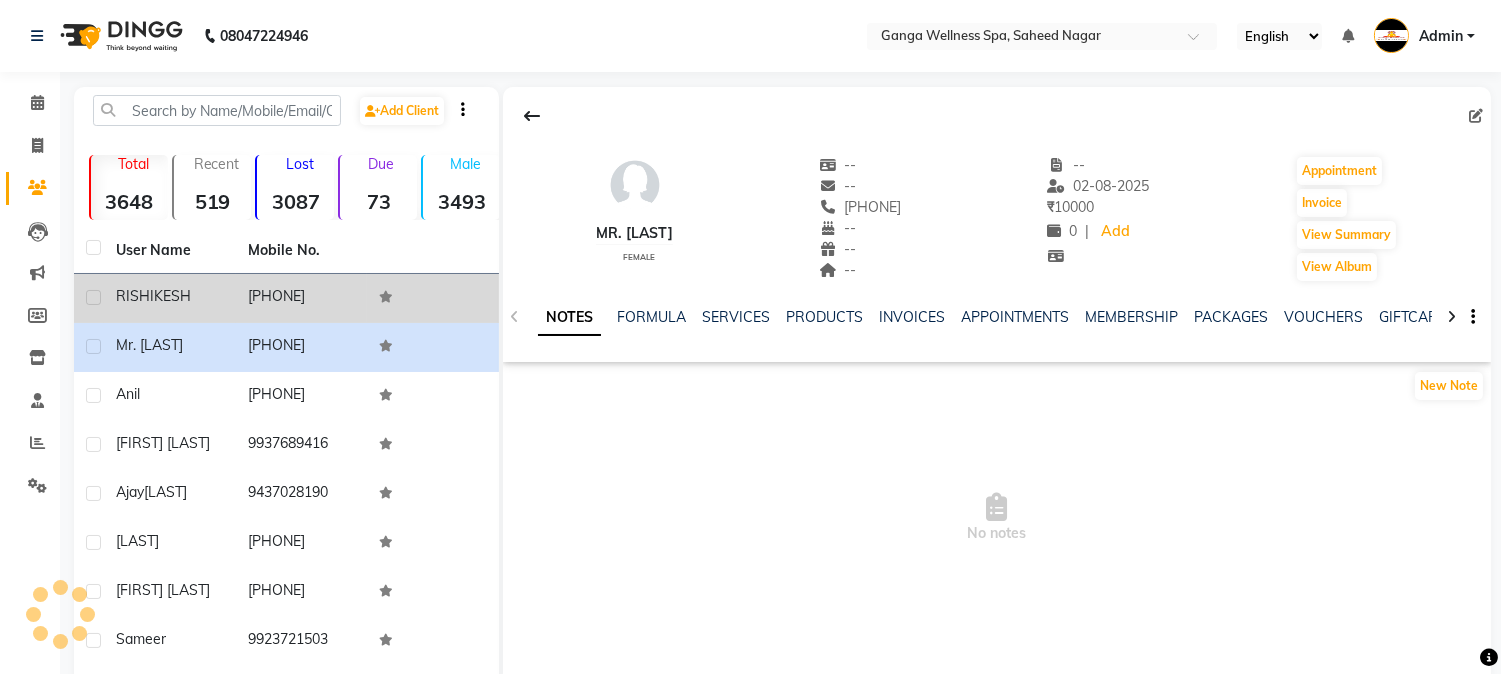 click on "[PHONE]" 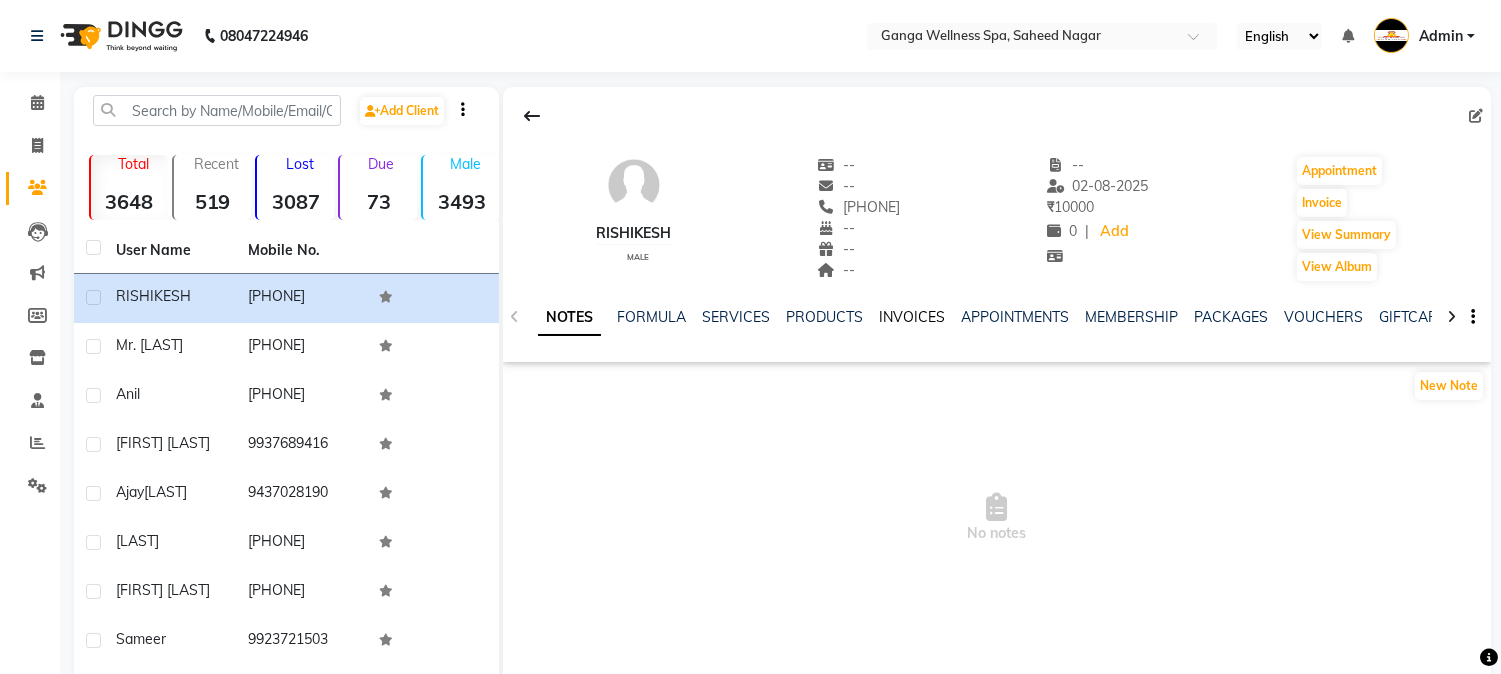 click on "INVOICES" 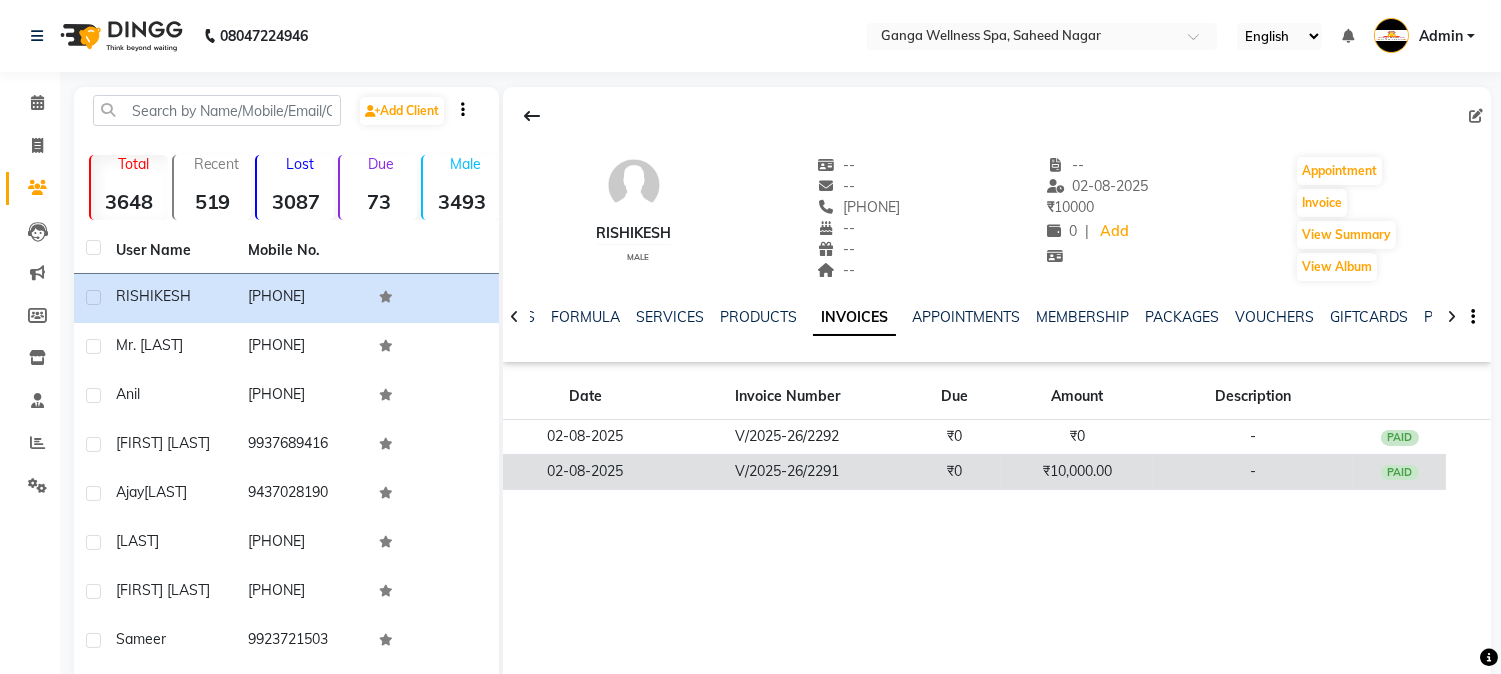 click on "V/2025-26/2291" 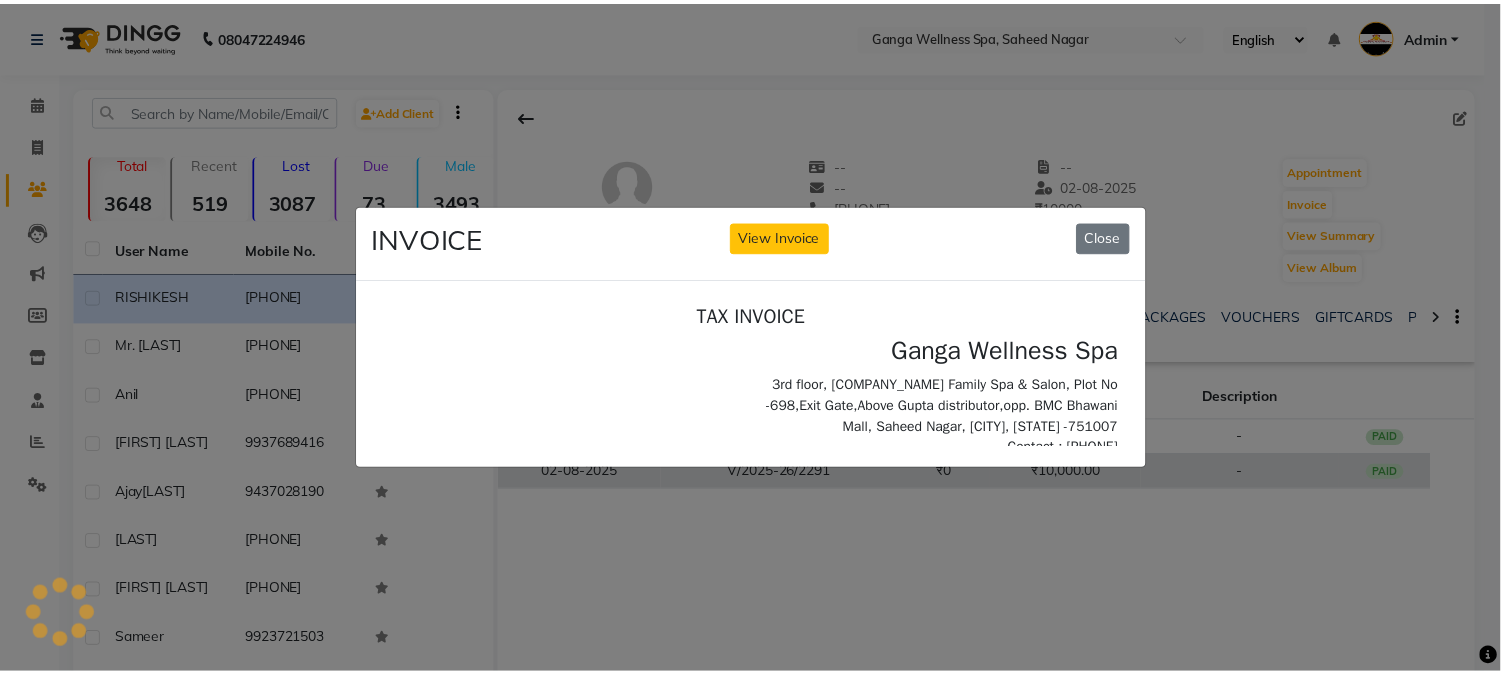 scroll, scrollTop: 0, scrollLeft: 0, axis: both 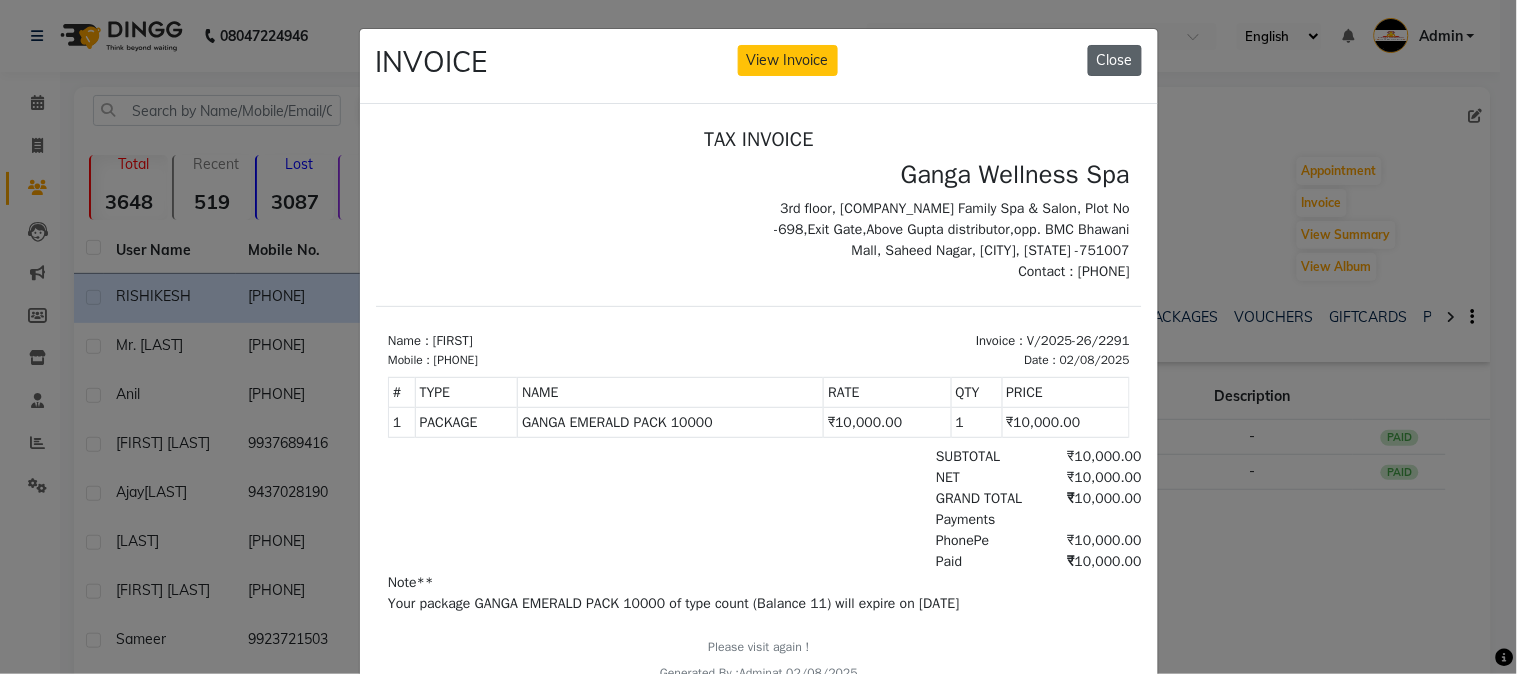 click on "Close" 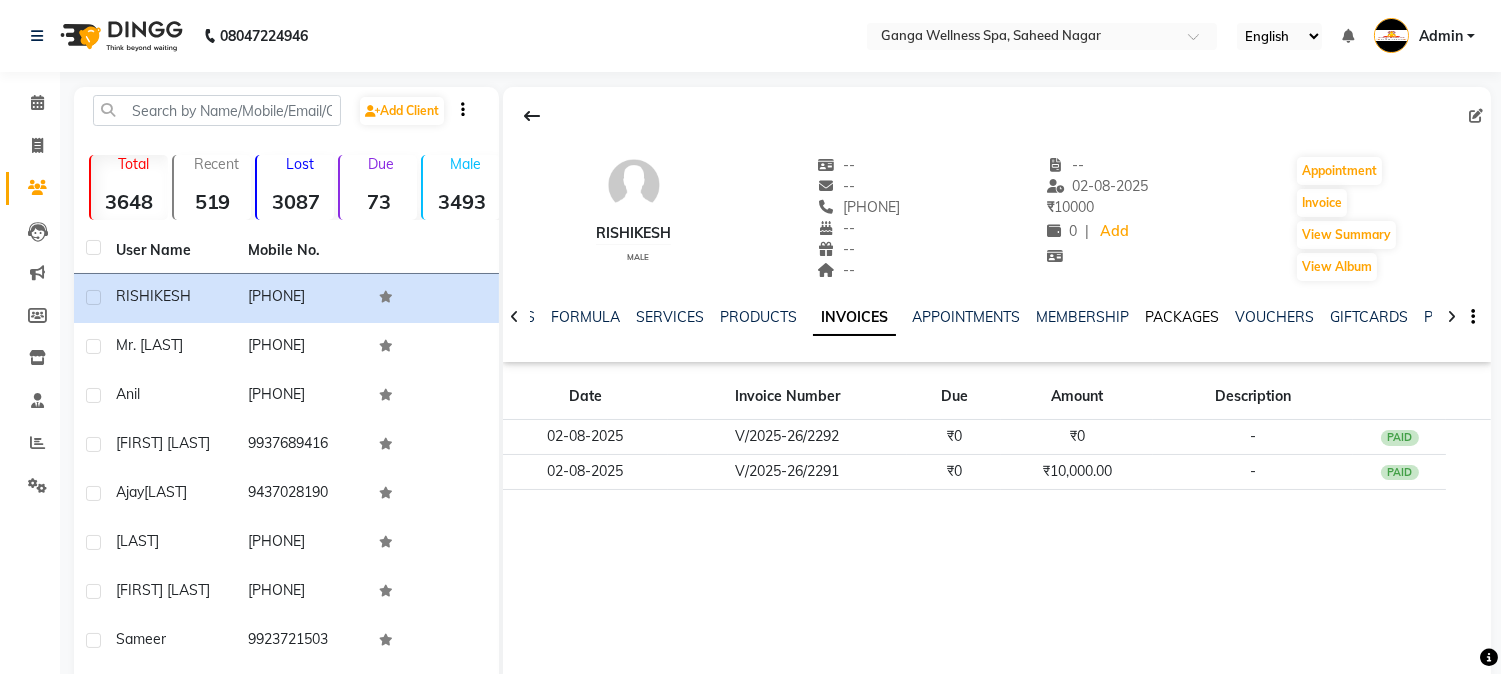 click on "PACKAGES" 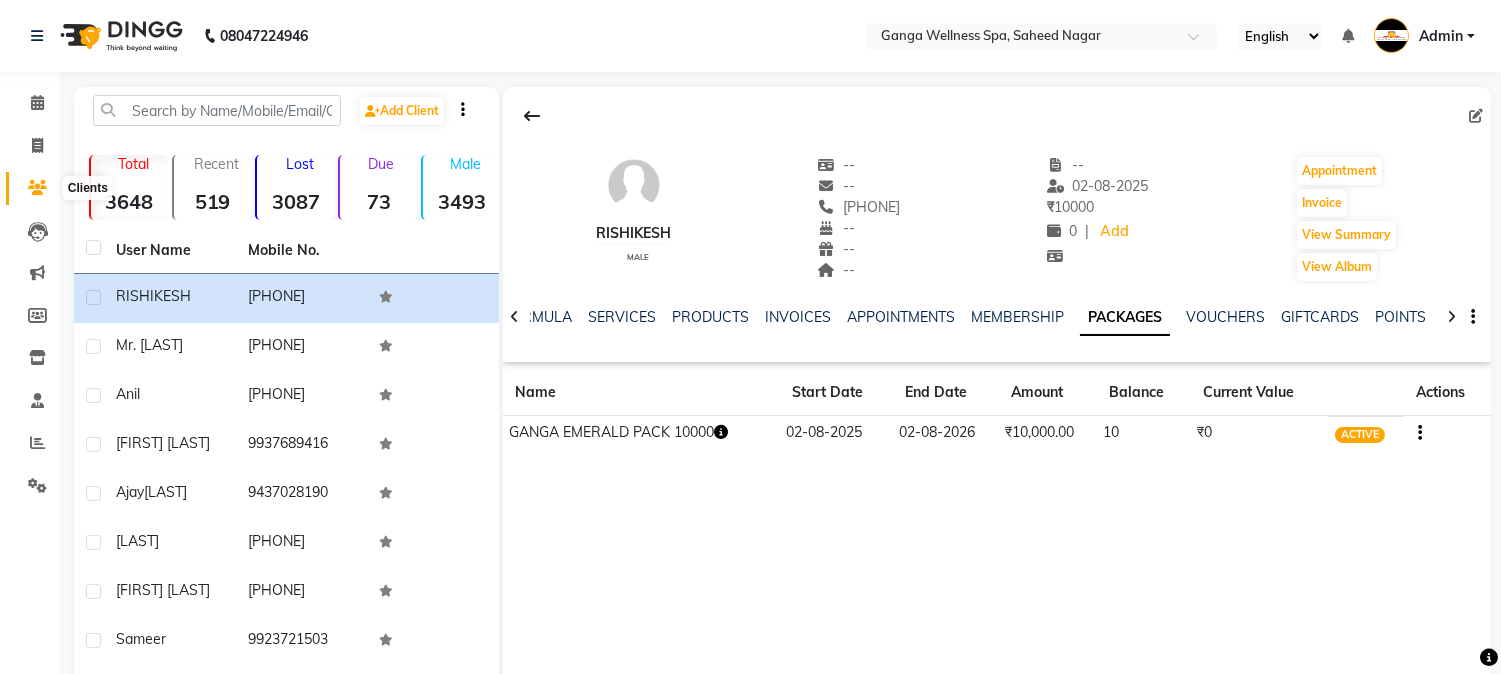 click 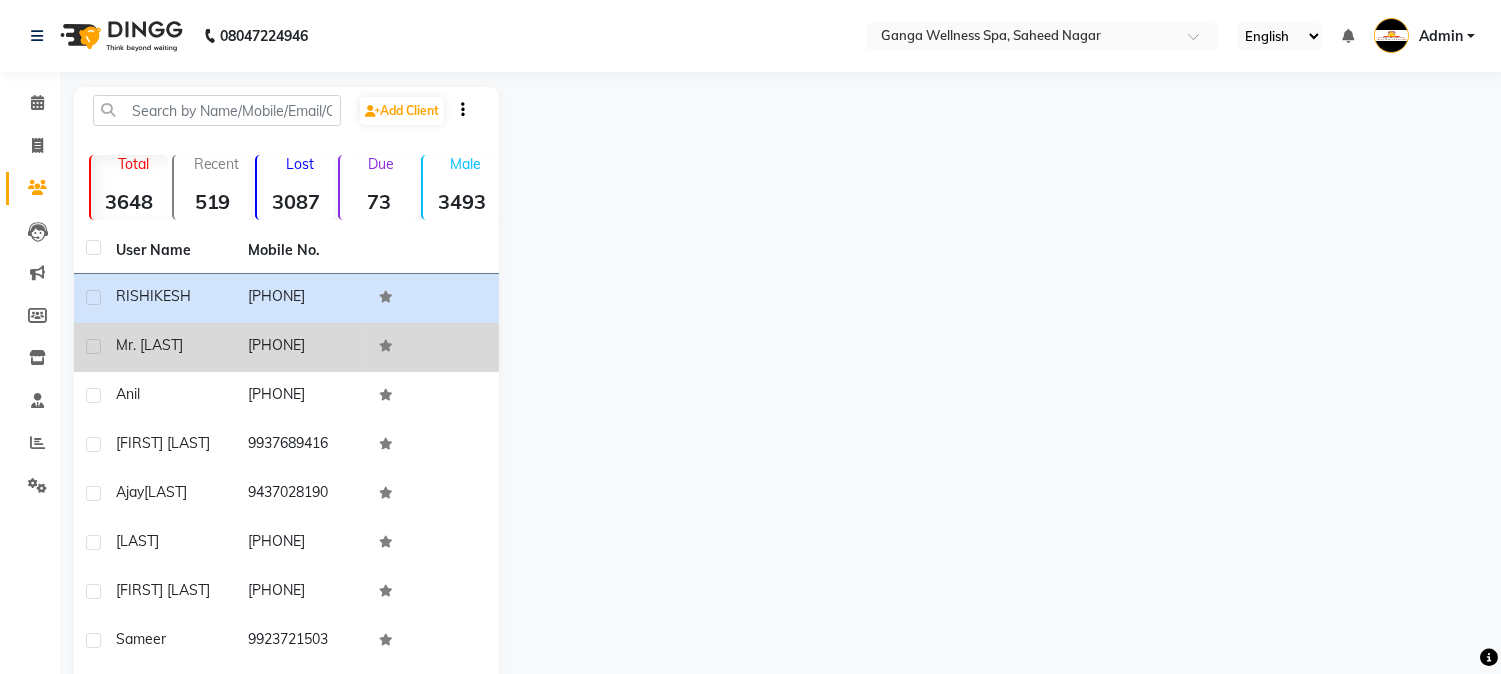 click on "Mr. [LAST]" 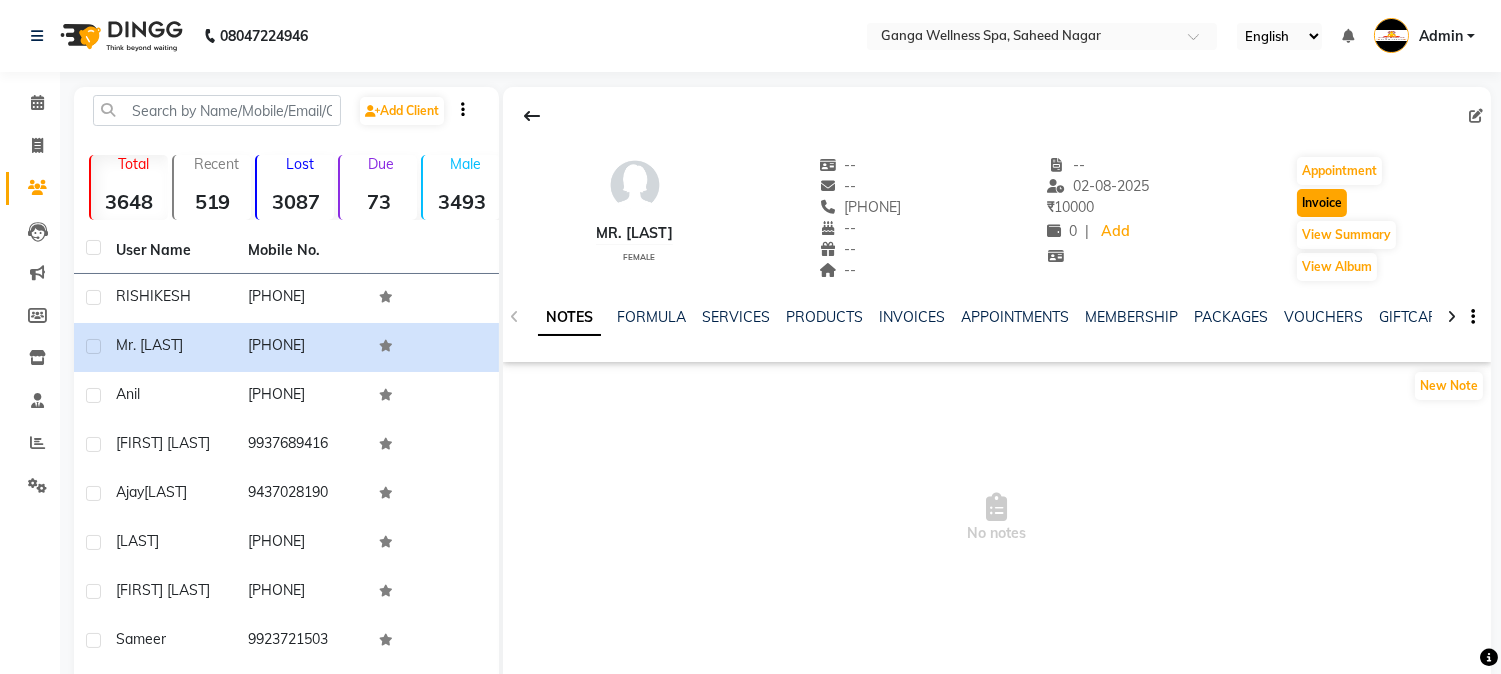 click on "Invoice" 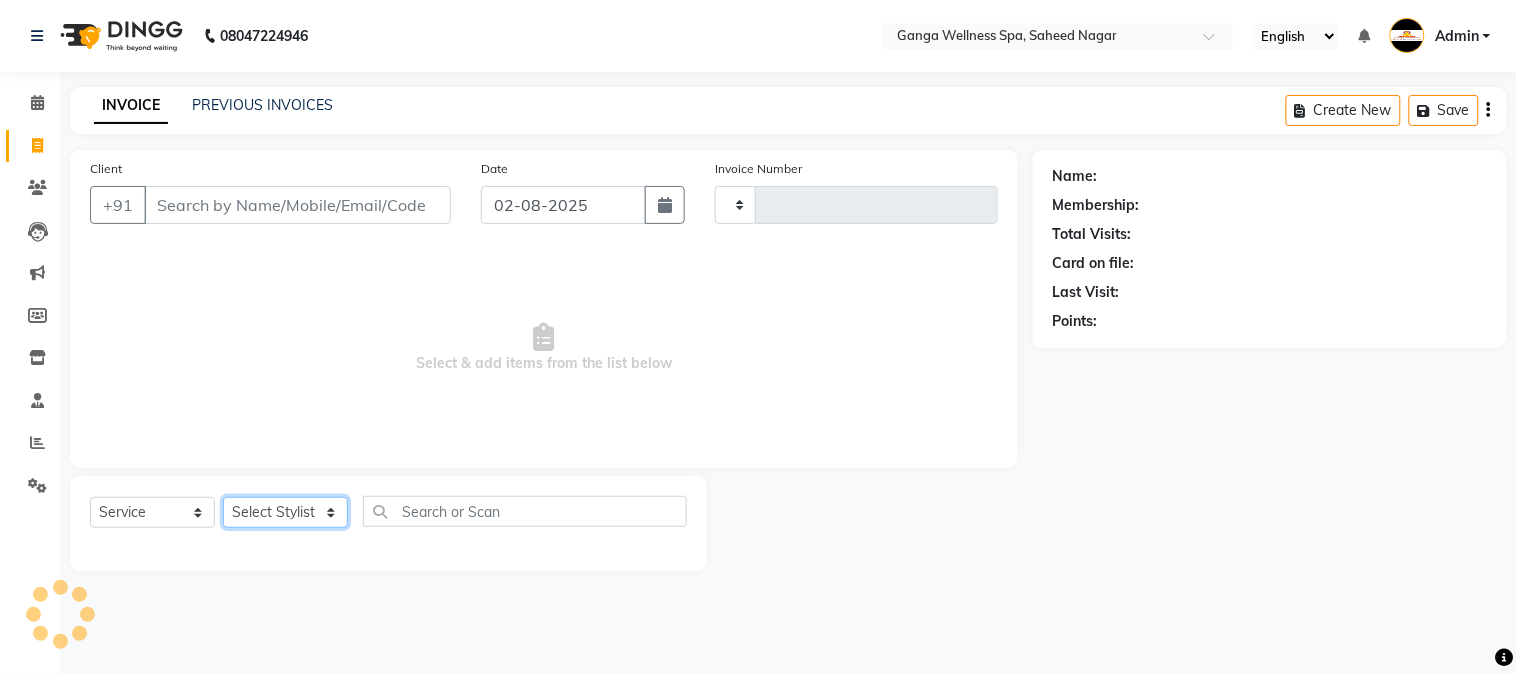 click on "Select Stylist" 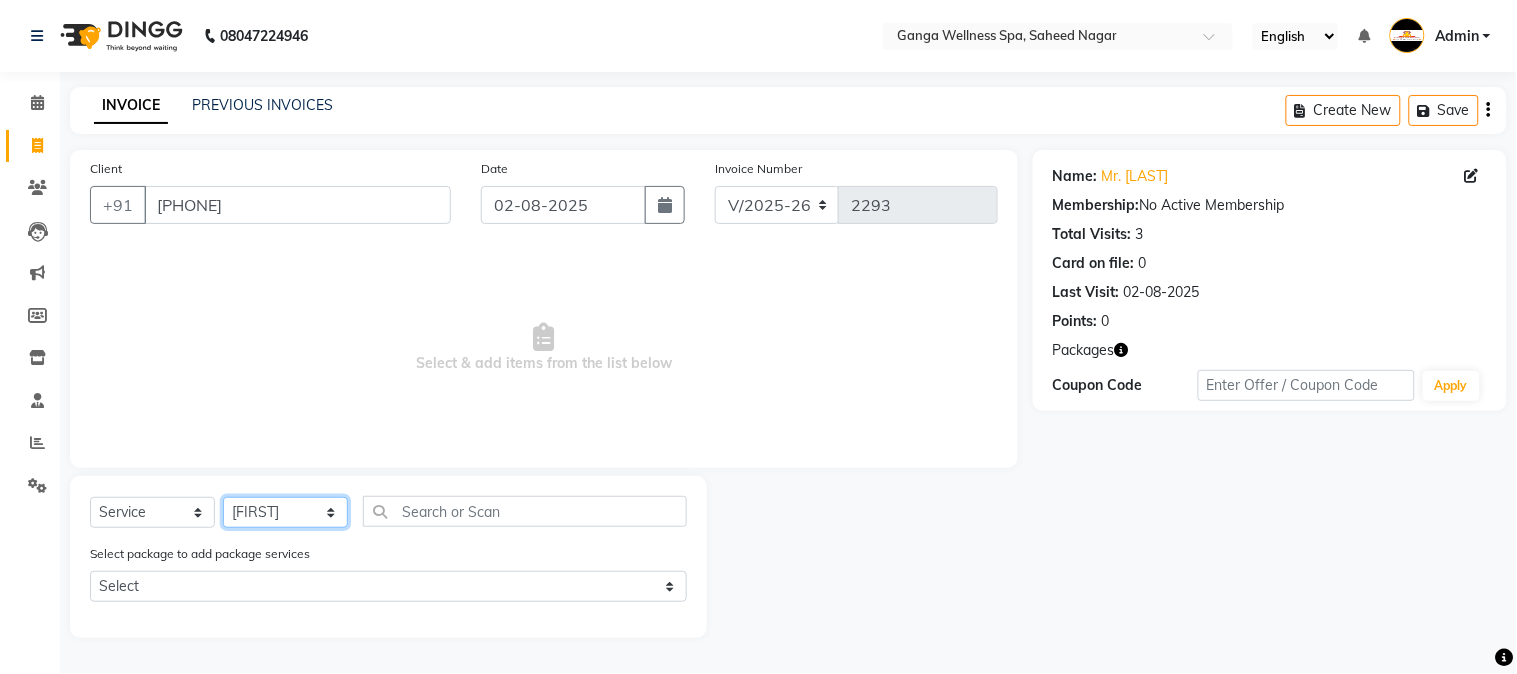 click on "Select Stylist Abhi akhil Alexa AMMY AMMY Annie anya APPI Arohi  Ayen BANCHI Bina Bina CJ CRP 1 Daina ELINA ferjana G1 G1 ONE PLUS  G1 Salon G2 Helen JEENY Jhanka Jojo Kana KEMPI KEMPI Kim krishna KTI Lili Rout Lily LINDA LIZA Martha  MELODY MERRY  minu Moon nancy Noiny pinkey Pradeep Prity  Riya ROOZ  Sony steffy SUCHI  Surren Sir Sushree Swapna Umpi upashana Zouli" 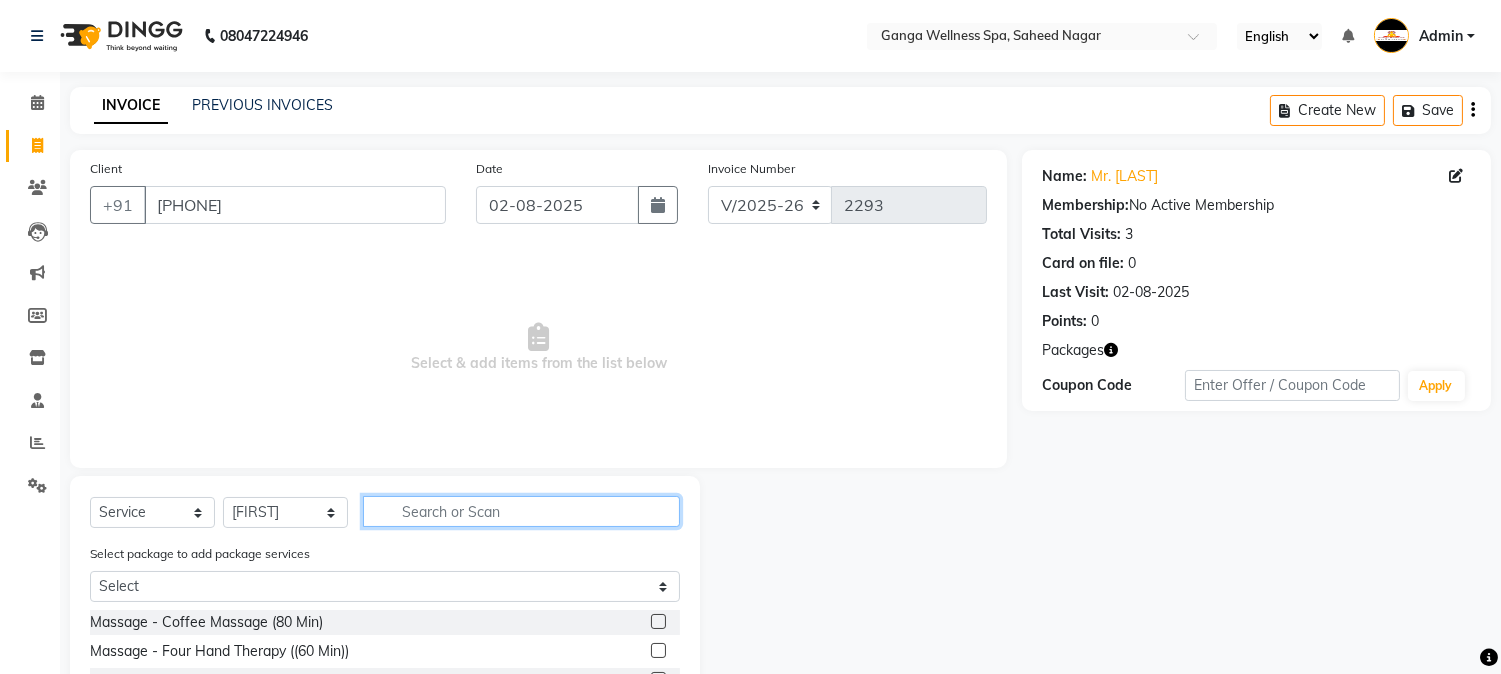 click 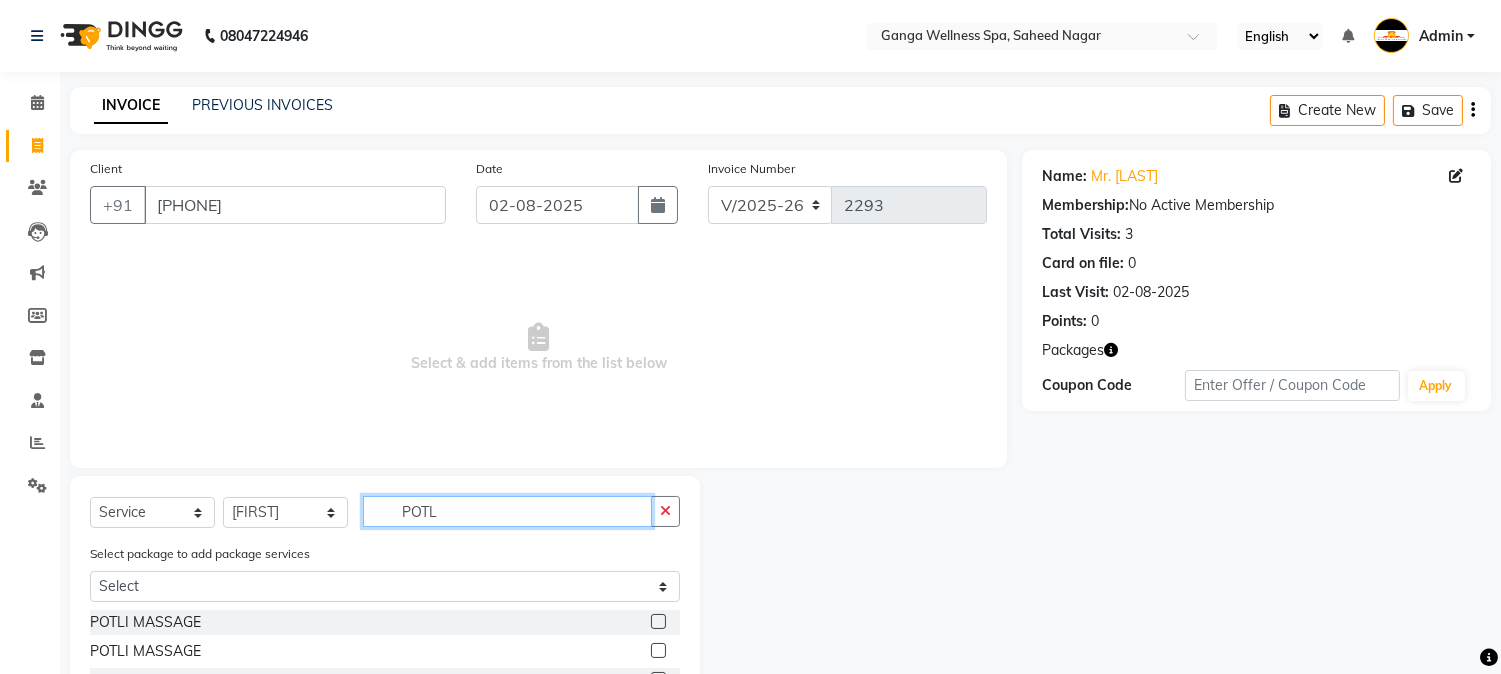 scroll, scrollTop: 110, scrollLeft: 0, axis: vertical 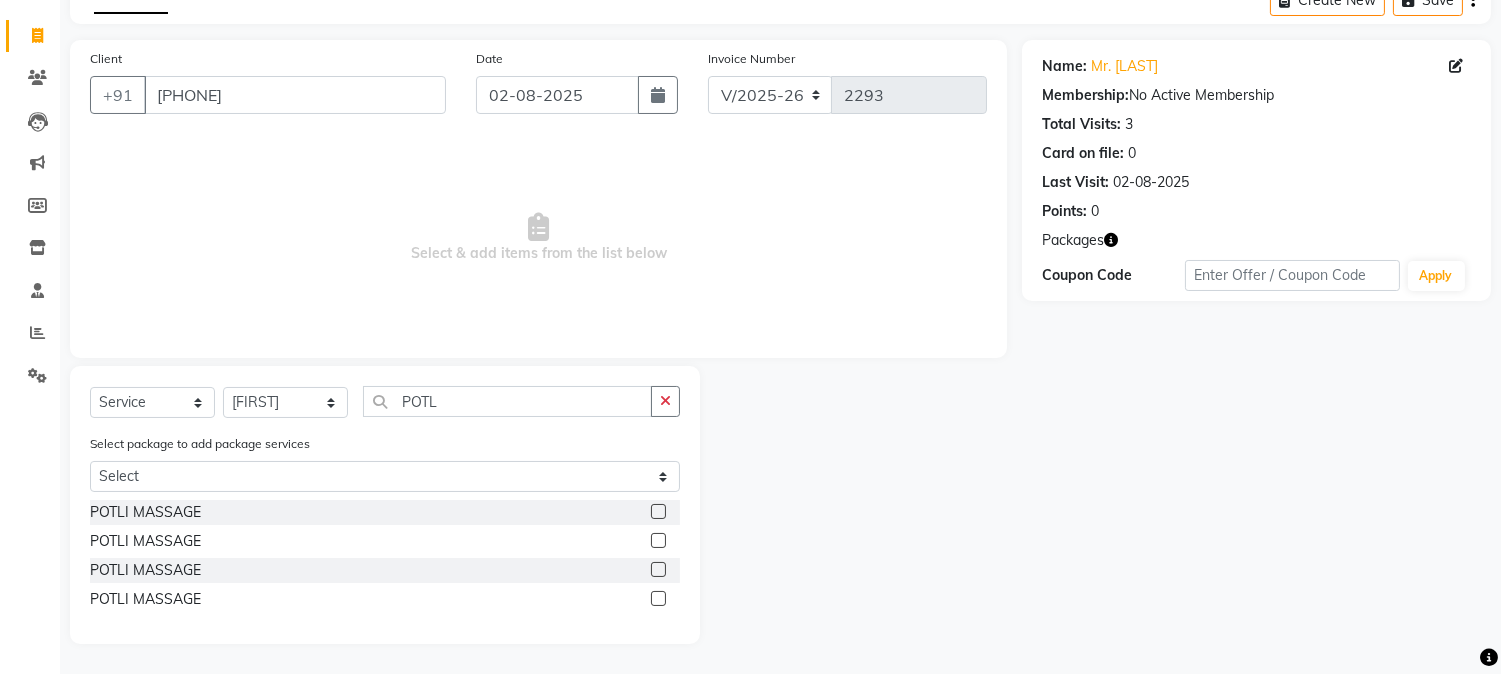 click 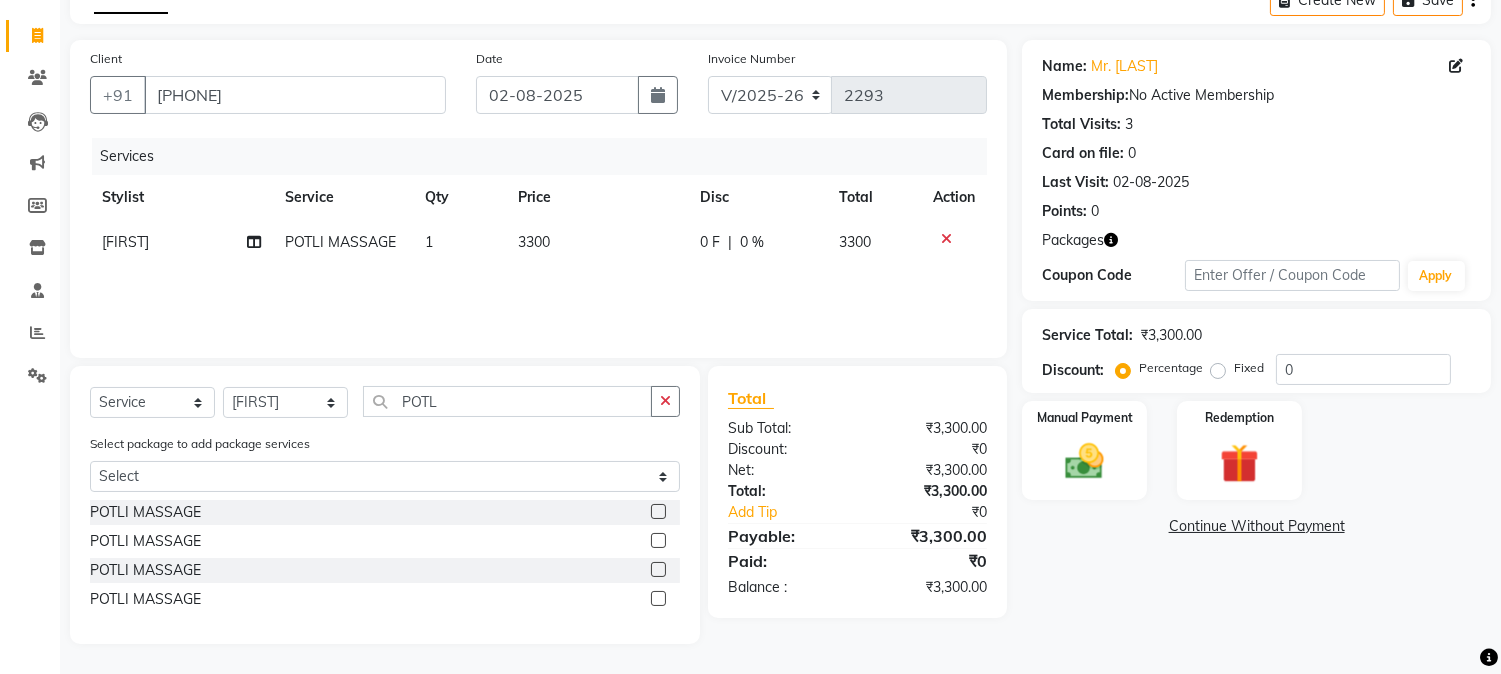 click on "3300" 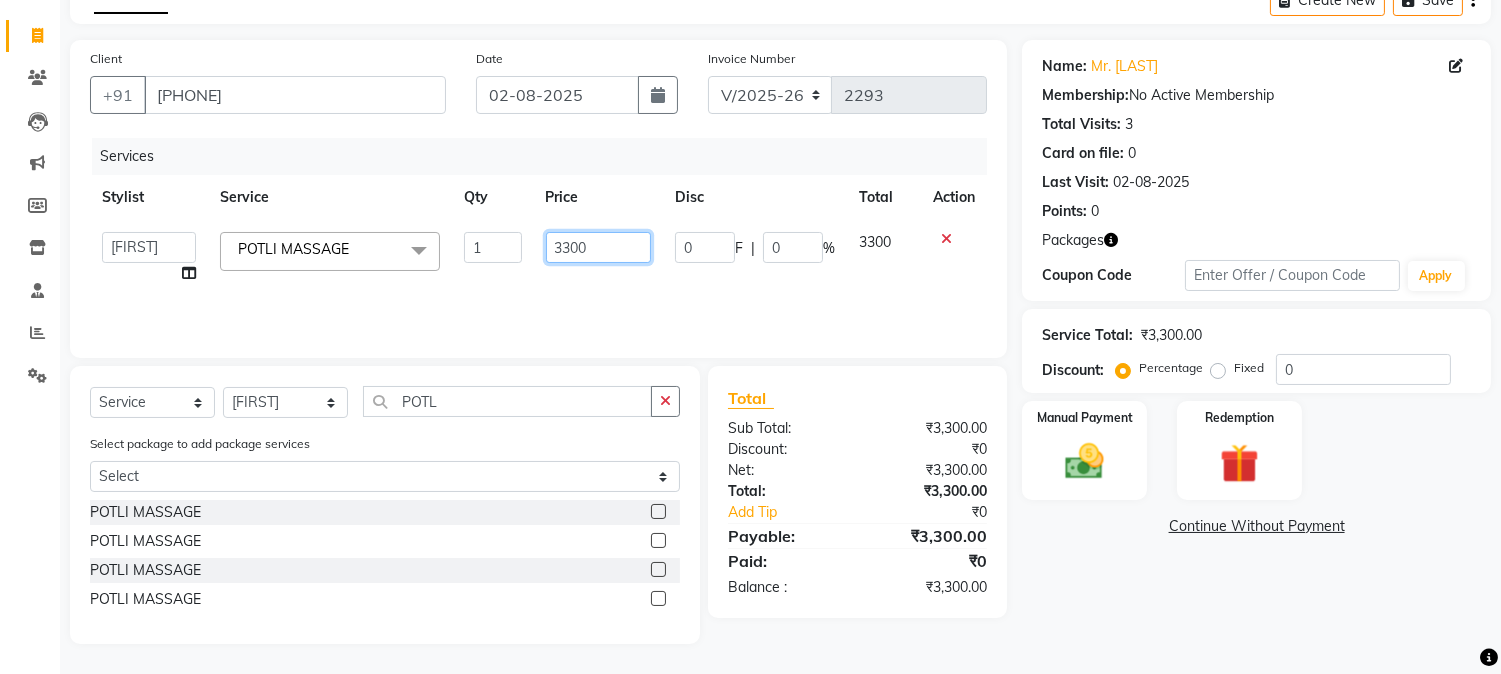 click on "3300" 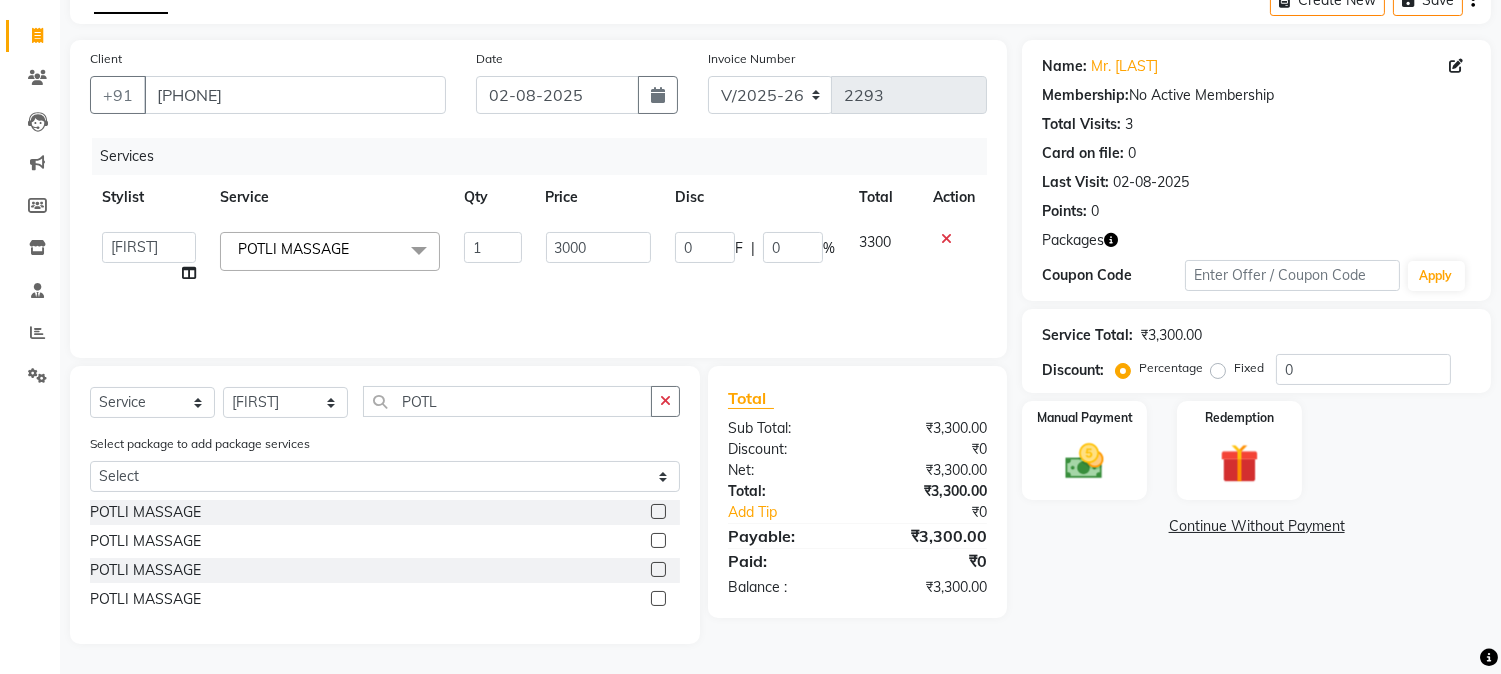 click on "Select Service Product Membership Package Voucher Prepaid Gift Card Select Stylist Abhi akhil Alexa AMMY AMMY Annie anya APPI Arohi Ayen BANCHI Bina Bina CJ CRP 1 Daina ELINA ferjana G1 G1 ONE PLUS G1 Salon G2 Helen JEENY Jhanka Jojo Kana KEMPI KEMPI Kim krishna KTI Lili Rout Lily LINDA LIZA Martha MELODY MERRY minu Moon nancy Noiny pinkey Pradeep Prity Riya ROOZ Sony steffy SUCHI Surren Sir Sushree Swapna Umpi upashana Zouli POTLI MASSAGE x Massage - Coffee Massage (80 Min) Massage - Four Hand Therapy ((60 Min)) Massage - Cold Cream Massage ((60 Min)) Massage - Red Wine Scrub With Swedish Massage aroma hamham SCRUB Bolm oil Balinish couple massage Sports Gym Massage CLEOPATRA BATH MASSAGE HOT STONE MASSAGE SIRODHARA THAI OIL MASSAGE Candle deeptissue 60 hamham sirodhara hotstone massage swedish massage sport massage lomi lomi balm oil coffee massage red wine massage deeptissue 75 Sirodhara oil fourhand 1 3000 0" 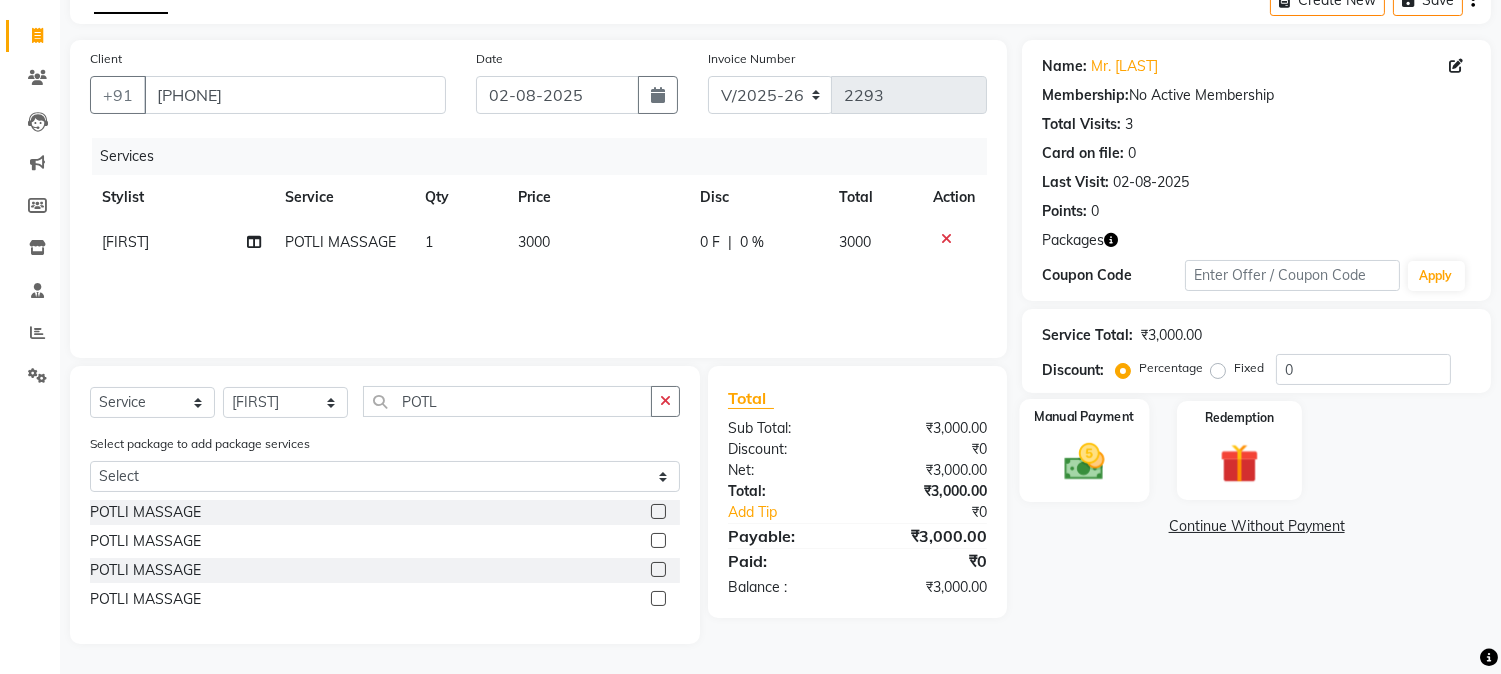 click 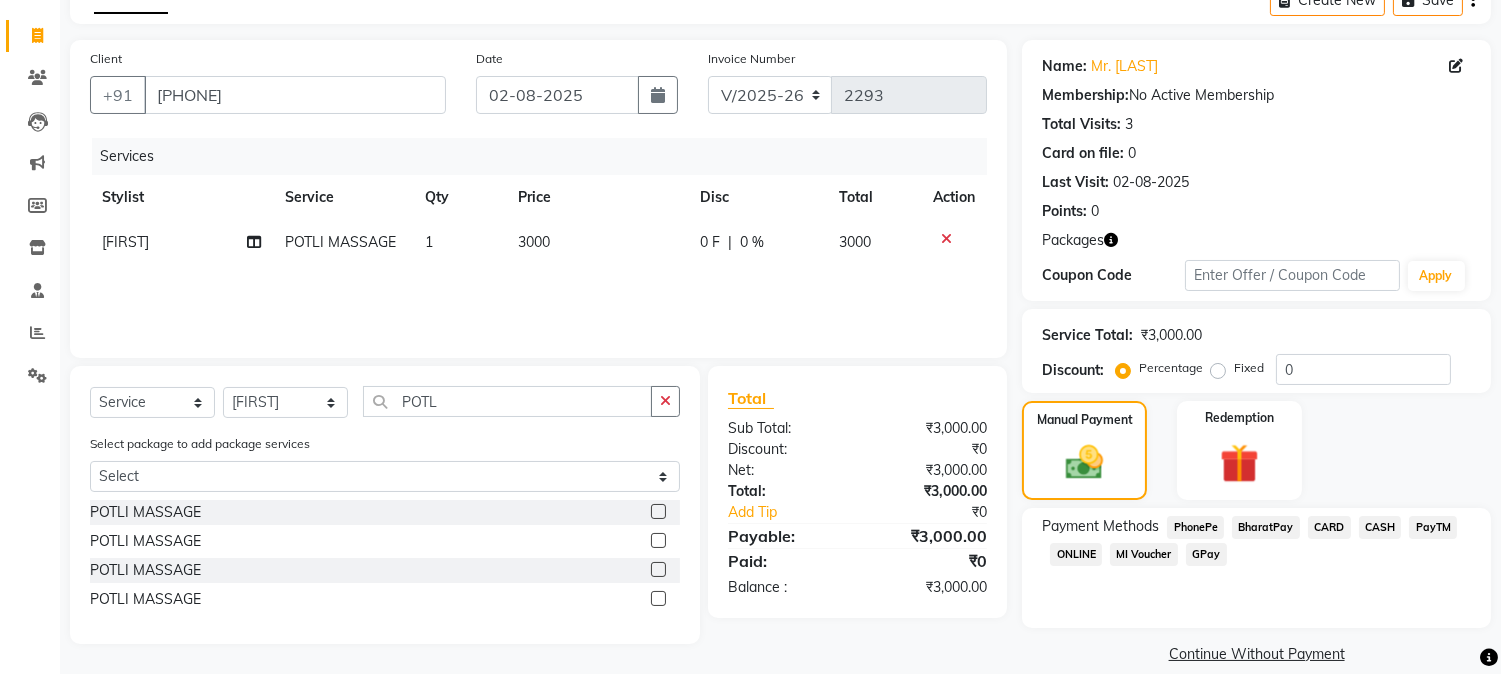 click on "PhonePe" 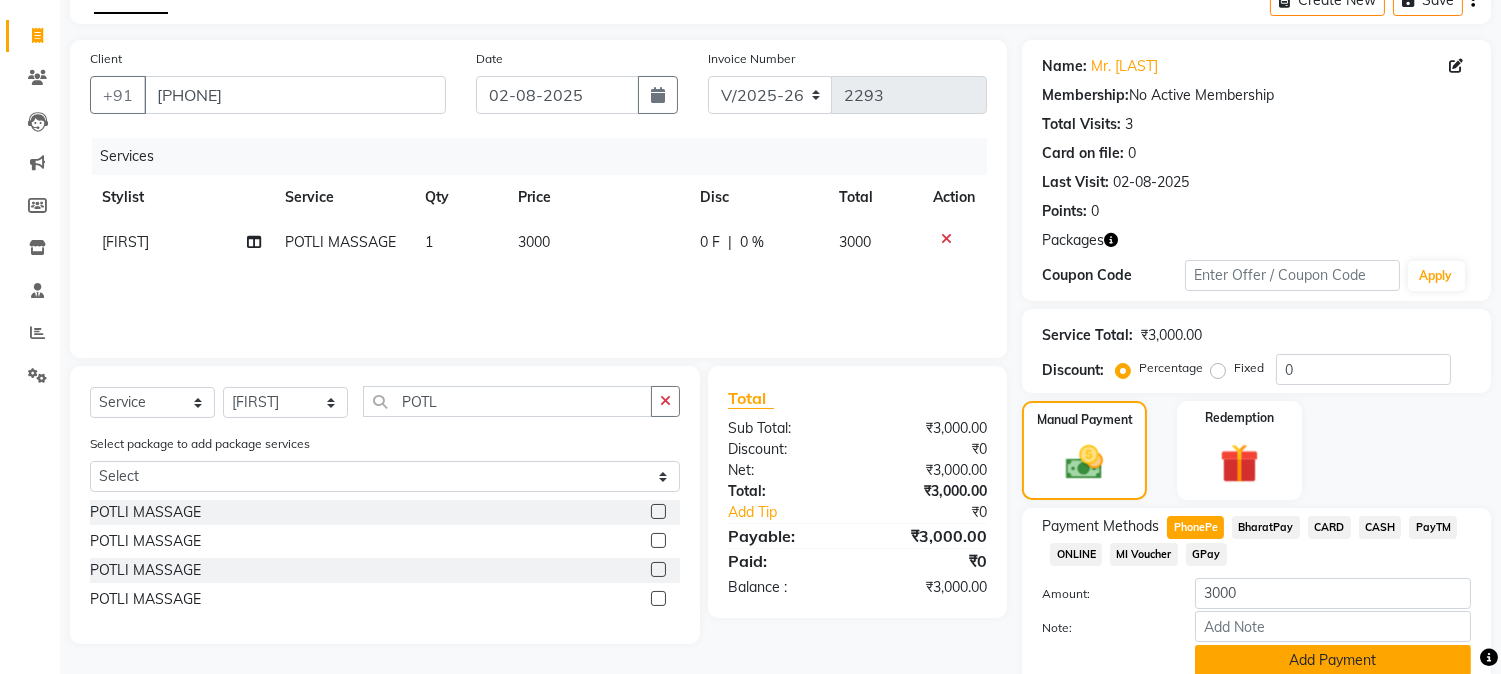 scroll, scrollTop: 191, scrollLeft: 0, axis: vertical 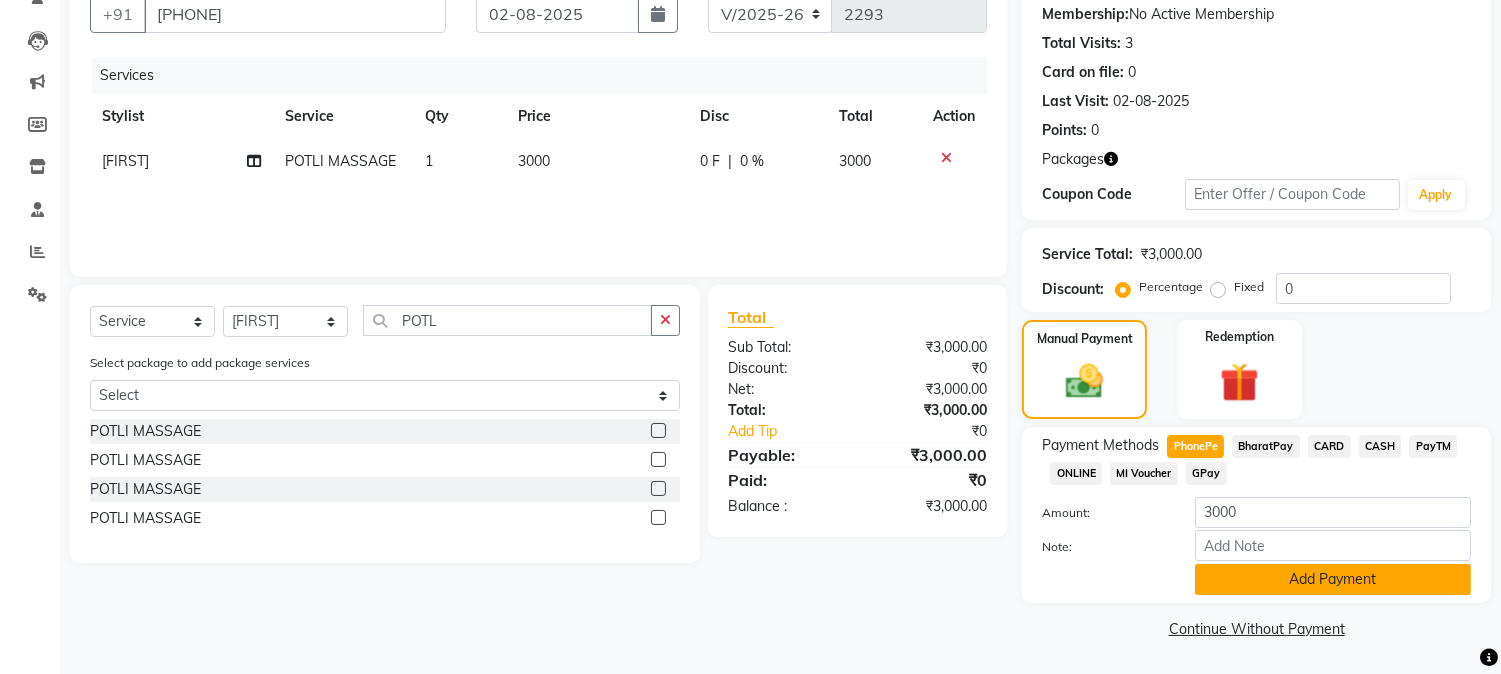 click on "Add Payment" 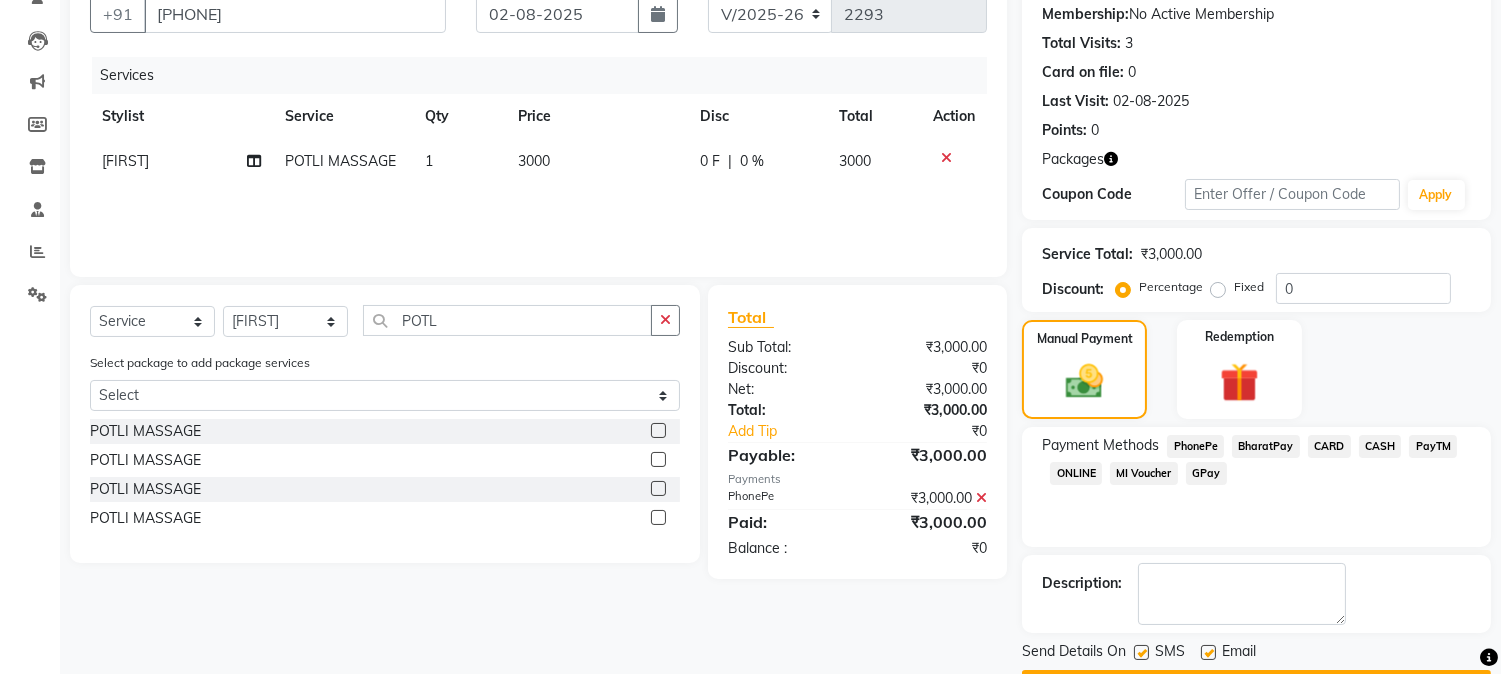 scroll, scrollTop: 246, scrollLeft: 0, axis: vertical 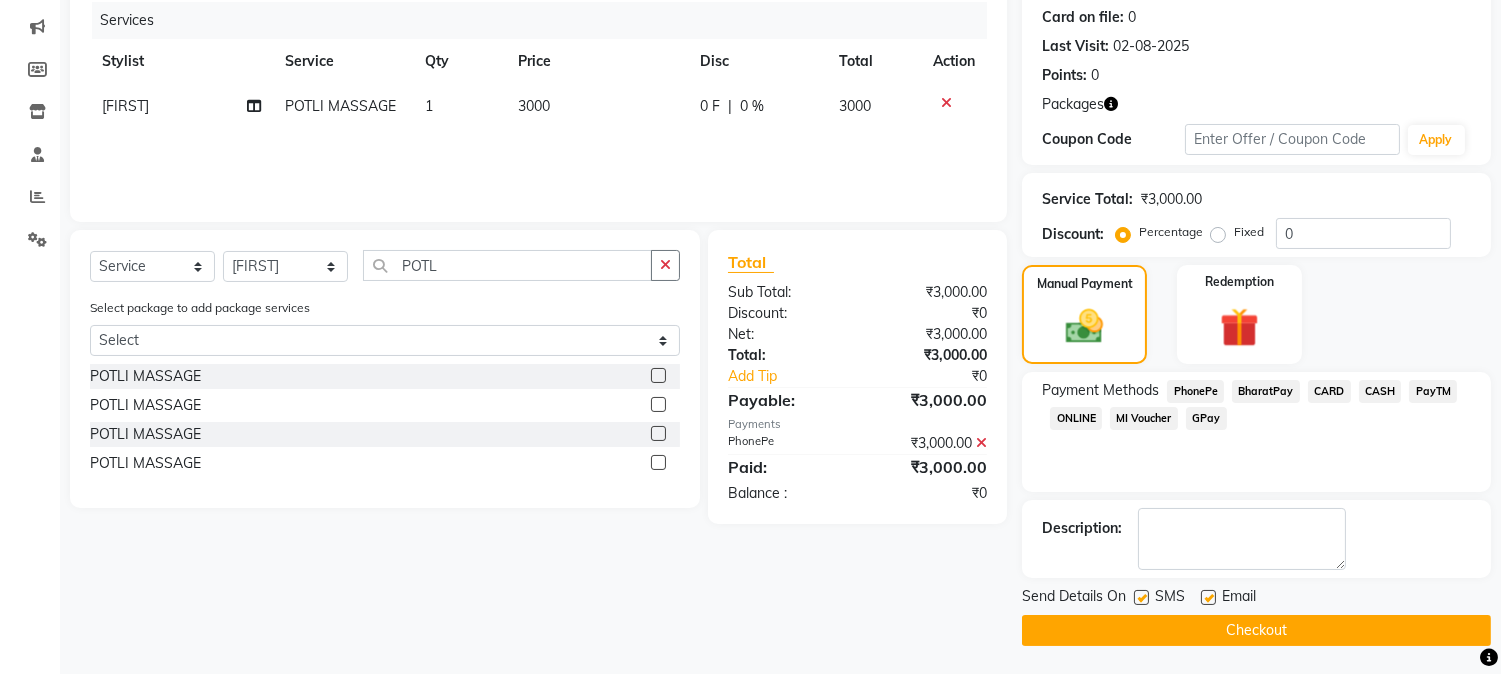 click on "Checkout" 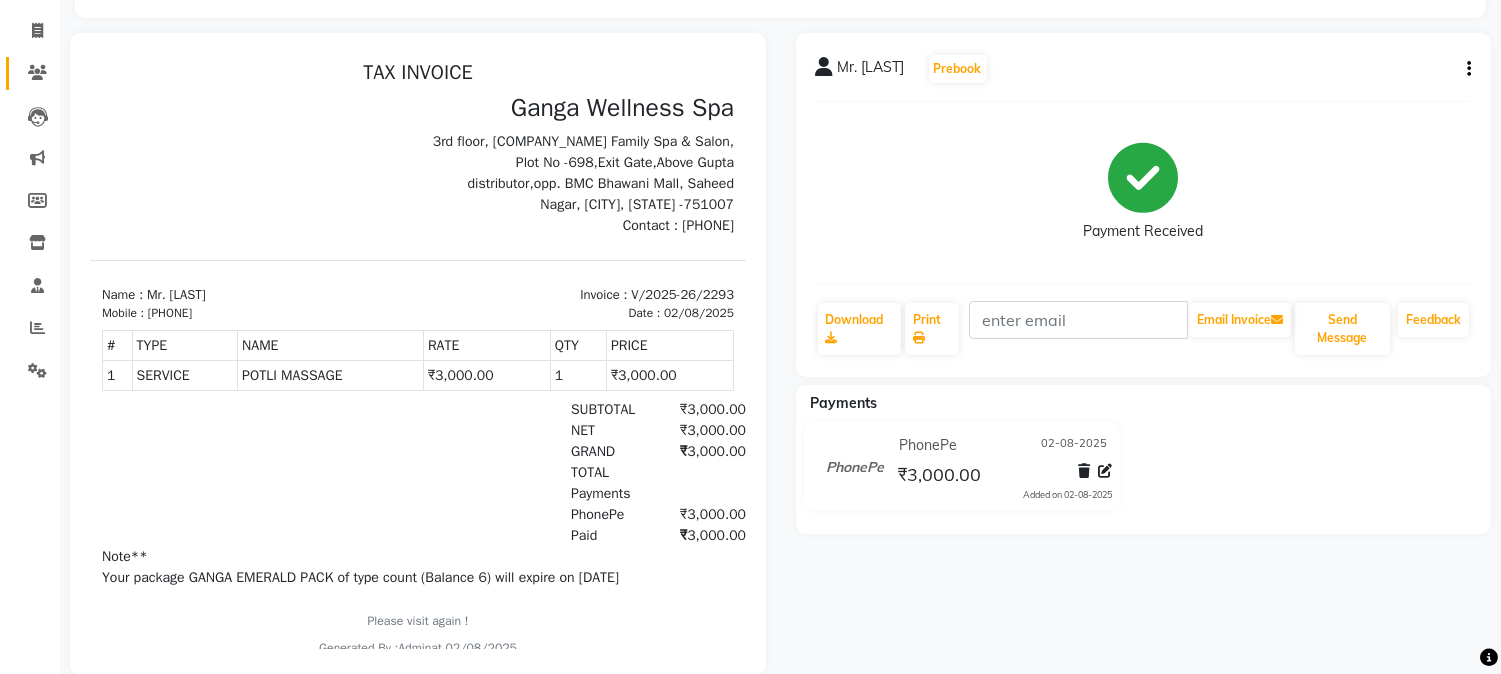scroll, scrollTop: 0, scrollLeft: 0, axis: both 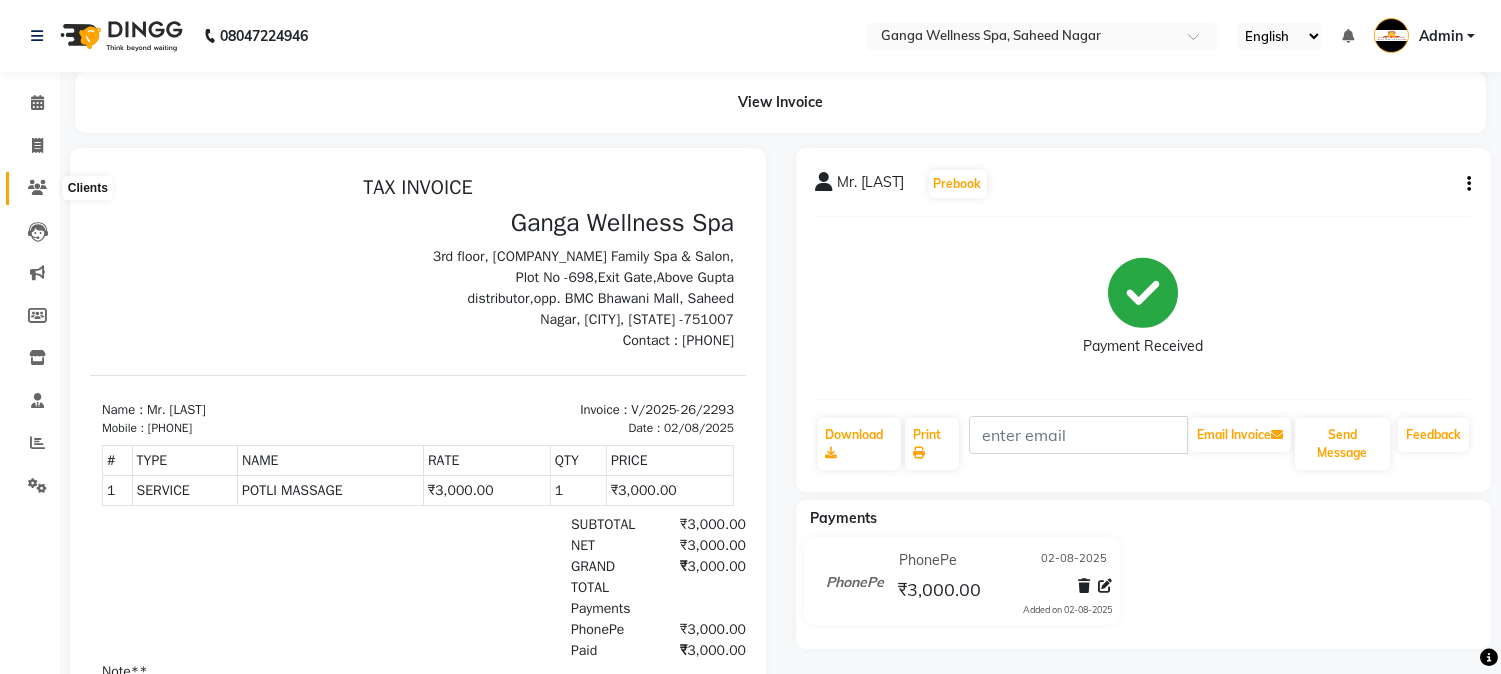 click 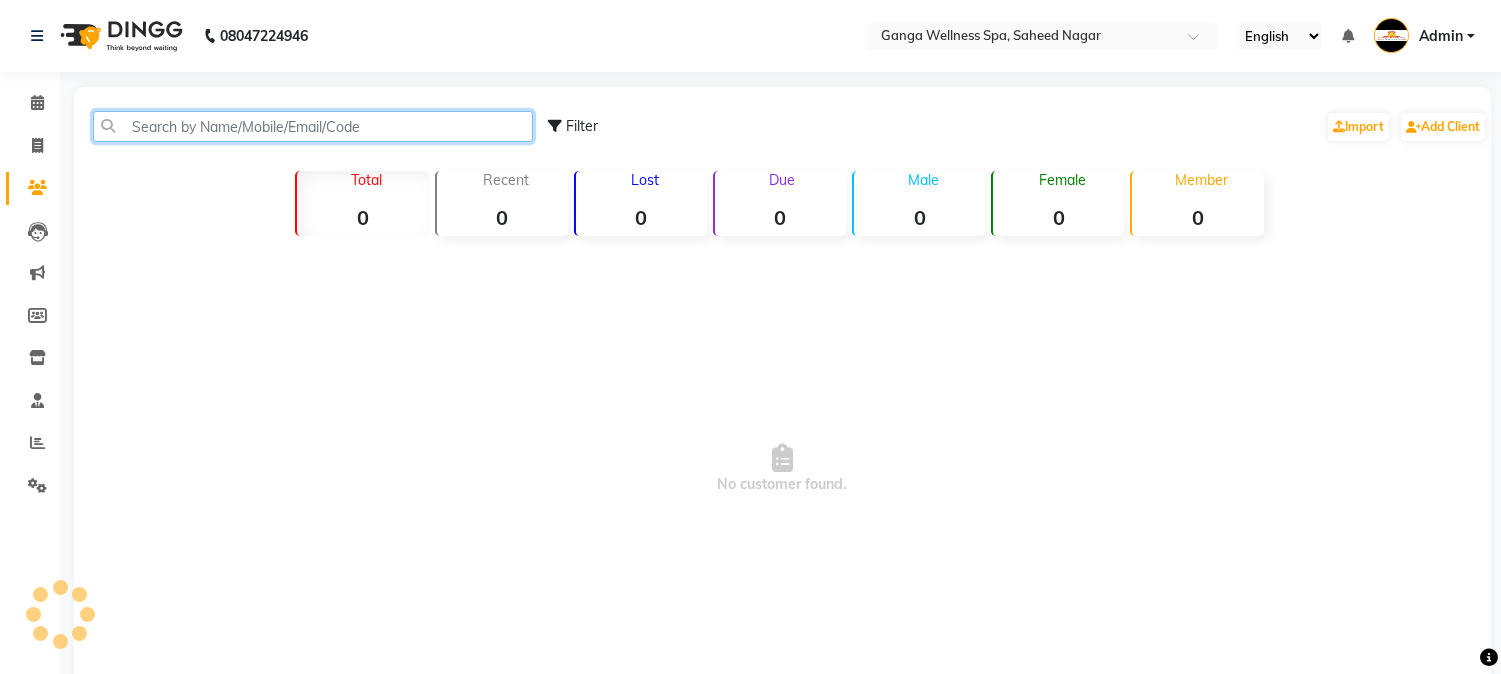 click 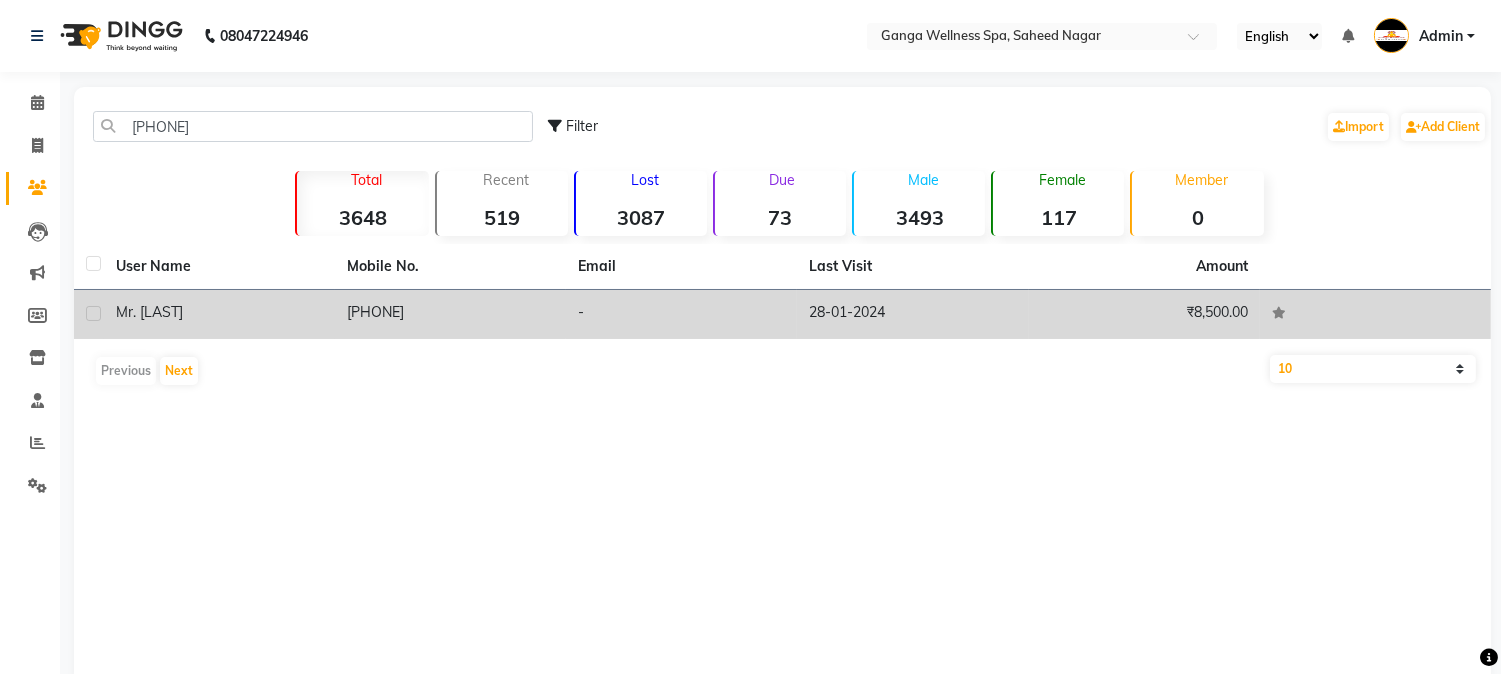 click on "[PHONE]" 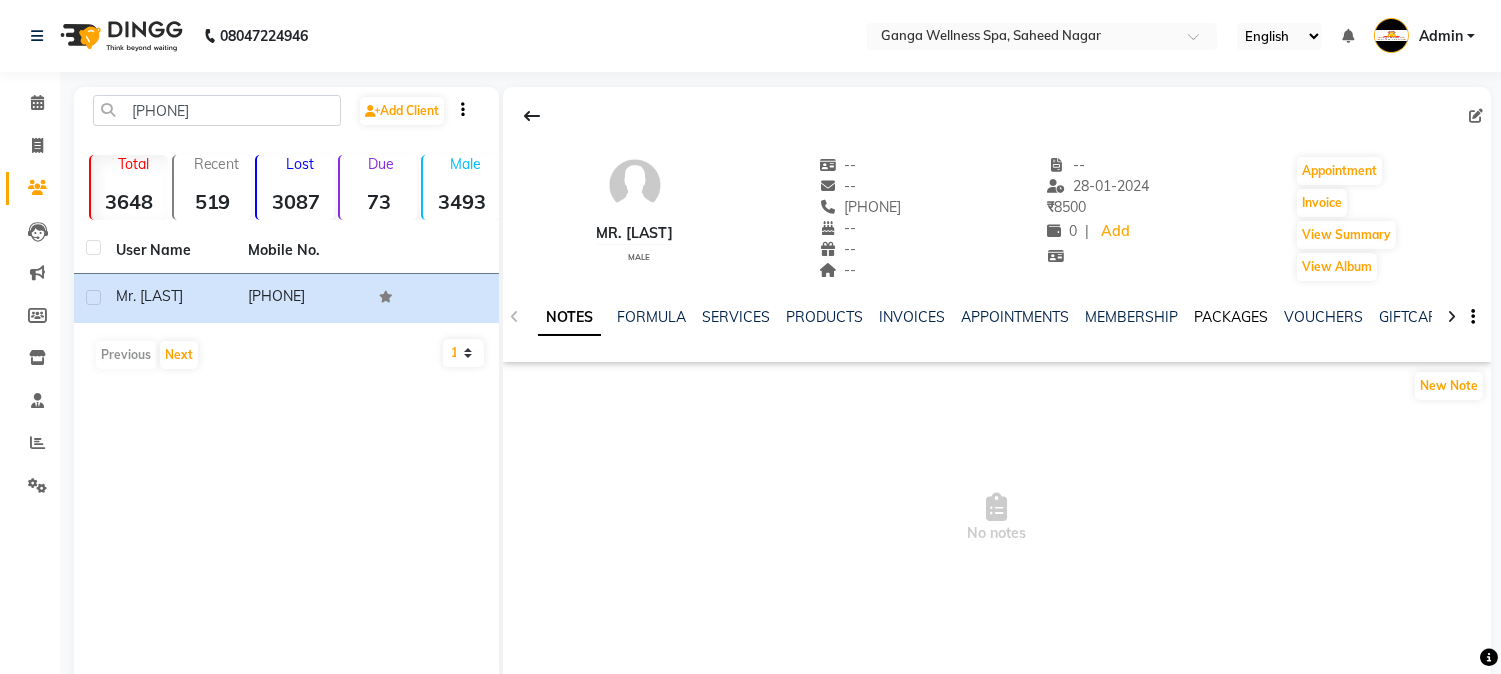 click on "PACKAGES" 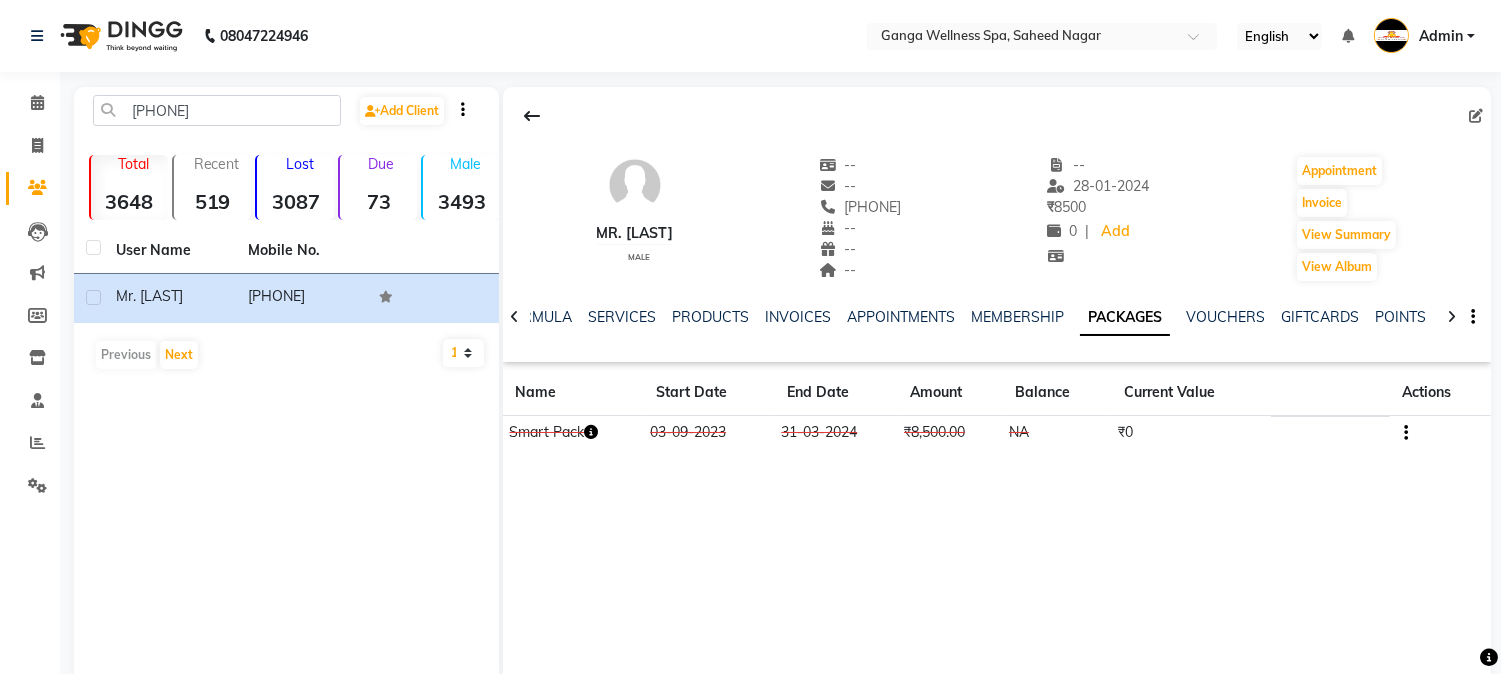 click 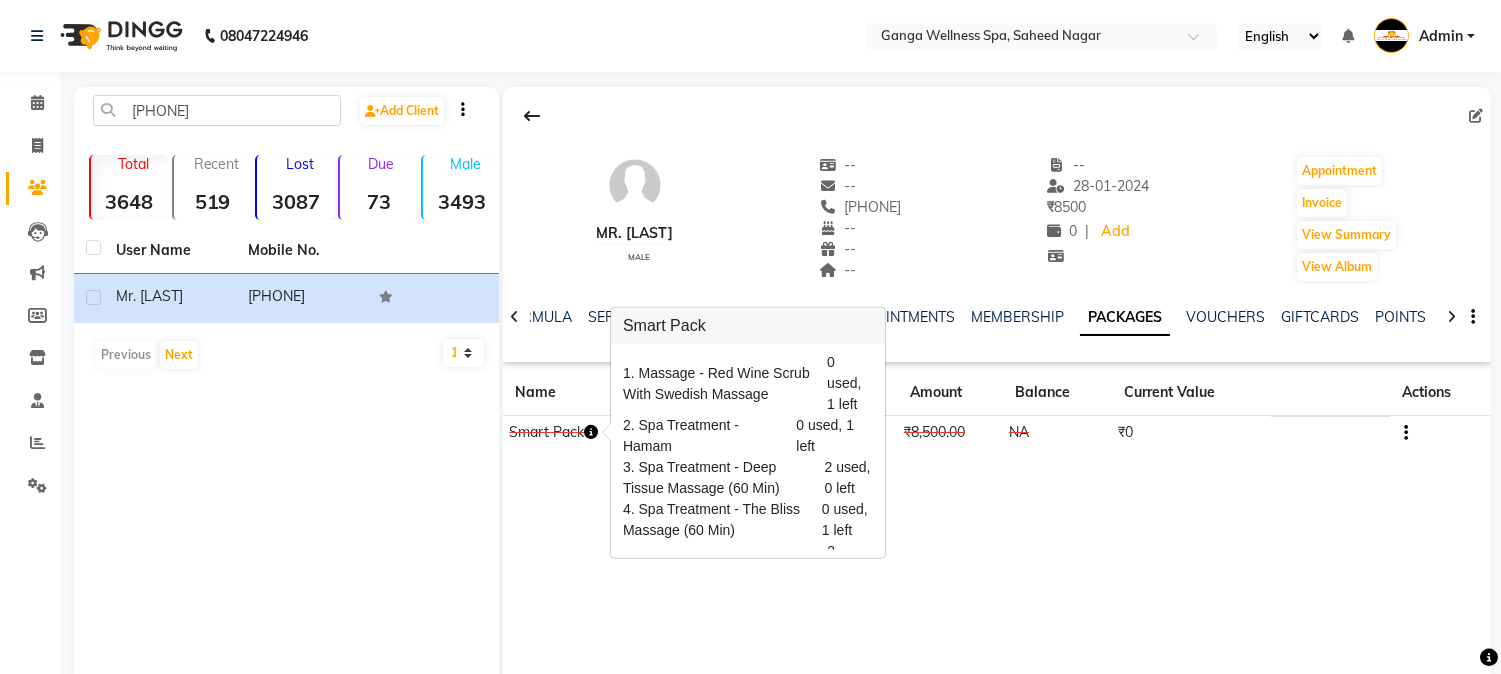 scroll, scrollTop: 95, scrollLeft: 0, axis: vertical 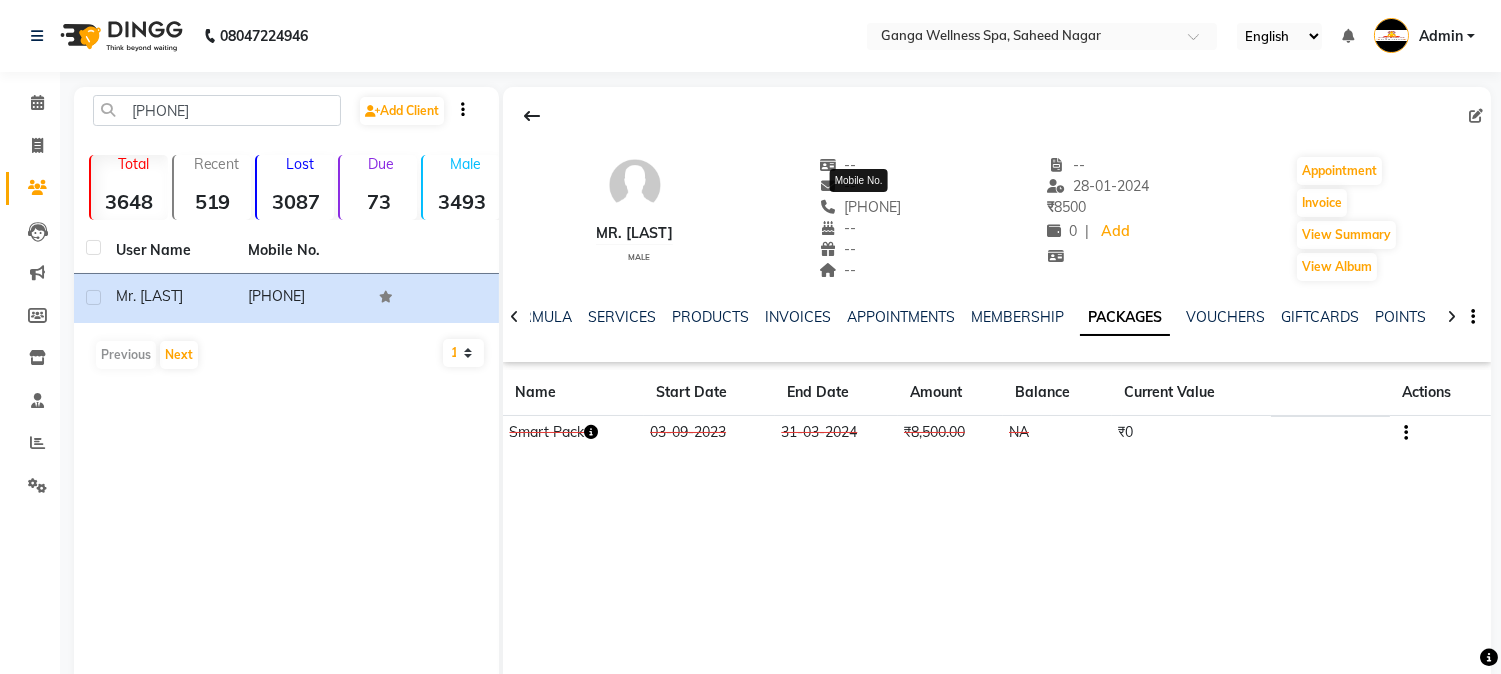 click on "[PHONE]" 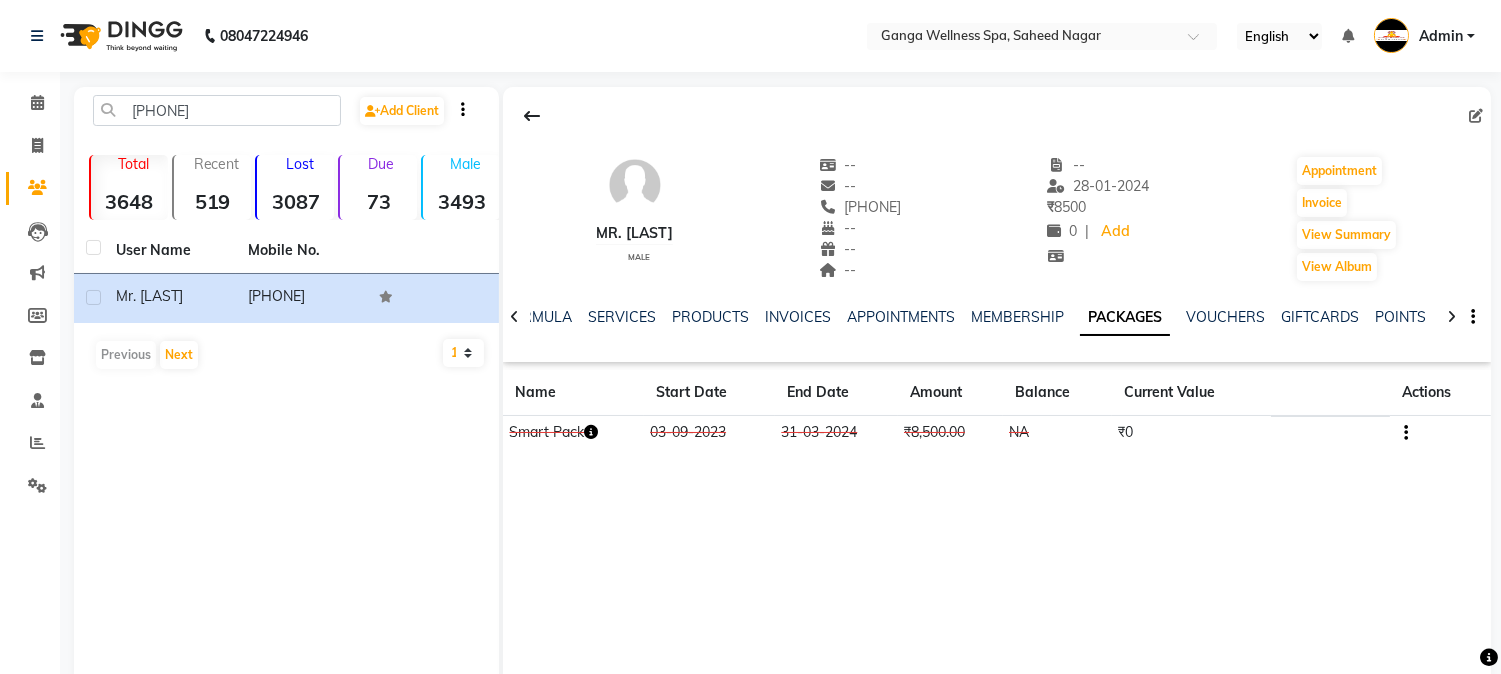 copy on "[PHONE]" 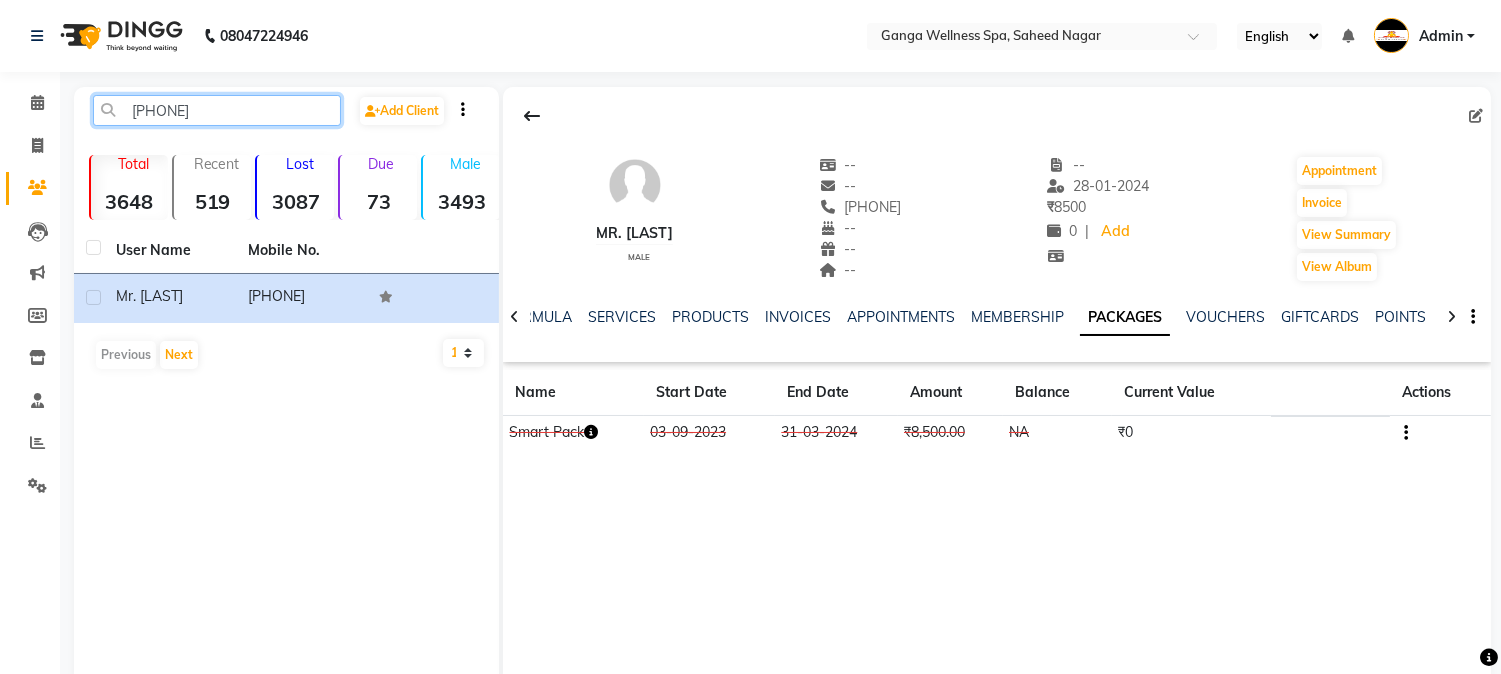click on "[PHONE]" 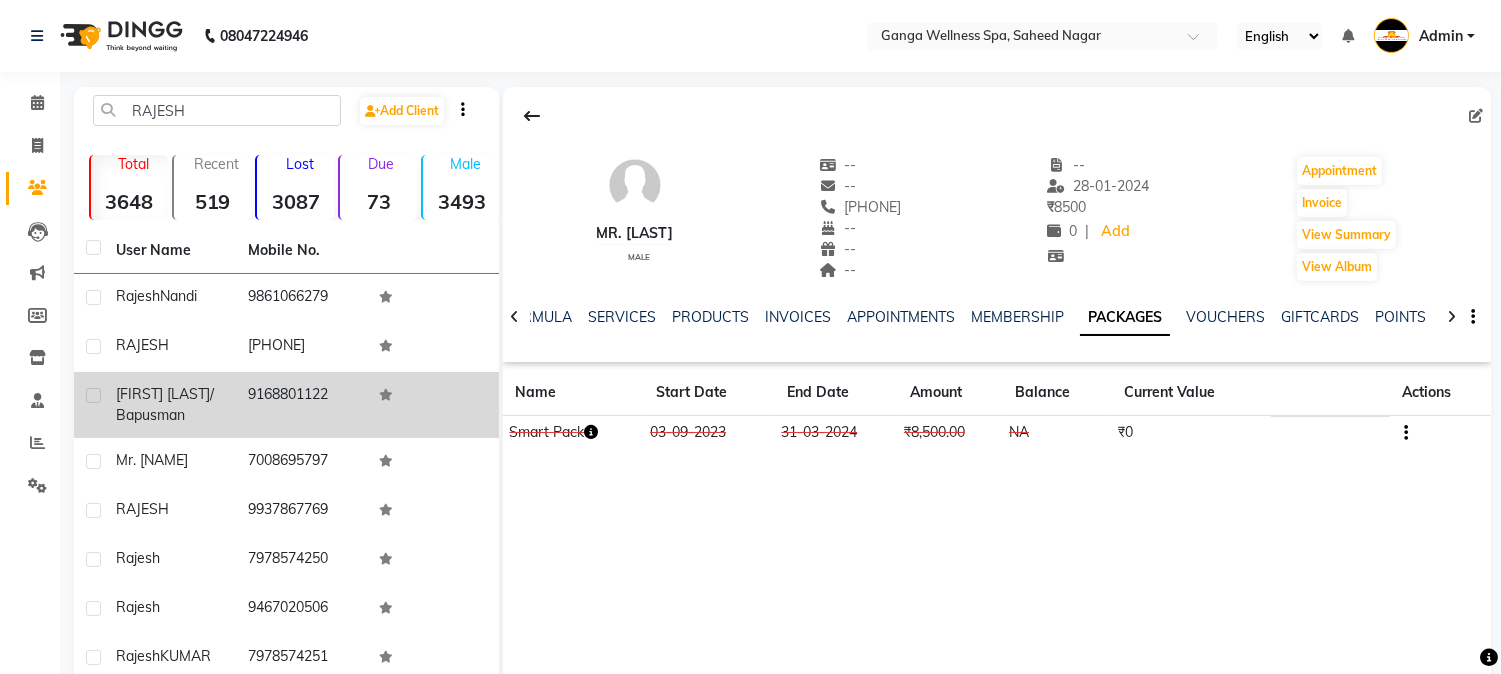 click on "9168801122" 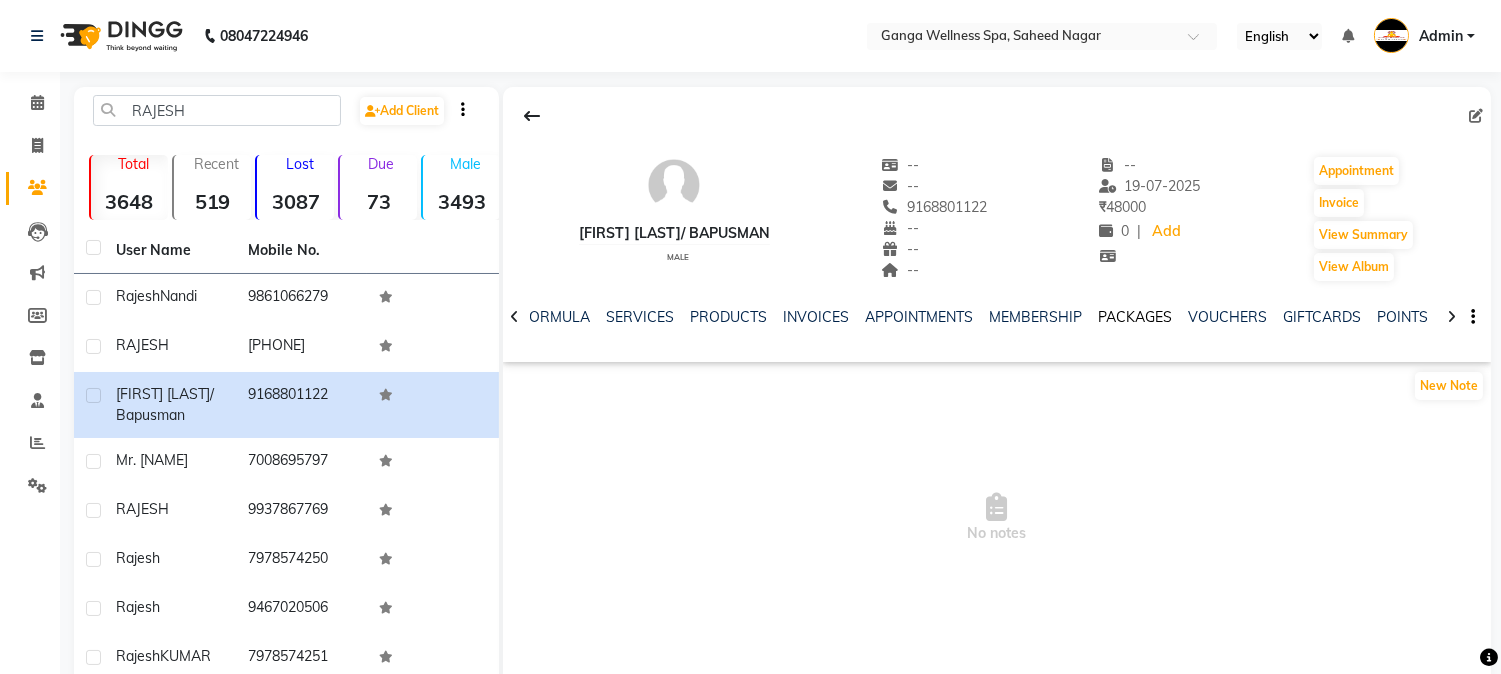 click on "PACKAGES" 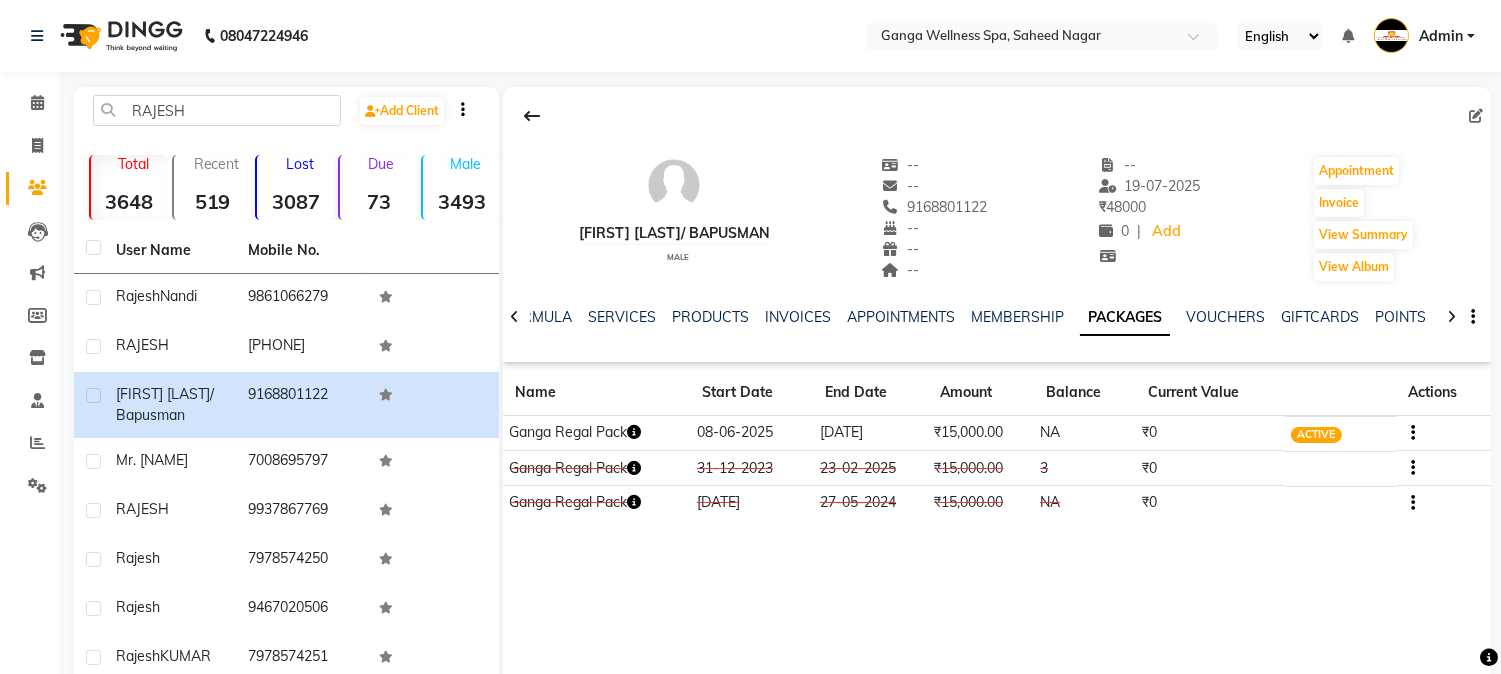 click 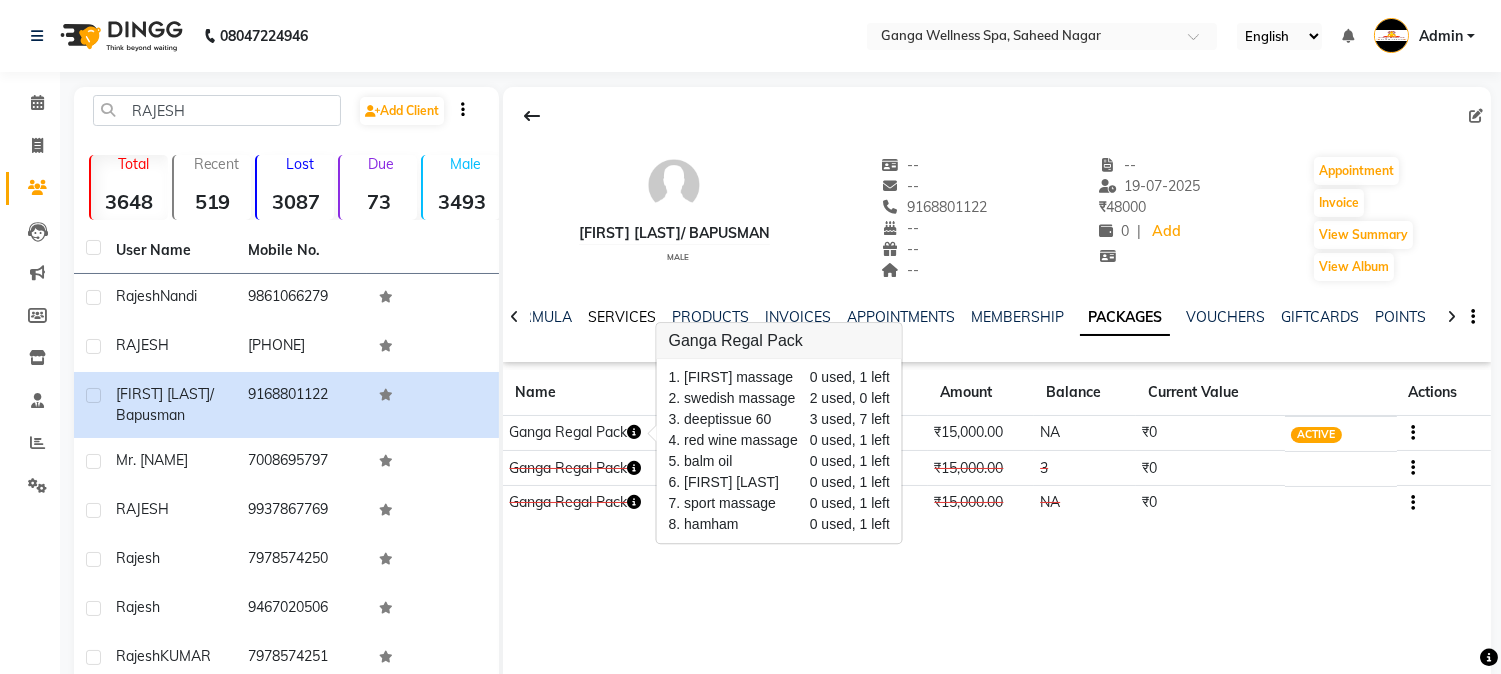 click on "SERVICES" 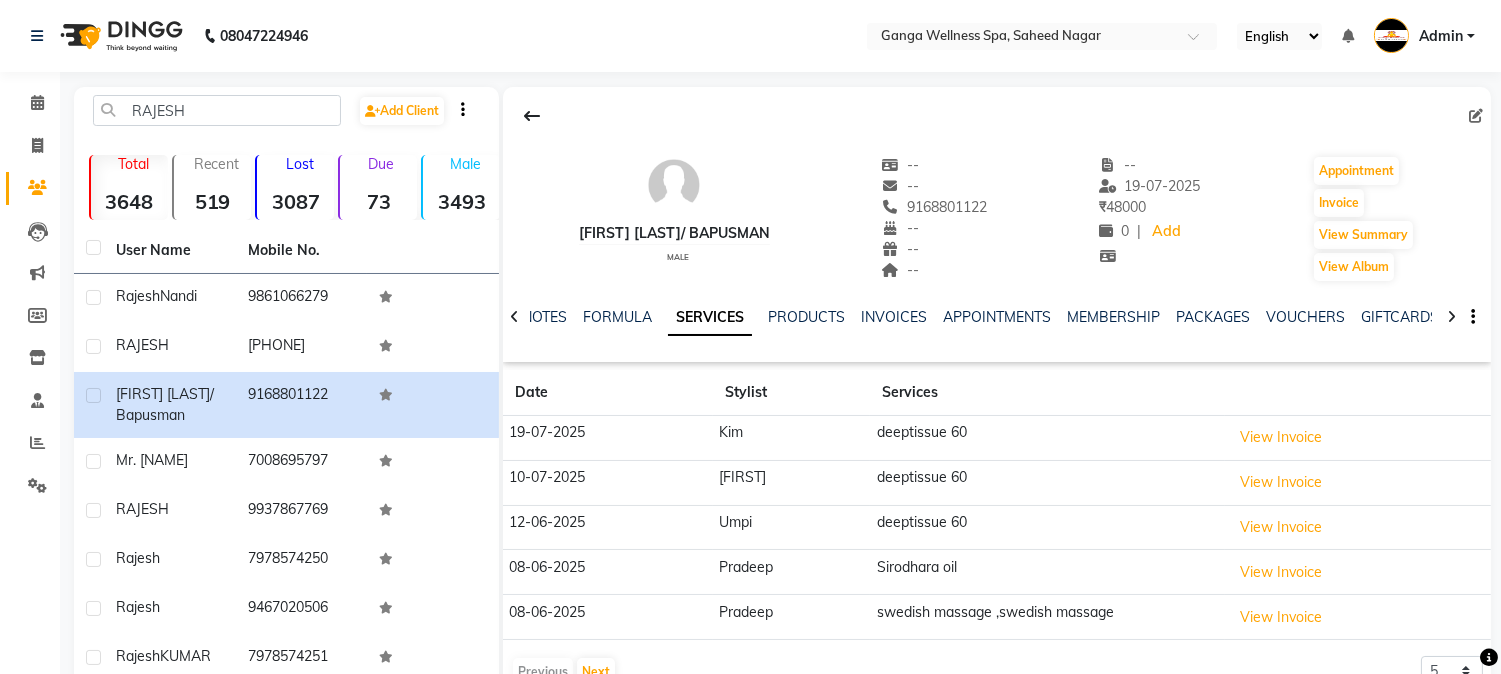 scroll, scrollTop: 111, scrollLeft: 0, axis: vertical 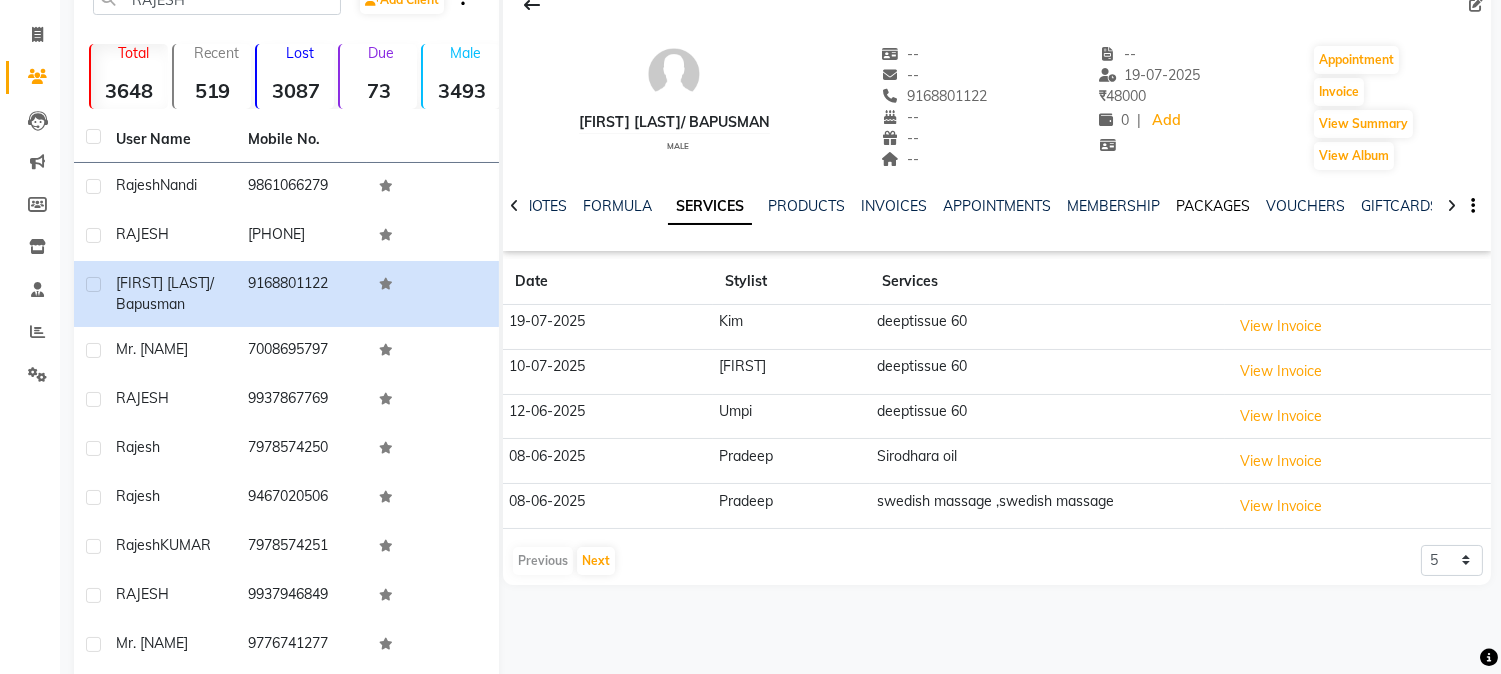 click on "PACKAGES" 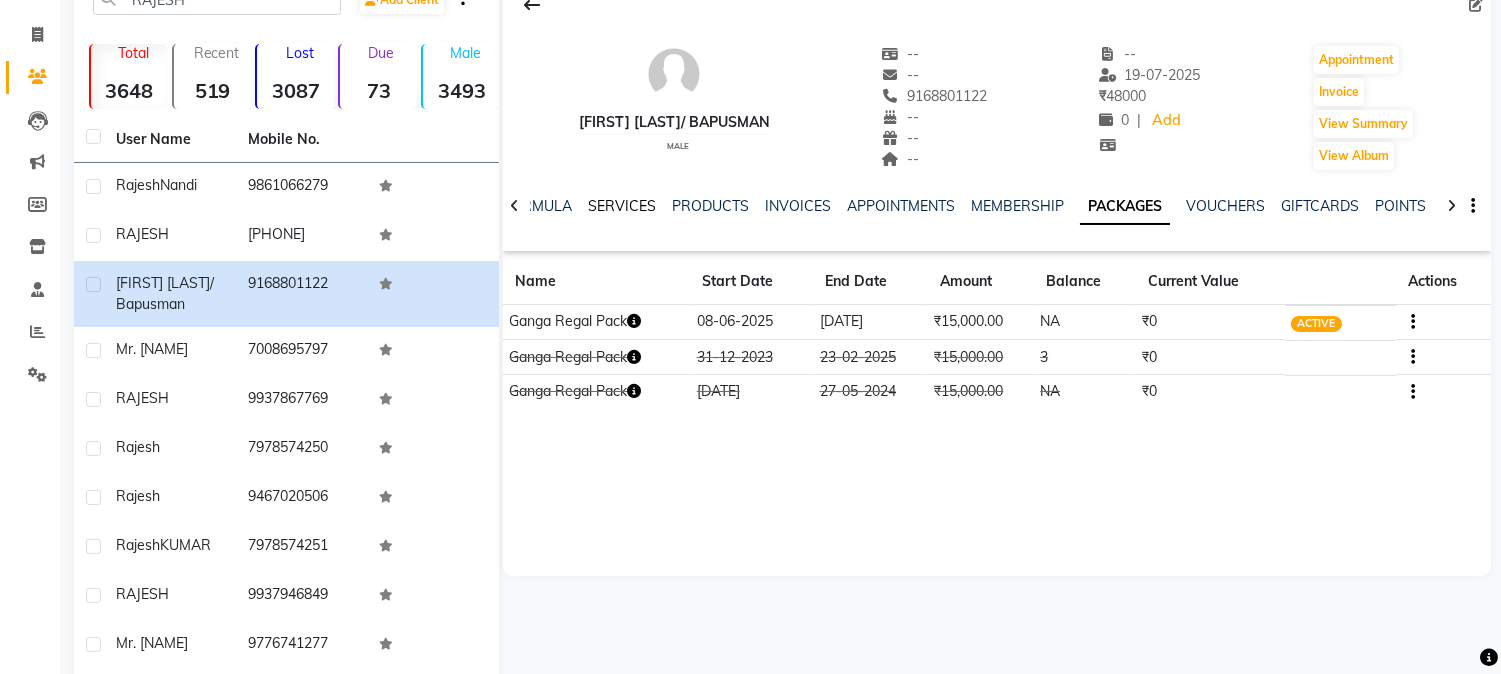 click on "SERVICES" 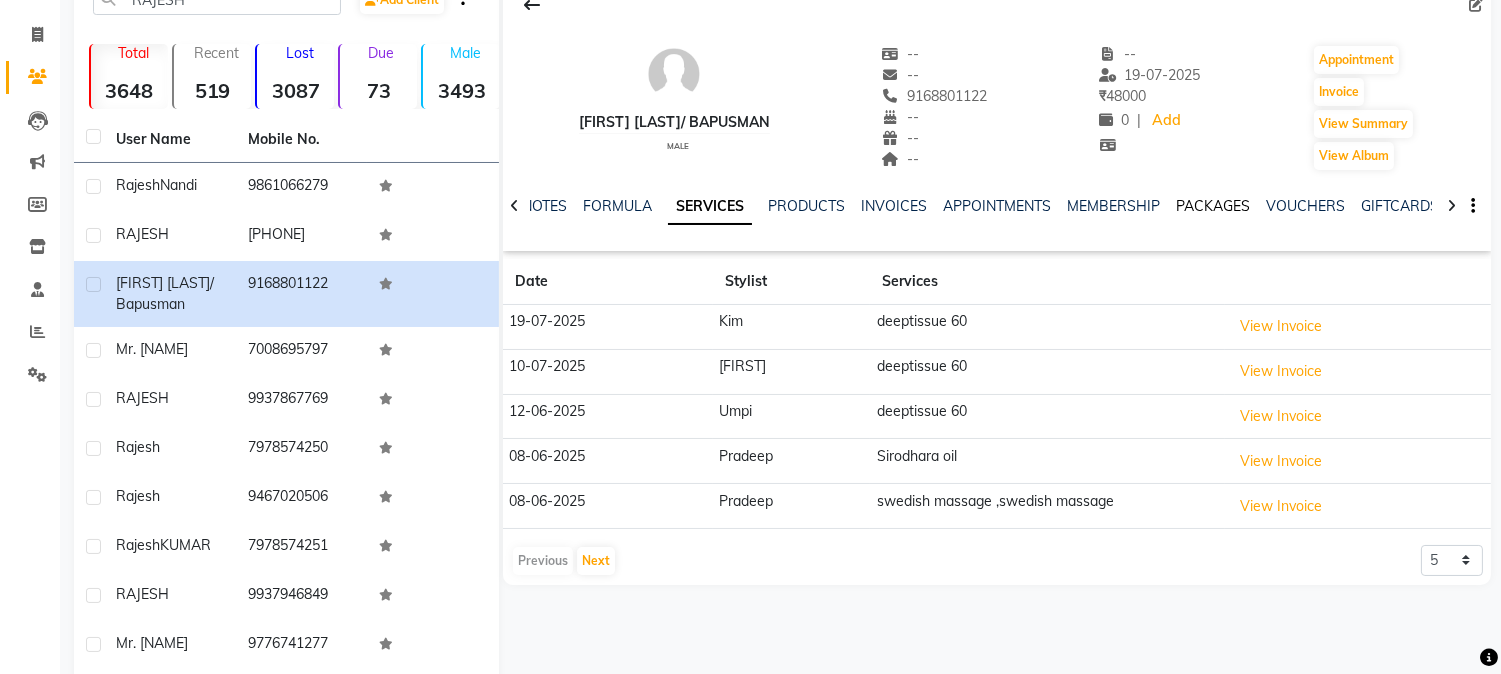 click on "PACKAGES" 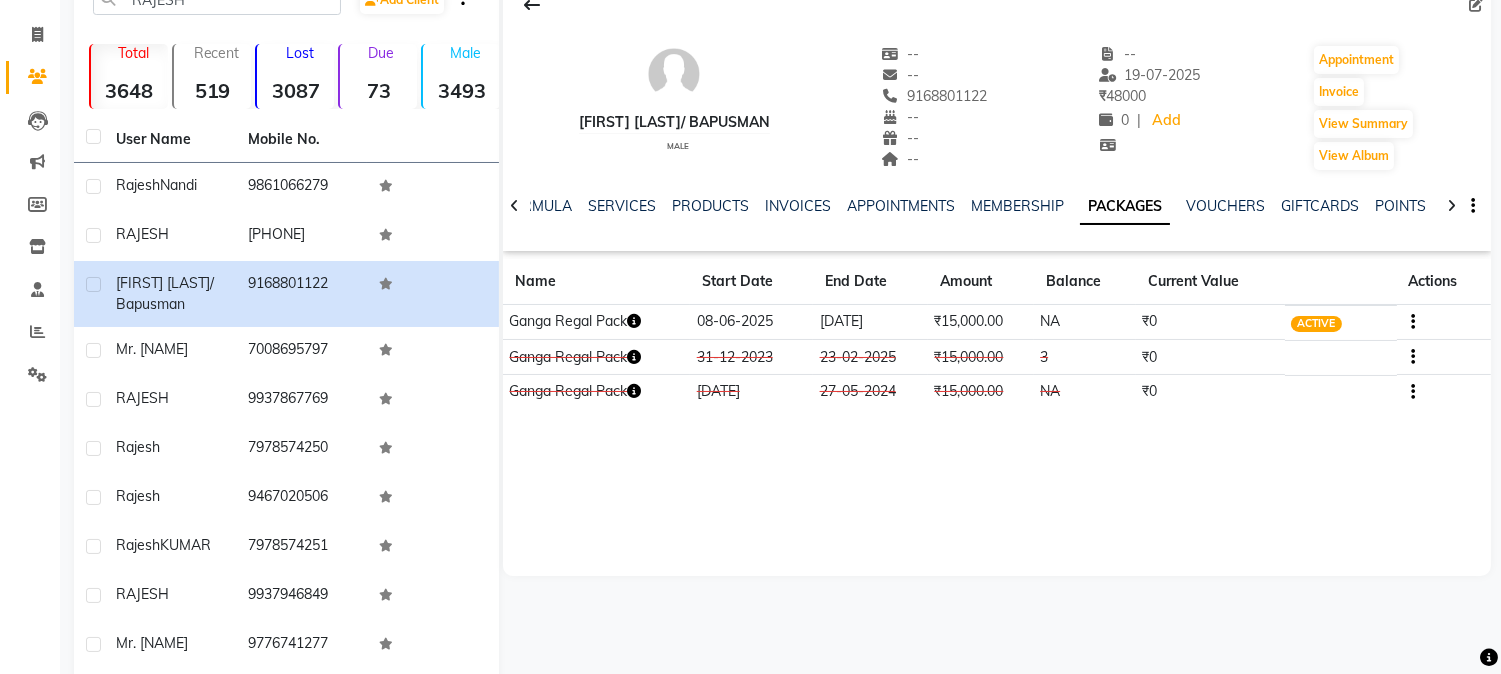 click 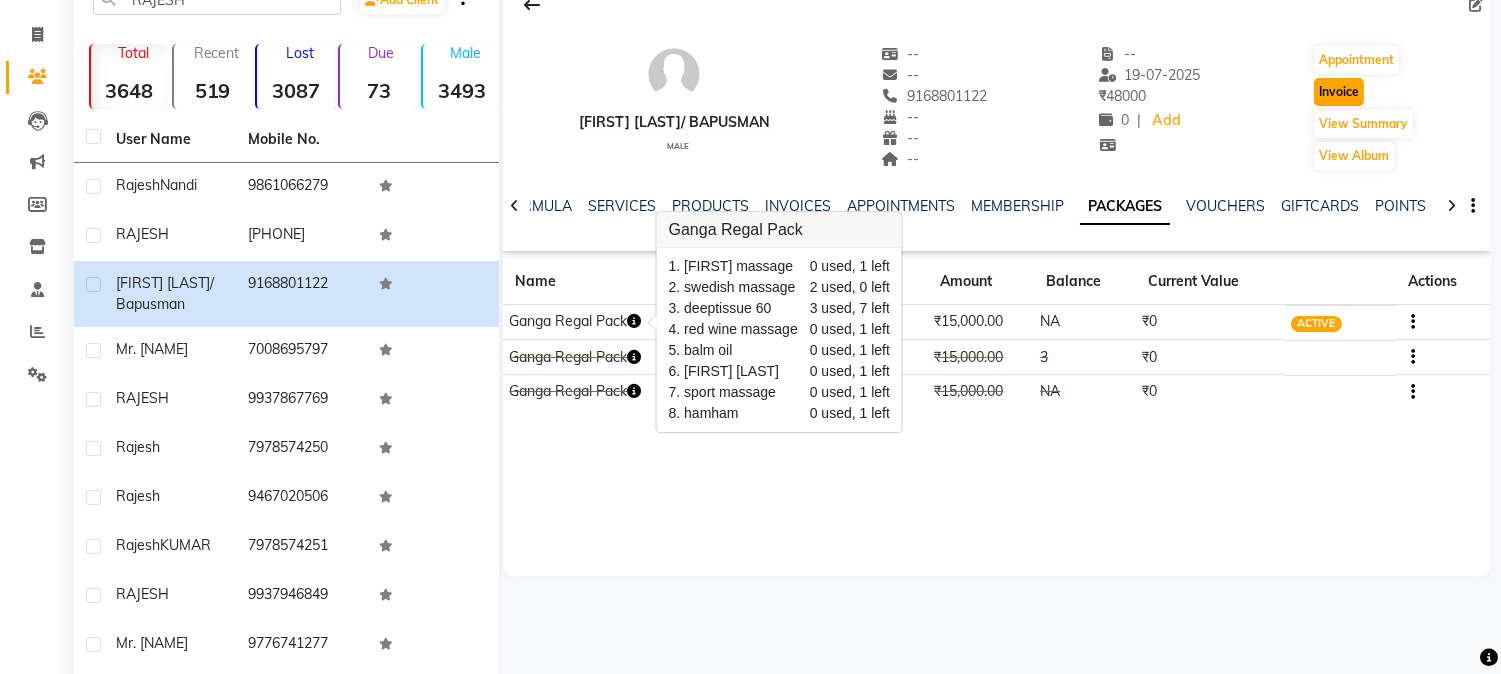 click on "Invoice" 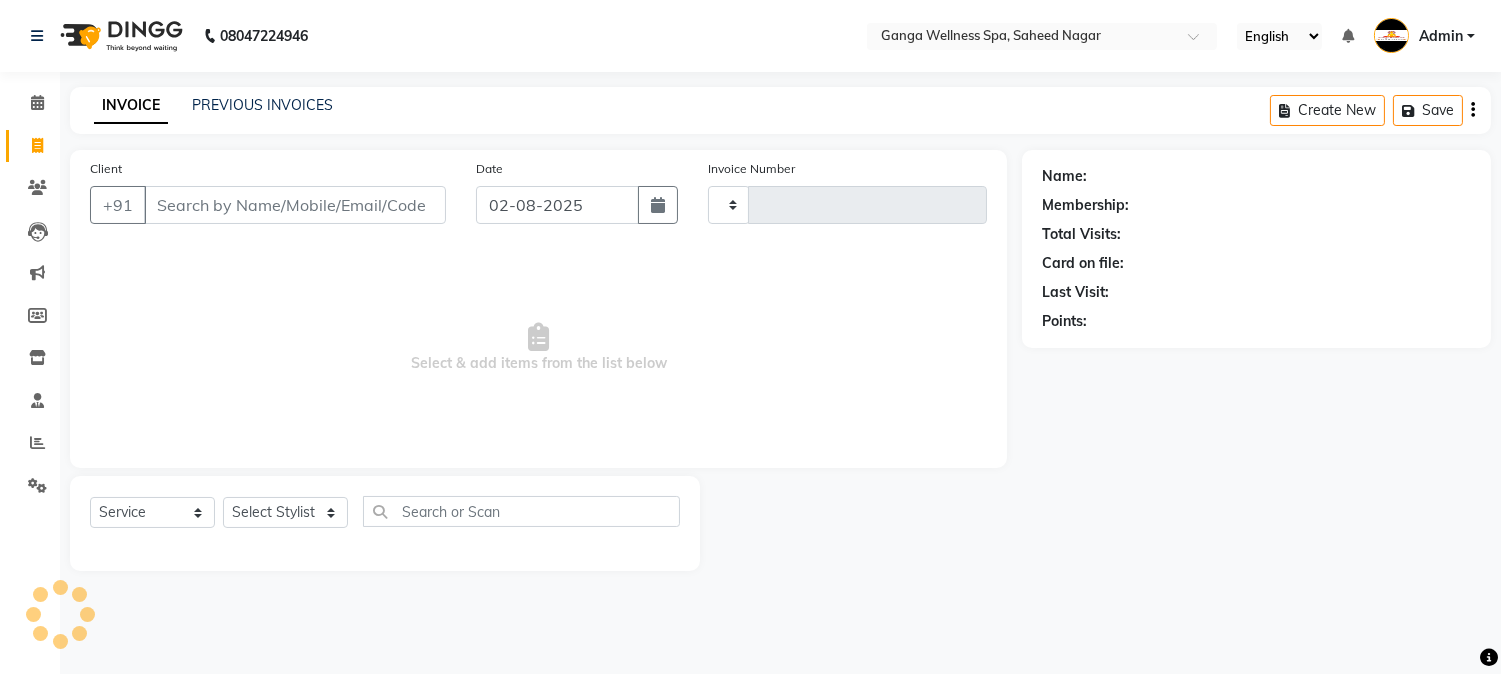 scroll, scrollTop: 0, scrollLeft: 0, axis: both 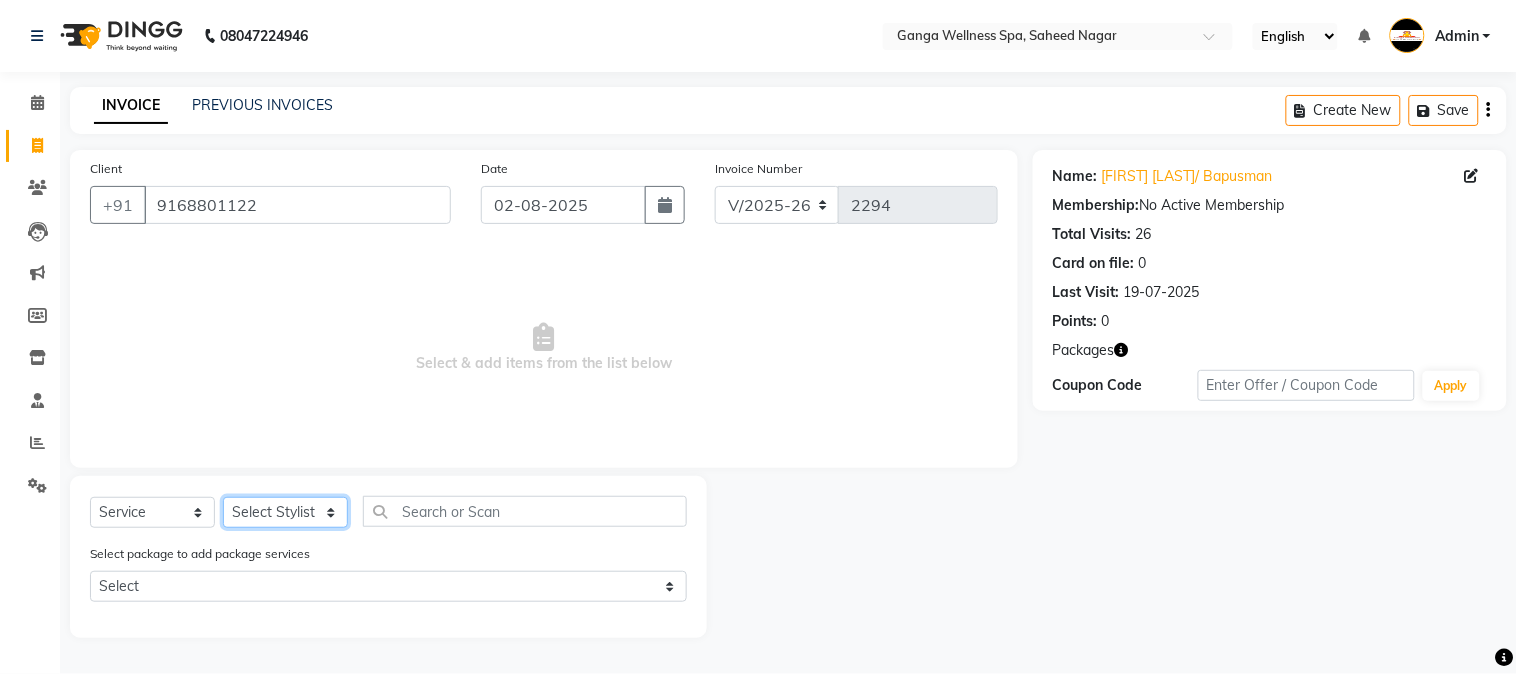 click on "Select Stylist Abhi akhil Alexa AMMY AMMY Annie anya APPI Arohi  Ayen BANCHI Bina Bina CJ CRP 1 Daina ELINA ferjana G1 G1 ONE PLUS  G1 Salon G2 Helen JEENY Jhanka Jojo Kana KEMPI KEMPI Kim krishna KTI Lili Rout Lily LINDA LIZA Martha  MELODY MERRY  minu Moon nancy Noiny pinkey Pradeep Prity  Riya ROOZ  Sony steffy SUCHI  Surren Sir Sushree Swapna Umpi upashana Zouli" 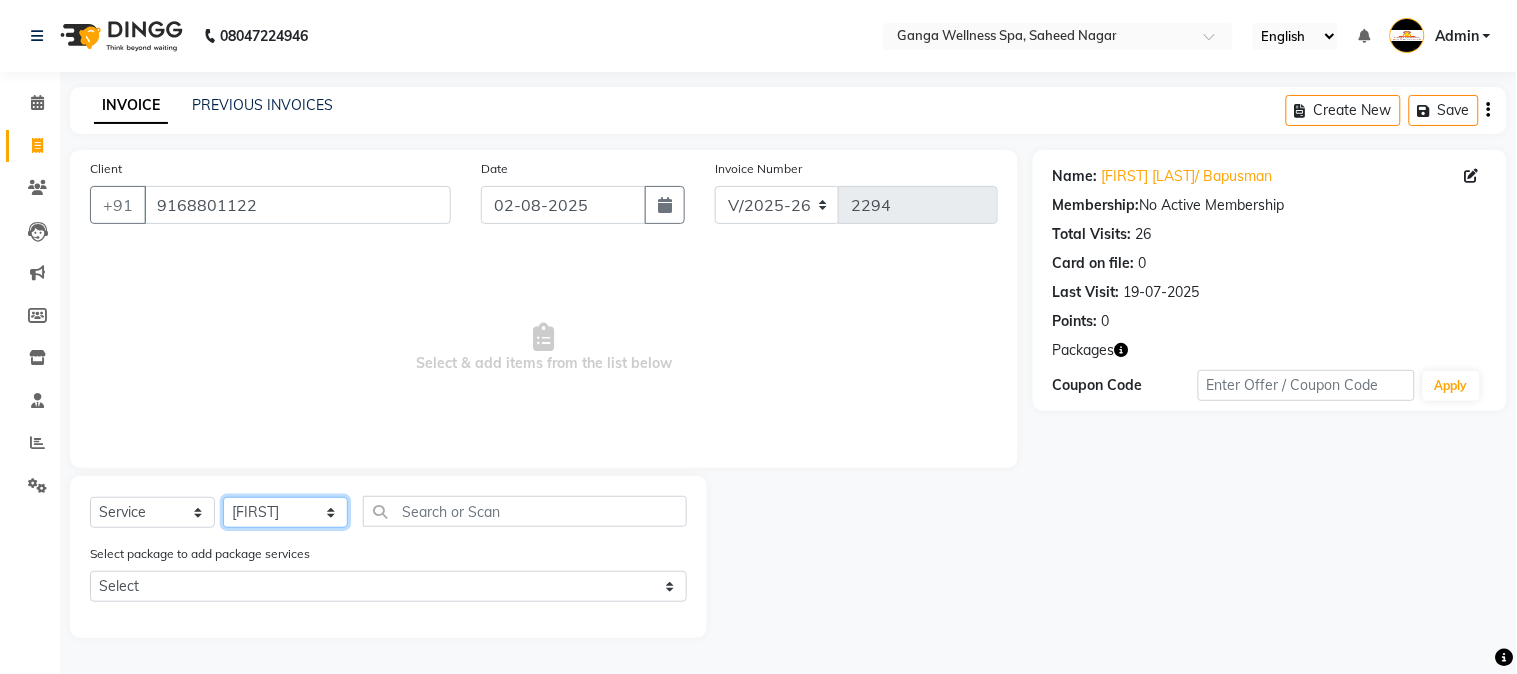click on "Select Stylist Abhi akhil Alexa AMMY AMMY Annie anya APPI Arohi  Ayen BANCHI Bina Bina CJ CRP 1 Daina ELINA ferjana G1 G1 ONE PLUS  G1 Salon G2 Helen JEENY Jhanka Jojo Kana KEMPI KEMPI Kim krishna KTI Lili Rout Lily LINDA LIZA Martha  MELODY MERRY  minu Moon nancy Noiny pinkey Pradeep Prity  Riya ROOZ  Sony steffy SUCHI  Surren Sir Sushree Swapna Umpi upashana Zouli" 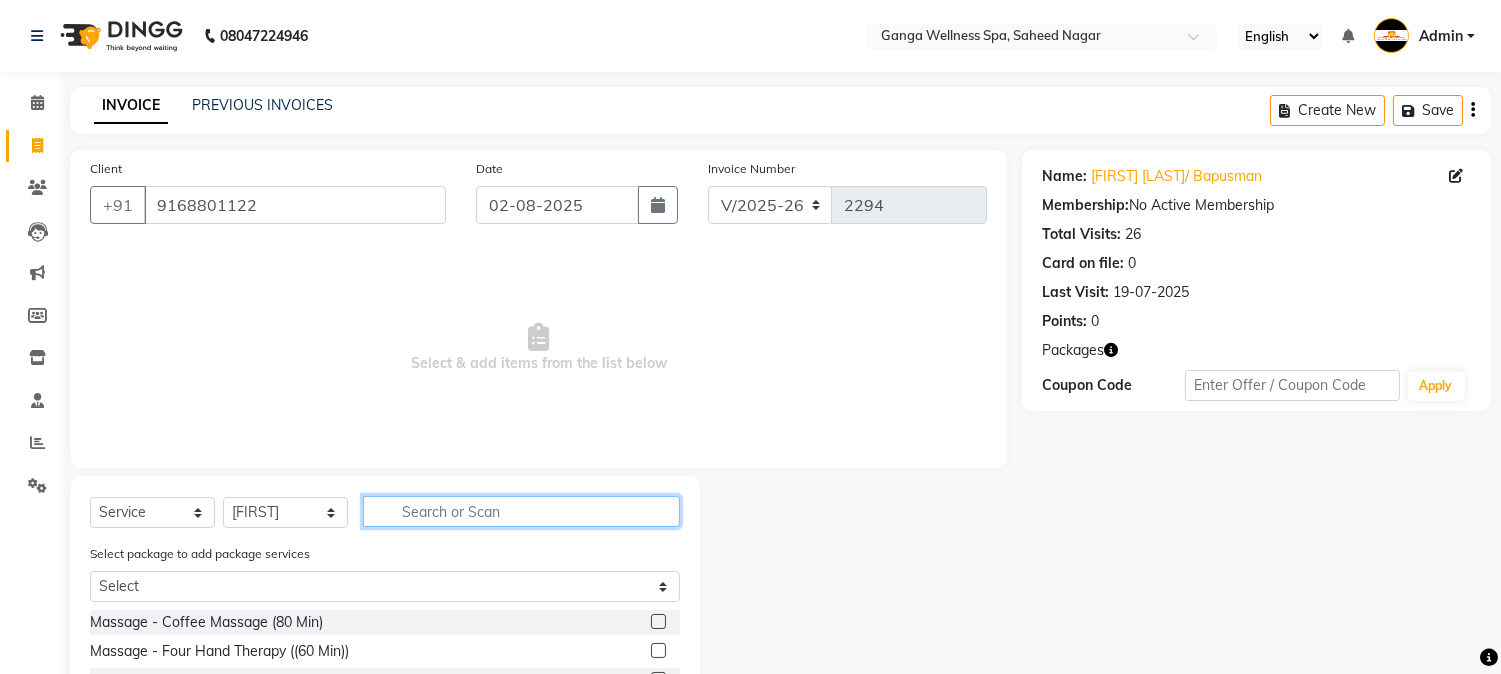 click 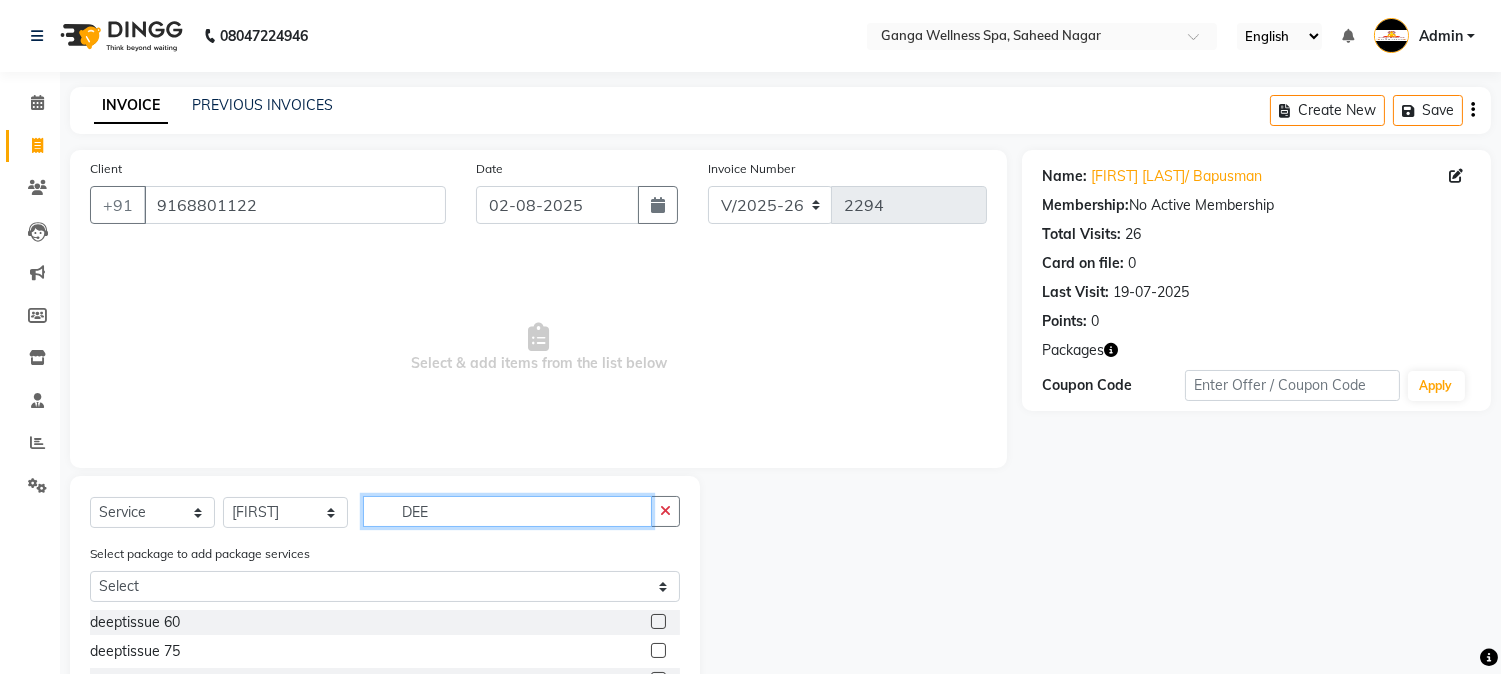 scroll, scrollTop: 111, scrollLeft: 0, axis: vertical 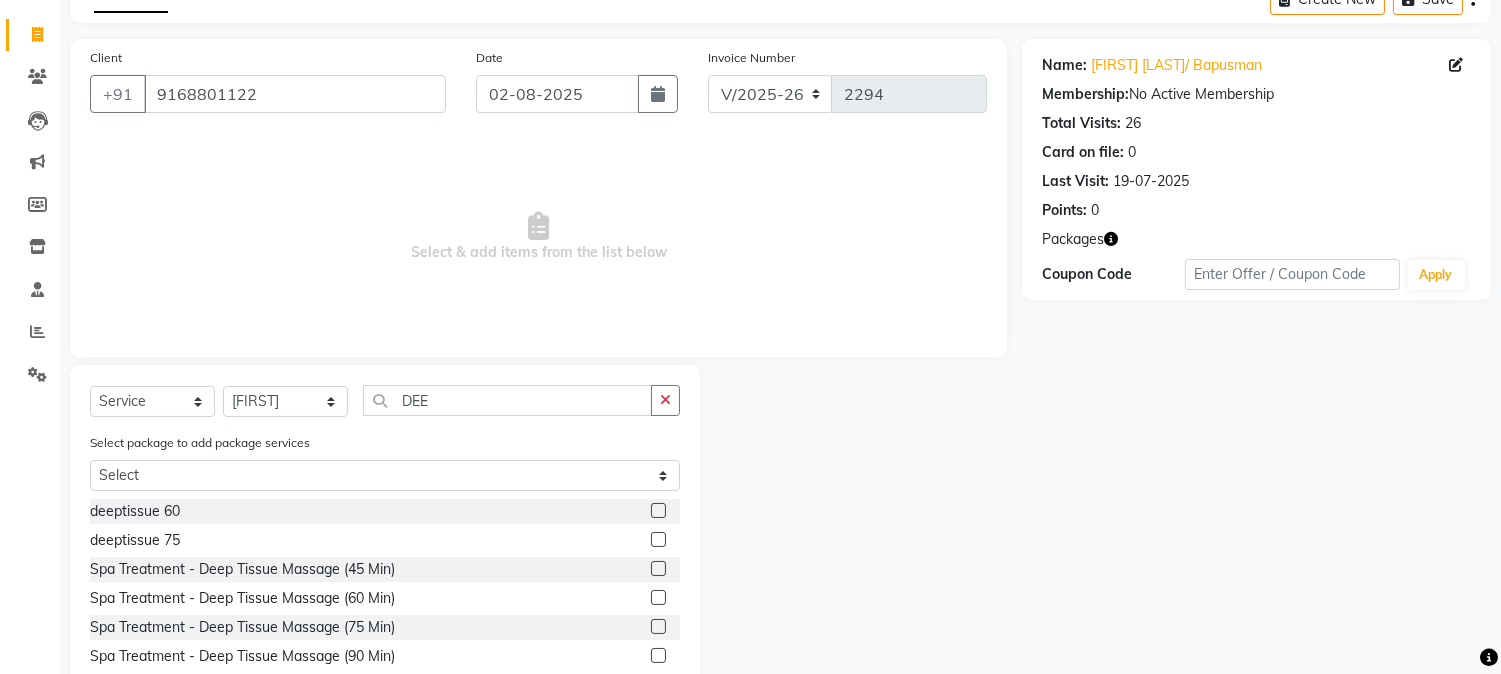 click 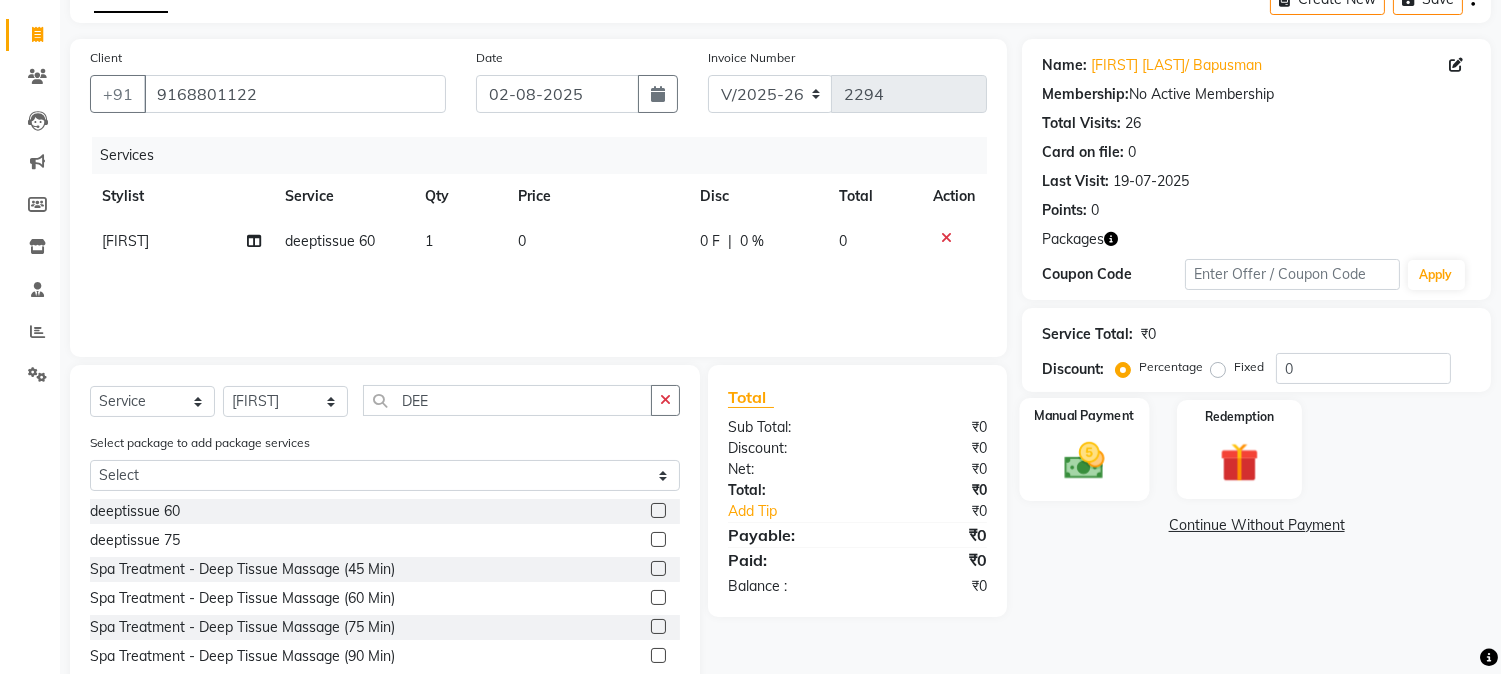 click 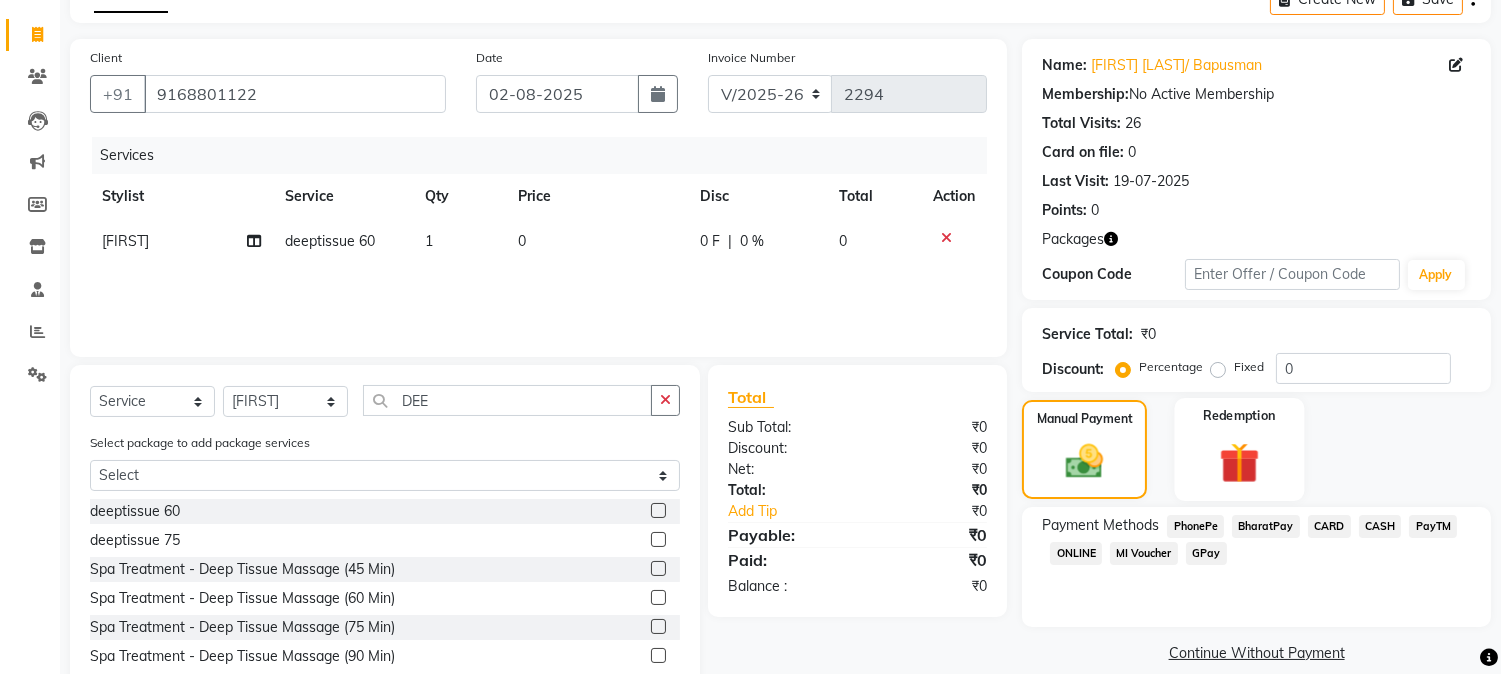 click 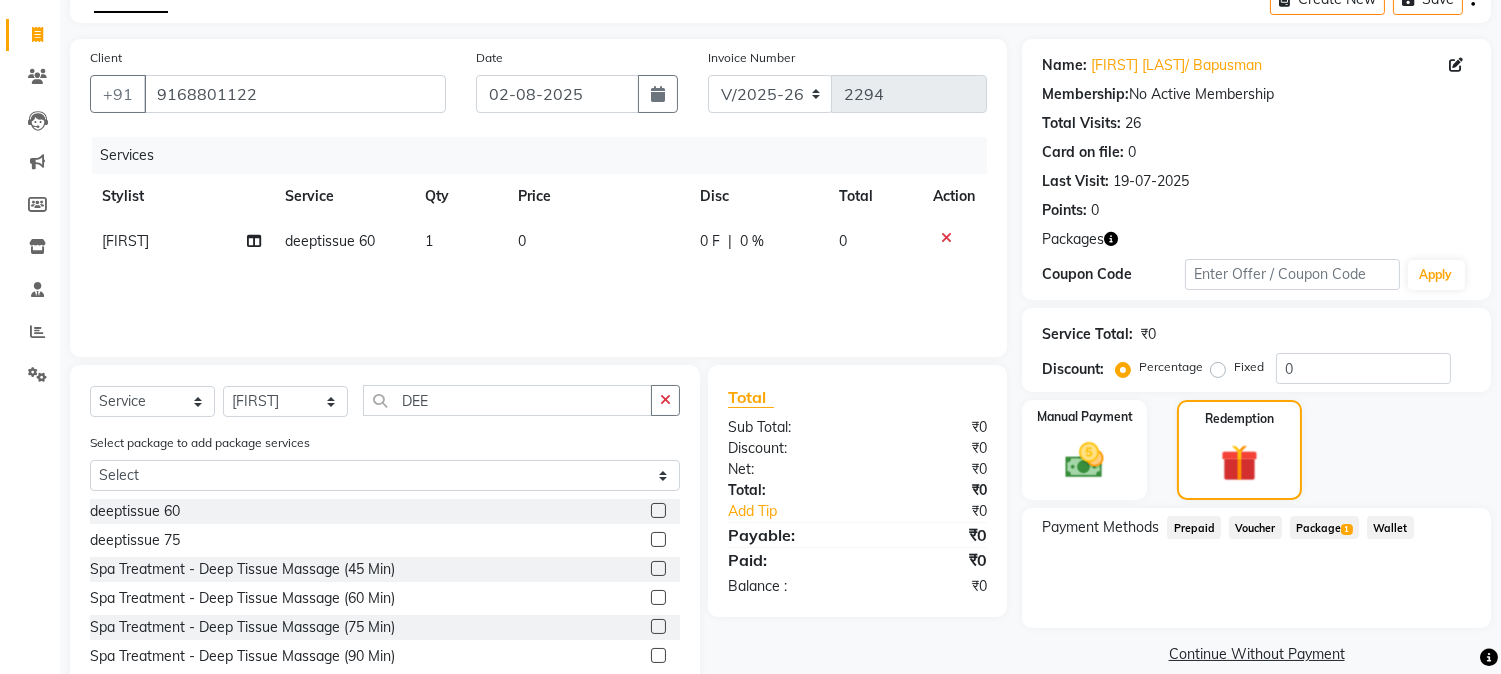 click on "Package  1" 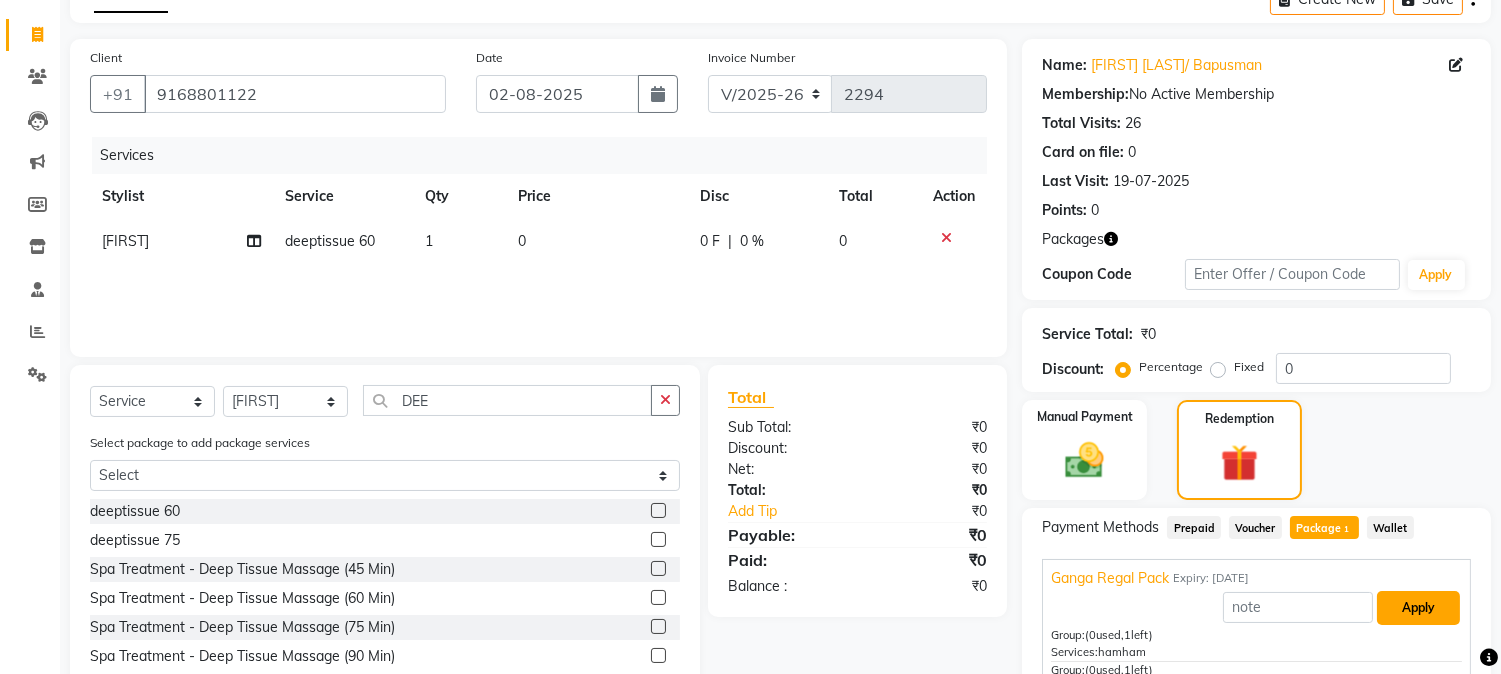click on "Apply" at bounding box center [1418, 608] 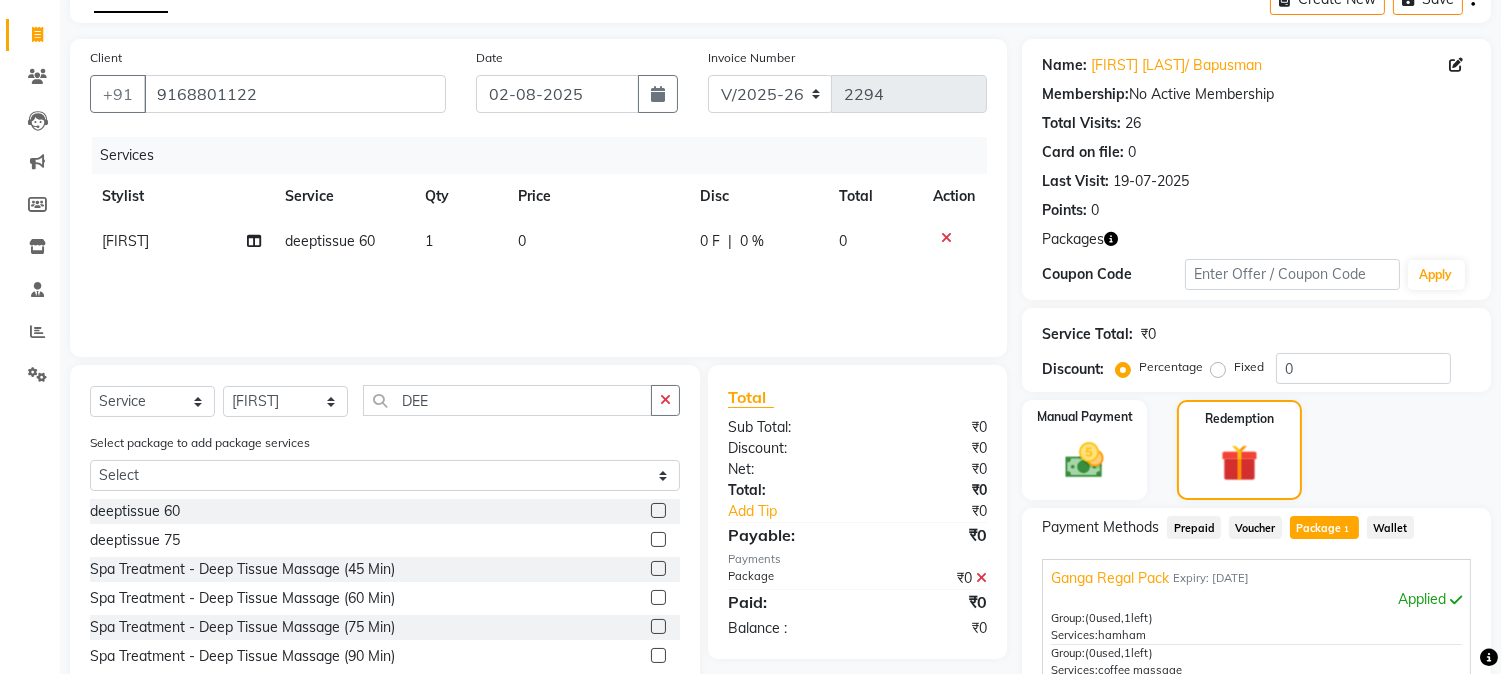 click on "Checkout" 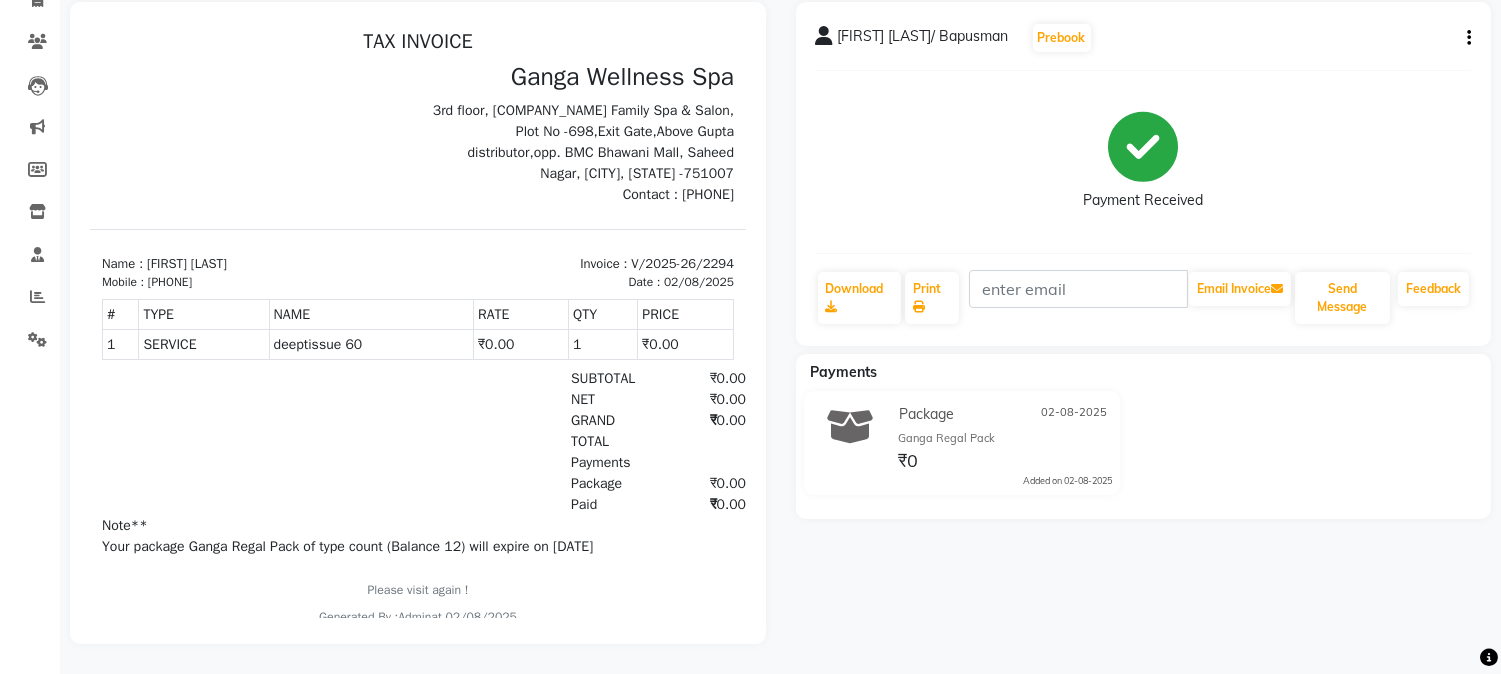 scroll, scrollTop: 0, scrollLeft: 0, axis: both 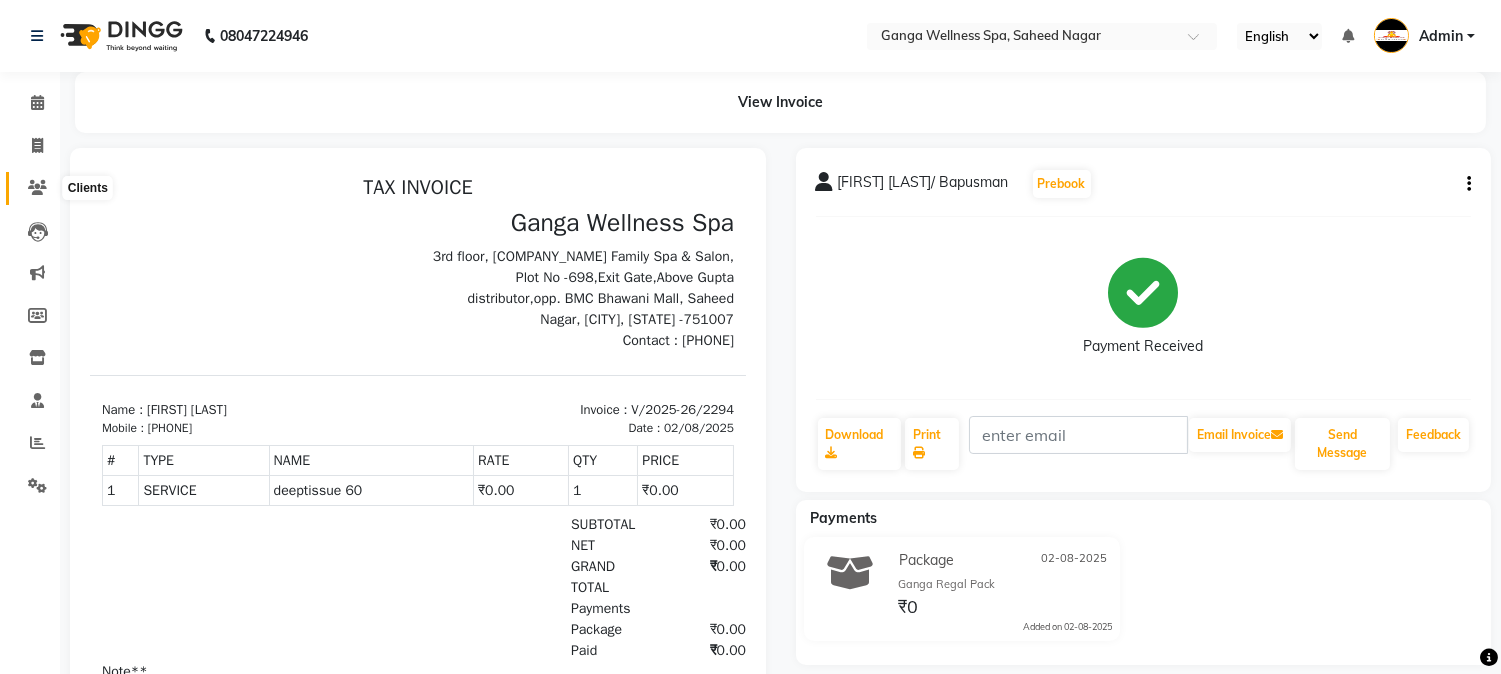 click 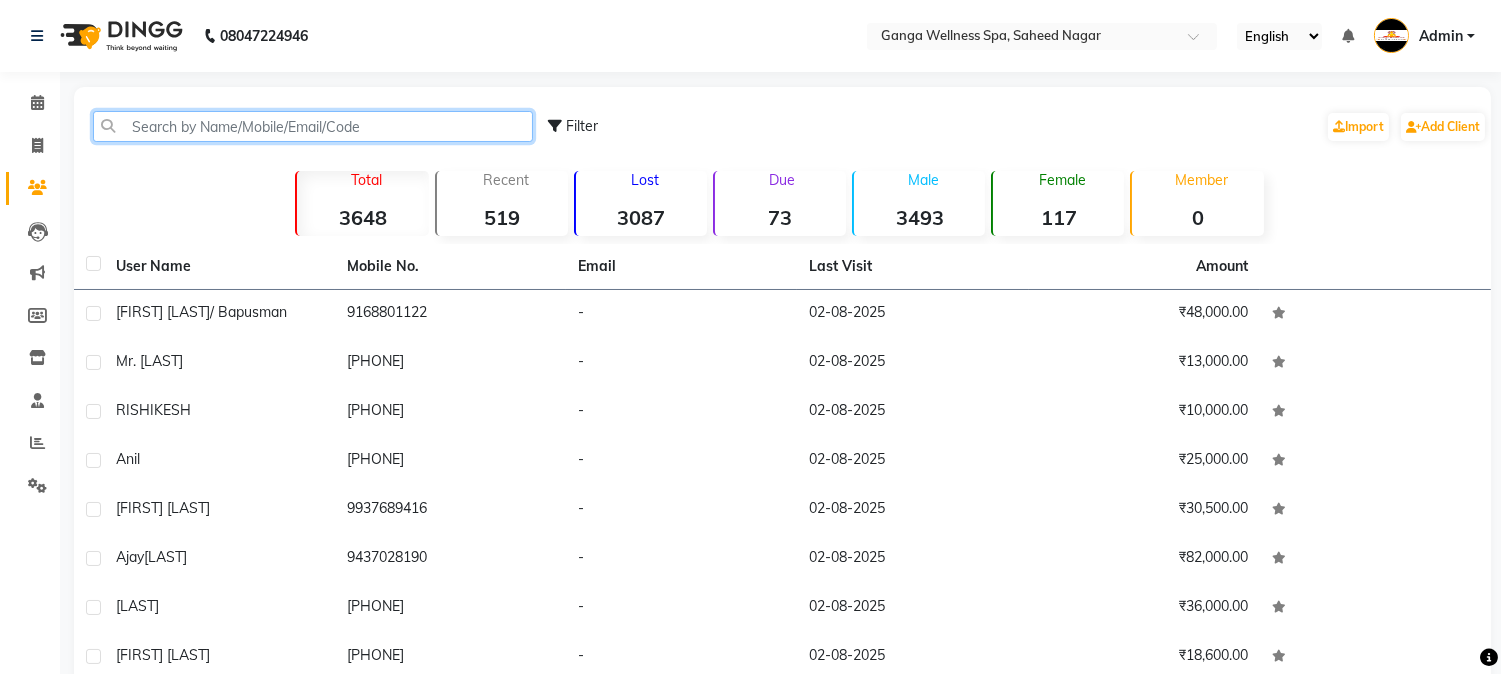 click 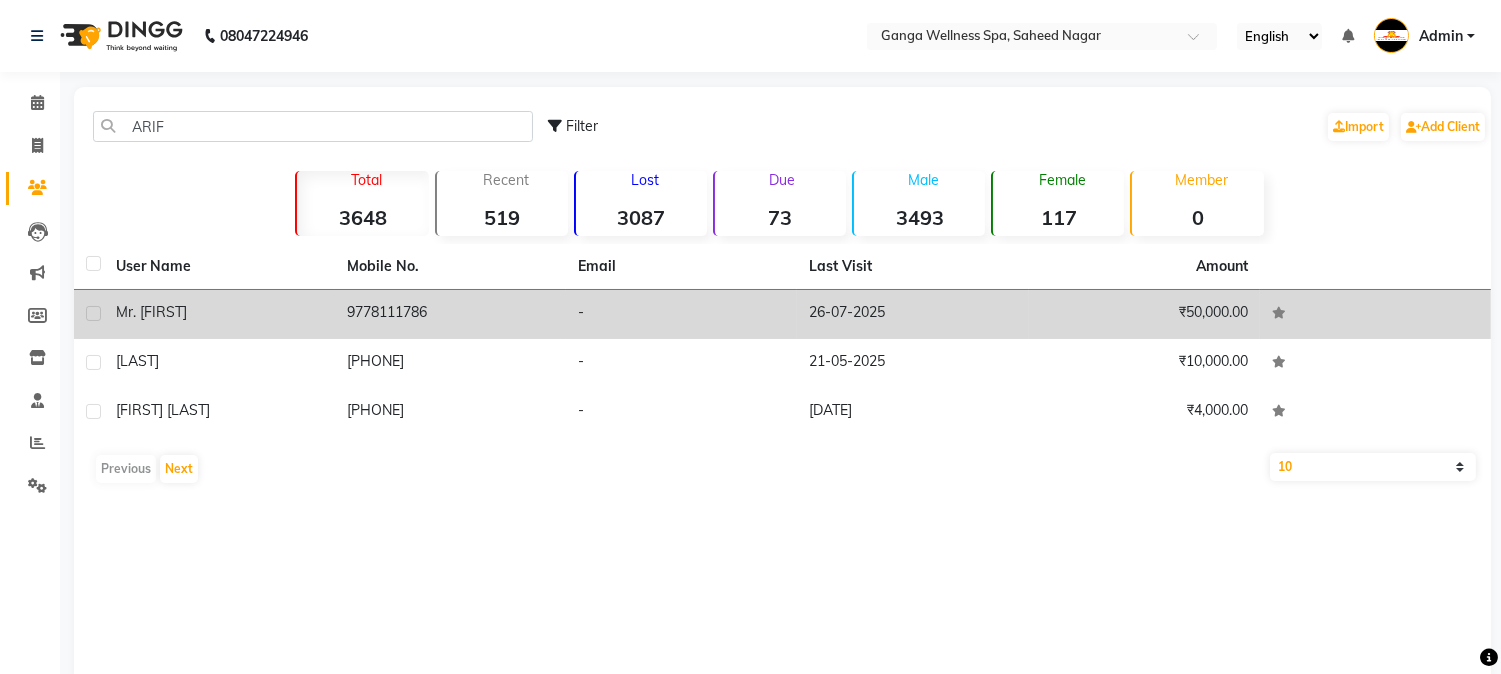 click on "9778111786" 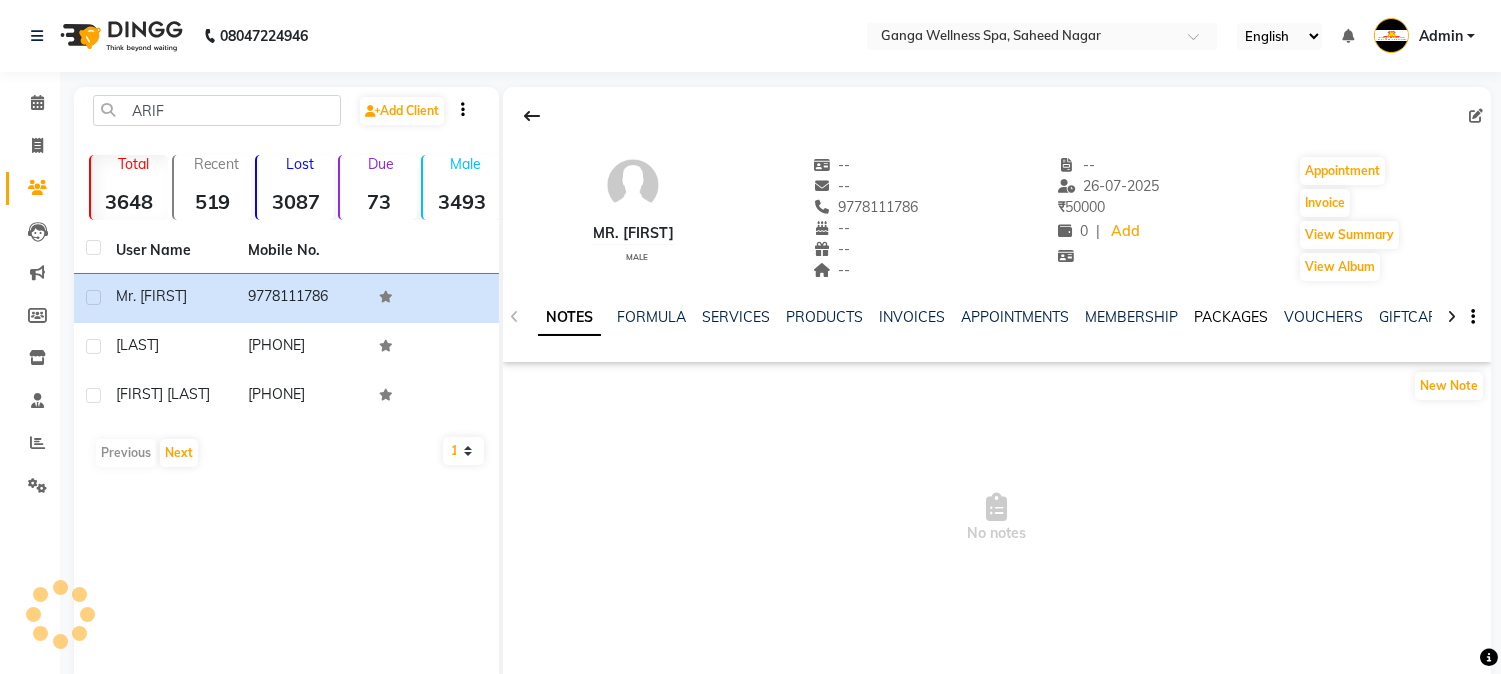 click on "PACKAGES" 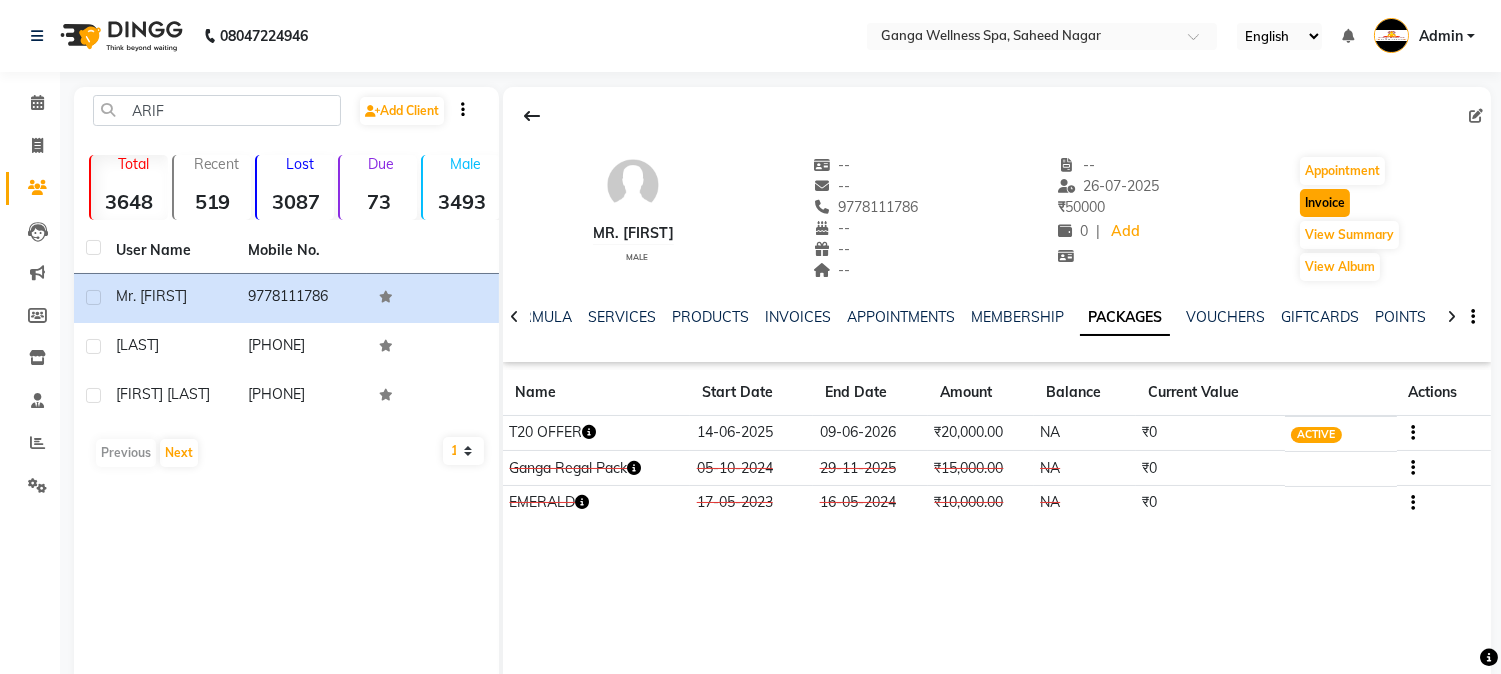 click on "Invoice" 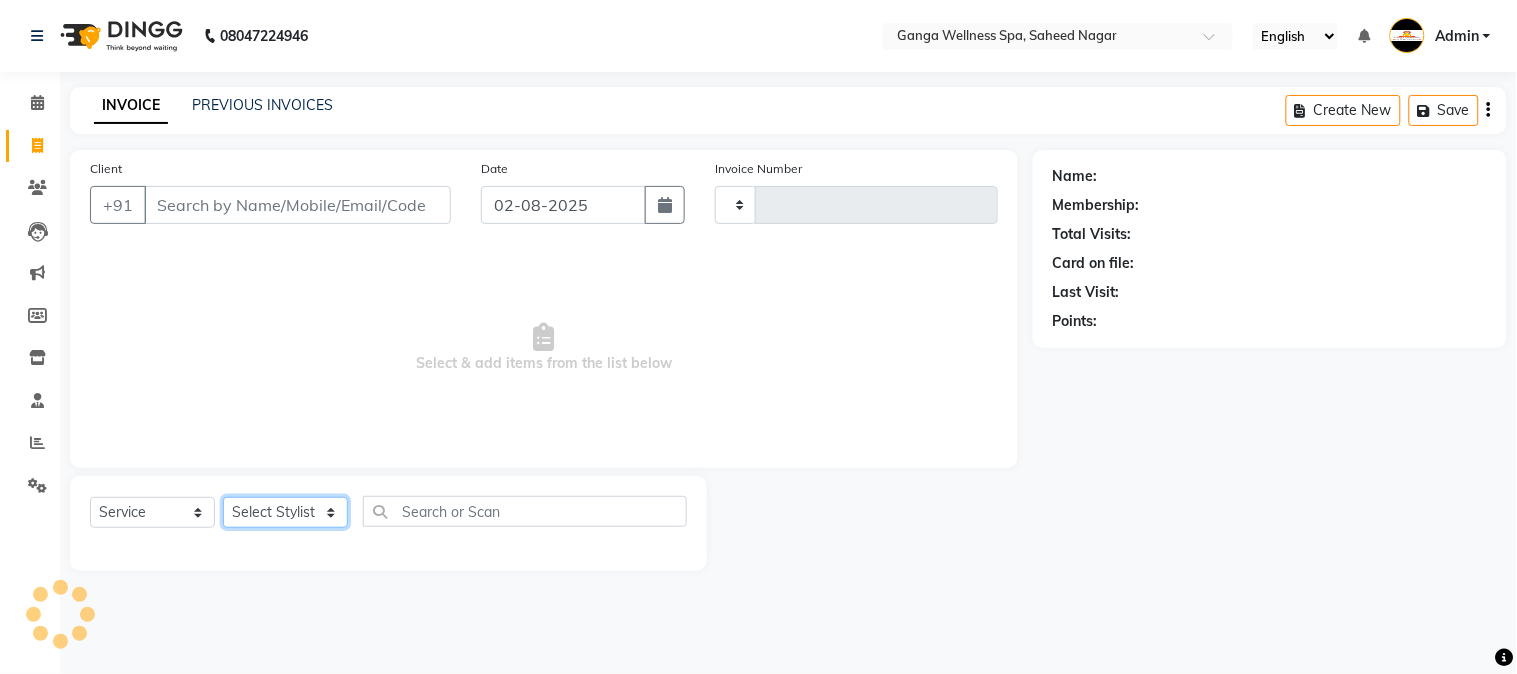 click on "Select Stylist" 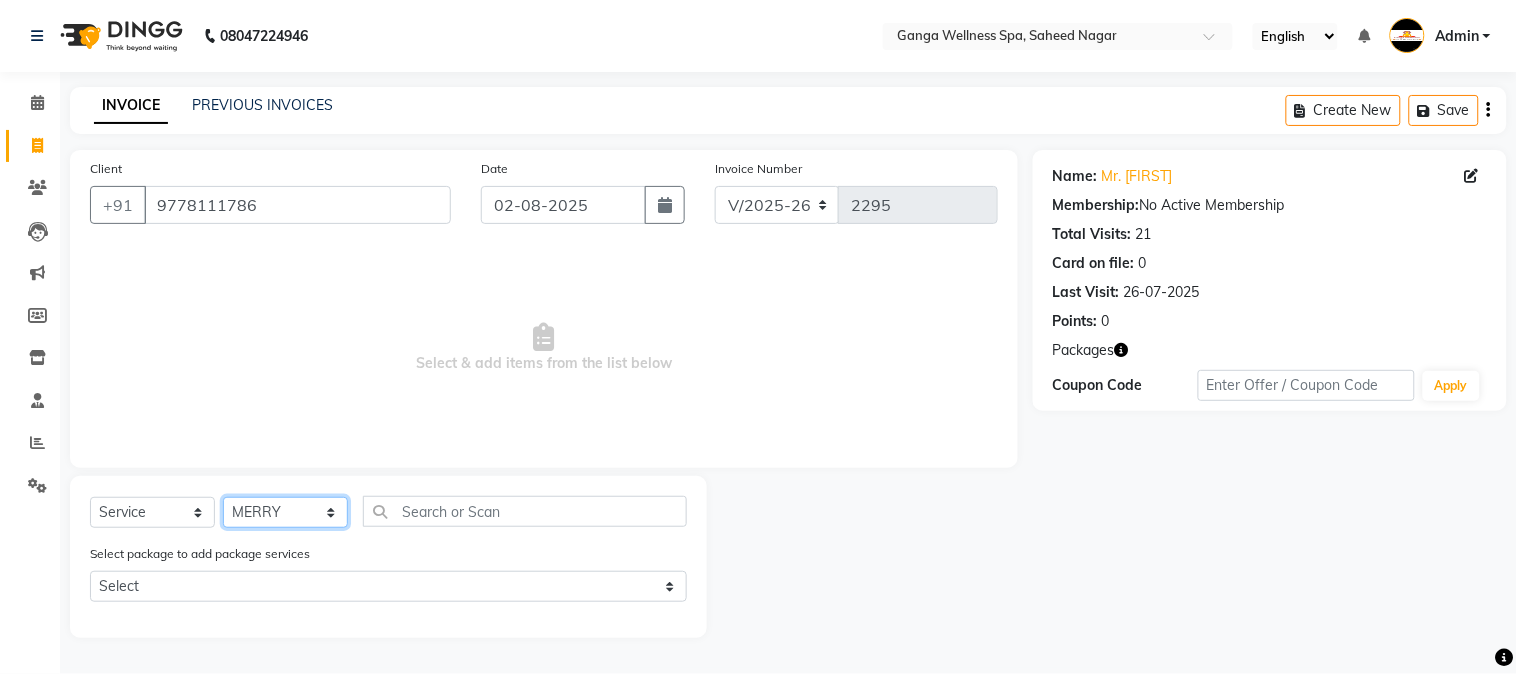 click on "Select Stylist Abhi akhil Alexa AMMY AMMY Annie anya APPI Arohi  Ayen BANCHI Bina Bina CJ CRP 1 Daina ELINA ferjana G1 G1 ONE PLUS  G1 Salon G2 Helen JEENY Jhanka Jojo Kana KEMPI KEMPI Kim krishna KTI Lili Rout Lily LINDA LIZA Martha  MELODY MERRY  minu Moon nancy Noiny pinkey Pradeep Prity  Riya ROOZ  Sony steffy SUCHI  Surren Sir Sushree Swapna Umpi upashana Zouli" 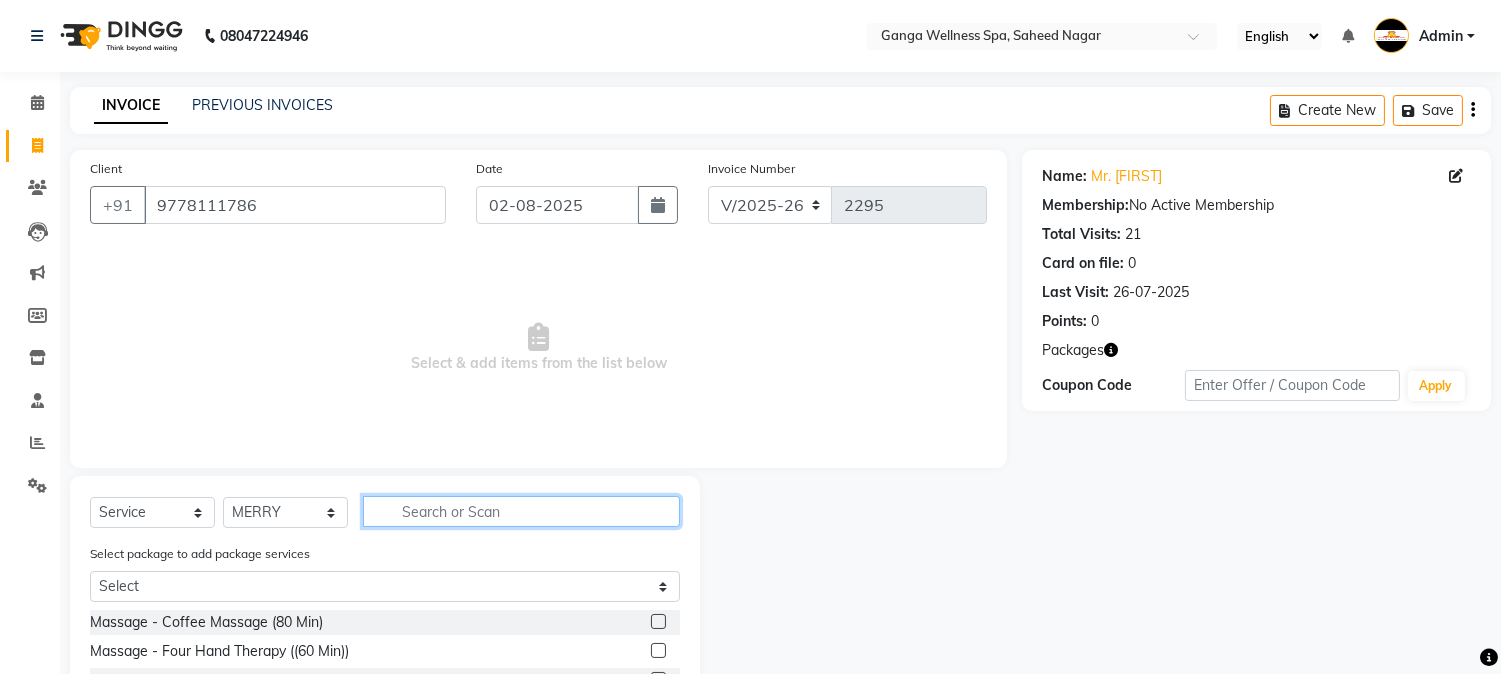 click 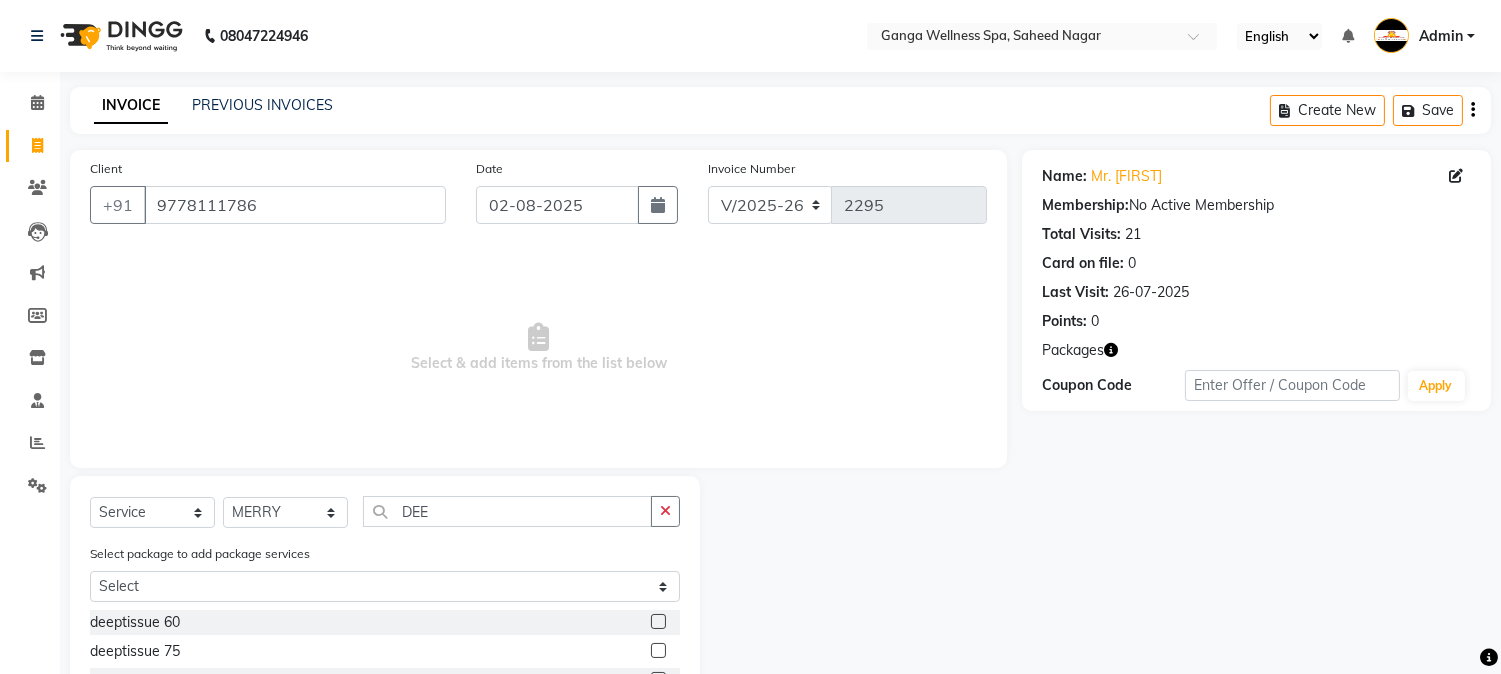 click 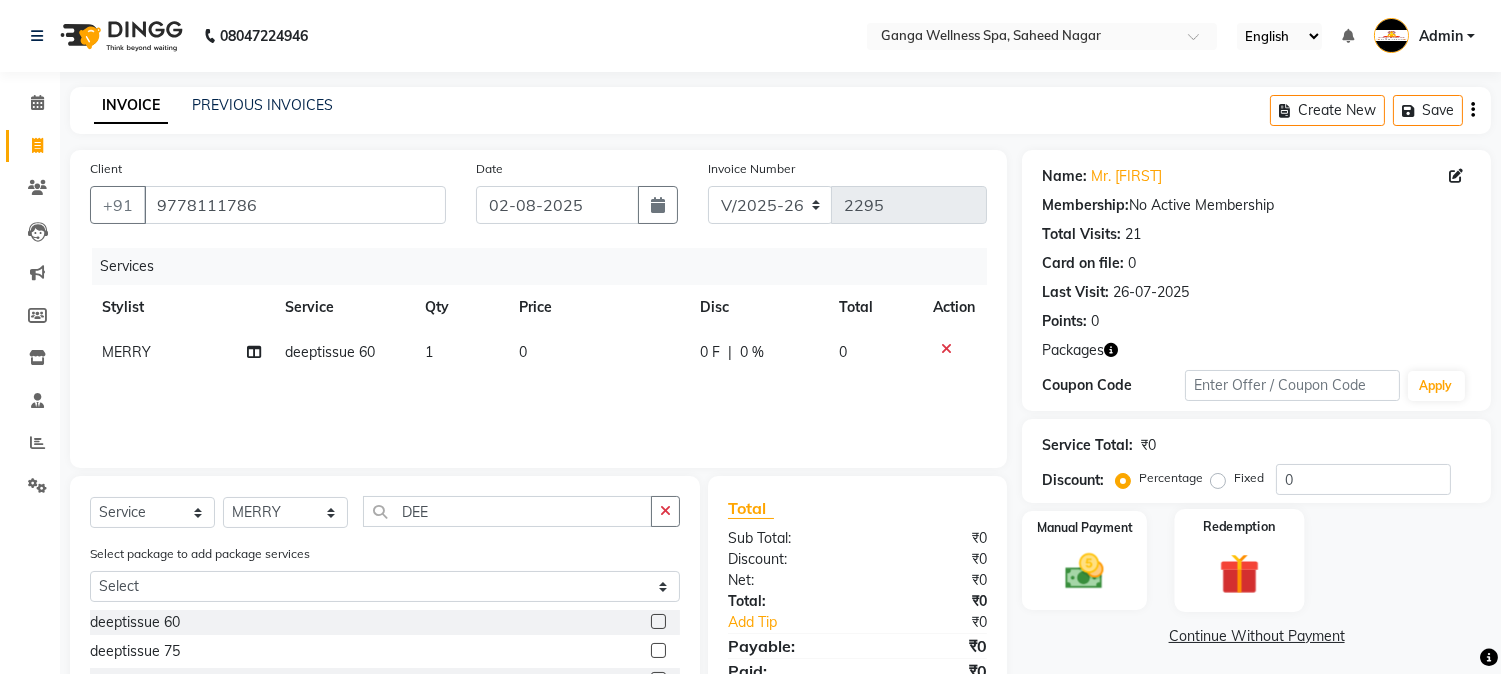 click 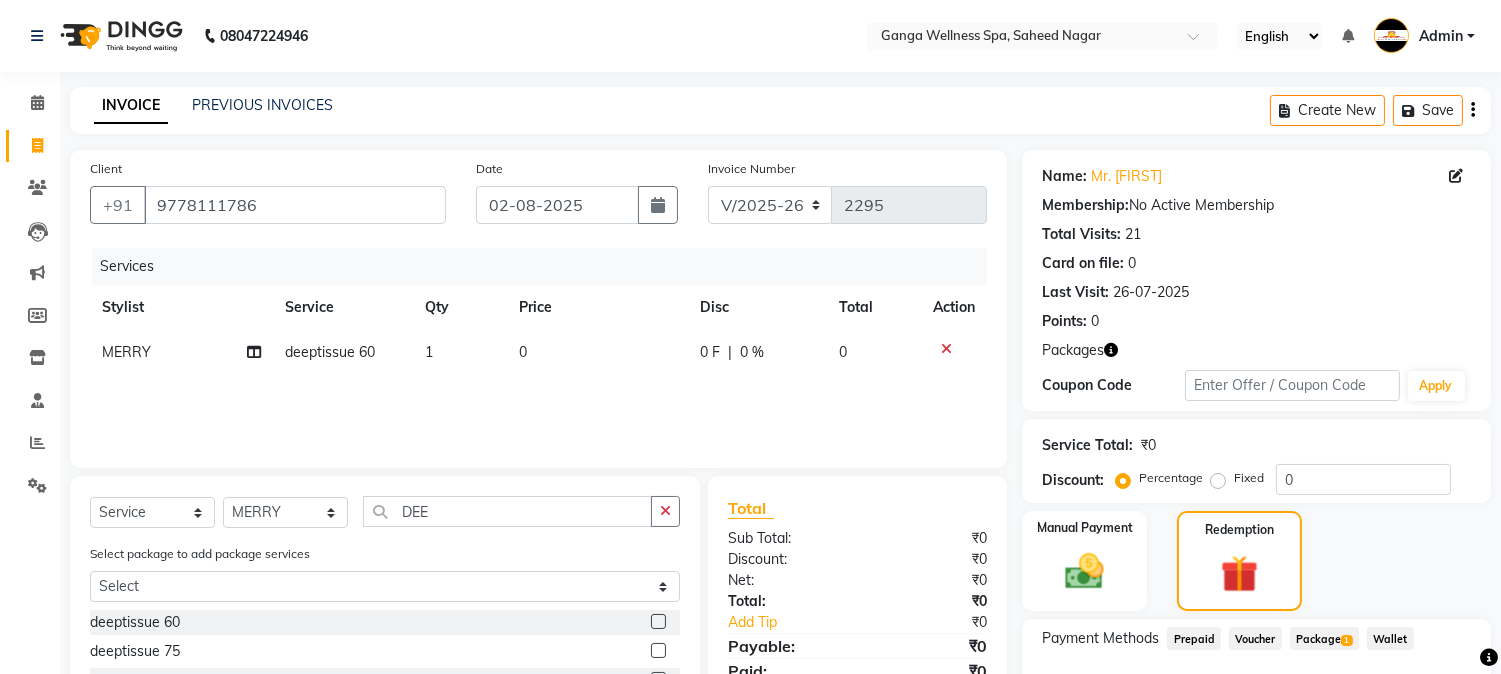 click on "Package  1" 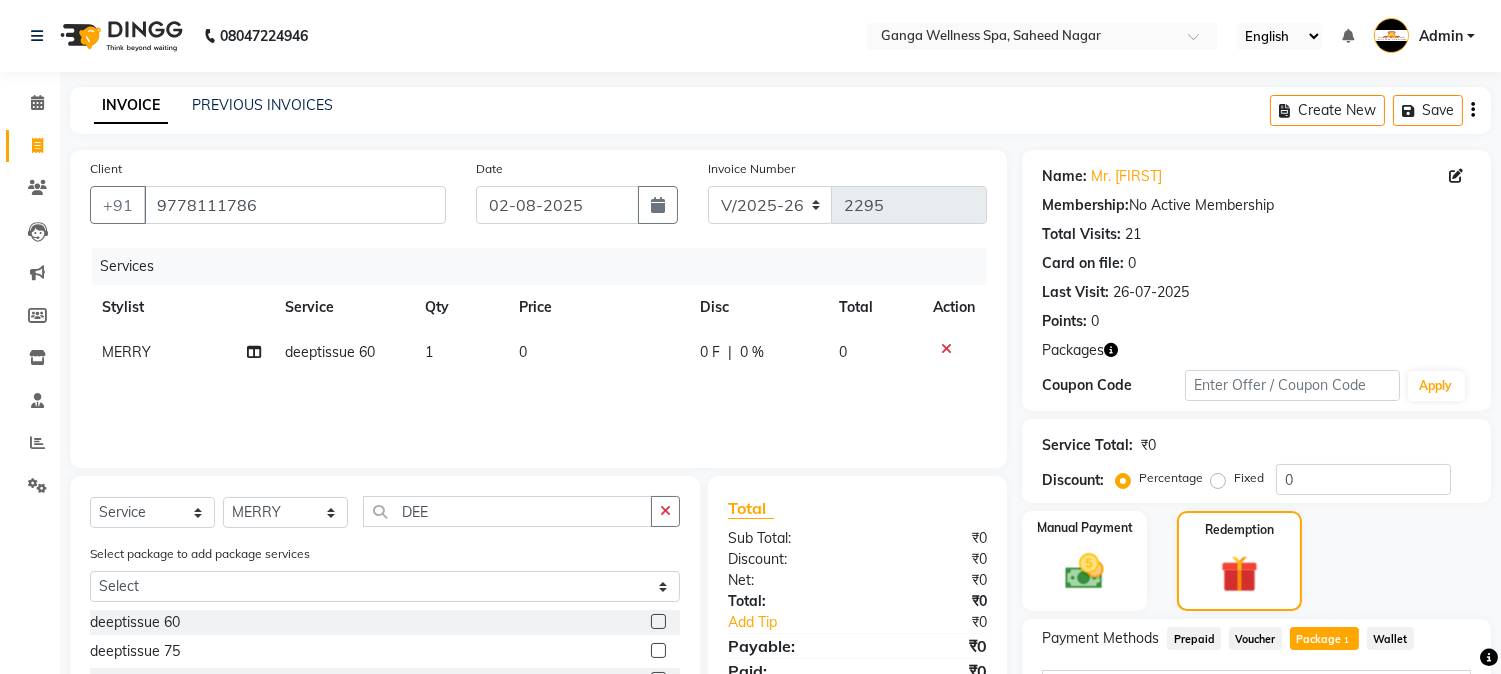 click on "Apply" at bounding box center (1418, 719) 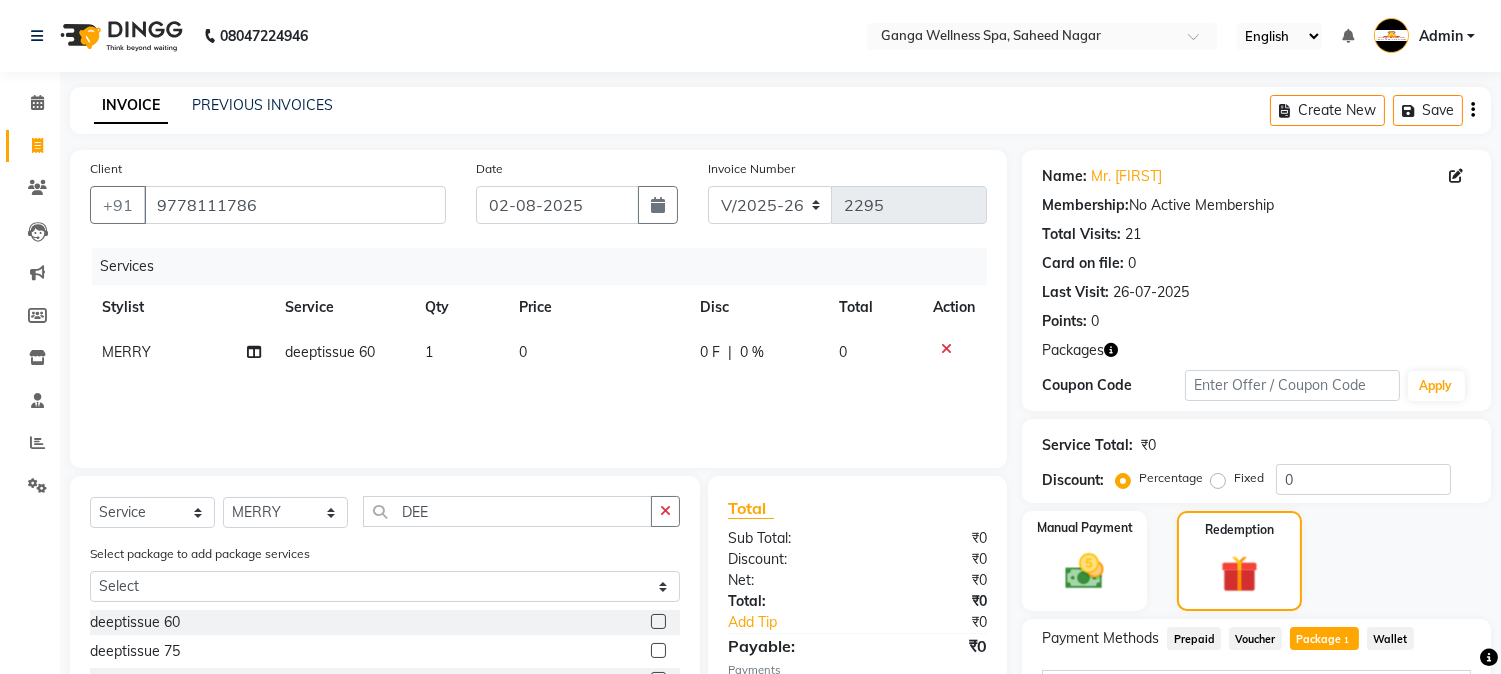 scroll, scrollTop: 295, scrollLeft: 0, axis: vertical 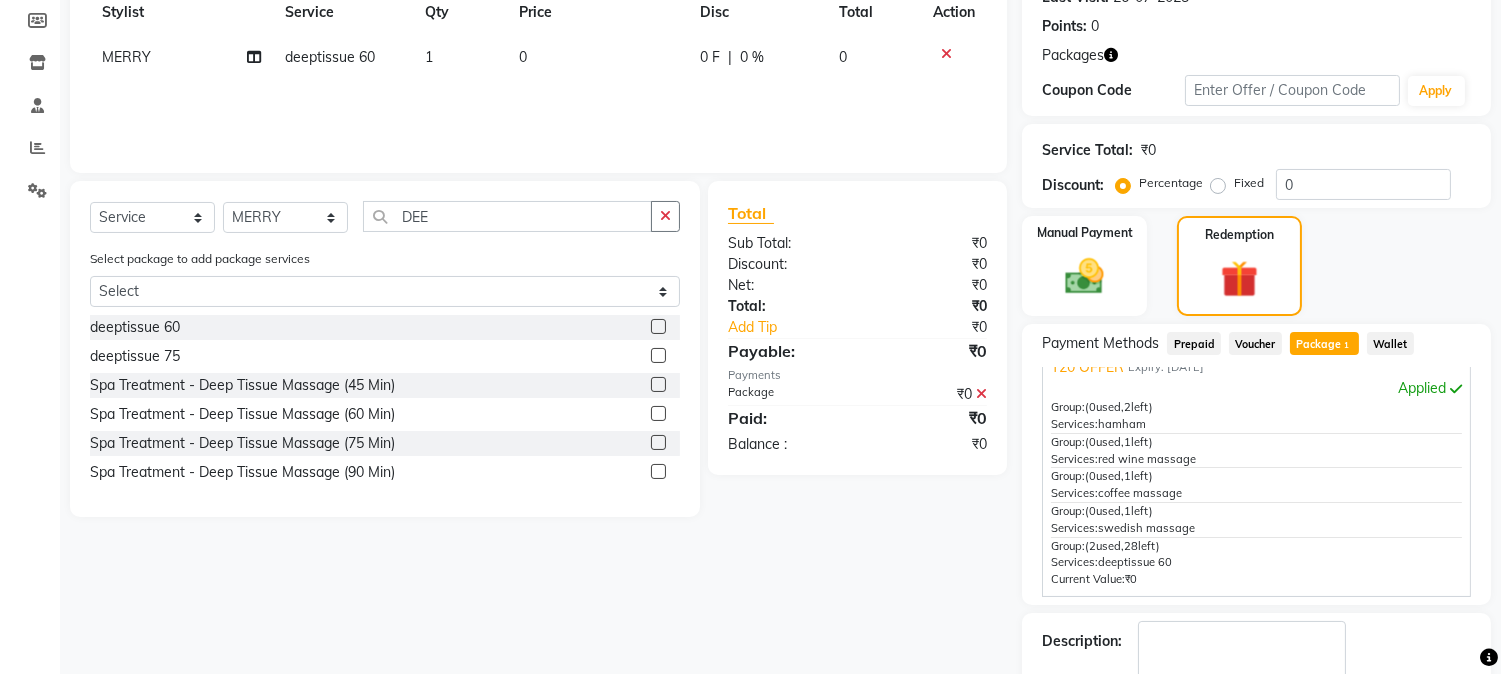 click on "Checkout" 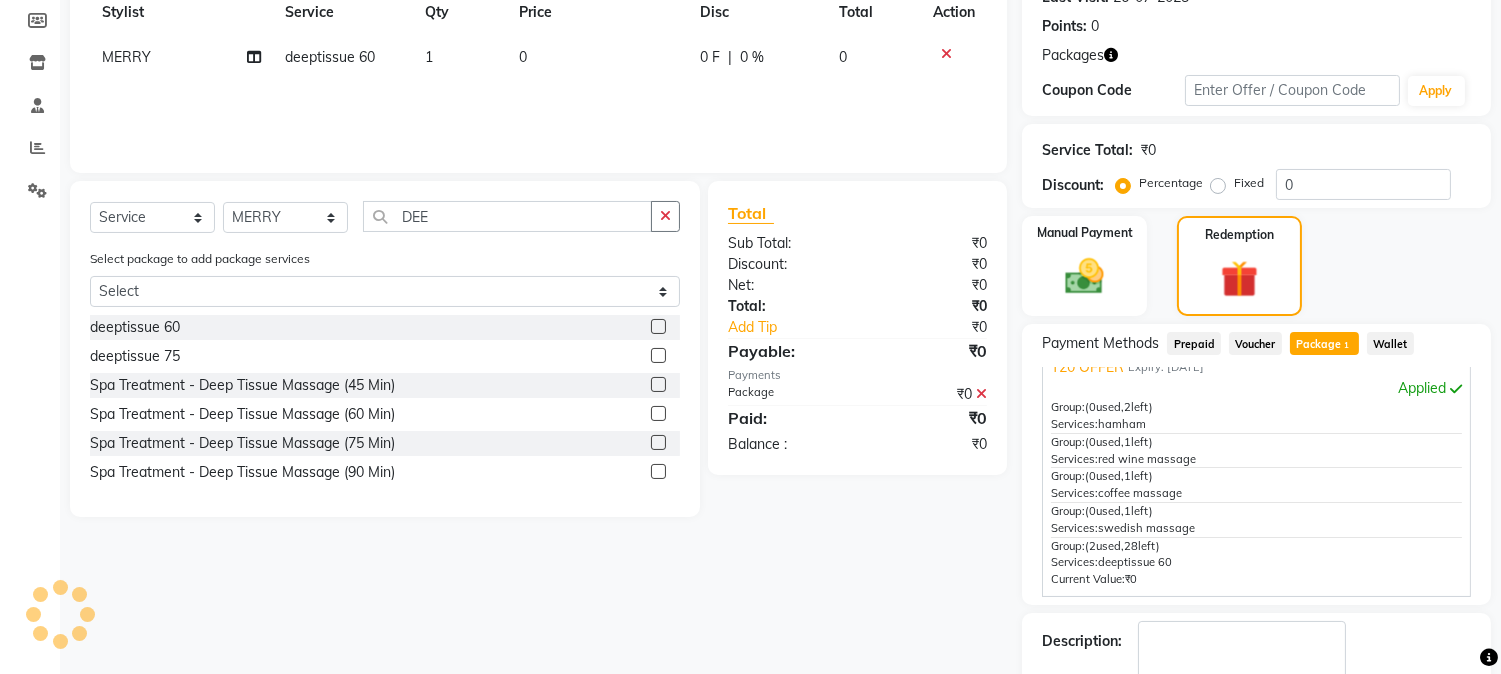 scroll, scrollTop: 408, scrollLeft: 0, axis: vertical 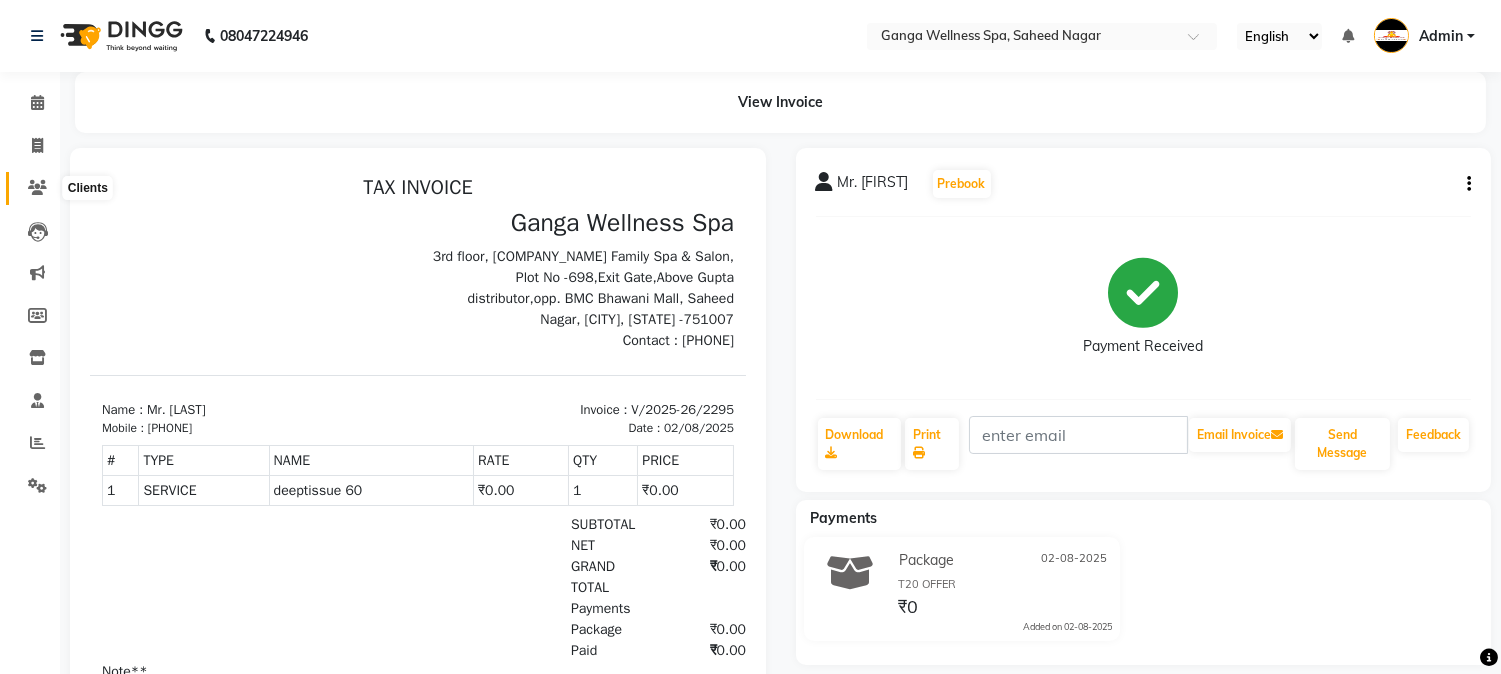 click 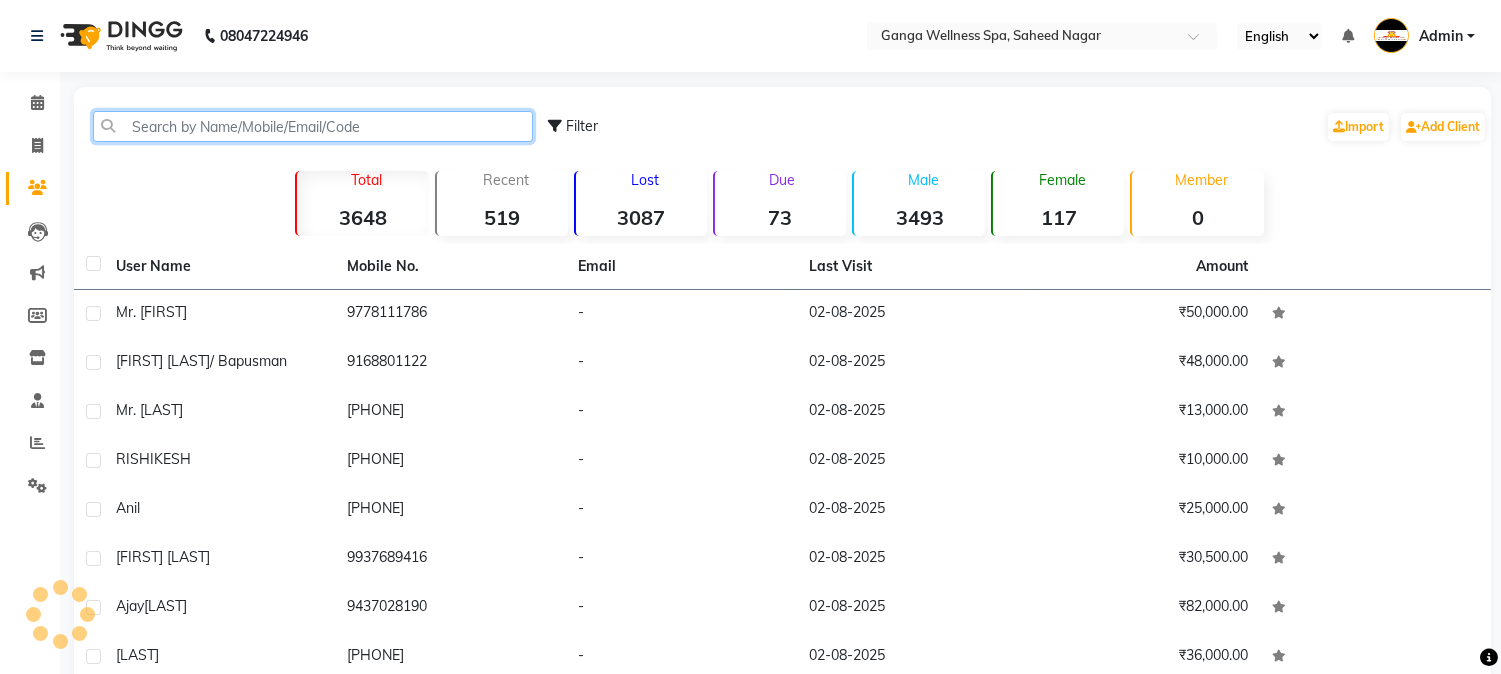 click 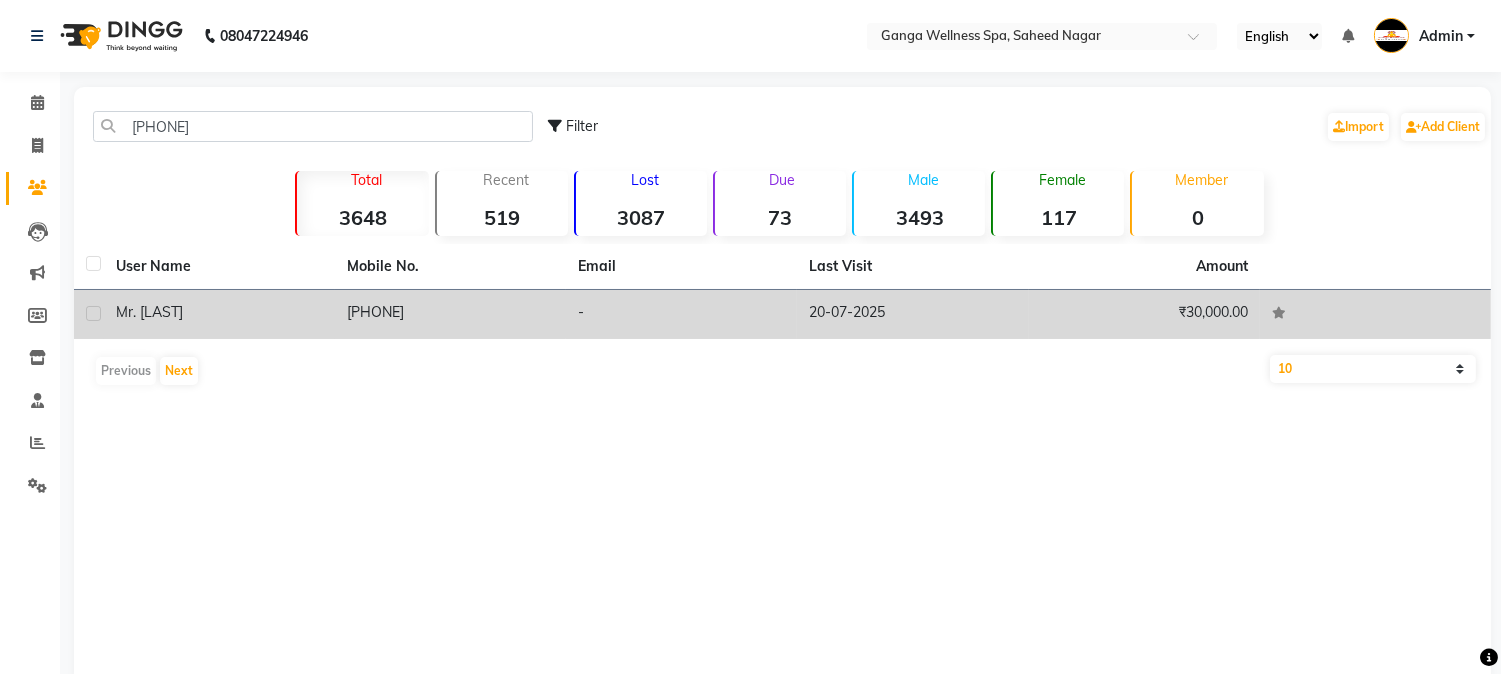click on "[PHONE]" 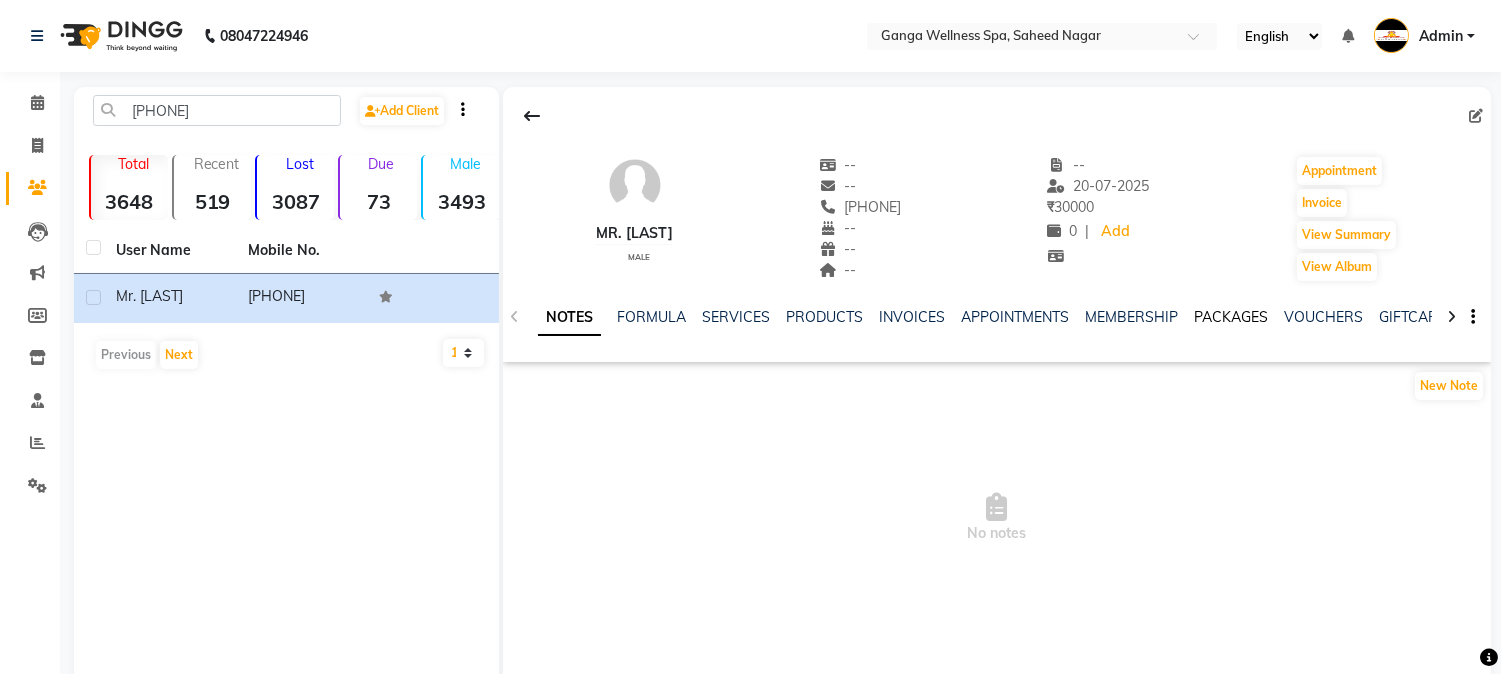 click on "PACKAGES" 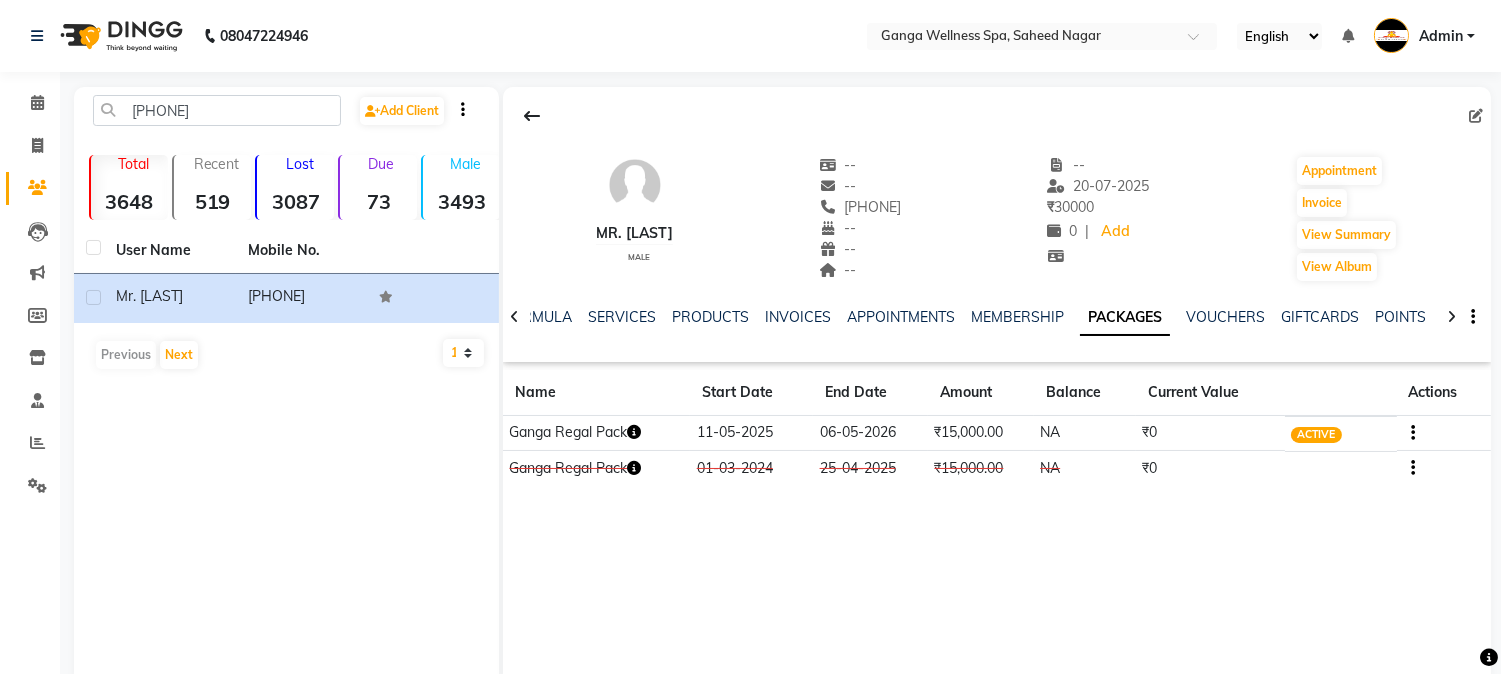 click 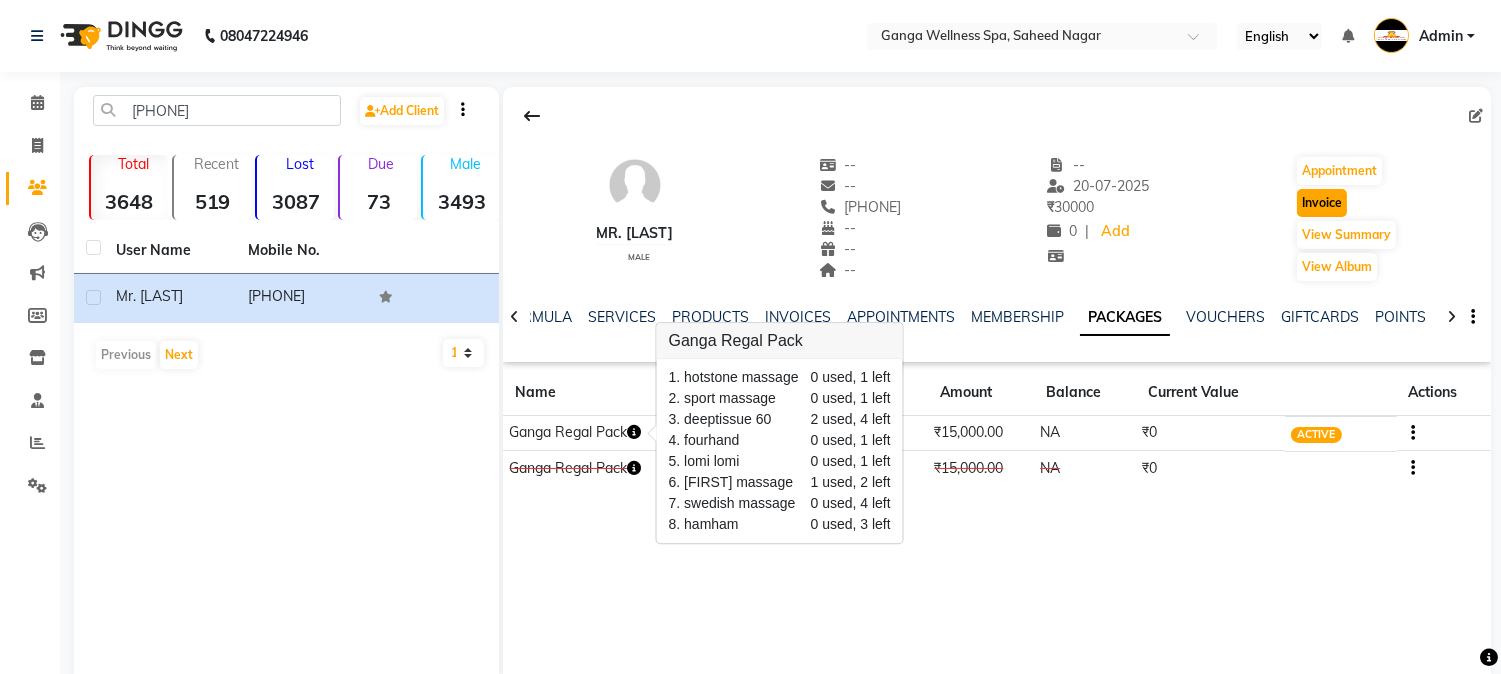 click on "Invoice" 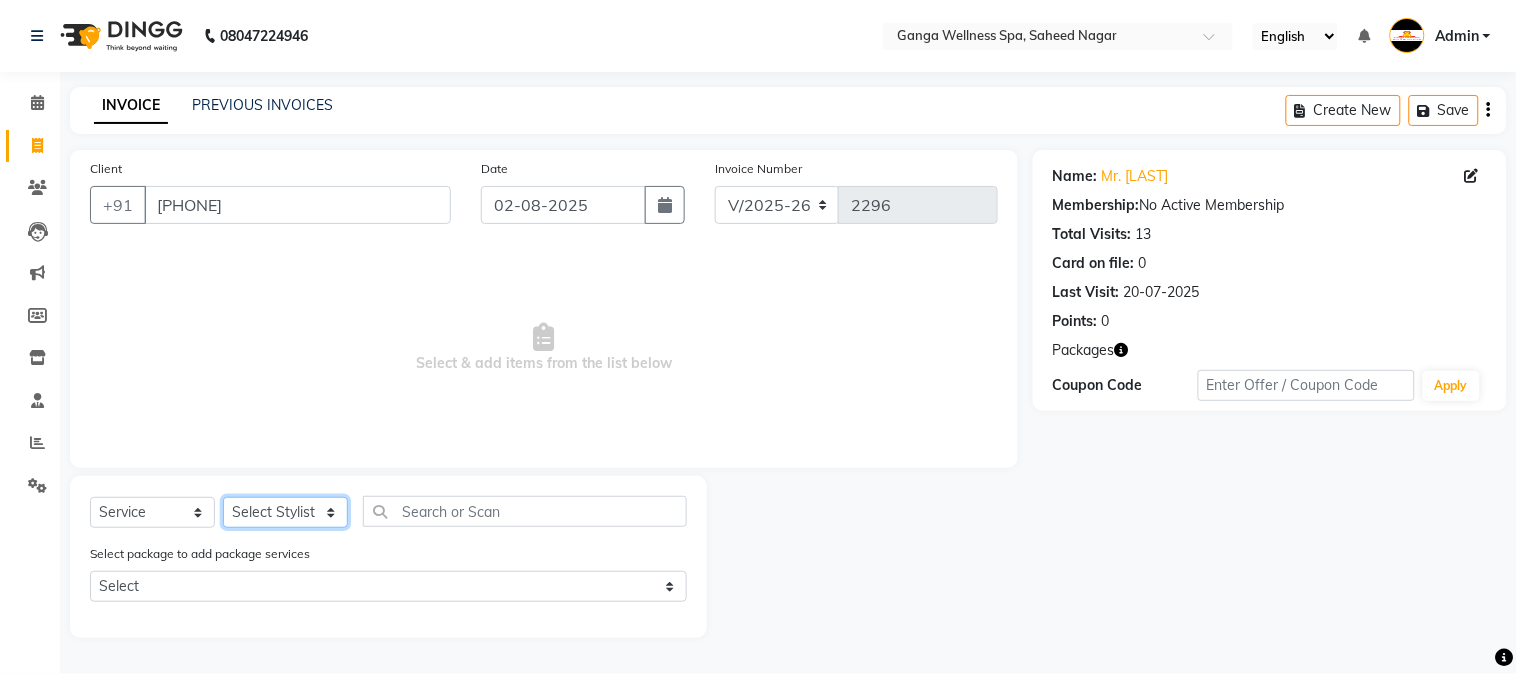 click on "Select Stylist Abhi akhil Alexa AMMY AMMY Annie anya APPI Arohi  Ayen BANCHI Bina Bina CJ CRP 1 Daina ELINA ferjana G1 G1 ONE PLUS  G1 Salon G2 Helen JEENY Jhanka Jojo Kana KEMPI KEMPI Kim krishna KTI Lili Rout Lily LINDA LIZA Martha  MELODY MERRY  minu Moon nancy Noiny pinkey Pradeep Prity  Riya ROOZ  Sony steffy SUCHI  Surren Sir Sushree Swapna Umpi upashana Zouli" 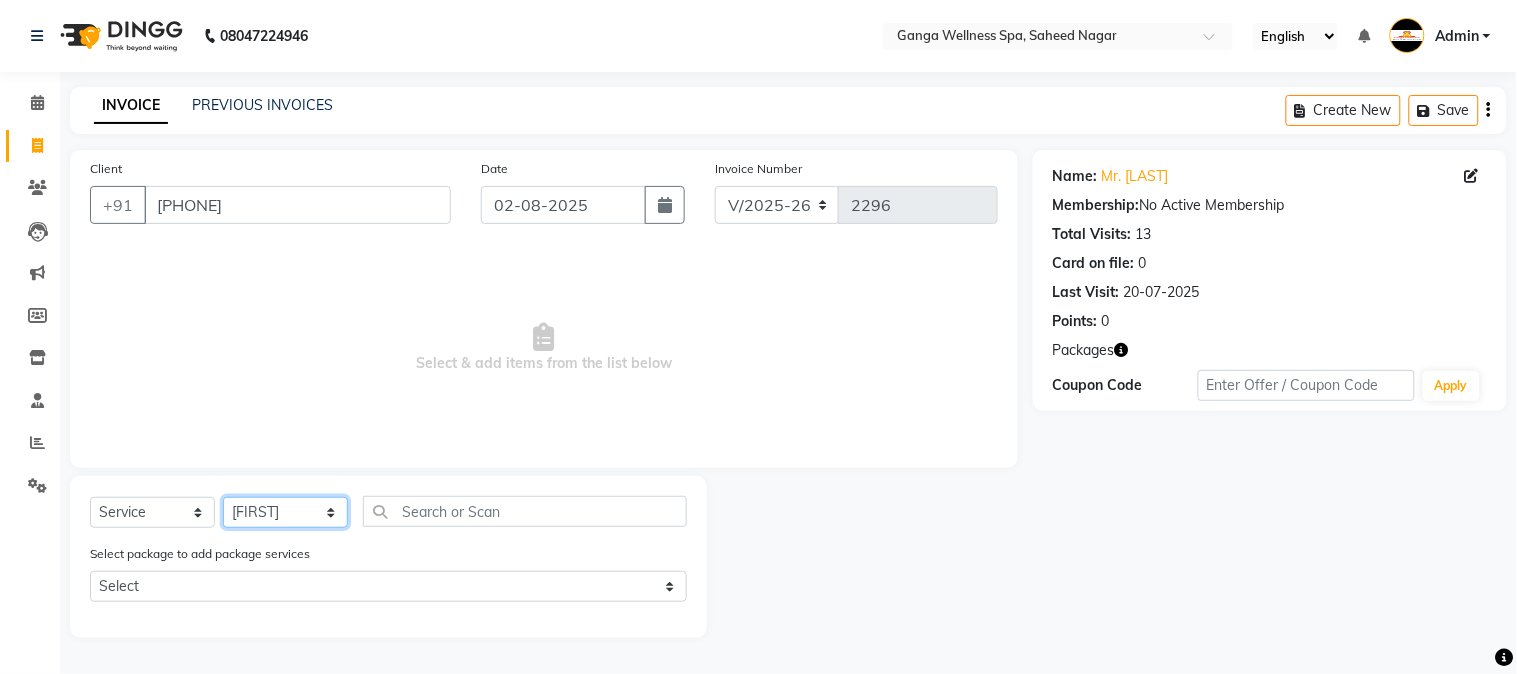 click on "Select Stylist Abhi akhil Alexa AMMY AMMY Annie anya APPI Arohi  Ayen BANCHI Bina Bina CJ CRP 1 Daina ELINA ferjana G1 G1 ONE PLUS  G1 Salon G2 Helen JEENY Jhanka Jojo Kana KEMPI KEMPI Kim krishna KTI Lili Rout Lily LINDA LIZA Martha  MELODY MERRY  minu Moon nancy Noiny pinkey Pradeep Prity  Riya ROOZ  Sony steffy SUCHI  Surren Sir Sushree Swapna Umpi upashana Zouli" 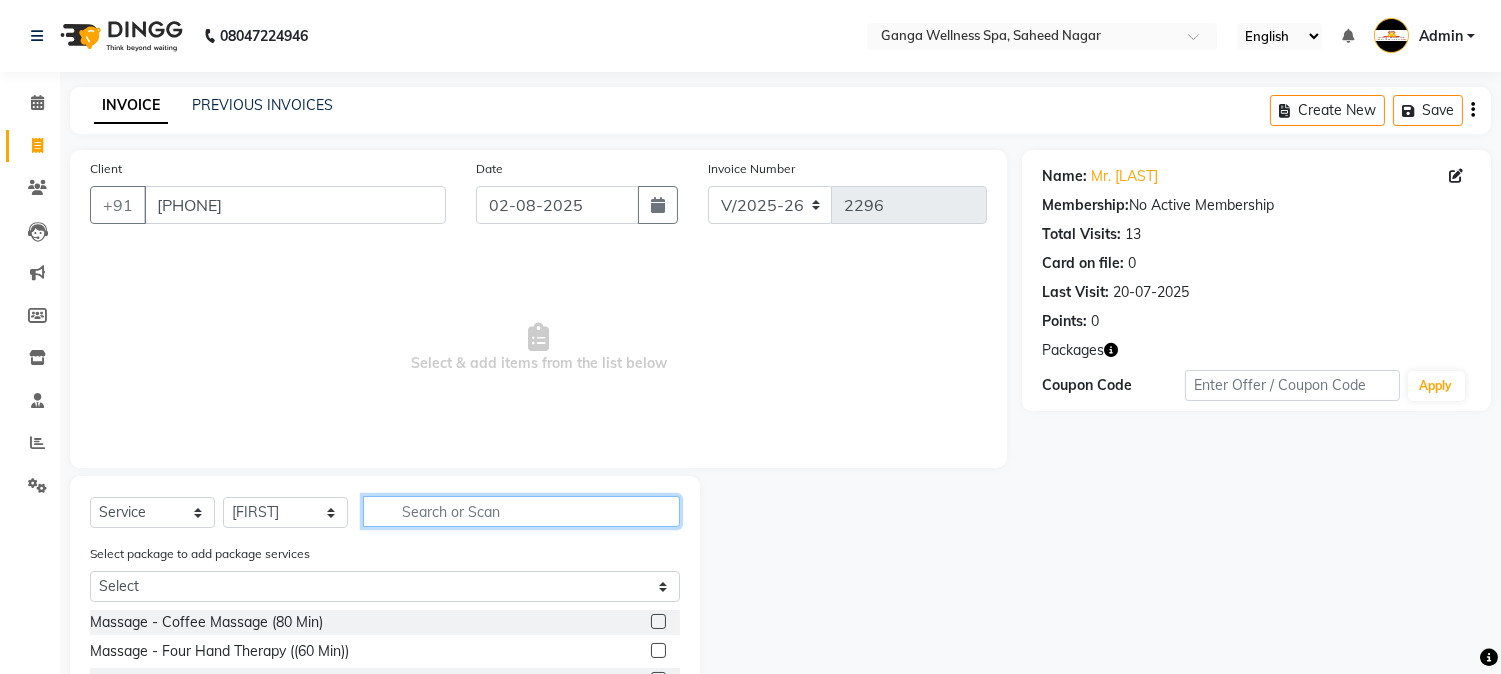 click 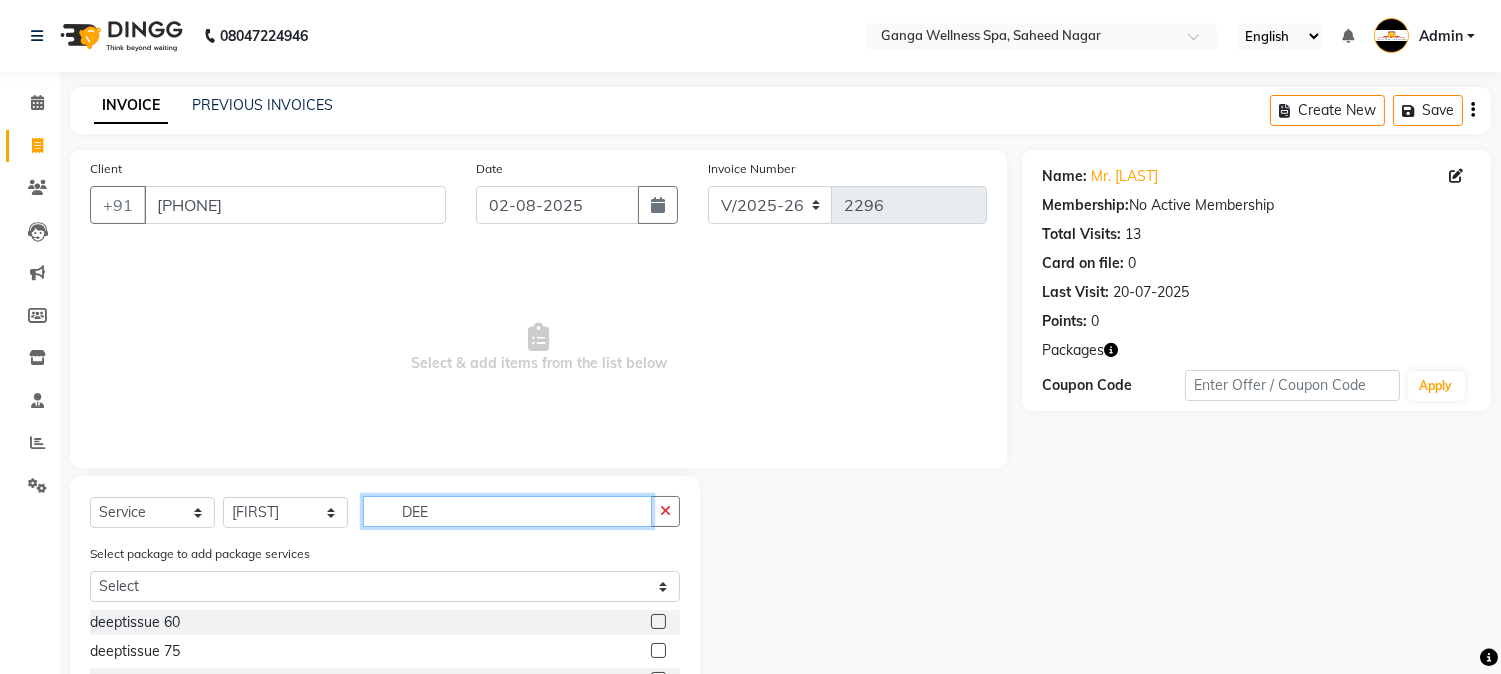 scroll, scrollTop: 111, scrollLeft: 0, axis: vertical 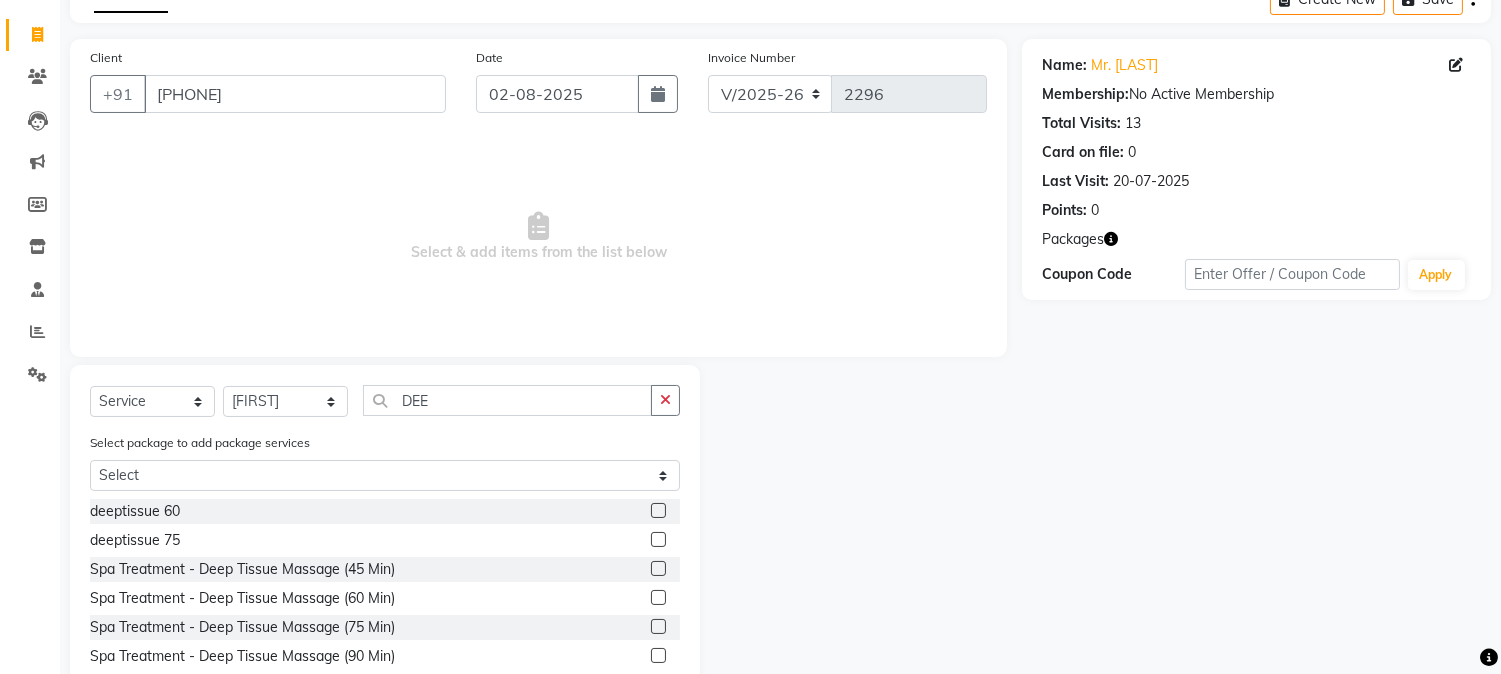 click 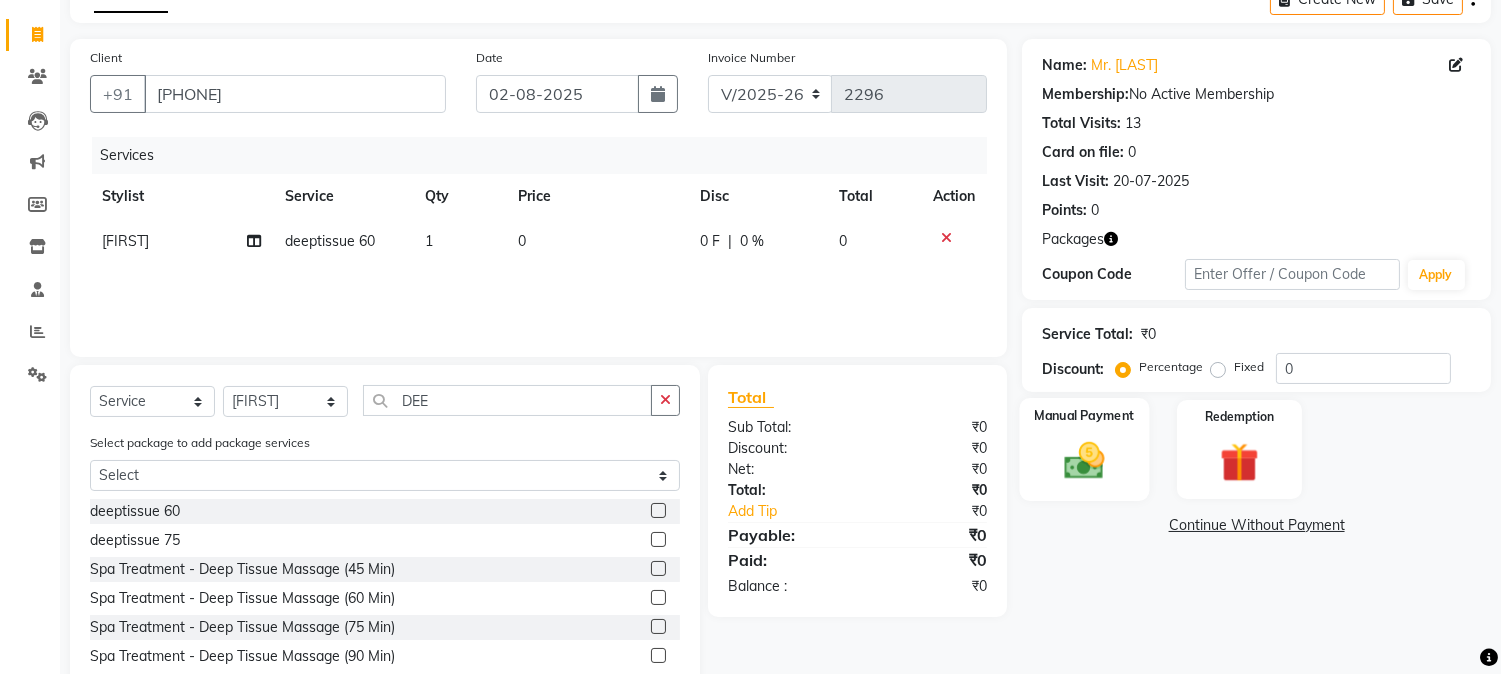 click 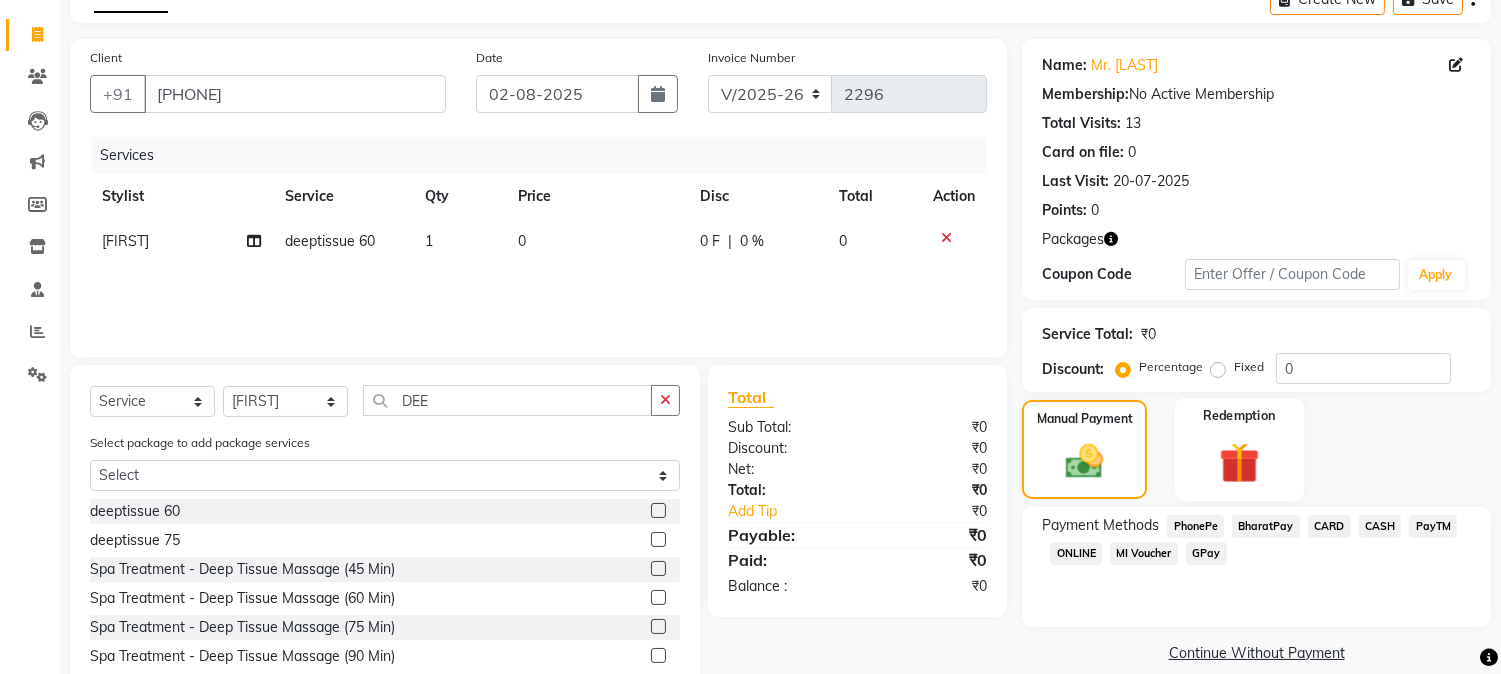 click 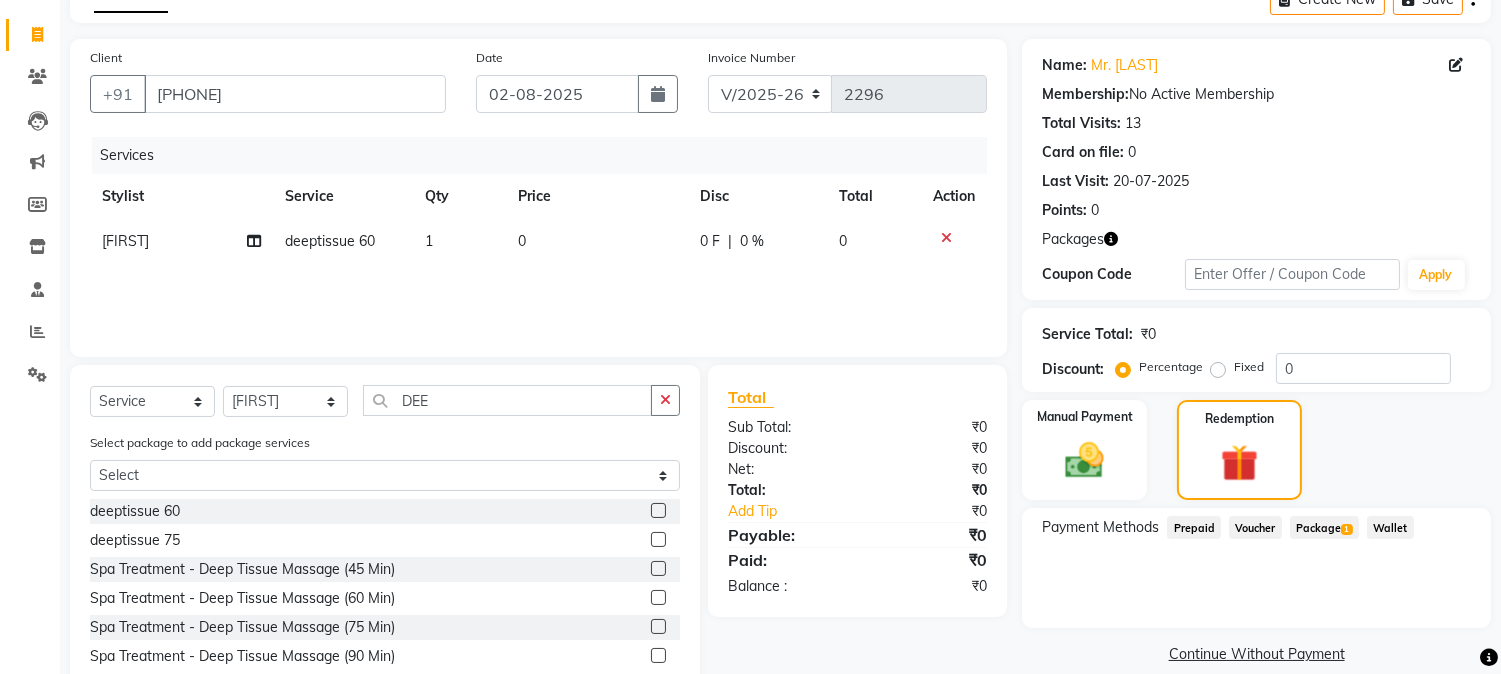 click on "Package  1" 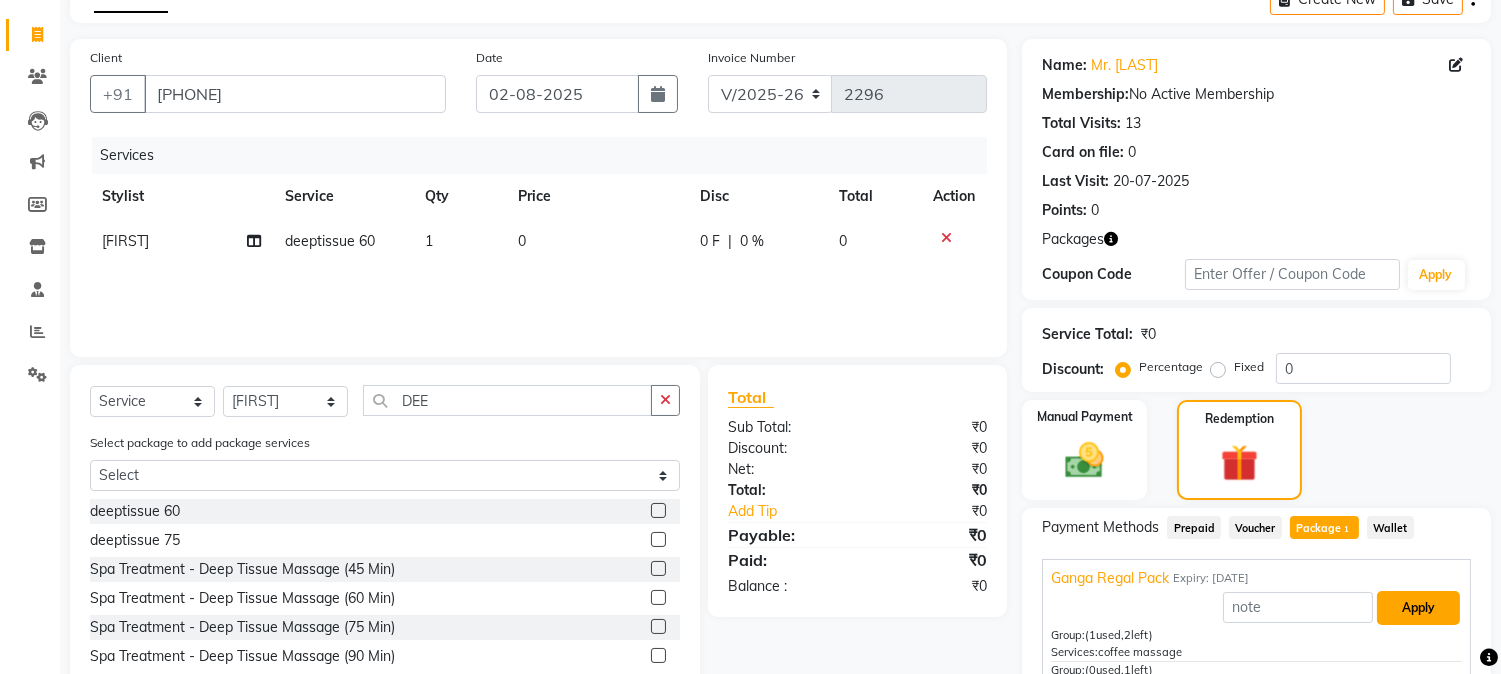click on "Apply" at bounding box center (1418, 608) 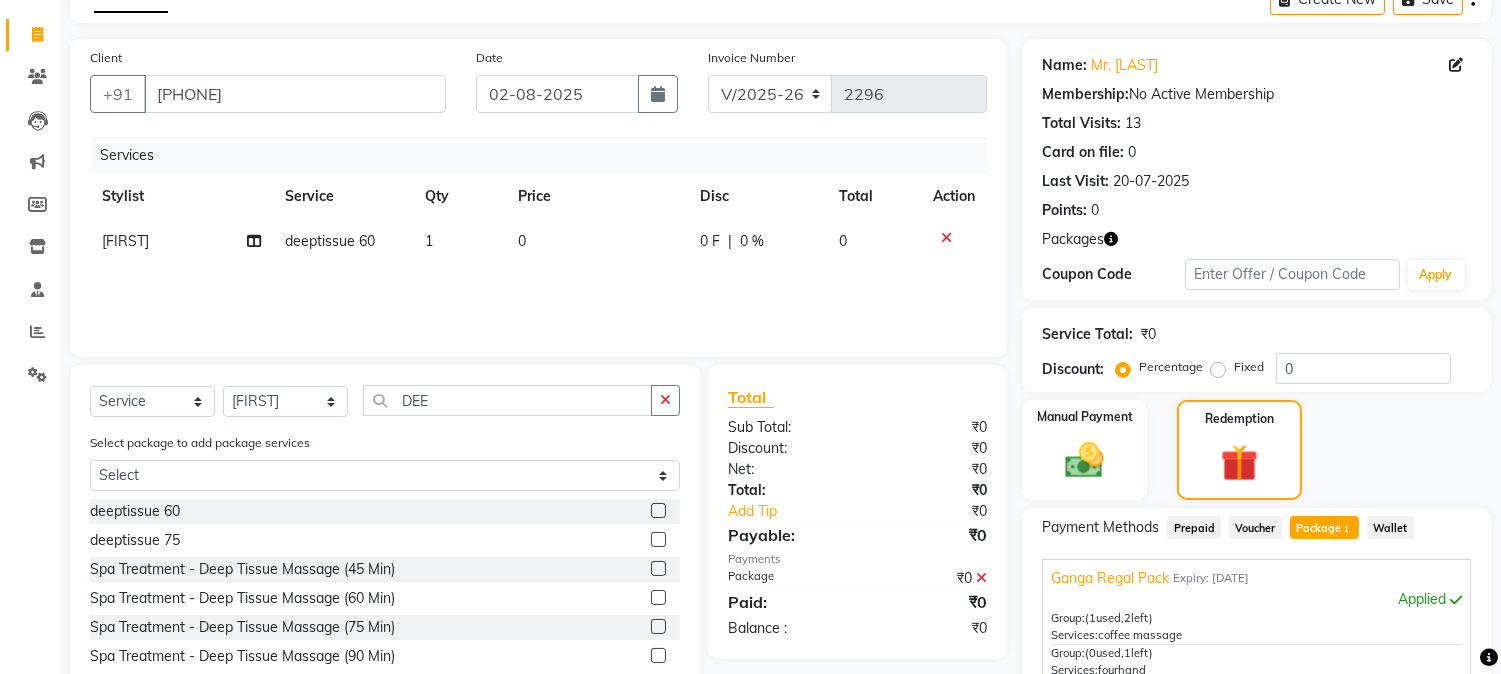 scroll, scrollTop: 408, scrollLeft: 0, axis: vertical 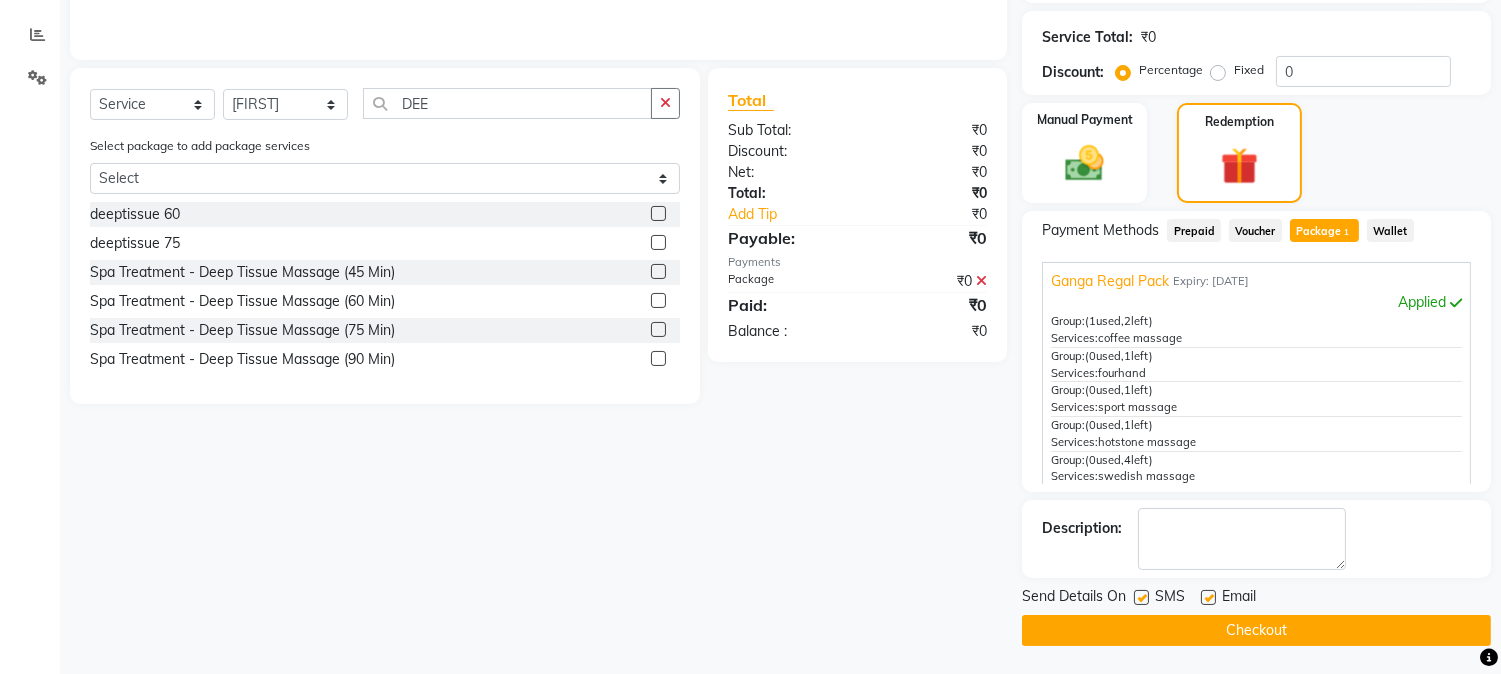 click on "Checkout" 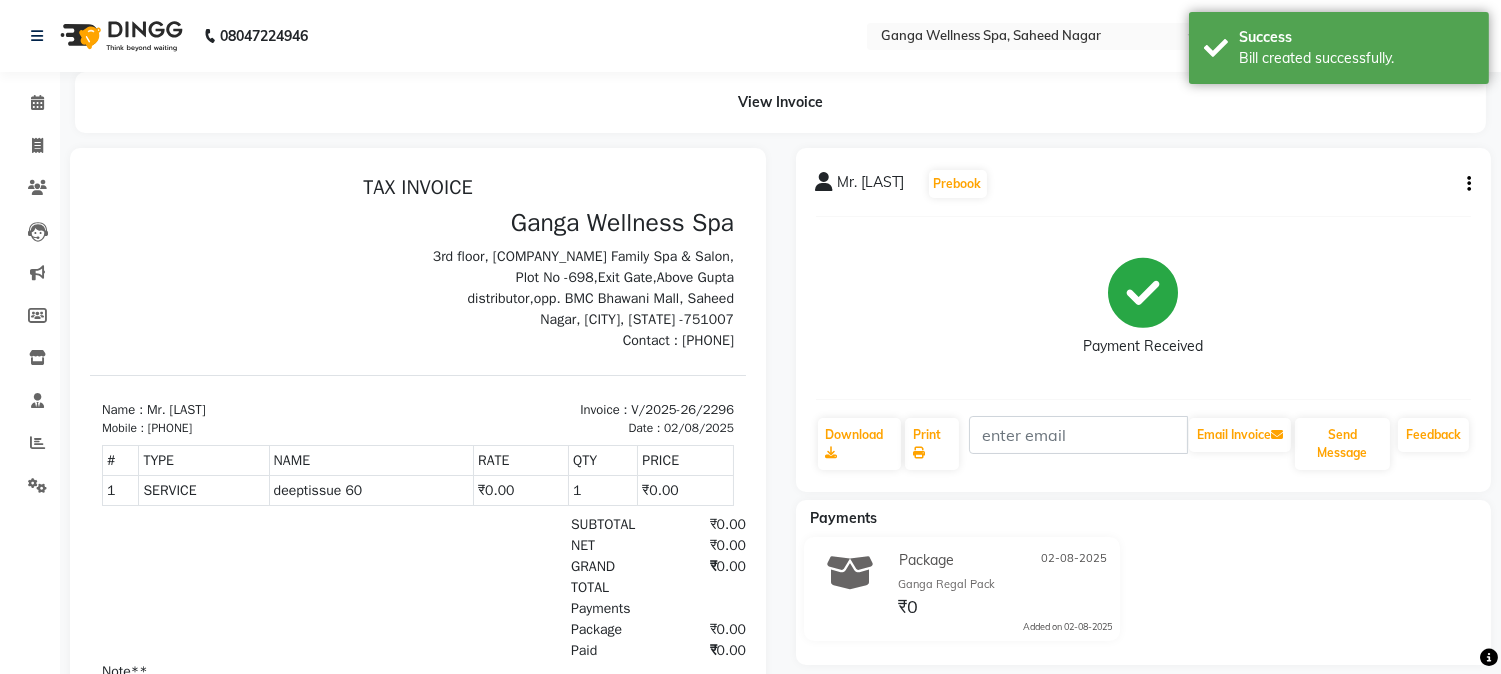 scroll, scrollTop: 0, scrollLeft: 0, axis: both 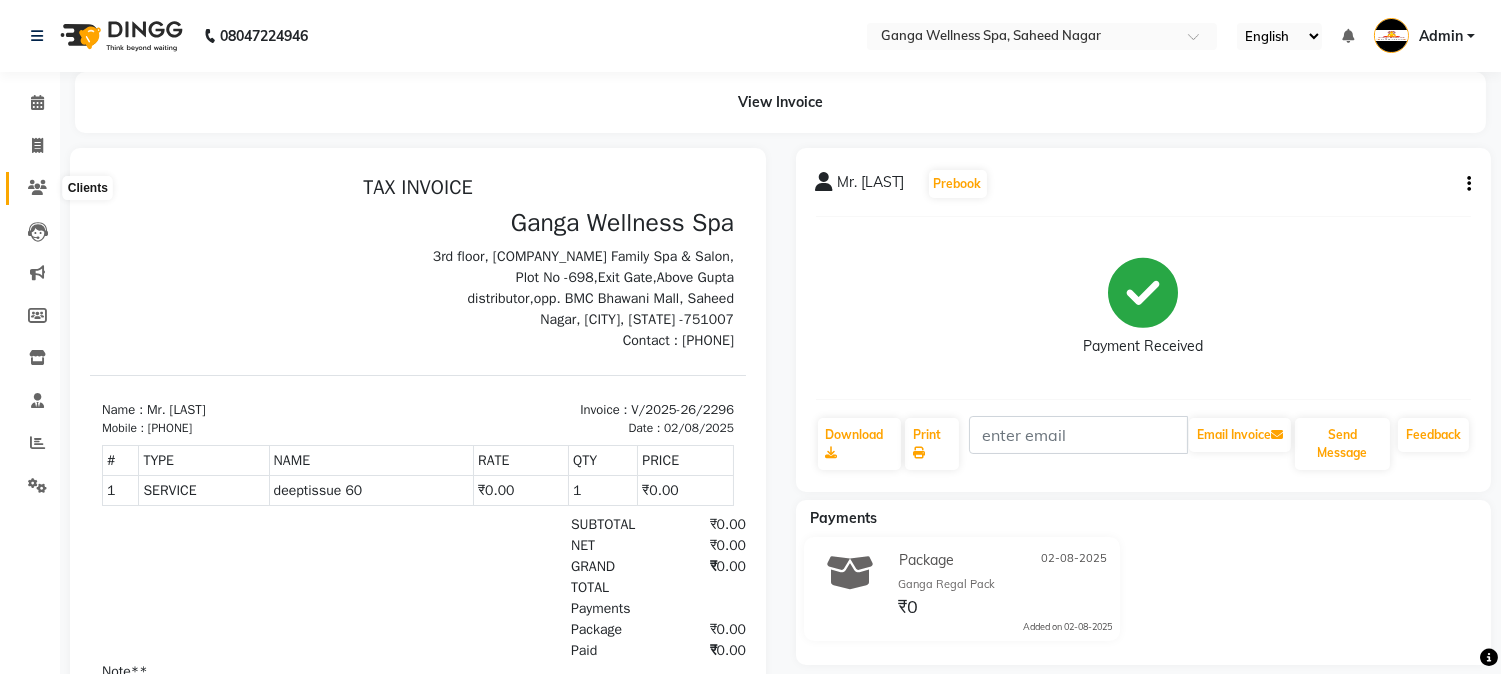 click 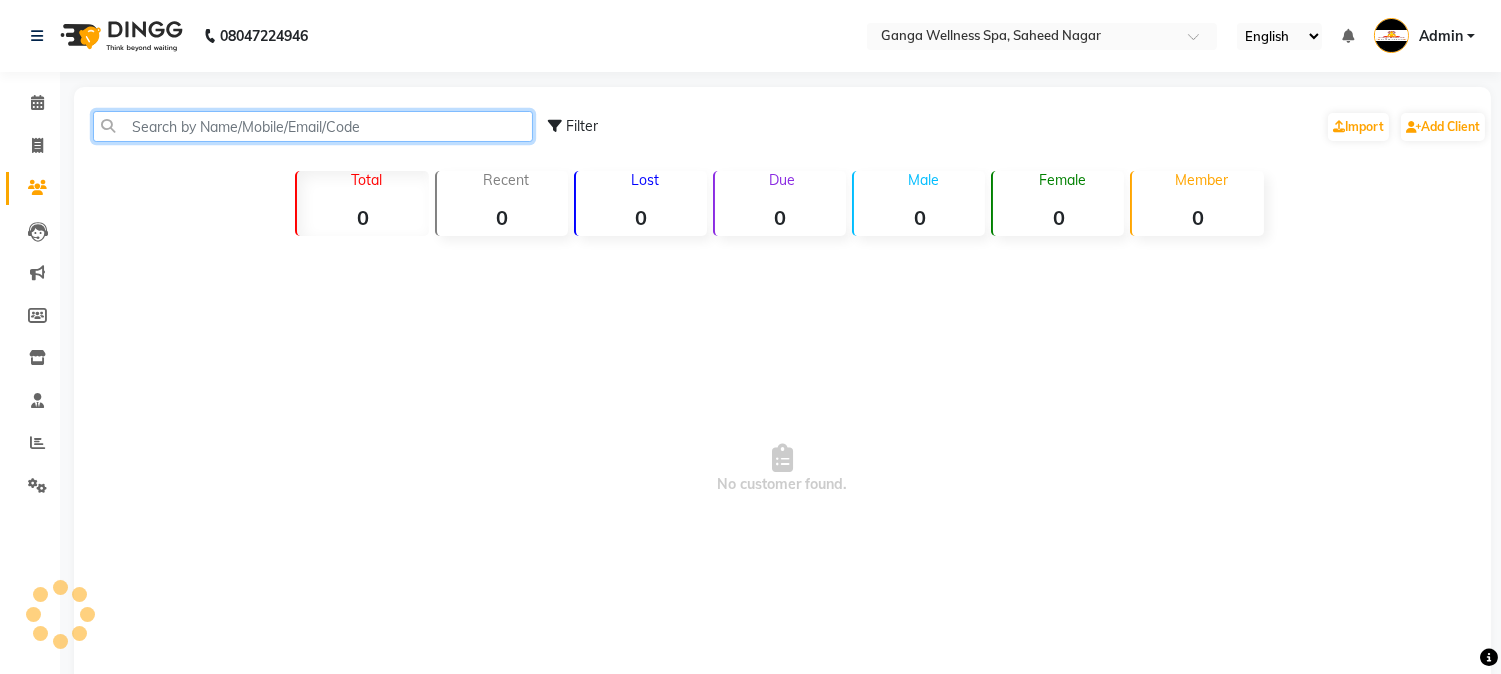 click 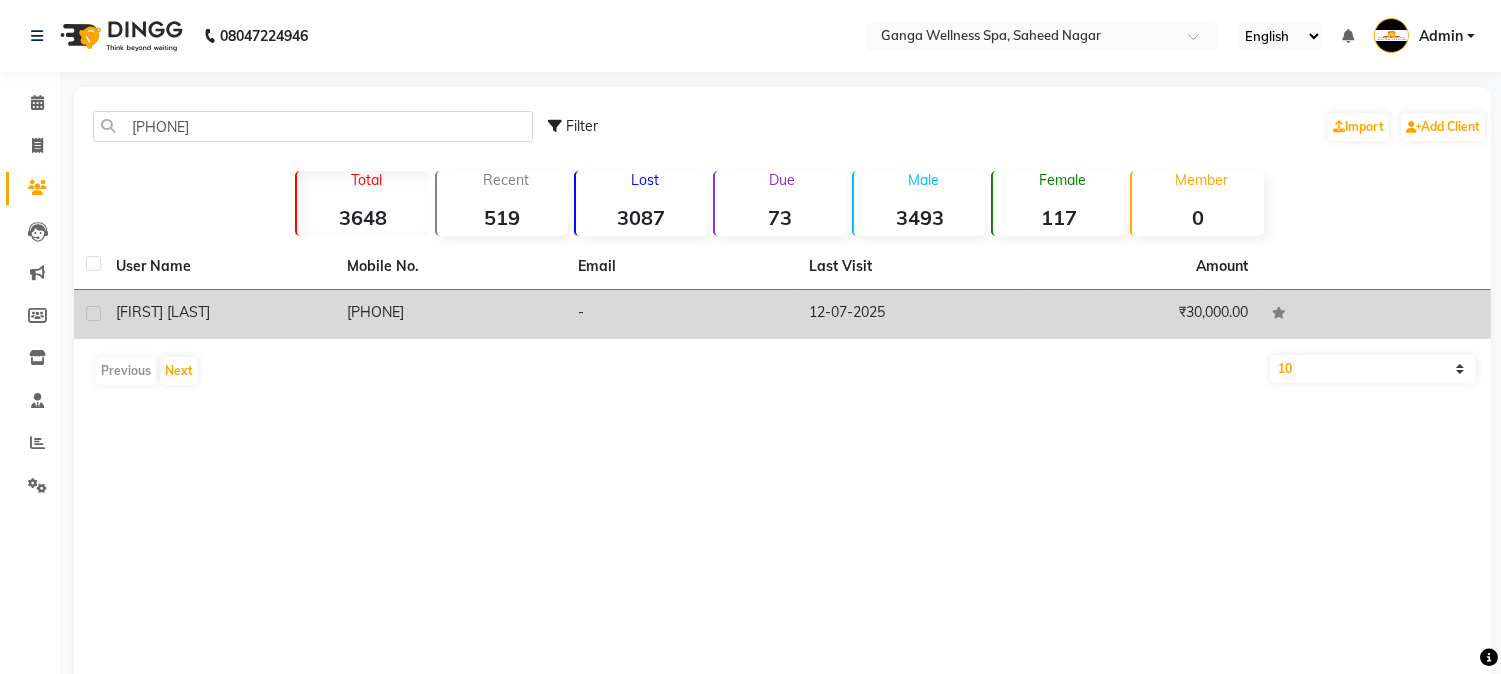 click on "[PHONE]" 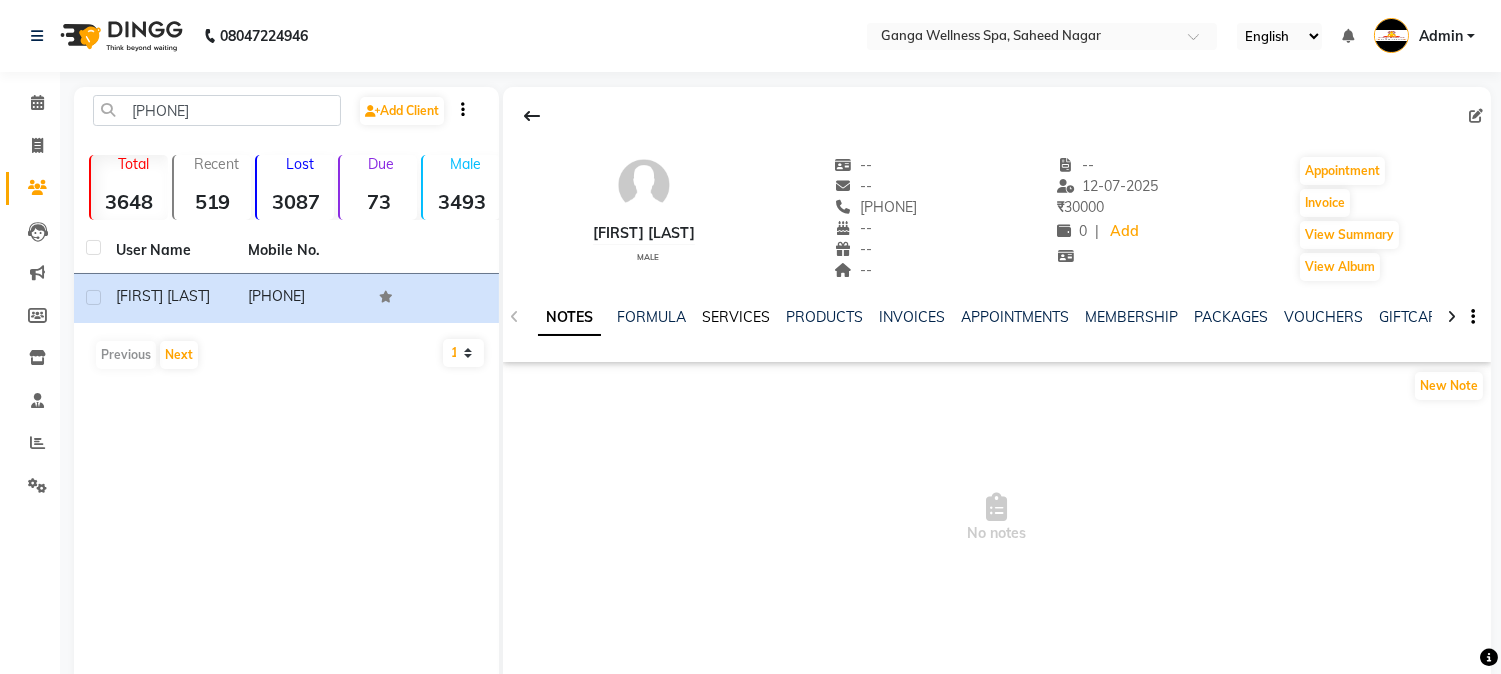 click on "SERVICES" 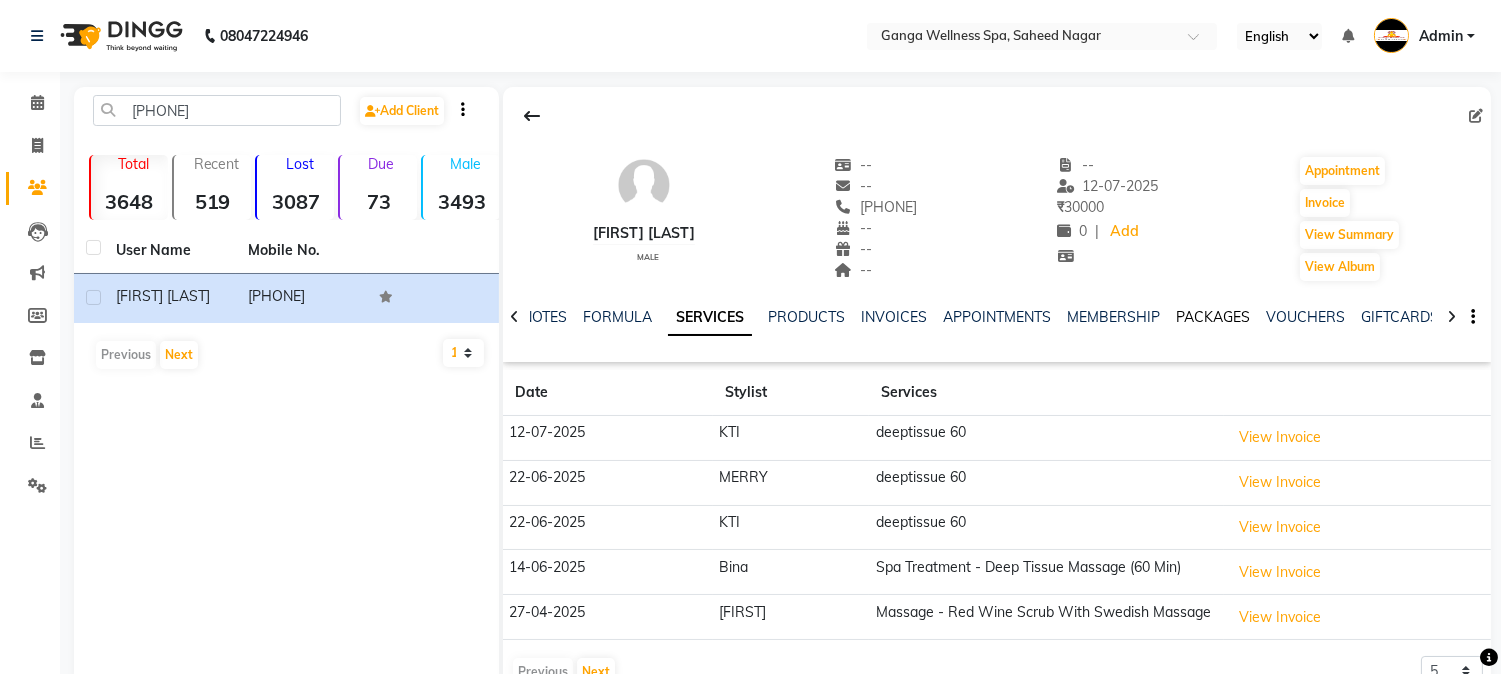 click on "PACKAGES" 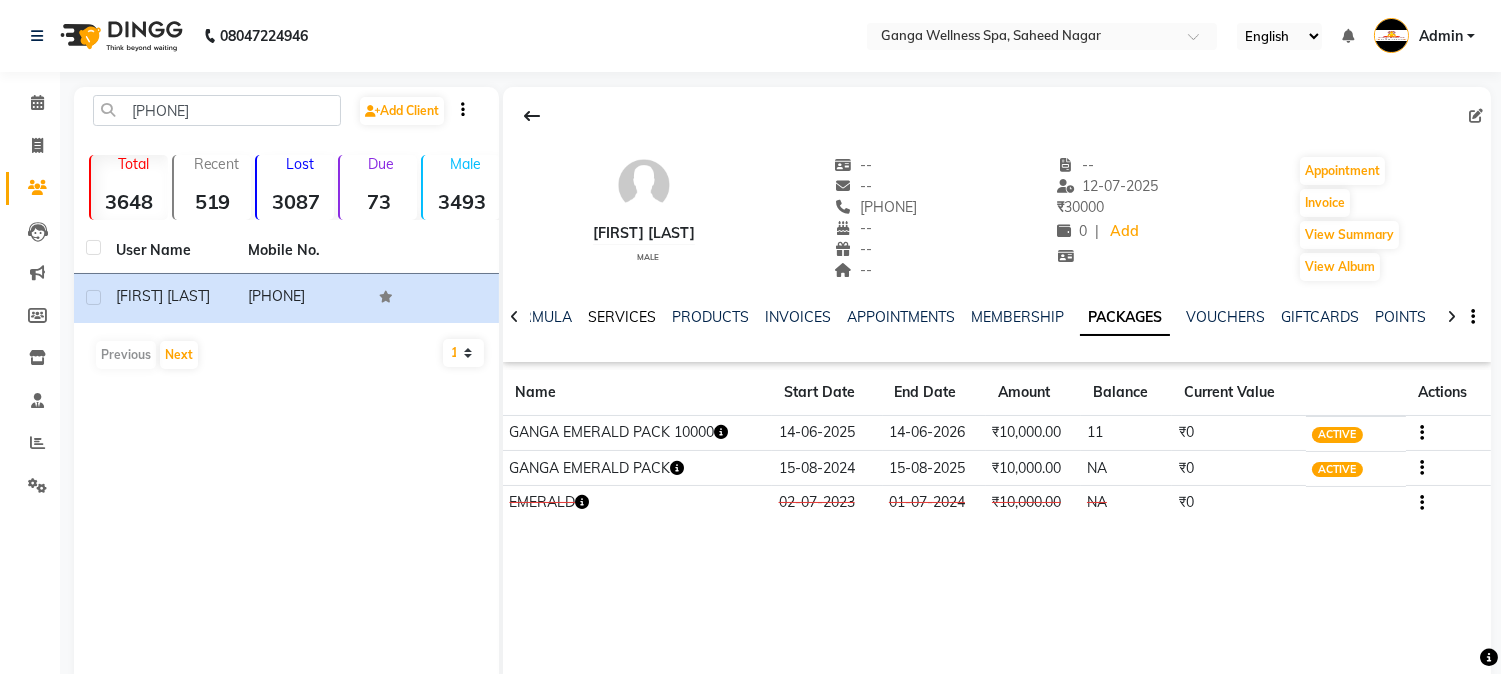 click on "SERVICES" 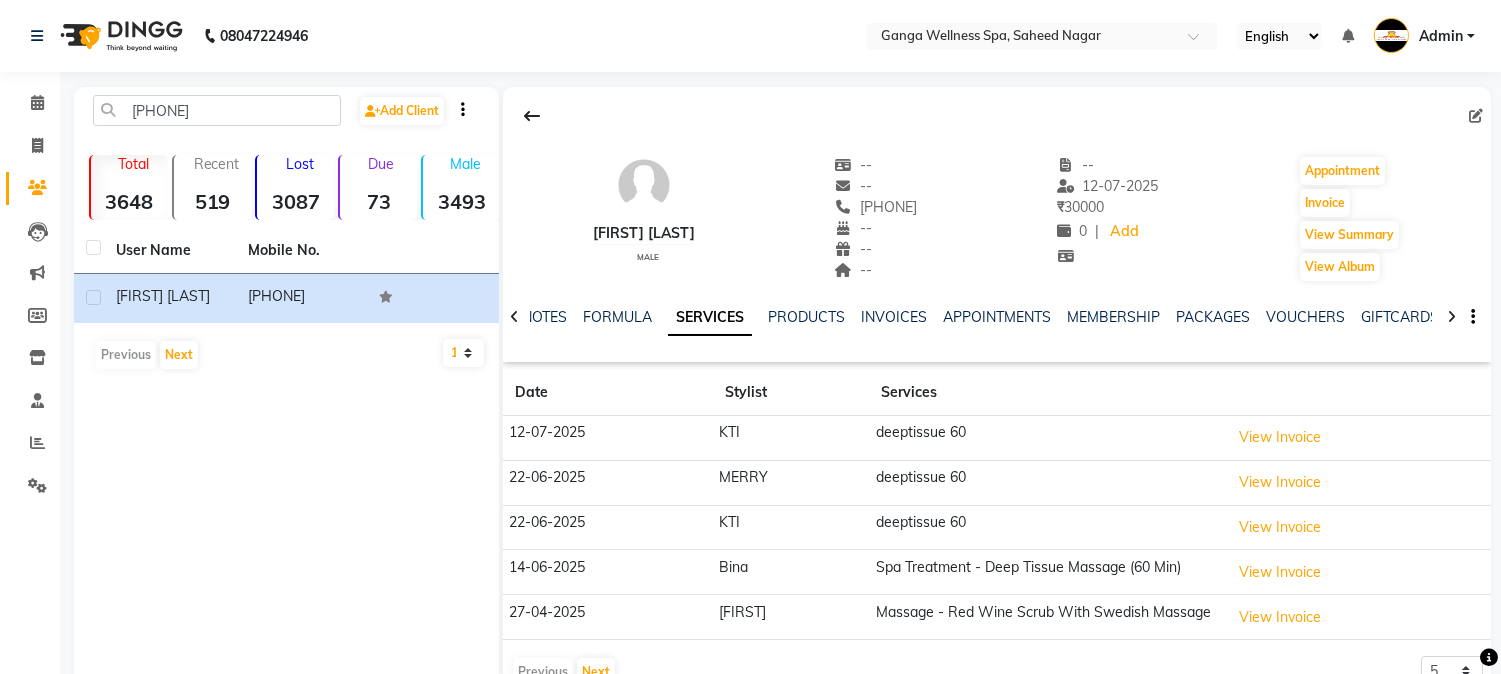 scroll, scrollTop: 63, scrollLeft: 0, axis: vertical 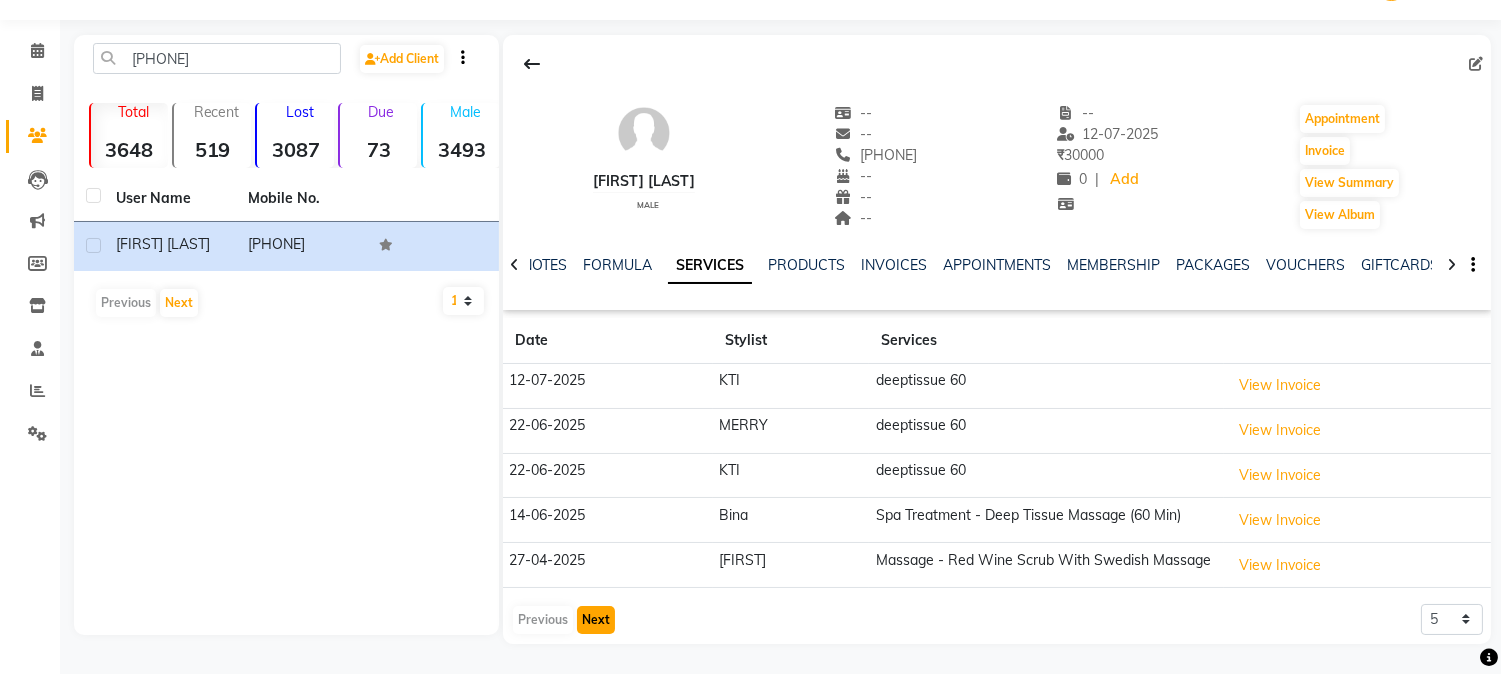 click on "Next" 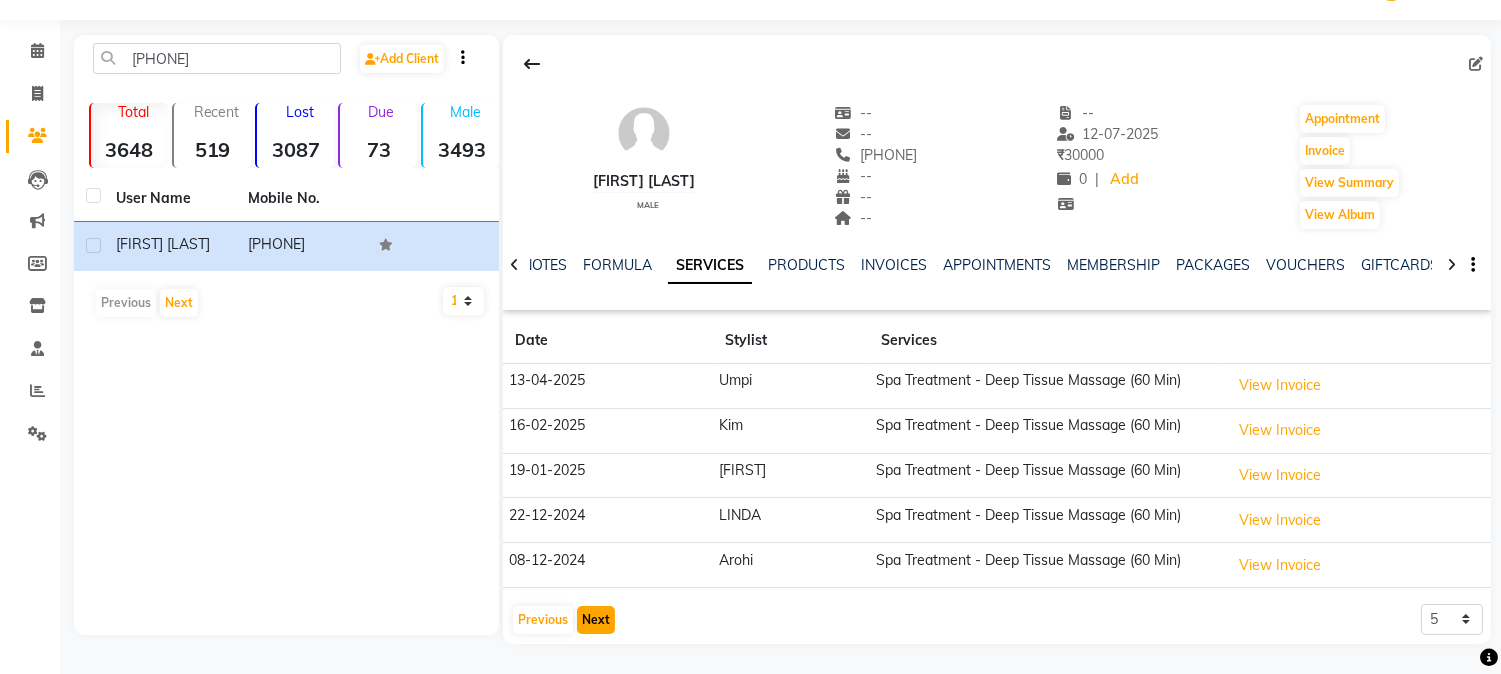 scroll, scrollTop: 53, scrollLeft: 0, axis: vertical 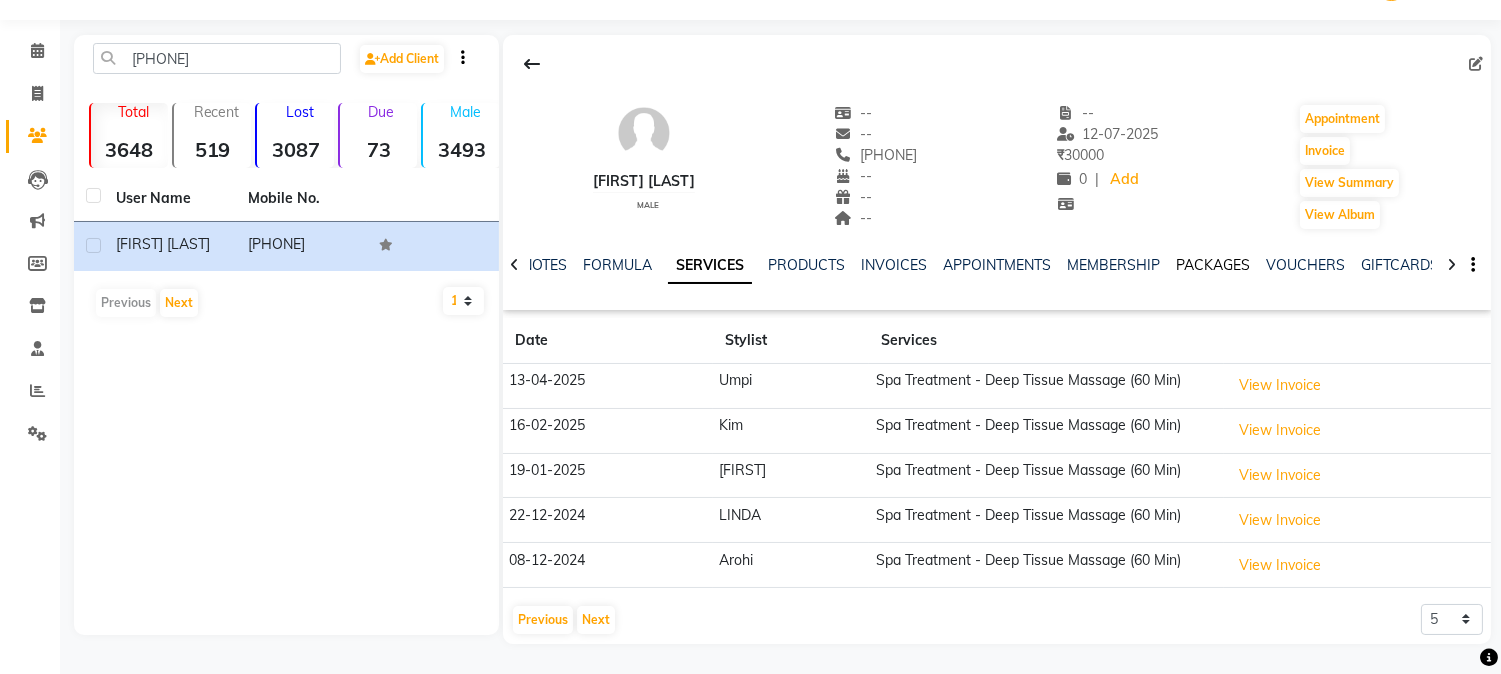 click on "PACKAGES" 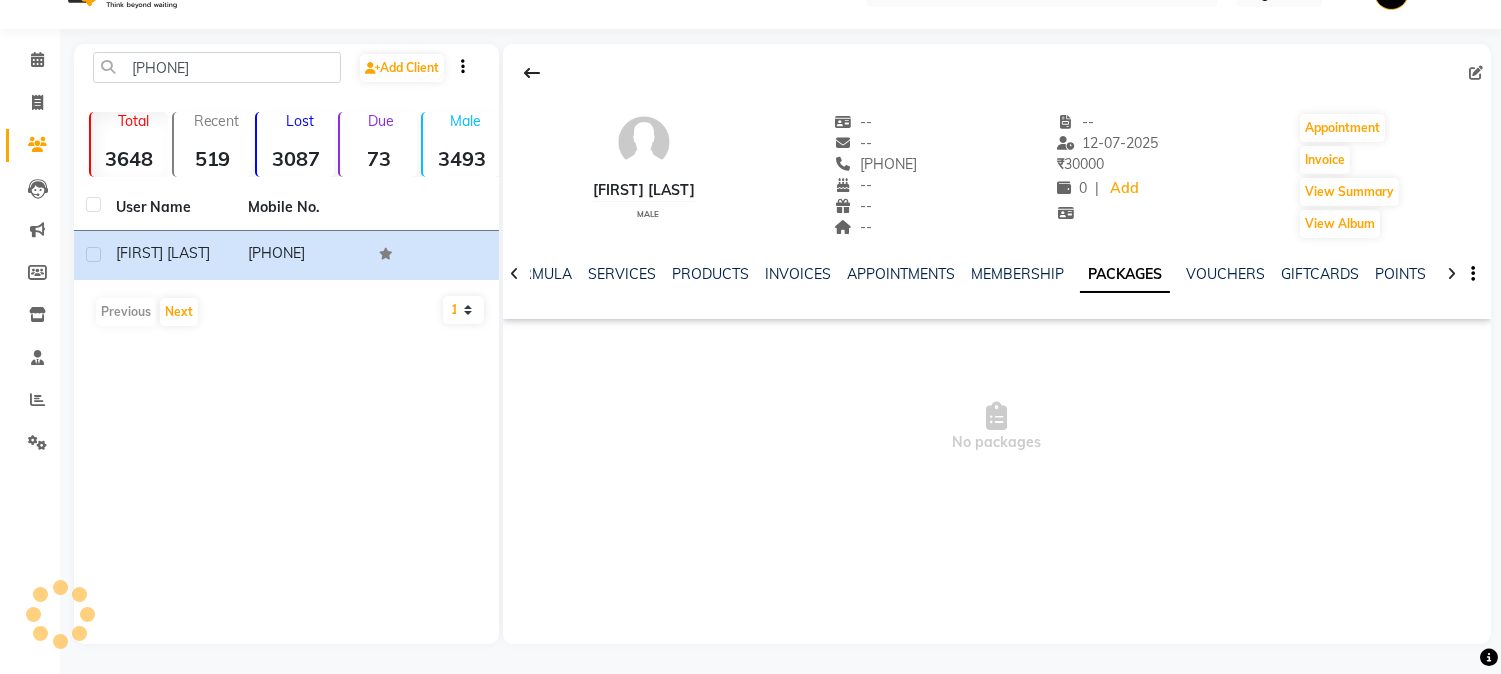 scroll, scrollTop: 42, scrollLeft: 0, axis: vertical 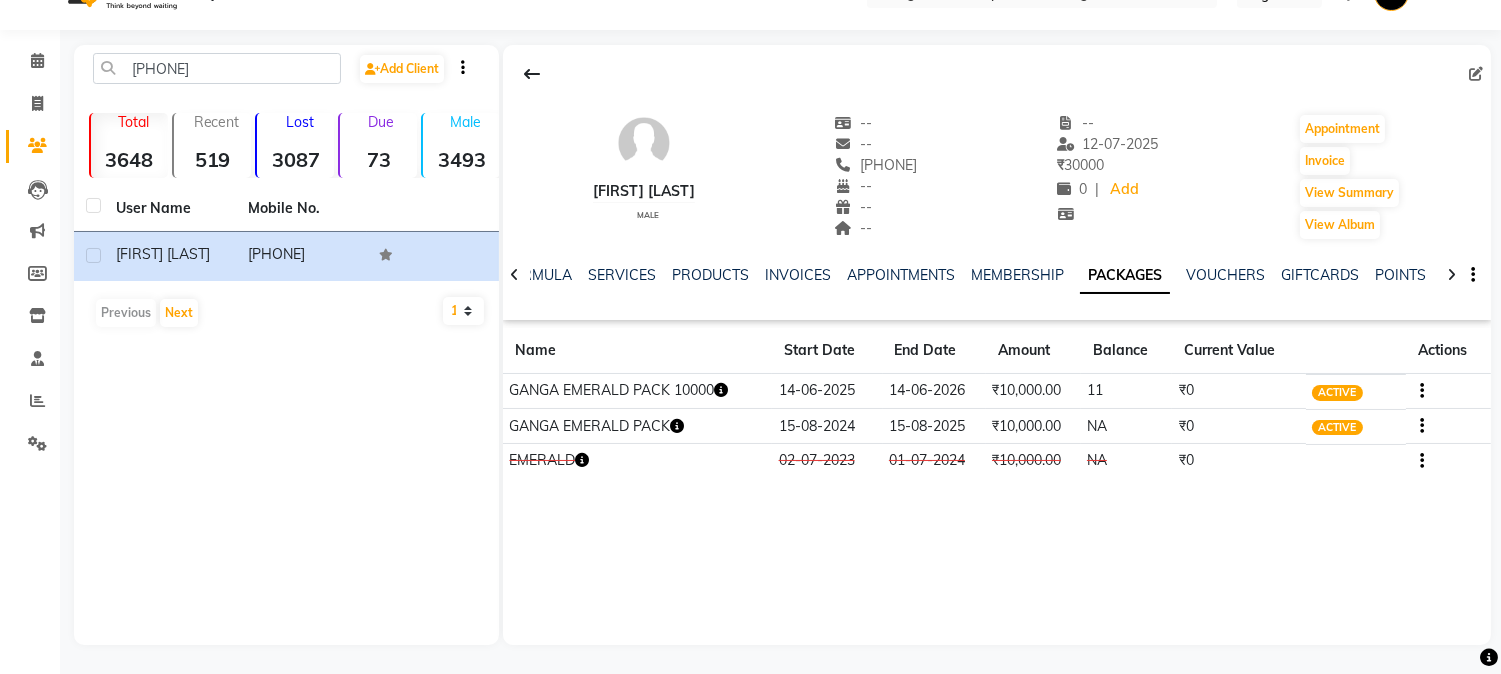click 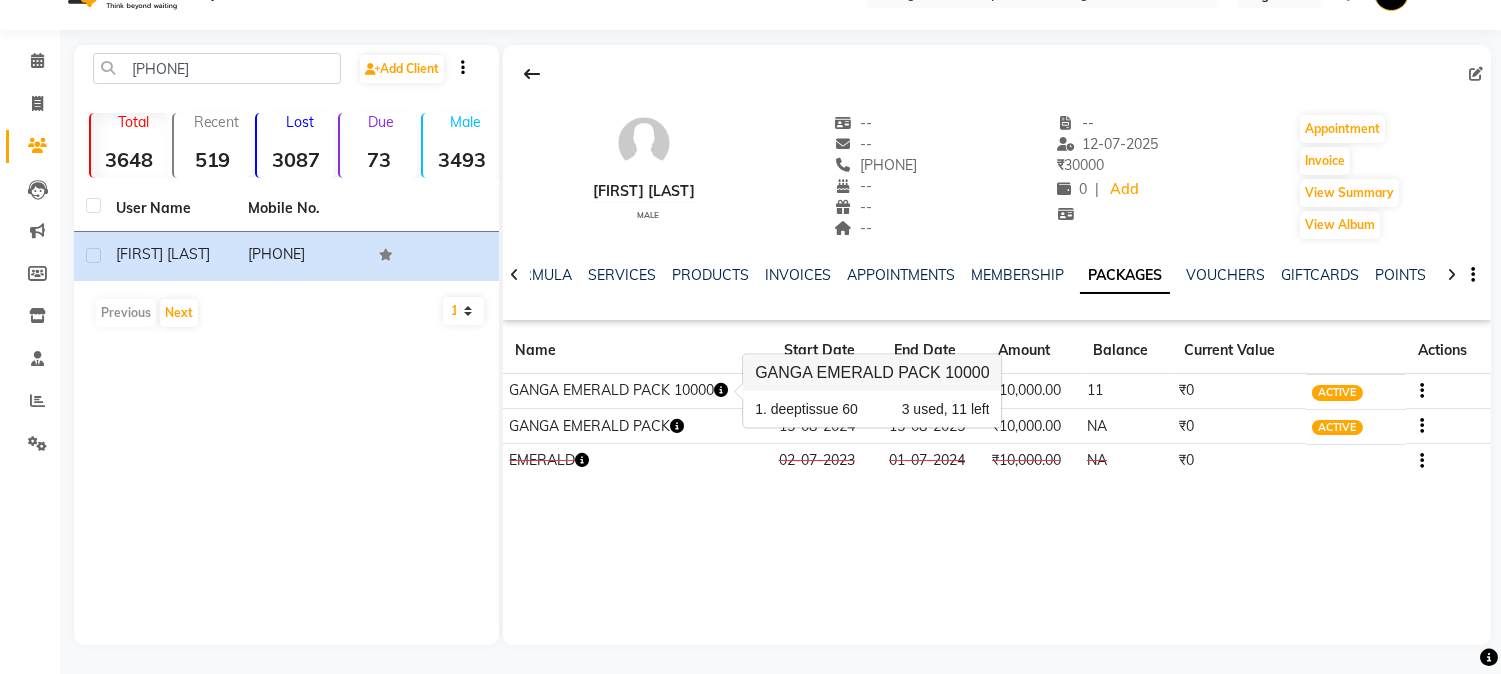 click on "[FIRST] [LAST]    male  --   --   [PHONE]  --  --  --  -- 12-07-2025 ₹    30000 0 |  Add   Appointment   Invoice  View Summary  View Album  NOTES FORMULA SERVICES PRODUCTS INVOICES APPOINTMENTS MEMBERSHIP PACKAGES VOUCHERS GIFTCARDS POINTS FORMS FAMILY CARDS WALLET Name Start Date End Date Amount Balance Current Value Actions  GANGA EMERALD PACK 10000  14-06-2025 14-06-2026  ₹10,000.00   11  ₹0 ACTIVE  GANGA EMERALD PACK  15-08-2024 15-08-2025  ₹10,000.00   NA  ₹0 ACTIVE  EMERALD  02-07-2023 01-07-2024  ₹10,000.00   NA  ₹0 CONSUMED" 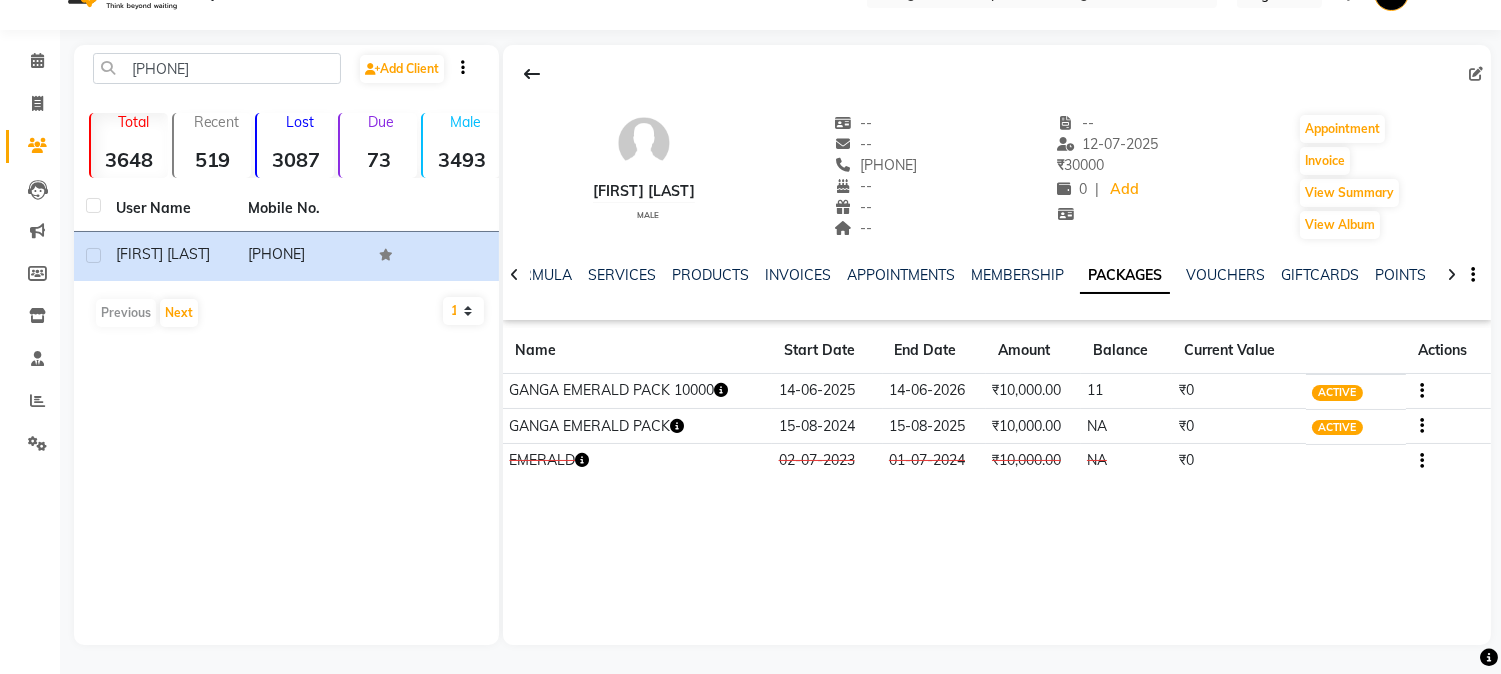 scroll, scrollTop: 0, scrollLeft: 0, axis: both 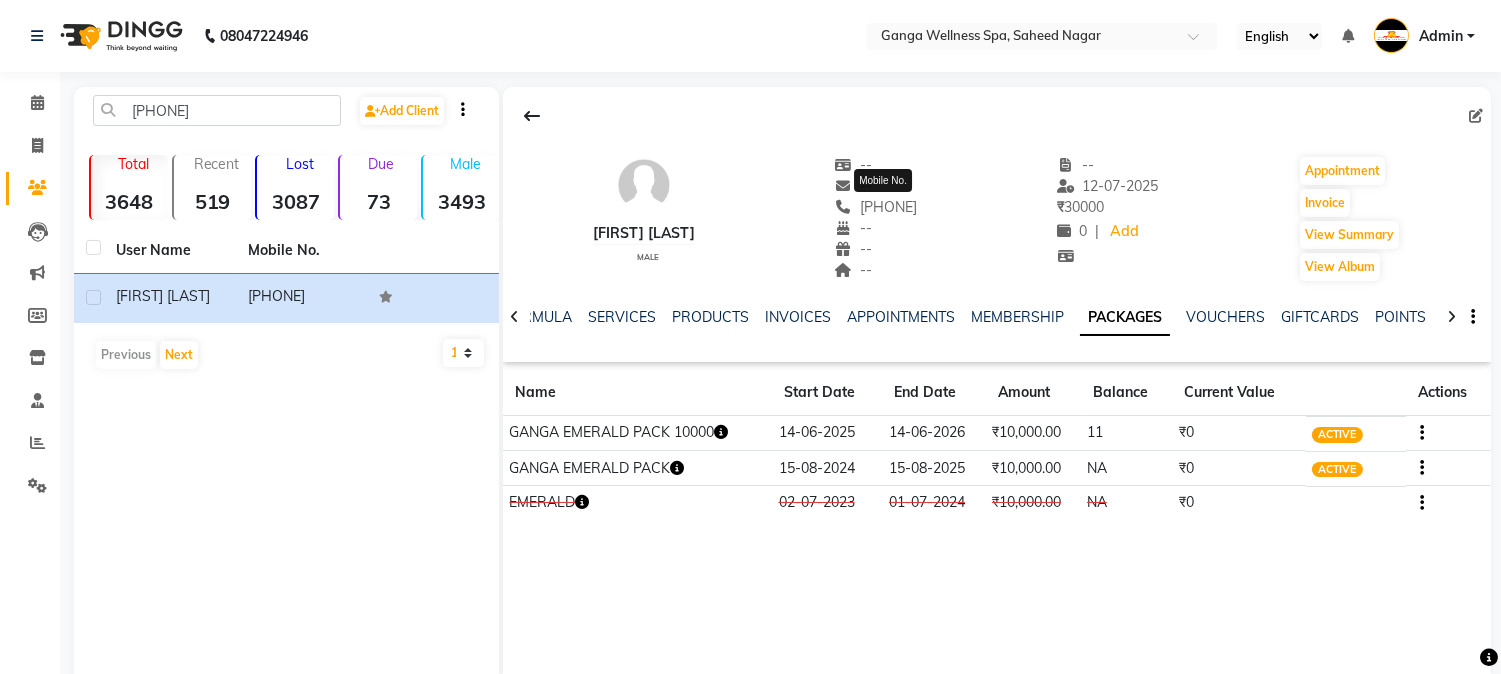 click on "[PHONE]" 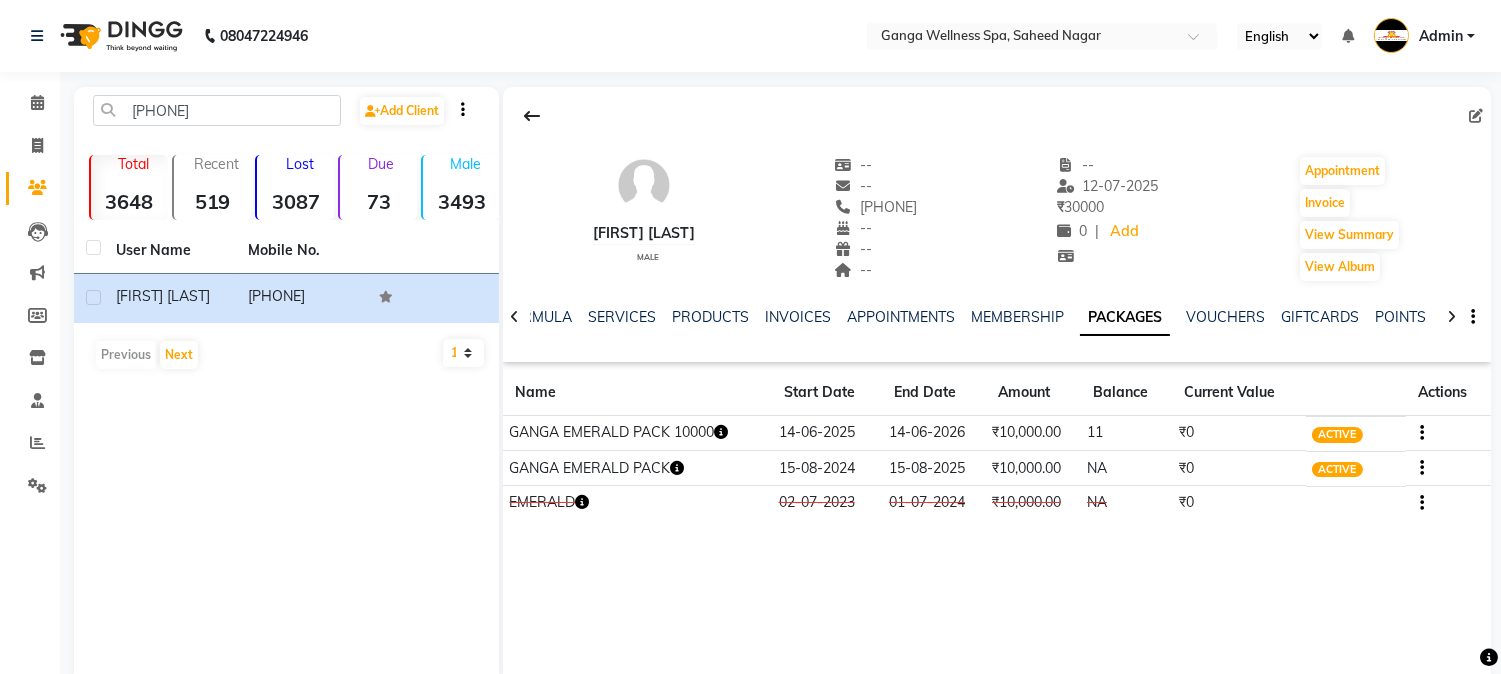 copy on "[PHONE]" 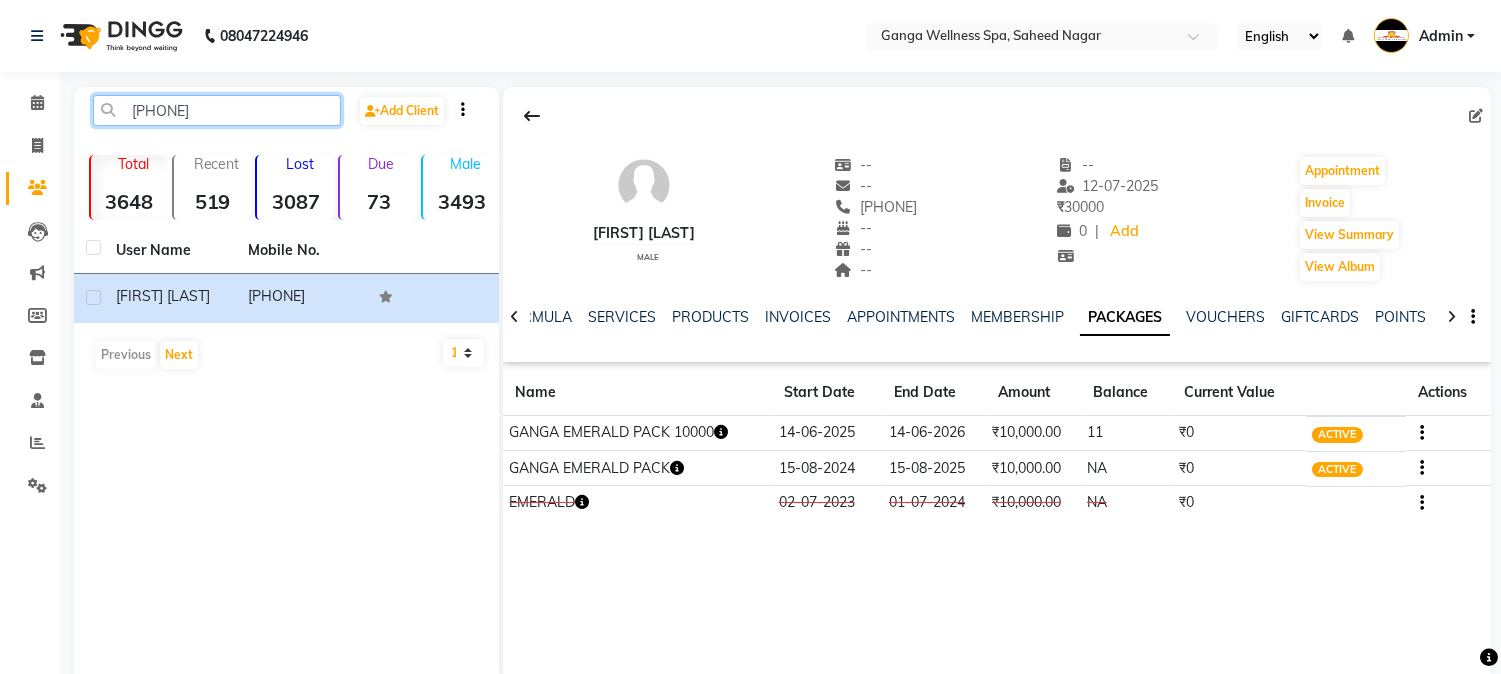 click on "[PHONE]" 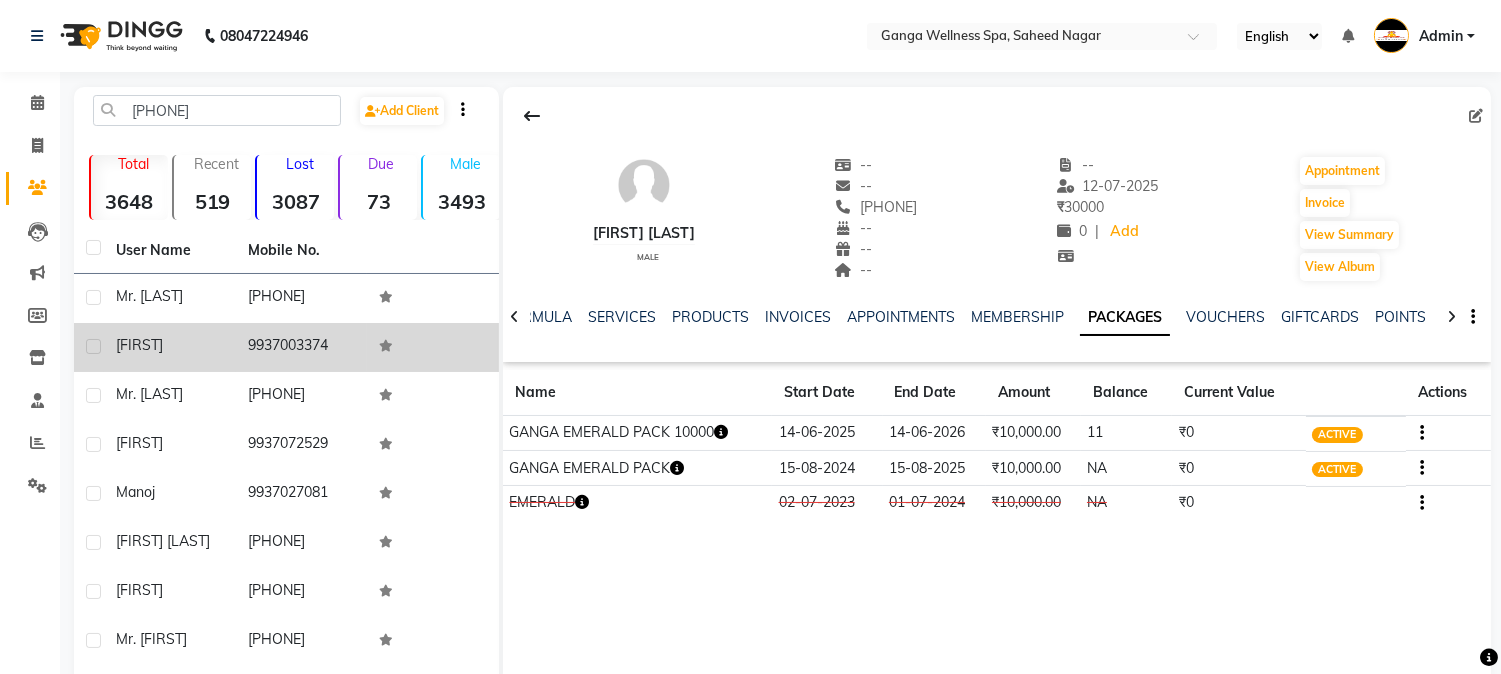click on "9937003374" 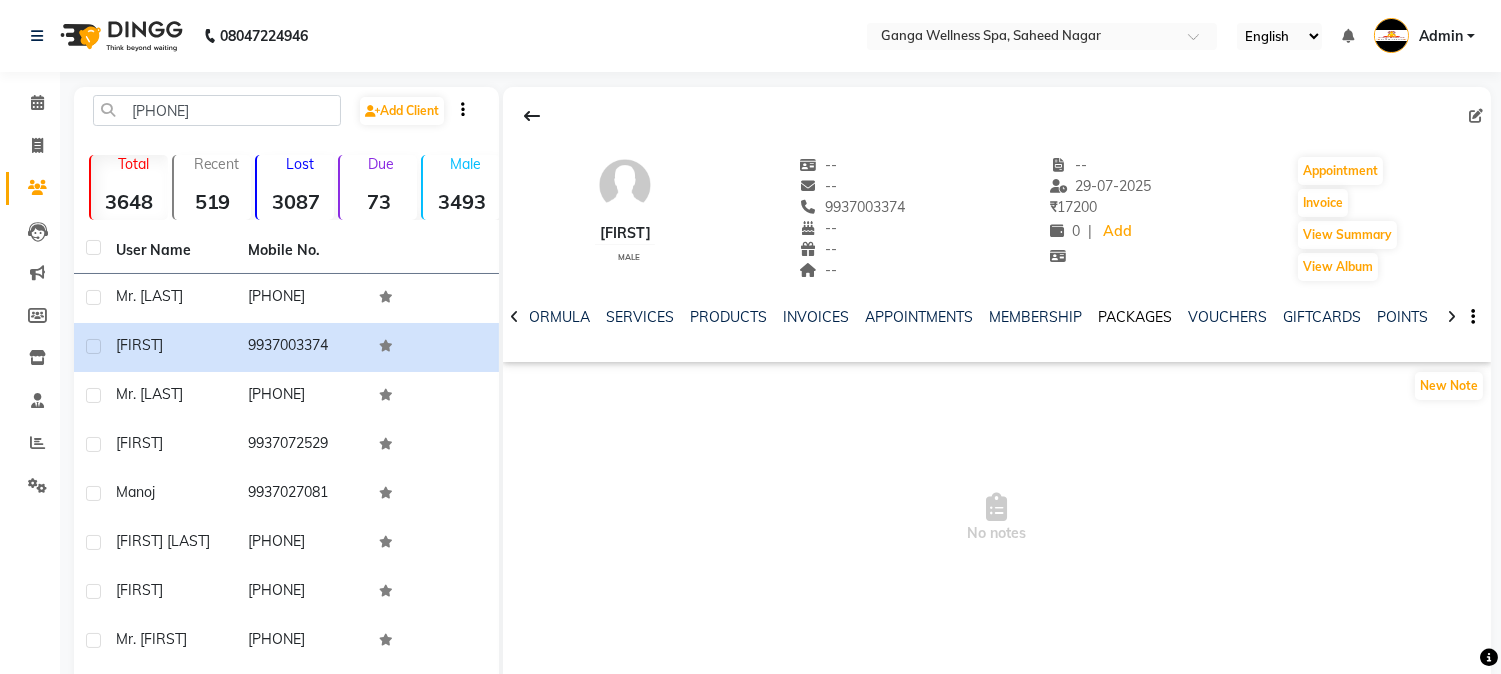 click on "PACKAGES" 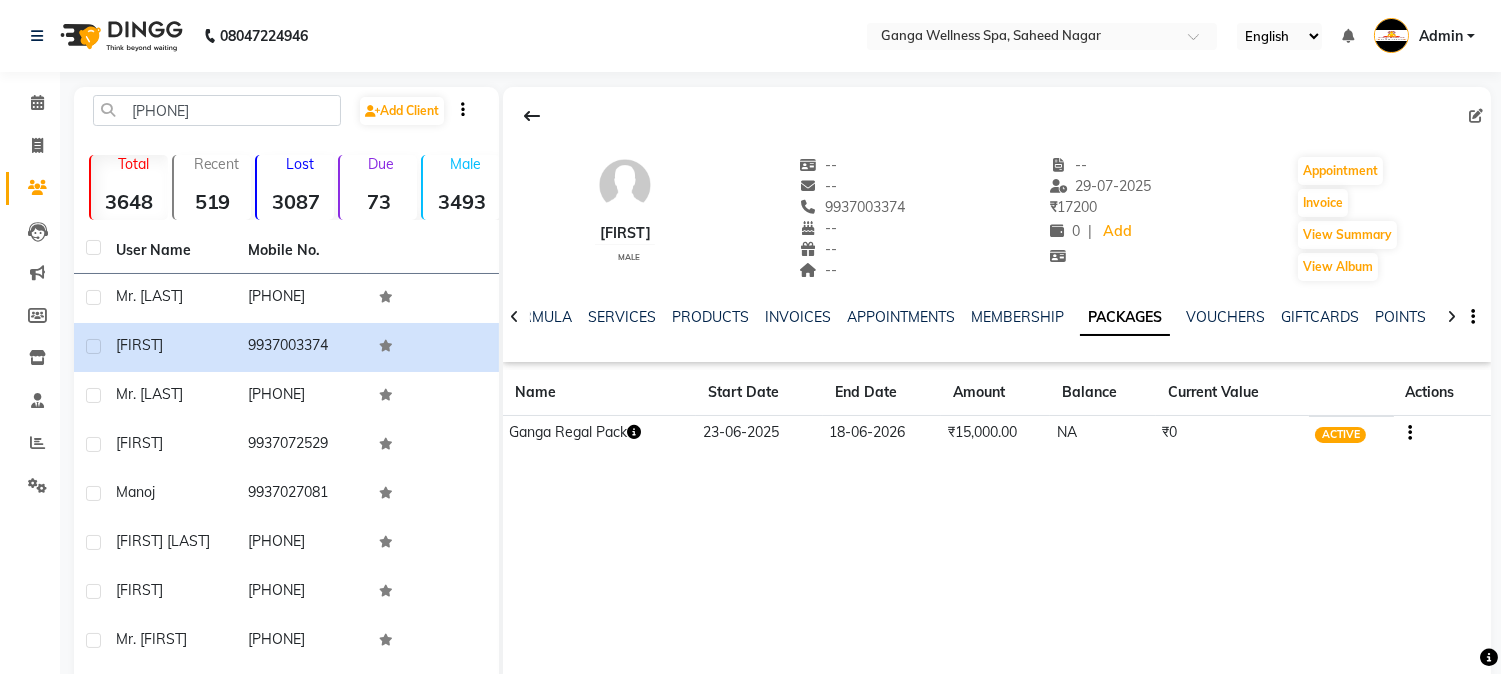 click 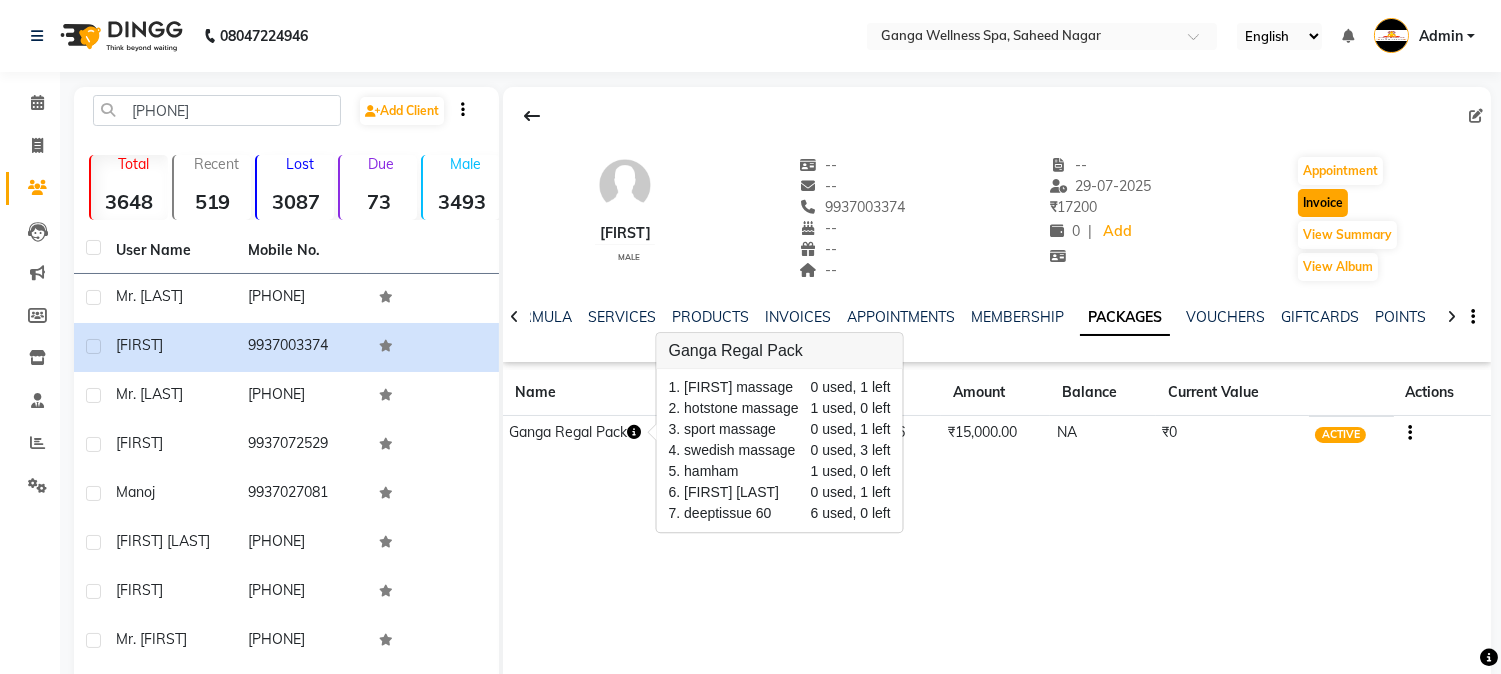 click on "Invoice" 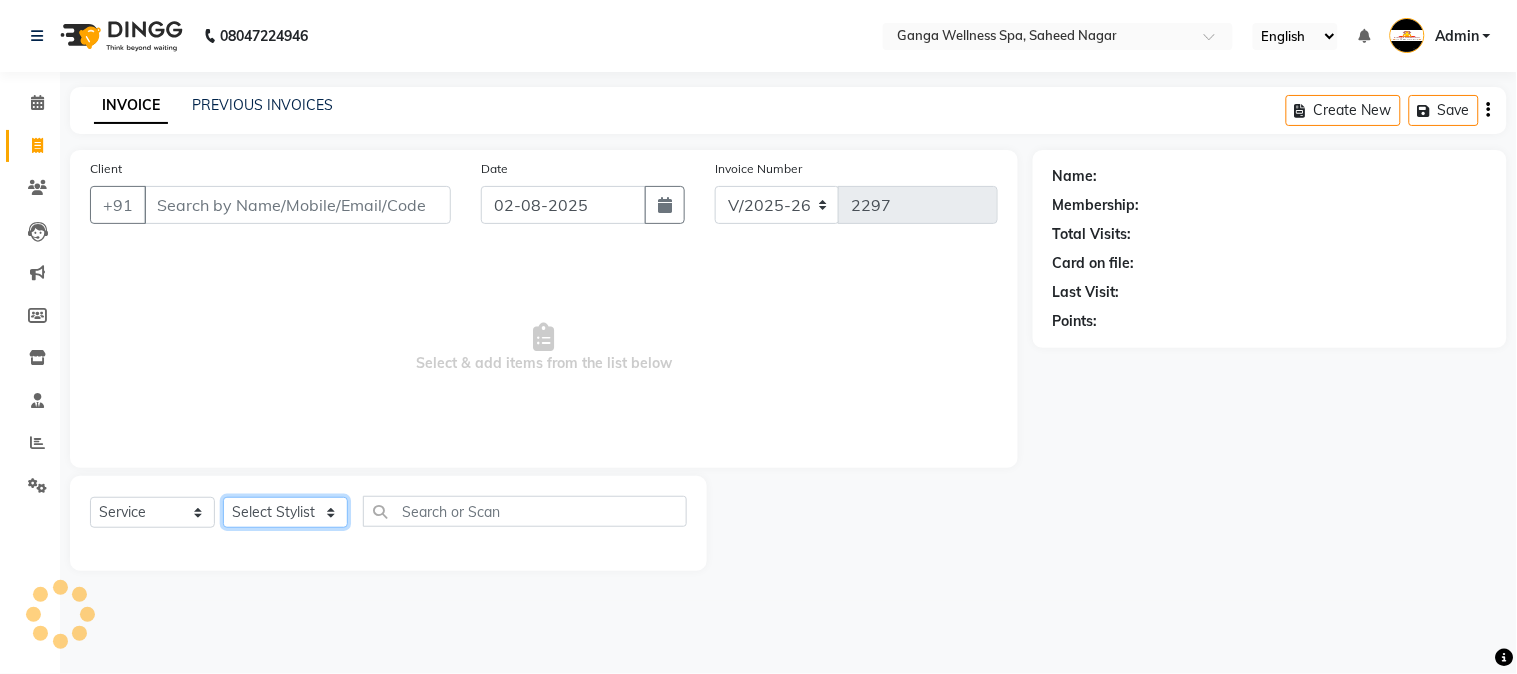 click on "Select Stylist" 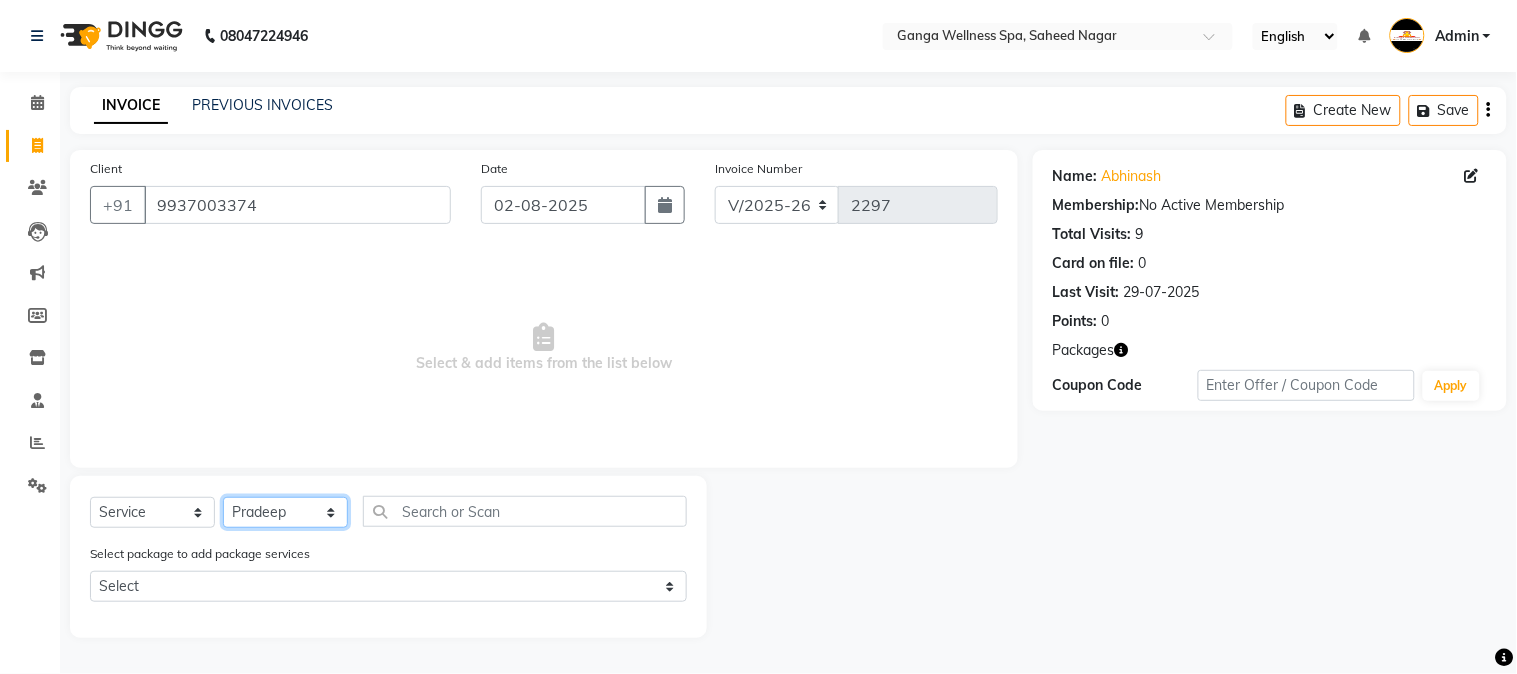 click on "Select Stylist Abhi akhil Alexa AMMY AMMY Annie anya APPI Arohi  Ayen BANCHI Bina Bina CJ CRP 1 Daina ELINA ferjana G1 G1 ONE PLUS  G1 Salon G2 Helen JEENY Jhanka Jojo Kana KEMPI KEMPI Kim krishna KTI Lili Rout Lily LINDA LIZA Martha  MELODY MERRY  minu Moon nancy Noiny pinkey Pradeep Prity  Riya ROOZ  Sony steffy SUCHI  Surren Sir Sushree Swapna Umpi upashana Zouli" 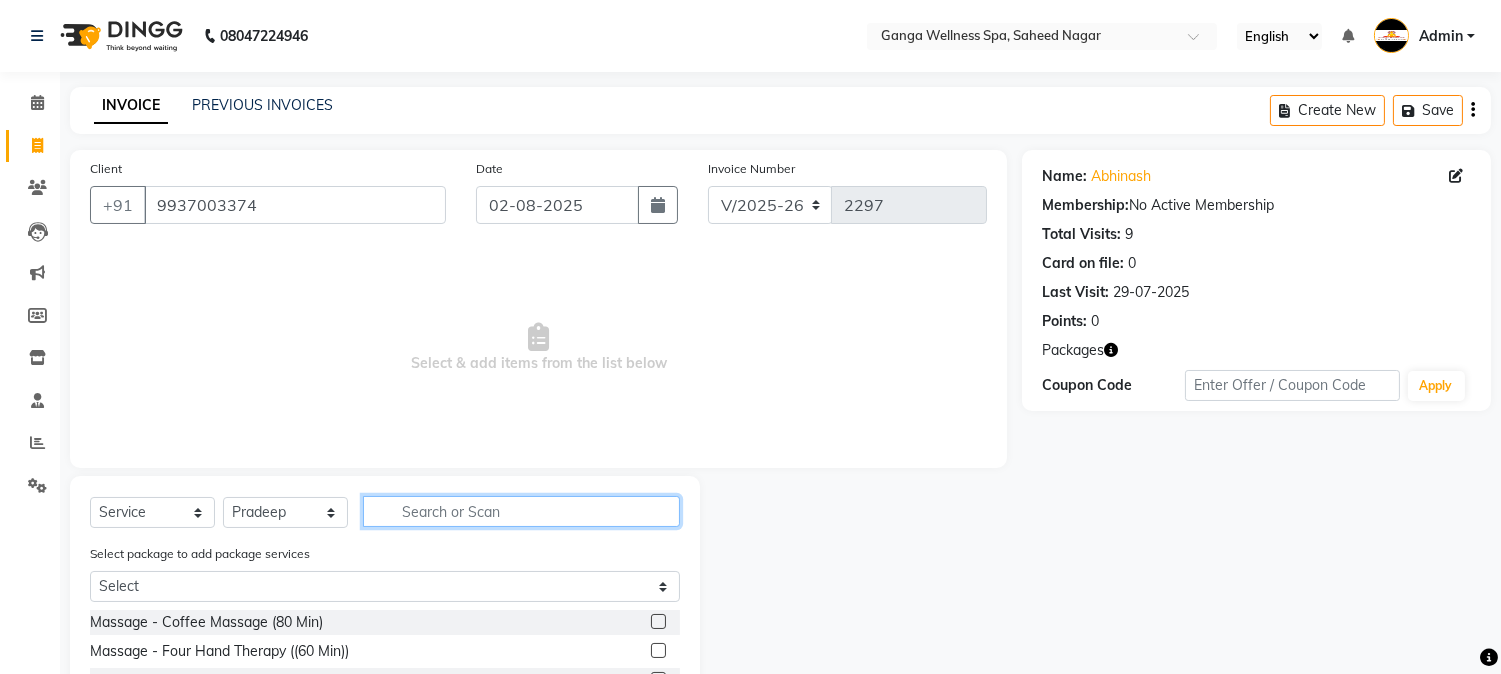 click 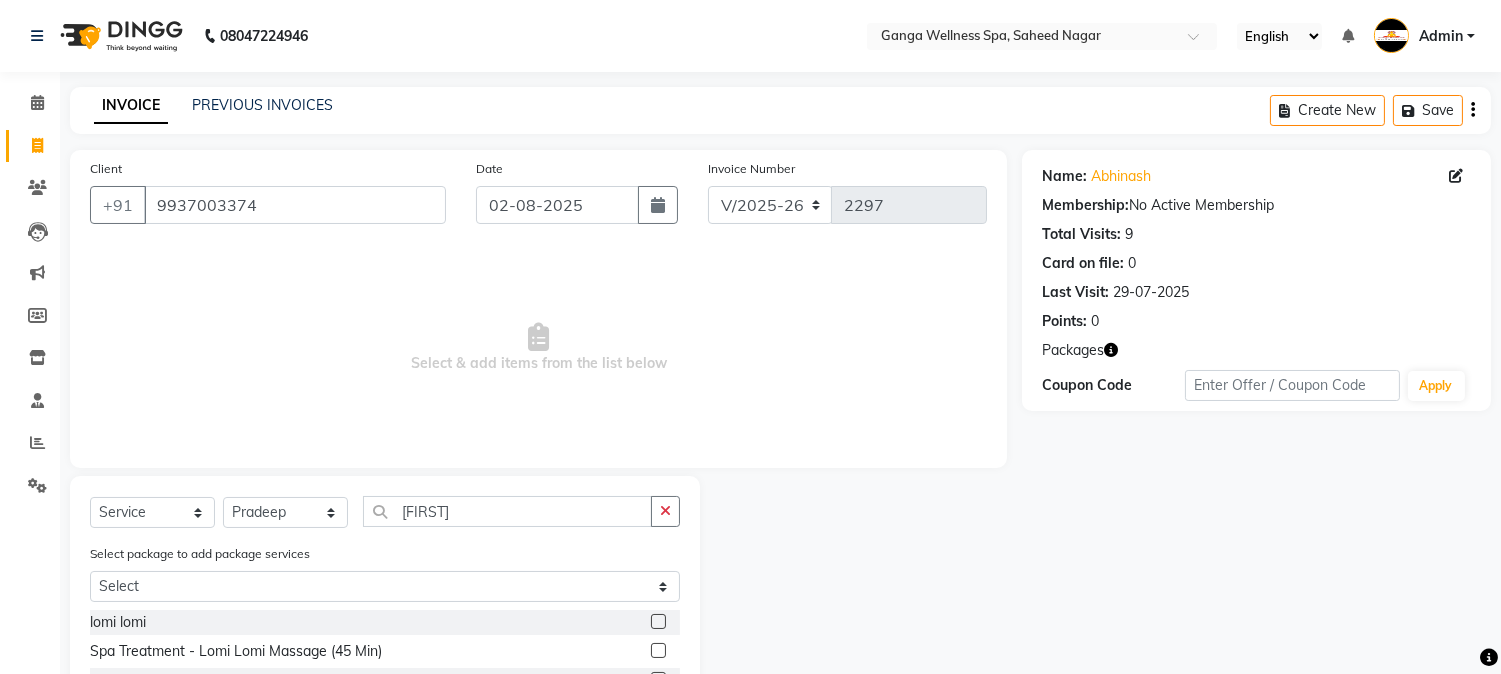 click 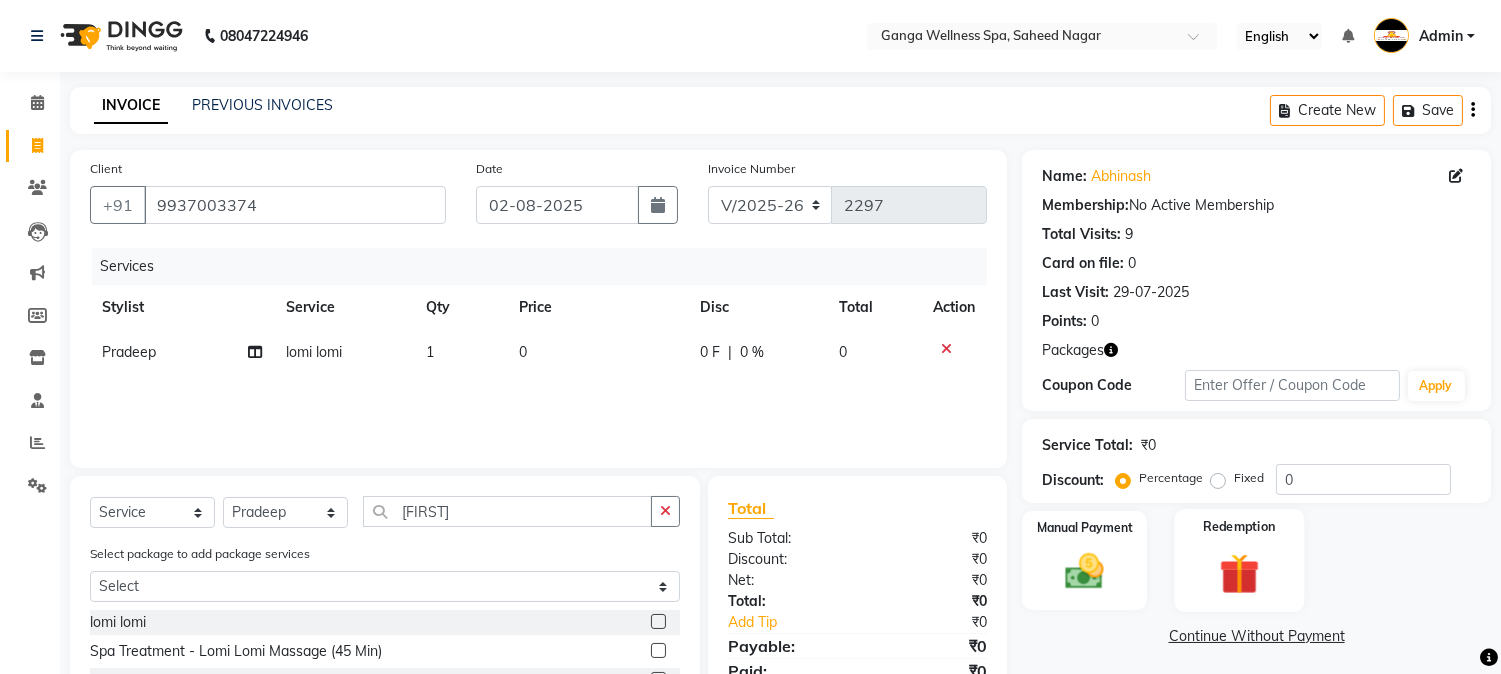 click 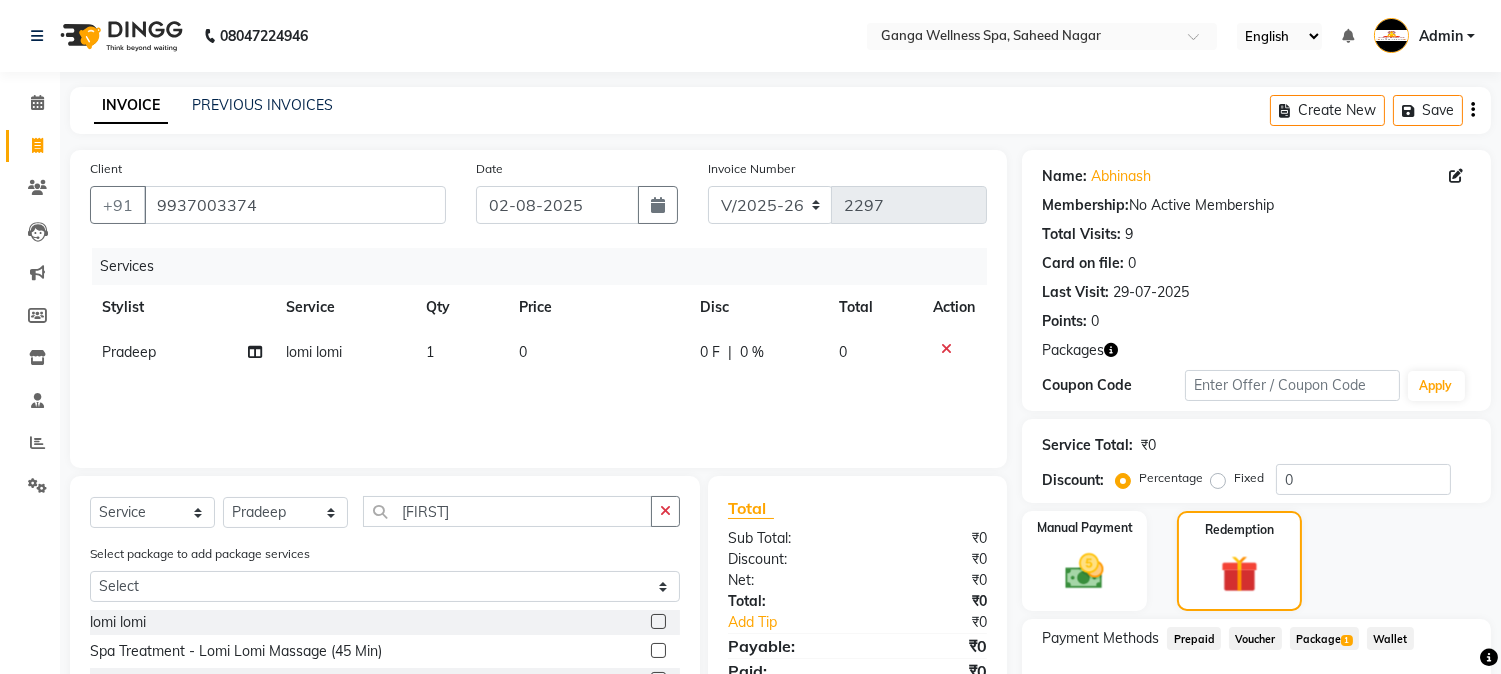 click on "Package  1" 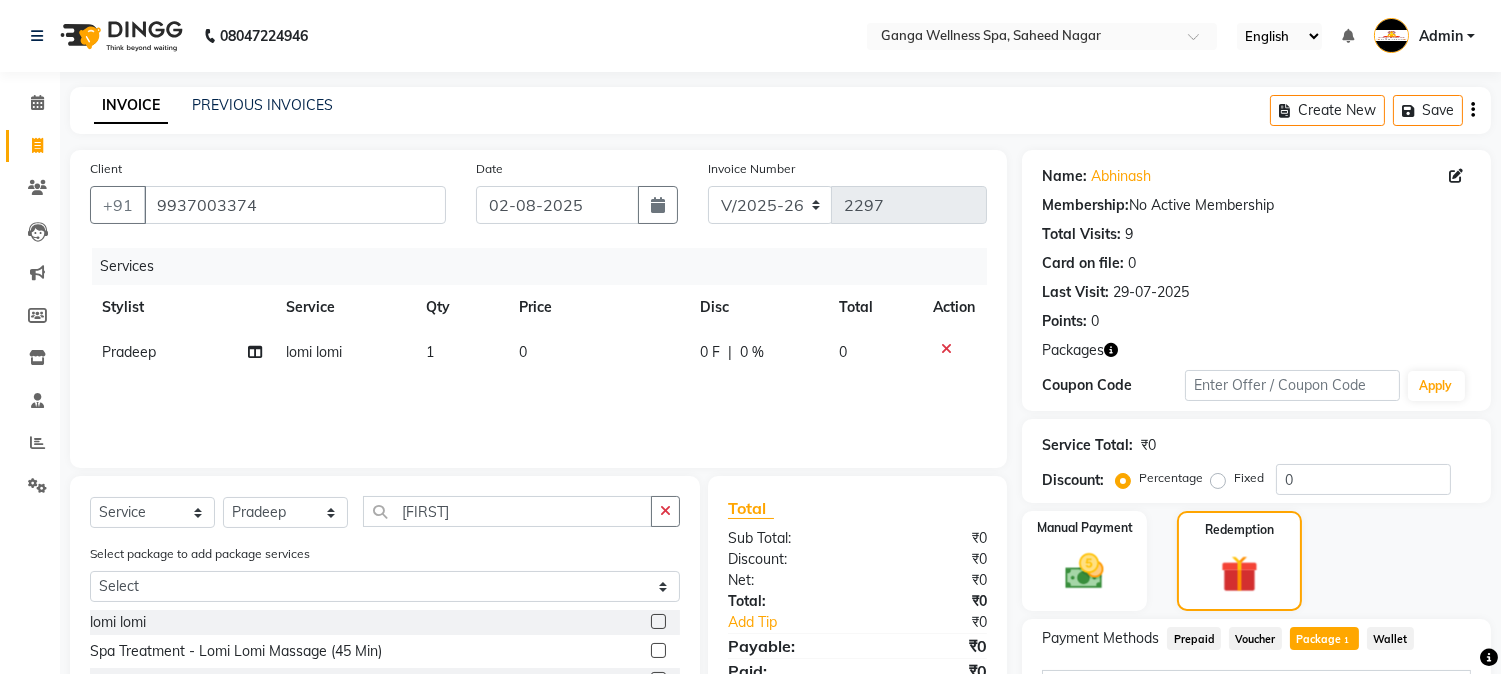 scroll, scrollTop: 167, scrollLeft: 0, axis: vertical 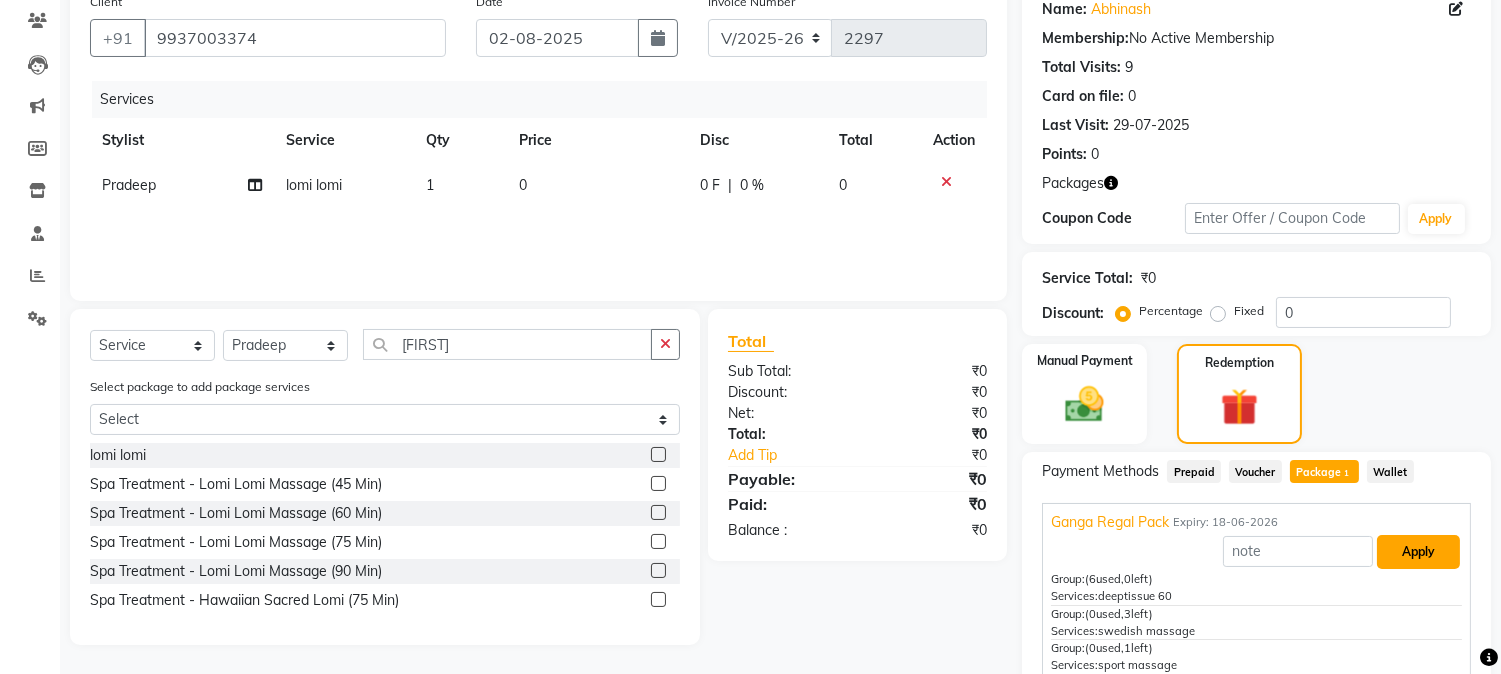 click on "Apply" at bounding box center [1418, 552] 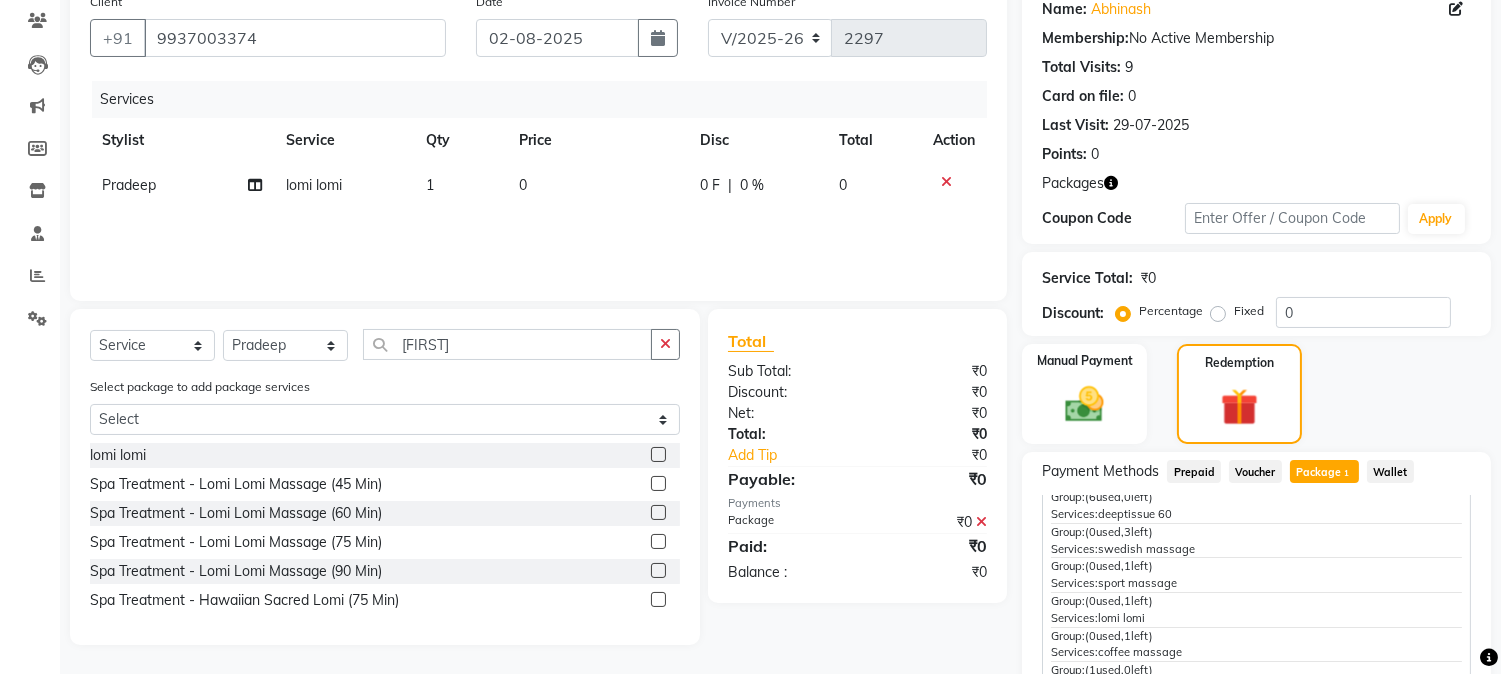 scroll, scrollTop: 96, scrollLeft: 0, axis: vertical 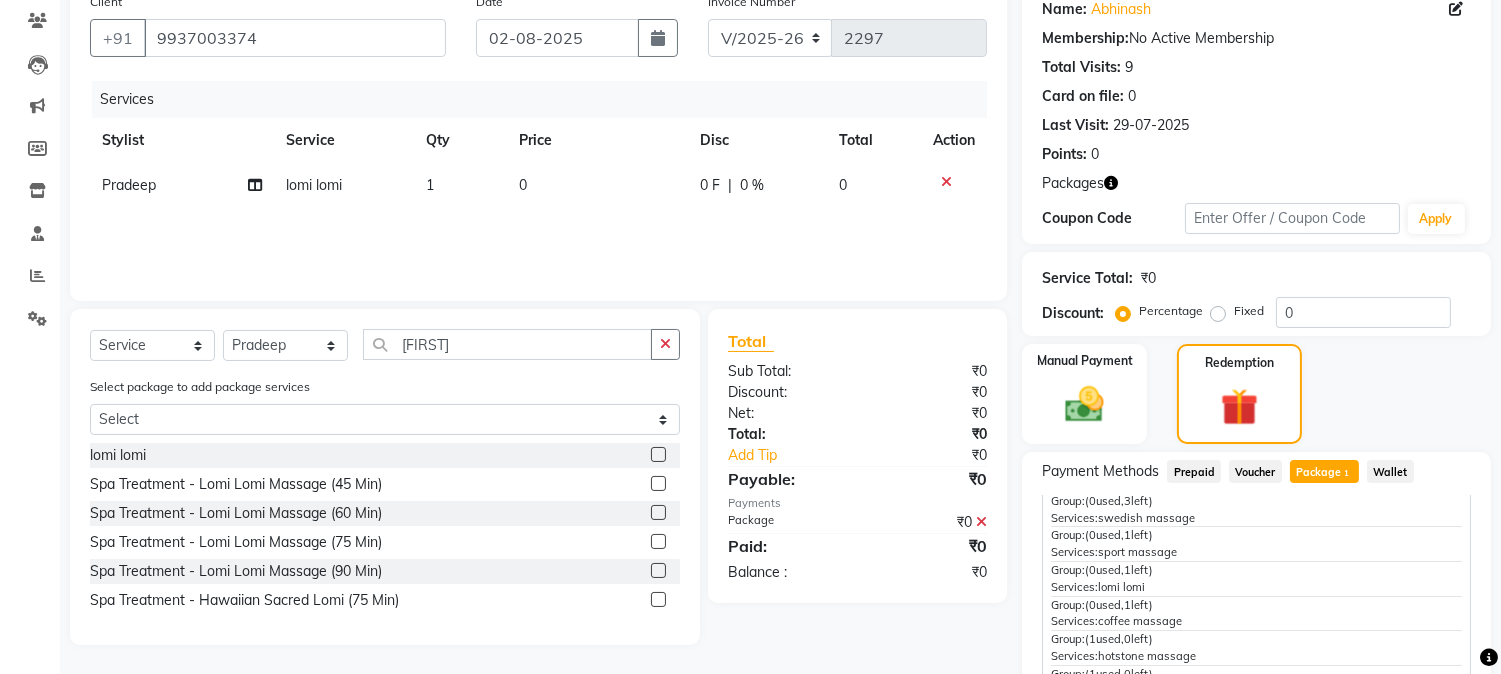 click on "Checkout" 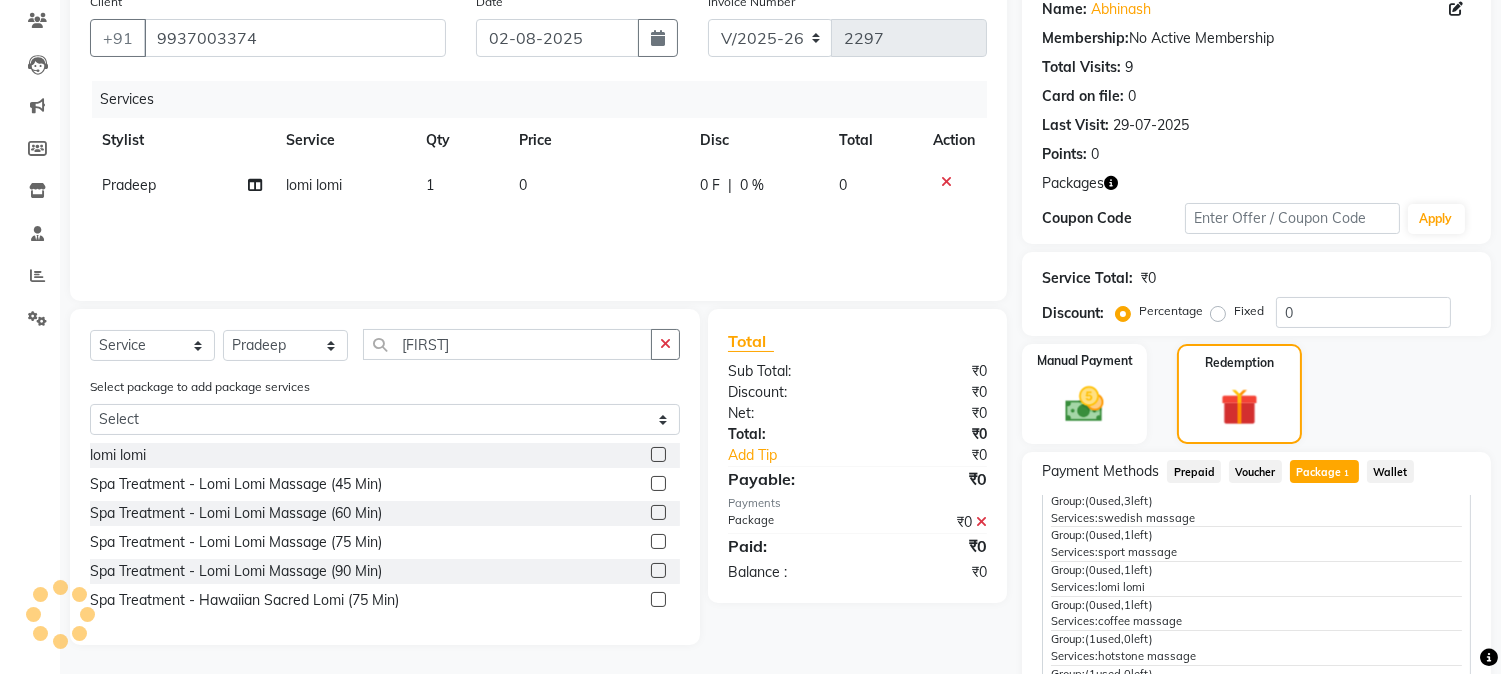 scroll, scrollTop: 408, scrollLeft: 0, axis: vertical 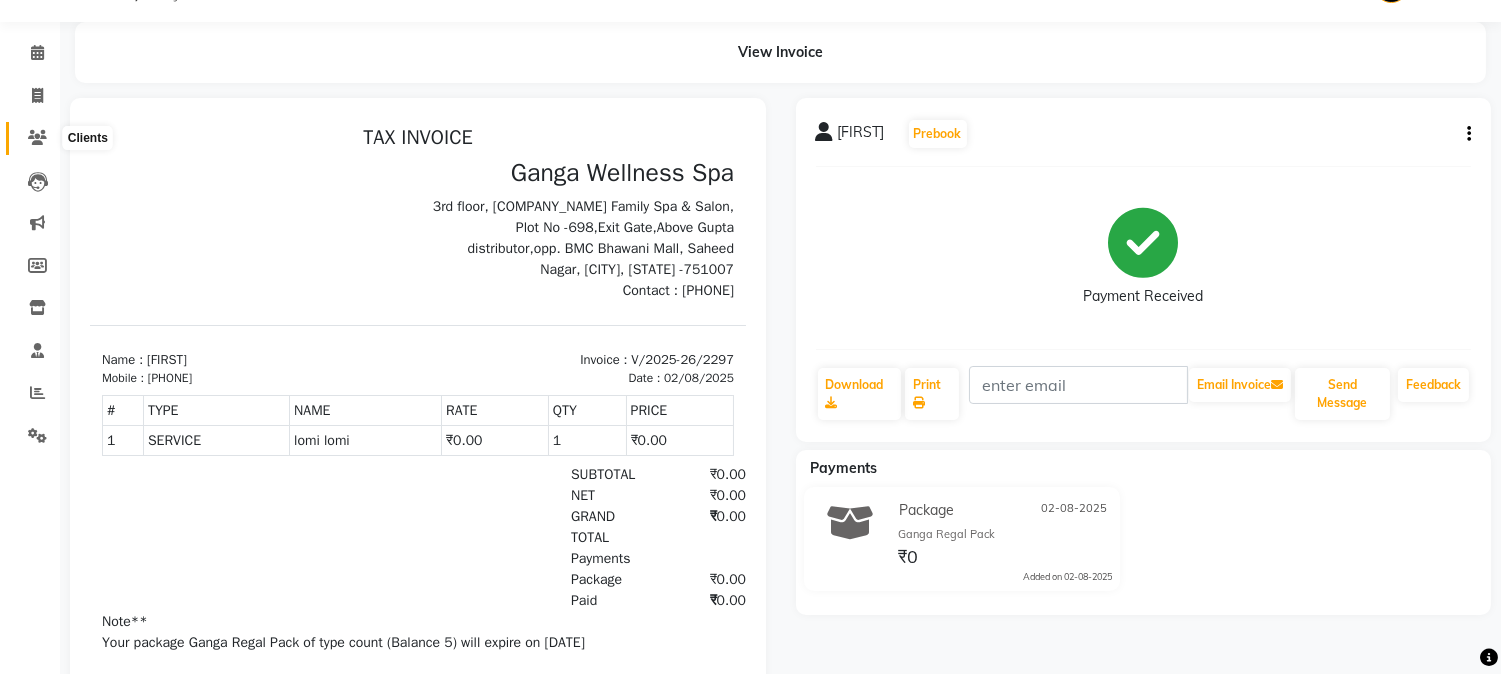 click 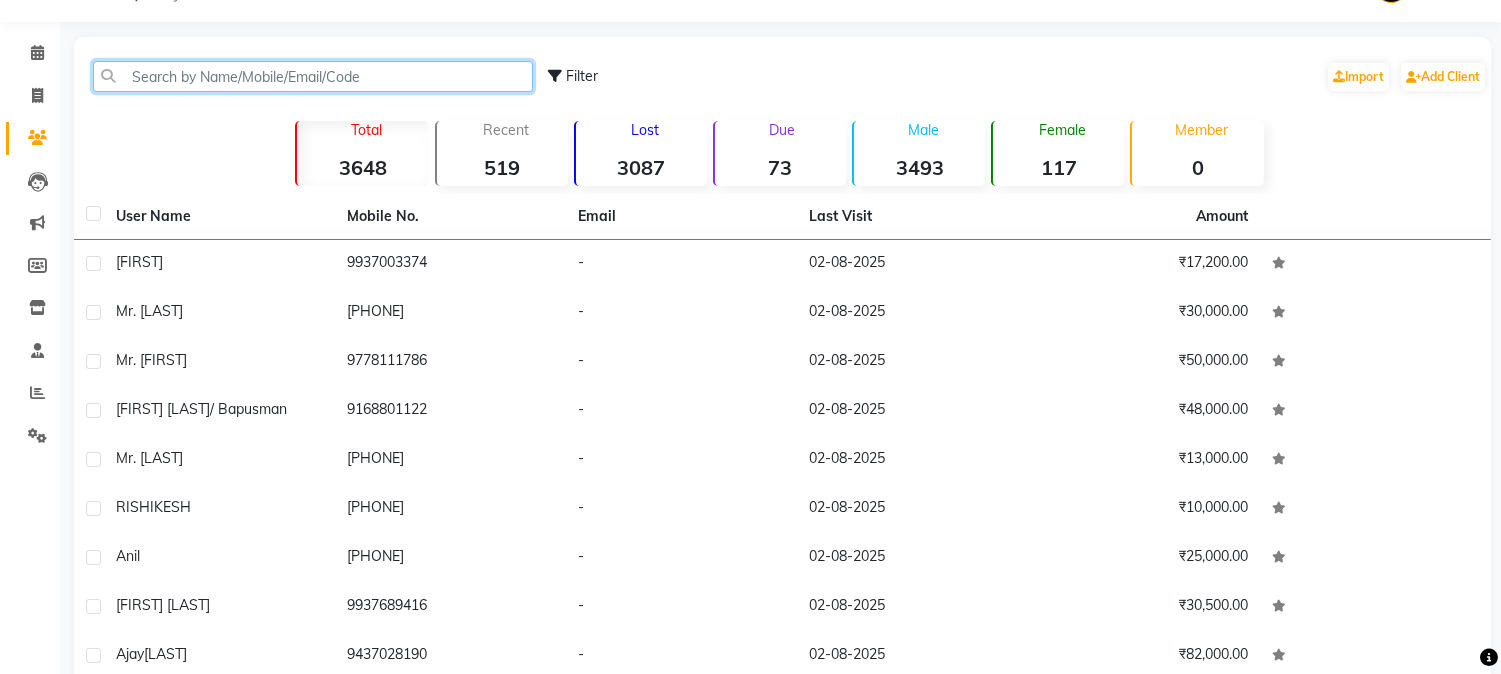 click 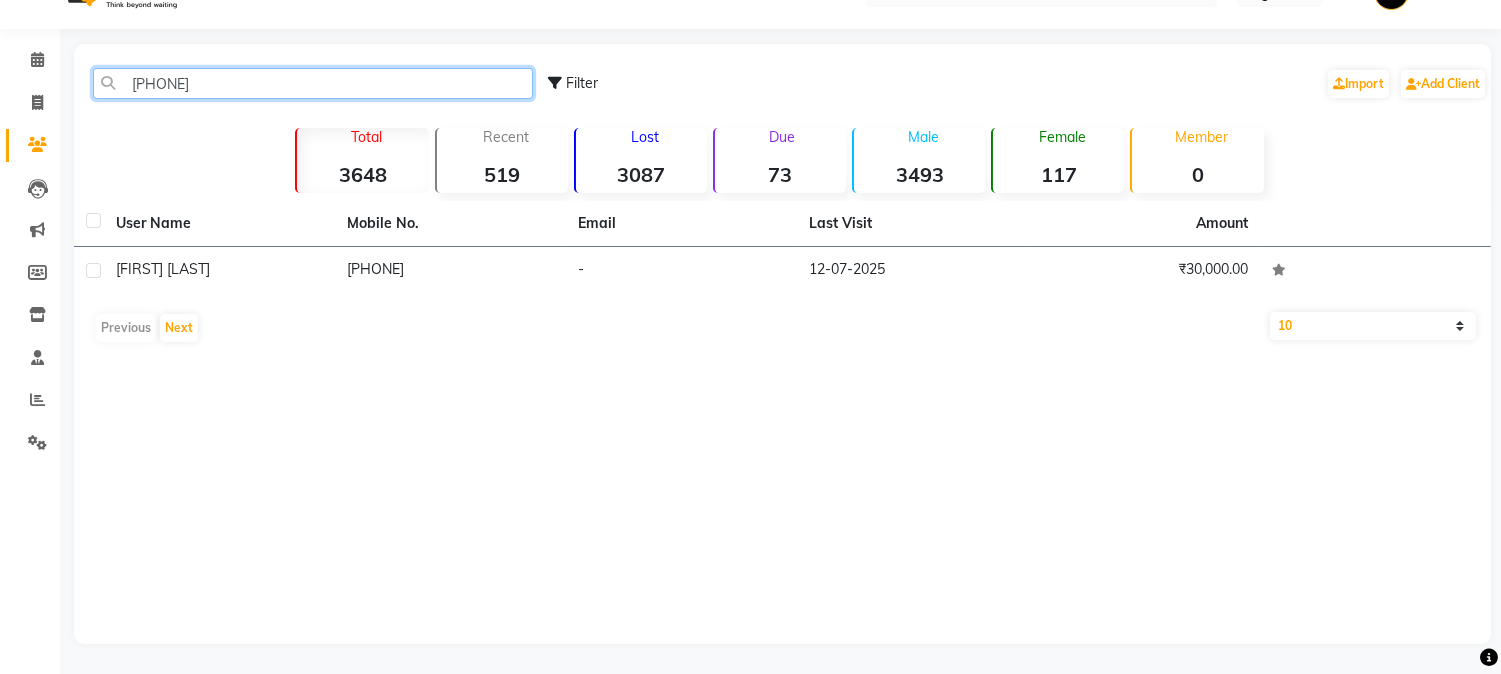 scroll, scrollTop: 42, scrollLeft: 0, axis: vertical 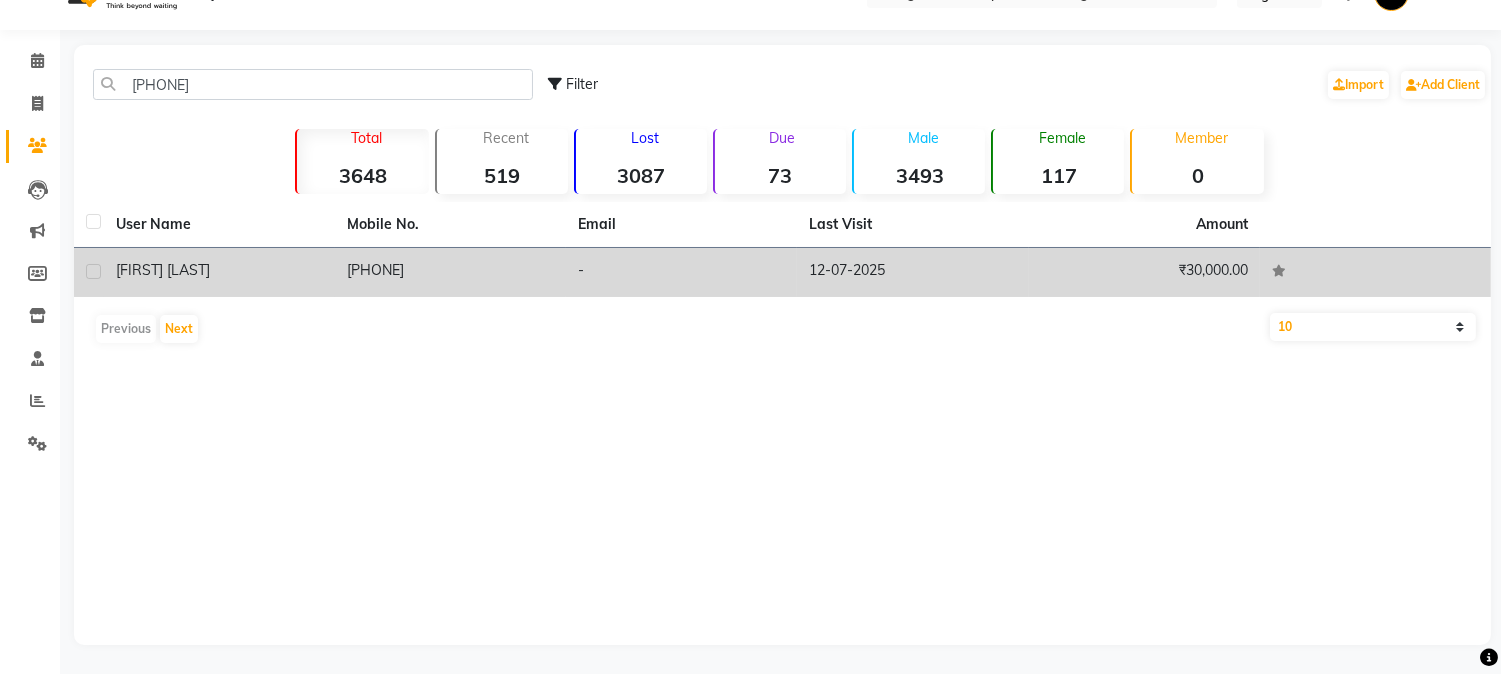 click on "[PHONE]" 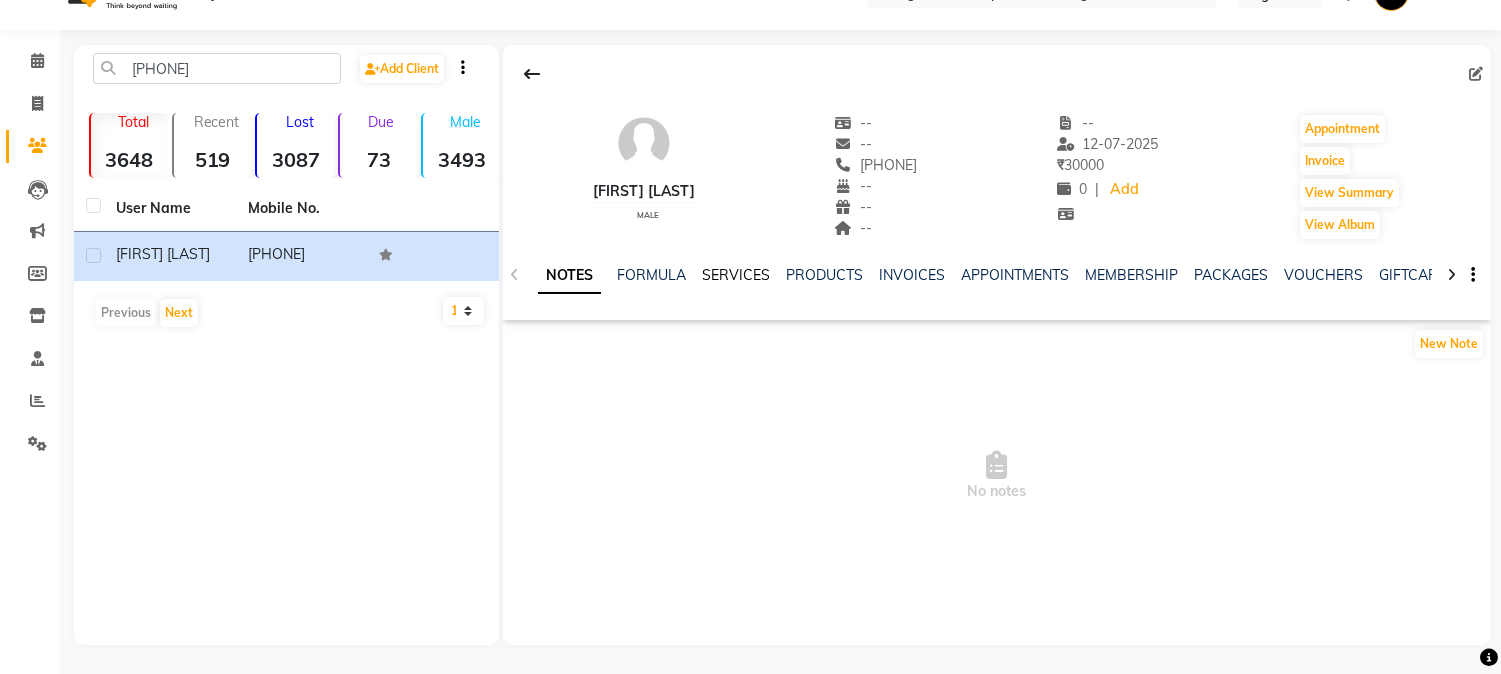 click on "SERVICES" 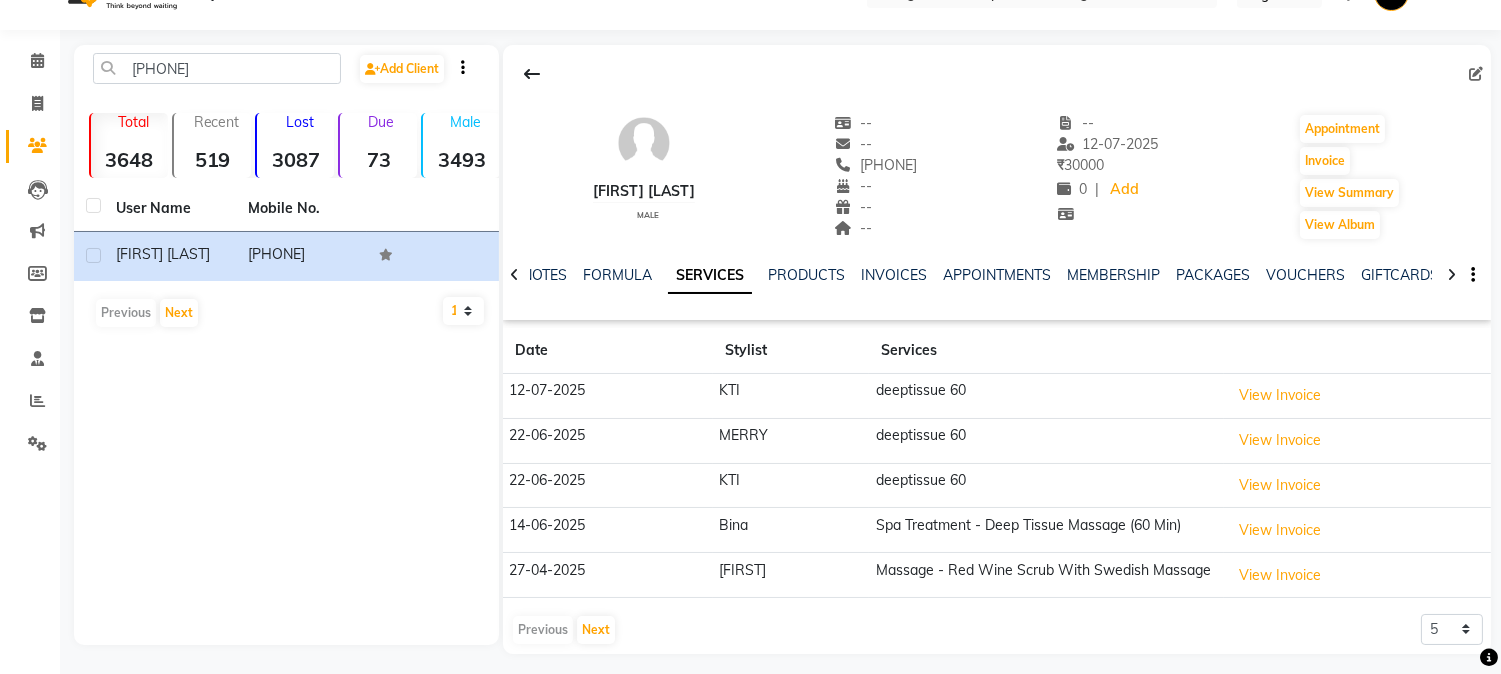 scroll, scrollTop: 0, scrollLeft: 0, axis: both 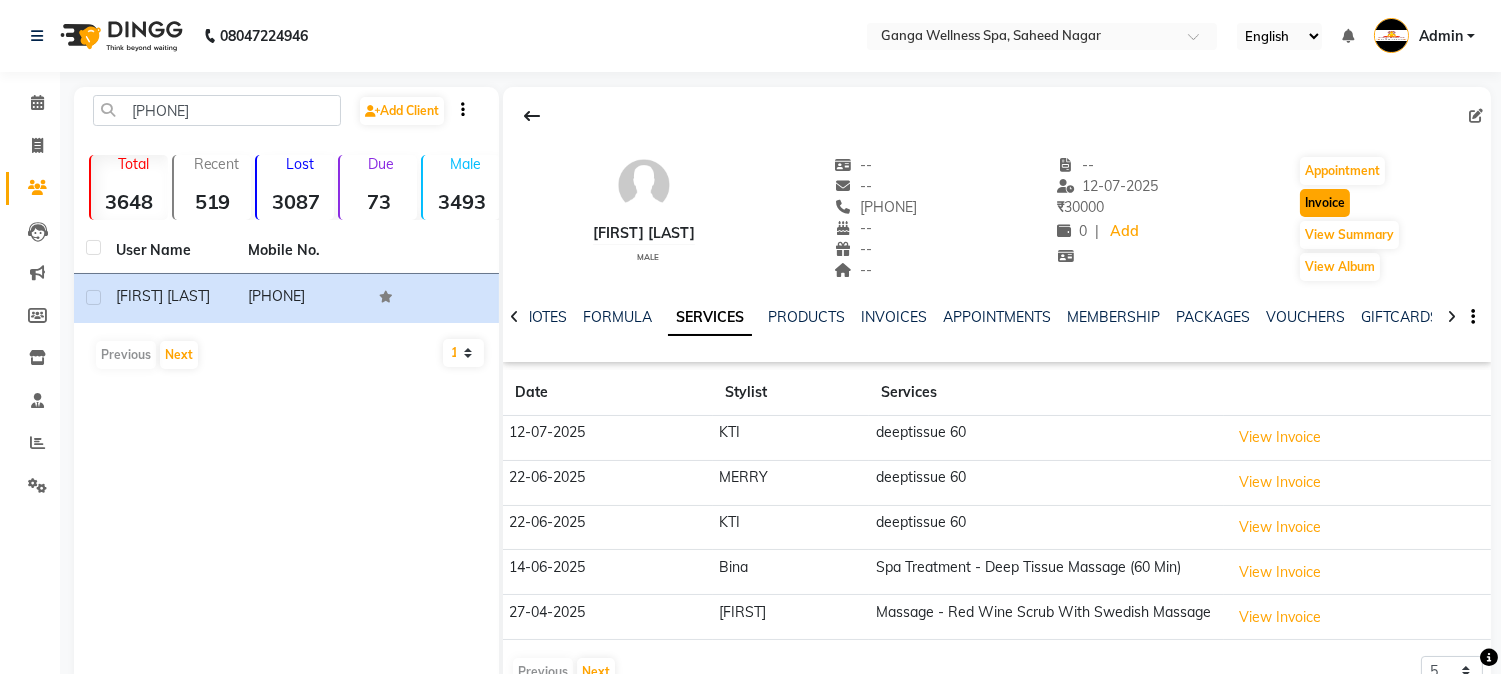 click on "Invoice" 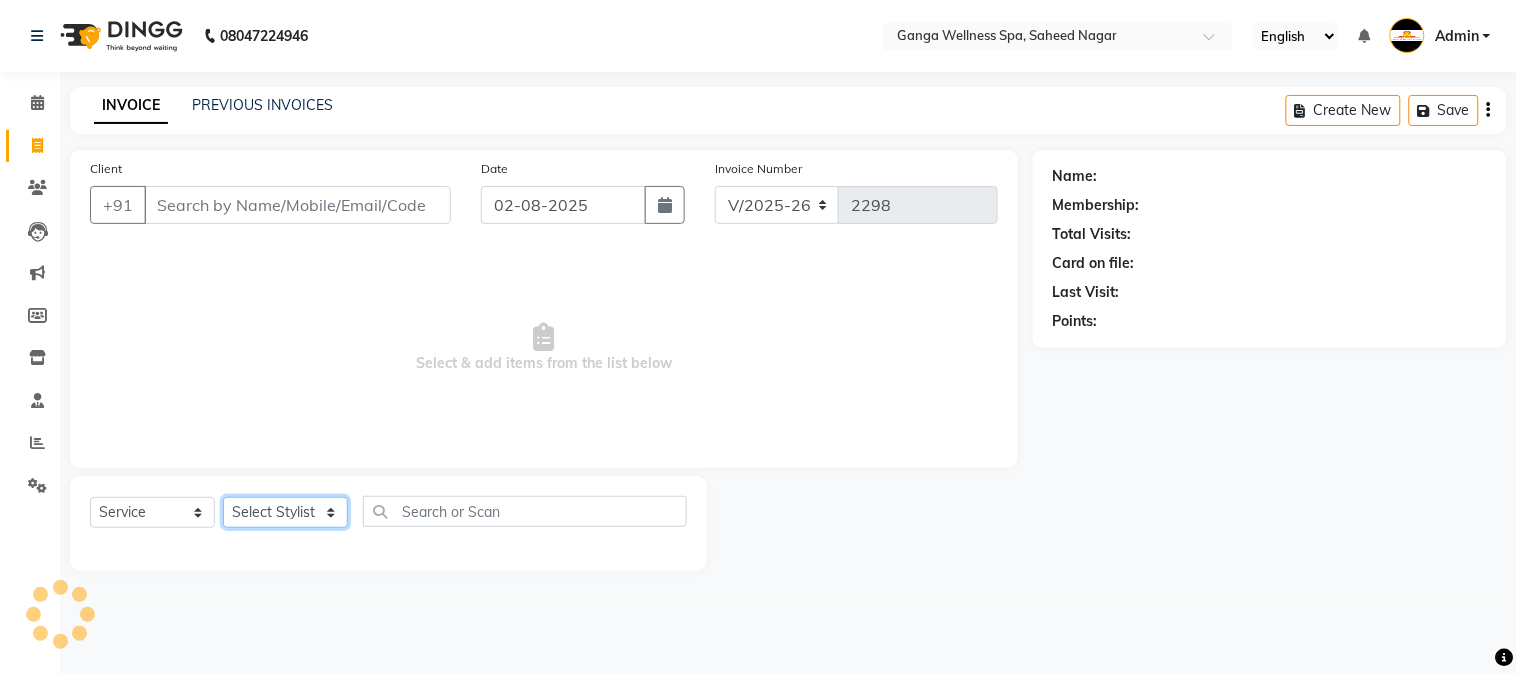 click on "Select Stylist" 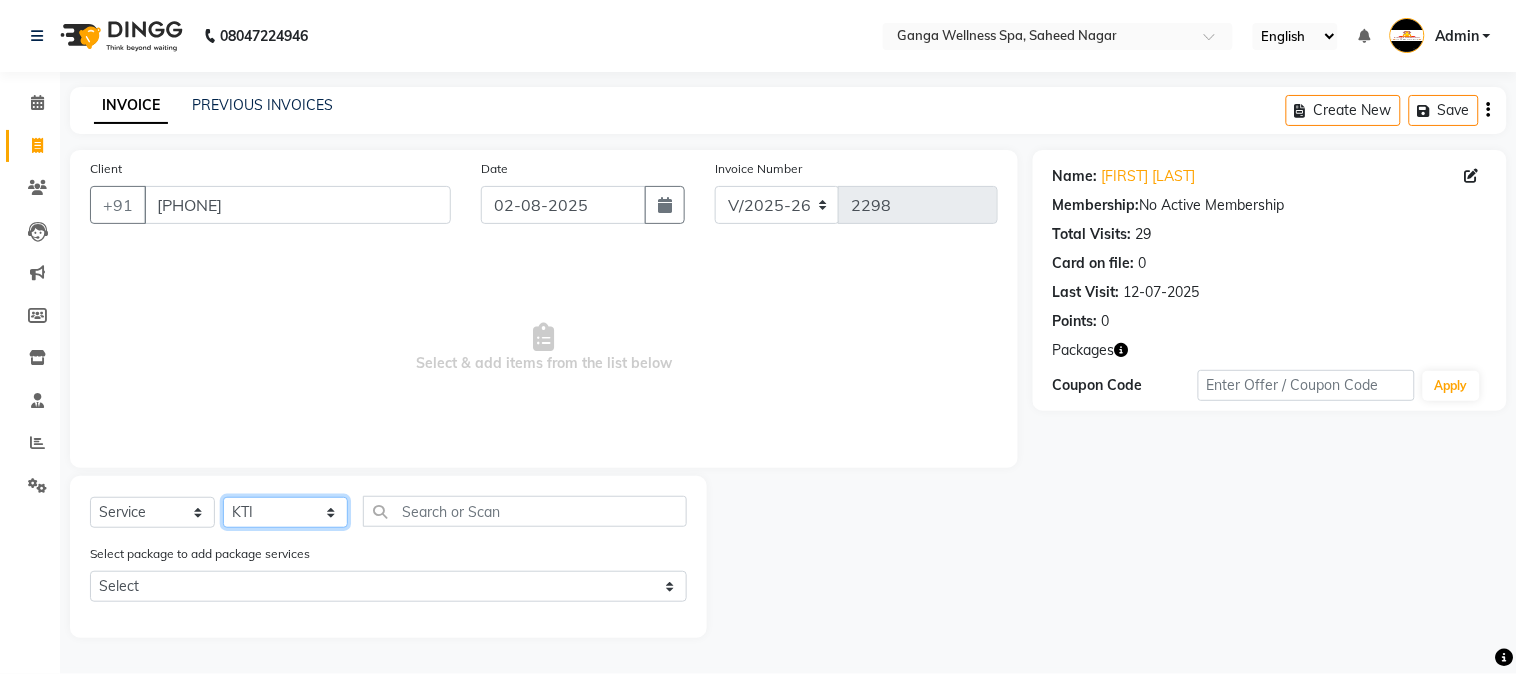 click on "Select Stylist Abhi akhil Alexa AMMY AMMY Annie anya APPI Arohi  Ayen BANCHI Bina Bina CJ CRP 1 Daina ELINA ferjana G1 G1 ONE PLUS  G1 Salon G2 Helen JEENY Jhanka Jojo Kana KEMPI KEMPI Kim krishna KTI Lili Rout Lily LINDA LIZA Martha  MELODY MERRY  minu Moon nancy Noiny pinkey Pradeep Prity  Riya ROOZ  Sony steffy SUCHI  Surren Sir Sushree Swapna Umpi upashana Zouli" 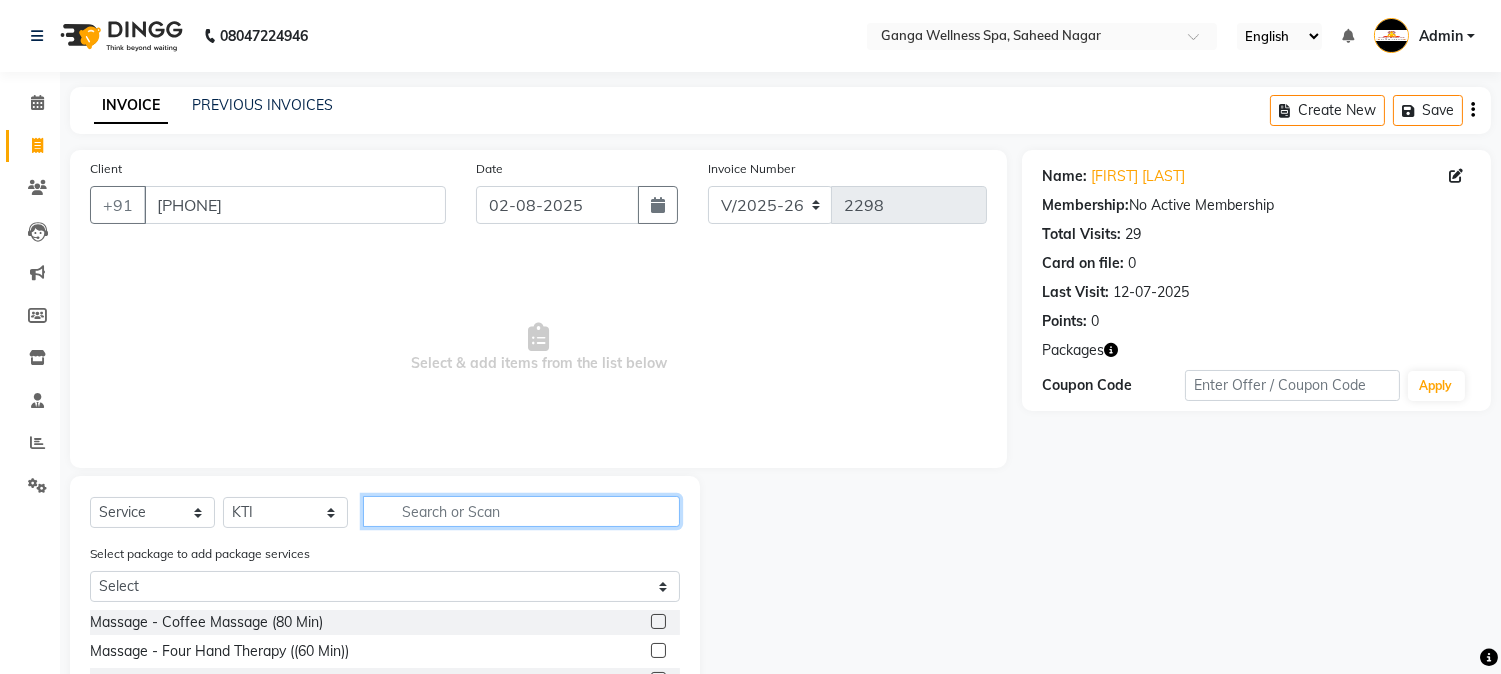 click 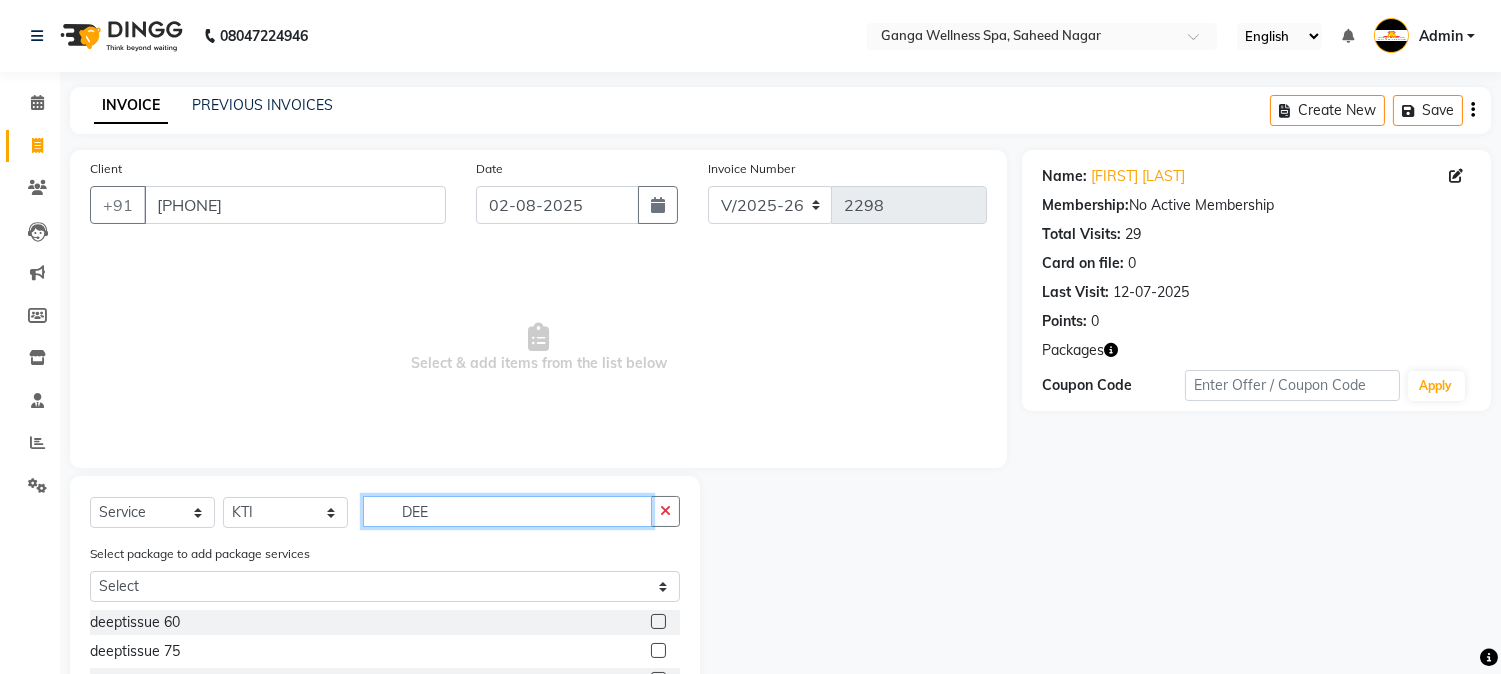 scroll, scrollTop: 167, scrollLeft: 0, axis: vertical 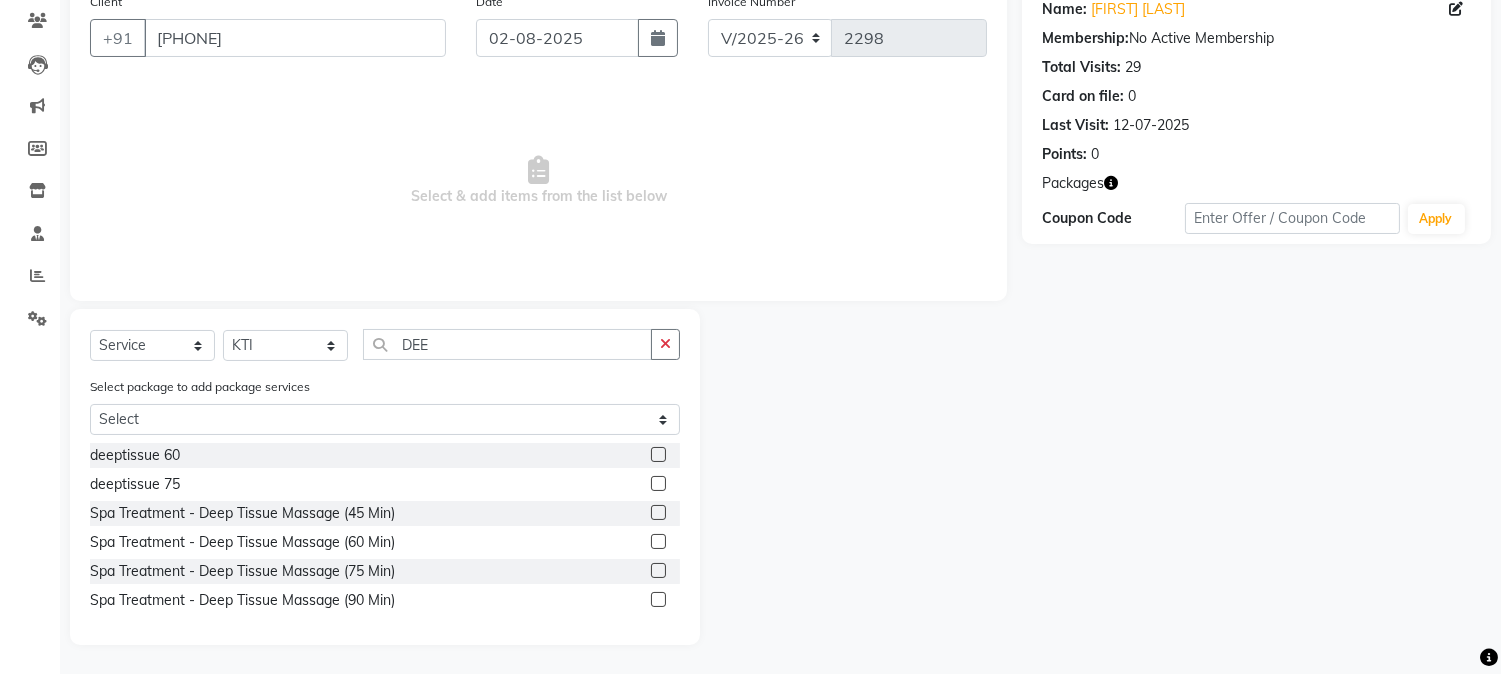 click 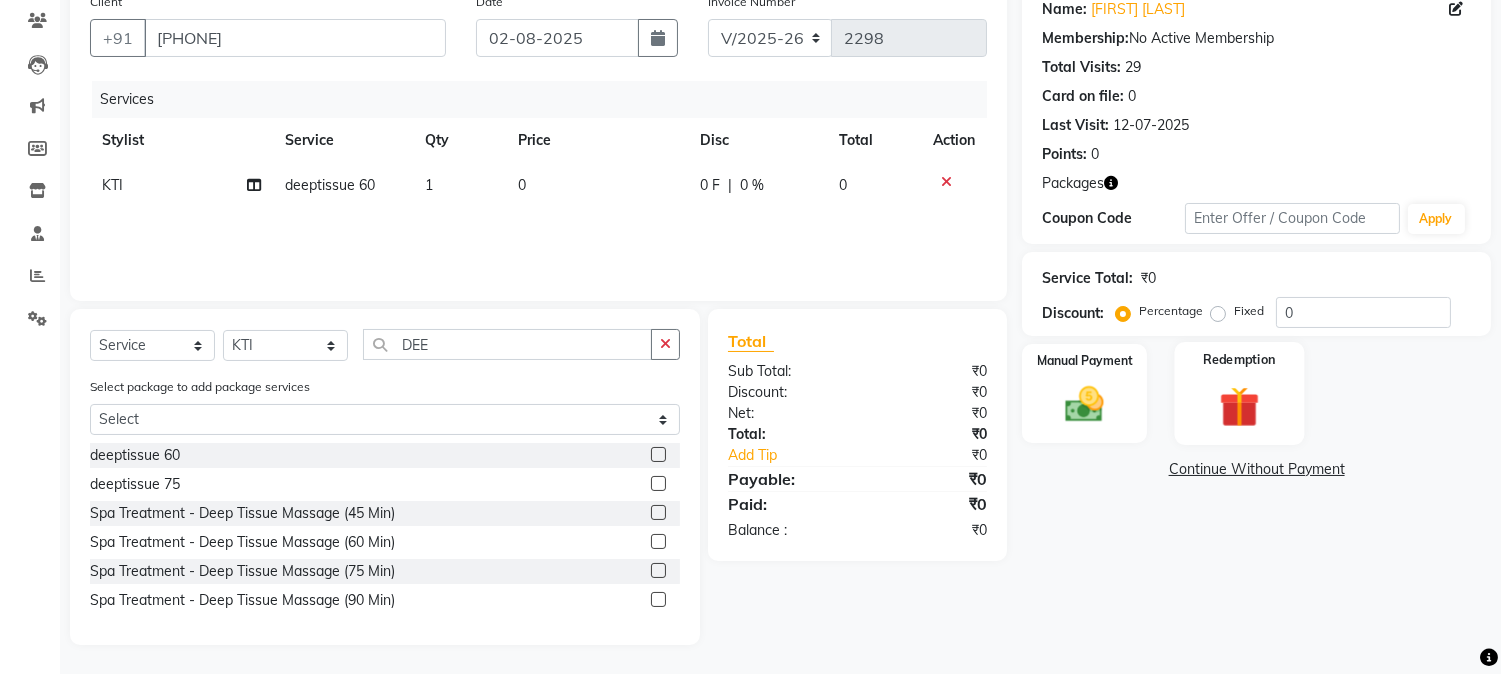 click 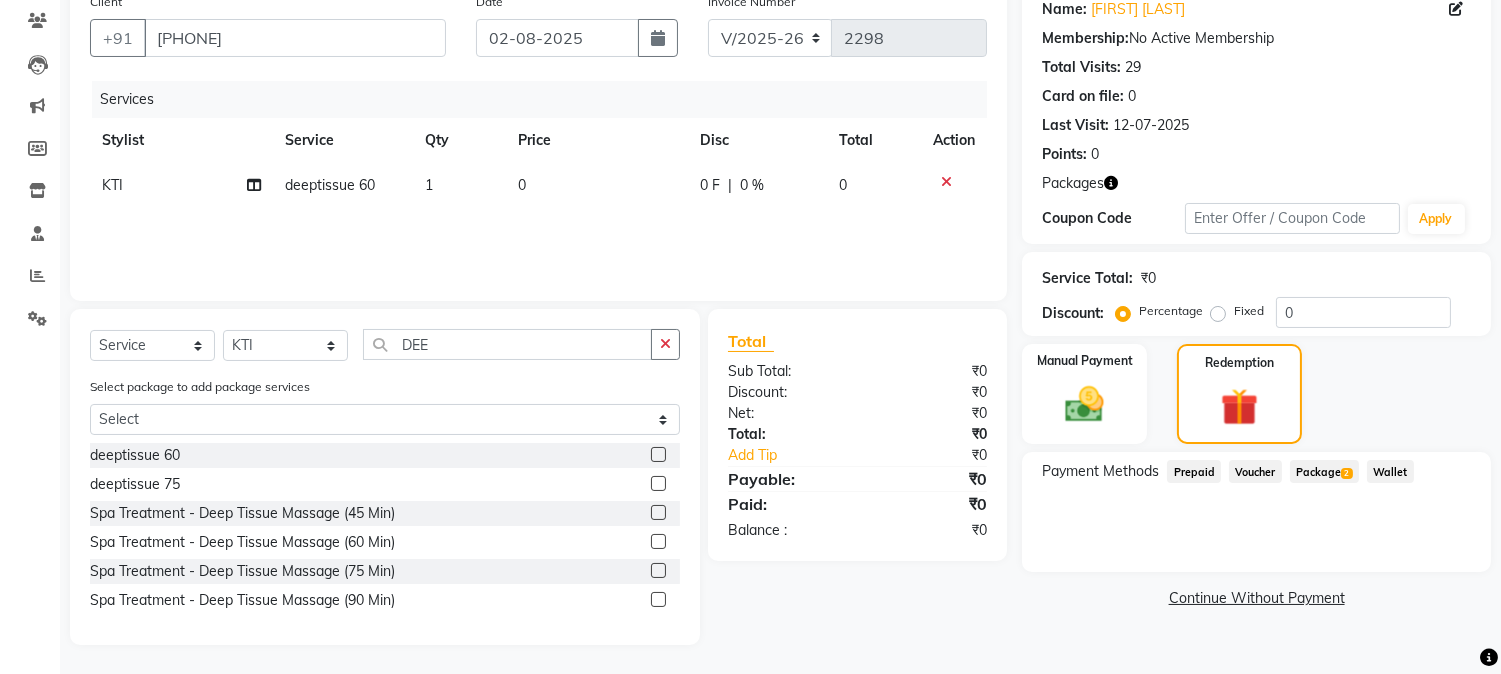 click on "Package  2" 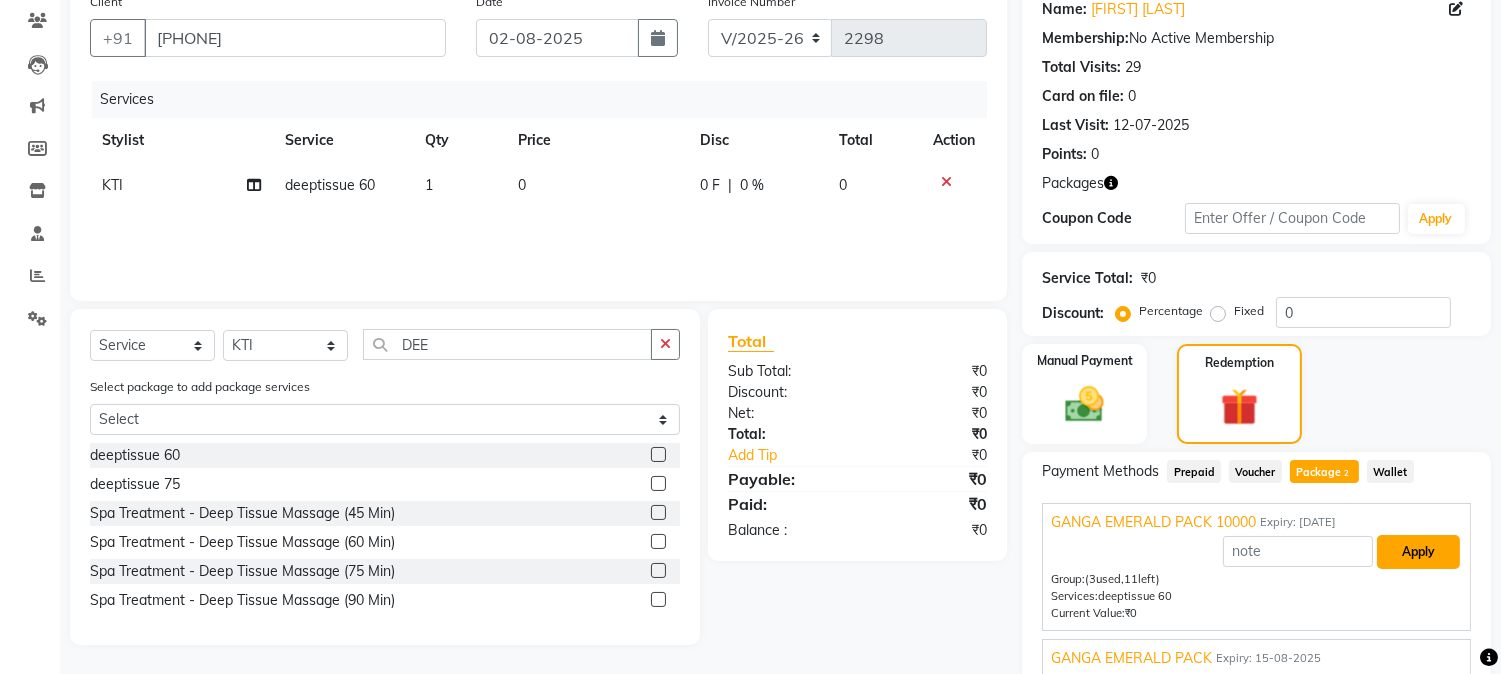 click on "Apply" at bounding box center [1418, 552] 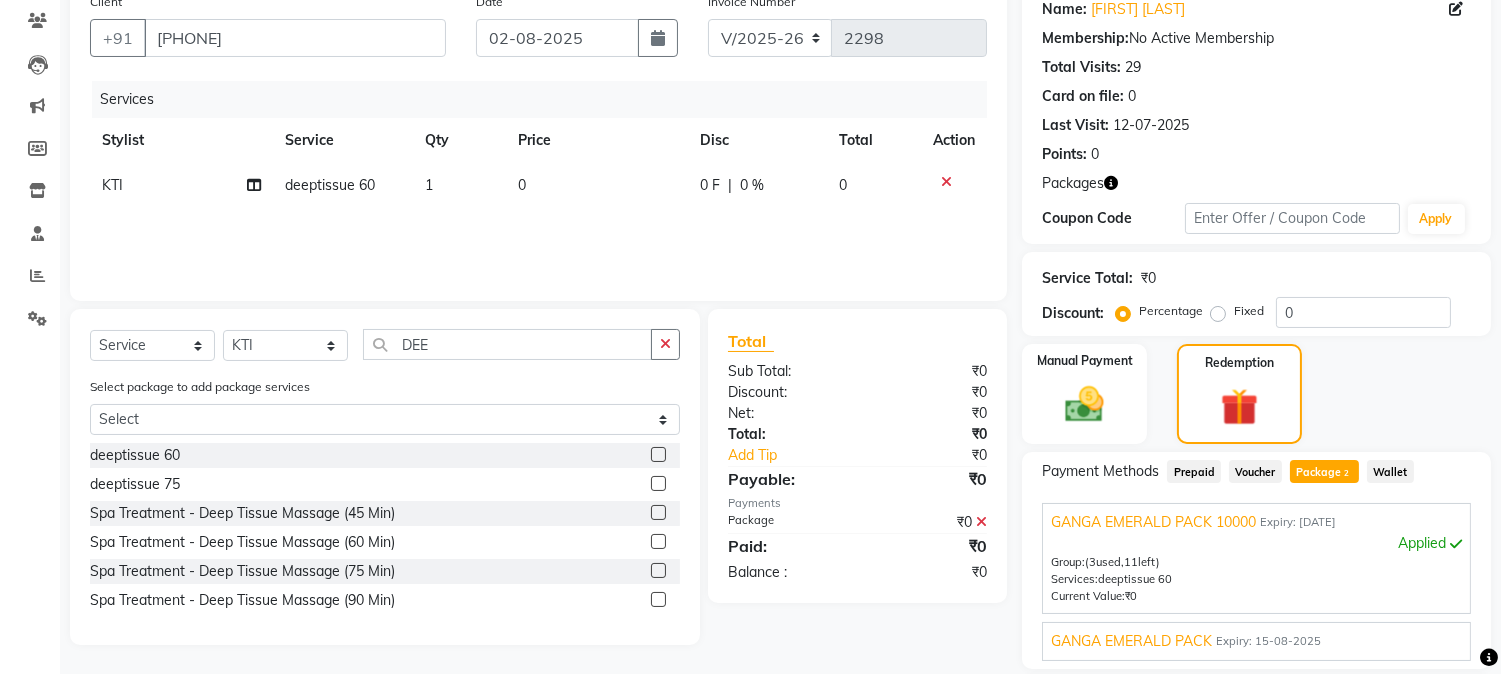 click on "Checkout" 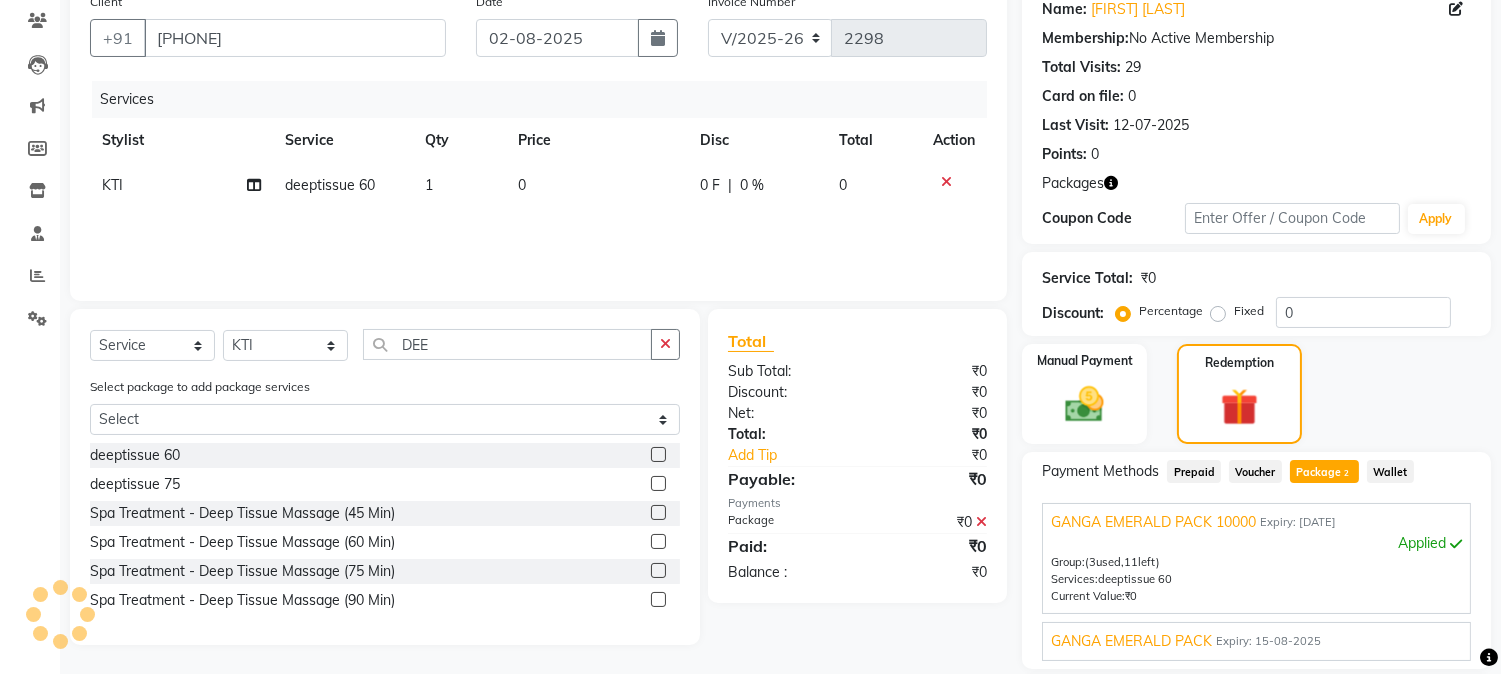 scroll, scrollTop: 344, scrollLeft: 0, axis: vertical 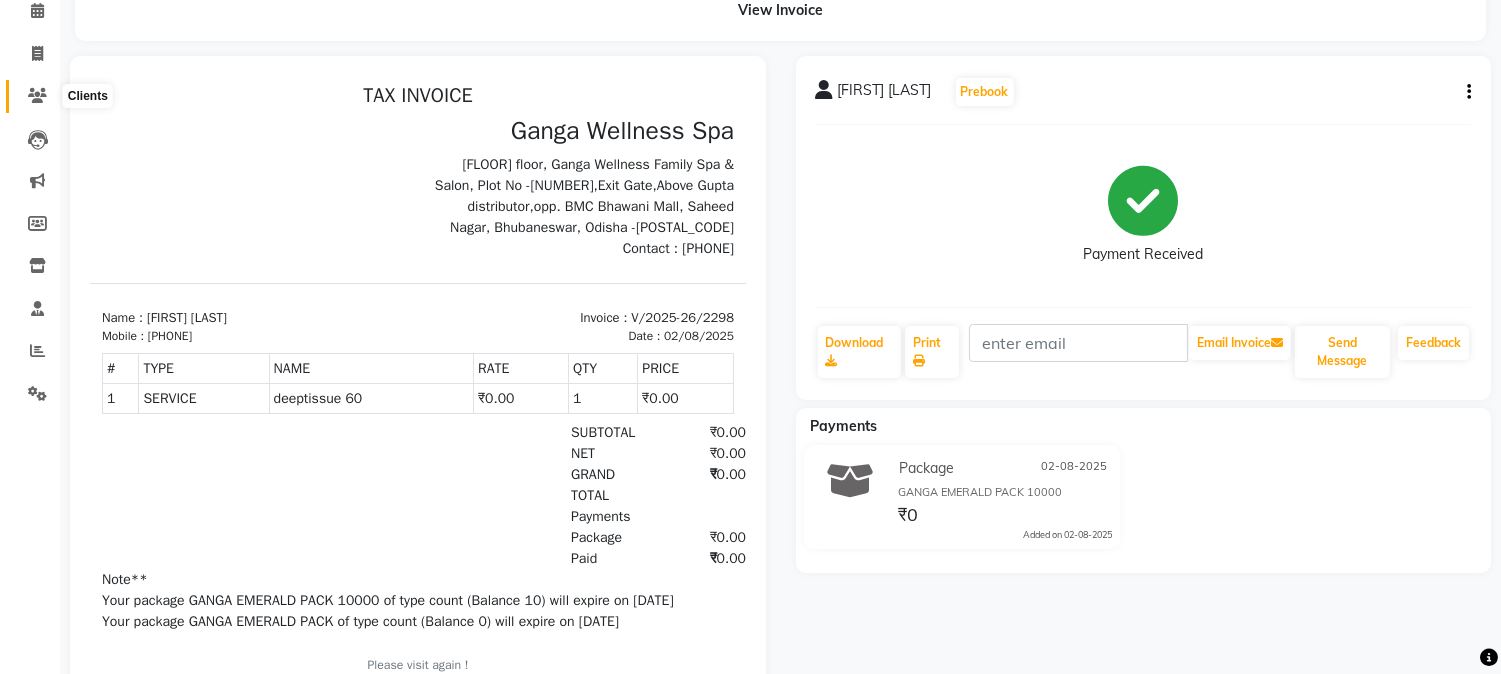 click 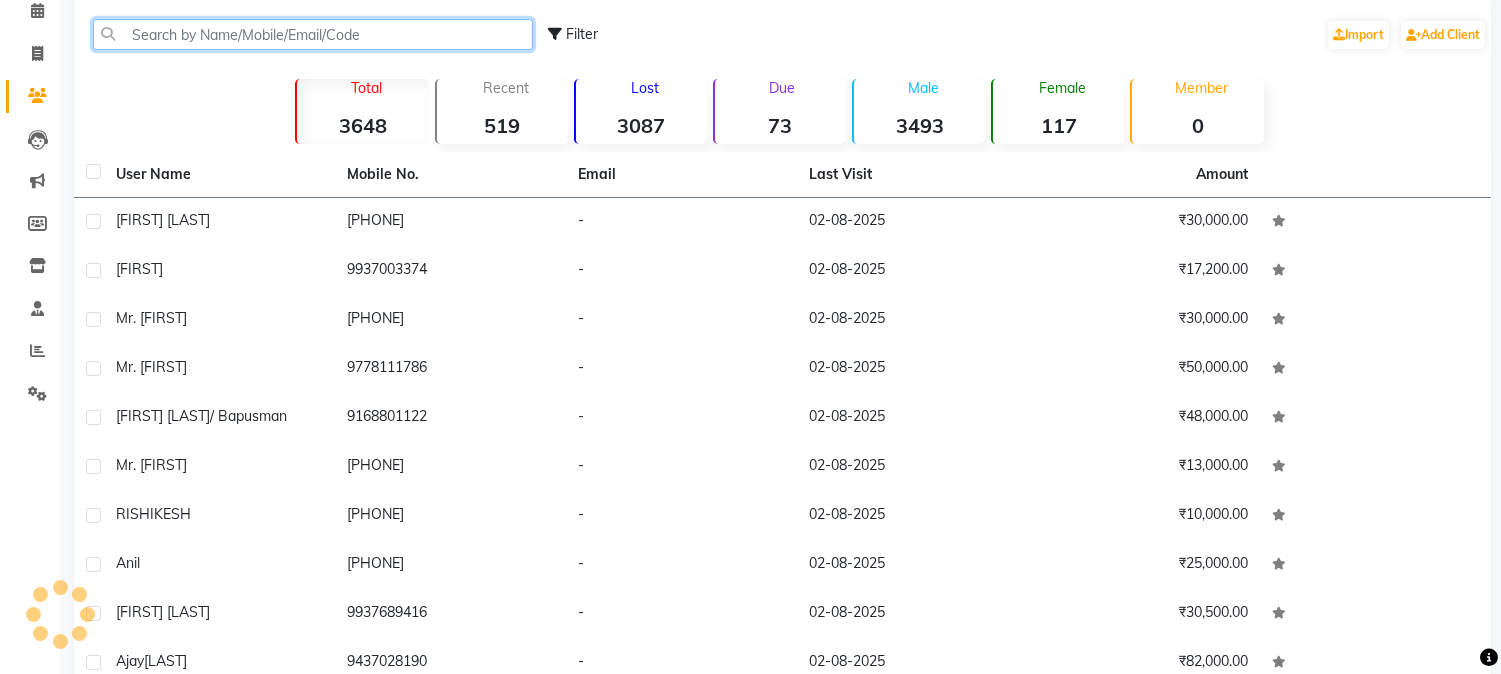 click 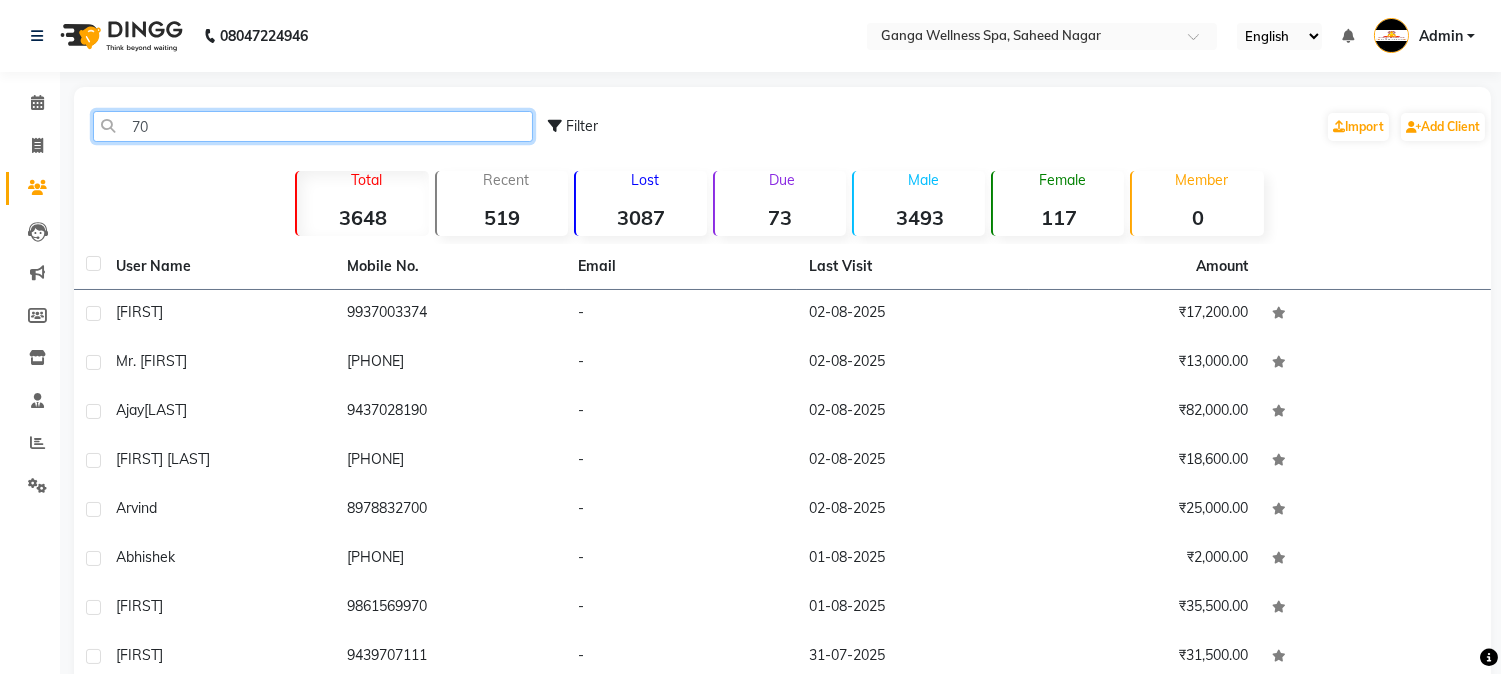 type on "7" 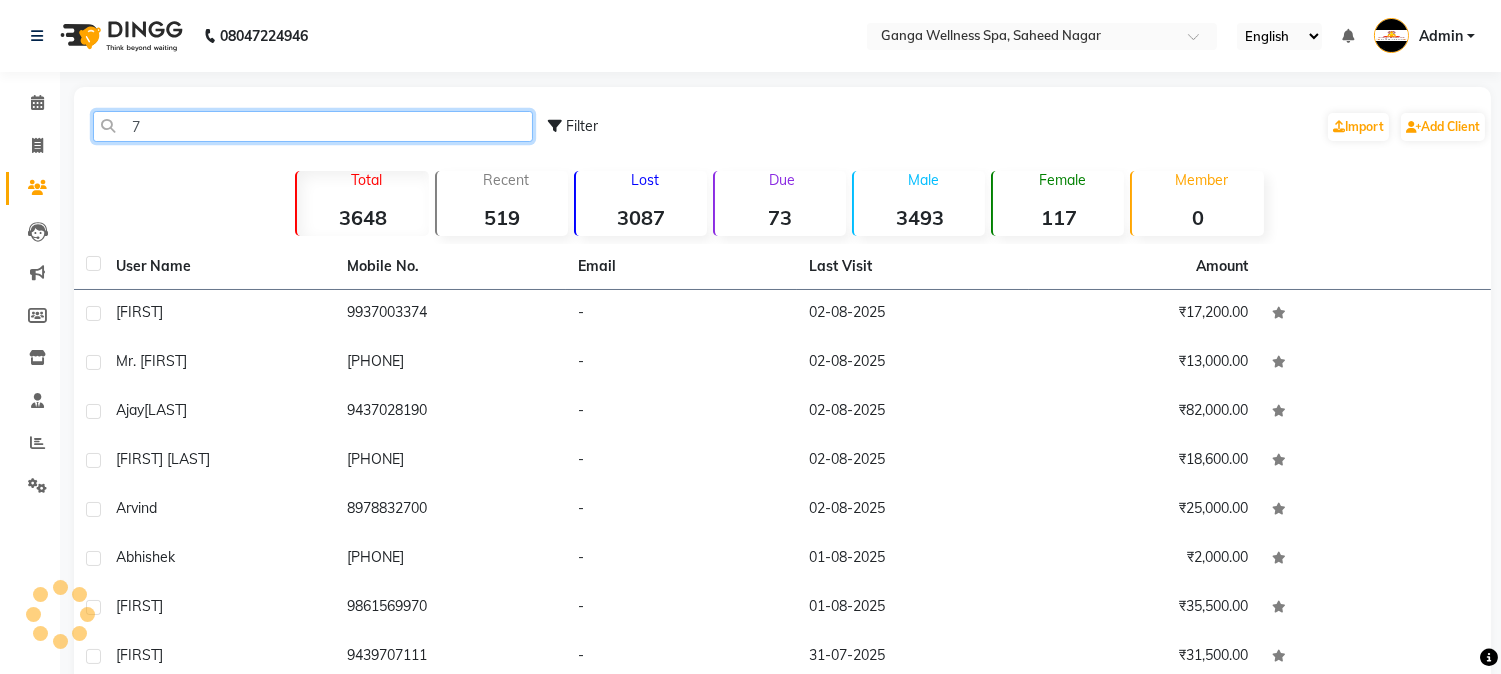 type 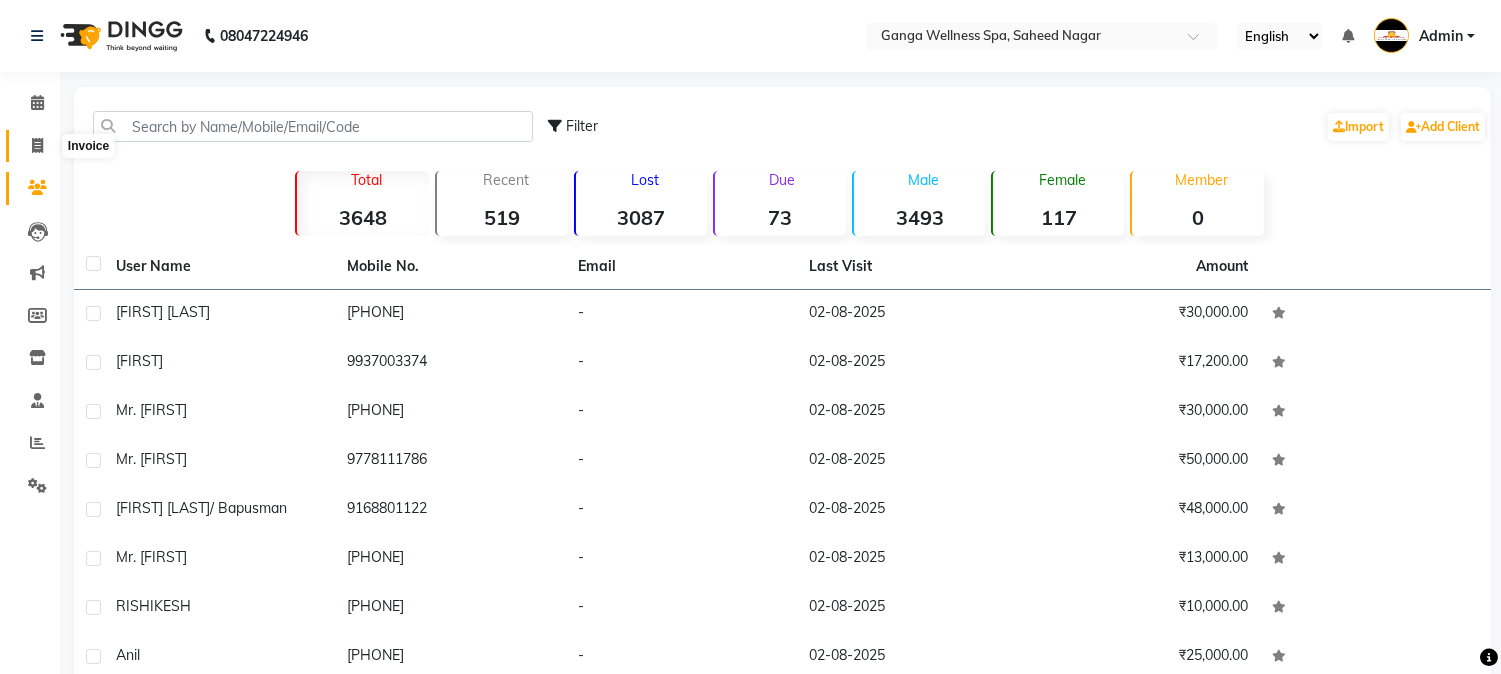 click 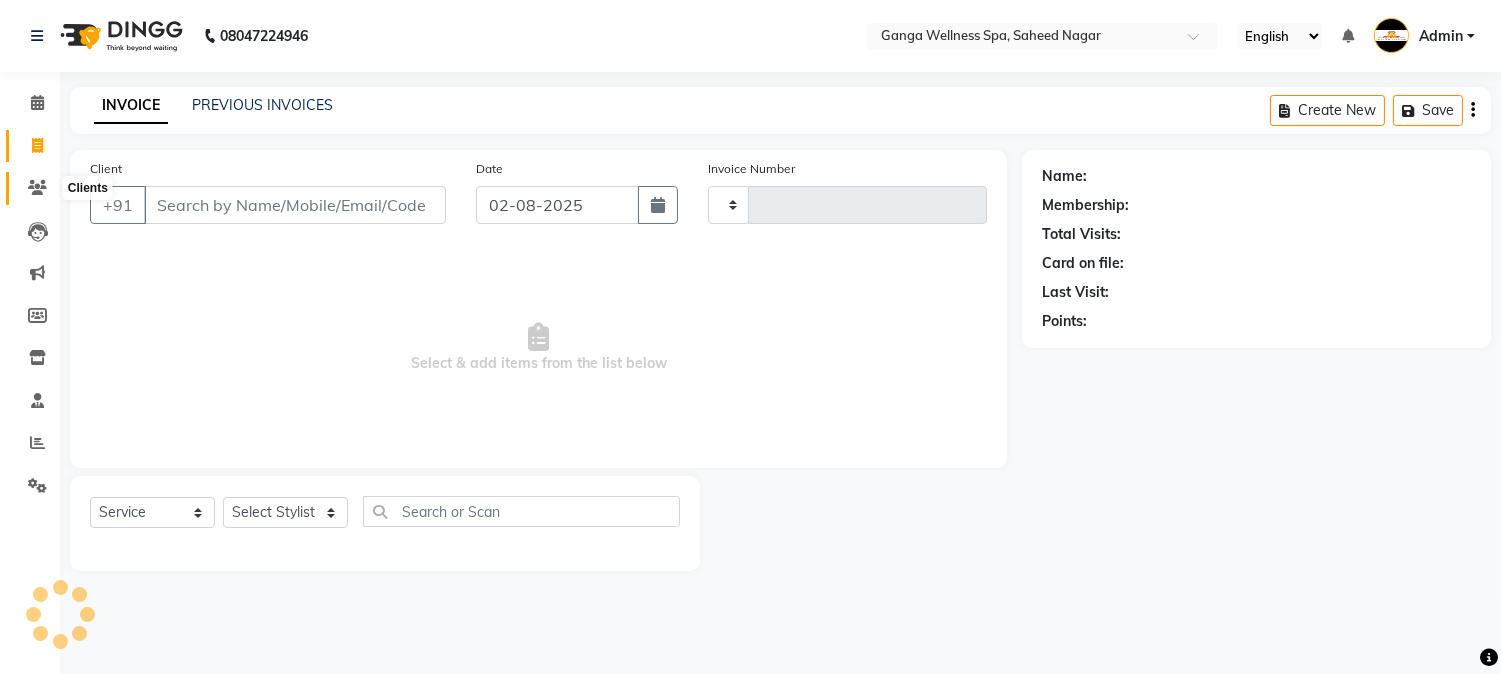 click 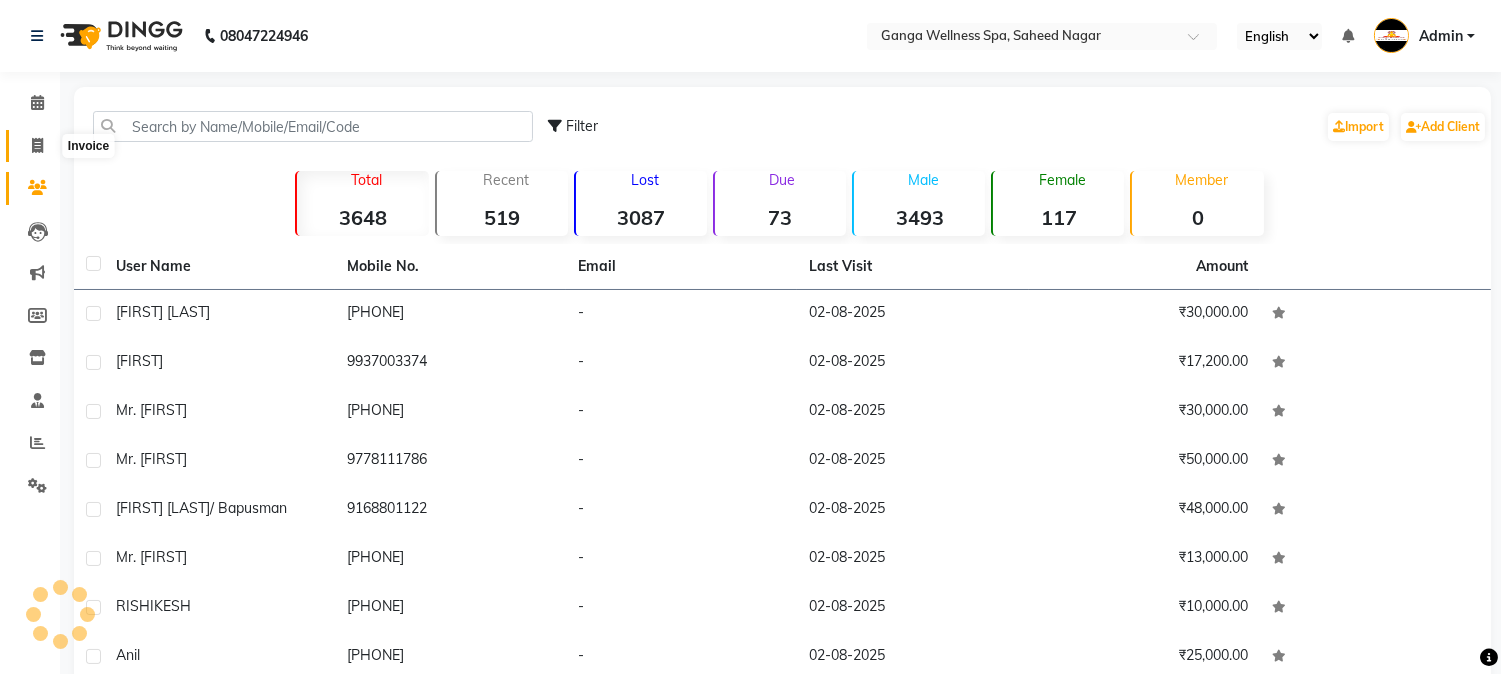 click 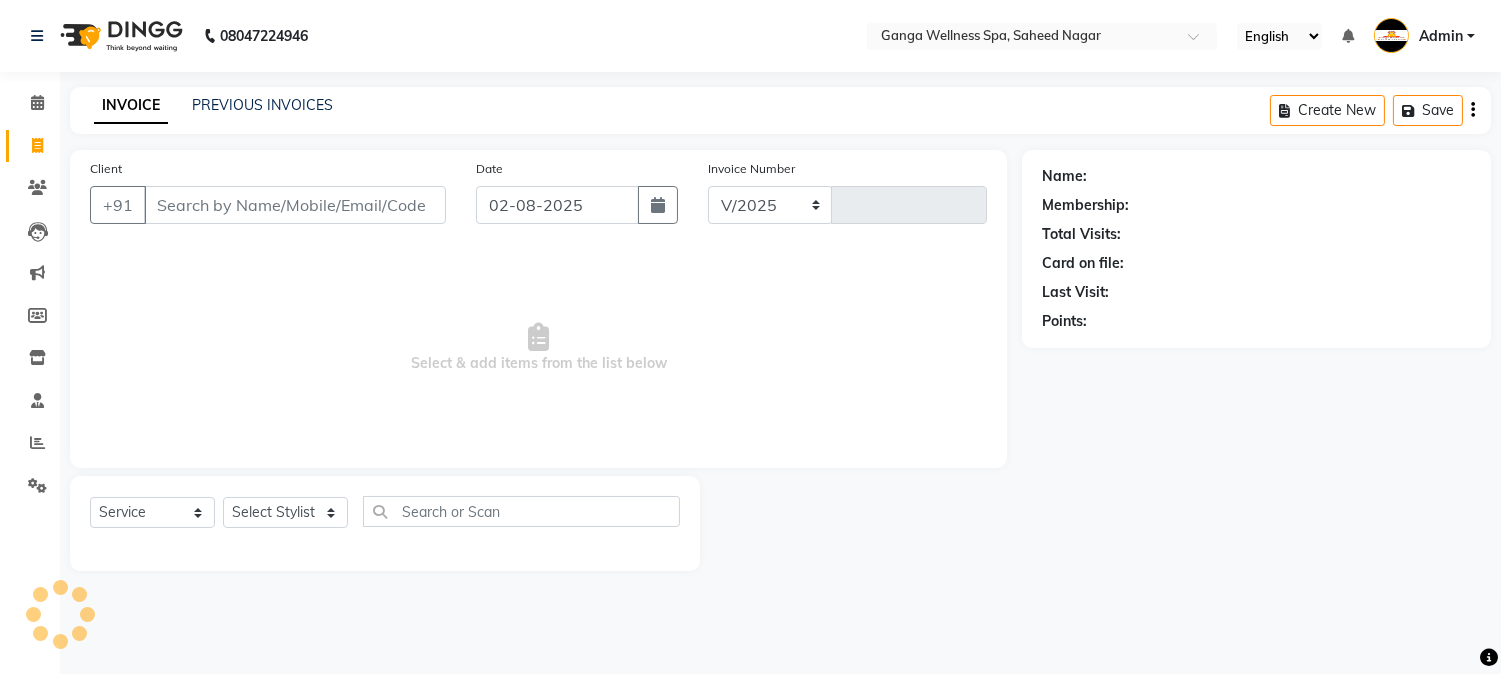 select on "762" 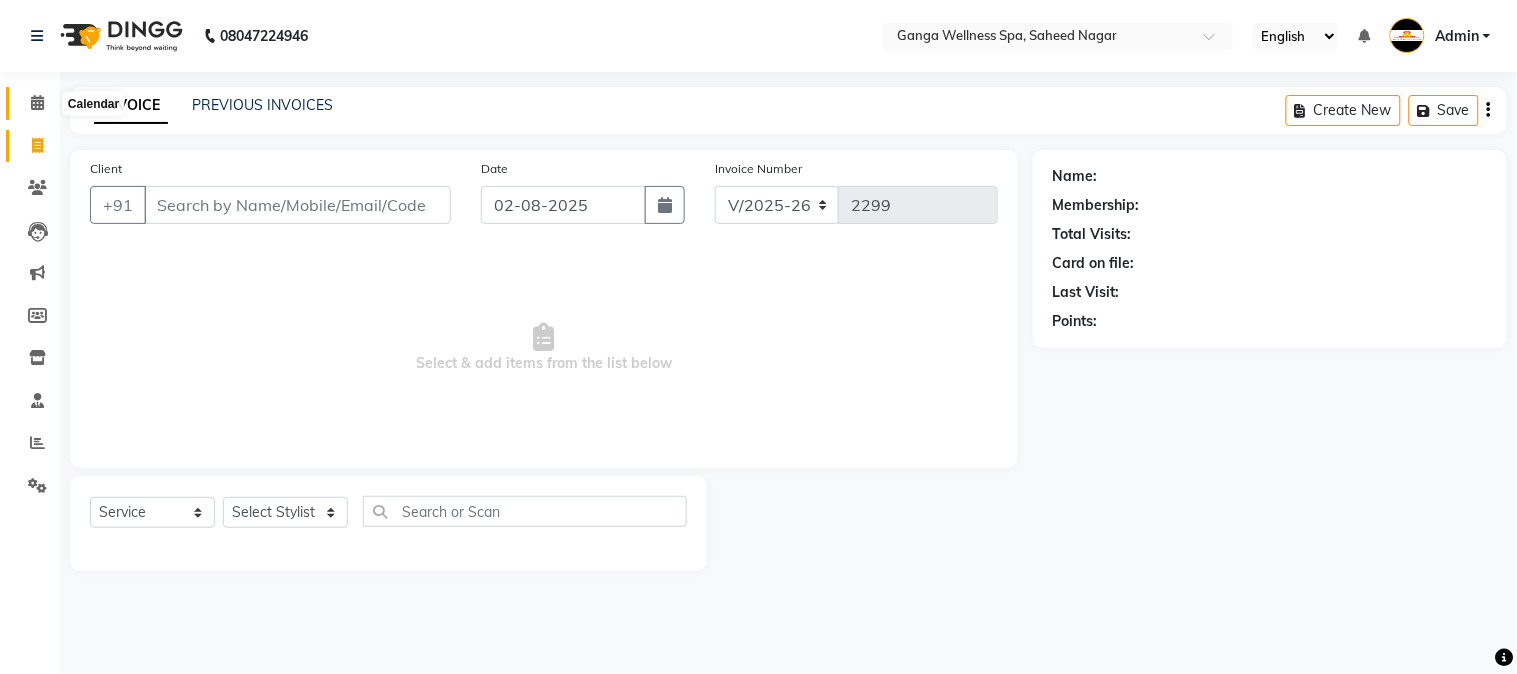click 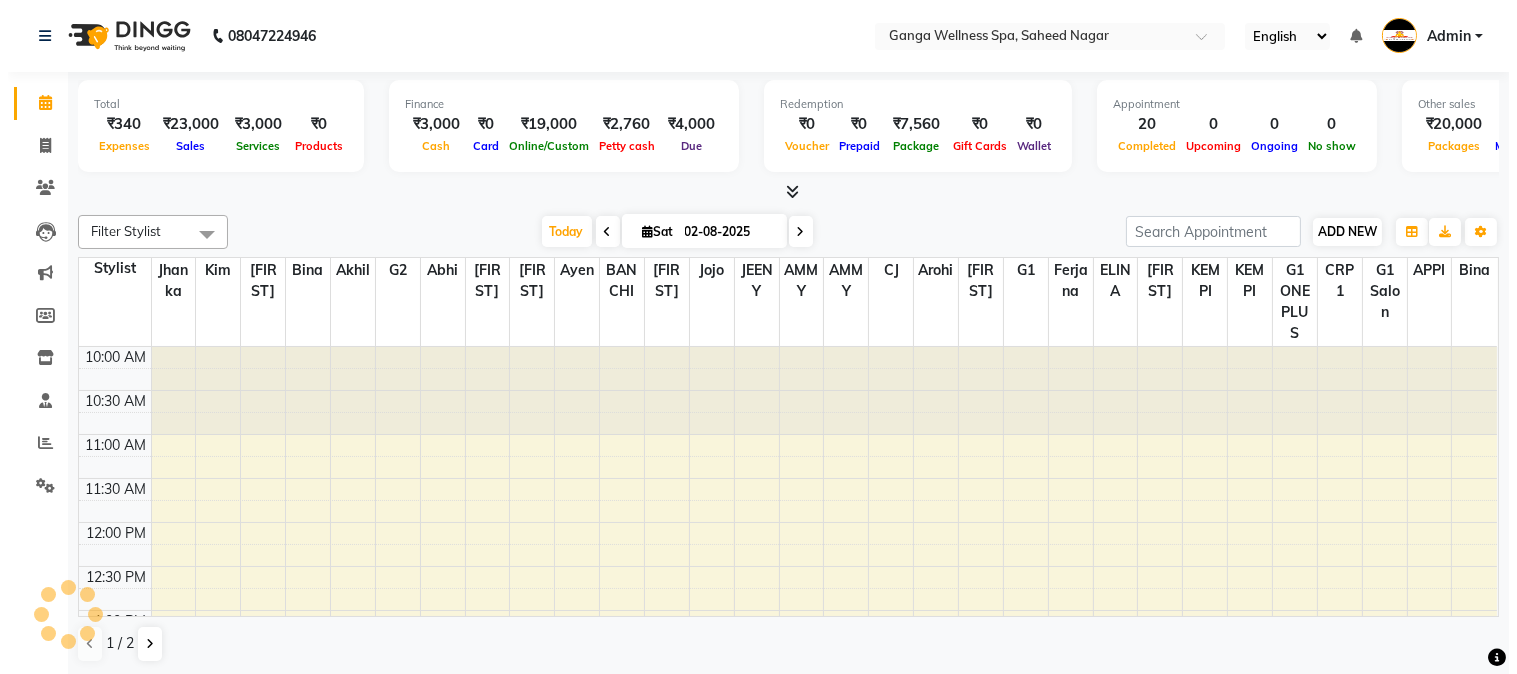 scroll, scrollTop: 0, scrollLeft: 0, axis: both 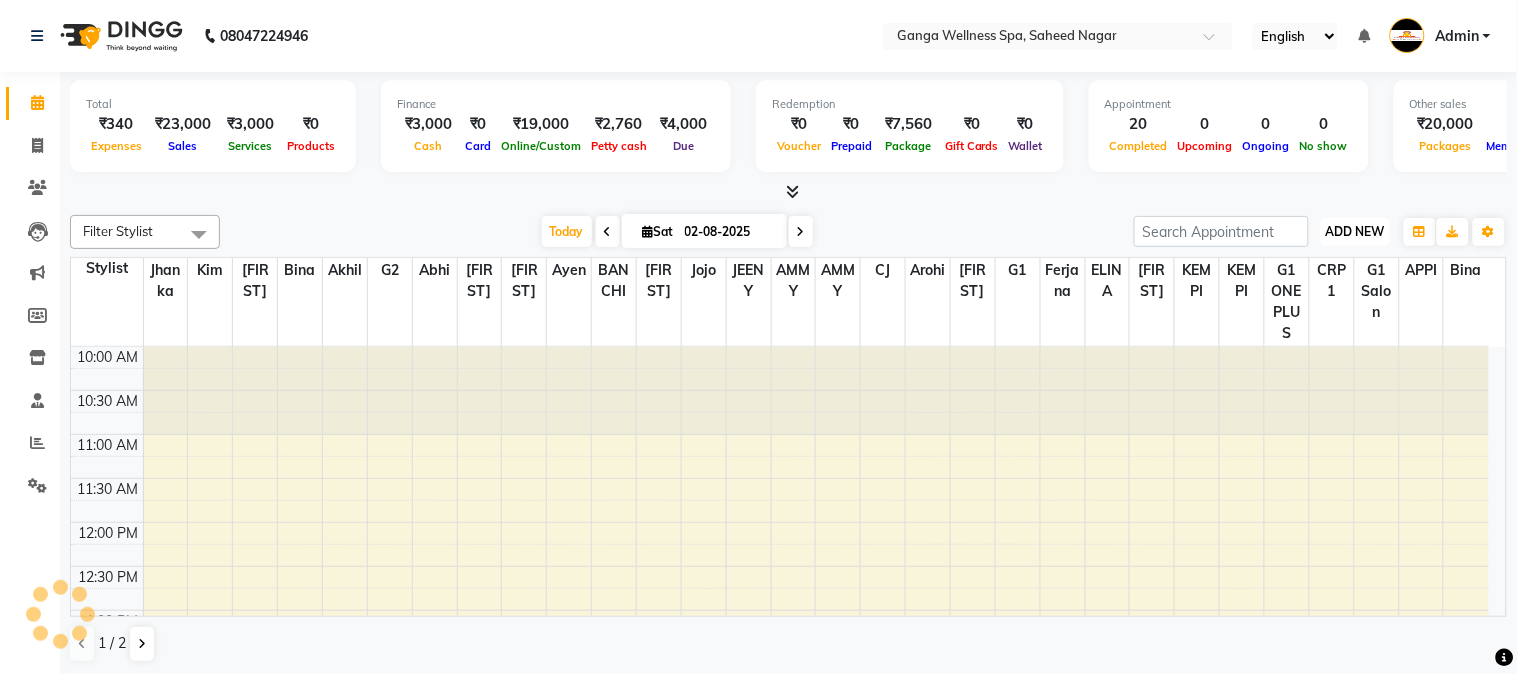 click on "ADD NEW" at bounding box center [1355, 231] 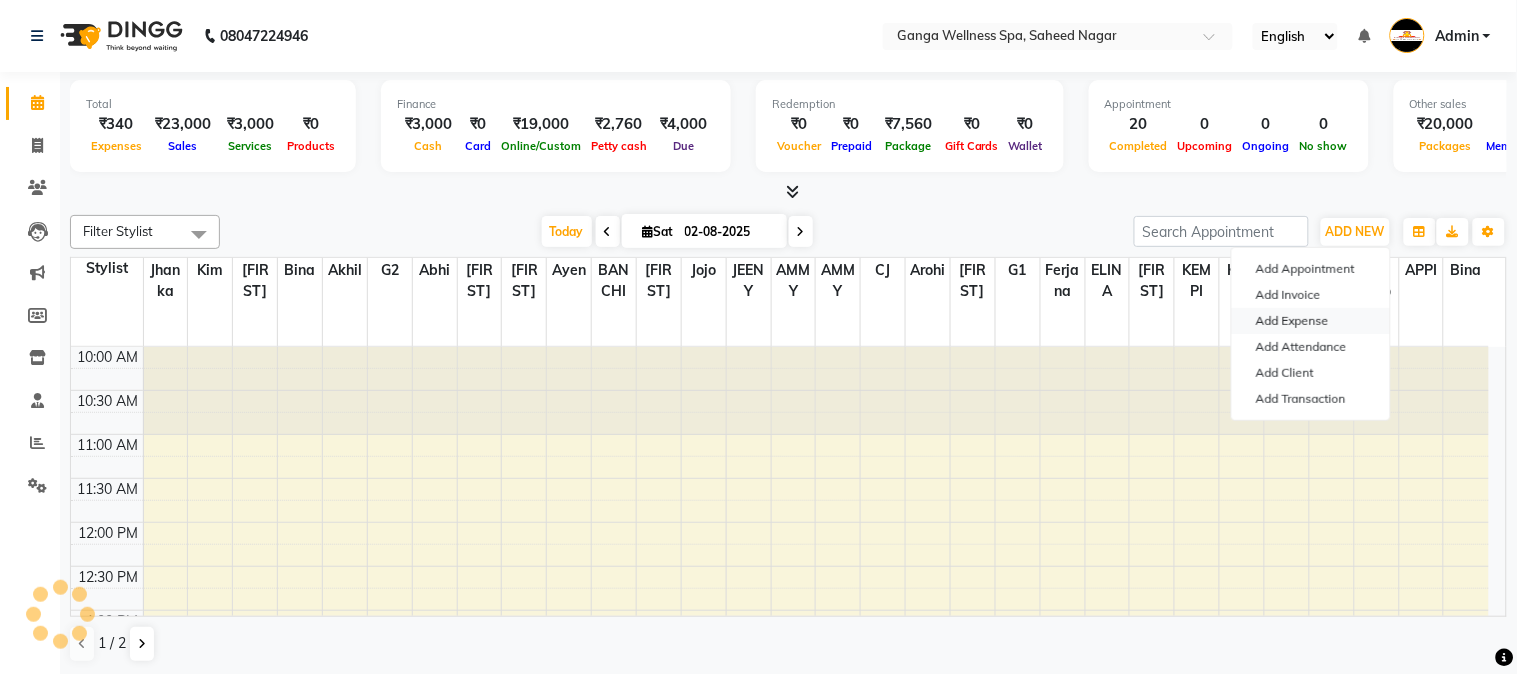 click on "Add Expense" at bounding box center [1311, 321] 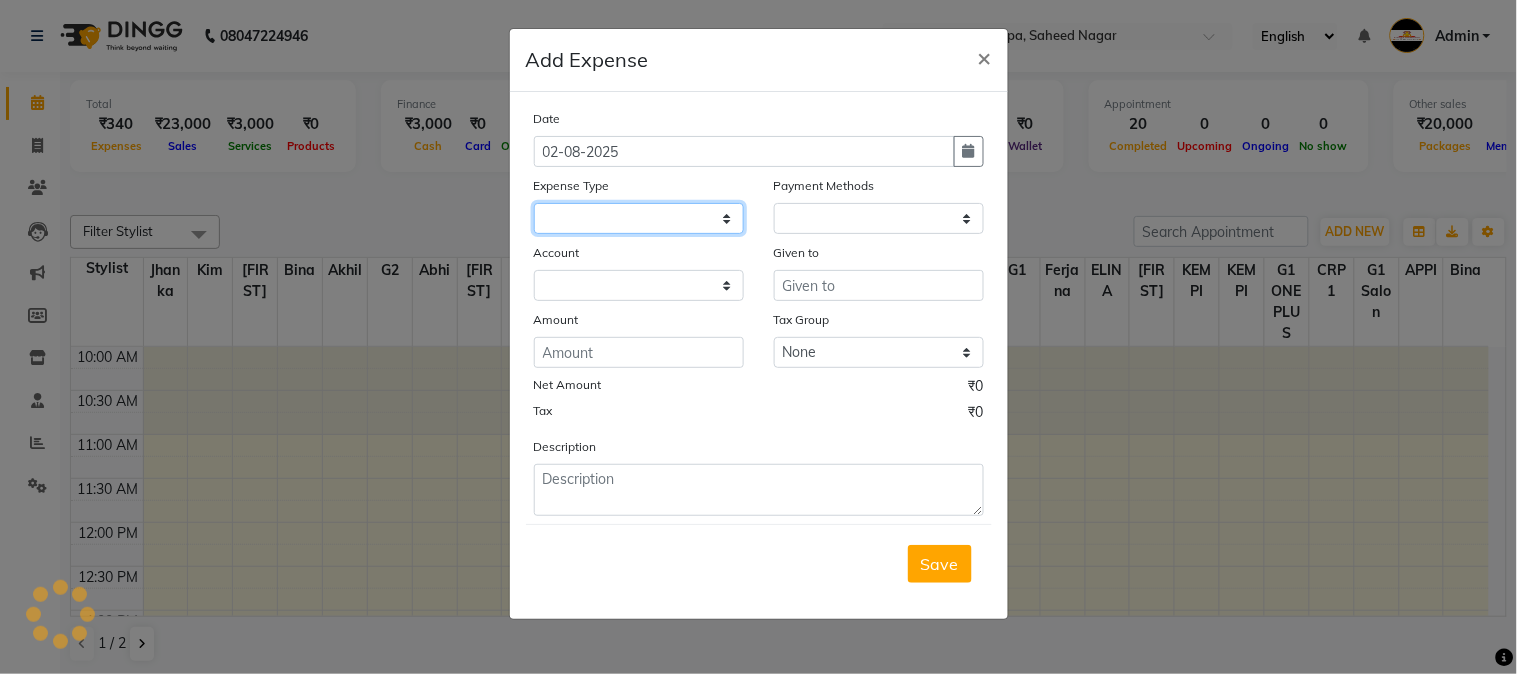 click 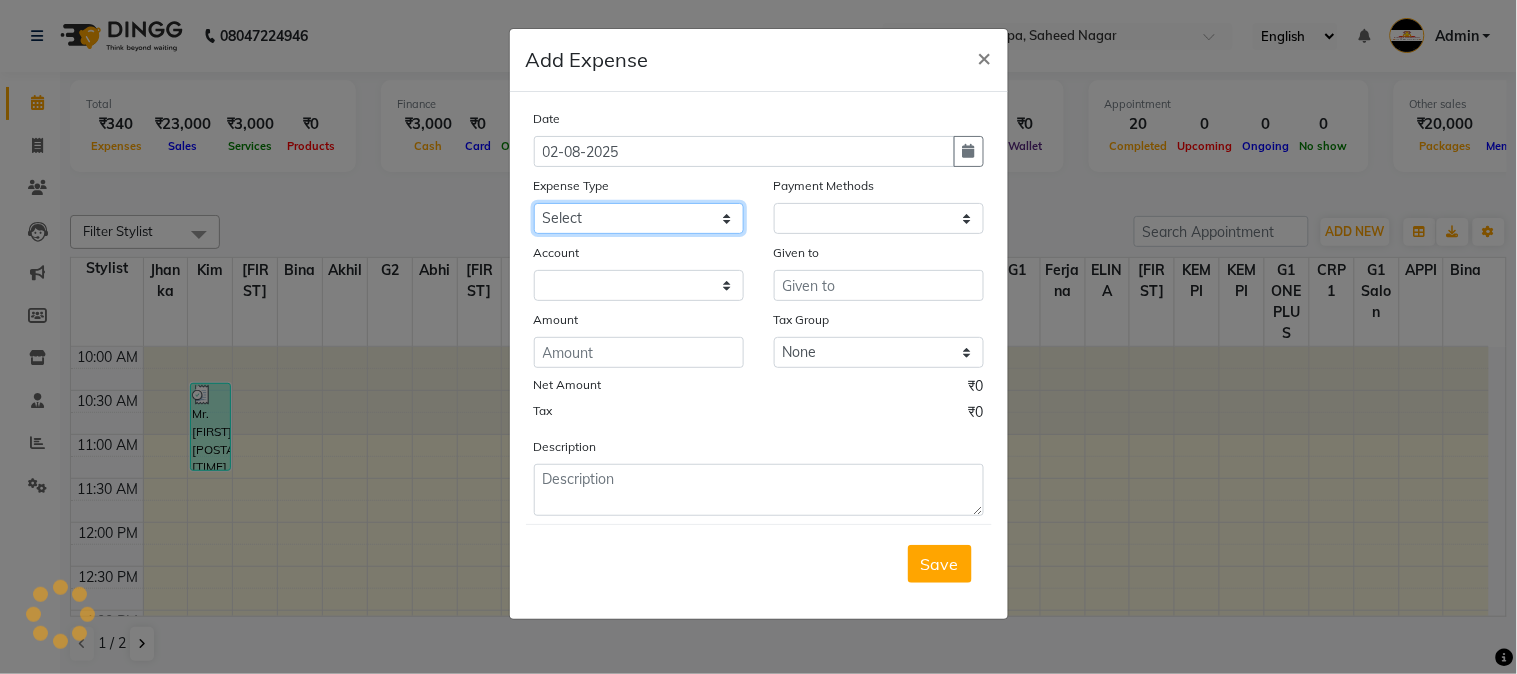 click on "Select Advance Salary Bank charges Car maintenance  Cash transfer to bank Cash transfer to hub Client Snacks Clinical charges Equipment Fuel Govt fee Incentive Insurance International purchase Loan Repayment Maintenance Marketing Miscellaneous MRA Other Pantry Product Rent Salary Staff Snacks Tax Tea & Refreshment Utilities" 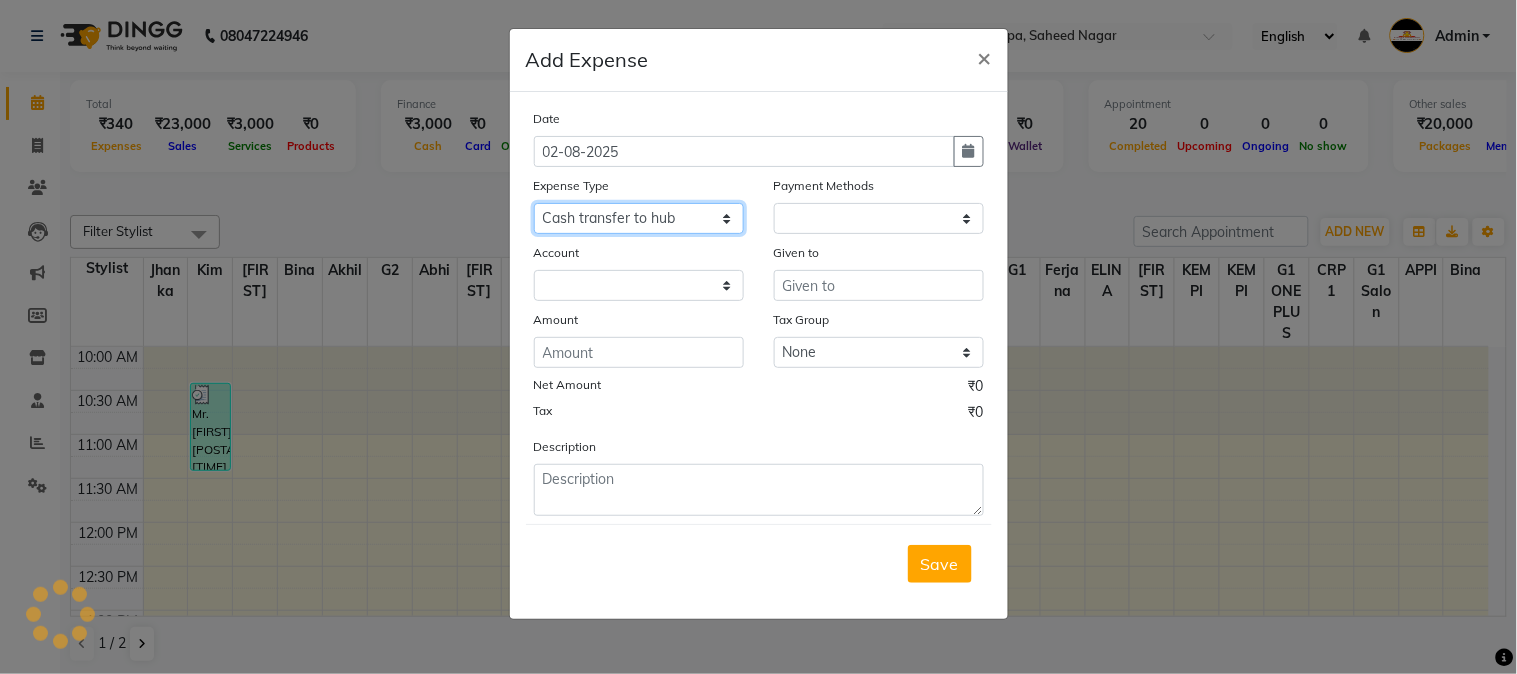 click on "Select Advance Salary Bank charges Car maintenance  Cash transfer to bank Cash transfer to hub Client Snacks Clinical charges Equipment Fuel Govt fee Incentive Insurance International purchase Loan Repayment Maintenance Marketing Miscellaneous MRA Other Pantry Product Rent Salary Staff Snacks Tax Tea & Refreshment Utilities" 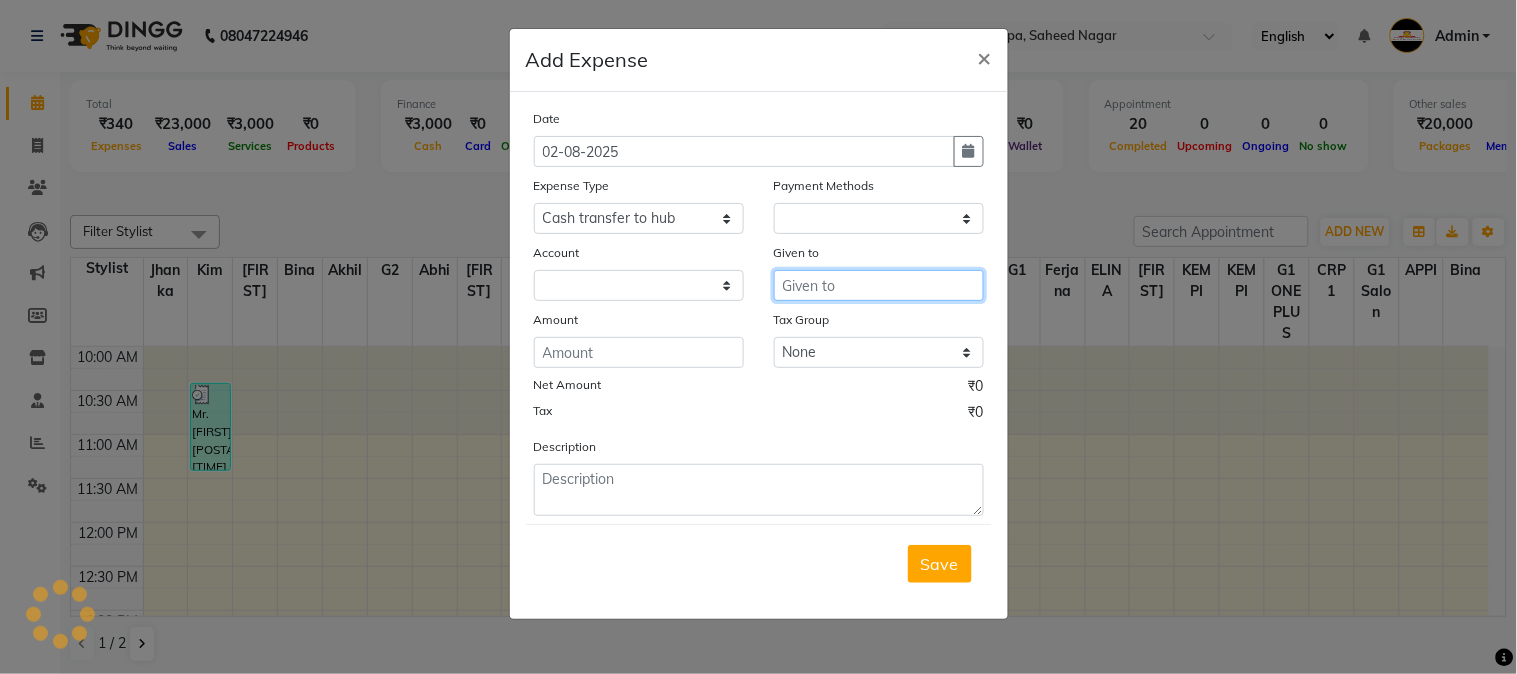 click at bounding box center [879, 285] 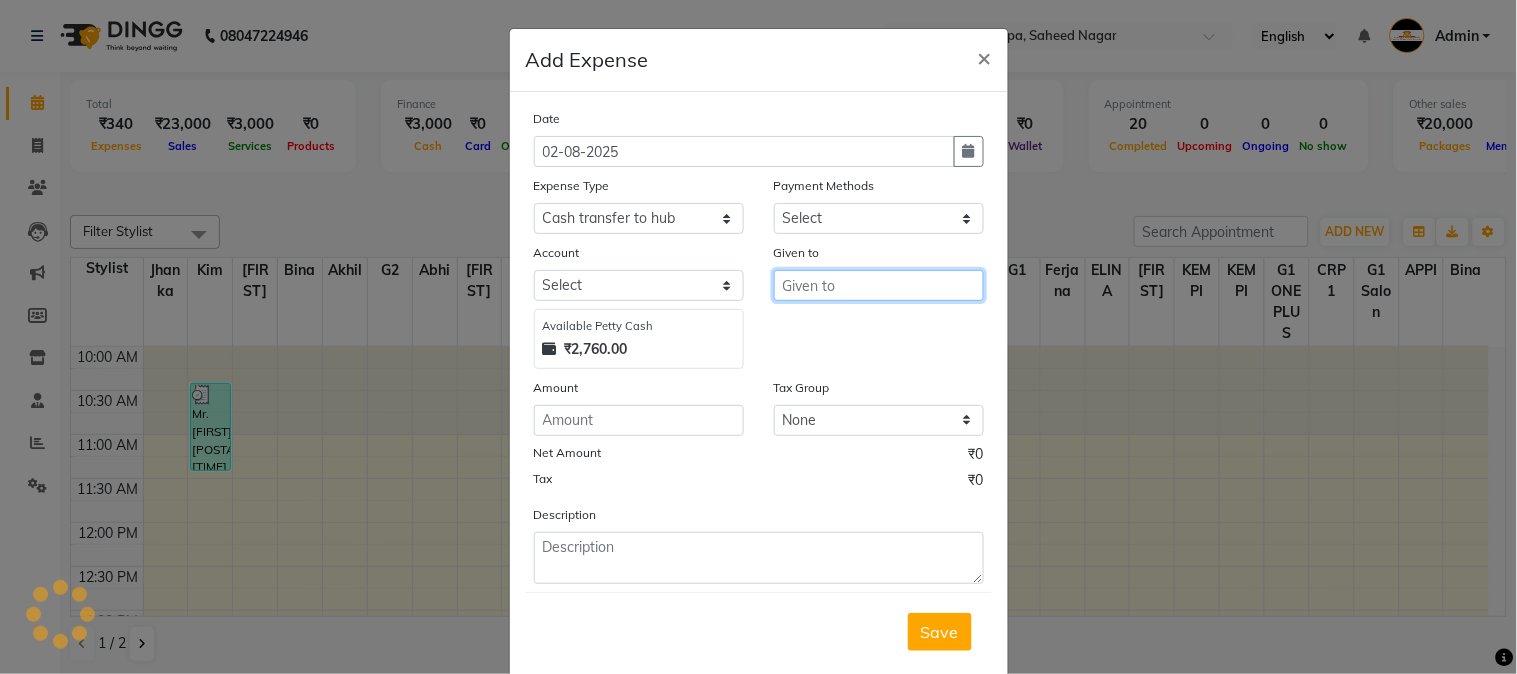 select on "1" 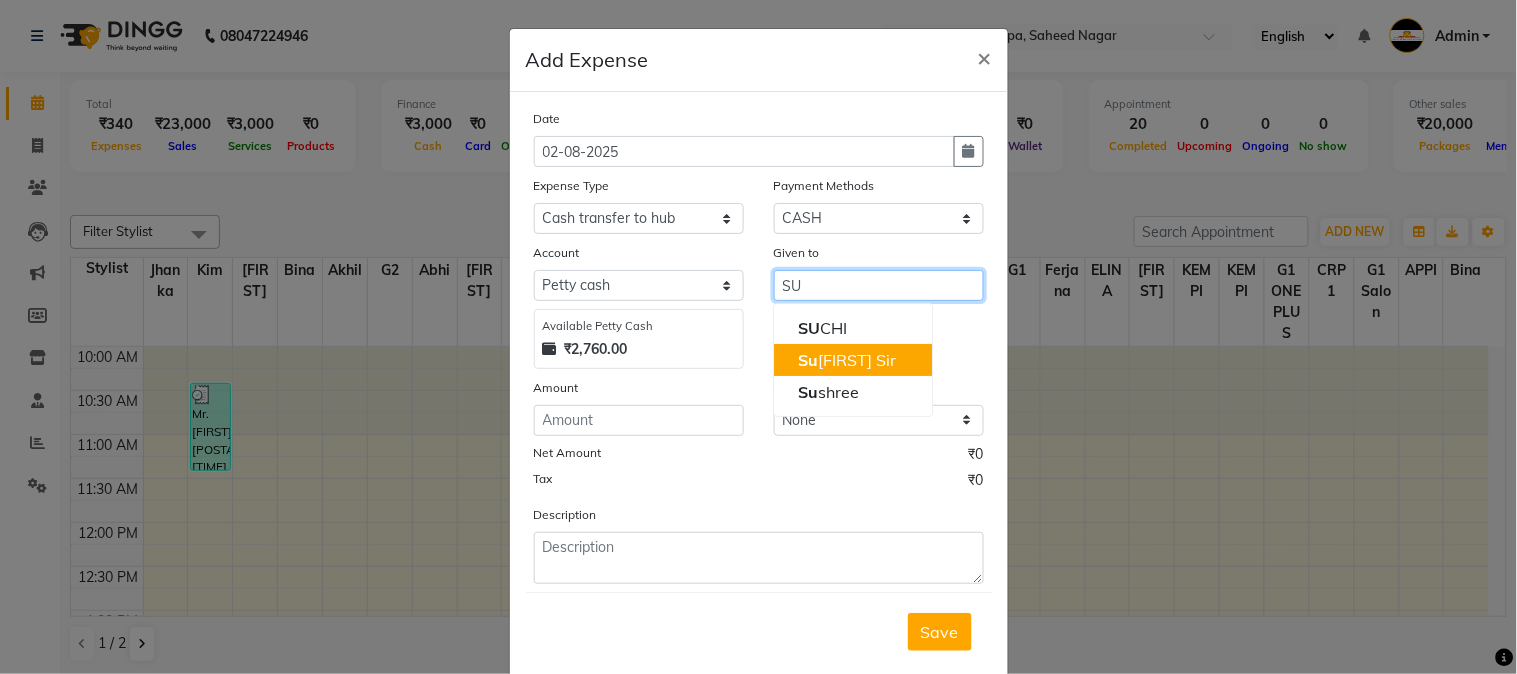 click on "[FIRST] Sir" at bounding box center (847, 360) 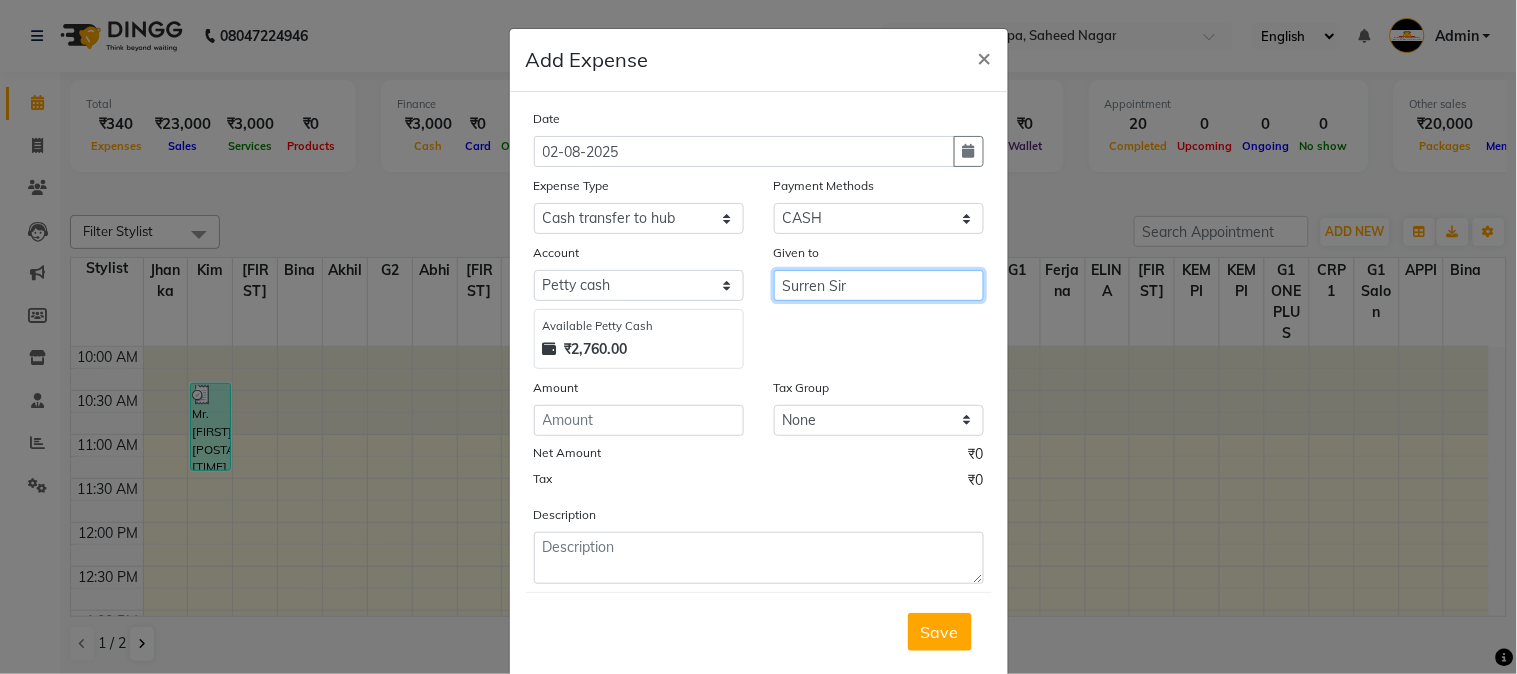 type on "Surren Sir" 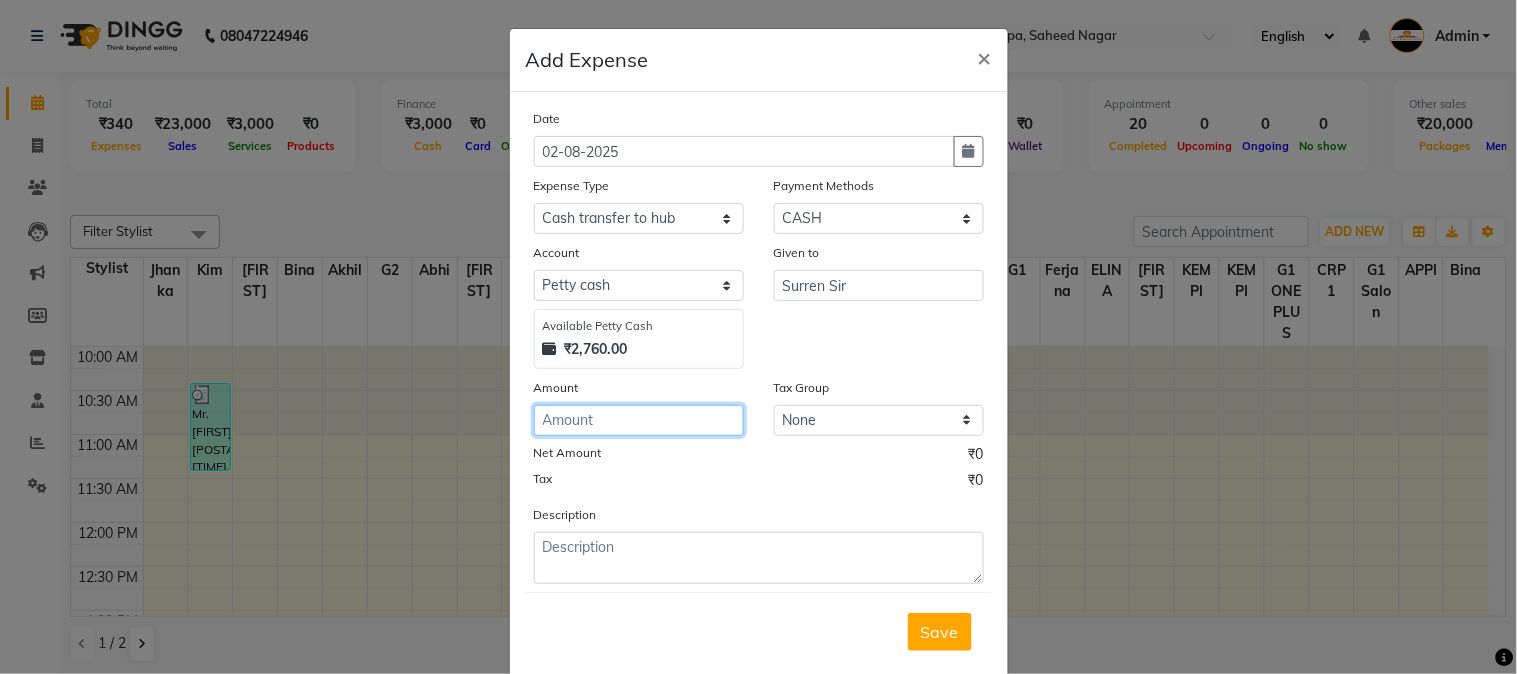 click 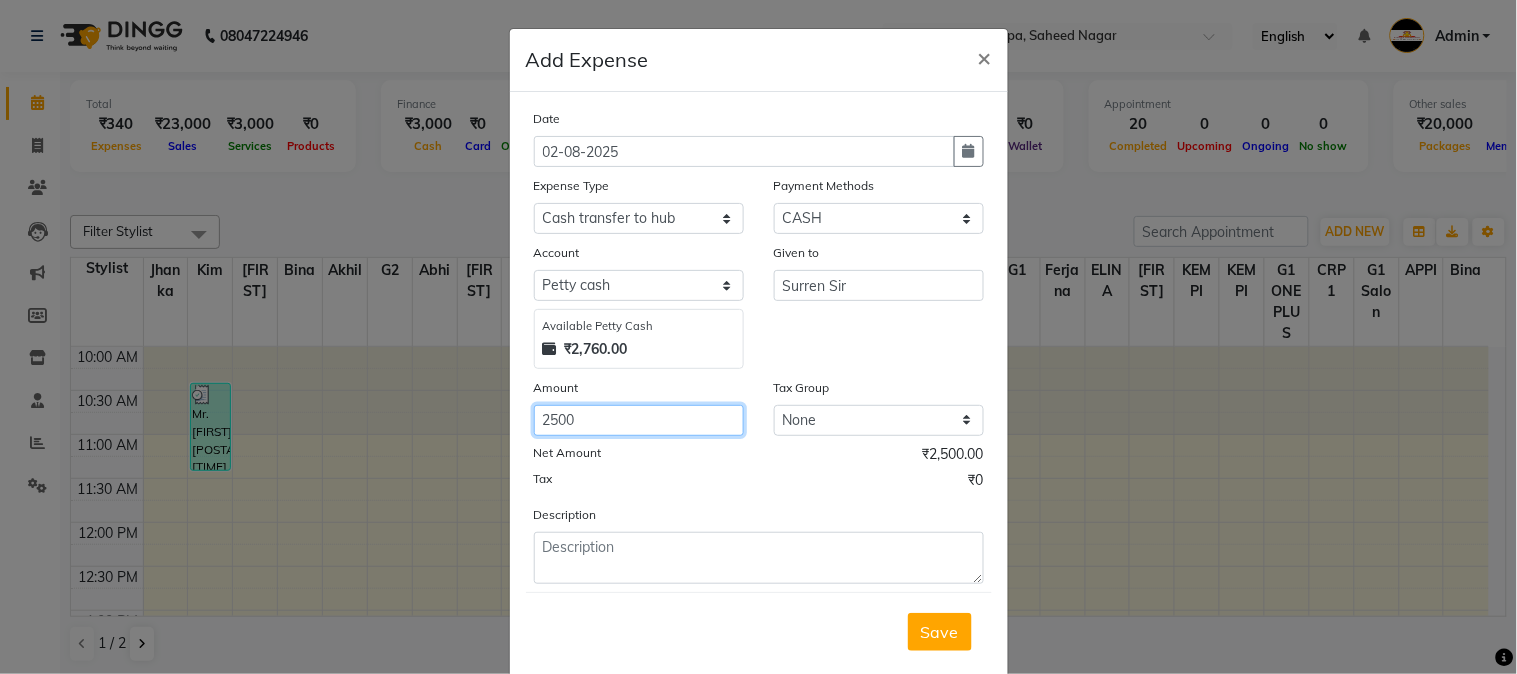 type on "2500" 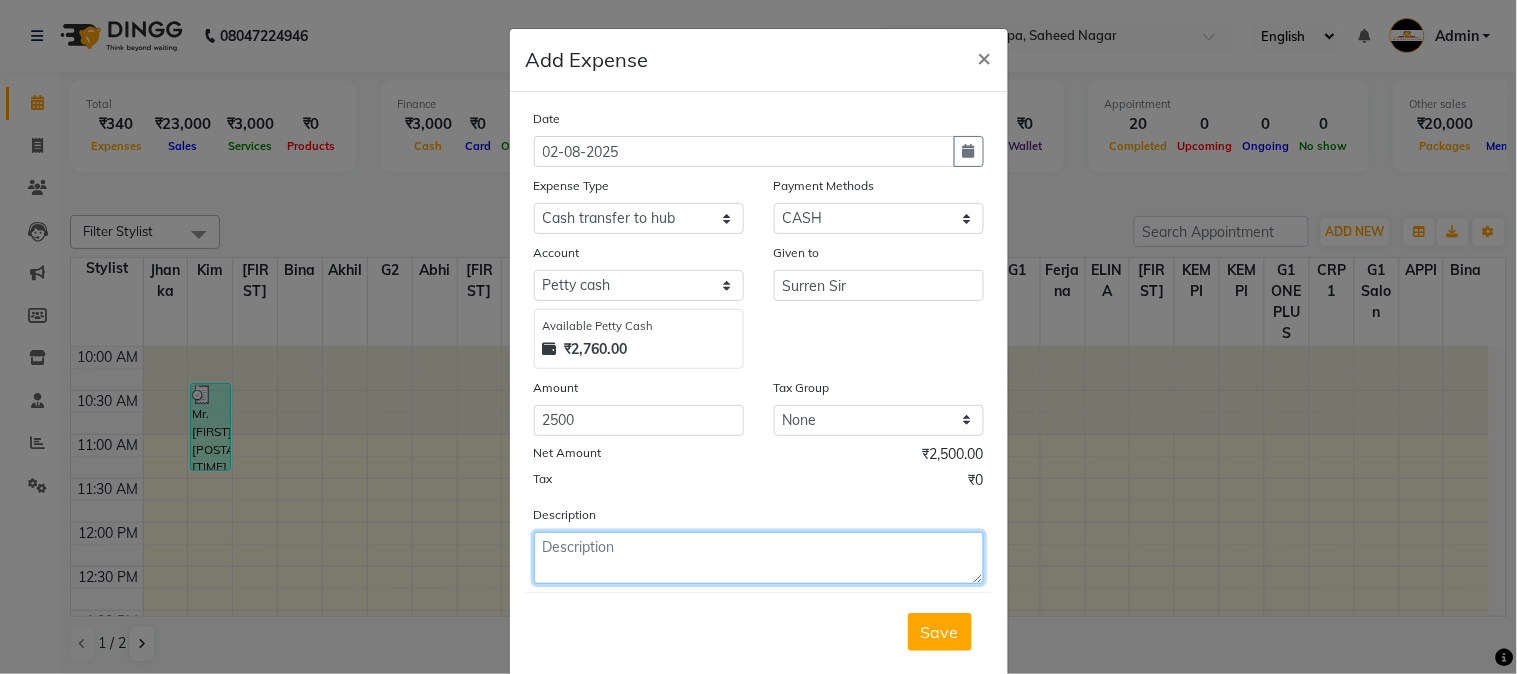 click 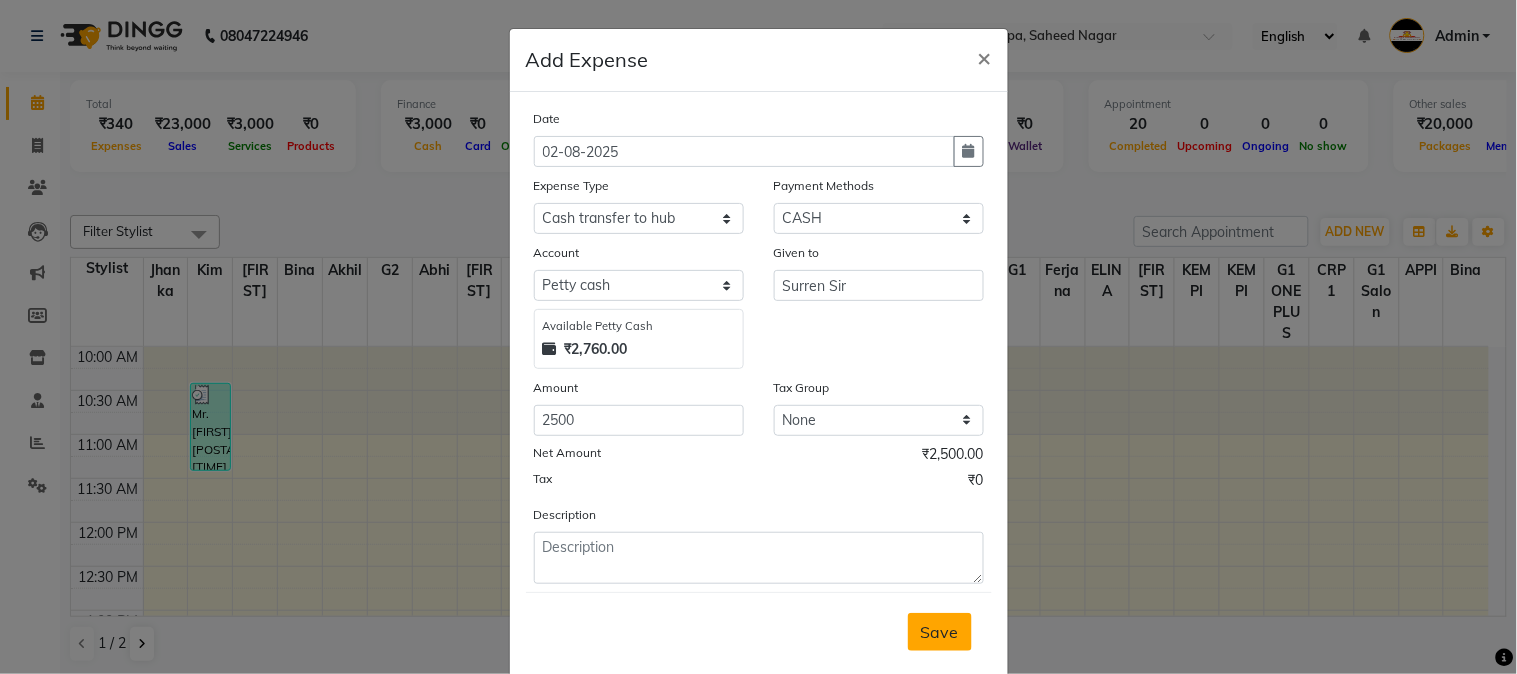 click on "Save" at bounding box center (940, 632) 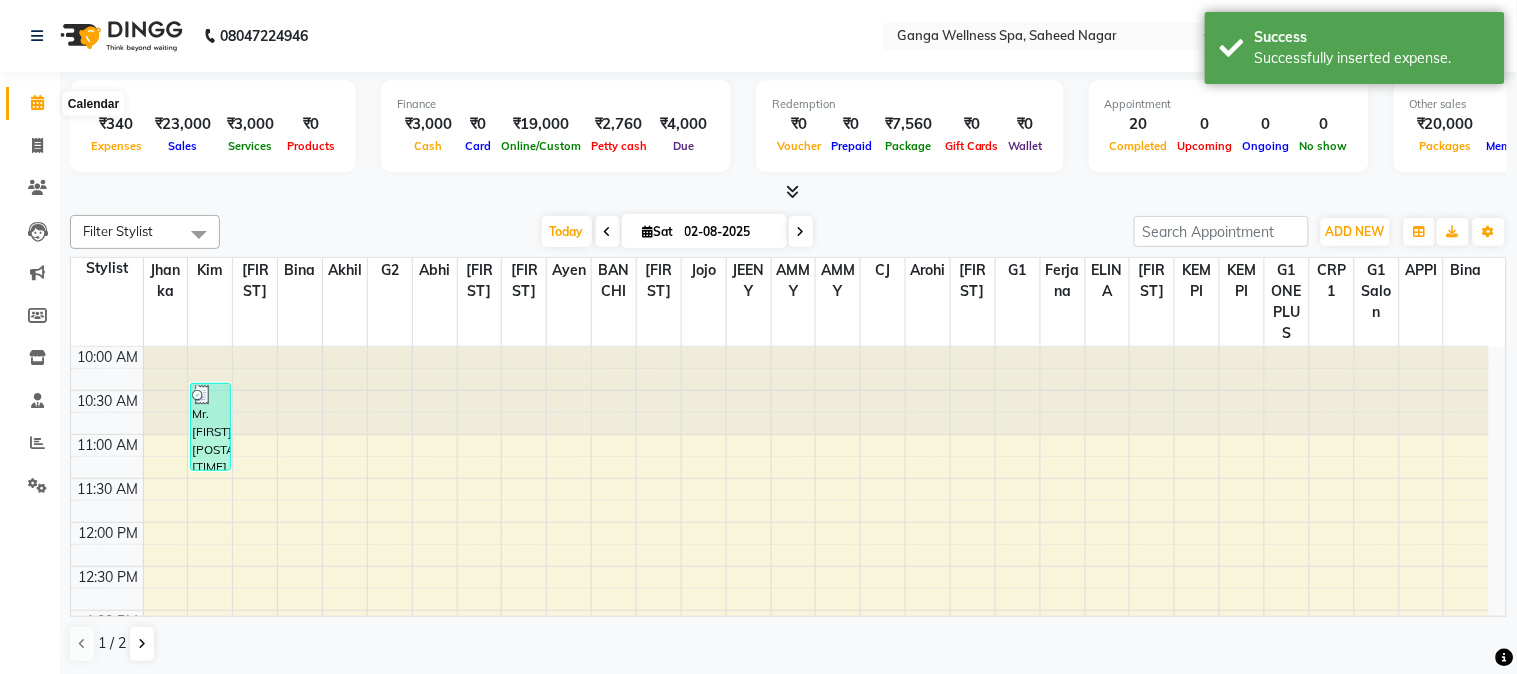 click 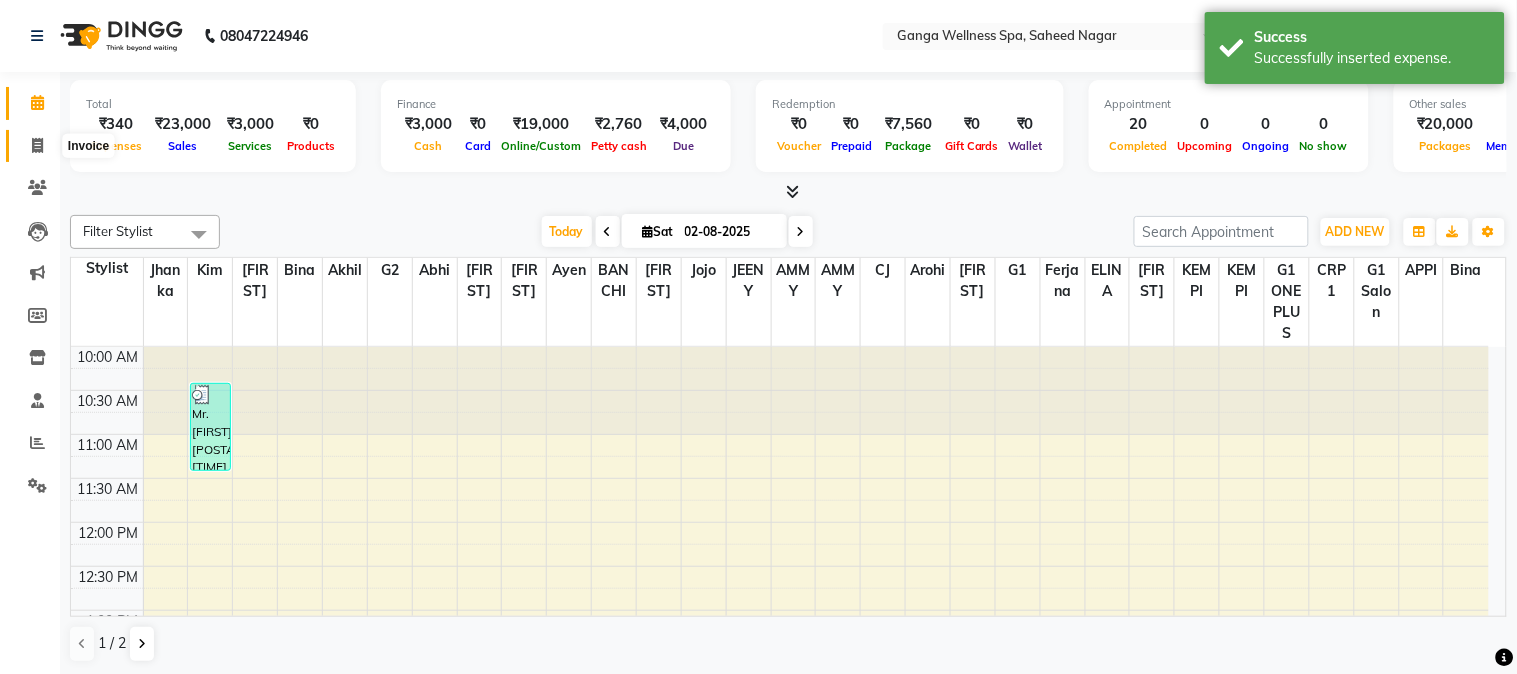 click 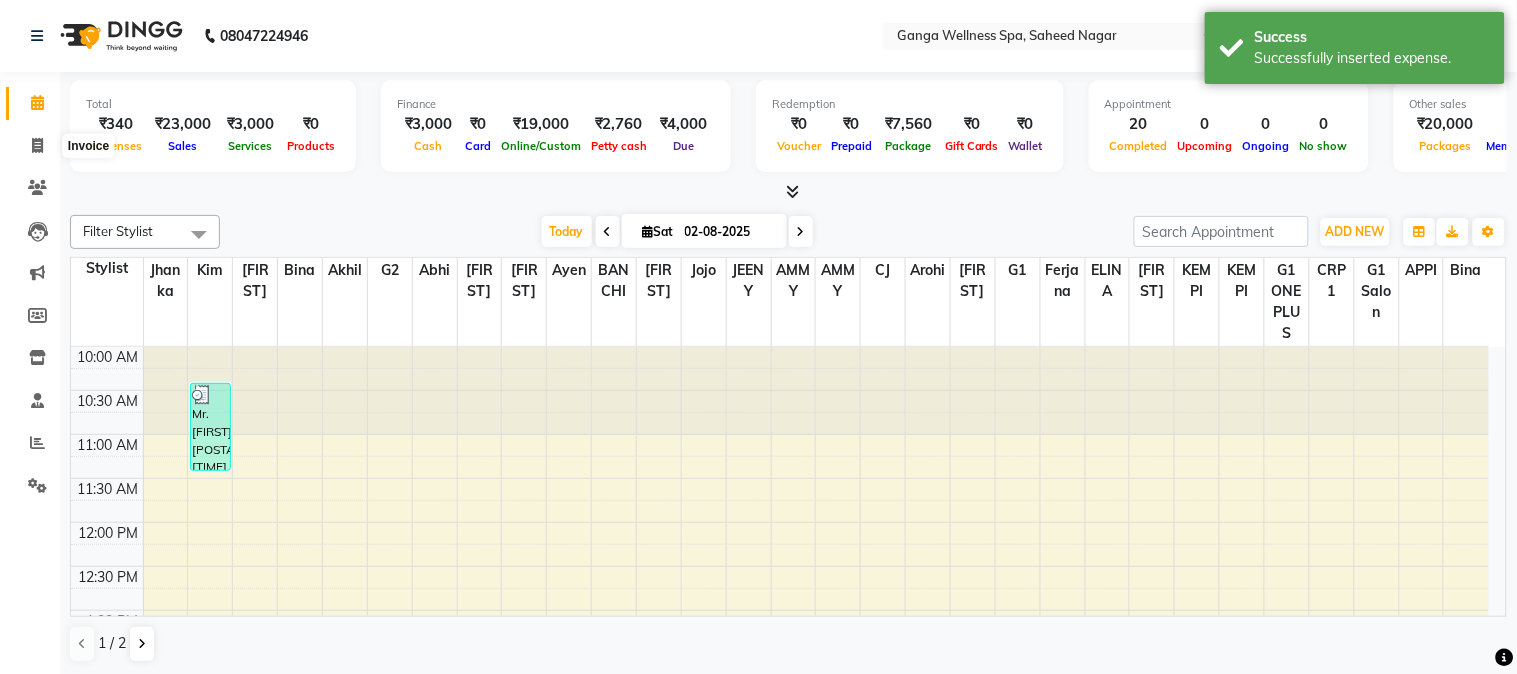 click 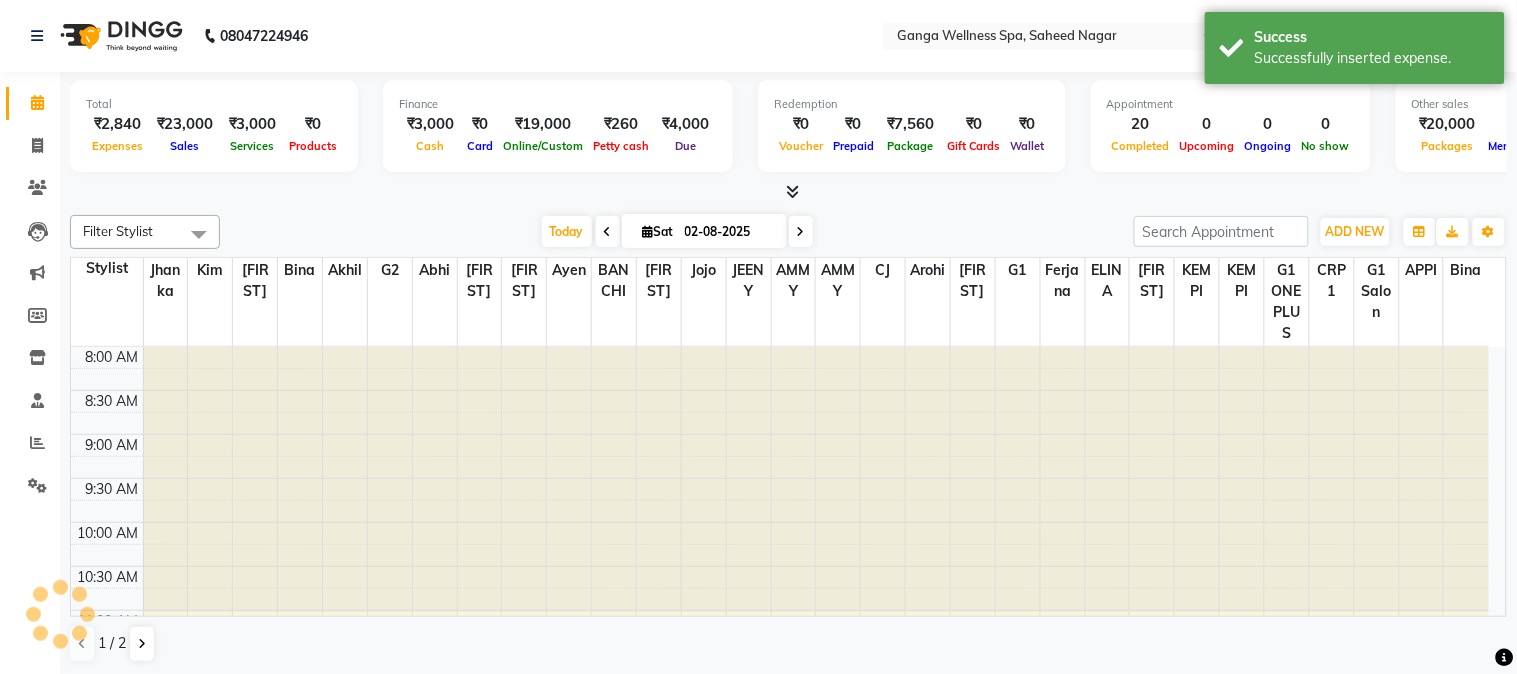 scroll, scrollTop: 0, scrollLeft: 0, axis: both 